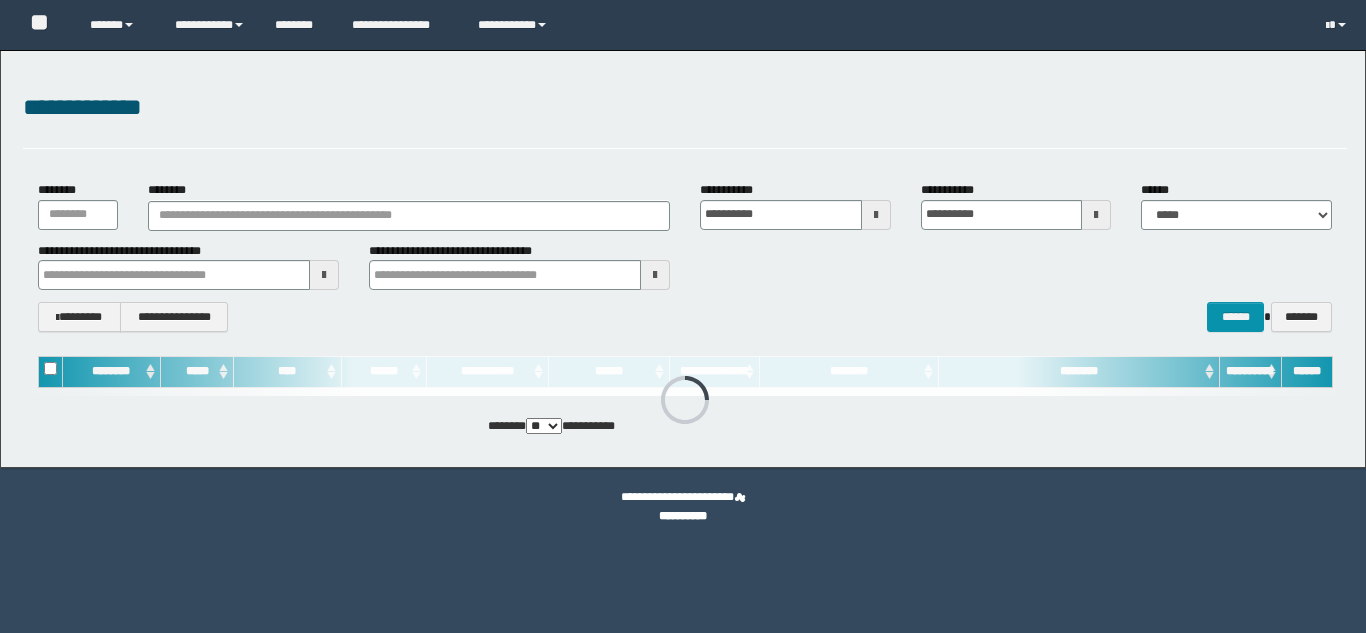 scroll, scrollTop: 0, scrollLeft: 0, axis: both 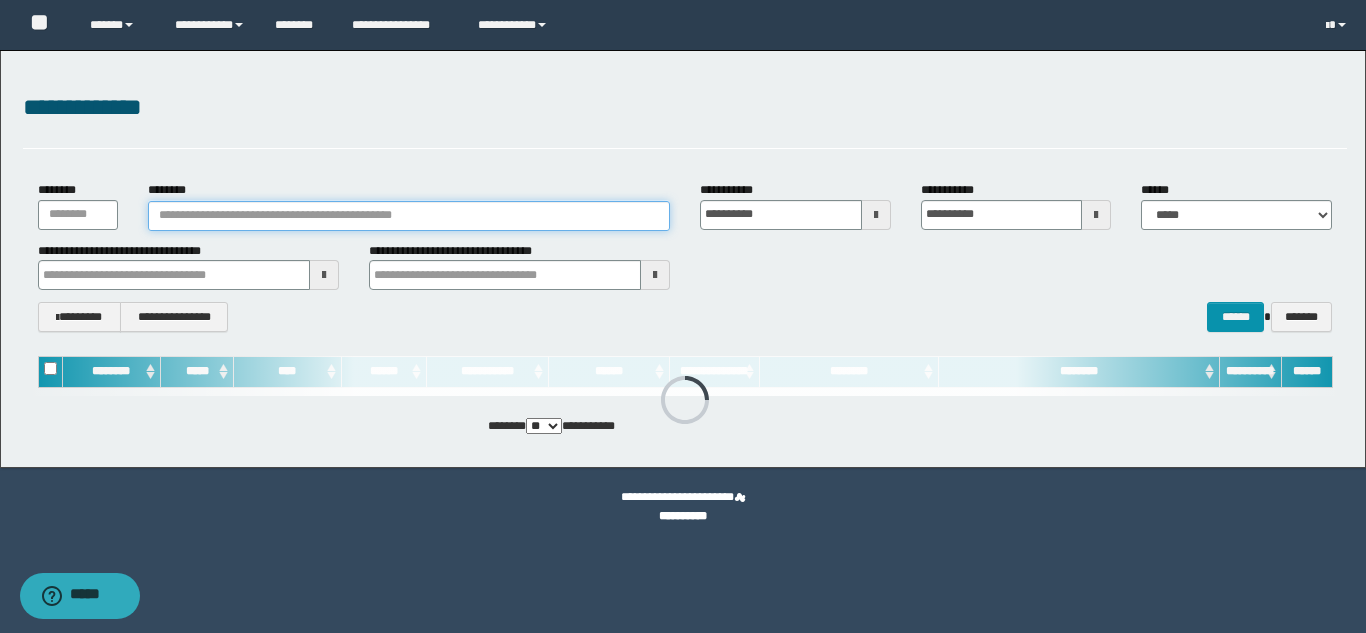 click on "********" at bounding box center (409, 216) 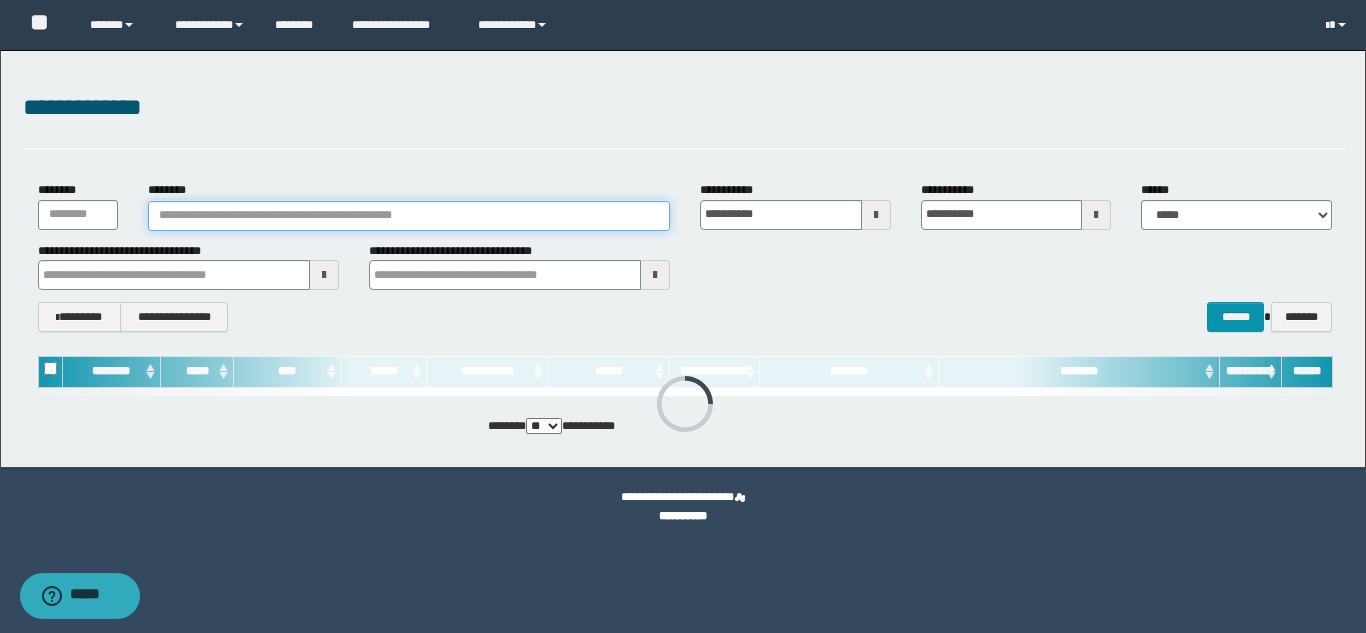 paste on "*********" 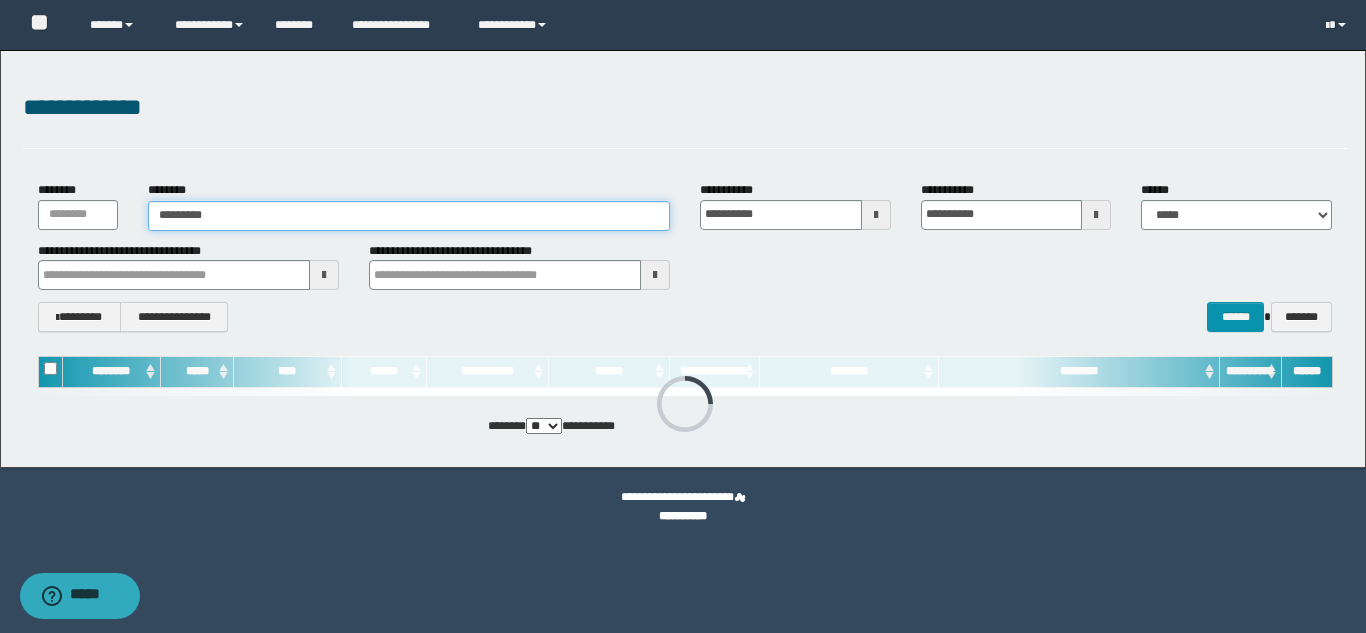type on "*********" 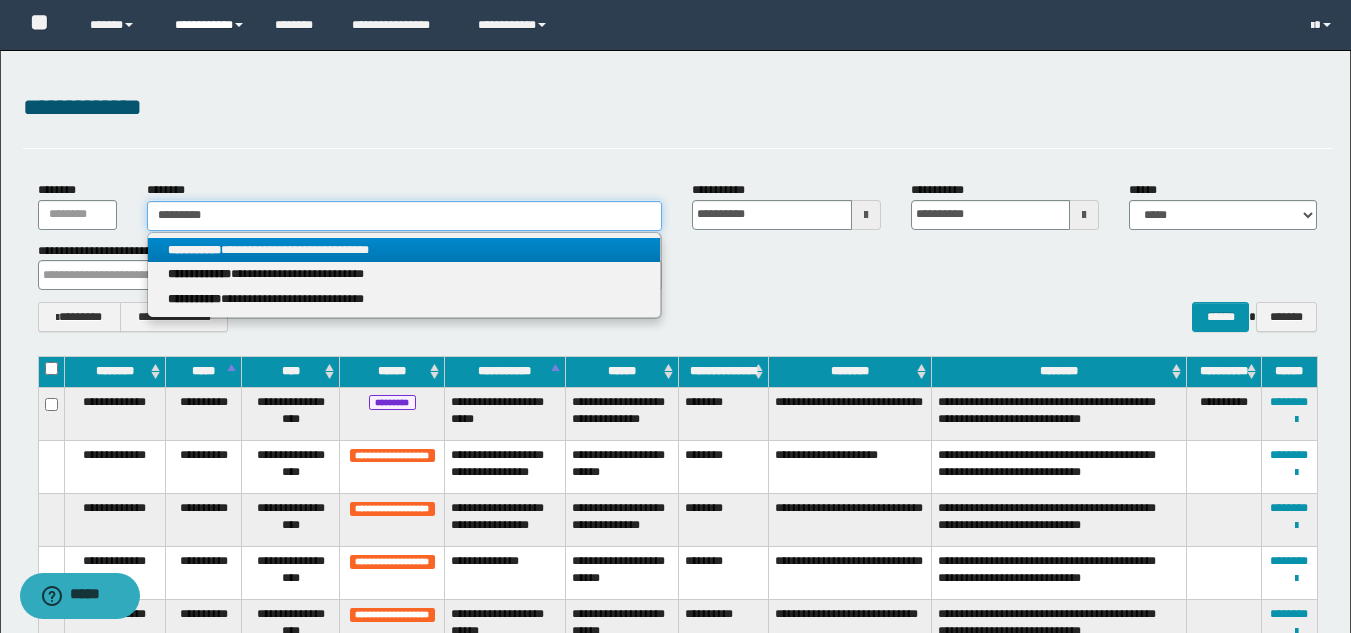 type on "*********" 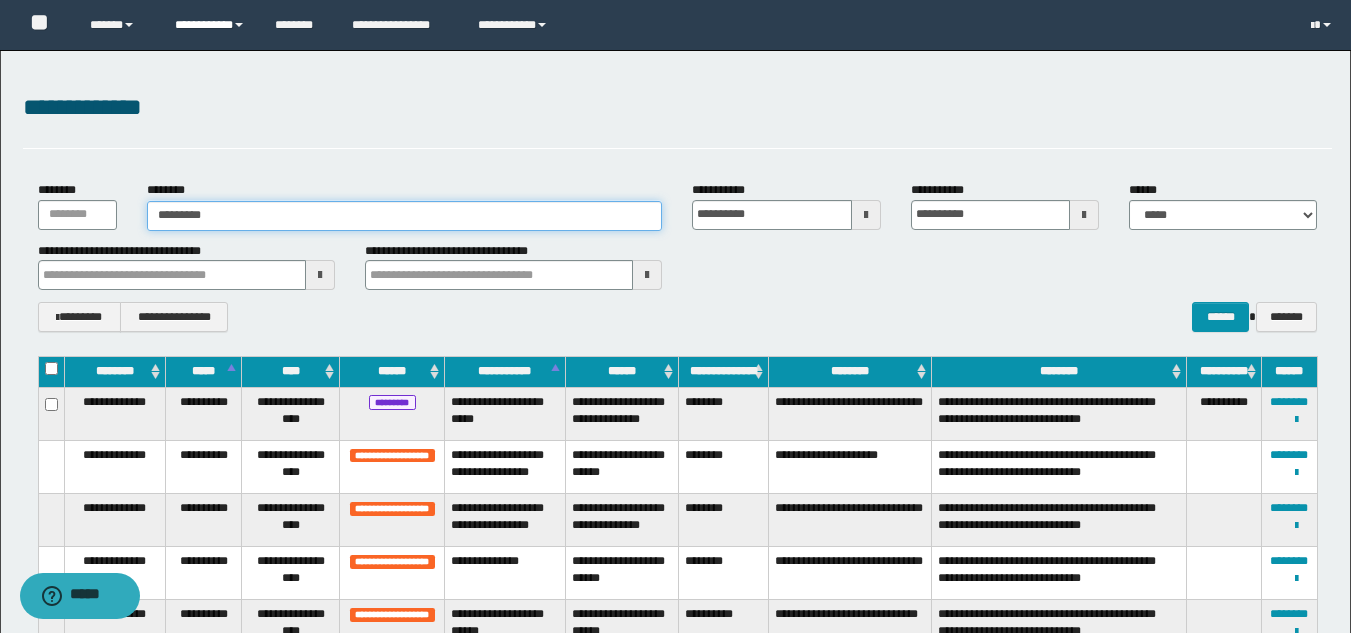 type on "*********" 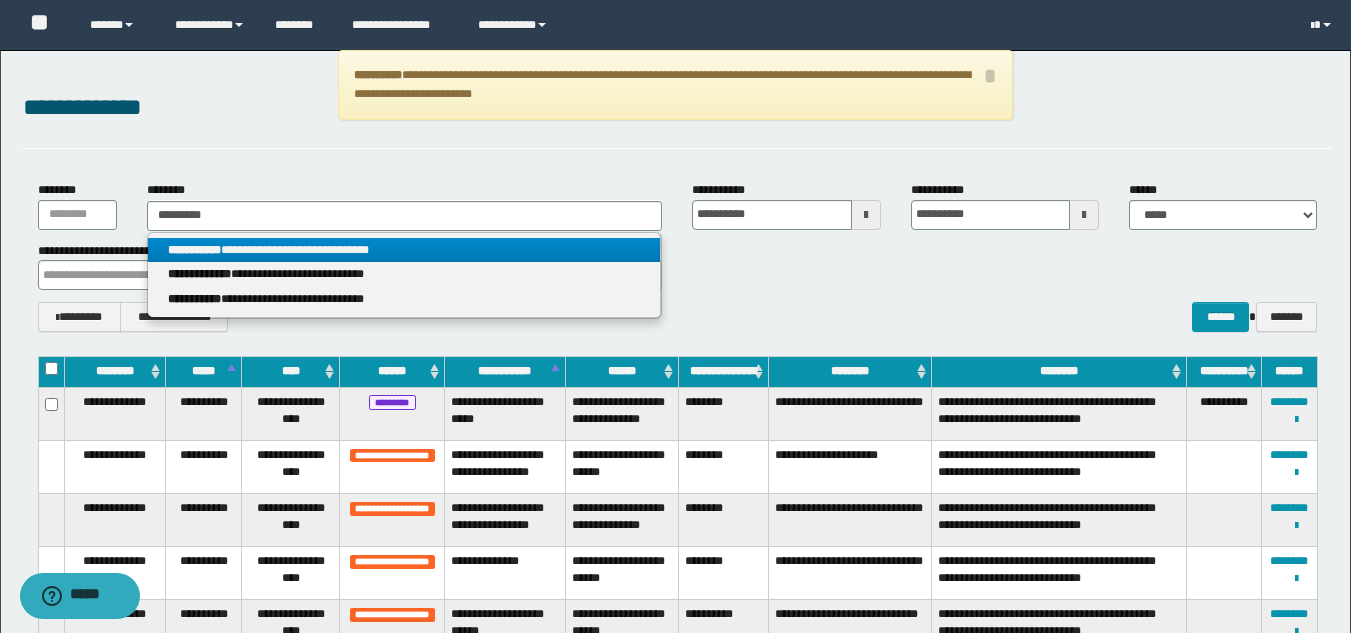 click on "**********" at bounding box center (404, 250) 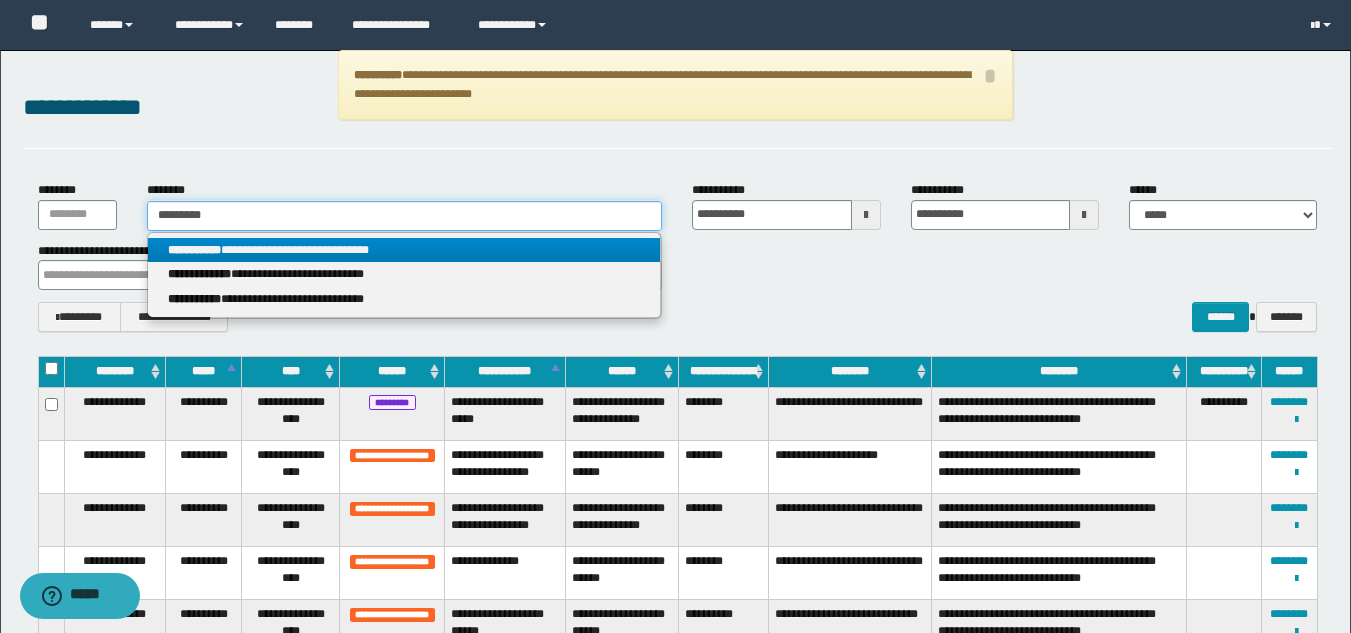 type 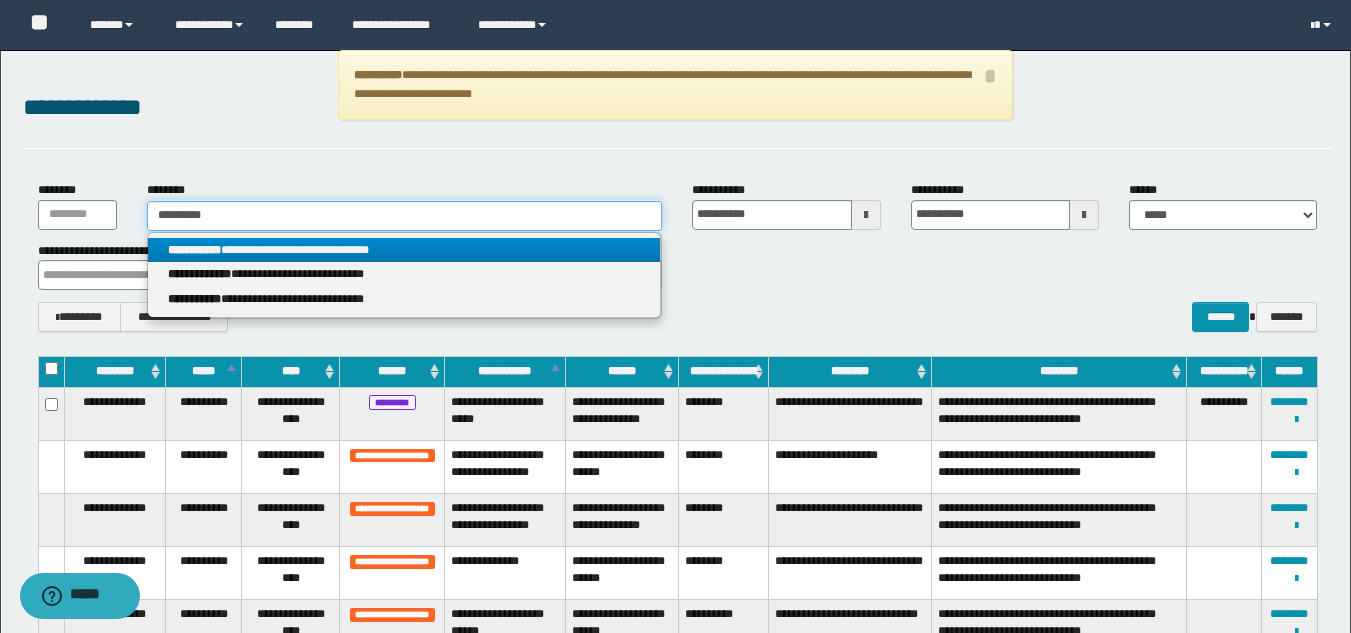 type on "**********" 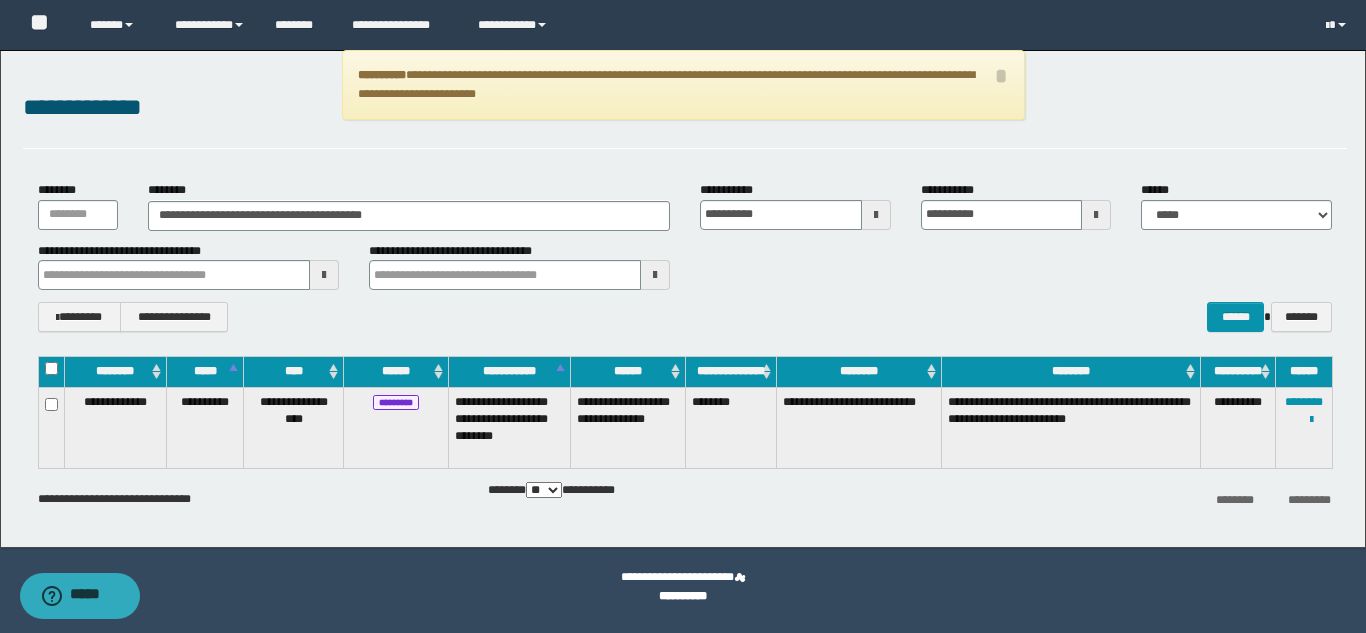 click on "**********" at bounding box center [1304, 428] 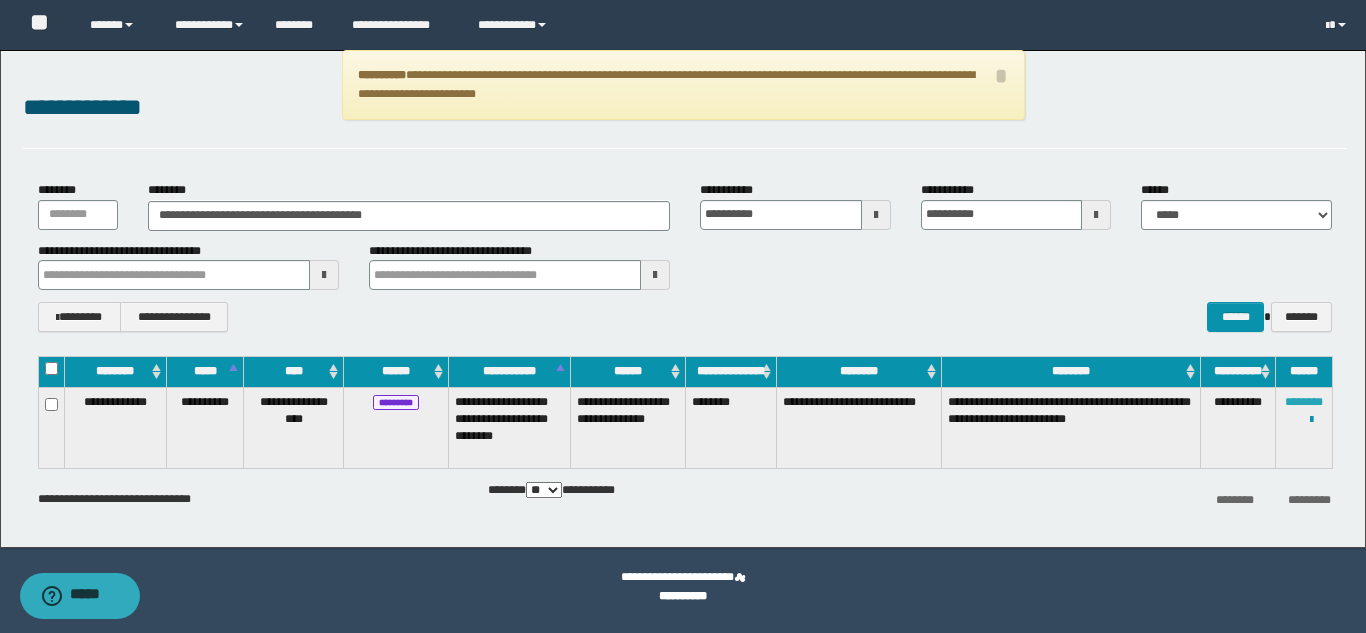 click on "********" at bounding box center (1304, 402) 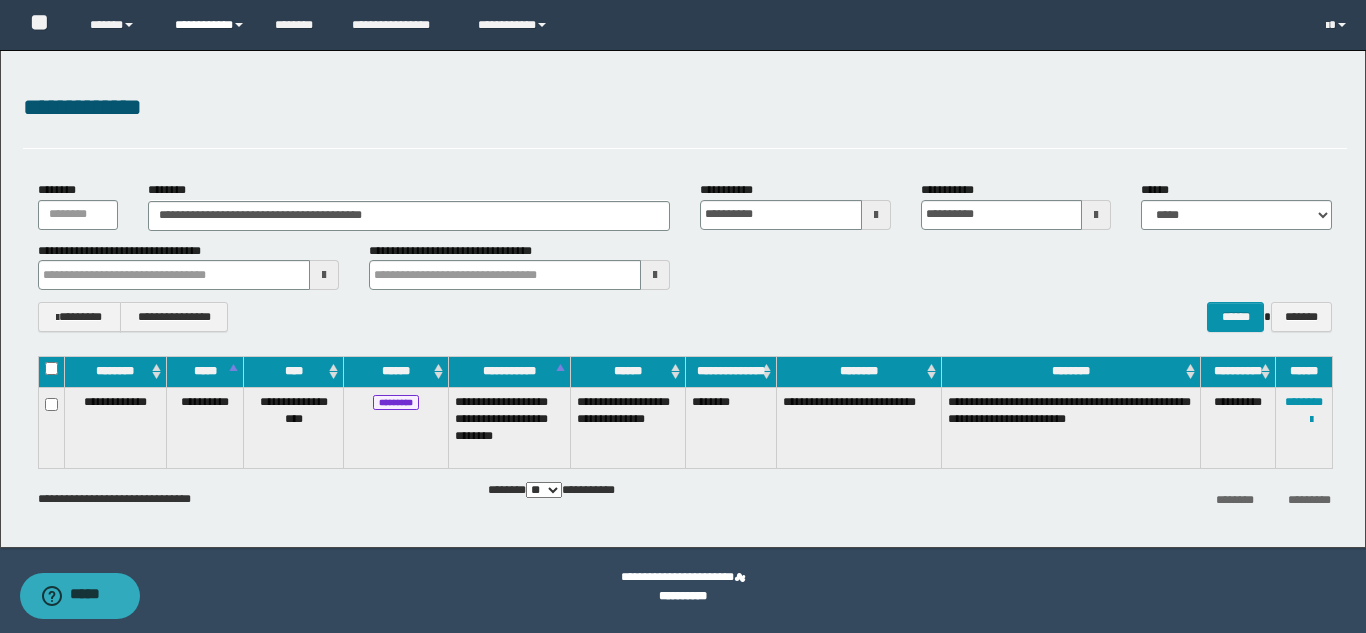 click on "**********" at bounding box center (210, 25) 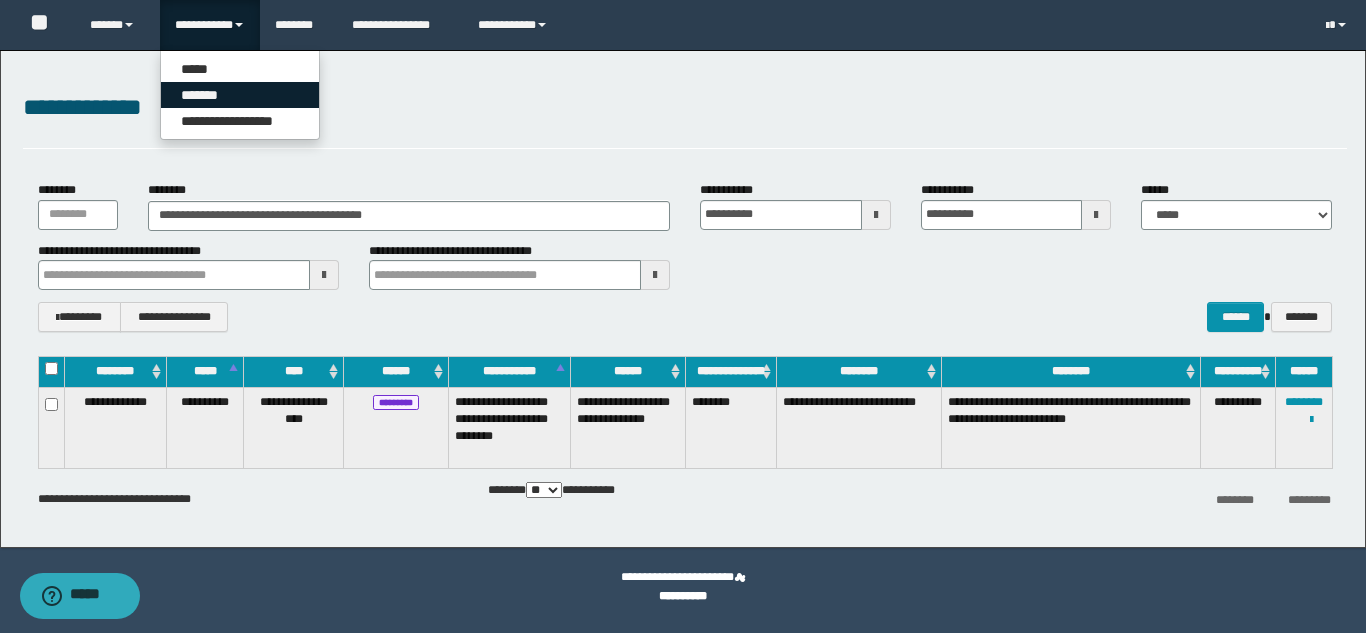 click on "*******" at bounding box center (240, 95) 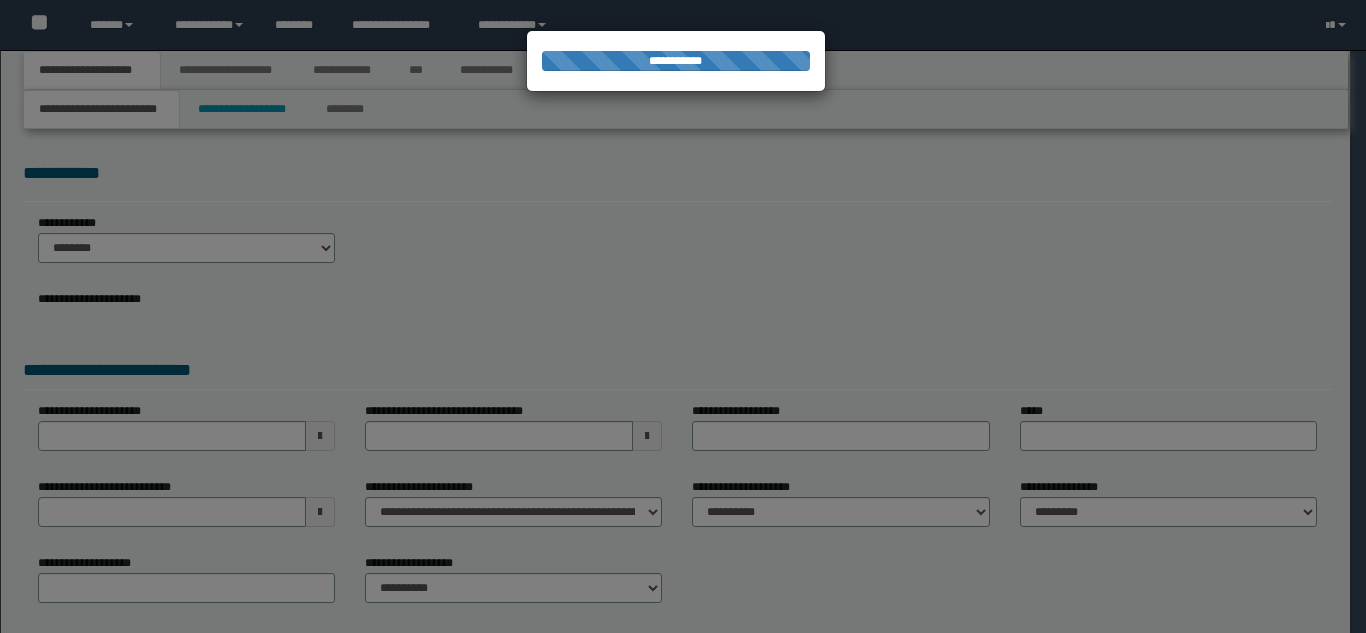 scroll, scrollTop: 0, scrollLeft: 0, axis: both 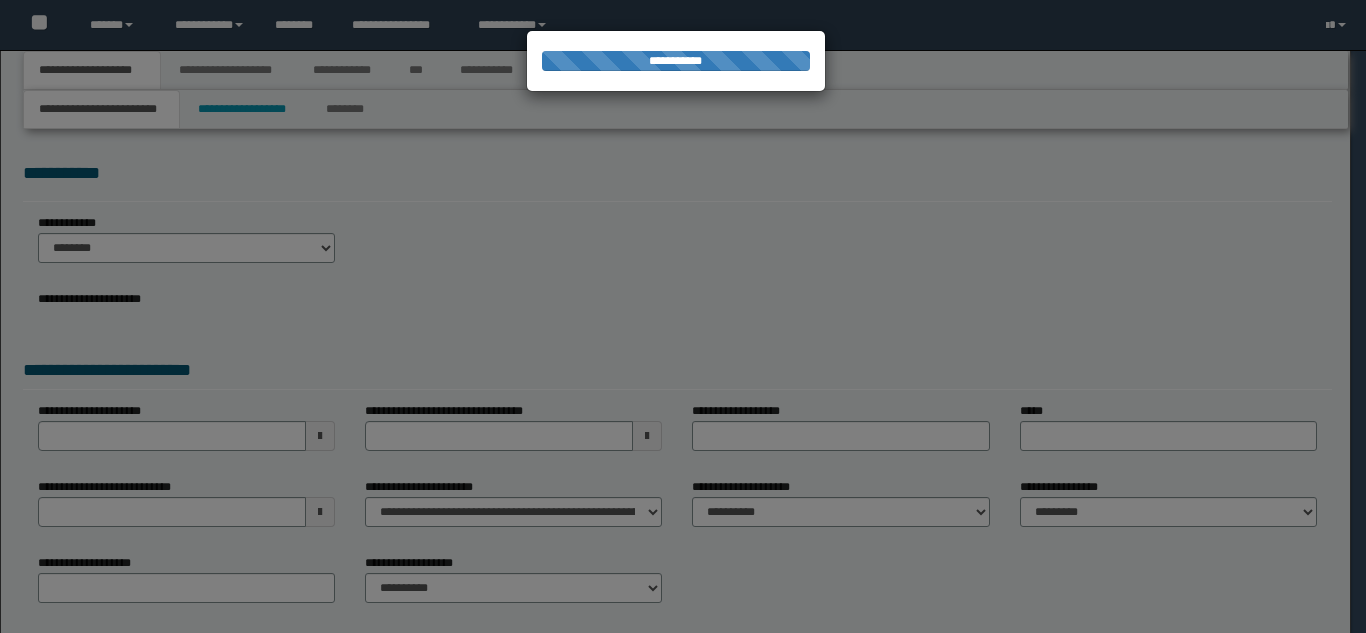 select on "**" 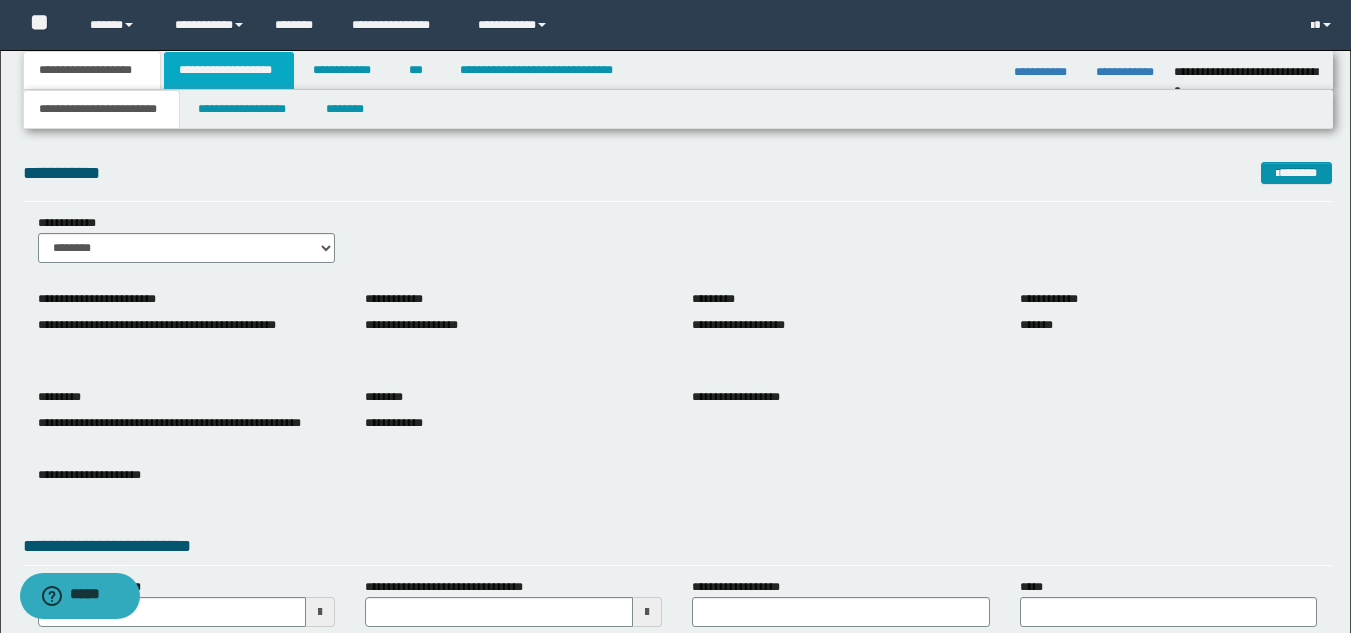 click on "**********" at bounding box center [229, 70] 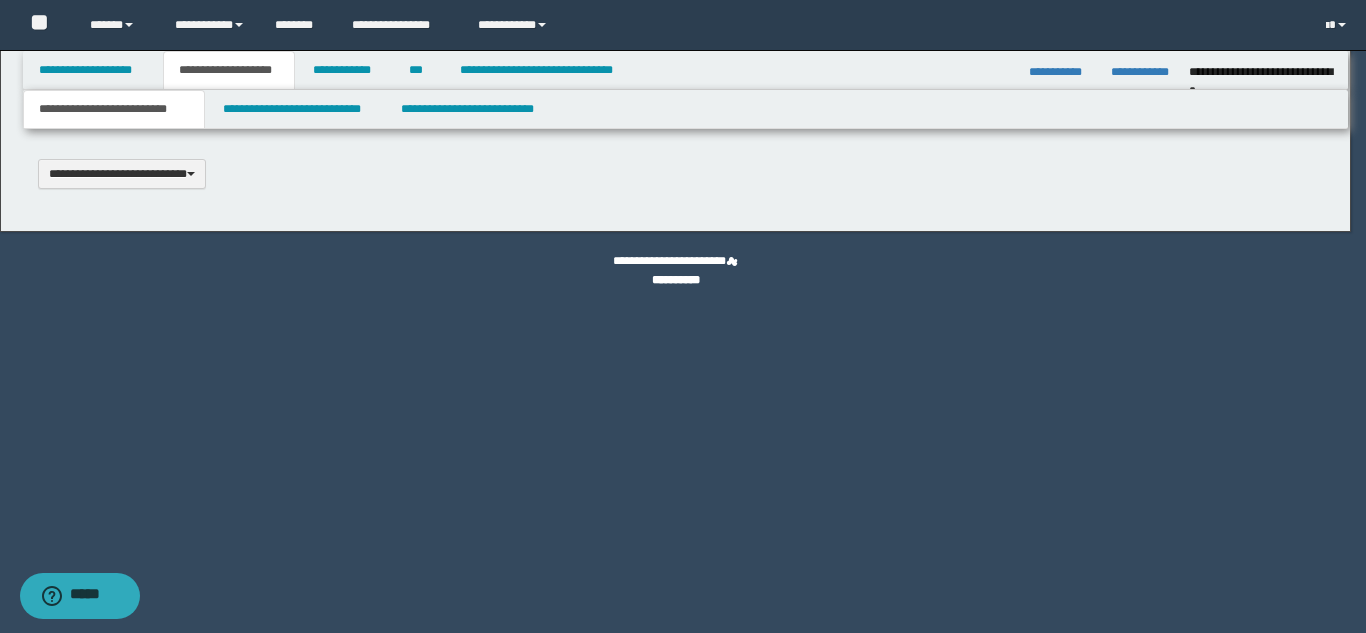 type 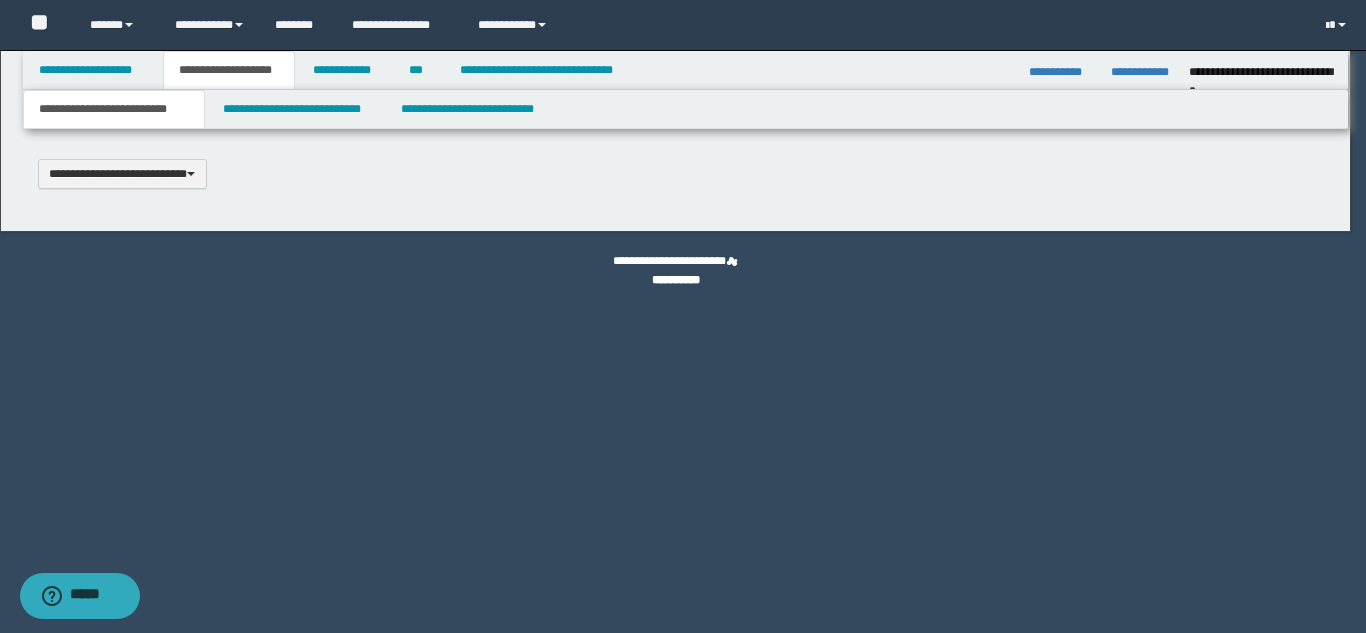select on "*" 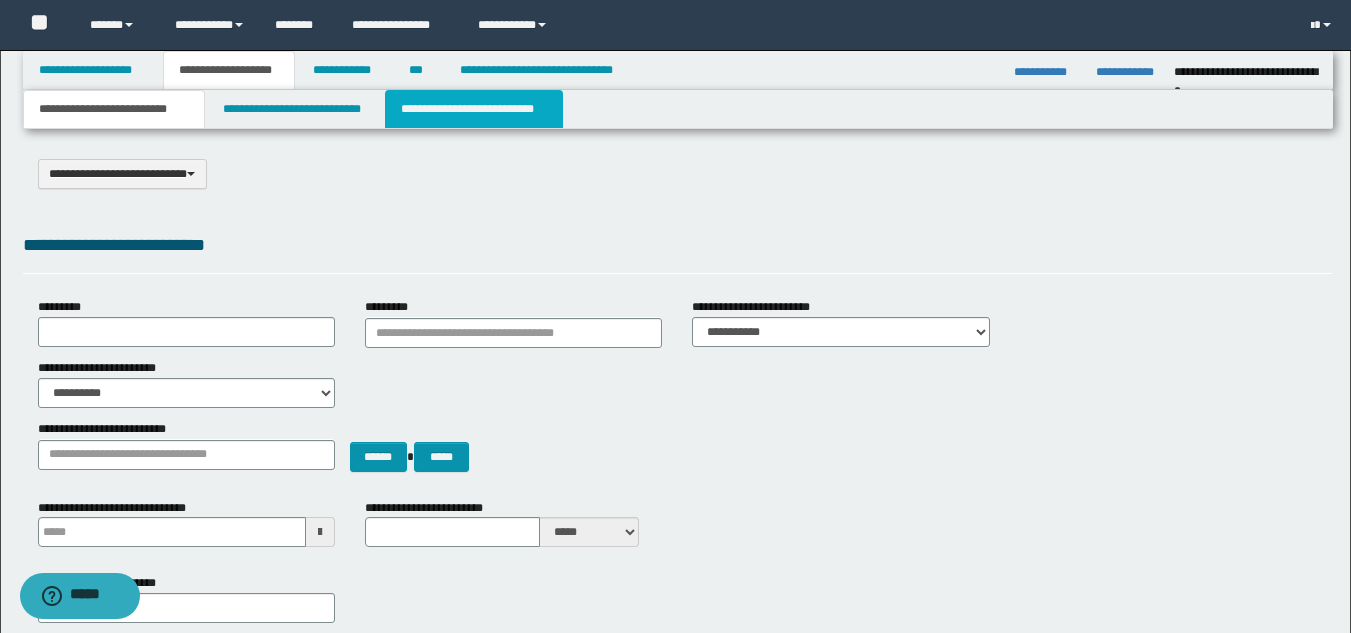 click on "**********" at bounding box center (474, 109) 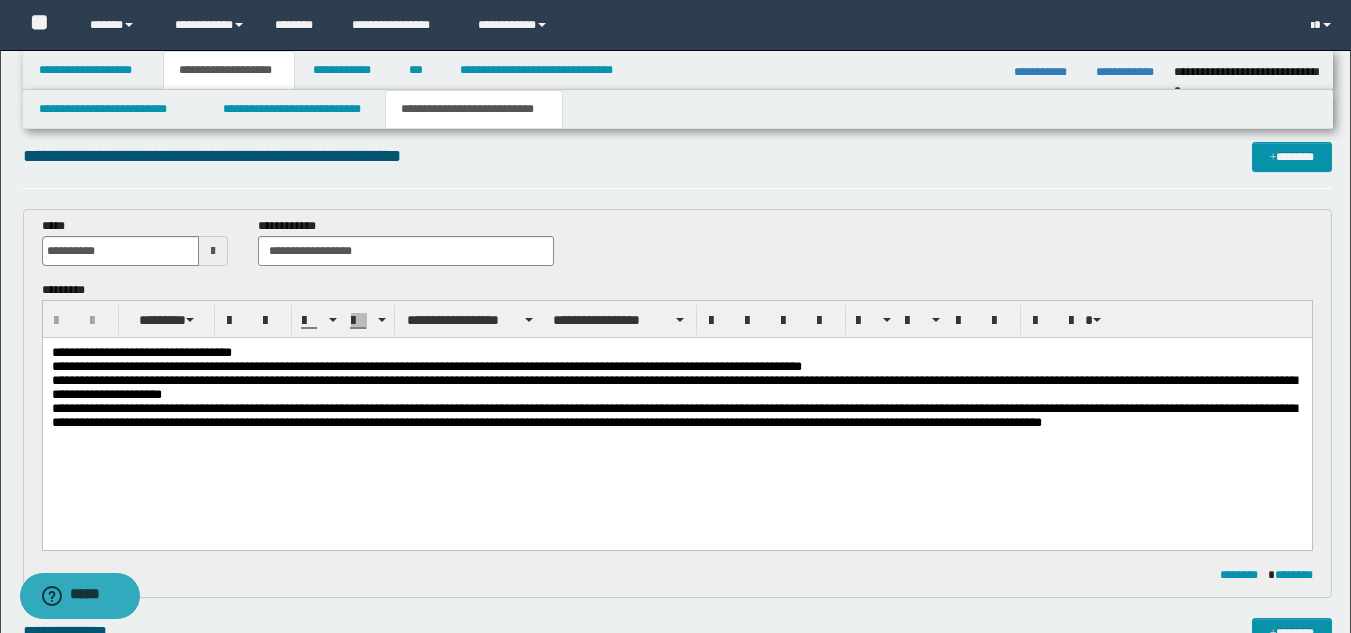 scroll, scrollTop: 0, scrollLeft: 0, axis: both 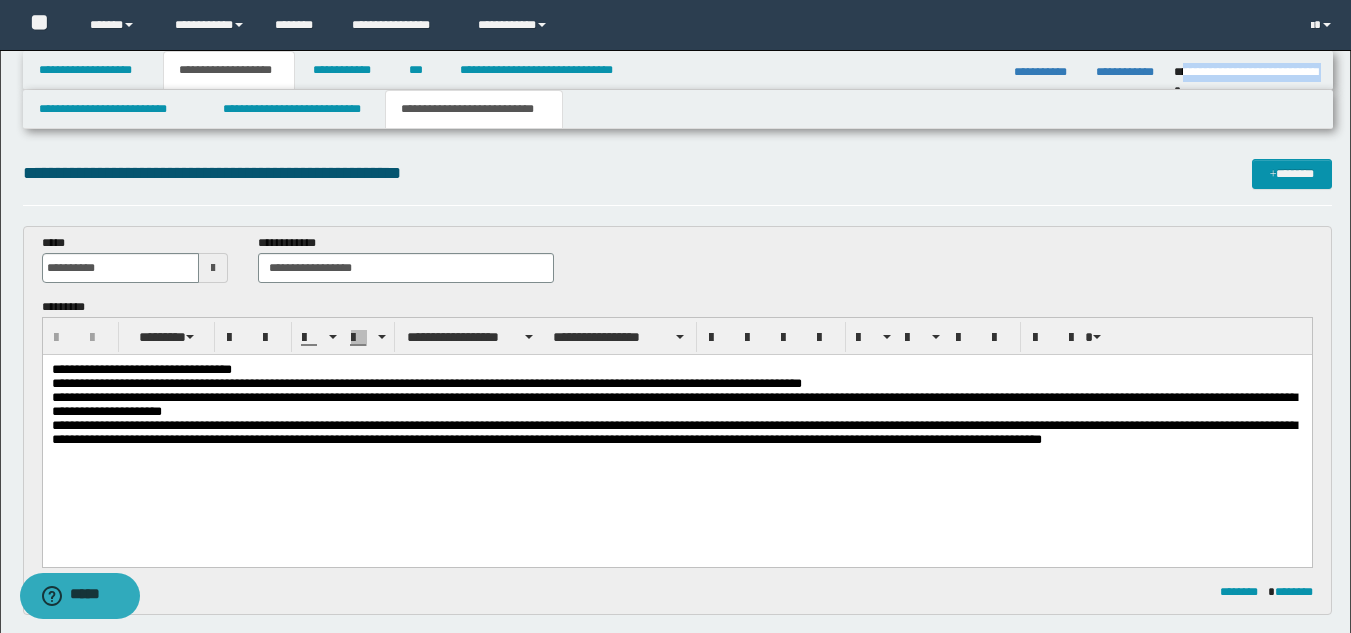 drag, startPoint x: 1180, startPoint y: 67, endPoint x: 1316, endPoint y: 65, distance: 136.01471 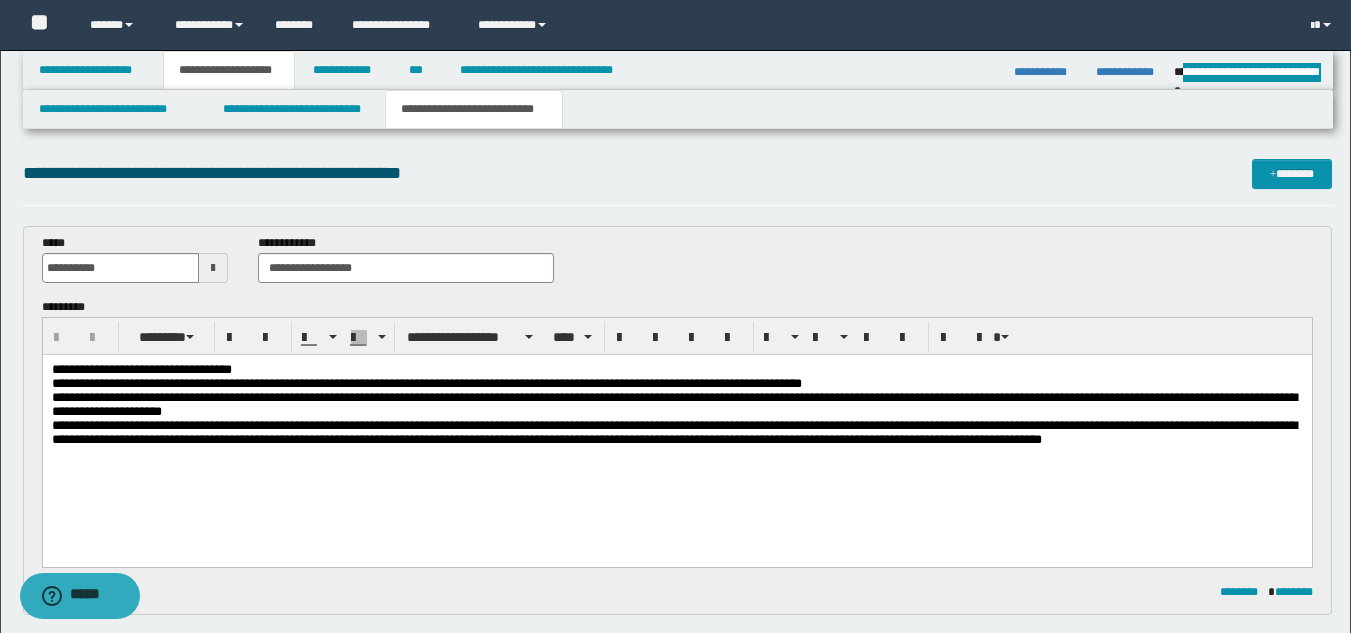click on "**********" at bounding box center [676, 405] 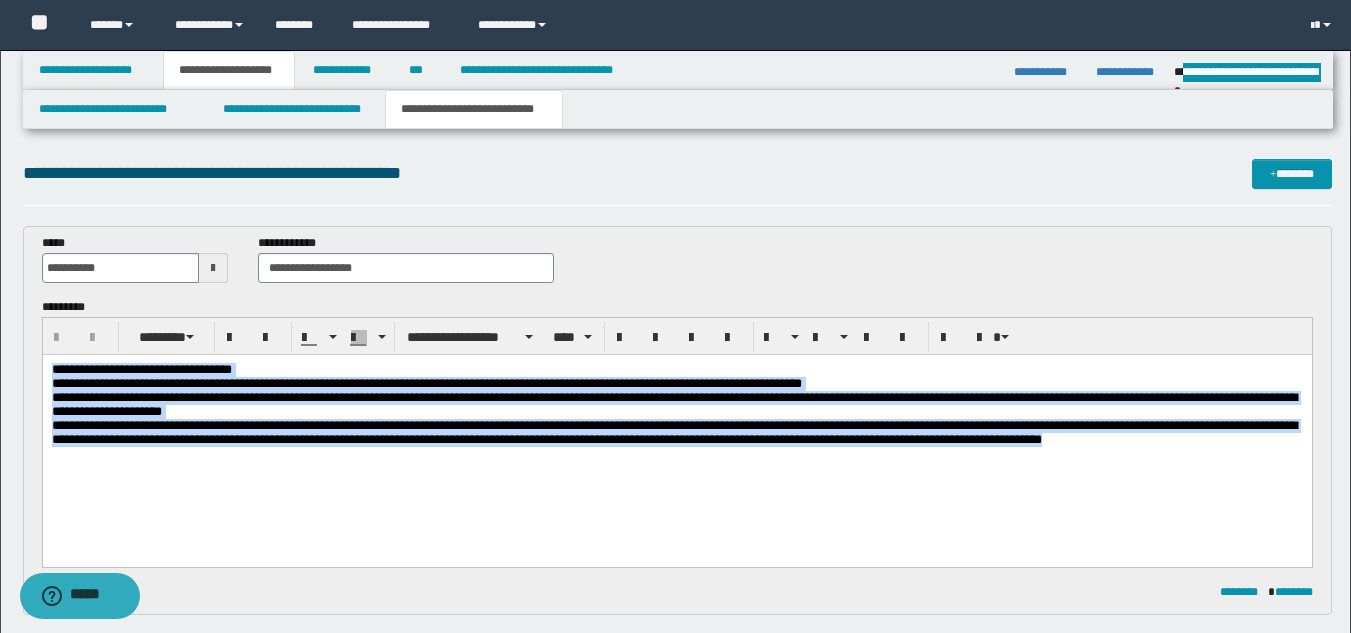 drag, startPoint x: 1195, startPoint y: 465, endPoint x: 100, endPoint y: 356, distance: 1100.4117 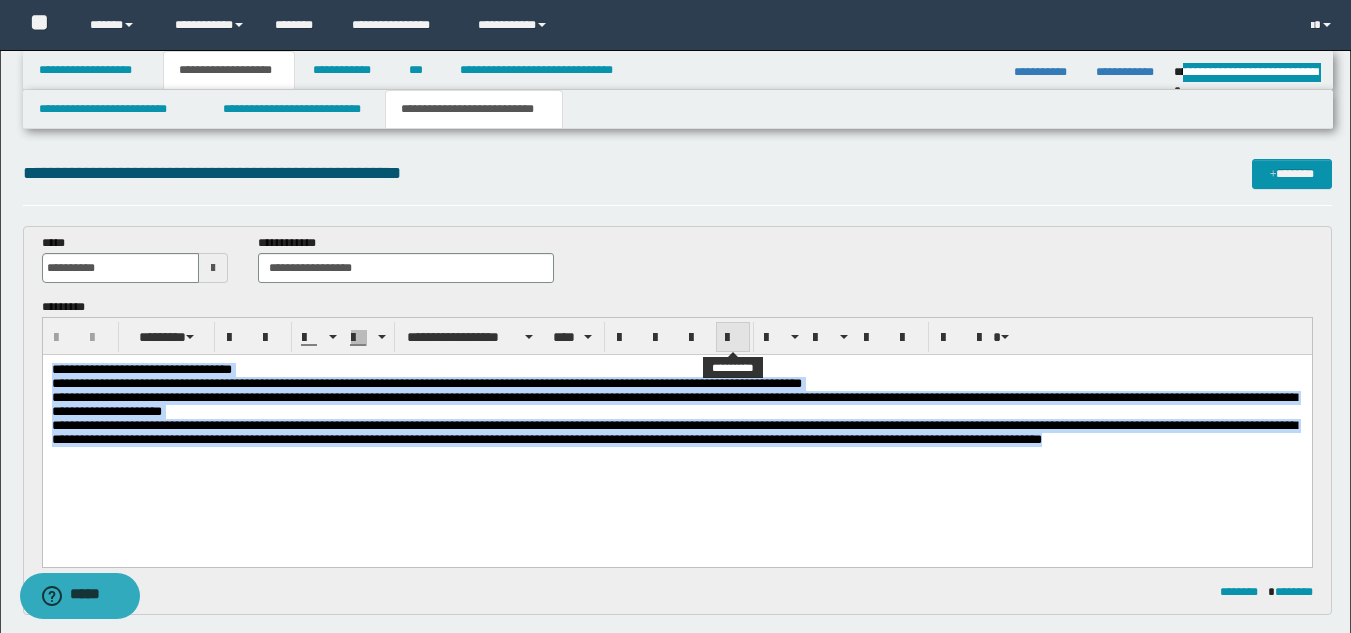 click at bounding box center [733, 338] 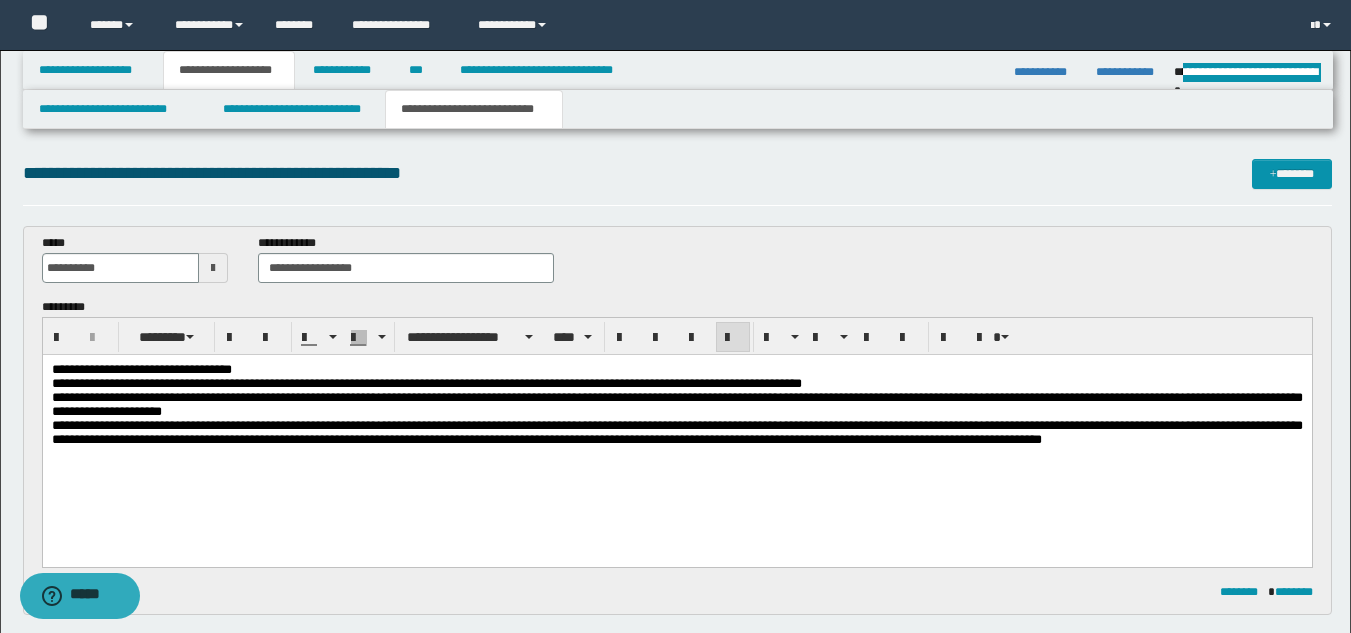 click on "**********" at bounding box center [676, 430] 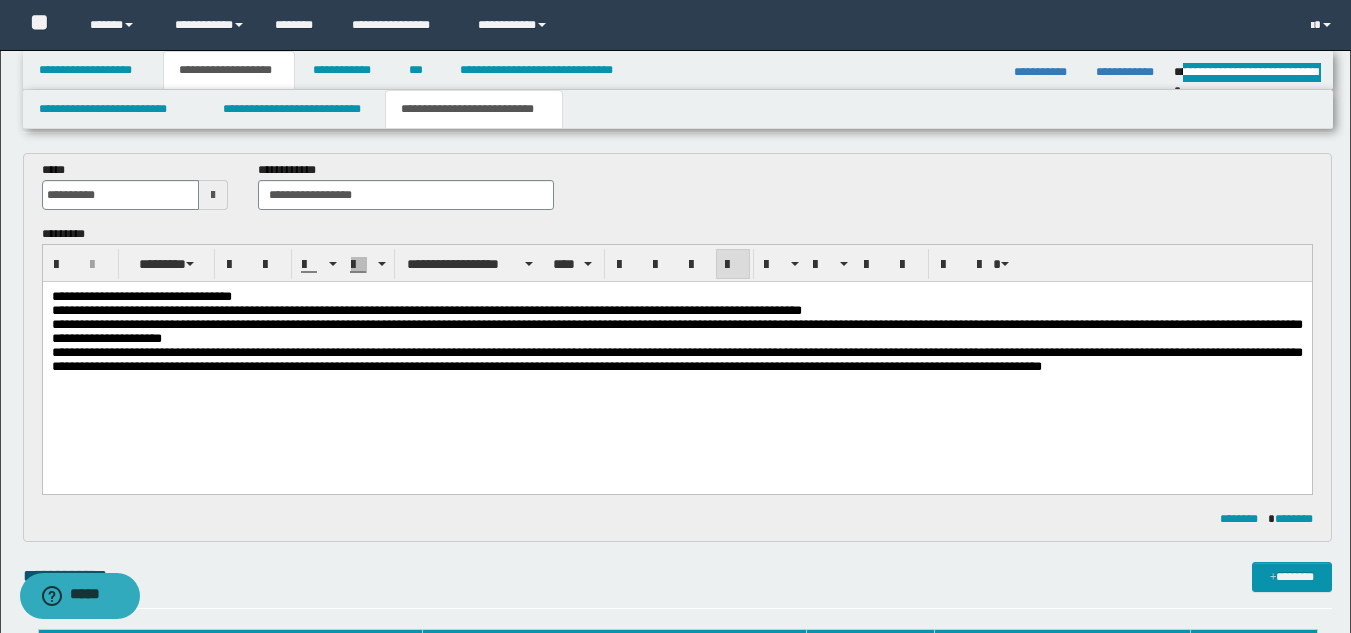 scroll, scrollTop: 0, scrollLeft: 0, axis: both 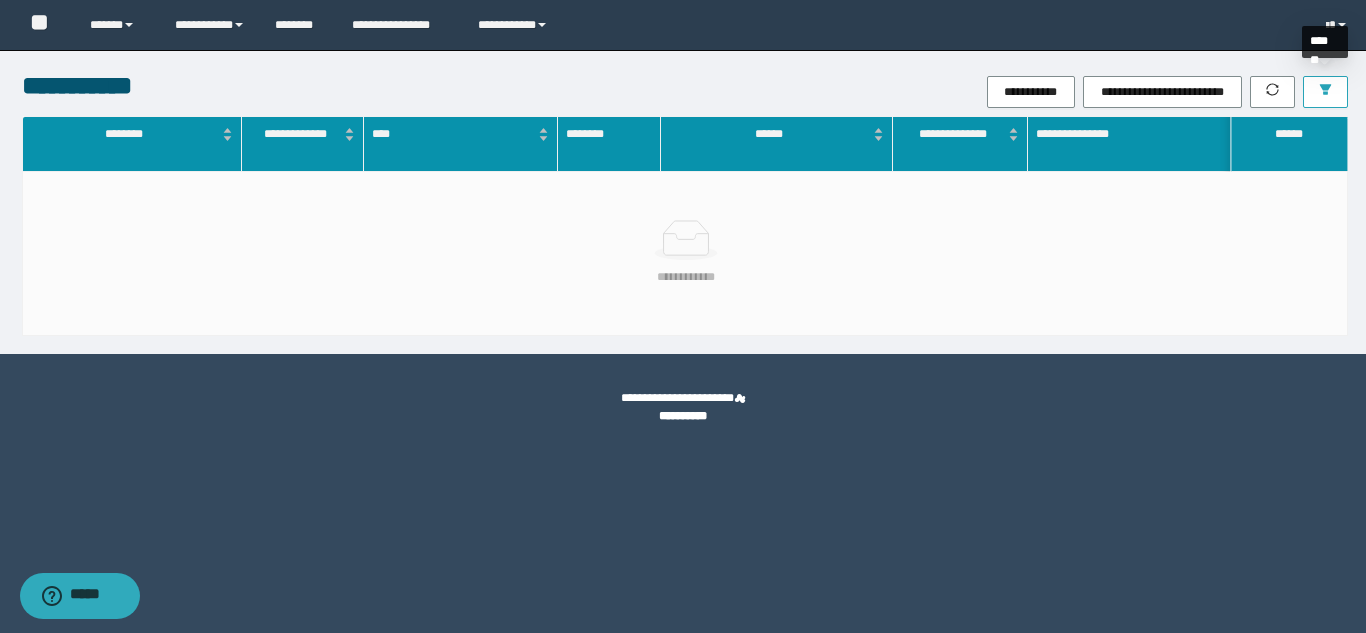 click 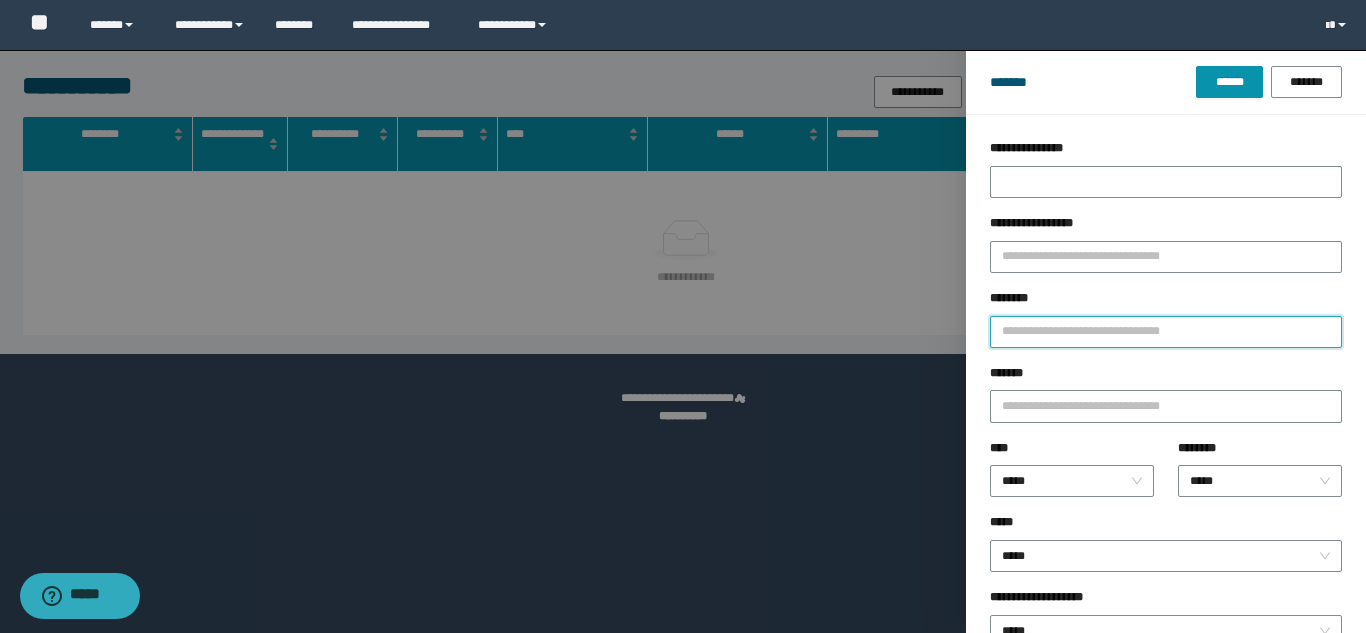 click on "********" at bounding box center (1166, 332) 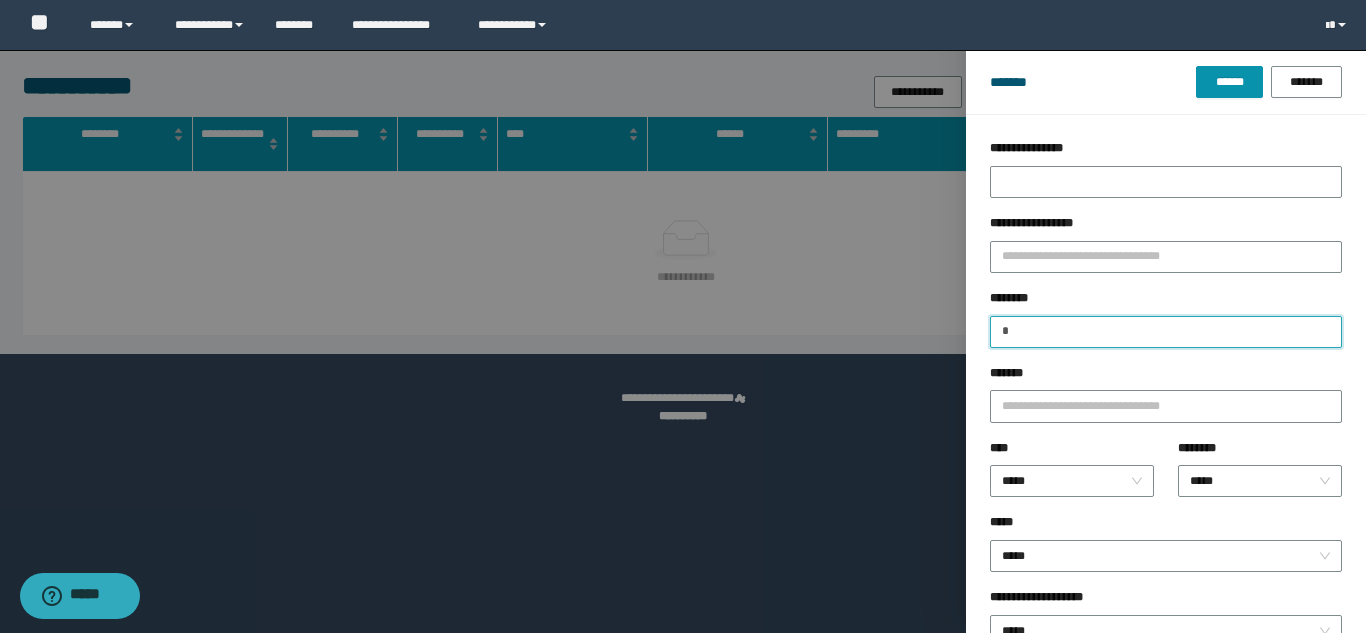 type 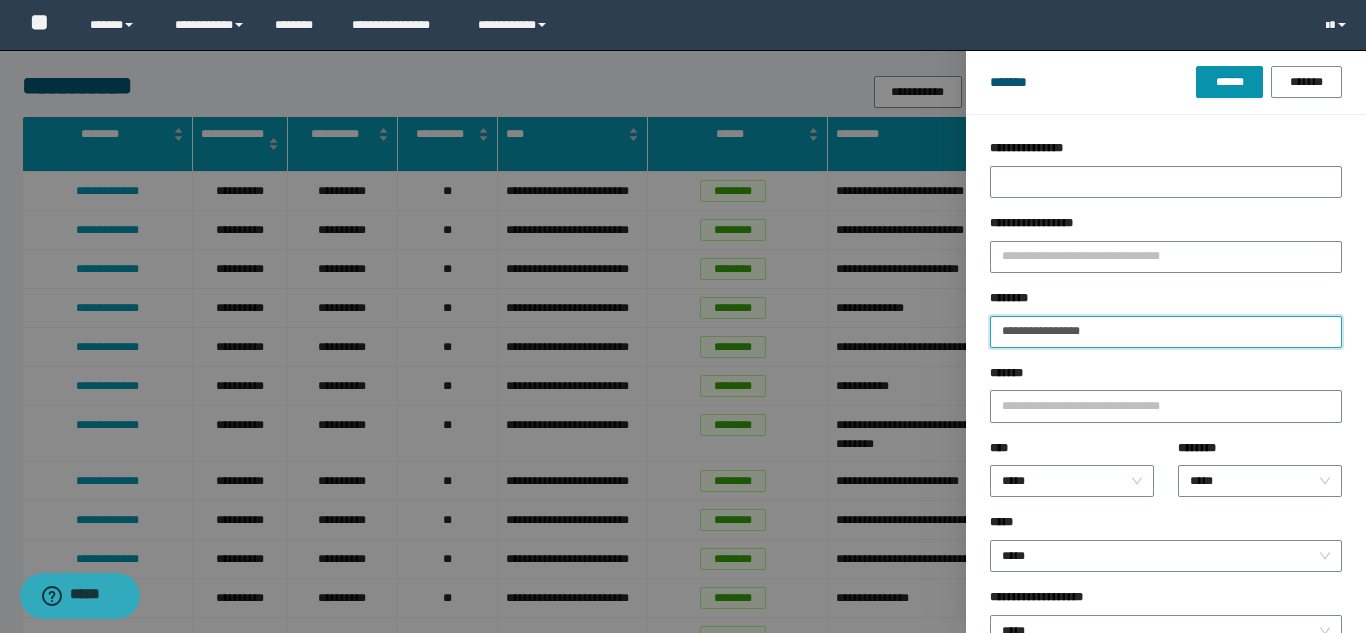 type on "**********" 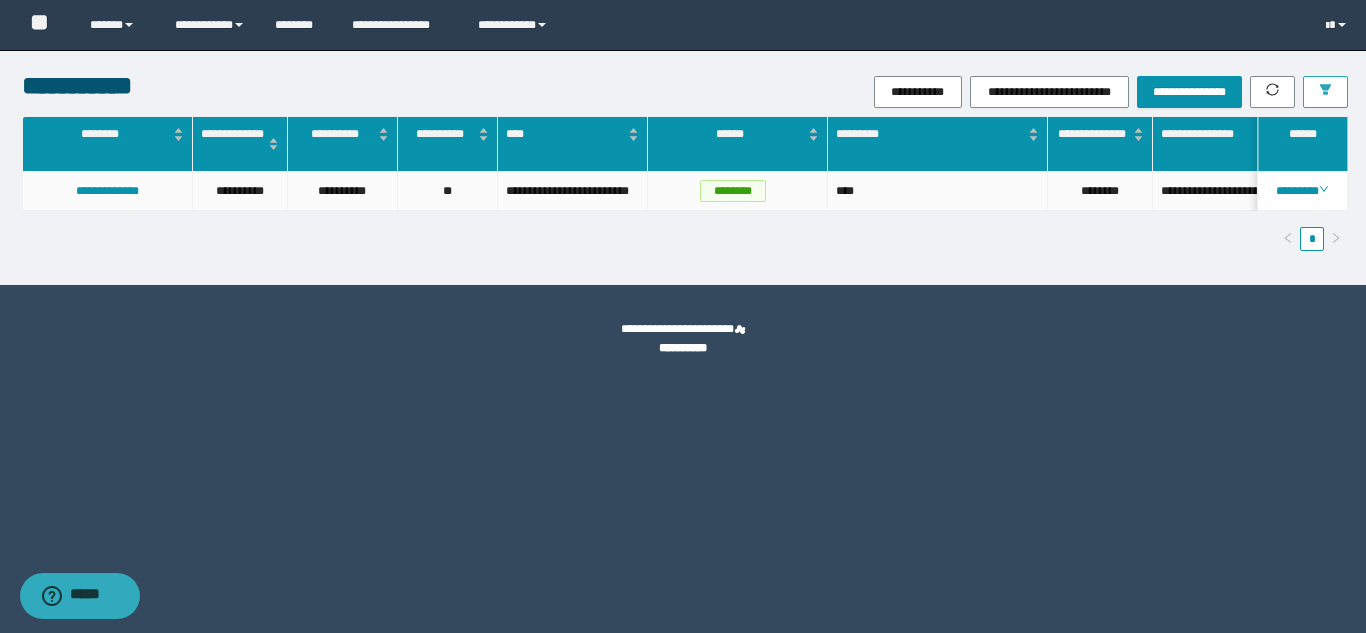 scroll, scrollTop: 0, scrollLeft: 96, axis: horizontal 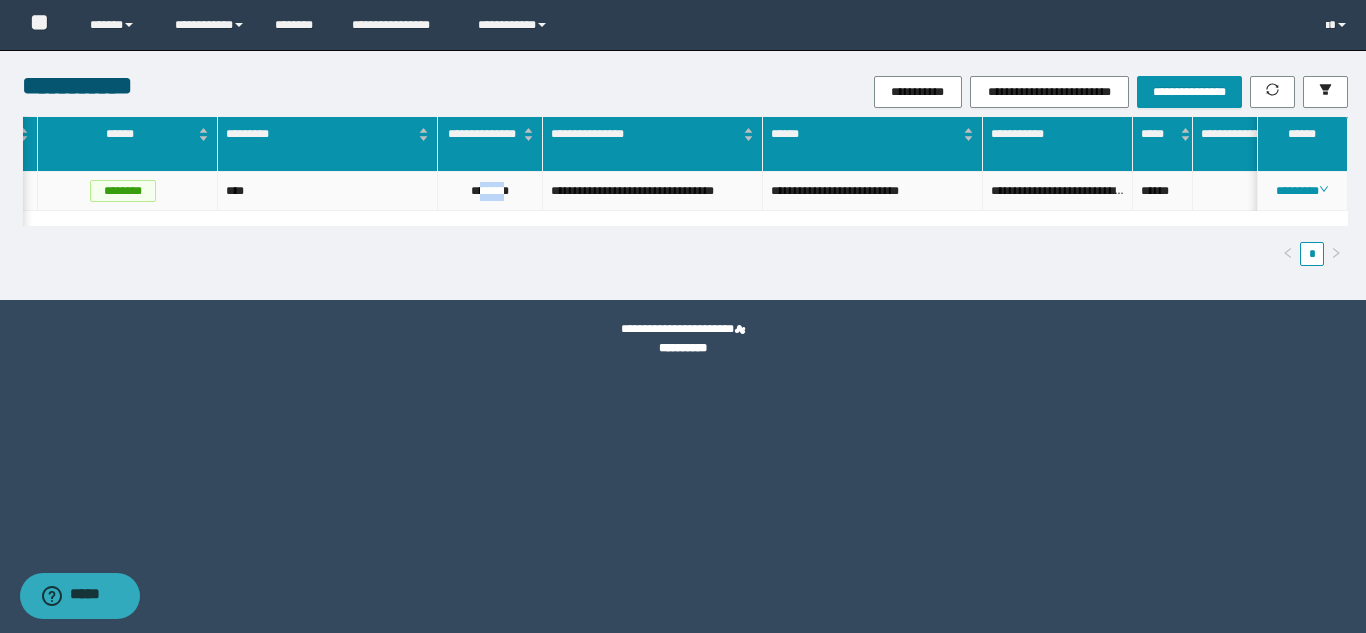 click on "********" at bounding box center (490, 191) 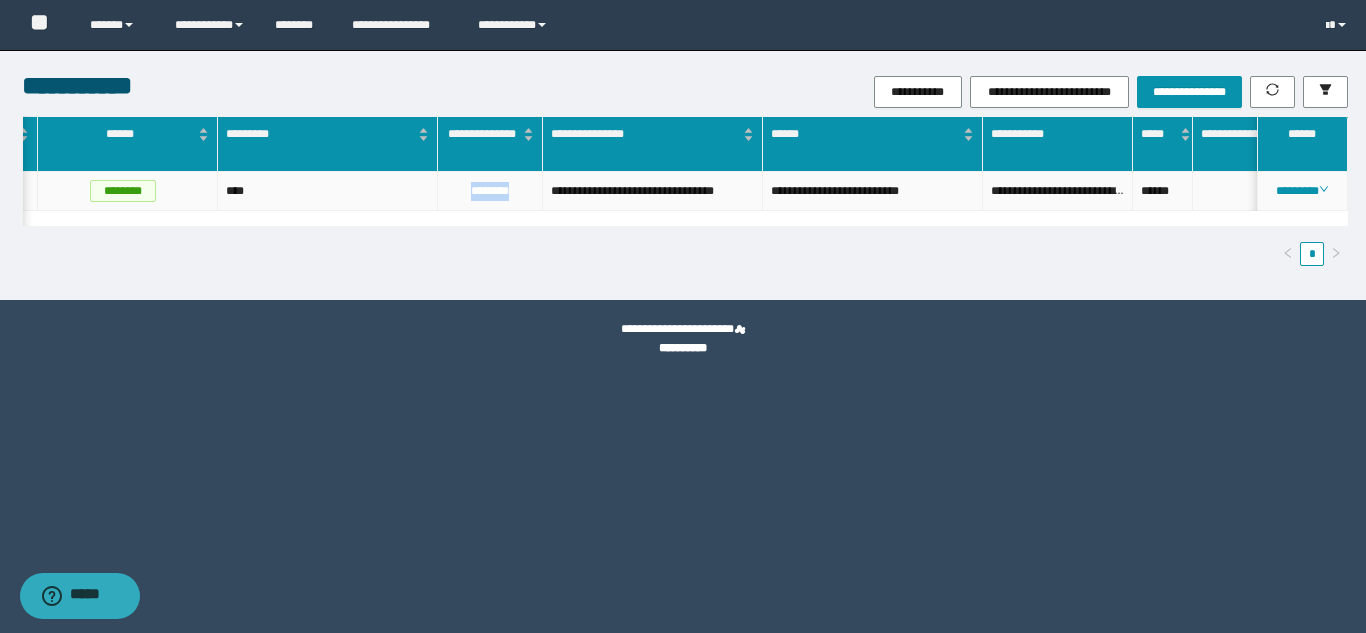 drag, startPoint x: 514, startPoint y: 184, endPoint x: 458, endPoint y: 189, distance: 56.22277 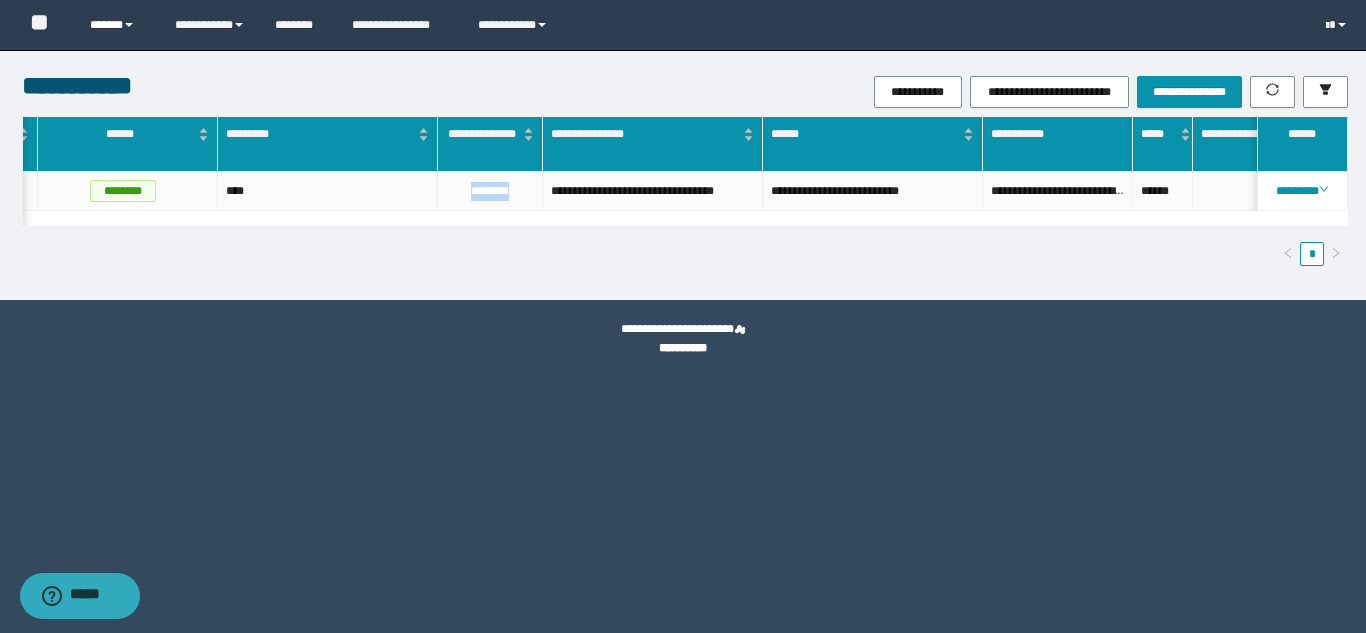 click on "******" at bounding box center [117, 25] 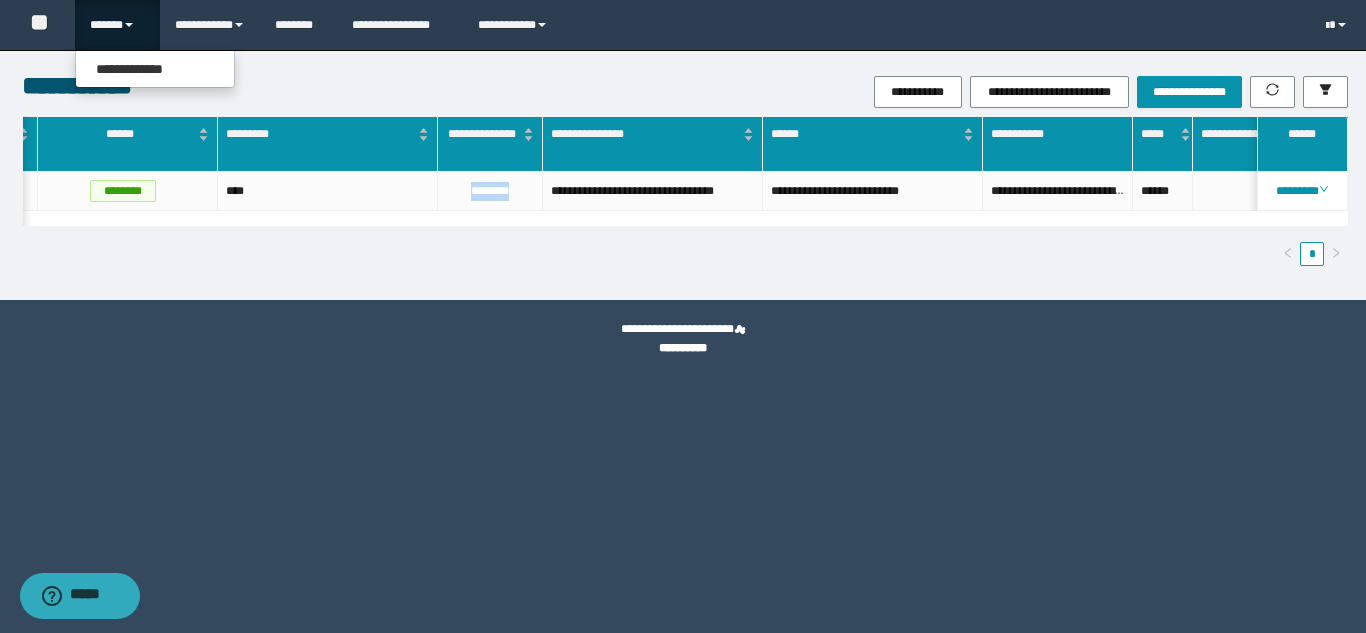 click on "******" at bounding box center (117, 25) 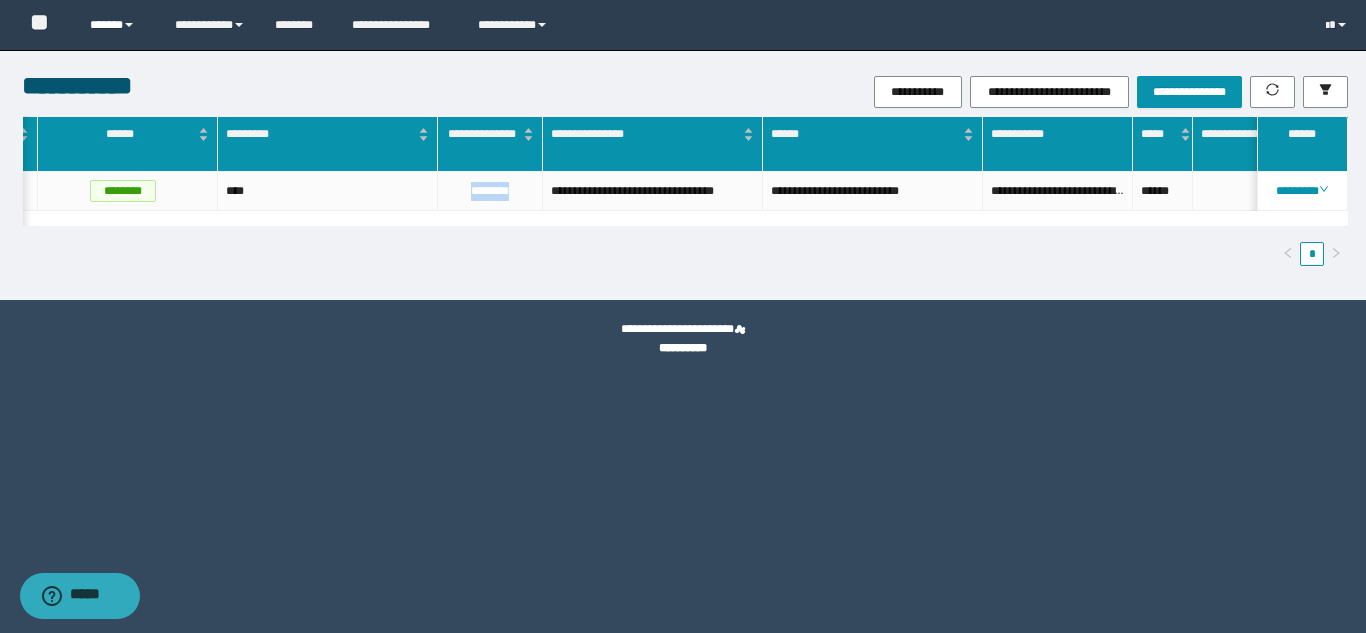 drag, startPoint x: 131, startPoint y: 17, endPoint x: 145, endPoint y: 41, distance: 27.784887 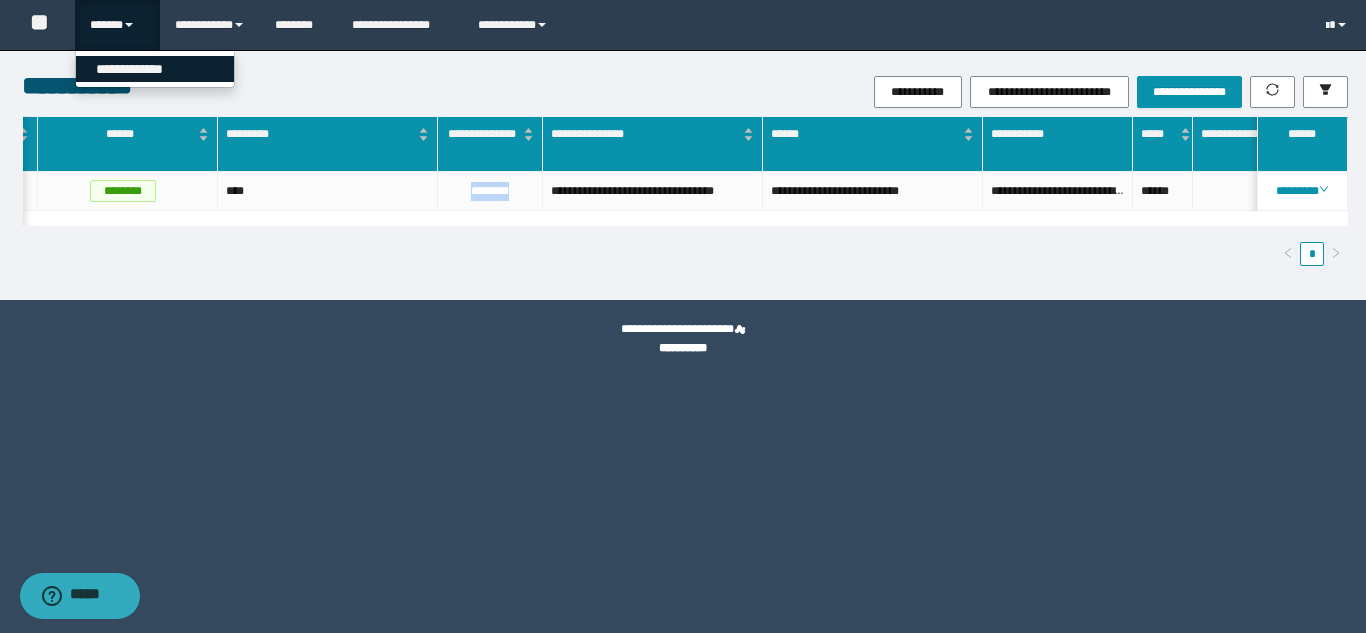 click on "**********" at bounding box center [155, 69] 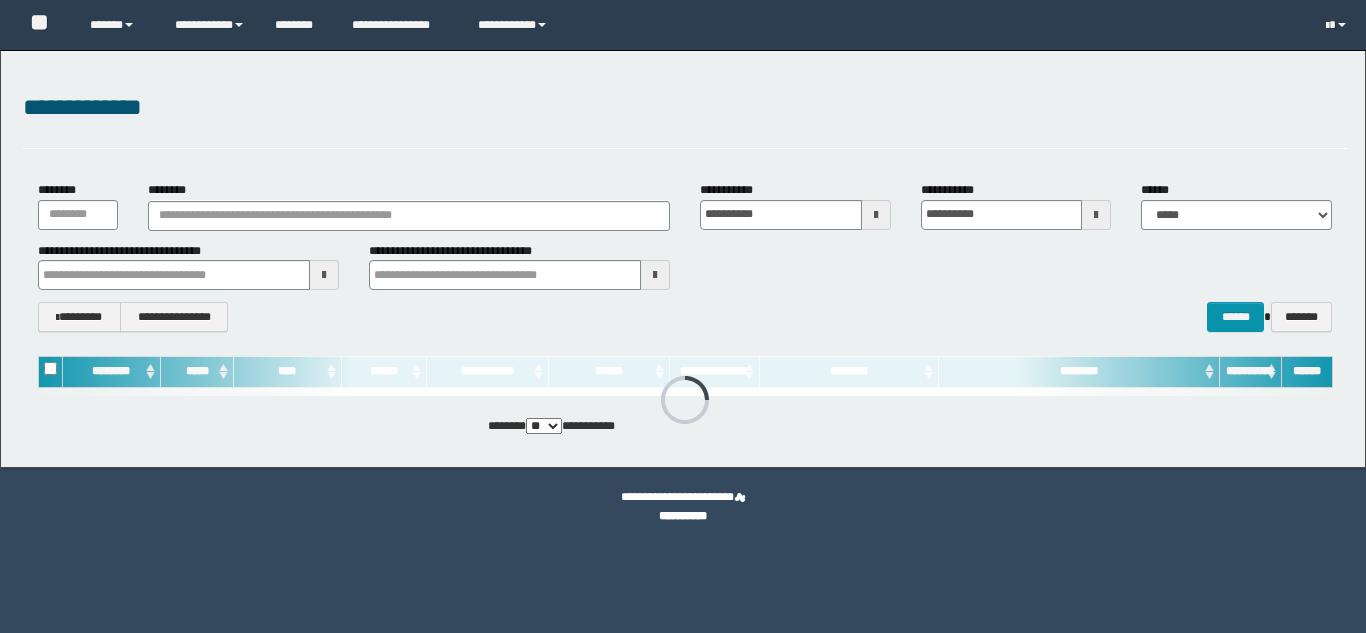 scroll, scrollTop: 0, scrollLeft: 0, axis: both 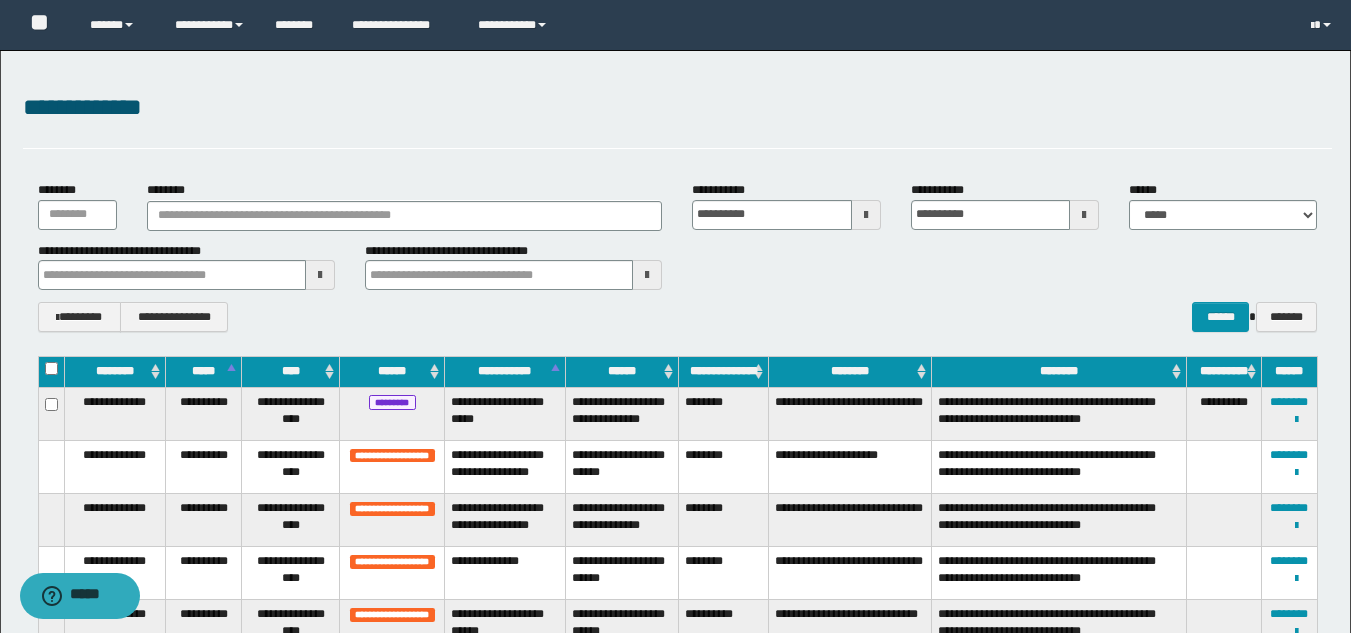 drag, startPoint x: 1189, startPoint y: 110, endPoint x: 1167, endPoint y: 108, distance: 22.090721 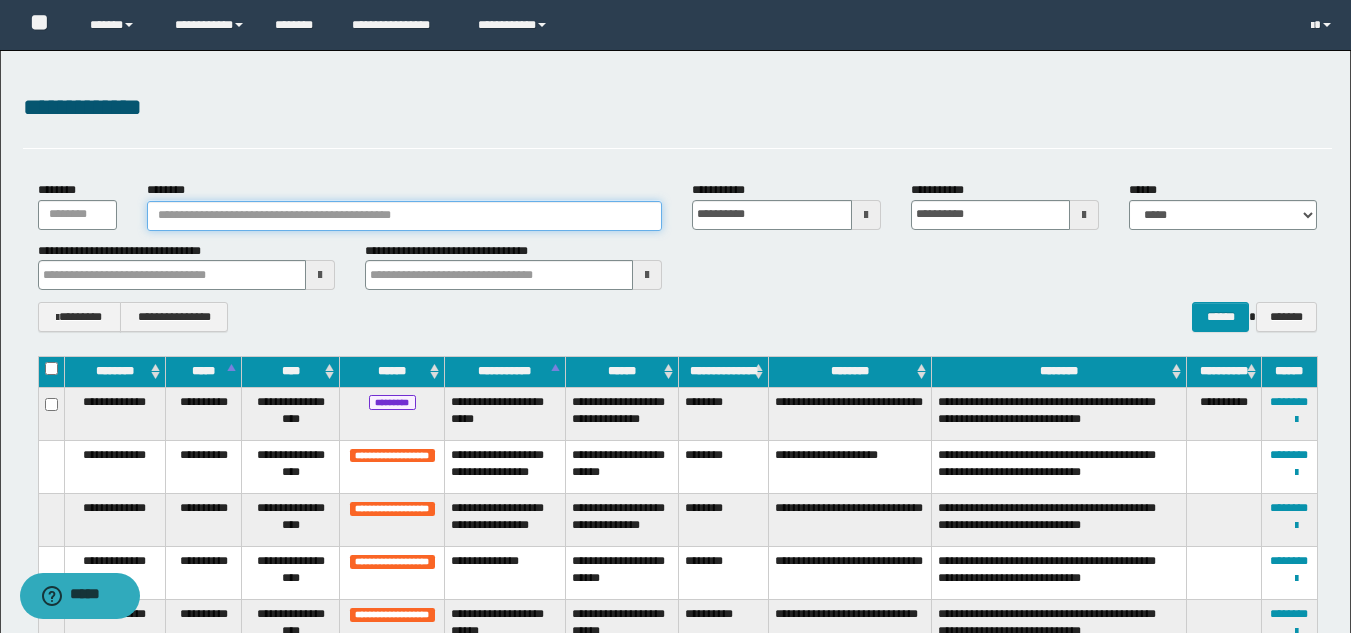 click on "********" at bounding box center [405, 216] 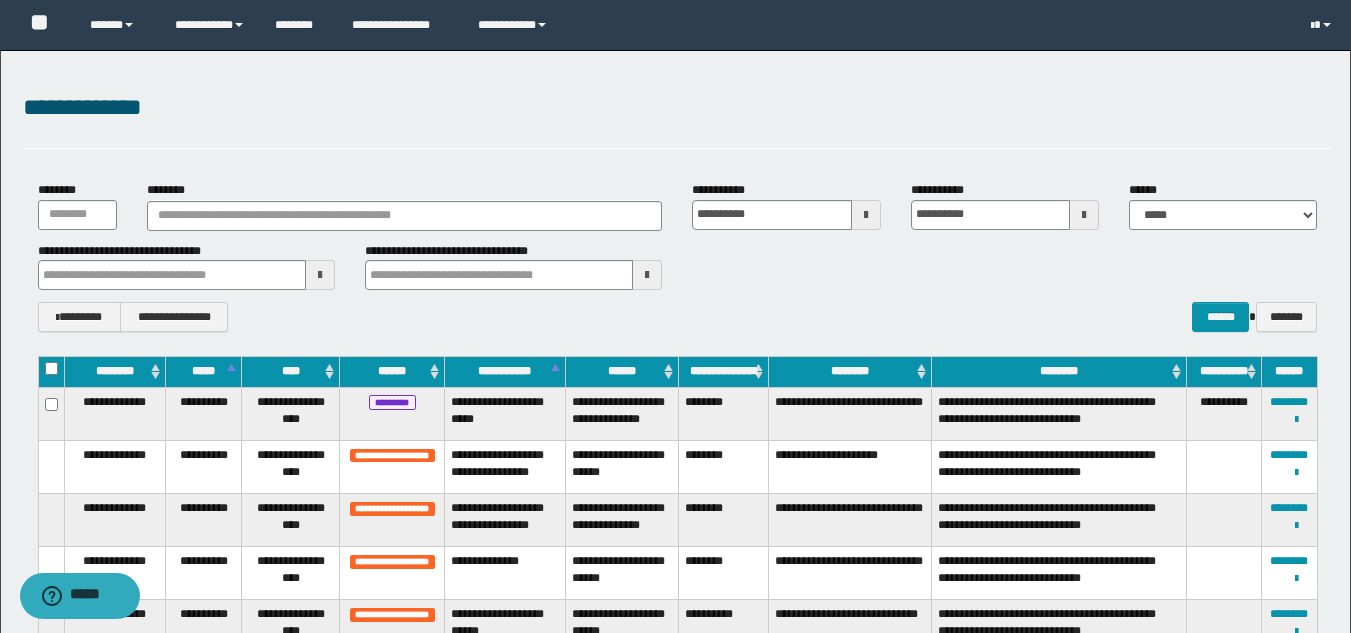 click on "**********" at bounding box center [677, 266] 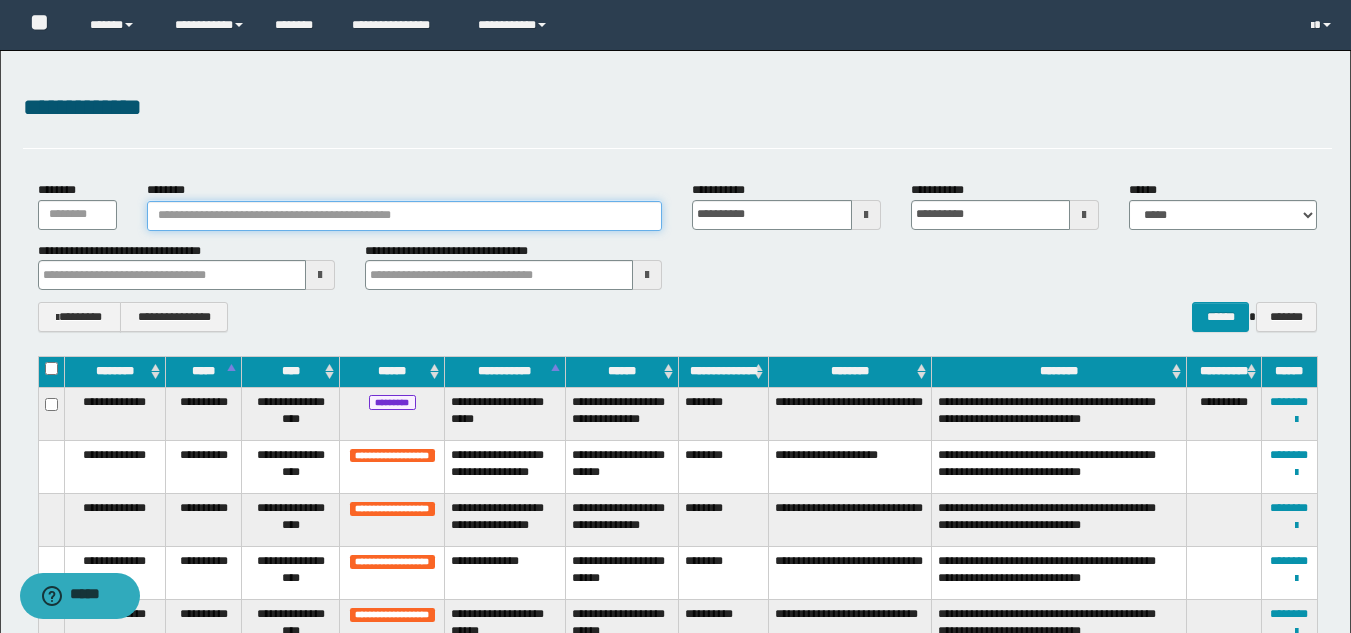 click on "********" at bounding box center [405, 216] 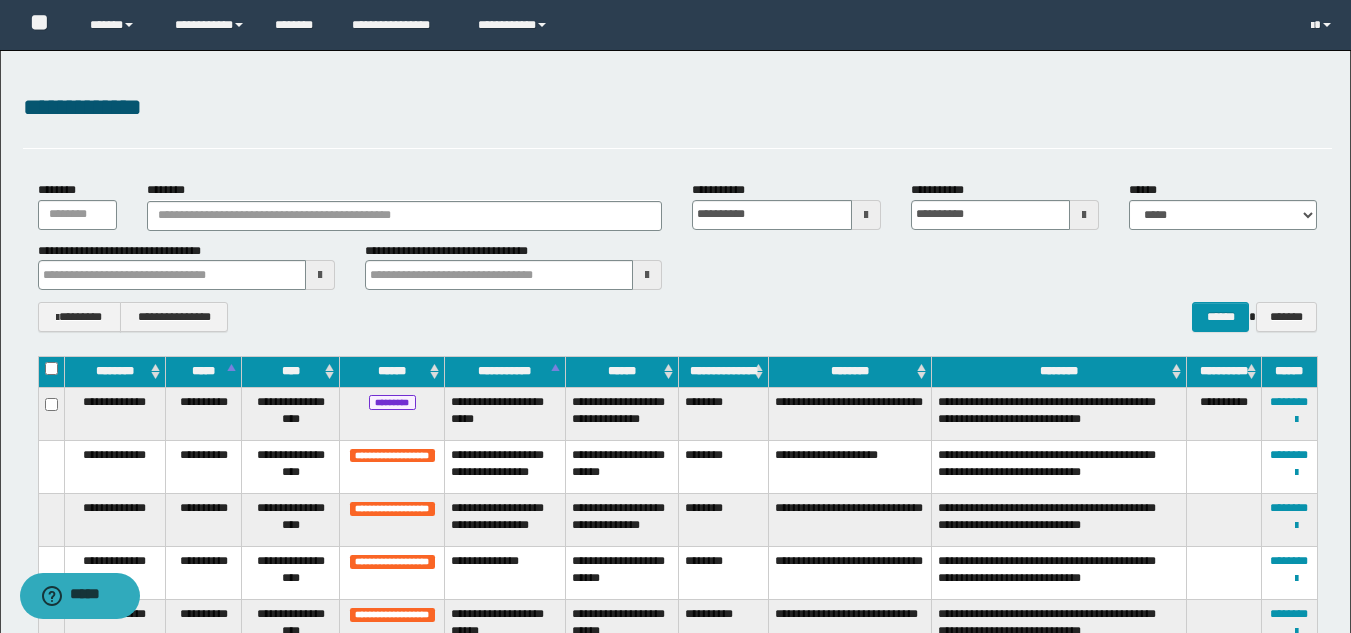 click on "**********" at bounding box center (677, 266) 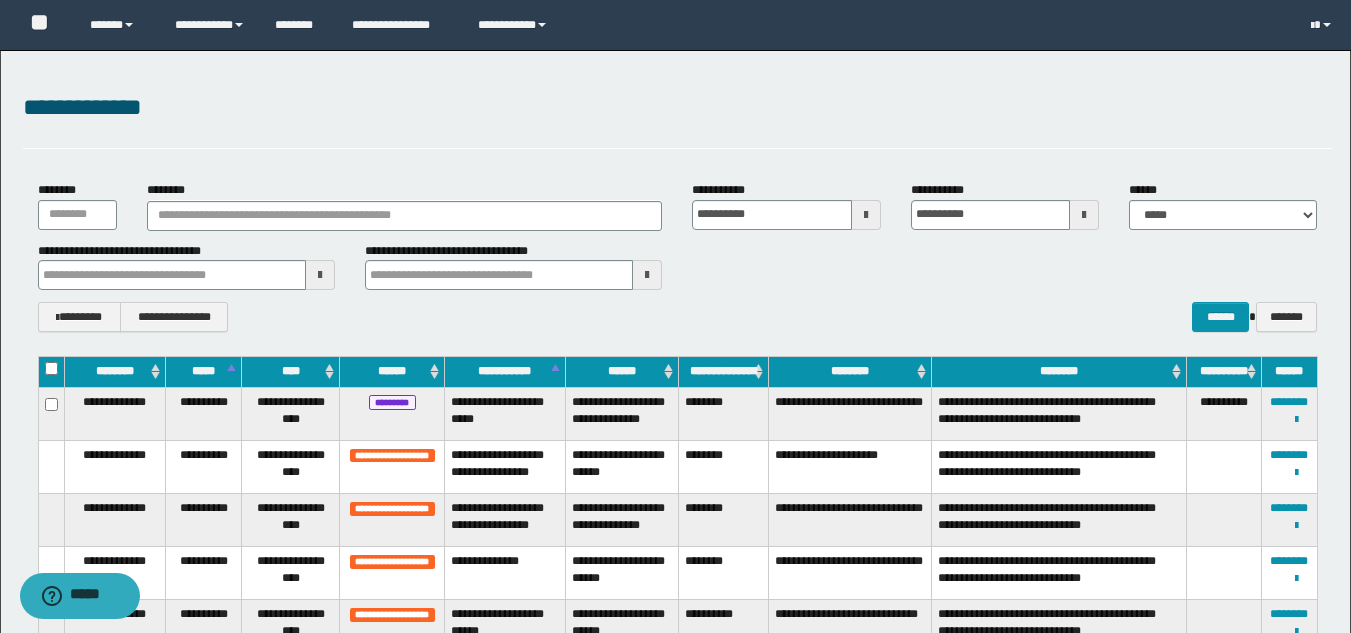 click on "**********" at bounding box center (677, 108) 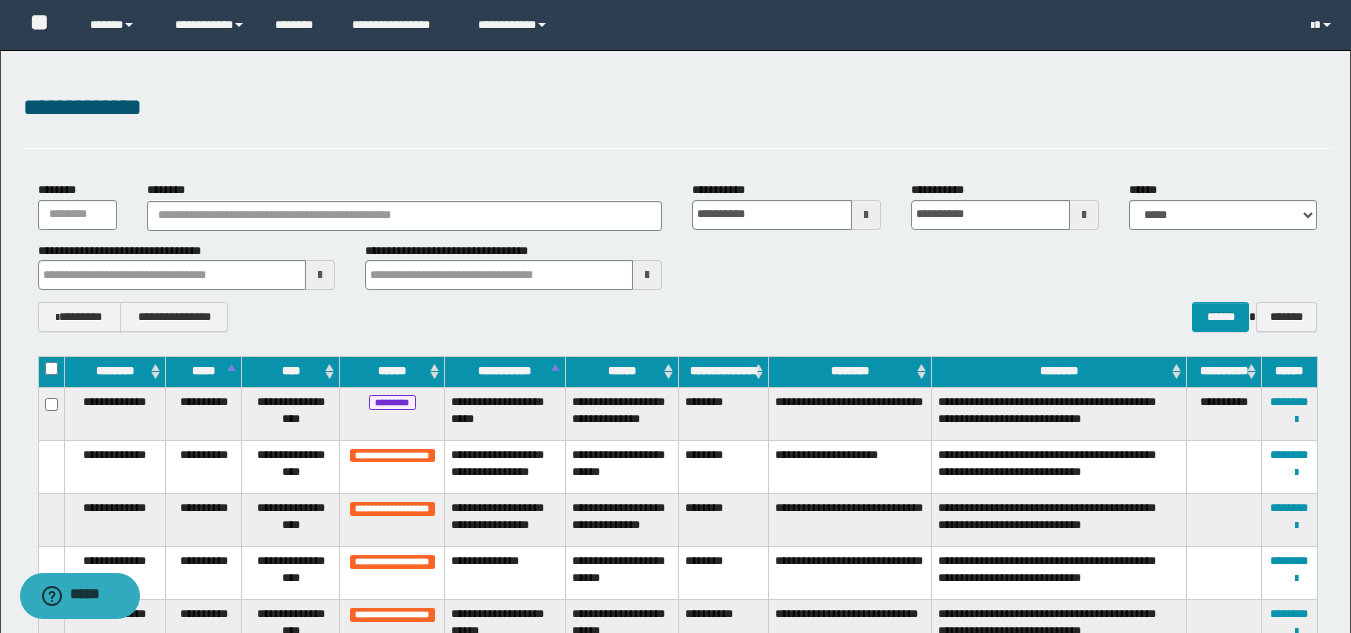 drag, startPoint x: 520, startPoint y: 138, endPoint x: 455, endPoint y: 121, distance: 67.18631 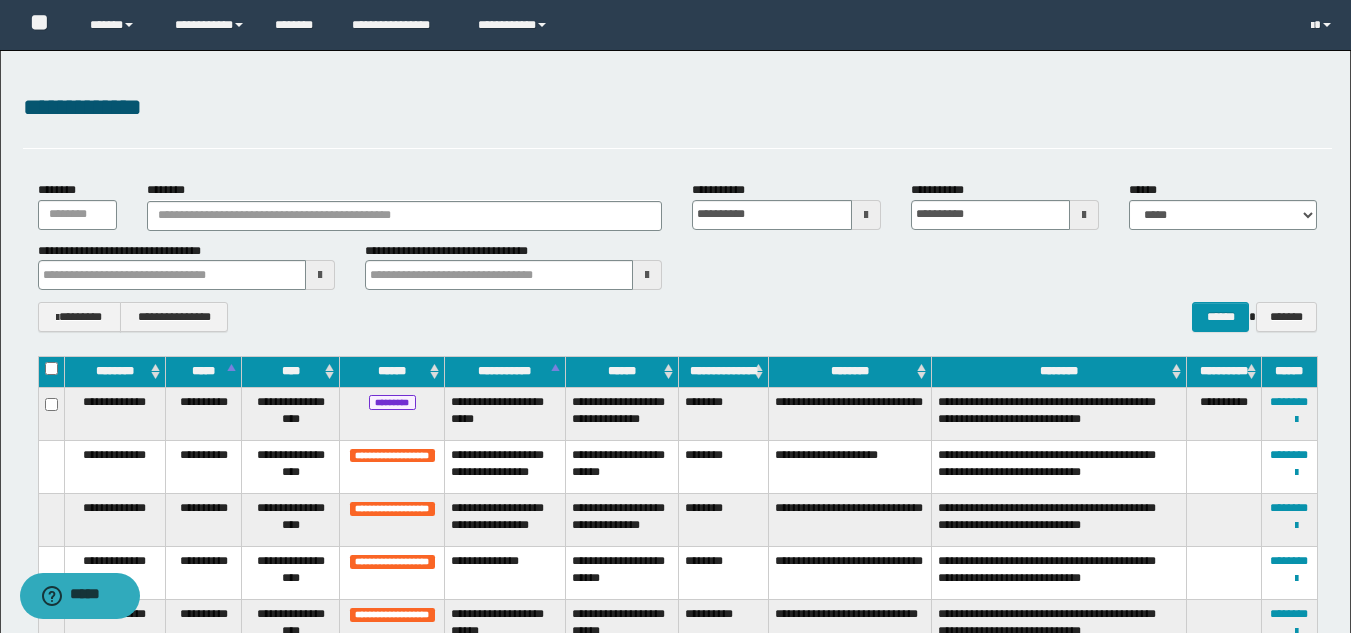 drag, startPoint x: 526, startPoint y: 154, endPoint x: 586, endPoint y: 174, distance: 63.245552 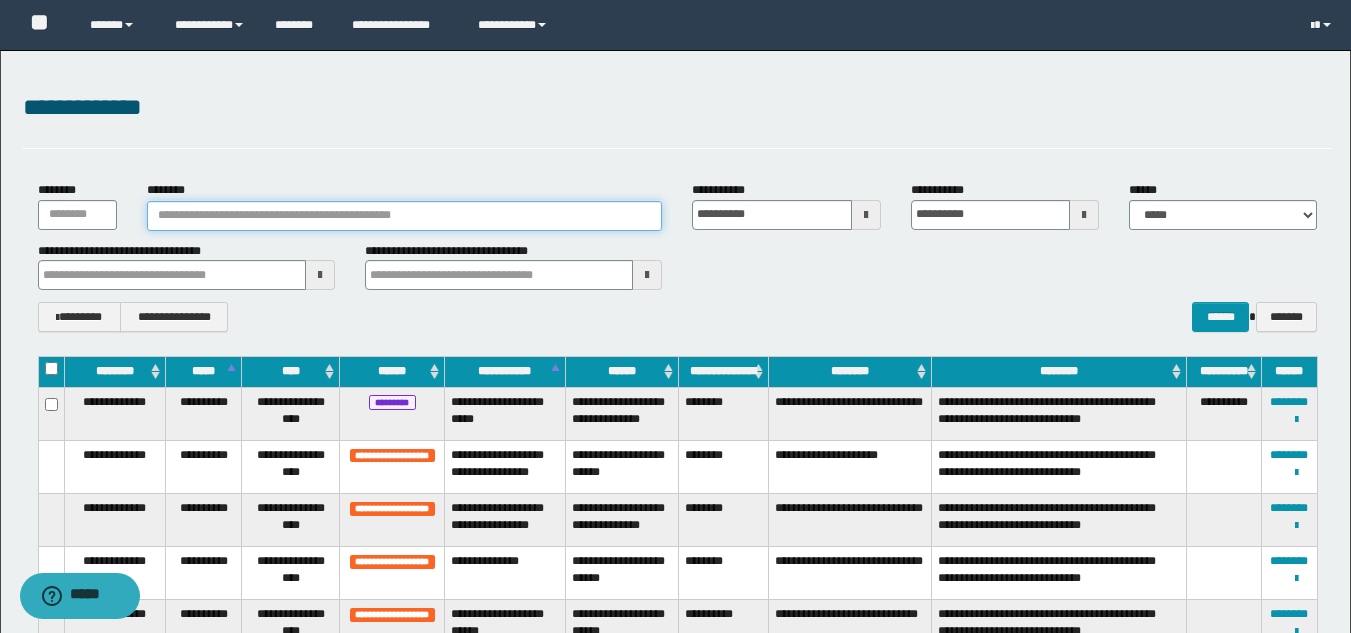 click on "********" at bounding box center [405, 216] 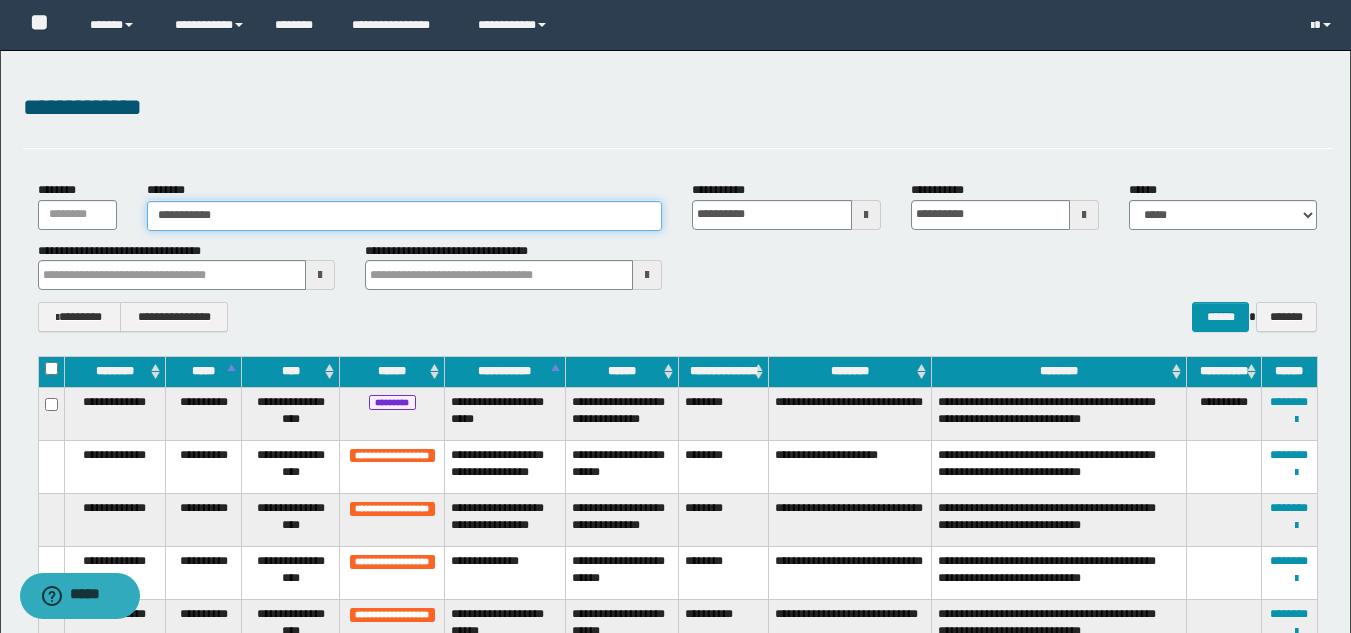 type on "**********" 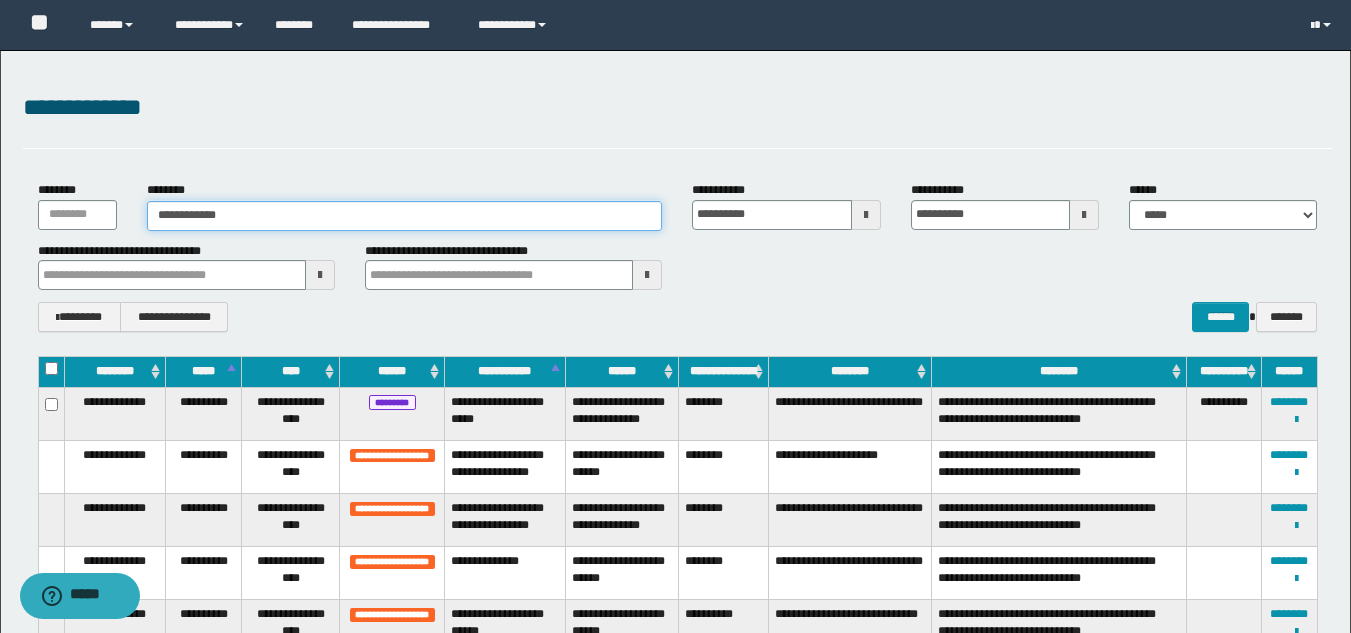 type on "**********" 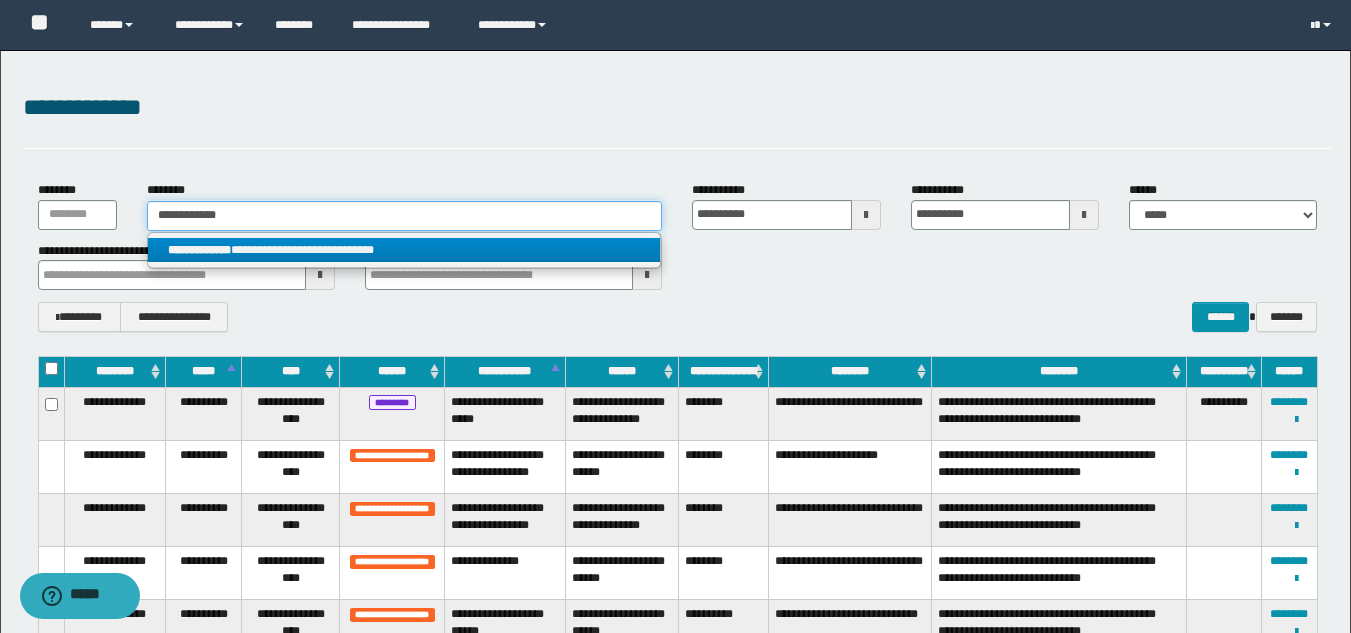 type on "**********" 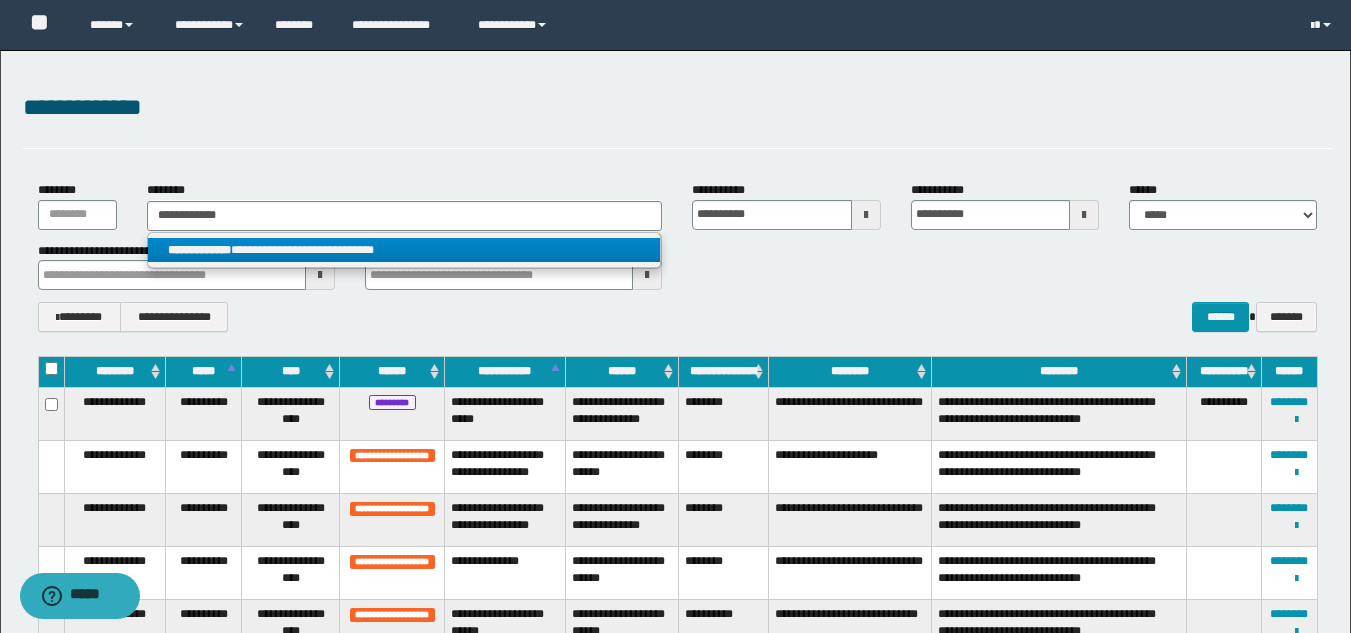 click on "**********" at bounding box center [404, 250] 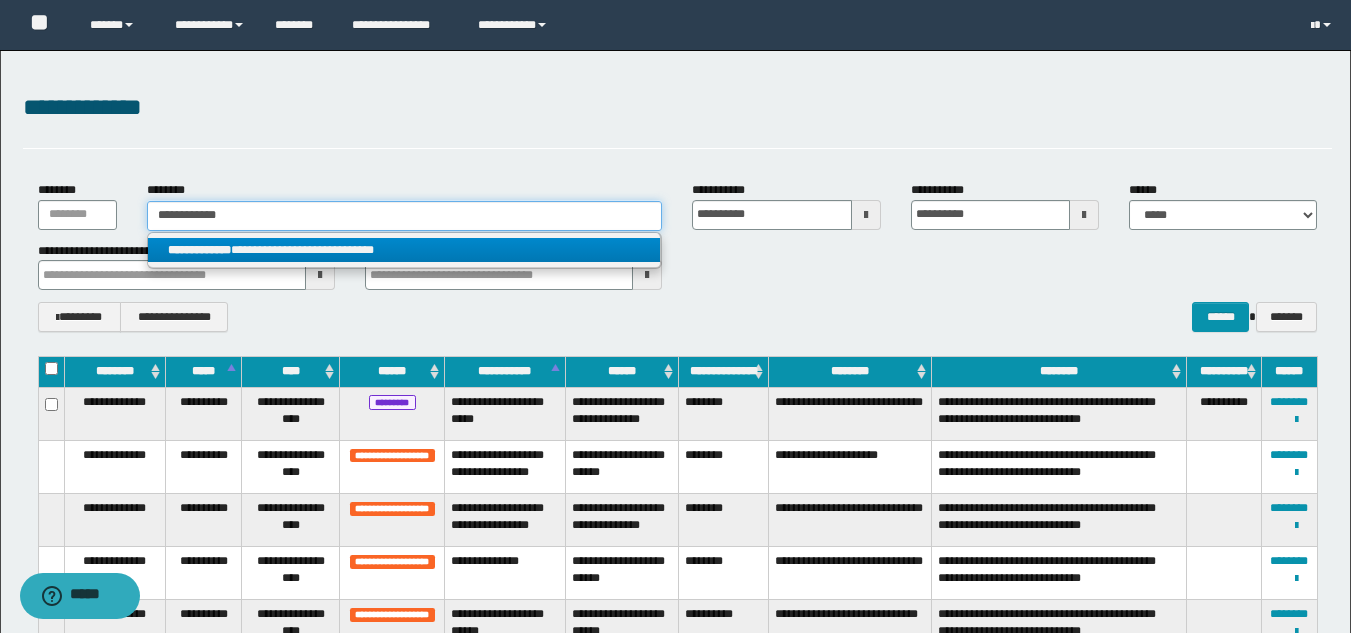 type 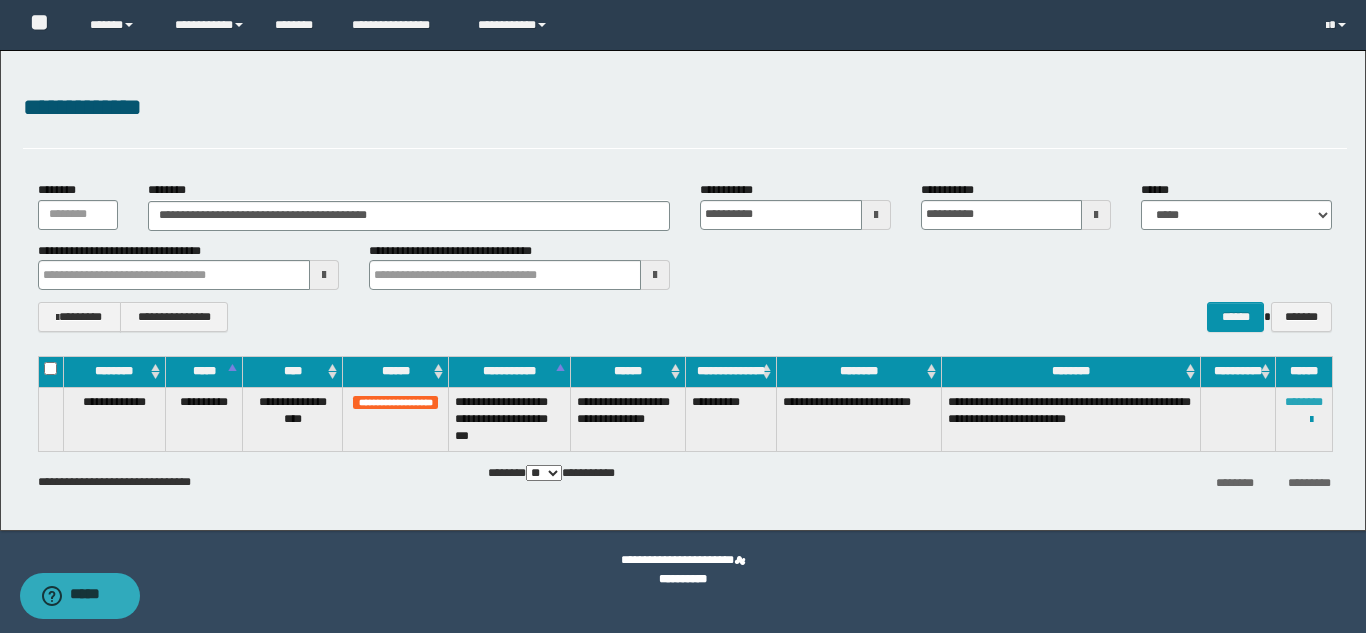 click on "********" at bounding box center [1304, 402] 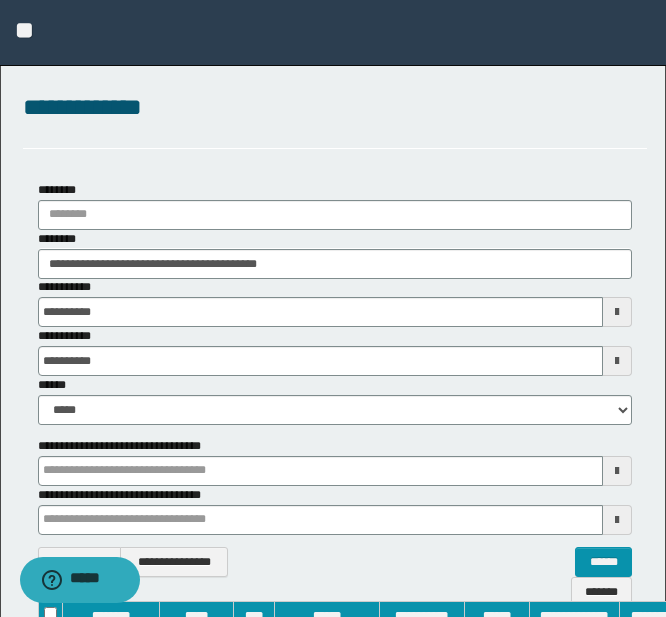 click on "**********" at bounding box center [333, 481] 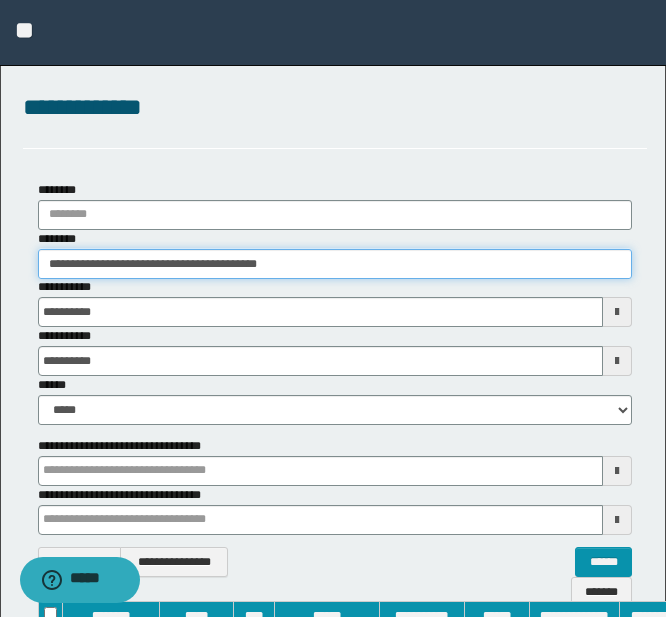 drag, startPoint x: 262, startPoint y: 261, endPoint x: -124, endPoint y: 250, distance: 386.1567 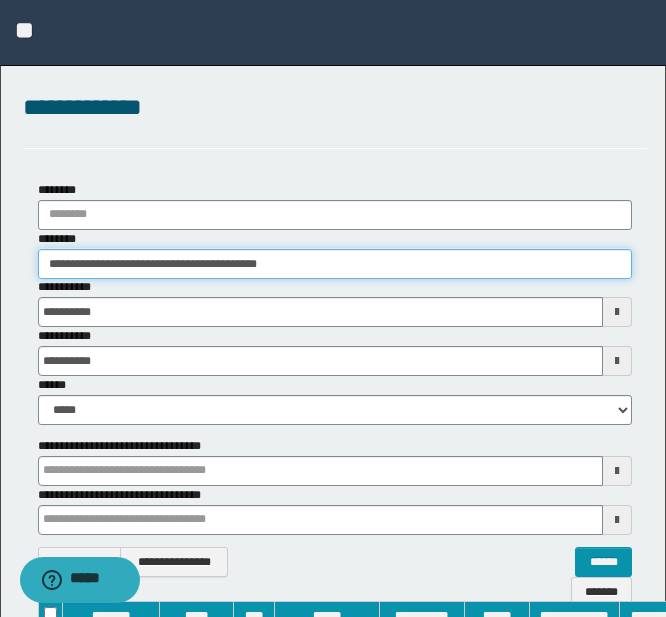 click on "**********" at bounding box center (333, 308) 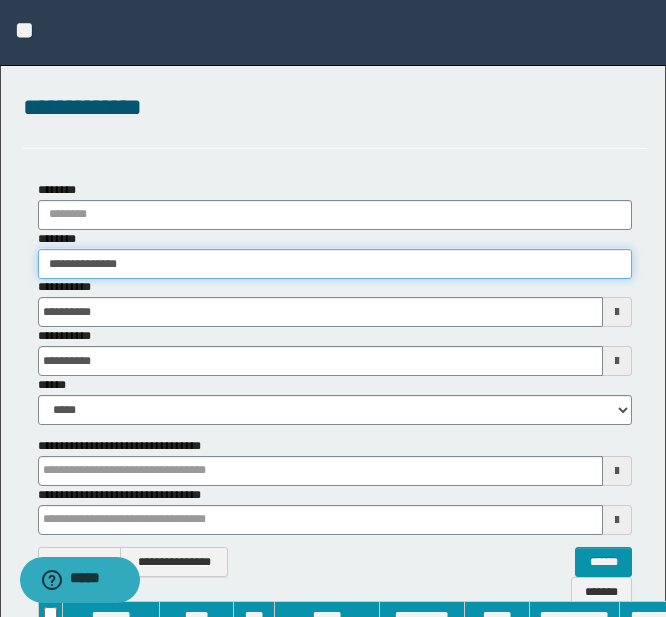 type on "**********" 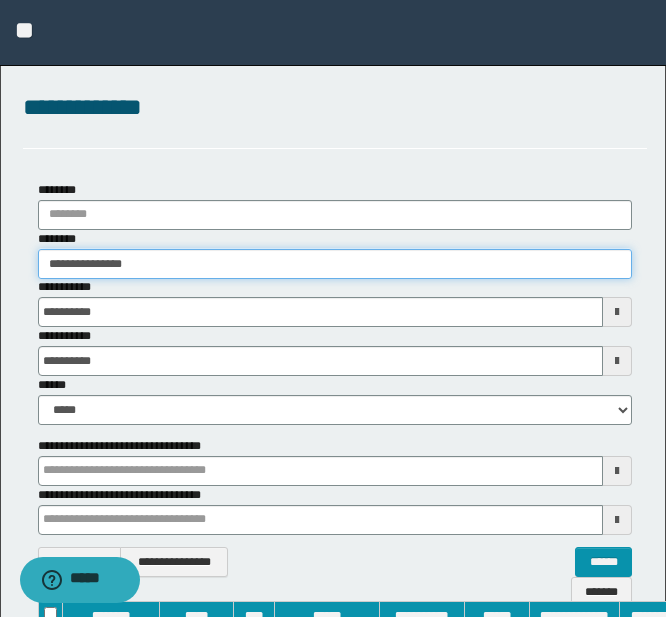 type on "**********" 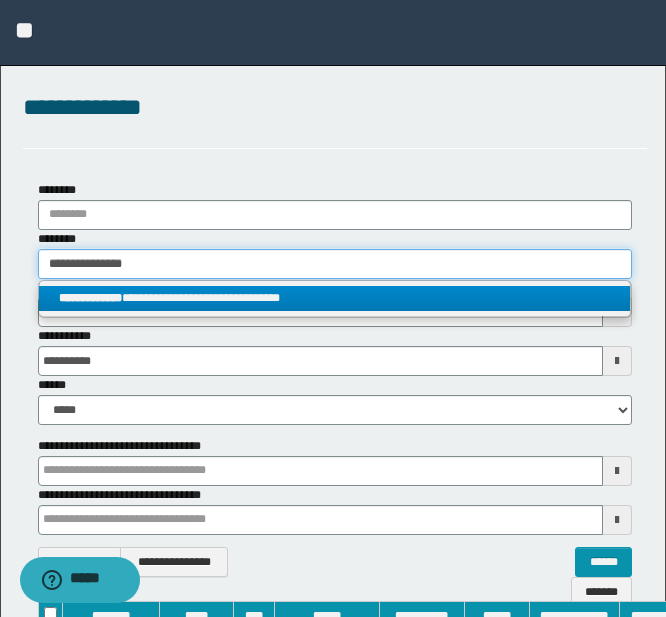 type on "**********" 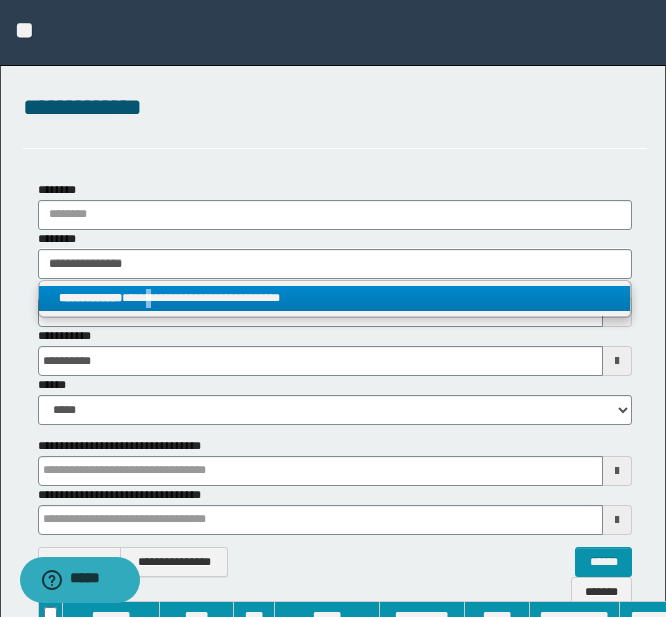 click on "**********" at bounding box center (334, 298) 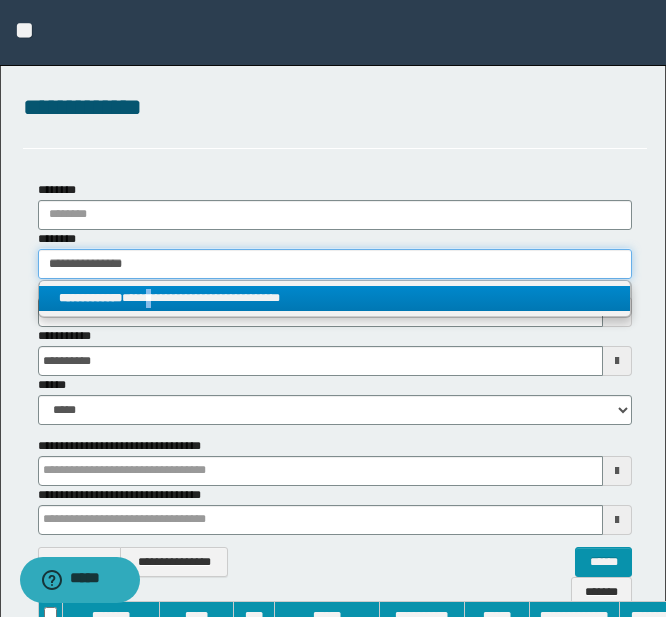 type 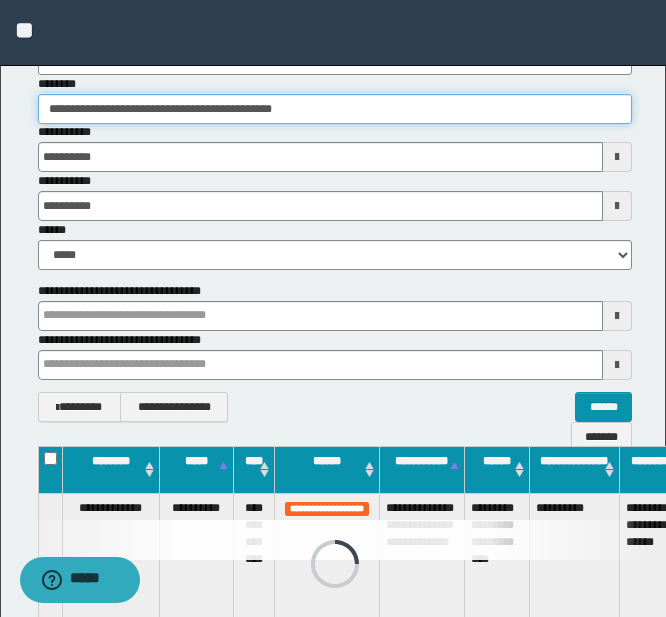 scroll, scrollTop: 373, scrollLeft: 0, axis: vertical 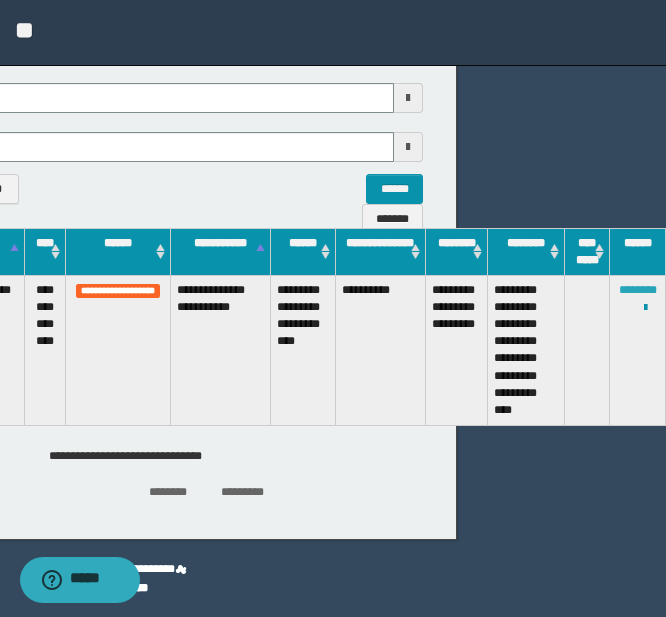 click on "********" at bounding box center (638, 290) 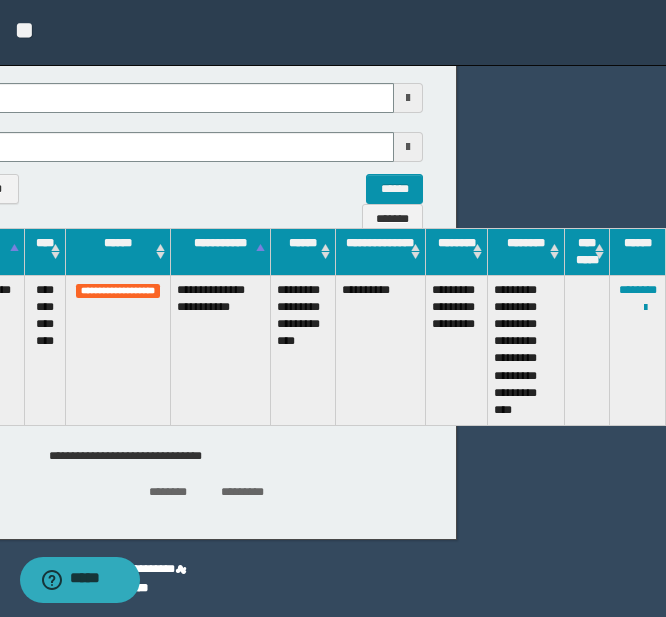 scroll, scrollTop: 373, scrollLeft: 84, axis: both 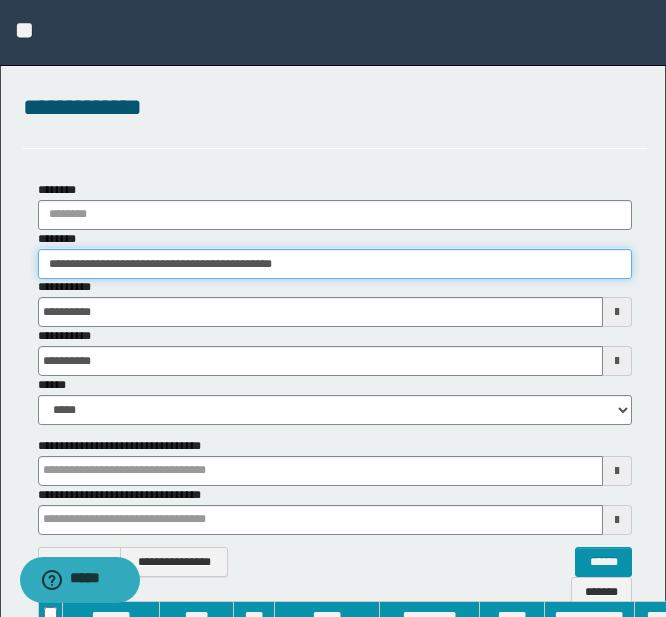 drag, startPoint x: 351, startPoint y: 256, endPoint x: -274, endPoint y: 269, distance: 625.1352 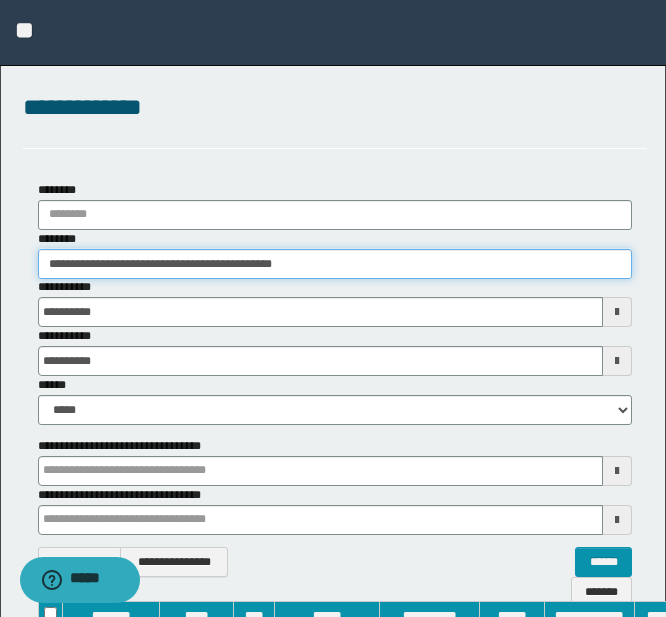 click on "**********" at bounding box center [333, 308] 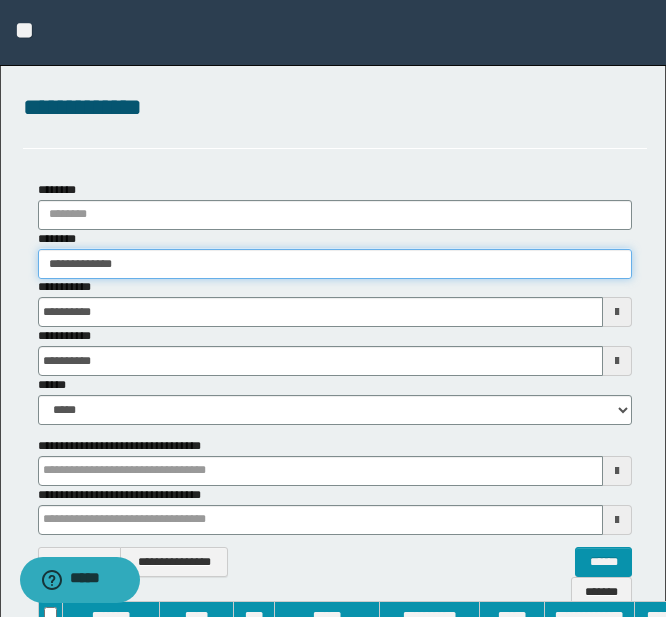 type on "**********" 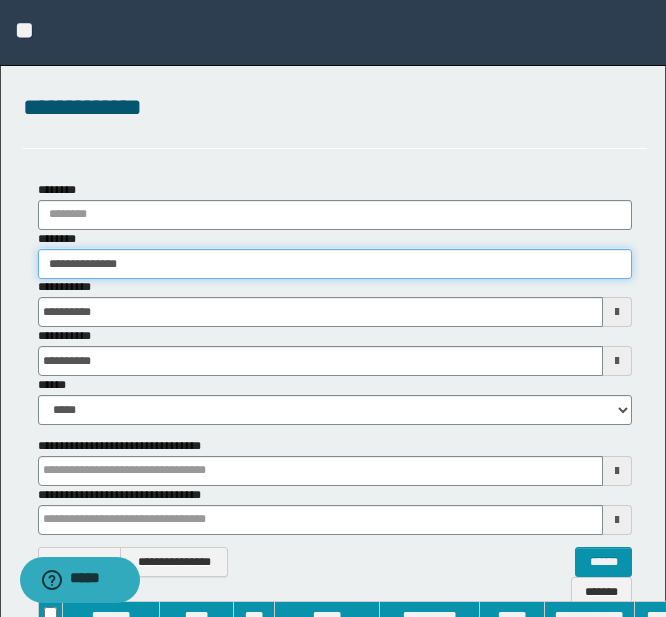type on "**********" 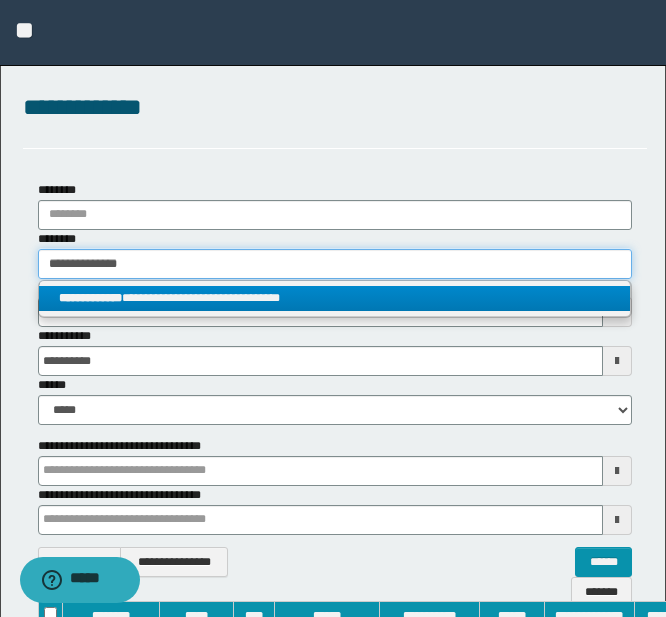 type on "**********" 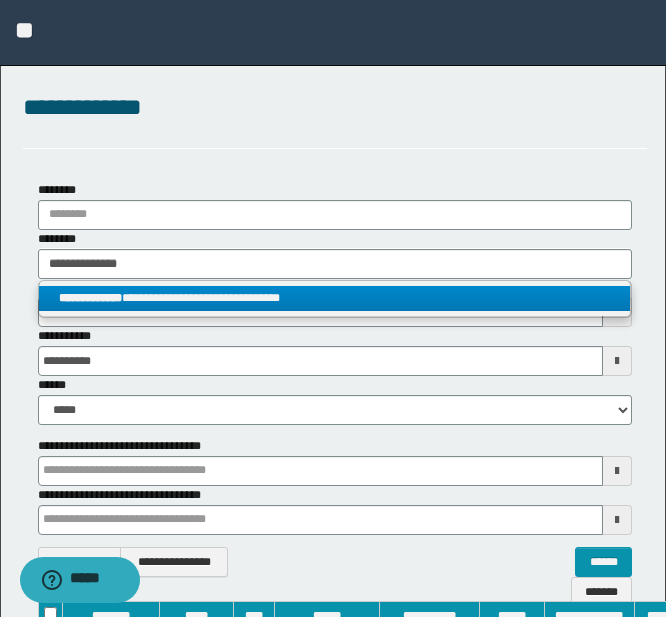 click on "**********" at bounding box center [334, 298] 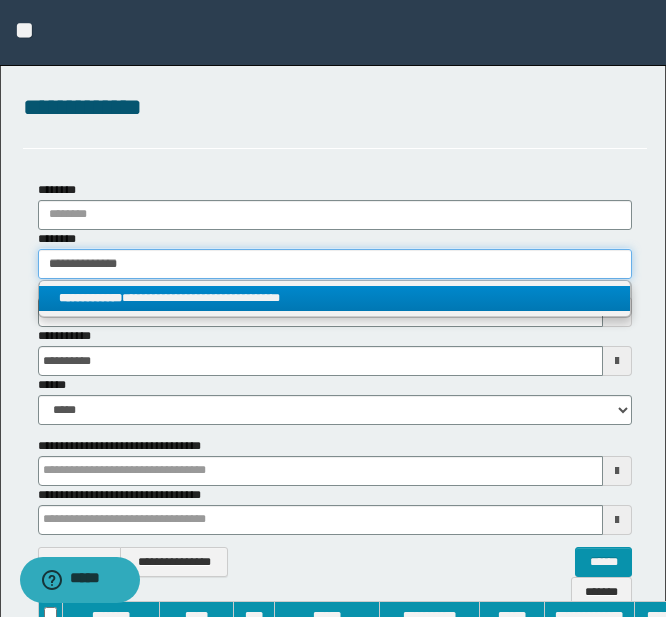 type 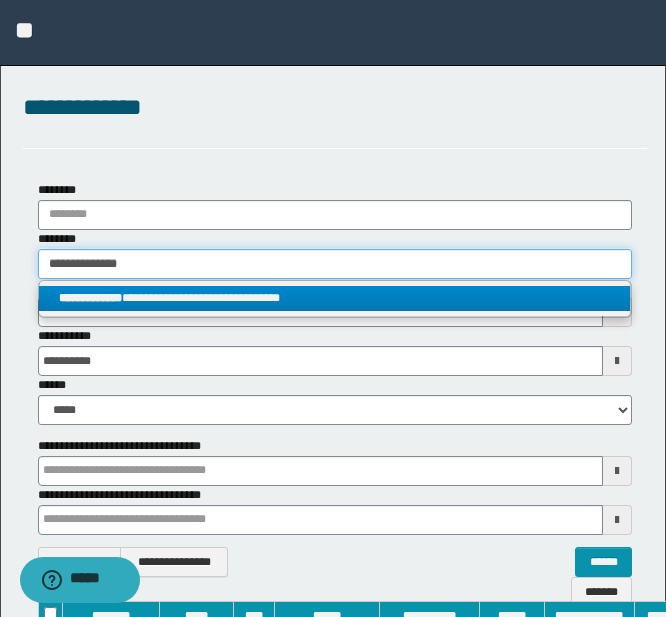 type on "**********" 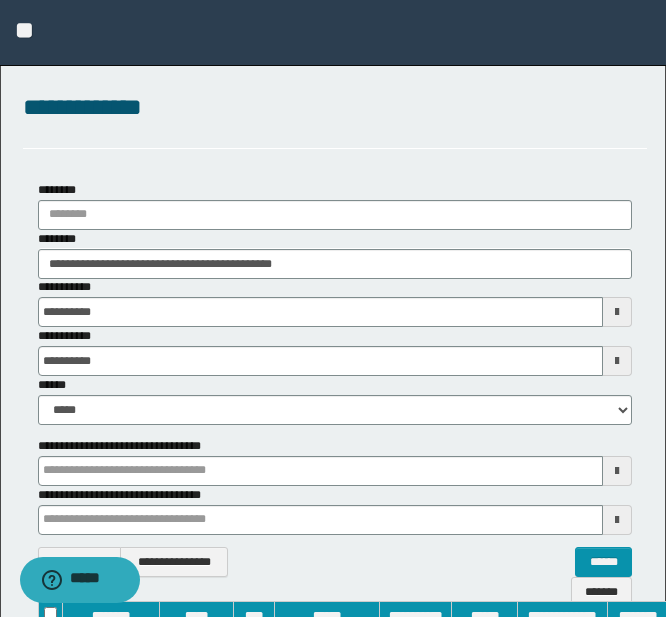 click on "**********" at bounding box center [335, 119] 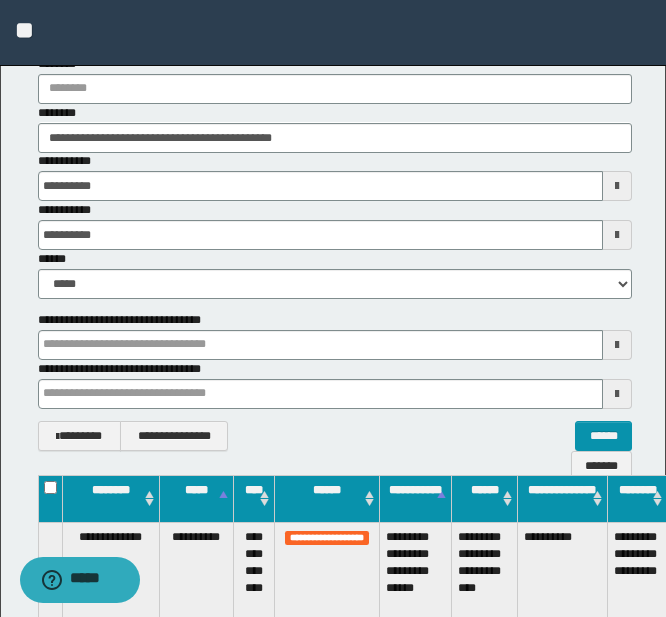 scroll, scrollTop: 373, scrollLeft: 0, axis: vertical 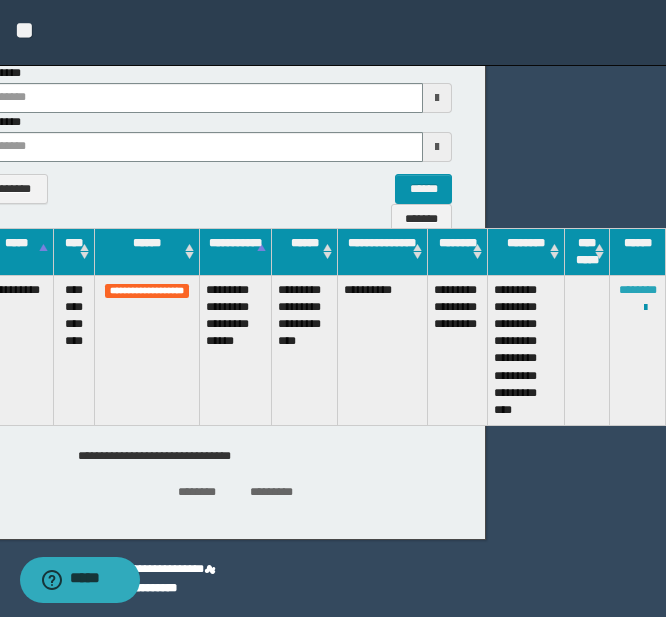 click on "********" at bounding box center (638, 290) 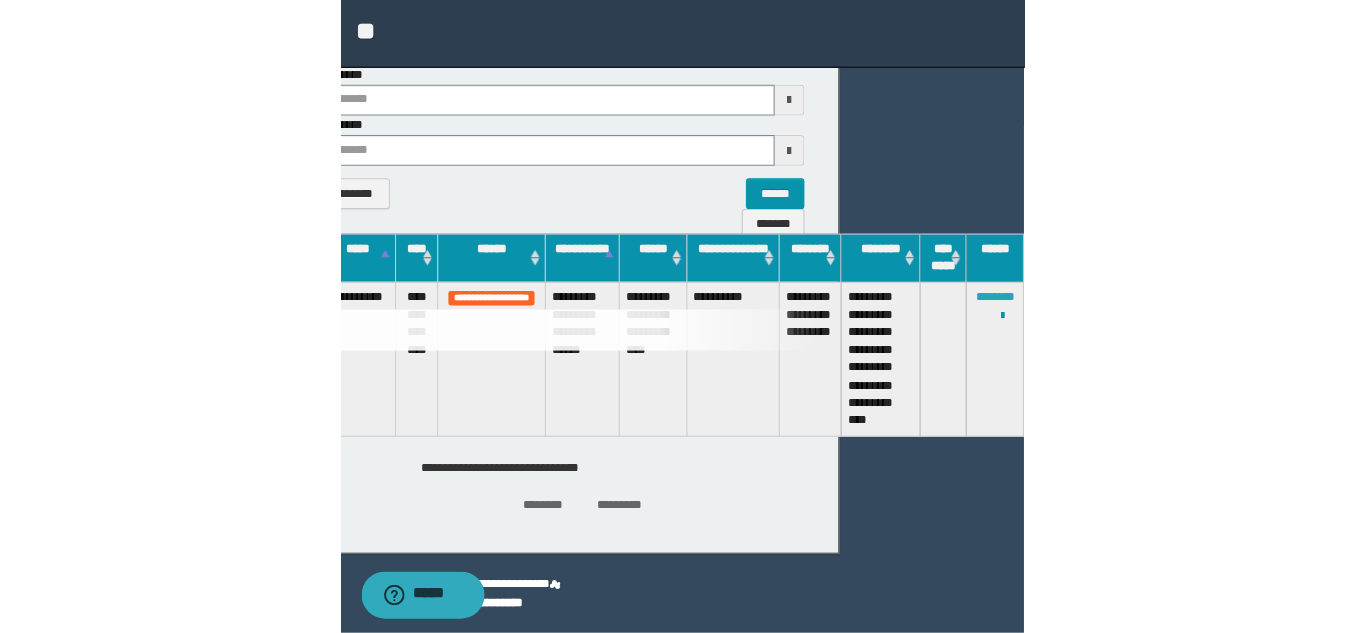 scroll, scrollTop: 0, scrollLeft: 0, axis: both 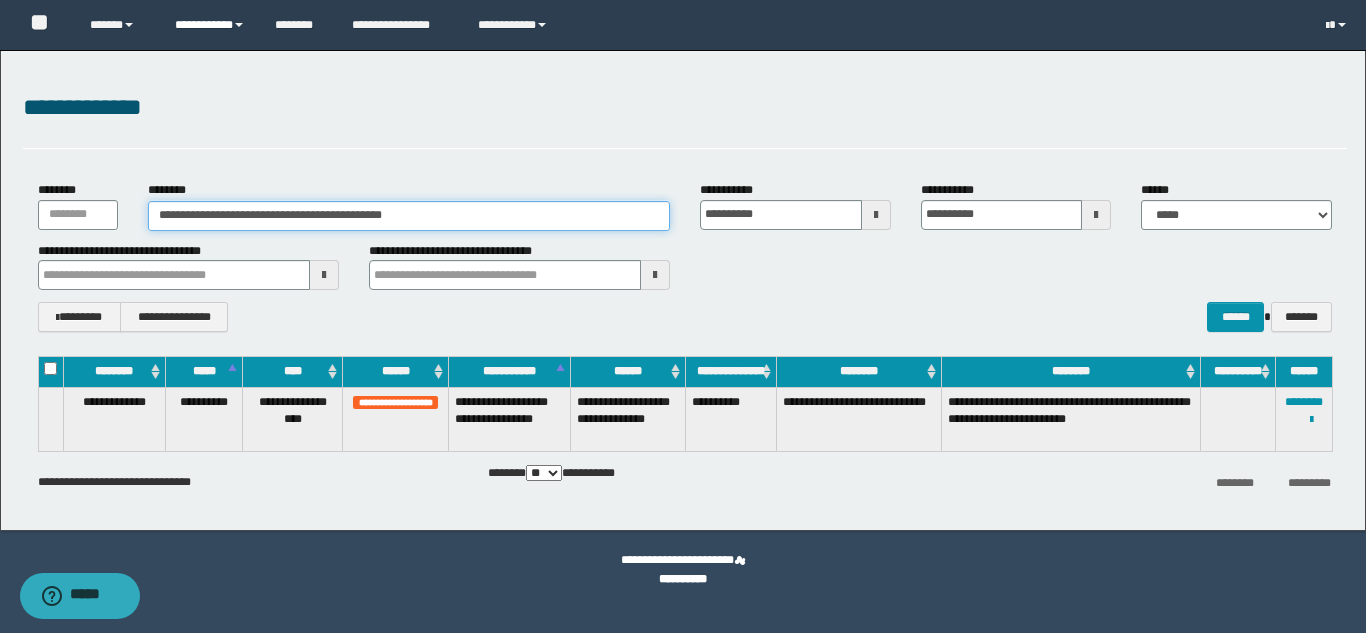 drag, startPoint x: 422, startPoint y: 219, endPoint x: 230, endPoint y: 13, distance: 281.60257 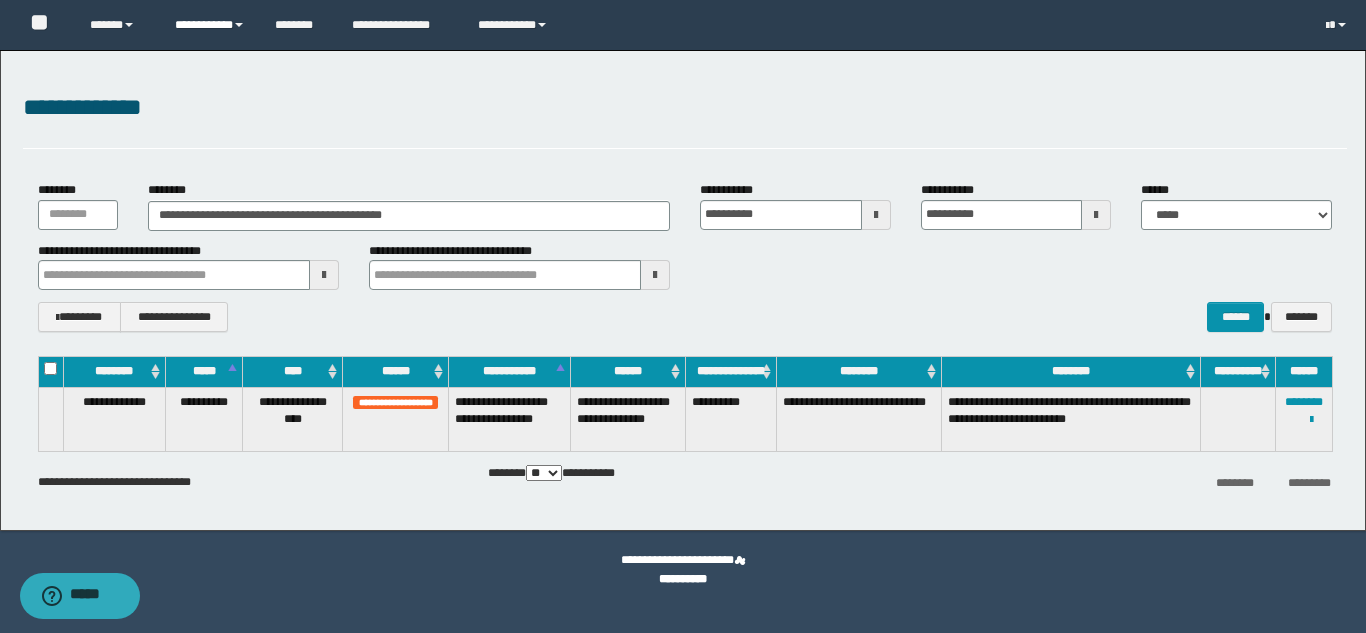 click on "**********" at bounding box center [210, 25] 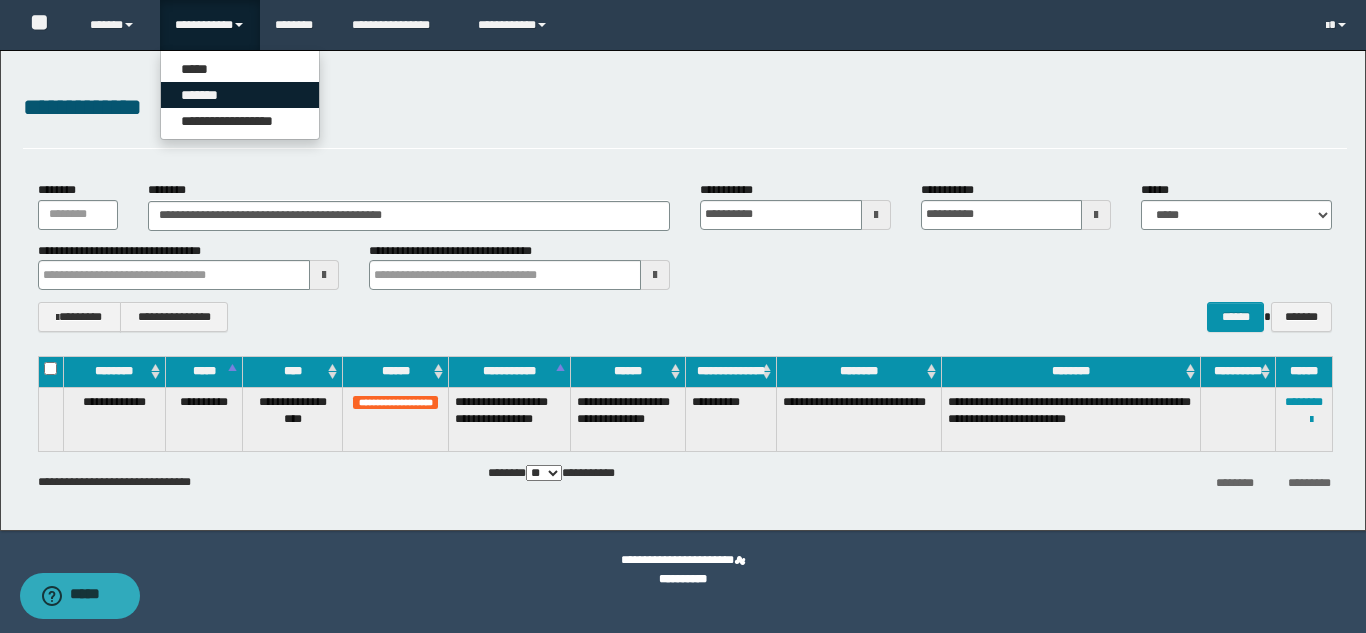 click on "*******" at bounding box center [240, 95] 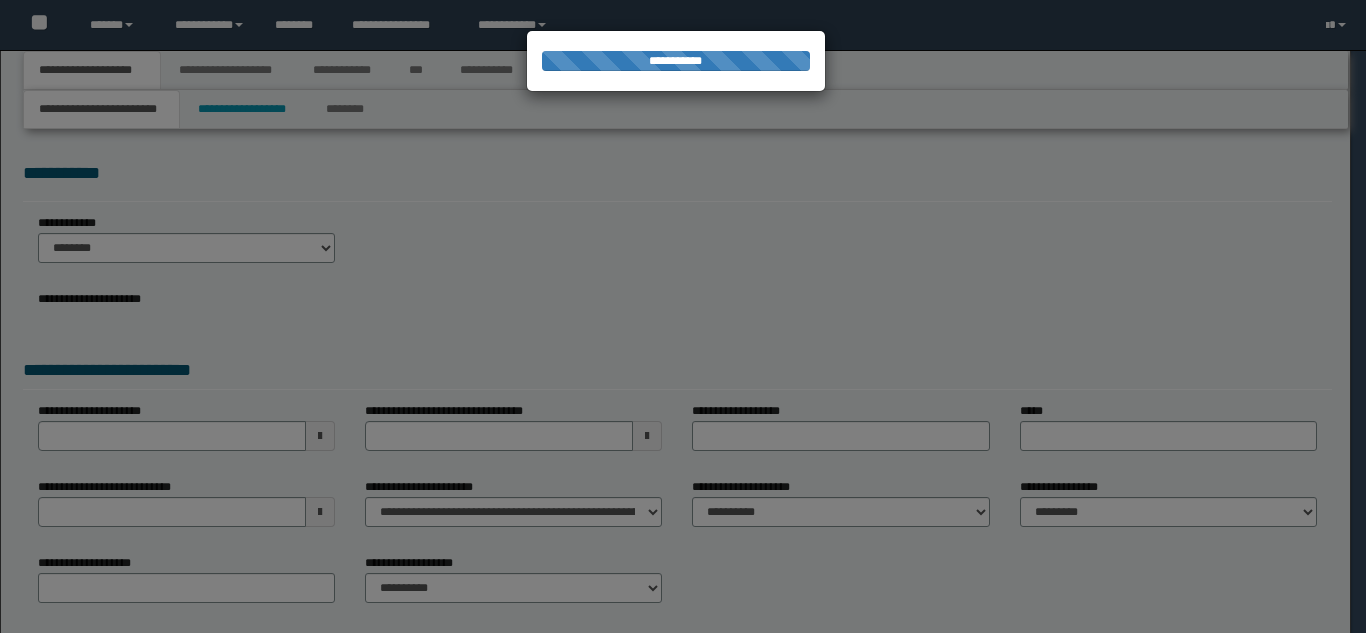 scroll, scrollTop: 0, scrollLeft: 0, axis: both 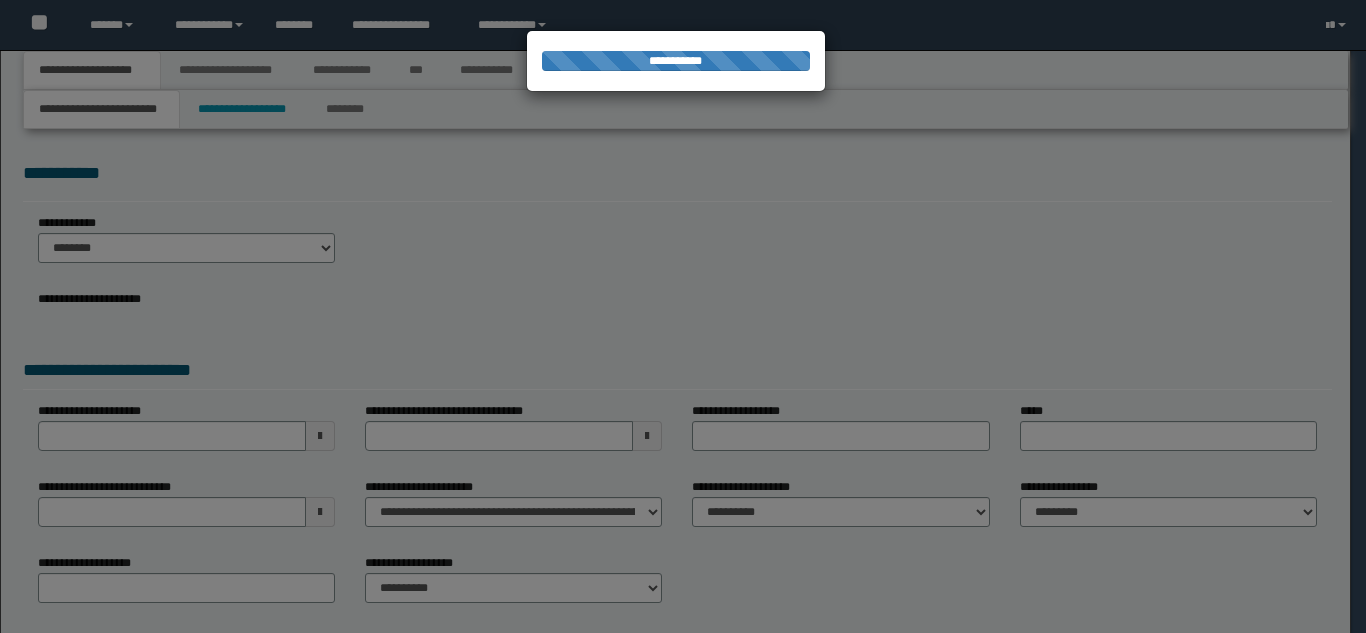 select on "**" 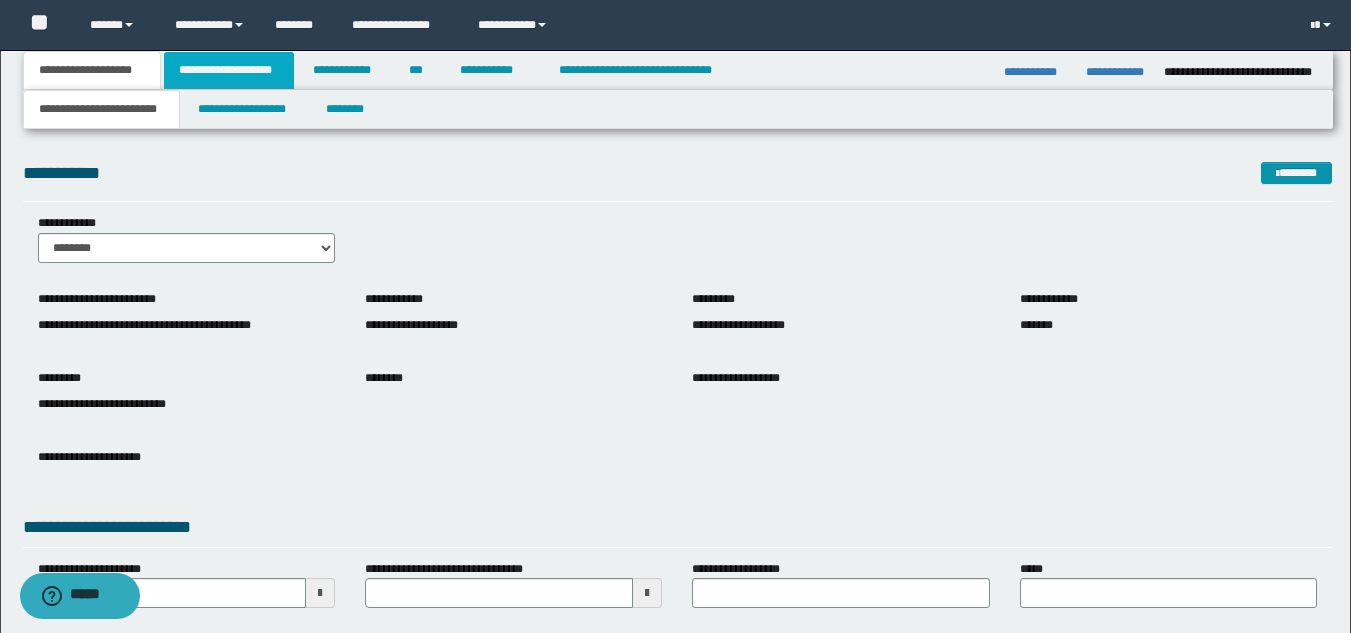 click on "**********" at bounding box center (229, 70) 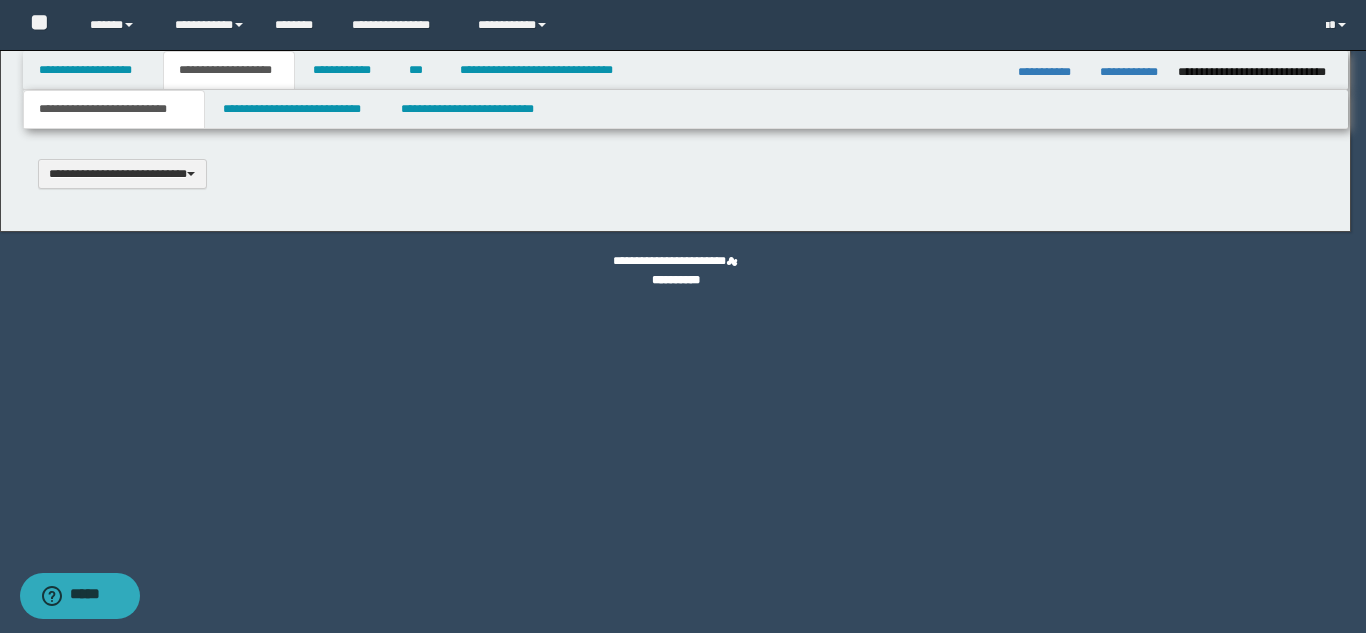 type 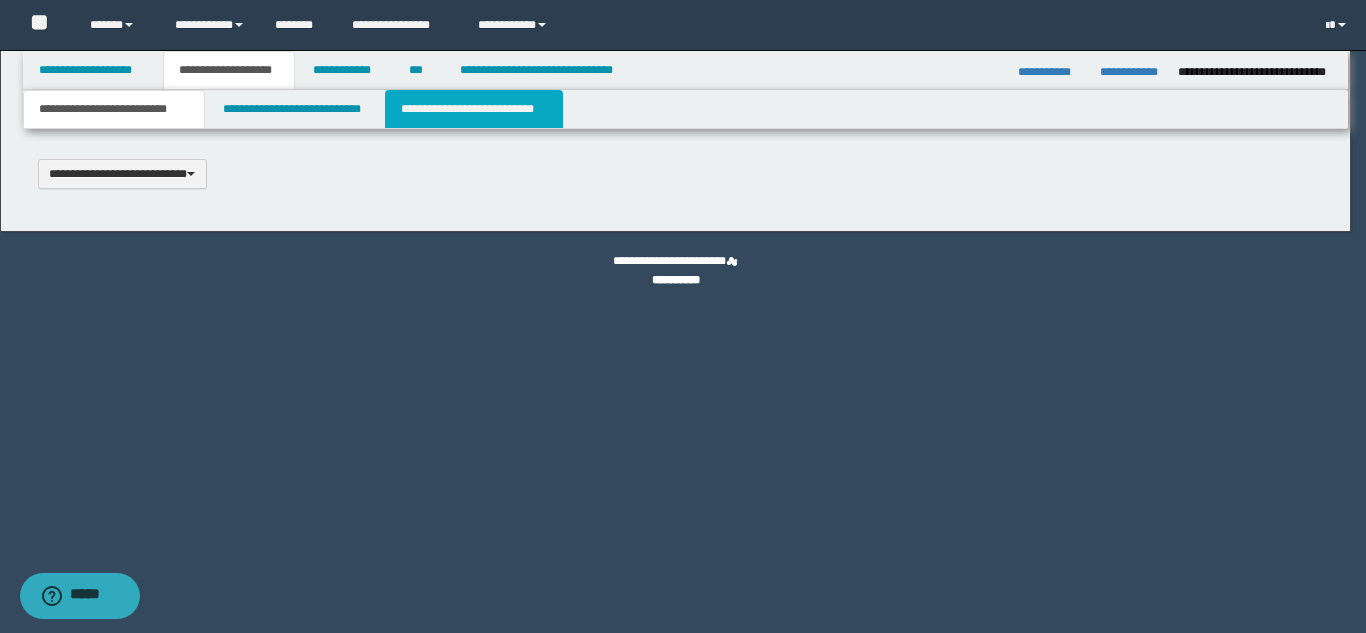 select on "*" 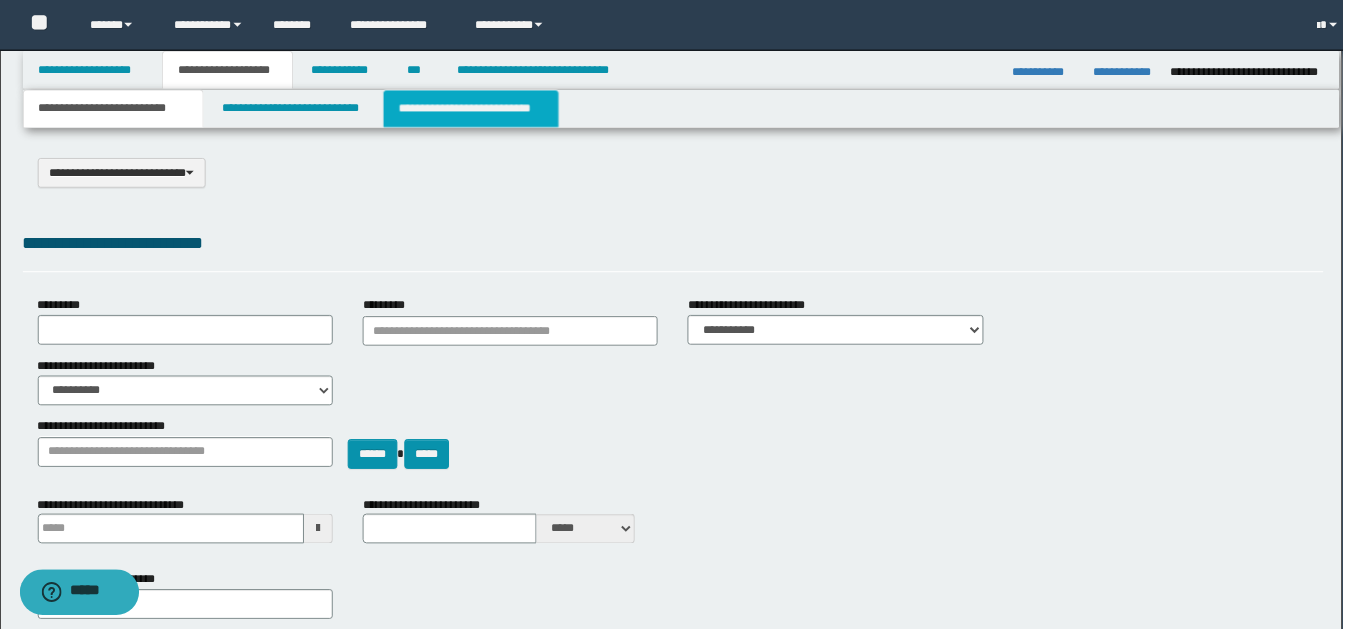 click on "**********" at bounding box center [474, 109] 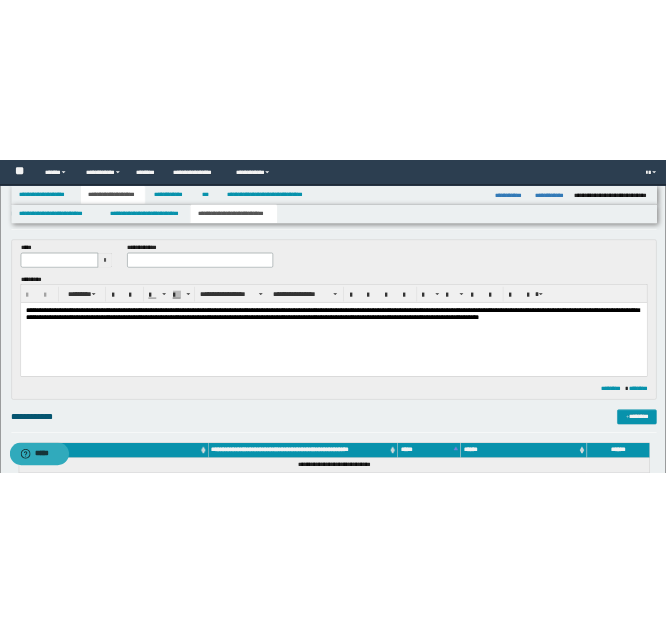 scroll, scrollTop: 100, scrollLeft: 0, axis: vertical 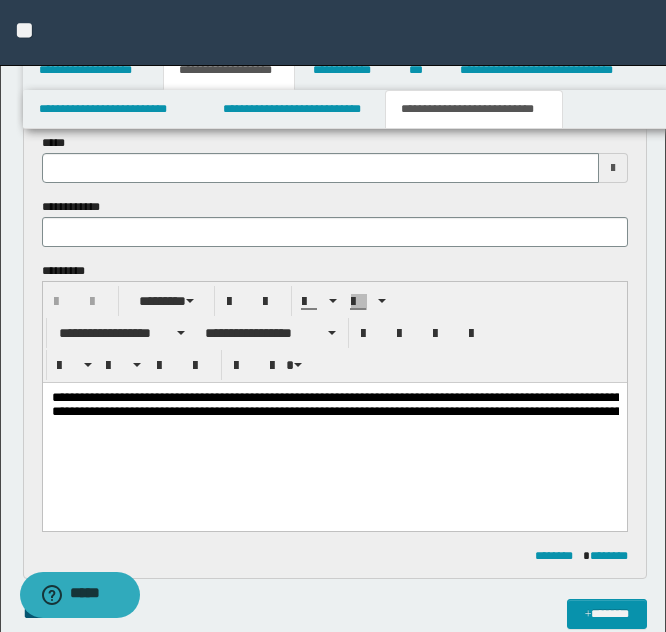 type 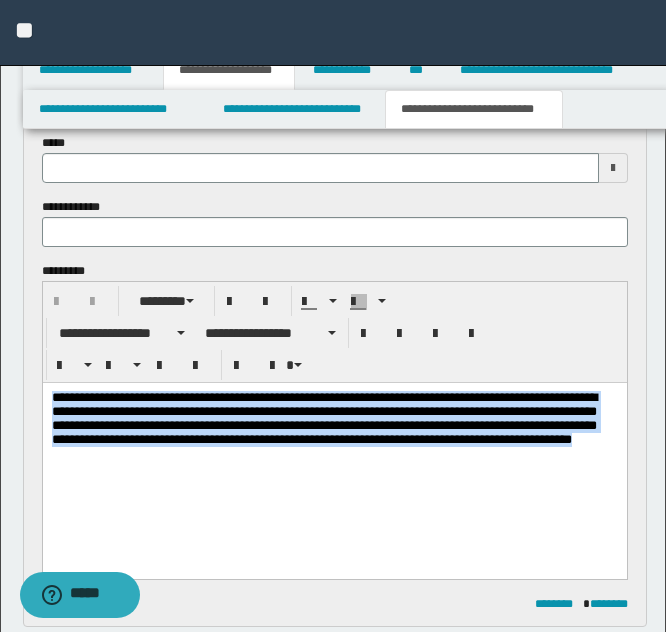 drag, startPoint x: 136, startPoint y: 472, endPoint x: -1, endPoint y: 375, distance: 167.86304 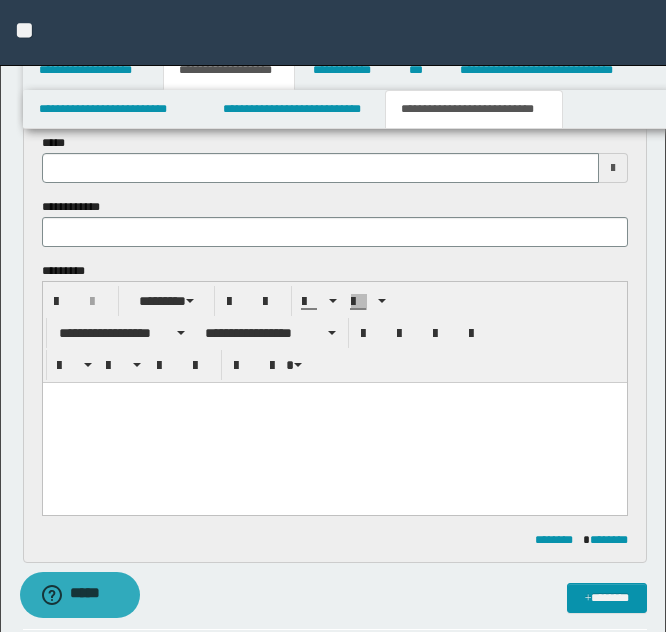 click at bounding box center [334, 423] 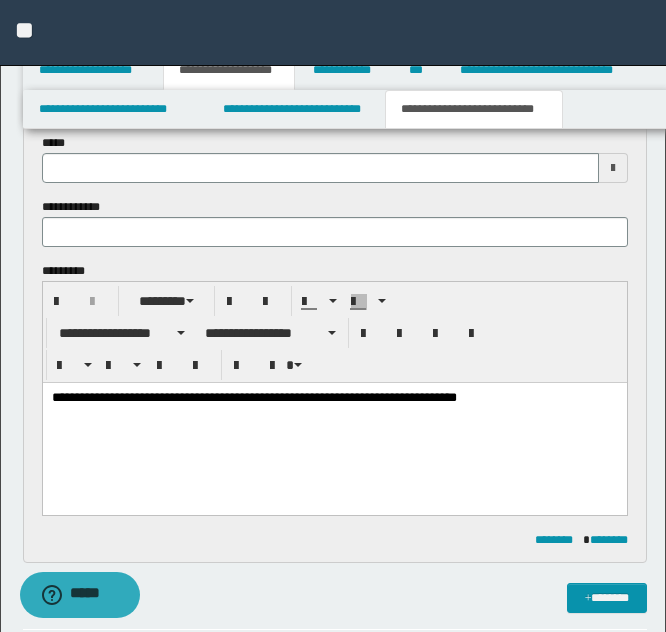 click on "**********" at bounding box center [334, 399] 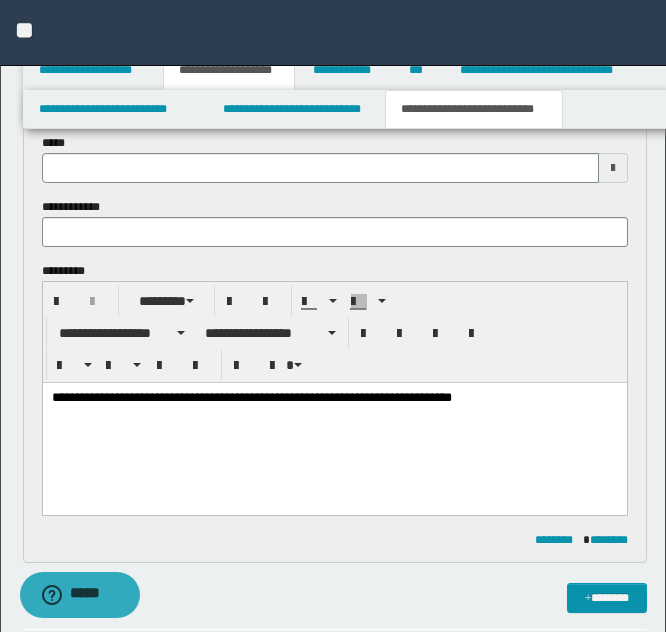 click on "**********" at bounding box center [334, 424] 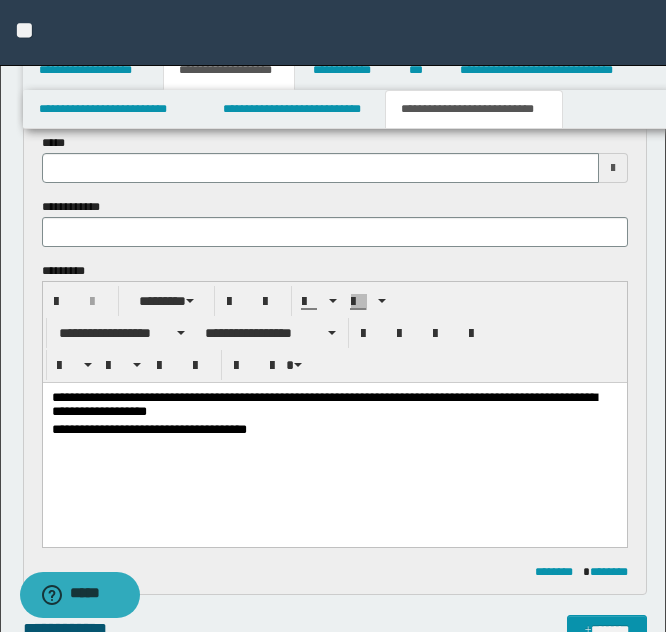 click on "**********" at bounding box center (334, 431) 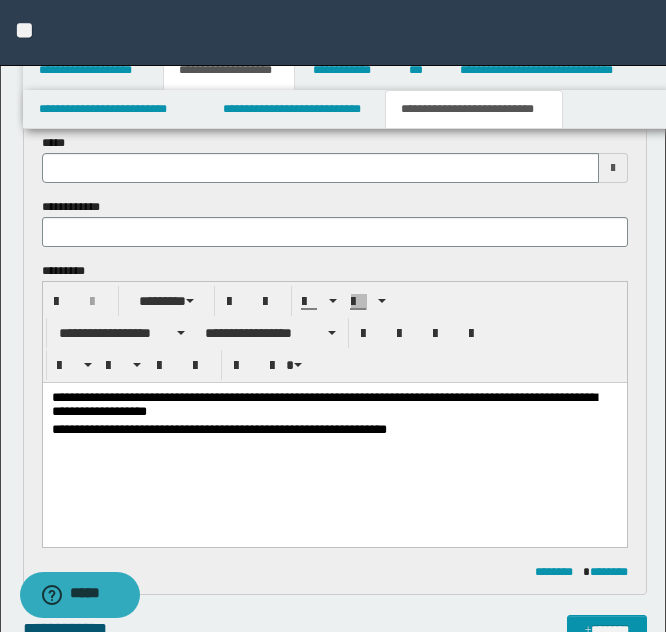 click on "**********" at bounding box center [334, 431] 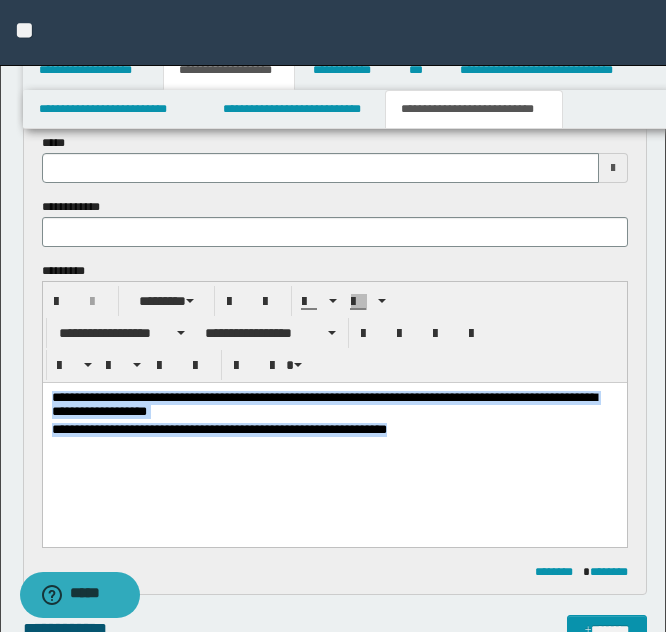 drag, startPoint x: 451, startPoint y: 436, endPoint x: -185, endPoint y: 217, distance: 672.64923 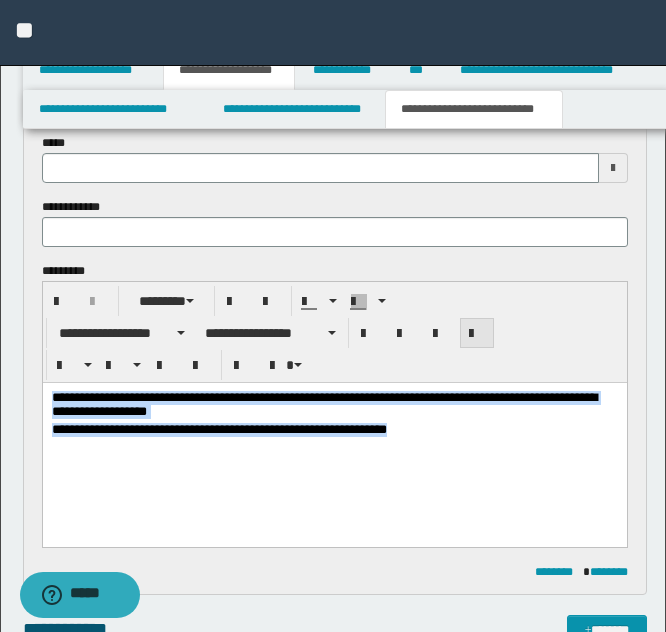 click at bounding box center (477, 333) 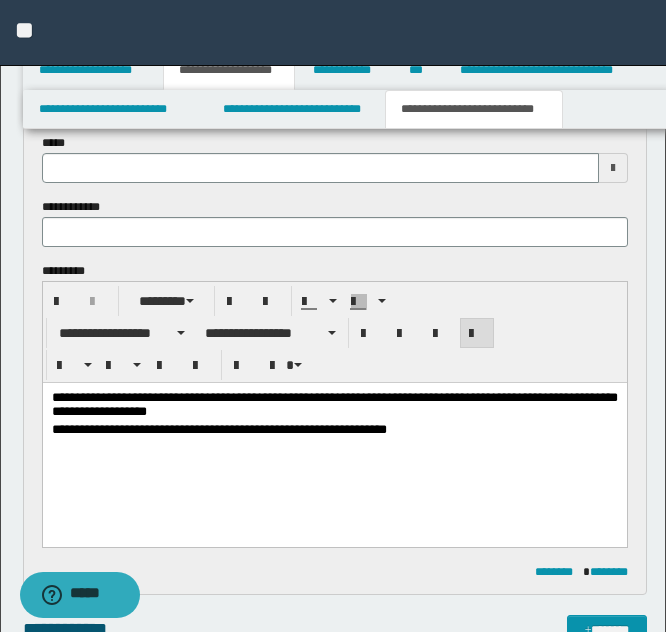 click on "**********" at bounding box center (334, 440) 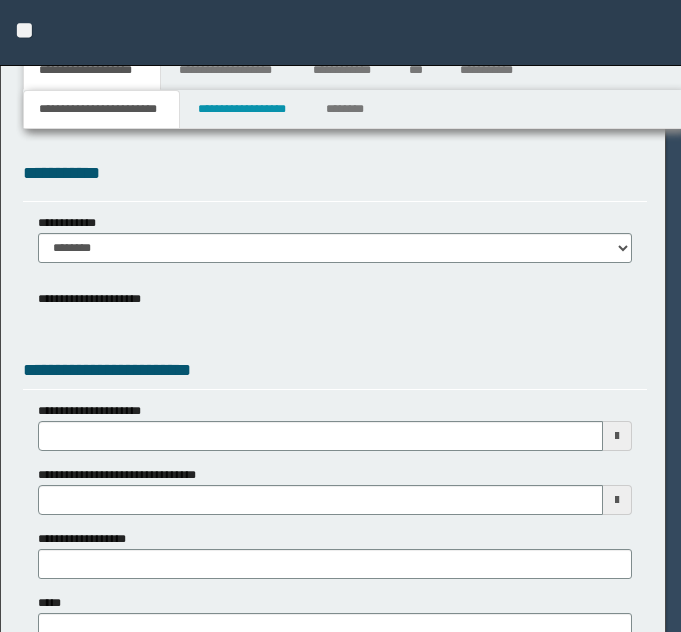 scroll, scrollTop: 0, scrollLeft: 0, axis: both 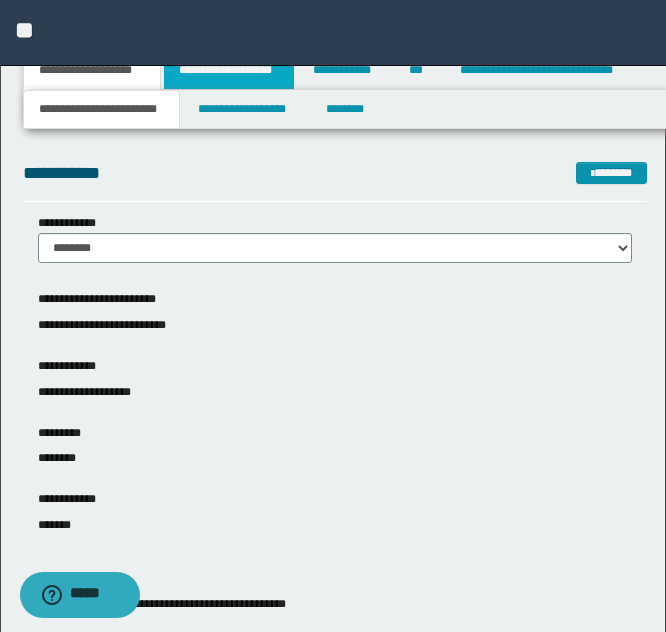 drag, startPoint x: 276, startPoint y: 70, endPoint x: 291, endPoint y: 72, distance: 15.132746 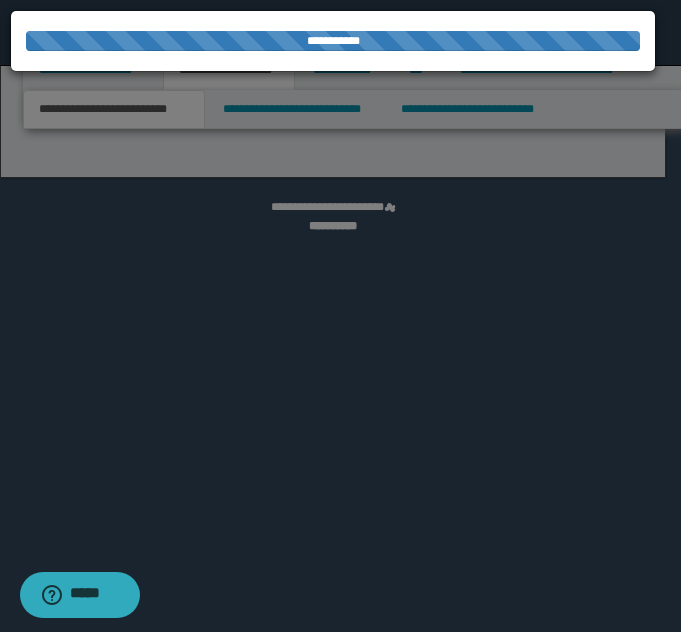 click at bounding box center (340, 316) 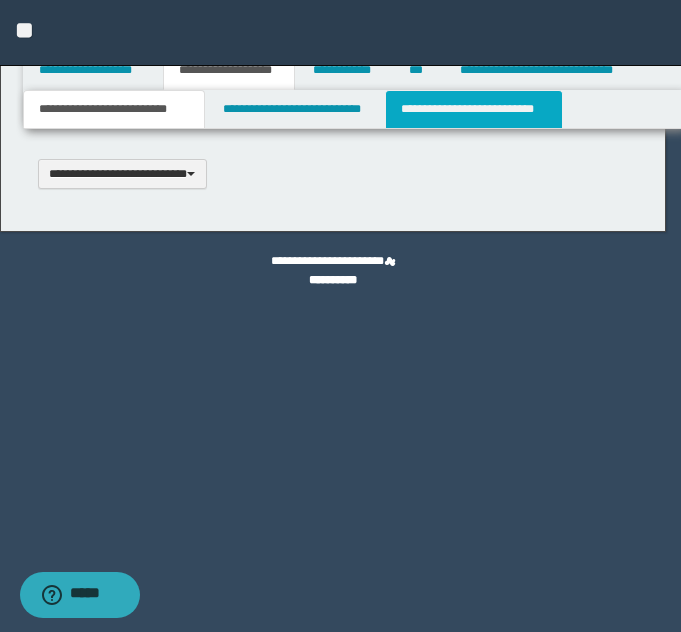 type 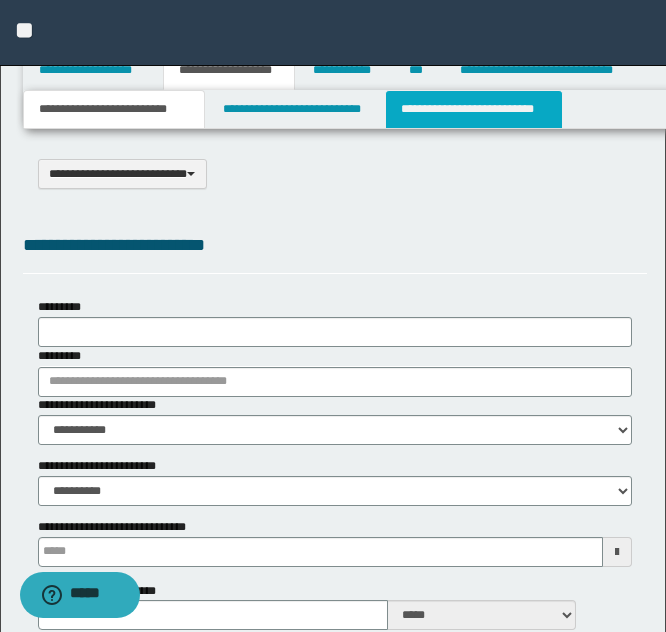click on "**********" at bounding box center (474, 109) 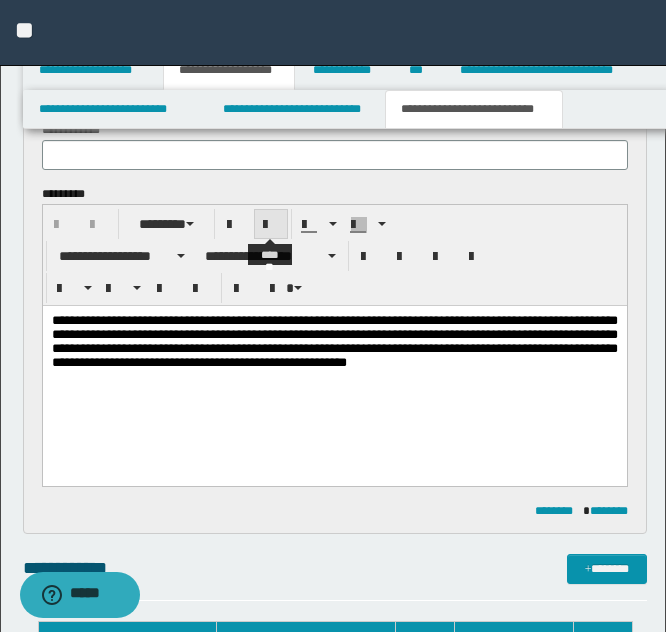 scroll, scrollTop: 200, scrollLeft: 0, axis: vertical 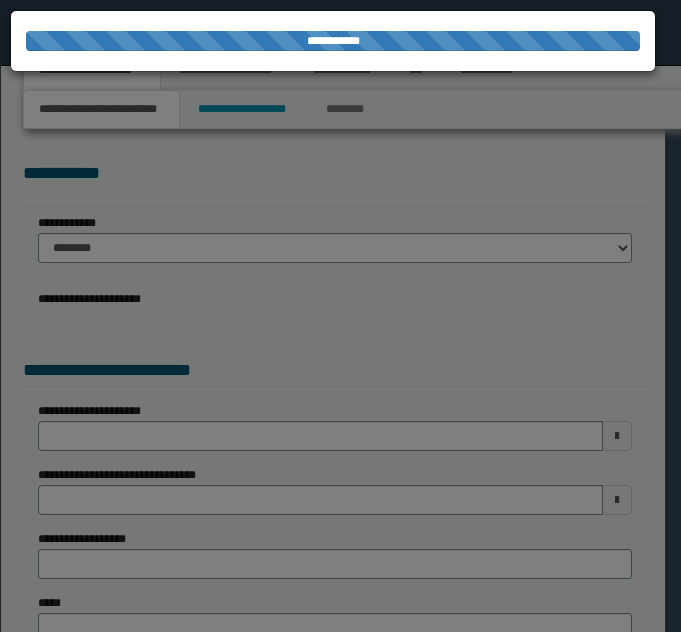select on "**" 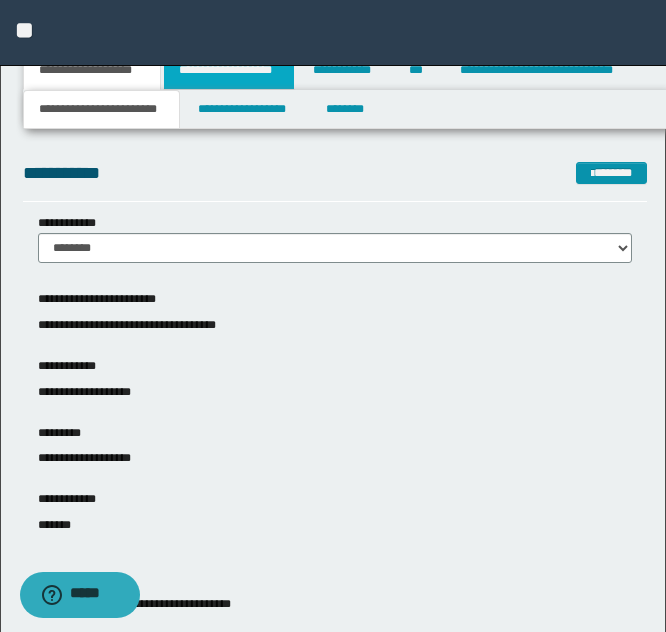 click on "**********" at bounding box center (229, 70) 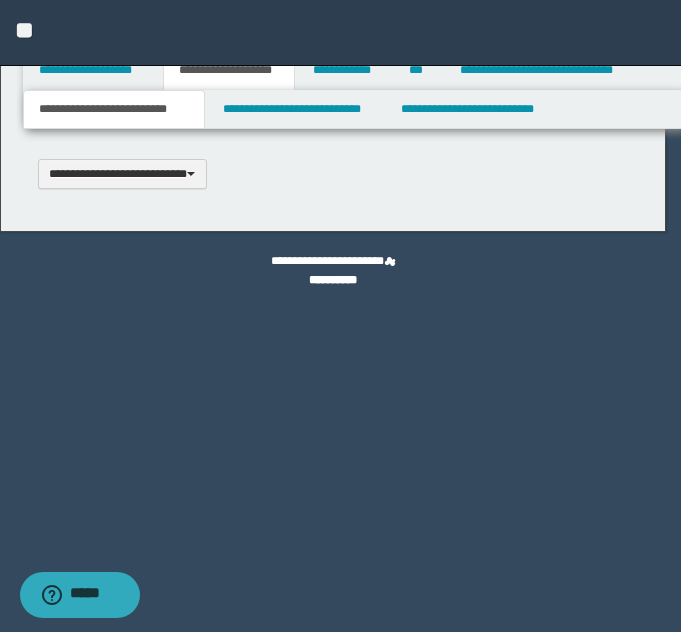 scroll, scrollTop: 0, scrollLeft: 0, axis: both 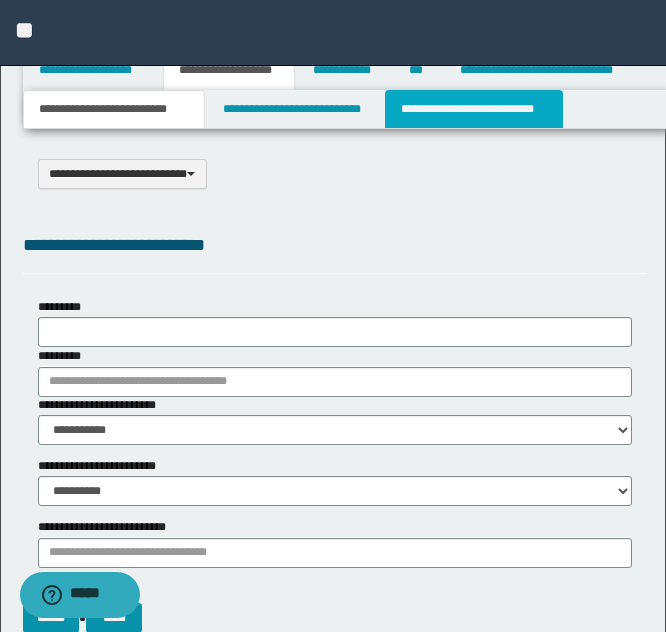 click on "**********" at bounding box center (474, 109) 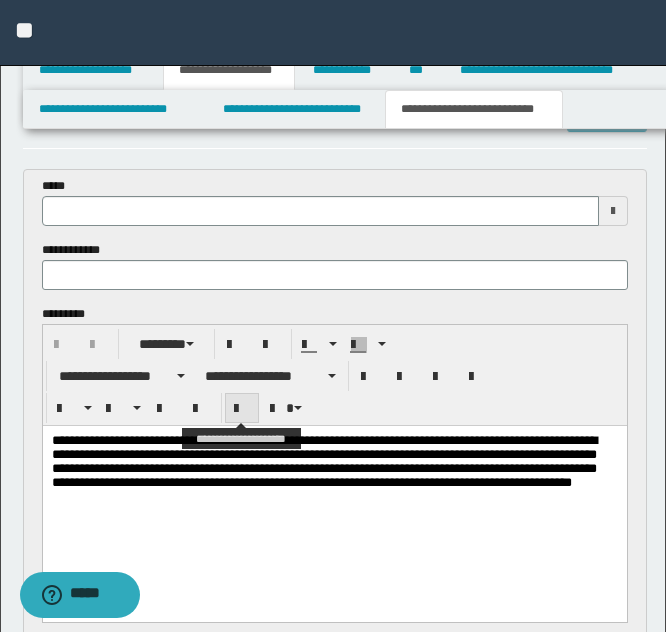 scroll, scrollTop: 200, scrollLeft: 0, axis: vertical 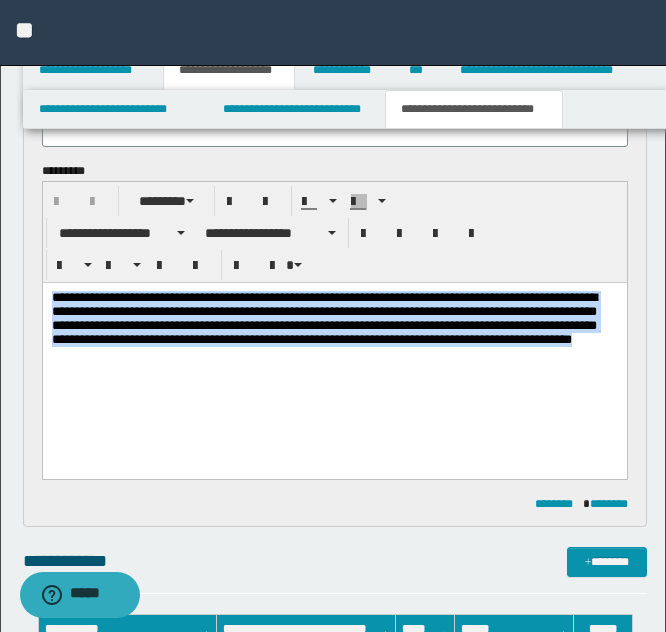 drag, startPoint x: 156, startPoint y: 375, endPoint x: 5, endPoint y: 258, distance: 191.02356 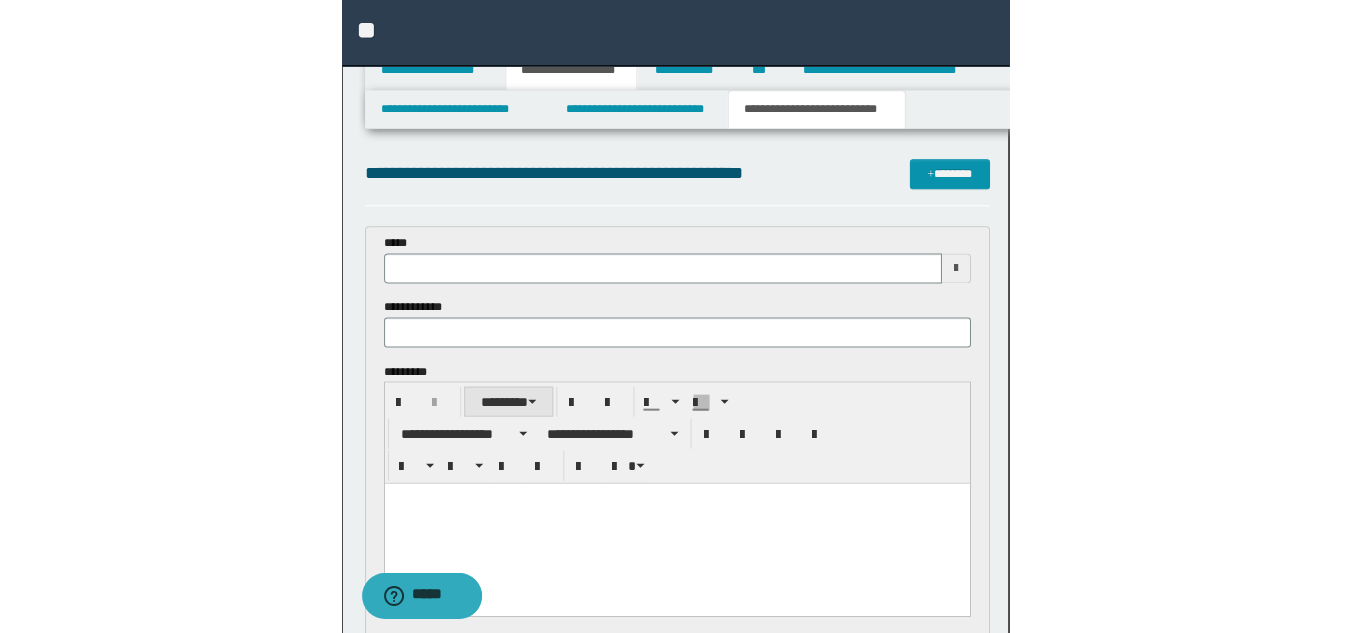 scroll, scrollTop: 200, scrollLeft: 0, axis: vertical 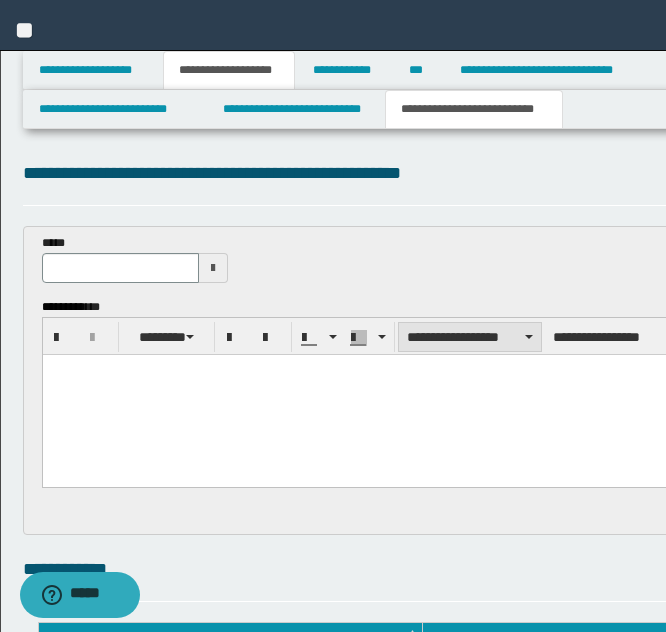 type 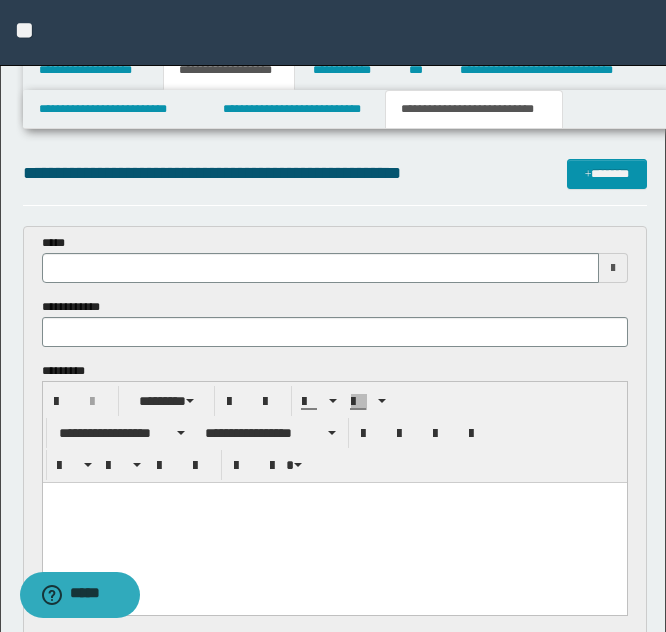 click at bounding box center [334, 523] 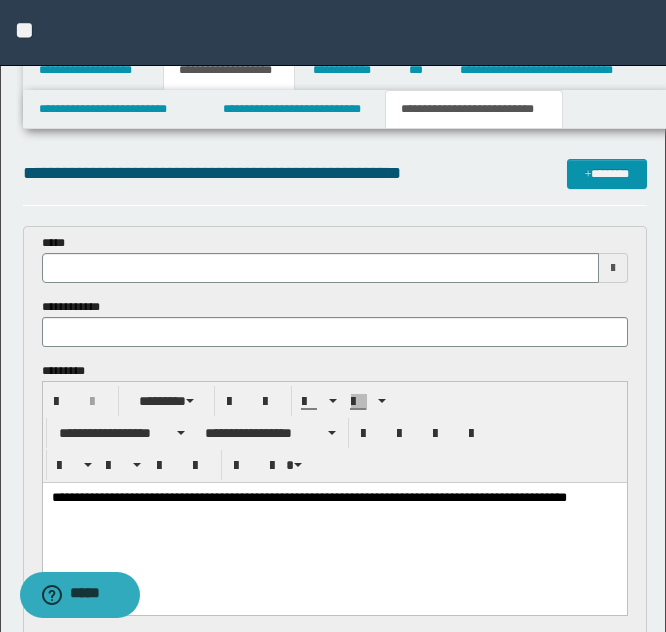 type 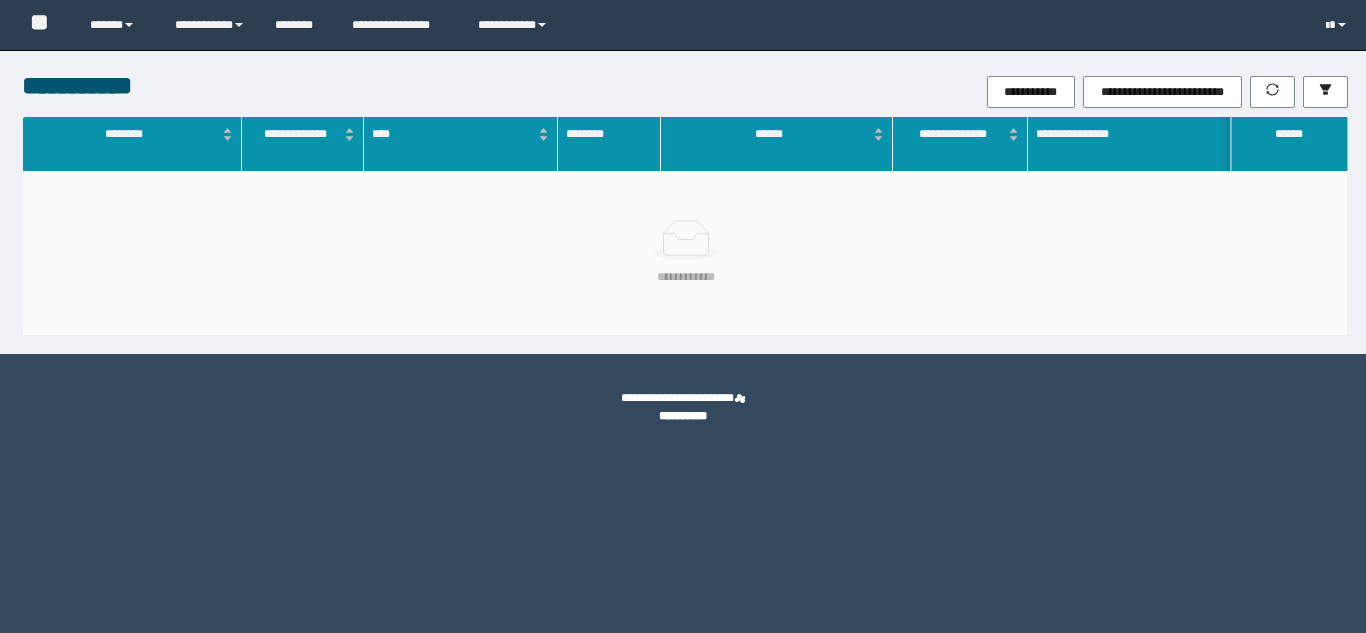 scroll, scrollTop: 0, scrollLeft: 0, axis: both 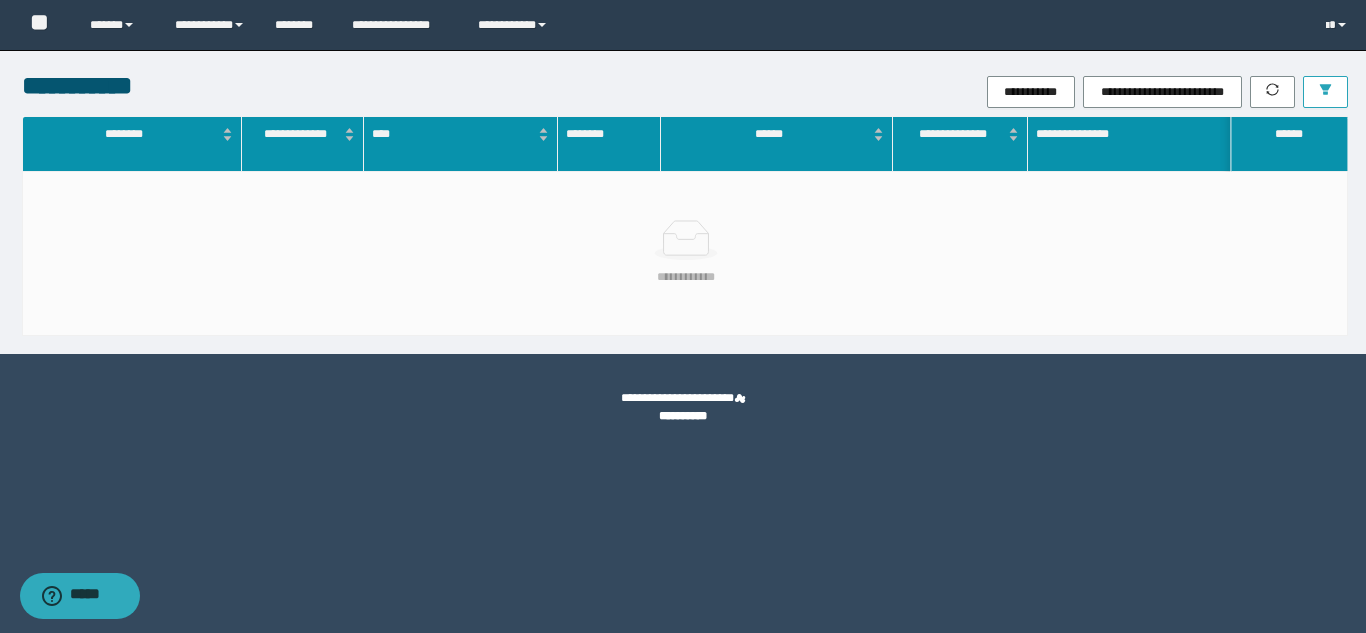 click 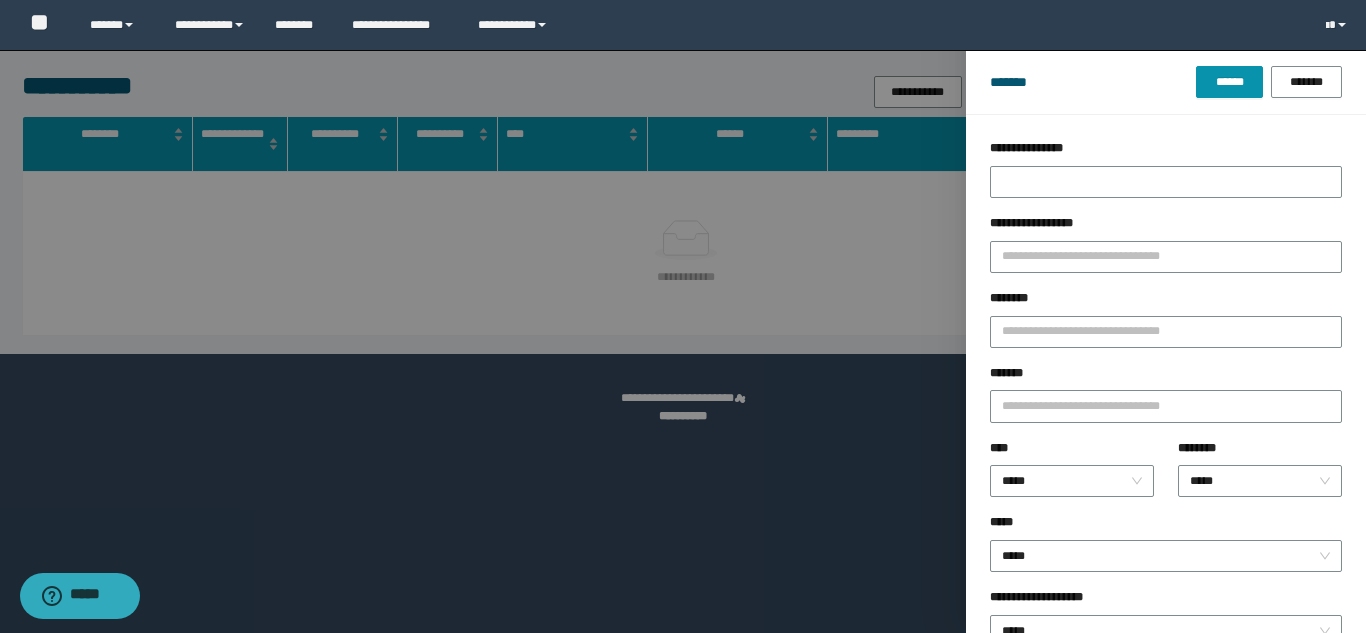 click on "********" at bounding box center [1014, 298] 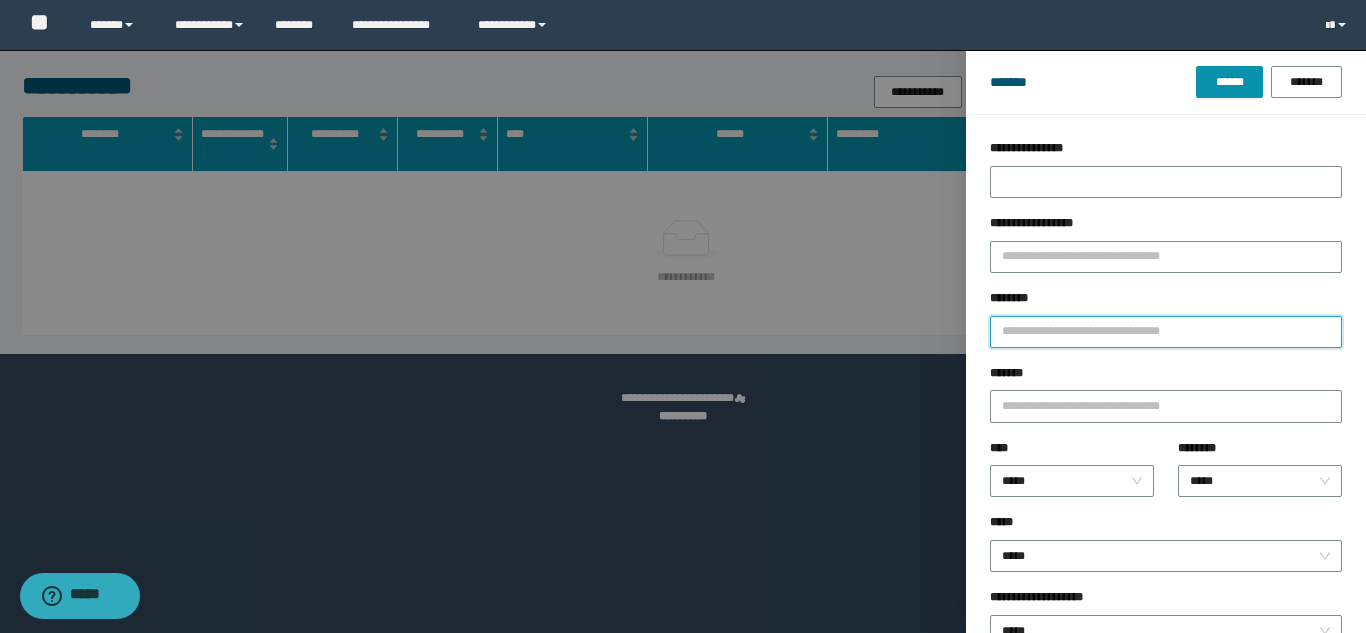 click on "********" at bounding box center [1166, 332] 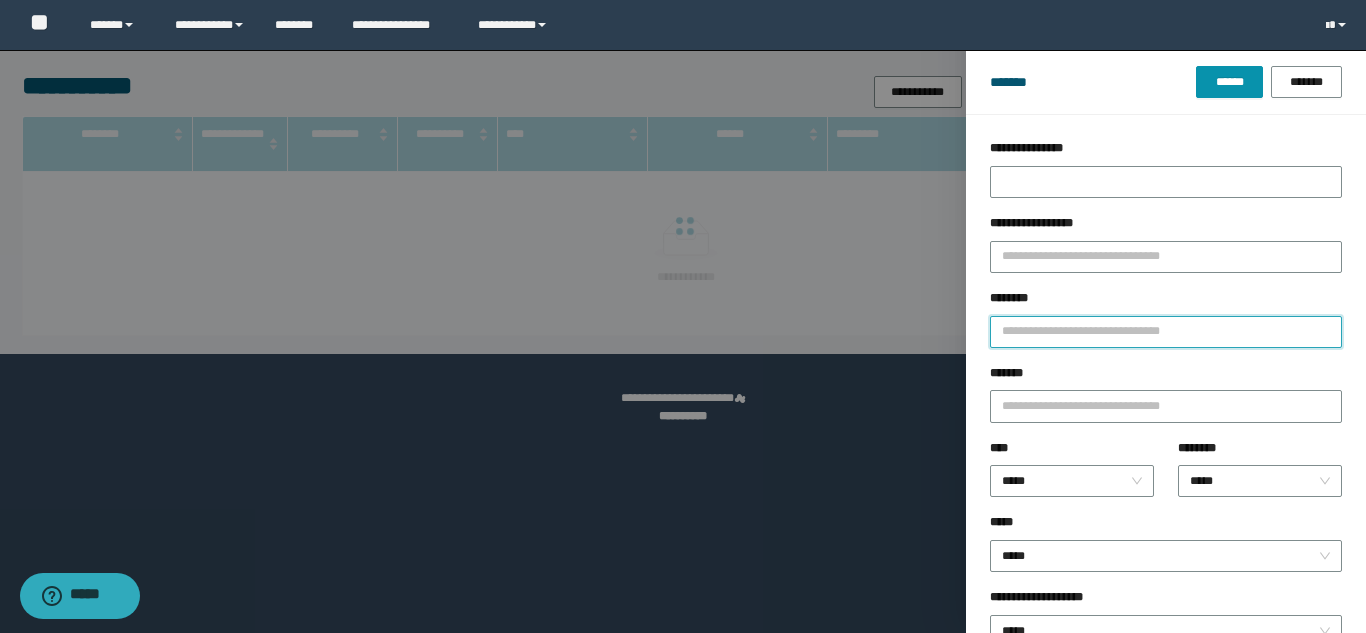 paste on "**********" 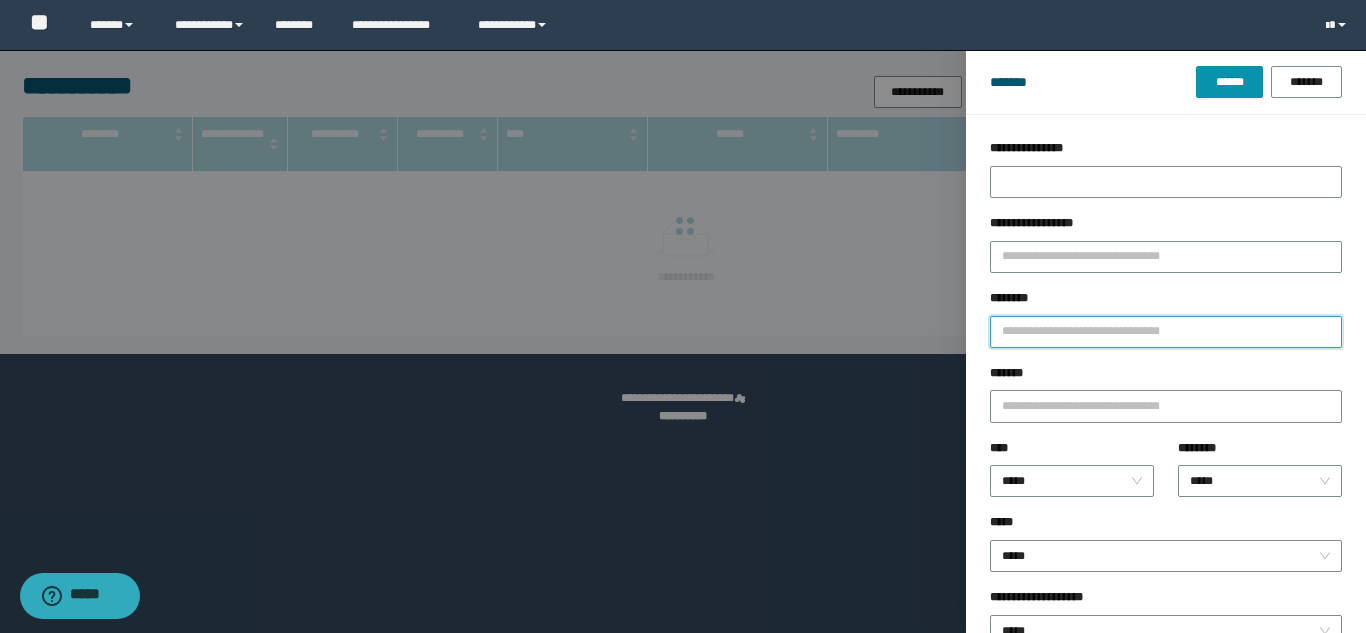 type on "**********" 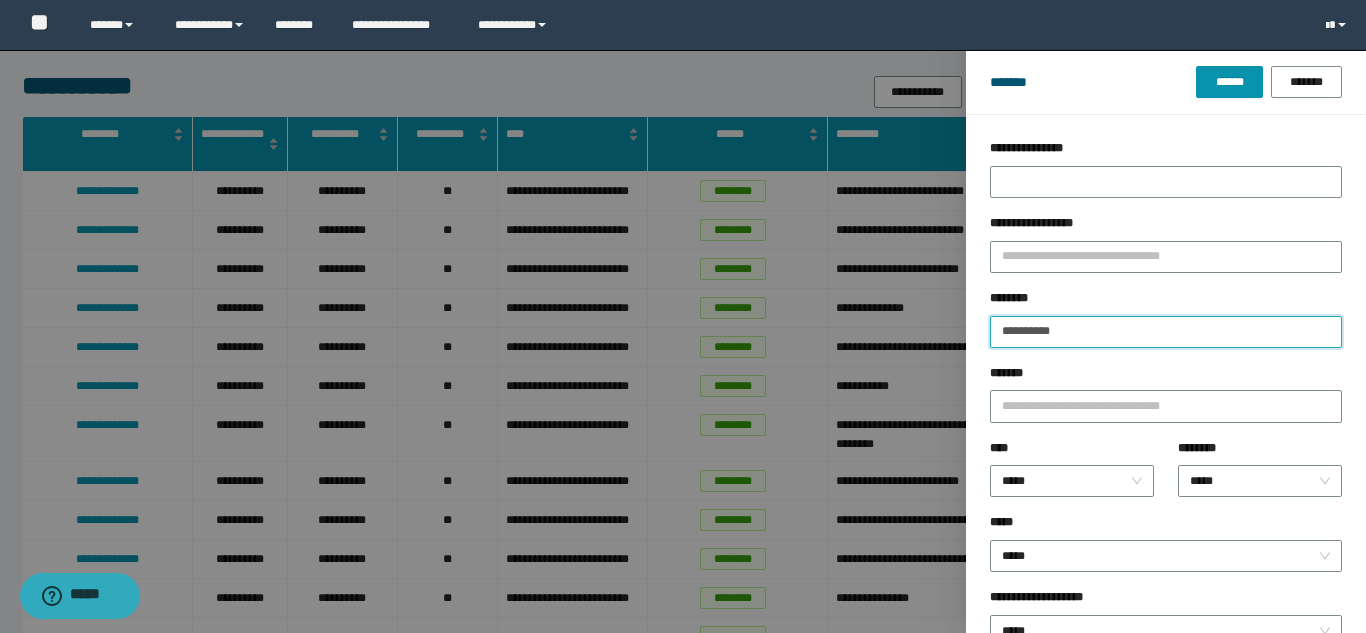 click on "******" at bounding box center [1229, 82] 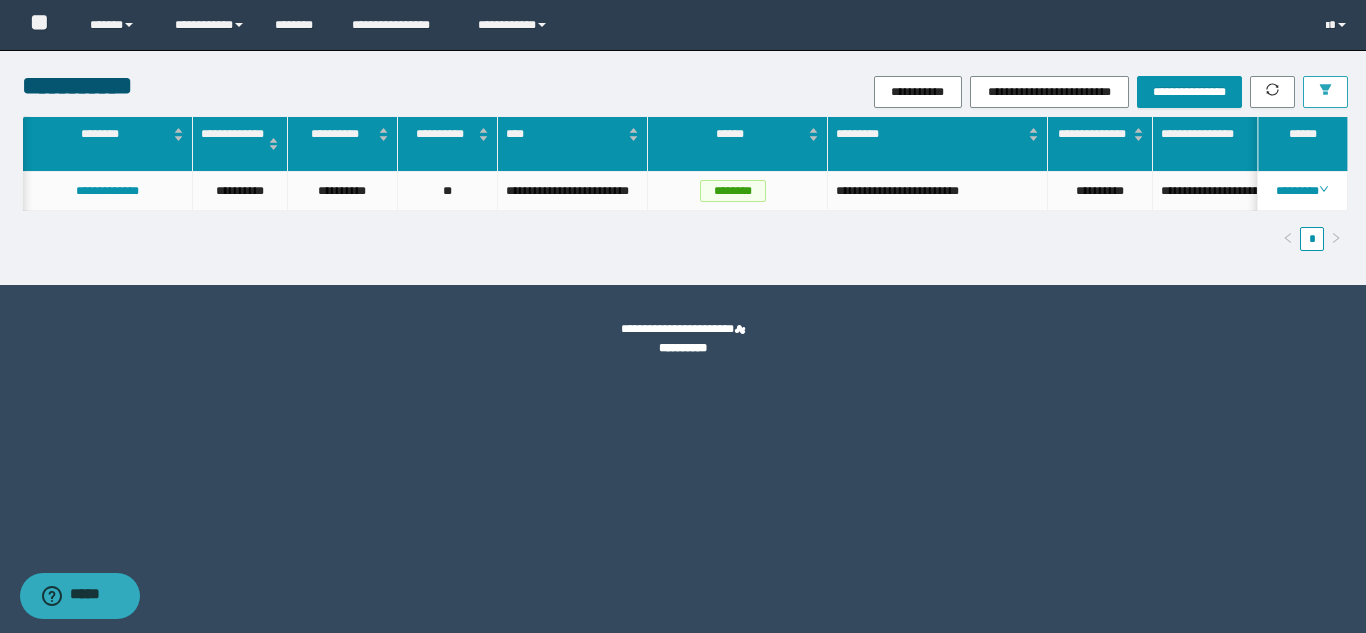 scroll, scrollTop: 0, scrollLeft: 227, axis: horizontal 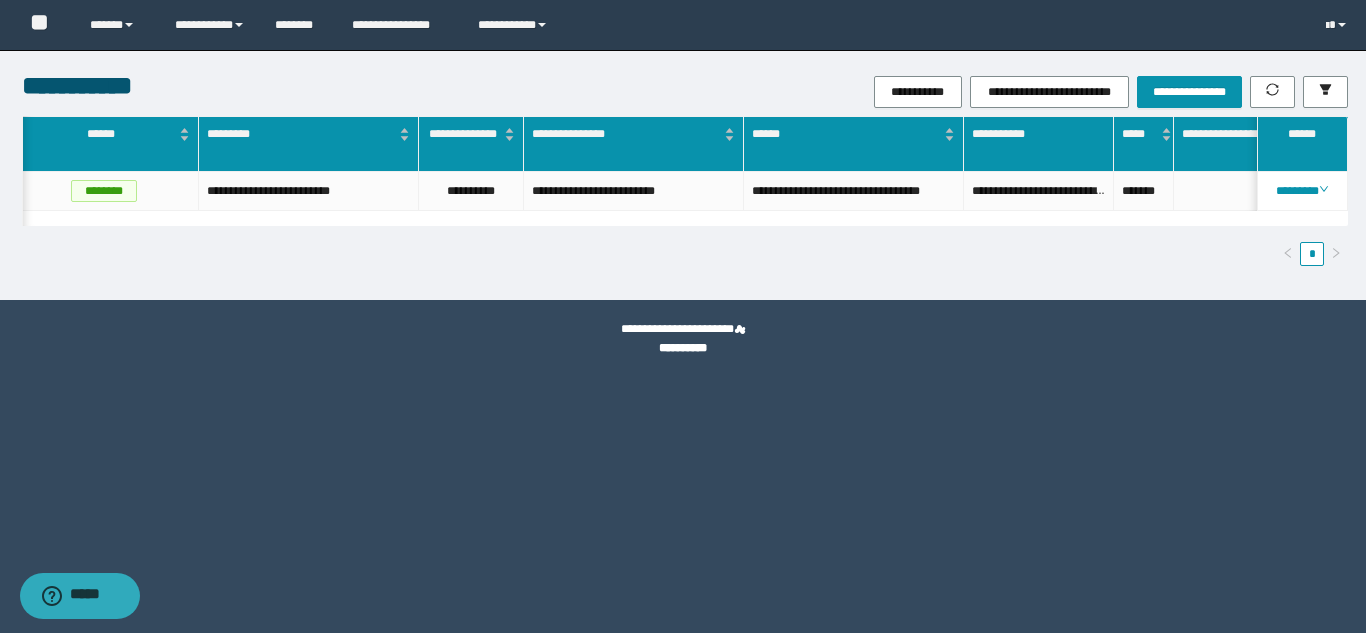 click on "**********" at bounding box center [683, 316] 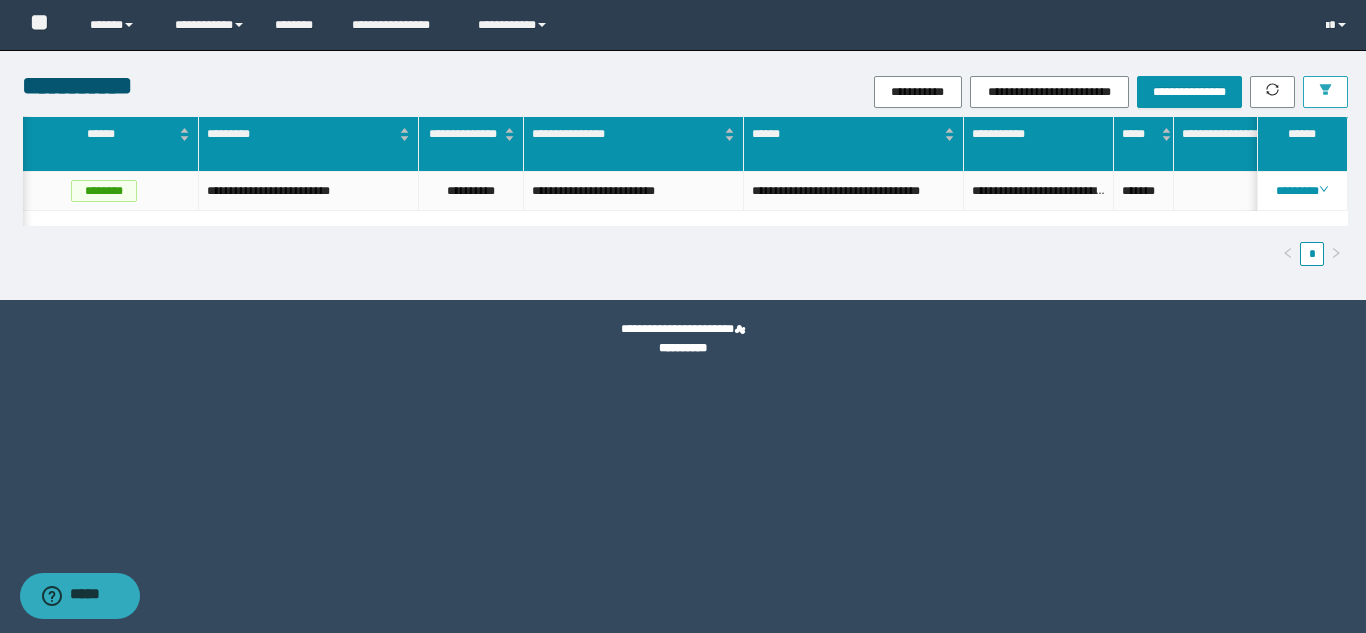 click 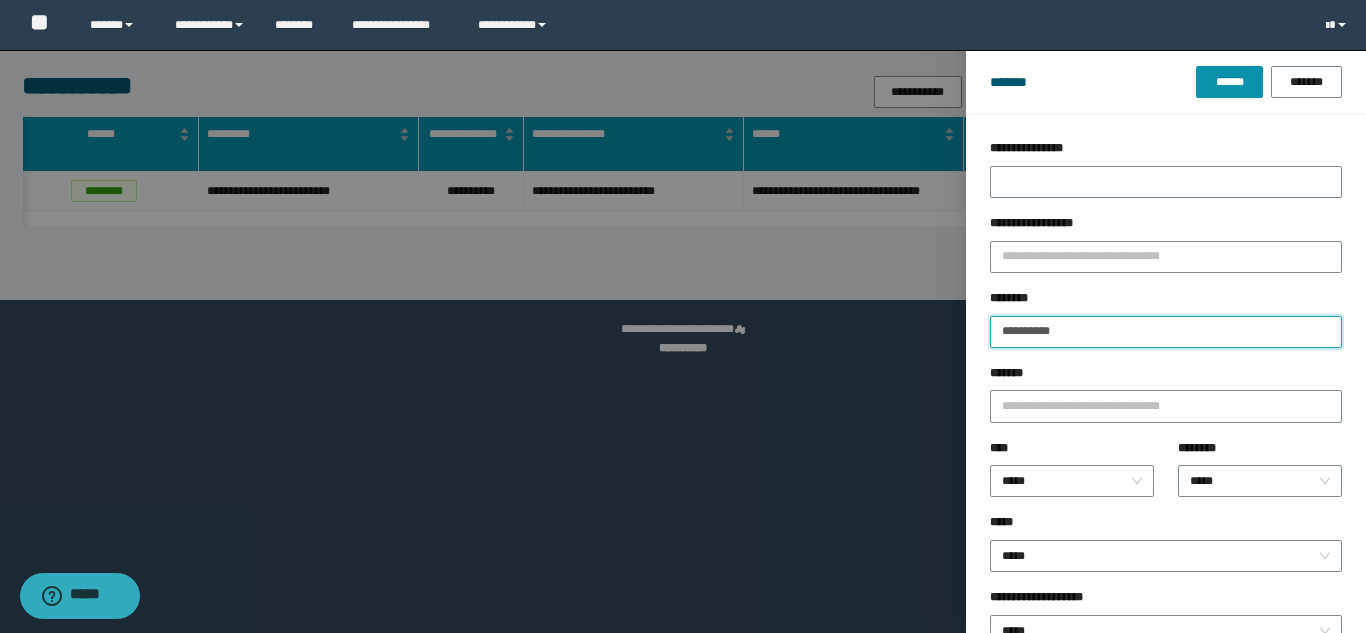 drag, startPoint x: 1091, startPoint y: 334, endPoint x: 830, endPoint y: 333, distance: 261.00192 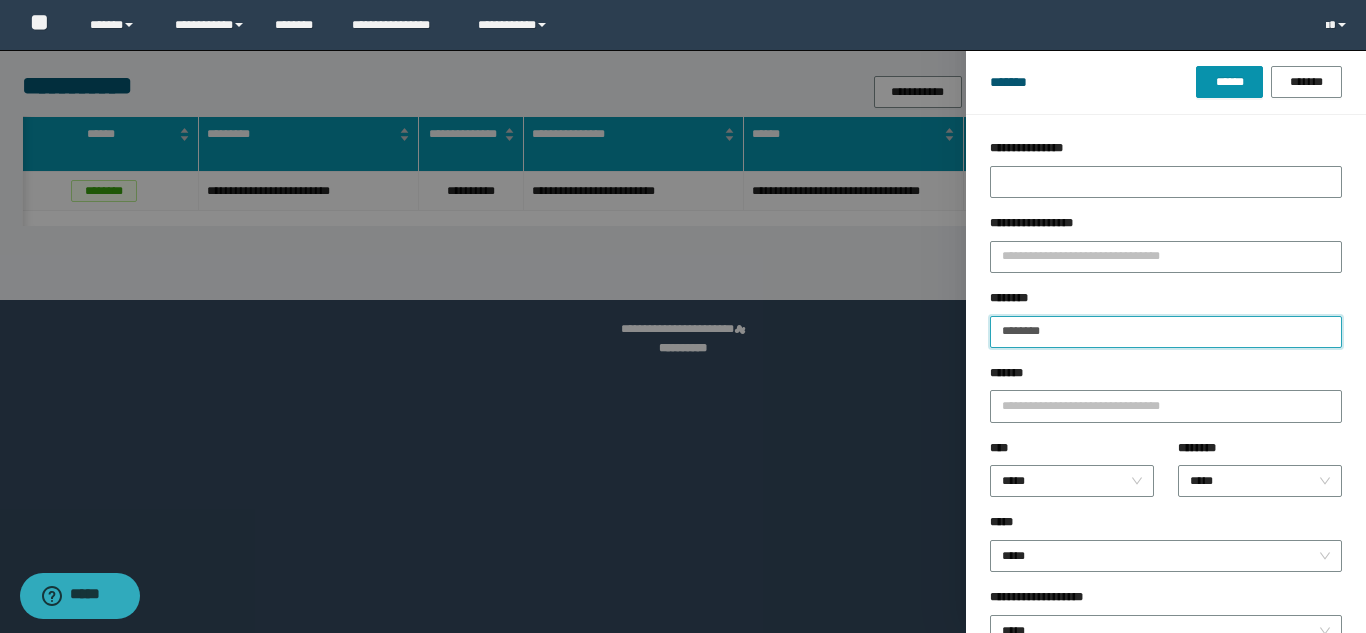 click on "******" at bounding box center (1229, 82) 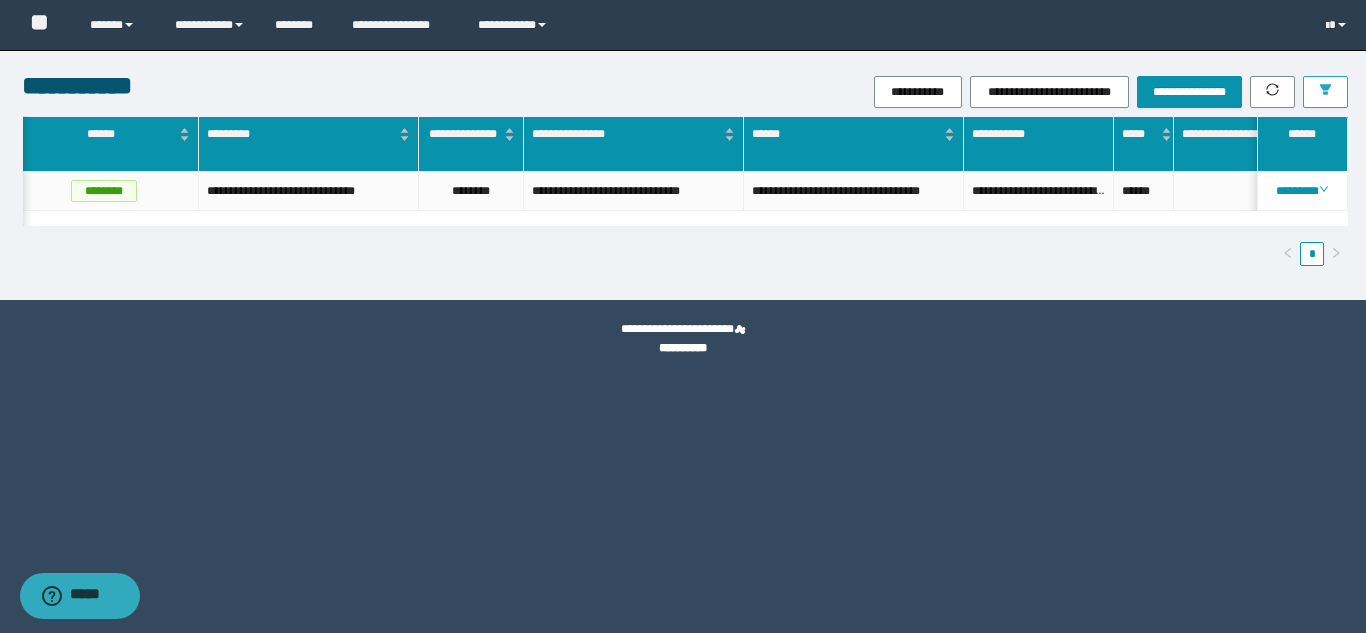 click 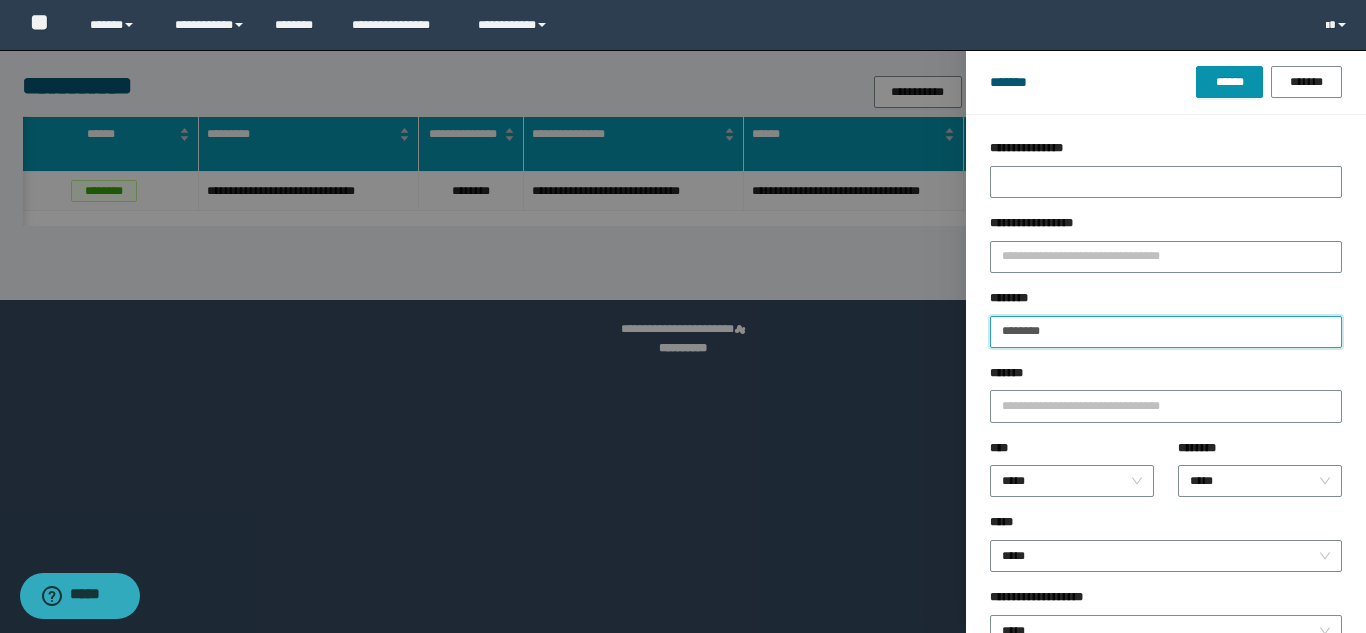 drag, startPoint x: 1067, startPoint y: 334, endPoint x: 798, endPoint y: 336, distance: 269.00745 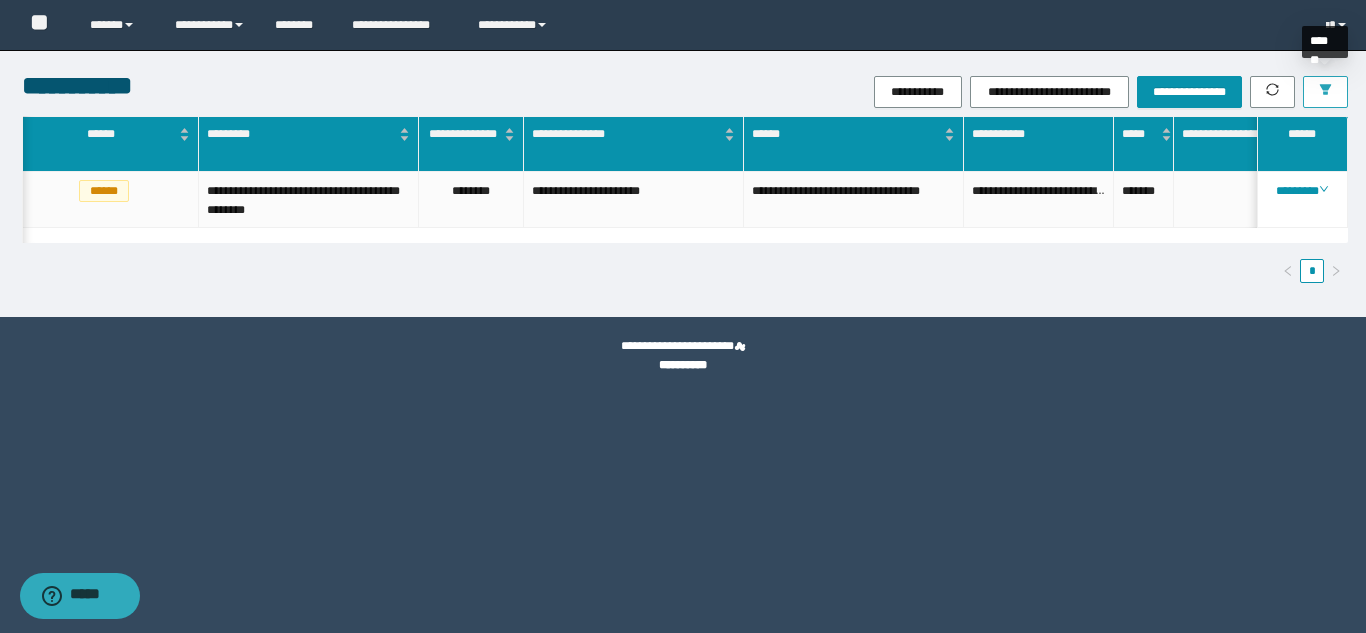 click at bounding box center (1325, 92) 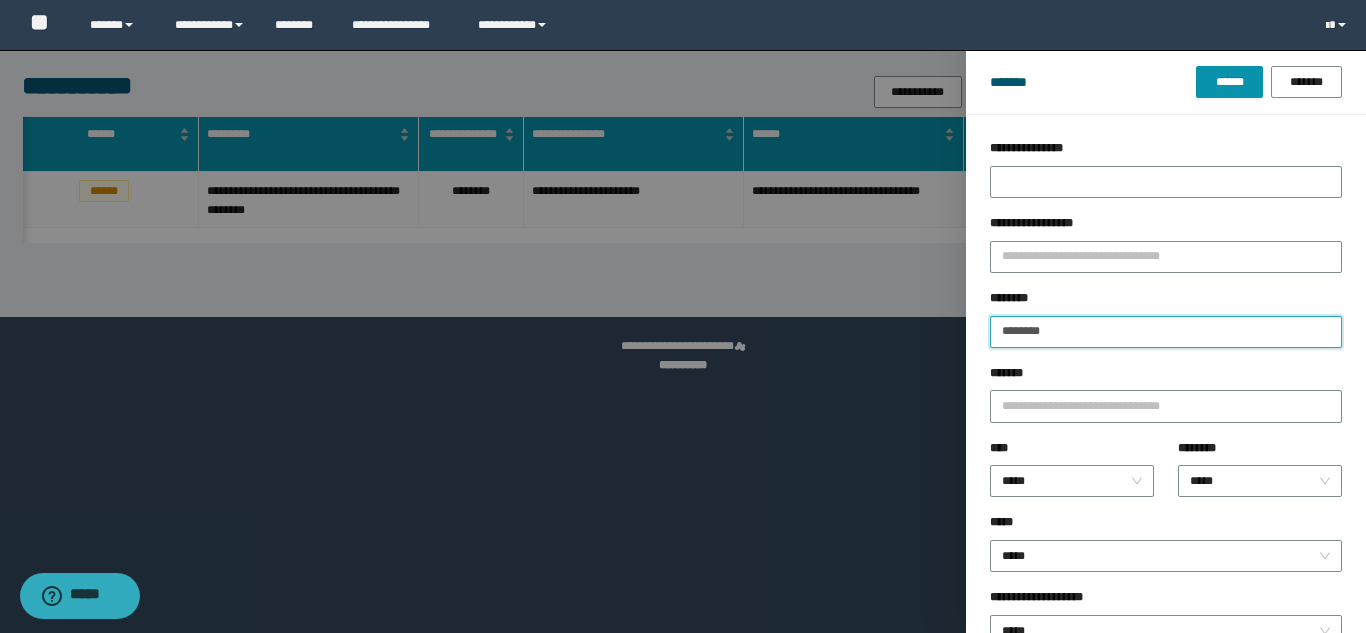 drag, startPoint x: 1065, startPoint y: 325, endPoint x: 833, endPoint y: 320, distance: 232.05388 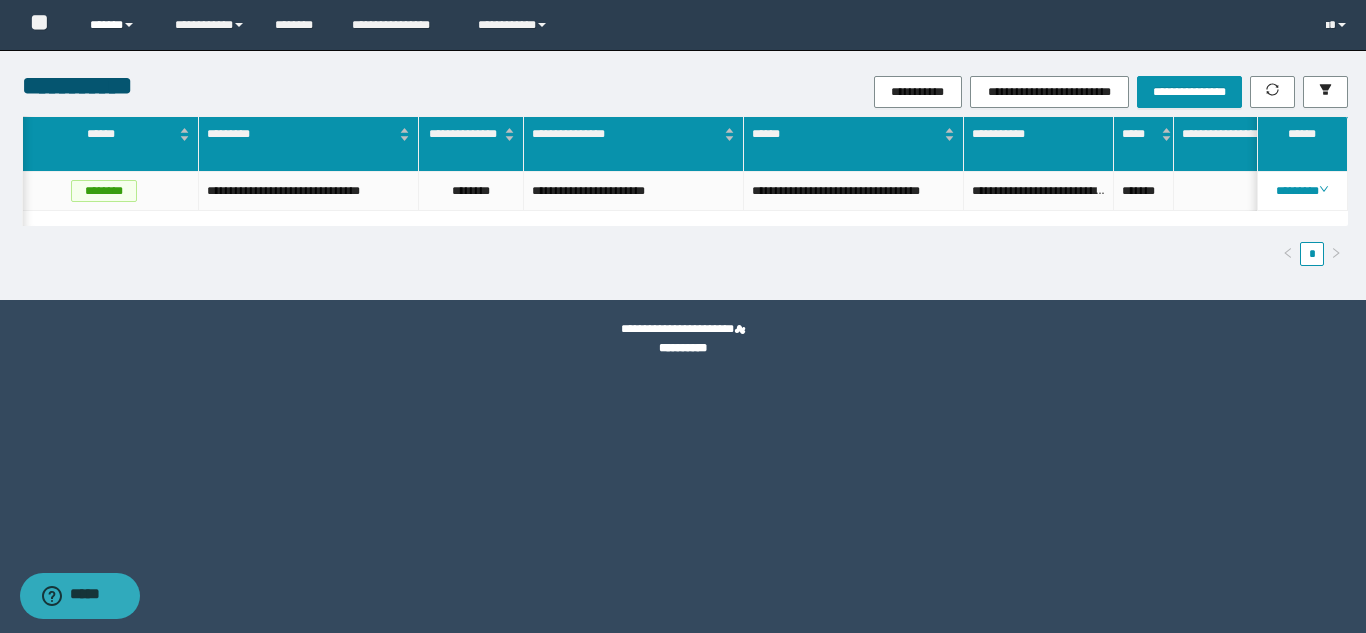 click on "******" at bounding box center [117, 25] 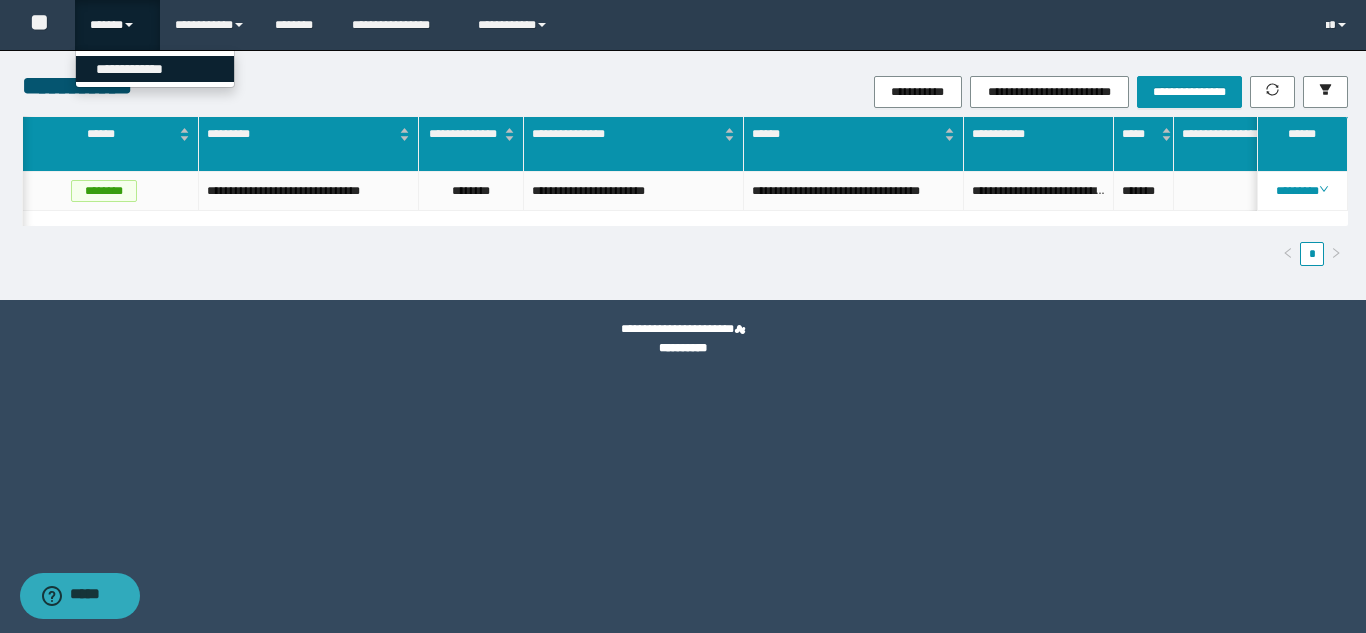 click on "**********" at bounding box center [155, 69] 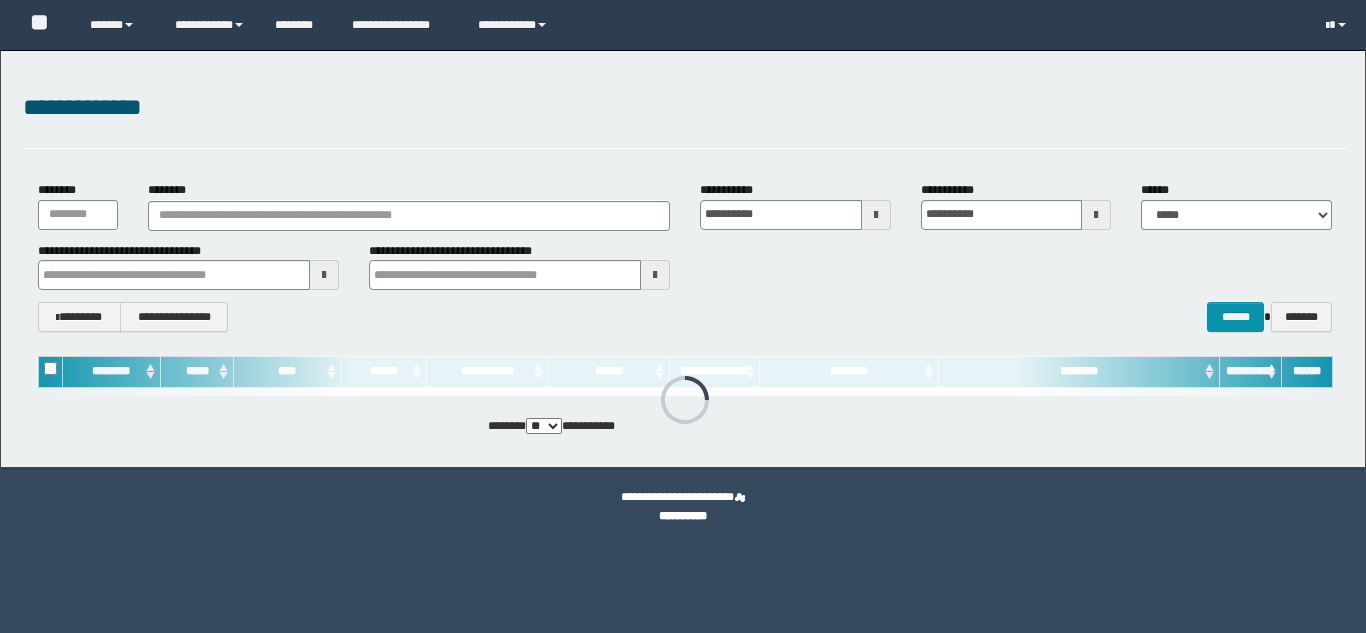 scroll, scrollTop: 0, scrollLeft: 0, axis: both 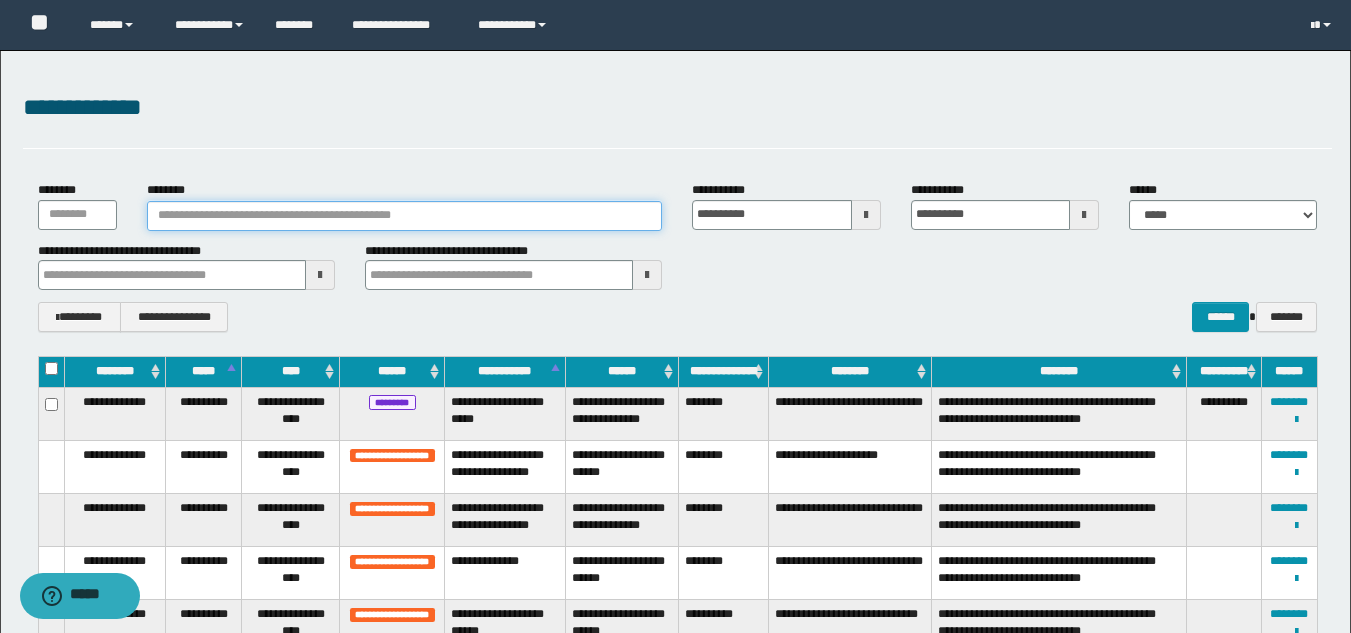 click on "********" at bounding box center [405, 216] 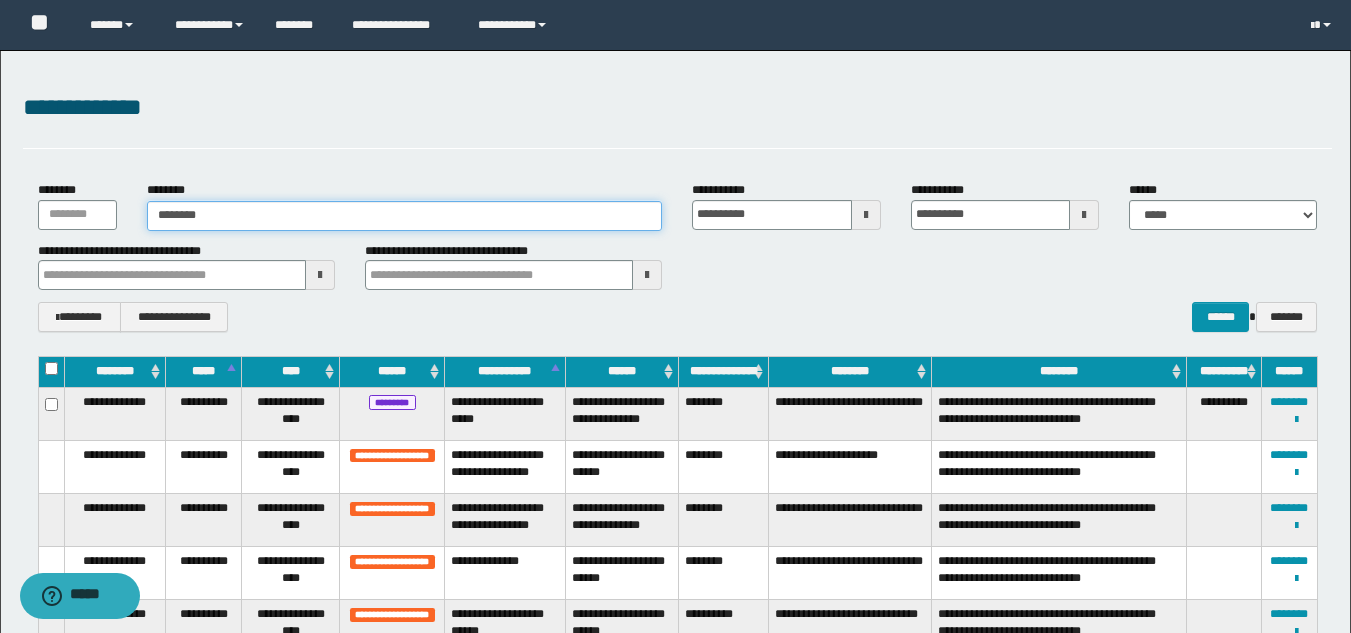 type on "*********" 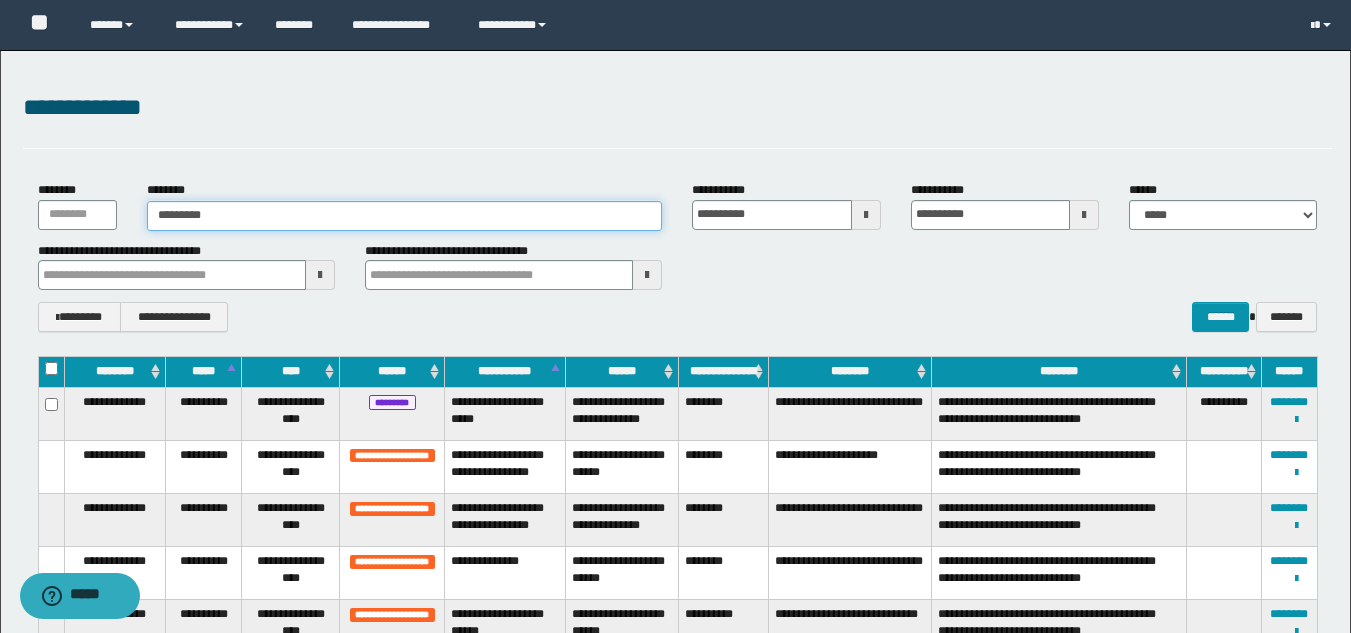 type on "*********" 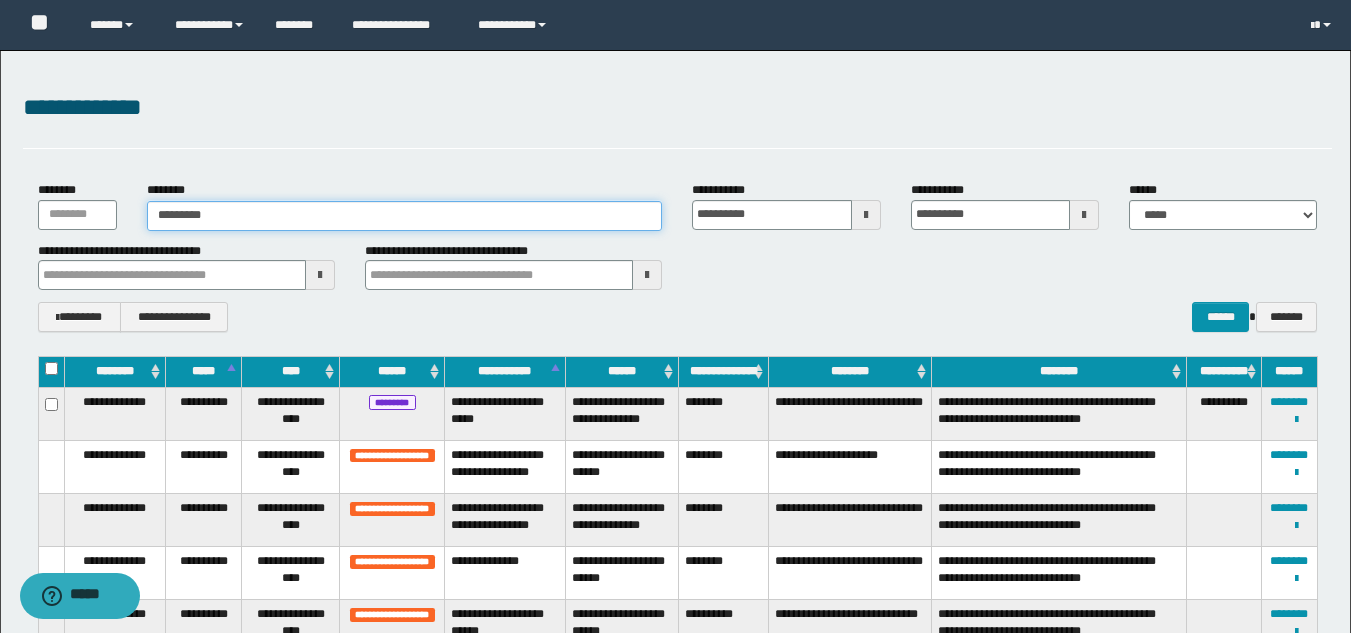 type 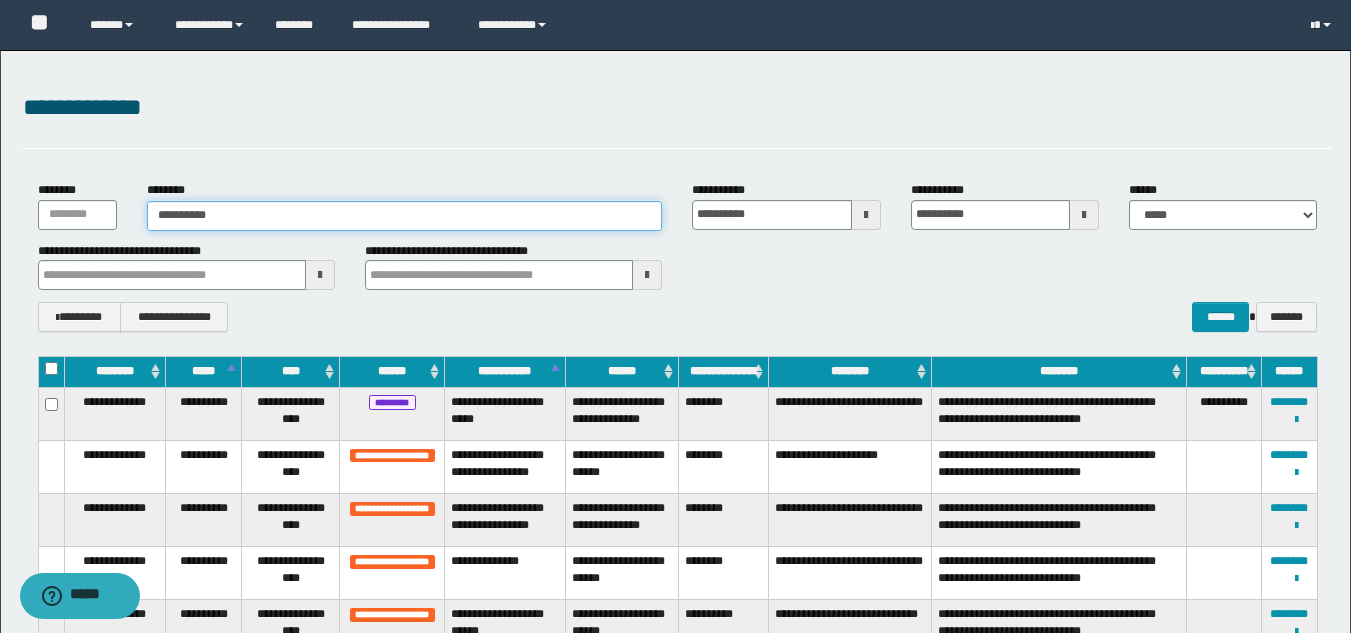 type on "*********" 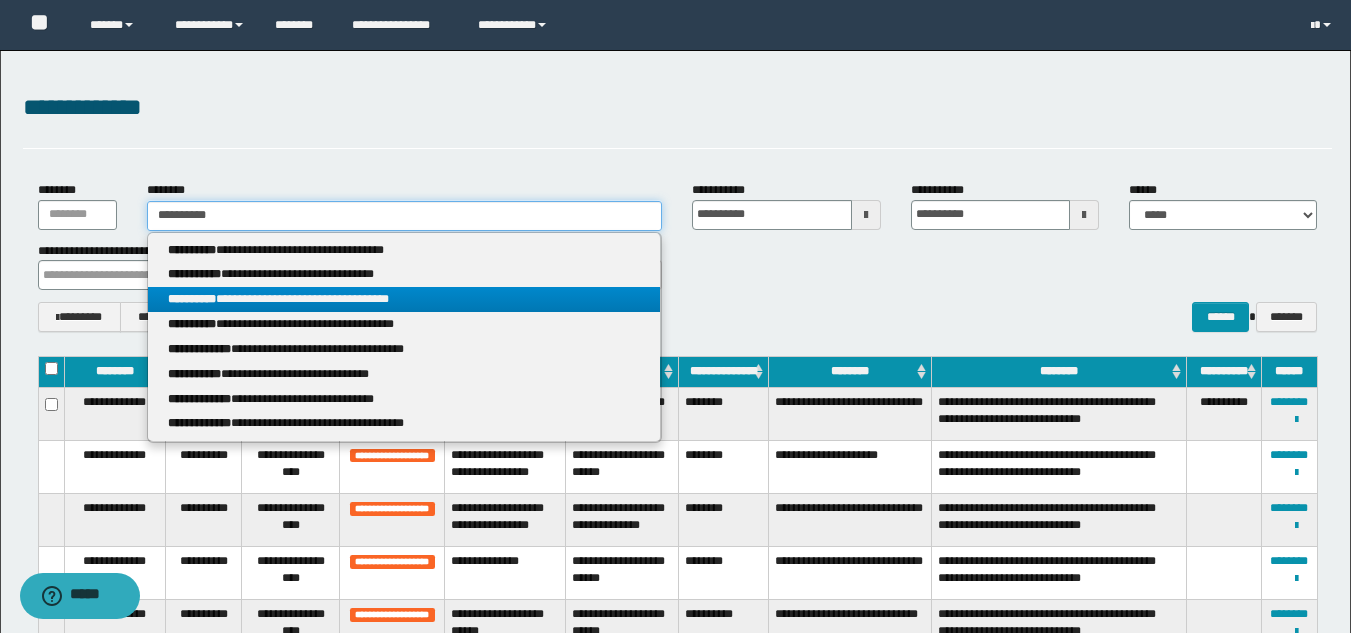 type on "*********" 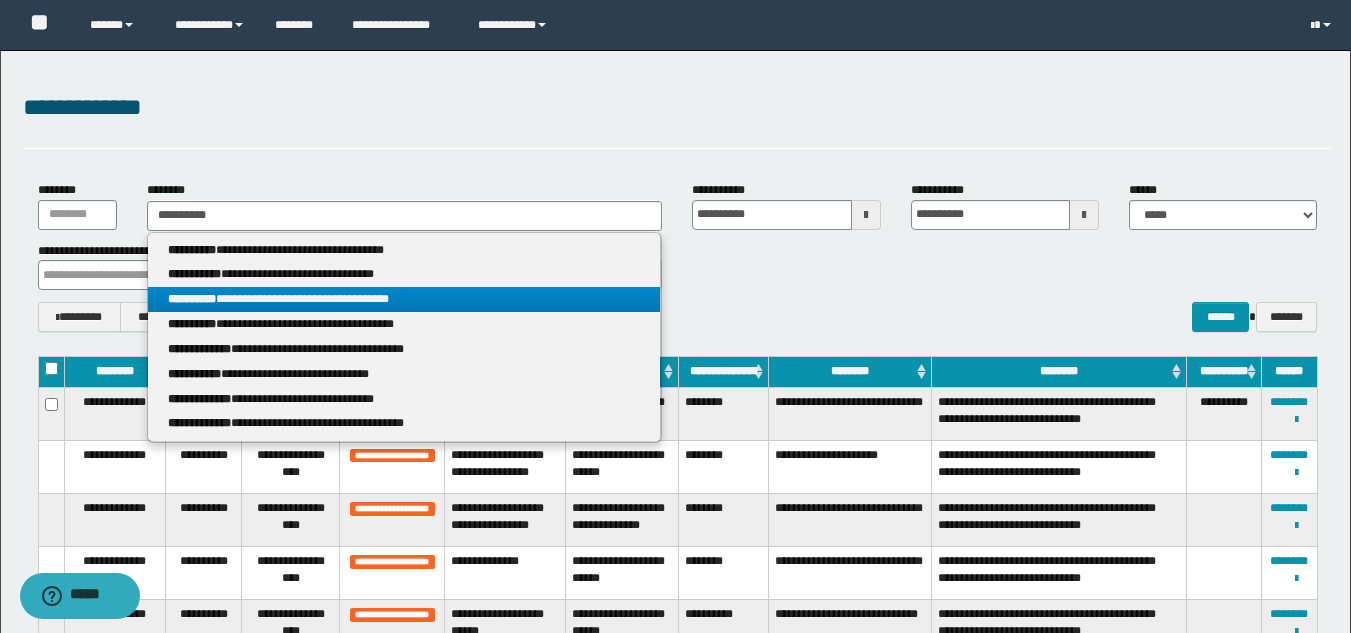 click on "**********" at bounding box center (404, 299) 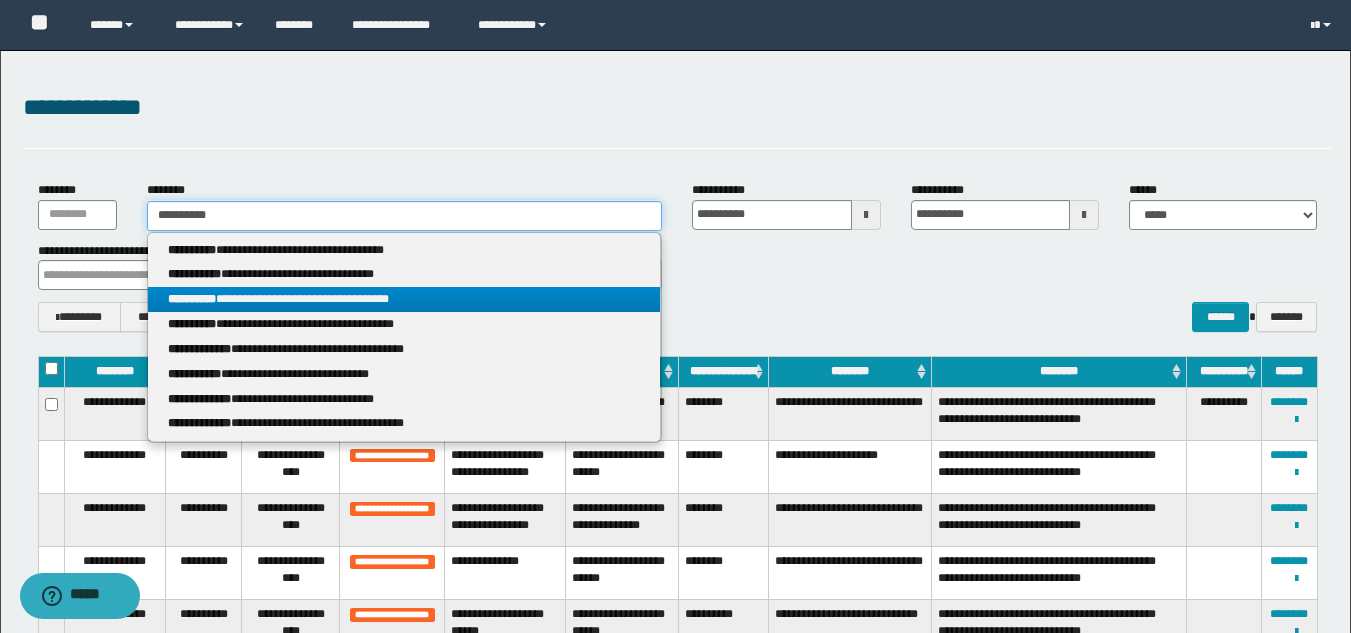 type 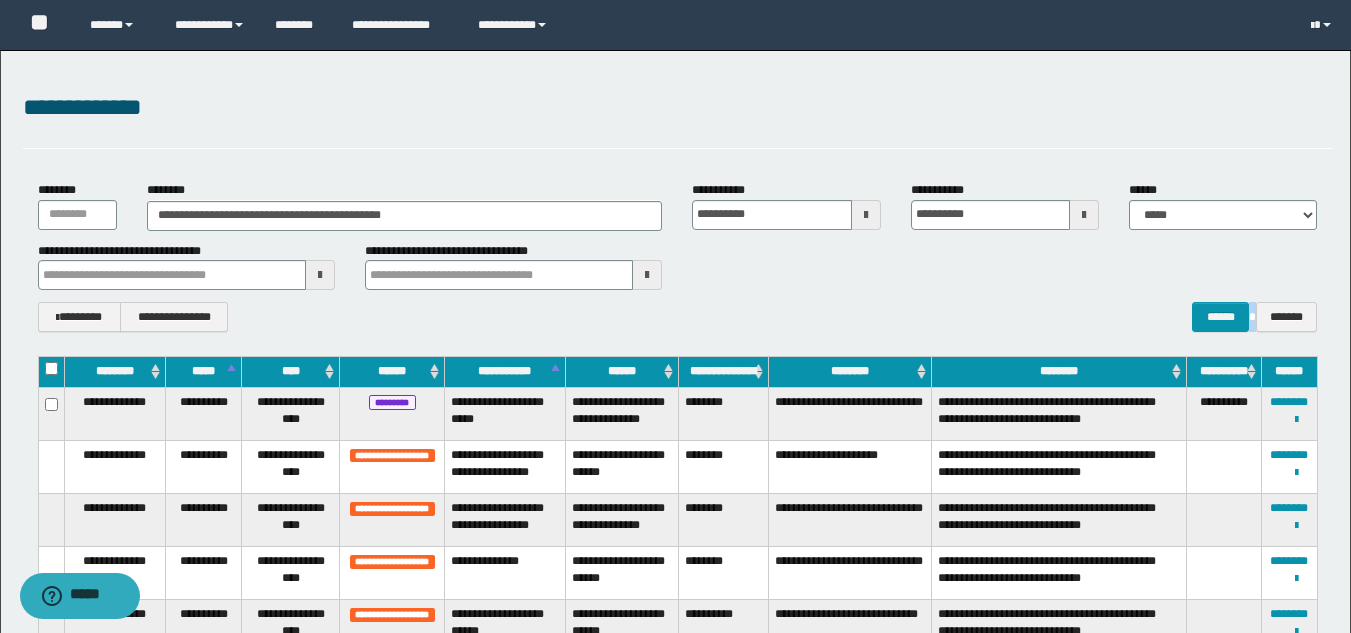 click on "**********" at bounding box center [677, 257] 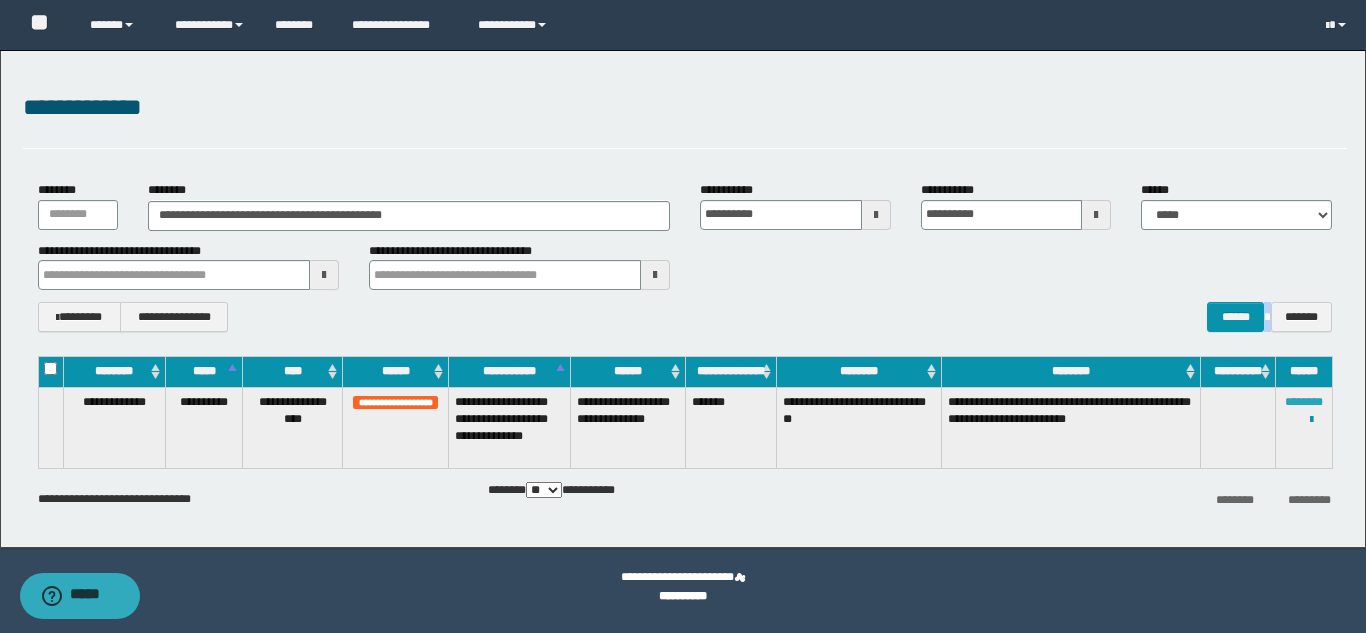 click on "********" at bounding box center (1304, 402) 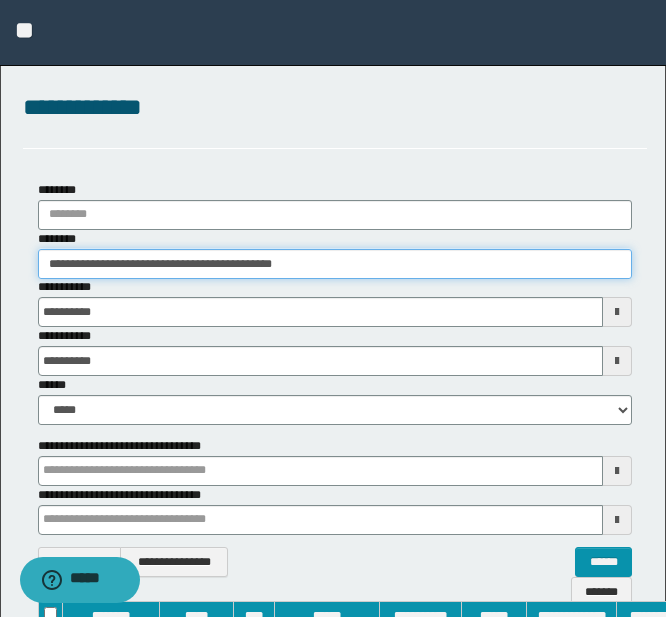 drag, startPoint x: 327, startPoint y: 256, endPoint x: -35, endPoint y: 259, distance: 362.01242 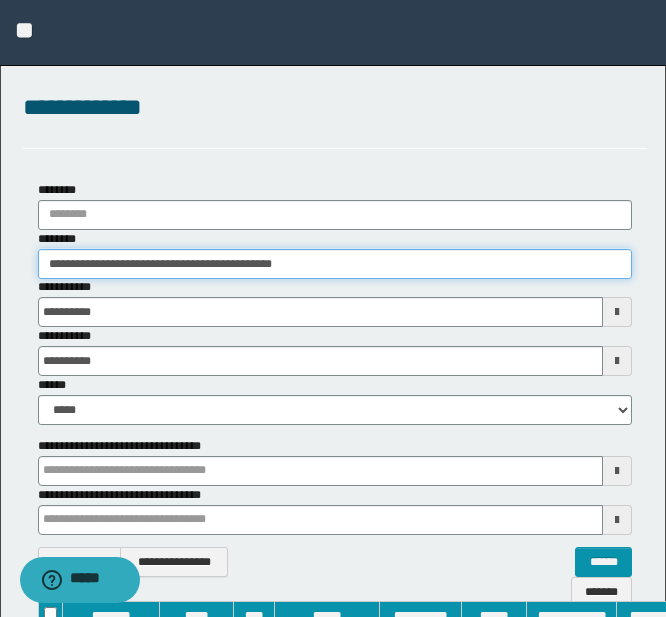click on "**********" at bounding box center (333, 308) 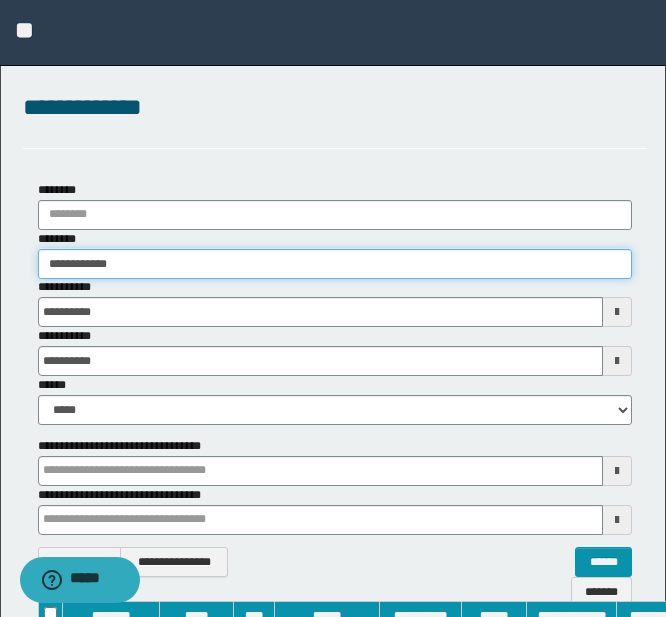 type on "**********" 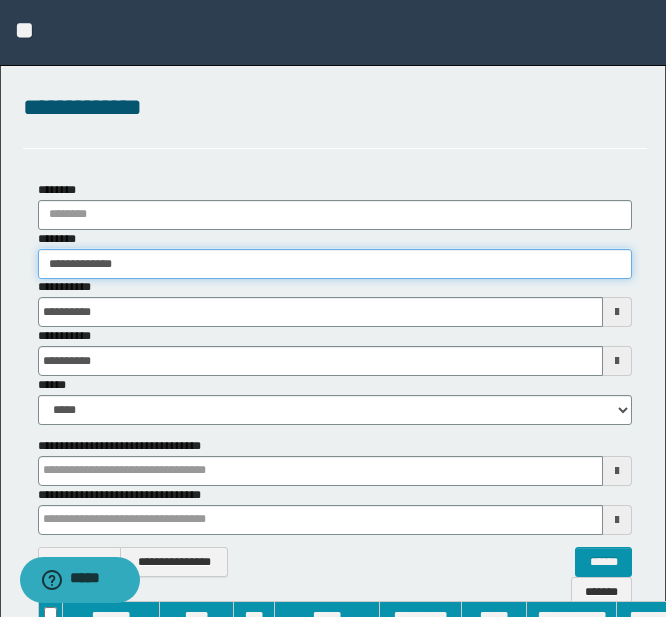 type on "**********" 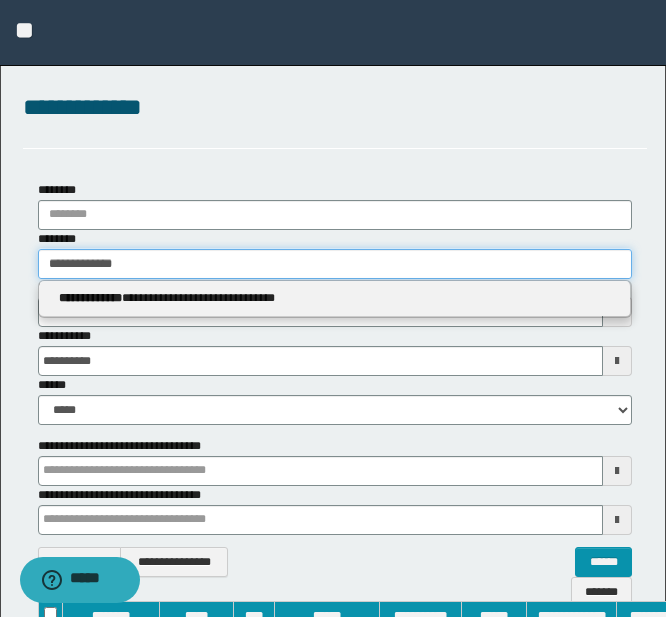 type on "**********" 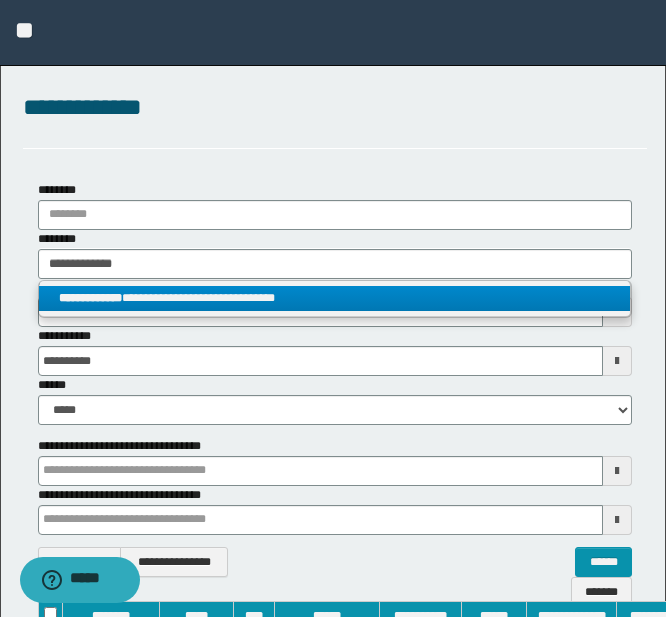 click on "**********" at bounding box center (334, 298) 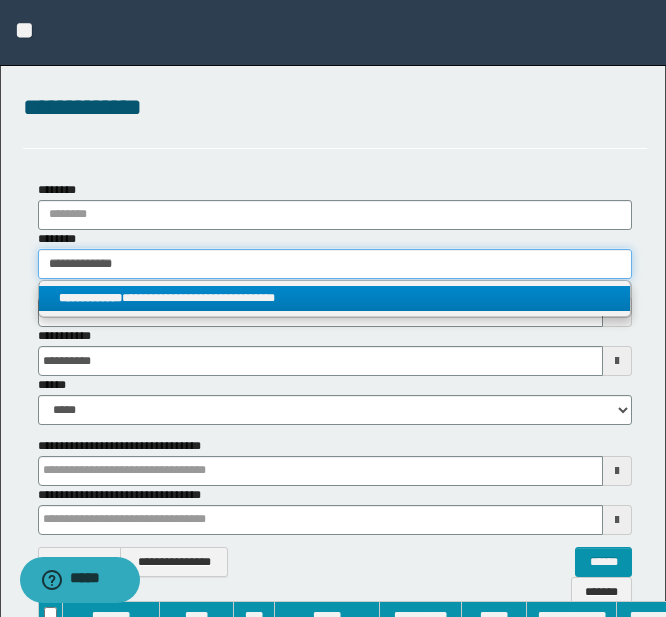 type 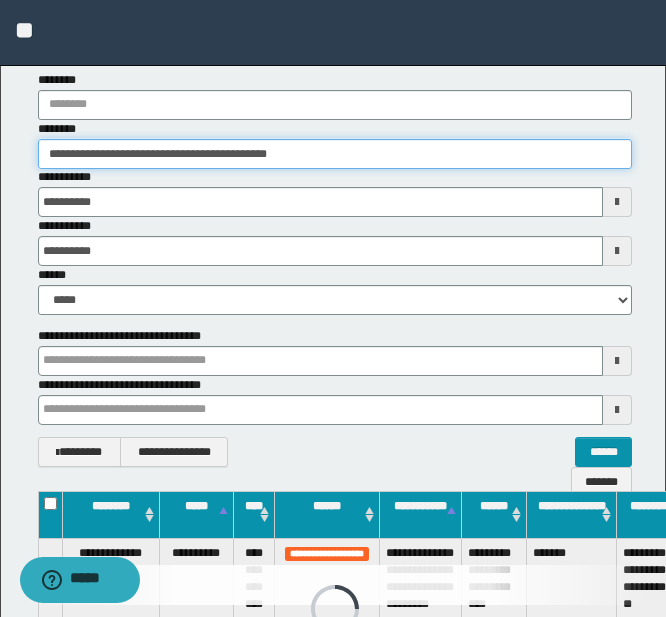 scroll, scrollTop: 300, scrollLeft: 0, axis: vertical 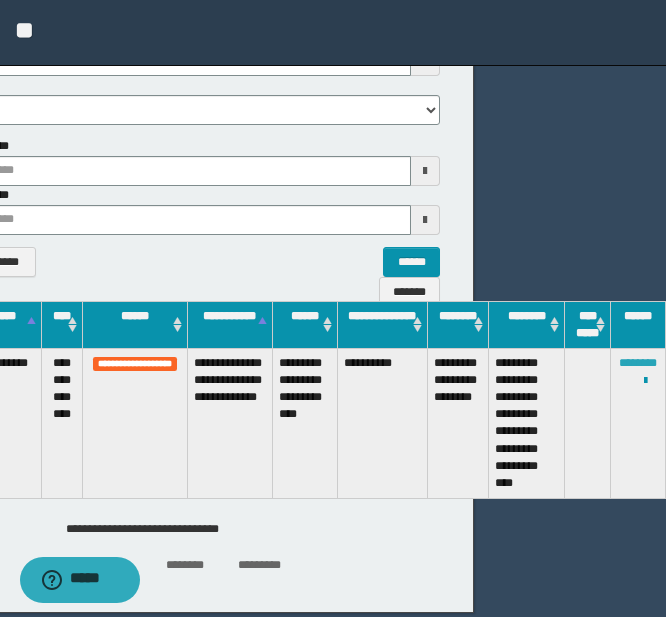 click on "********" at bounding box center (638, 363) 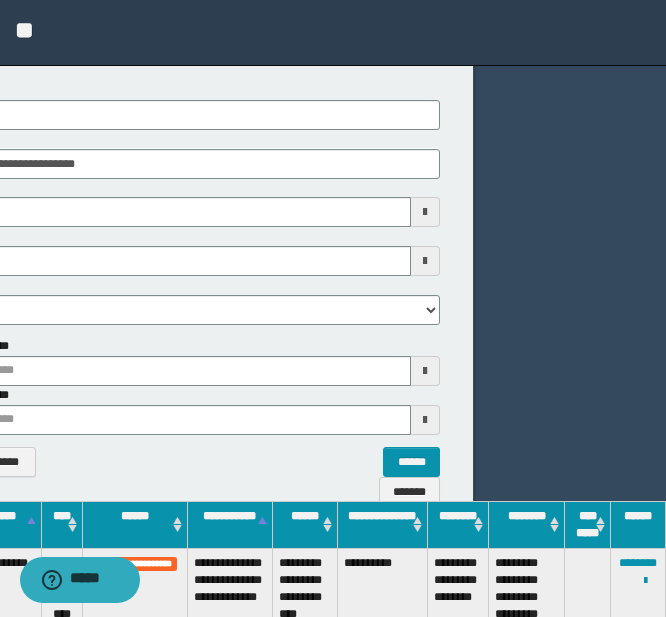 scroll, scrollTop: 100, scrollLeft: 89, axis: both 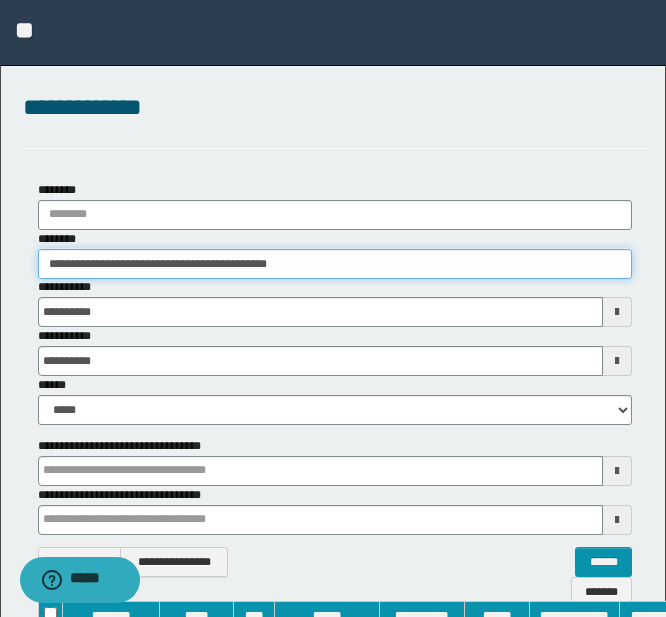 drag, startPoint x: 76, startPoint y: 246, endPoint x: -119, endPoint y: 239, distance: 195.1256 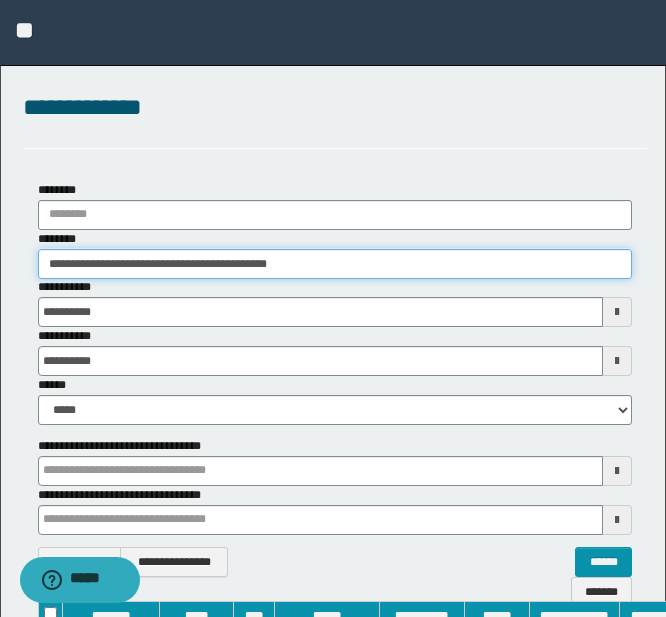 click on "**********" at bounding box center [333, 308] 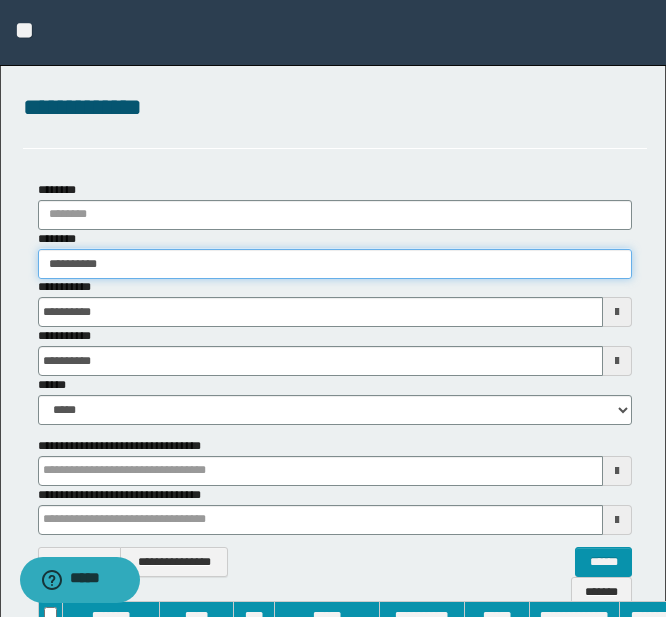 type on "**********" 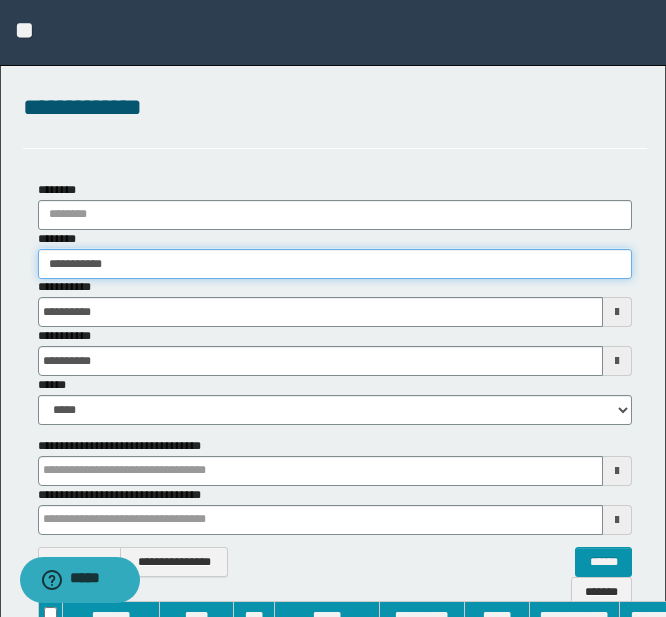 type on "**********" 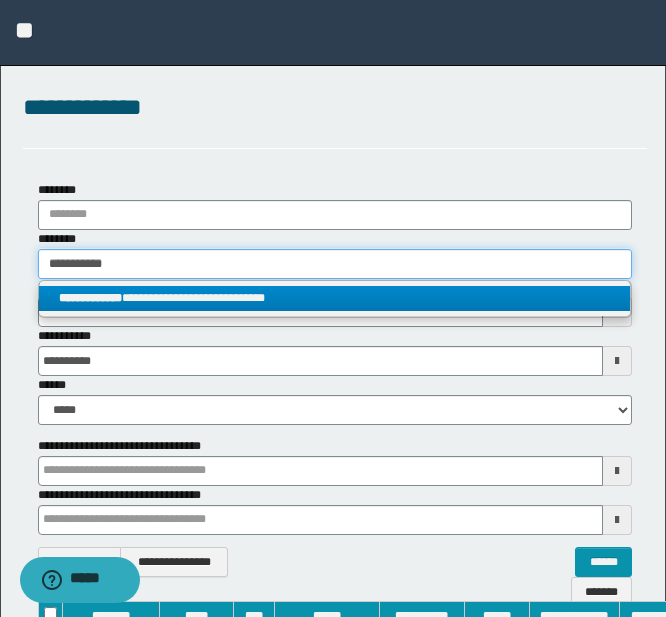 type on "**********" 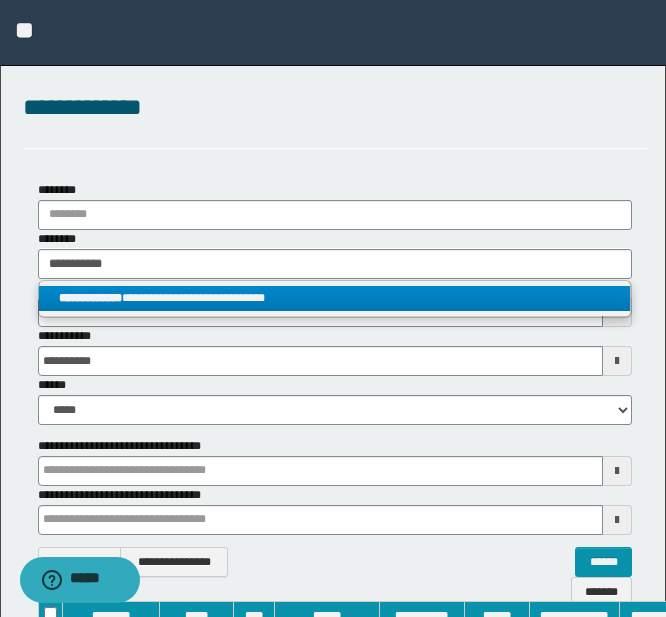 click on "**********" at bounding box center [334, 298] 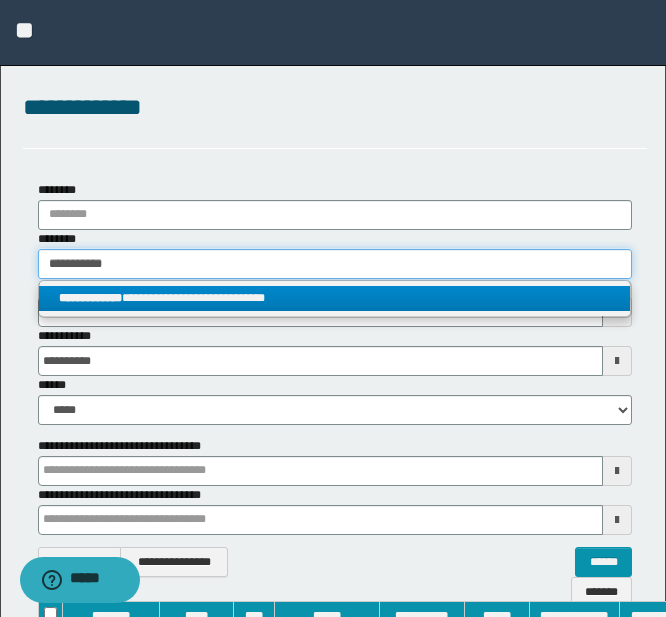 type 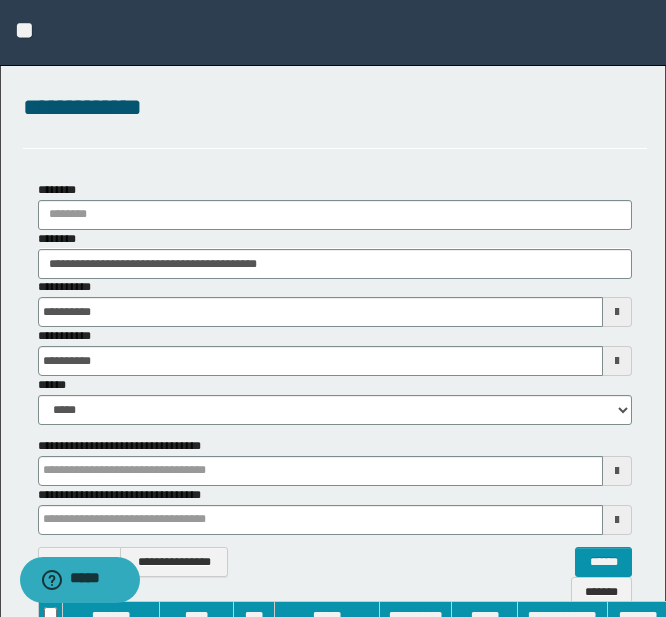 click on "**********" at bounding box center [333, 481] 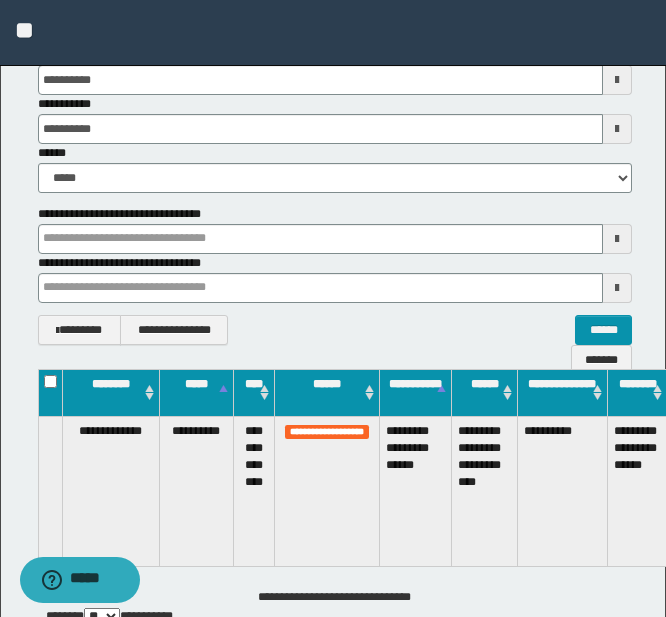 scroll, scrollTop: 373, scrollLeft: 0, axis: vertical 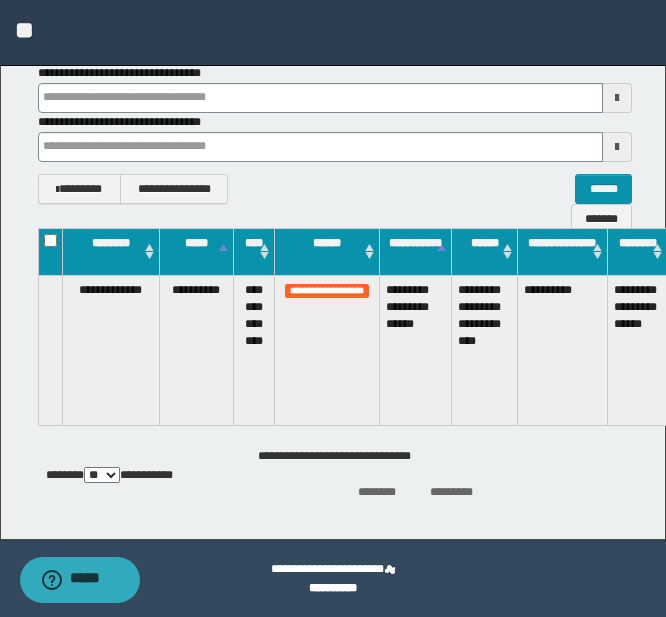 drag, startPoint x: 426, startPoint y: 616, endPoint x: 614, endPoint y: 564, distance: 195.05896 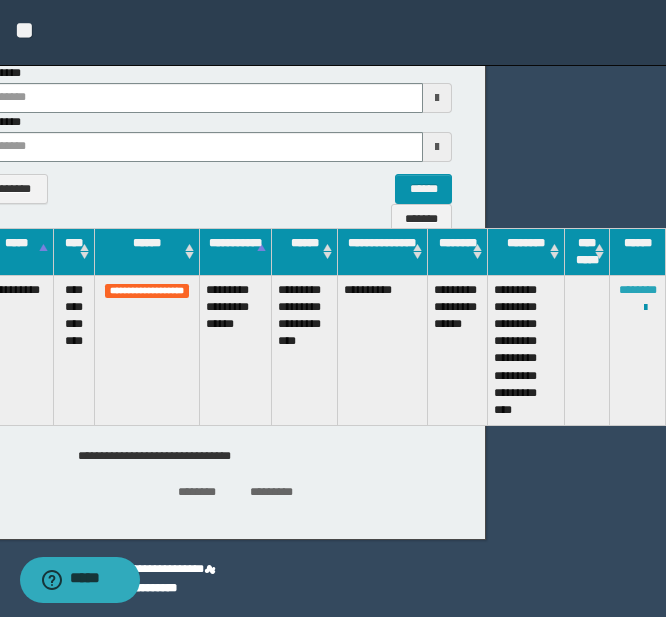 click on "********" at bounding box center [638, 290] 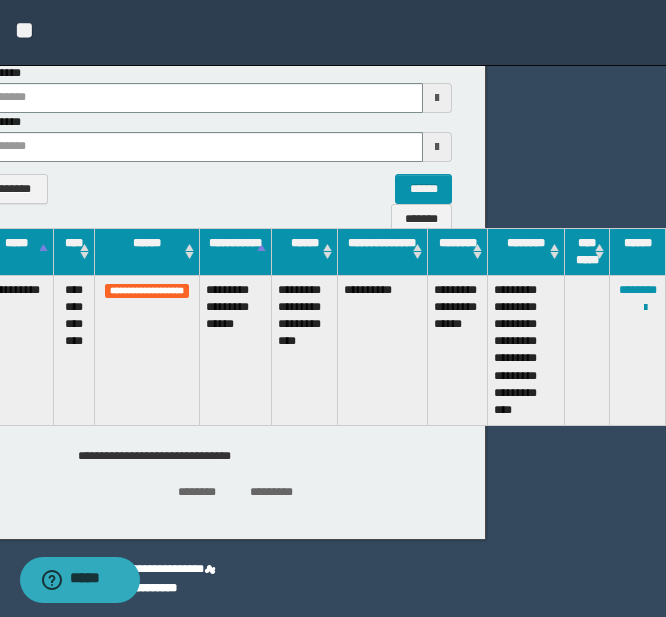 scroll, scrollTop: 373, scrollLeft: 110, axis: both 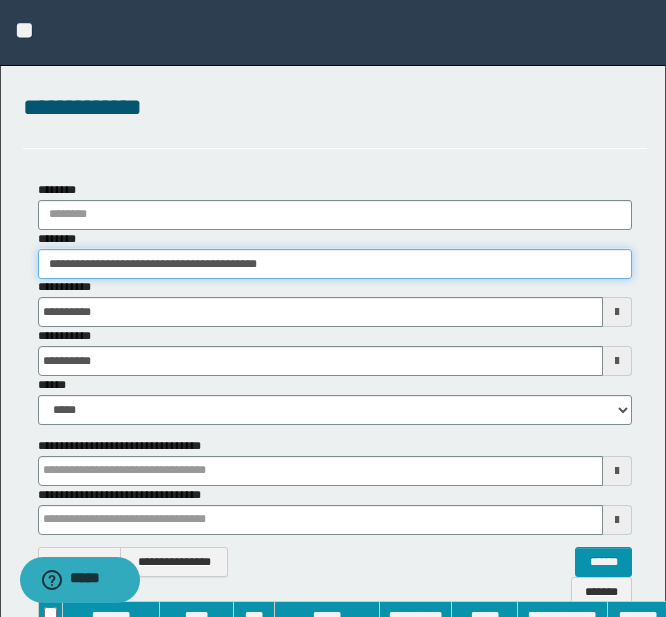 drag, startPoint x: 335, startPoint y: 268, endPoint x: -163, endPoint y: 268, distance: 498 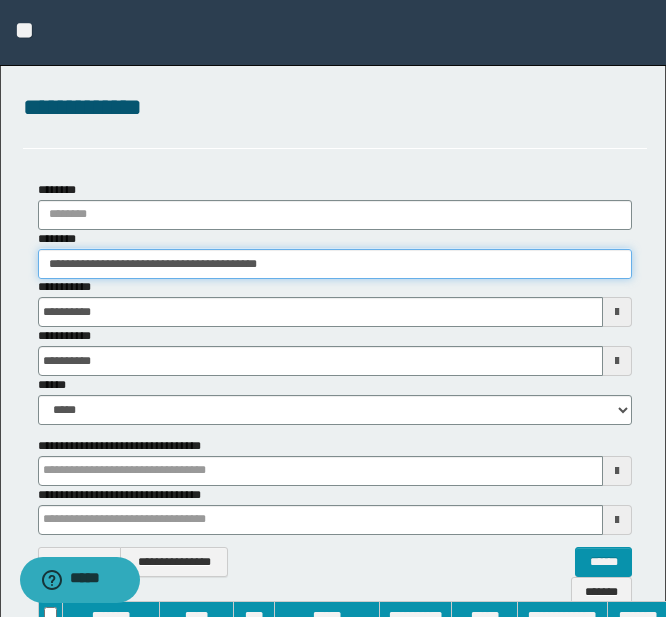 click on "**********" at bounding box center [333, 308] 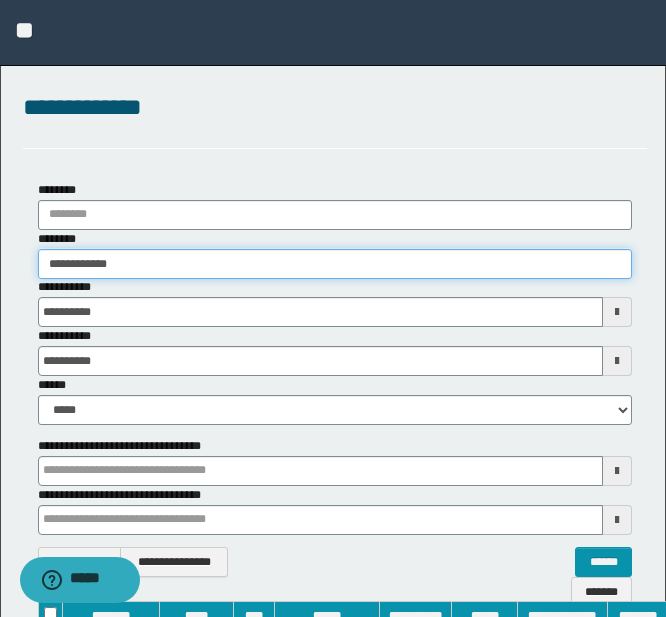 type on "**********" 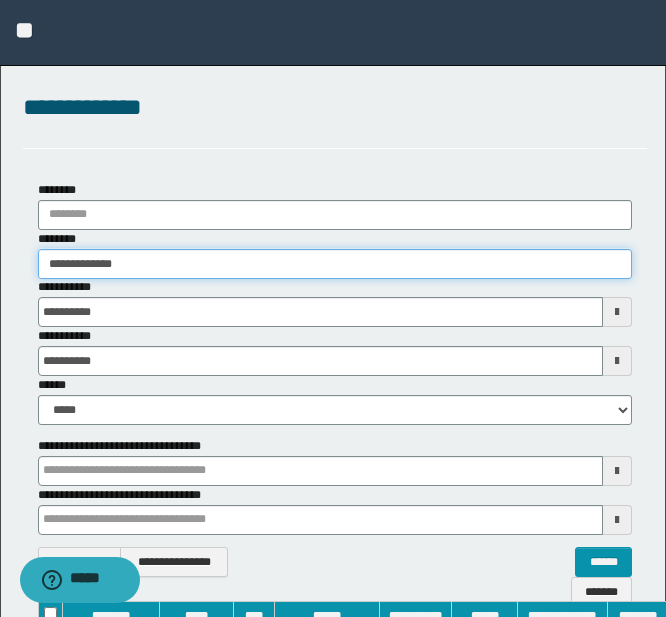 type on "**********" 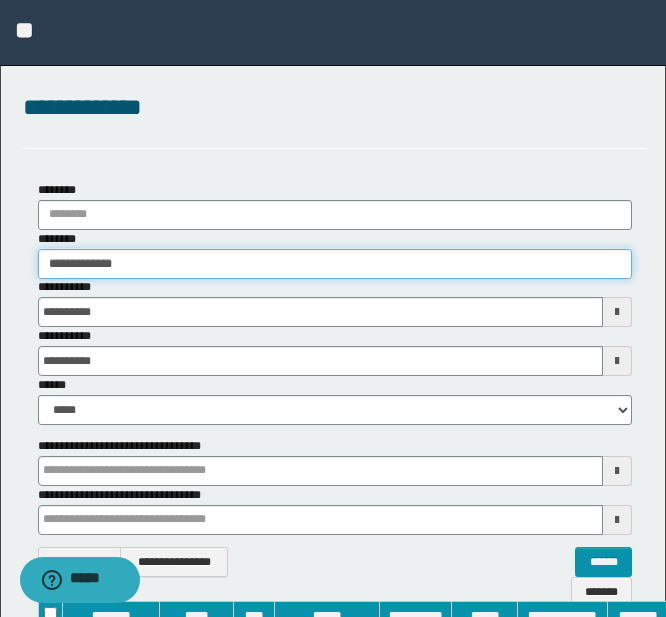 type 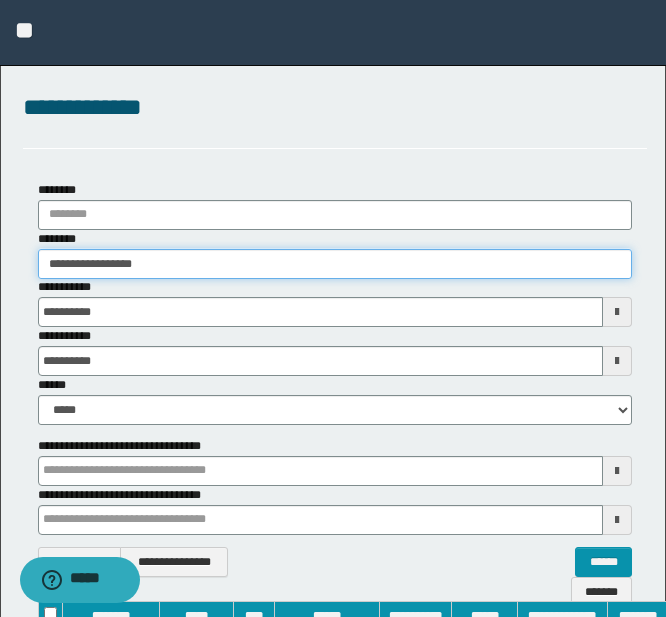 type on "**********" 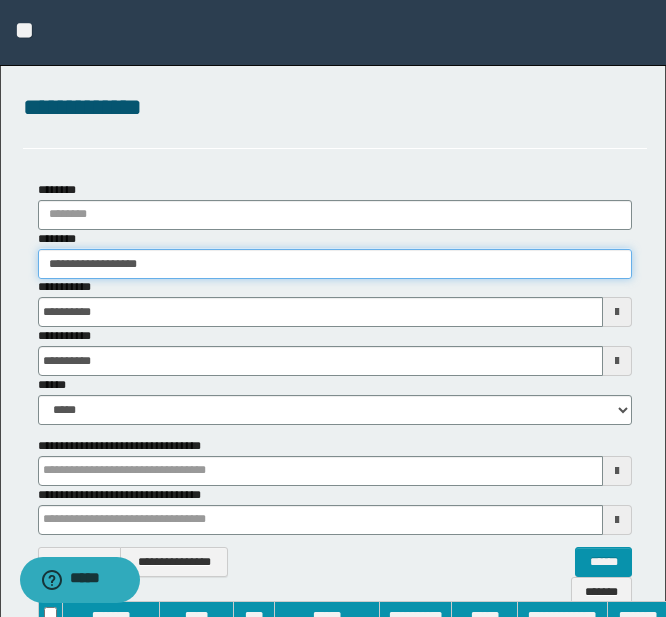 type on "**********" 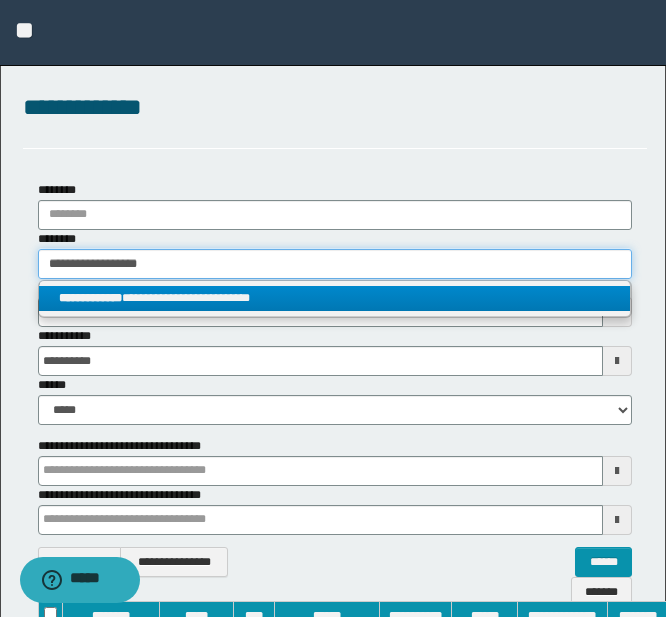 type on "**********" 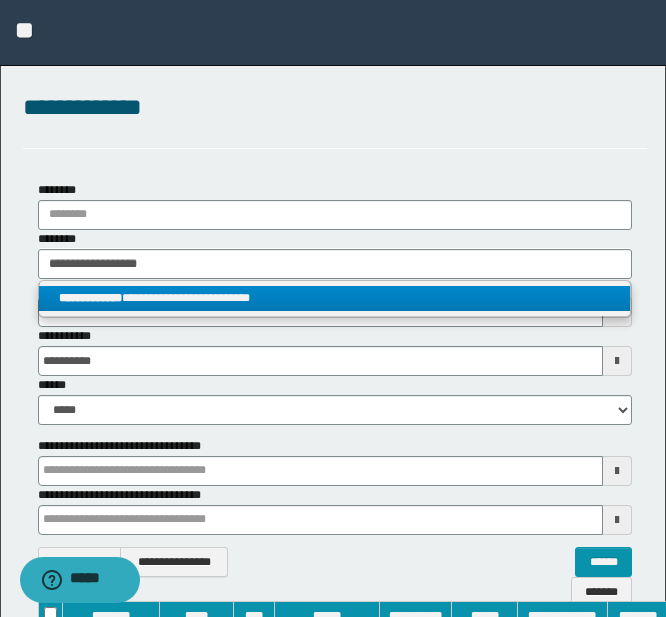 click on "**********" at bounding box center [334, 298] 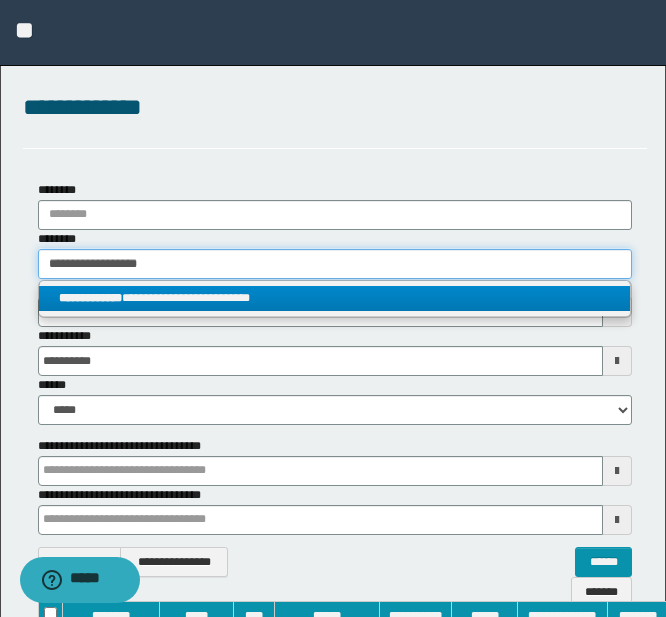 type 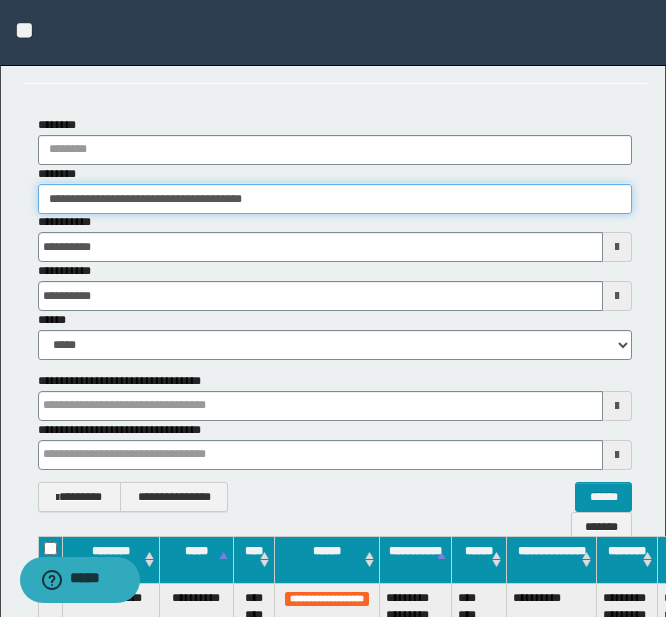 scroll, scrollTop: 100, scrollLeft: 0, axis: vertical 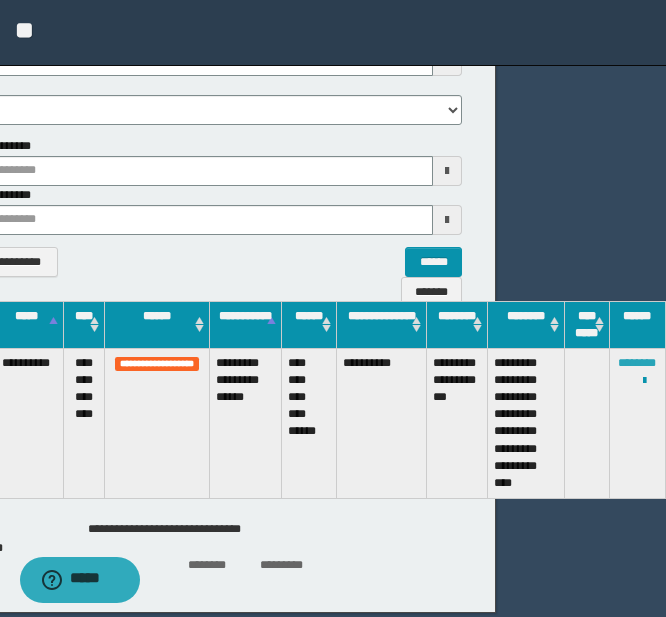 click on "********" at bounding box center [637, 363] 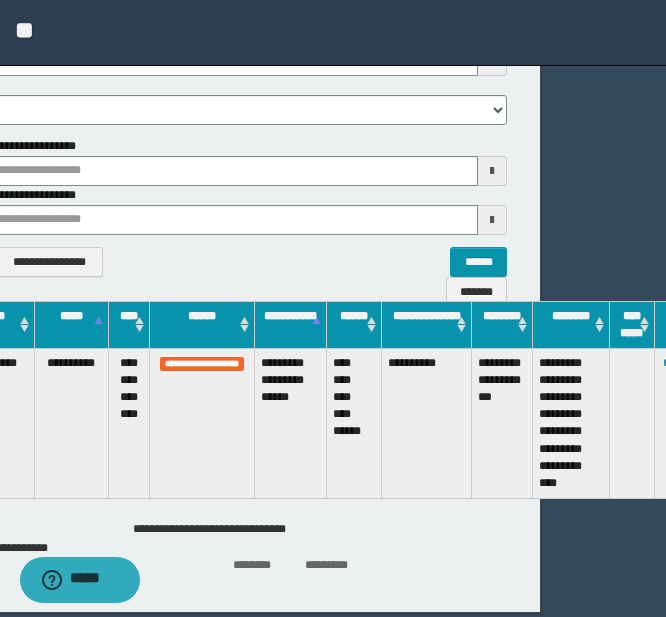 scroll, scrollTop: 300, scrollLeft: 0, axis: vertical 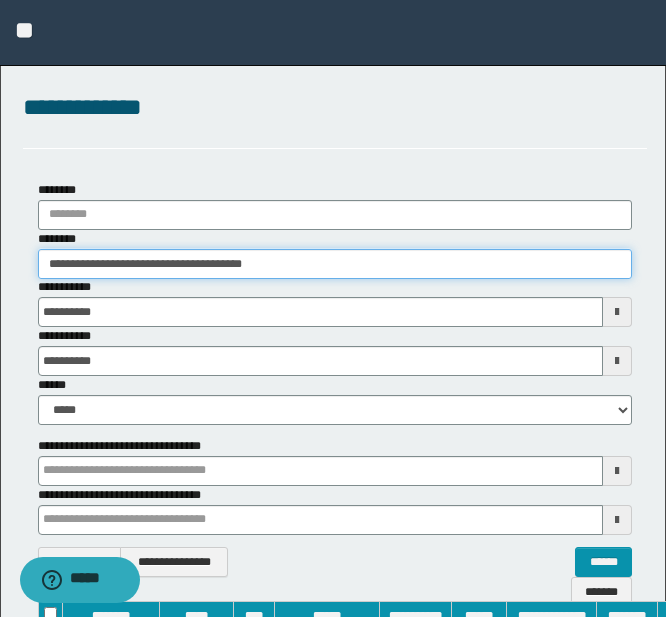 drag, startPoint x: 298, startPoint y: 264, endPoint x: -247, endPoint y: 254, distance: 545.09174 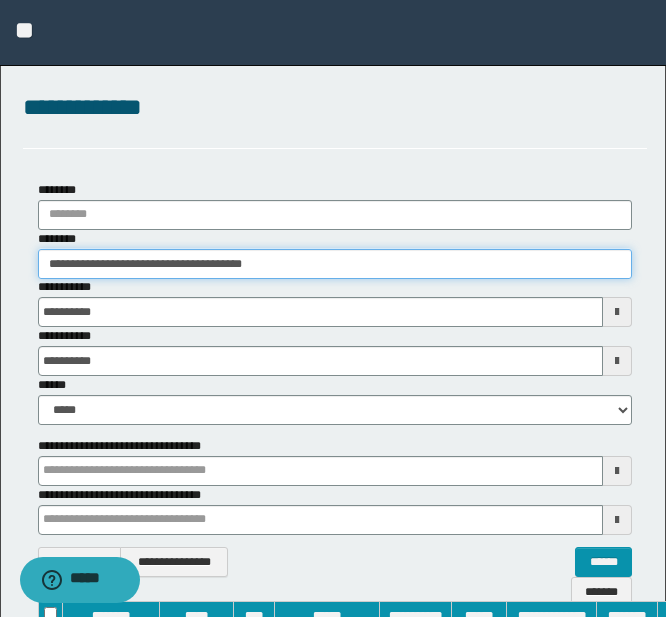 click on "**********" at bounding box center [333, 308] 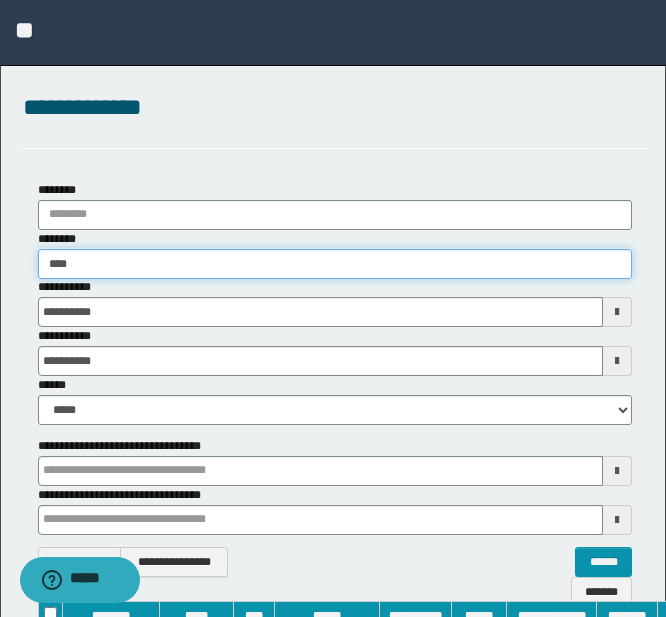type on "*****" 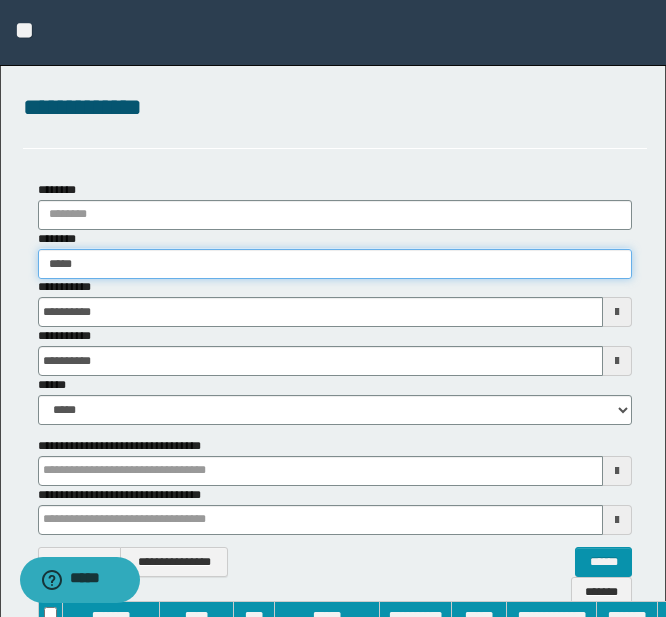 type on "*****" 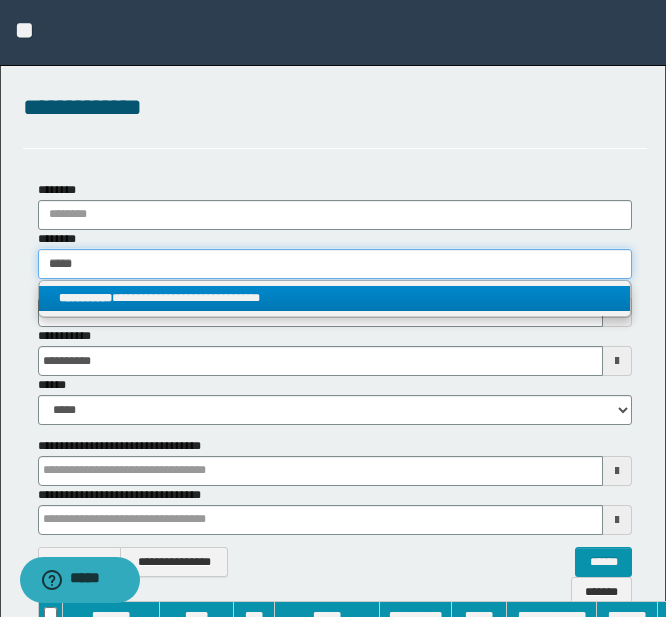 type on "*****" 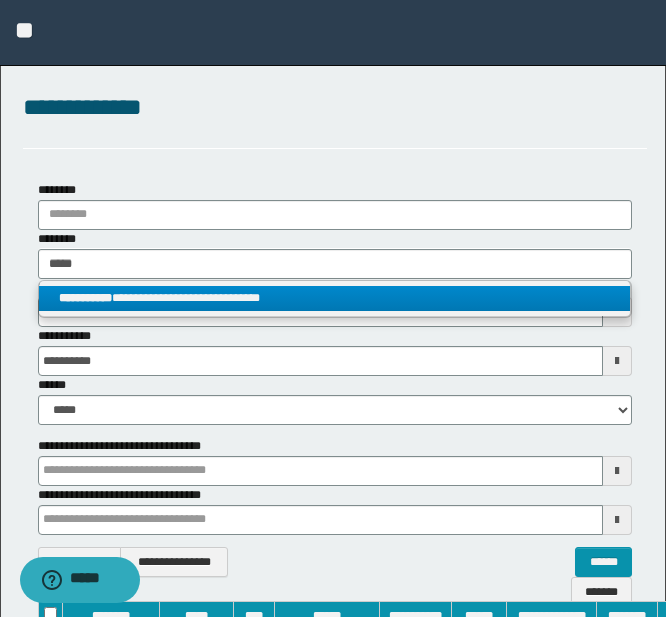 click on "**********" at bounding box center [334, 298] 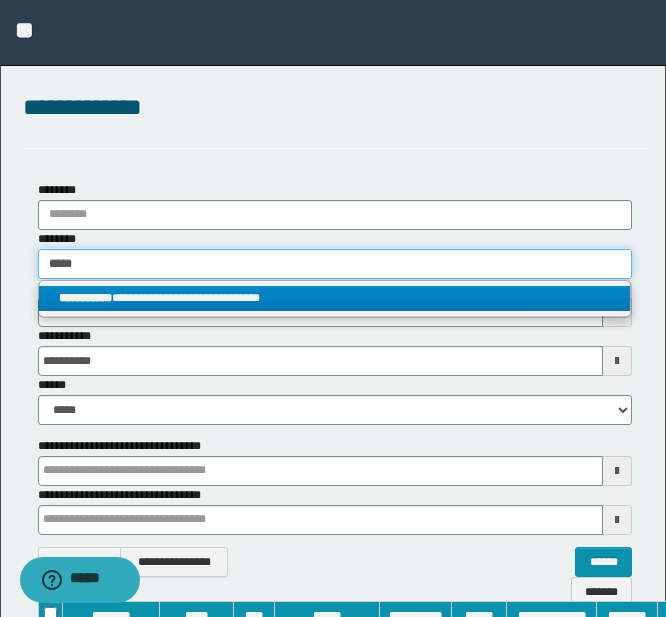 type 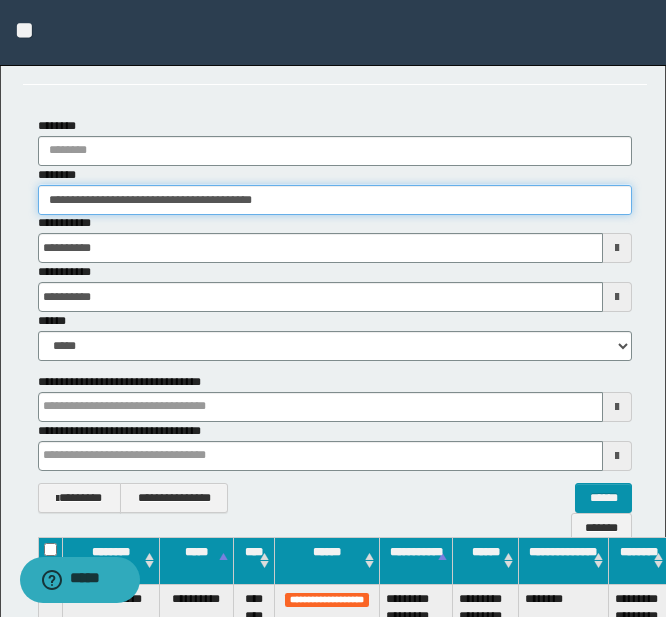 scroll, scrollTop: 100, scrollLeft: 0, axis: vertical 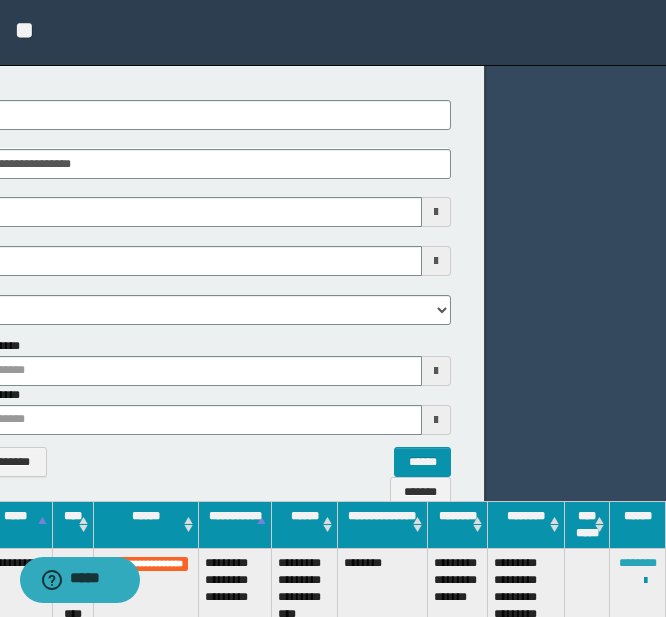 click on "********" at bounding box center [638, 563] 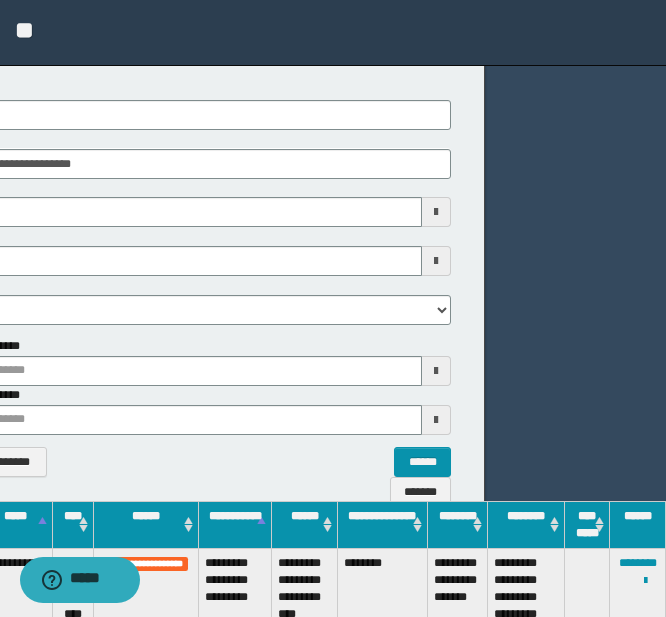 click on "**********" at bounding box center (152, 208) 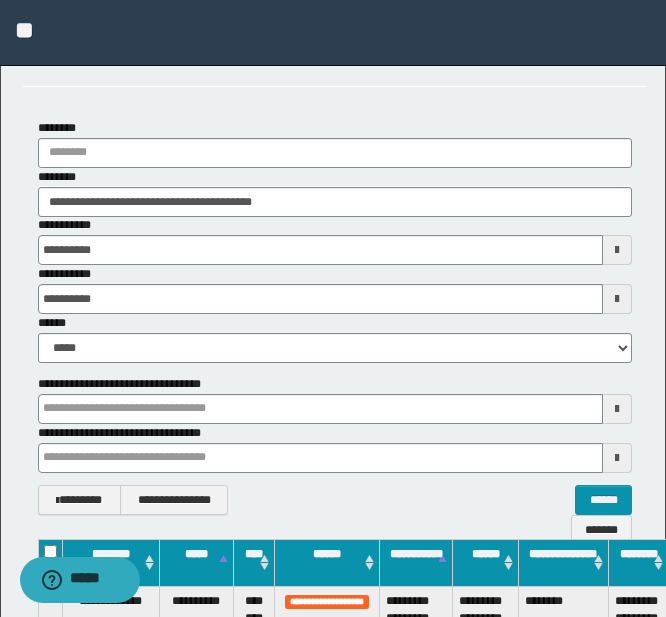scroll, scrollTop: 0, scrollLeft: 0, axis: both 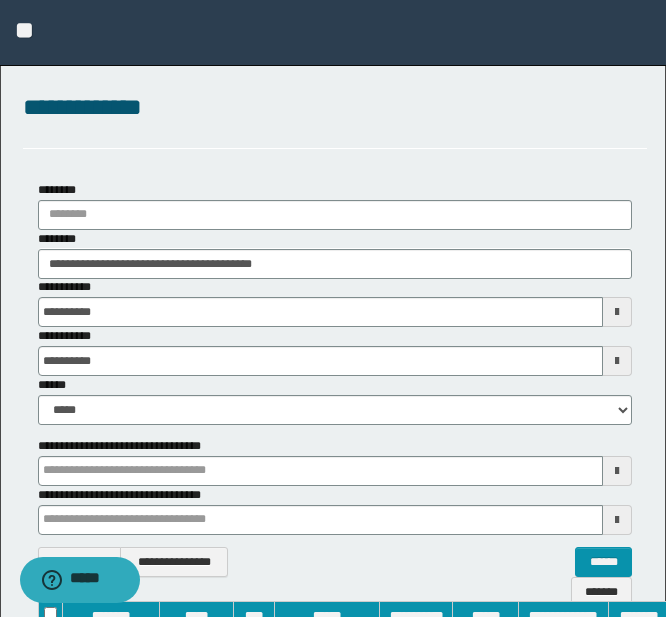 click on "**********" at bounding box center (333, 308) 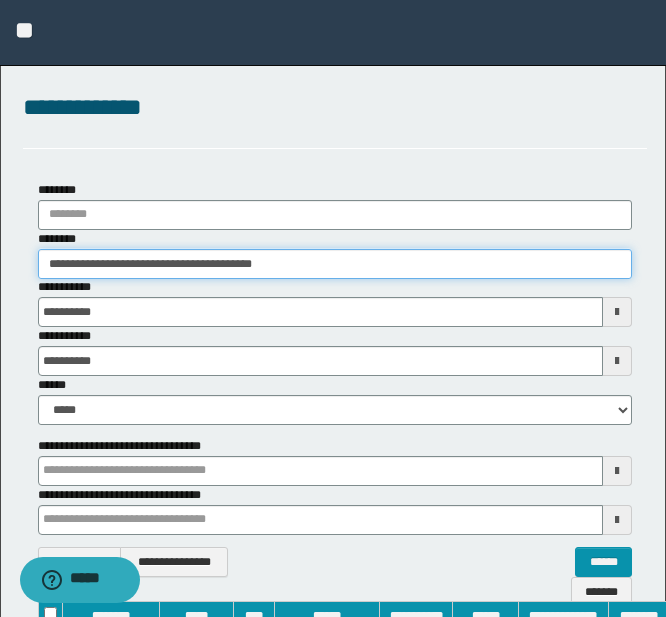 drag, startPoint x: 316, startPoint y: 274, endPoint x: -23, endPoint y: 270, distance: 339.0236 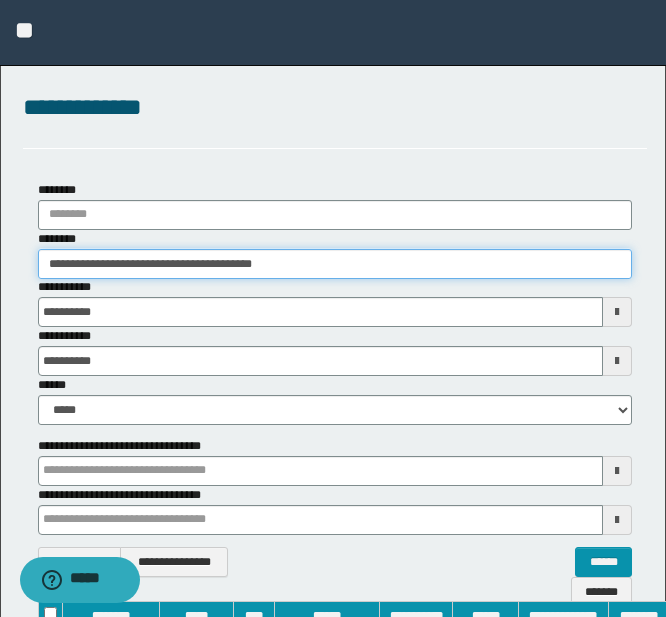 click on "**********" at bounding box center [333, 308] 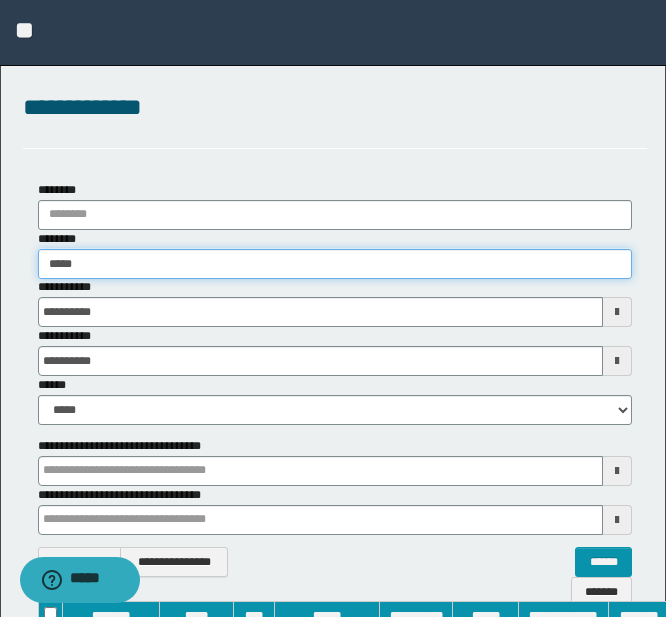 type on "******" 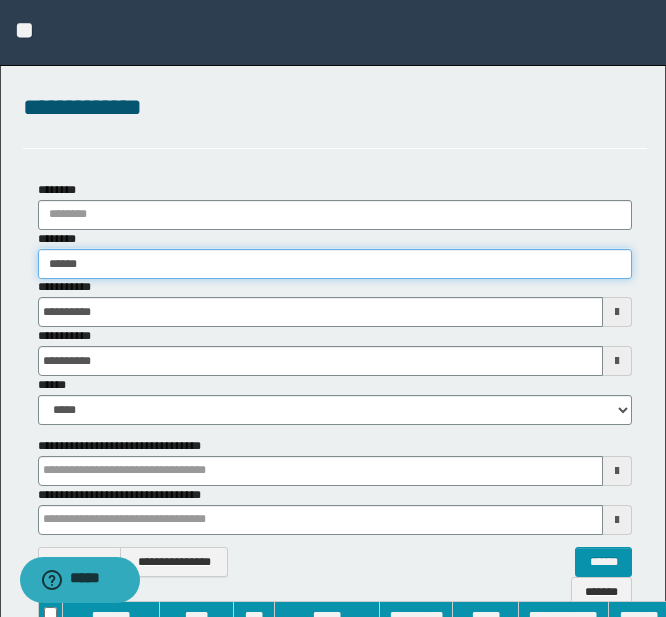 type on "******" 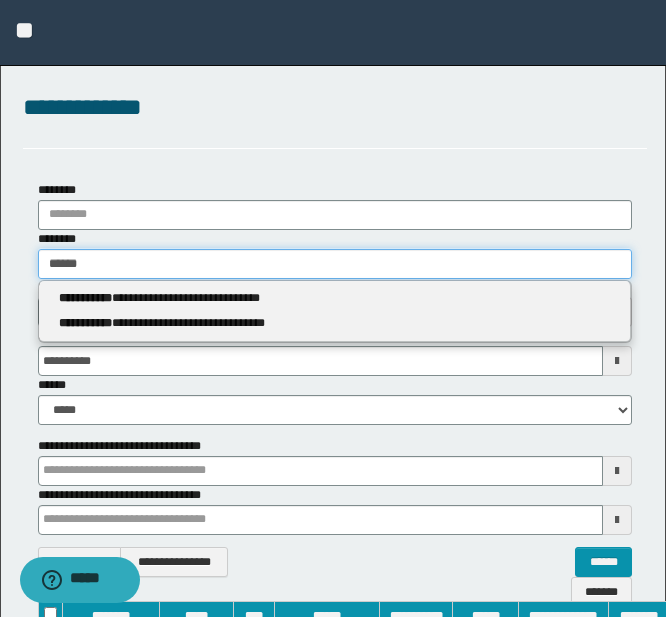 type 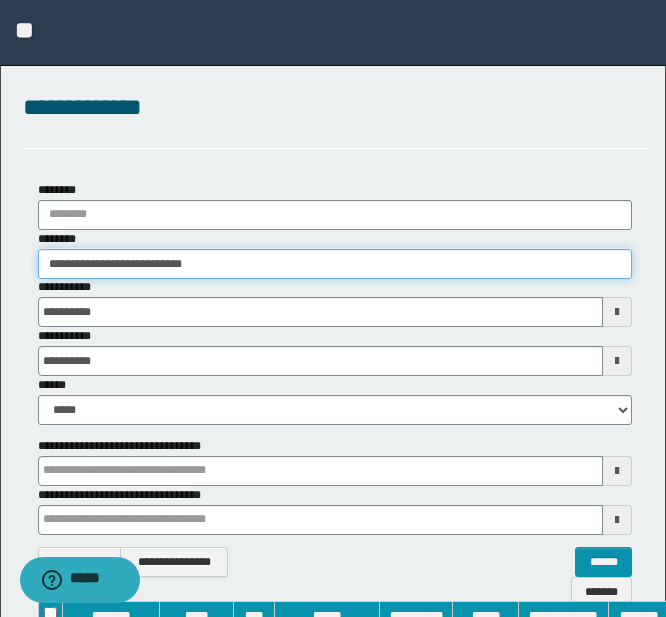 type on "**********" 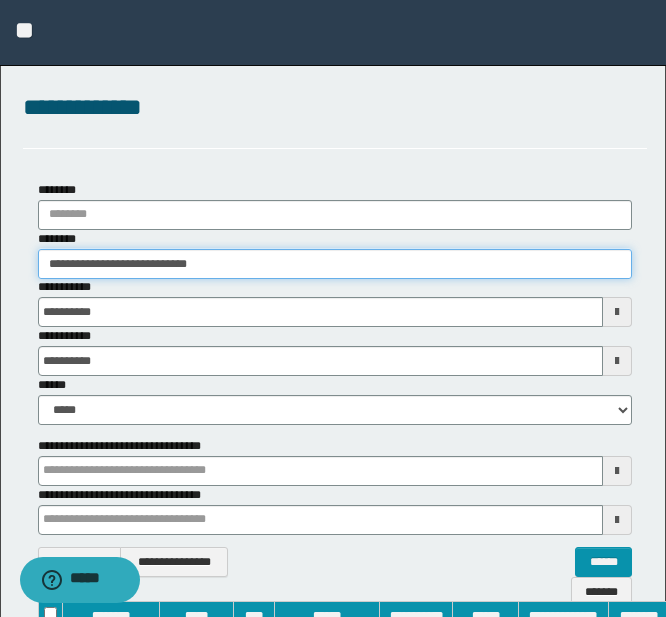 type on "**********" 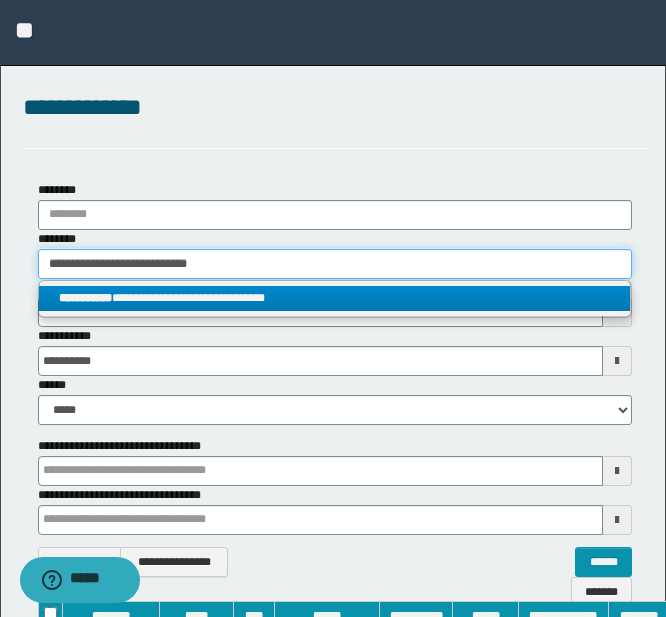 type on "**********" 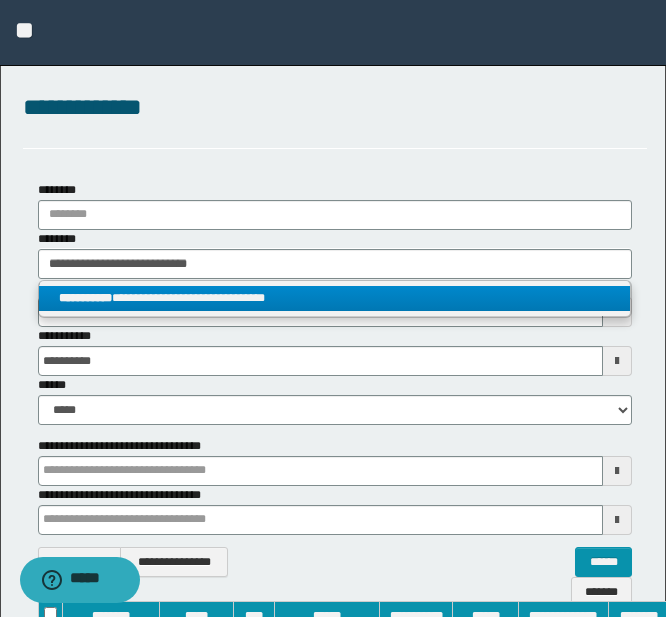 click on "**********" at bounding box center [334, 298] 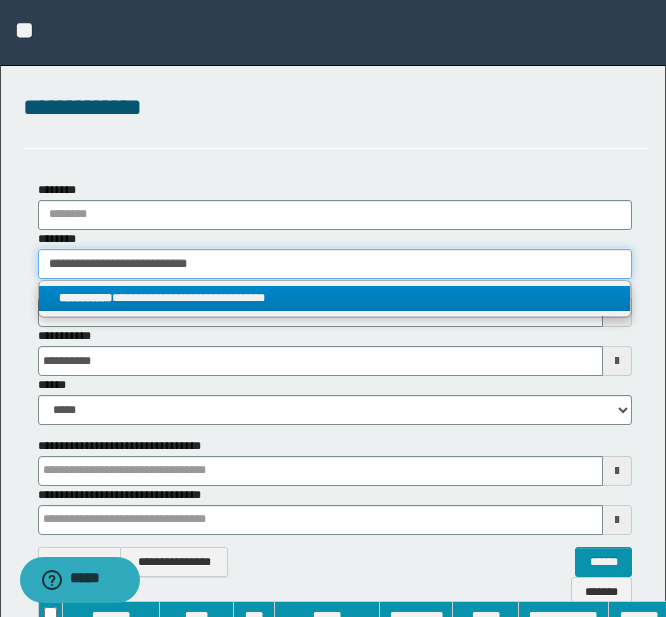 type 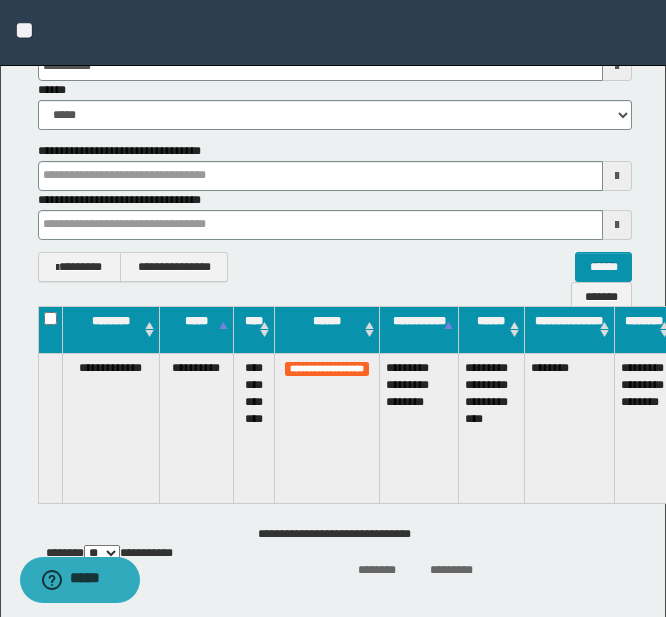 scroll, scrollTop: 300, scrollLeft: 0, axis: vertical 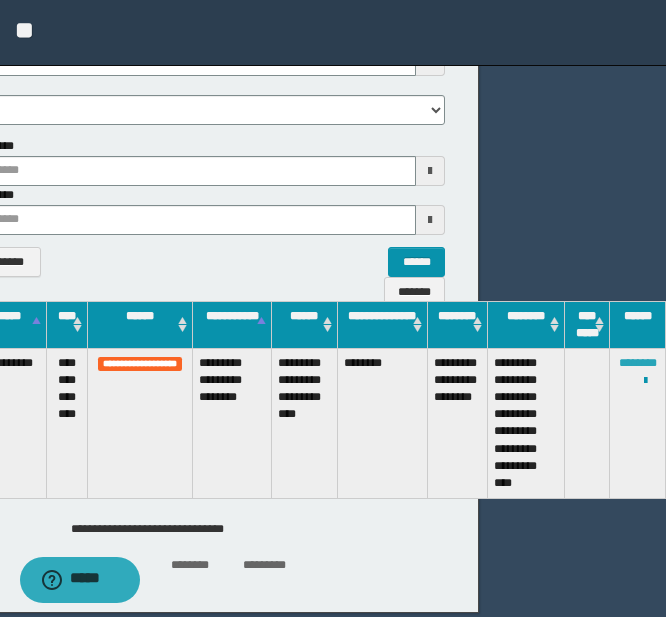 click on "********" at bounding box center [638, 363] 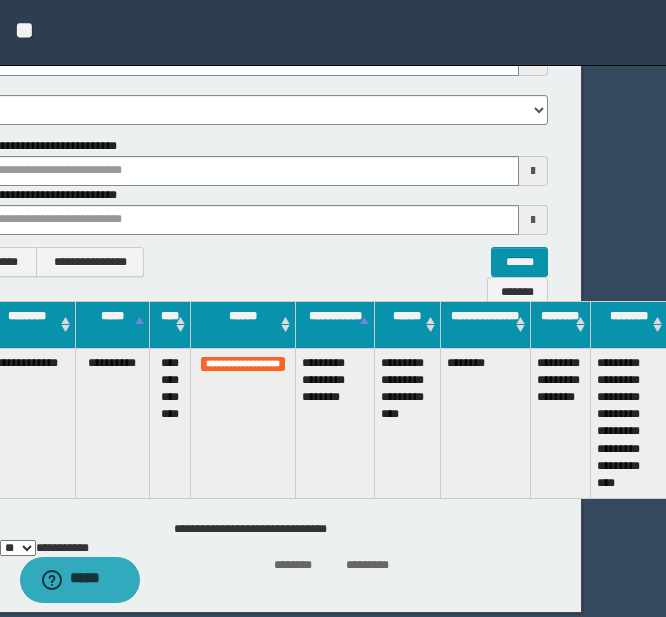 scroll, scrollTop: 300, scrollLeft: 79, axis: both 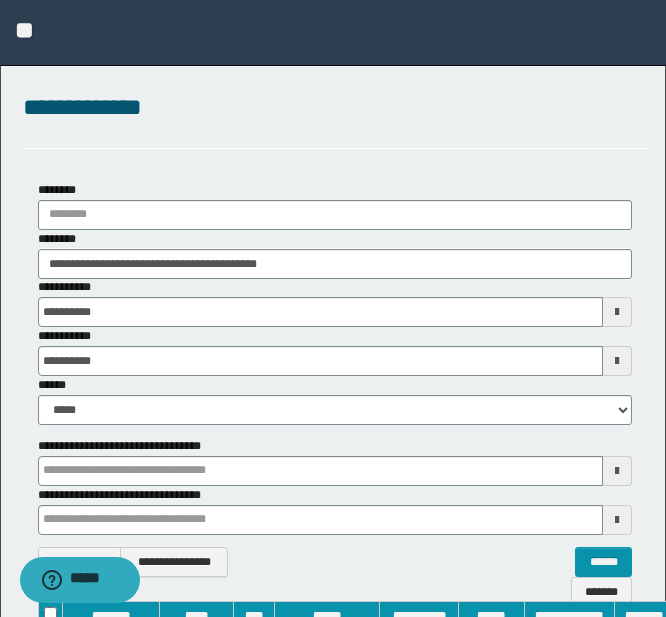 click on "**********" at bounding box center [335, 108] 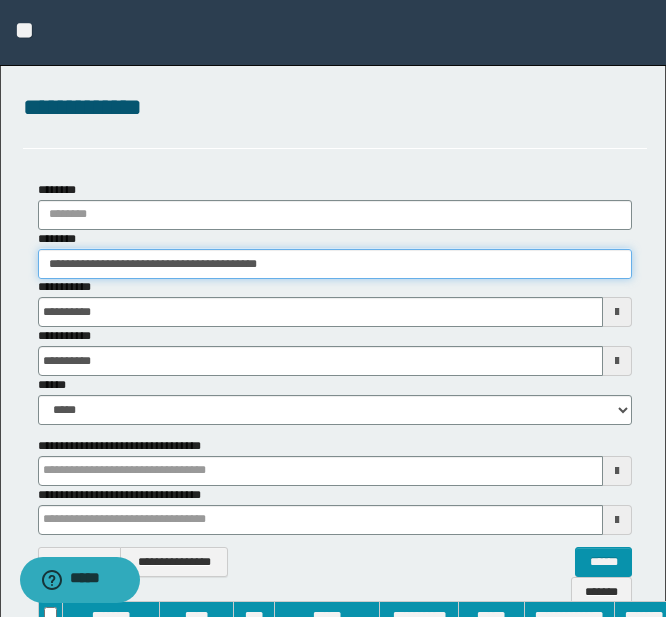 drag, startPoint x: 323, startPoint y: 260, endPoint x: -261, endPoint y: 253, distance: 584.04193 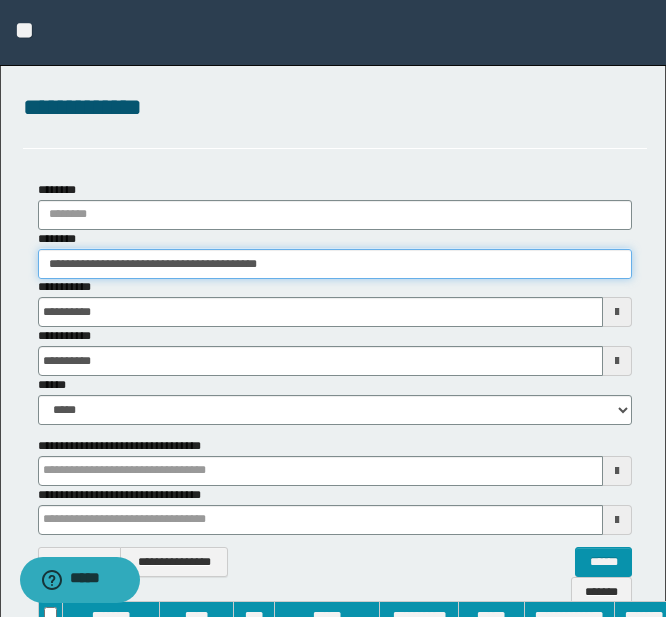 click on "**********" at bounding box center (333, 308) 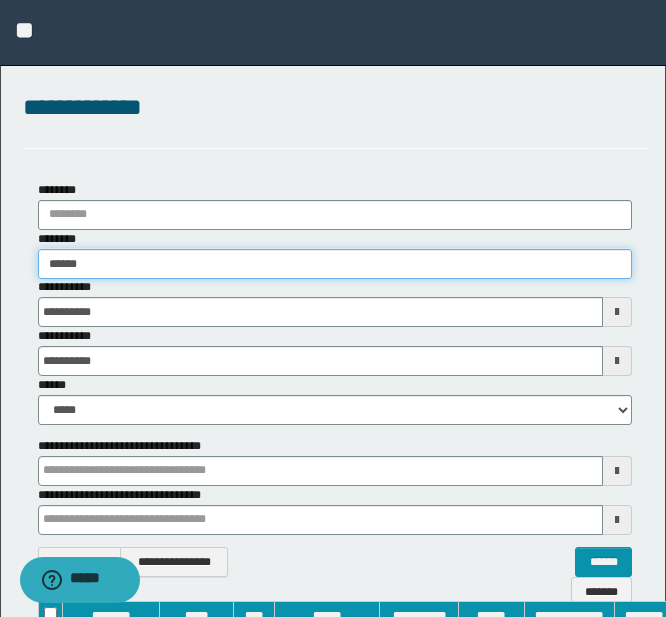 type on "*******" 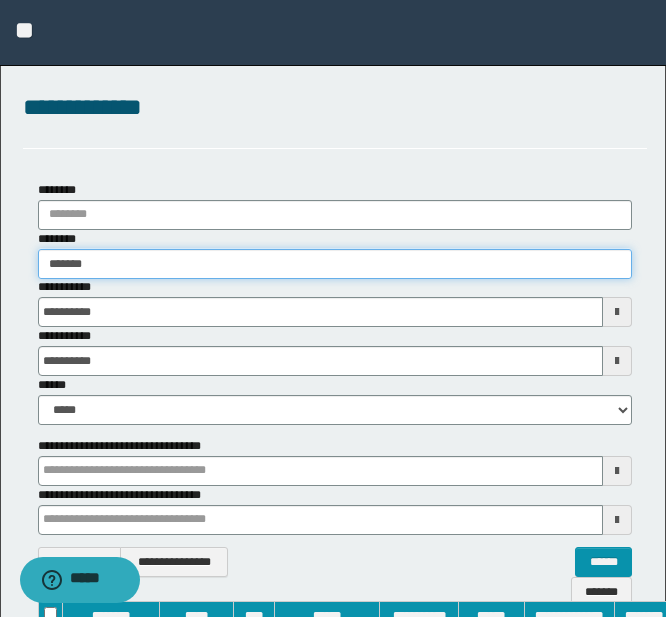 type on "*******" 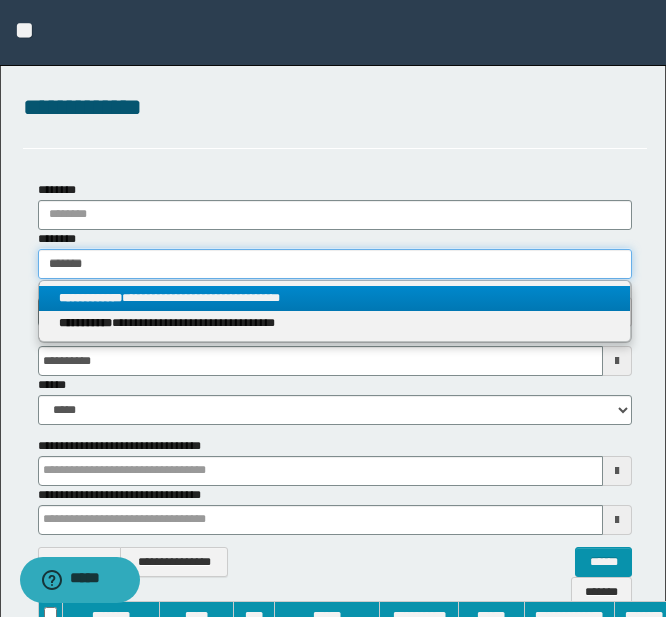 type on "*******" 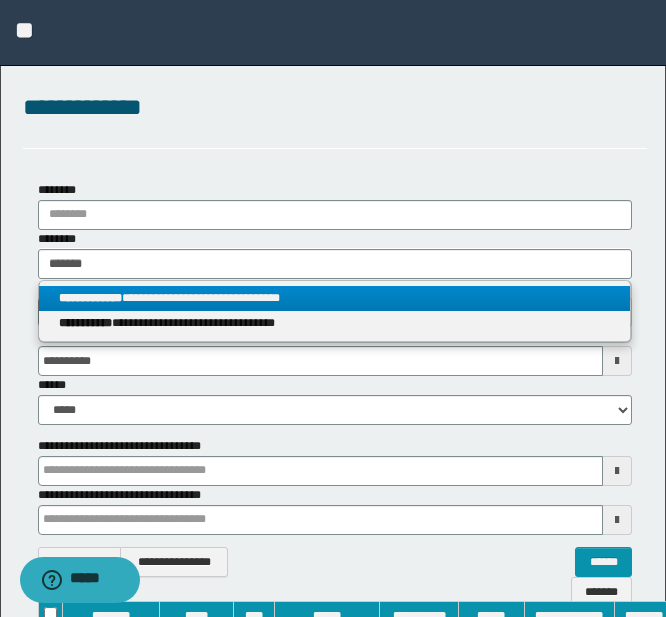 click on "**********" at bounding box center [334, 298] 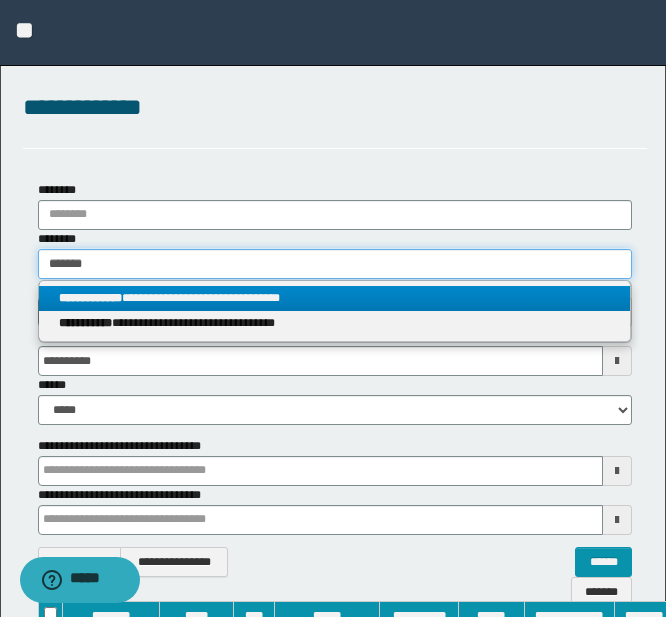 type 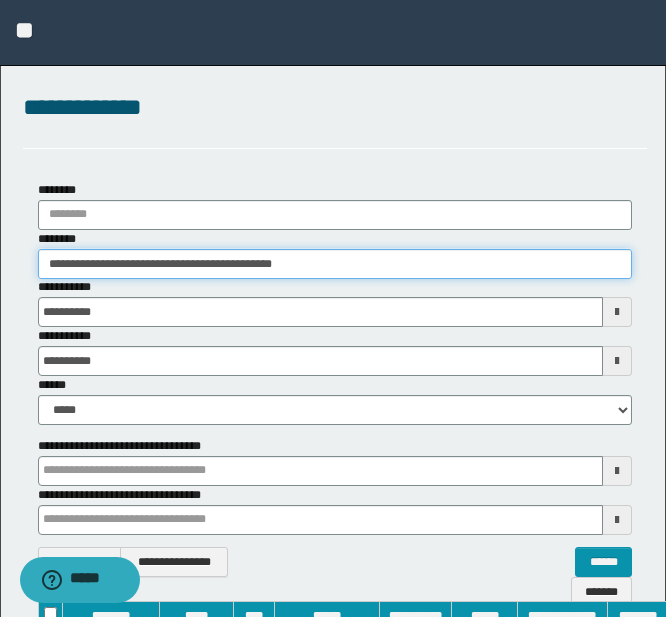 drag, startPoint x: 294, startPoint y: 261, endPoint x: -239, endPoint y: 202, distance: 536.25555 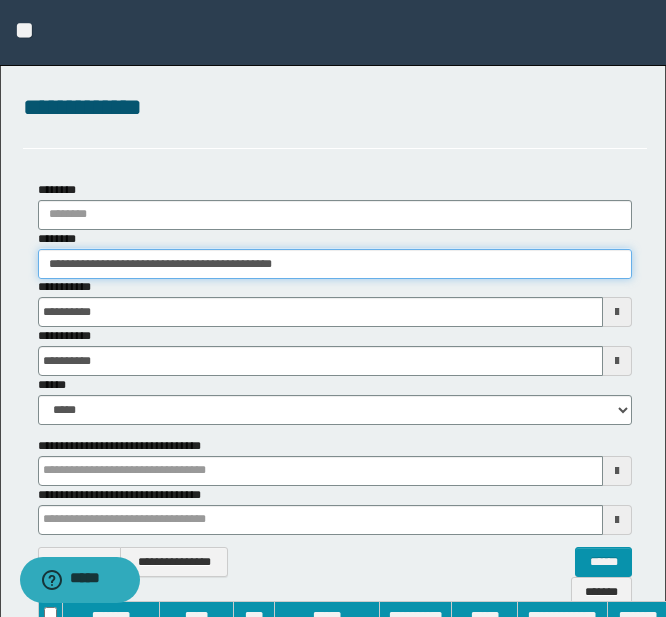 click on "**********" at bounding box center (333, 308) 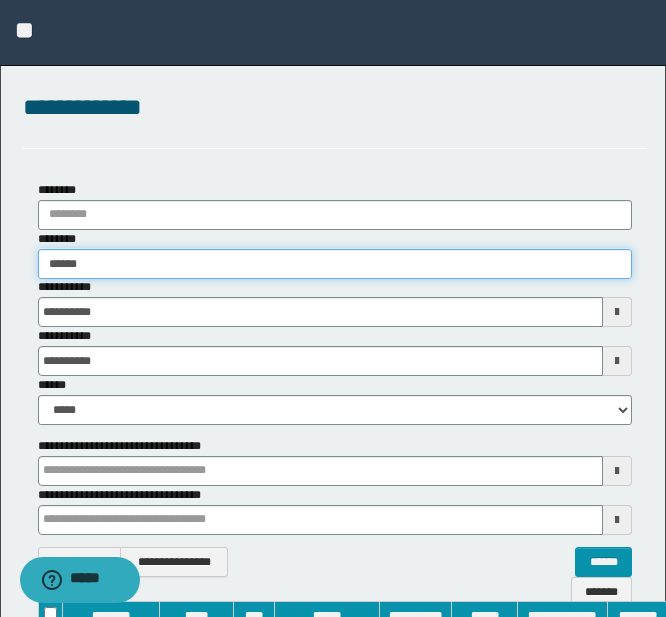 type on "*******" 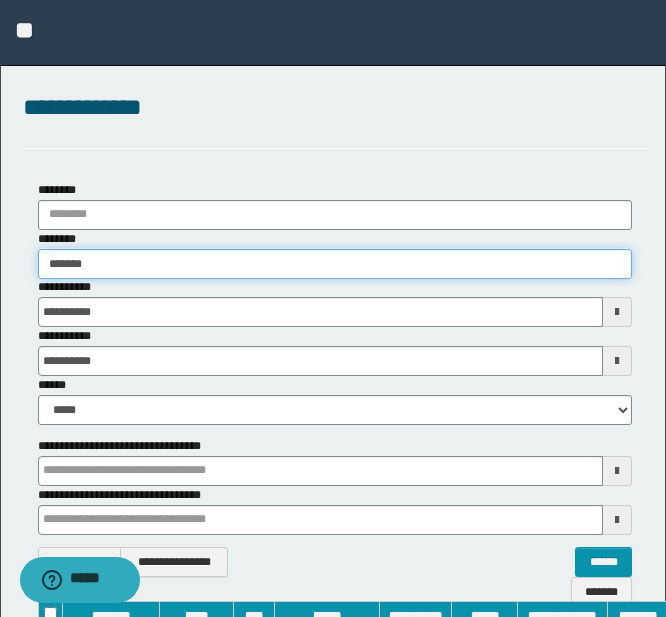 type on "*******" 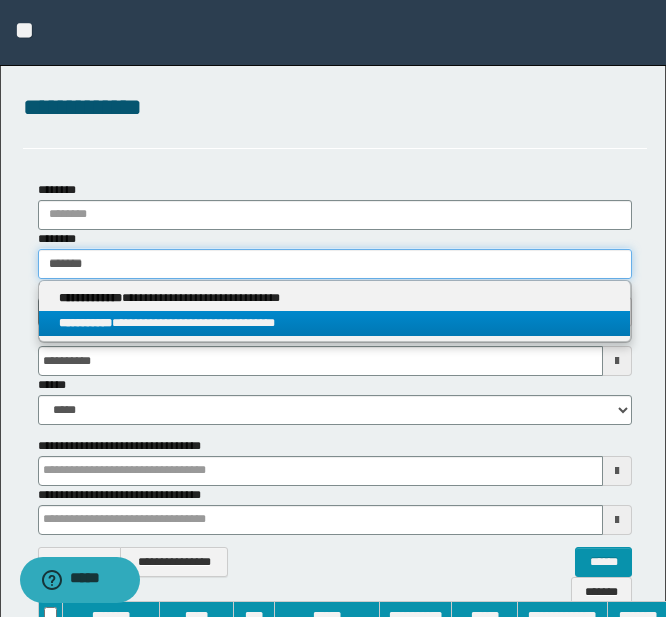 type on "*******" 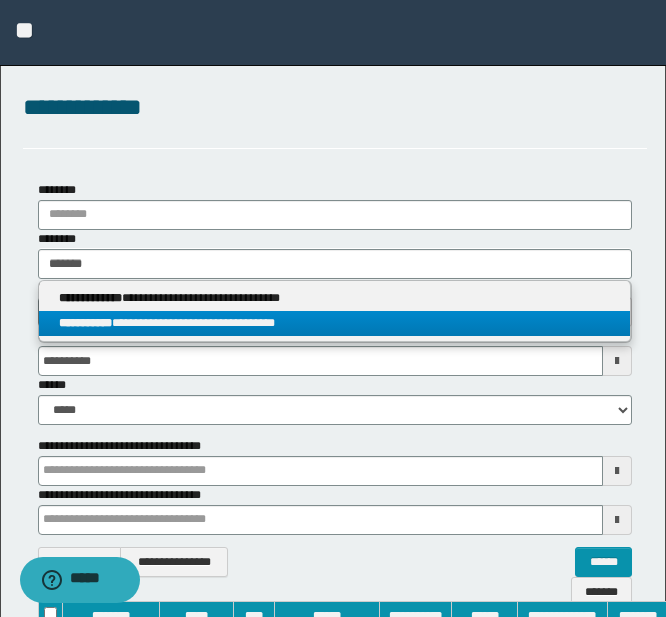 drag, startPoint x: 217, startPoint y: 315, endPoint x: 239, endPoint y: 362, distance: 51.894123 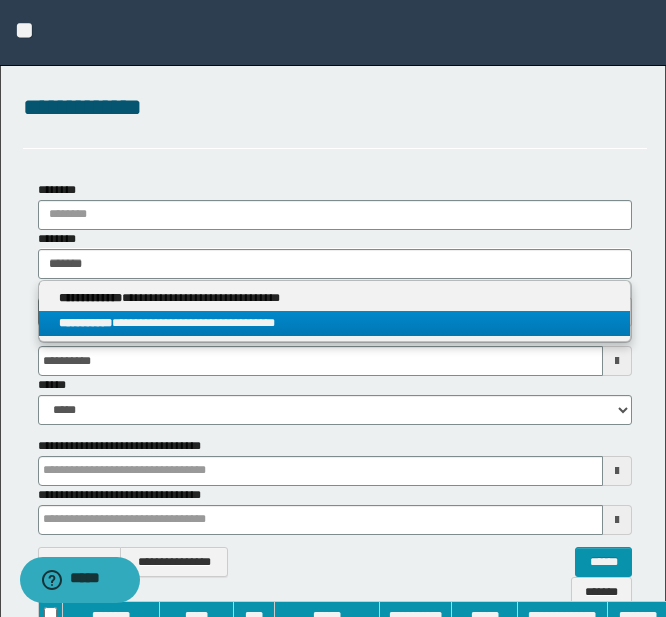 click on "**********" at bounding box center [334, 323] 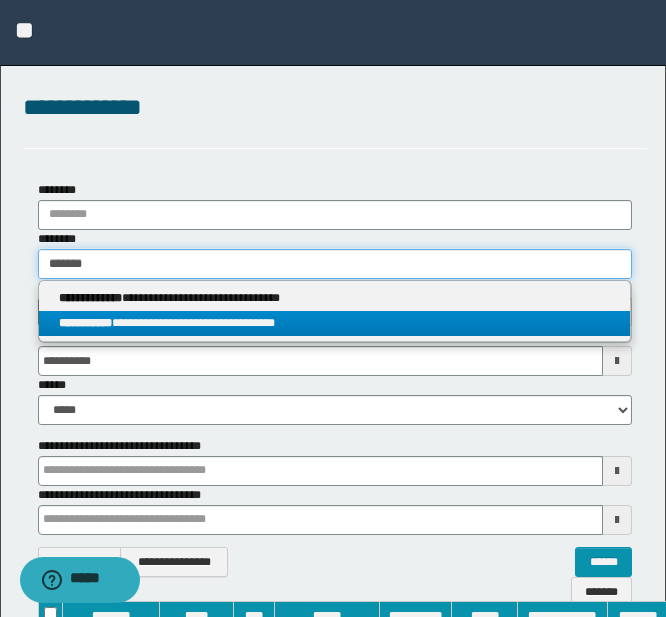 type 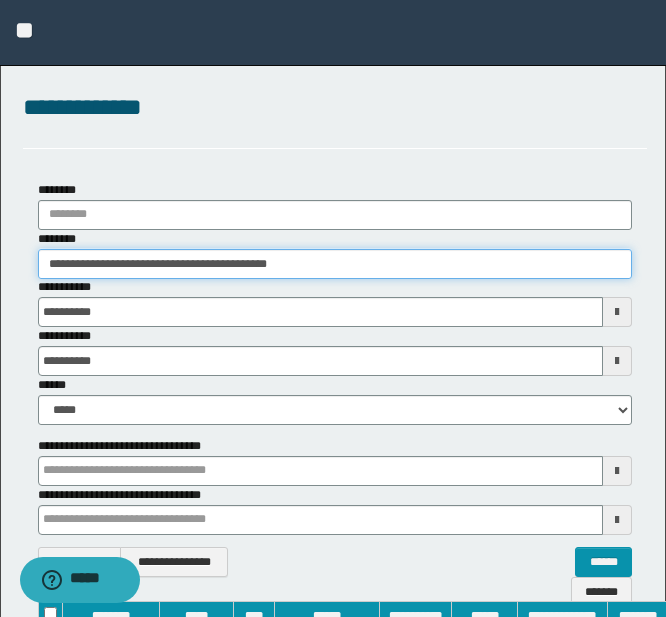 scroll, scrollTop: 200, scrollLeft: 0, axis: vertical 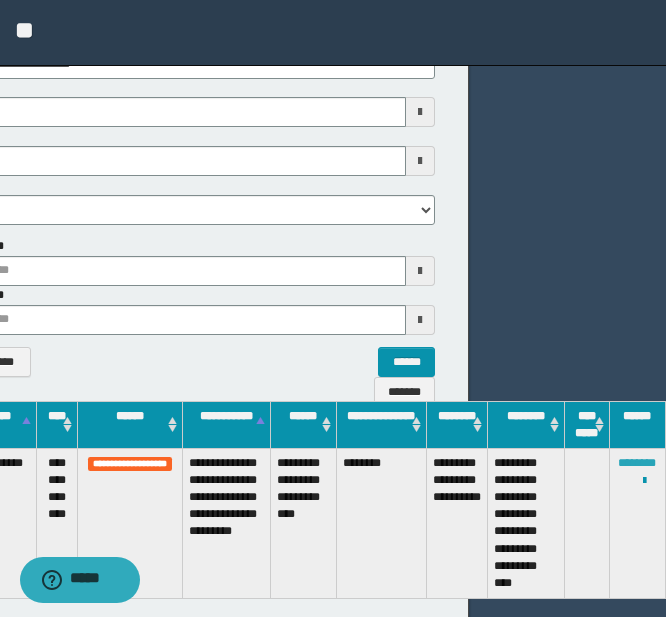 click on "********" at bounding box center (637, 463) 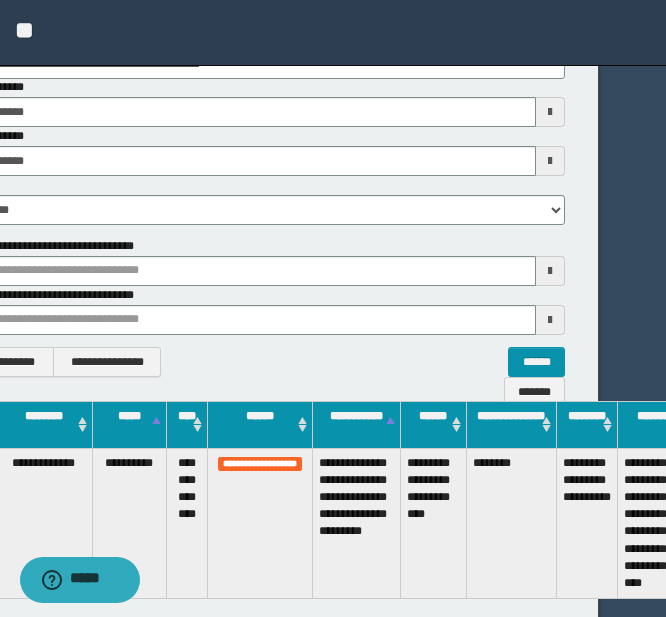 scroll, scrollTop: 200, scrollLeft: 0, axis: vertical 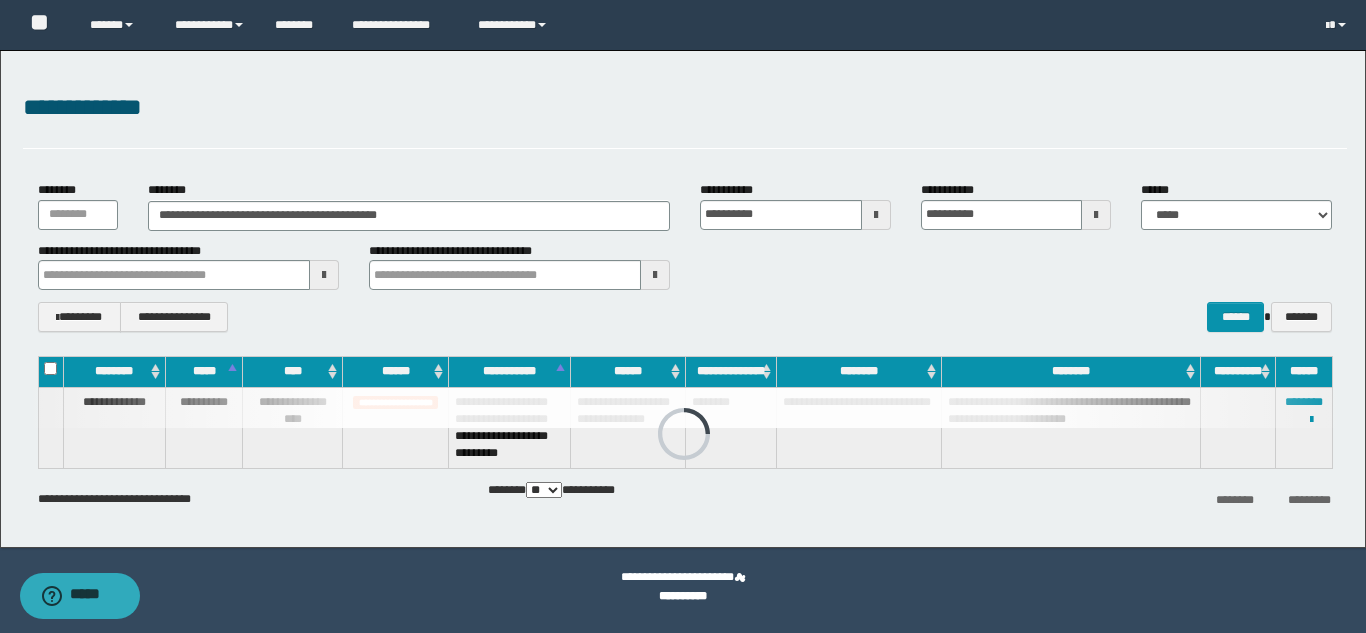 drag, startPoint x: 855, startPoint y: 495, endPoint x: 853, endPoint y: 526, distance: 31.06445 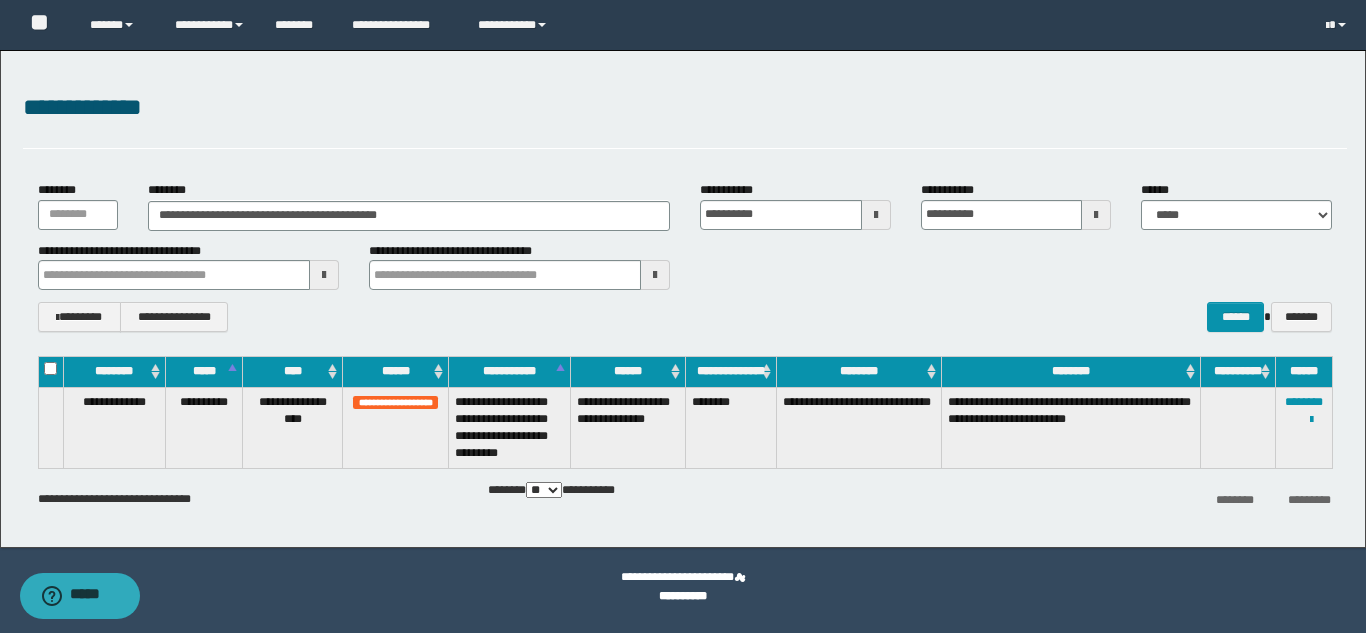 click on "**********" at bounding box center [683, 587] 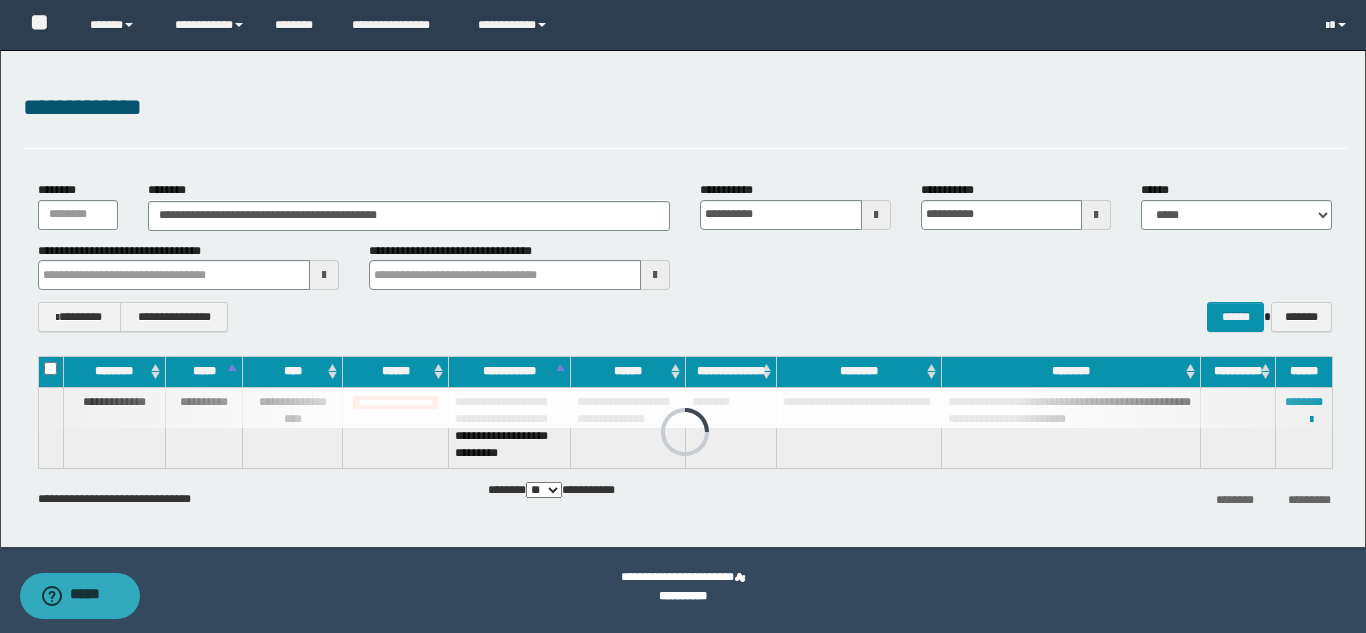 click on "**********" at bounding box center (685, 108) 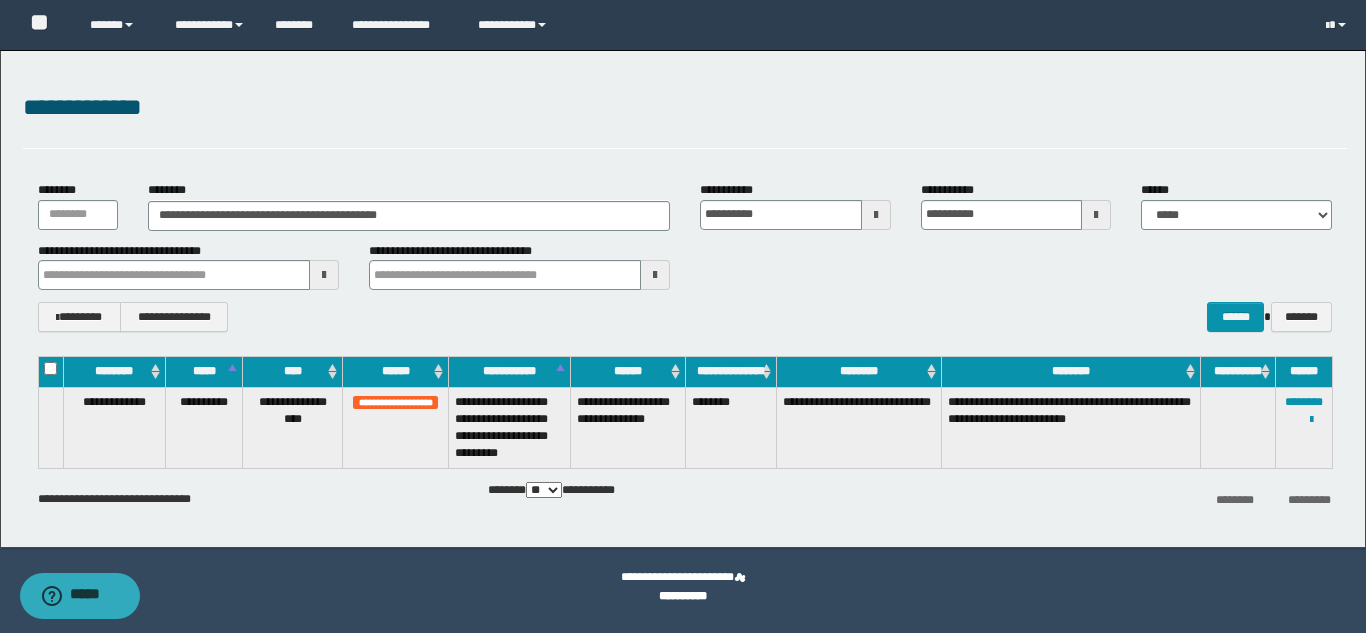 click on "******** *********" at bounding box center [1126, 499] 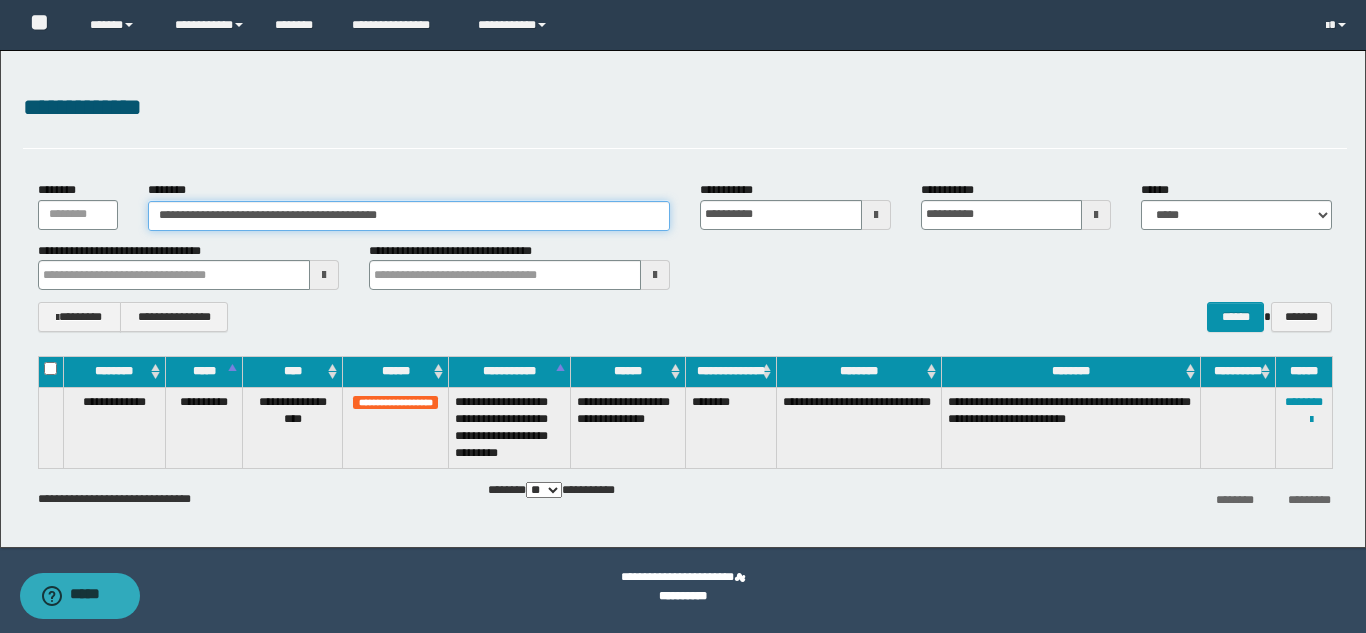 drag, startPoint x: 152, startPoint y: 228, endPoint x: 0, endPoint y: 213, distance: 152.73834 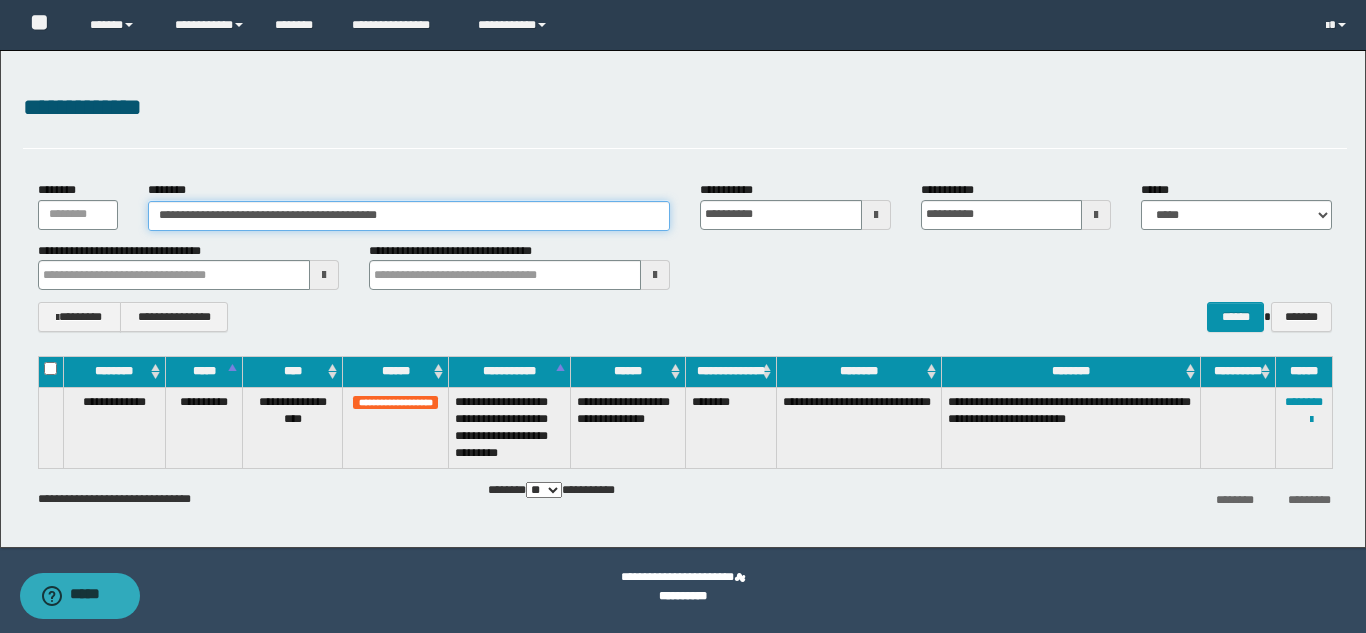 paste 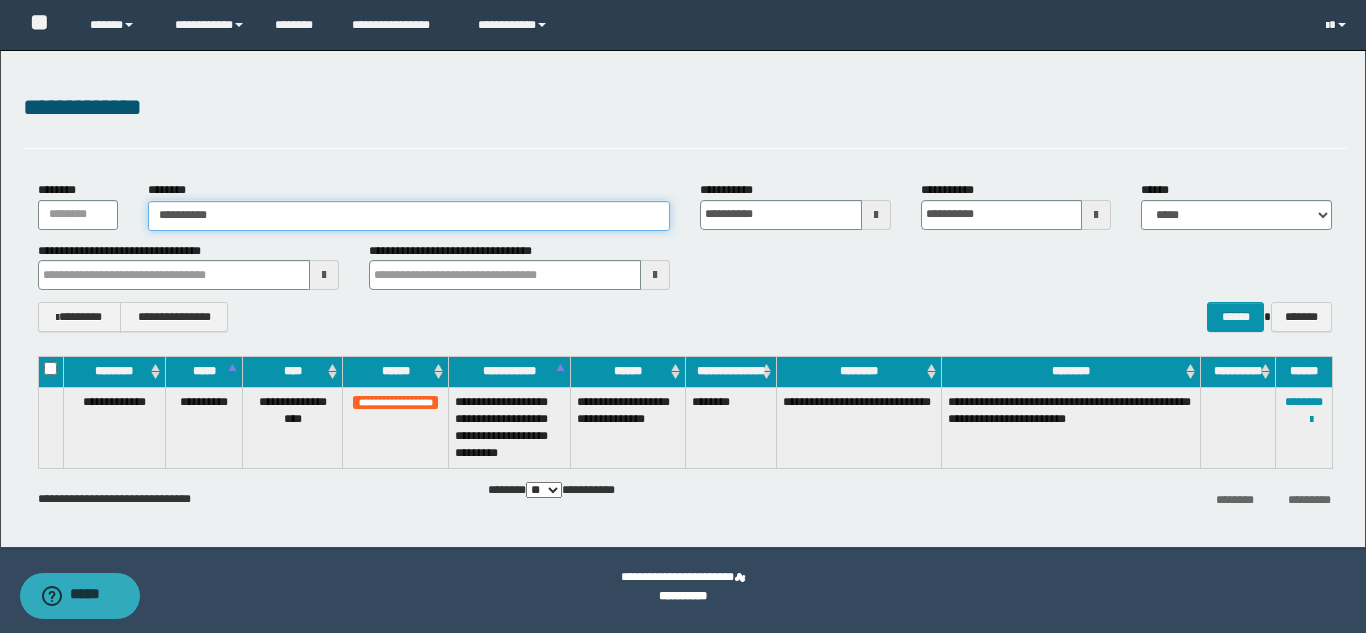 type on "**********" 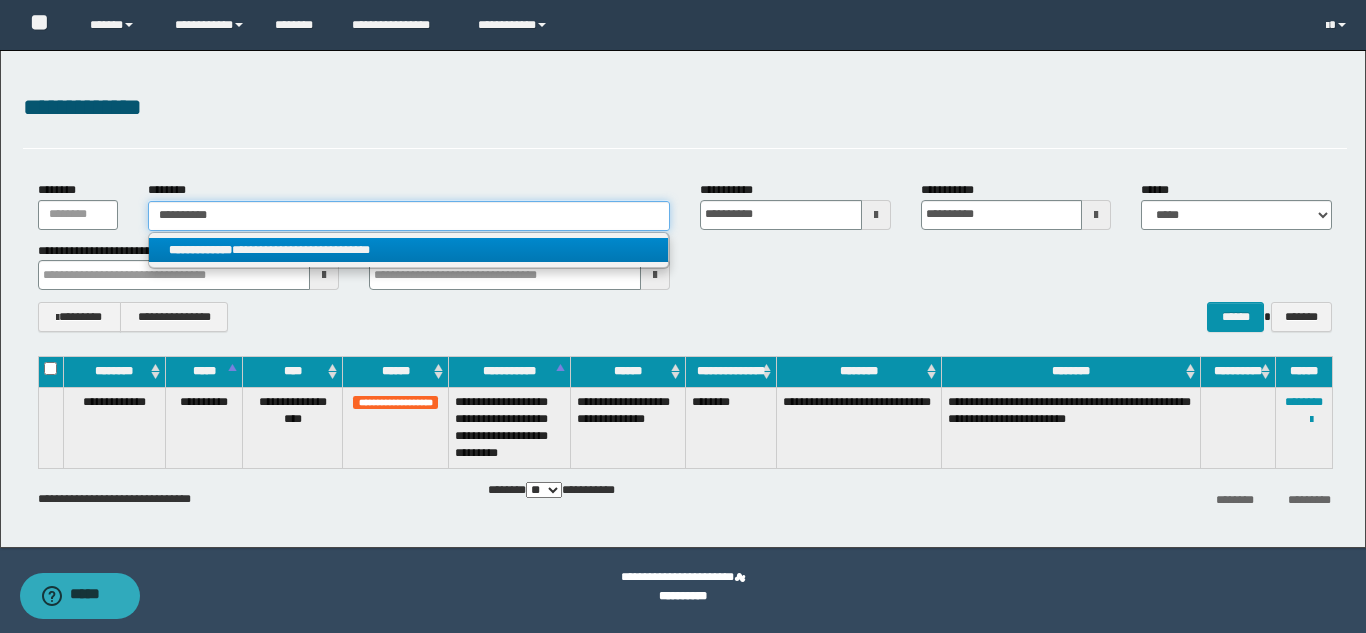 type on "**********" 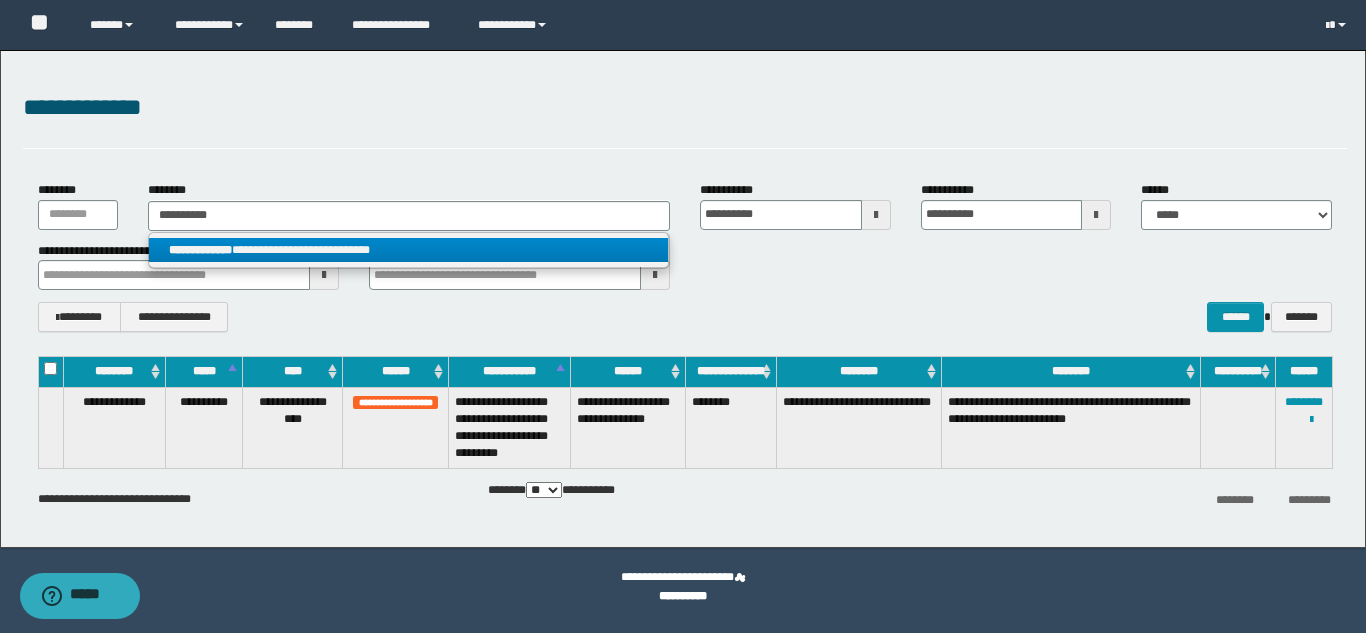 drag, startPoint x: 289, startPoint y: 265, endPoint x: 449, endPoint y: 285, distance: 161.24515 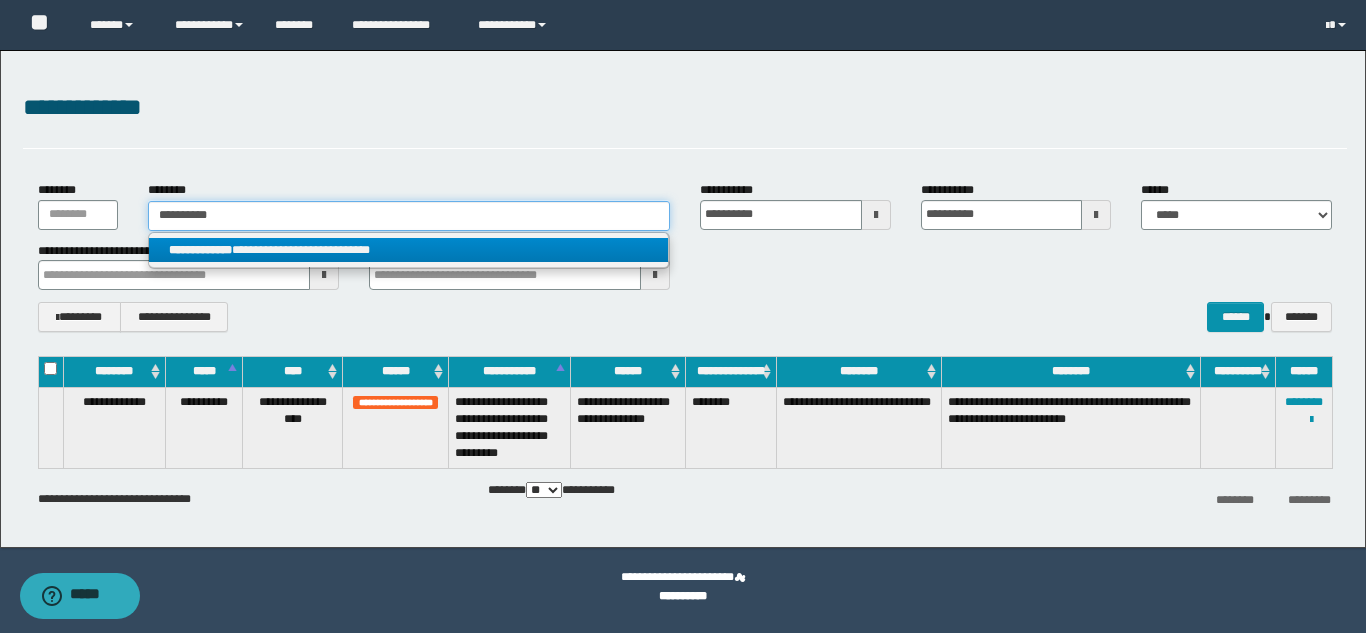 type 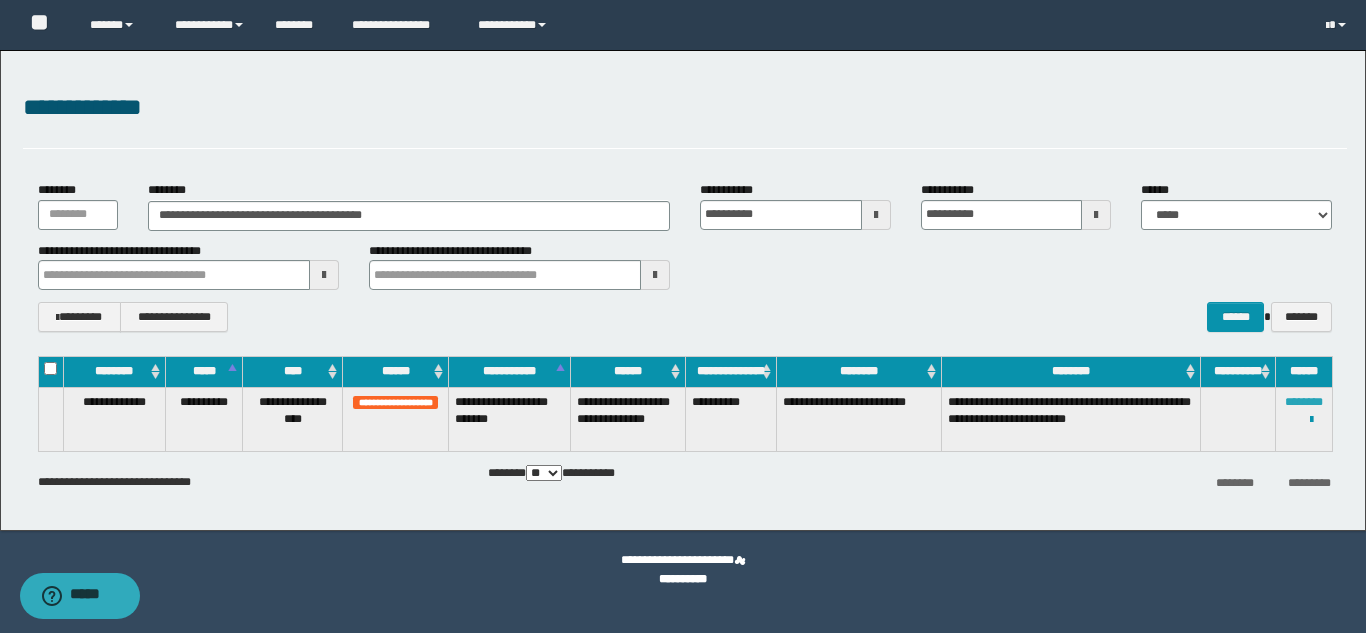 click on "********" at bounding box center [1304, 402] 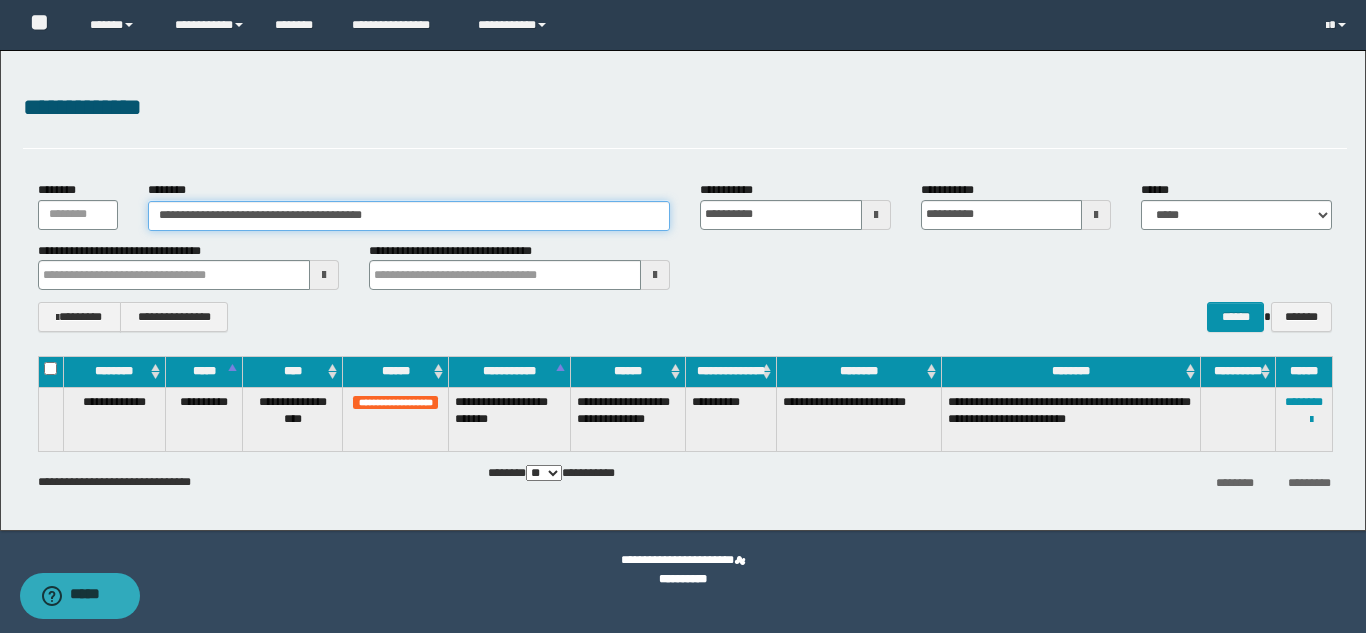 drag, startPoint x: 415, startPoint y: 218, endPoint x: 0, endPoint y: 145, distance: 421.37158 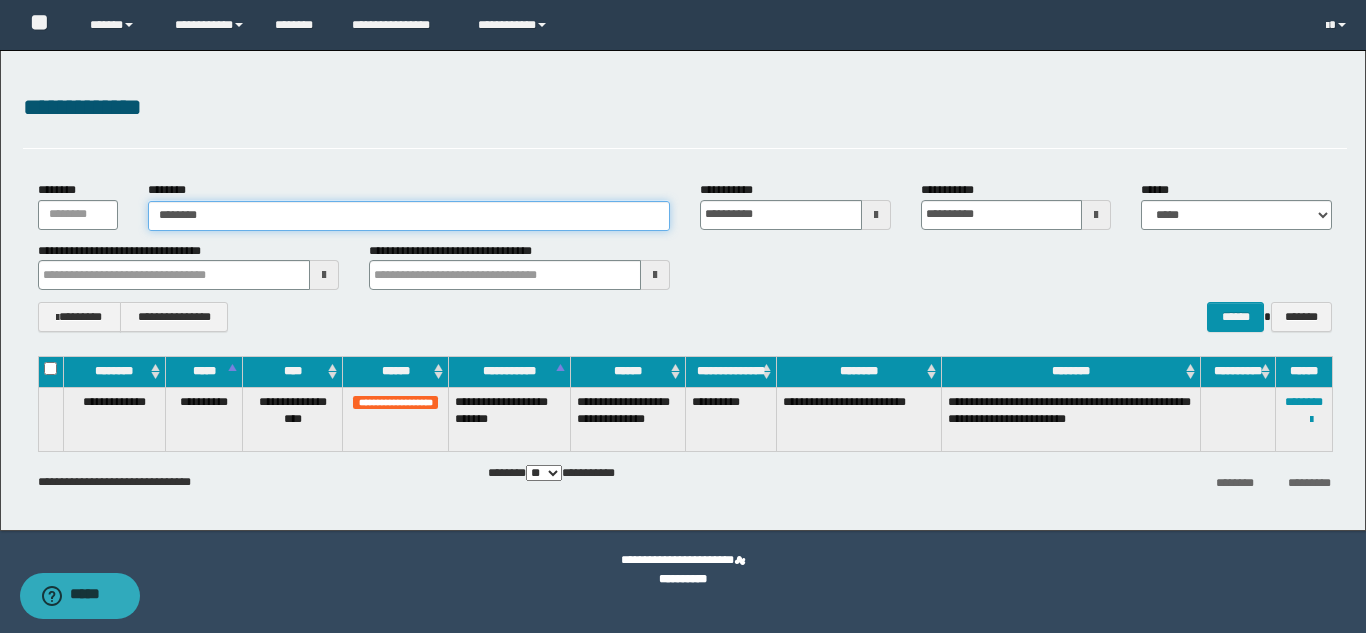 type on "********" 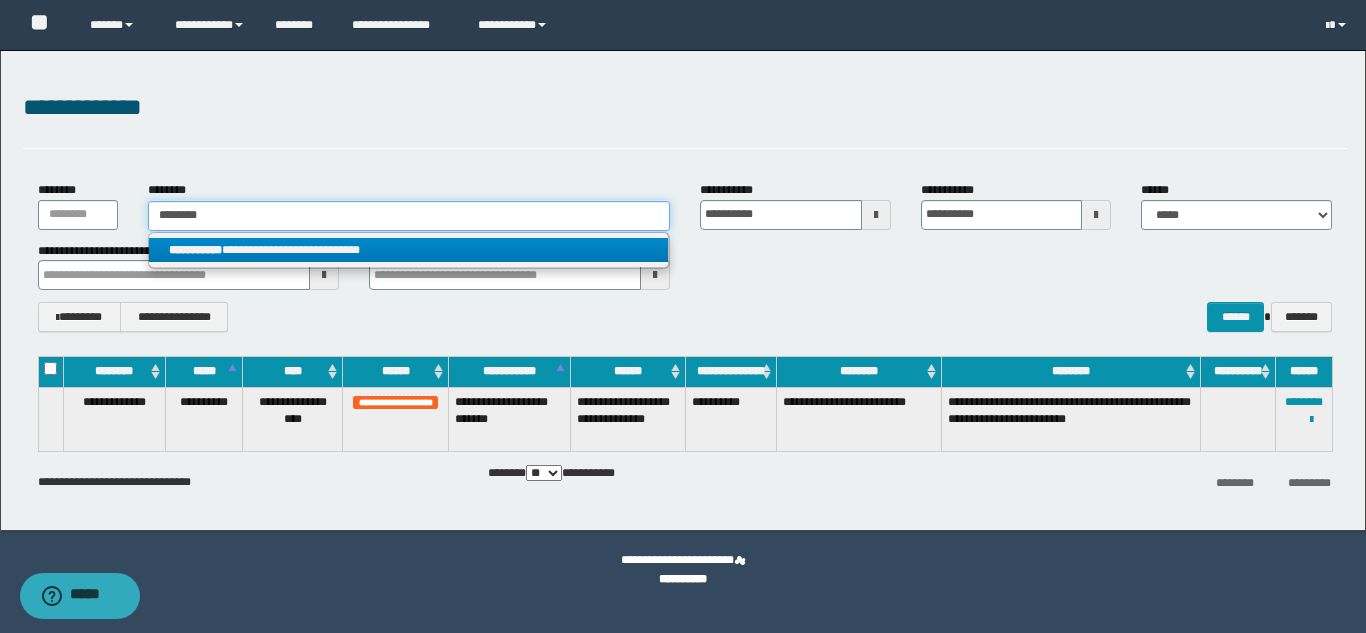 type on "********" 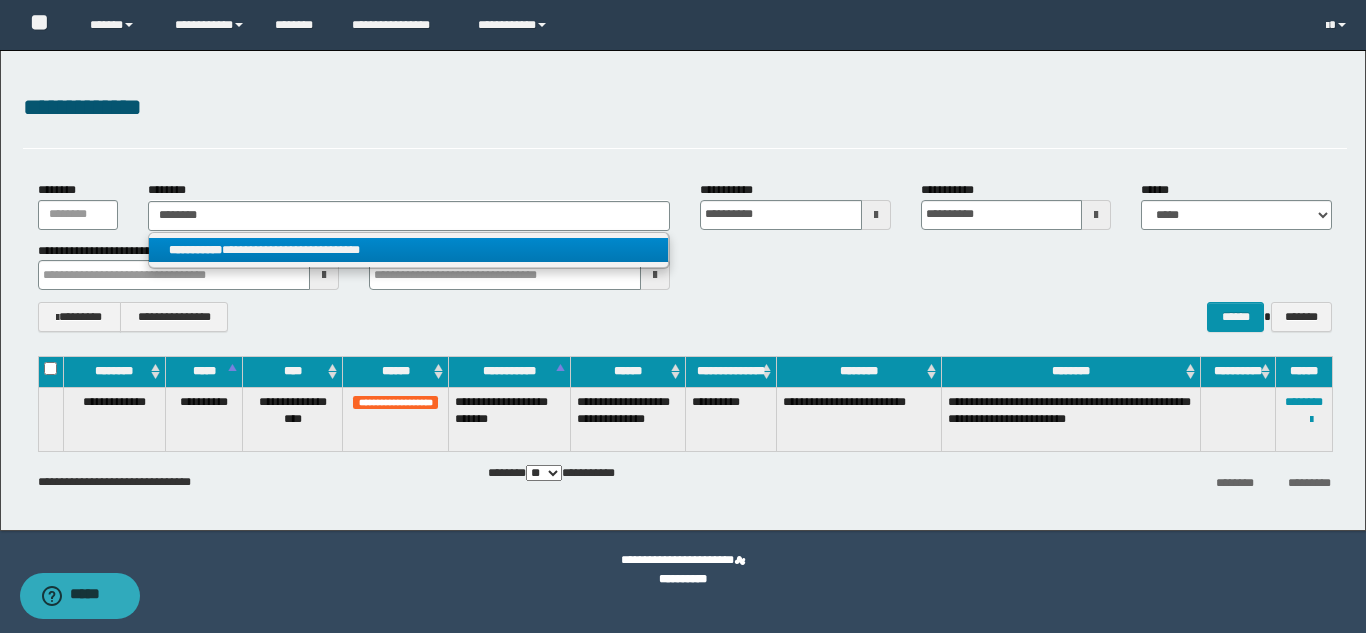 click on "**********" at bounding box center (408, 250) 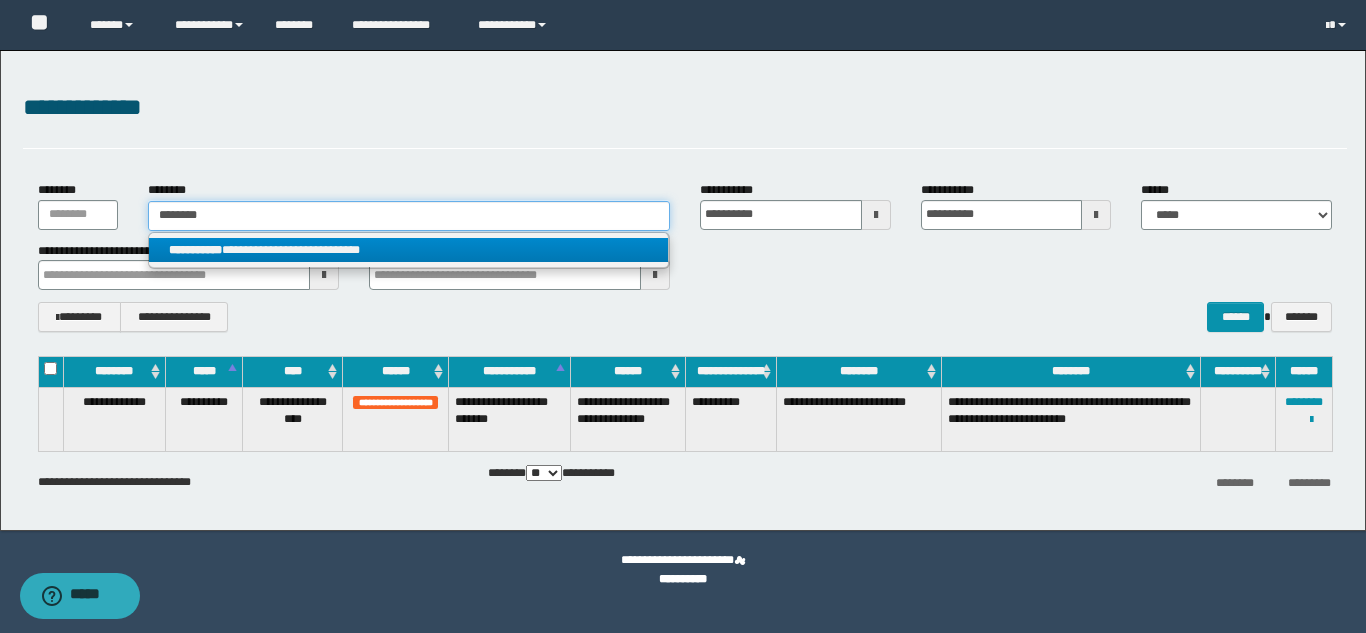 type 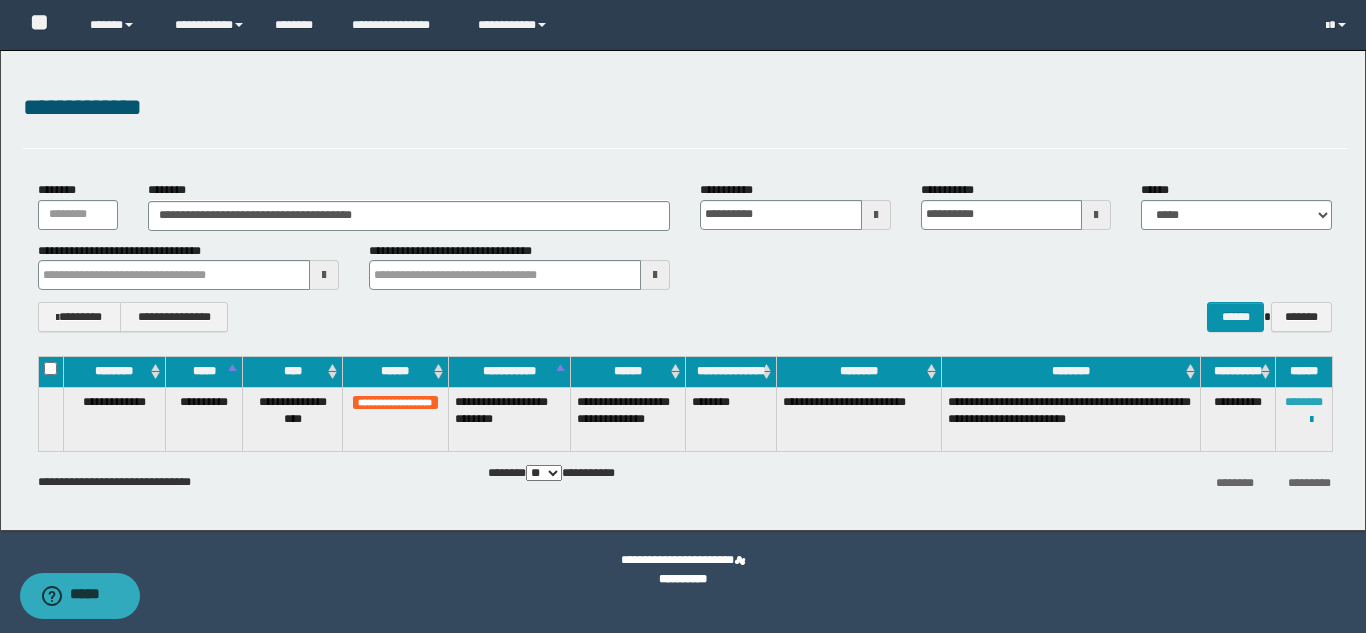 click on "********" at bounding box center (1304, 402) 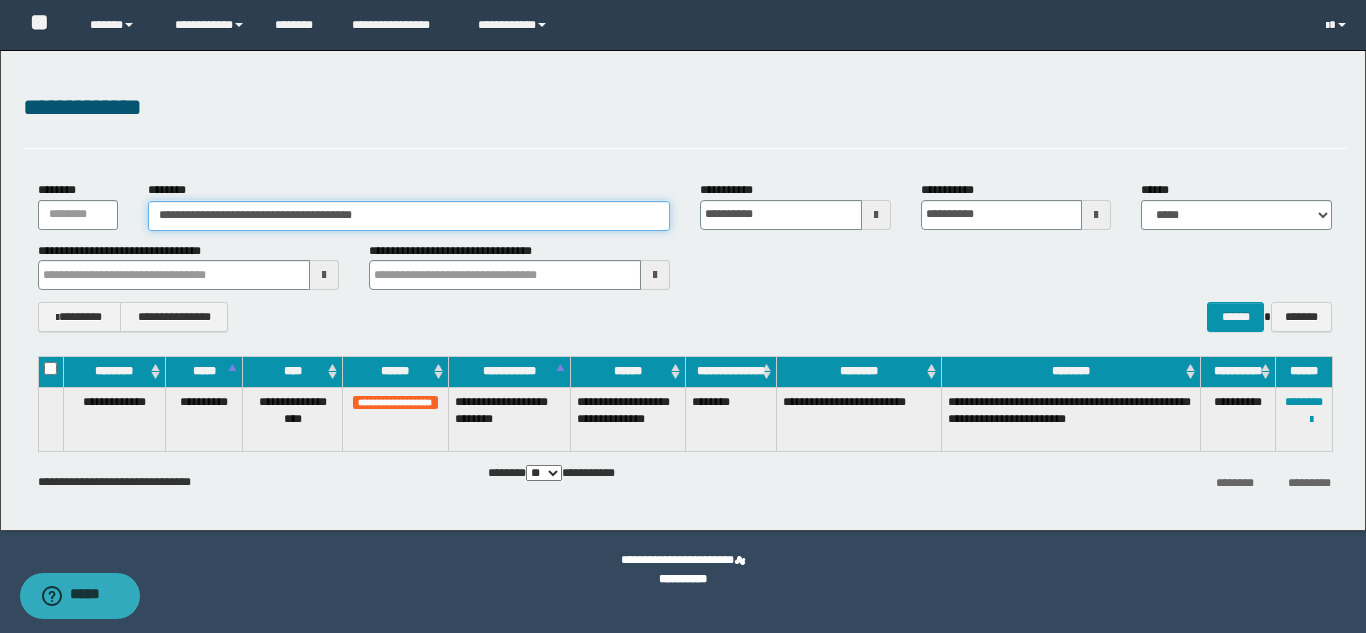 drag, startPoint x: 405, startPoint y: 220, endPoint x: 0, endPoint y: 170, distance: 408.07474 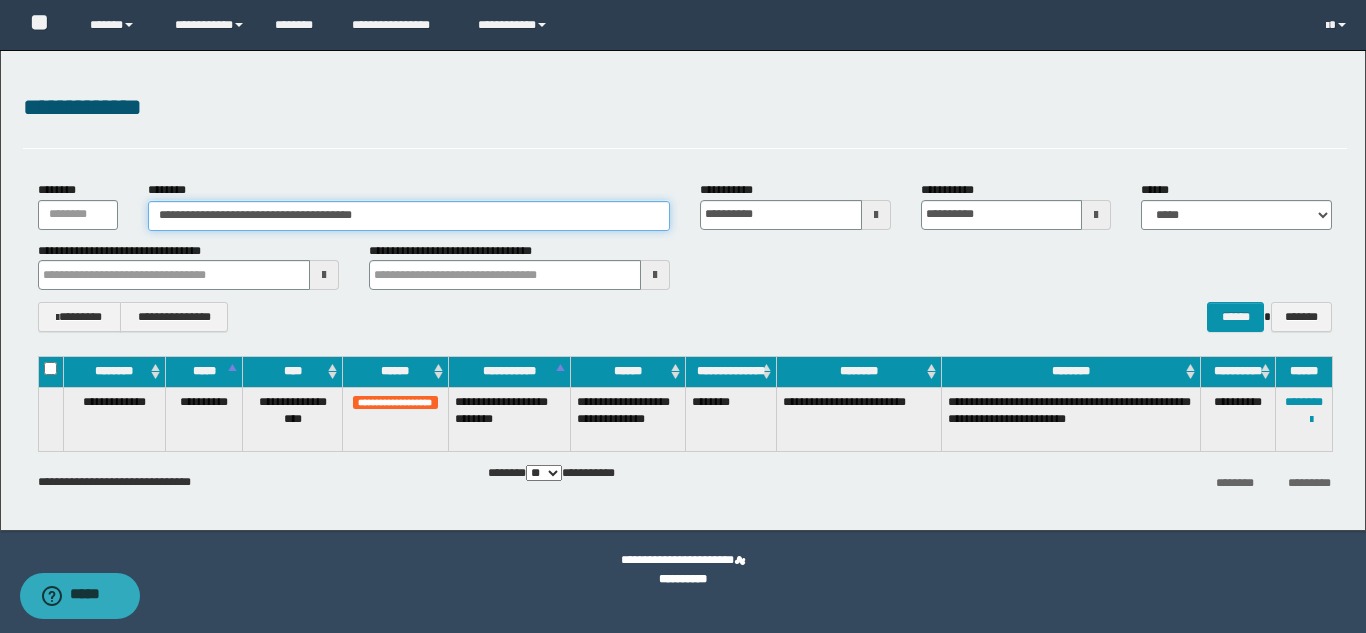 paste 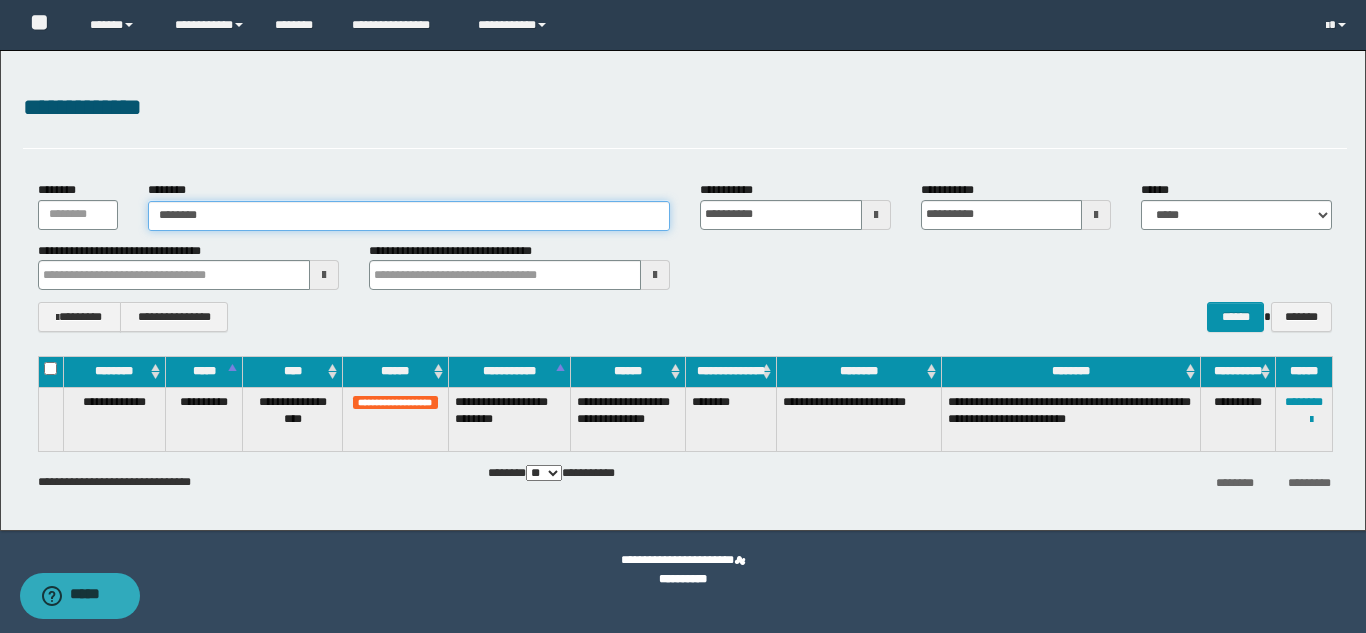 type on "********" 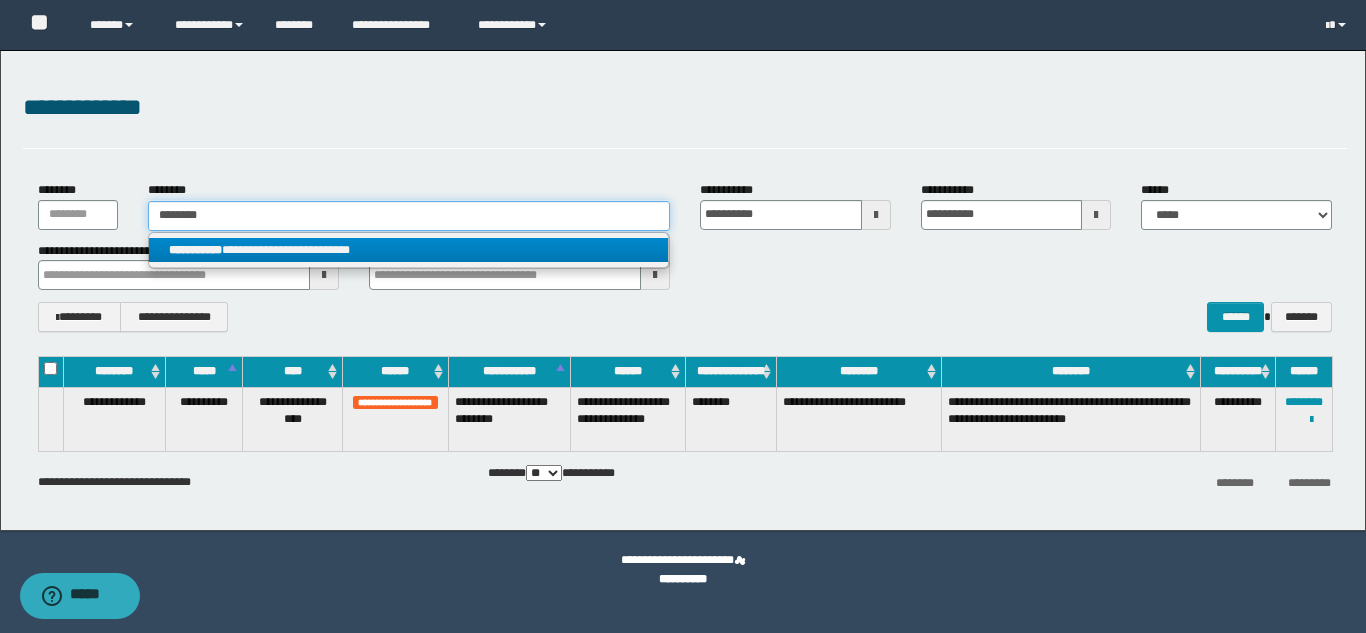 type on "********" 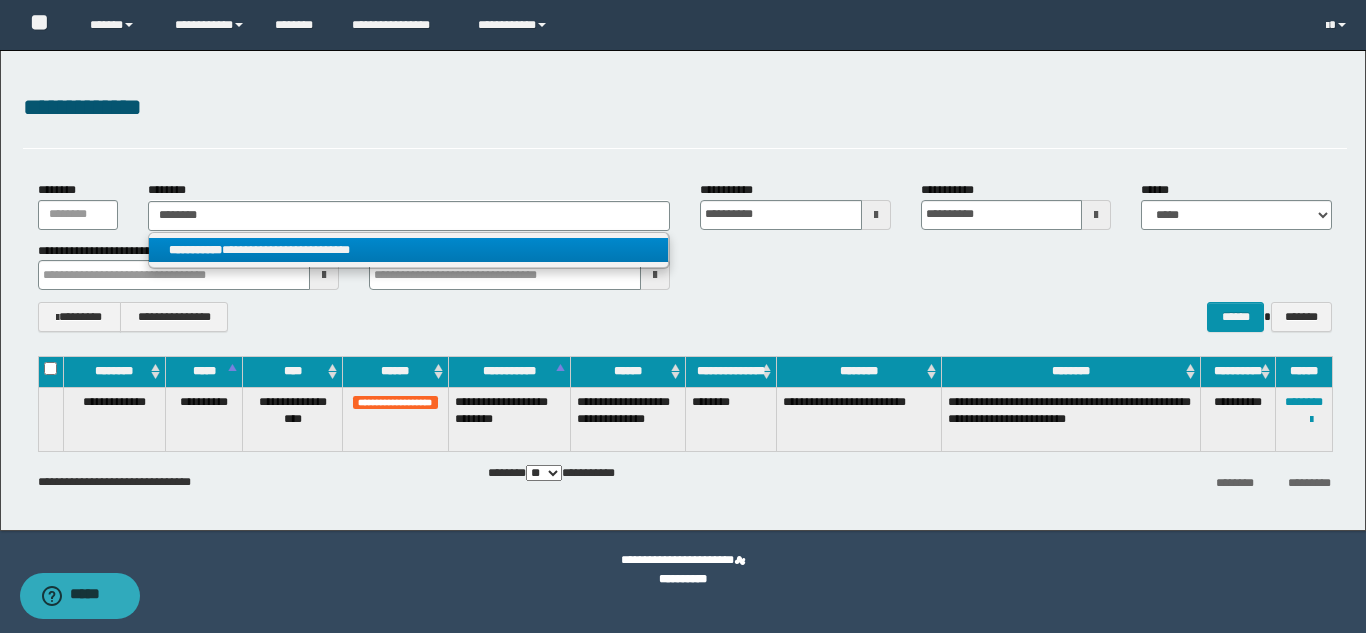 click on "**********" at bounding box center [408, 250] 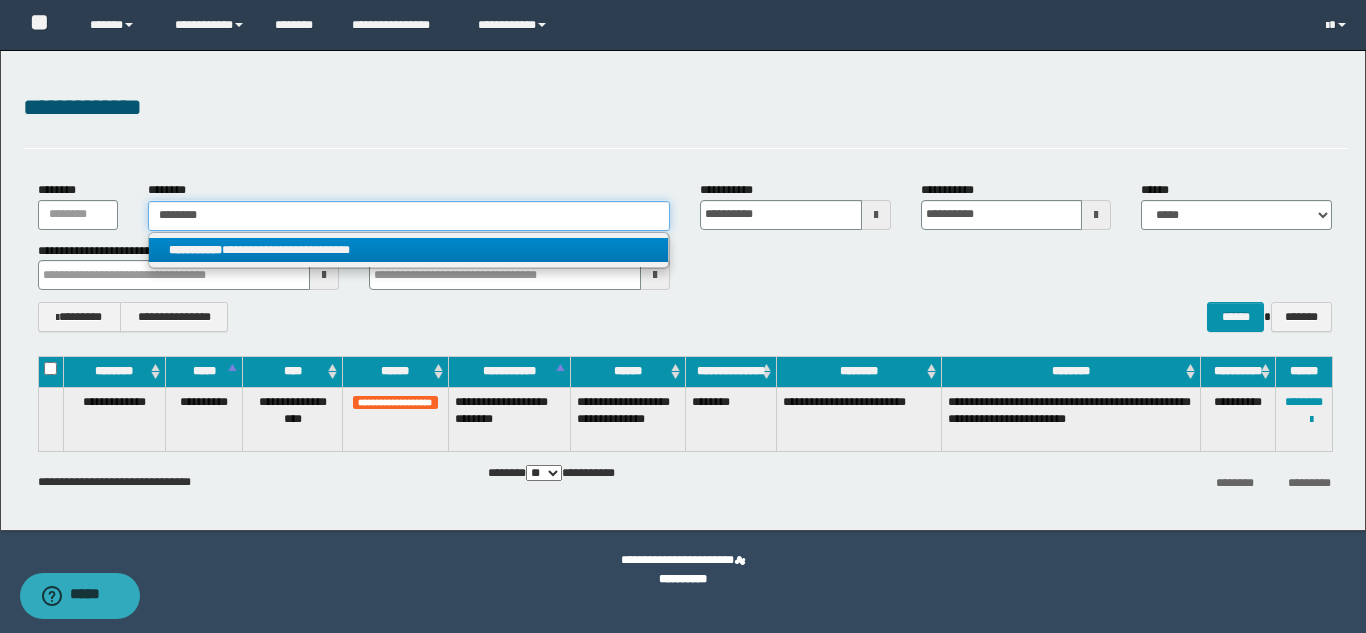 type 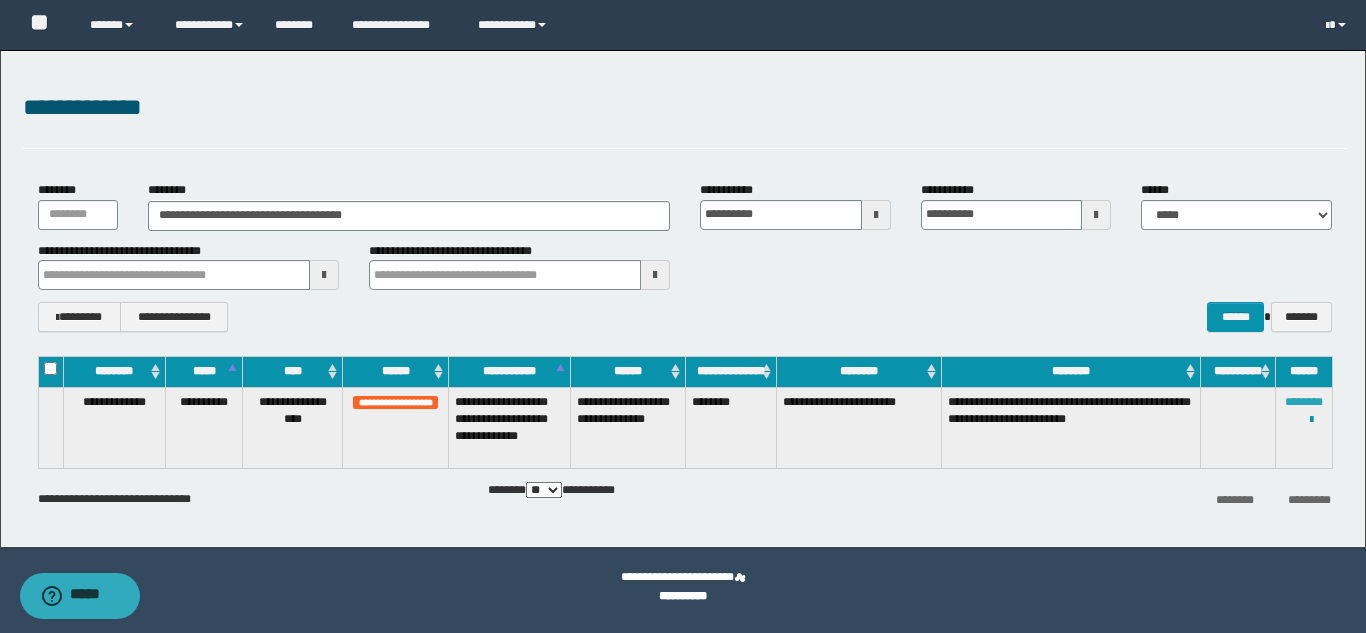 click on "********" at bounding box center [1304, 402] 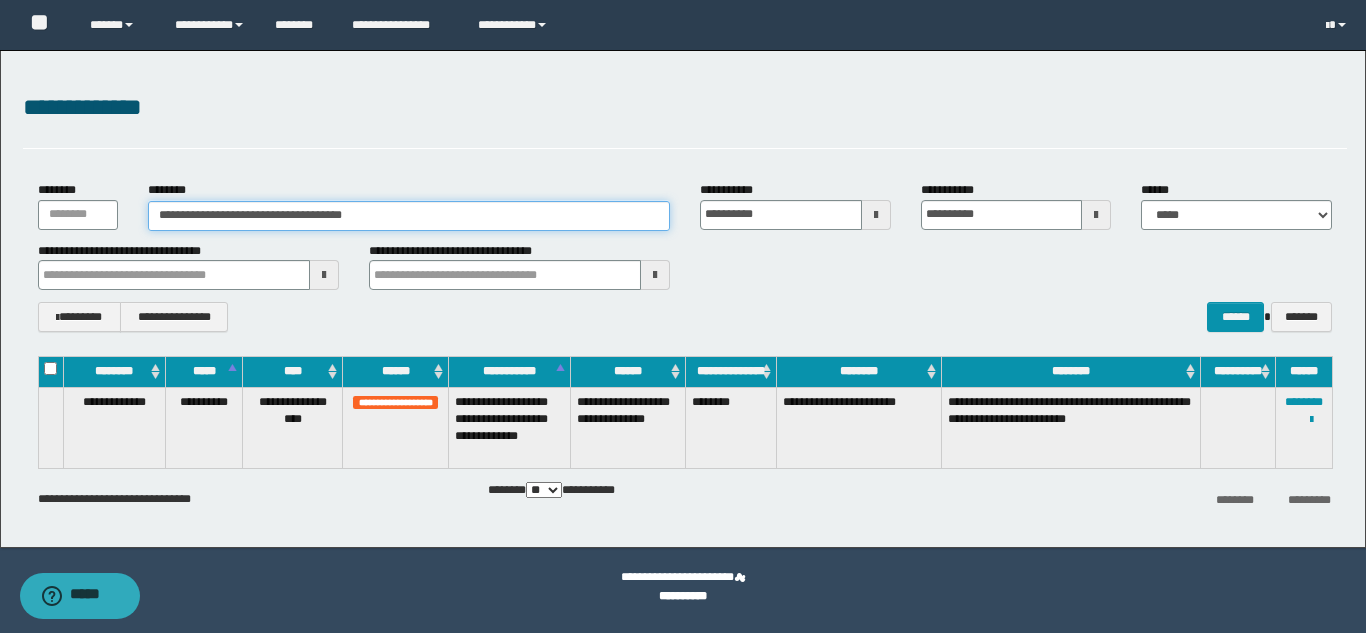 drag, startPoint x: 368, startPoint y: 211, endPoint x: 1, endPoint y: 174, distance: 368.8604 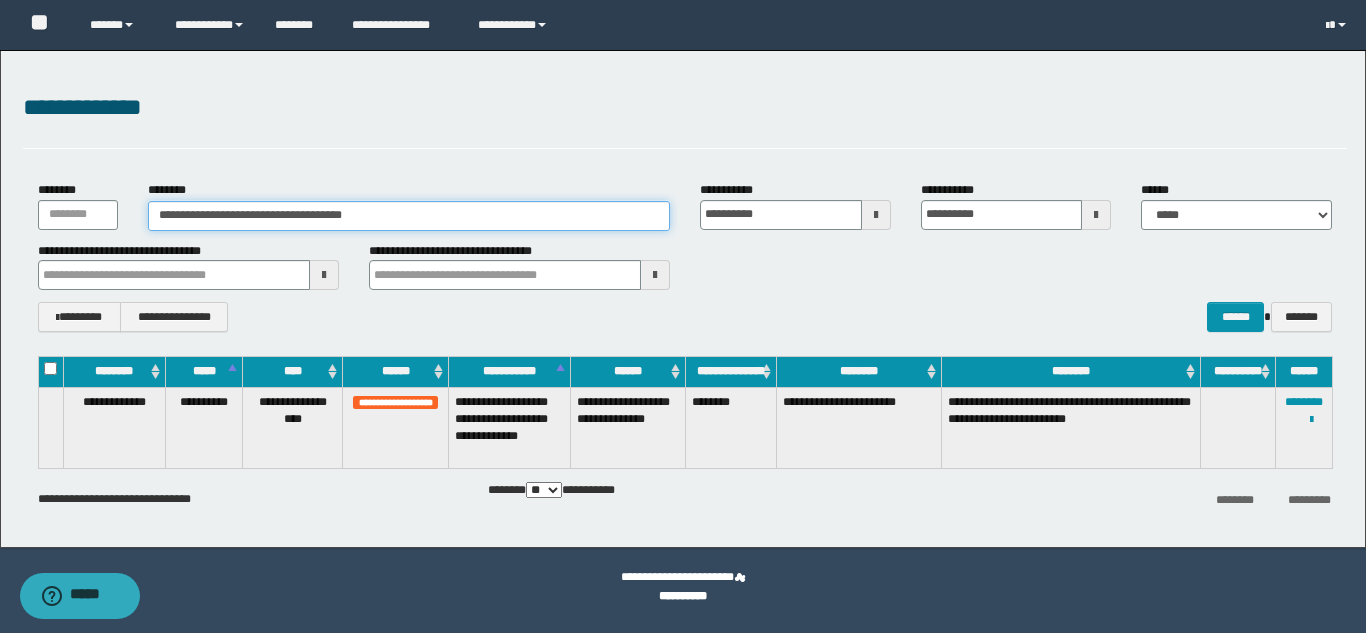 paste 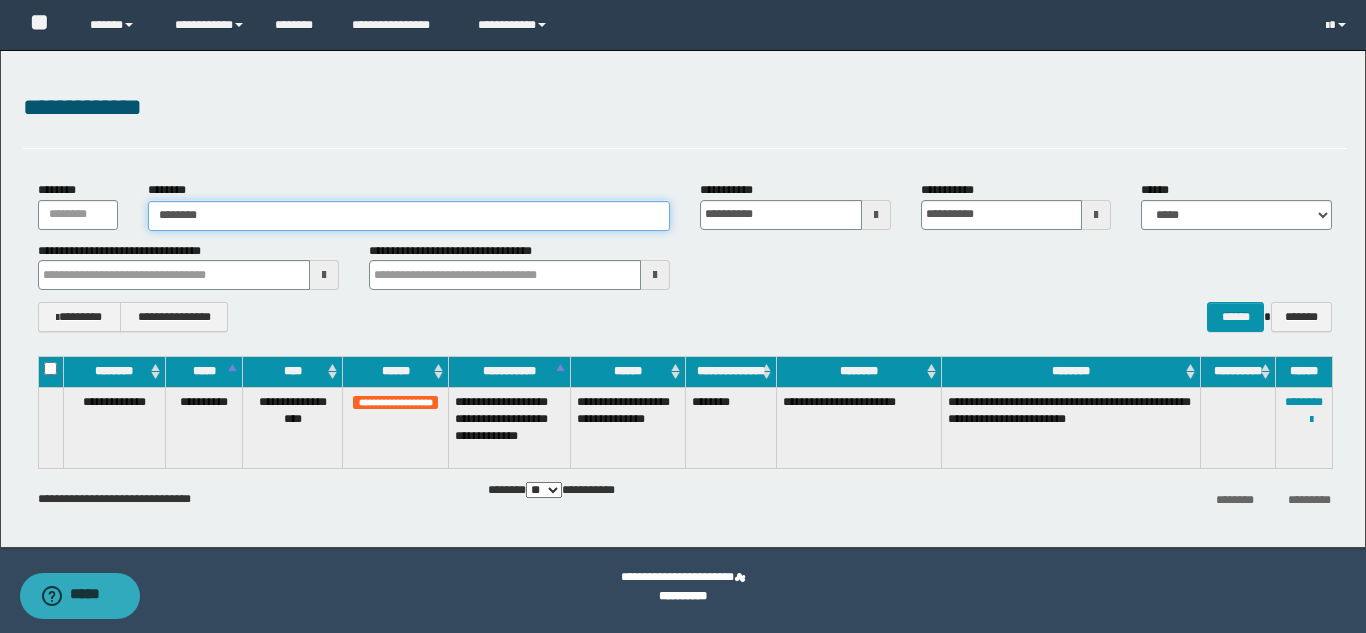 type on "********" 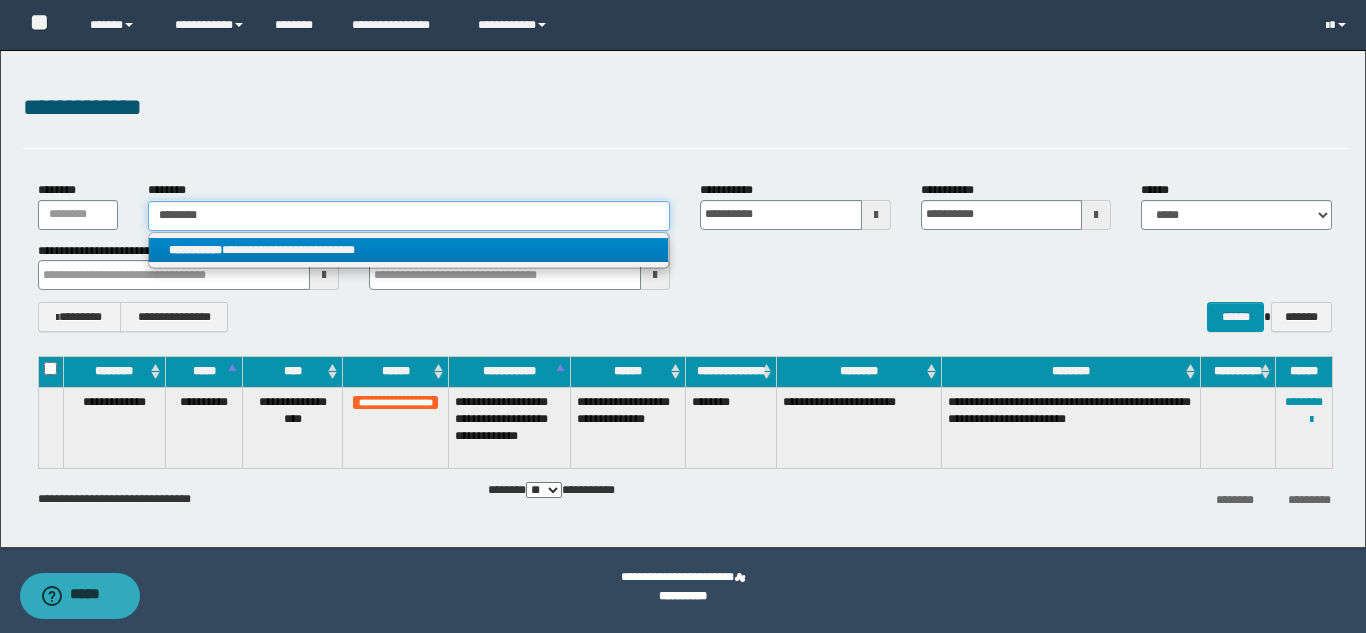 type on "********" 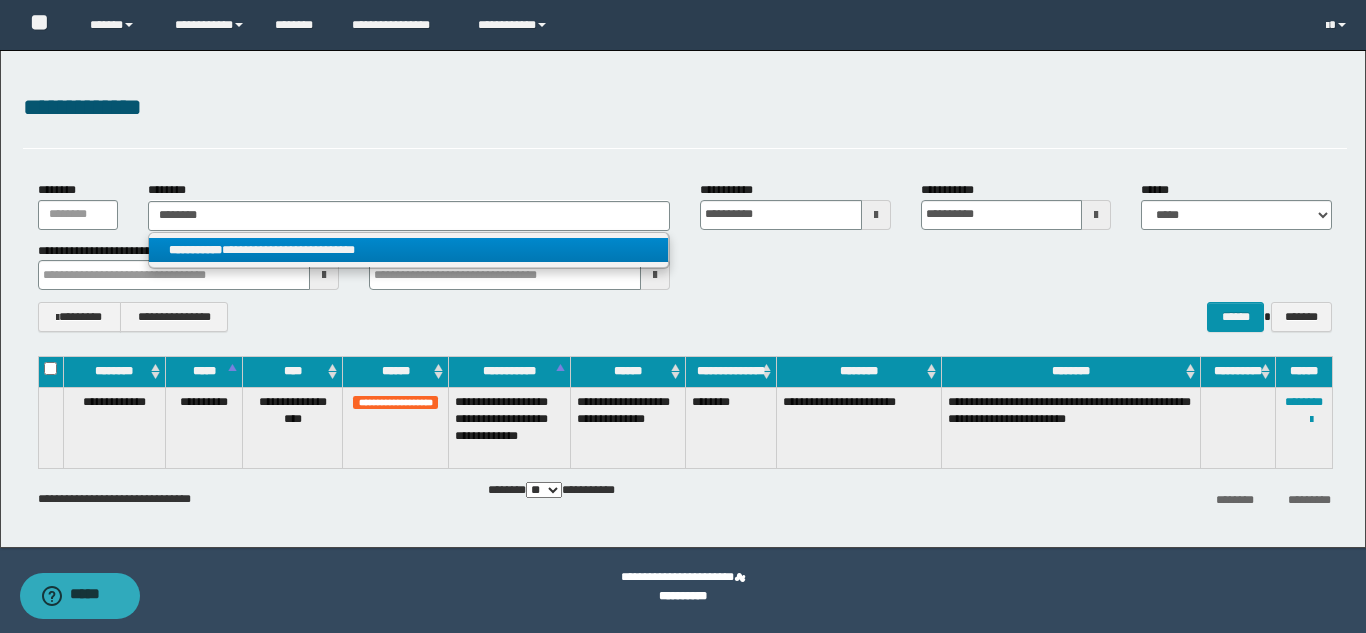 click on "**********" at bounding box center [408, 250] 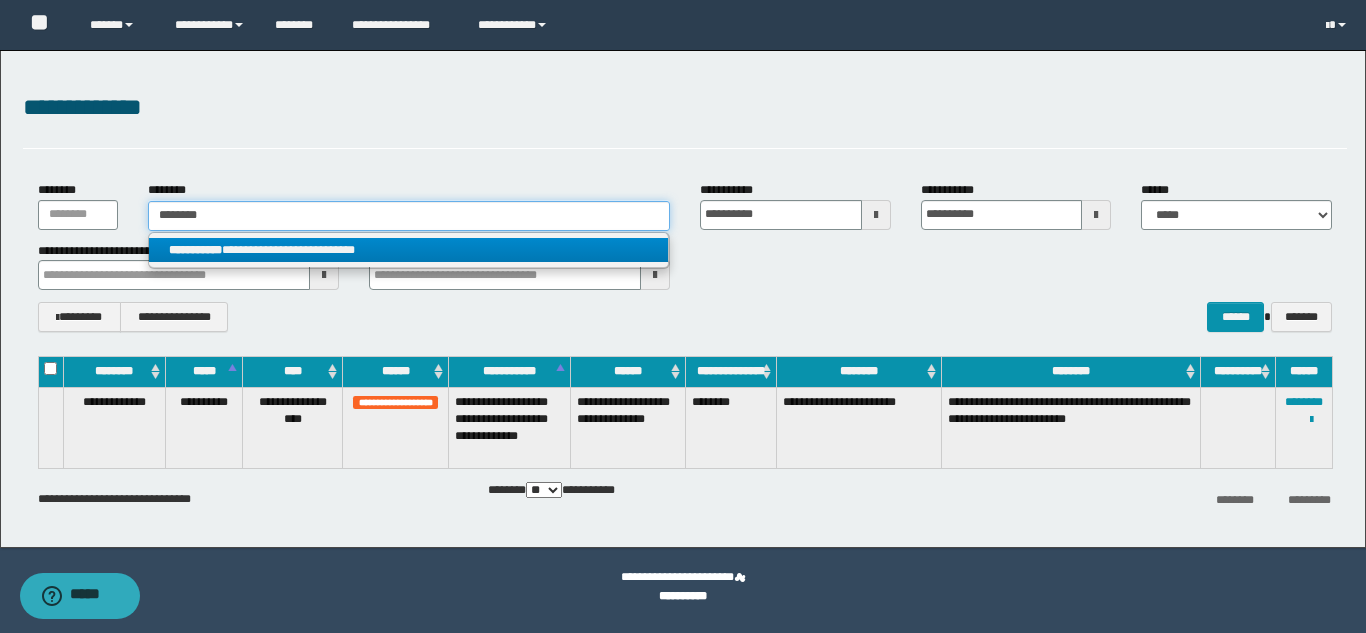 type 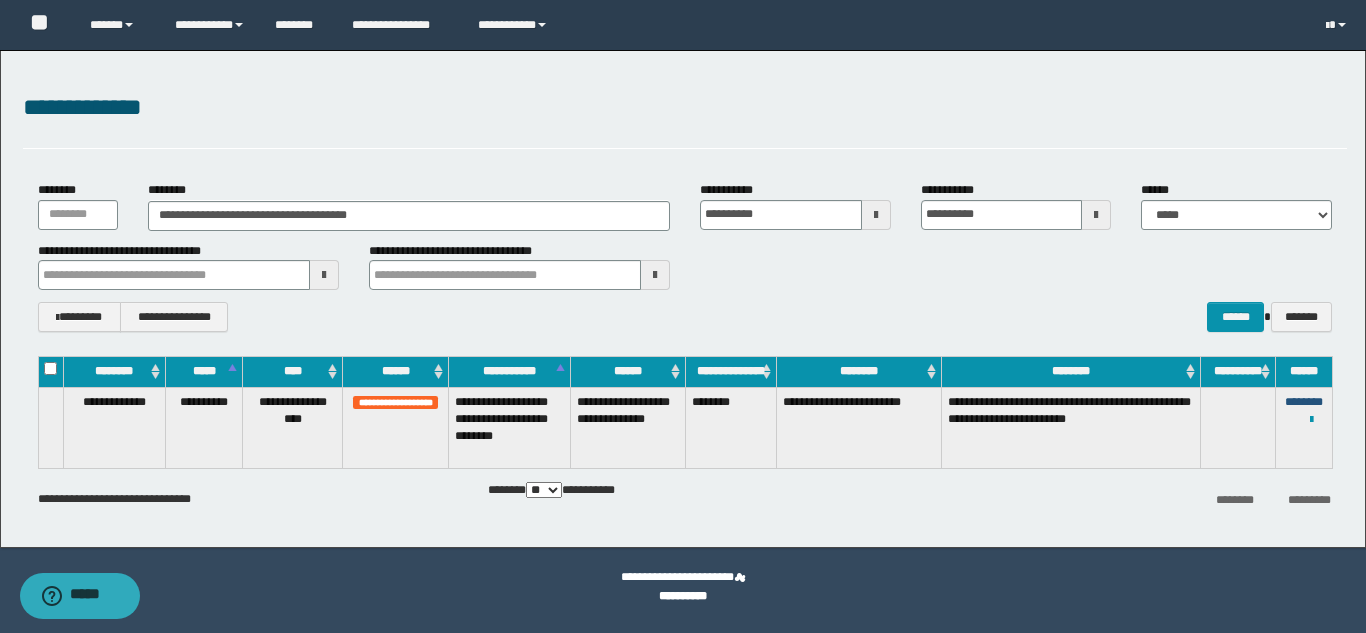 click on "********" at bounding box center [1304, 402] 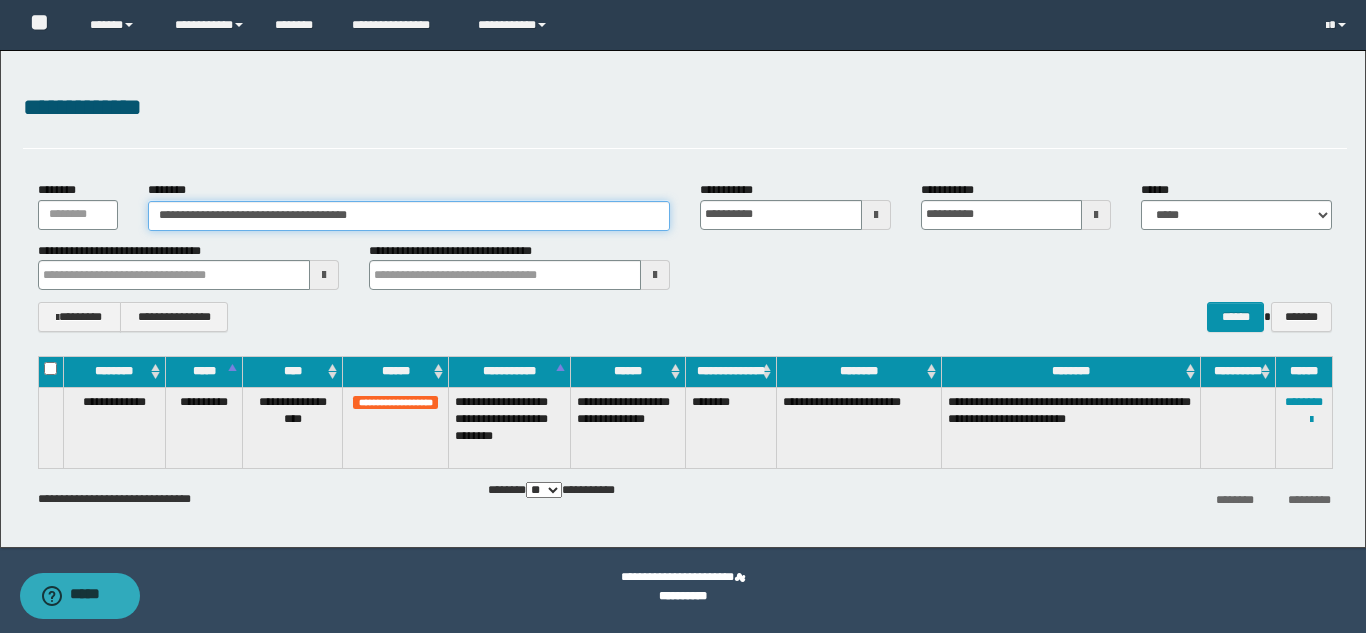 drag, startPoint x: 413, startPoint y: 208, endPoint x: 0, endPoint y: 208, distance: 413 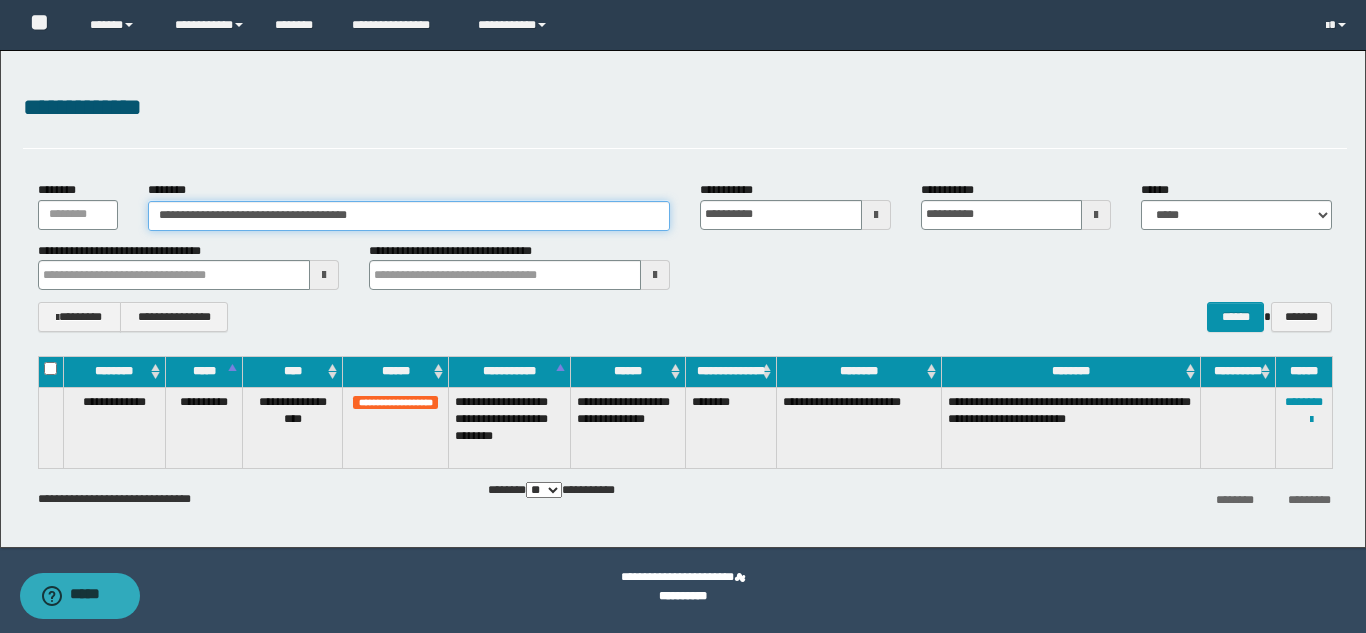 paste 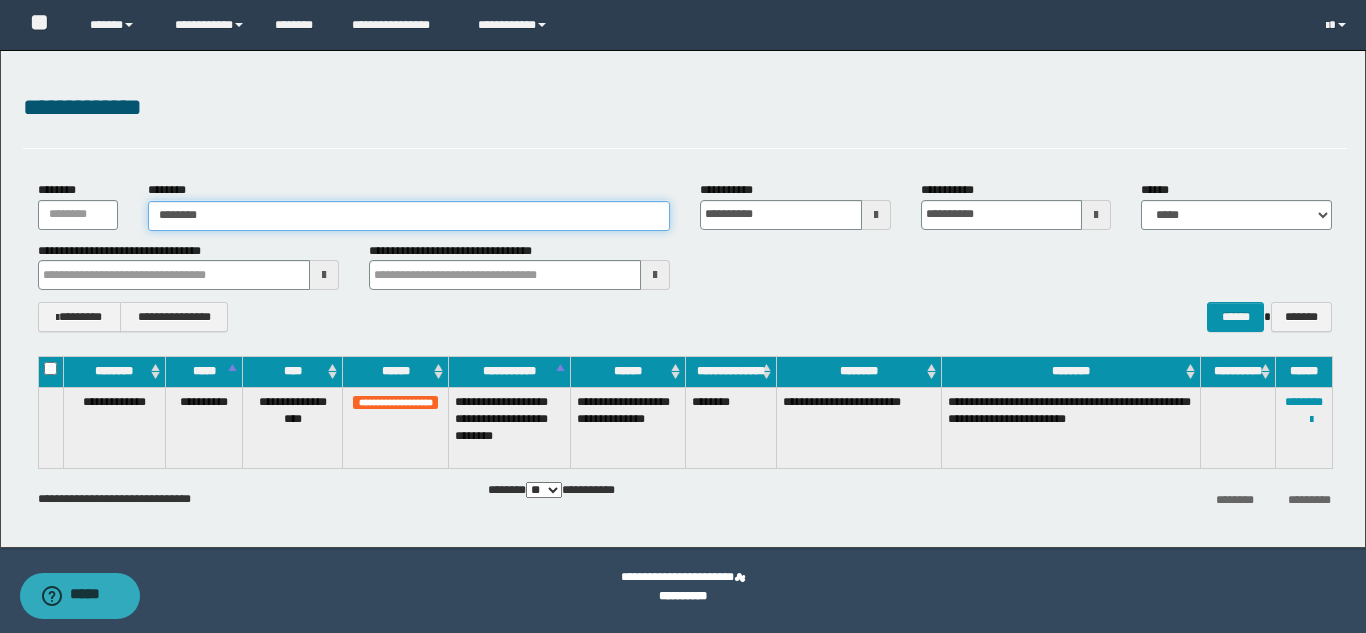 type on "********" 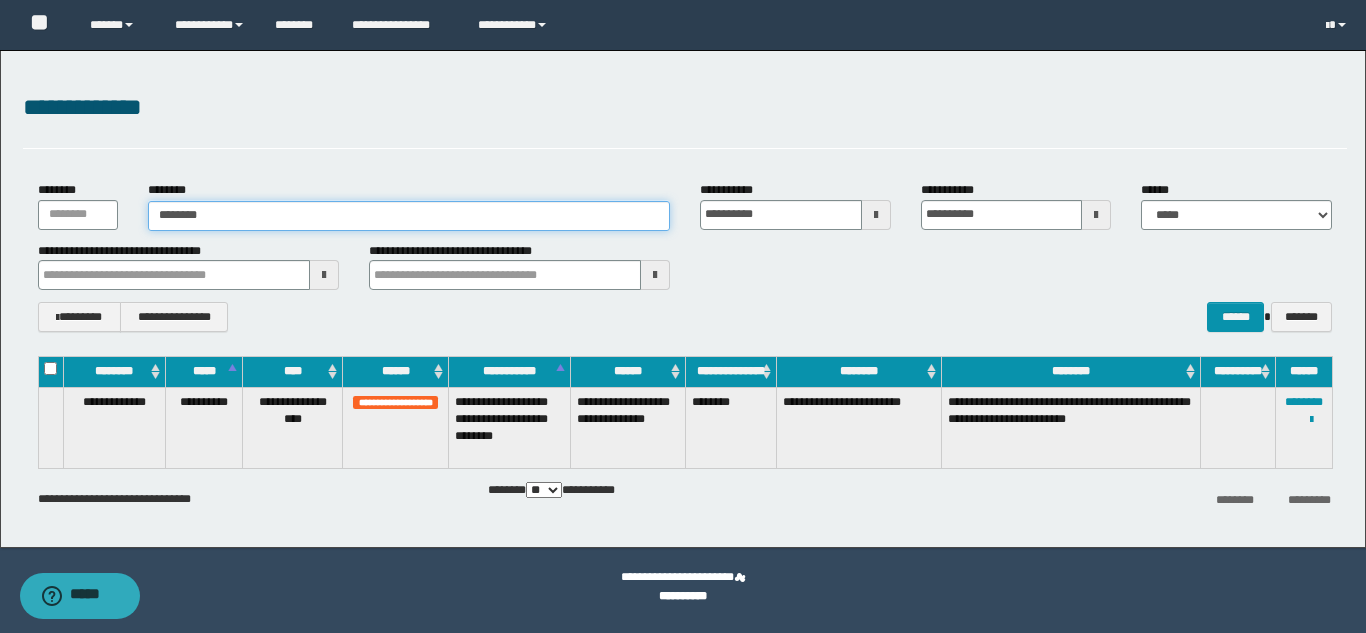 type on "********" 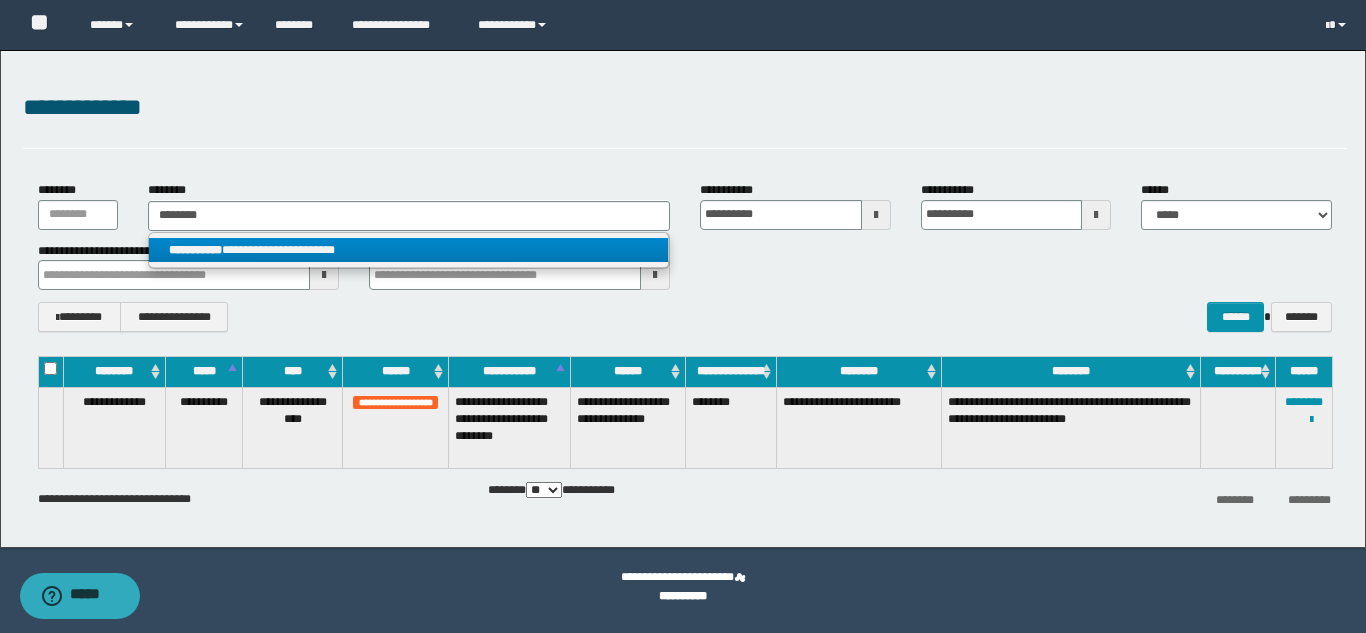 click on "**********" at bounding box center [408, 250] 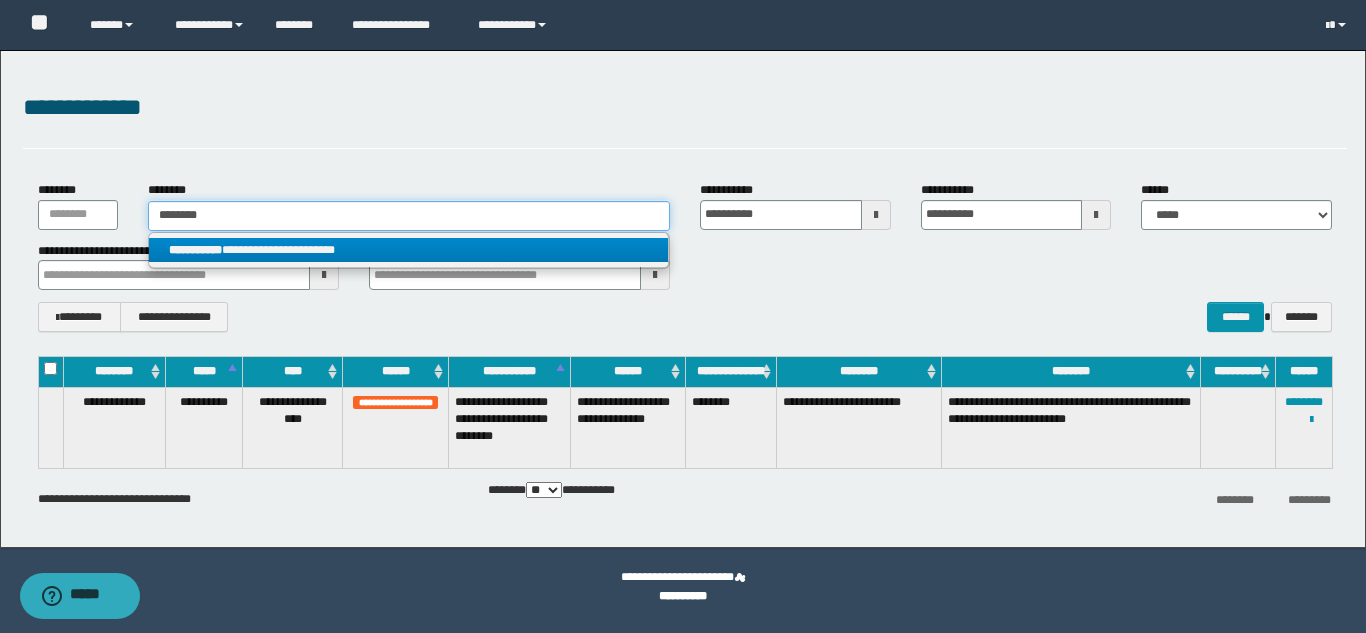 type 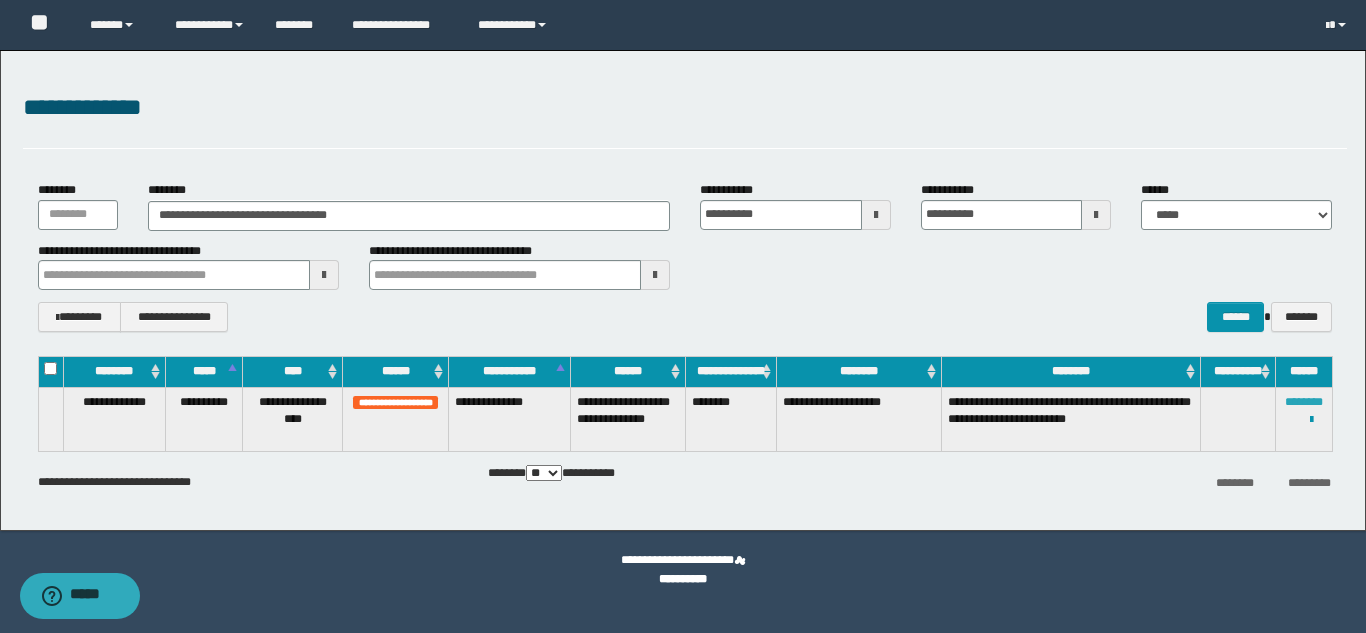 click on "********" at bounding box center [1304, 402] 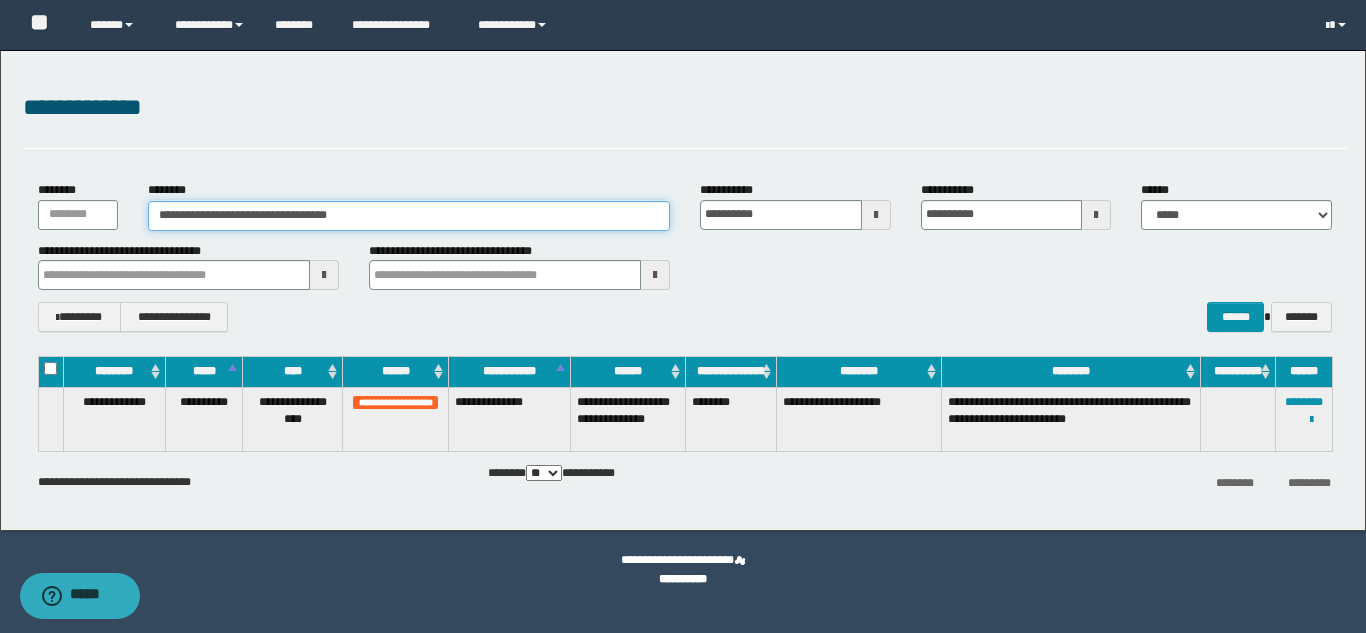 drag, startPoint x: 379, startPoint y: 207, endPoint x: 0, endPoint y: 164, distance: 381.43152 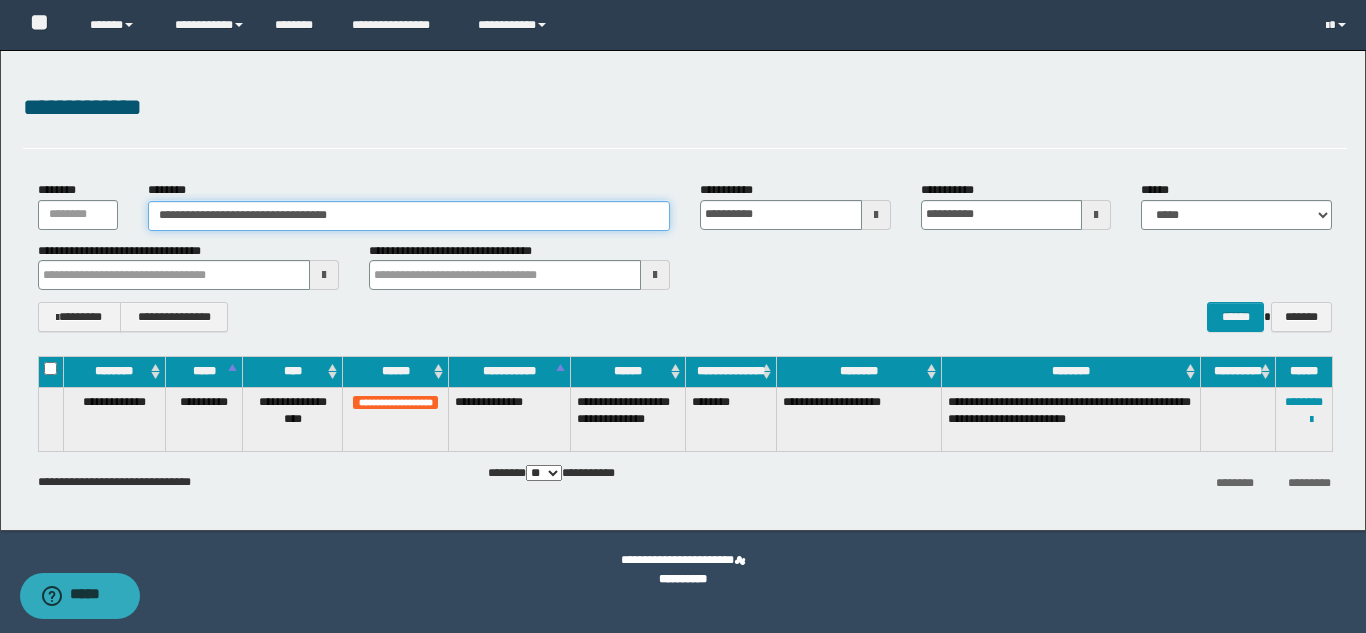 click on "**********" at bounding box center (409, 216) 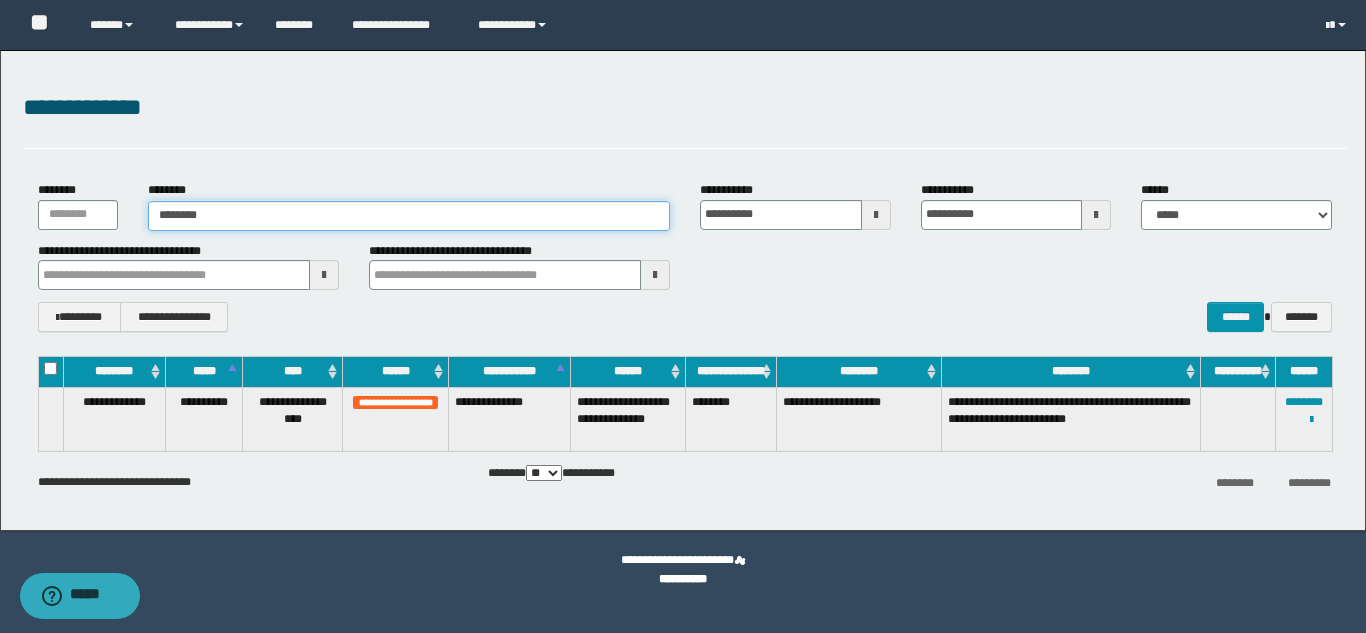 type on "********" 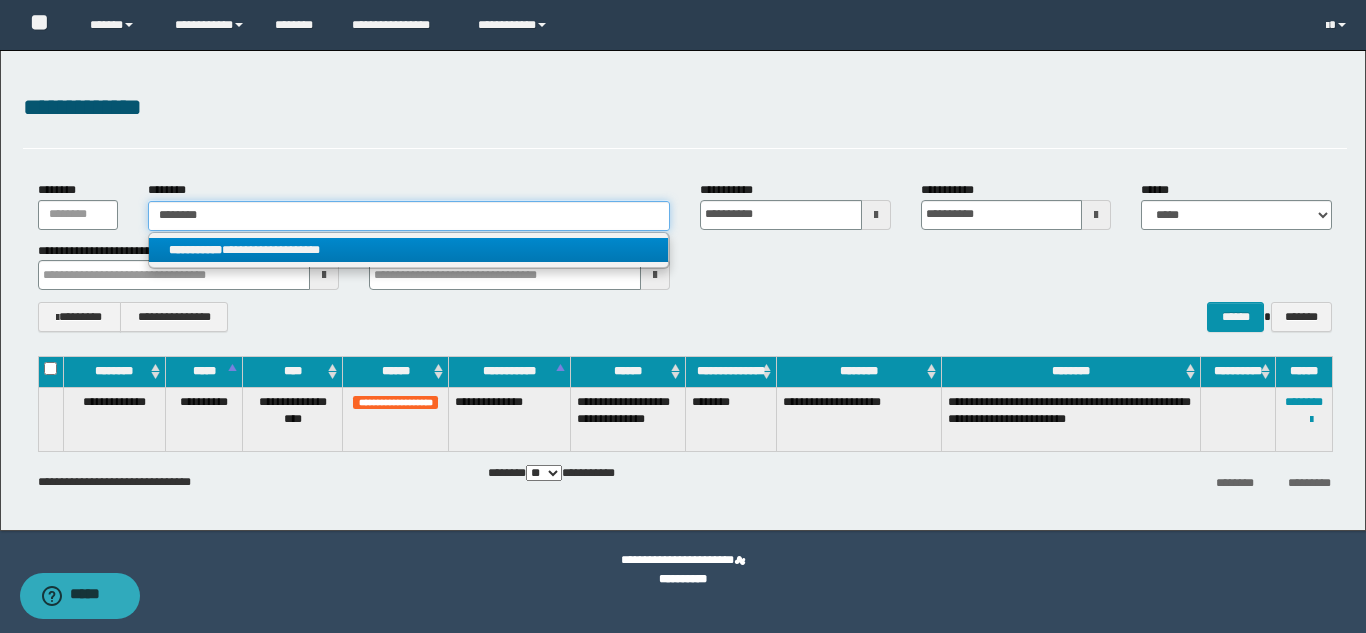 type on "********" 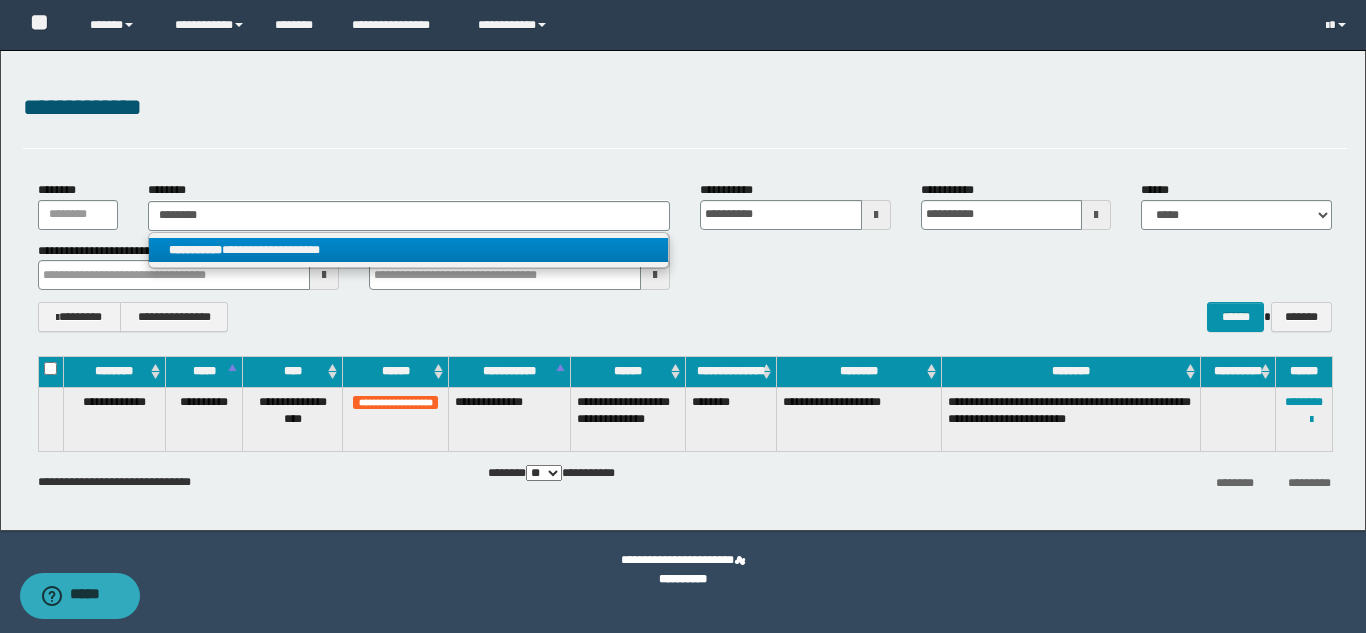 click on "**********" at bounding box center [195, 250] 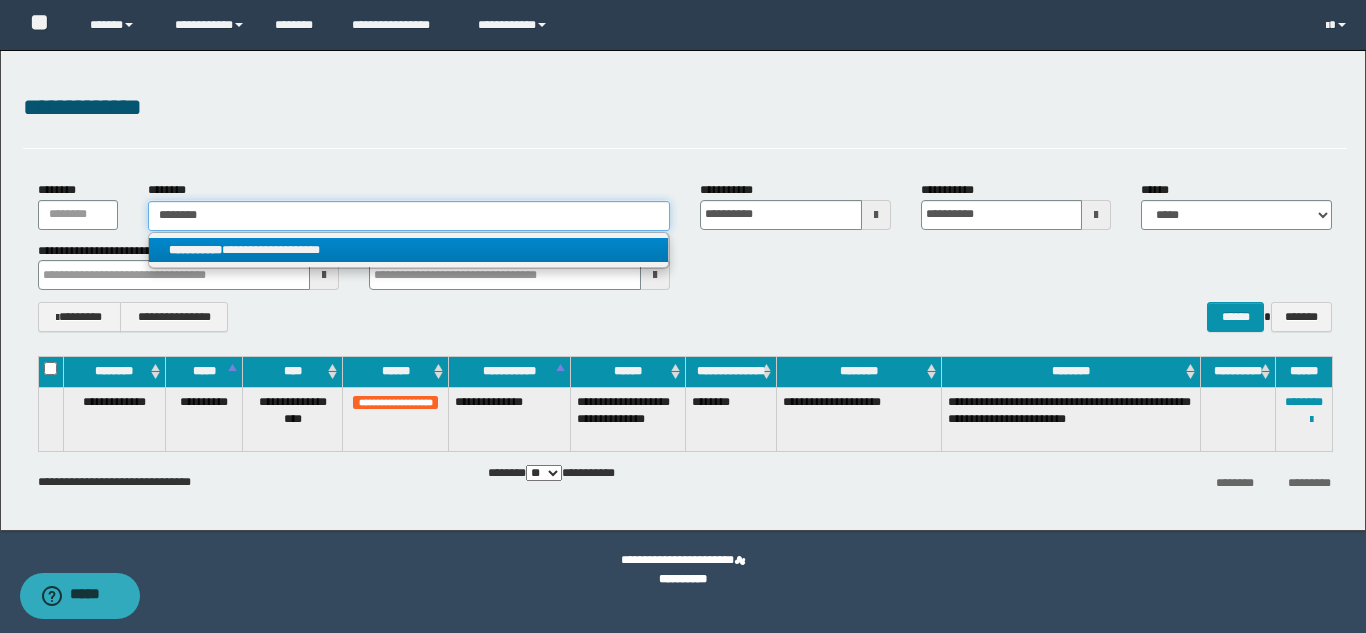 type 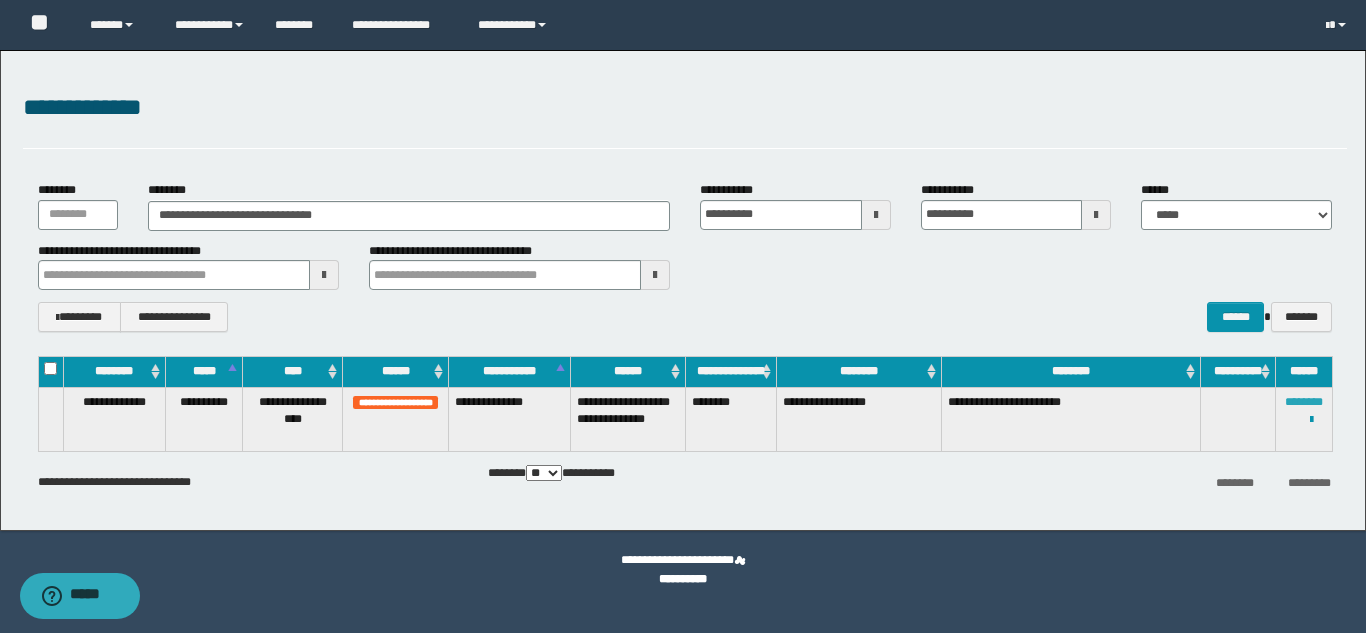 click on "********" at bounding box center [1304, 402] 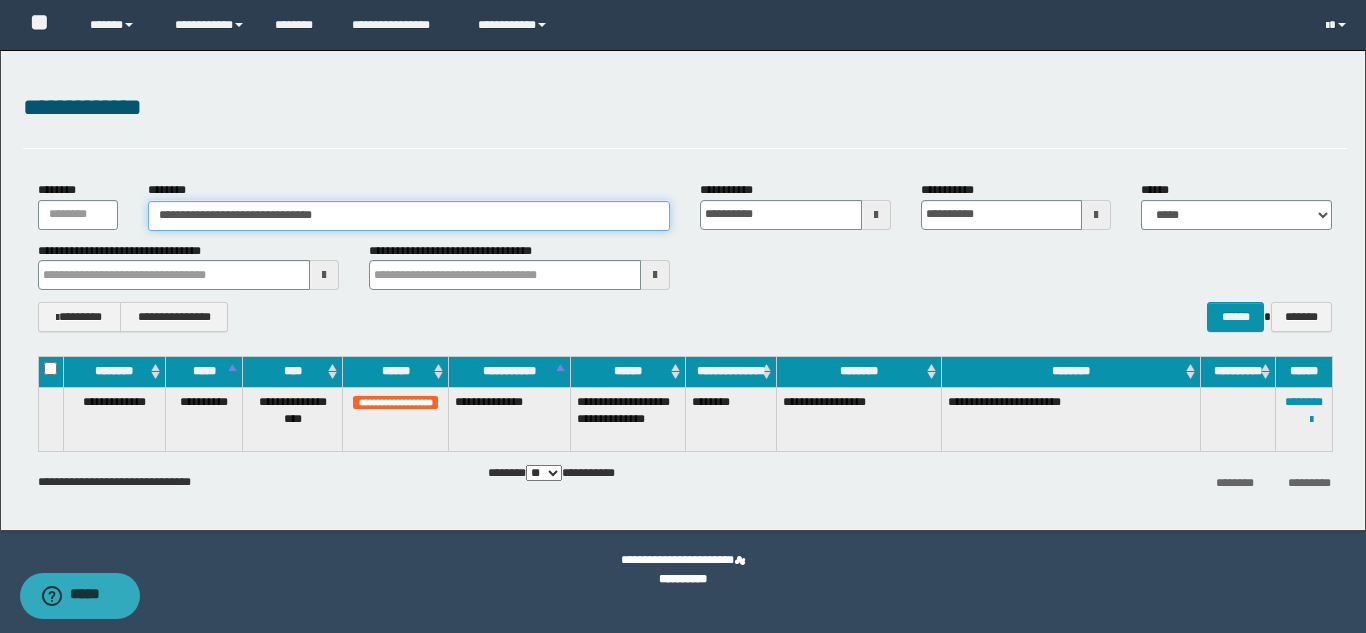 drag, startPoint x: 432, startPoint y: 204, endPoint x: 0, endPoint y: 241, distance: 433.5816 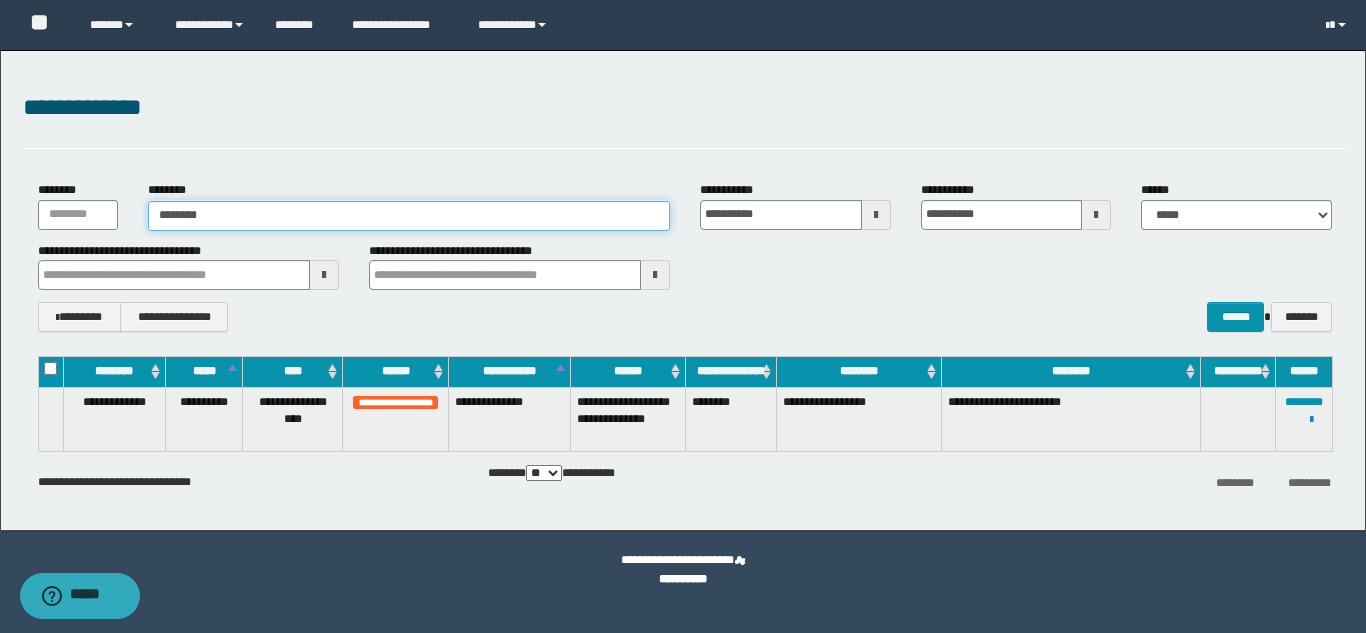 type on "********" 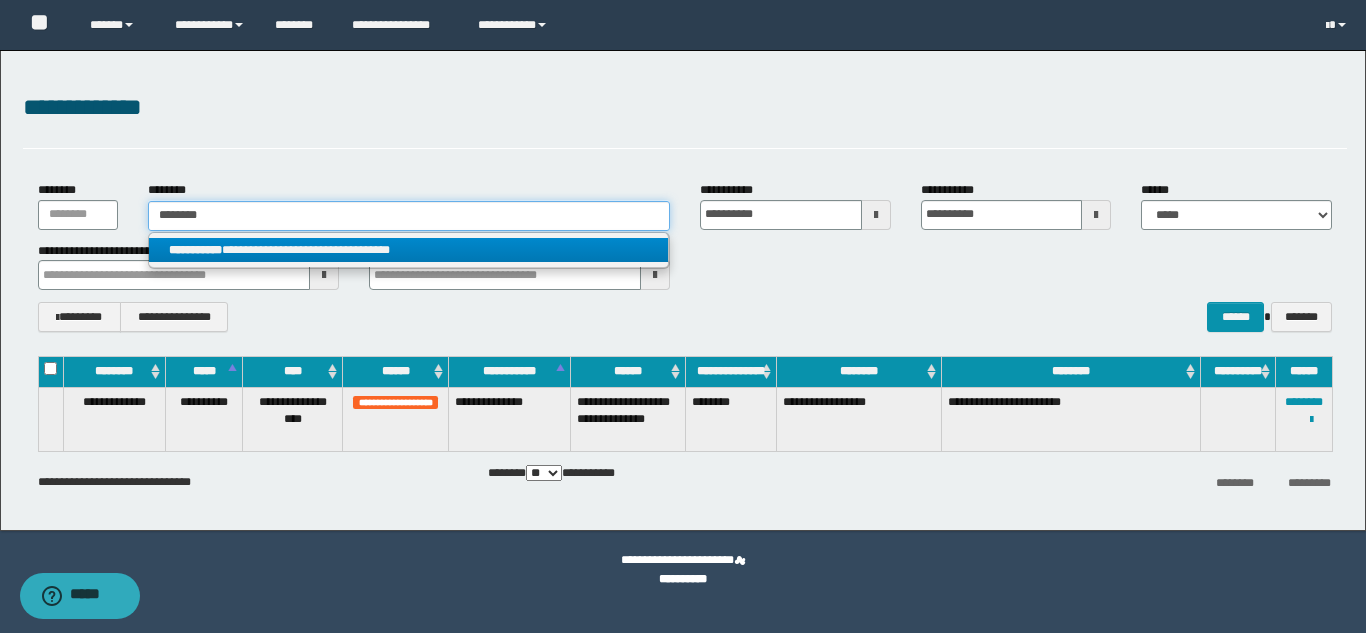 type on "********" 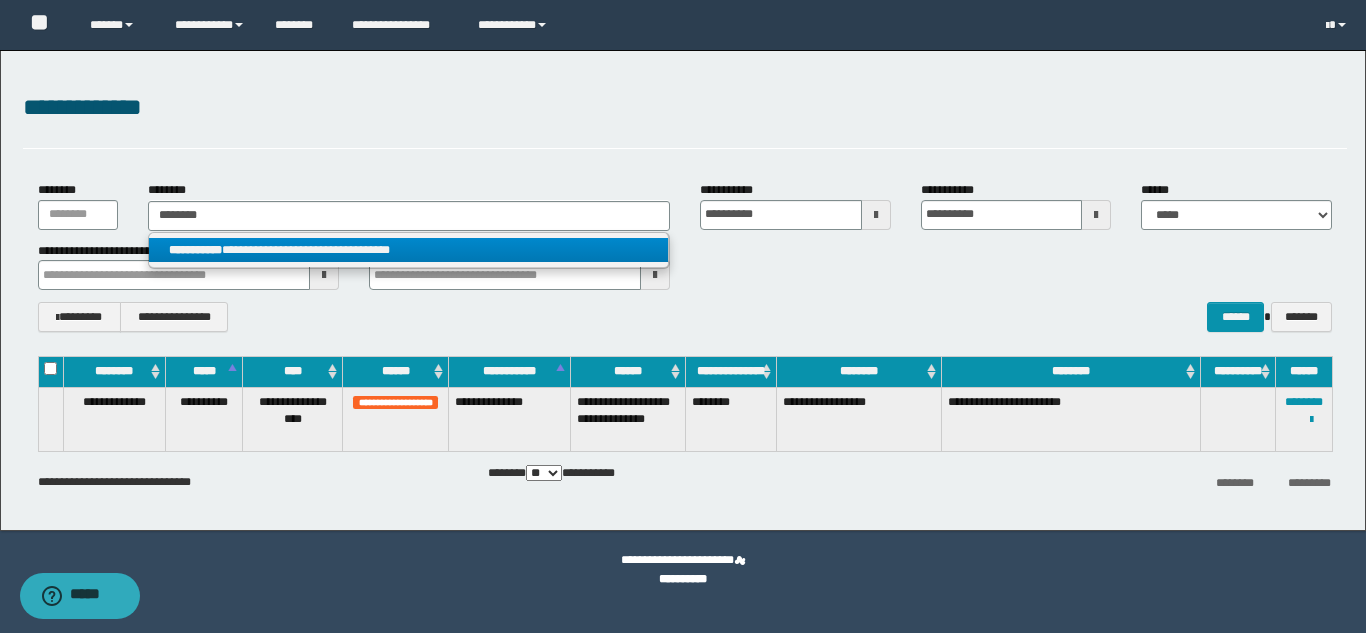 drag, startPoint x: 277, startPoint y: 253, endPoint x: 288, endPoint y: 252, distance: 11.045361 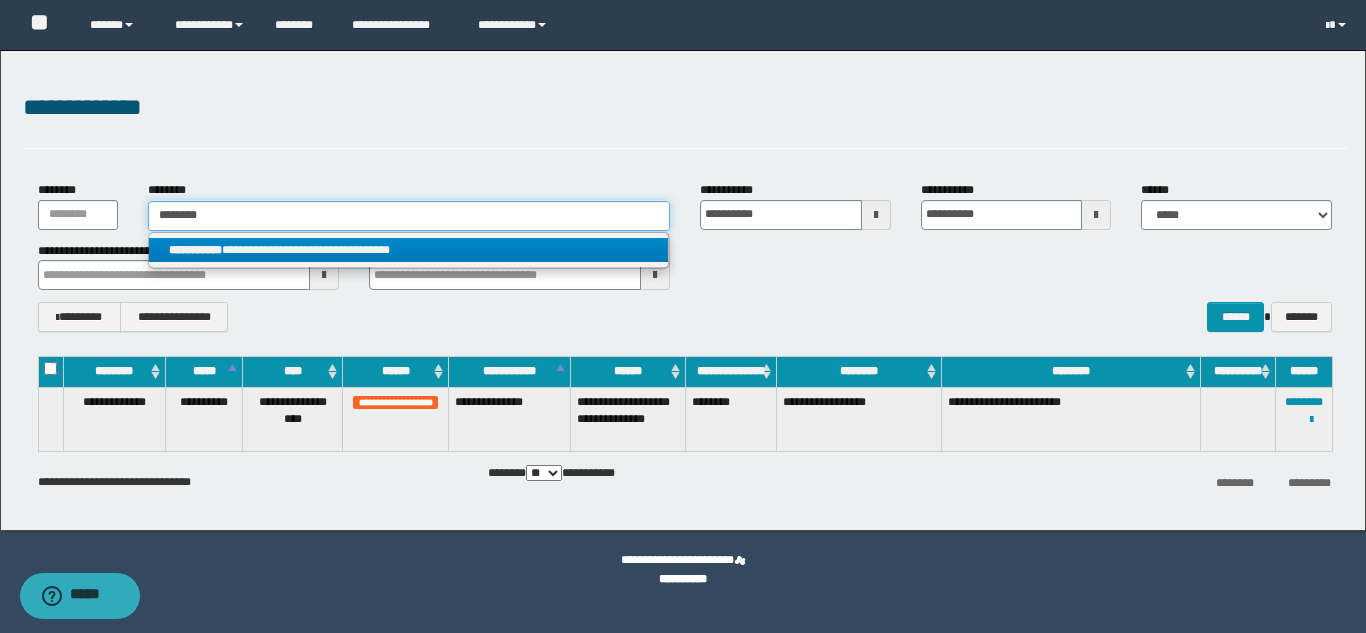 type 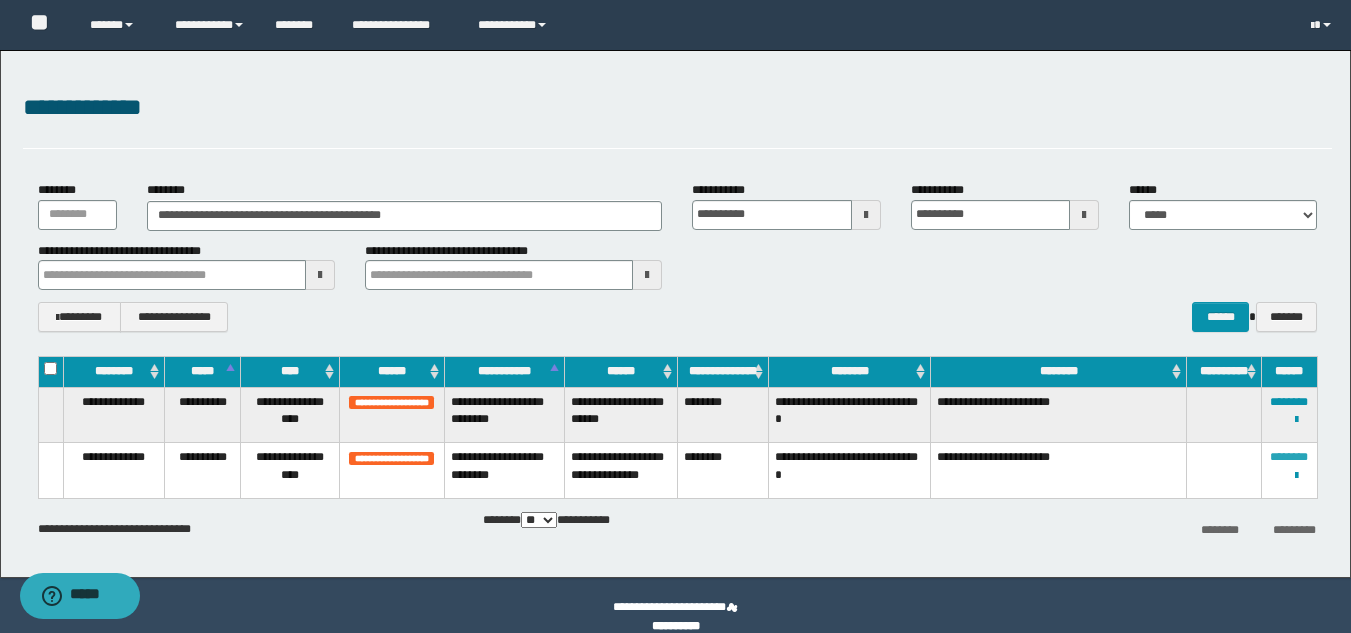 click on "********" at bounding box center (1289, 457) 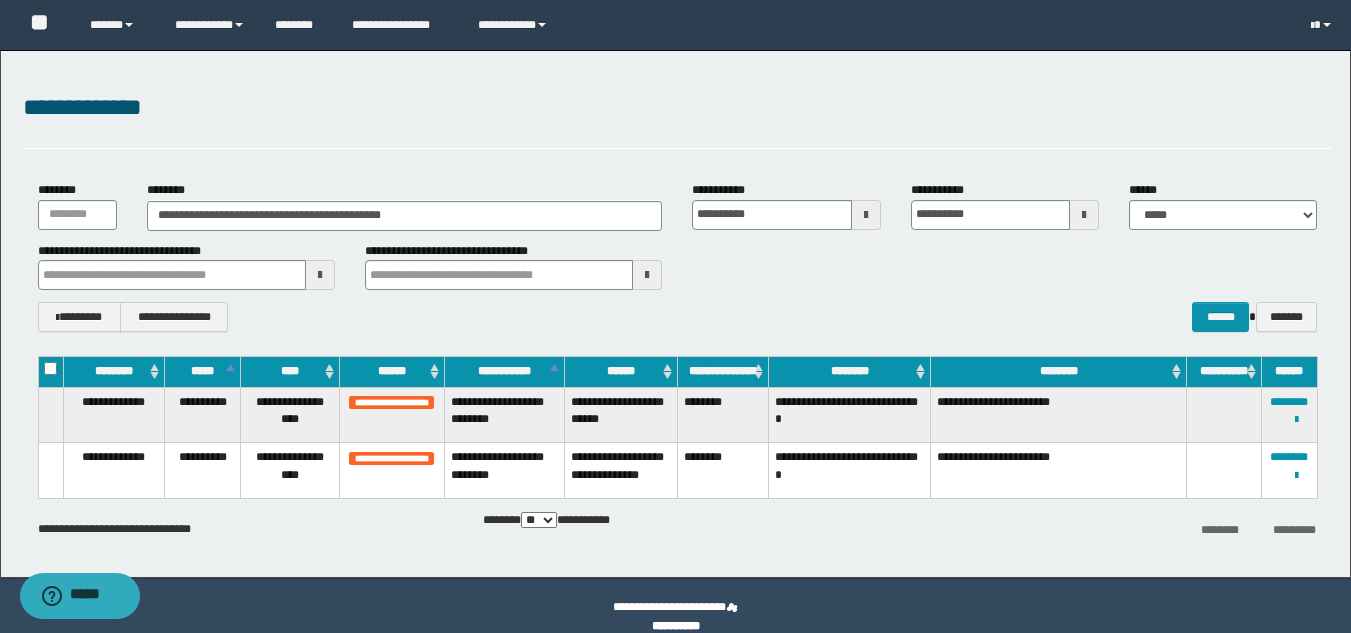 click on "**********" at bounding box center [675, 314] 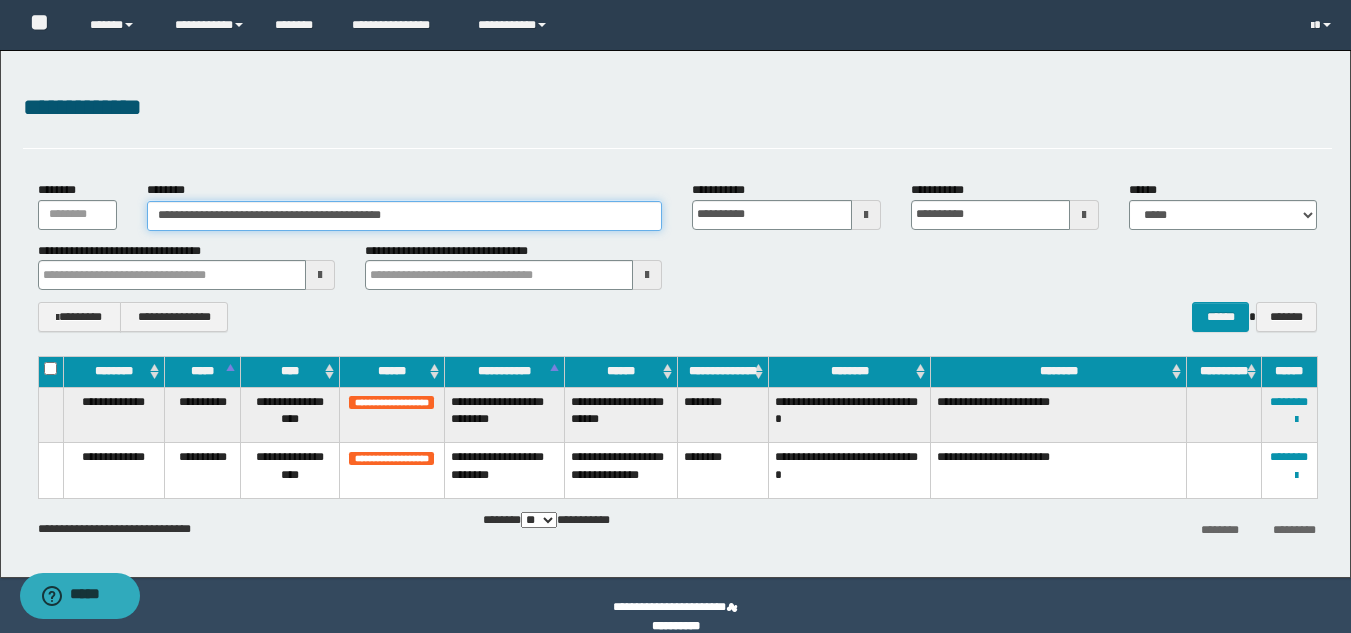 click on "**********" at bounding box center [405, 216] 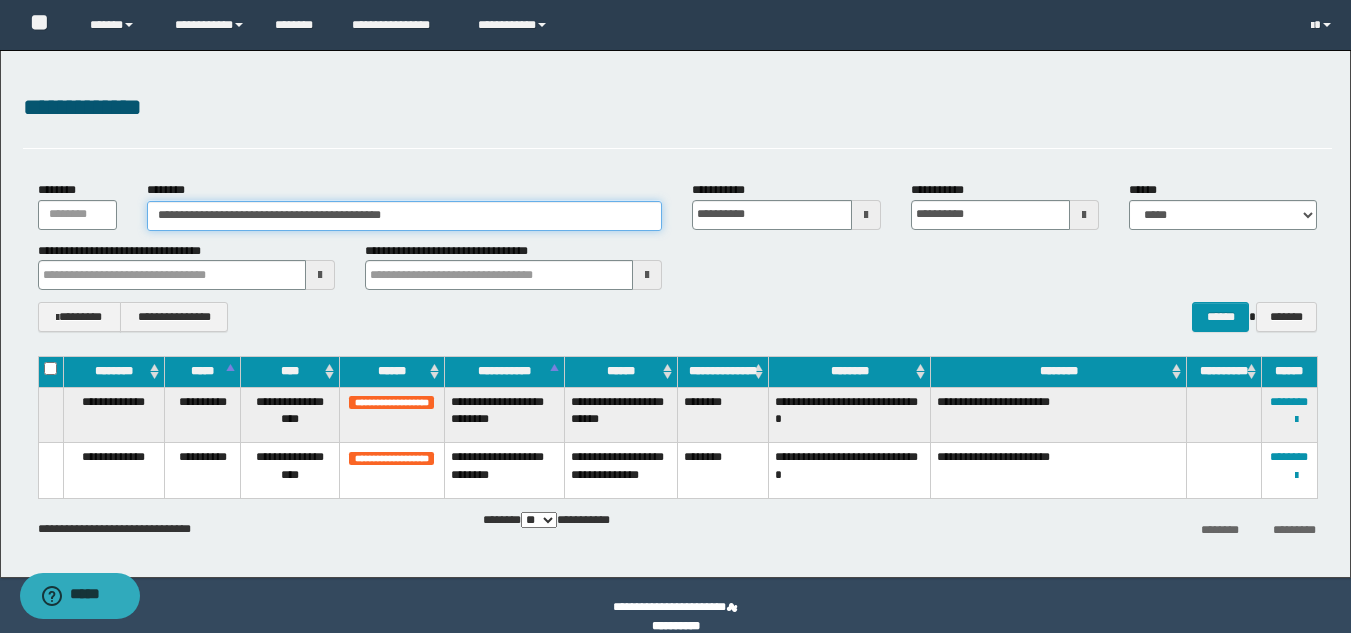 drag, startPoint x: 375, startPoint y: 210, endPoint x: 0, endPoint y: 166, distance: 377.5725 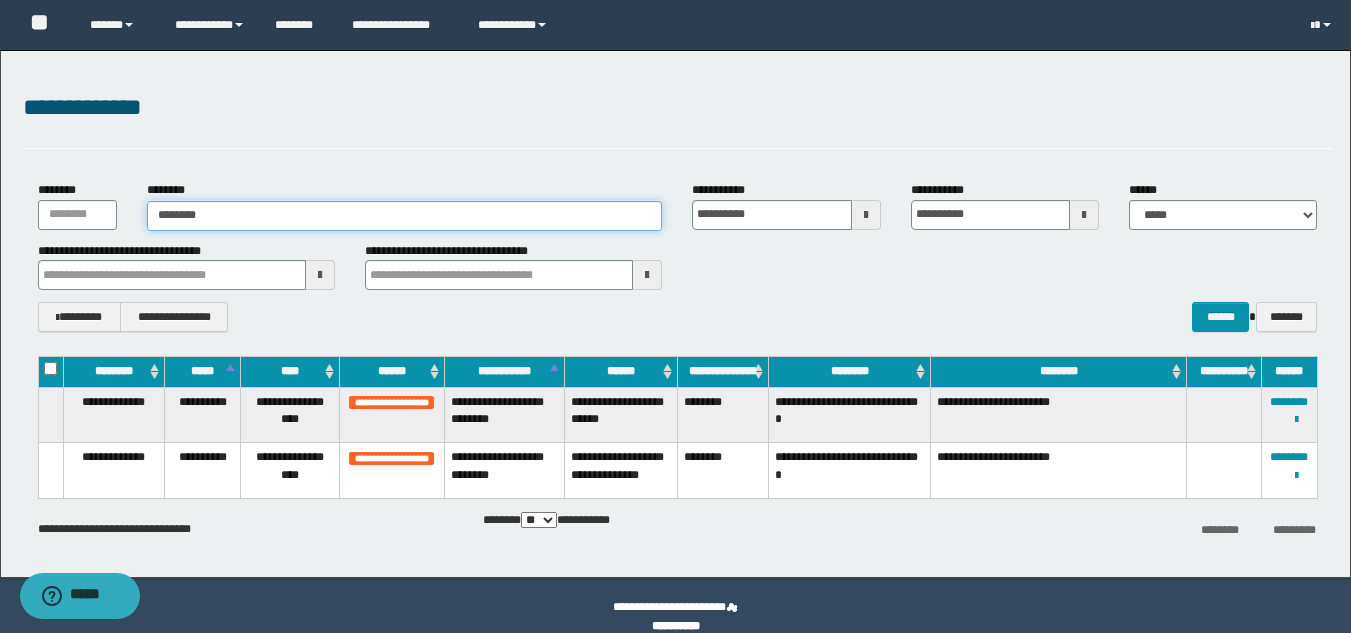 type on "********" 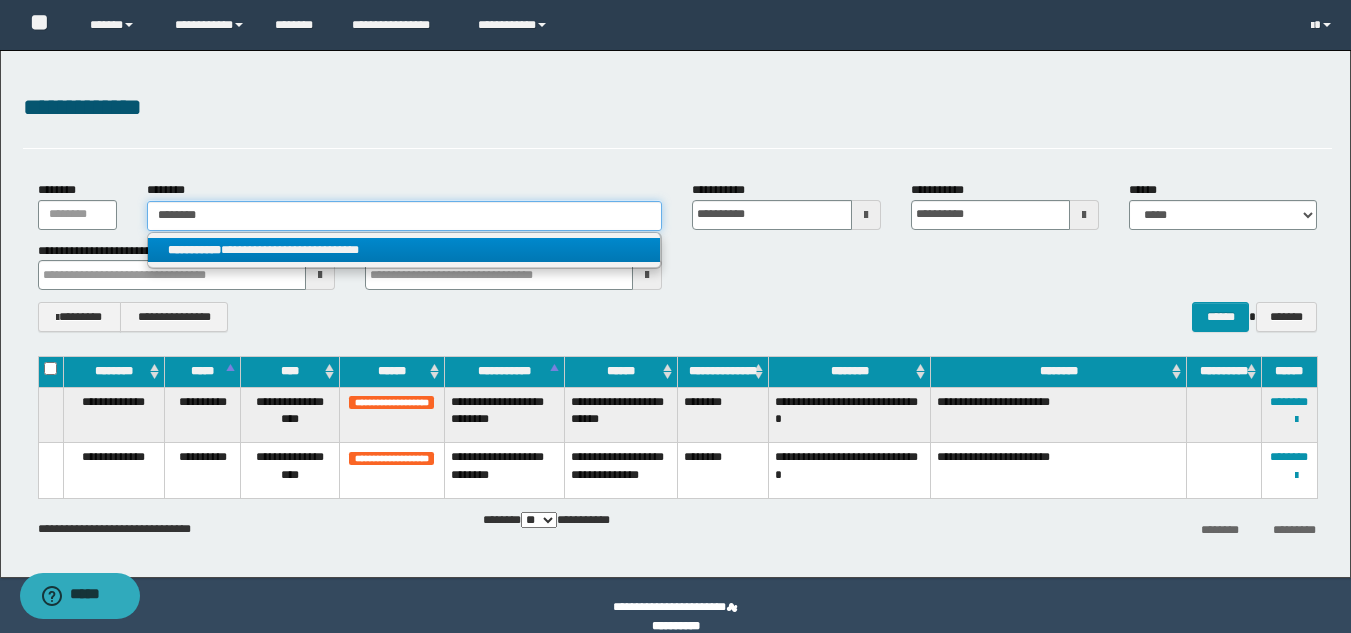 type on "********" 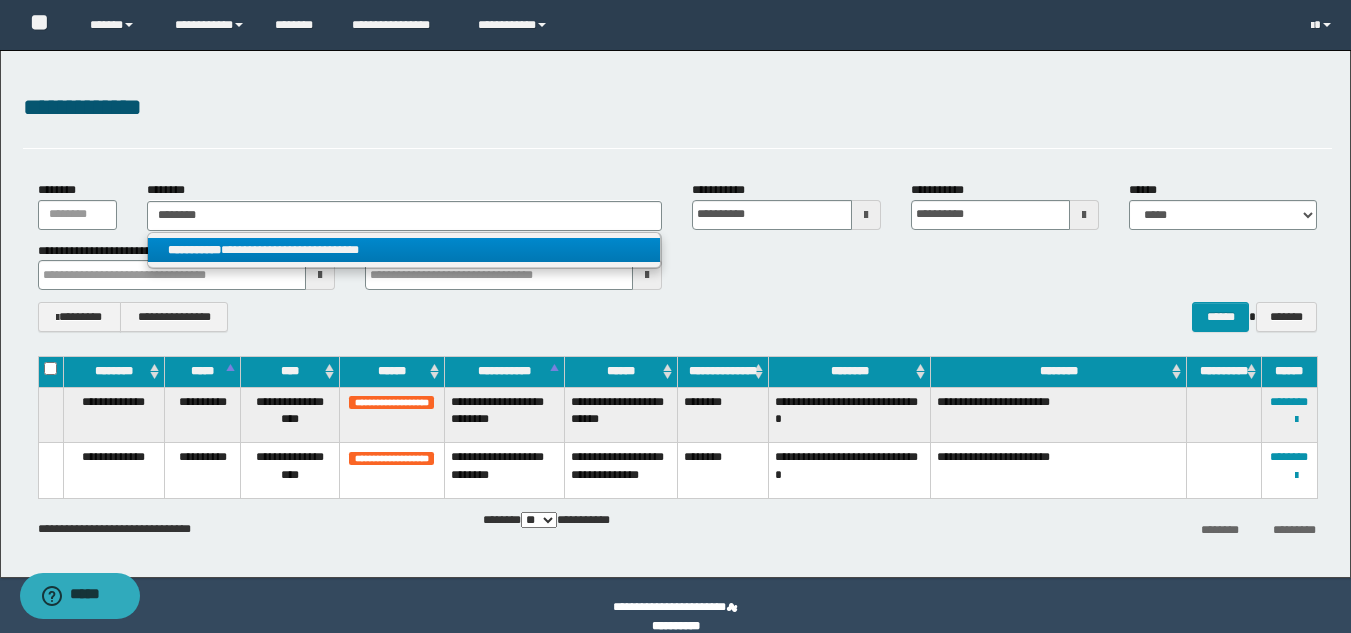 click on "**********" at bounding box center (405, 251) 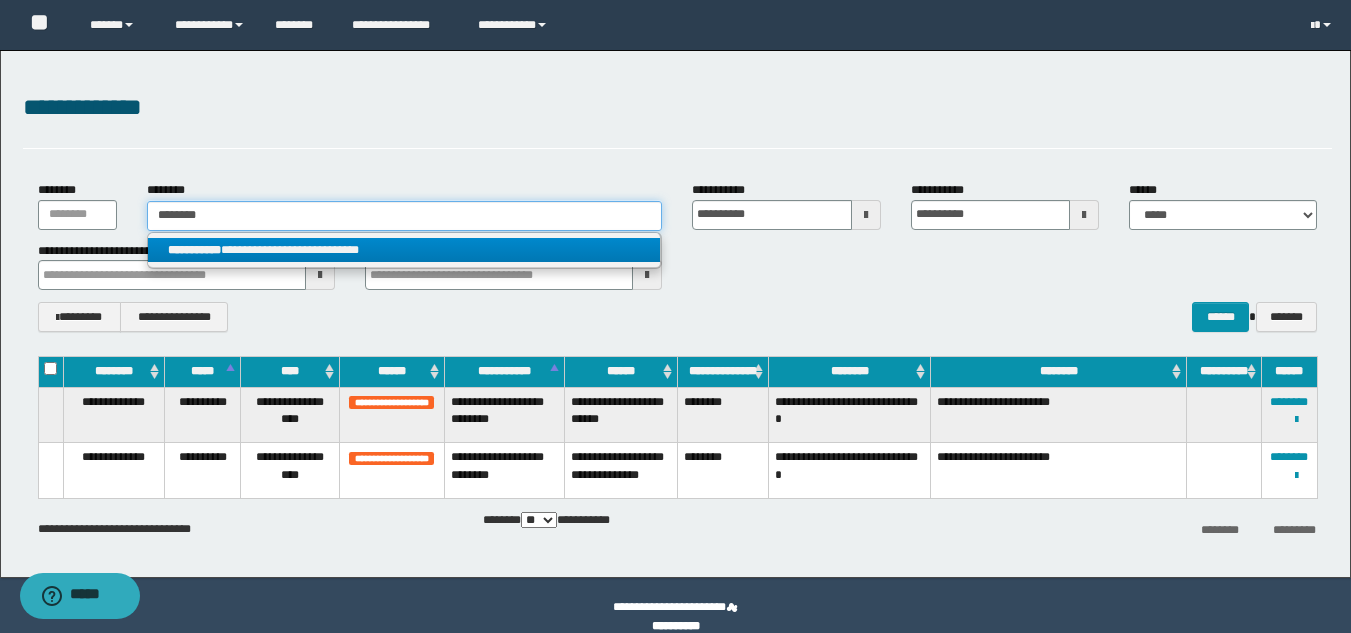 type 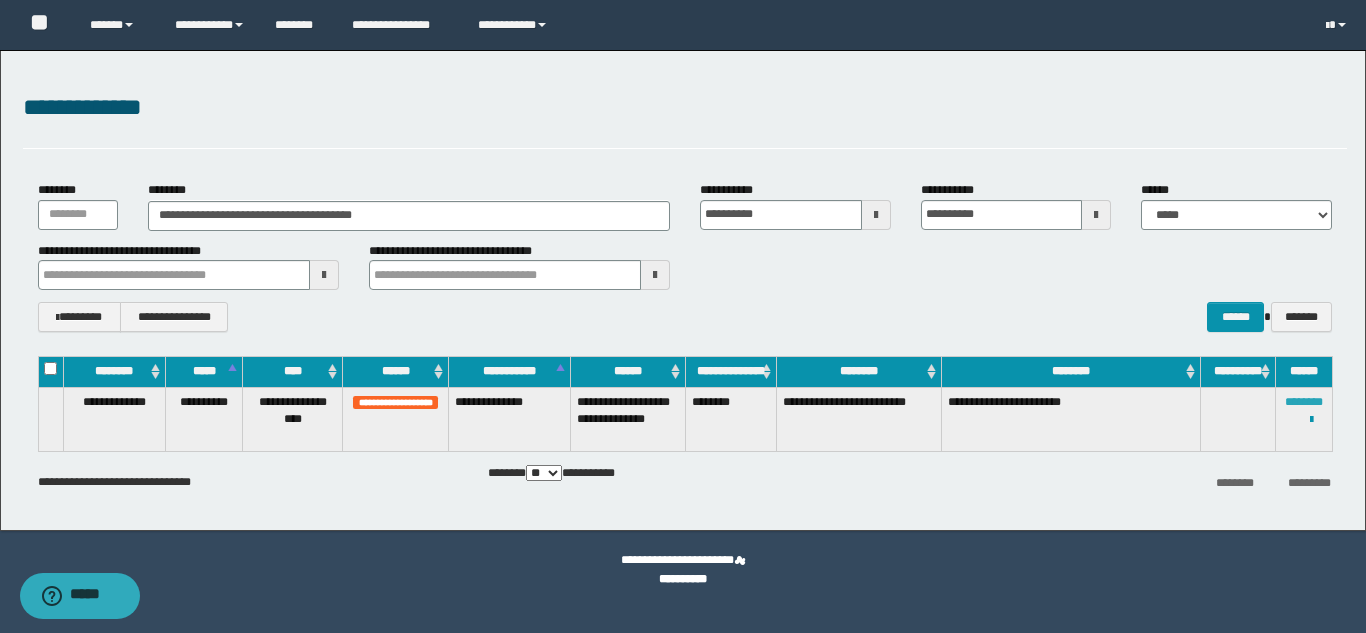 click on "********" at bounding box center [1304, 402] 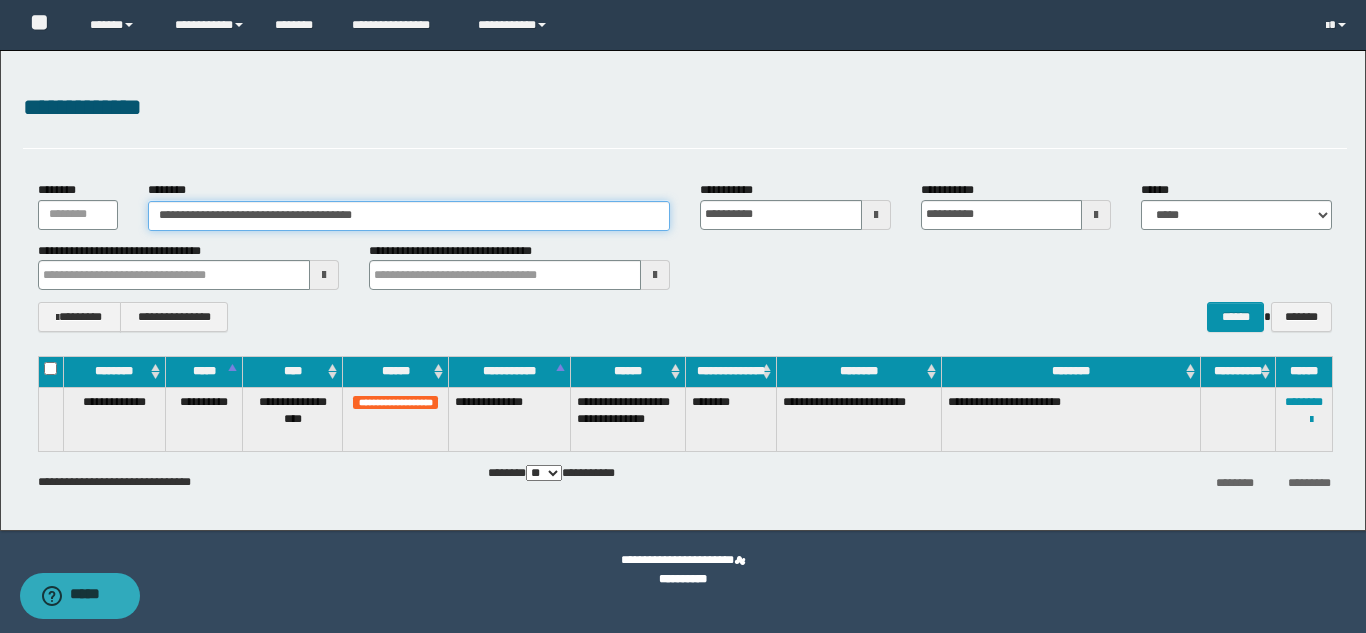 click on "**********" at bounding box center [685, 205] 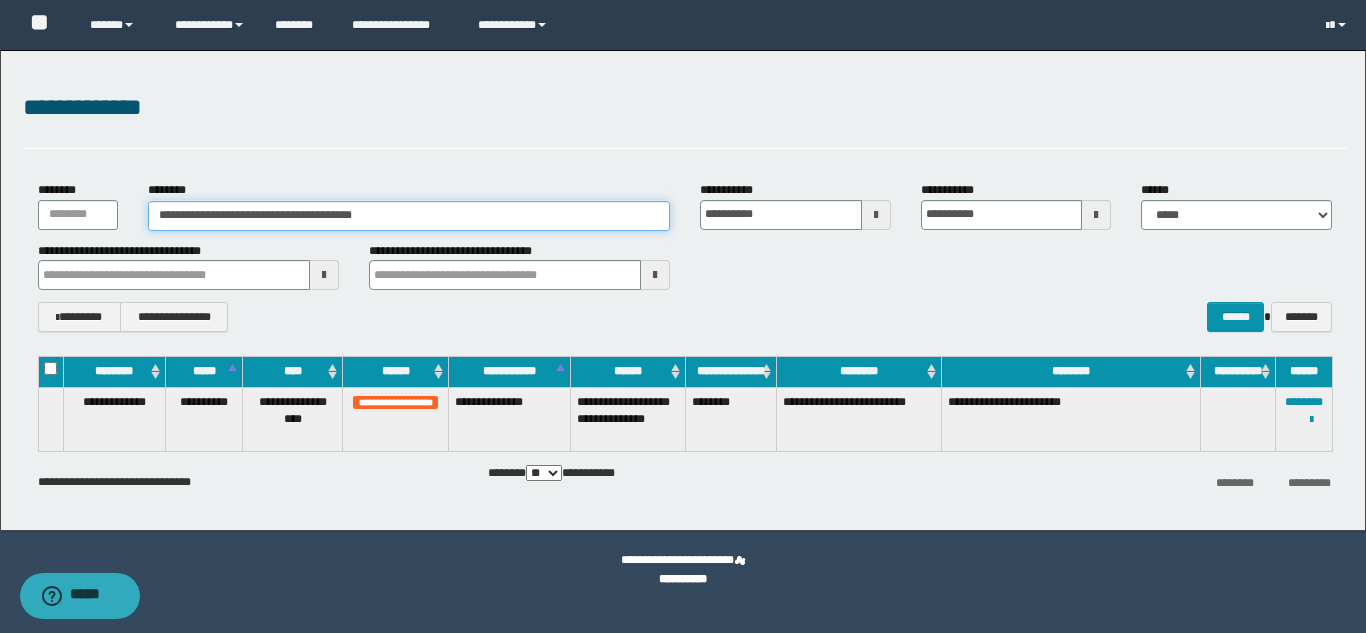 paste 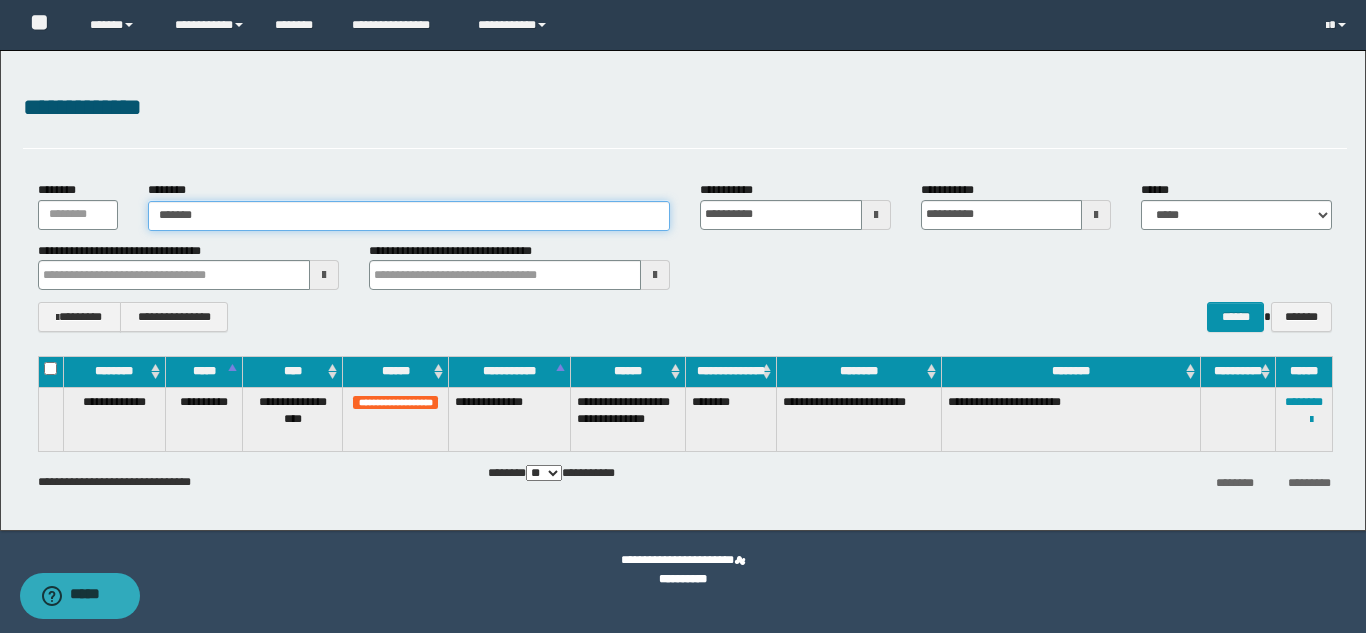 type on "*******" 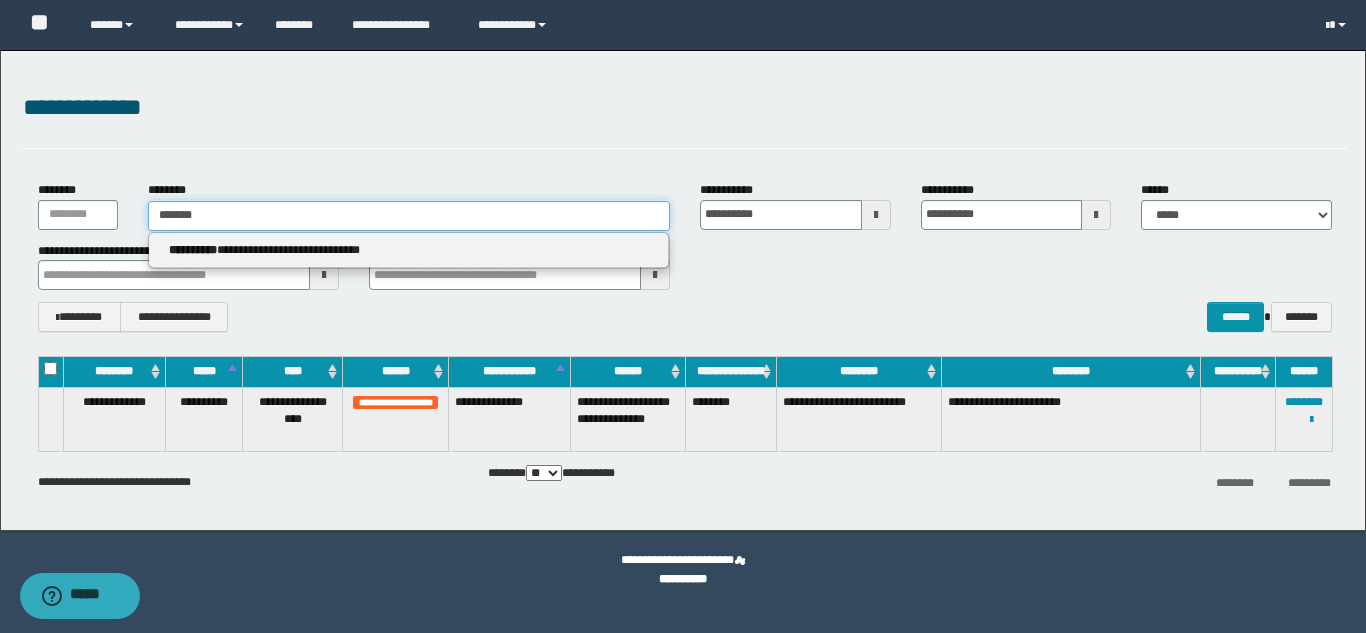 type on "*******" 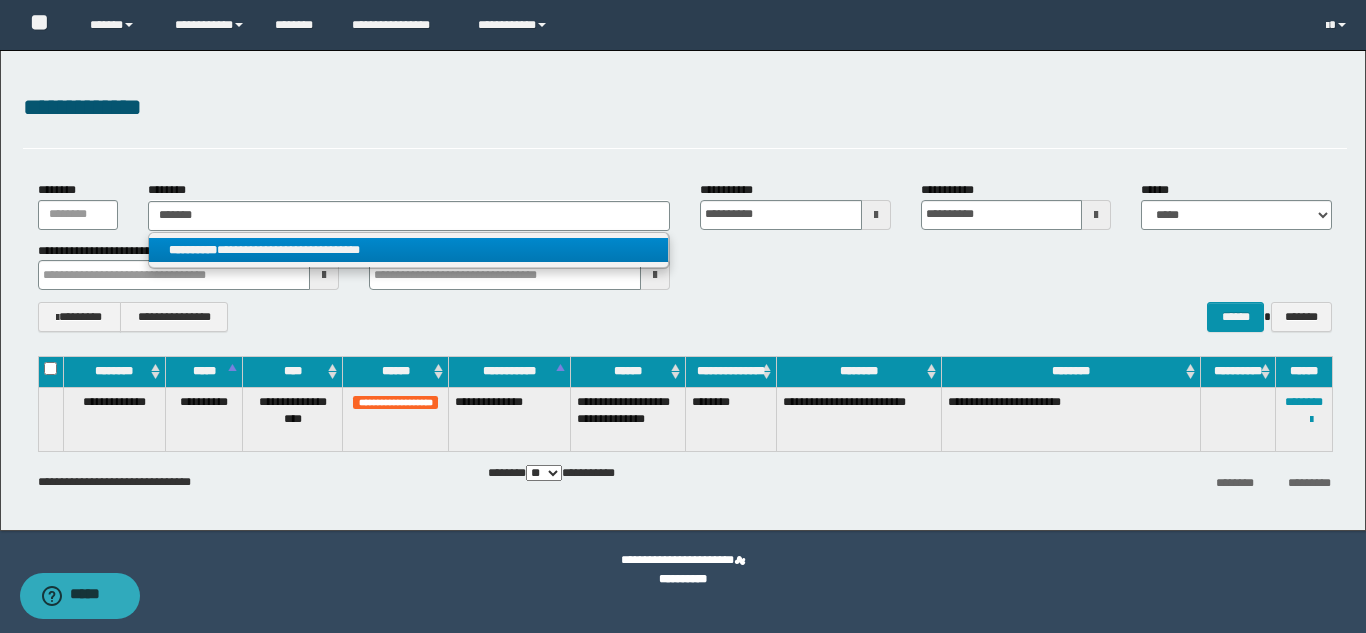 click on "**********" at bounding box center [408, 250] 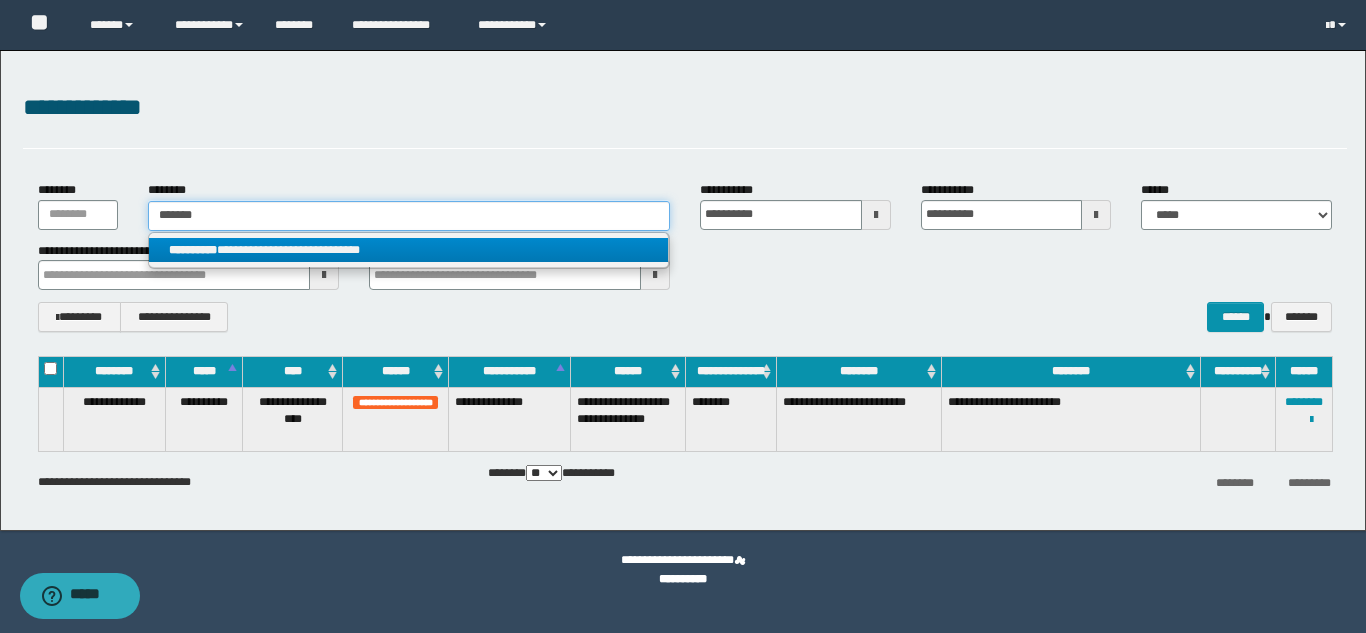 type 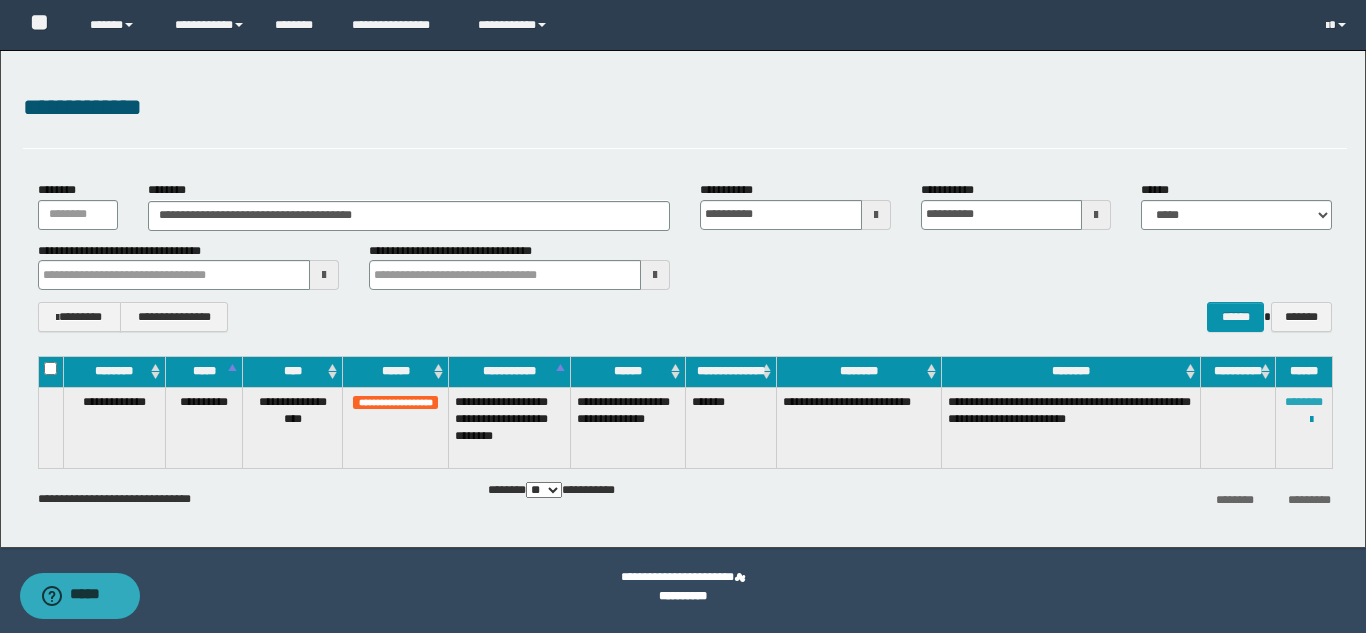 click on "********" at bounding box center [1304, 402] 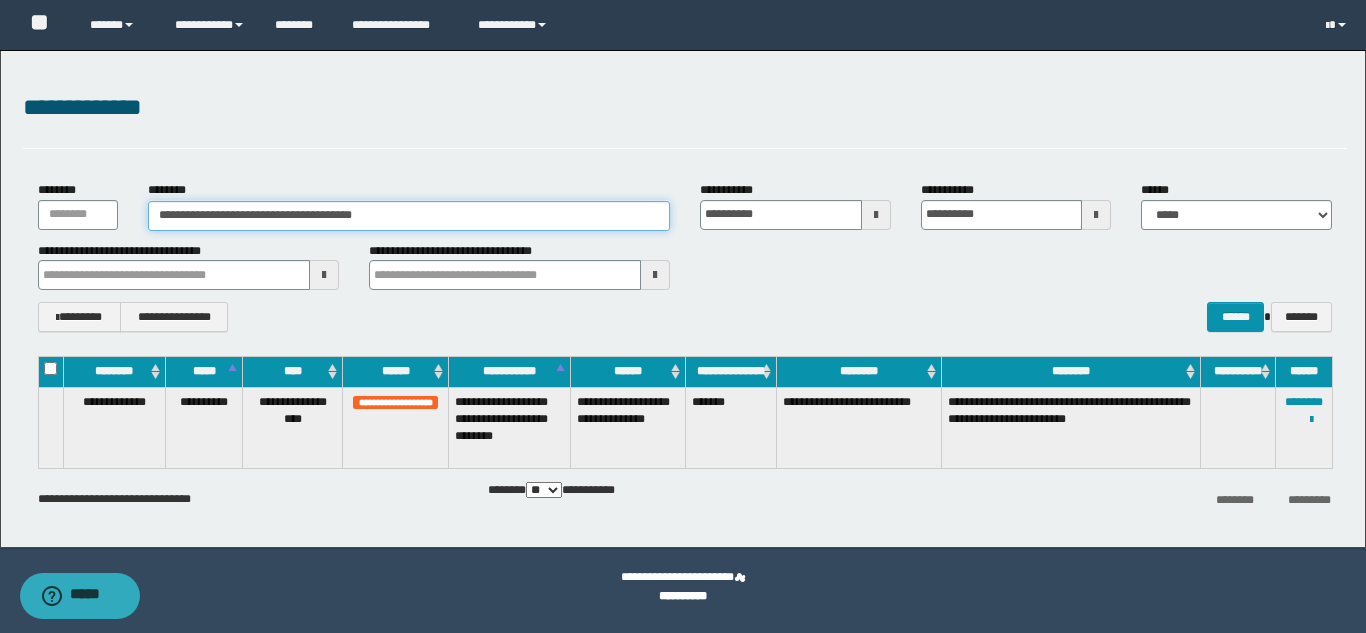 drag, startPoint x: 390, startPoint y: 216, endPoint x: 0, endPoint y: 190, distance: 390.8657 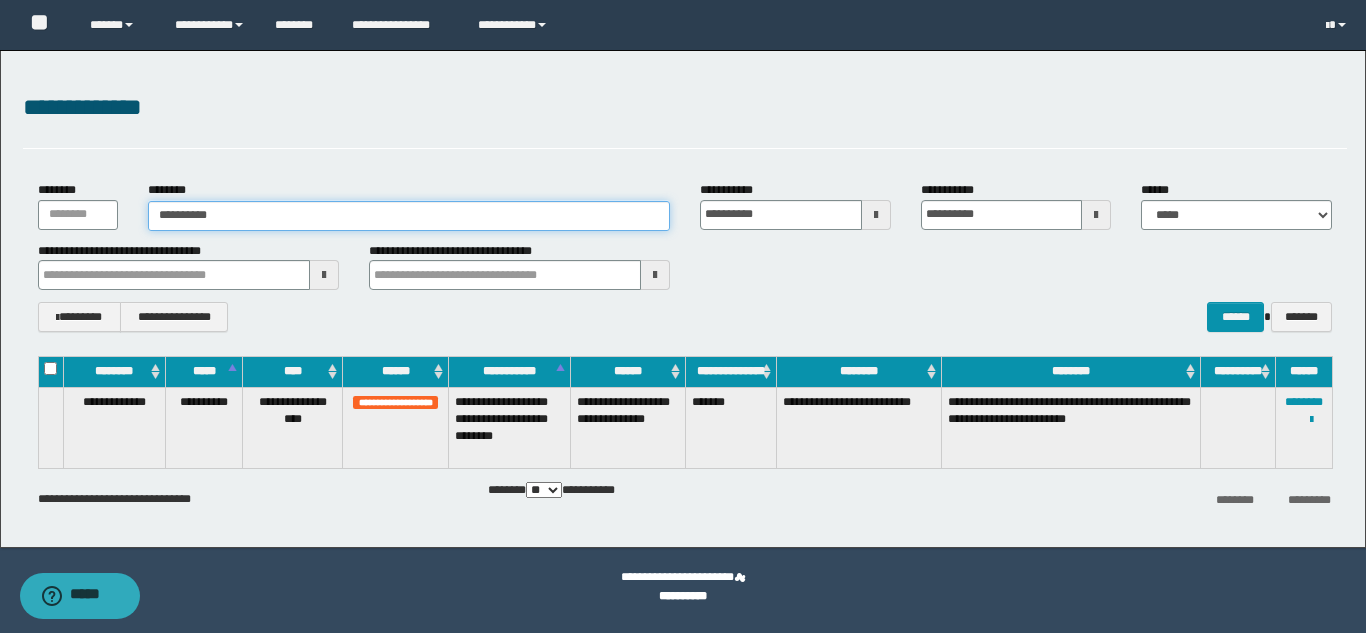 type on "**********" 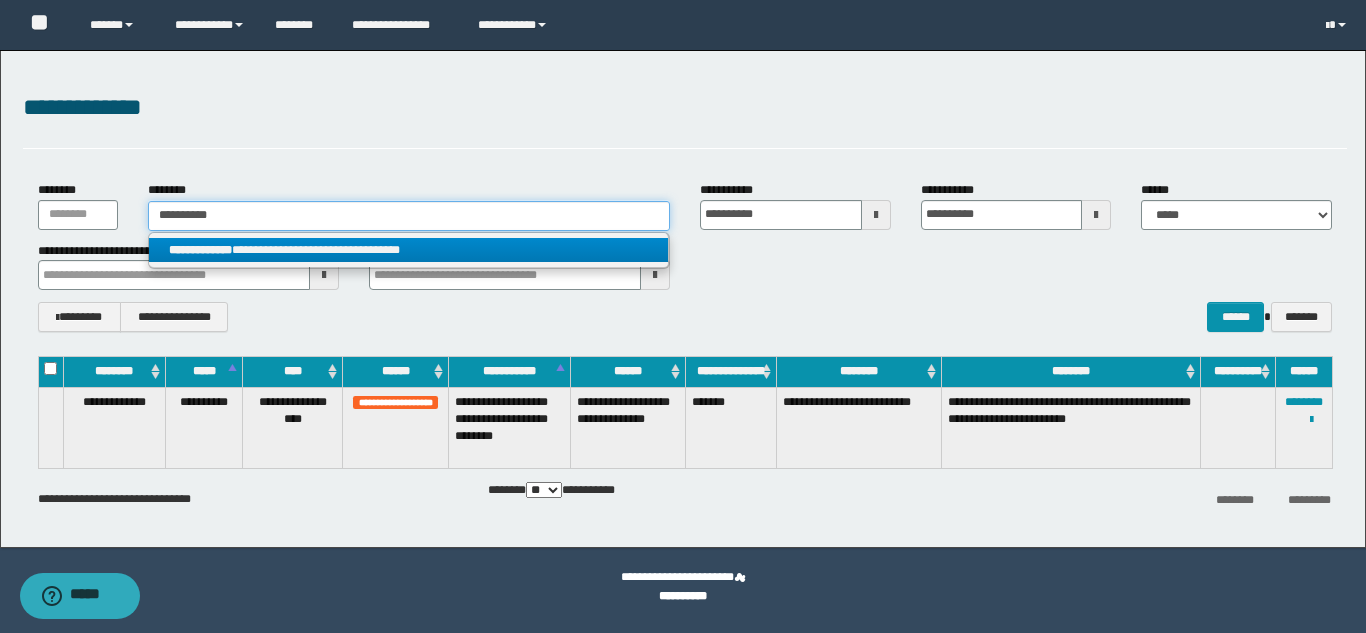 type on "**********" 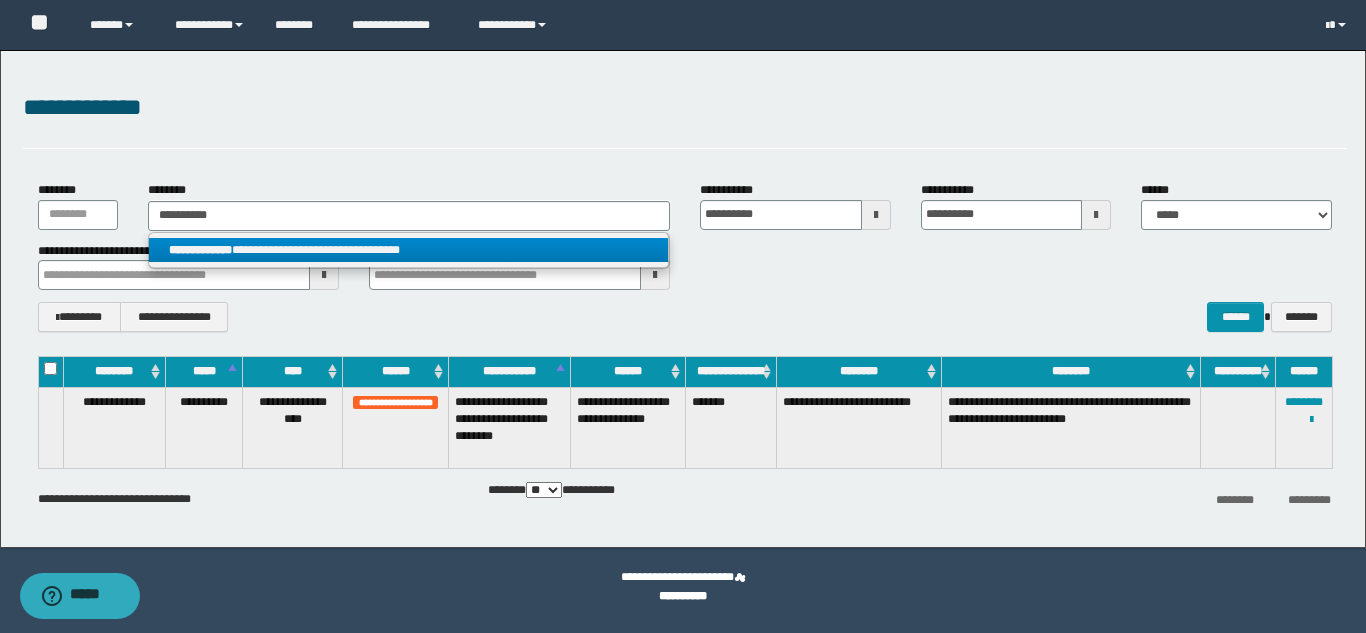 click on "**********" at bounding box center [408, 250] 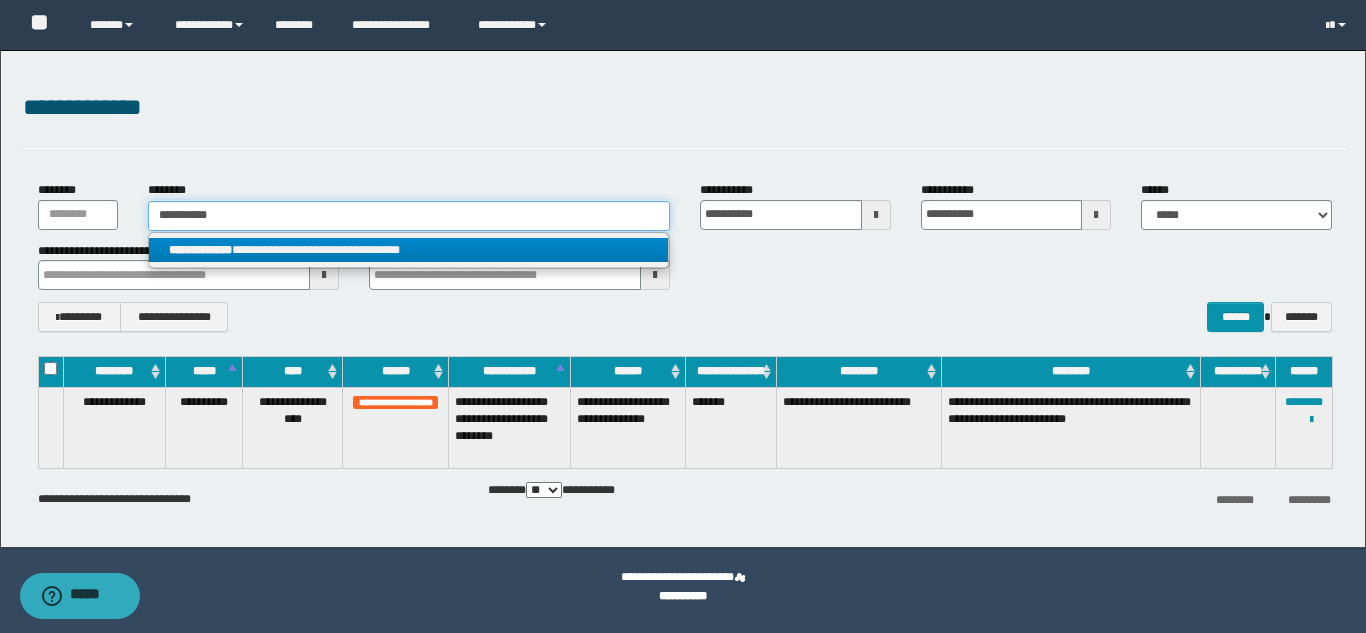 type 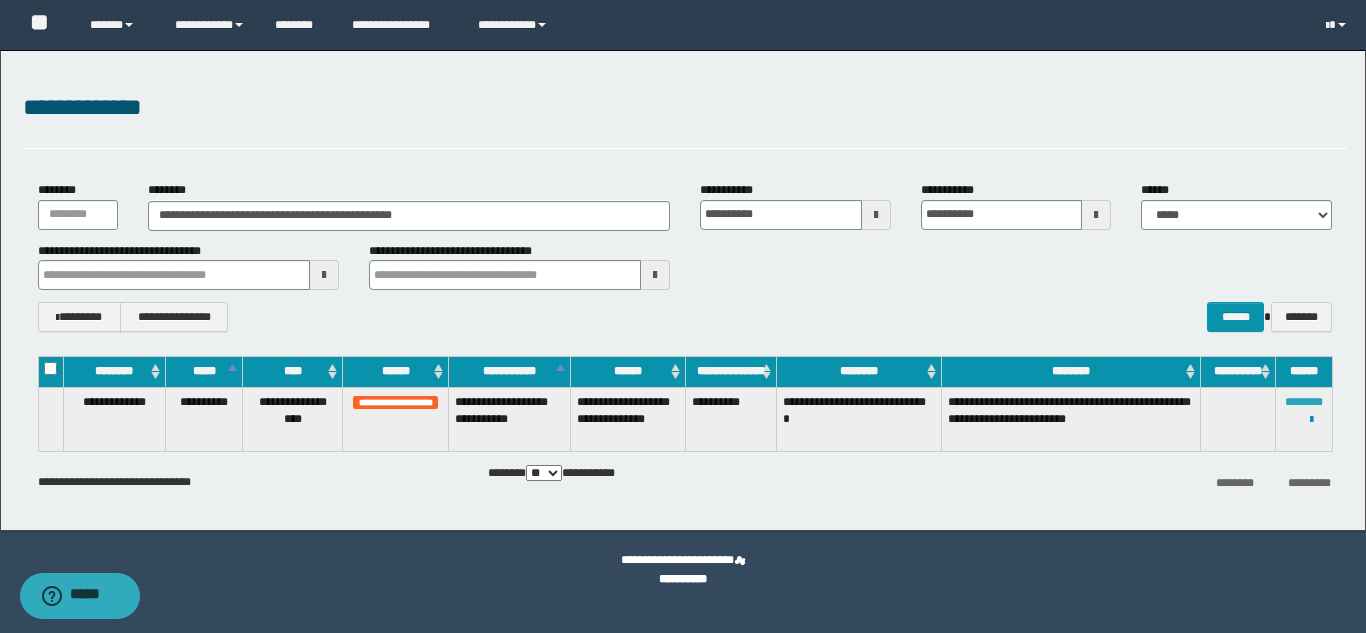 click on "********" at bounding box center [1304, 402] 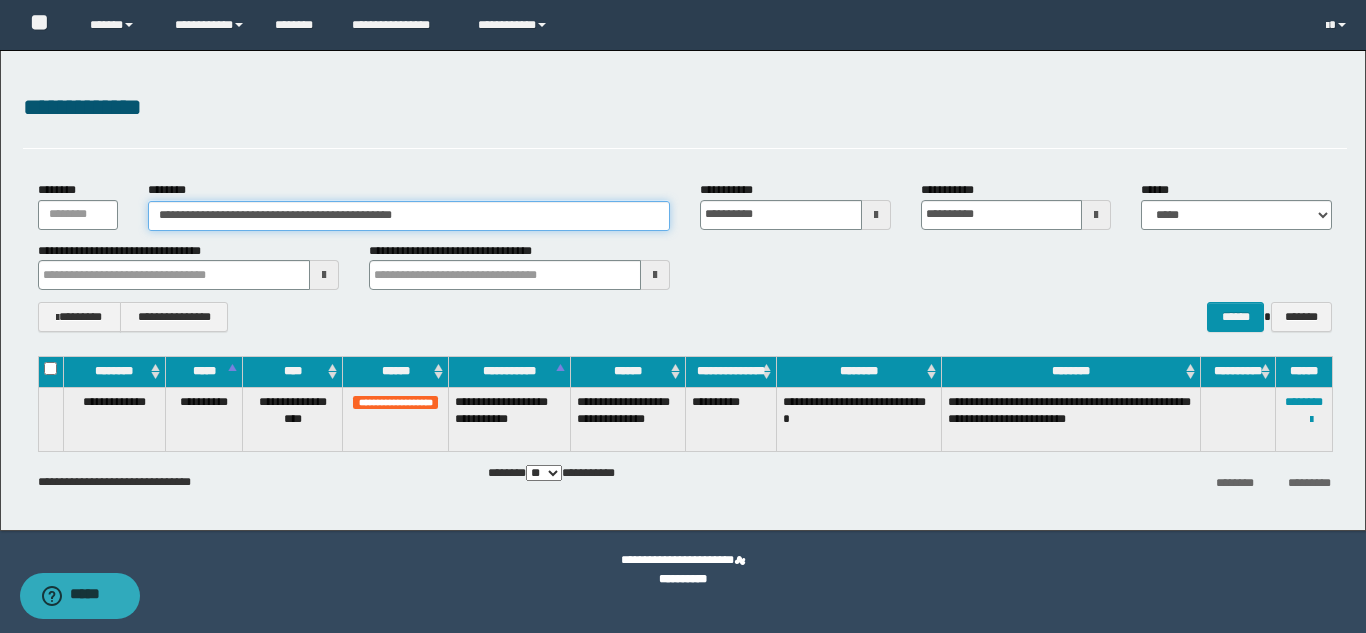 drag, startPoint x: 191, startPoint y: 220, endPoint x: 0, endPoint y: 215, distance: 191.06543 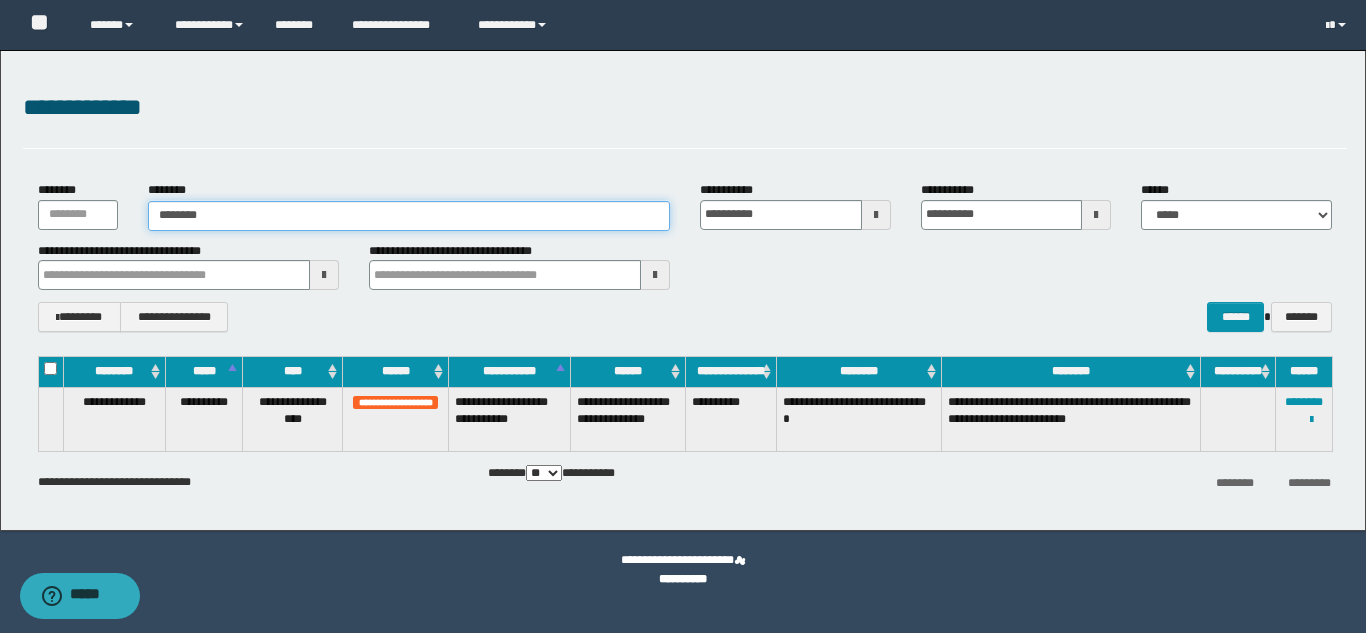 type on "********" 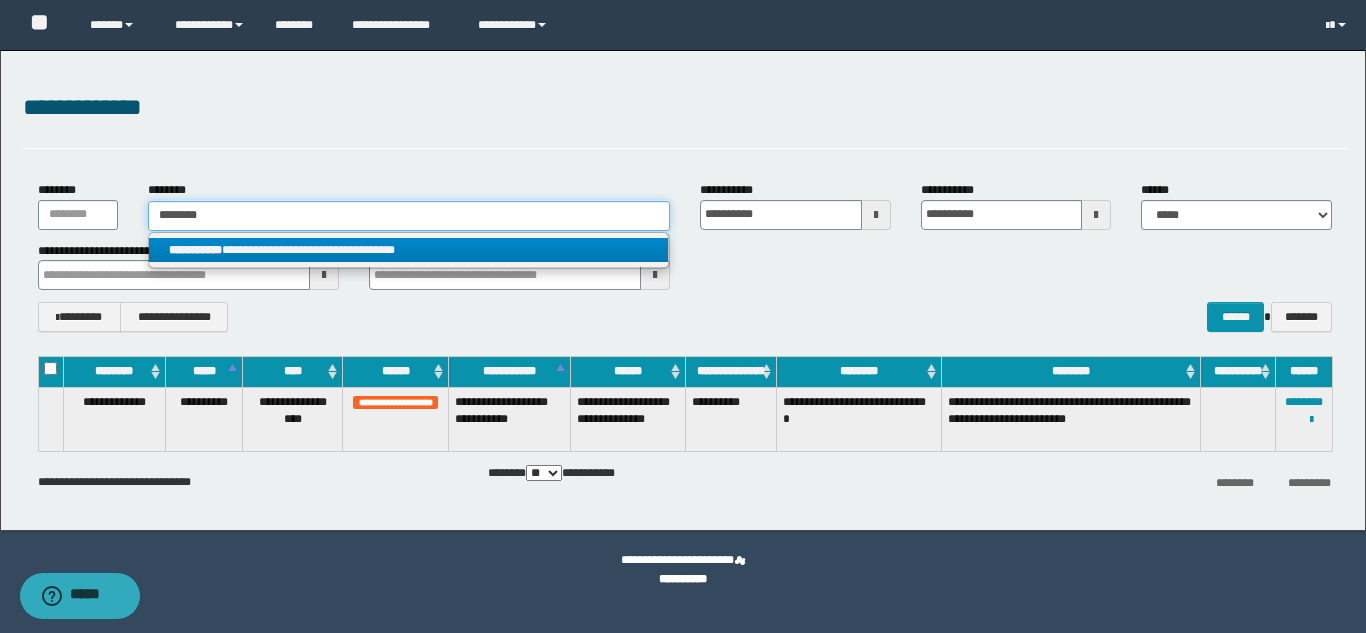 type on "********" 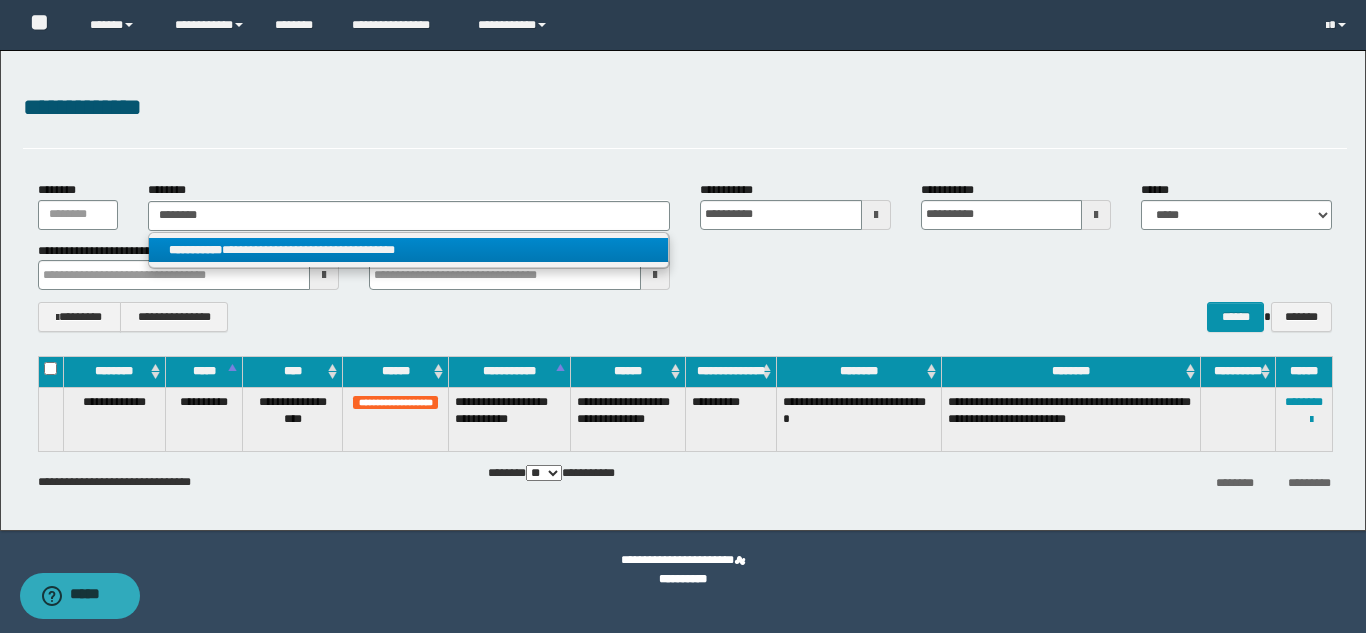 click on "**********" at bounding box center [409, 251] 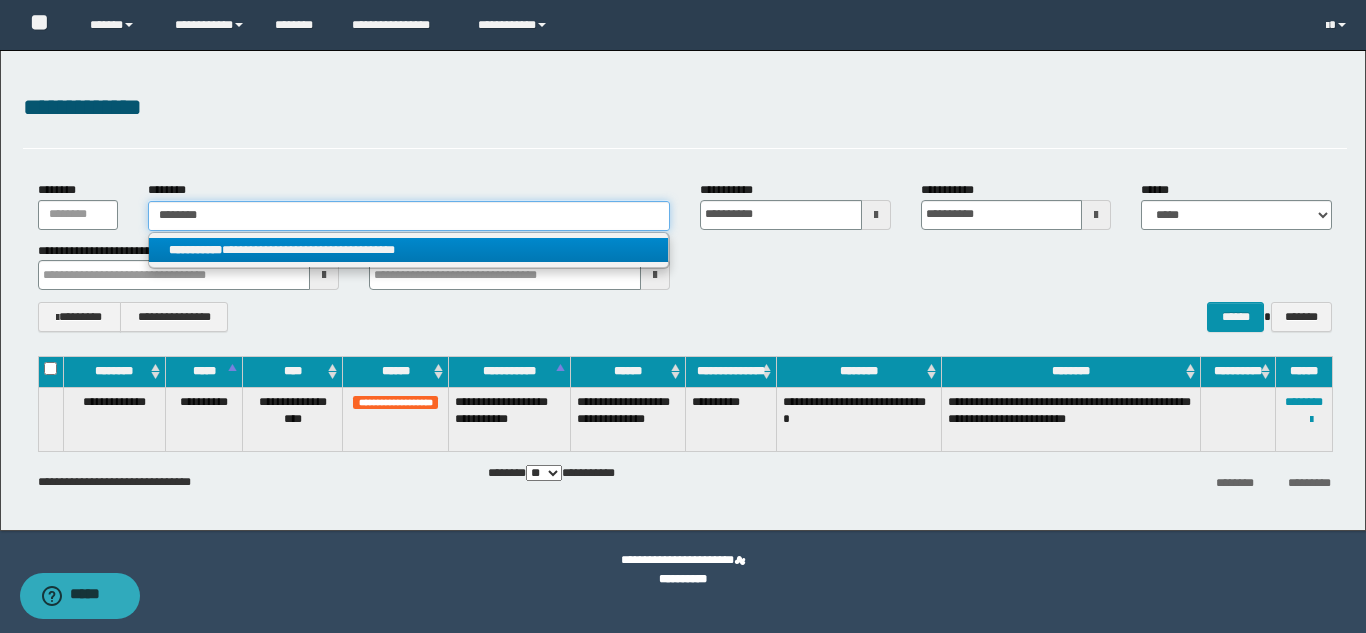 type 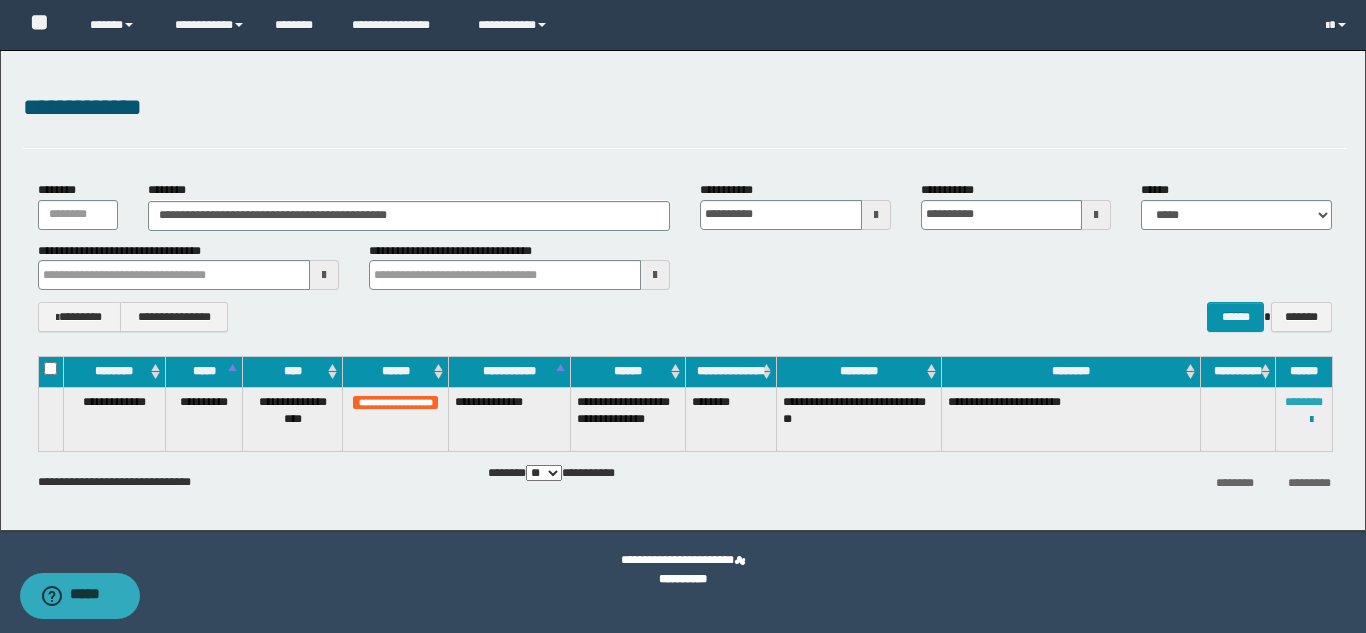 click on "********" at bounding box center [1304, 402] 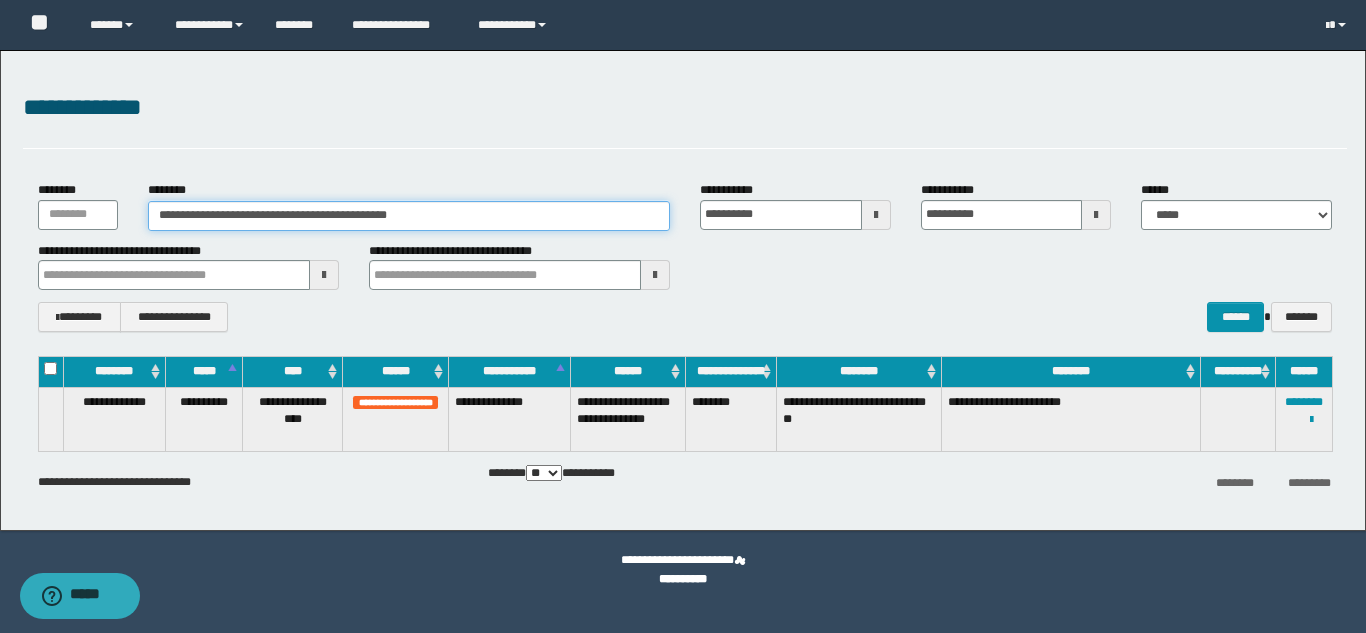 drag, startPoint x: 371, startPoint y: 221, endPoint x: 0, endPoint y: 217, distance: 371.02158 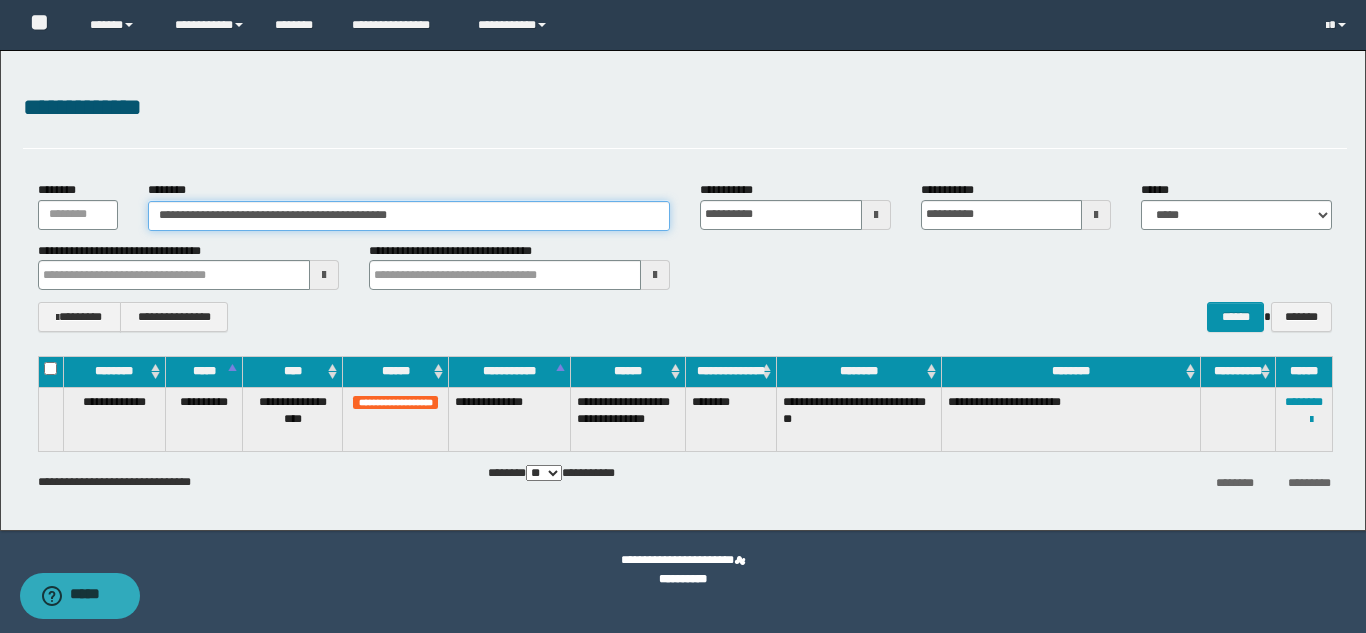 paste 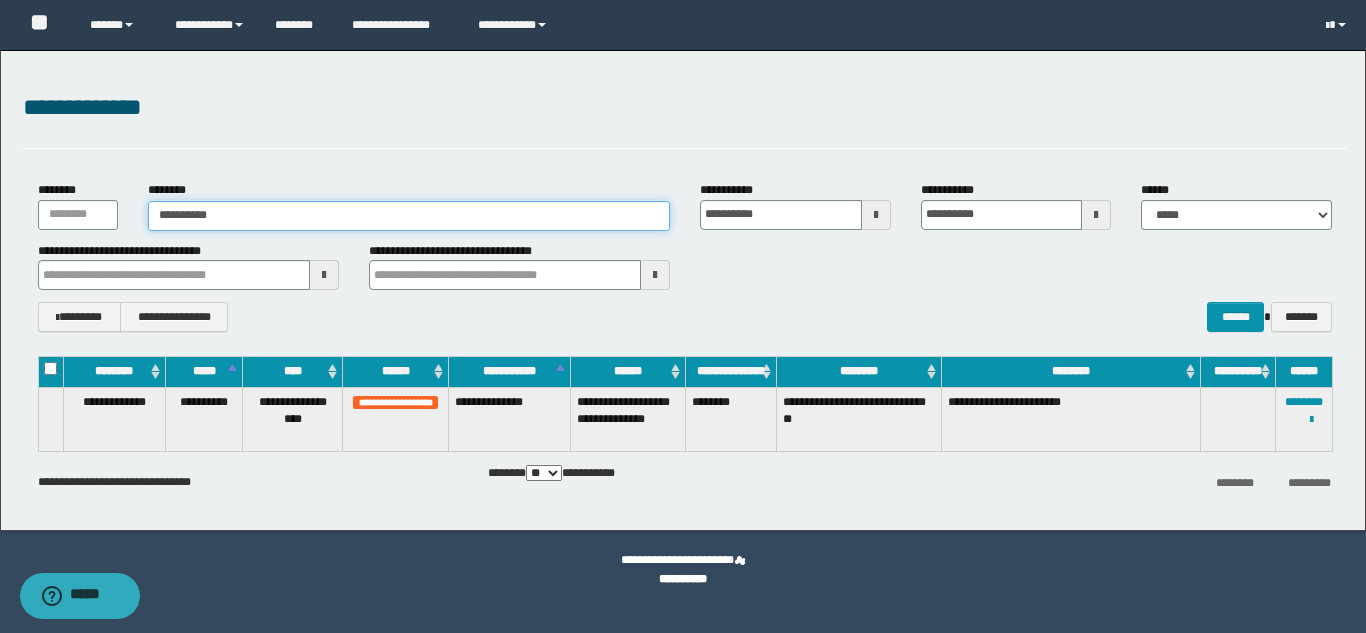 type on "**********" 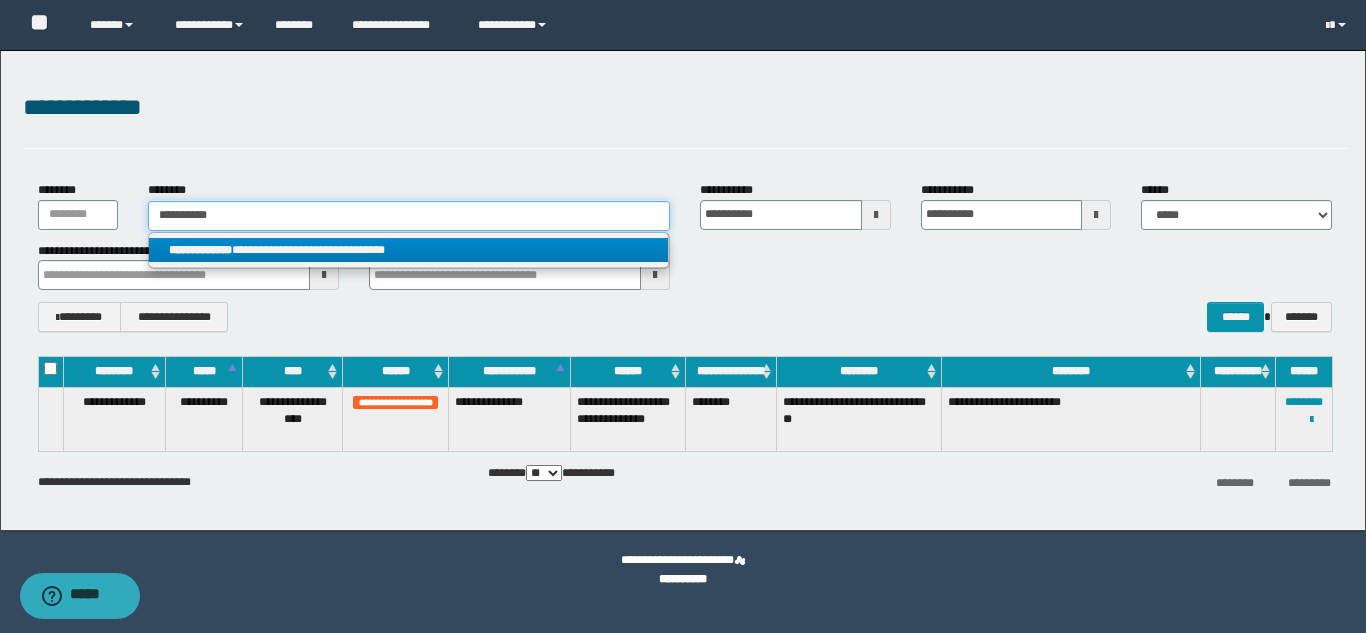 type on "**********" 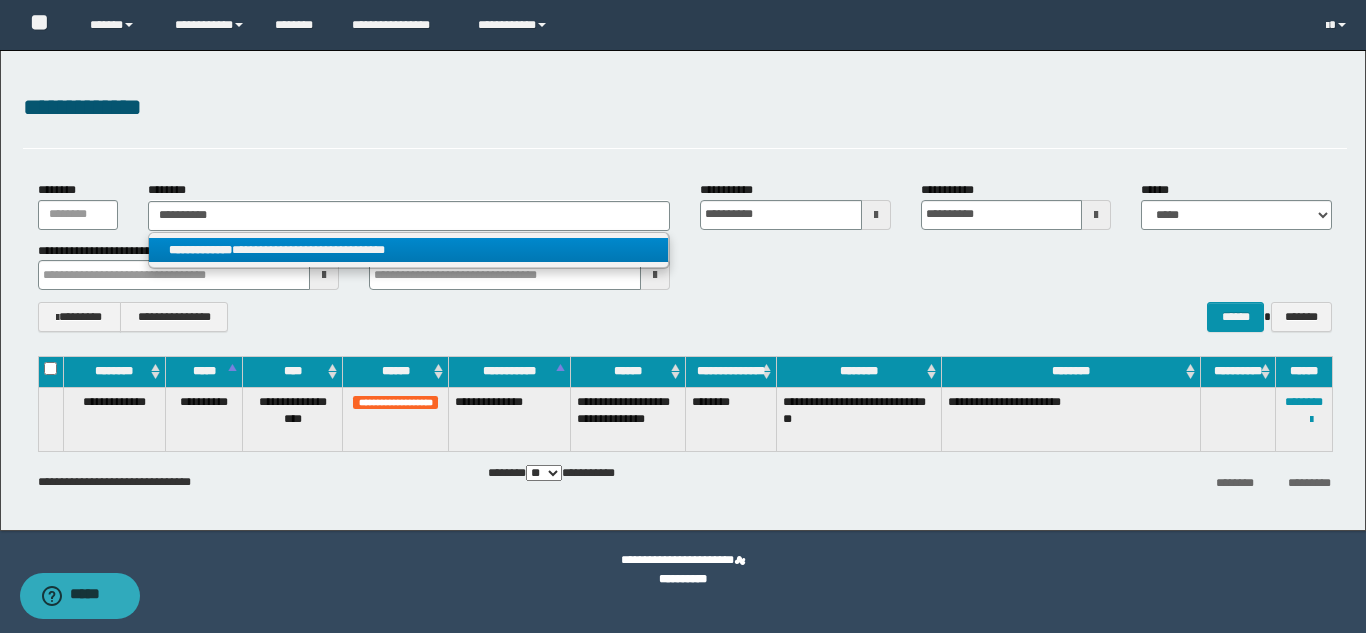 click on "**********" at bounding box center (408, 250) 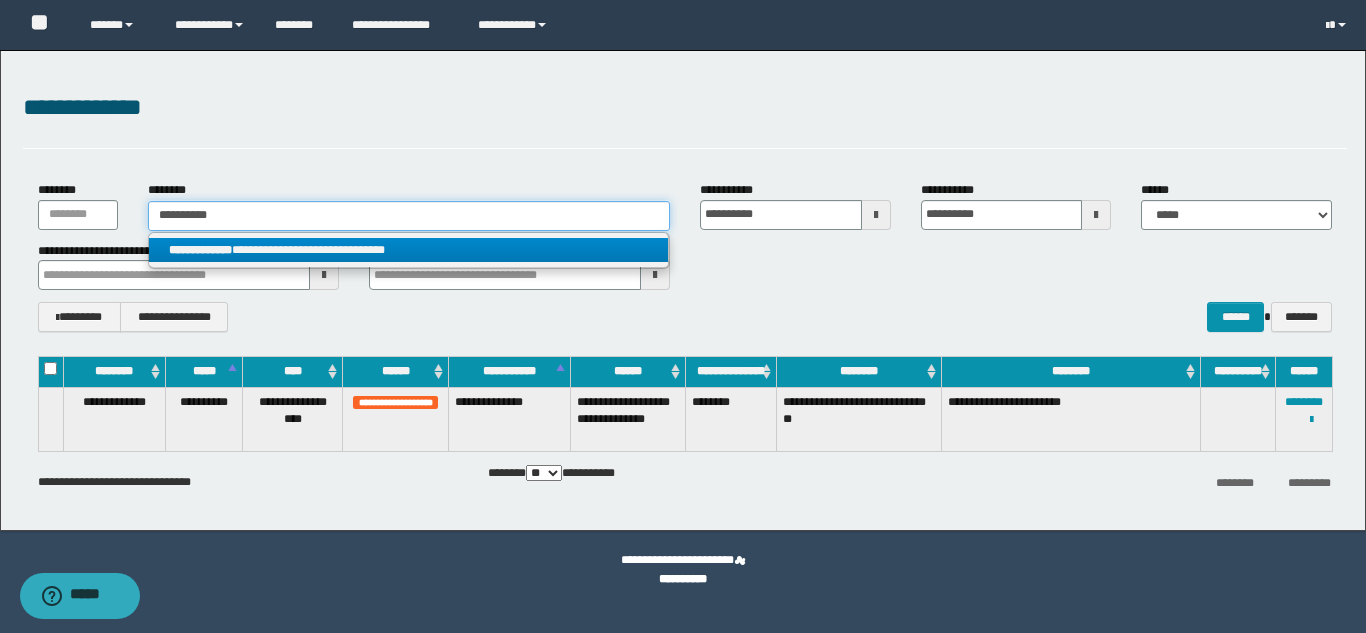 type 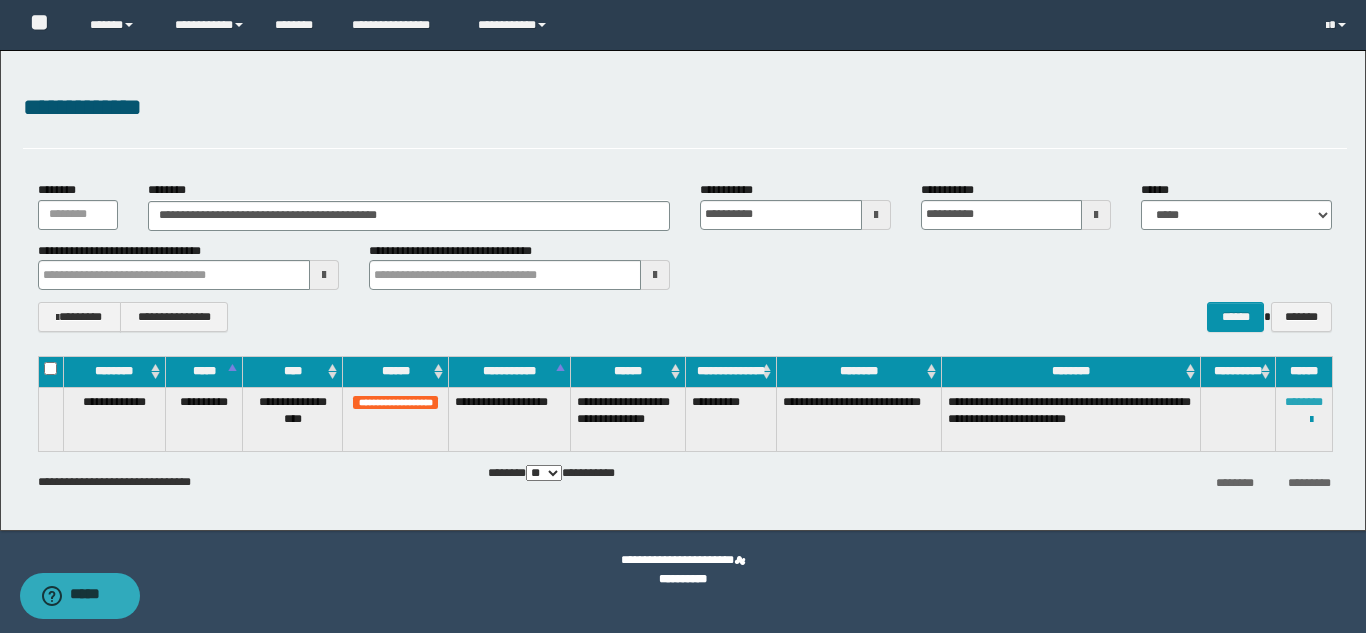 click on "********" at bounding box center (1304, 402) 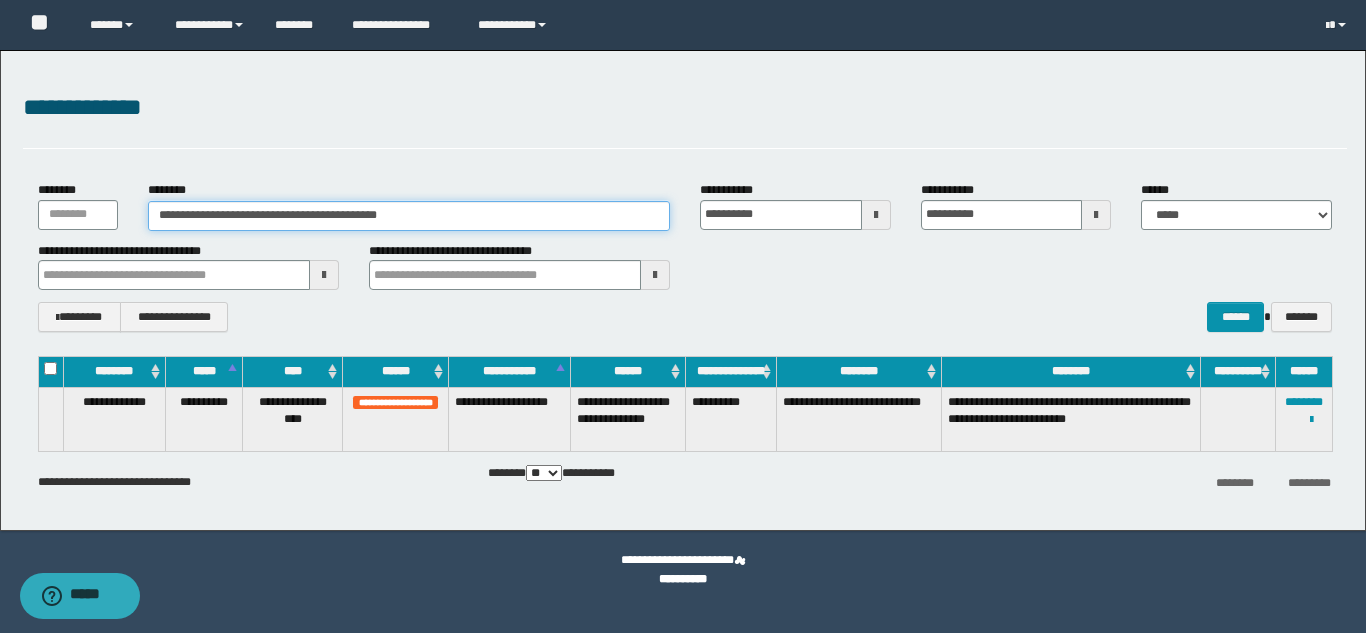 drag, startPoint x: 432, startPoint y: 223, endPoint x: 0, endPoint y: 207, distance: 432.2962 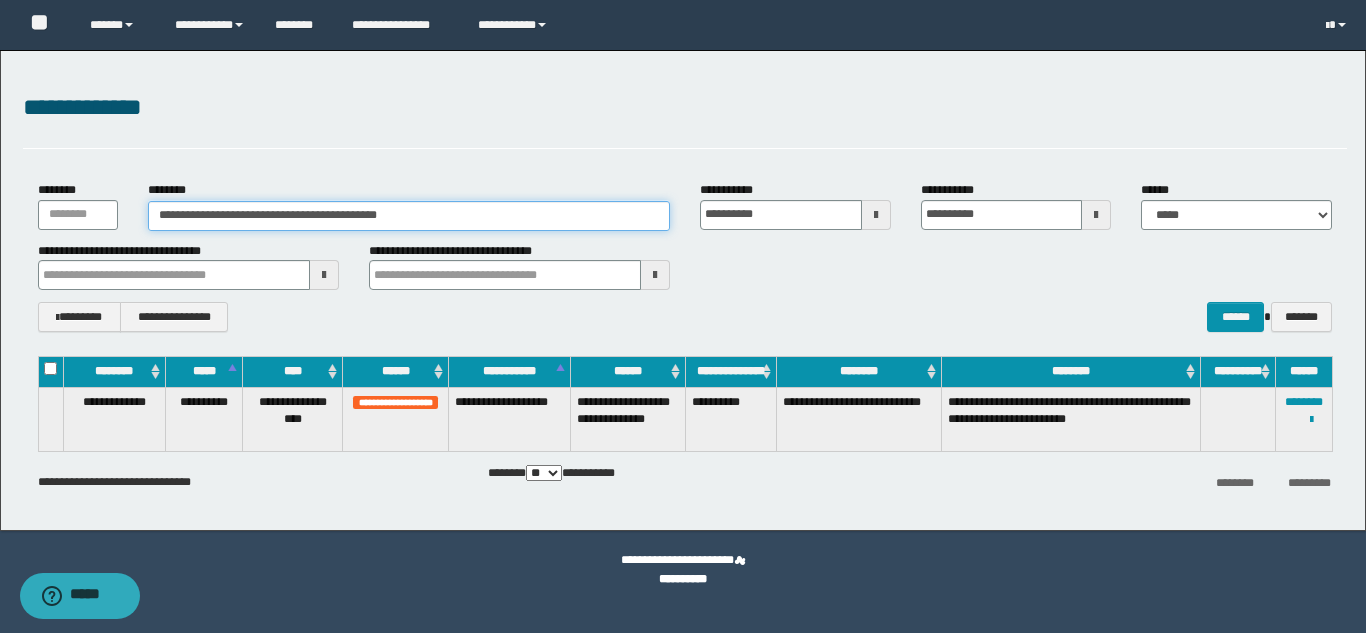 paste 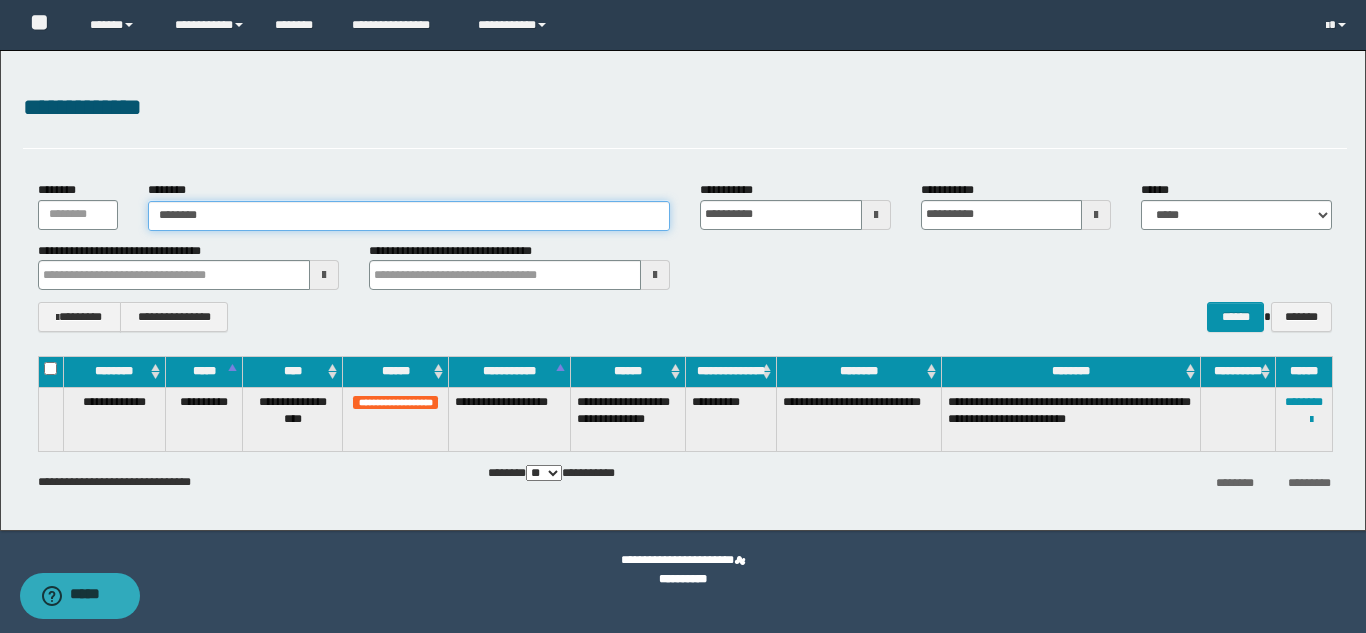 type on "********" 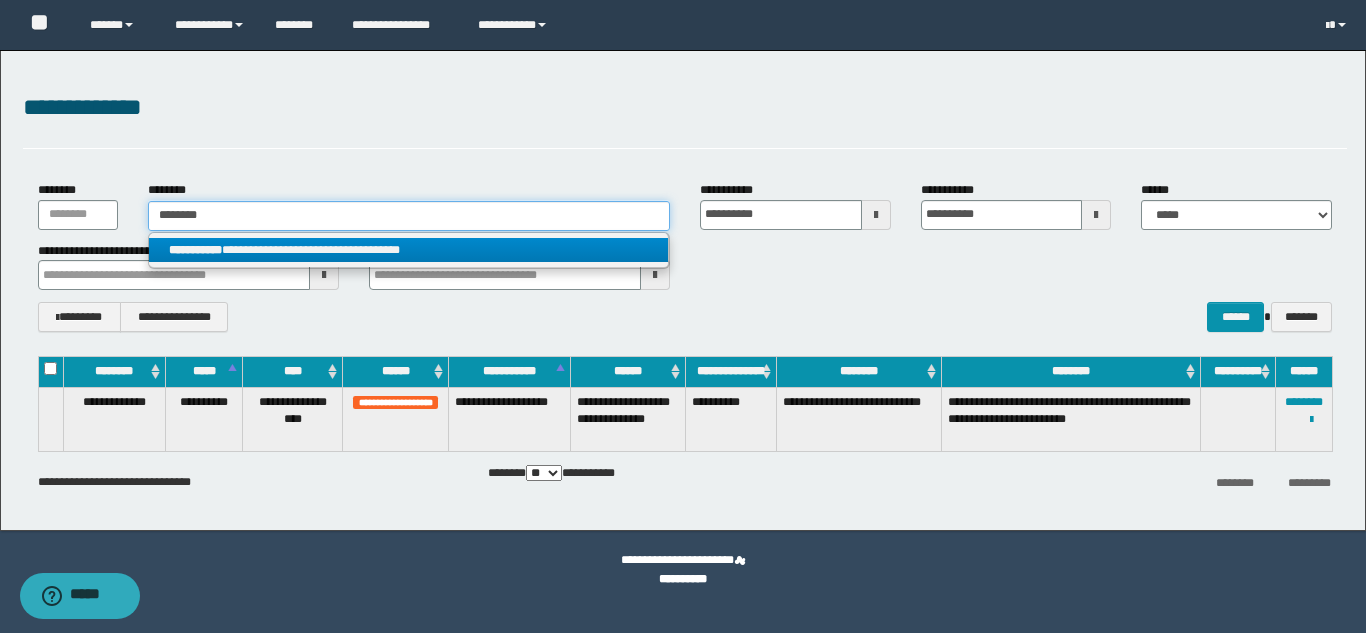 type on "********" 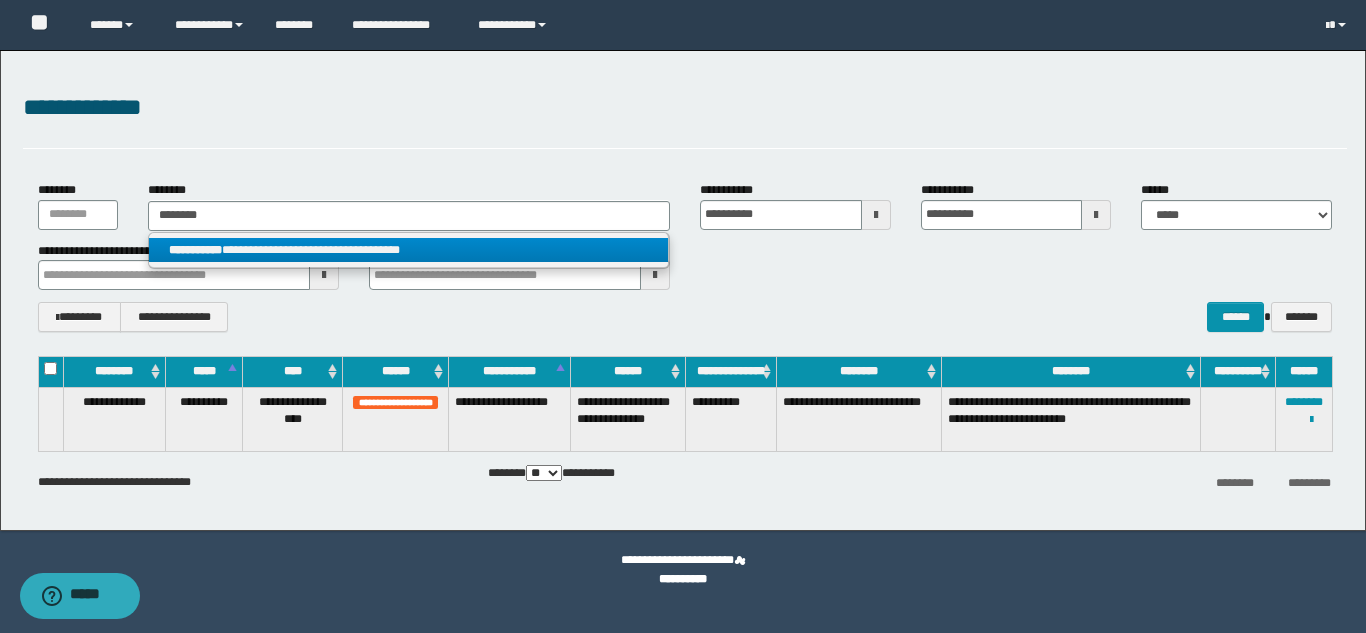 click on "**********" at bounding box center (195, 250) 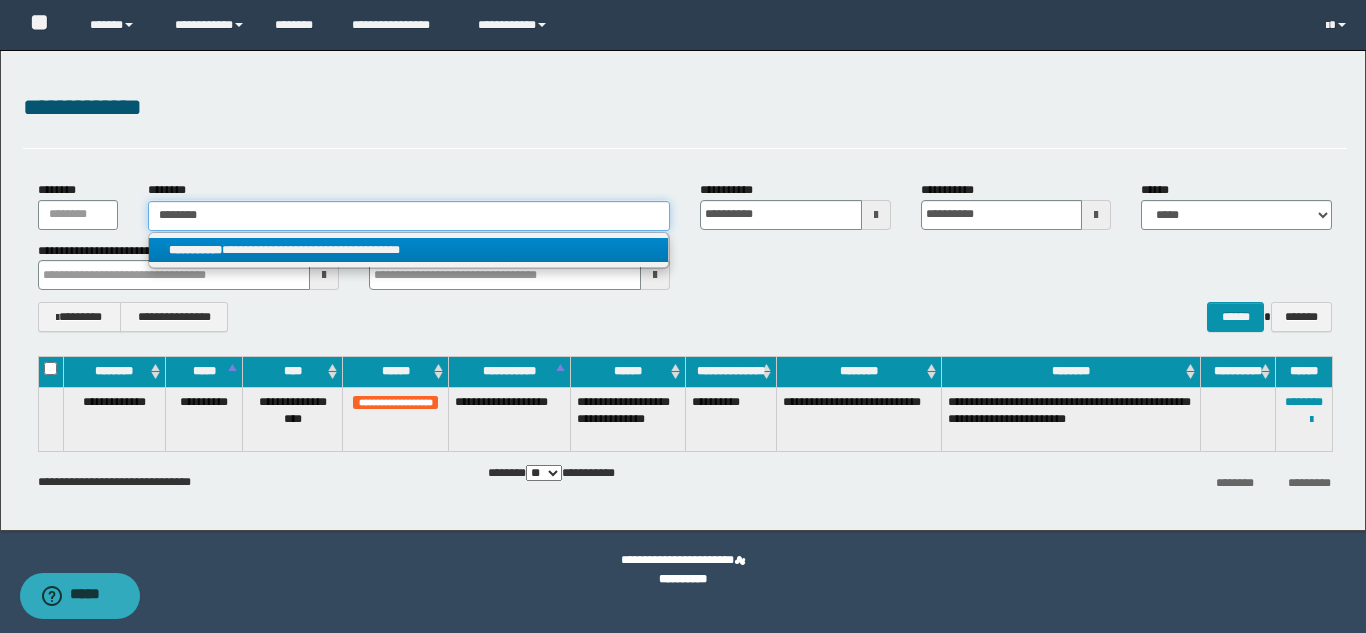type 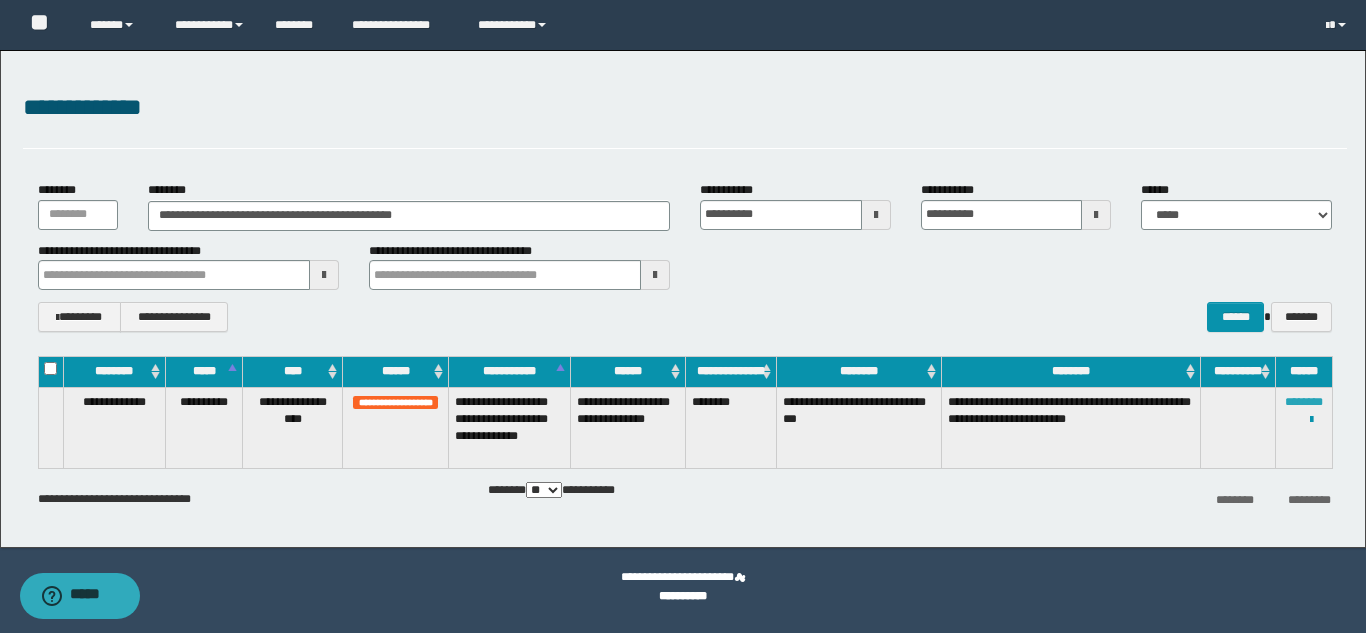 click on "********" at bounding box center [1304, 402] 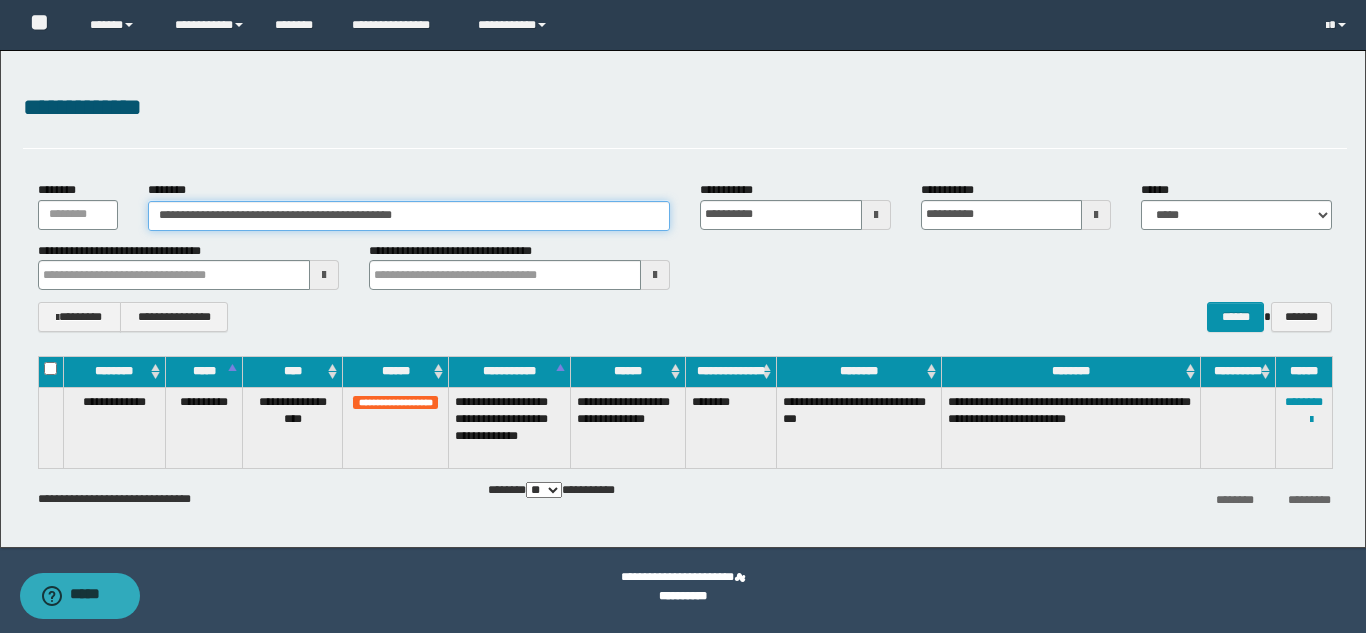 click on "**********" at bounding box center (409, 216) 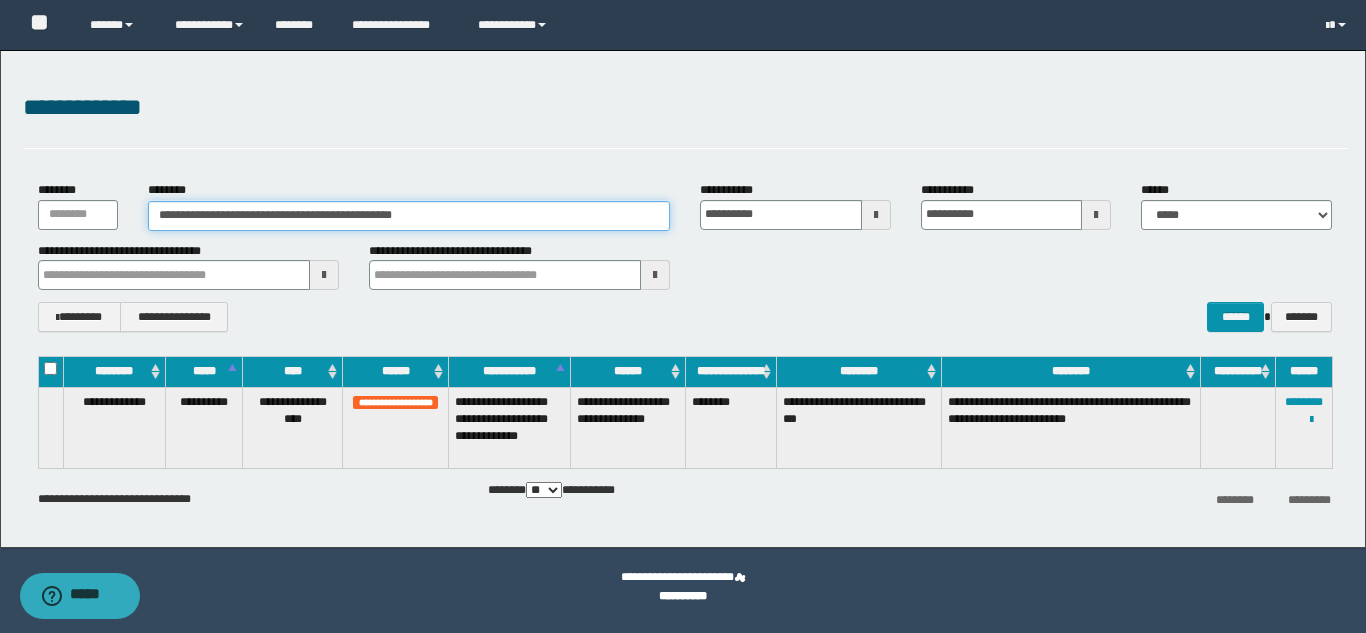 paste 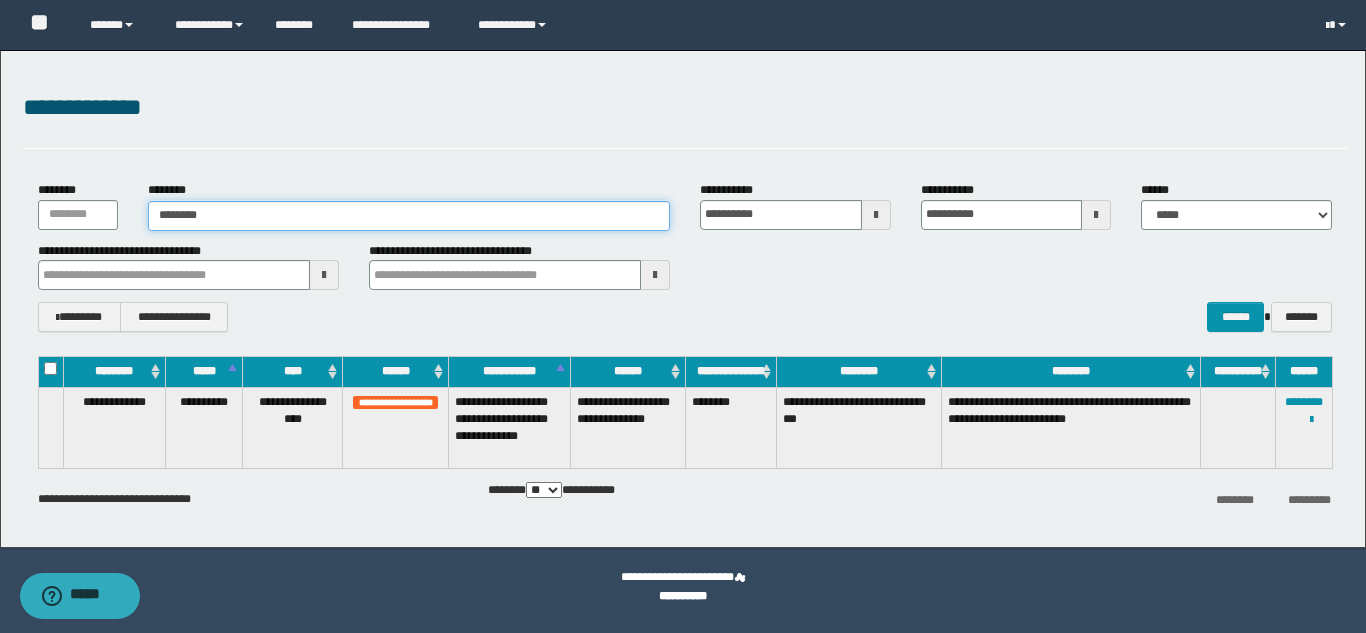 type on "********" 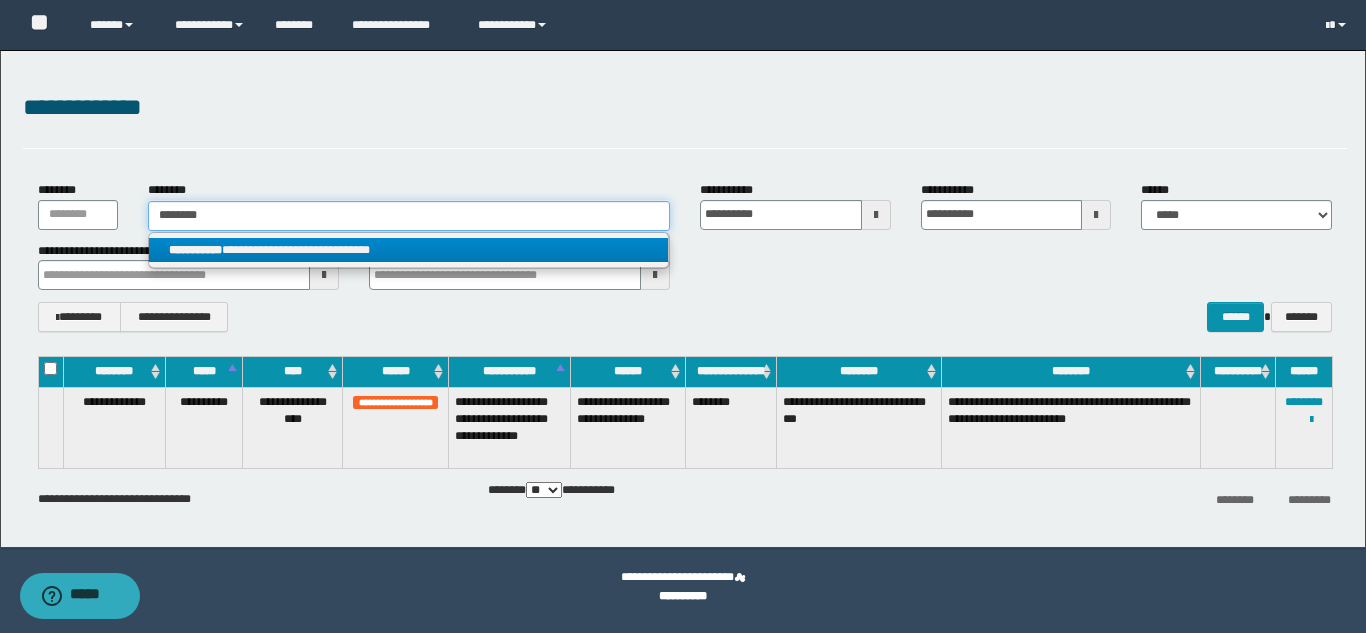 type on "********" 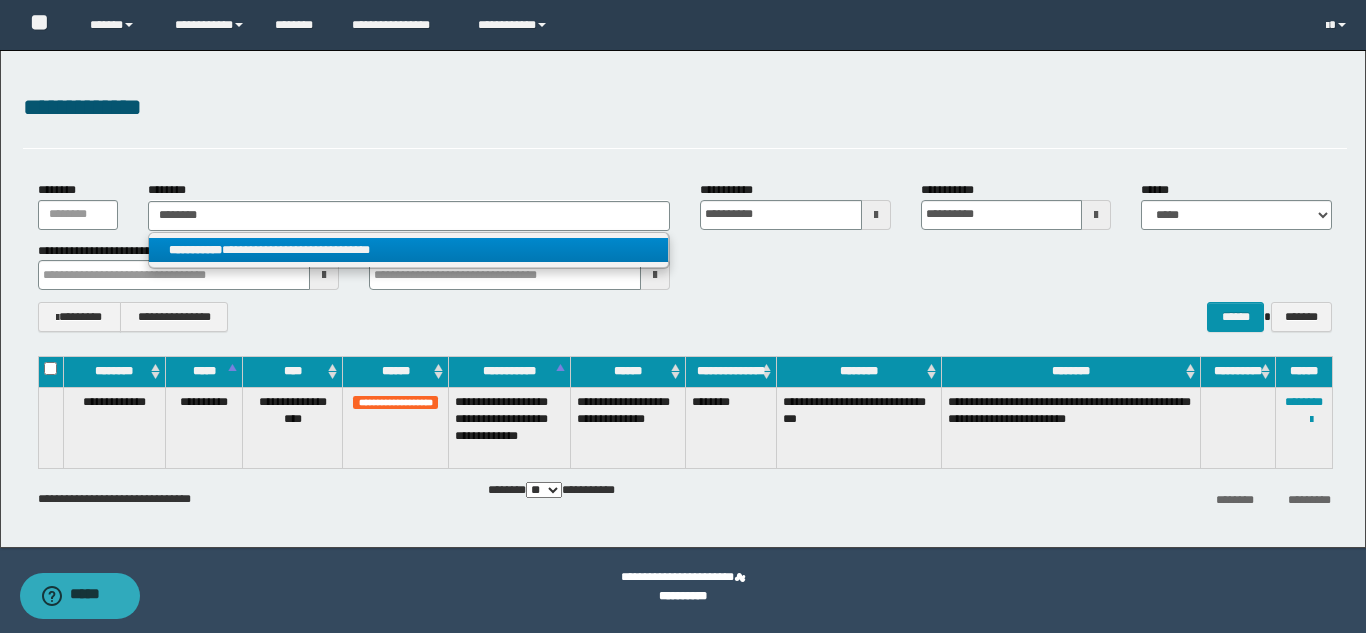 click on "**********" at bounding box center (408, 250) 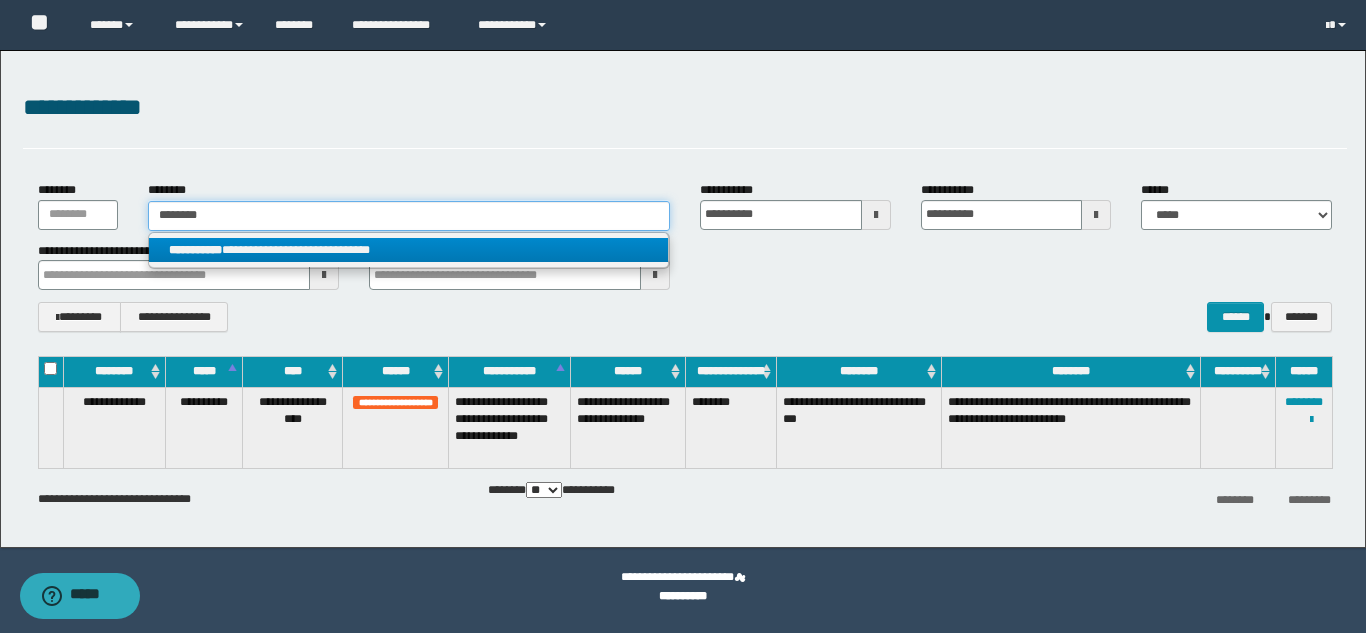 type 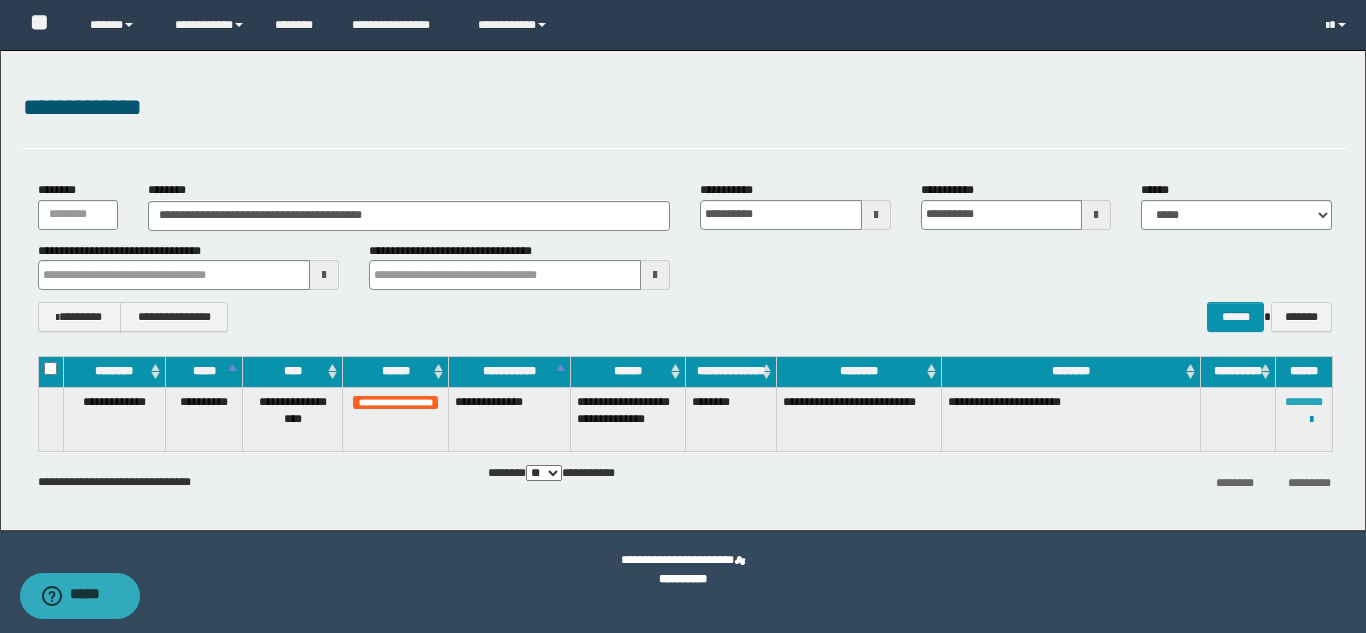 click on "********" at bounding box center (1304, 402) 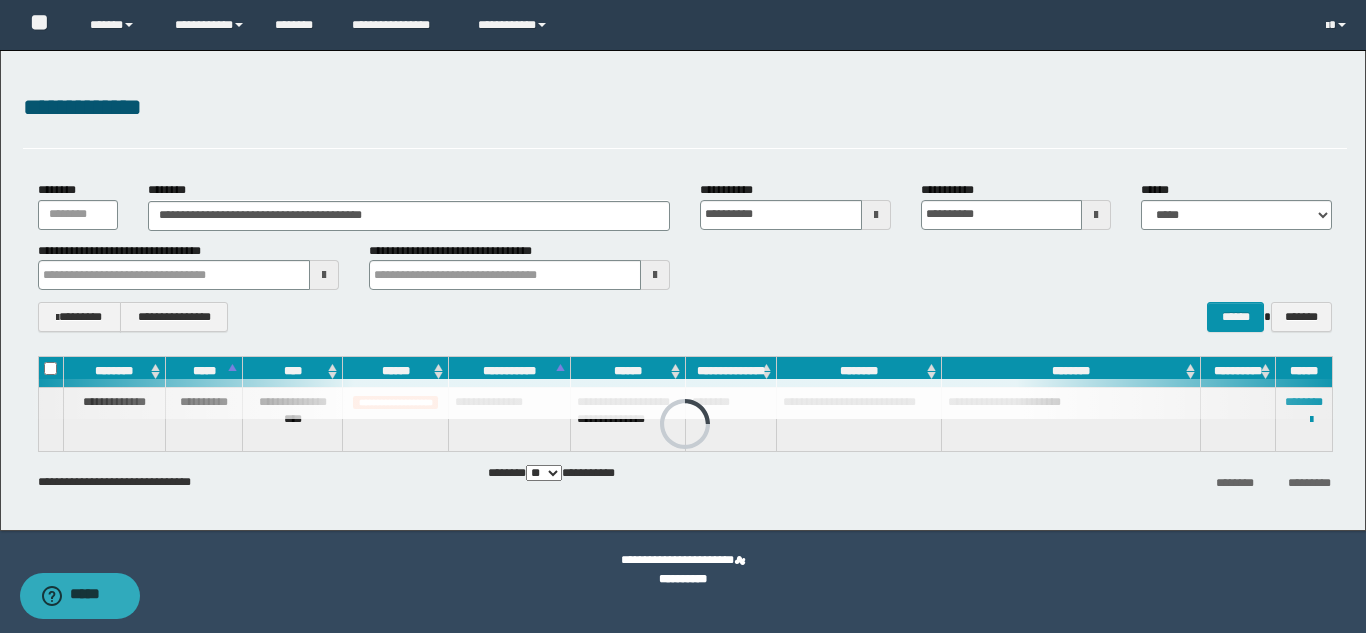 click on "**********" at bounding box center [409, 205] 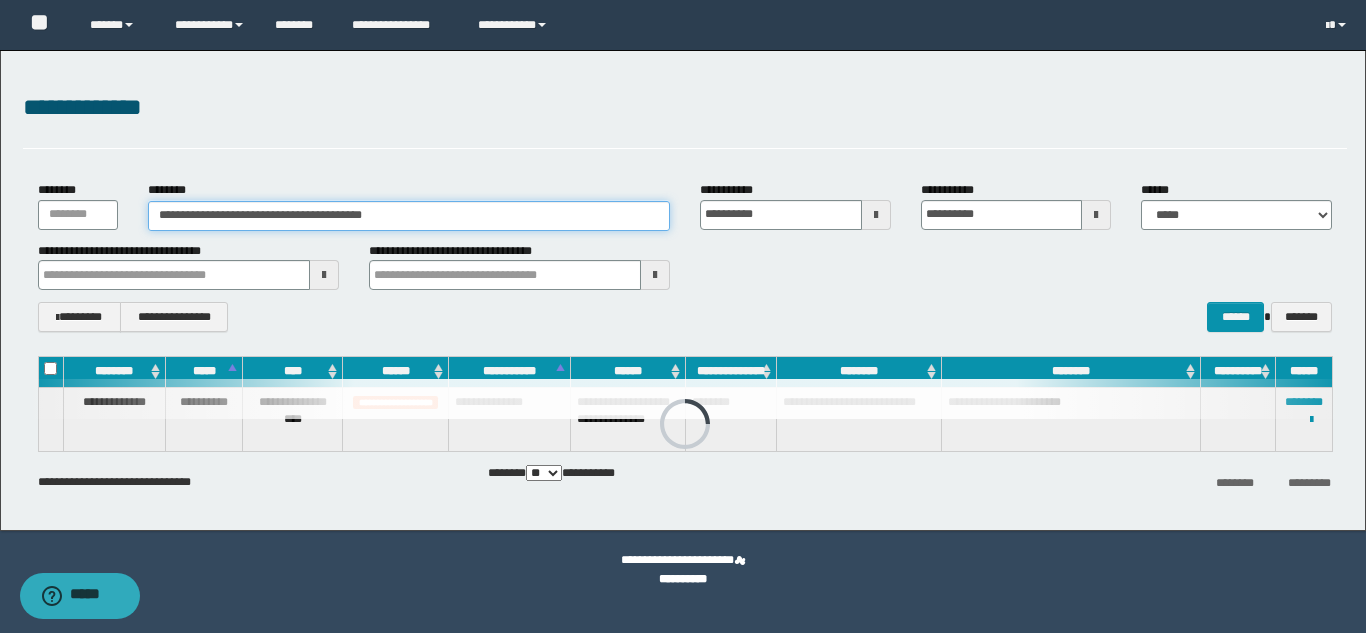 drag, startPoint x: 407, startPoint y: 222, endPoint x: 35, endPoint y: 215, distance: 372.06586 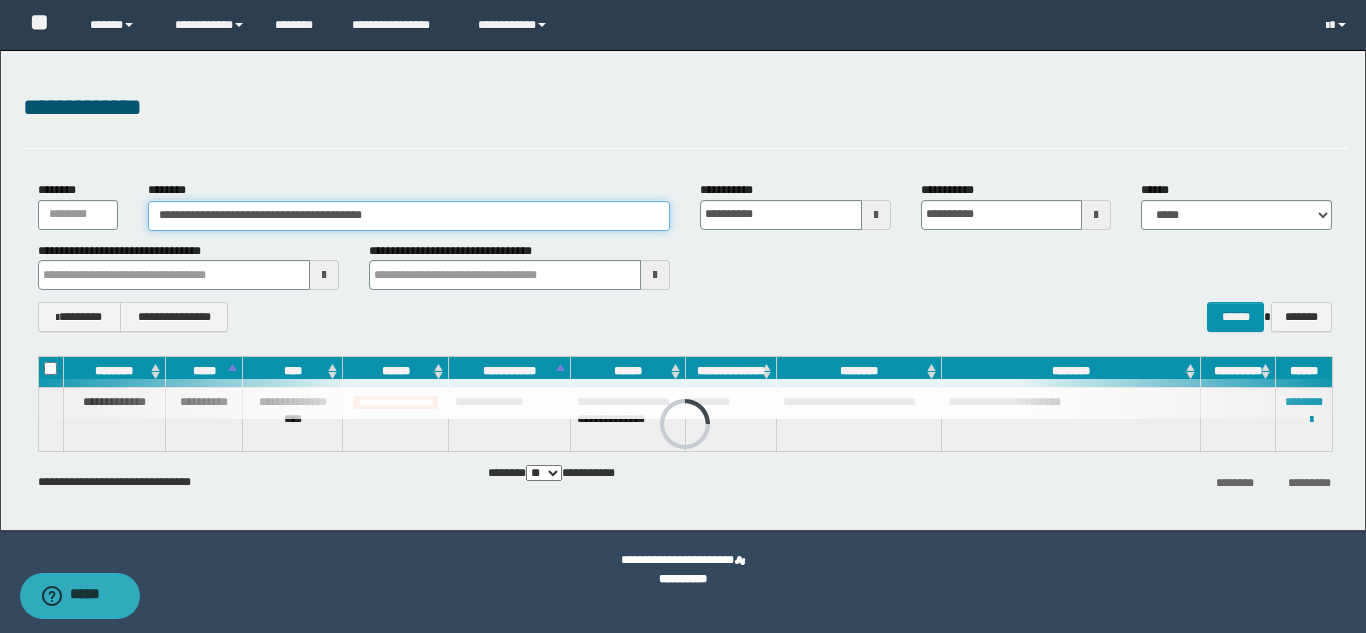 click on "**********" at bounding box center (683, 290) 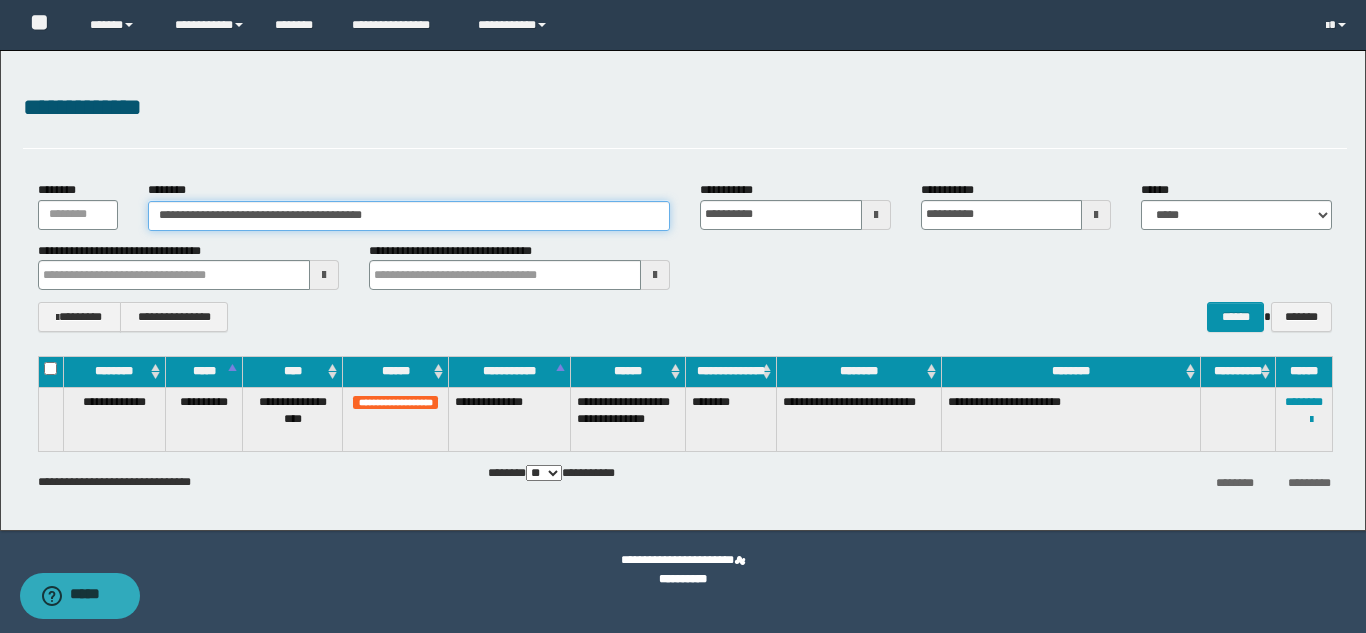 paste 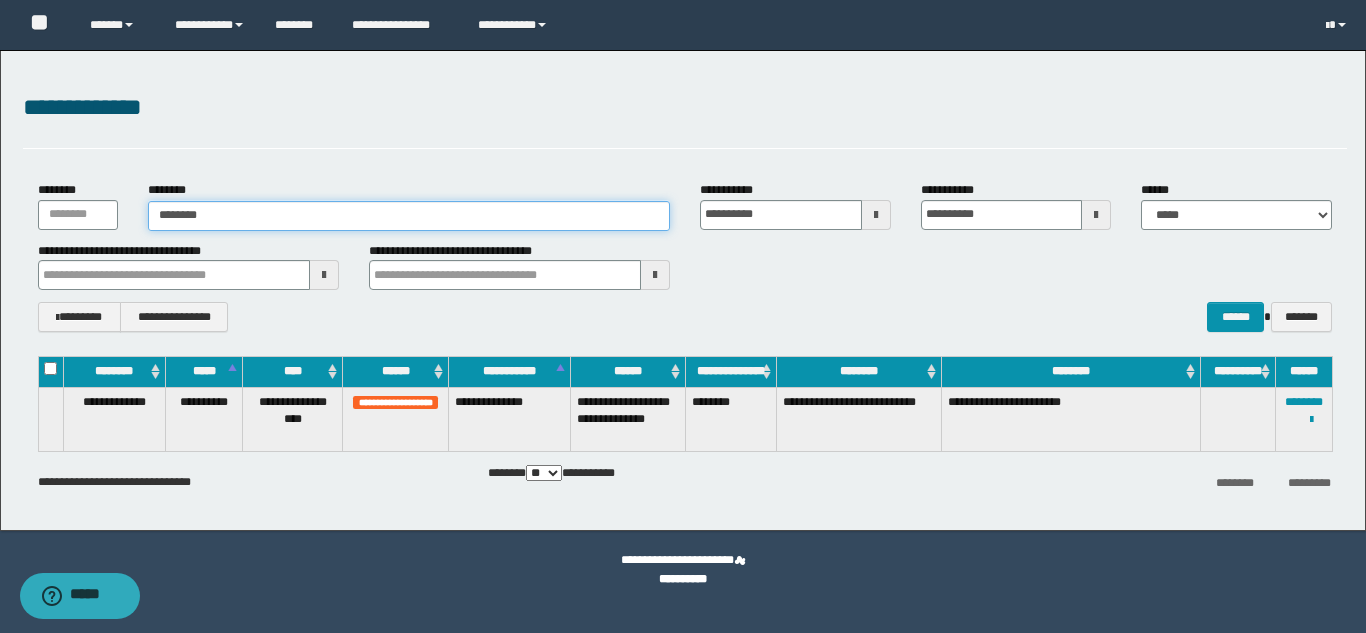 type on "********" 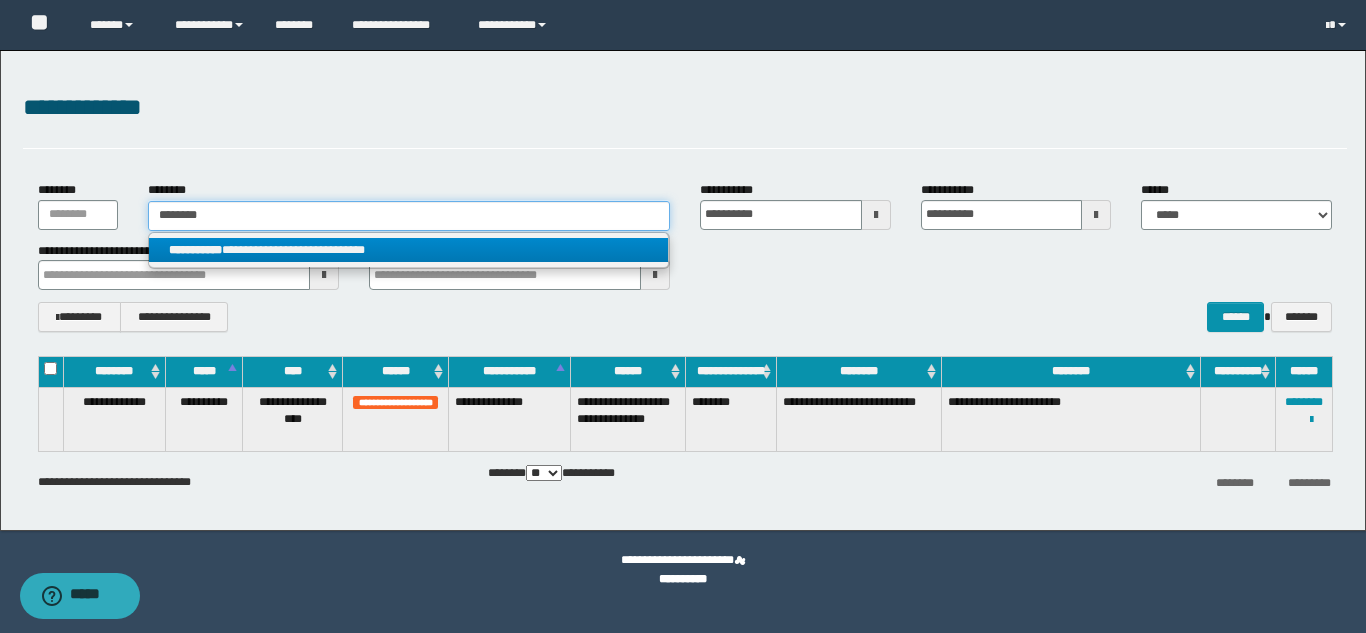 type on "********" 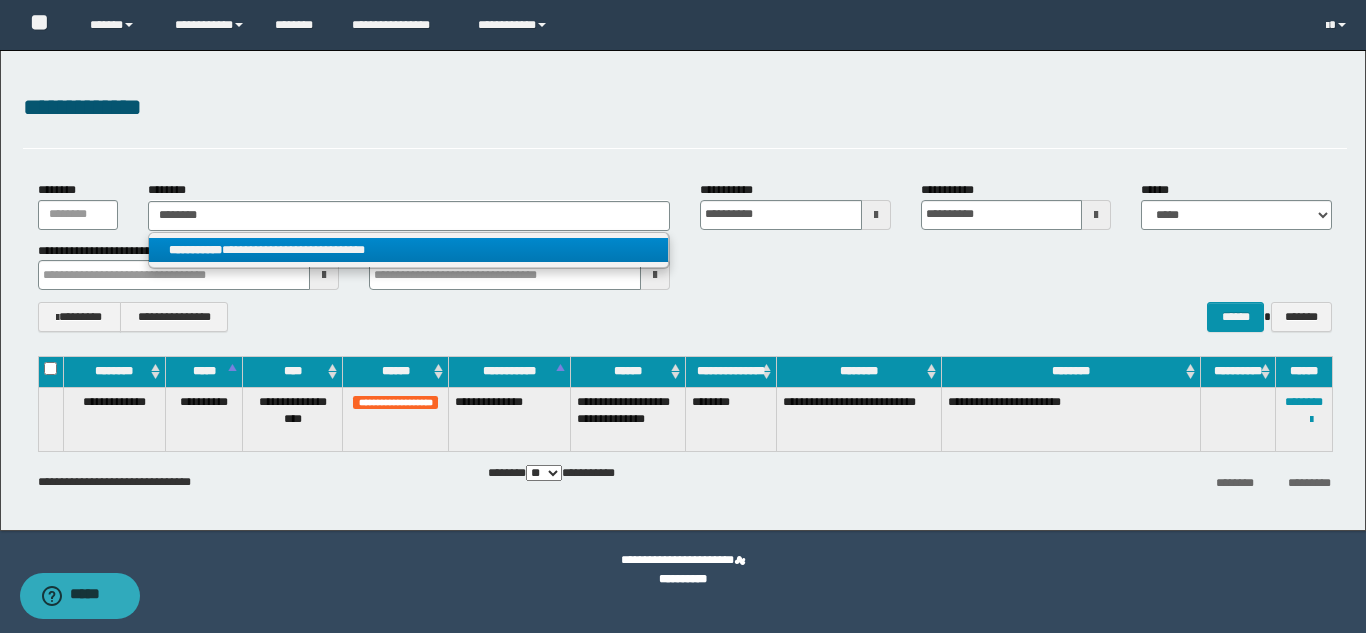 click on "**********" at bounding box center (408, 250) 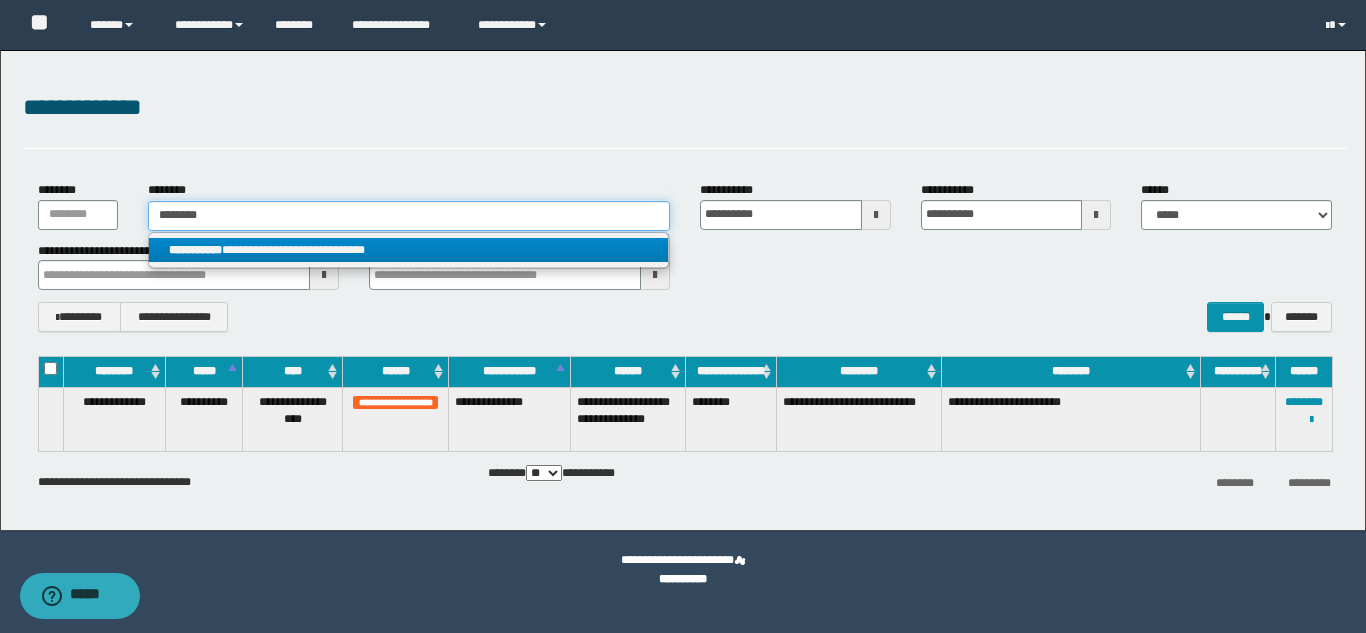 type 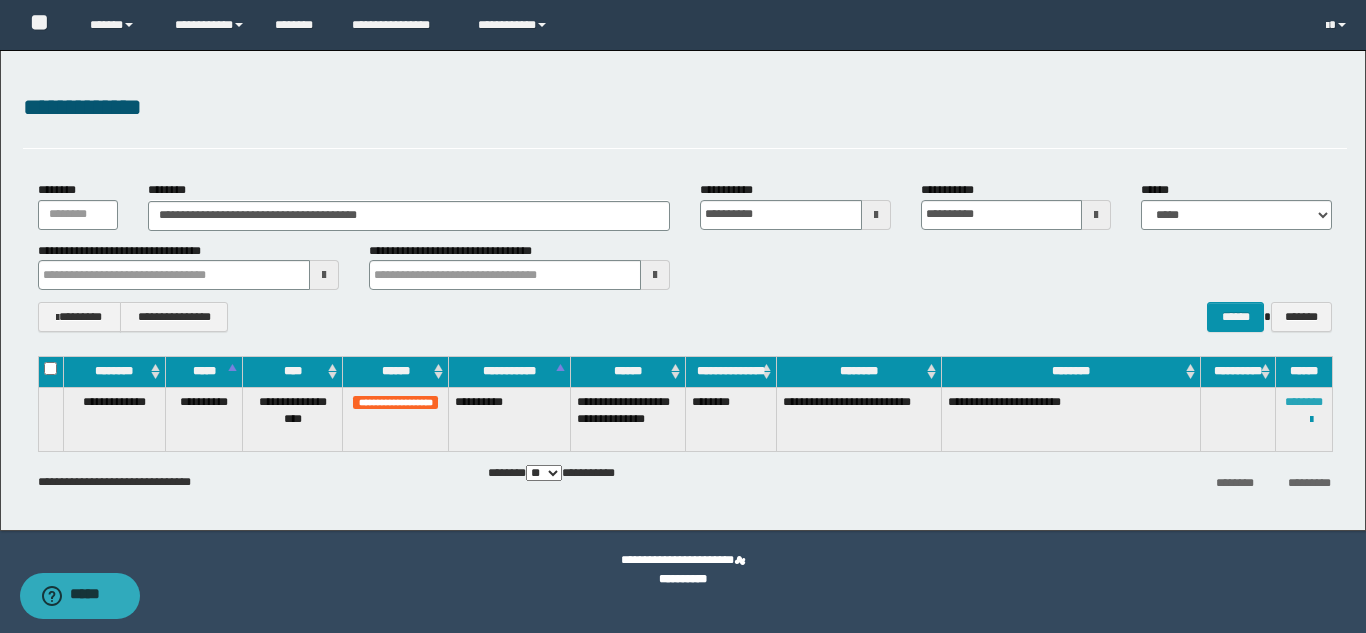 click on "********" at bounding box center [1304, 402] 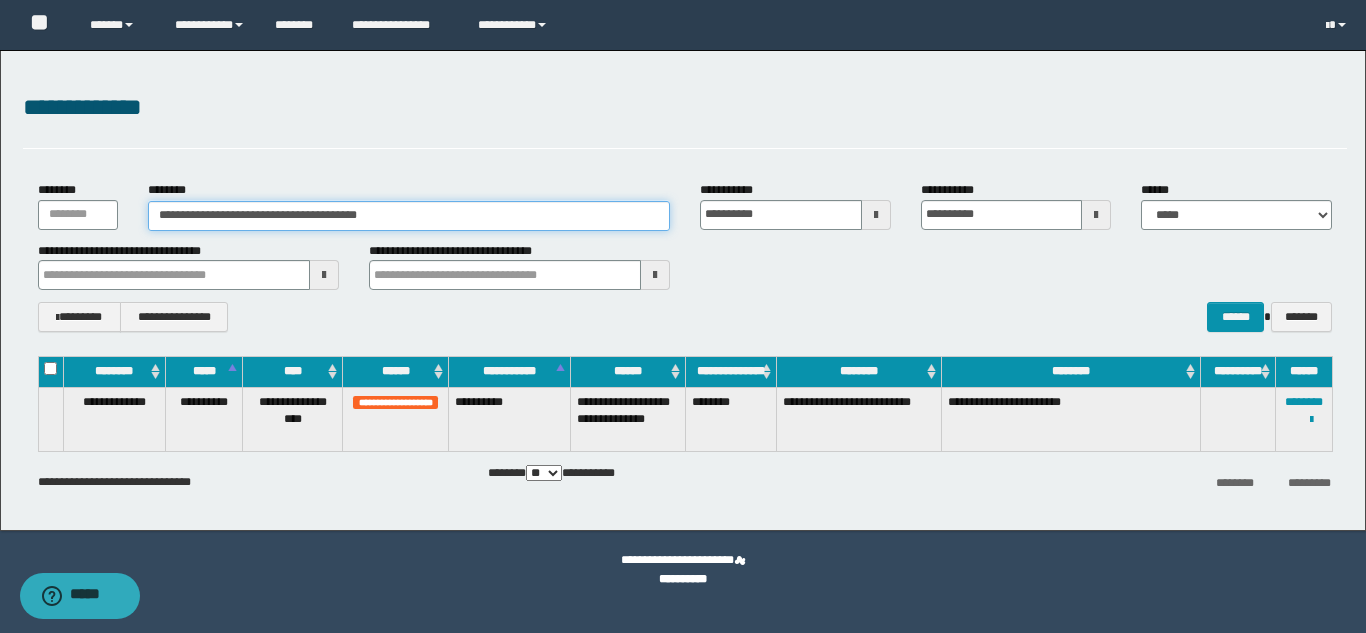 drag, startPoint x: 398, startPoint y: 215, endPoint x: 0, endPoint y: 216, distance: 398.00125 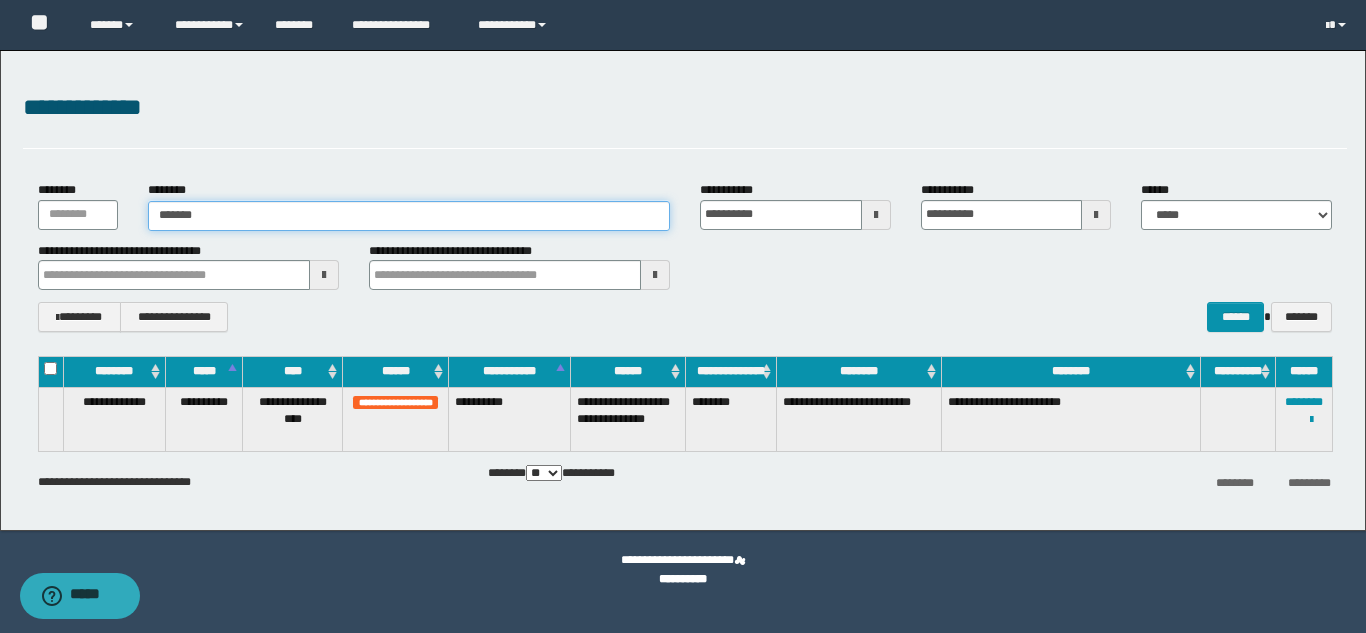 type on "*******" 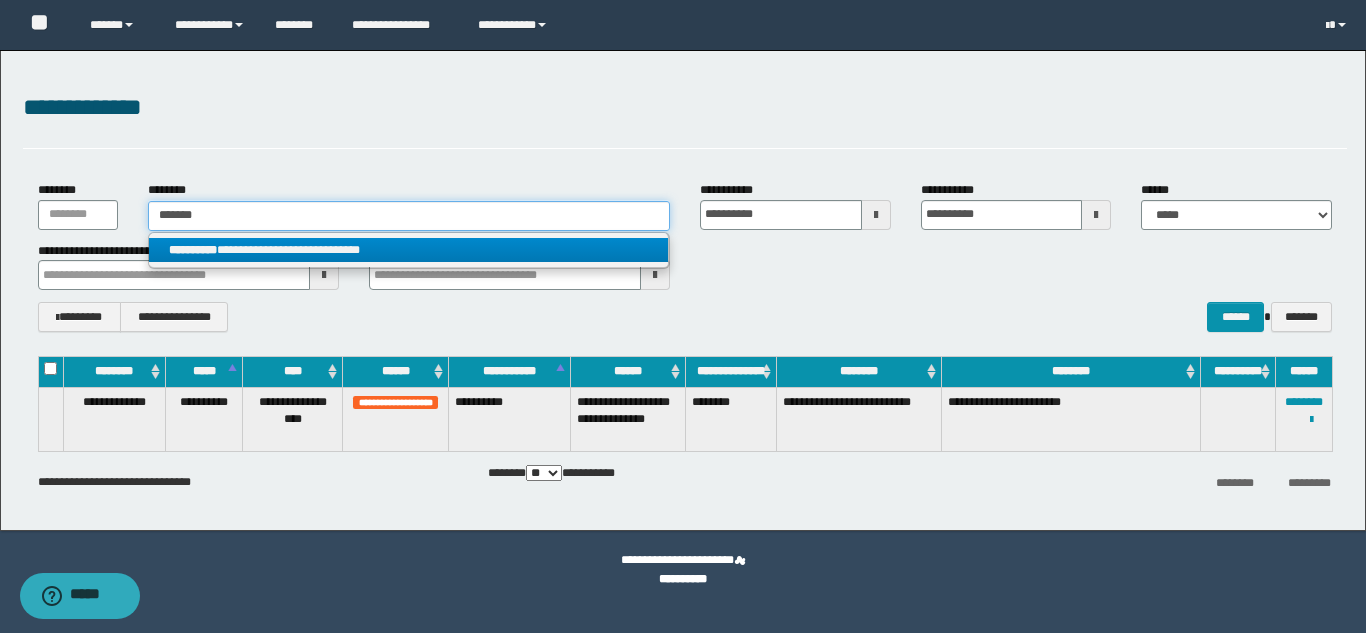 type on "*******" 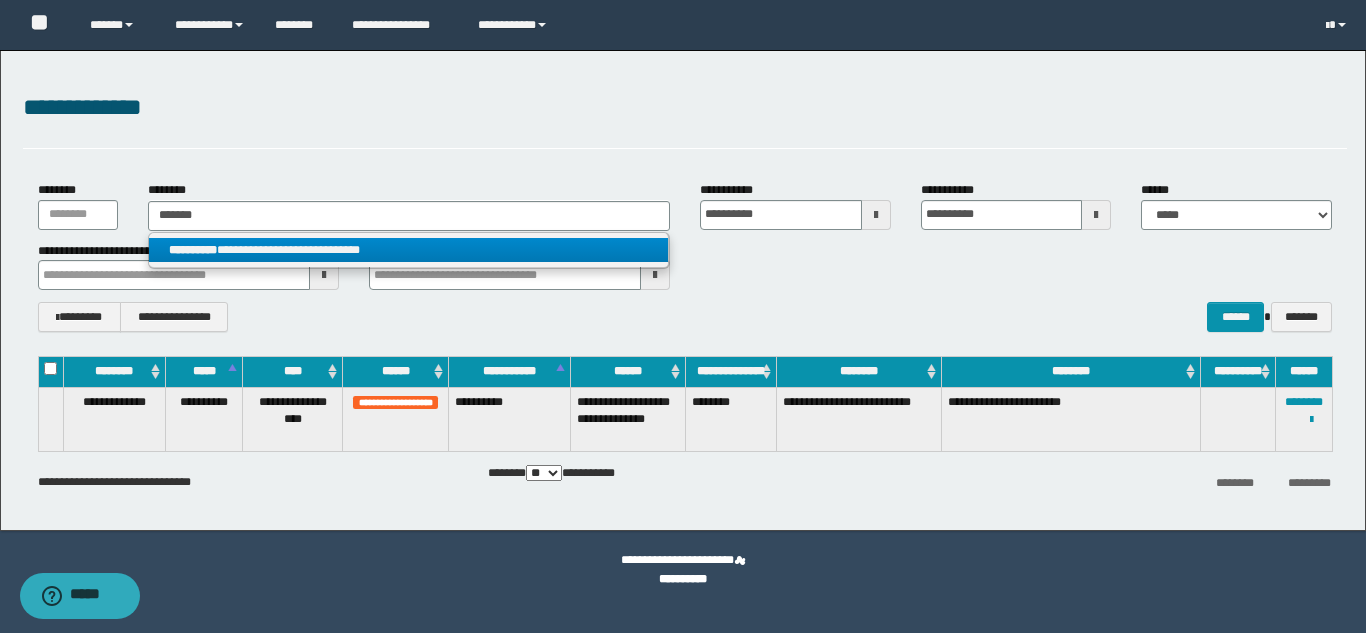 click on "**********" at bounding box center (408, 250) 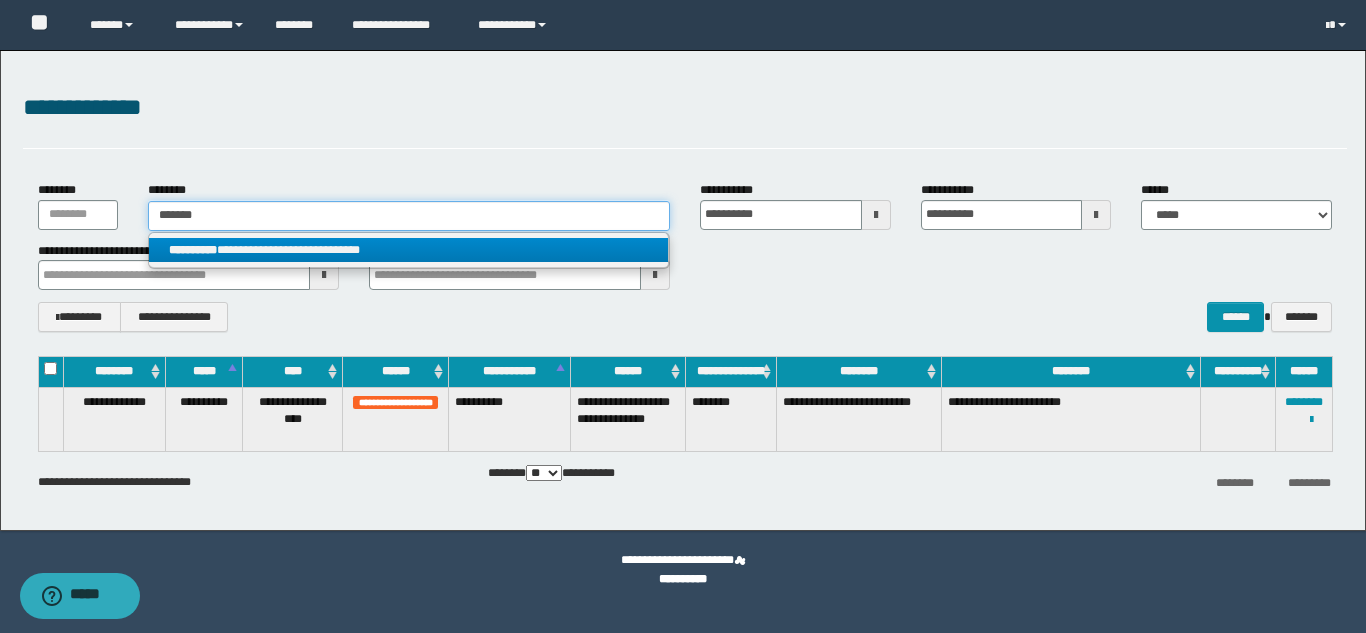 type 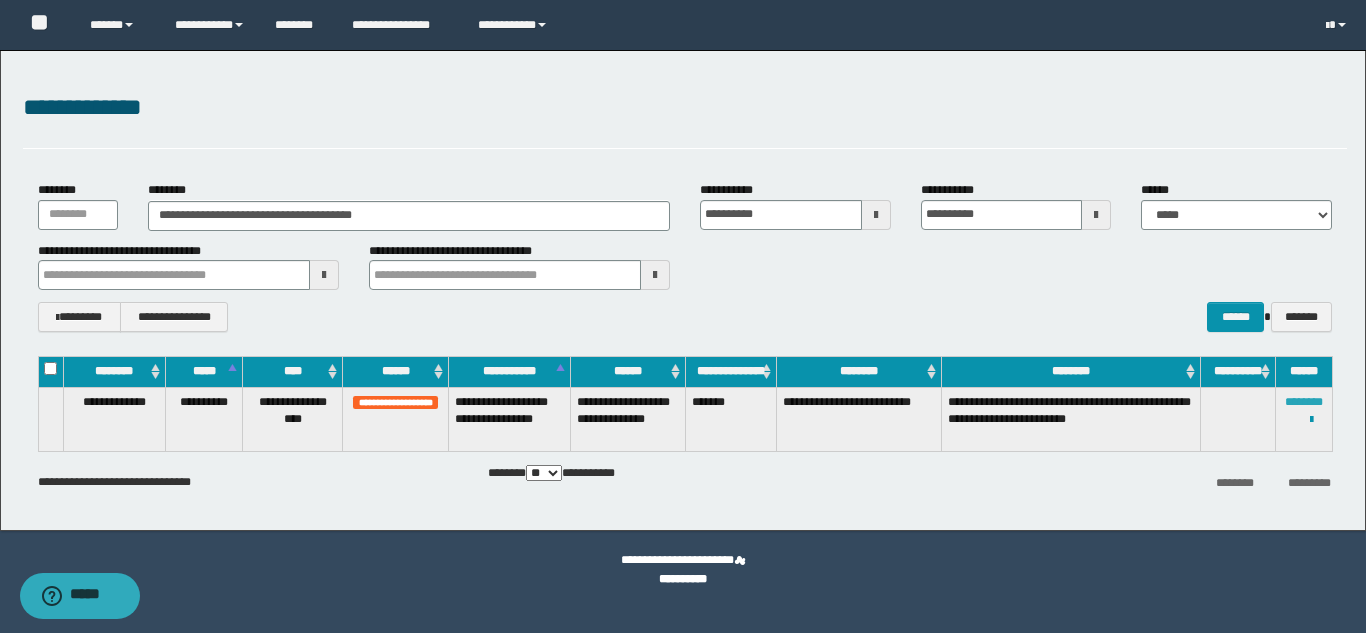 click on "********" at bounding box center [1304, 402] 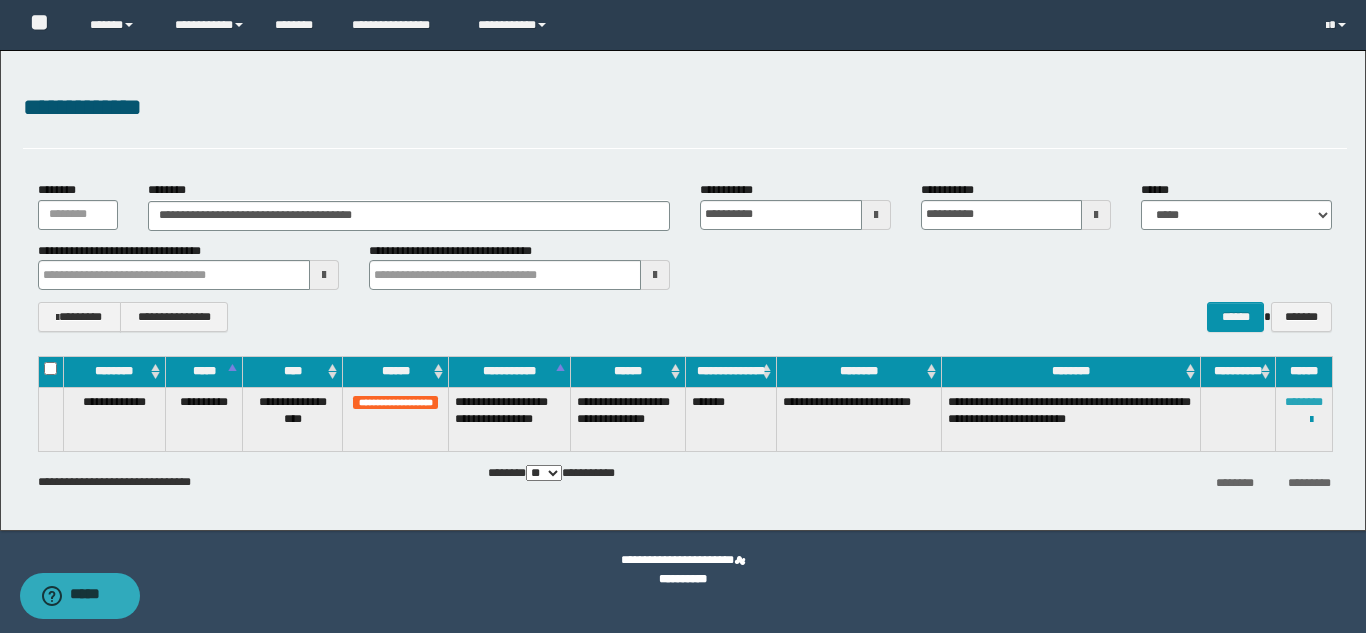 click on "********" at bounding box center [1304, 402] 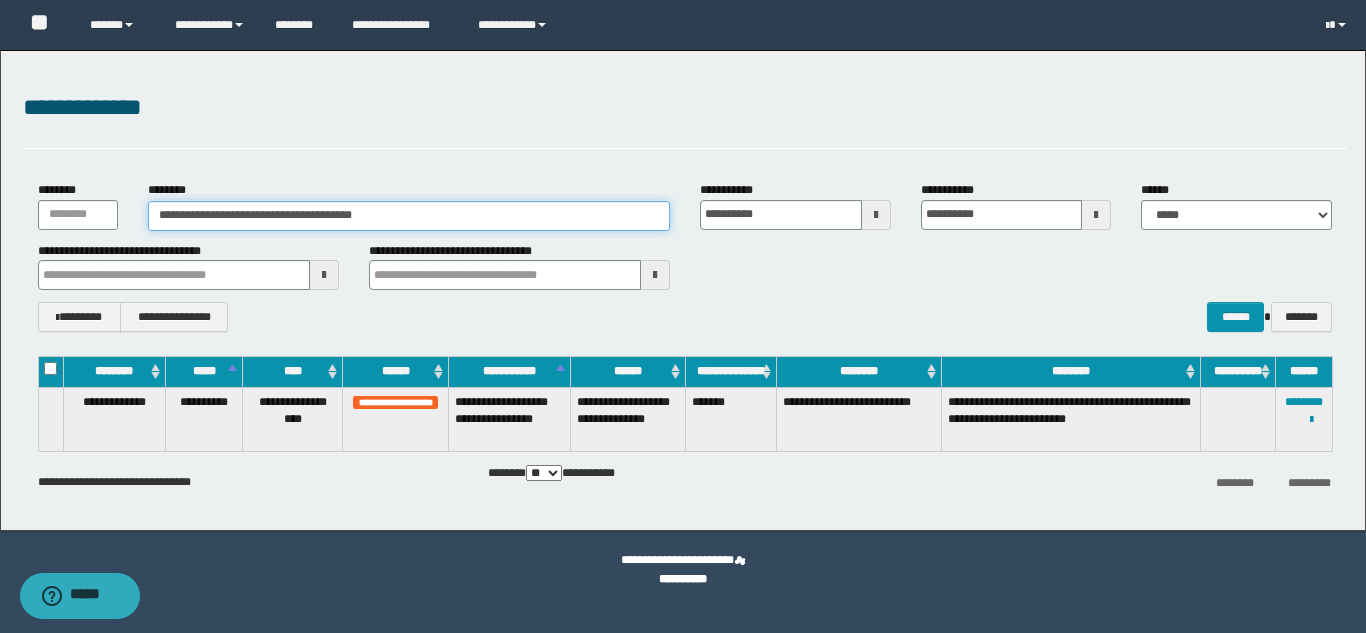 drag, startPoint x: 415, startPoint y: 205, endPoint x: 0, endPoint y: 156, distance: 417.88275 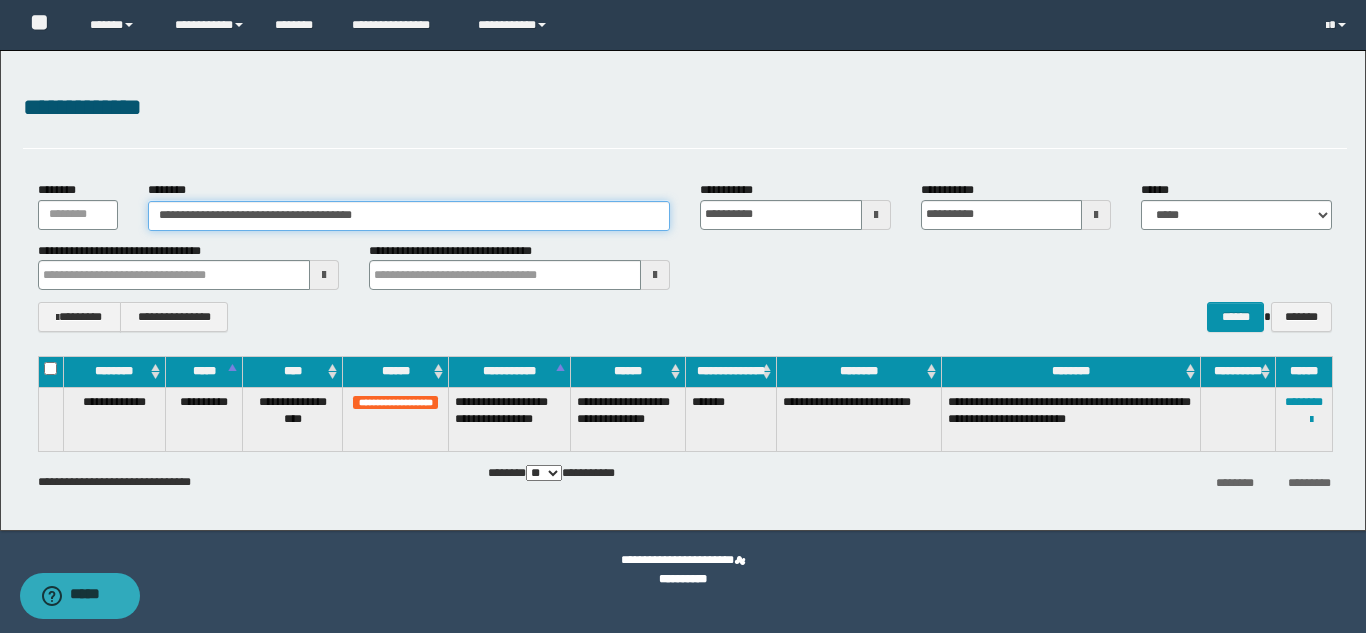 paste 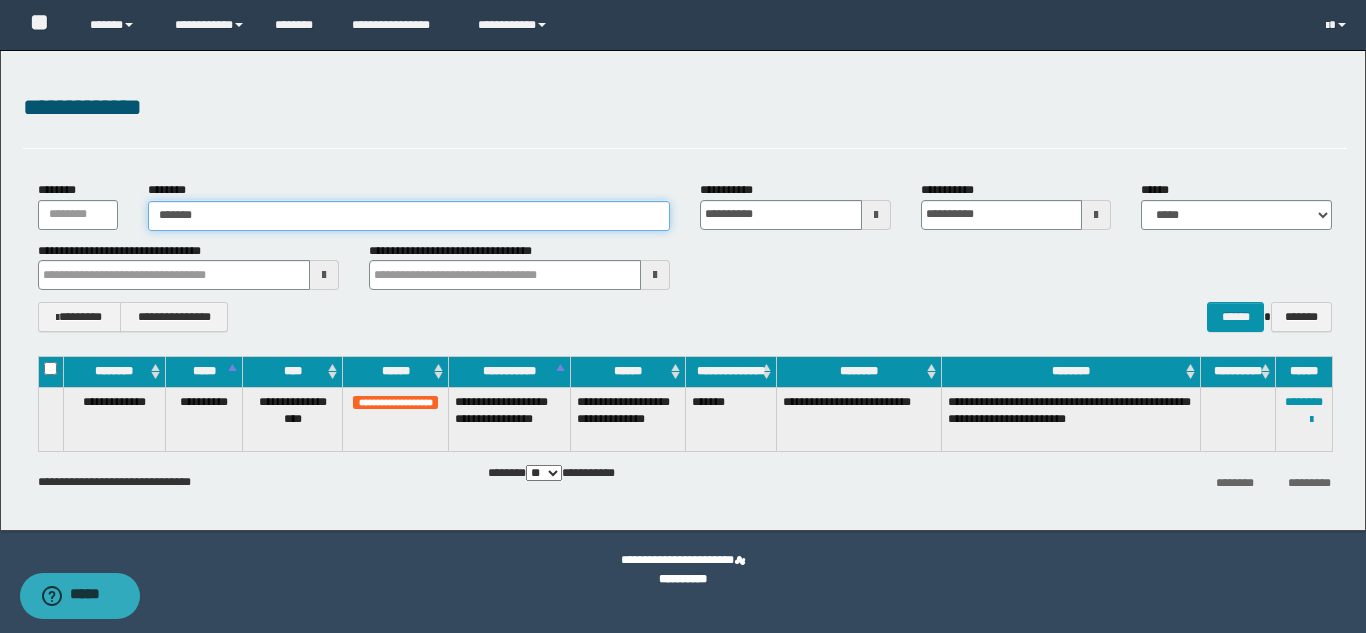 type on "*******" 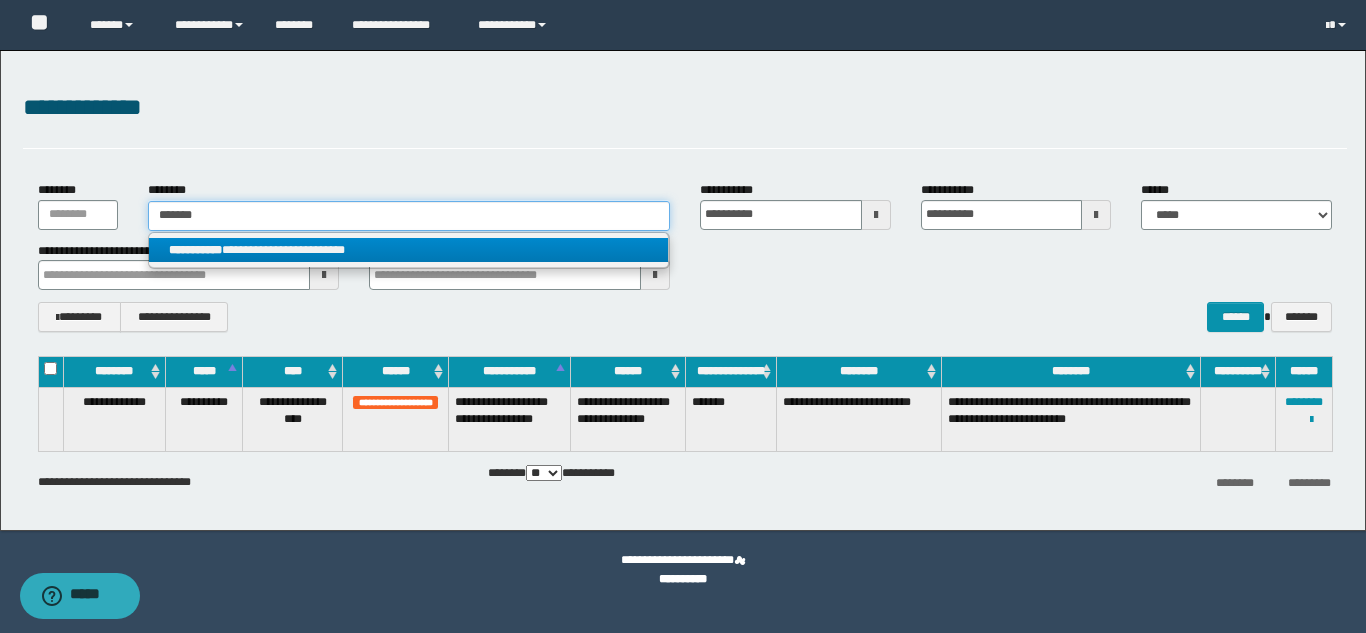 type on "*******" 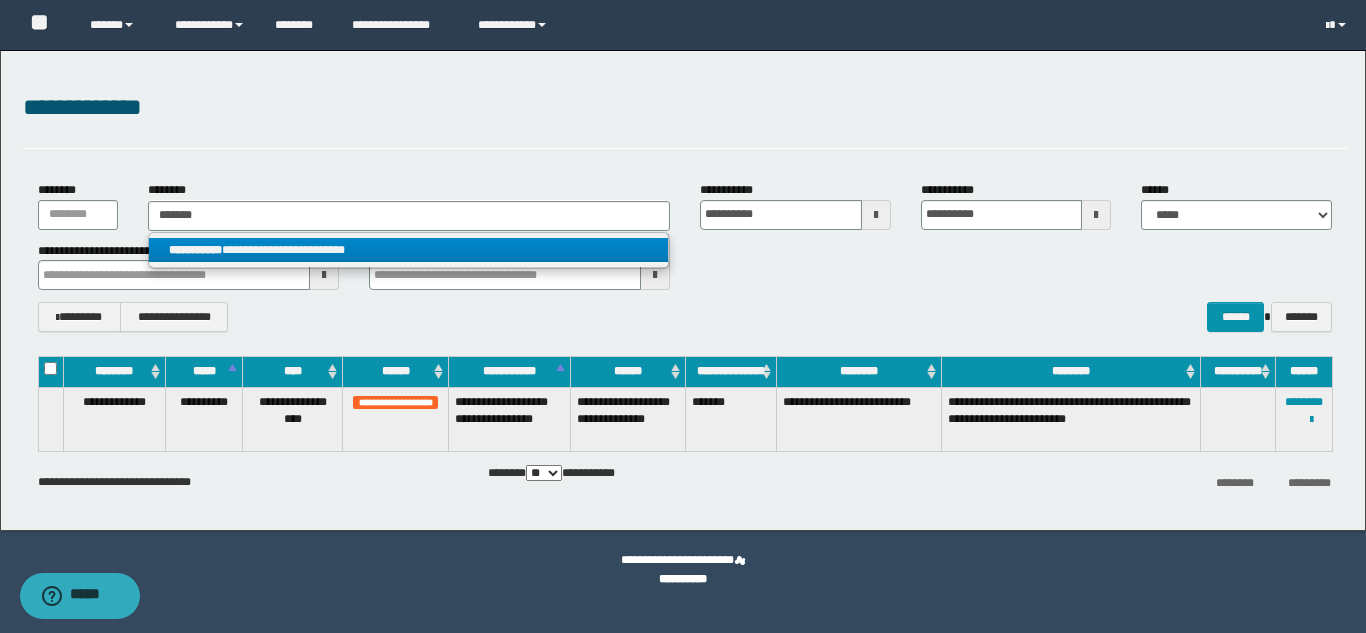 click on "**********" at bounding box center (408, 250) 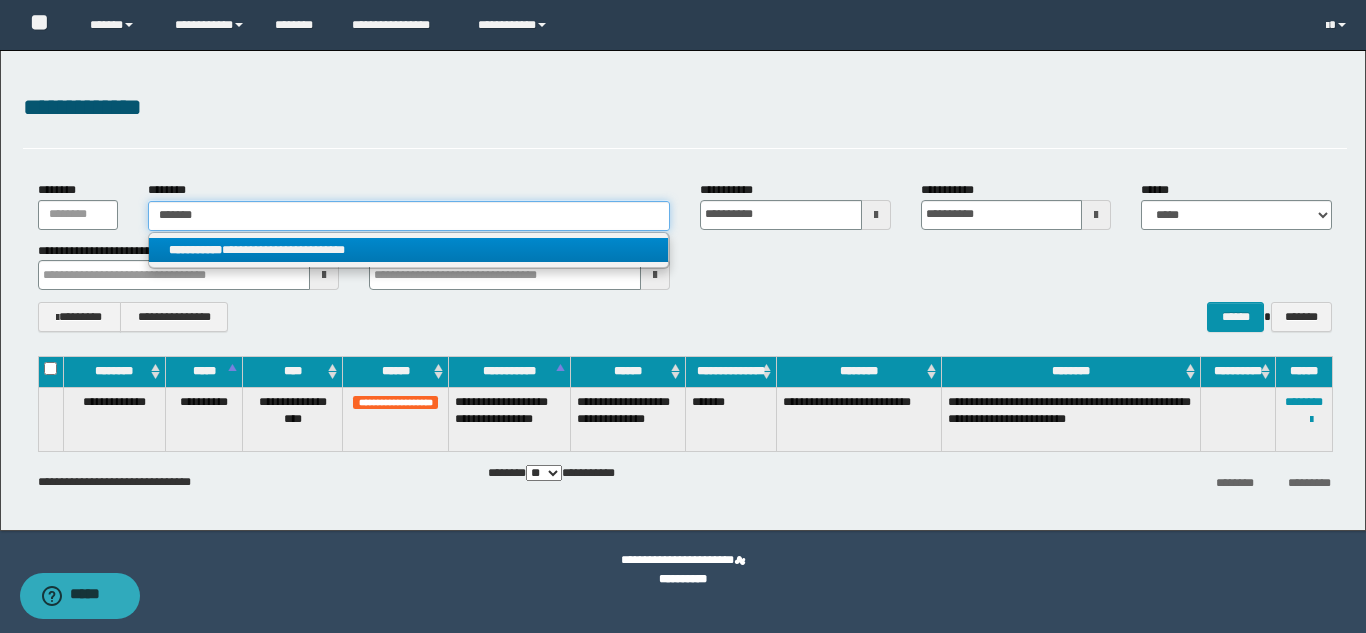type 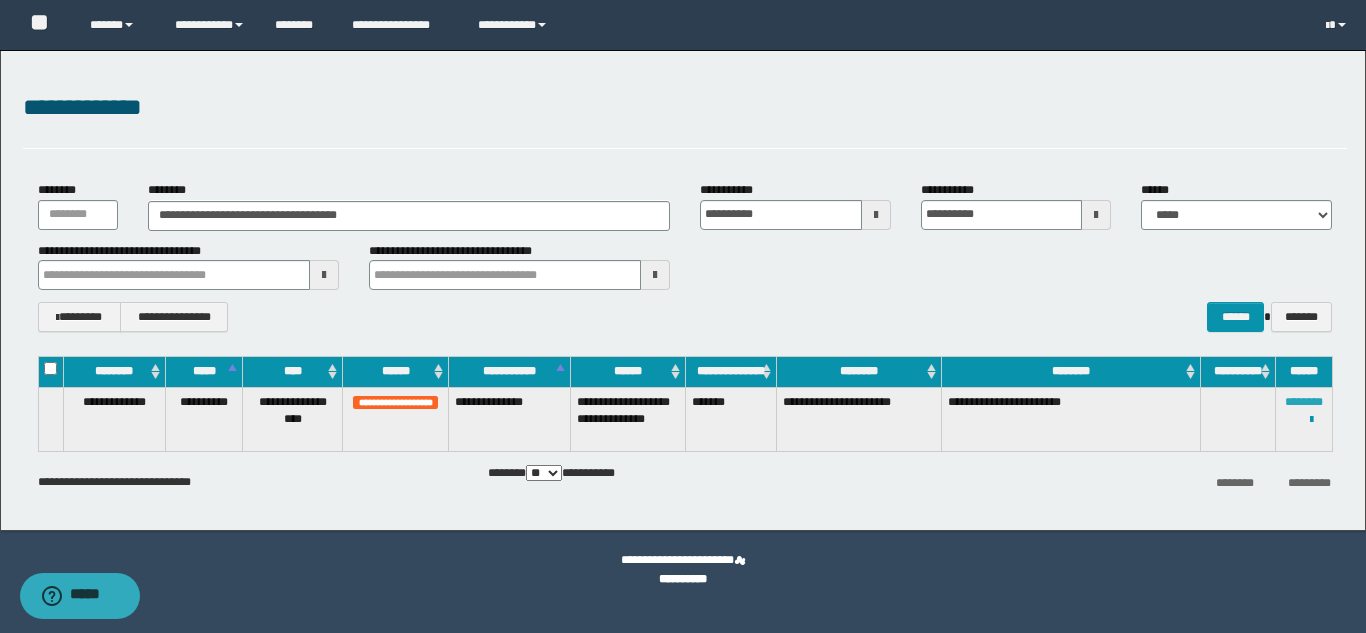 click on "********" at bounding box center [1304, 402] 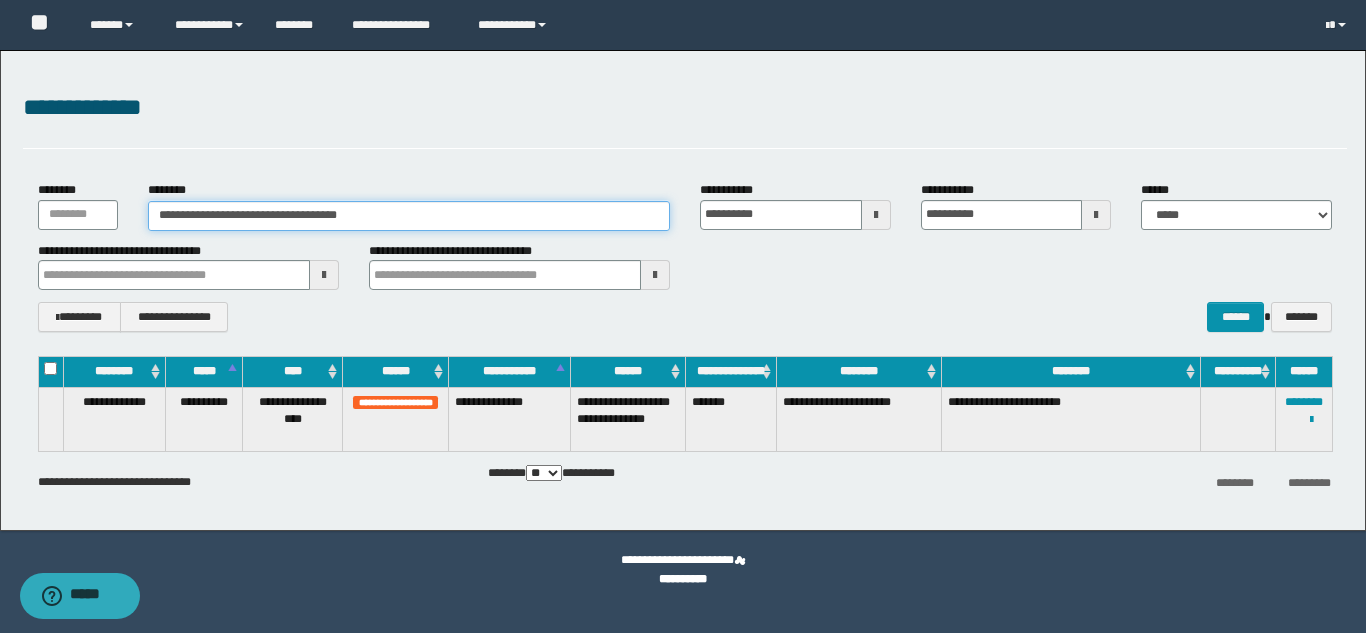 drag, startPoint x: 388, startPoint y: 214, endPoint x: 0, endPoint y: 202, distance: 388.18552 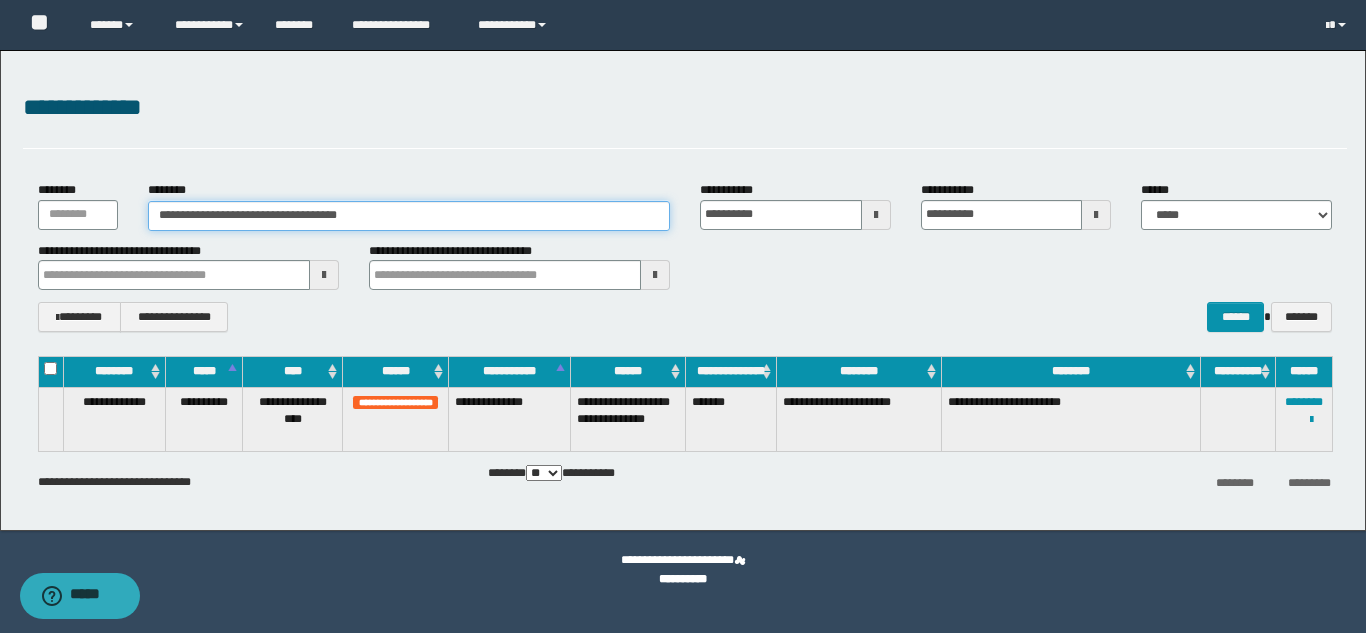 paste 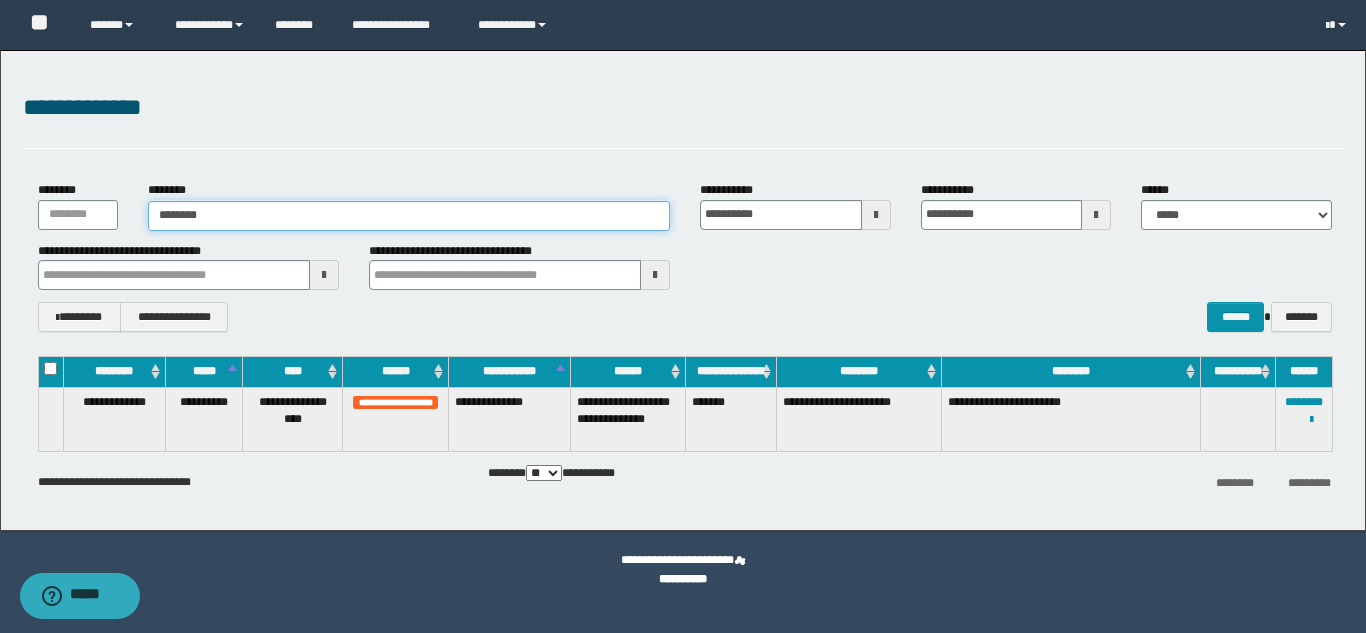 type on "********" 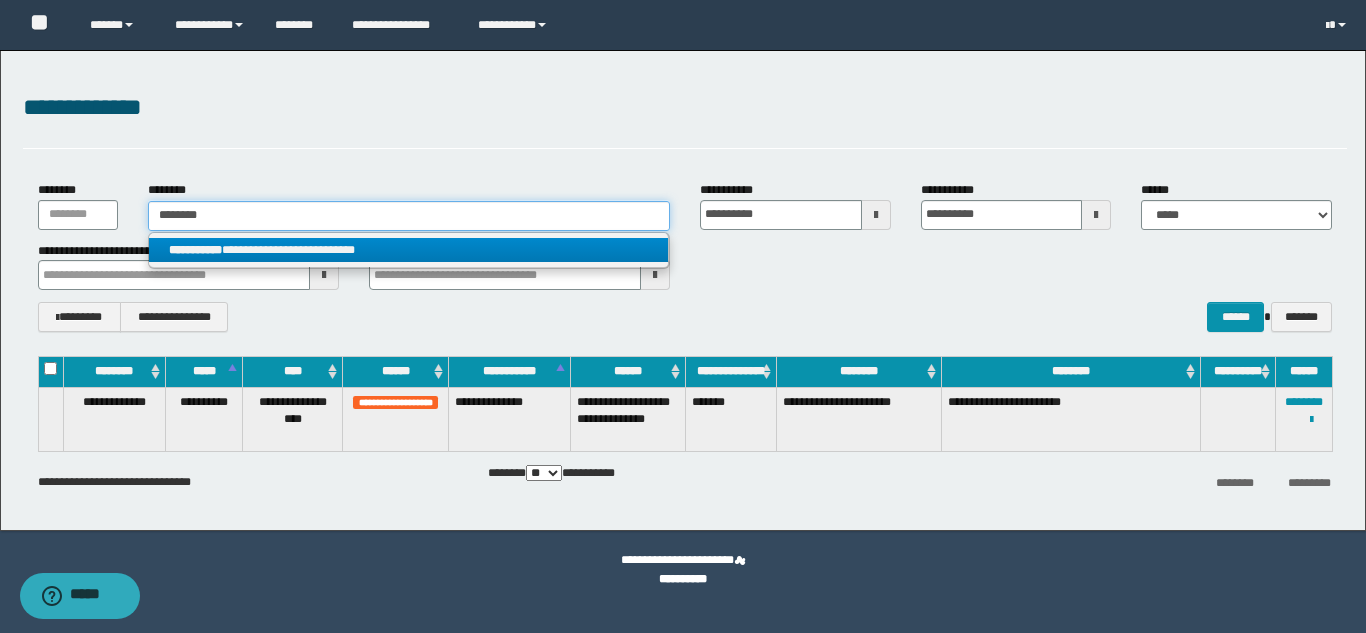 type on "********" 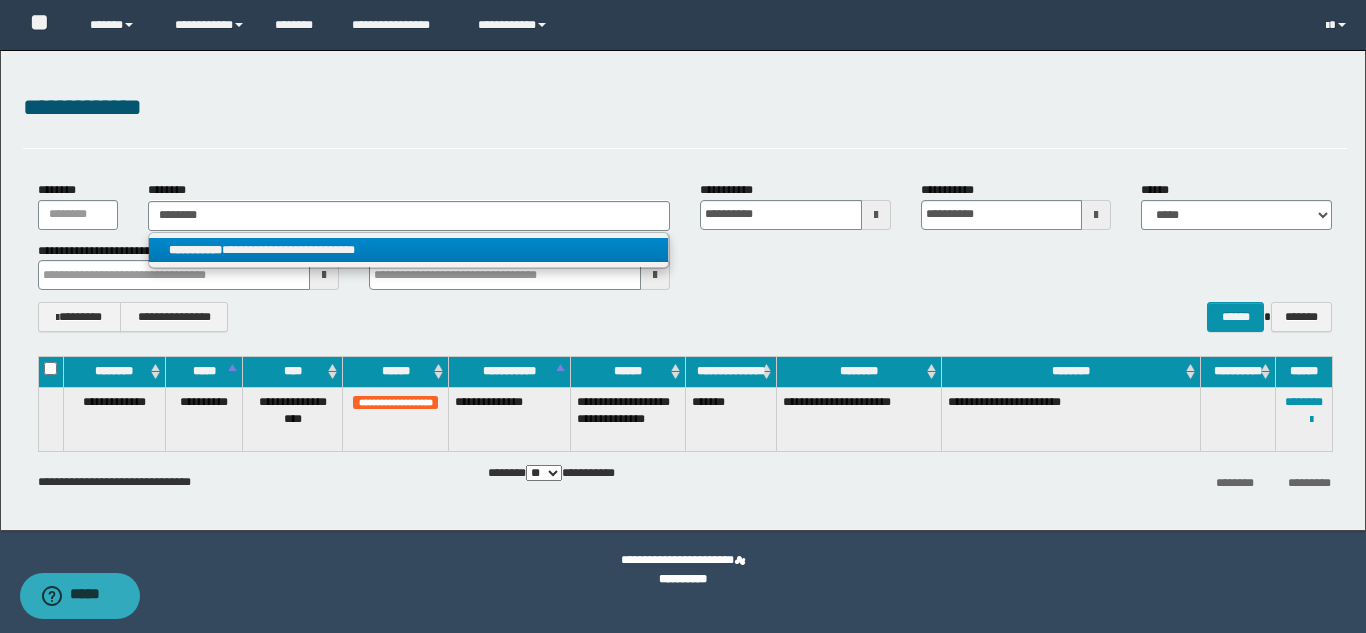 click on "**********" at bounding box center (408, 250) 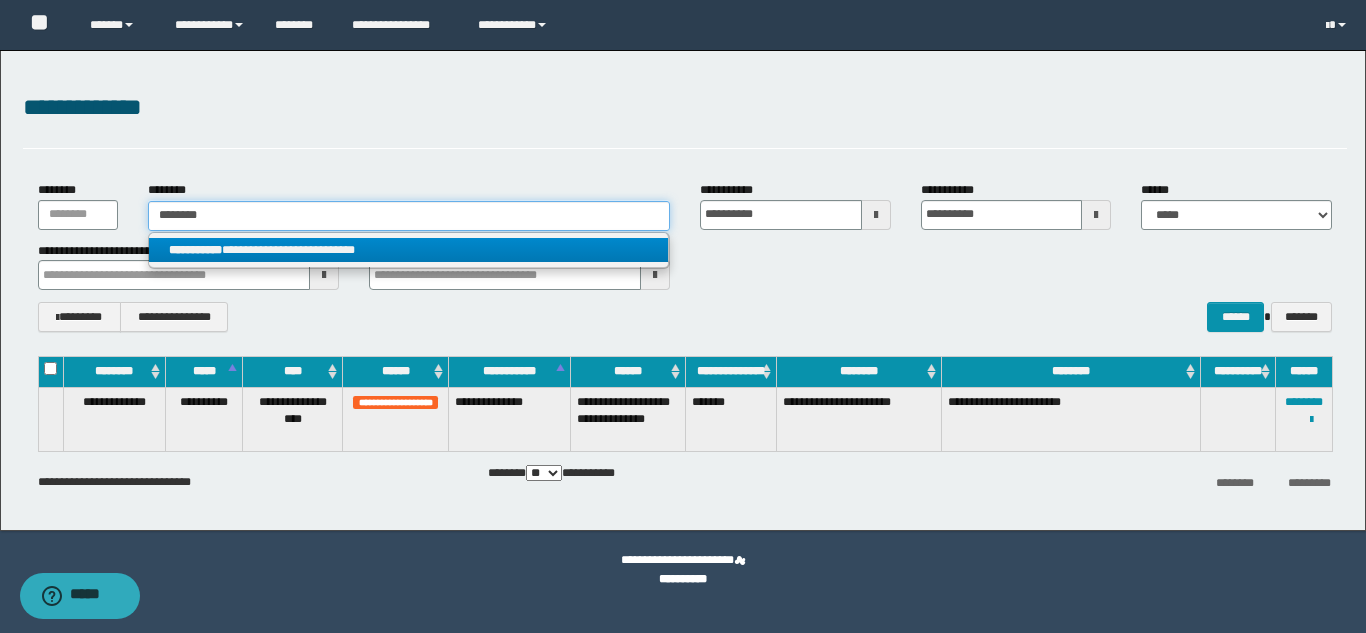 type 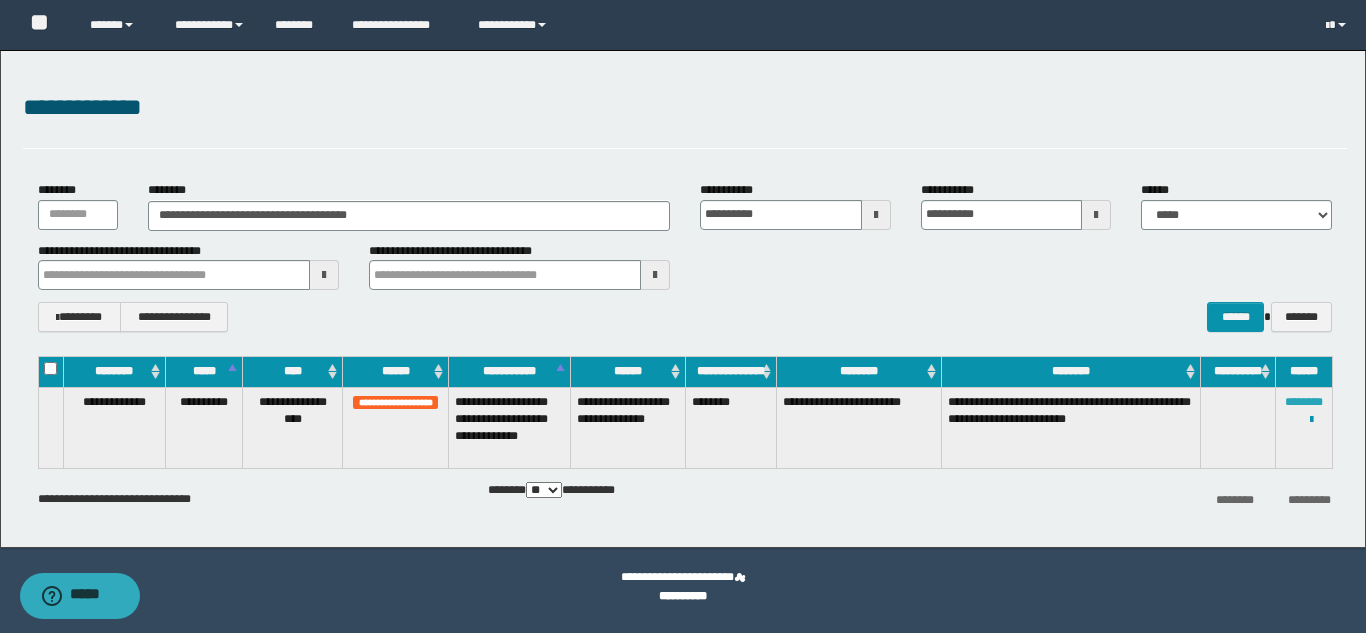 click on "********" at bounding box center [1304, 402] 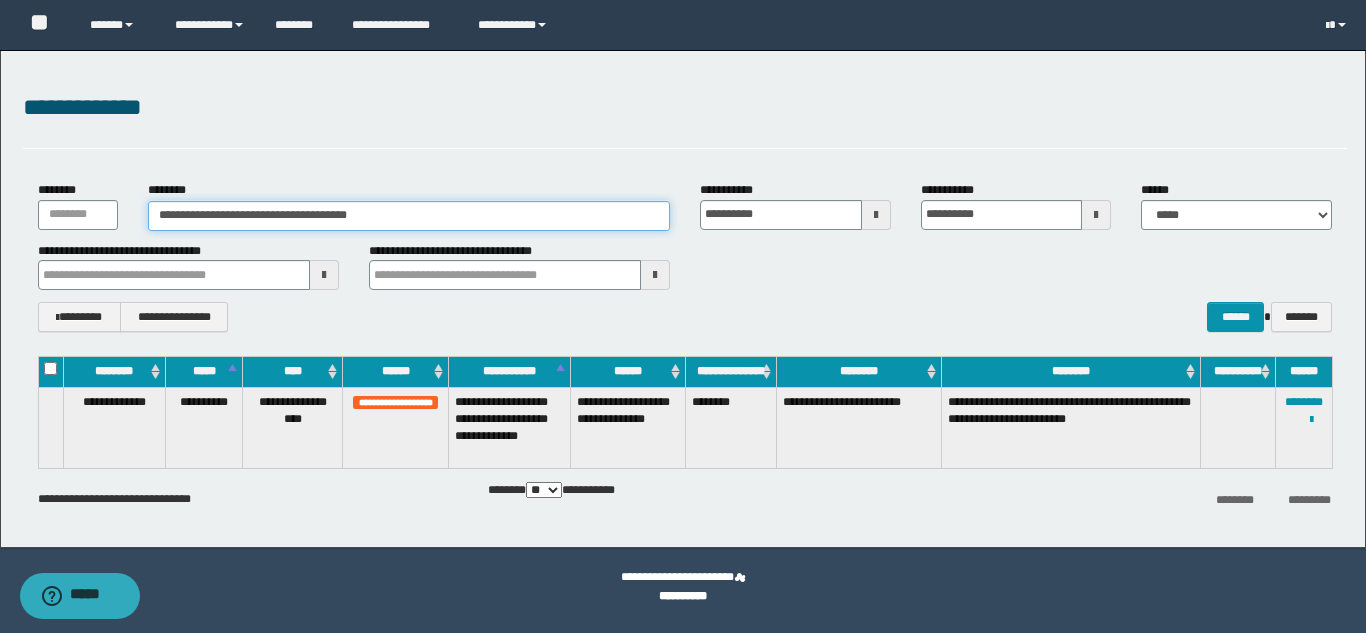 drag, startPoint x: 388, startPoint y: 210, endPoint x: 0, endPoint y: 134, distance: 395.37323 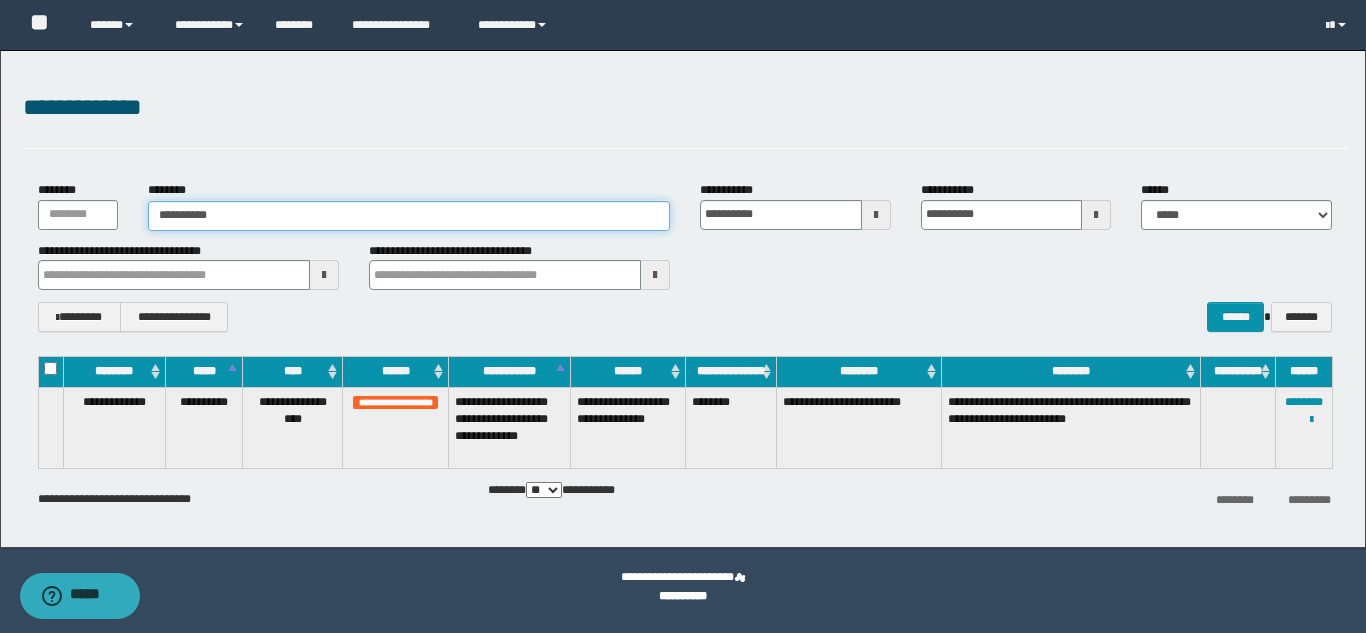 type on "**********" 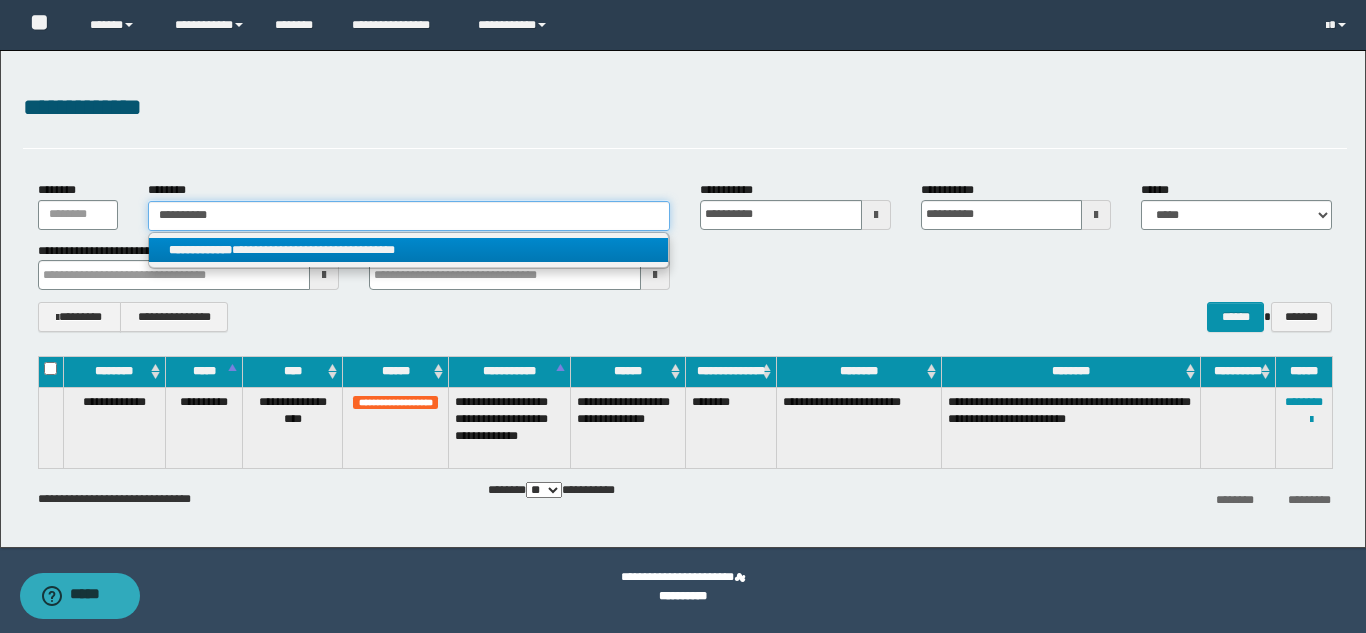 type on "**********" 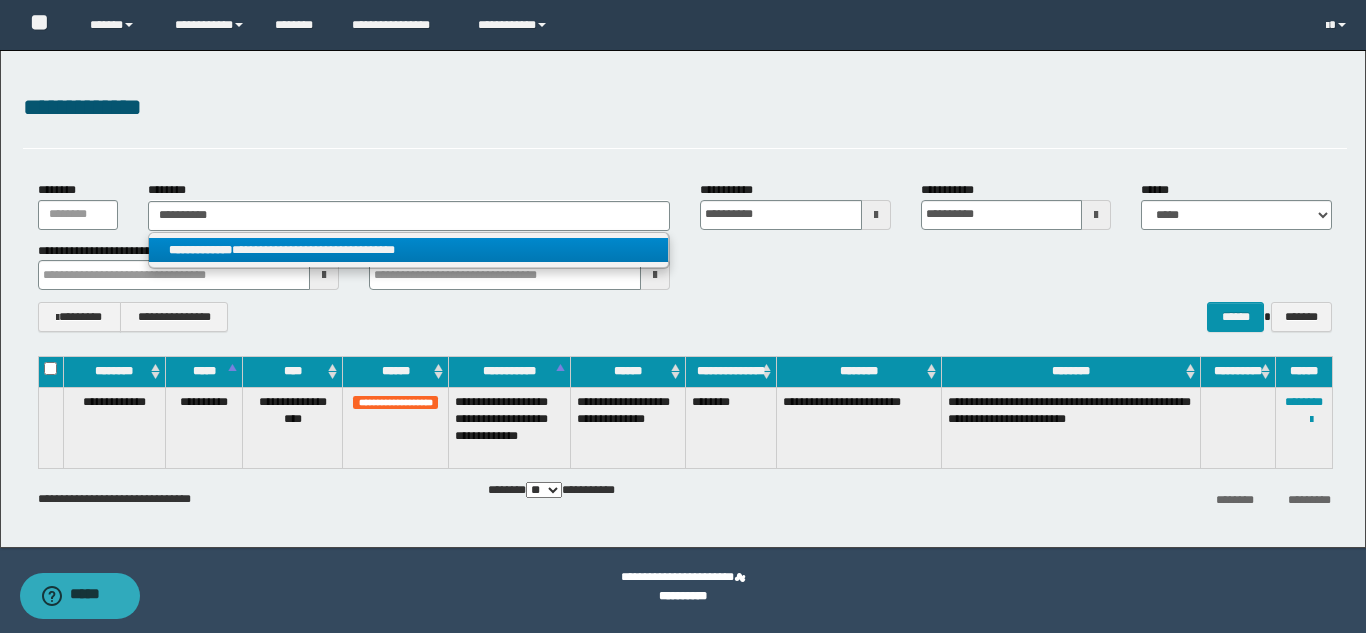 click on "**********" at bounding box center (408, 250) 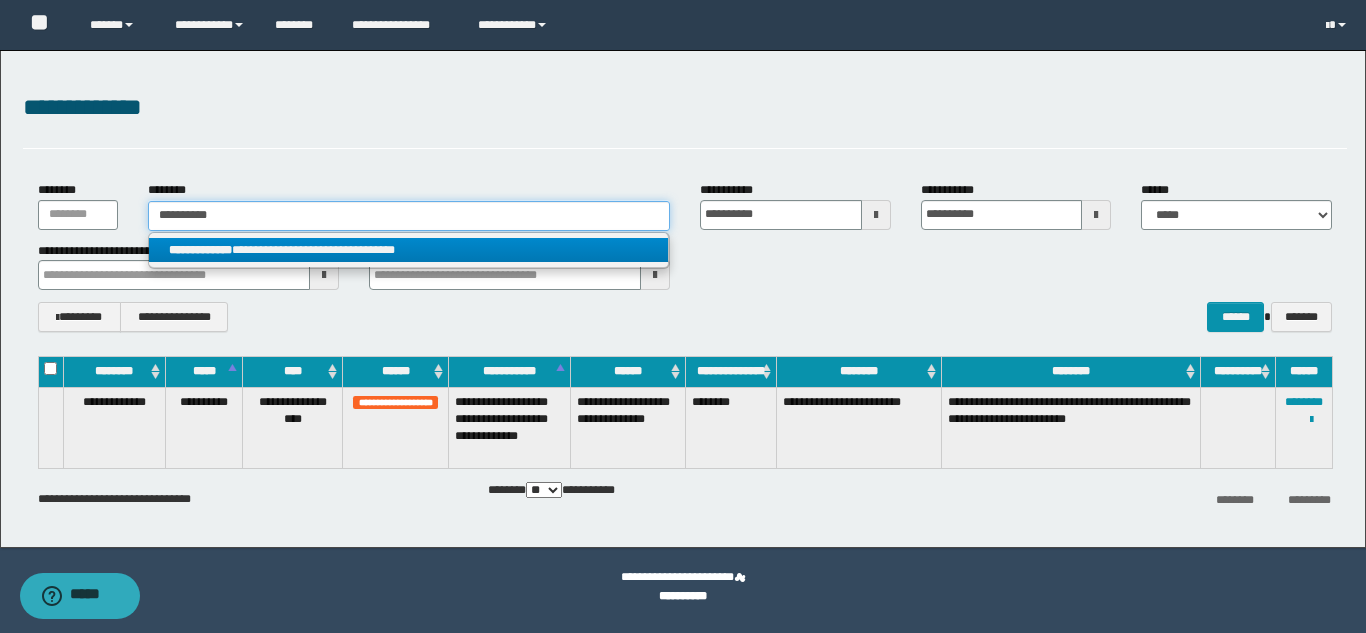 type 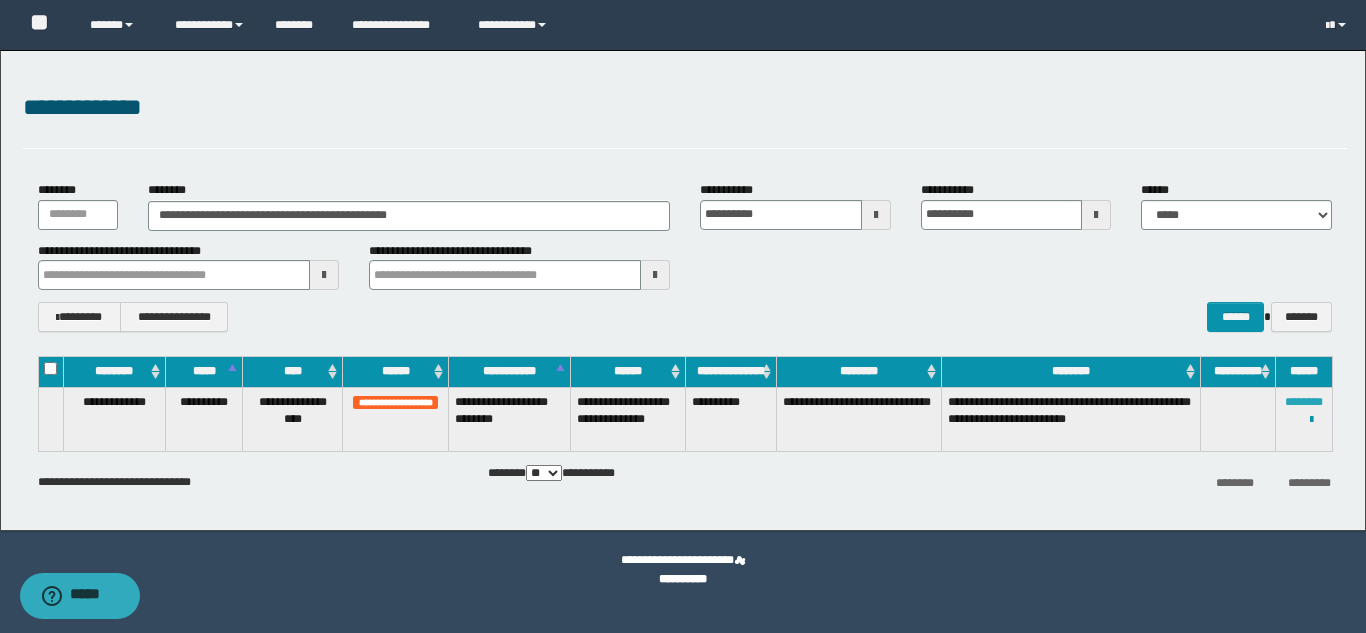 click on "********" at bounding box center [1304, 402] 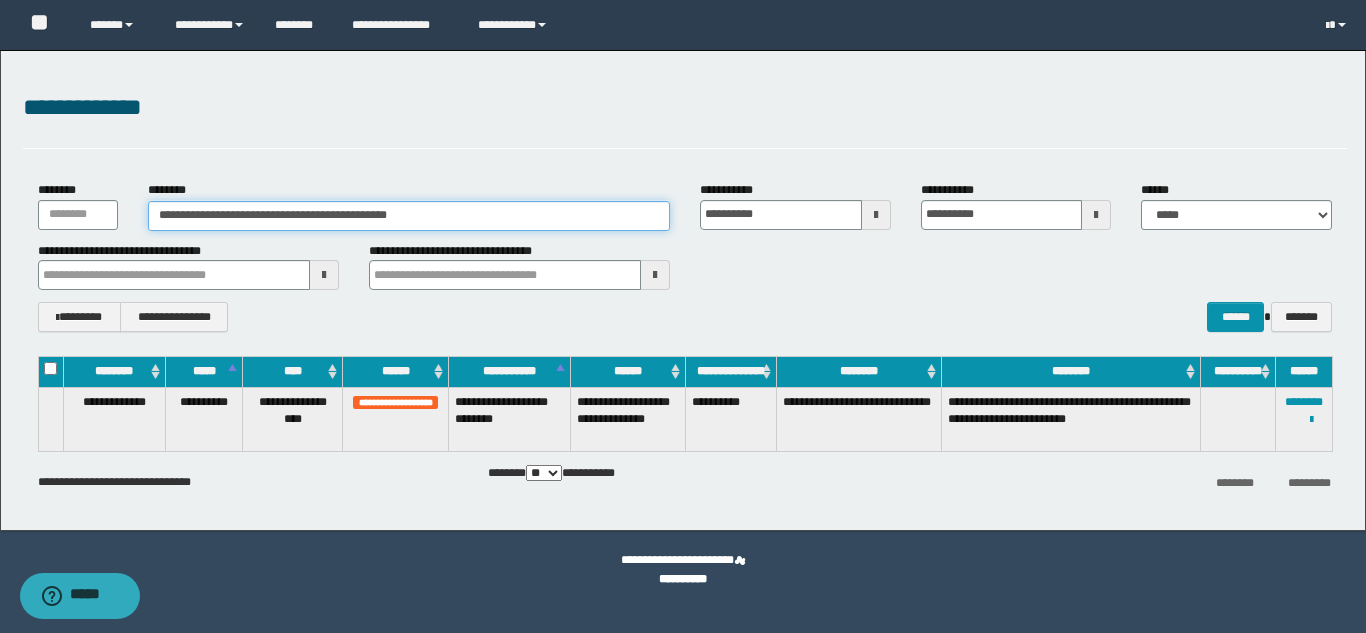 drag, startPoint x: 429, startPoint y: 219, endPoint x: 3, endPoint y: 200, distance: 426.4235 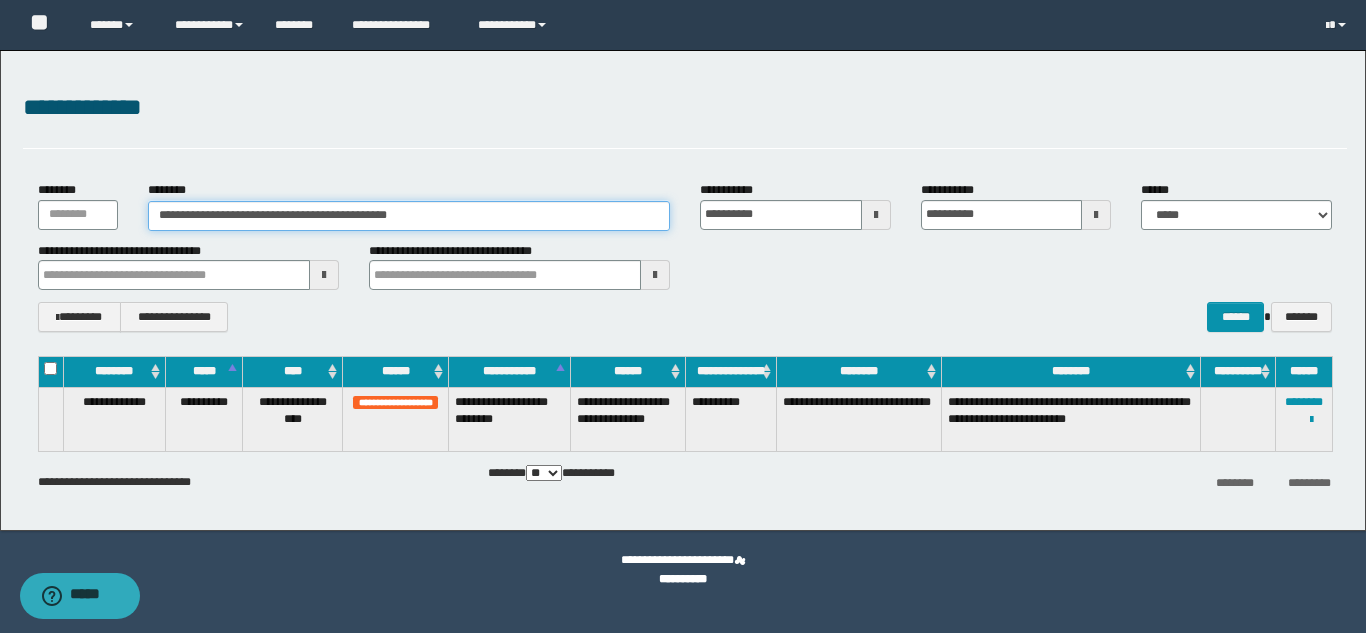 paste 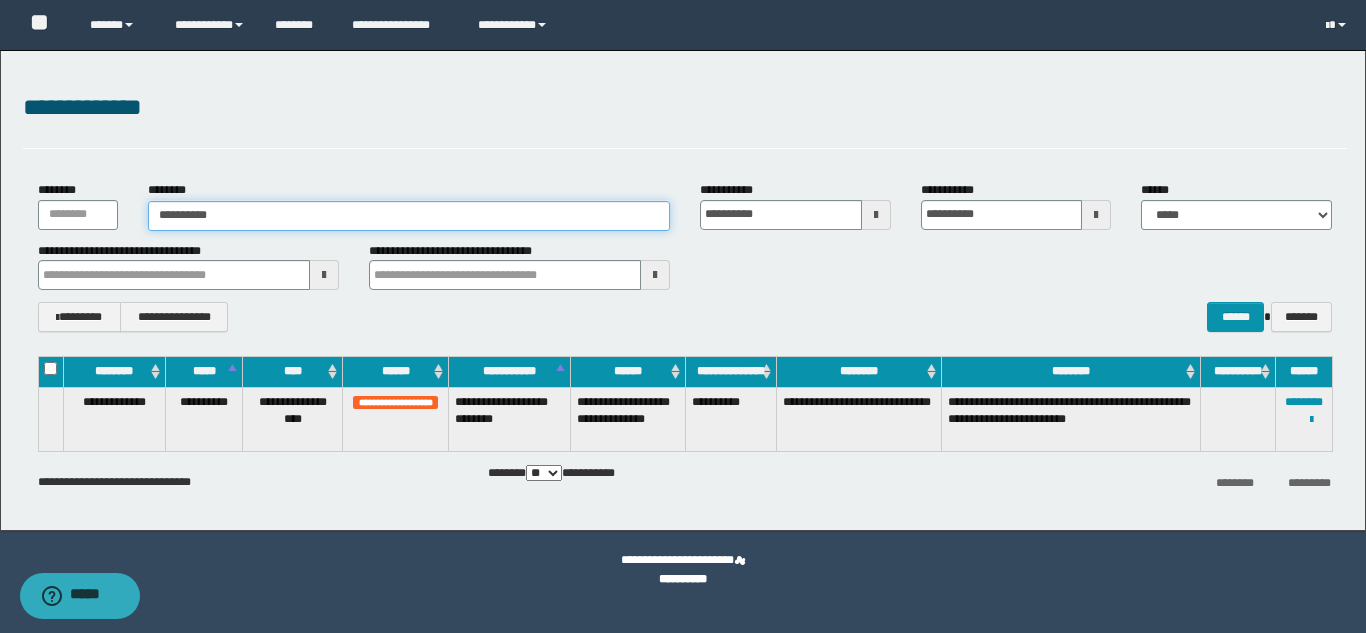 type on "**********" 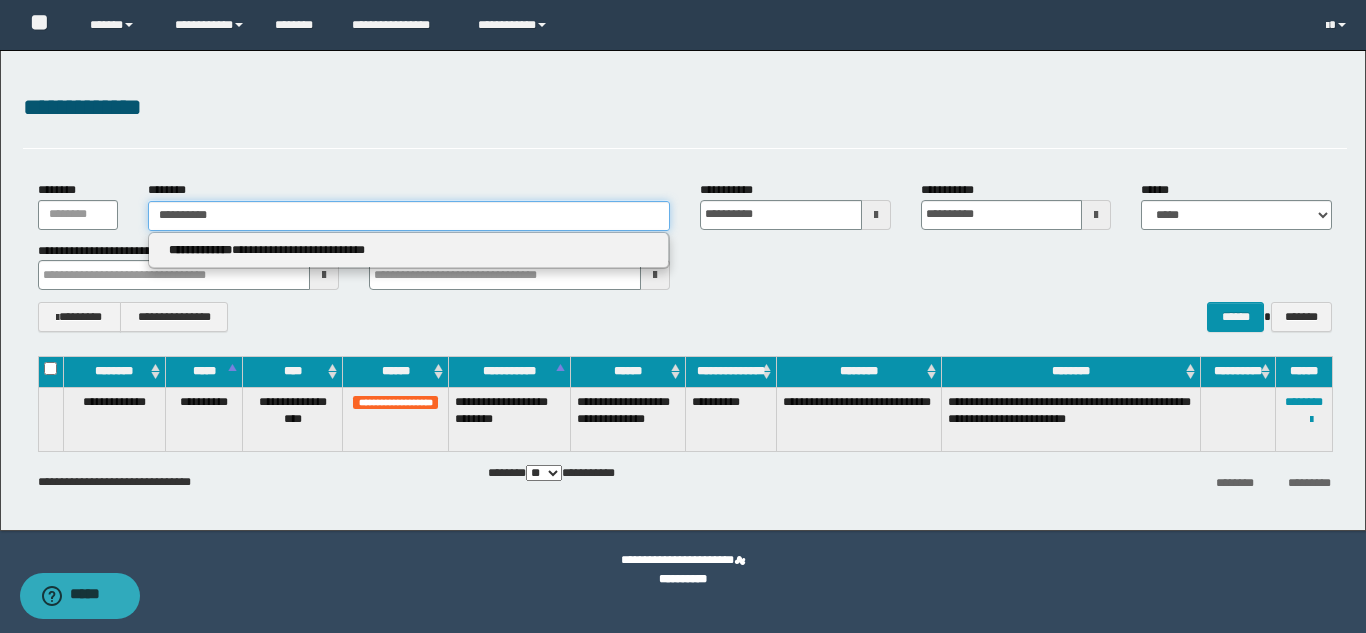 type on "**********" 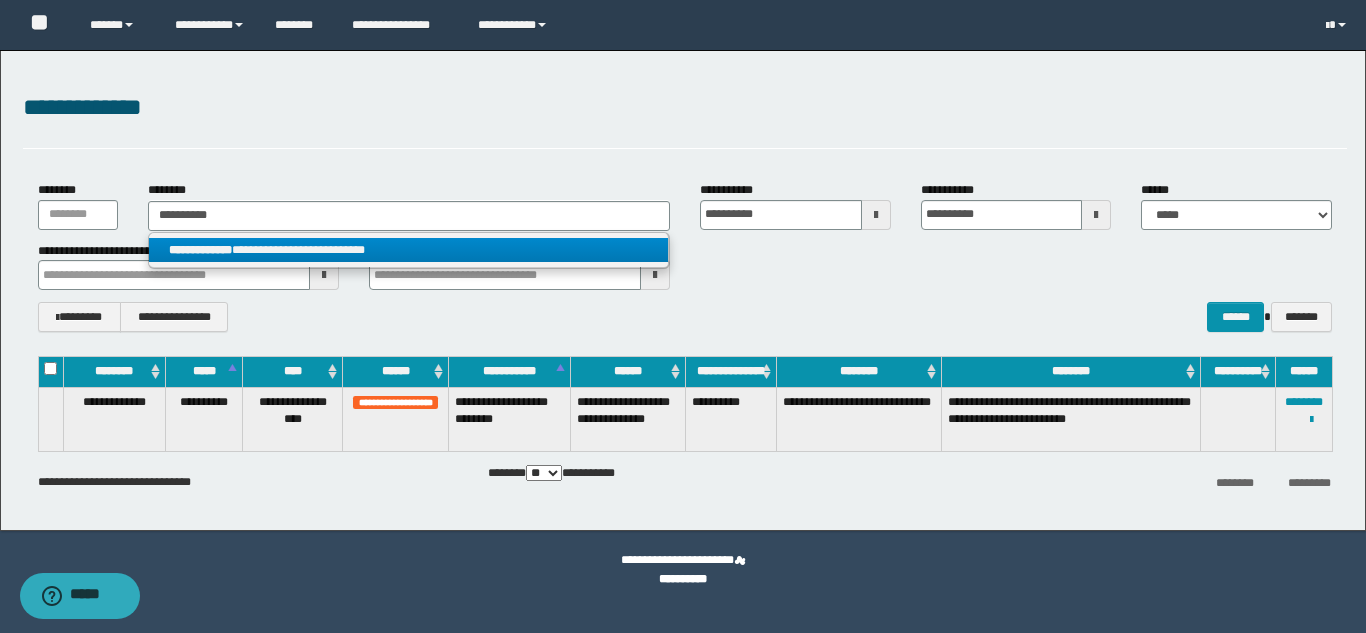 drag, startPoint x: 399, startPoint y: 243, endPoint x: 412, endPoint y: 265, distance: 25.553865 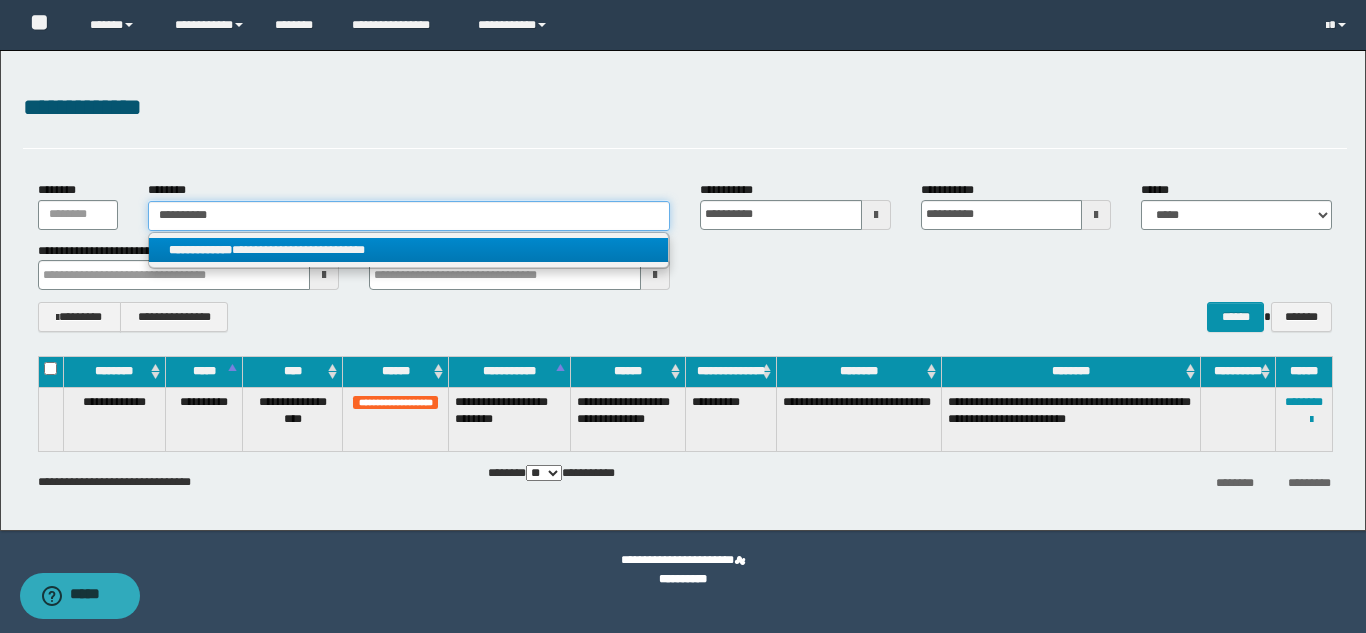 type 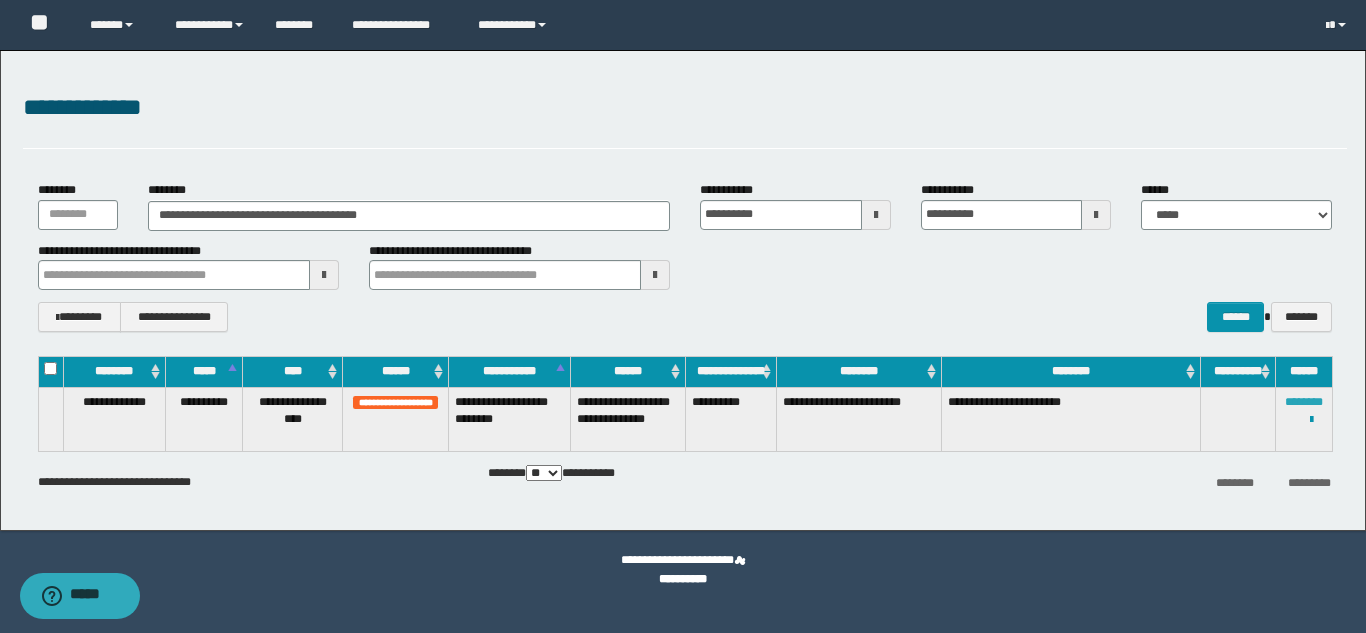click on "********" at bounding box center [1304, 402] 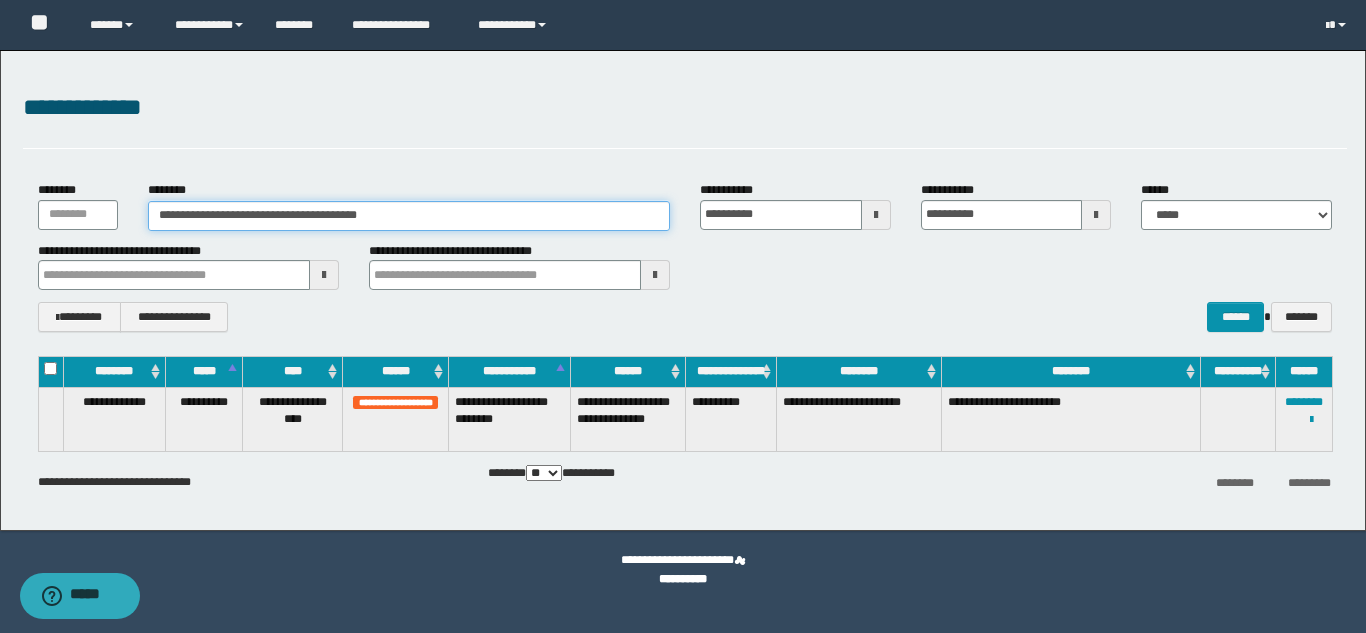 drag, startPoint x: 449, startPoint y: 215, endPoint x: 15, endPoint y: 225, distance: 434.1152 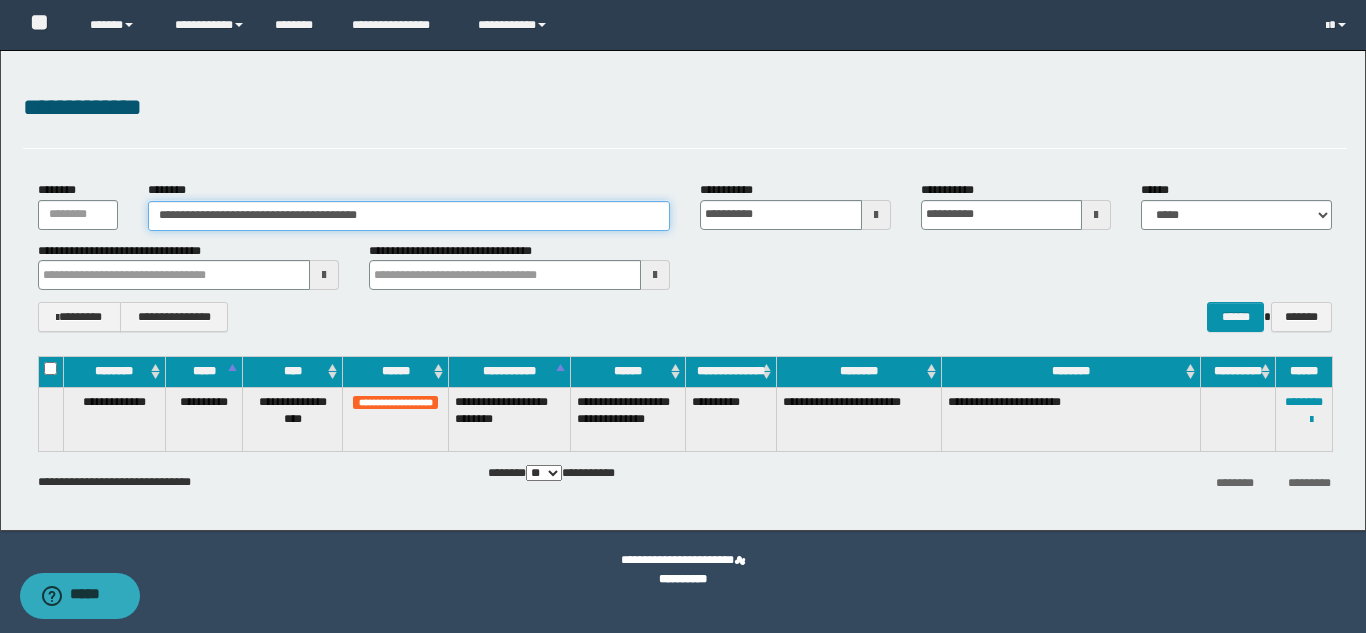 paste 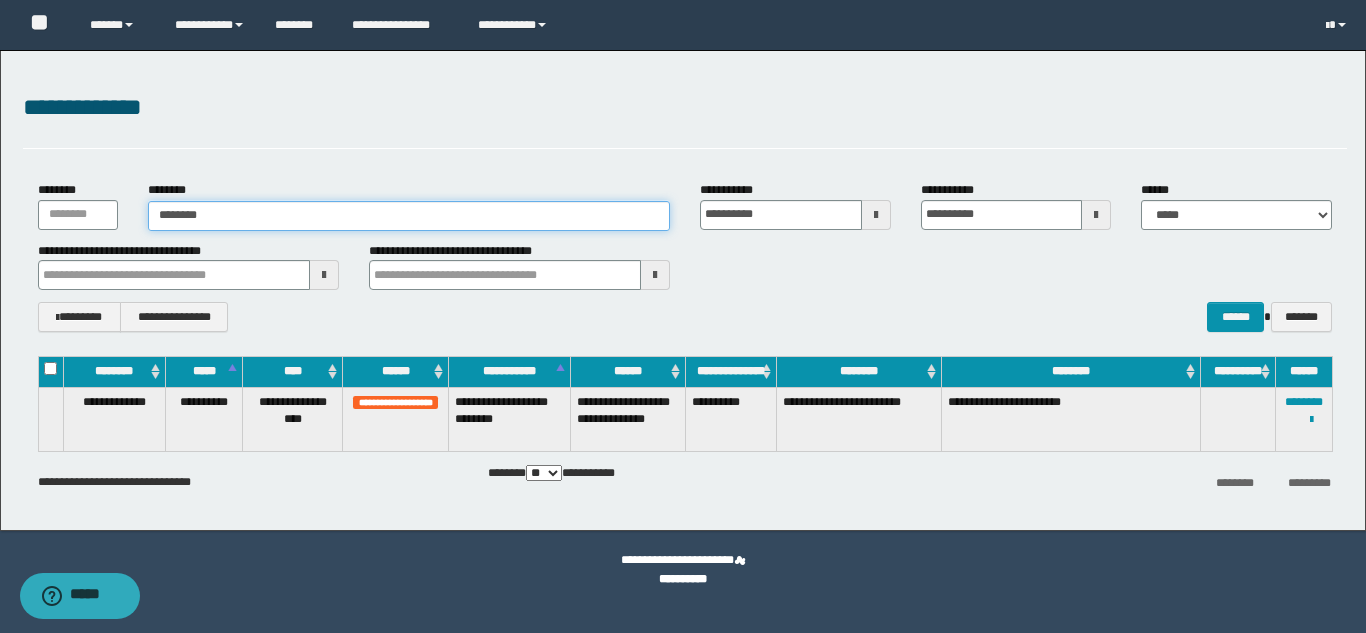 type on "********" 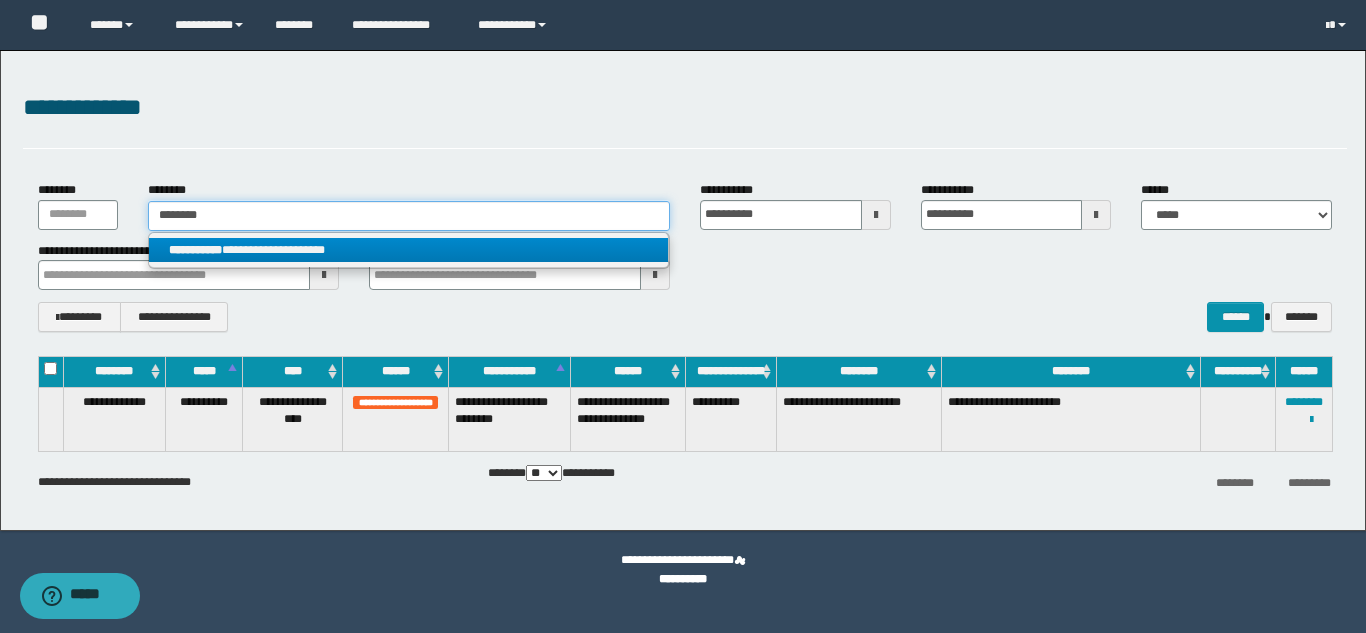 type on "********" 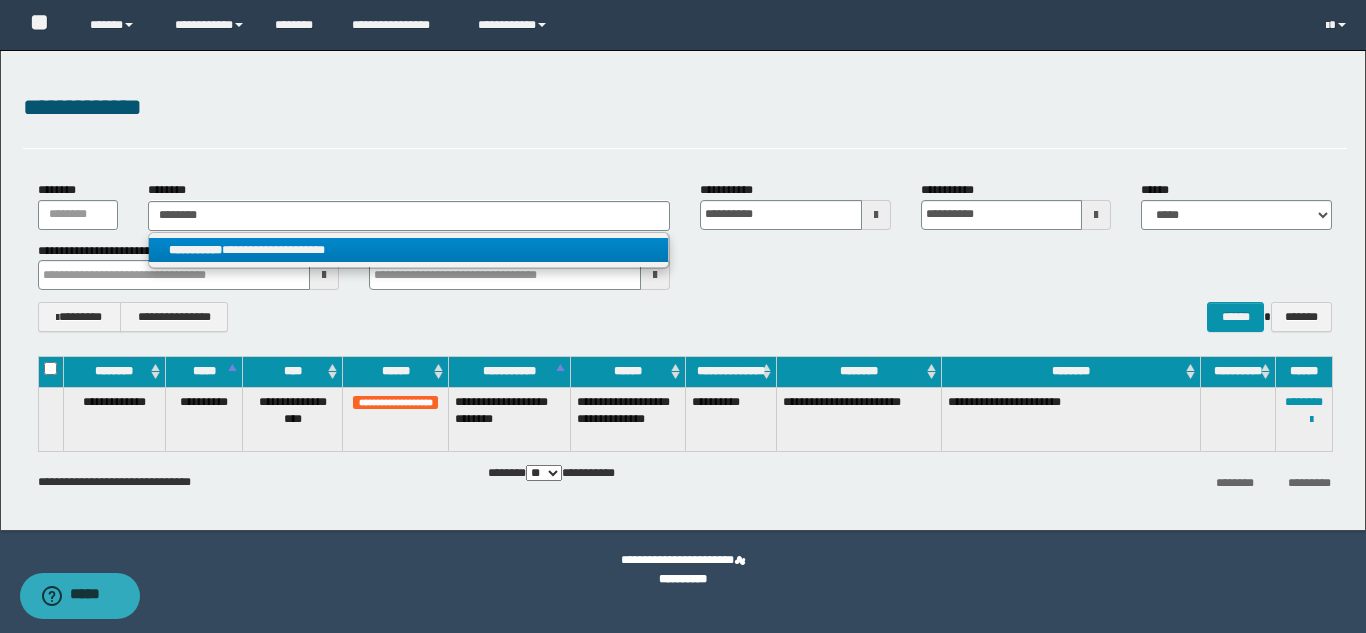 click on "**********" at bounding box center [408, 250] 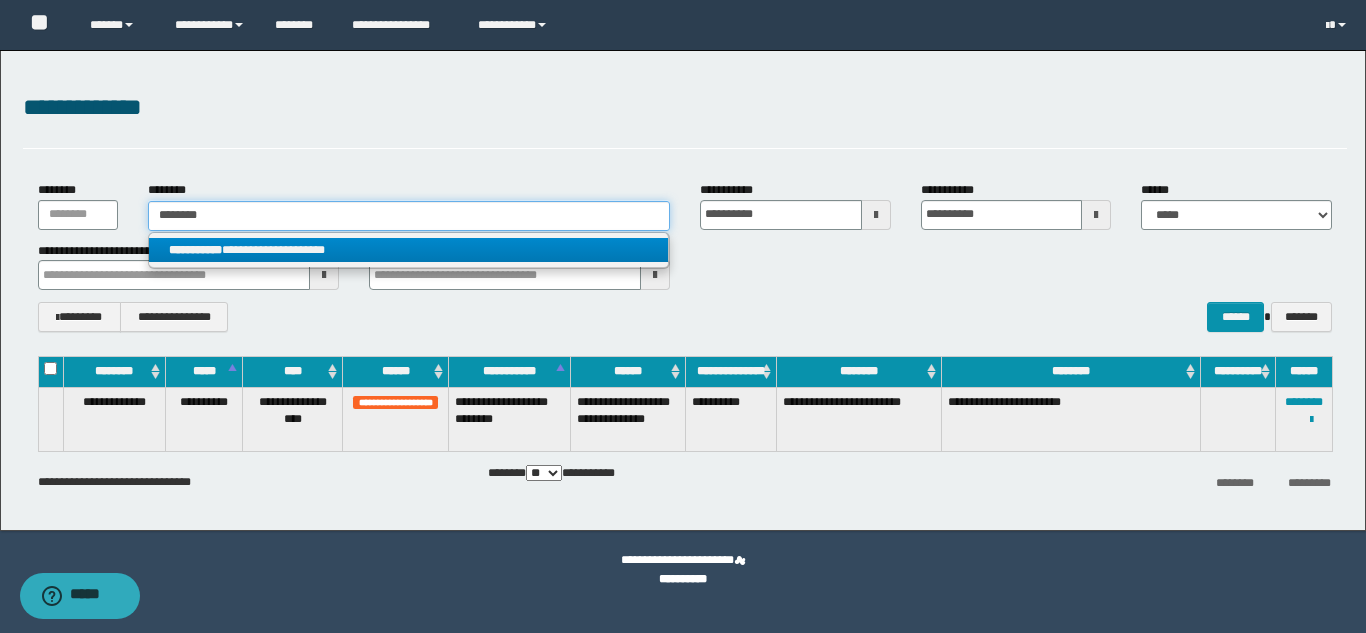 type 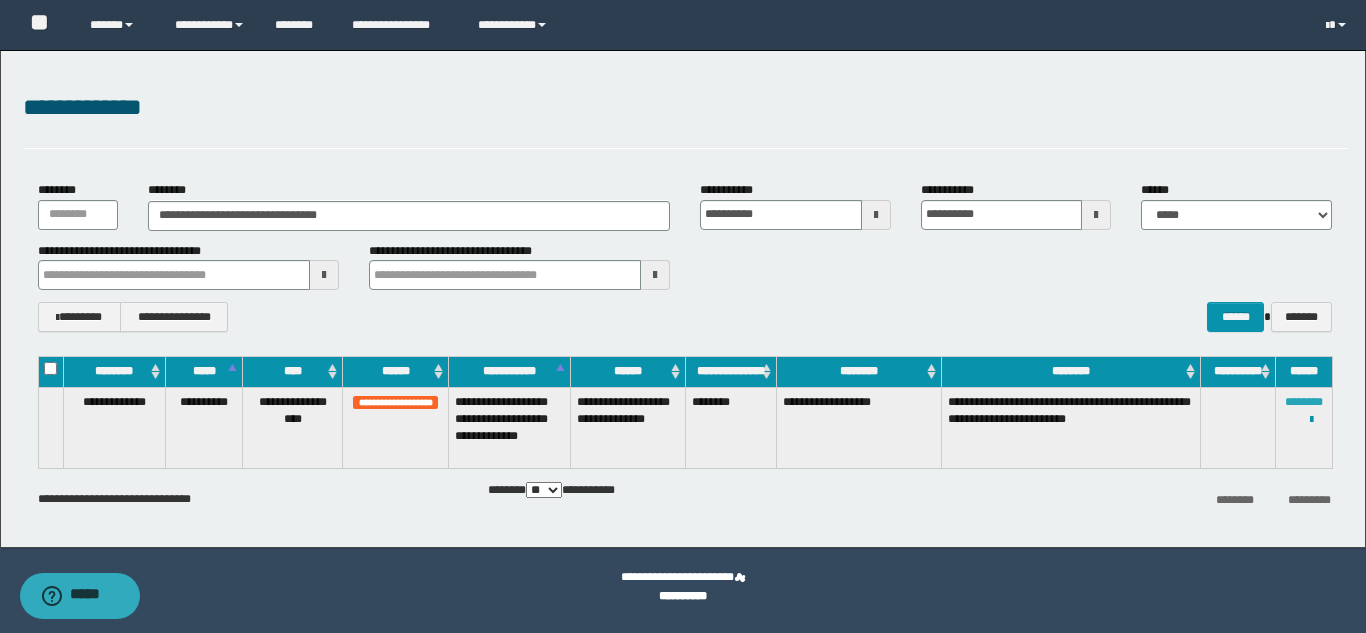 click on "********" at bounding box center [1304, 402] 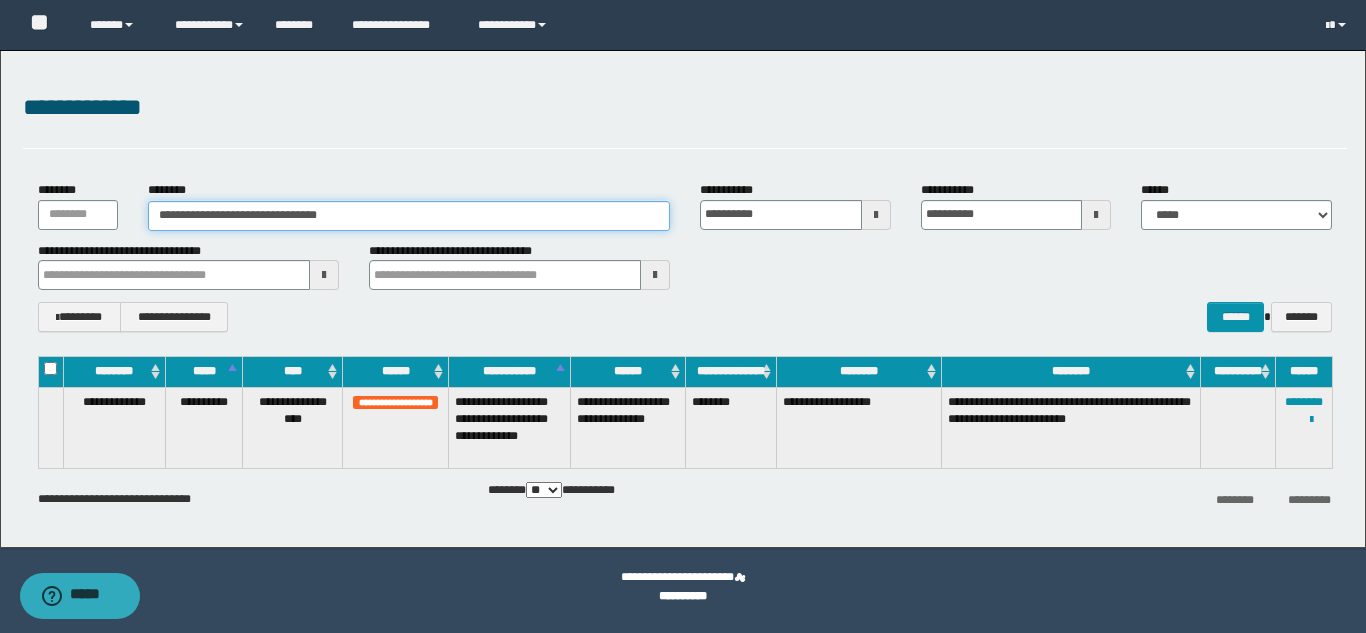 drag, startPoint x: 80, startPoint y: 211, endPoint x: 0, endPoint y: 211, distance: 80 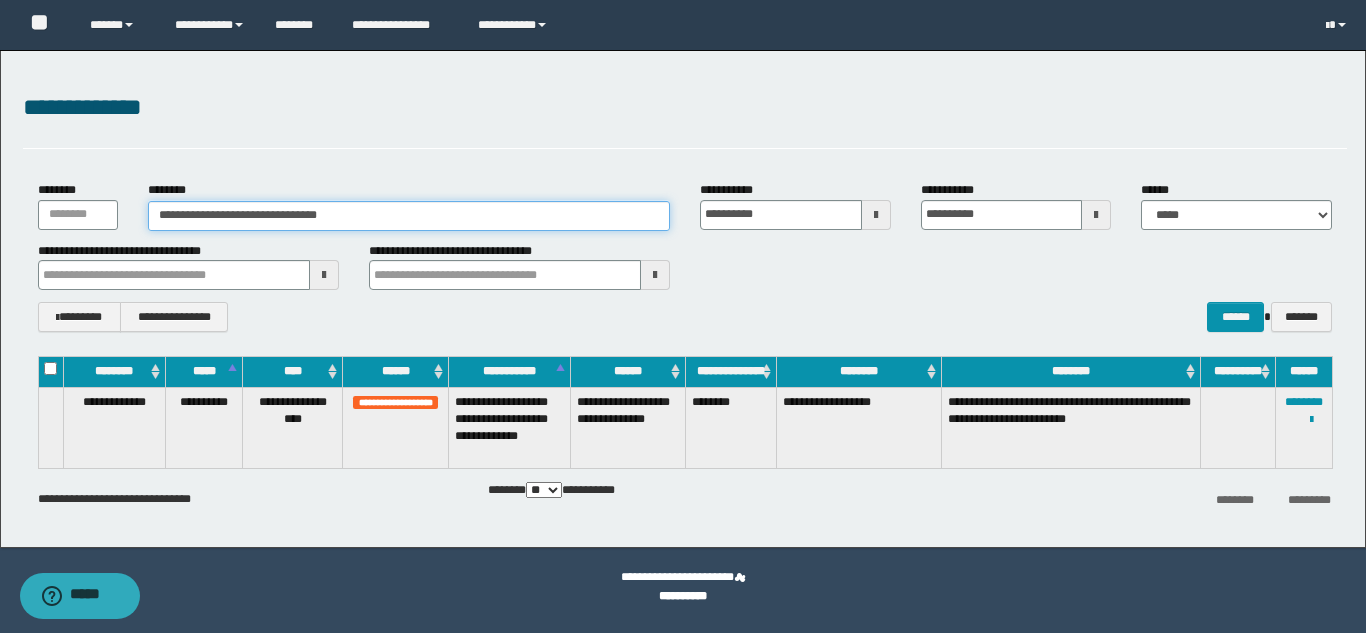 paste 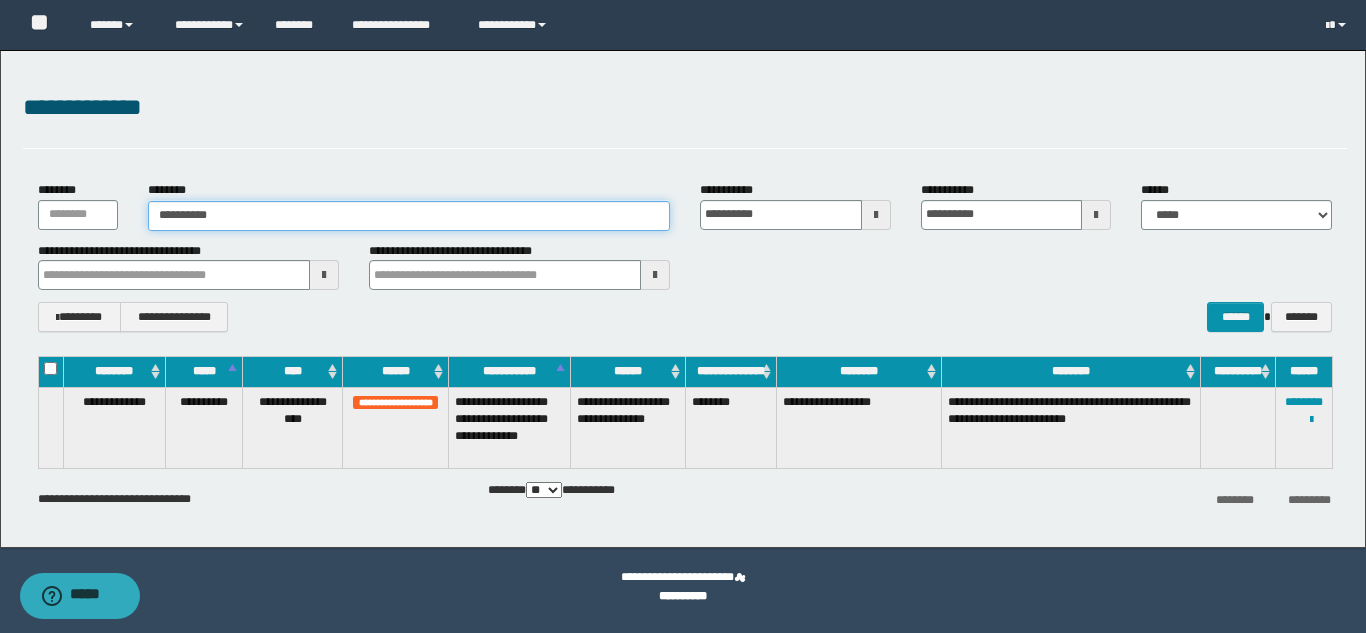 type on "**********" 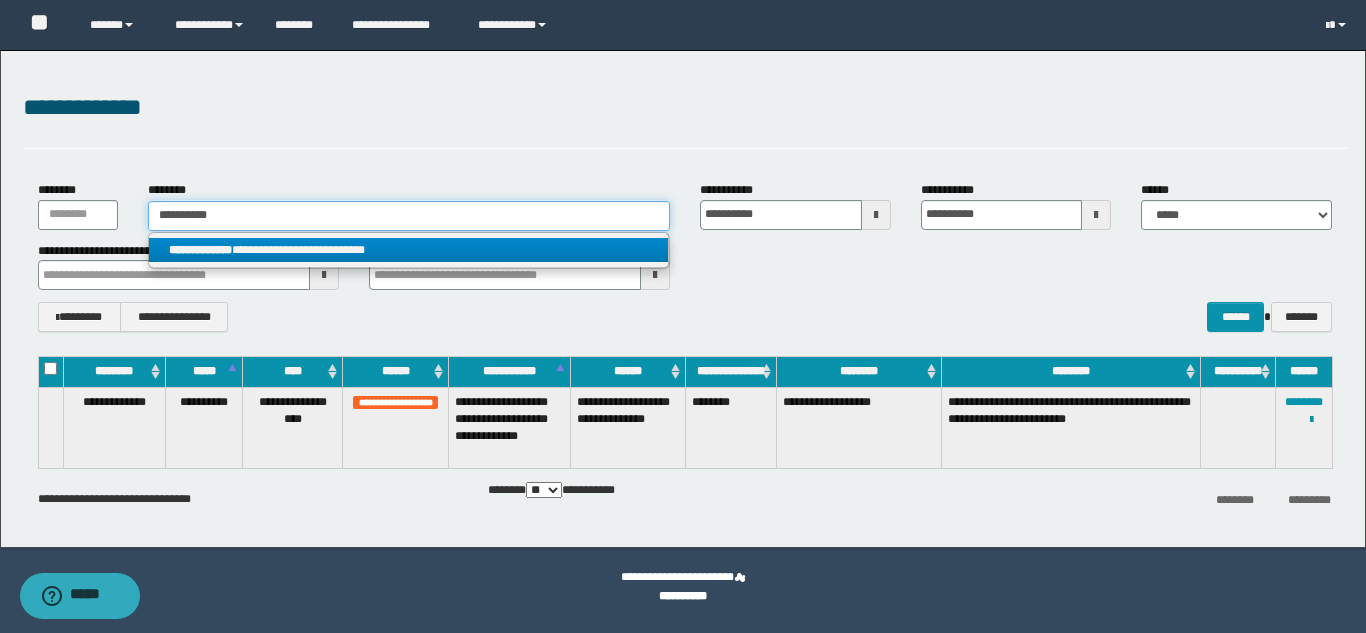type on "**********" 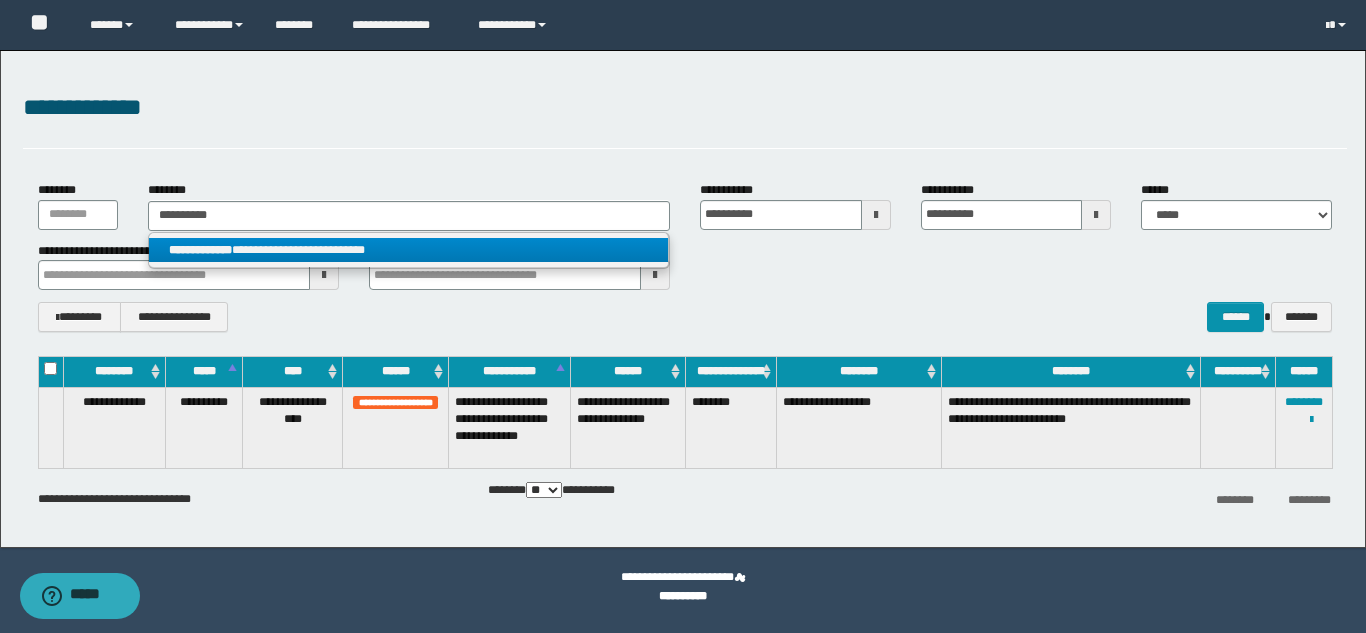 drag, startPoint x: 236, startPoint y: 244, endPoint x: 254, endPoint y: 250, distance: 18.973665 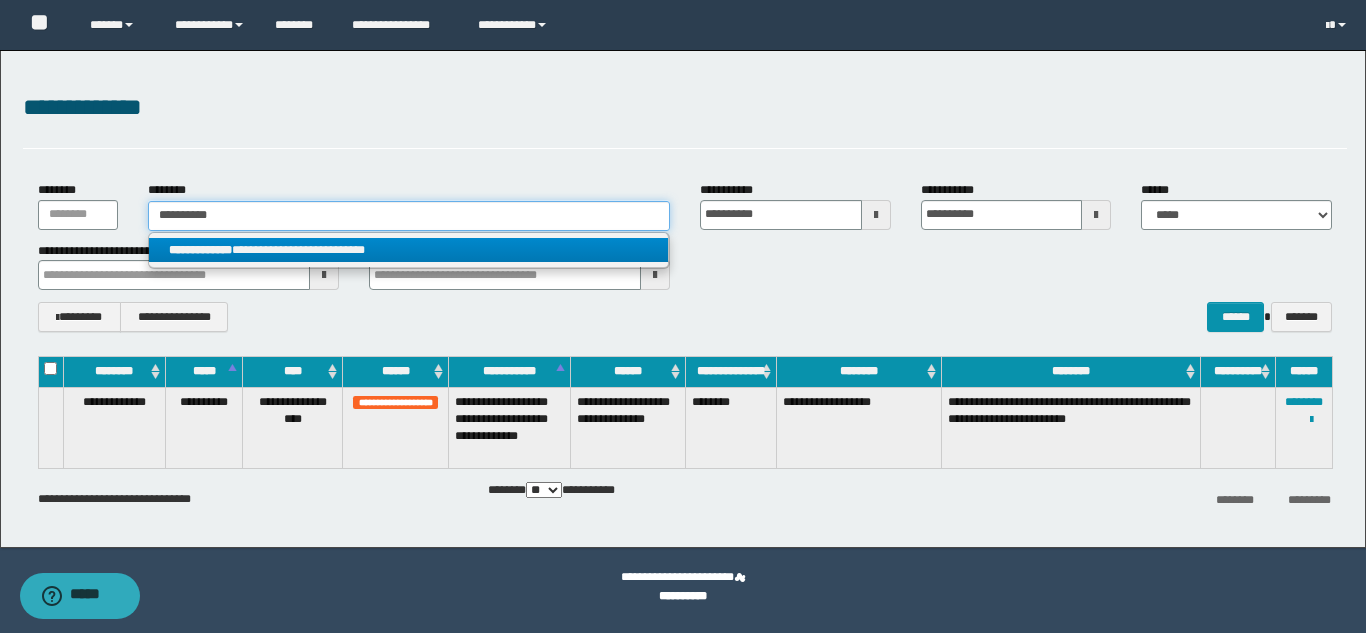 type 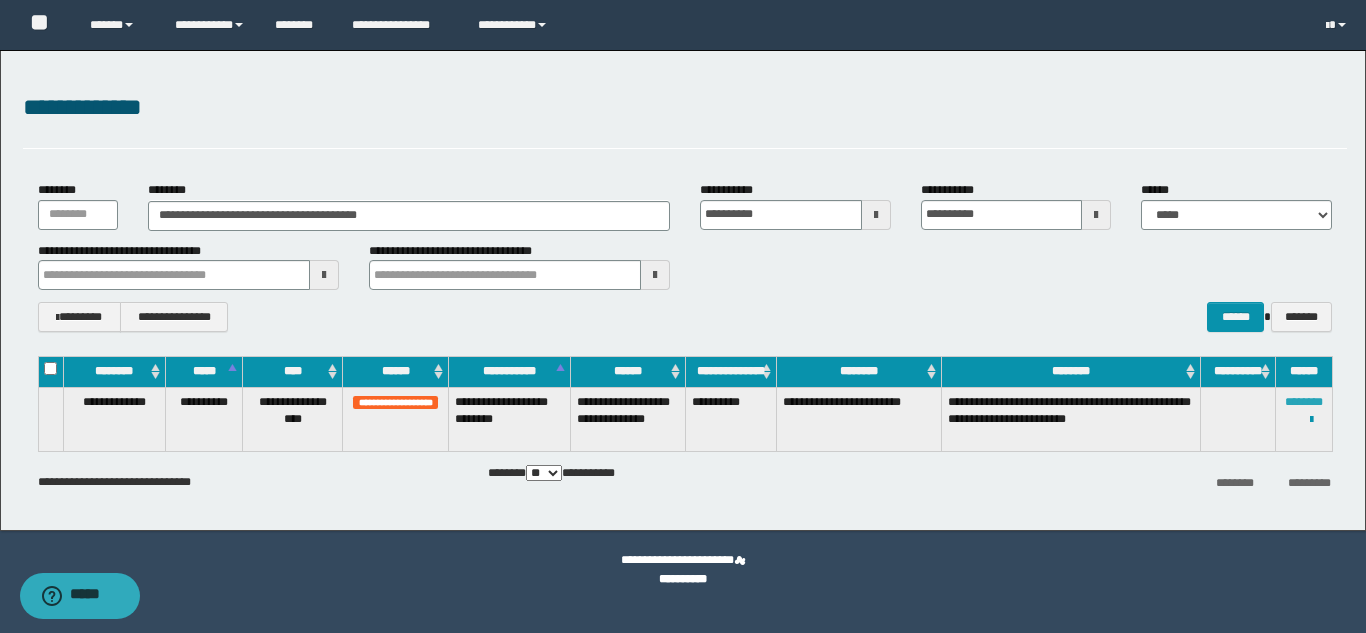 click on "********" at bounding box center [1304, 402] 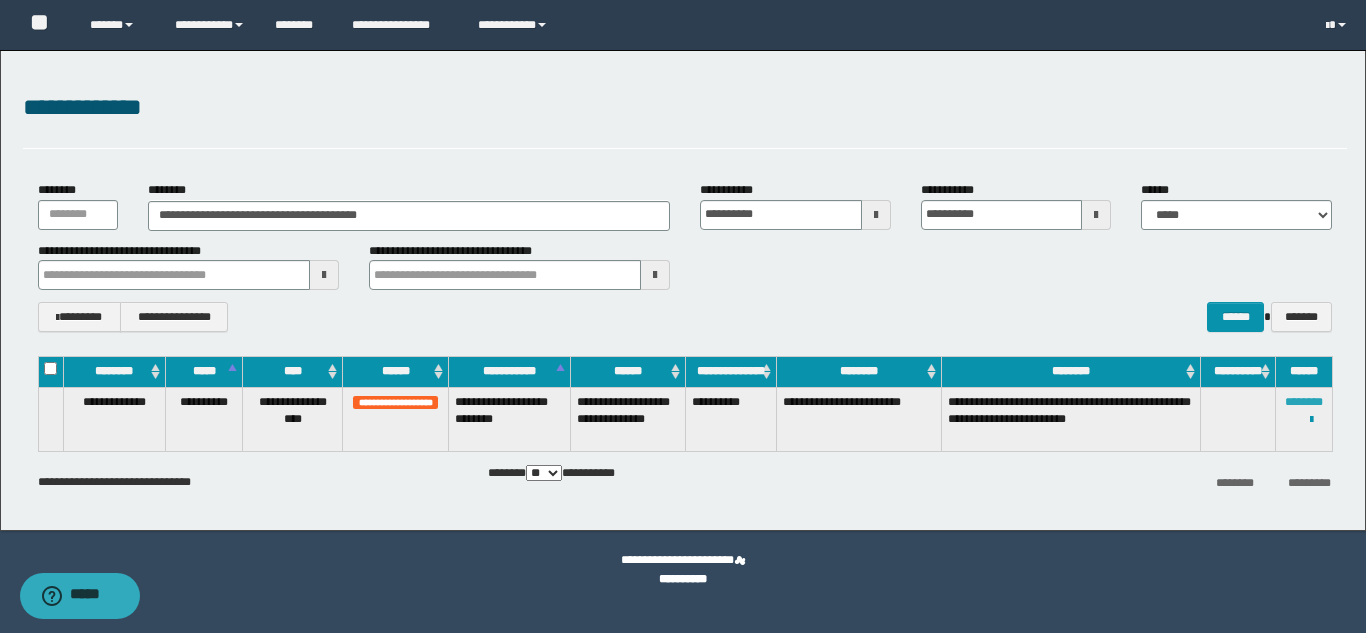 click on "********" at bounding box center (1304, 402) 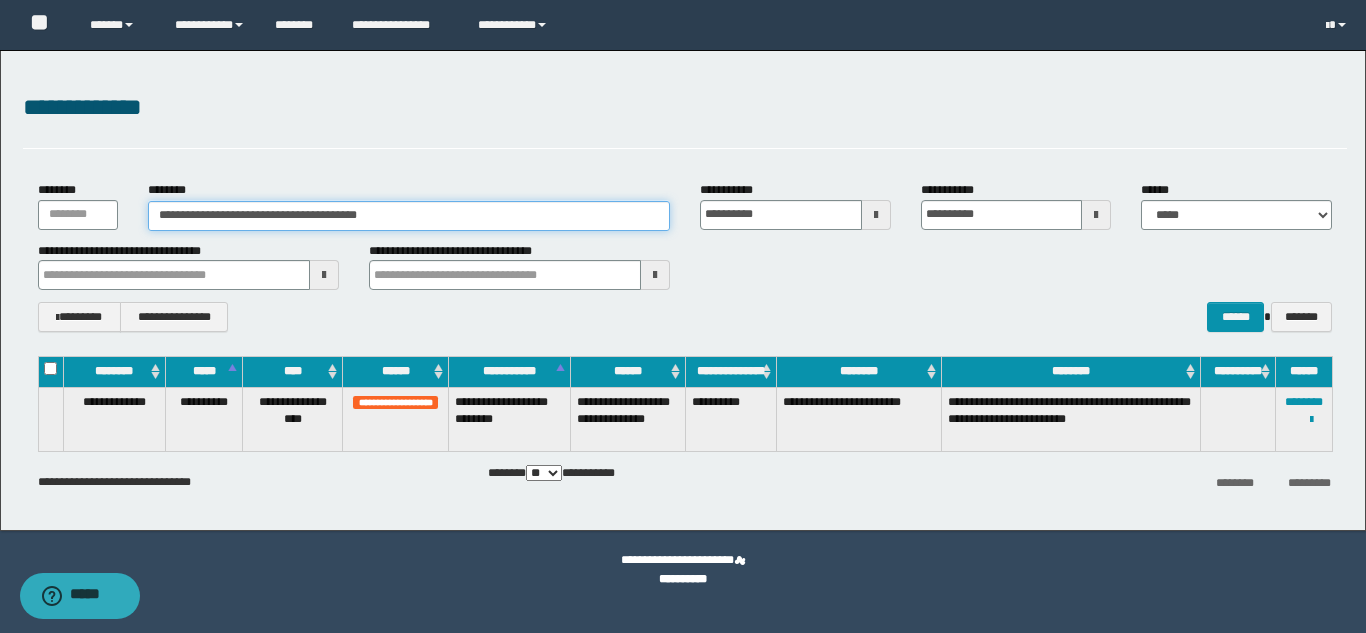 drag, startPoint x: 383, startPoint y: 213, endPoint x: 1, endPoint y: 182, distance: 383.2558 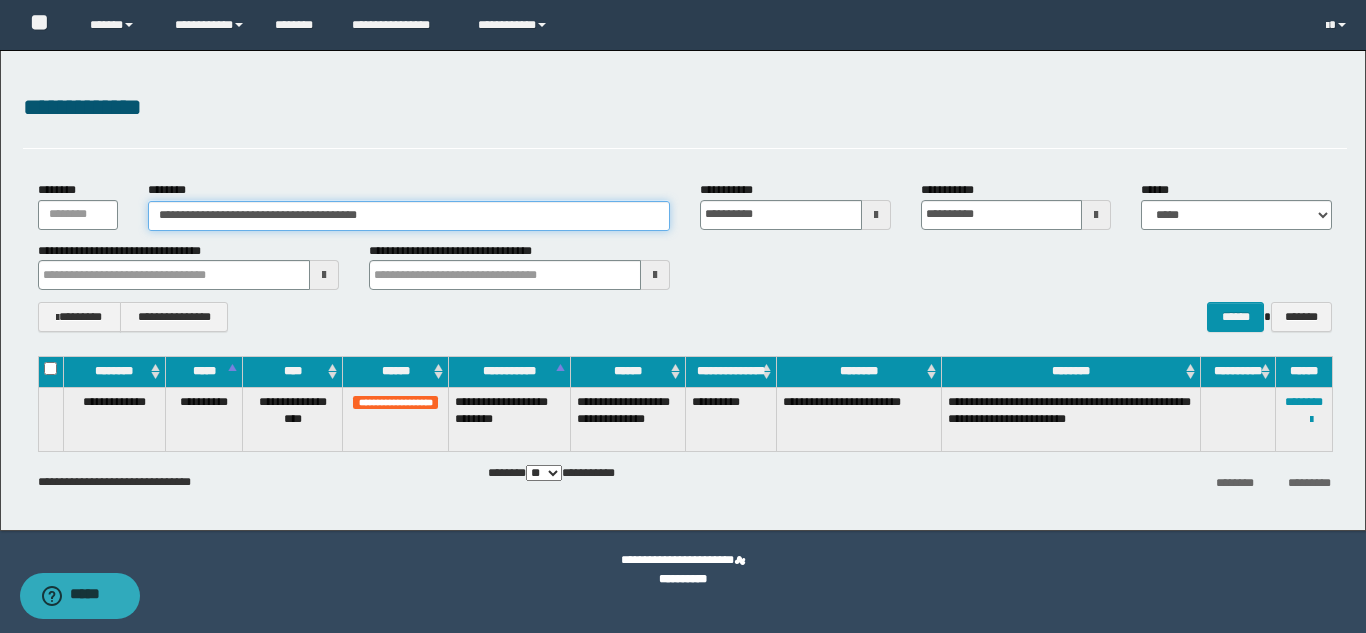 paste 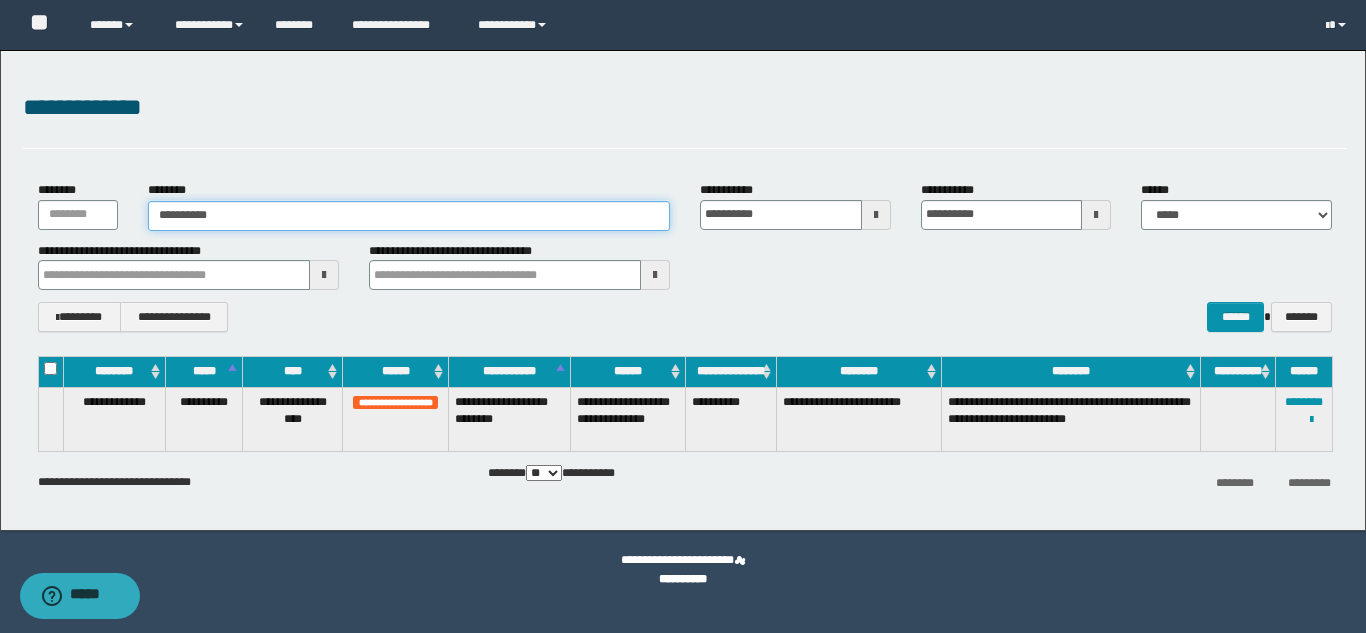 type on "**********" 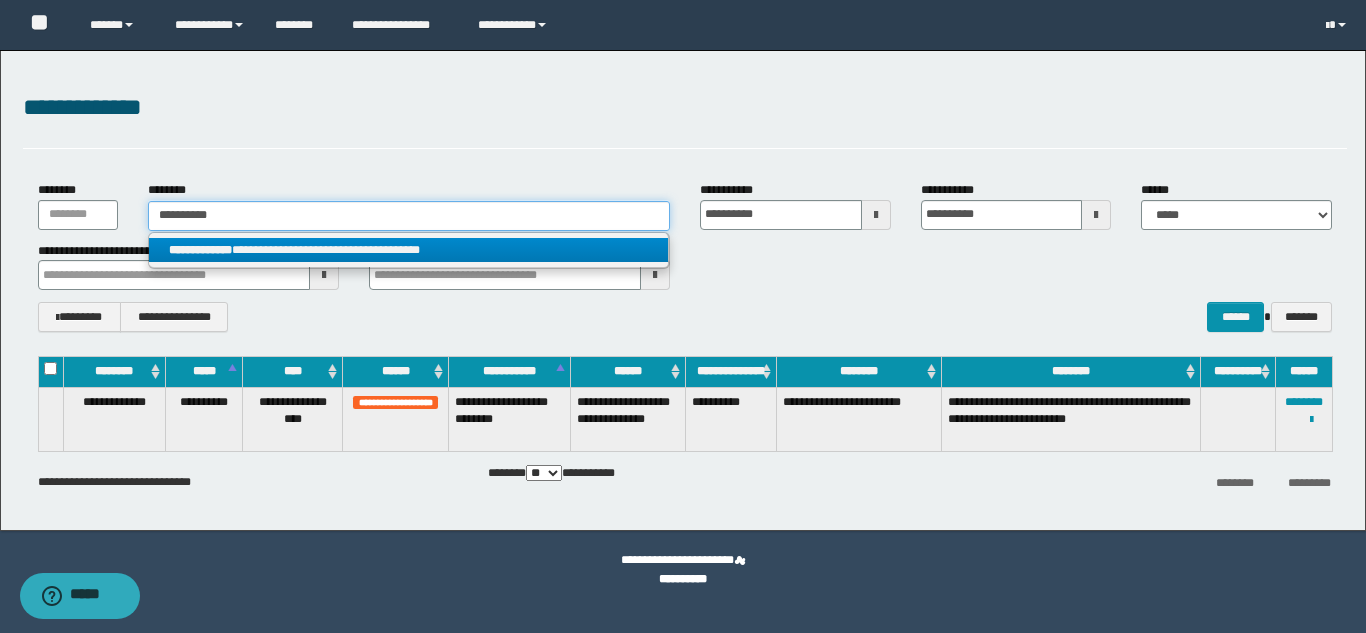 type on "**********" 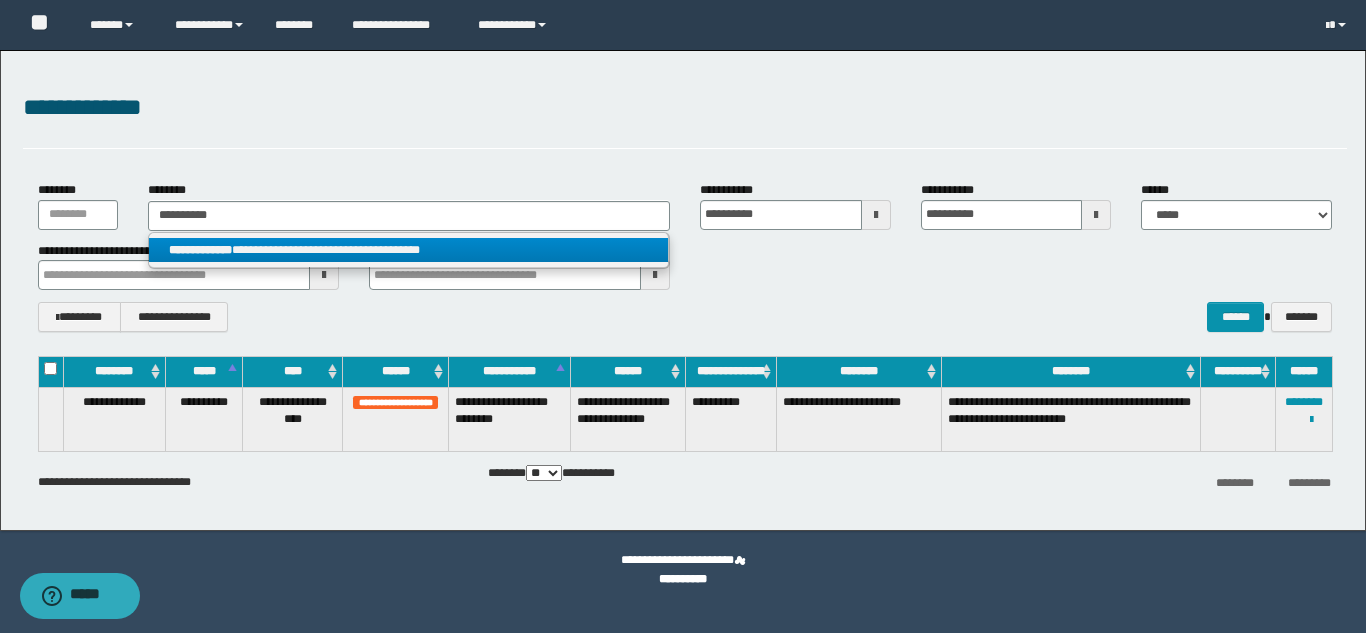 click on "**********" at bounding box center [408, 250] 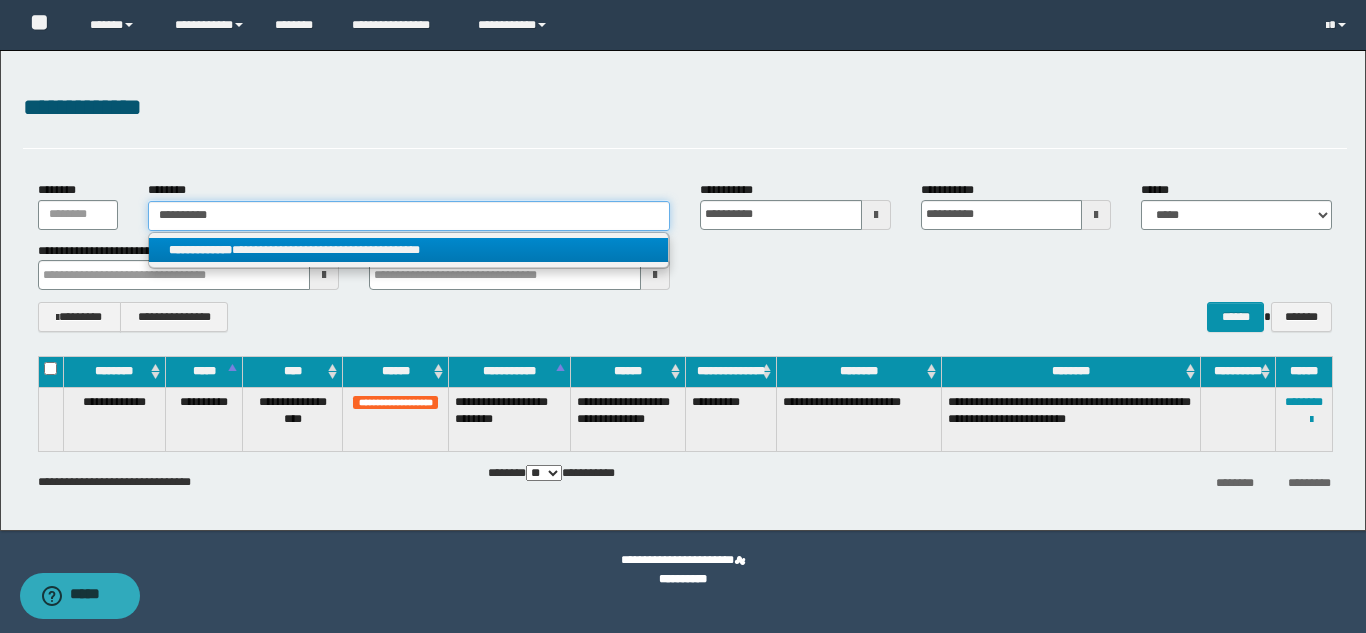 type 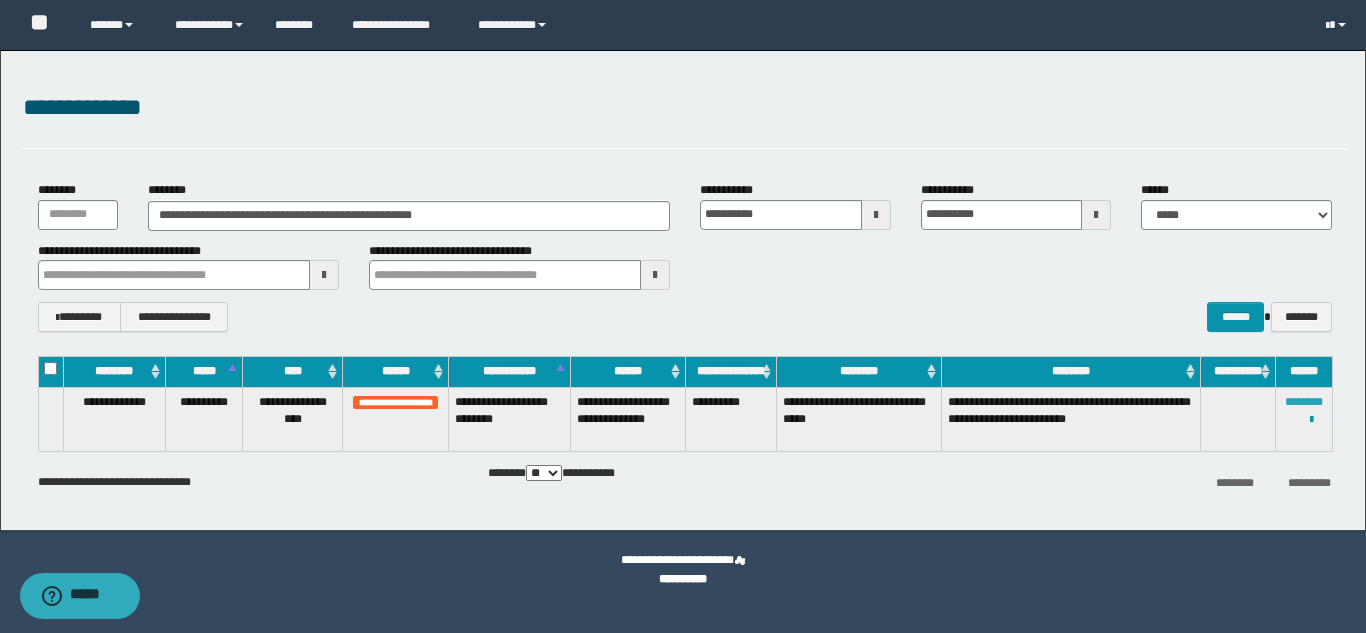 click on "********" at bounding box center [1304, 402] 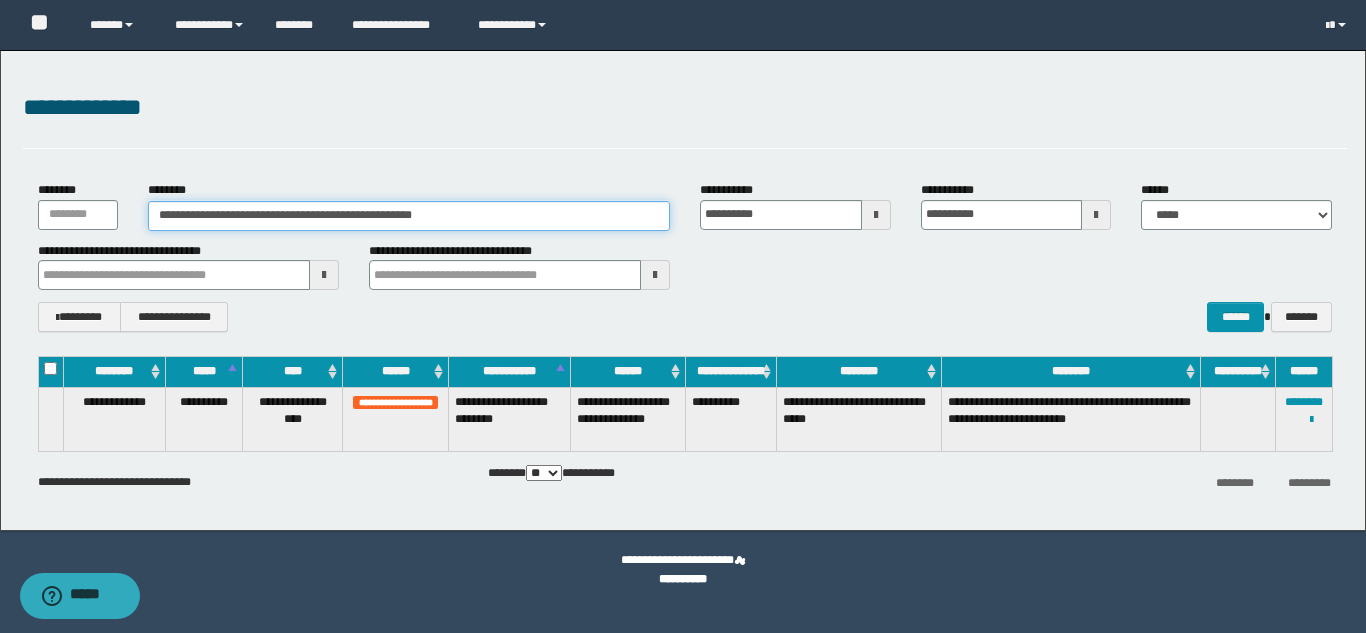 drag, startPoint x: 454, startPoint y: 206, endPoint x: 82, endPoint y: 203, distance: 372.0121 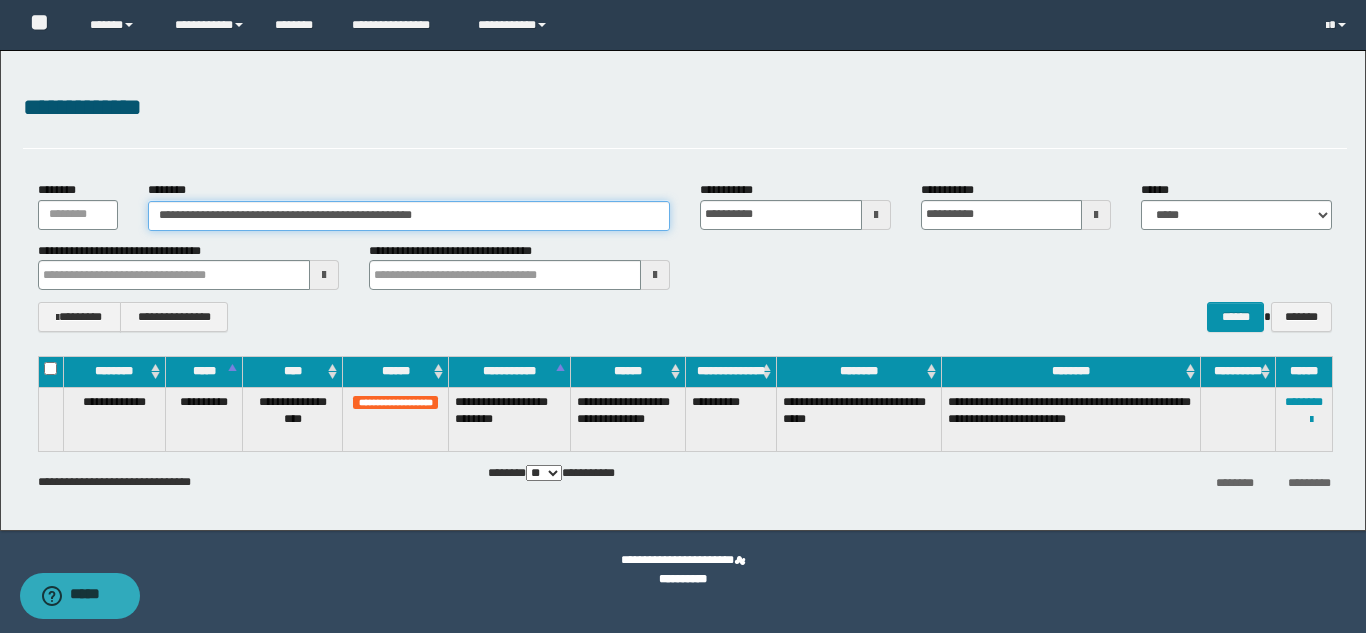 paste 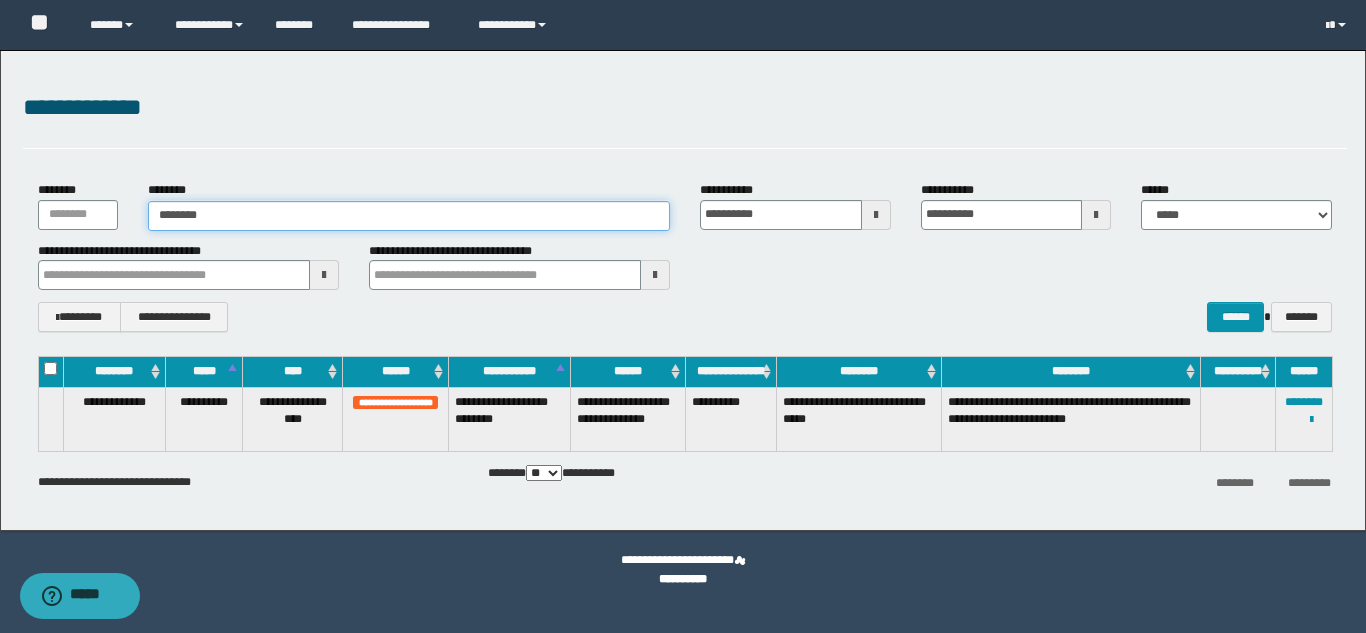 type on "********" 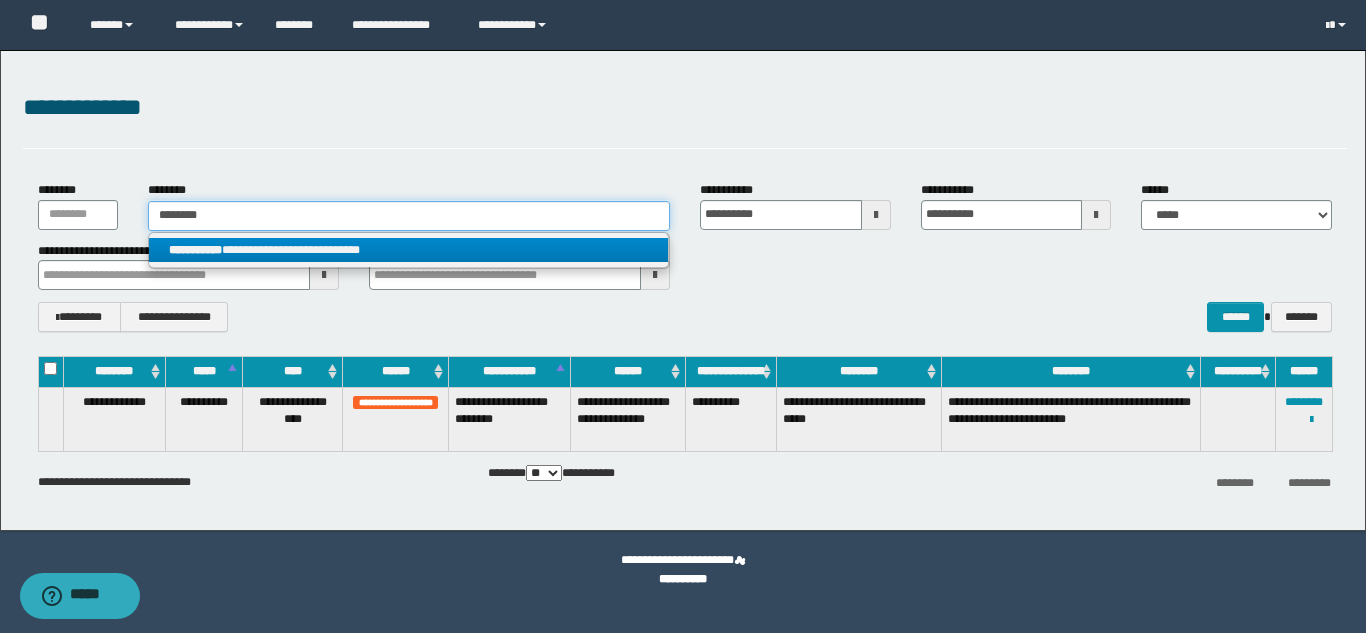 type on "********" 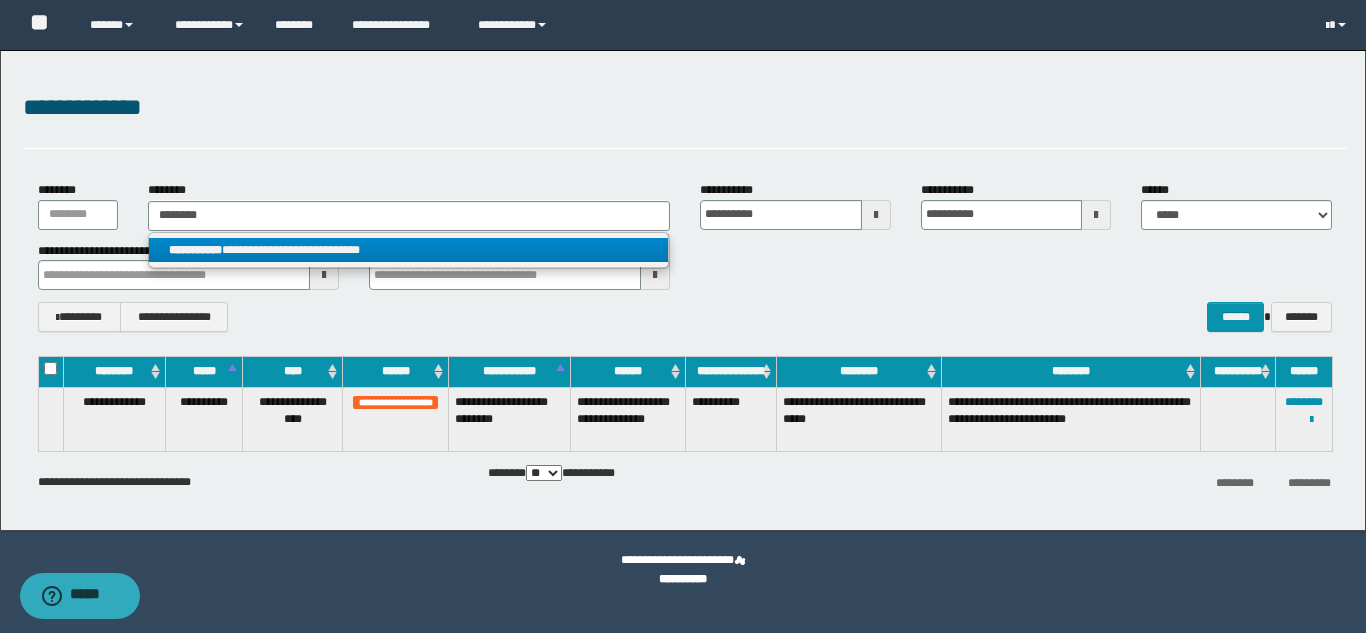 click on "**********" at bounding box center (409, 251) 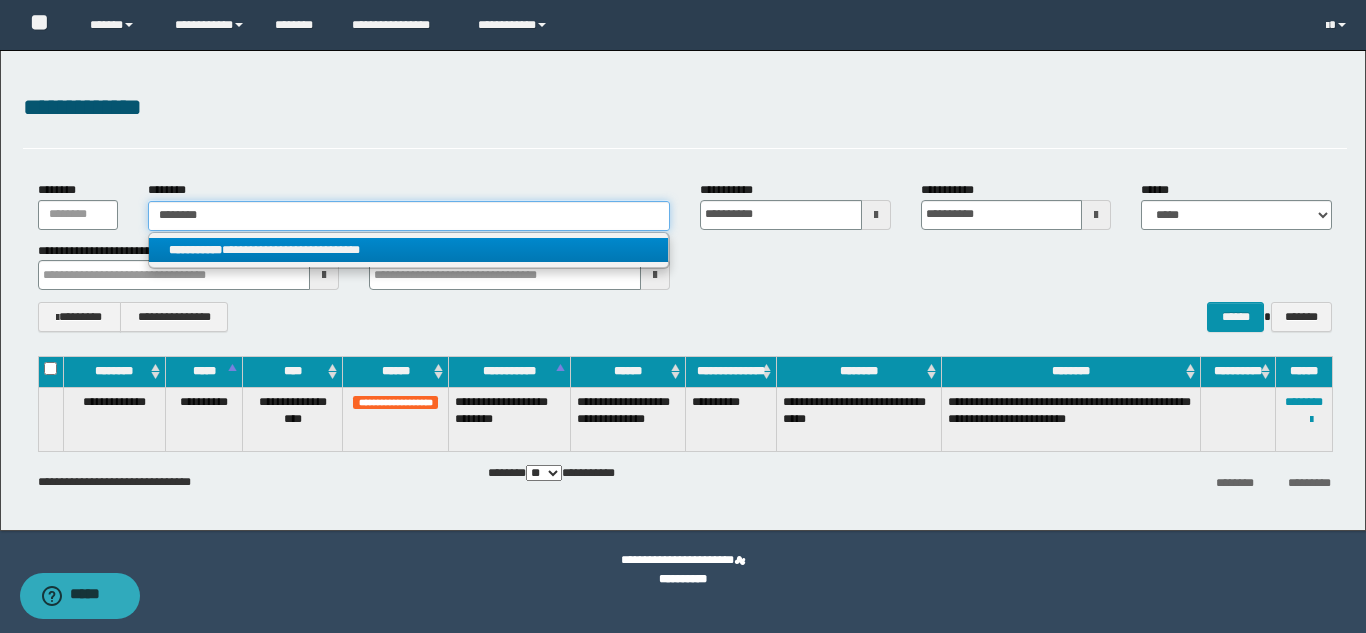 type 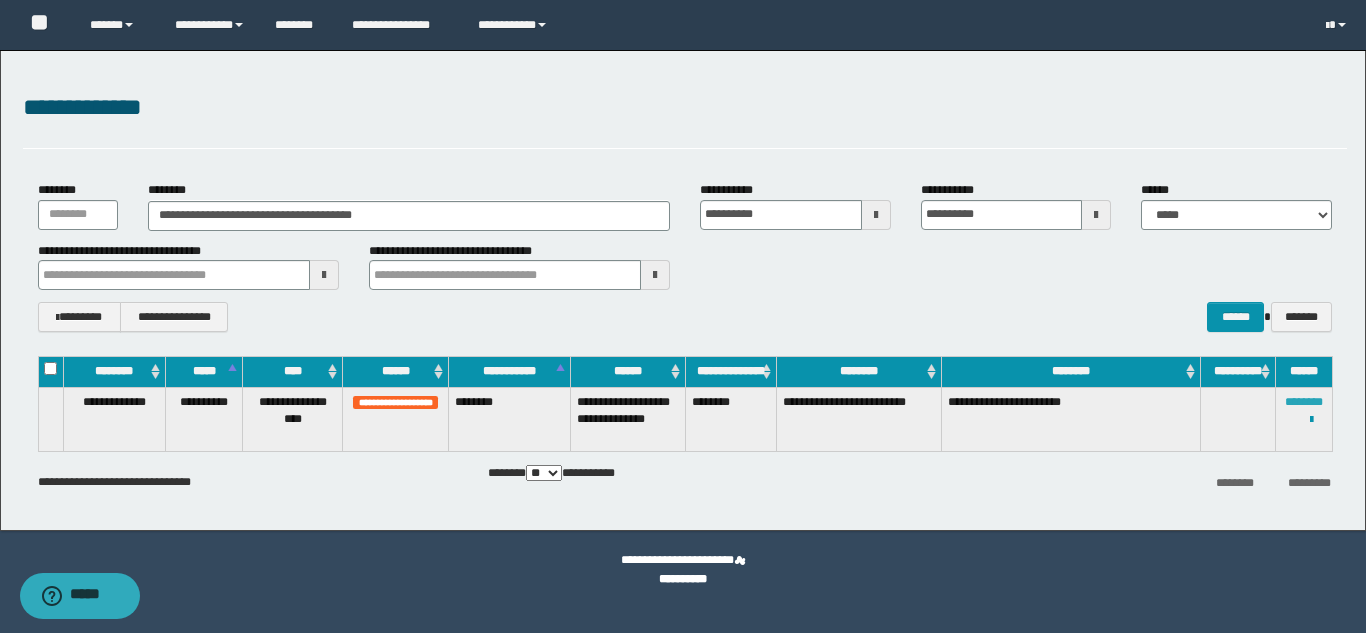 click on "********" at bounding box center (1304, 402) 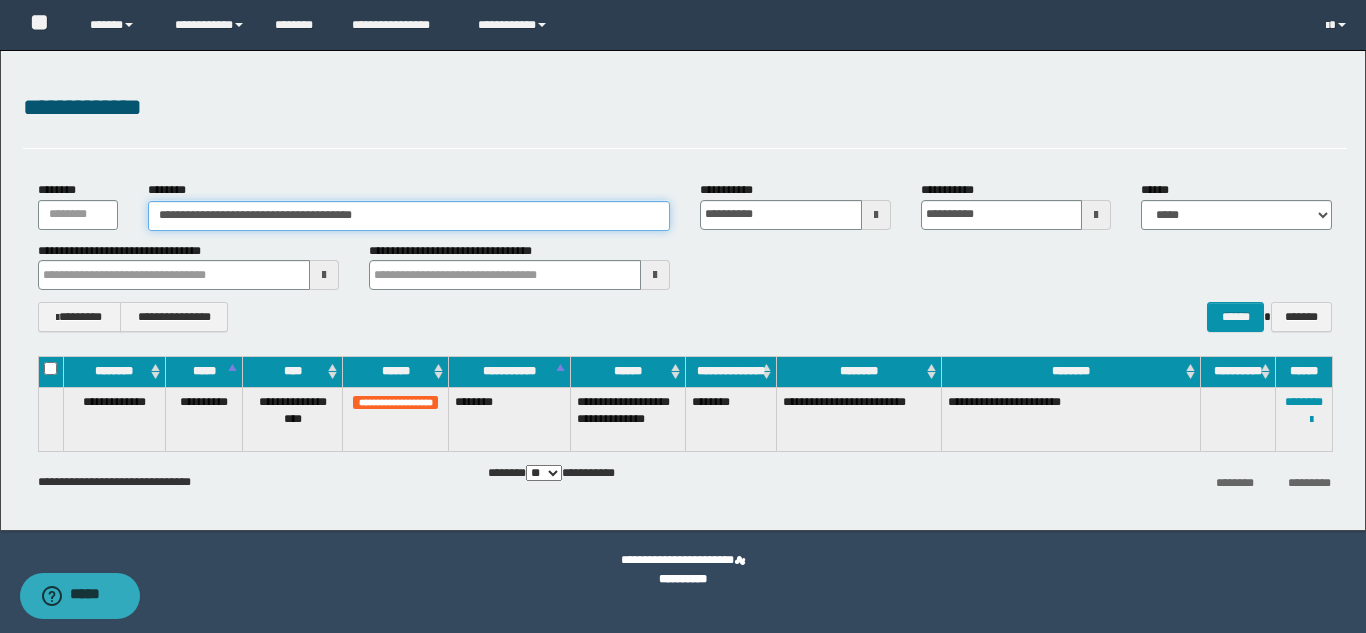 drag, startPoint x: 394, startPoint y: 213, endPoint x: 0, endPoint y: 226, distance: 394.21442 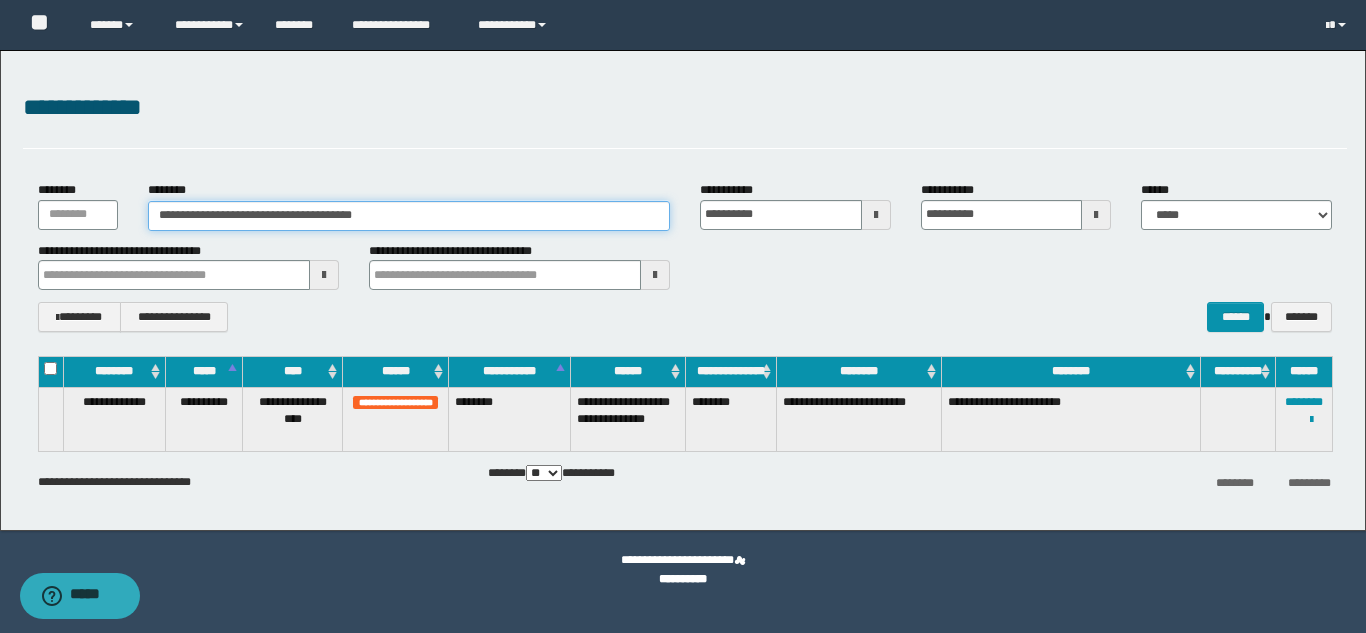 paste 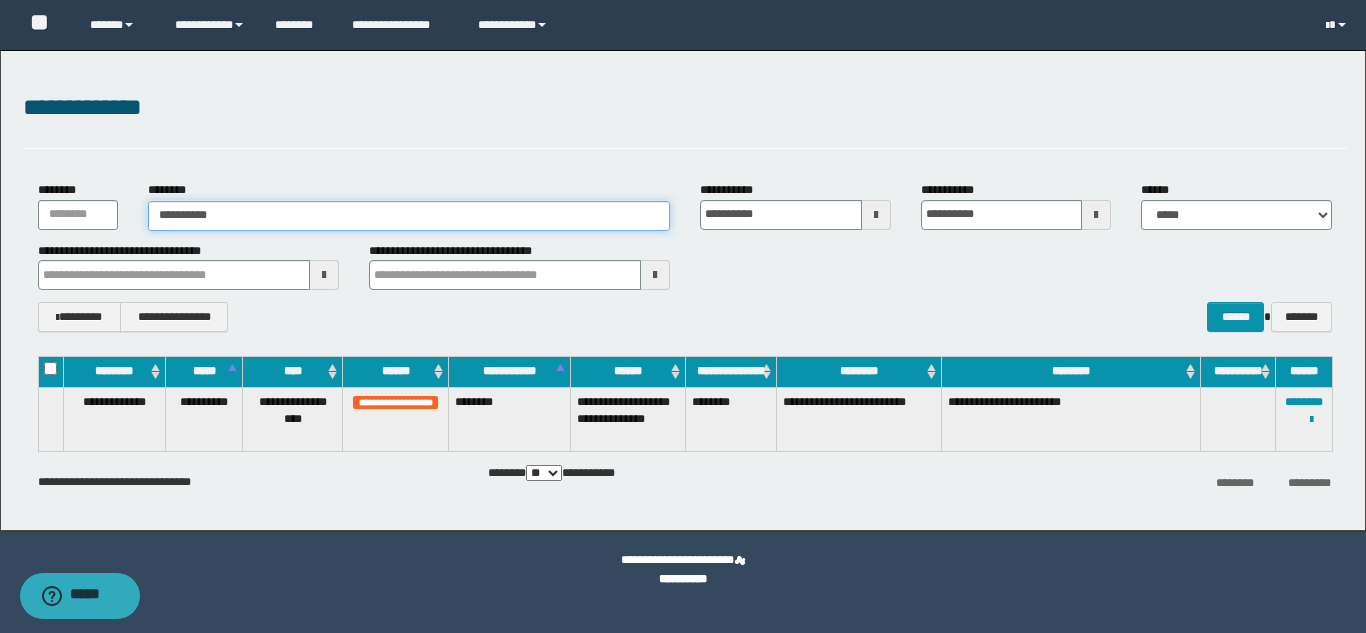 type on "**********" 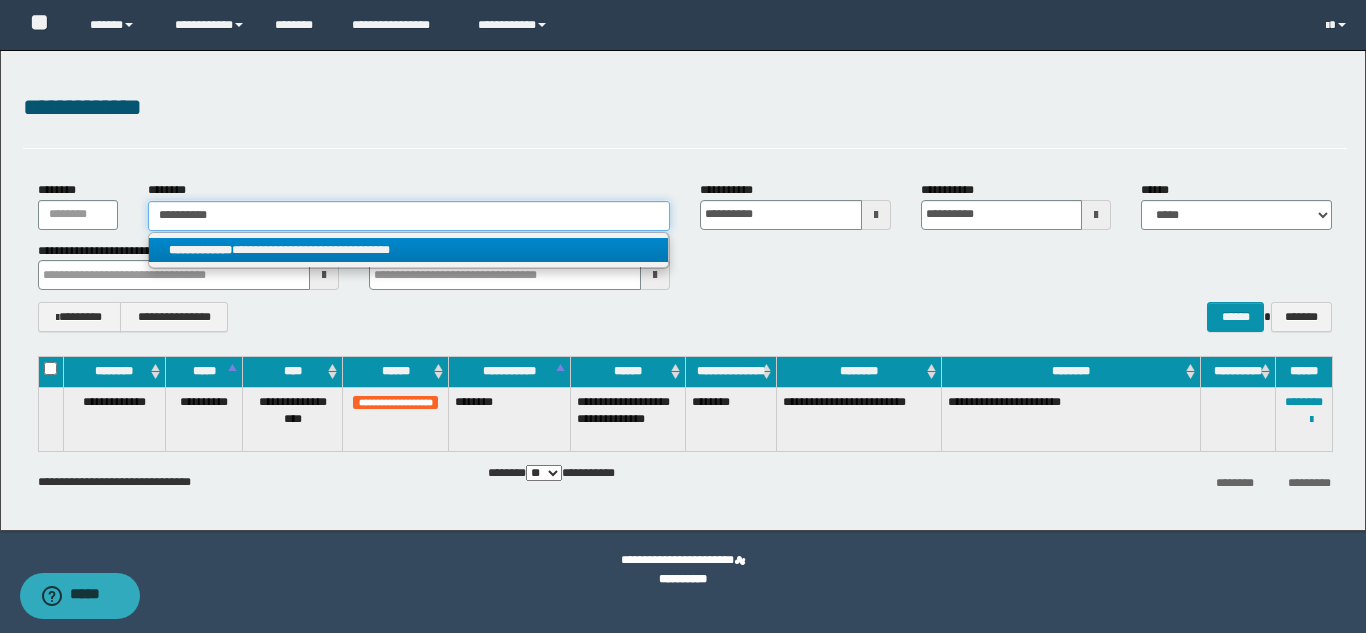 click on "**********" at bounding box center [409, 216] 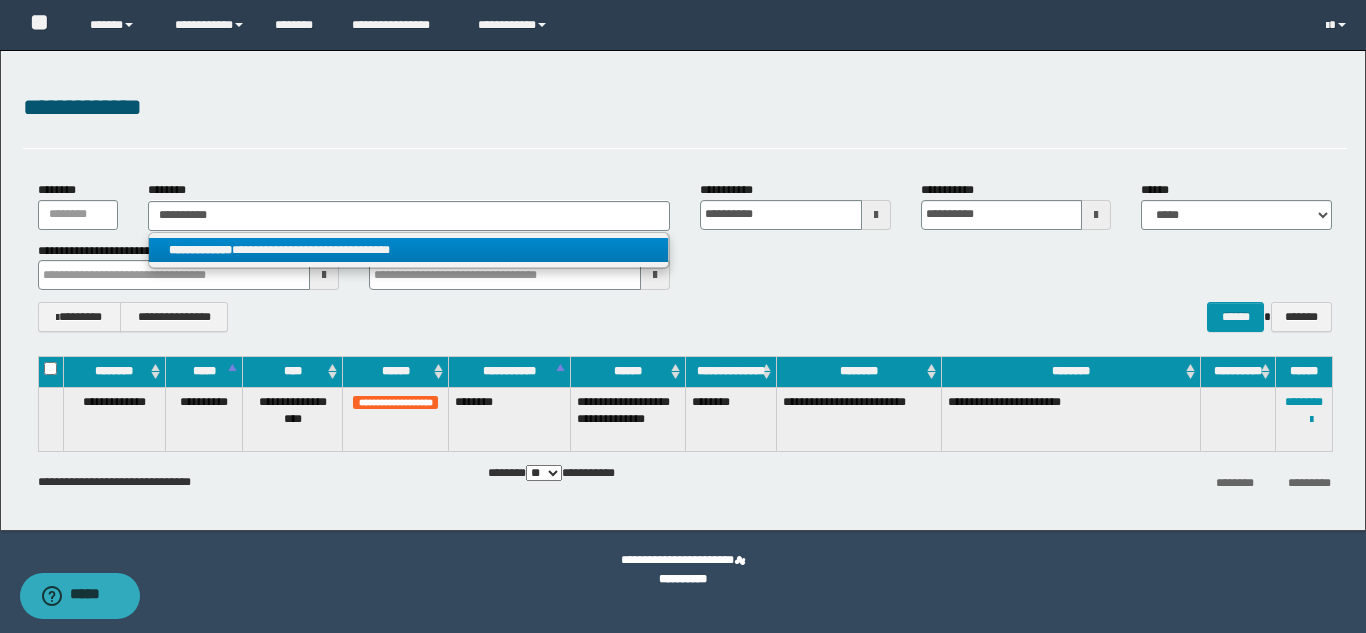 click on "**********" at bounding box center [408, 250] 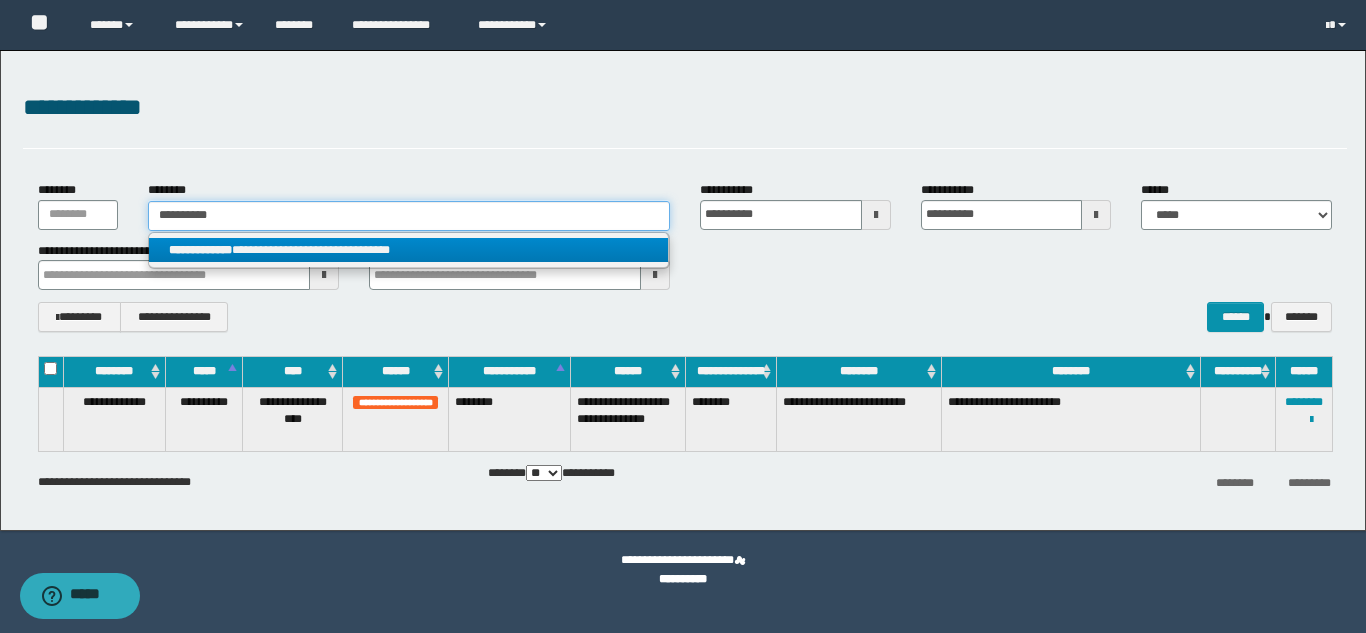 type 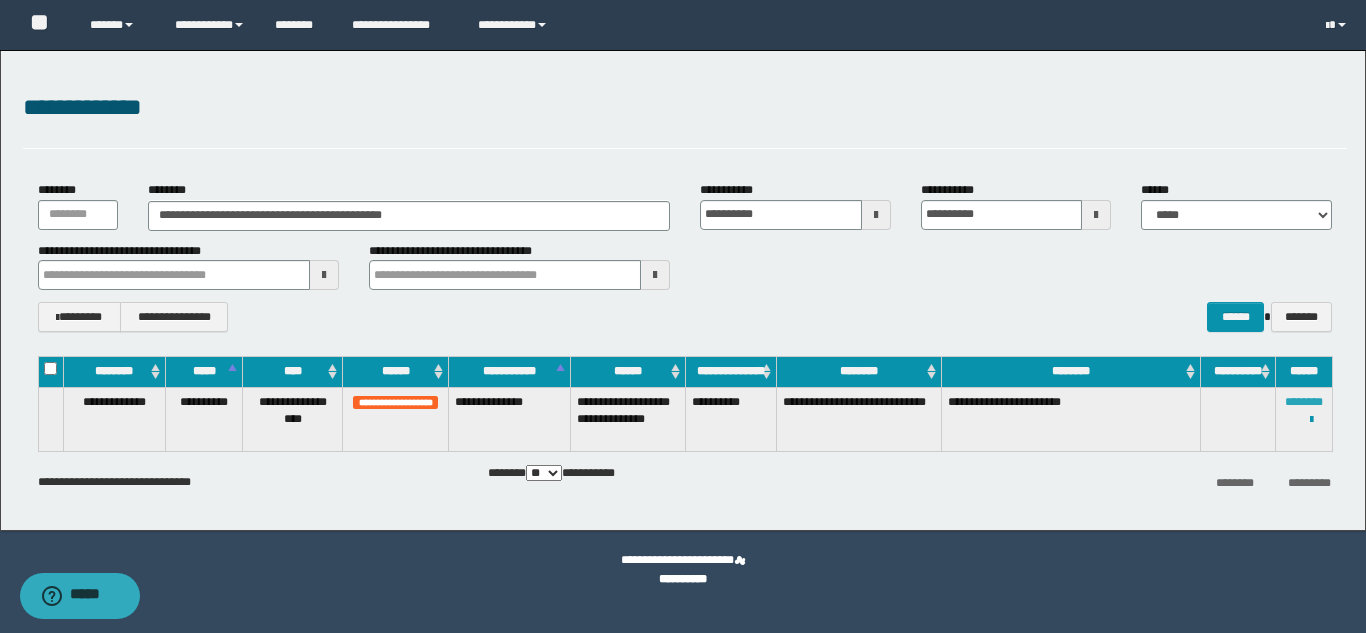 click on "********" at bounding box center [1304, 402] 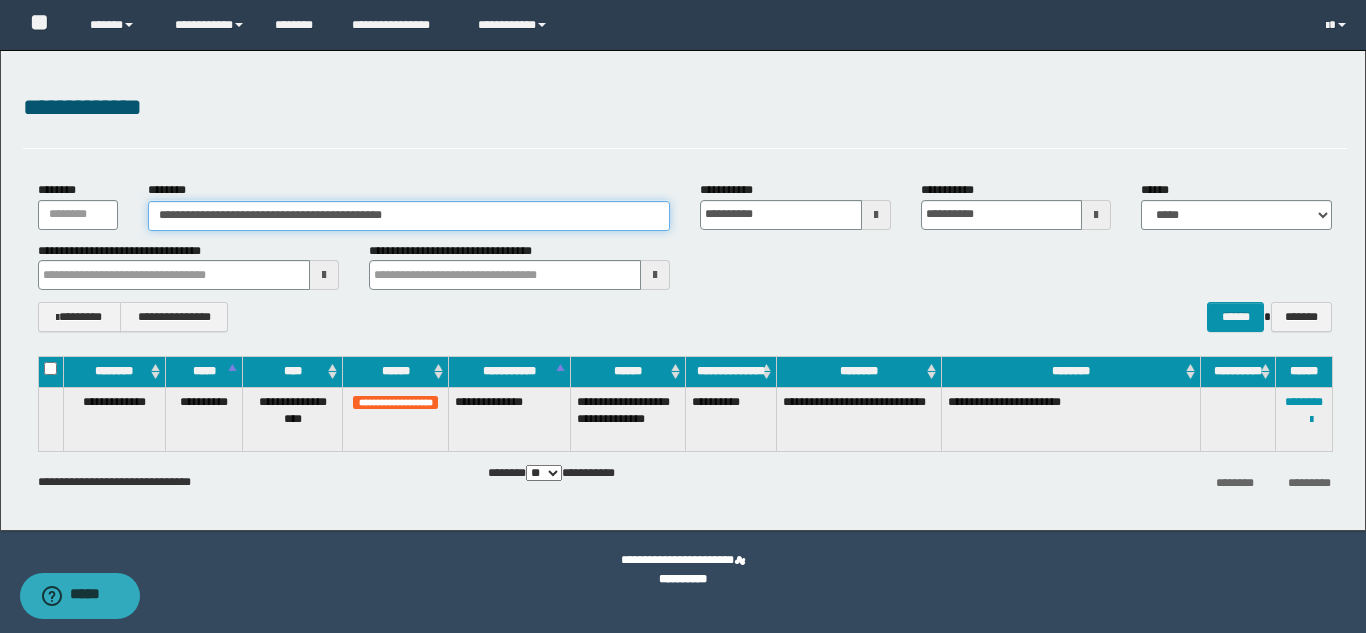 drag, startPoint x: 402, startPoint y: 221, endPoint x: 61, endPoint y: 222, distance: 341.00146 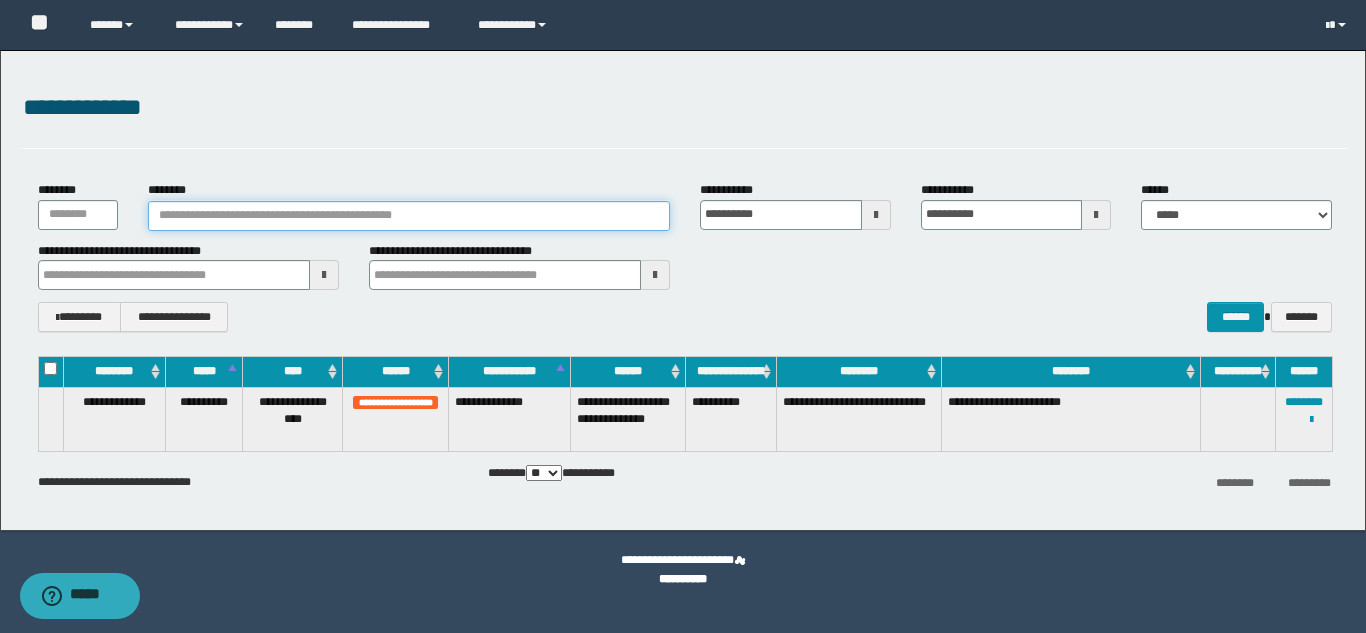 paste on "********" 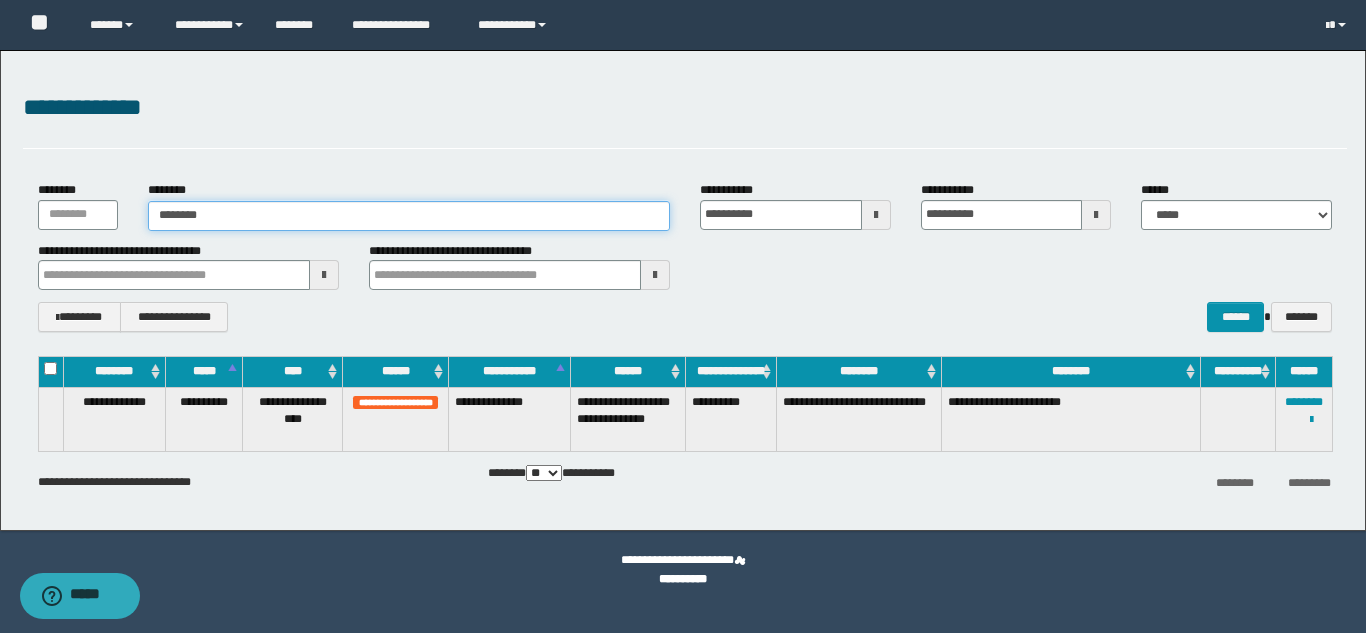 type on "********" 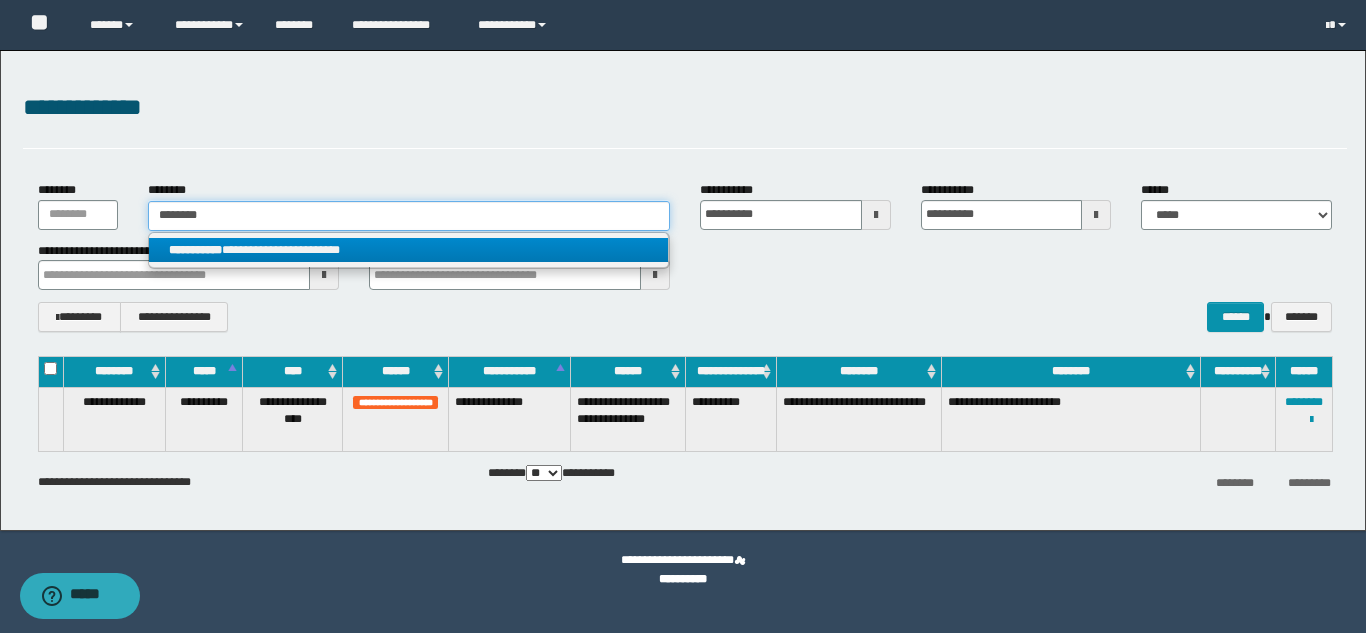 type on "********" 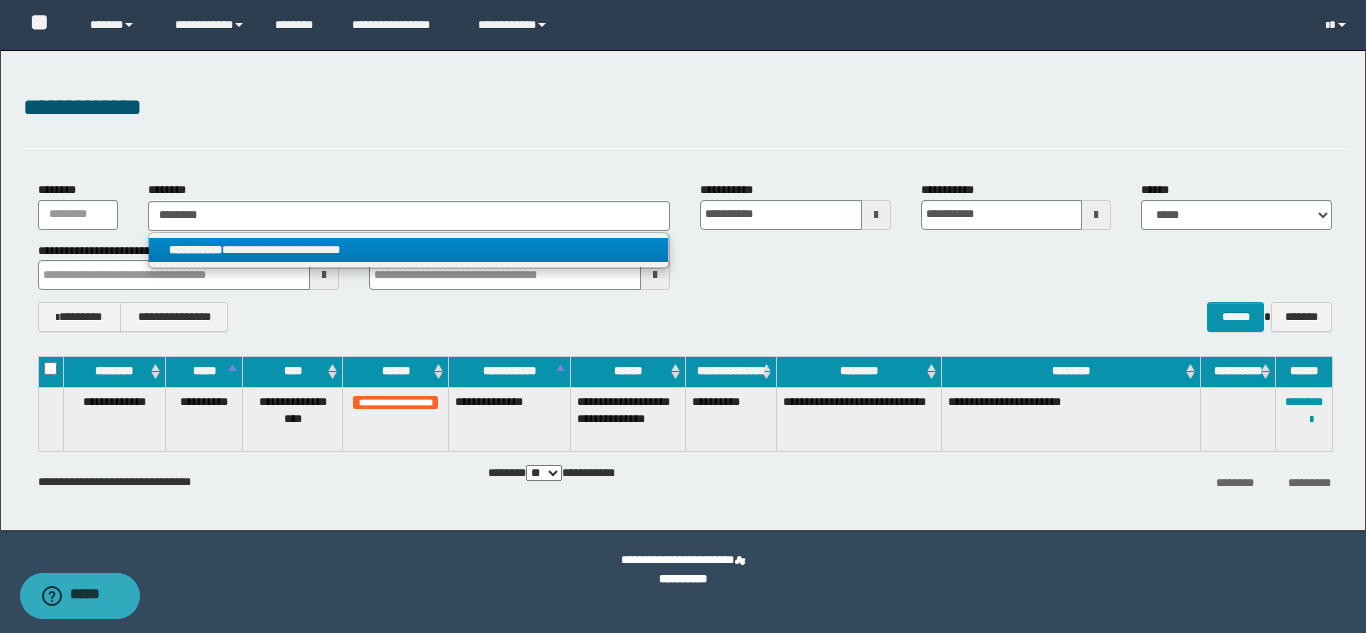 click on "**********" at bounding box center [408, 250] 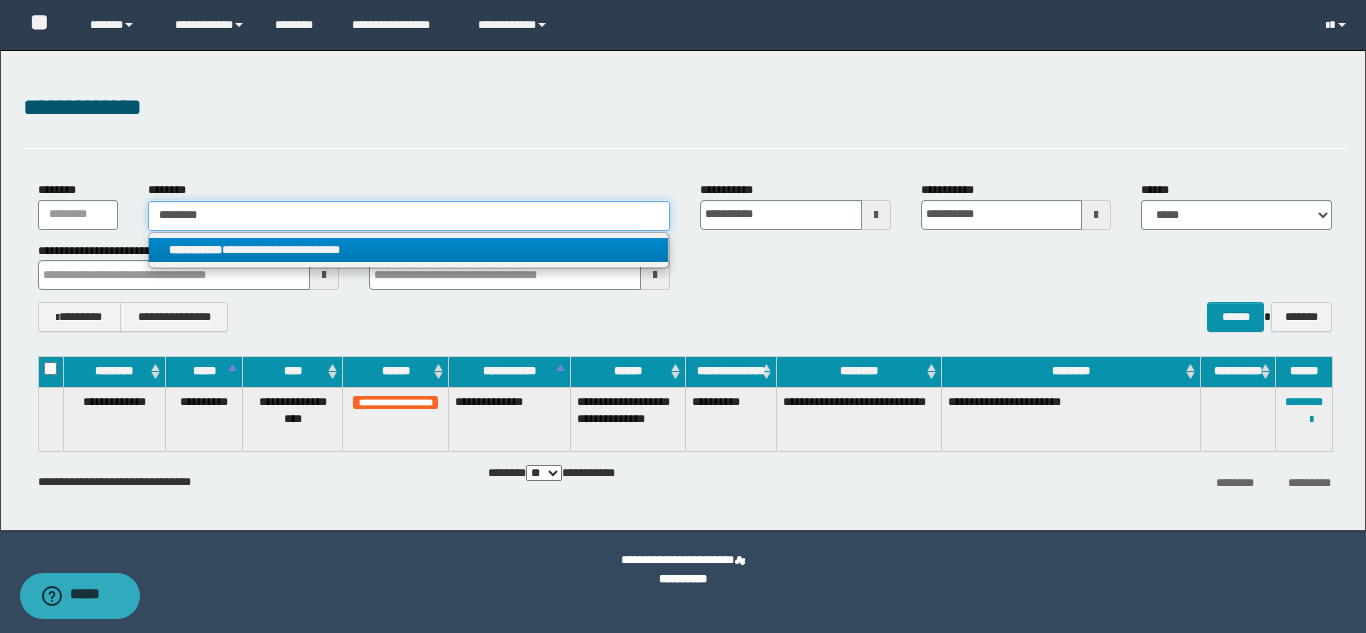 type 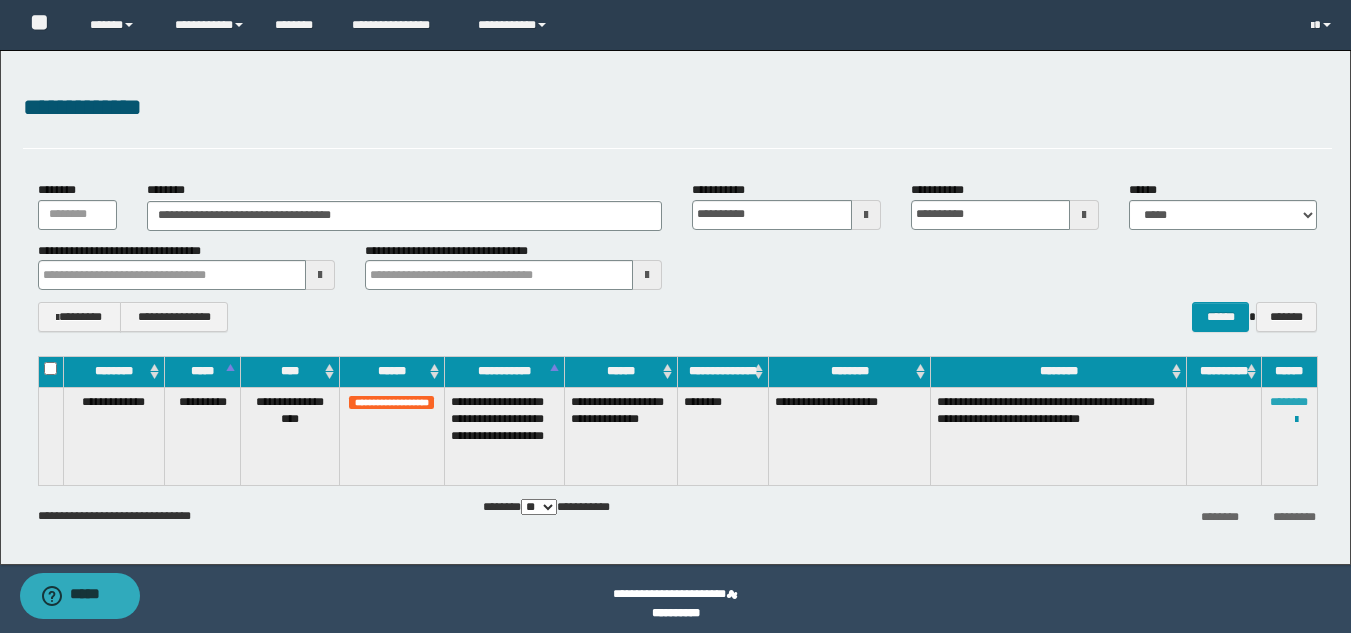 click on "********" at bounding box center [1289, 402] 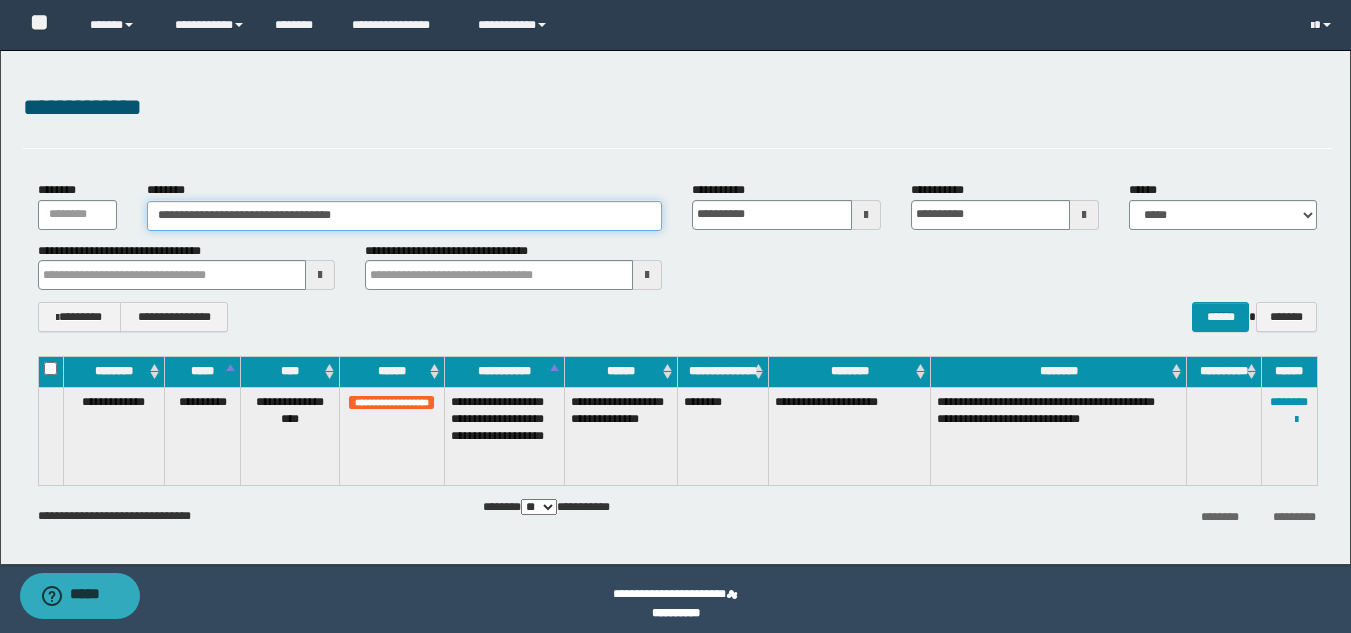 drag, startPoint x: 258, startPoint y: 218, endPoint x: 26, endPoint y: 191, distance: 233.56584 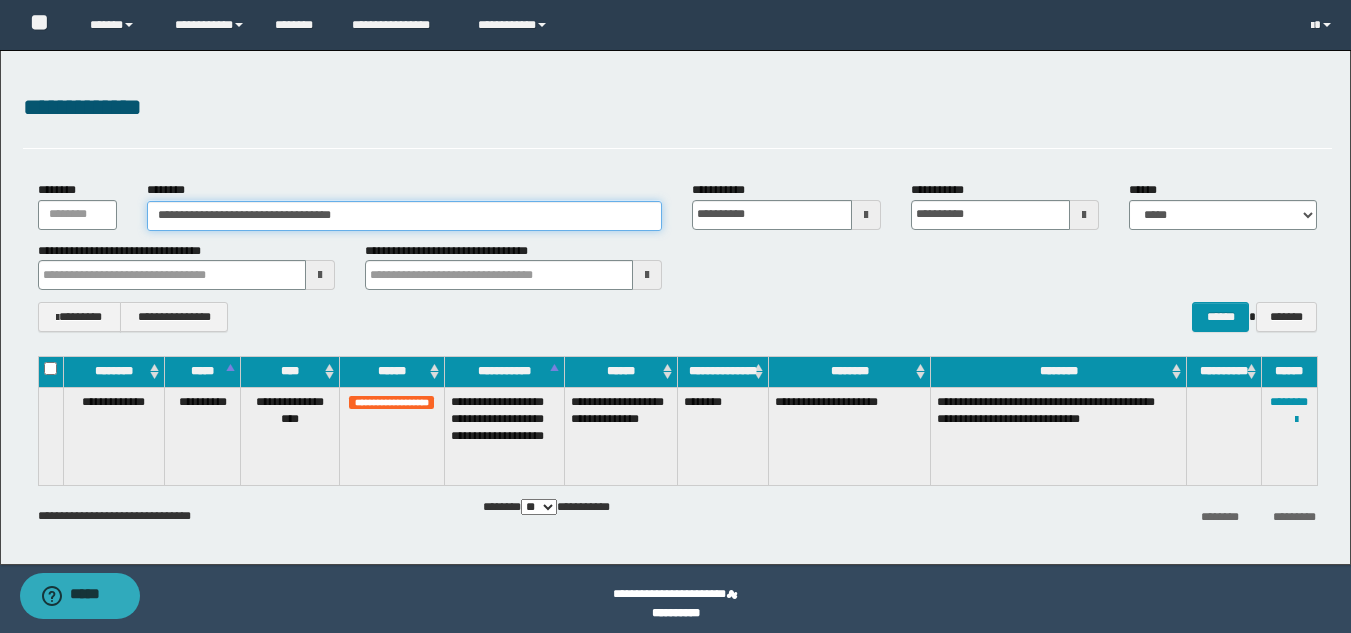 paste 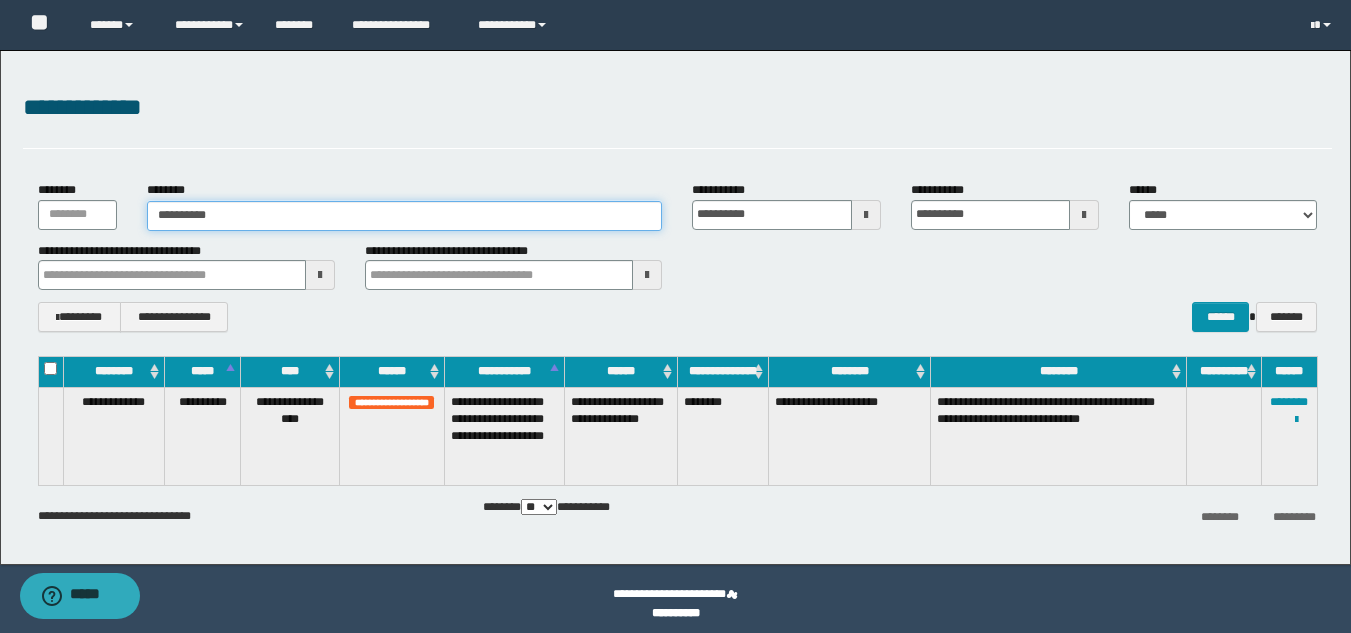 type on "**********" 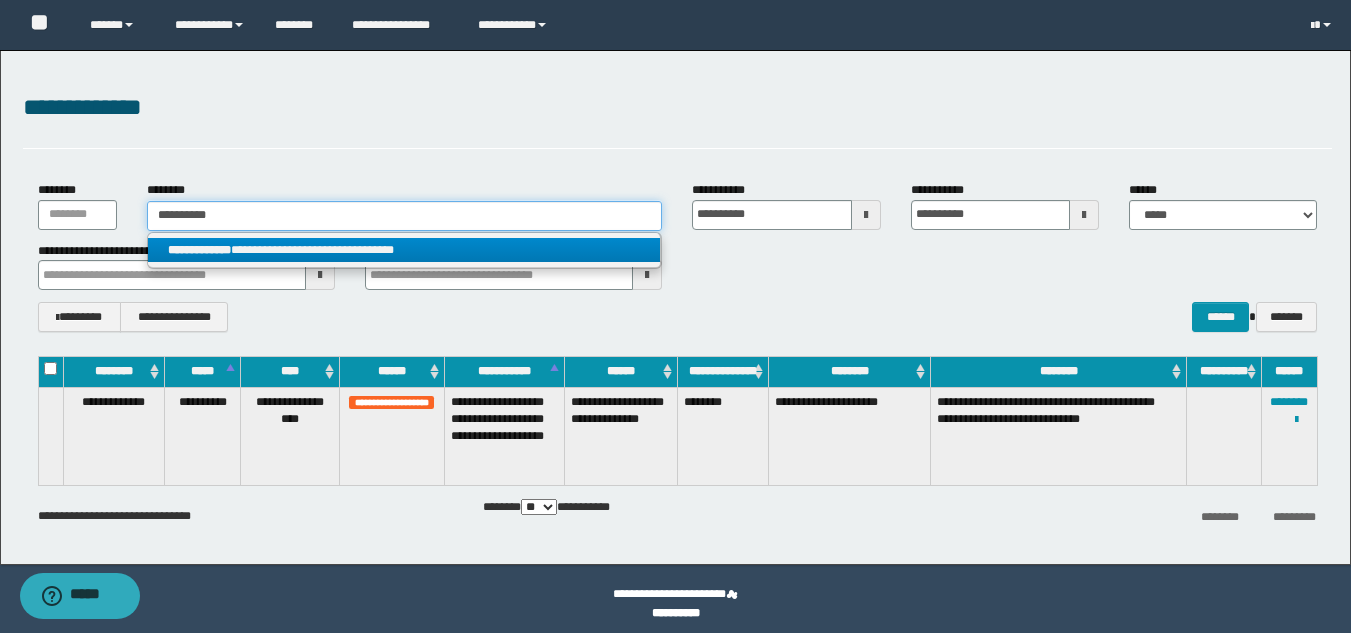 type on "**********" 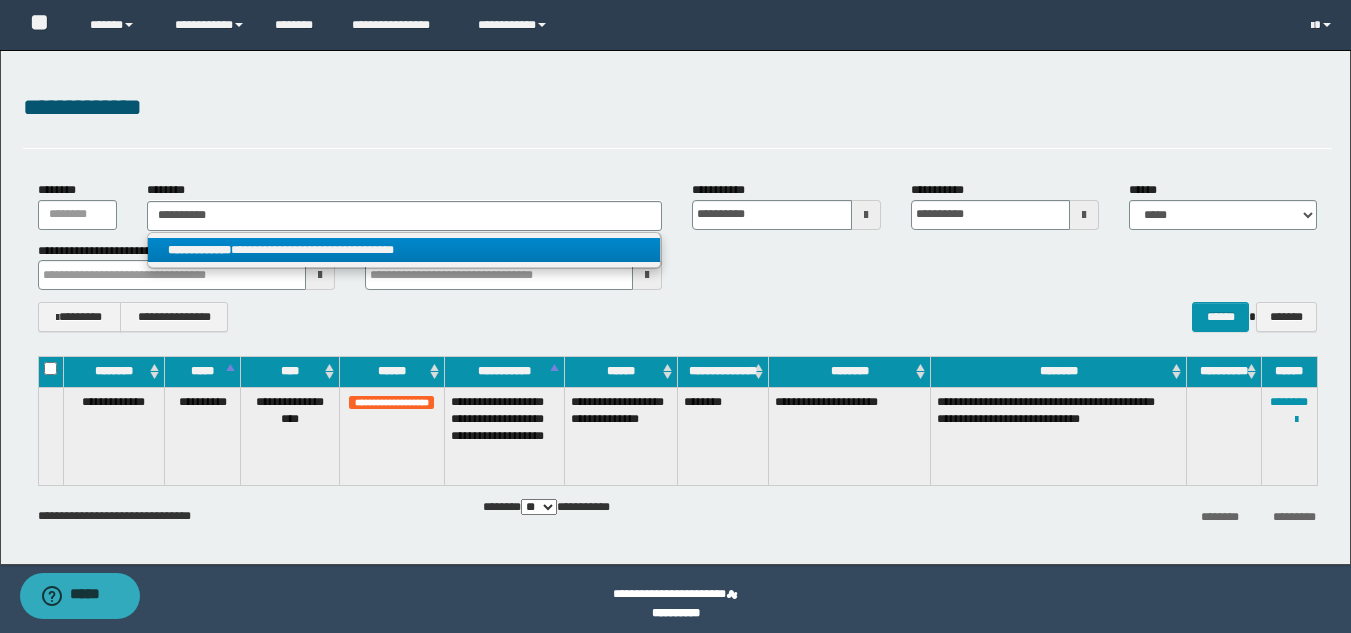 click on "**********" at bounding box center [199, 250] 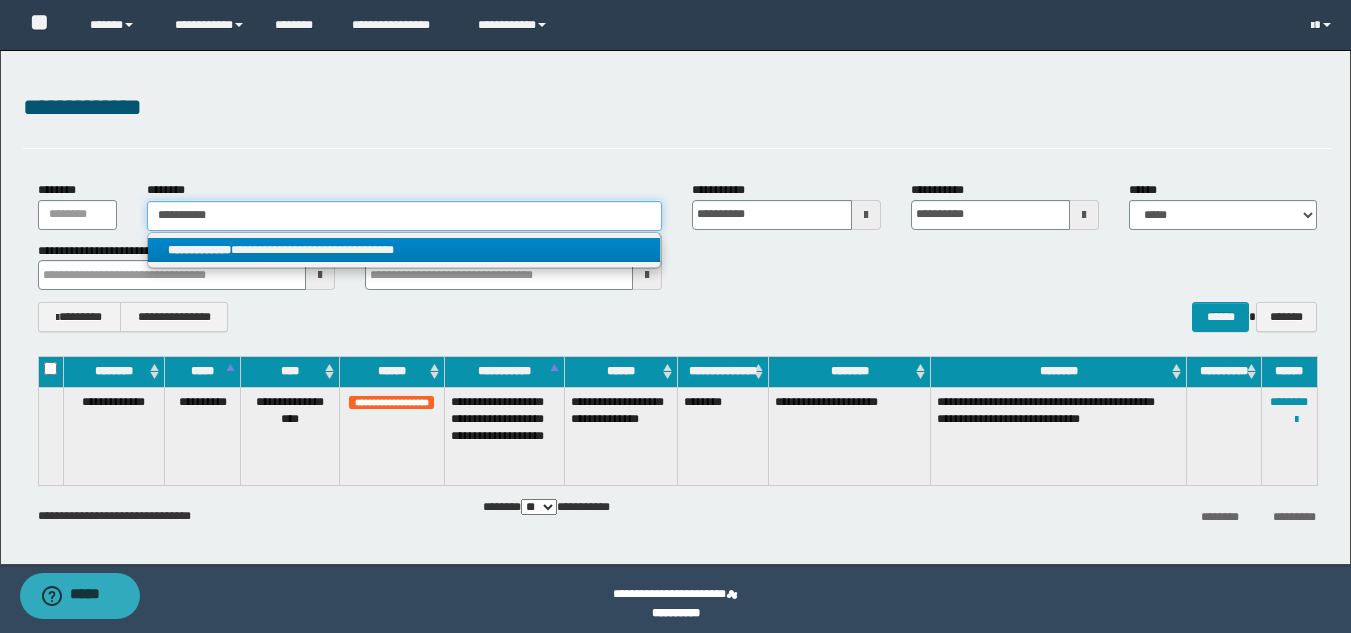 type 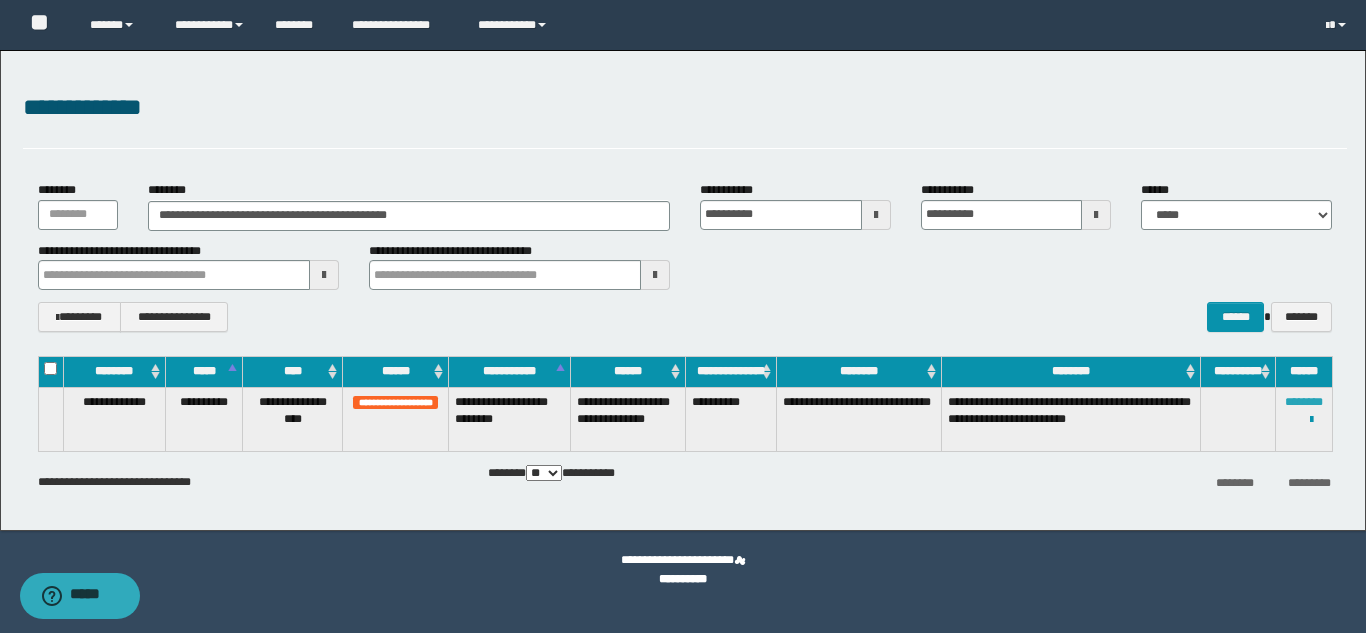 click on "********" at bounding box center [1304, 402] 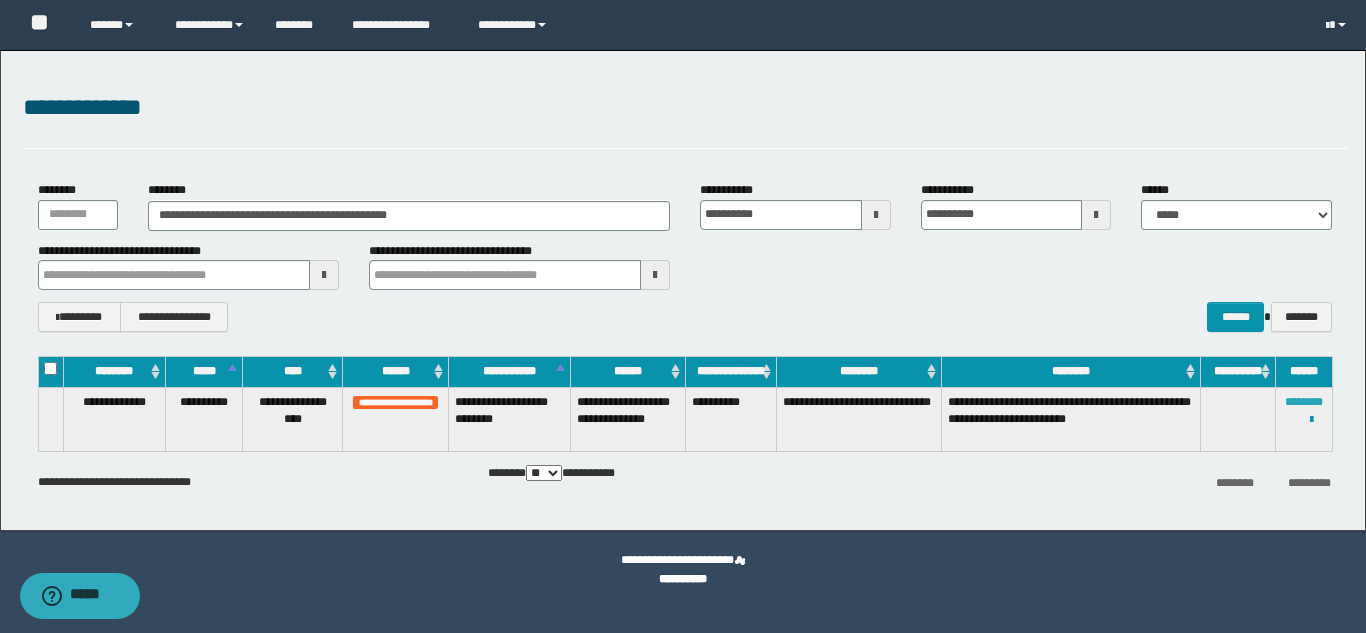click on "********" at bounding box center (1304, 402) 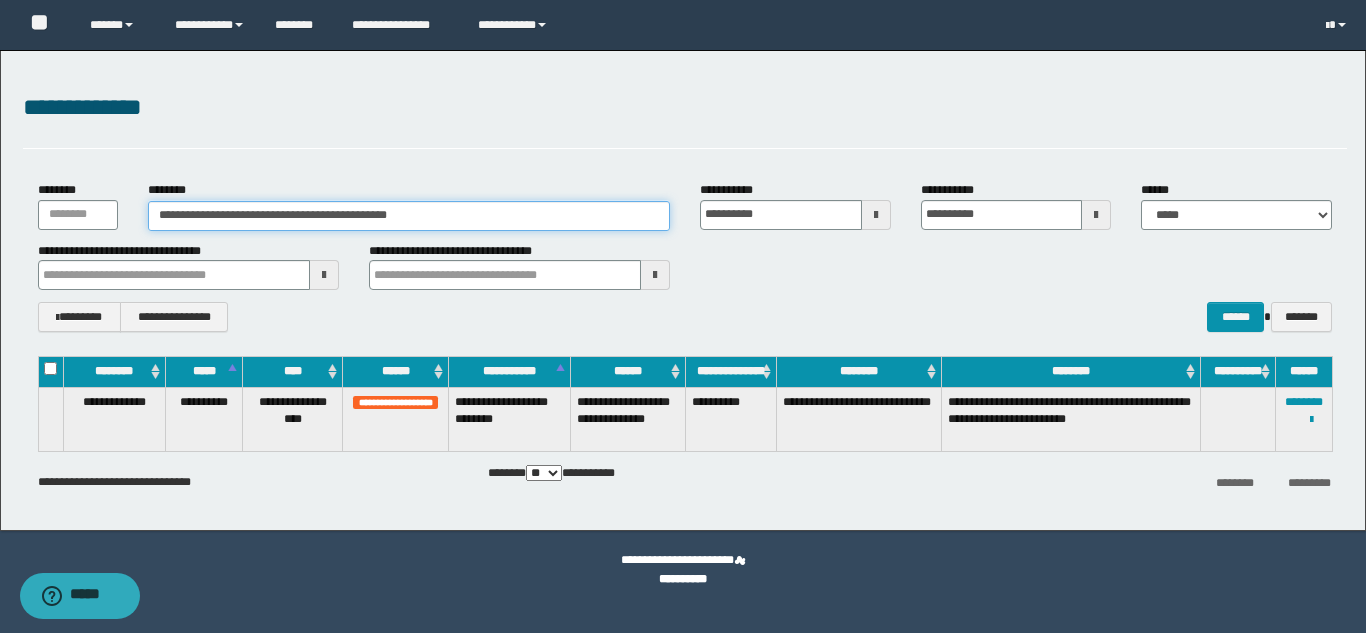 drag, startPoint x: 470, startPoint y: 212, endPoint x: 0, endPoint y: 215, distance: 470.00958 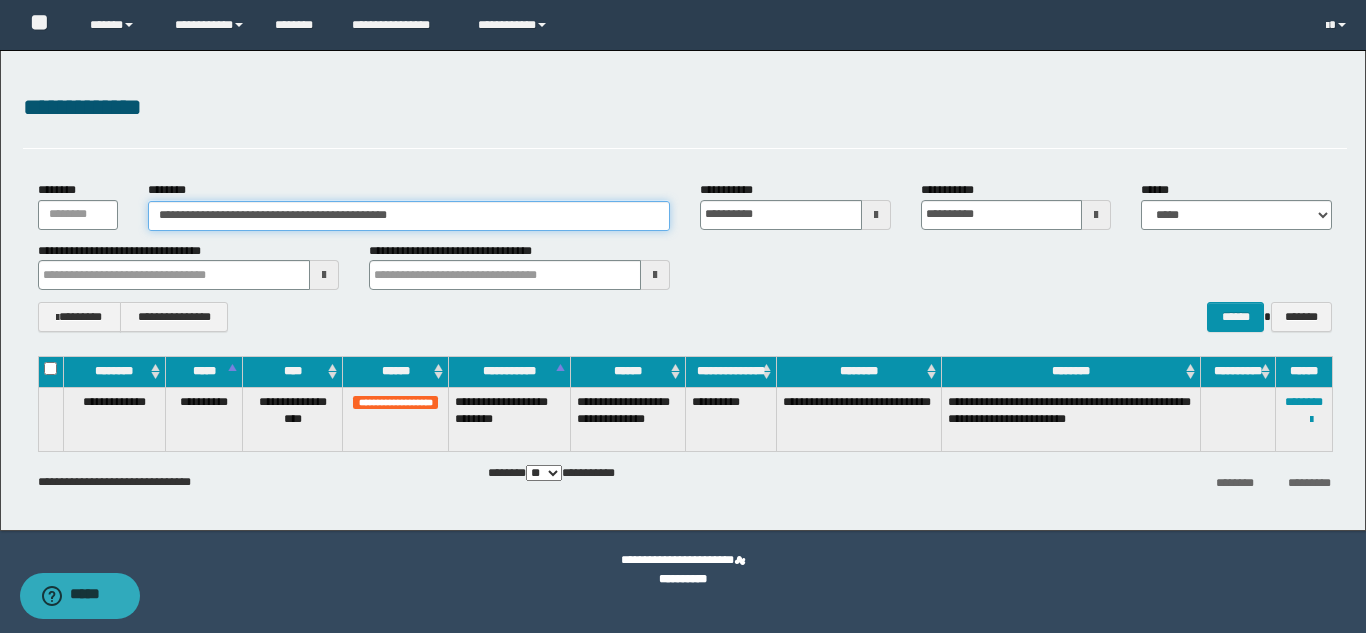 paste 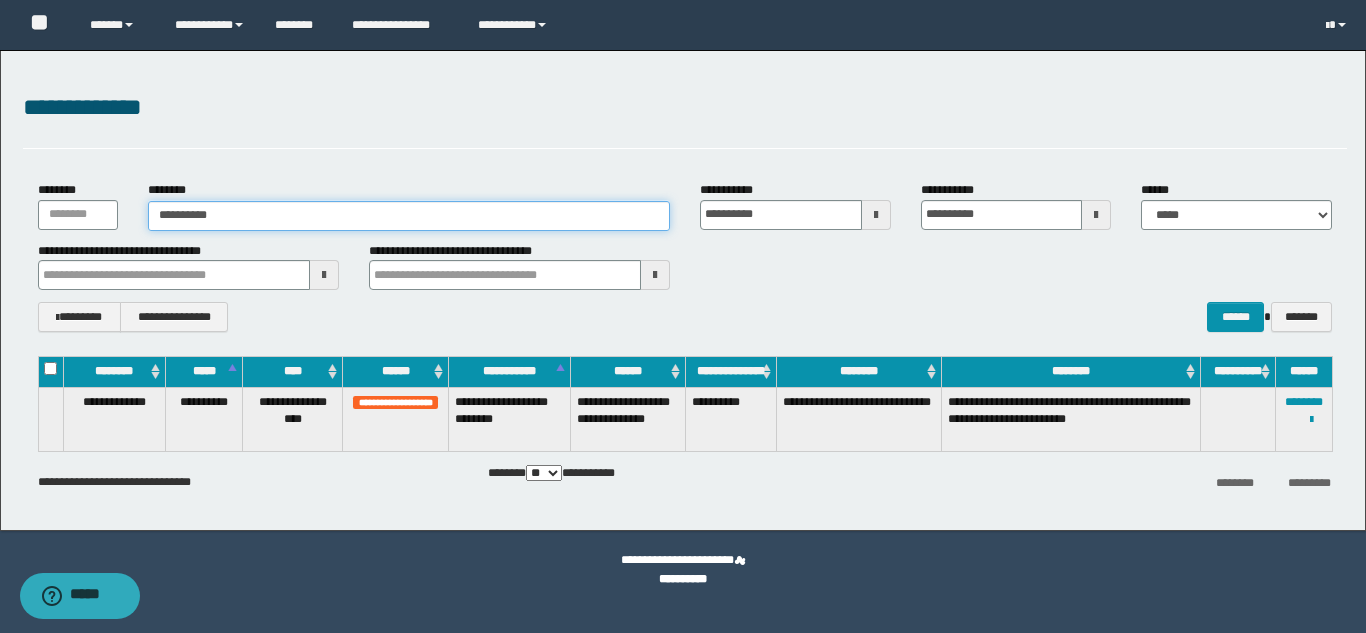 type on "**********" 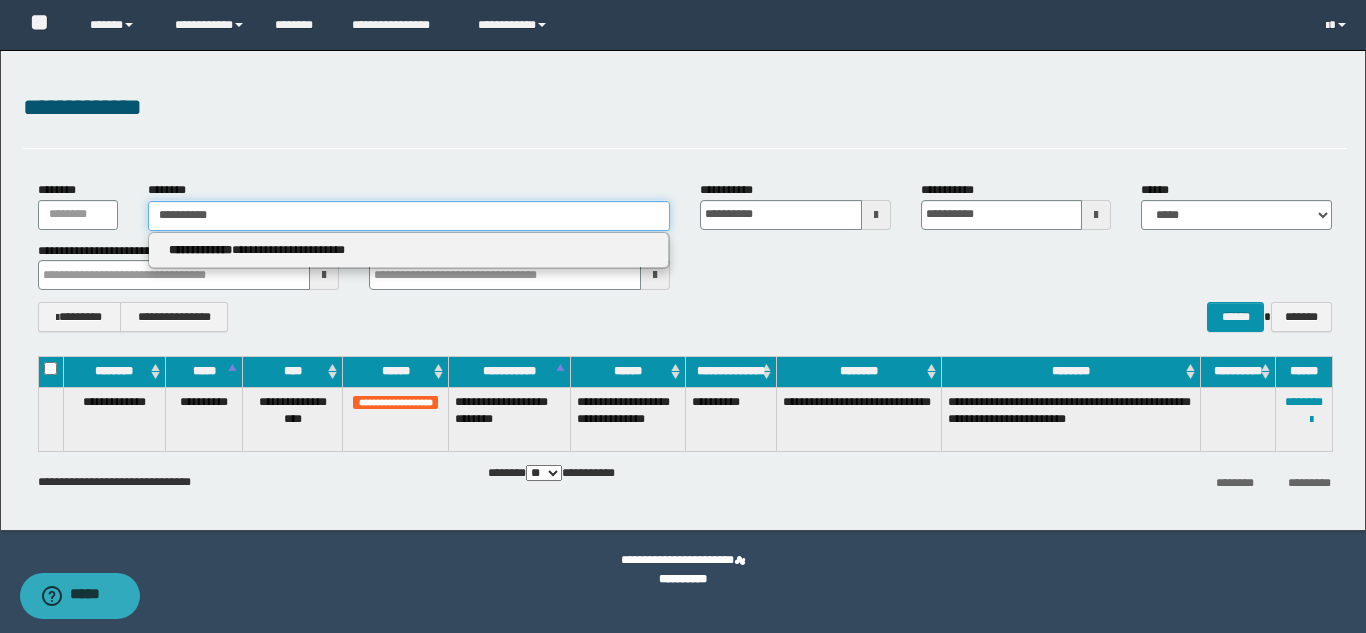 type on "**********" 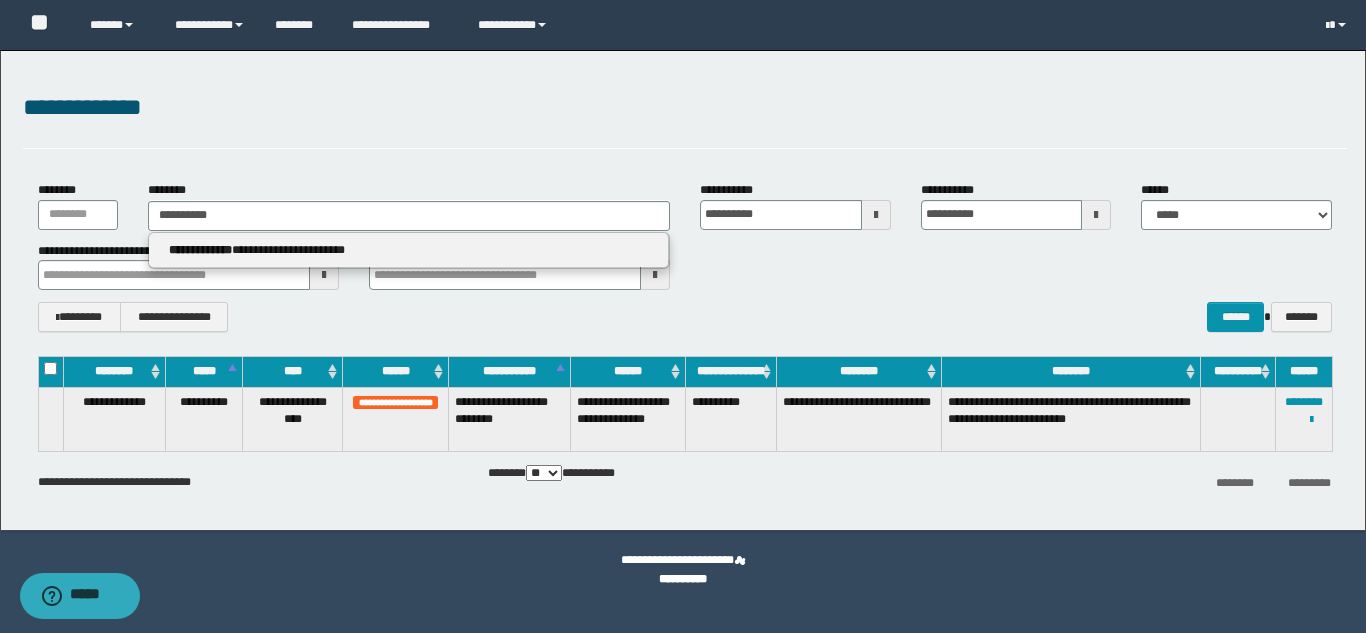 click on "**********" at bounding box center [409, 251] 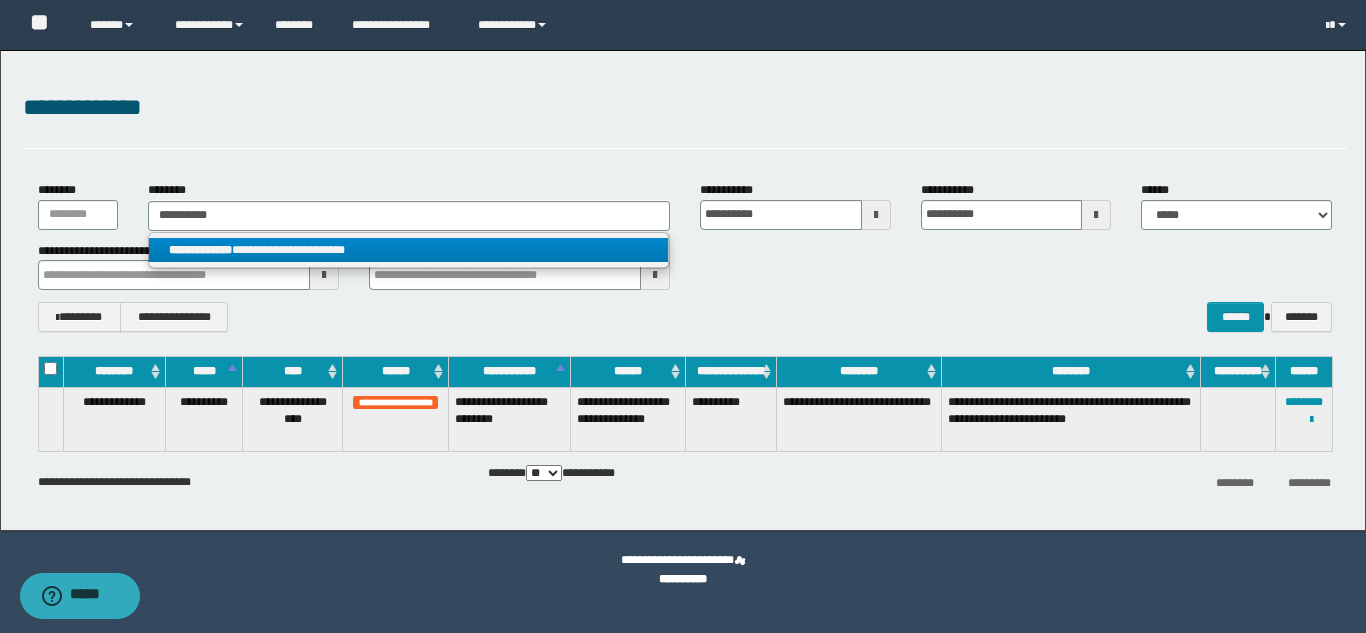 click on "**********" at bounding box center [200, 250] 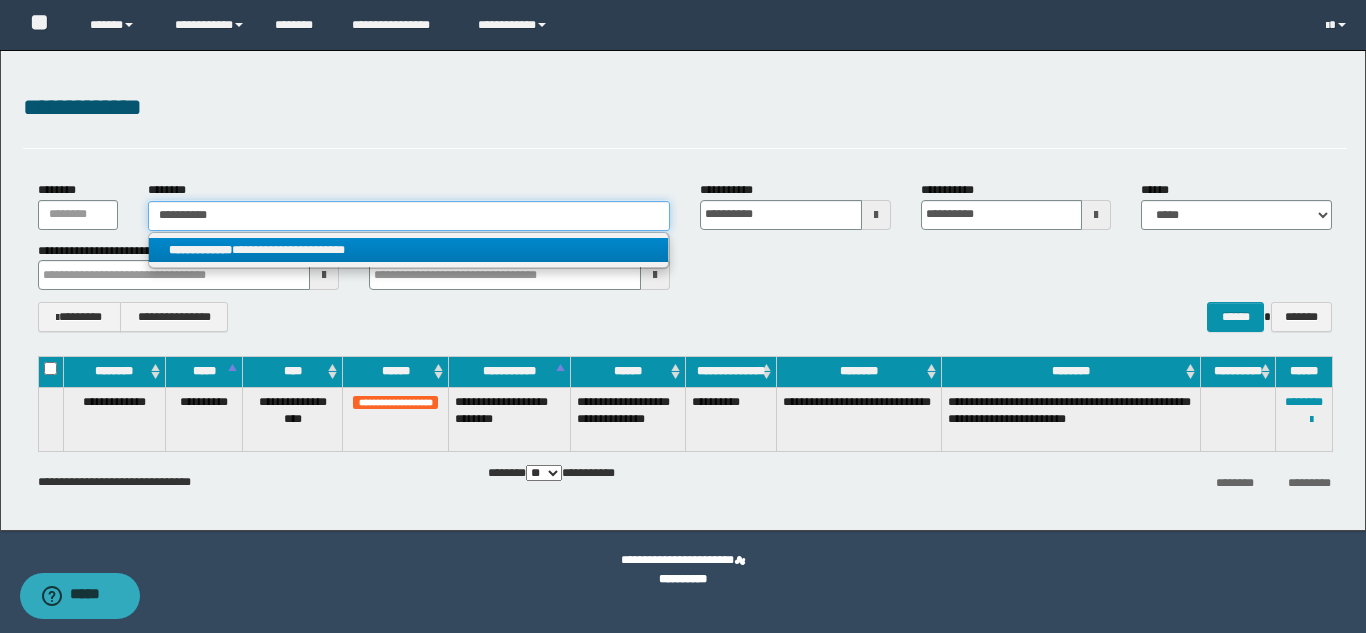 type 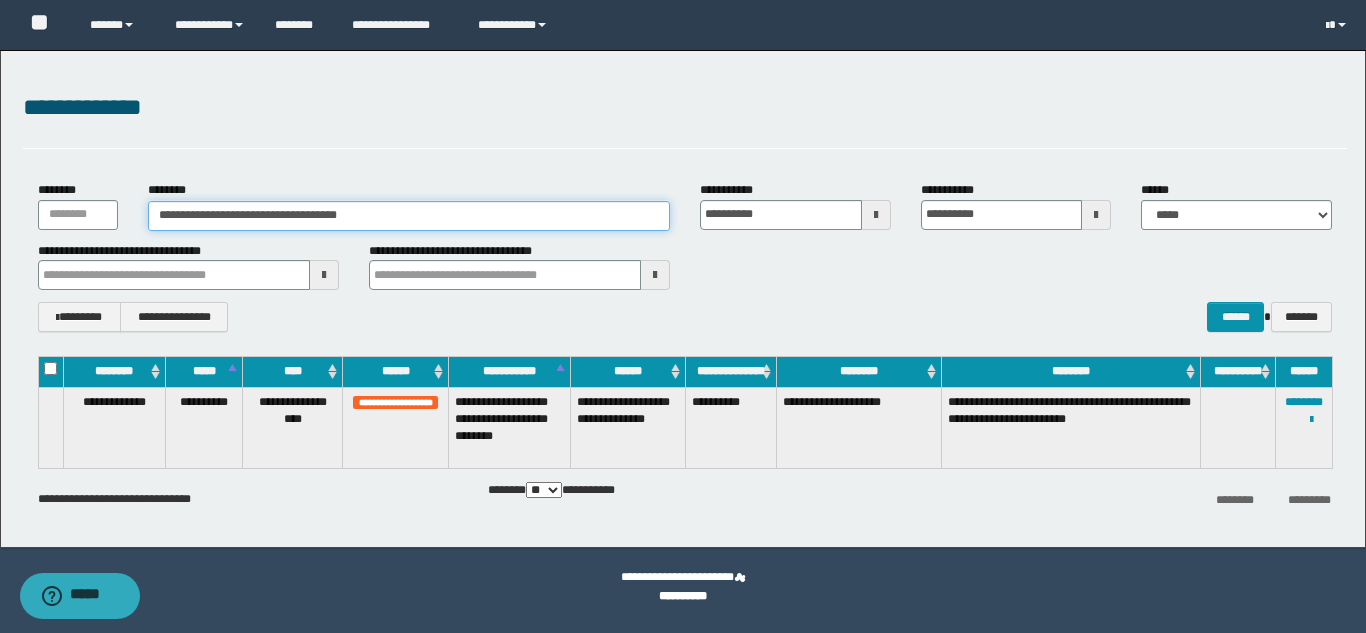 drag, startPoint x: 438, startPoint y: 215, endPoint x: 3, endPoint y: 230, distance: 435.25854 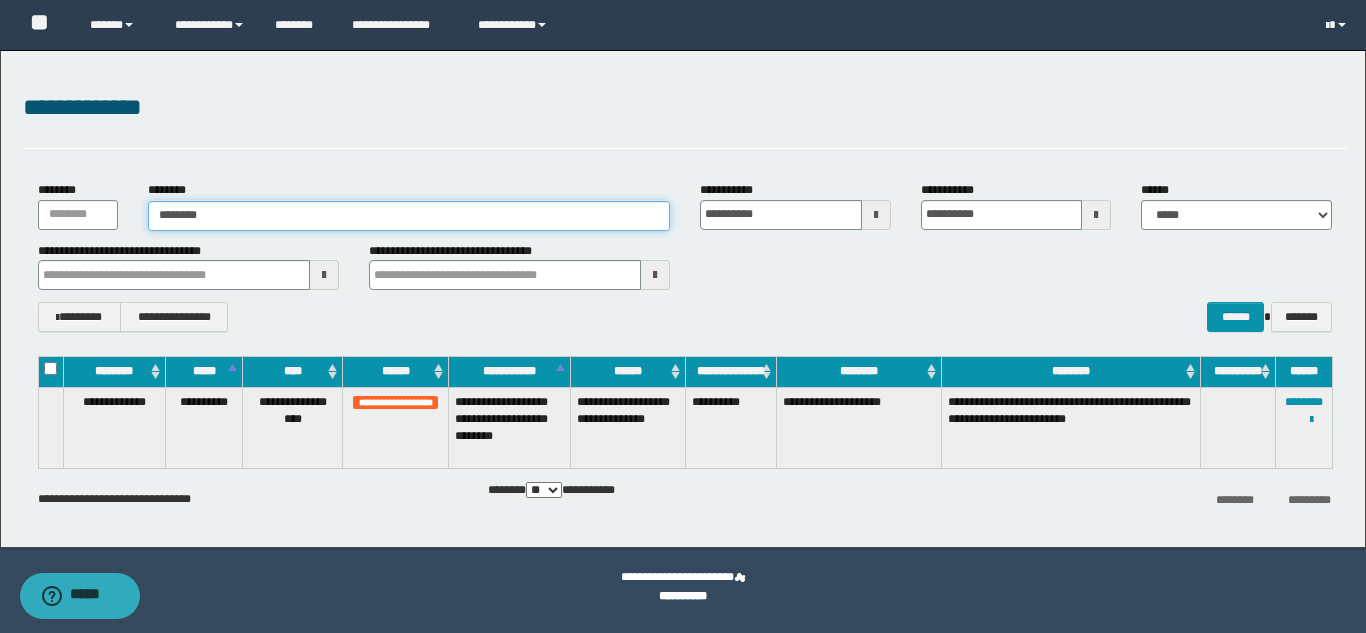 type on "********" 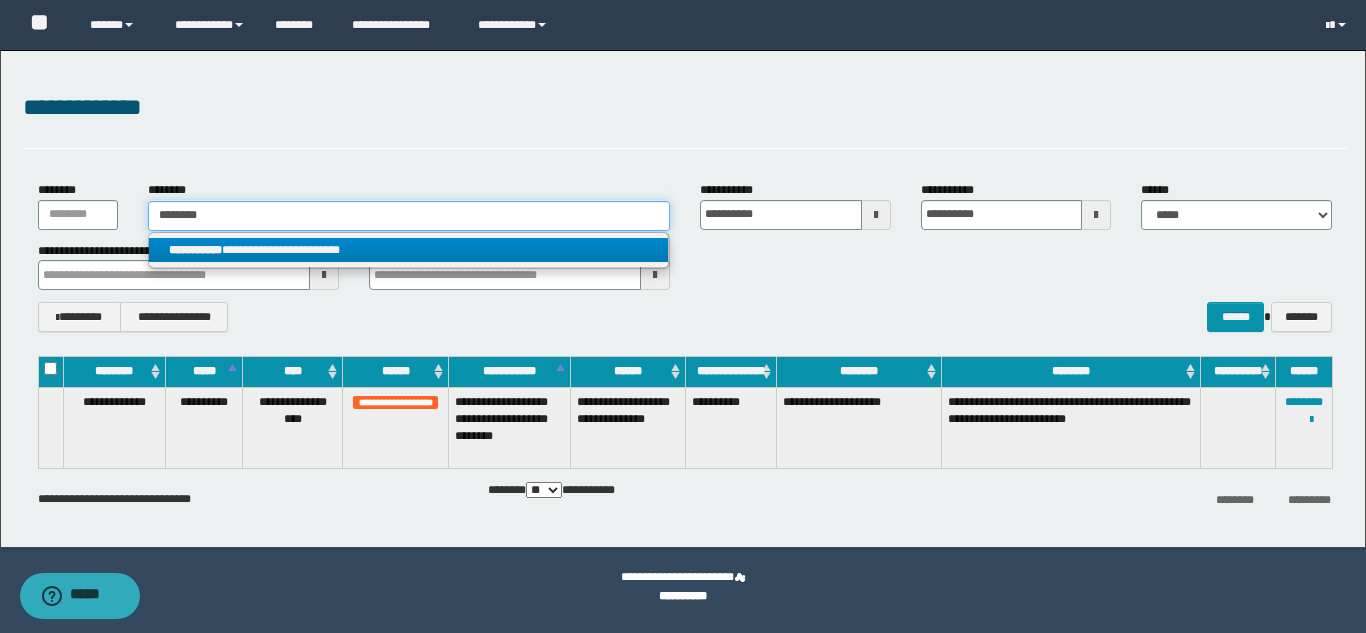 type on "********" 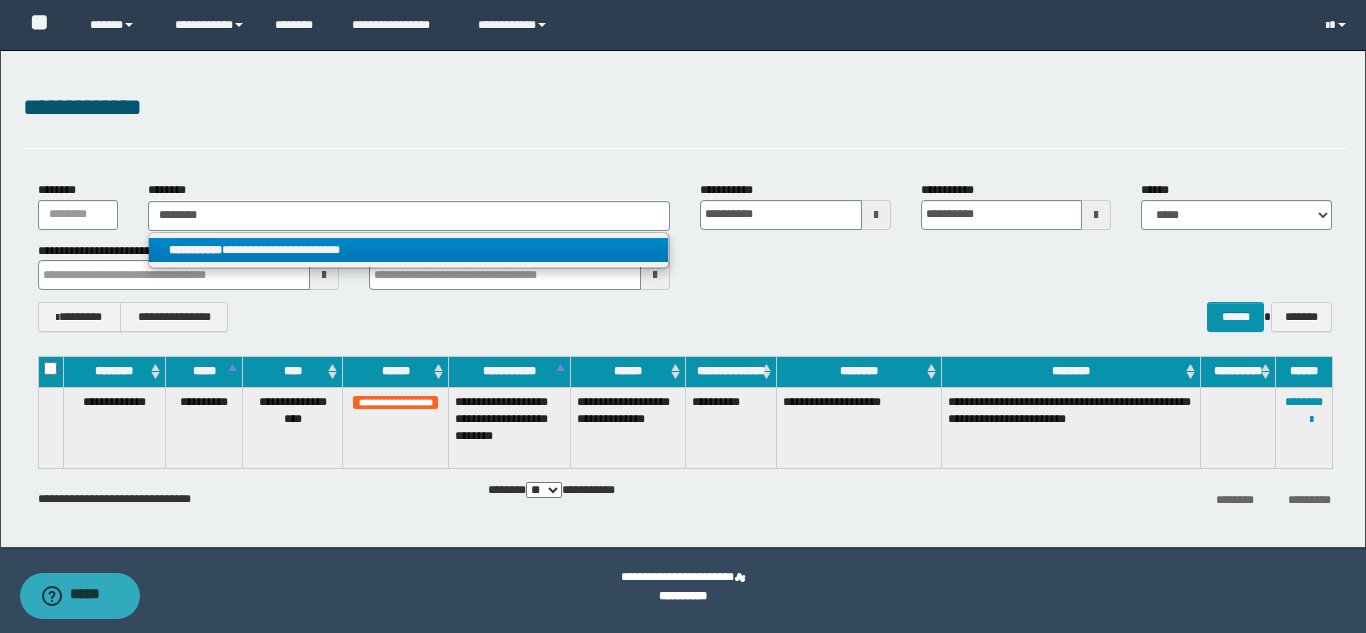drag, startPoint x: 257, startPoint y: 246, endPoint x: 334, endPoint y: 296, distance: 91.809586 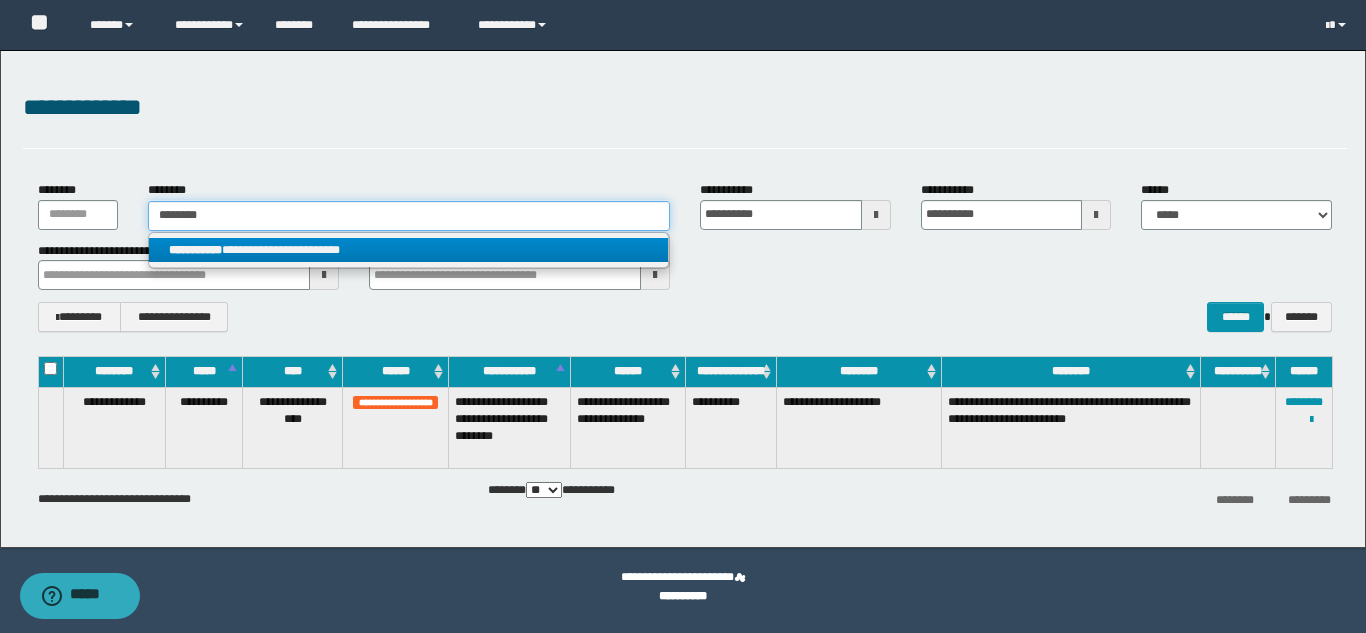 type 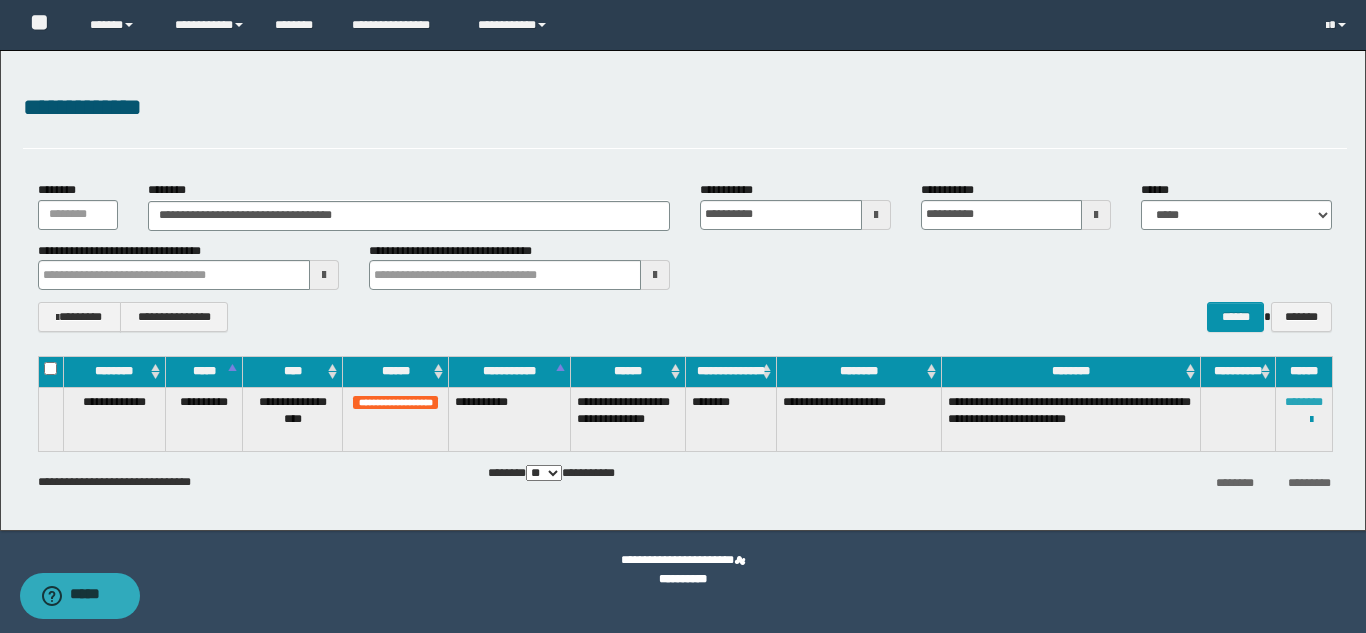 click on "********" at bounding box center [1304, 402] 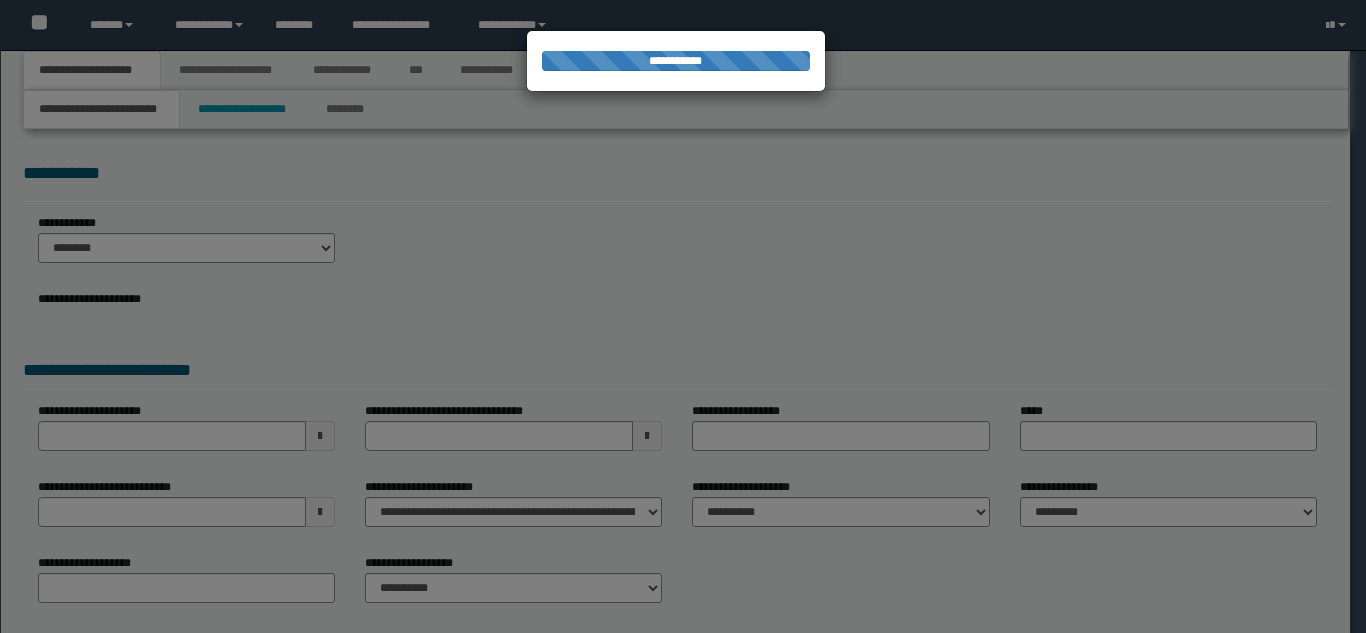 scroll, scrollTop: 0, scrollLeft: 0, axis: both 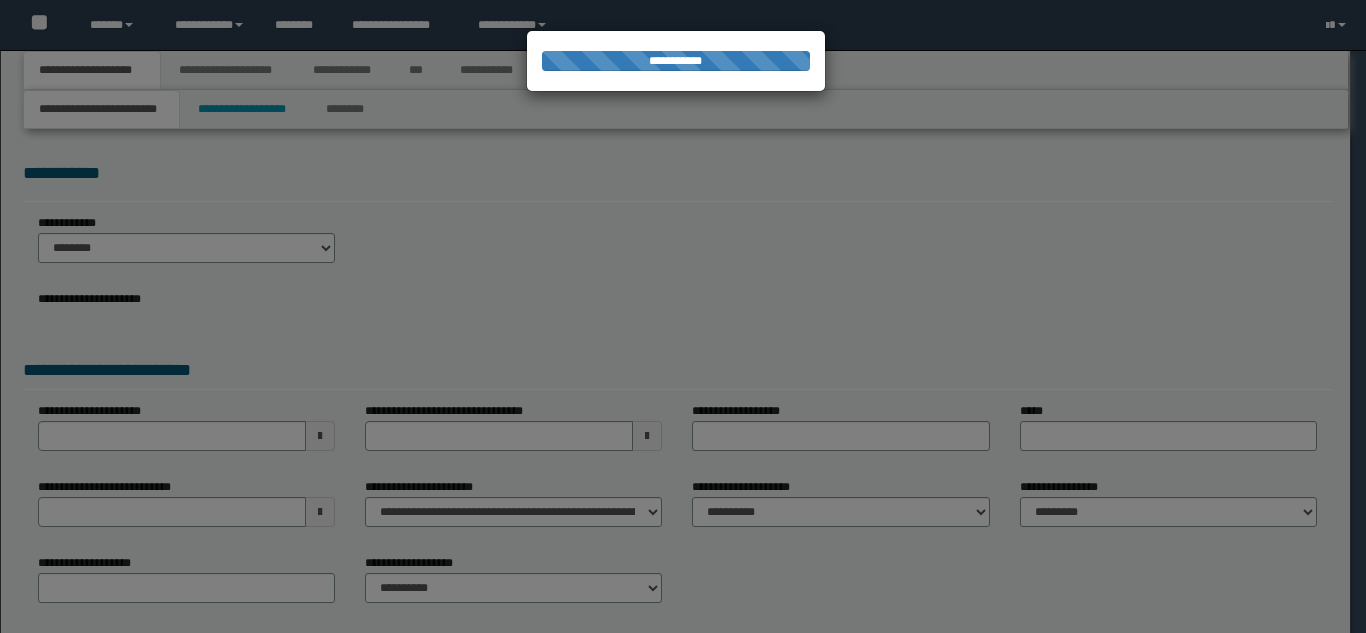 select on "**" 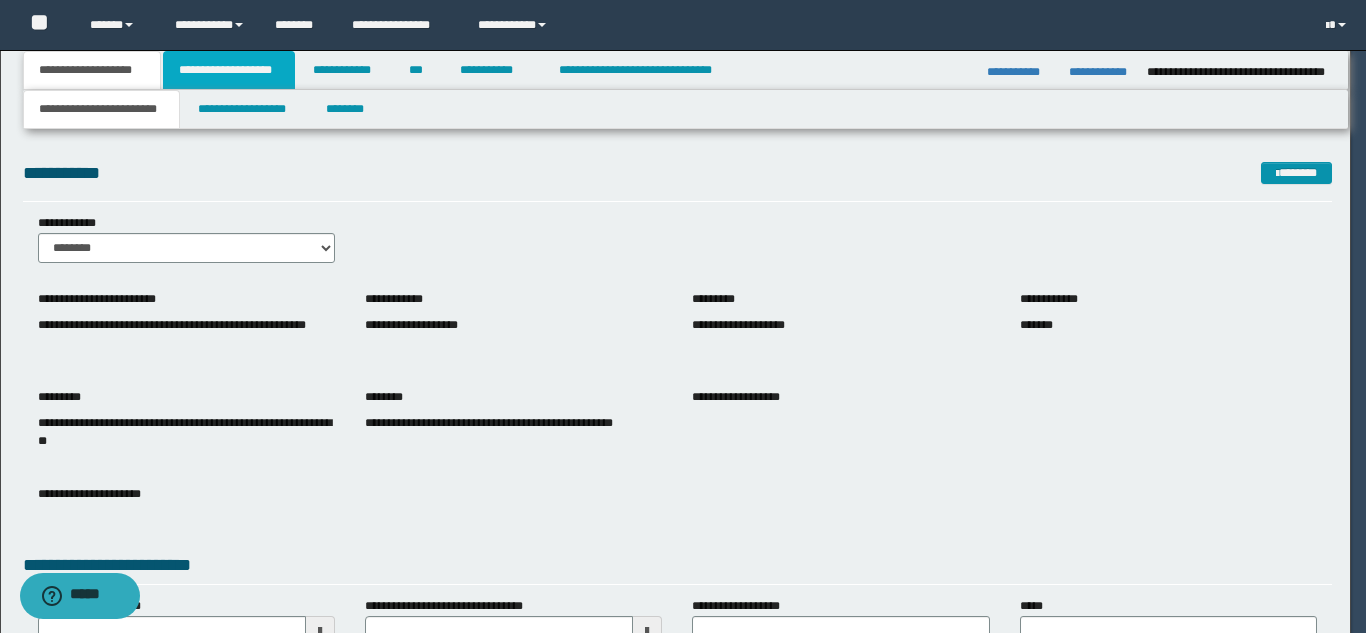 click on "**********" at bounding box center [229, 70] 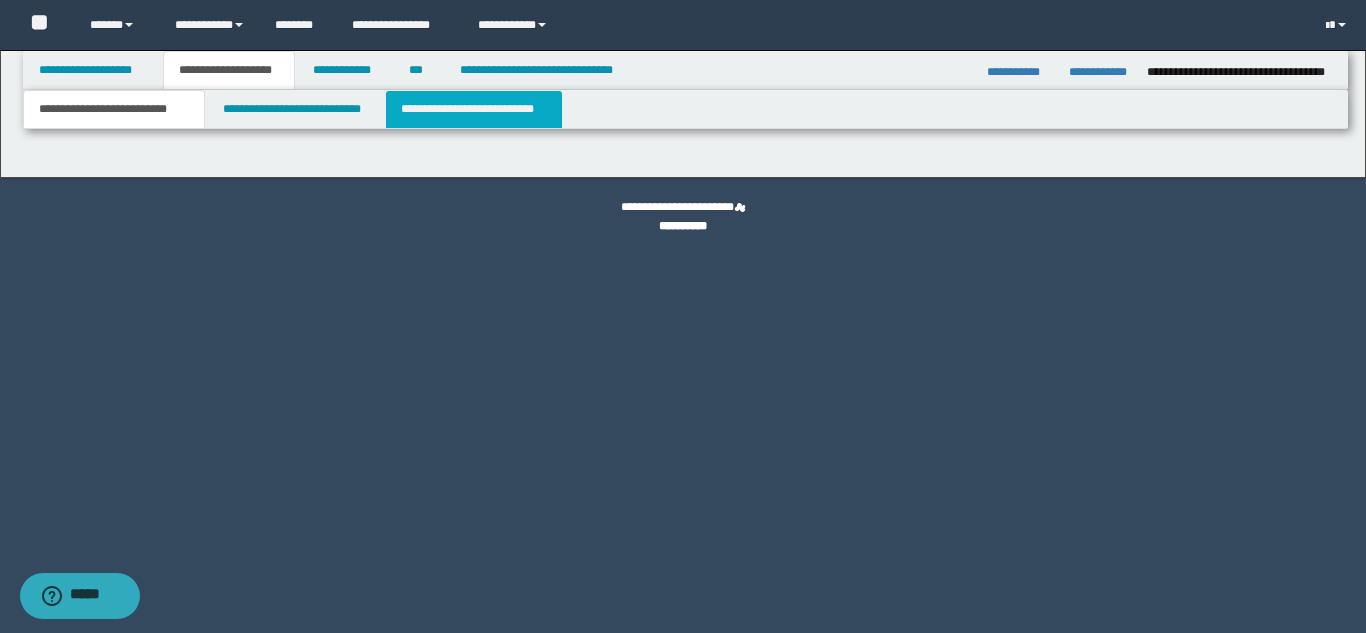 click on "**********" at bounding box center [474, 109] 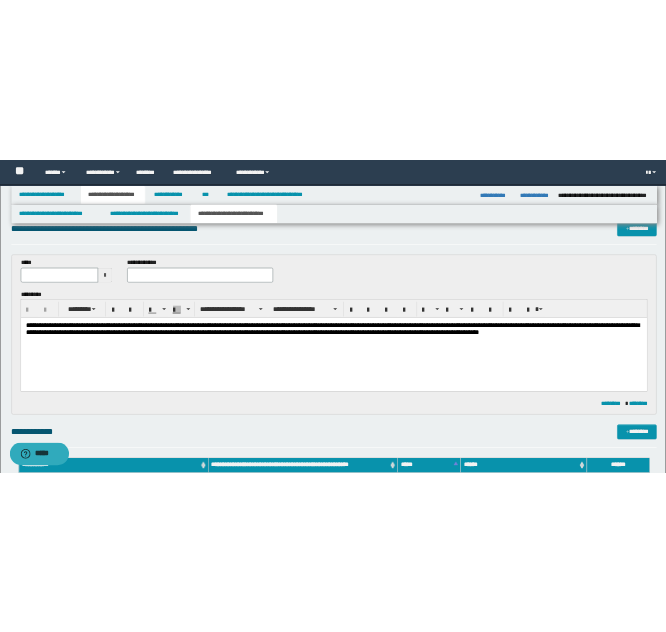 scroll, scrollTop: 0, scrollLeft: 0, axis: both 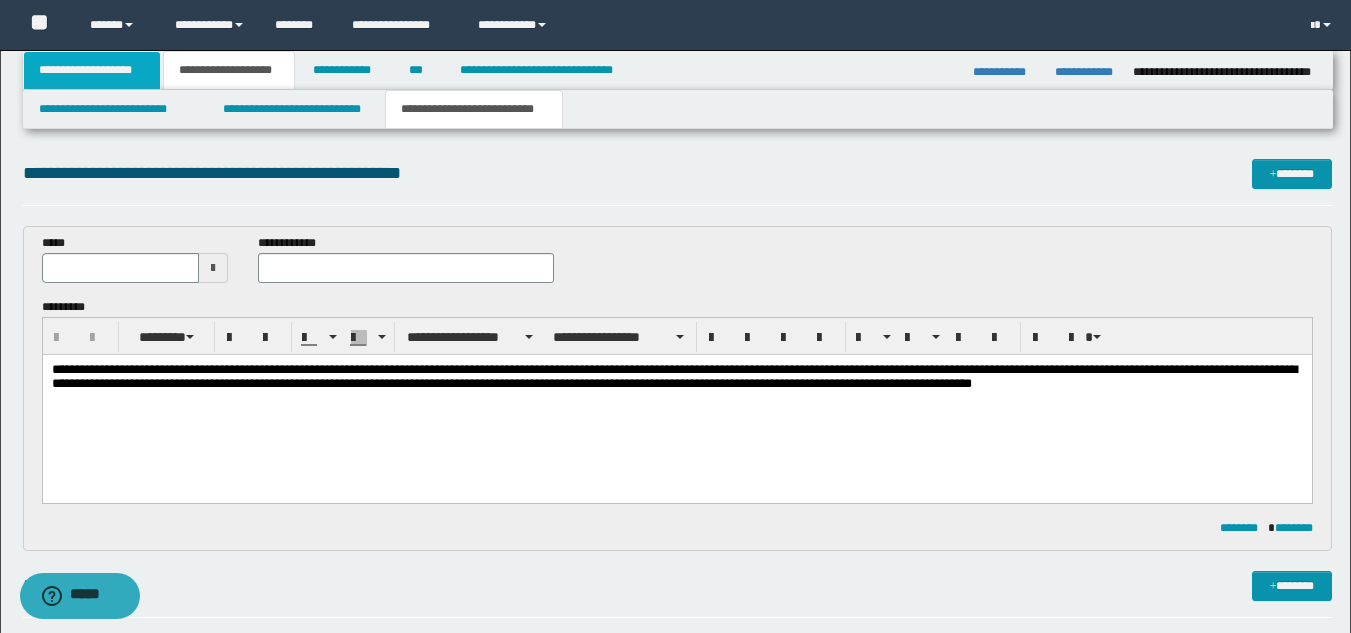 click on "**********" at bounding box center (92, 70) 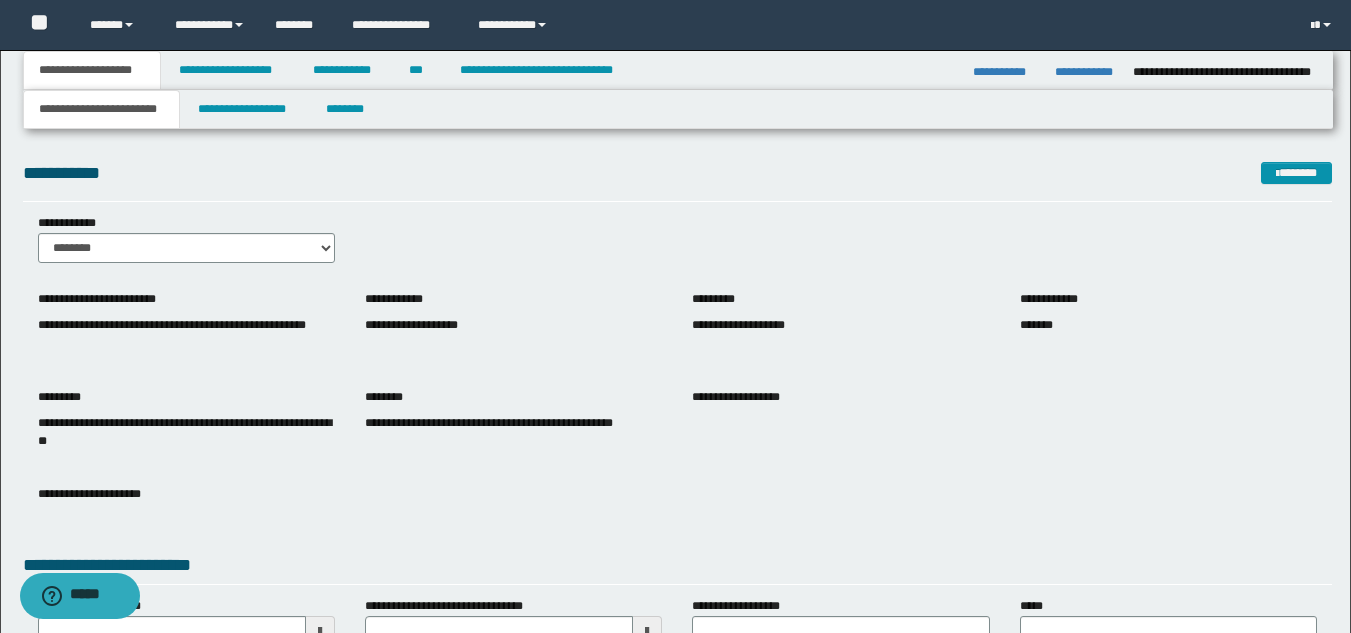click on "**********" at bounding box center (101, 109) 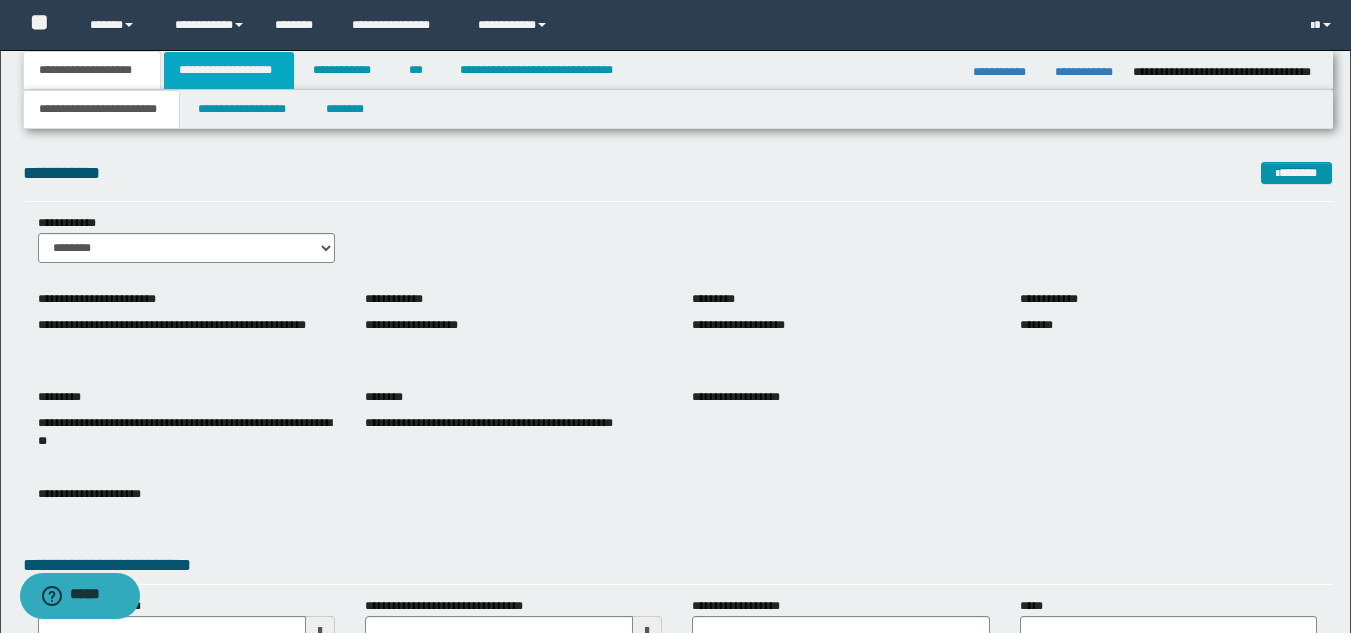 click on "**********" at bounding box center (229, 70) 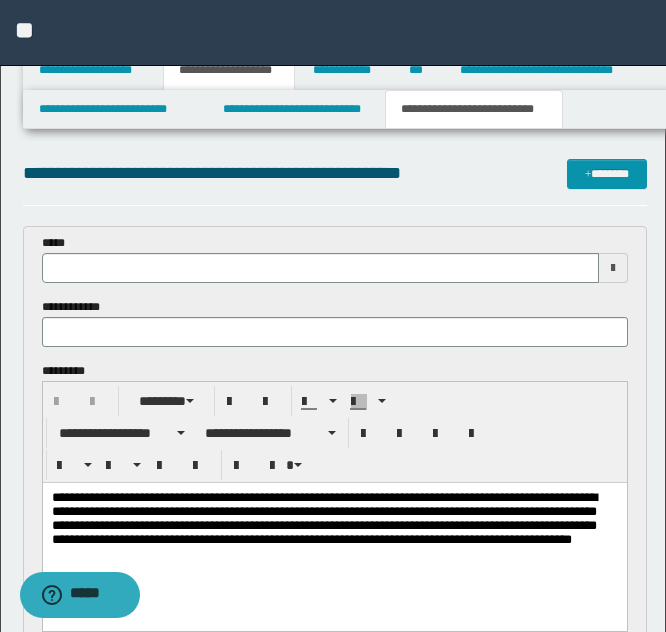 type 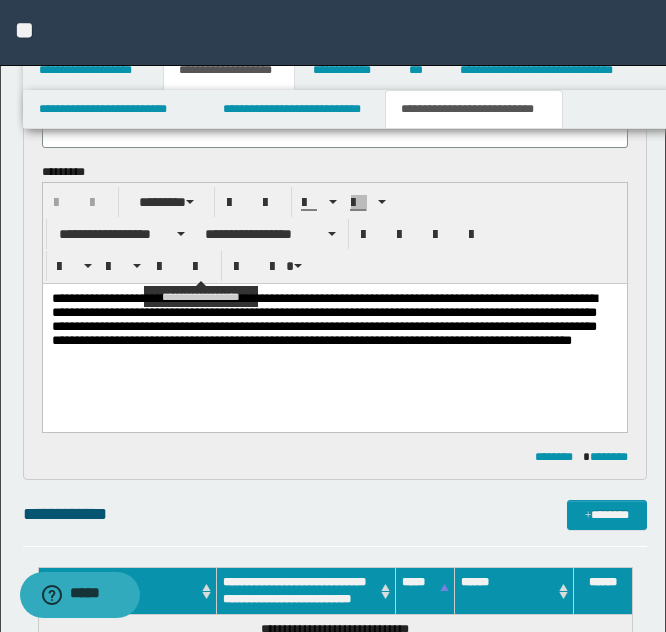 scroll, scrollTop: 200, scrollLeft: 0, axis: vertical 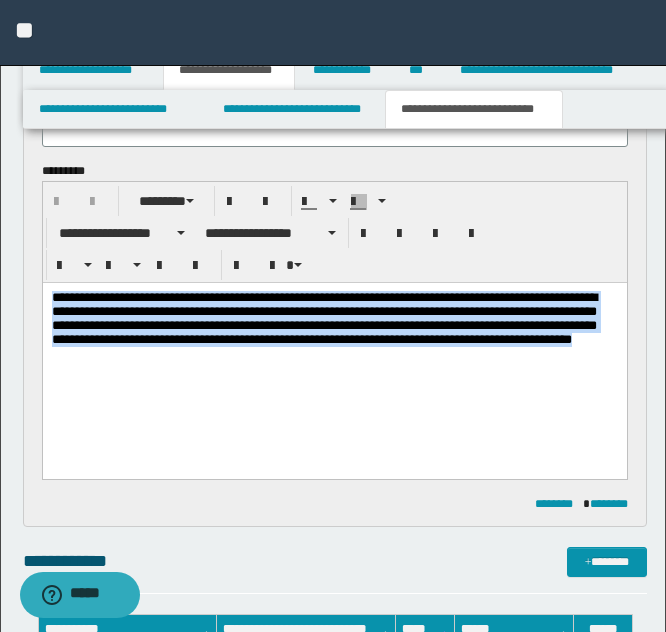 drag, startPoint x: 161, startPoint y: 372, endPoint x: -5, endPoint y: 246, distance: 208.40346 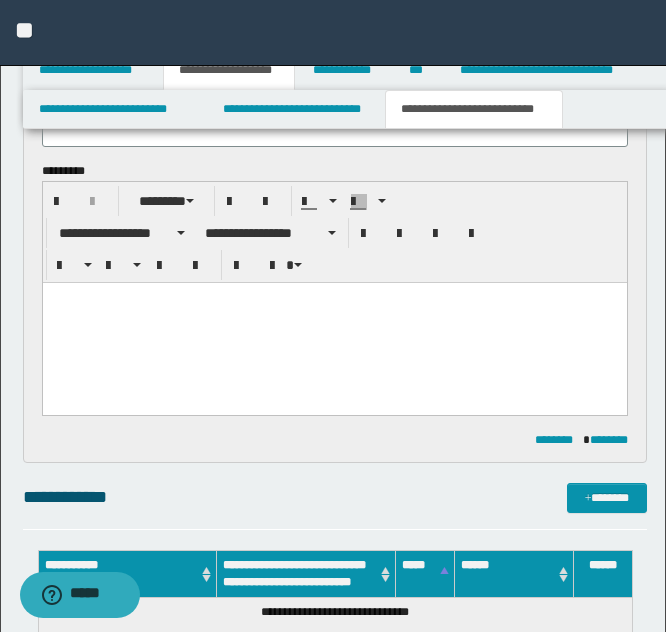 type 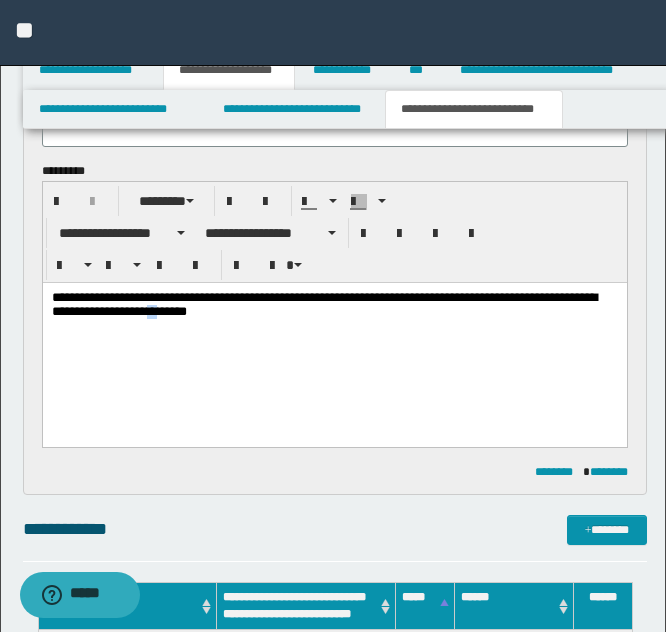 click on "**********" at bounding box center [334, 307] 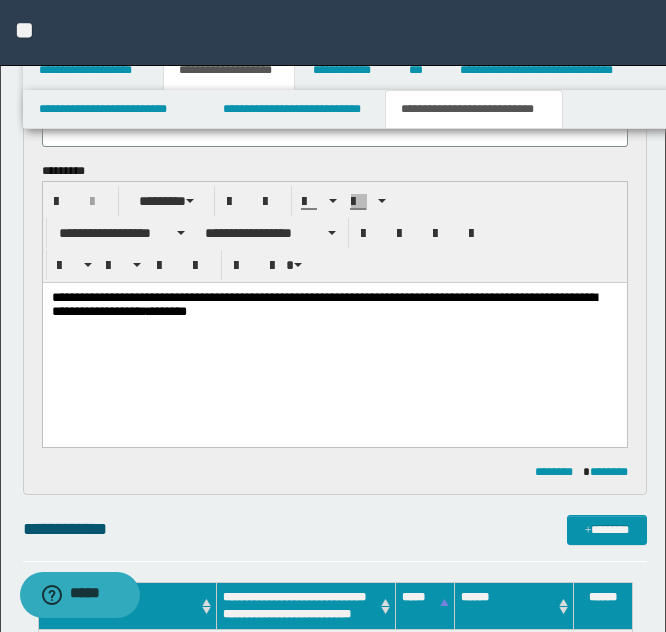 click on "**********" at bounding box center [334, 307] 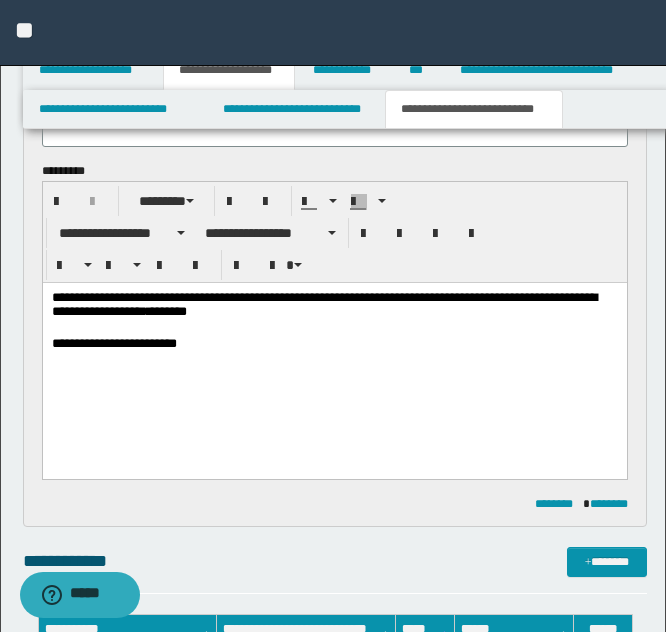 click at bounding box center [334, 360] 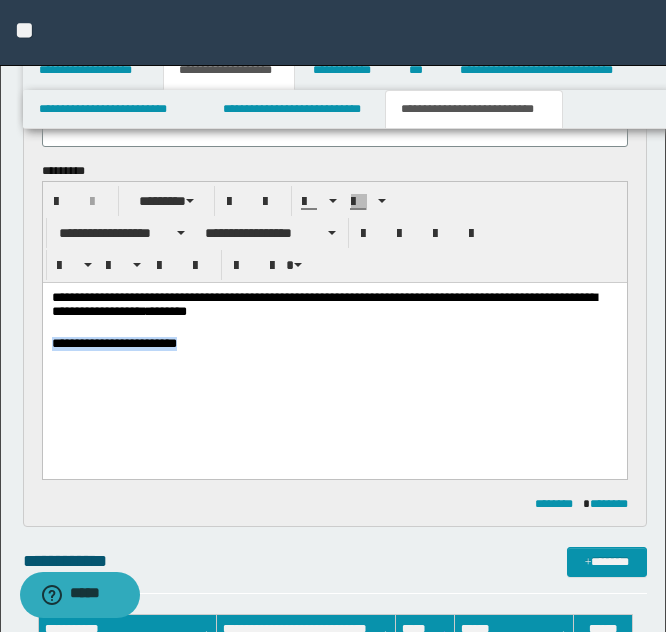 drag, startPoint x: 188, startPoint y: 343, endPoint x: 24, endPoint y: 339, distance: 164.04877 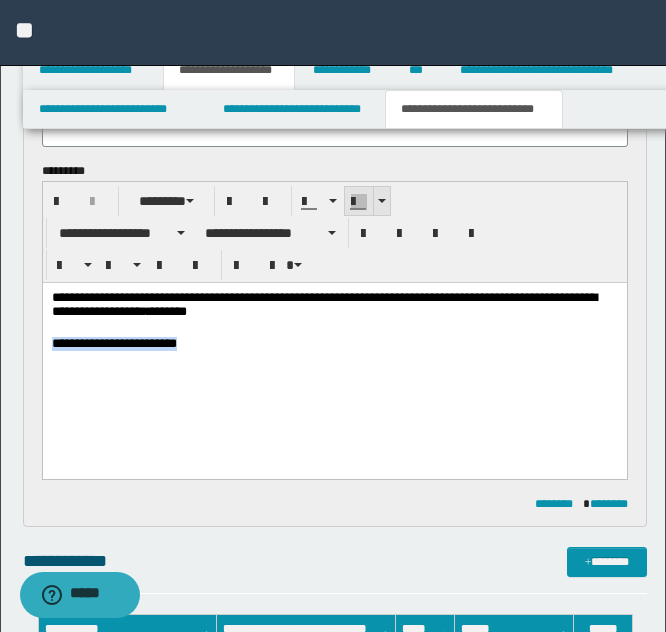 click at bounding box center (382, 201) 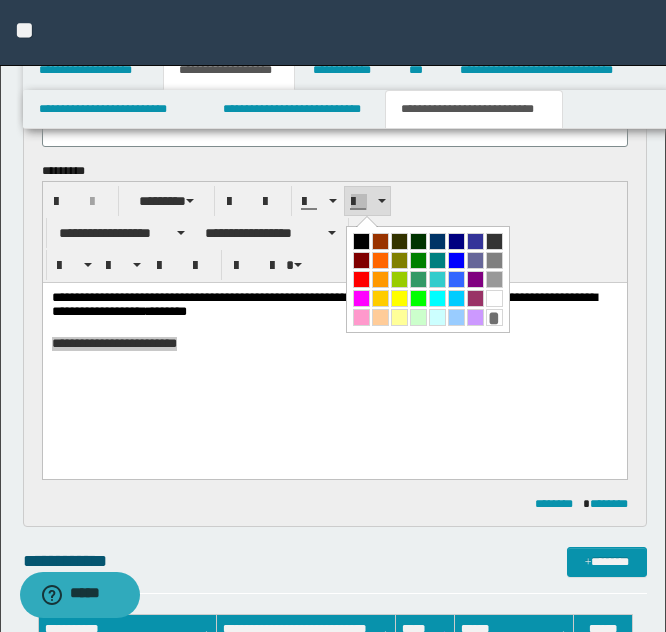click at bounding box center [399, 298] 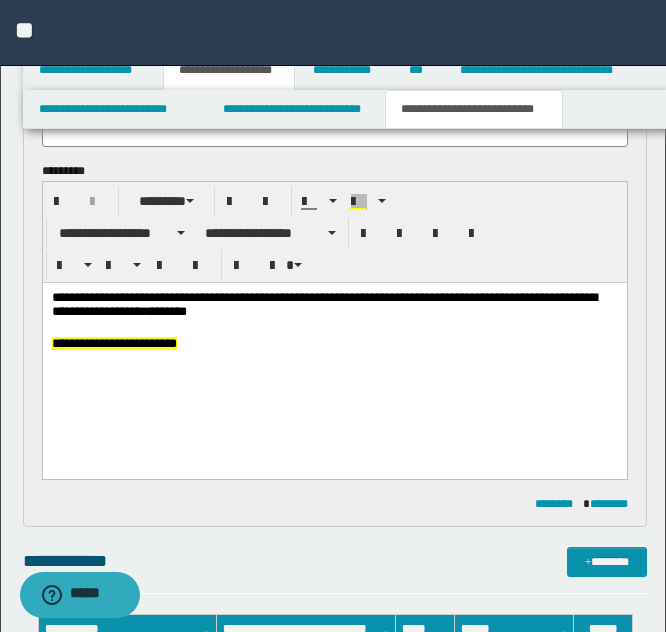 click at bounding box center (334, 360) 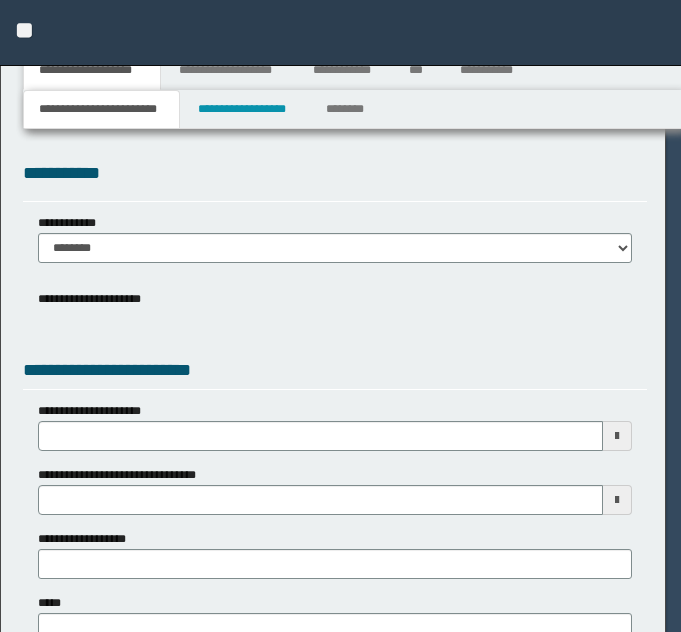 scroll, scrollTop: 0, scrollLeft: 0, axis: both 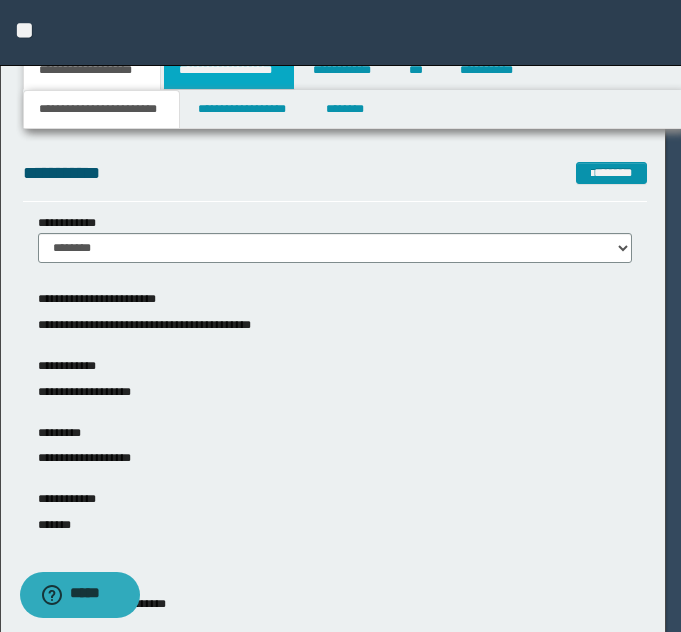 click on "**********" at bounding box center [229, 70] 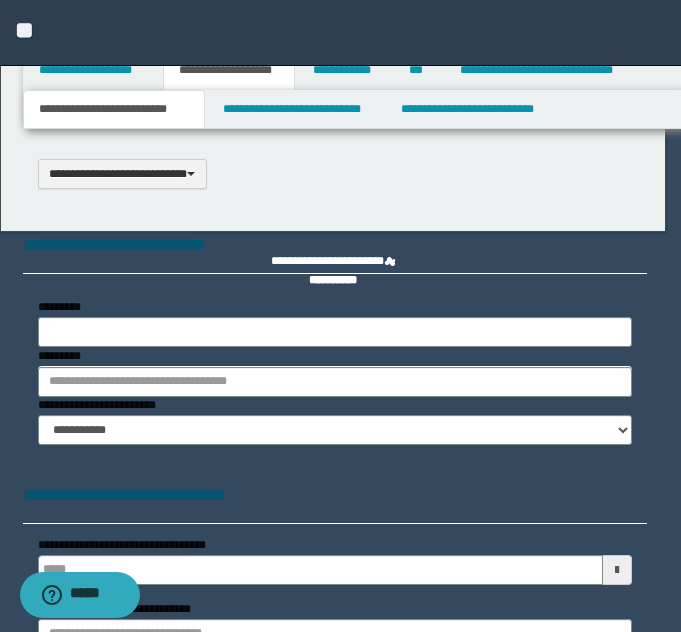 scroll, scrollTop: 0, scrollLeft: 0, axis: both 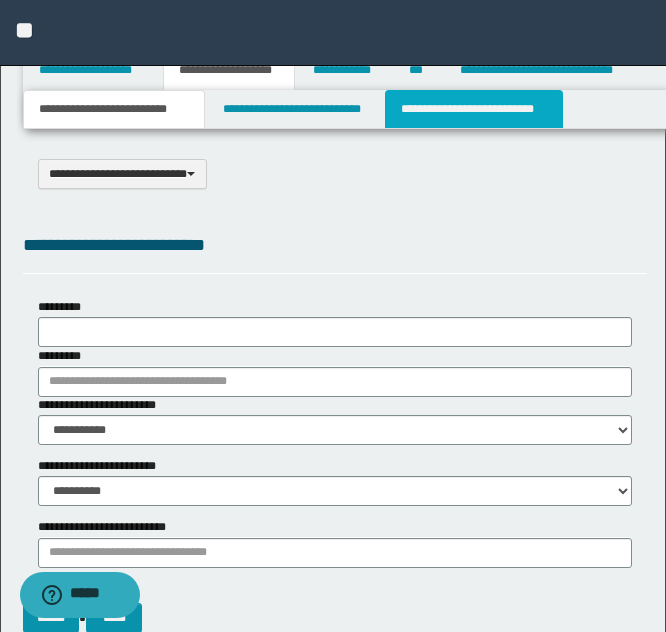 click on "**********" at bounding box center (474, 109) 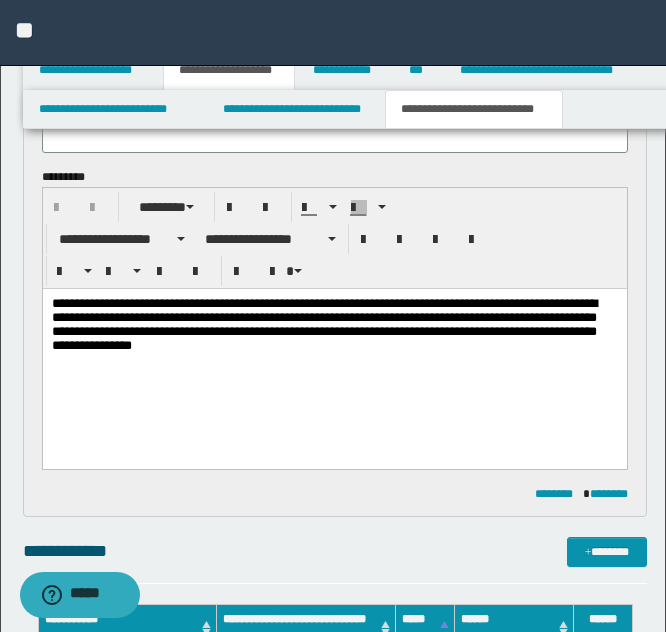 scroll, scrollTop: 200, scrollLeft: 0, axis: vertical 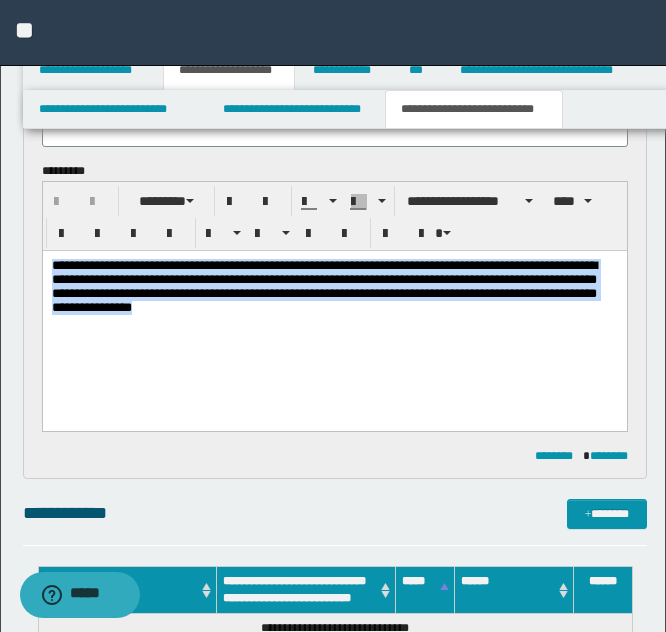 drag, startPoint x: 299, startPoint y: 322, endPoint x: -58, endPoint y: 213, distance: 373.26935 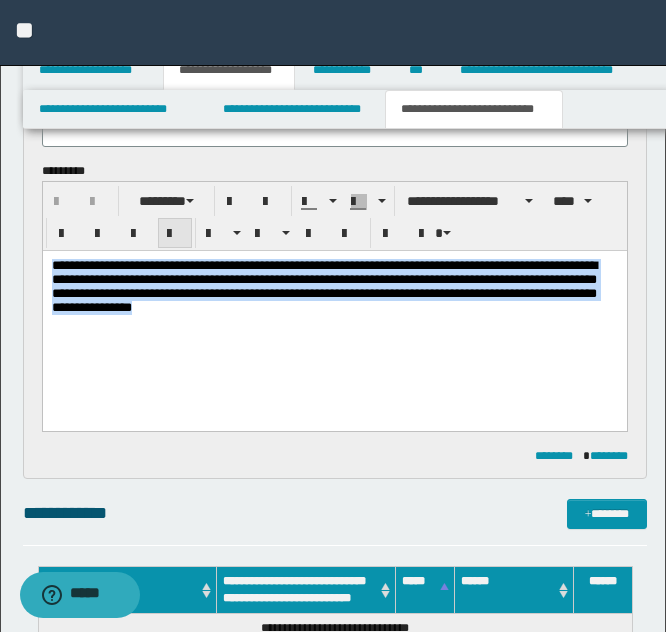 click at bounding box center (175, 234) 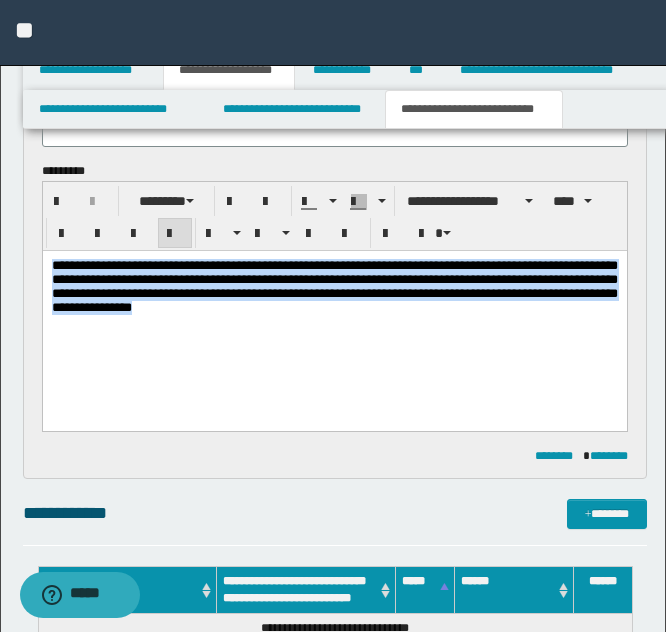 click on "**********" at bounding box center [334, 312] 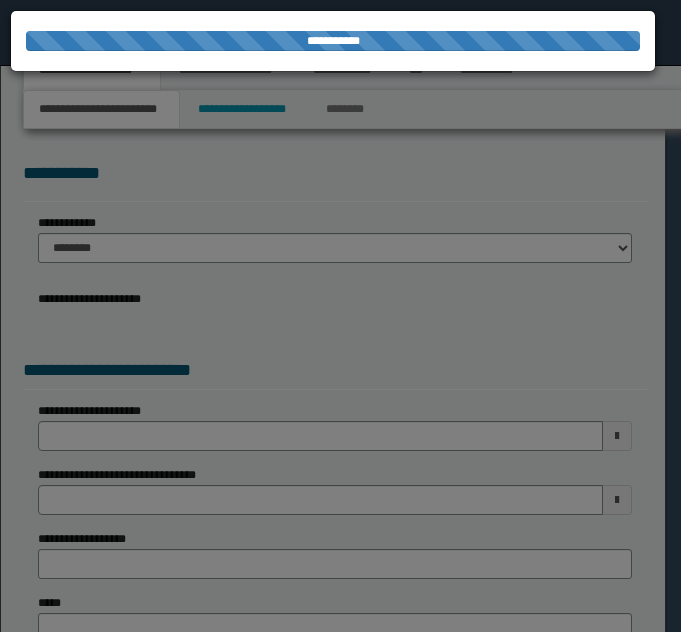 scroll, scrollTop: 0, scrollLeft: 0, axis: both 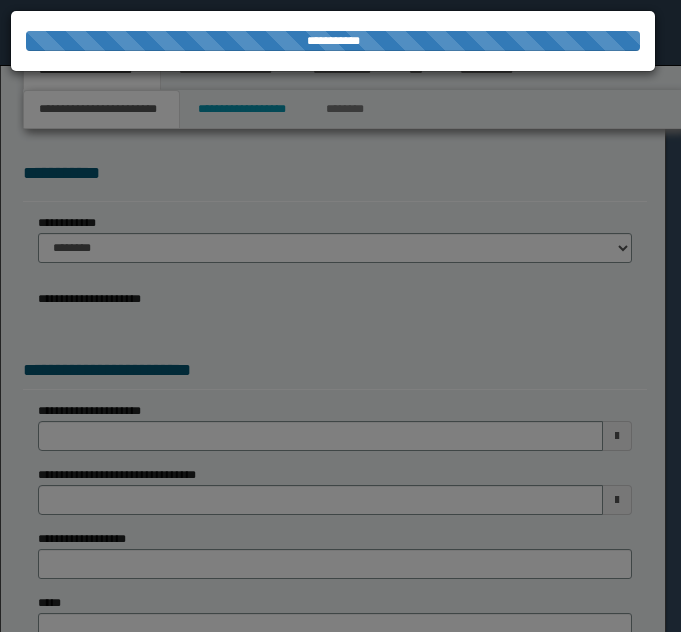 select on "**" 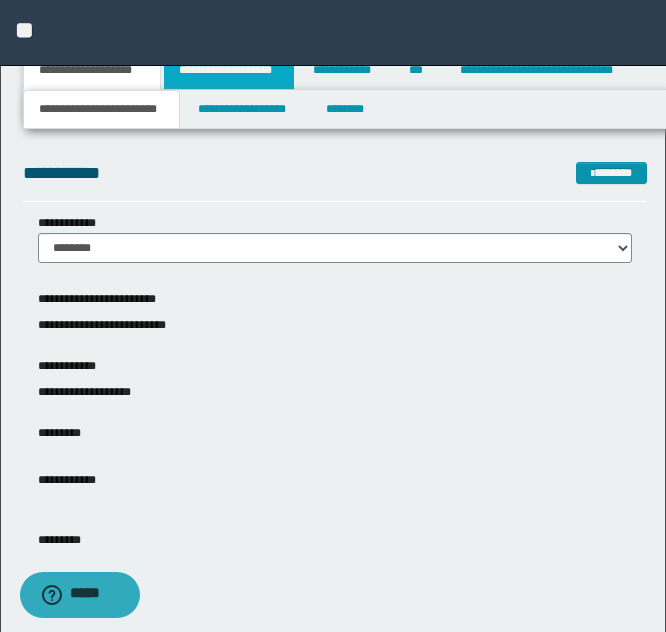 click on "**********" at bounding box center (229, 70) 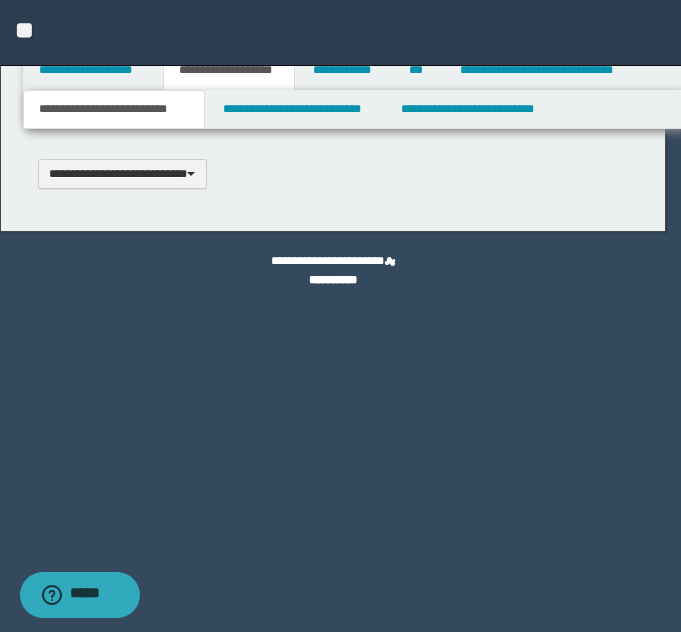 scroll, scrollTop: 0, scrollLeft: 0, axis: both 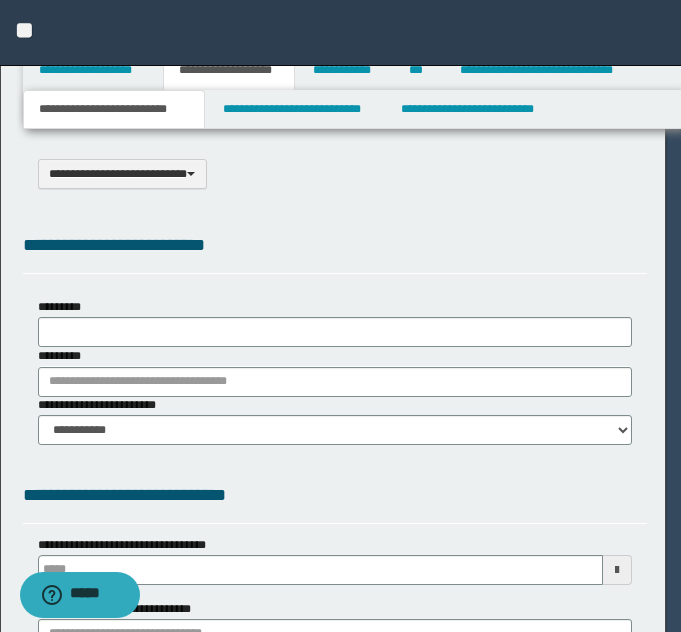 select on "*" 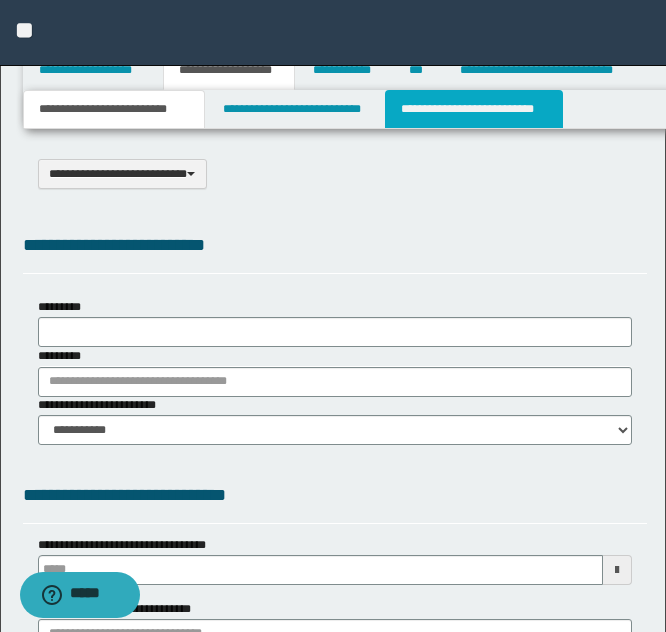 click on "**********" at bounding box center [474, 109] 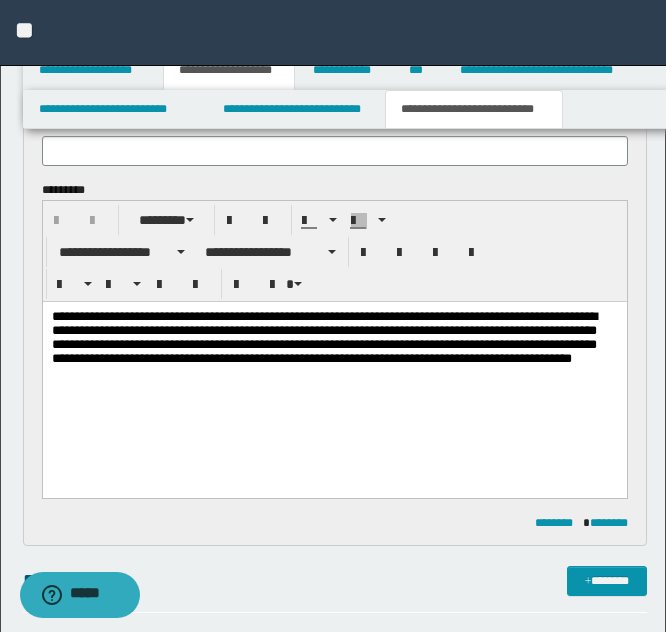 scroll, scrollTop: 200, scrollLeft: 0, axis: vertical 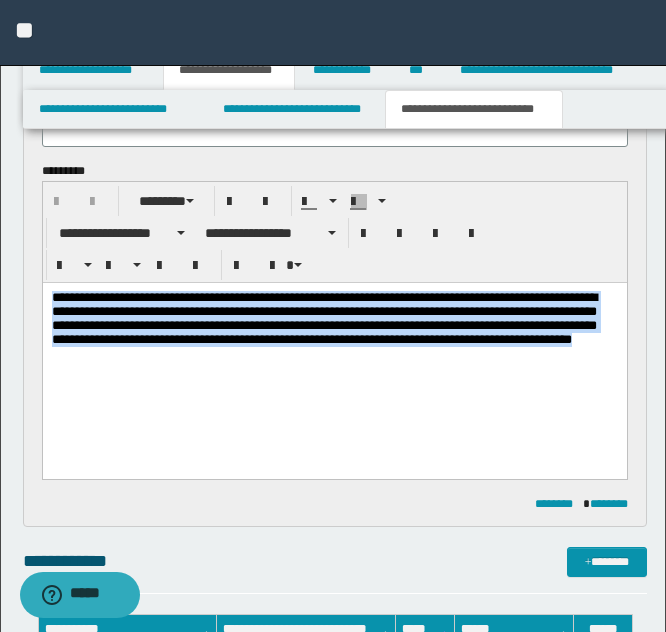 drag, startPoint x: 170, startPoint y: 384, endPoint x: -82, endPoint y: 242, distance: 289.2542 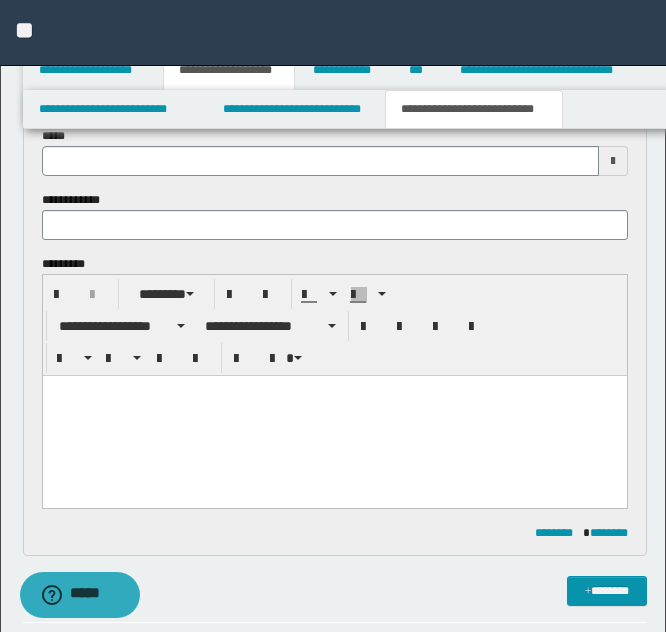scroll, scrollTop: 0, scrollLeft: 0, axis: both 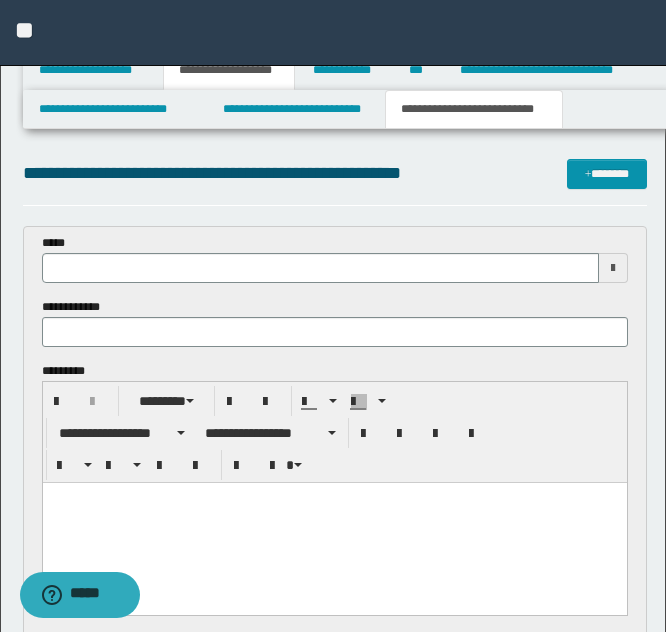 type 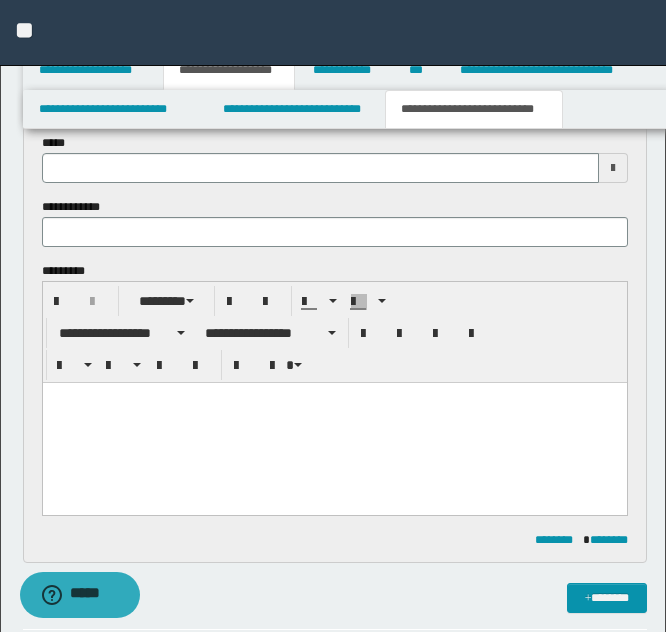 click at bounding box center (334, 423) 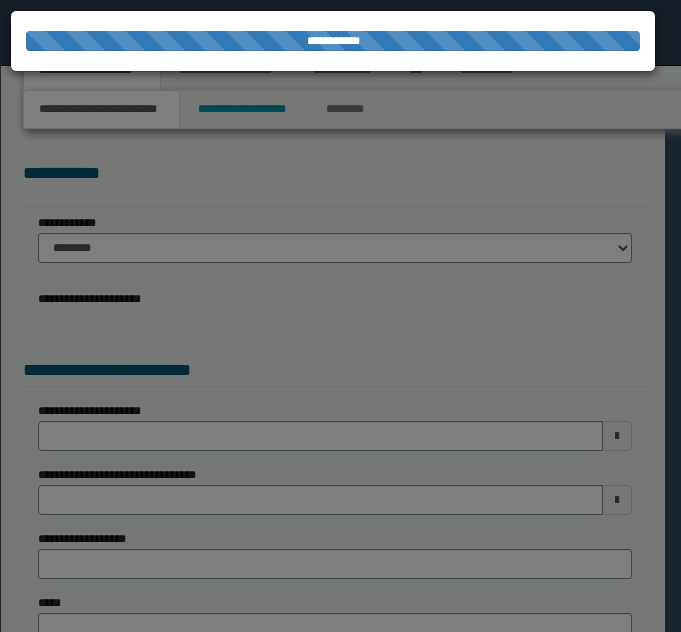 scroll, scrollTop: 0, scrollLeft: 0, axis: both 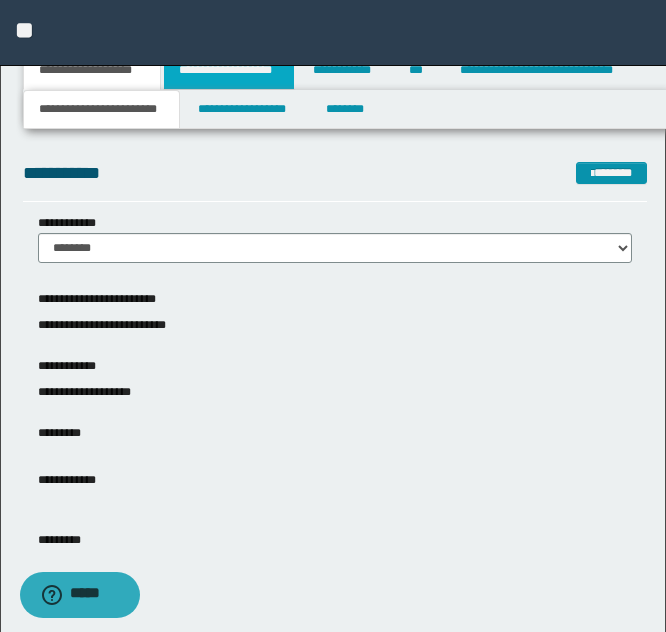 click on "**********" at bounding box center (229, 70) 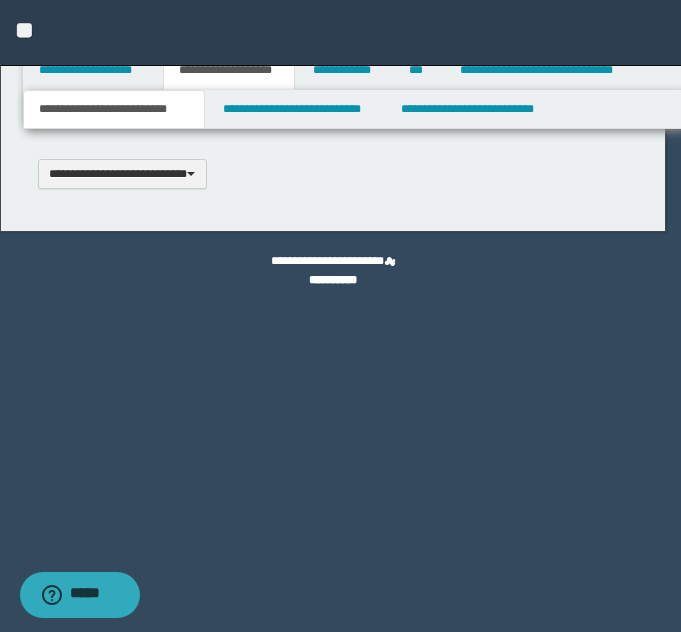 type 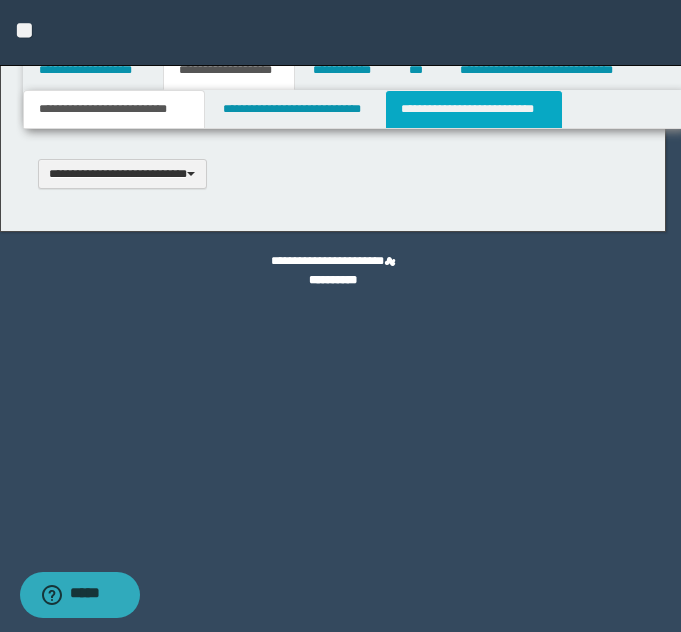 scroll, scrollTop: 0, scrollLeft: 0, axis: both 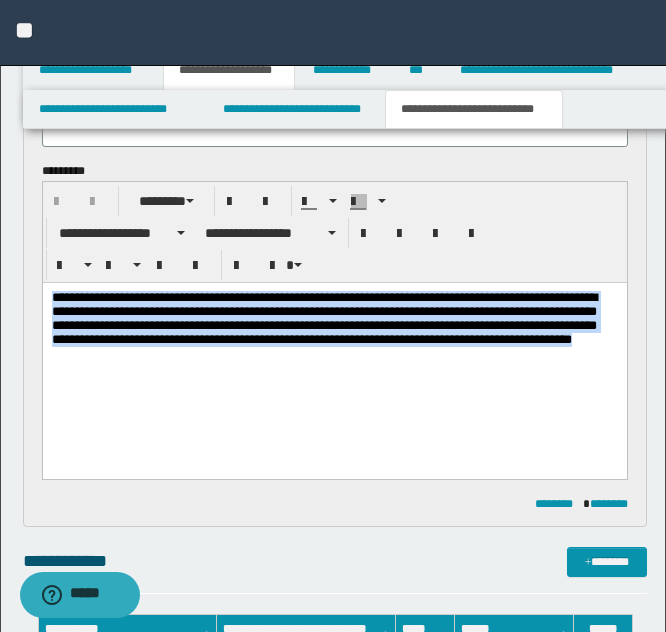 drag, startPoint x: 181, startPoint y: 386, endPoint x: 46, endPoint y: 560, distance: 220.22943 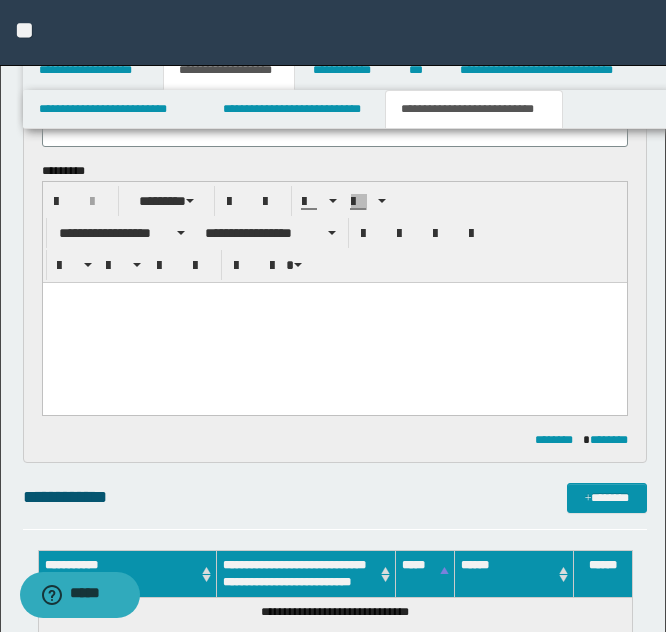 click at bounding box center [334, 323] 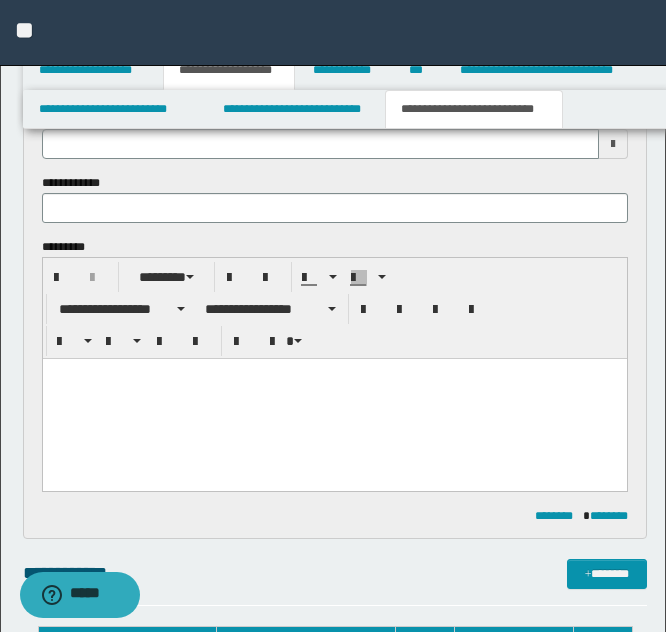 scroll, scrollTop: 0, scrollLeft: 0, axis: both 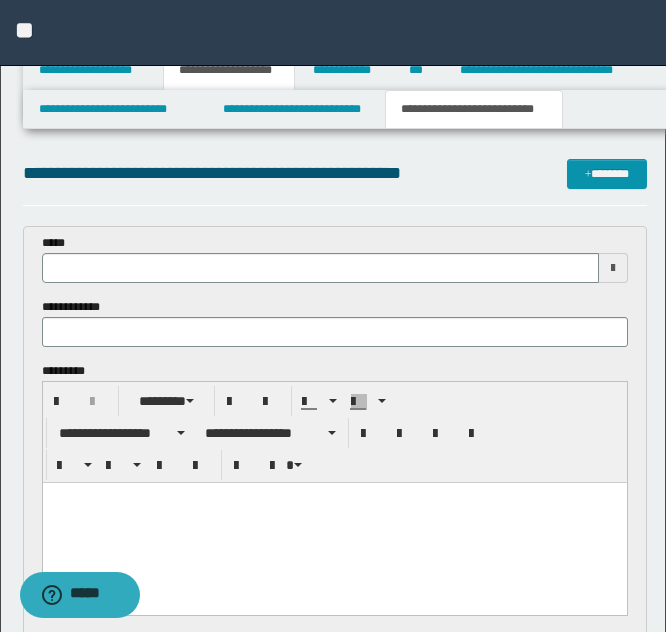 type 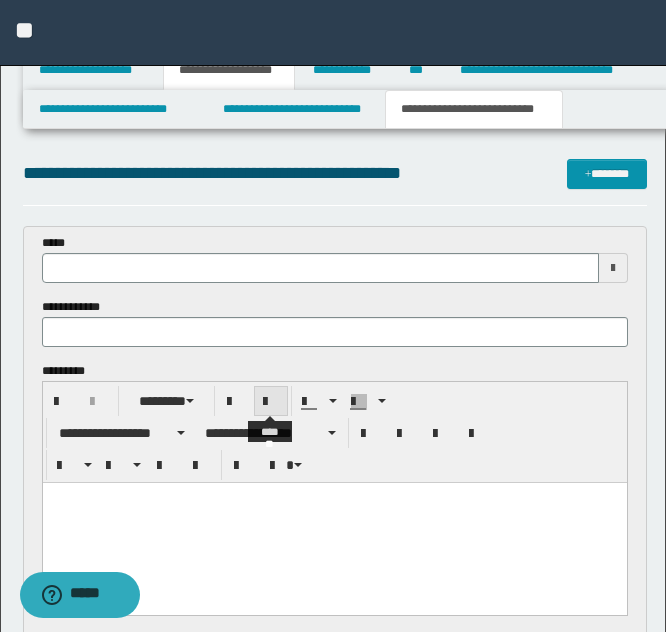 type 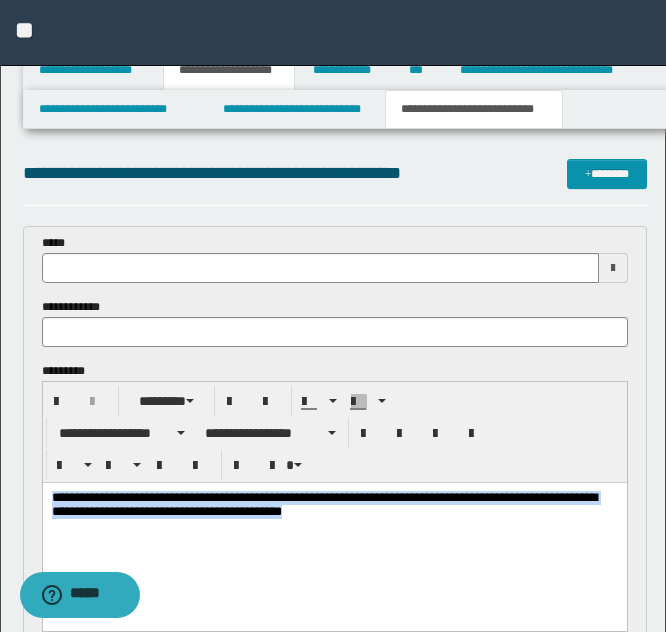 drag, startPoint x: 410, startPoint y: 531, endPoint x: -195, endPoint y: 397, distance: 619.662 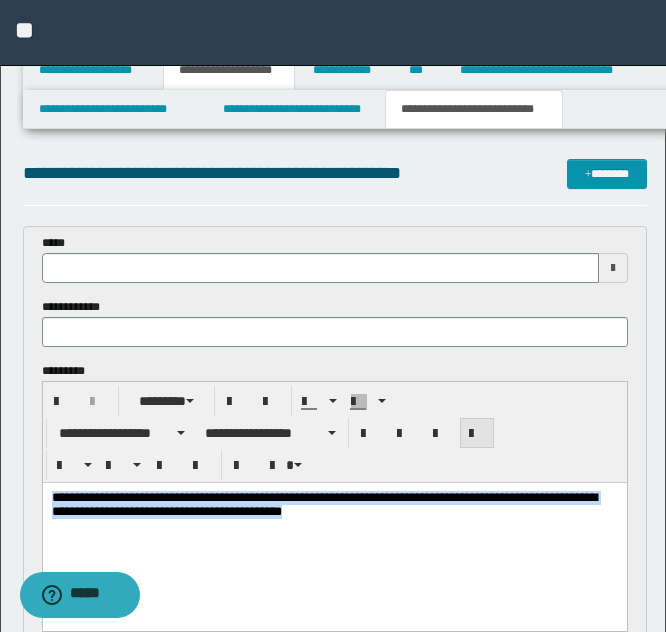 click at bounding box center [477, 433] 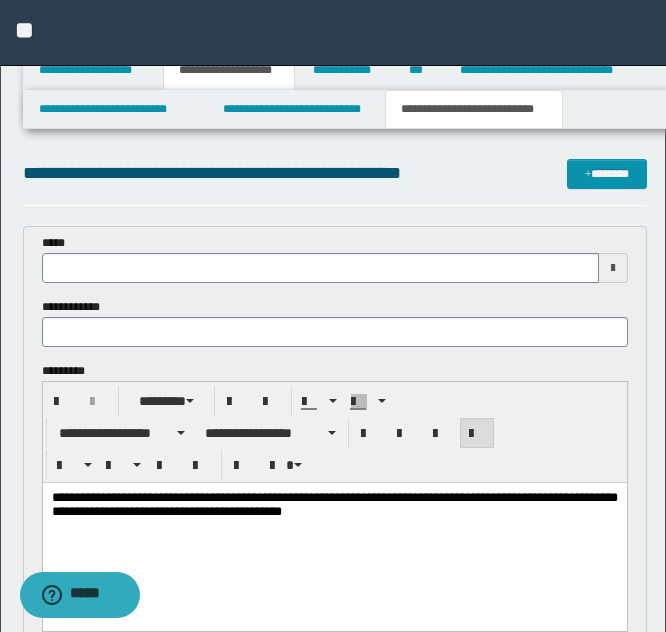 drag, startPoint x: 437, startPoint y: 604, endPoint x: 381, endPoint y: 594, distance: 56.88585 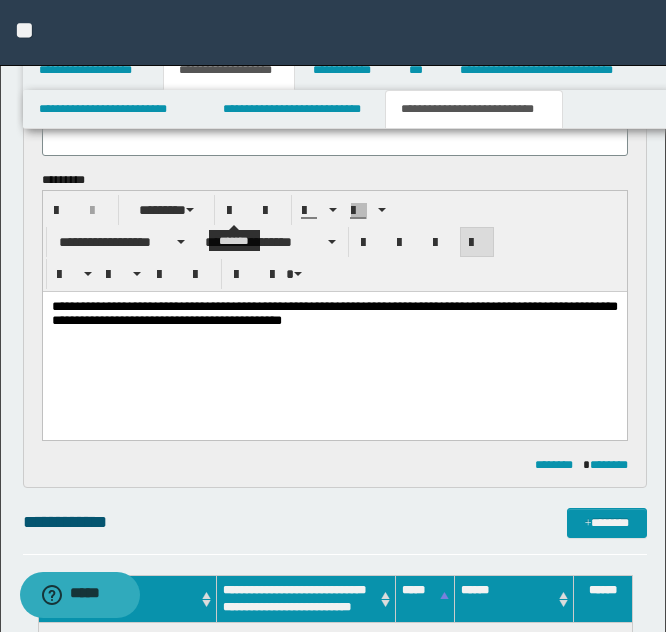 scroll, scrollTop: 200, scrollLeft: 0, axis: vertical 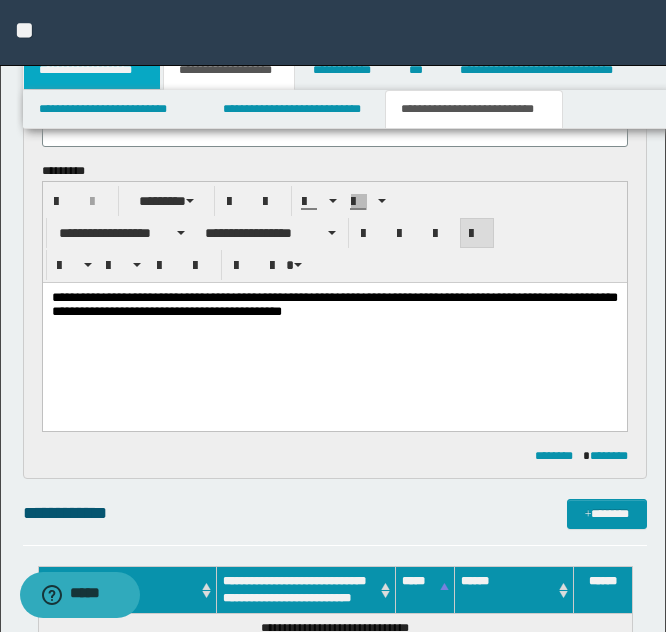 click on "**********" at bounding box center (92, 70) 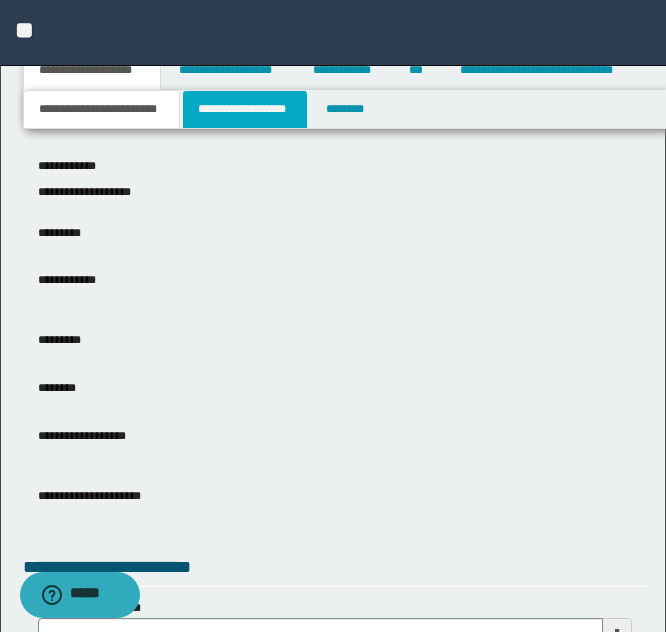 click on "**********" at bounding box center [245, 109] 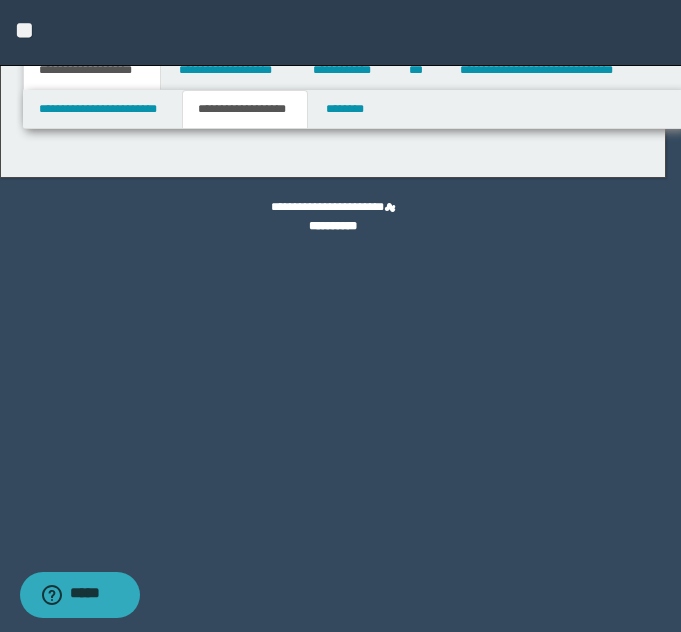 type on "**********" 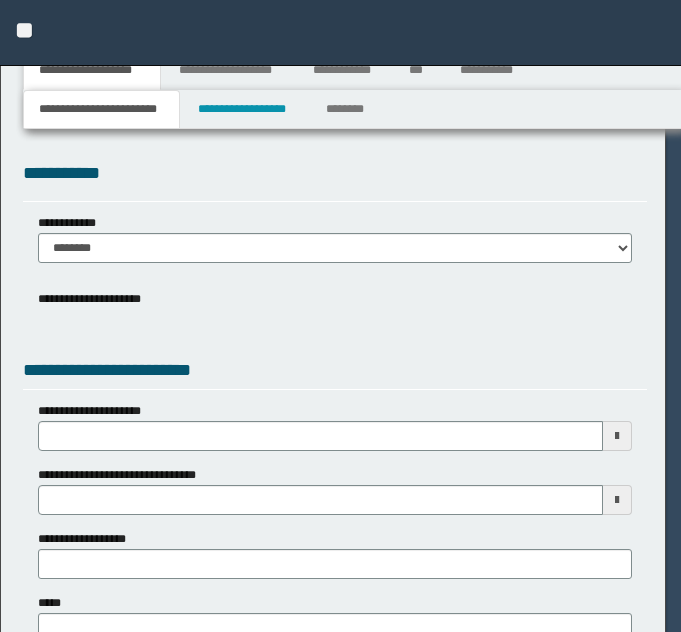 scroll, scrollTop: 0, scrollLeft: 0, axis: both 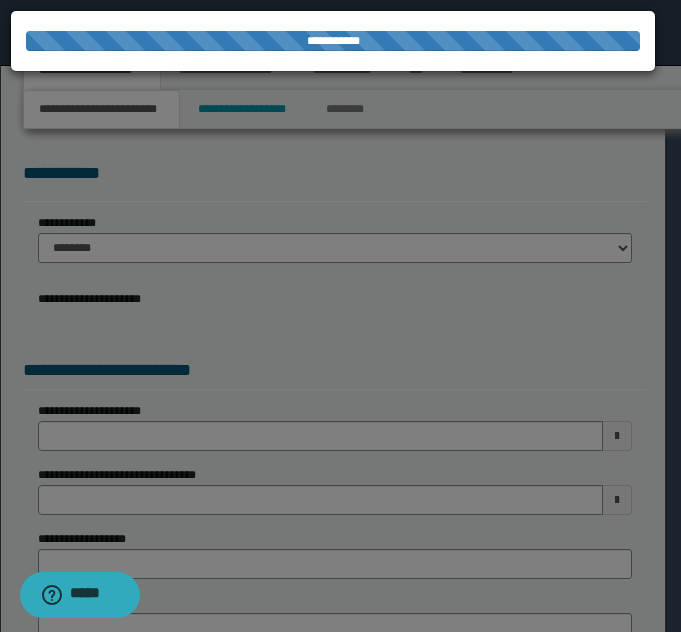 select on "*" 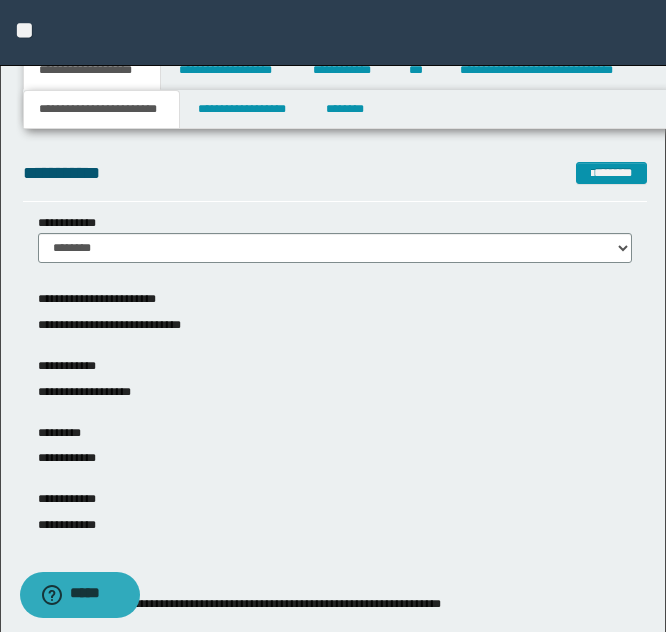 drag, startPoint x: 542, startPoint y: 309, endPoint x: 545, endPoint y: 294, distance: 15.297058 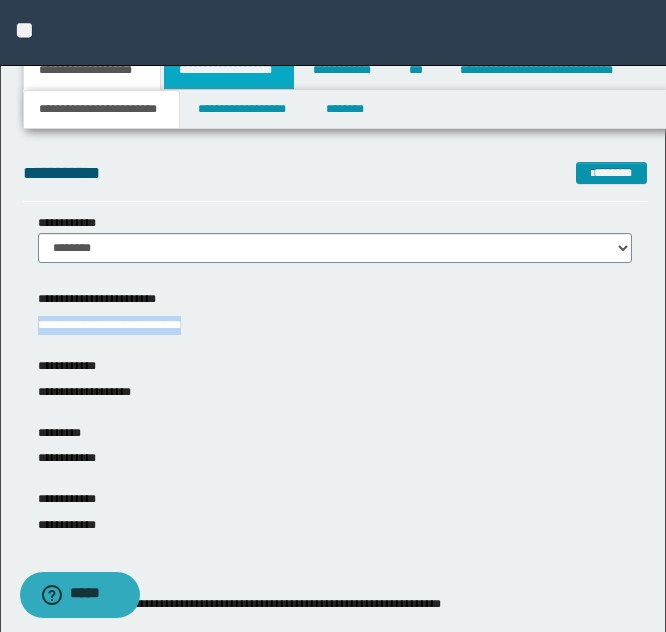 click on "**********" at bounding box center [229, 70] 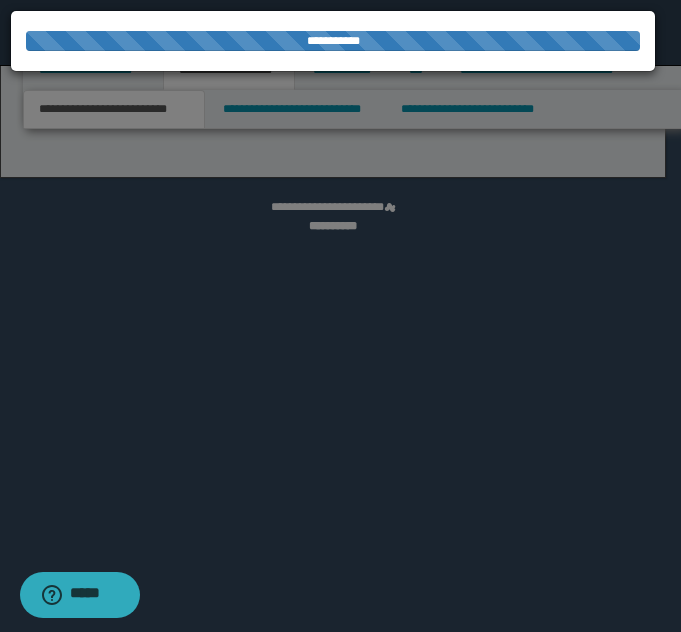 click at bounding box center [340, 316] 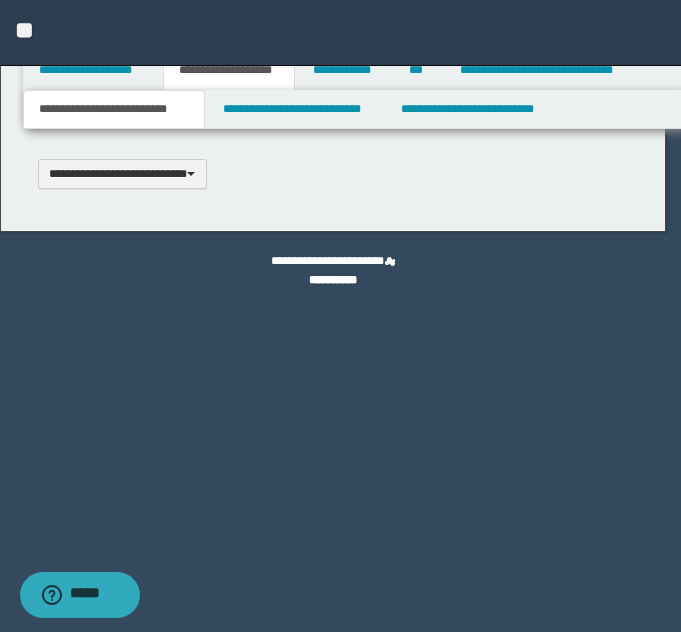 type 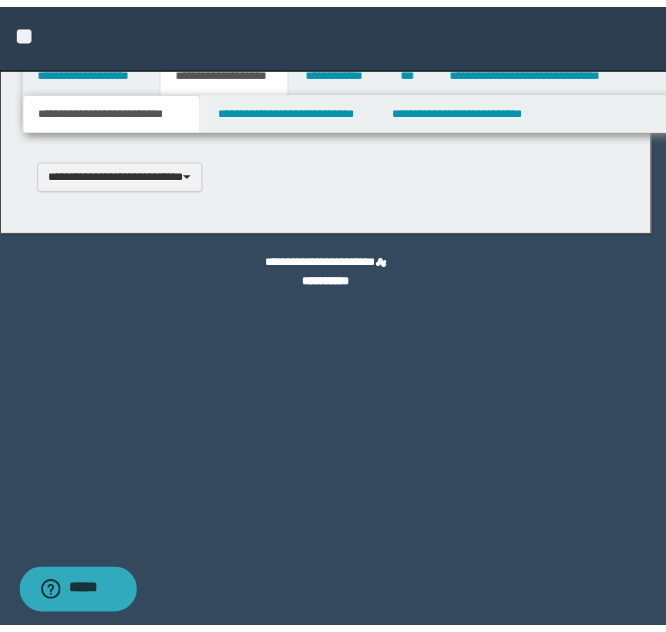 scroll, scrollTop: 0, scrollLeft: 0, axis: both 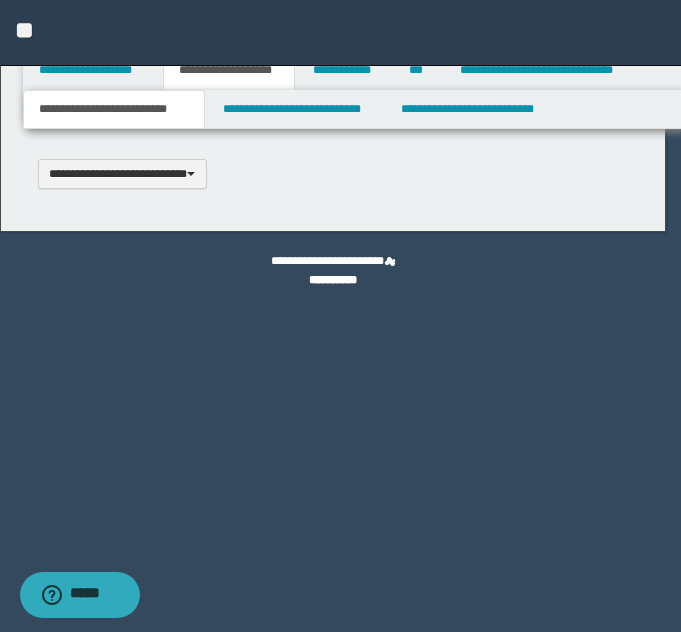 select on "*" 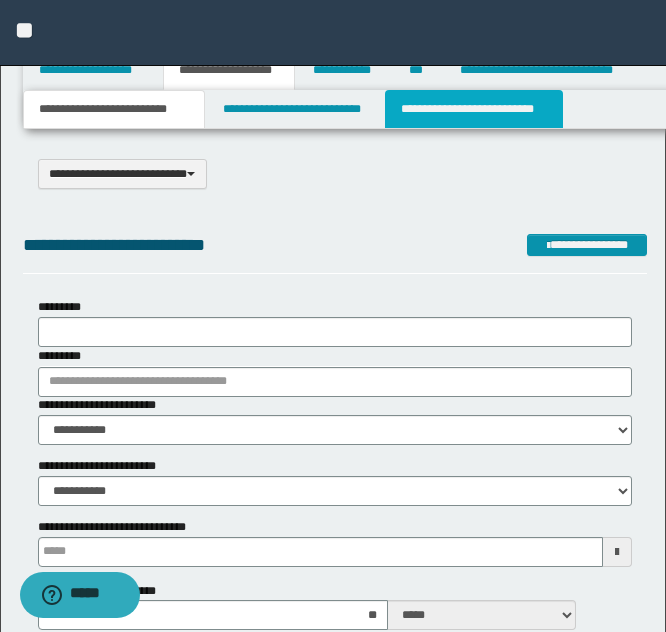 click on "**********" at bounding box center (474, 109) 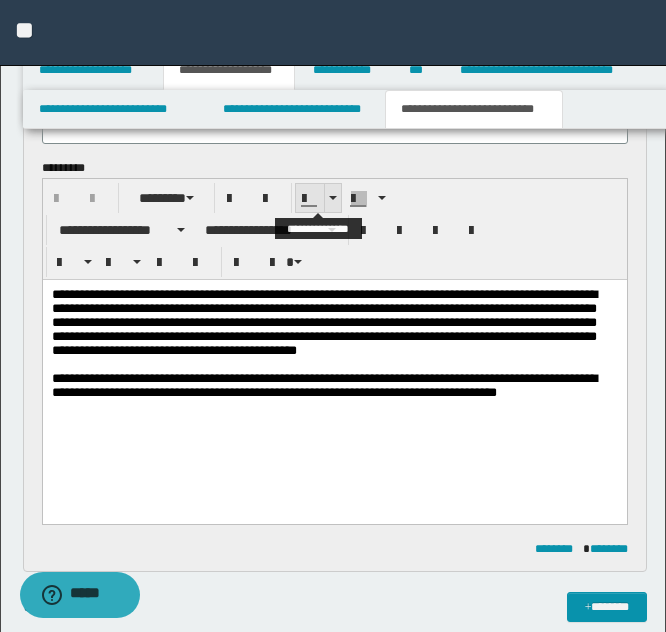 scroll, scrollTop: 300, scrollLeft: 0, axis: vertical 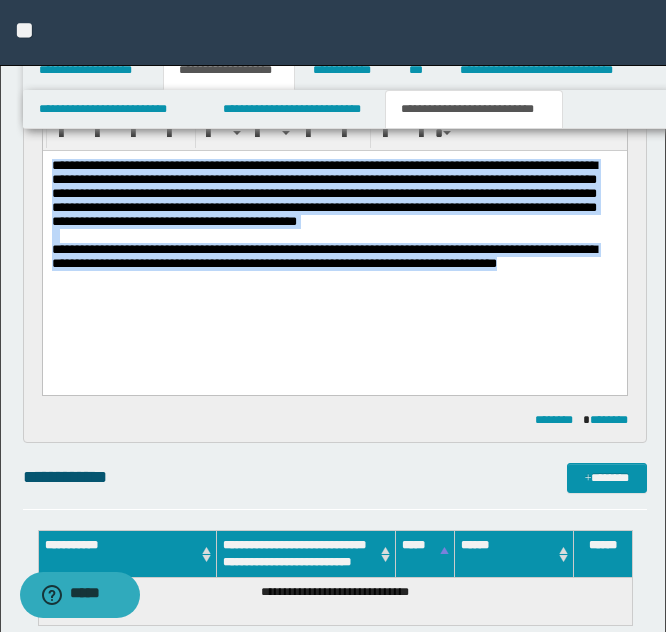 drag, startPoint x: 597, startPoint y: 289, endPoint x: 39, endPoint y: 123, distance: 582.16833 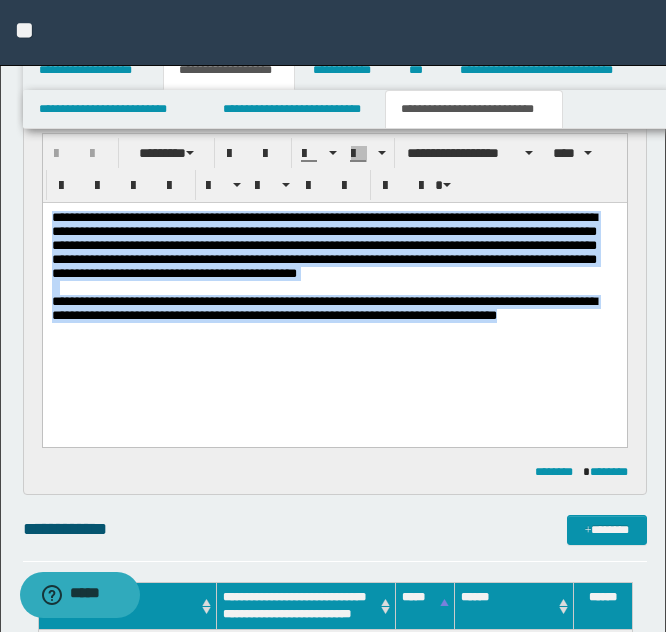 scroll, scrollTop: 200, scrollLeft: 0, axis: vertical 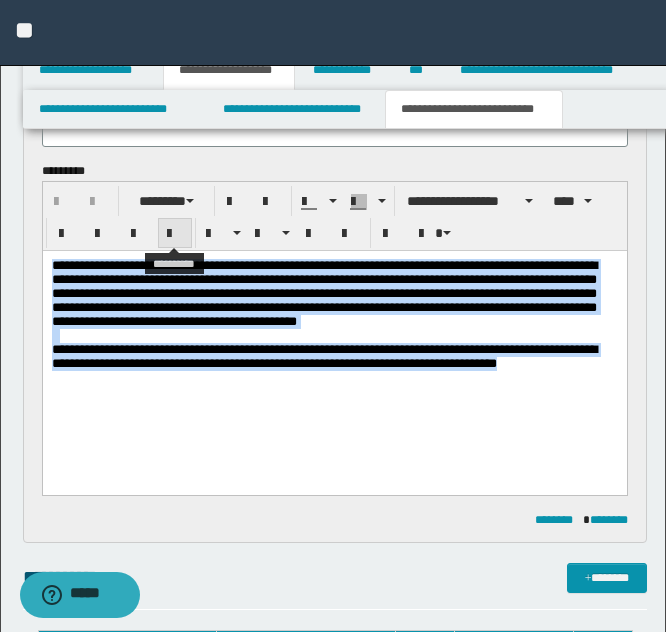 click at bounding box center (175, 234) 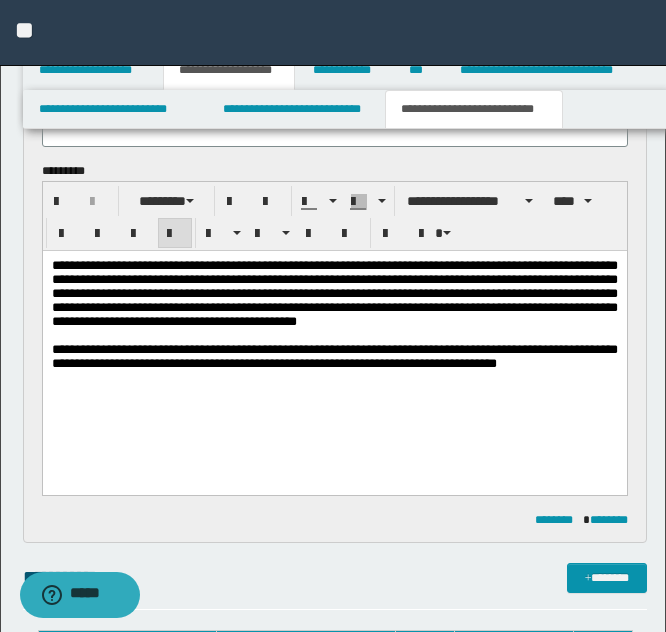 click on "**********" at bounding box center [334, 340] 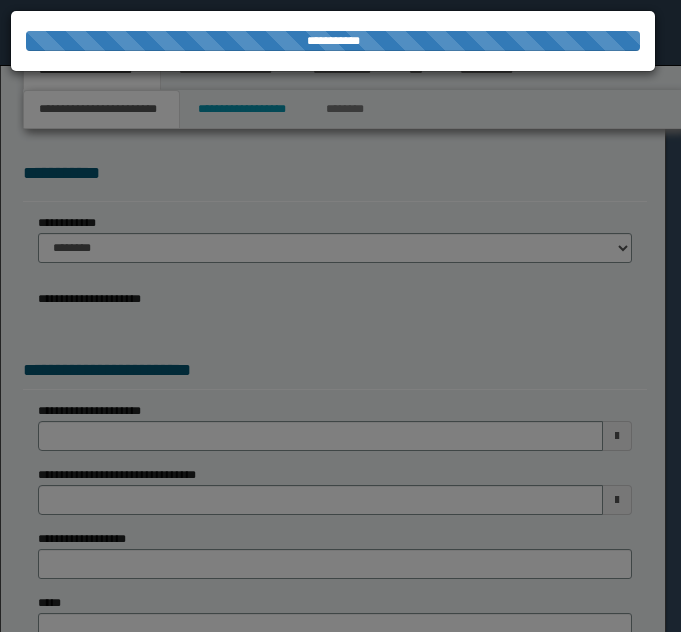 scroll, scrollTop: 0, scrollLeft: 0, axis: both 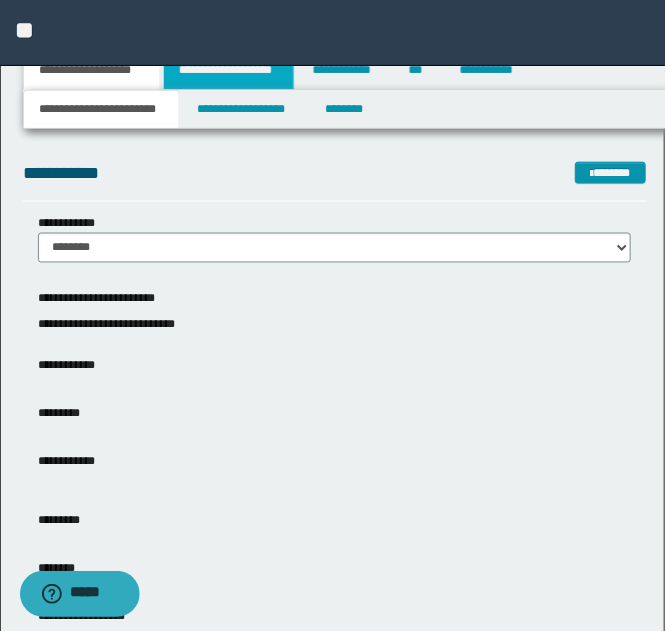 click on "**********" at bounding box center [229, 70] 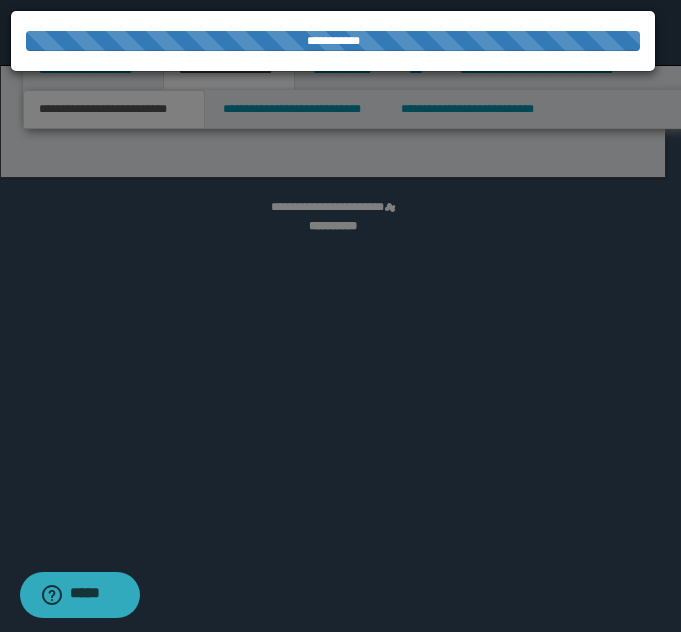 click at bounding box center [340, 316] 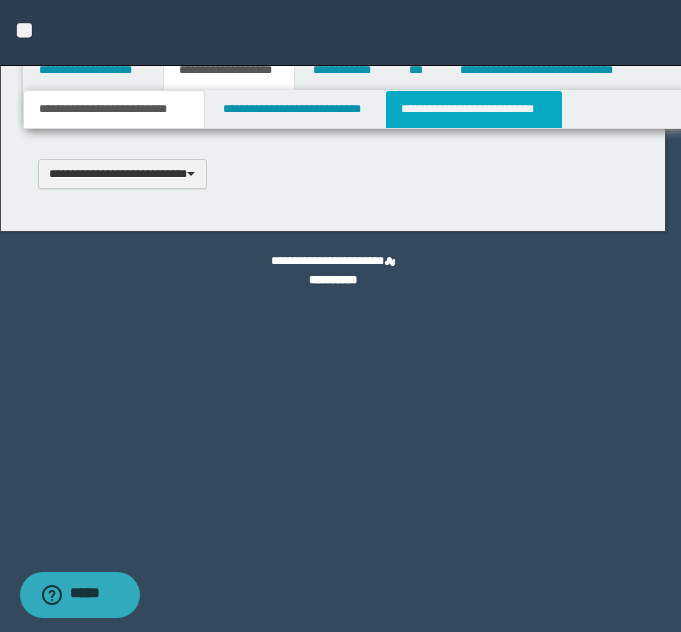 type 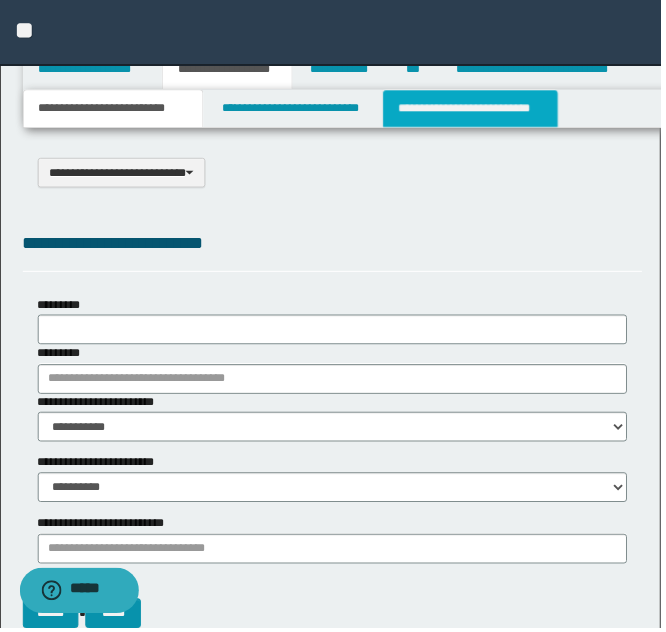 click on "**********" at bounding box center (474, 109) 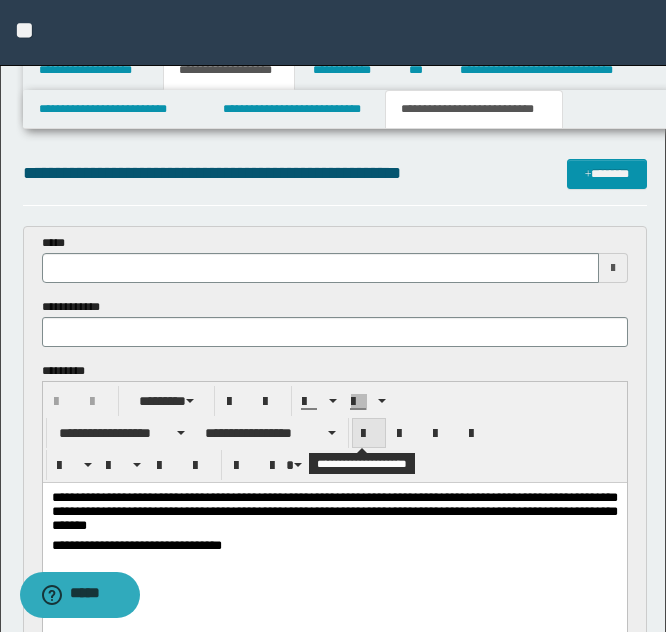 scroll, scrollTop: 100, scrollLeft: 0, axis: vertical 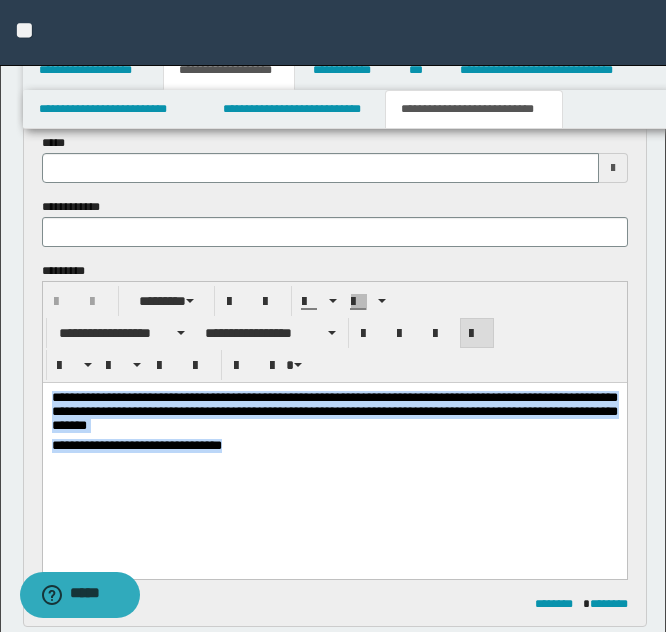 drag, startPoint x: 324, startPoint y: 454, endPoint x: -31, endPoint y: 303, distance: 385.77972 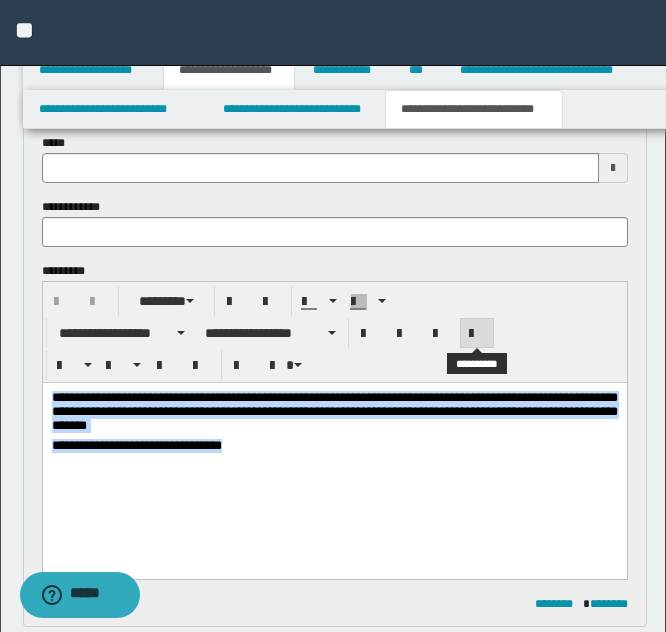 click at bounding box center (477, 333) 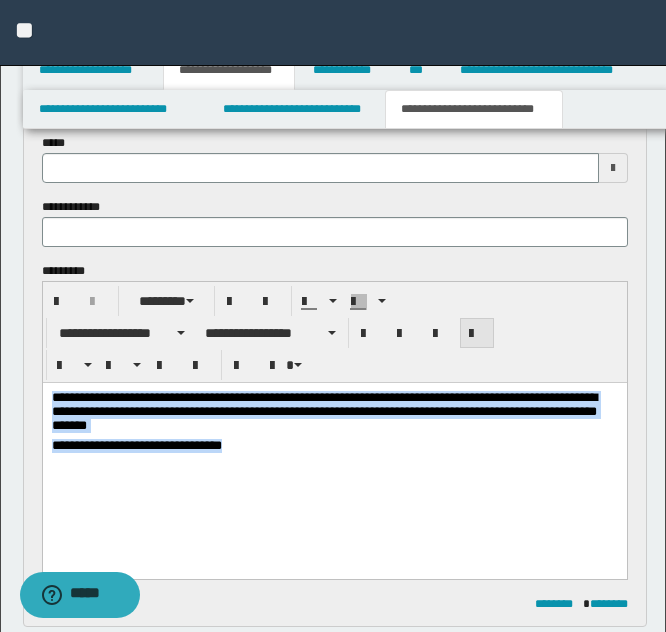 click at bounding box center [477, 333] 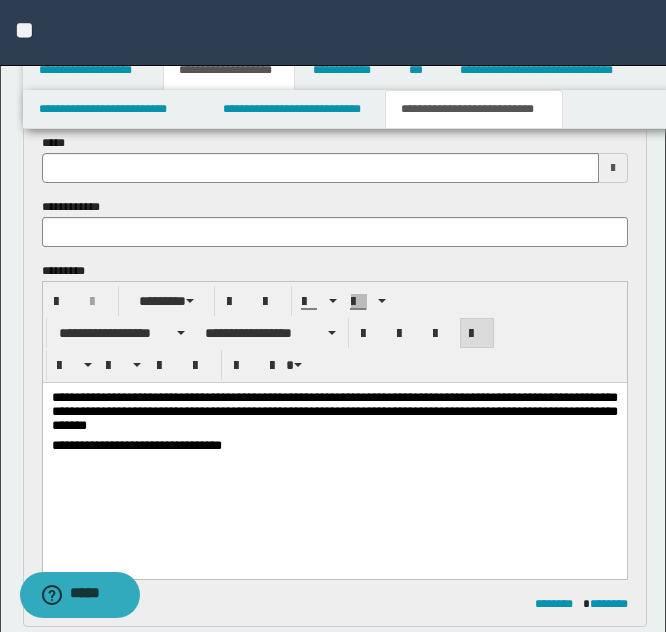 click at bounding box center (334, 463) 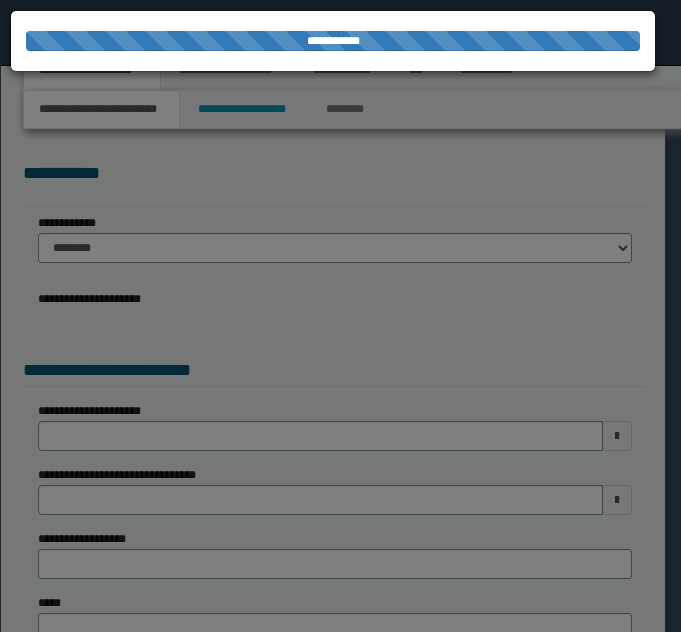 scroll, scrollTop: 0, scrollLeft: 0, axis: both 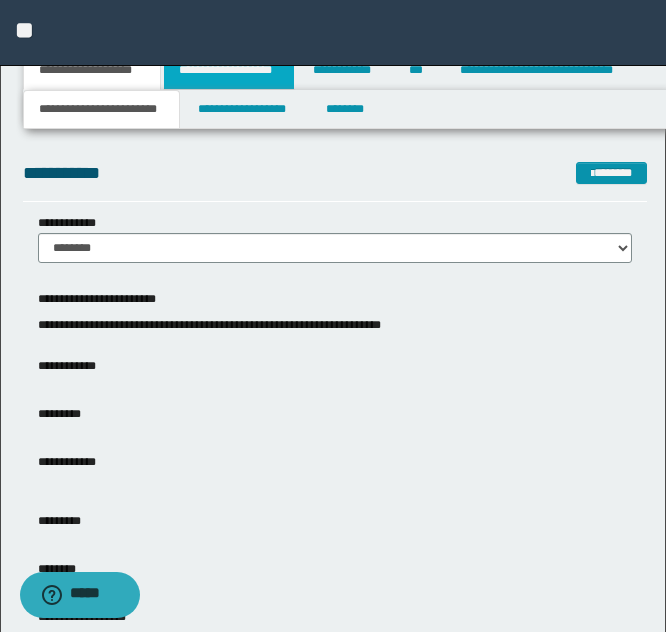 click on "**********" at bounding box center (229, 70) 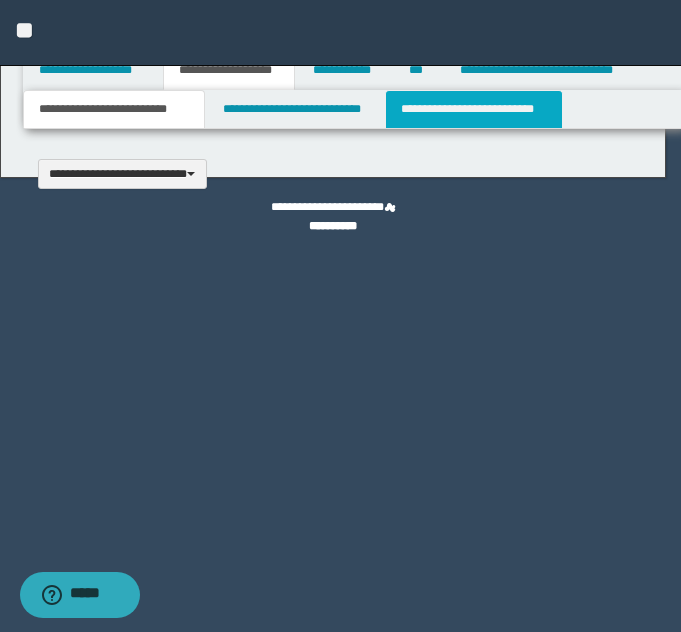 type 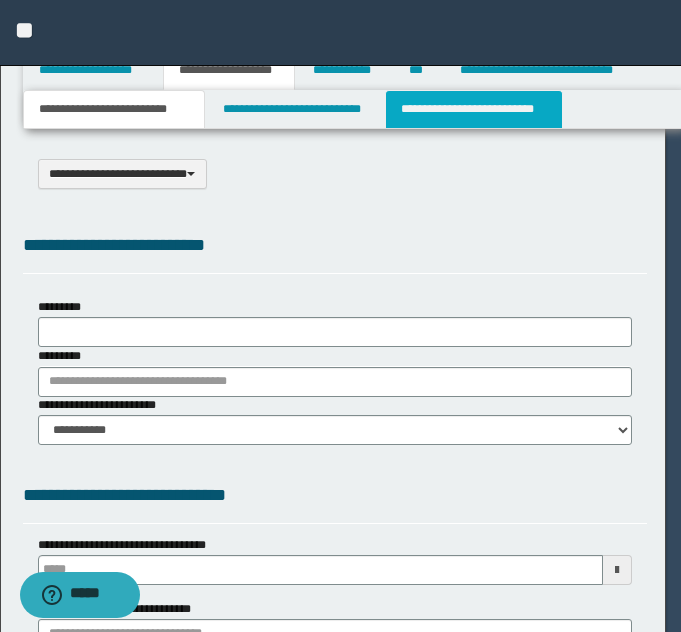select on "*" 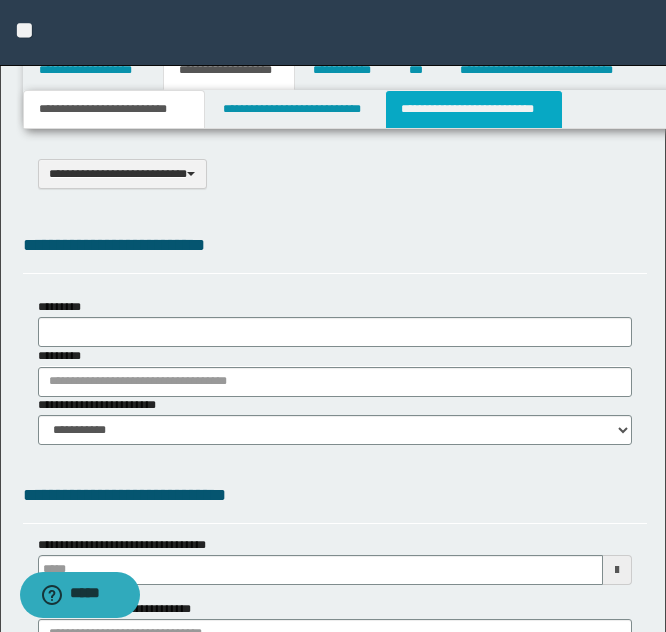 click on "**********" at bounding box center [474, 109] 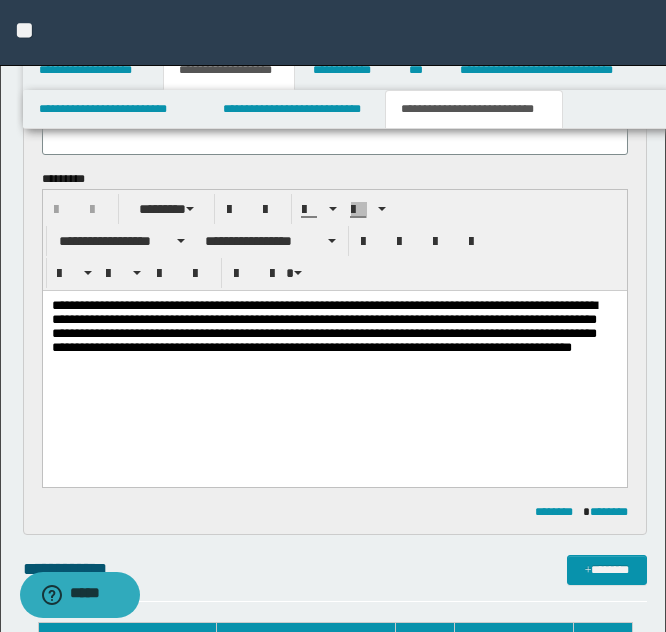 scroll, scrollTop: 200, scrollLeft: 0, axis: vertical 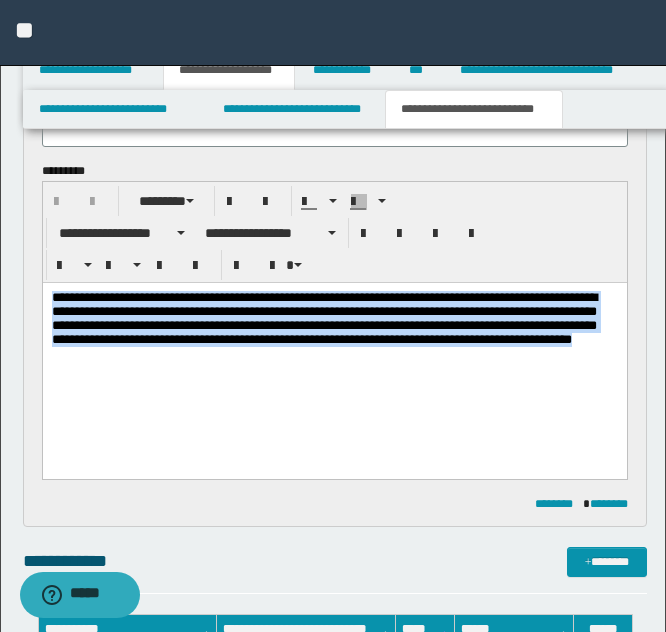 drag, startPoint x: 159, startPoint y: 371, endPoint x: -54, endPoint y: 242, distance: 249.01807 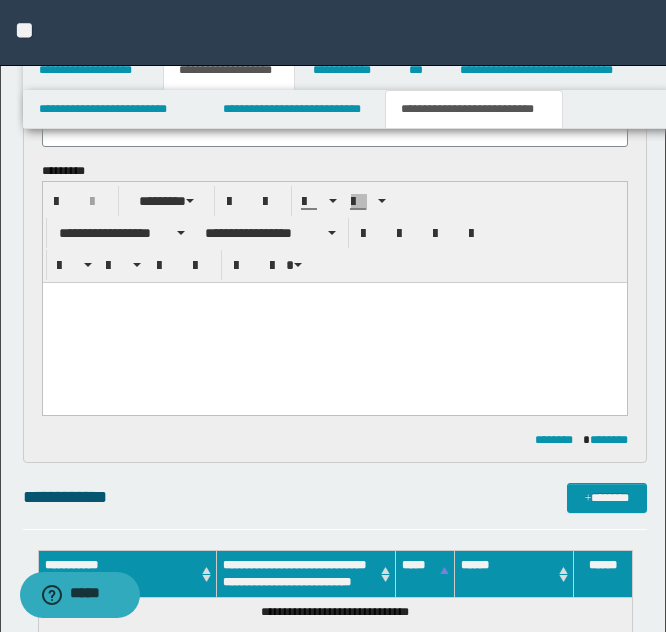 click at bounding box center (334, 323) 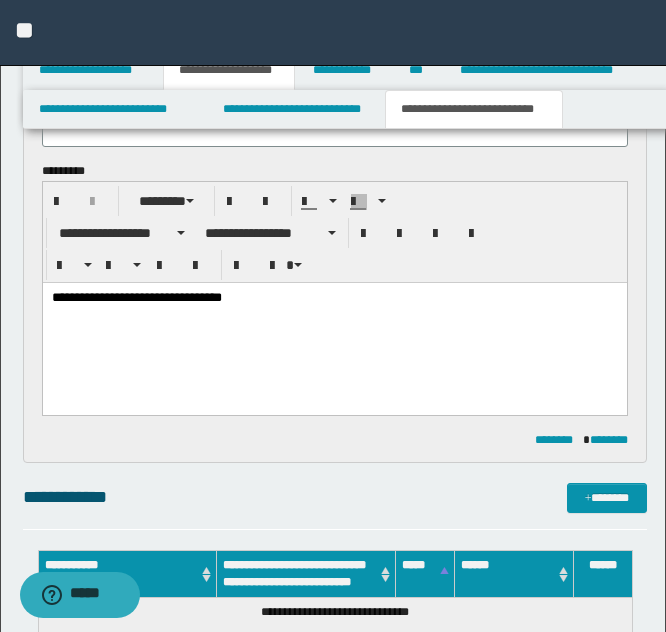 click on "**********" at bounding box center [334, 299] 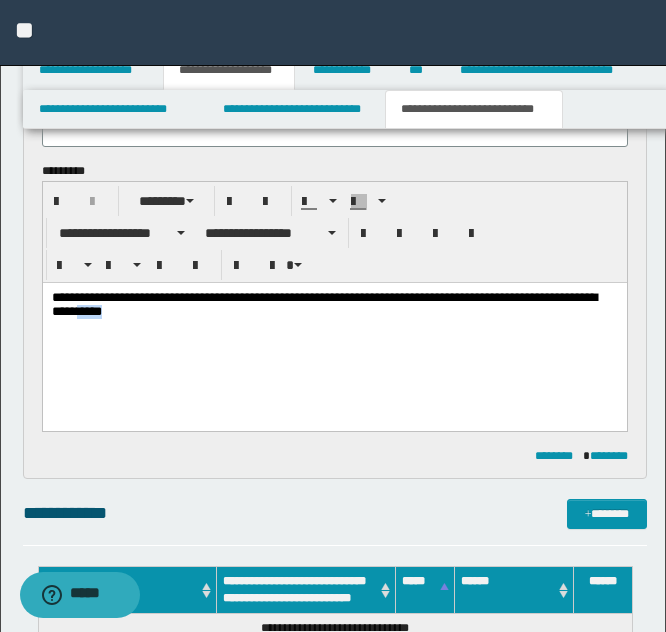 drag, startPoint x: 129, startPoint y: 319, endPoint x: 104, endPoint y: 319, distance: 25 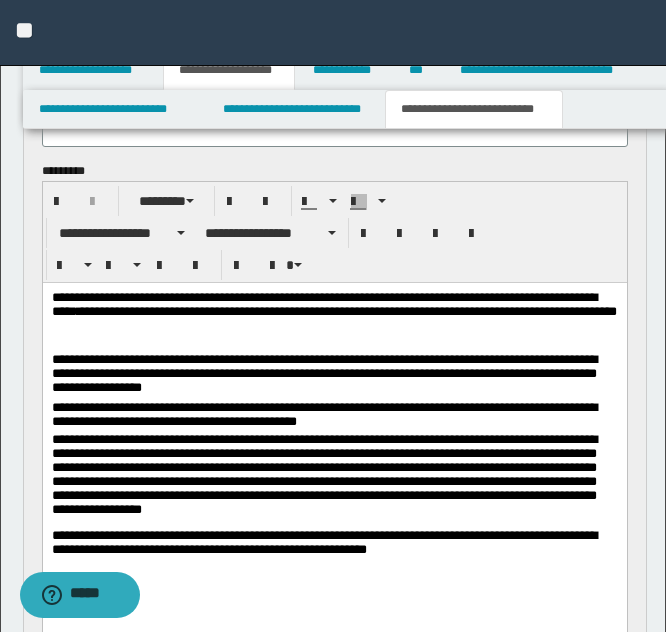 click on "**********" at bounding box center [334, 545] 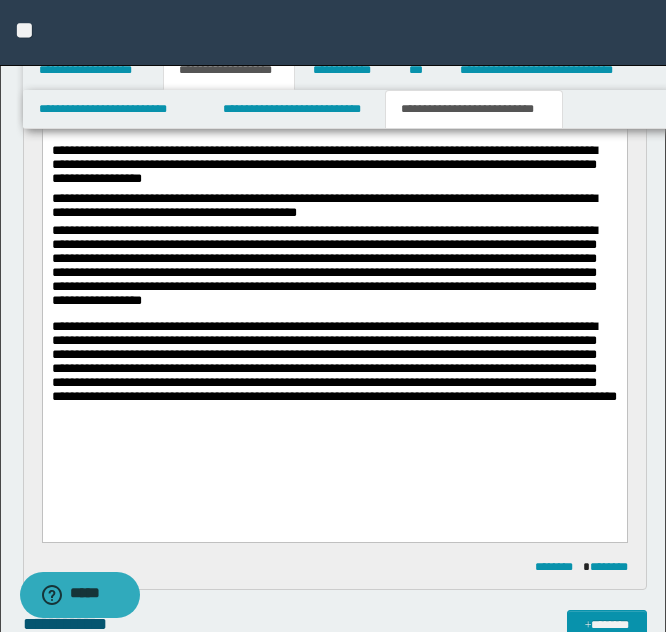 scroll, scrollTop: 410, scrollLeft: 0, axis: vertical 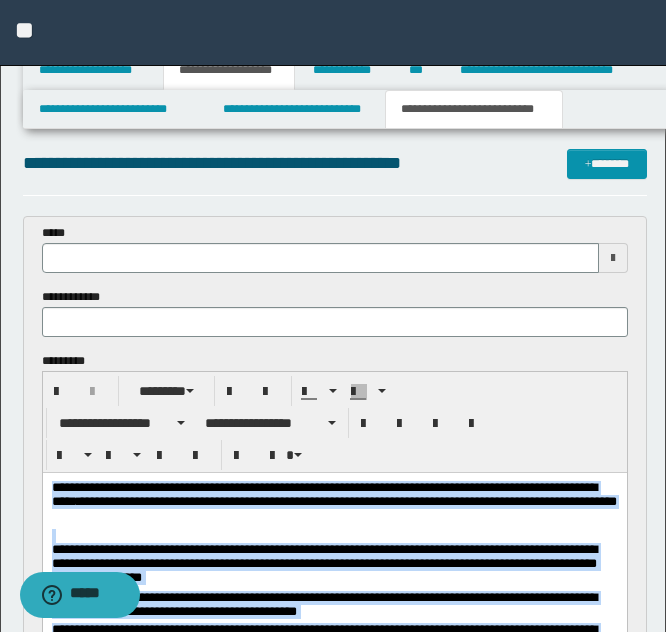 drag, startPoint x: 551, startPoint y: 830, endPoint x: -23, endPoint y: 327, distance: 763.20703 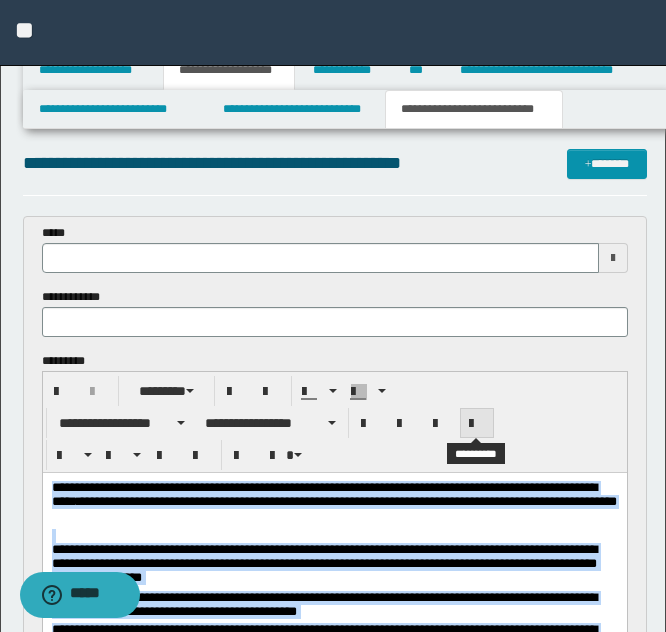 click at bounding box center [477, 423] 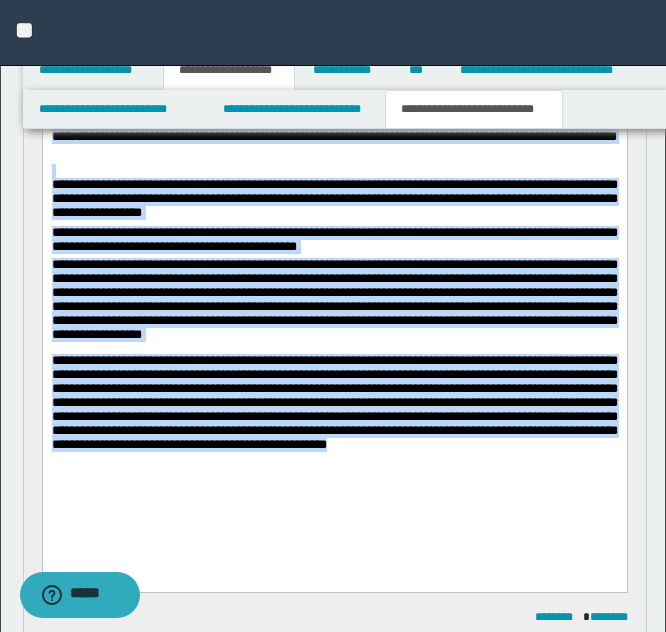 scroll, scrollTop: 410, scrollLeft: 0, axis: vertical 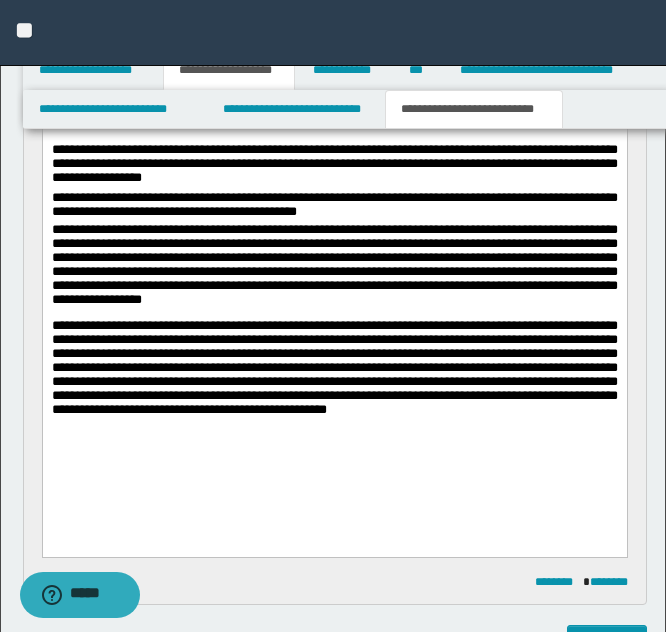 click at bounding box center (334, 438) 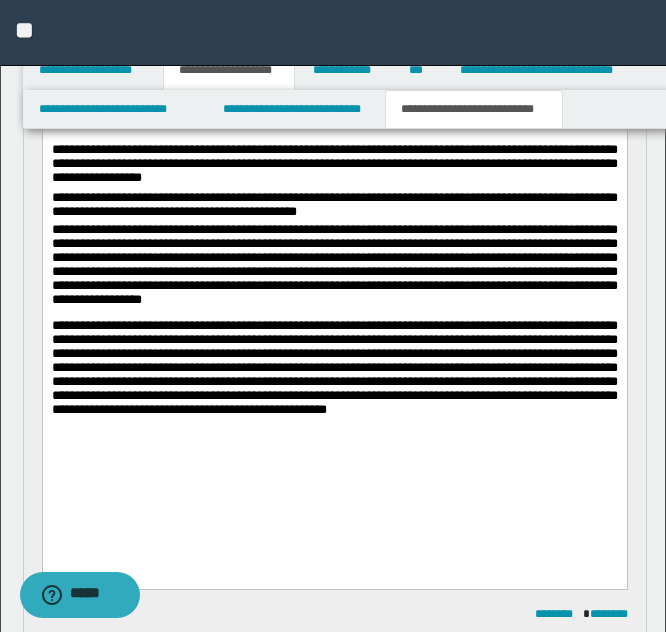 click on "**********" at bounding box center (334, 375) 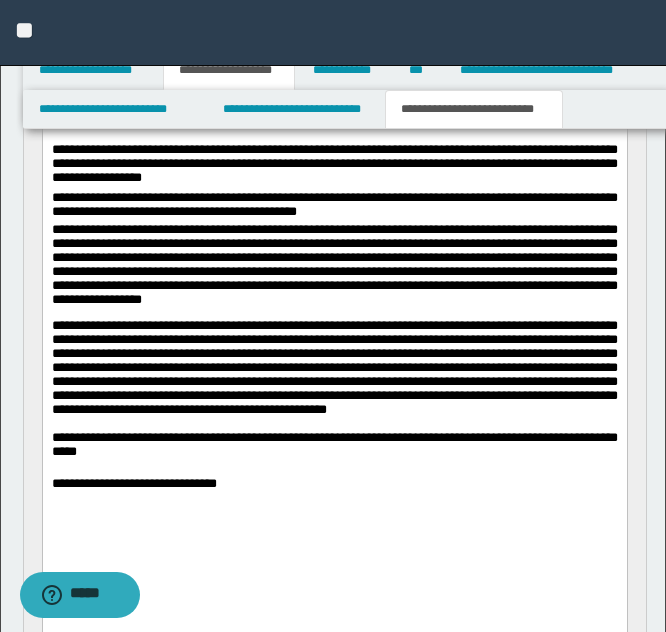 click on "**********" at bounding box center [334, 485] 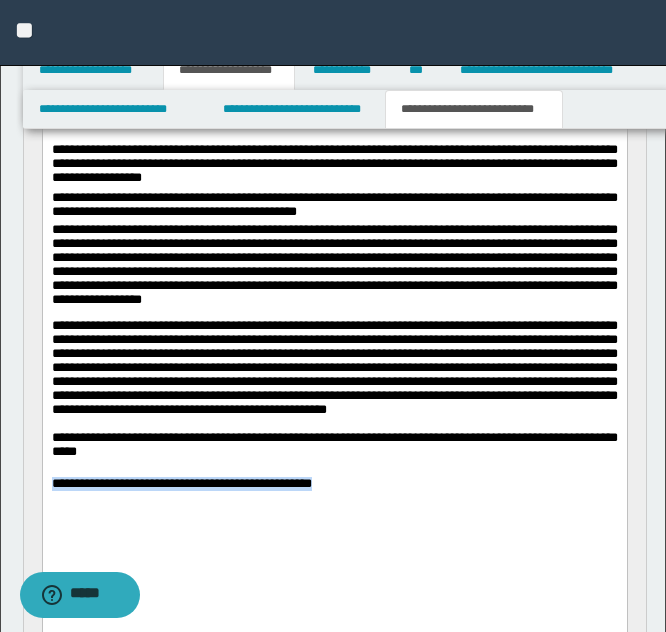 drag, startPoint x: 351, startPoint y: 488, endPoint x: 75, endPoint y: 558, distance: 284.73846 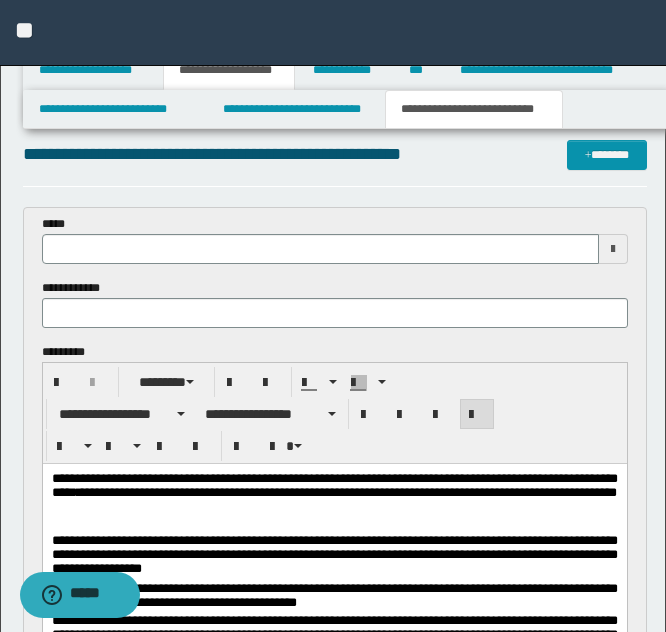 scroll, scrollTop: 10, scrollLeft: 0, axis: vertical 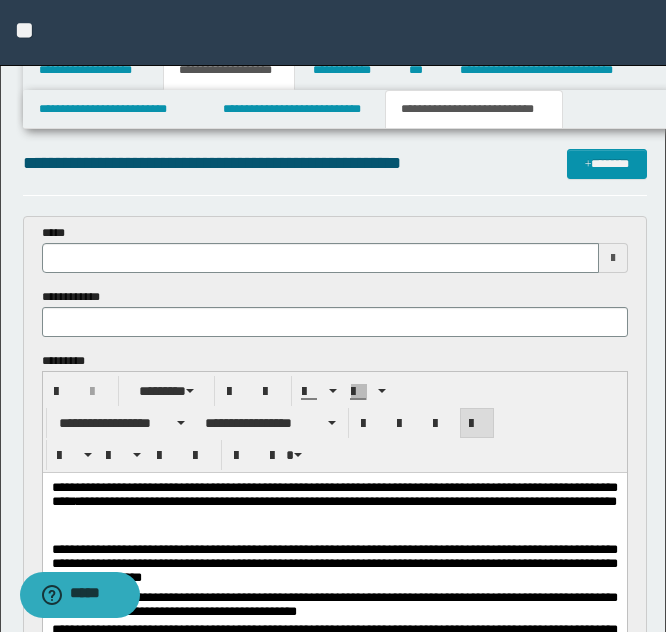 type 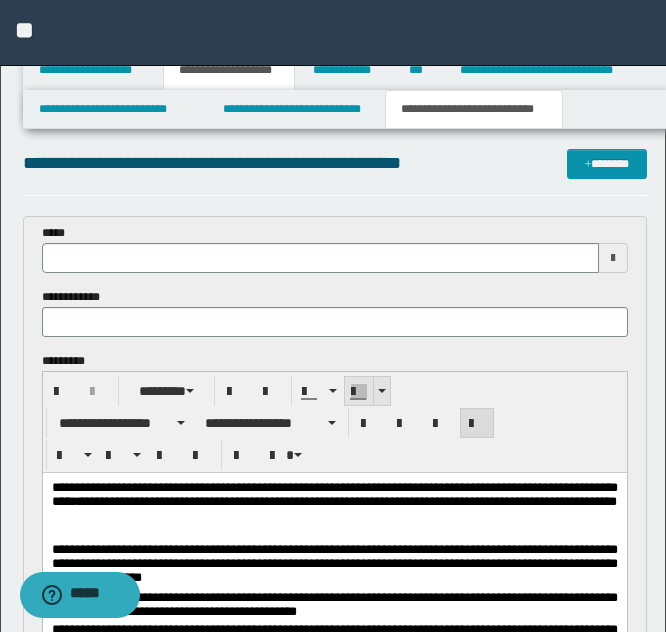 click at bounding box center [381, 391] 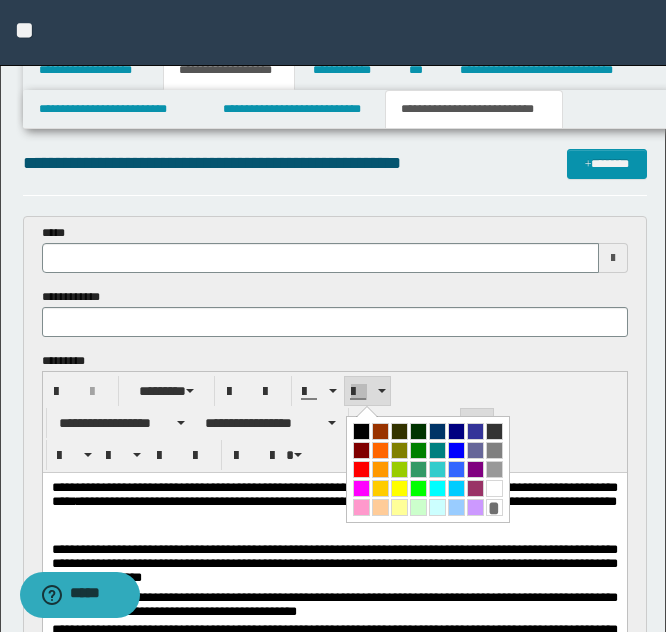 drag, startPoint x: 405, startPoint y: 488, endPoint x: 273, endPoint y: 27, distance: 479.52582 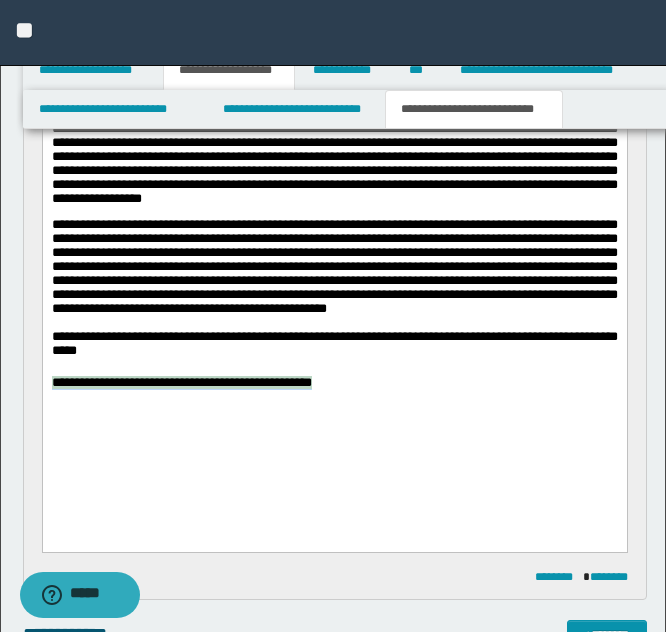 scroll, scrollTop: 510, scrollLeft: 0, axis: vertical 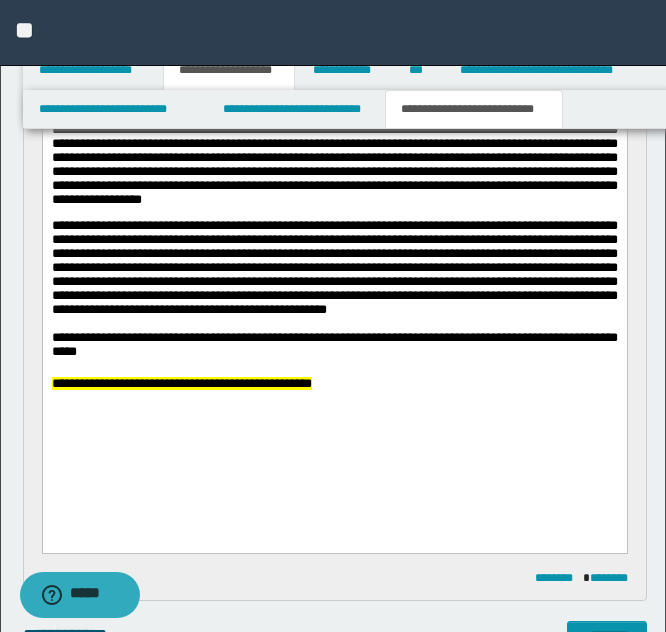click at bounding box center [334, 400] 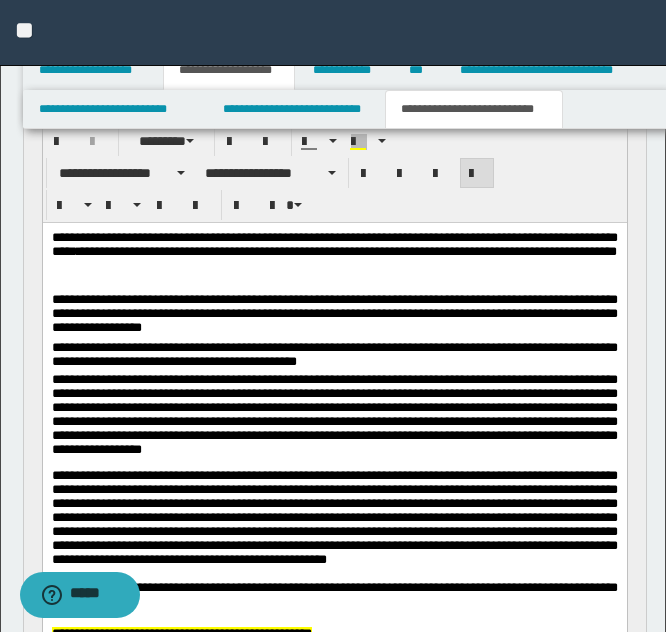 scroll, scrollTop: 110, scrollLeft: 0, axis: vertical 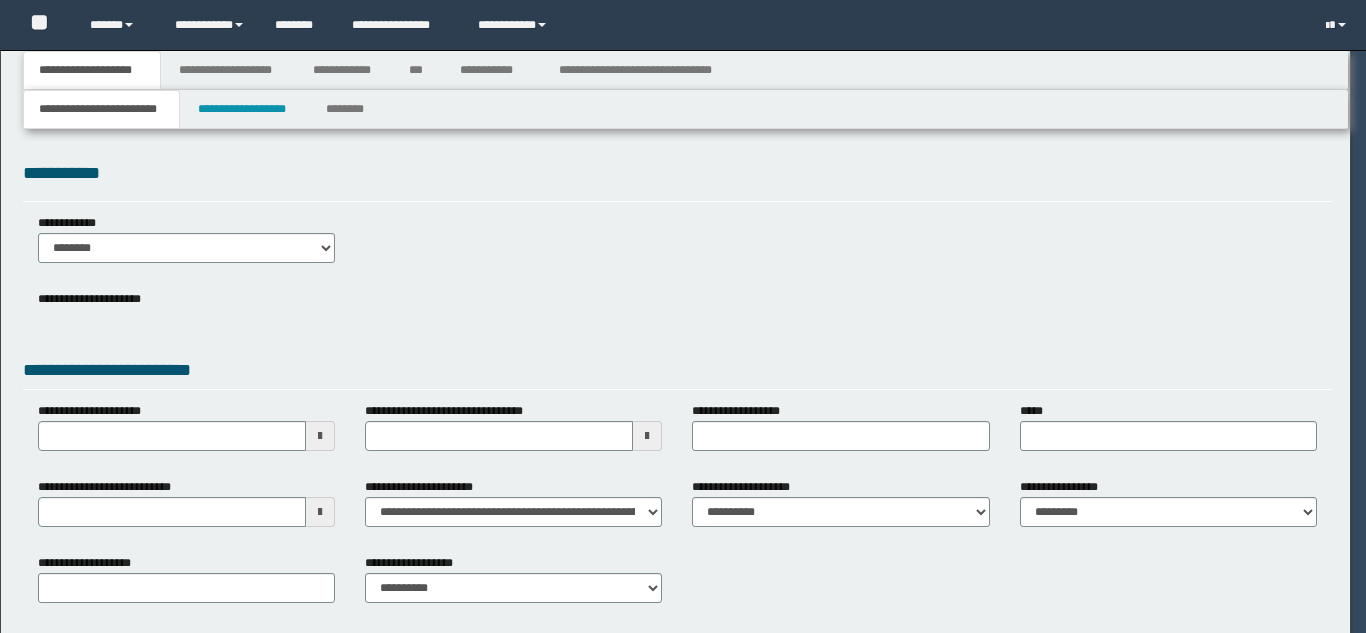 select on "**" 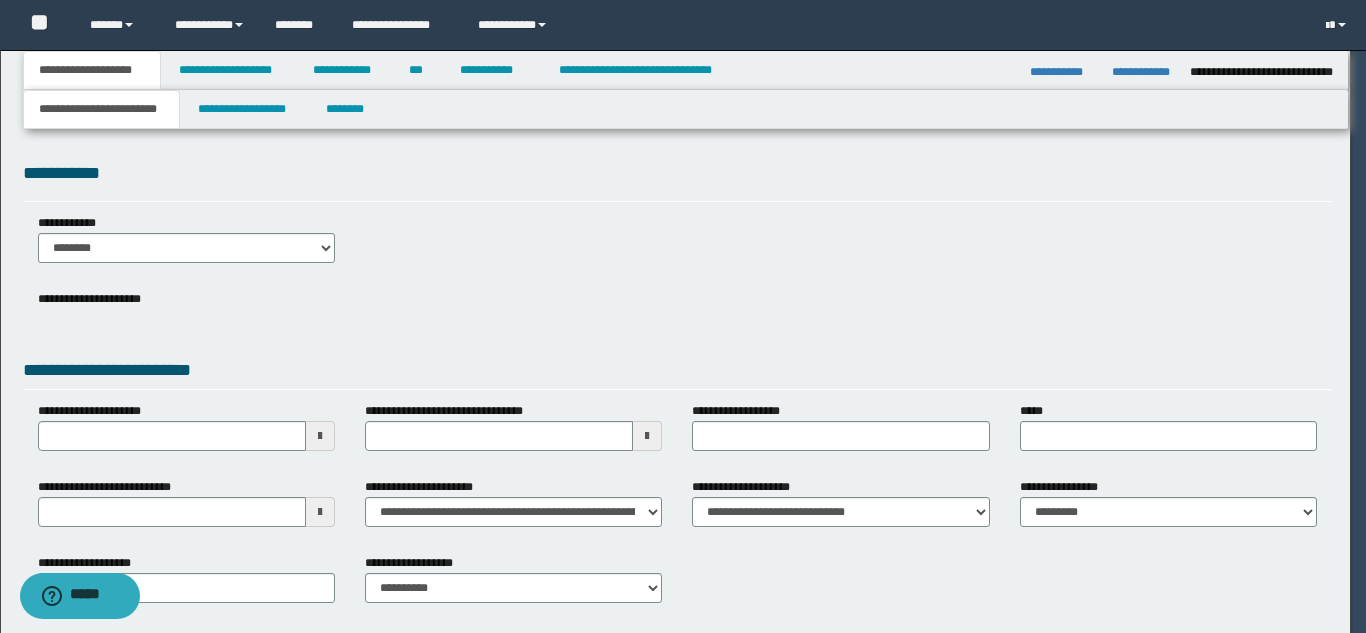 click at bounding box center (683, 316) 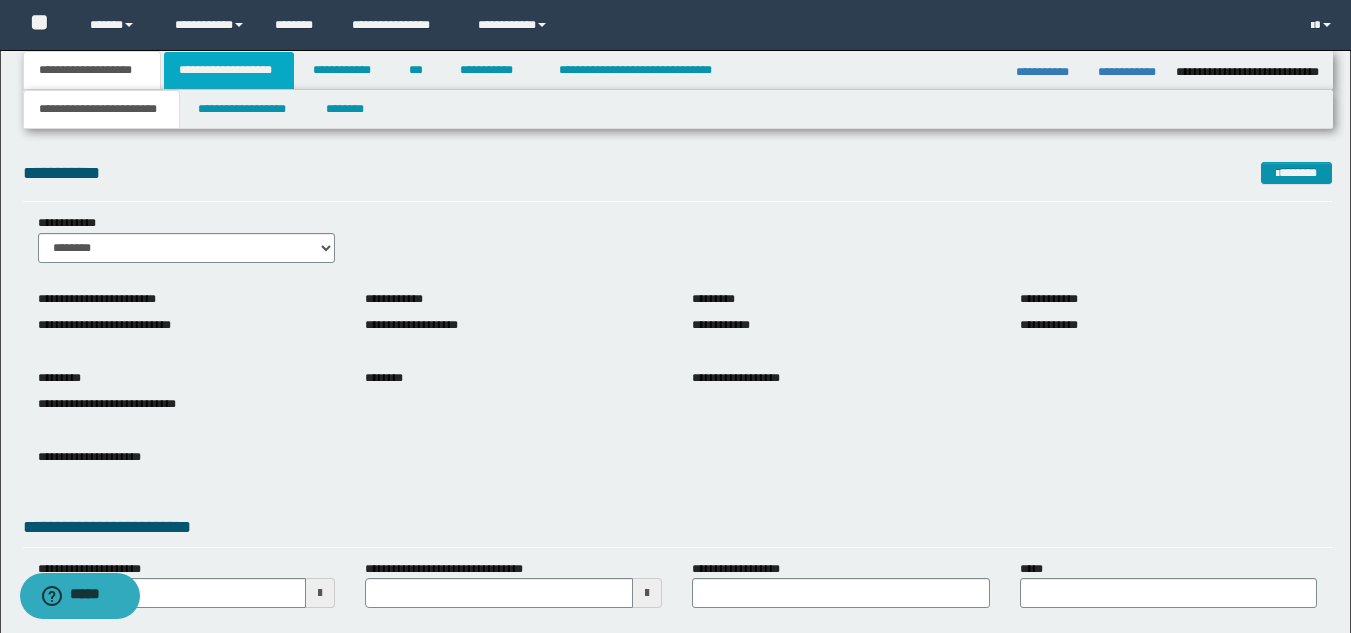 click on "**********" at bounding box center (229, 70) 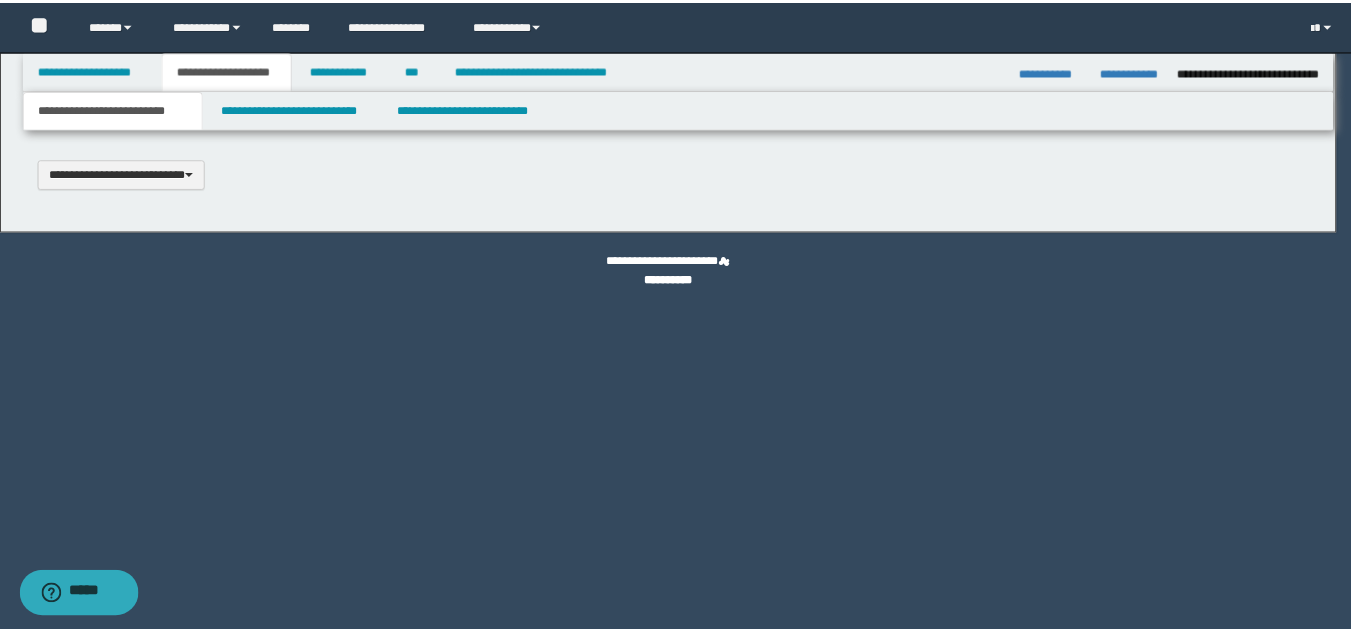 scroll, scrollTop: 0, scrollLeft: 0, axis: both 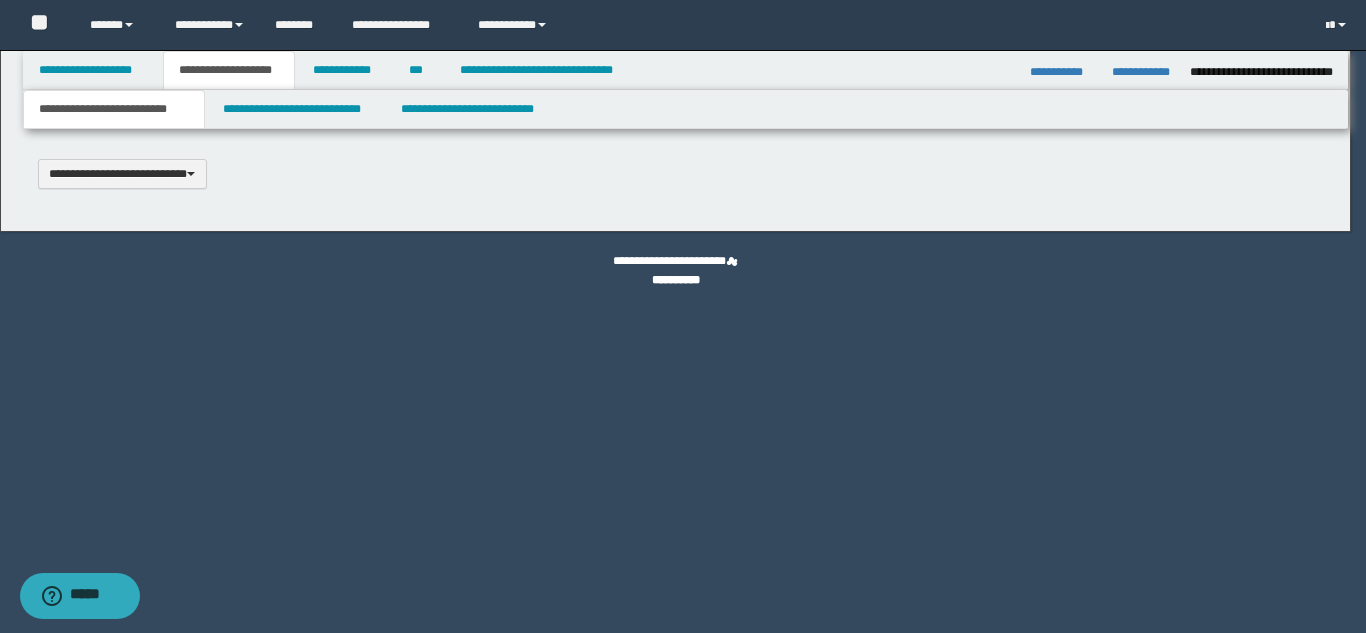 type 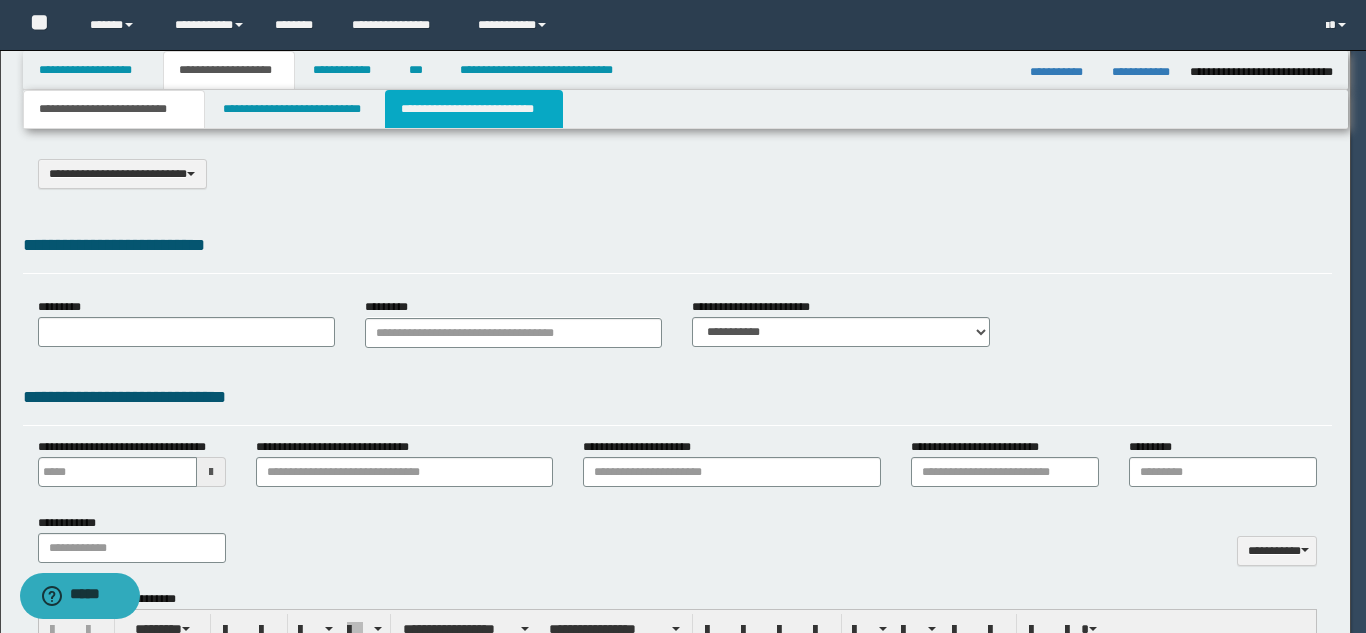 select on "*" 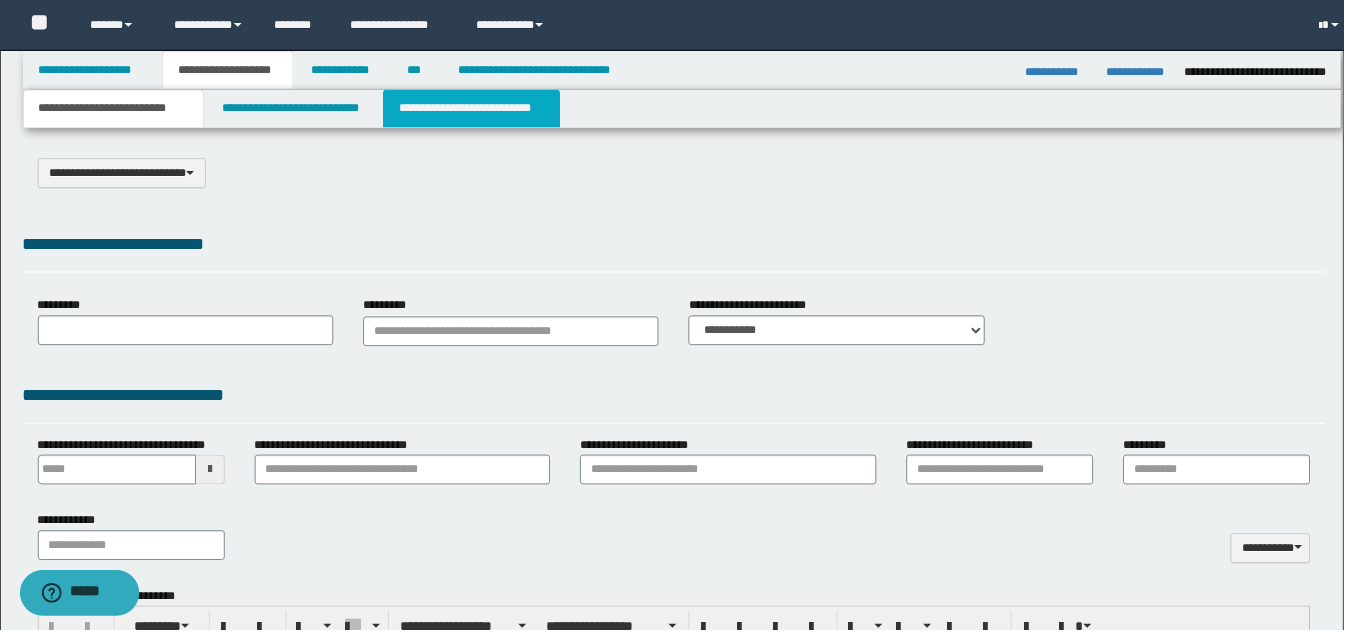 click on "**********" at bounding box center [474, 109] 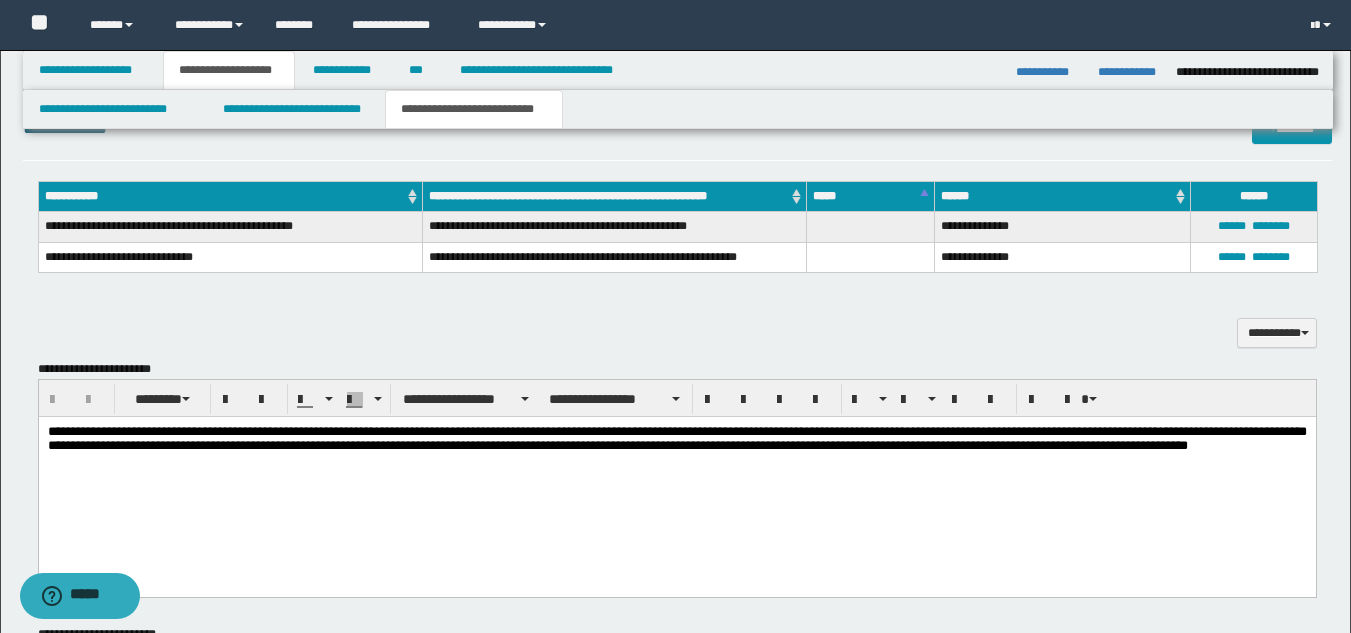 scroll, scrollTop: 500, scrollLeft: 0, axis: vertical 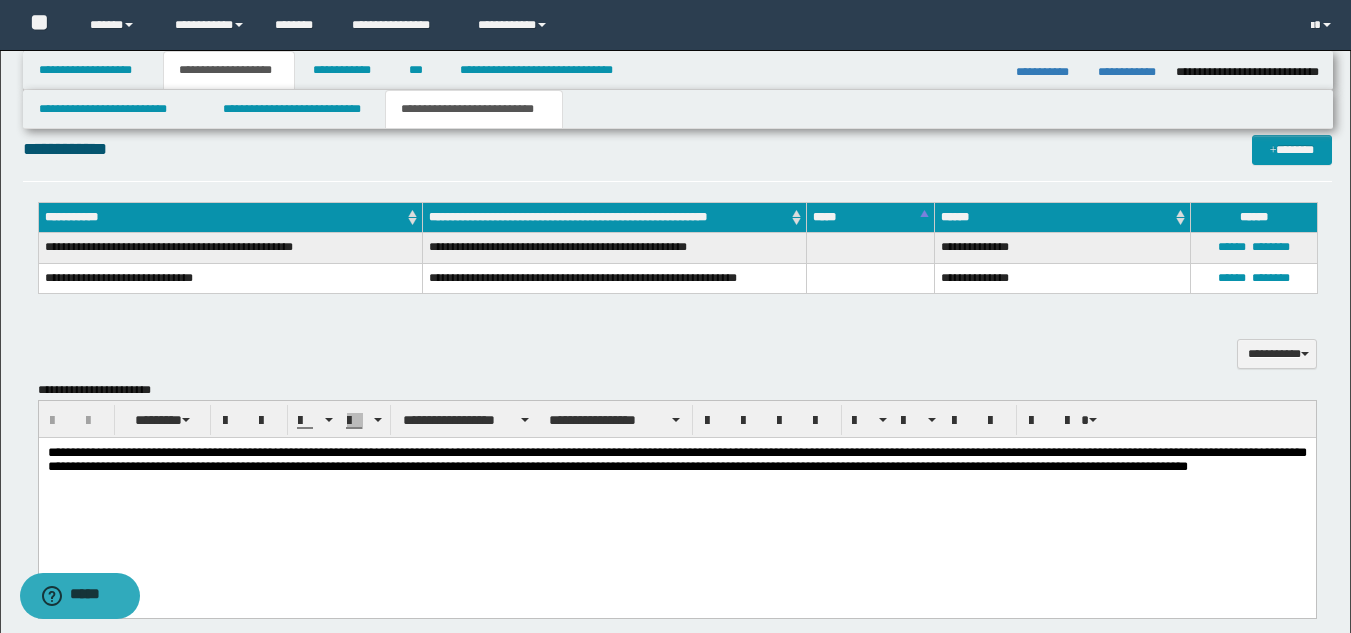 click at bounding box center [676, 482] 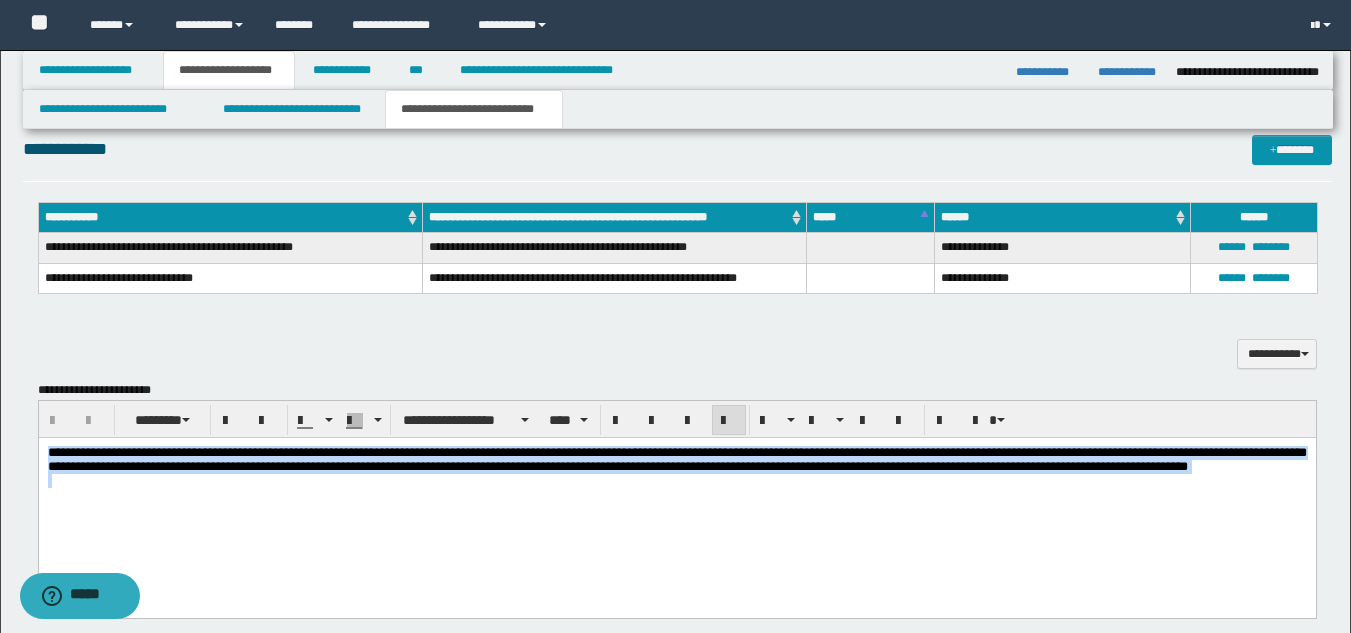 drag, startPoint x: 159, startPoint y: 497, endPoint x: -1, endPoint y: 345, distance: 220.68983 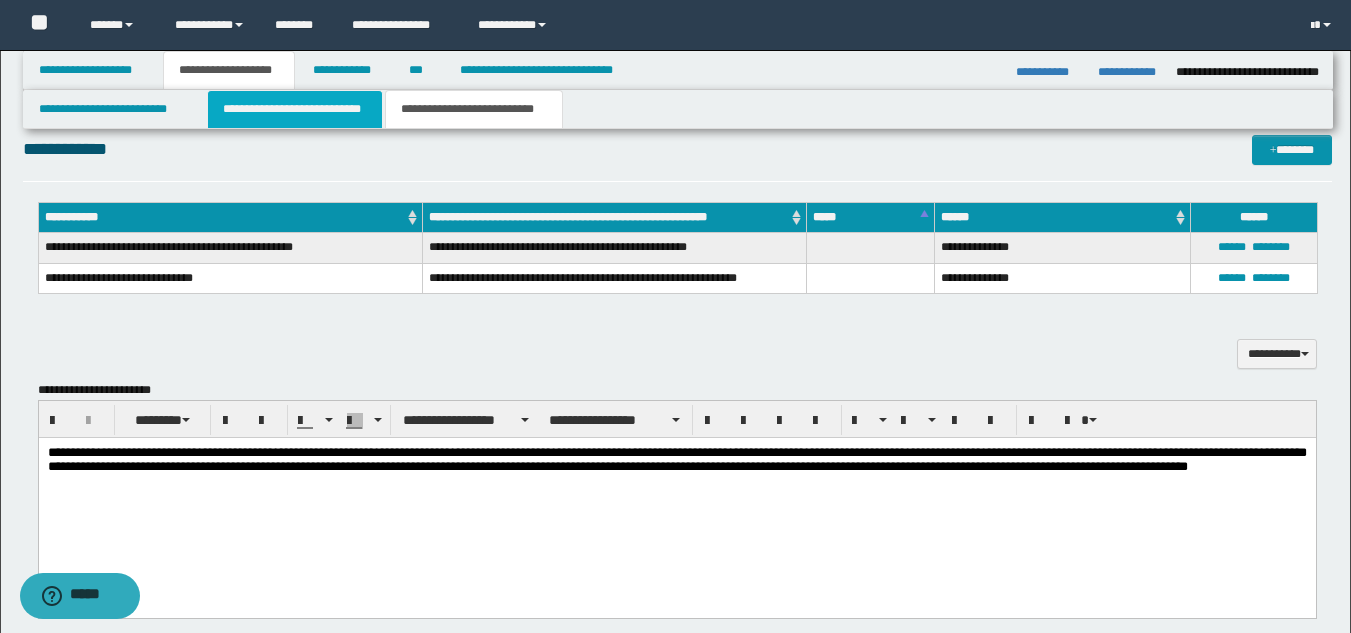 click on "**********" at bounding box center (295, 109) 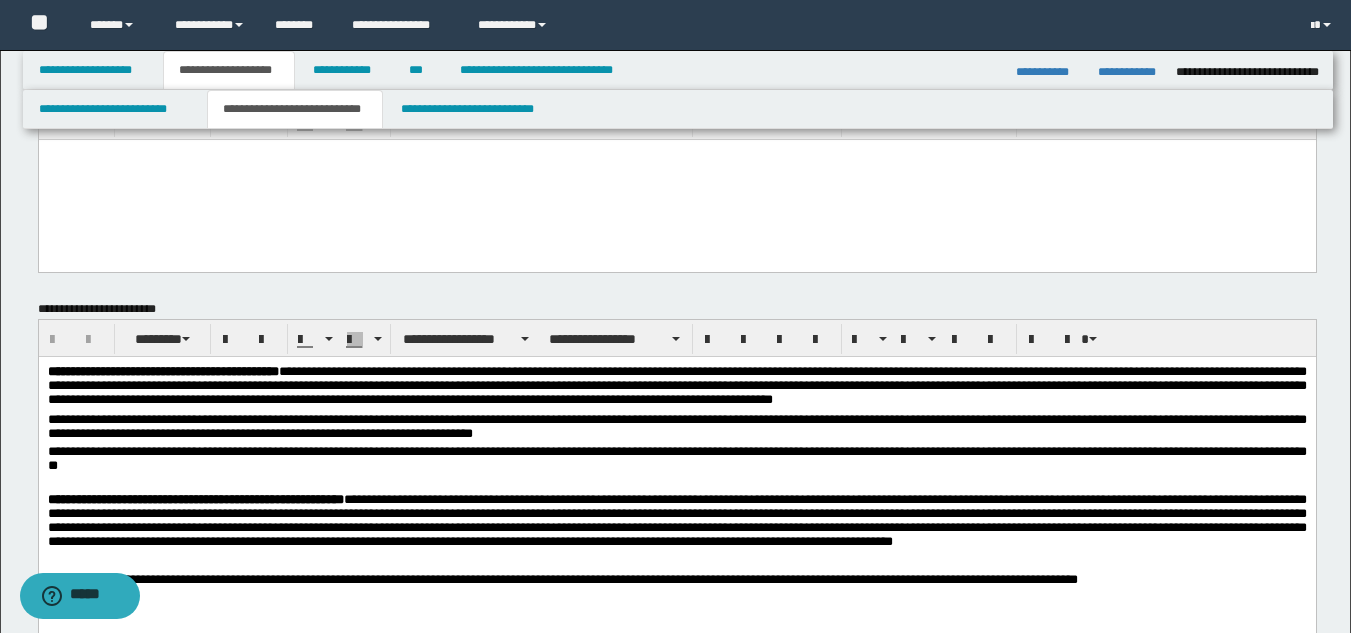 scroll, scrollTop: 100, scrollLeft: 0, axis: vertical 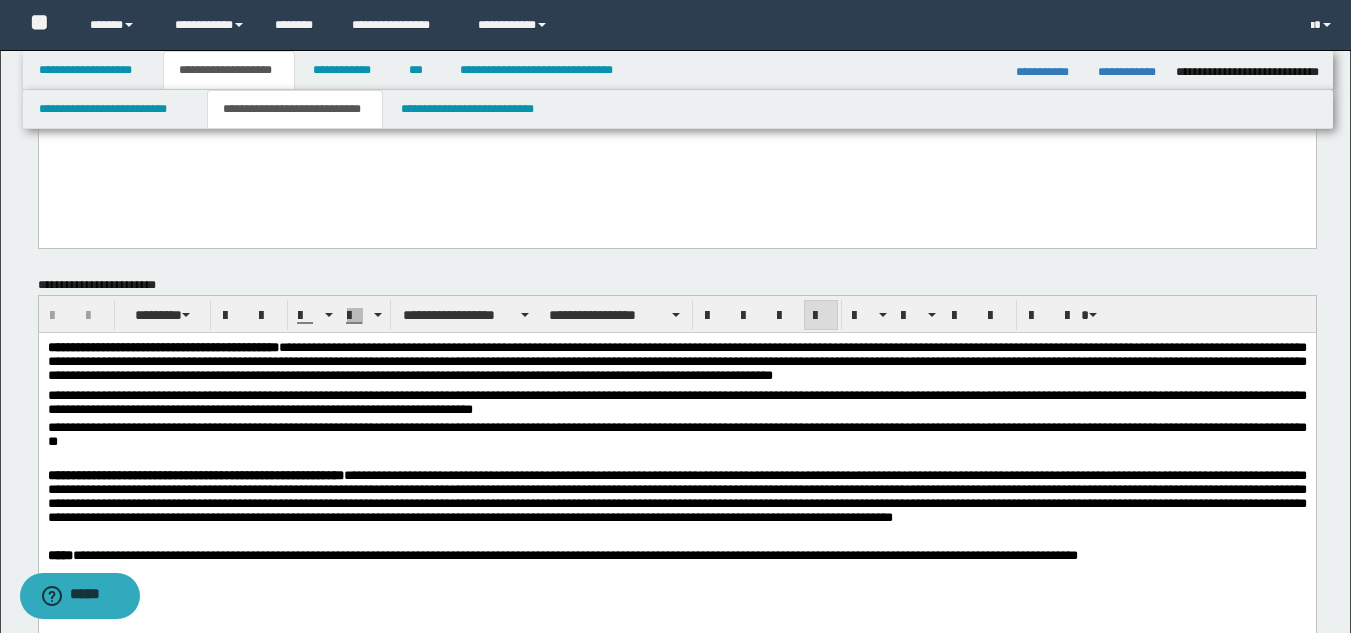 click on "**********" at bounding box center [676, 436] 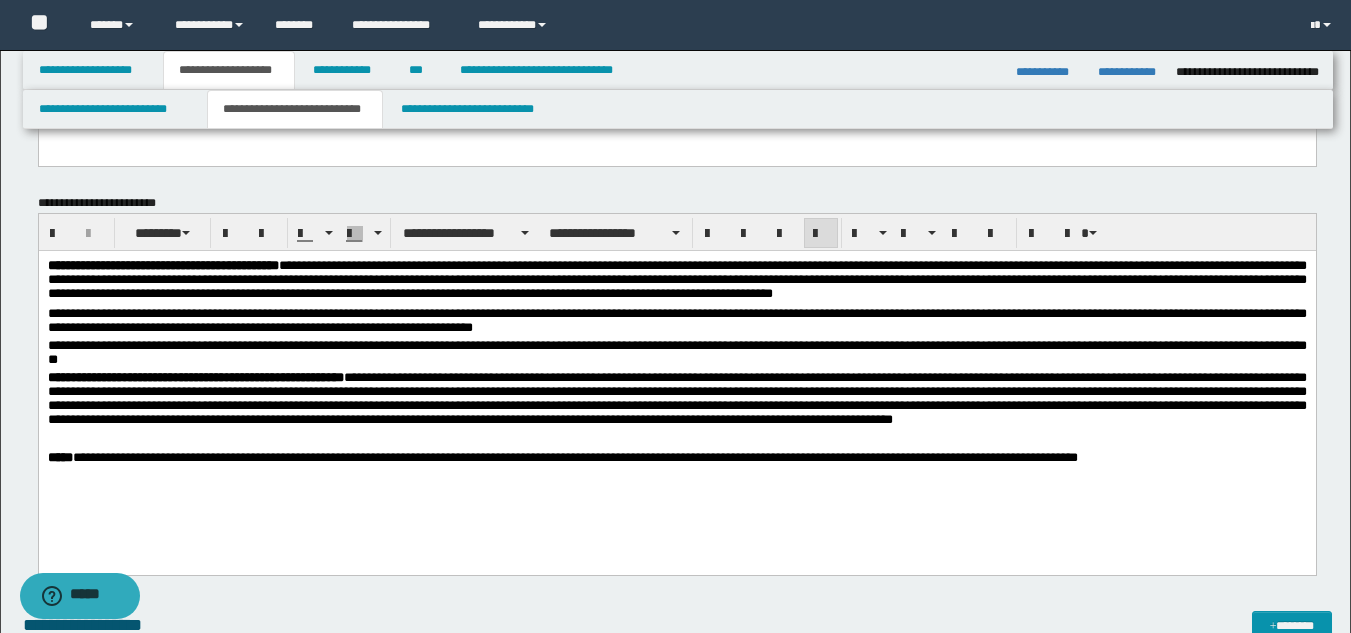 scroll, scrollTop: 300, scrollLeft: 0, axis: vertical 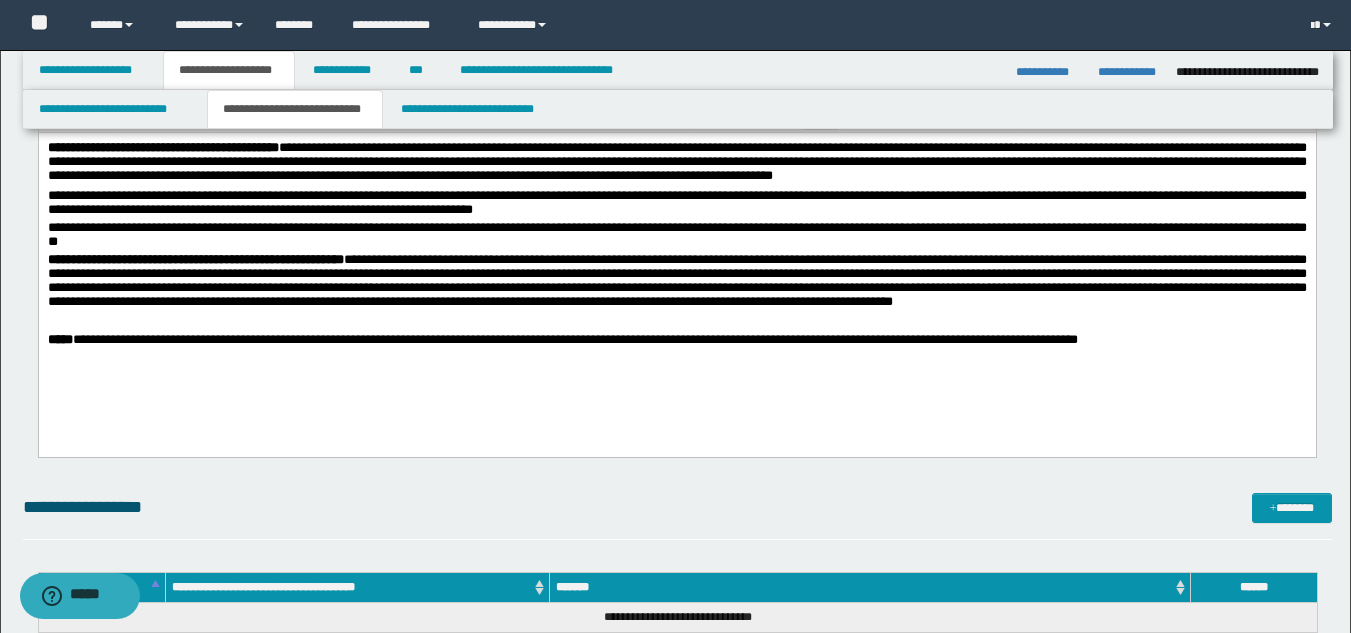 click on "**********" at bounding box center (676, 340) 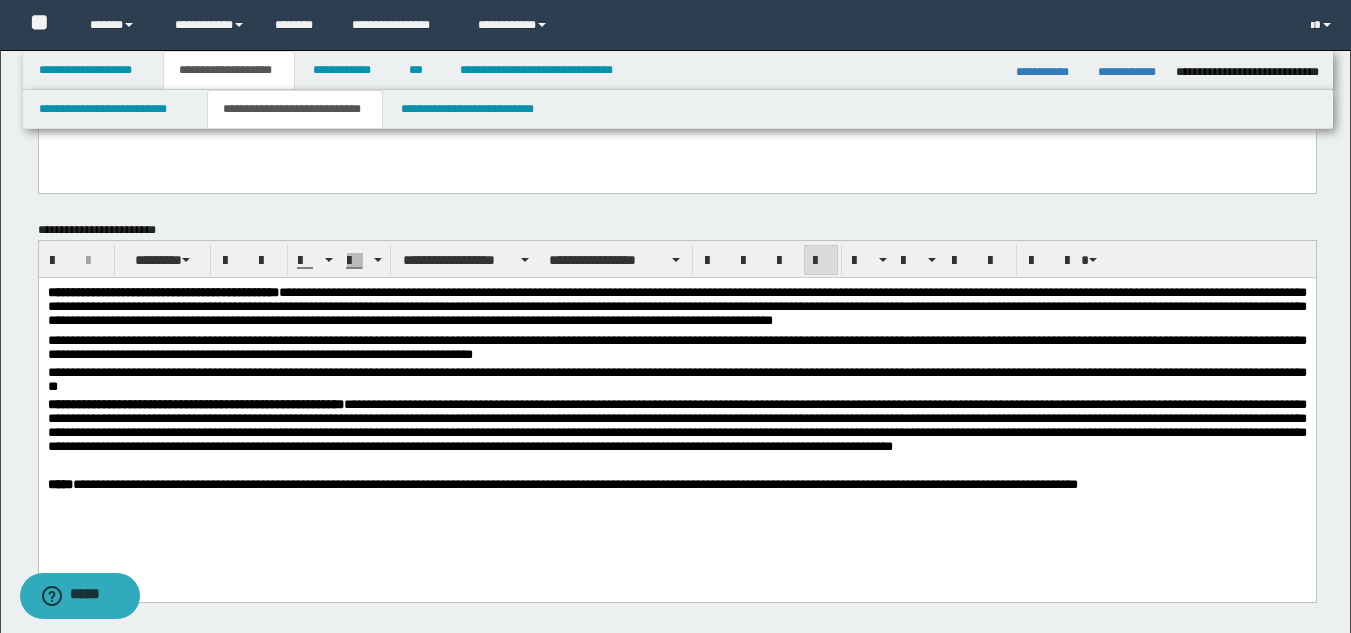 scroll, scrollTop: 0, scrollLeft: 0, axis: both 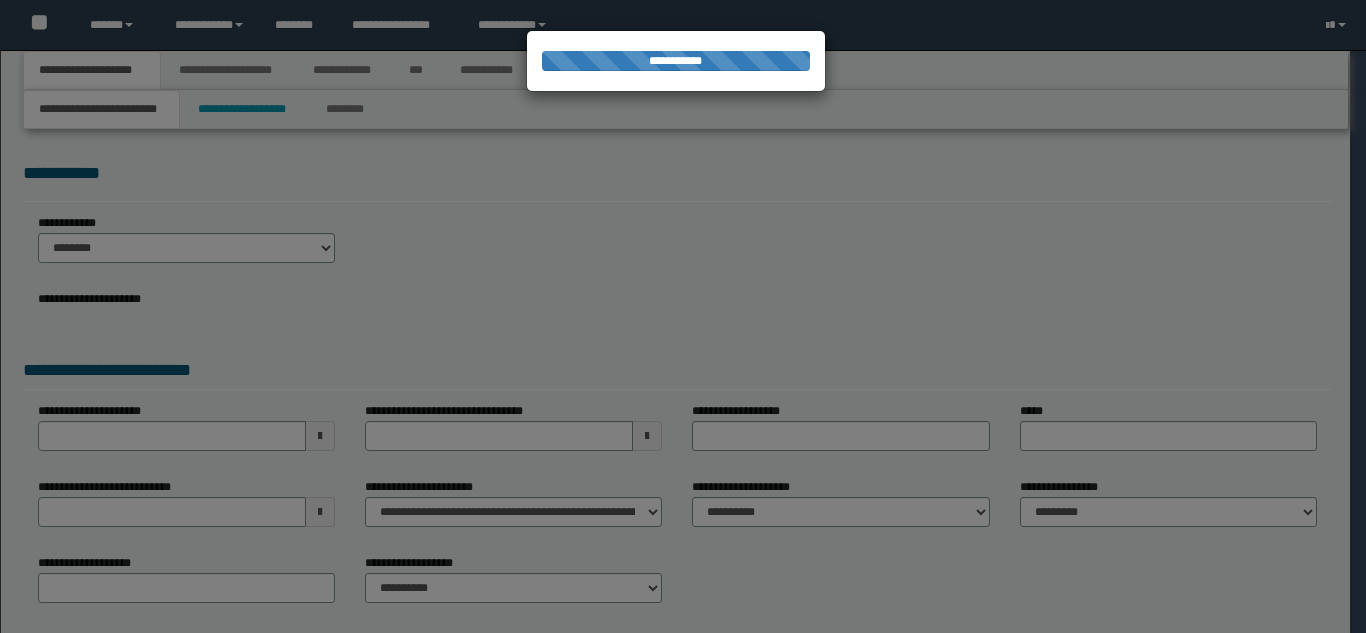 select on "**" 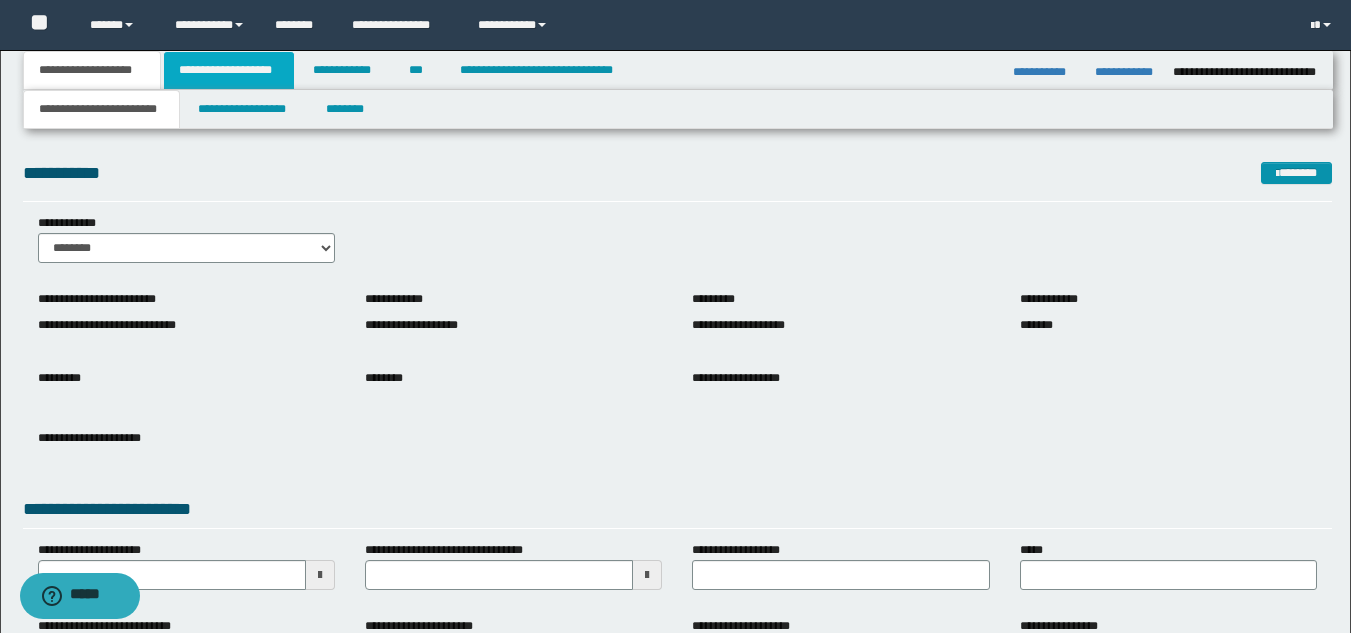 click on "**********" at bounding box center [229, 70] 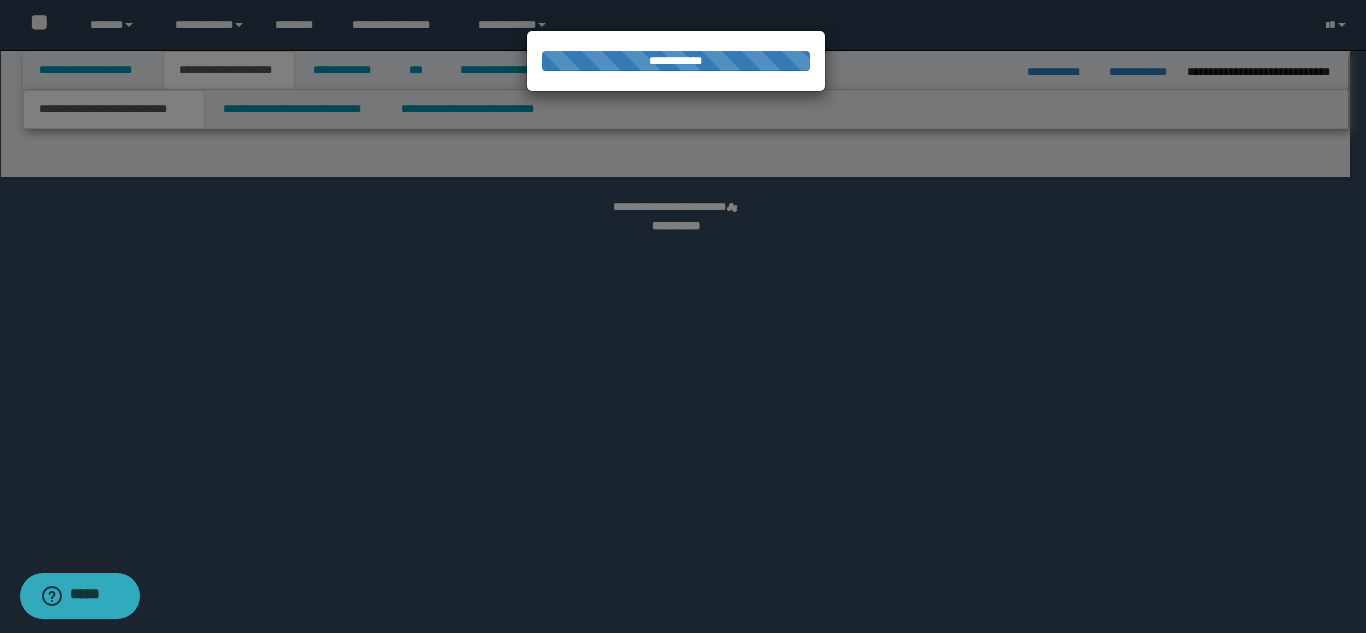 click at bounding box center (683, 316) 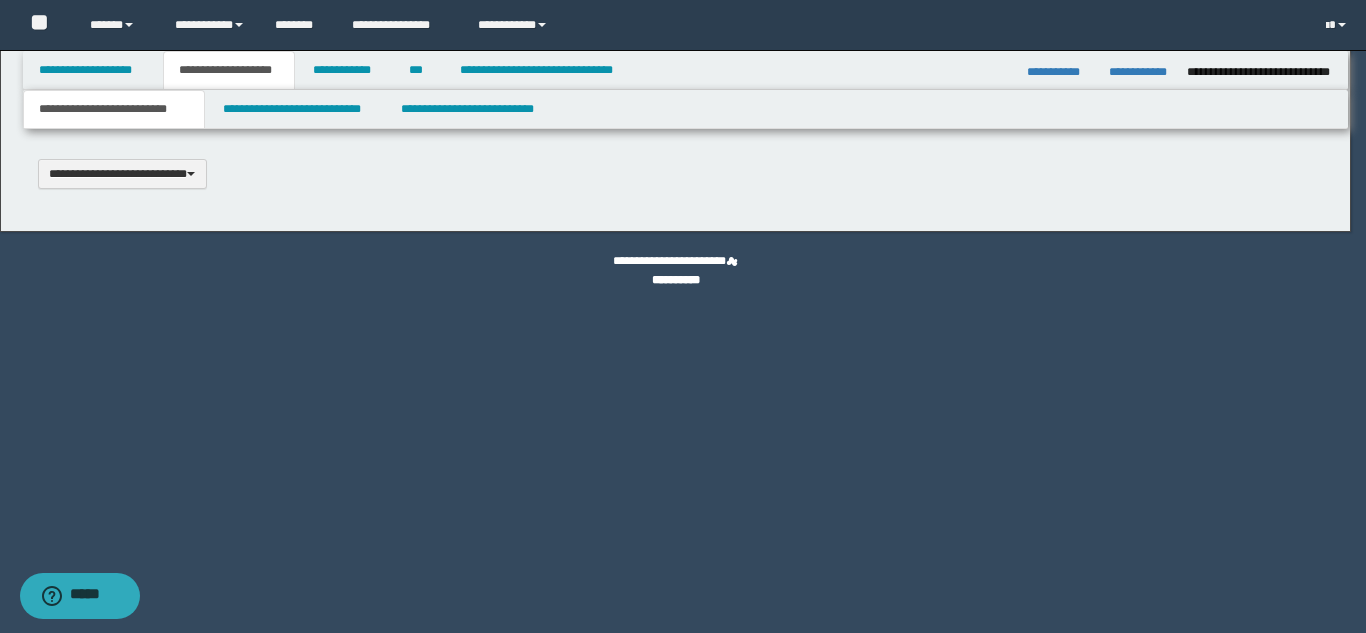 type 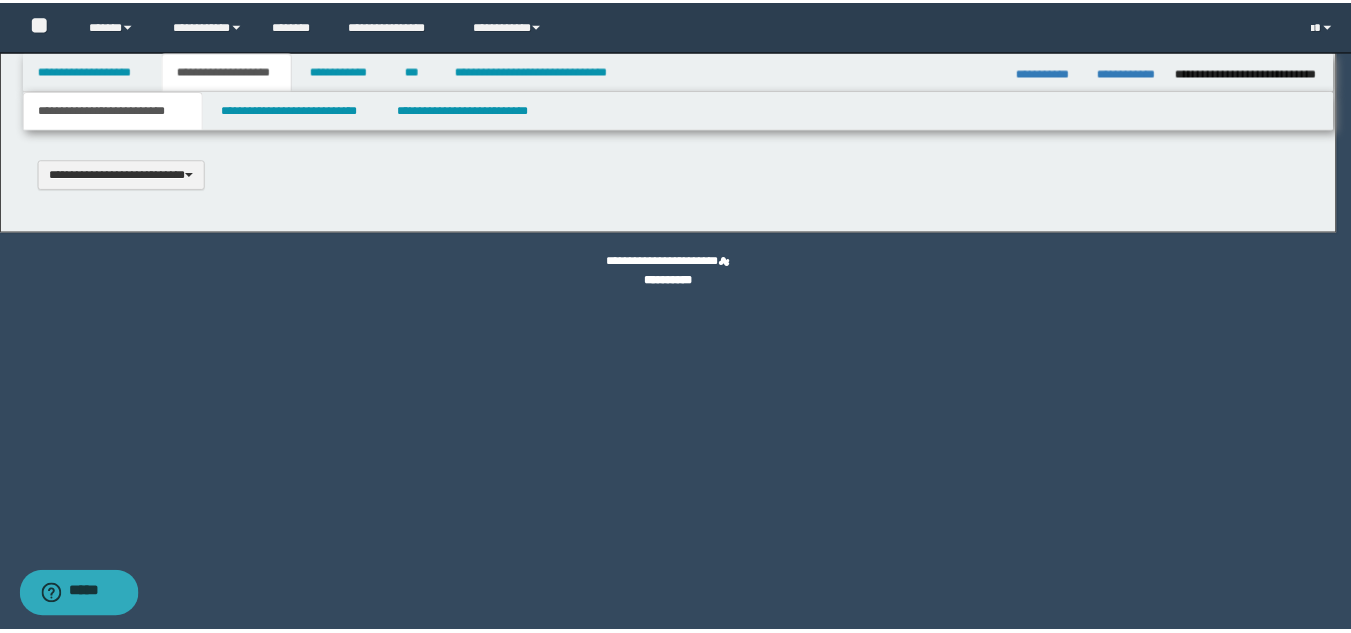 scroll, scrollTop: 0, scrollLeft: 0, axis: both 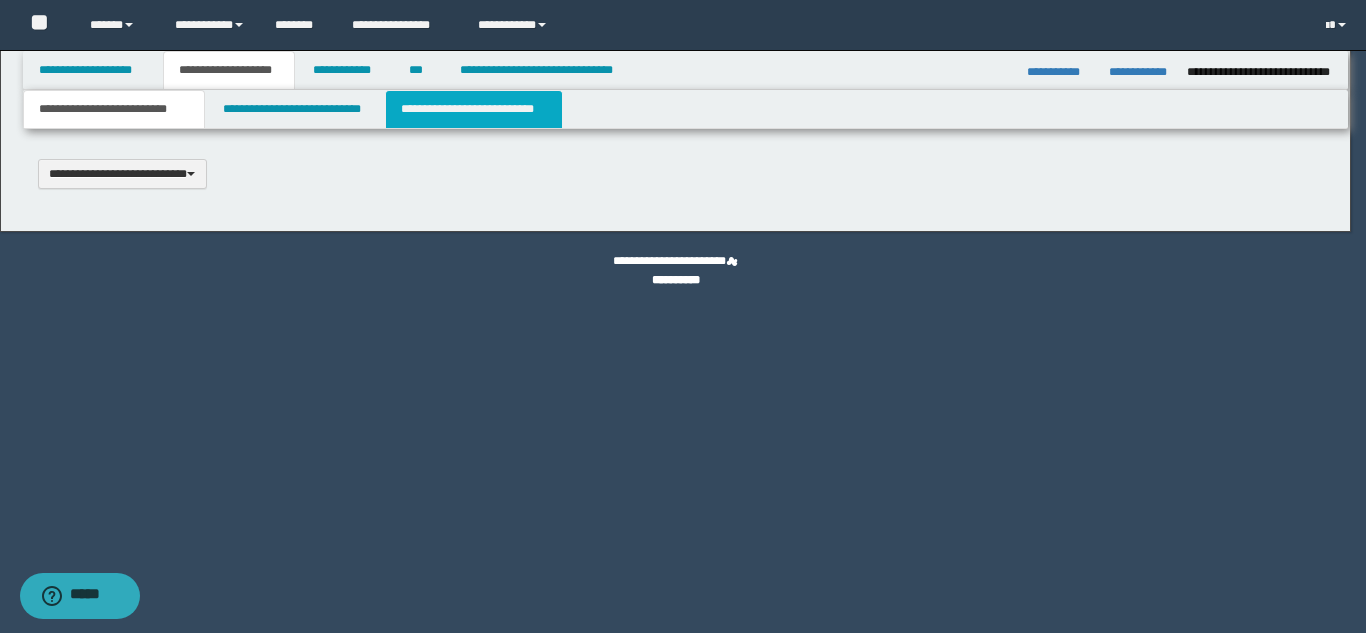 select on "*" 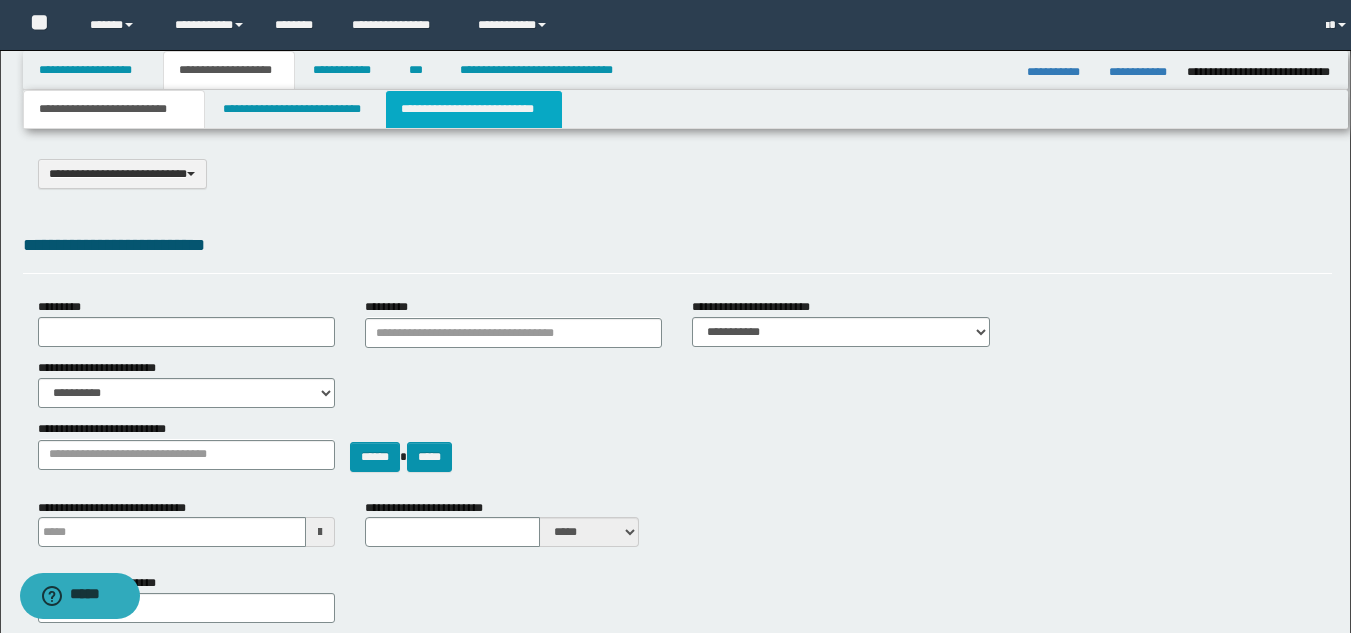 click on "**********" at bounding box center [474, 109] 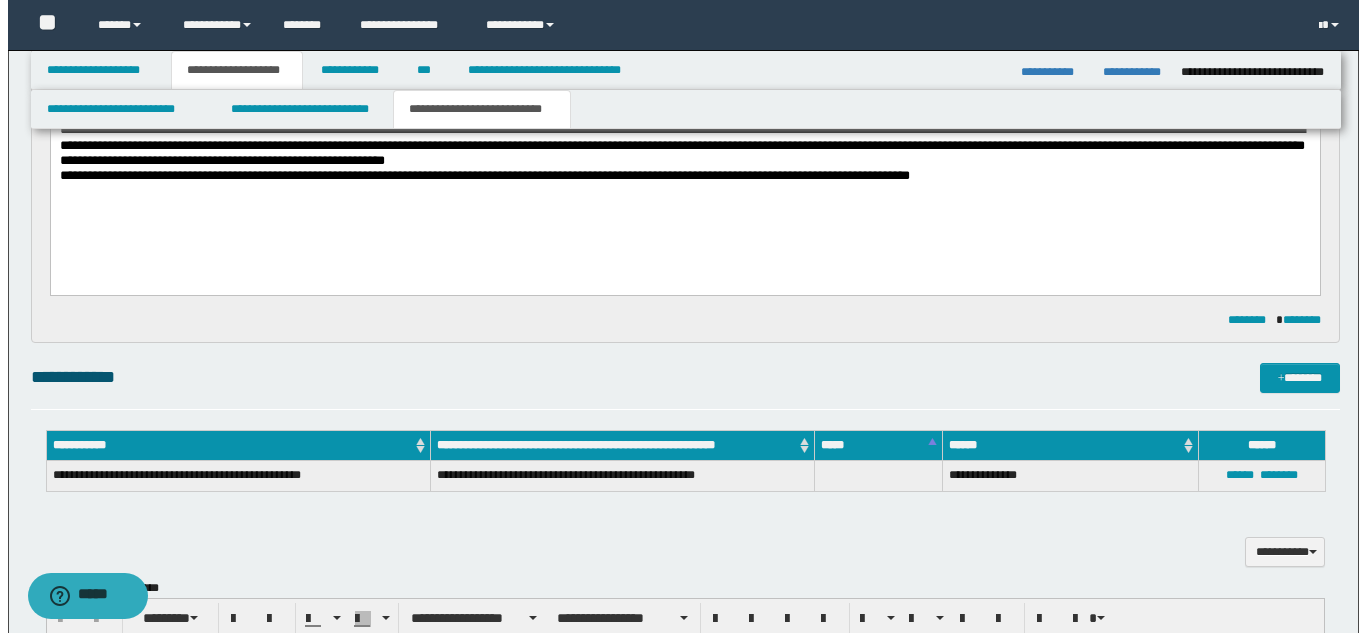 scroll, scrollTop: 0, scrollLeft: 0, axis: both 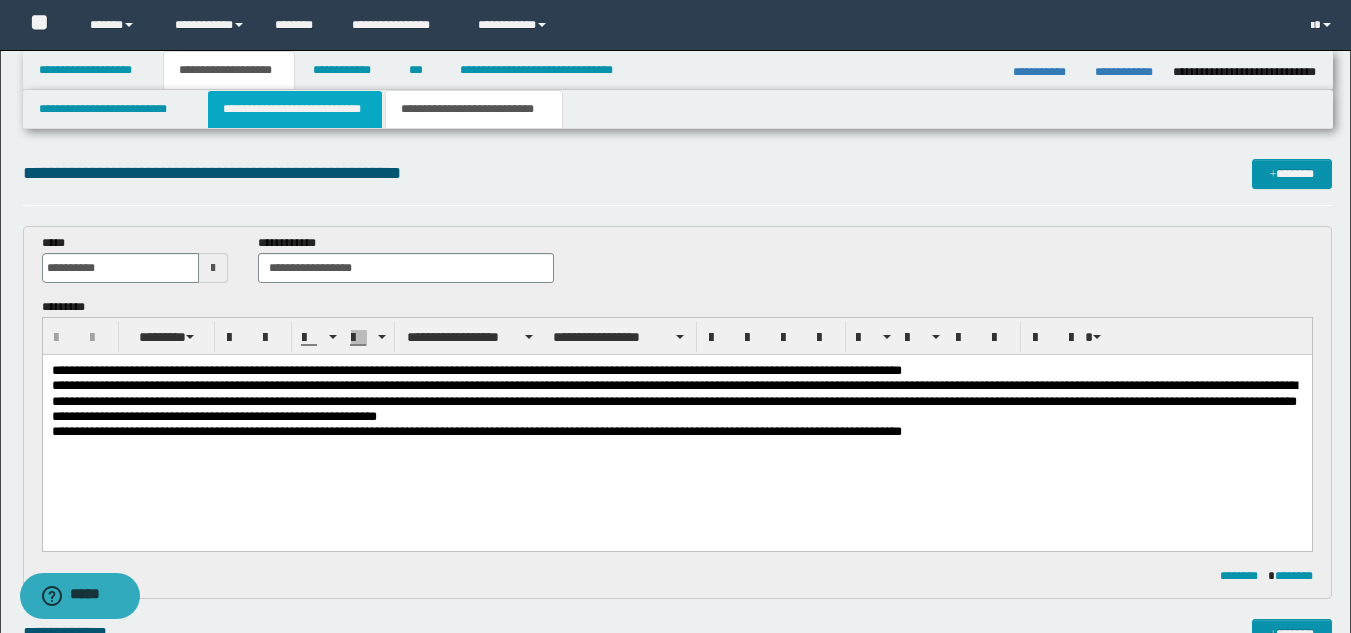 click on "**********" at bounding box center [295, 109] 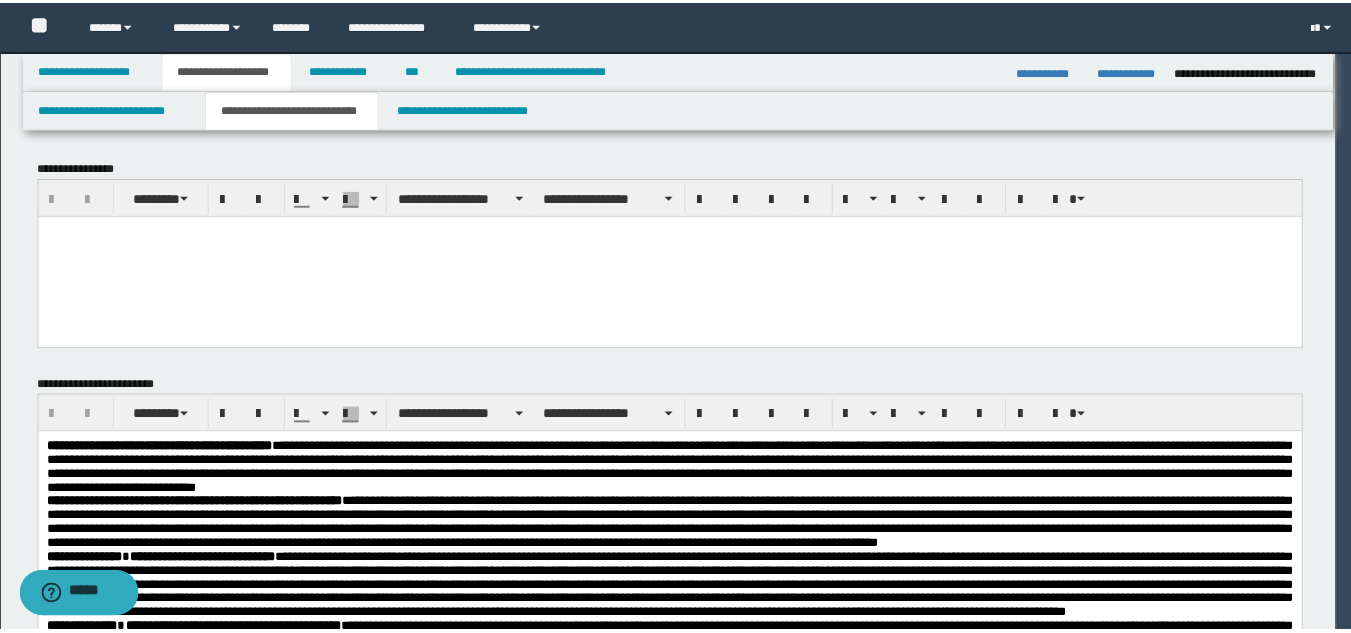 scroll, scrollTop: 0, scrollLeft: 0, axis: both 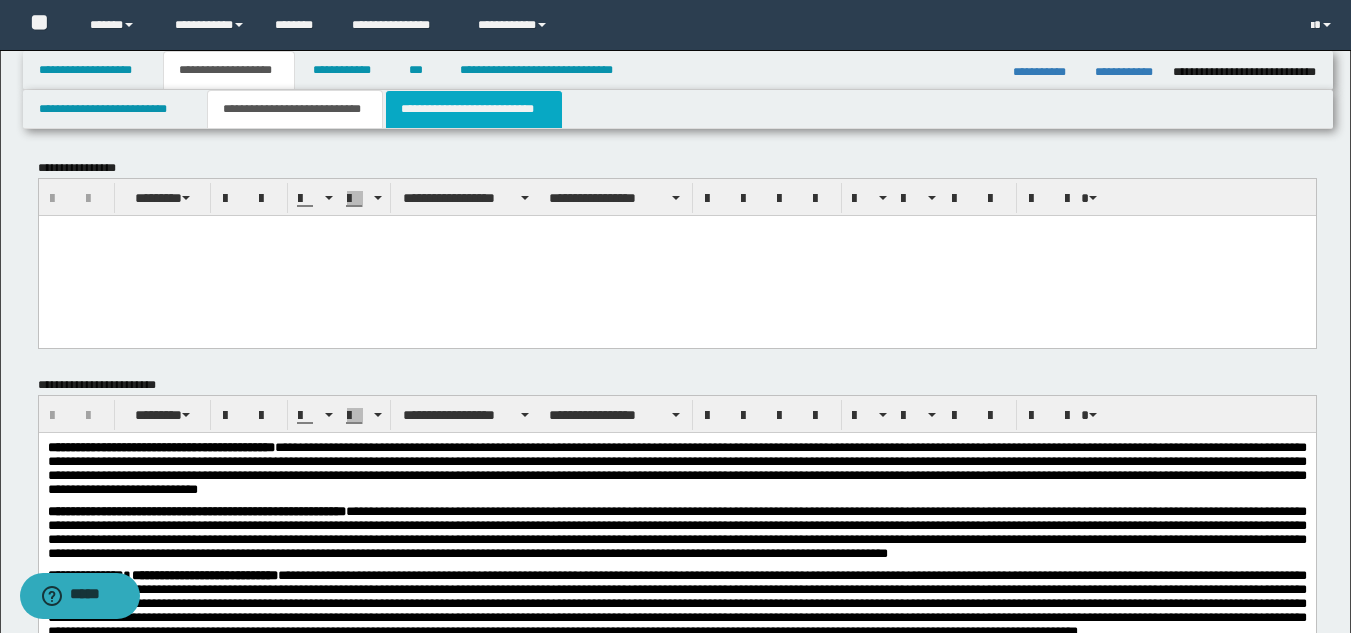 click on "**********" at bounding box center [474, 109] 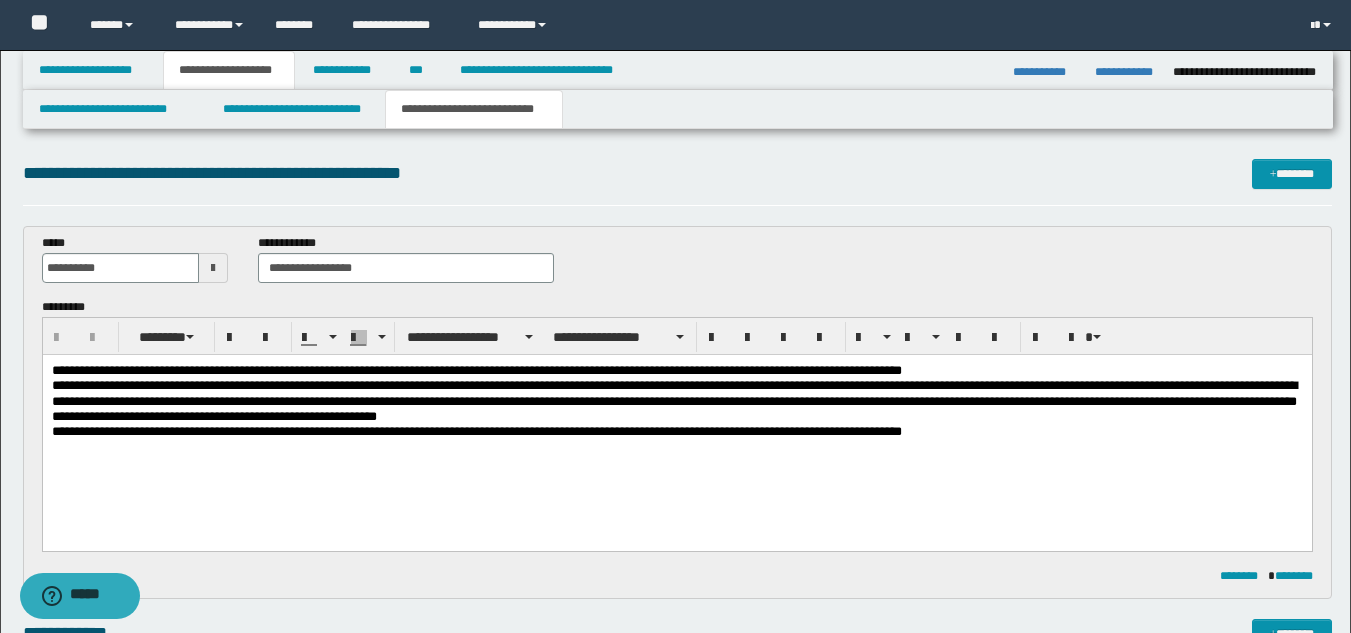 click on "**********" at bounding box center [676, 431] 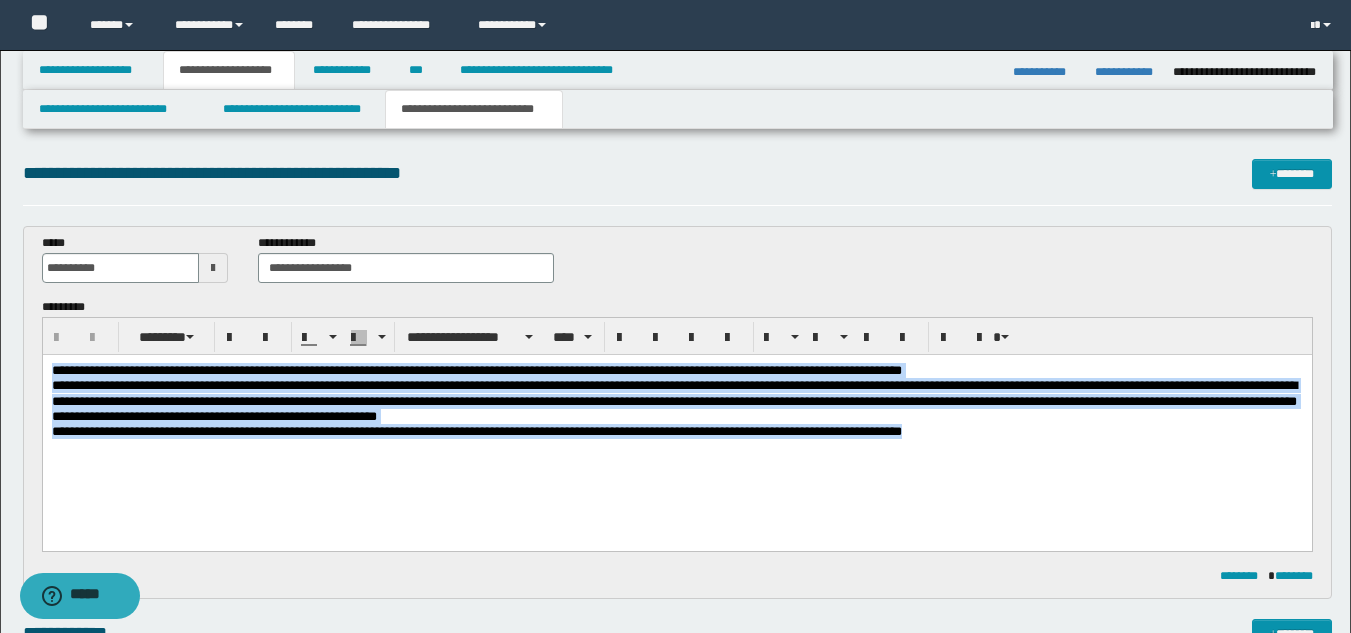 drag, startPoint x: 923, startPoint y: 420, endPoint x: -1, endPoint y: 214, distance: 946.68475 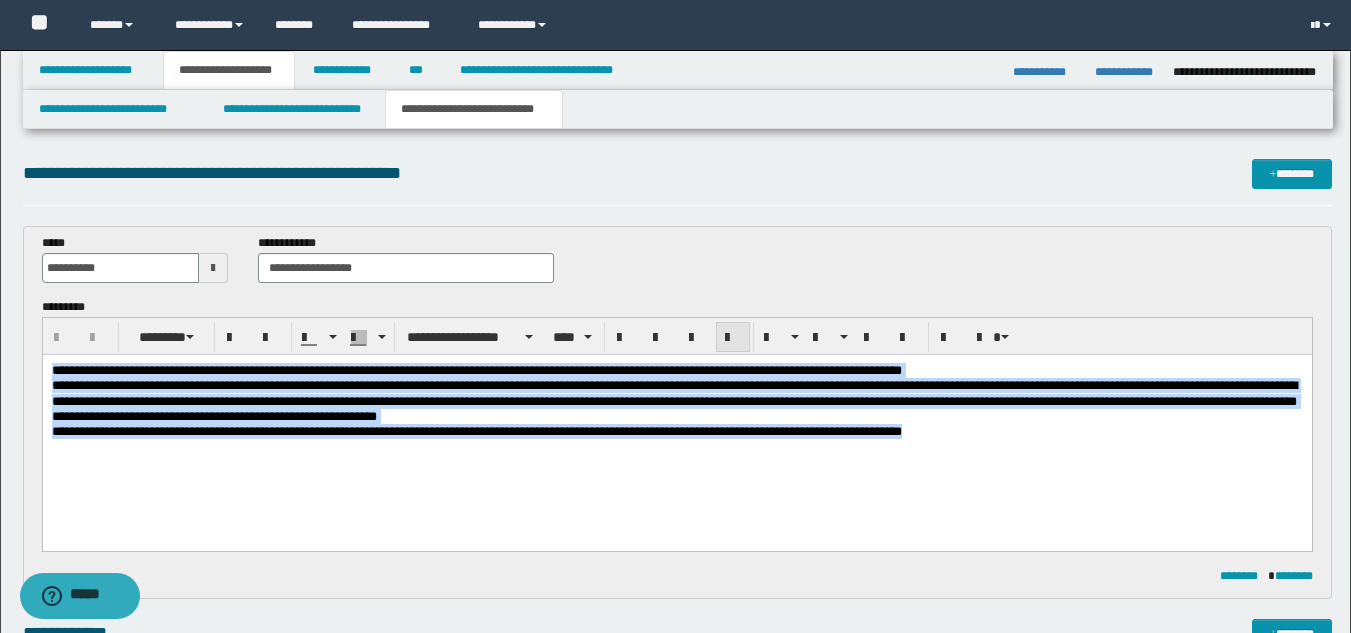 drag, startPoint x: 743, startPoint y: 328, endPoint x: 750, endPoint y: 336, distance: 10.630146 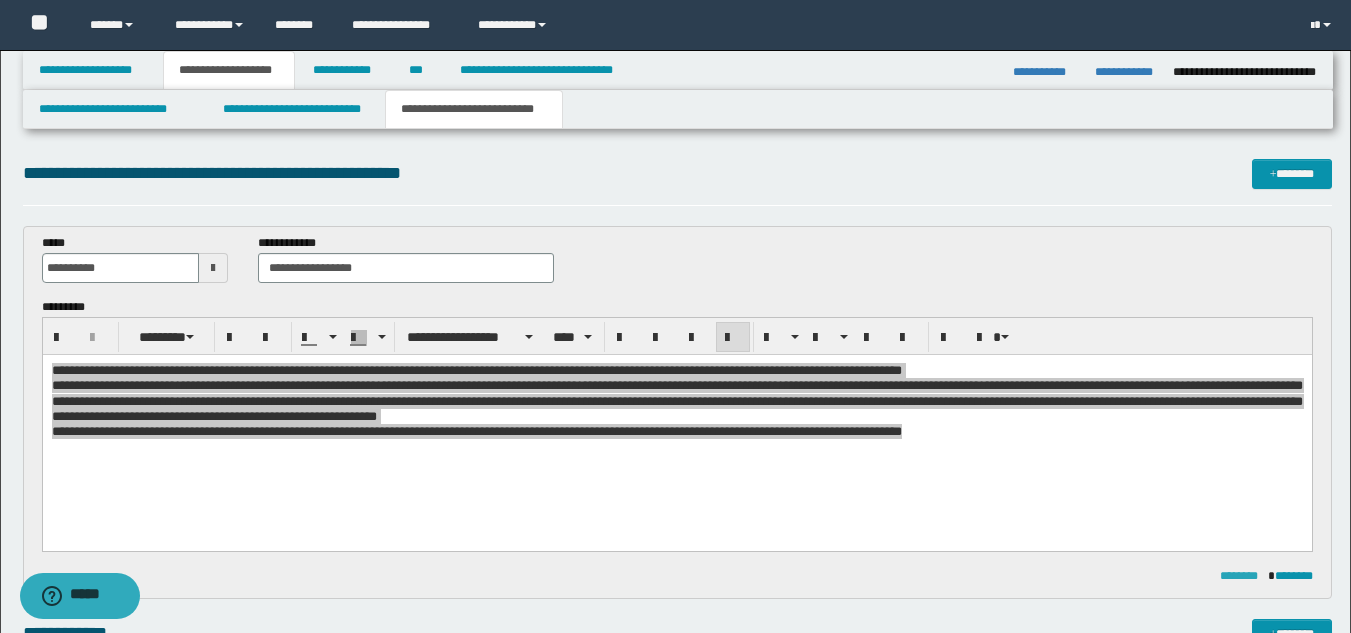 click on "********" at bounding box center (1239, 576) 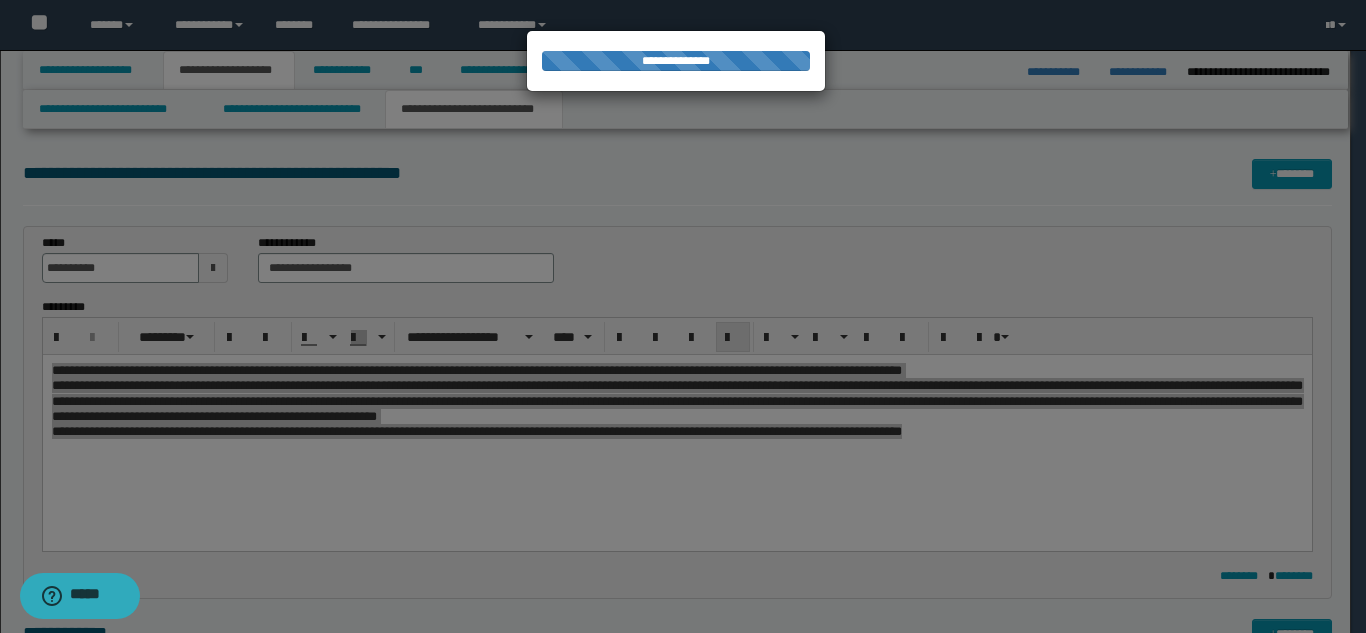 click at bounding box center [683, 316] 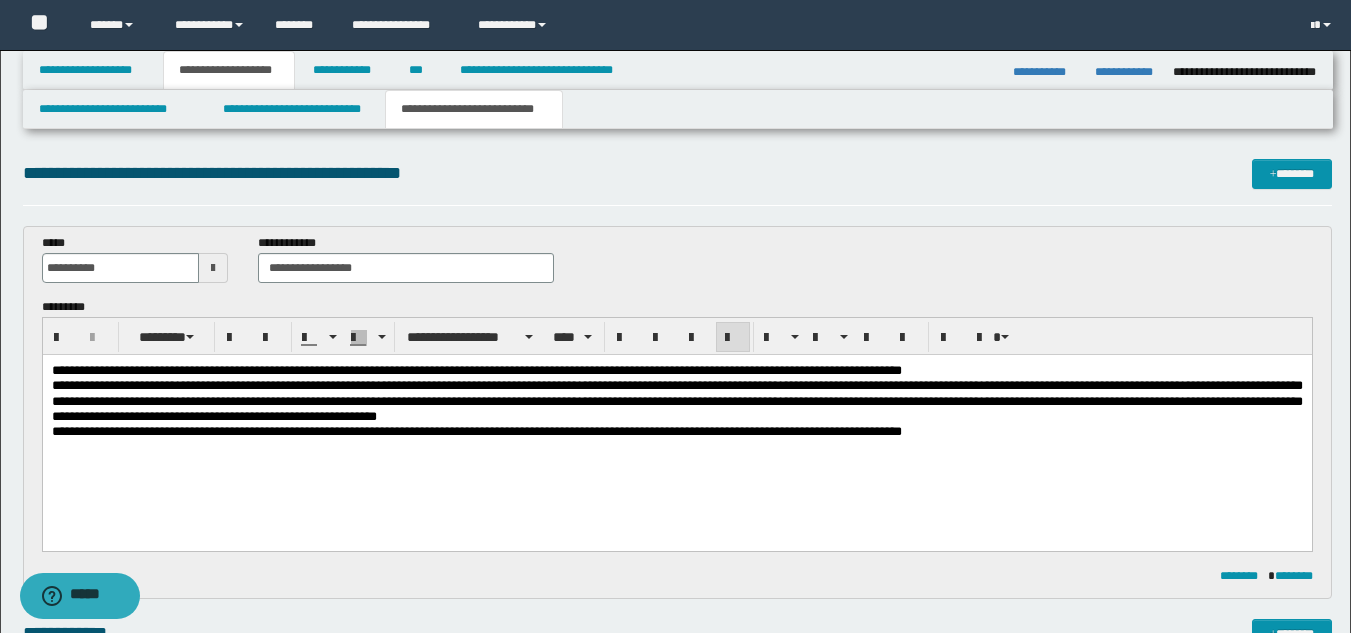 click on "**********" at bounding box center (676, 426) 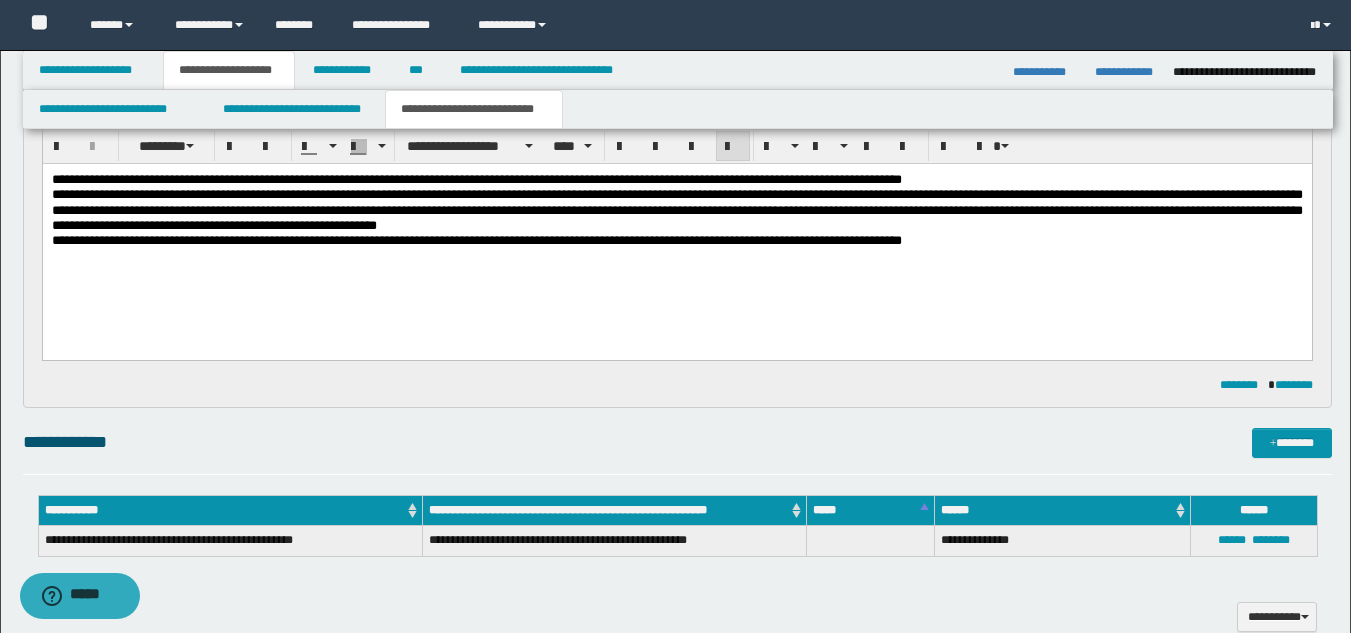 scroll, scrollTop: 300, scrollLeft: 0, axis: vertical 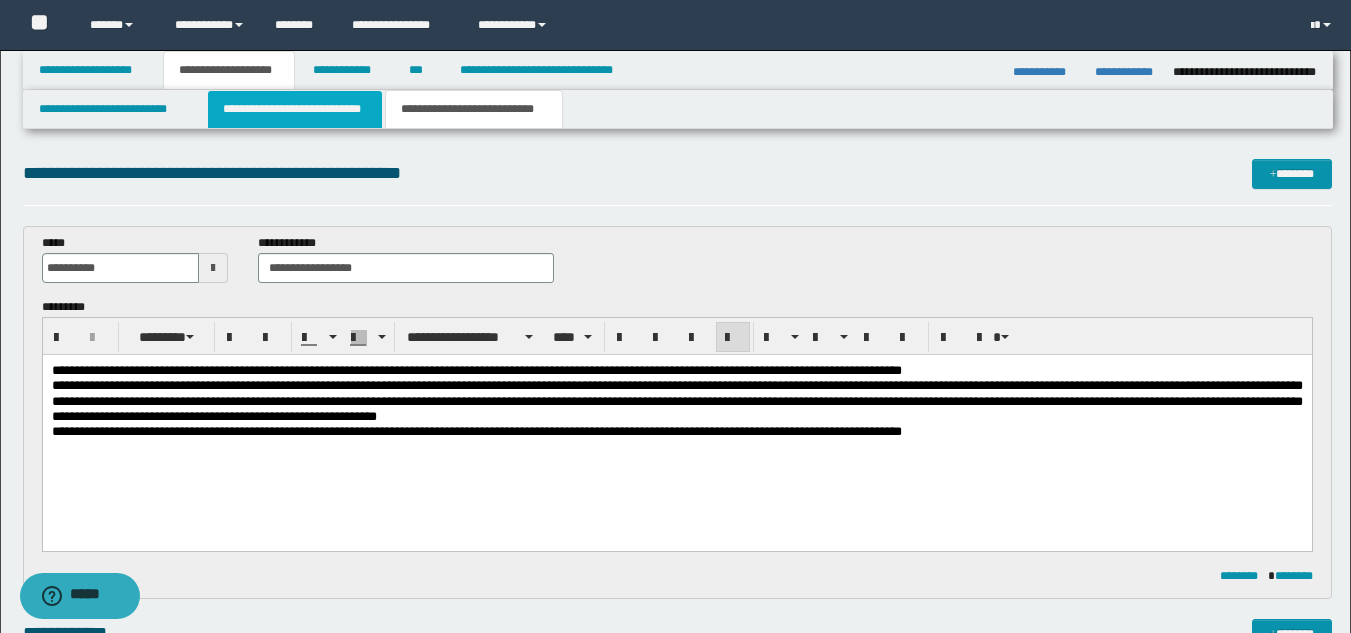 click on "**********" at bounding box center (295, 109) 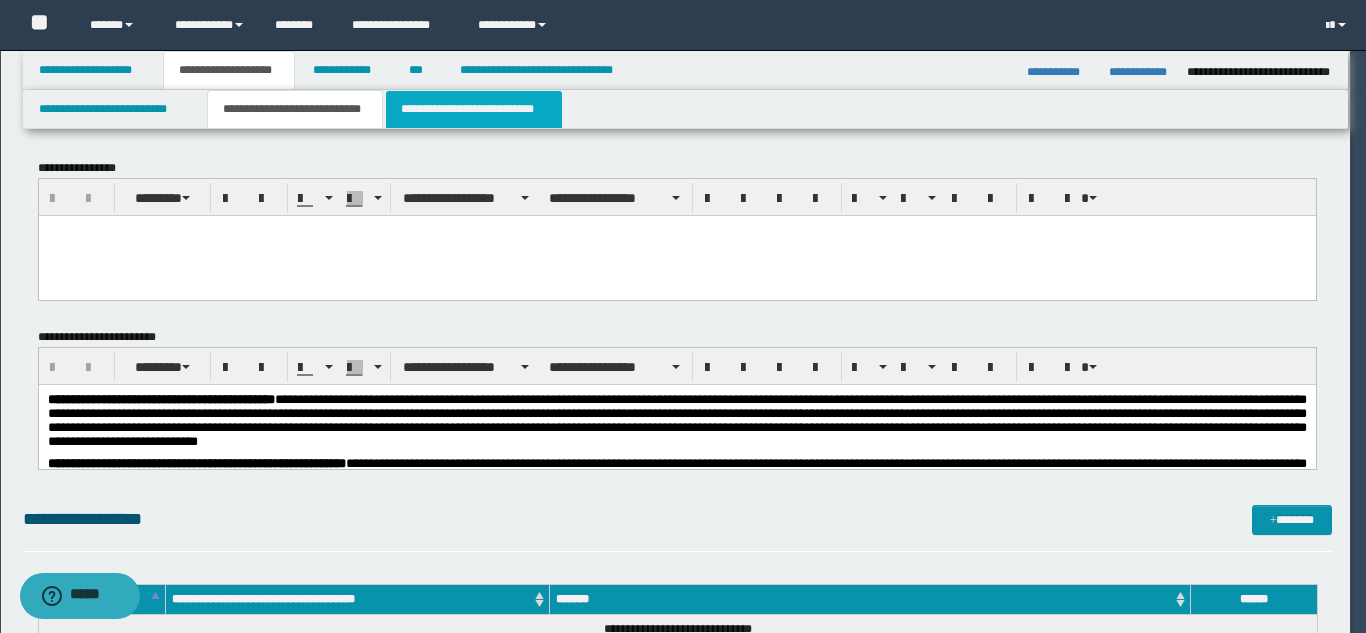 click on "**********" at bounding box center [474, 109] 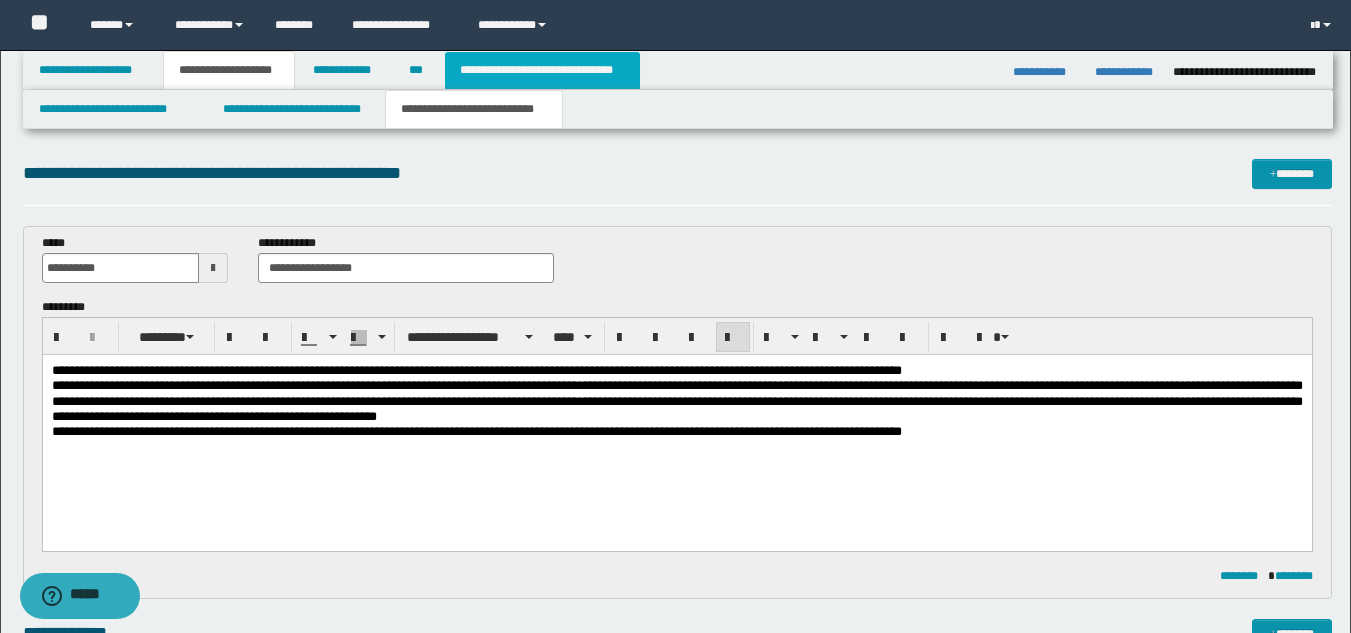 click on "**********" at bounding box center [542, 70] 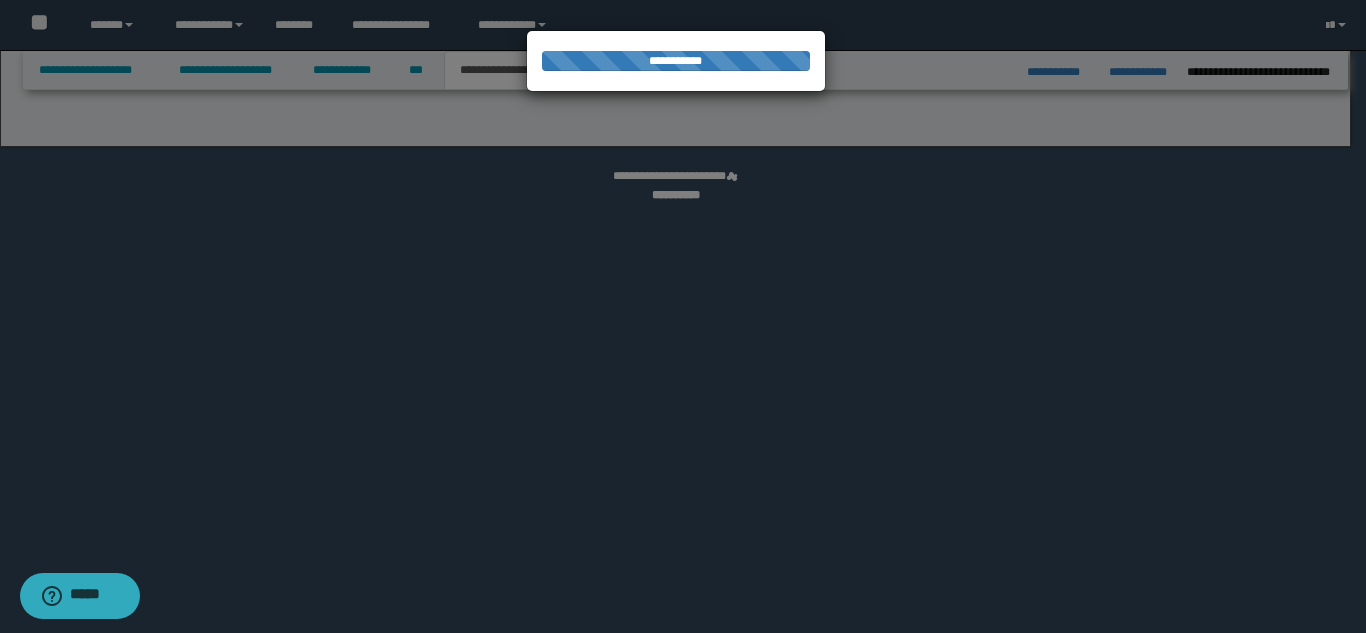 select on "*" 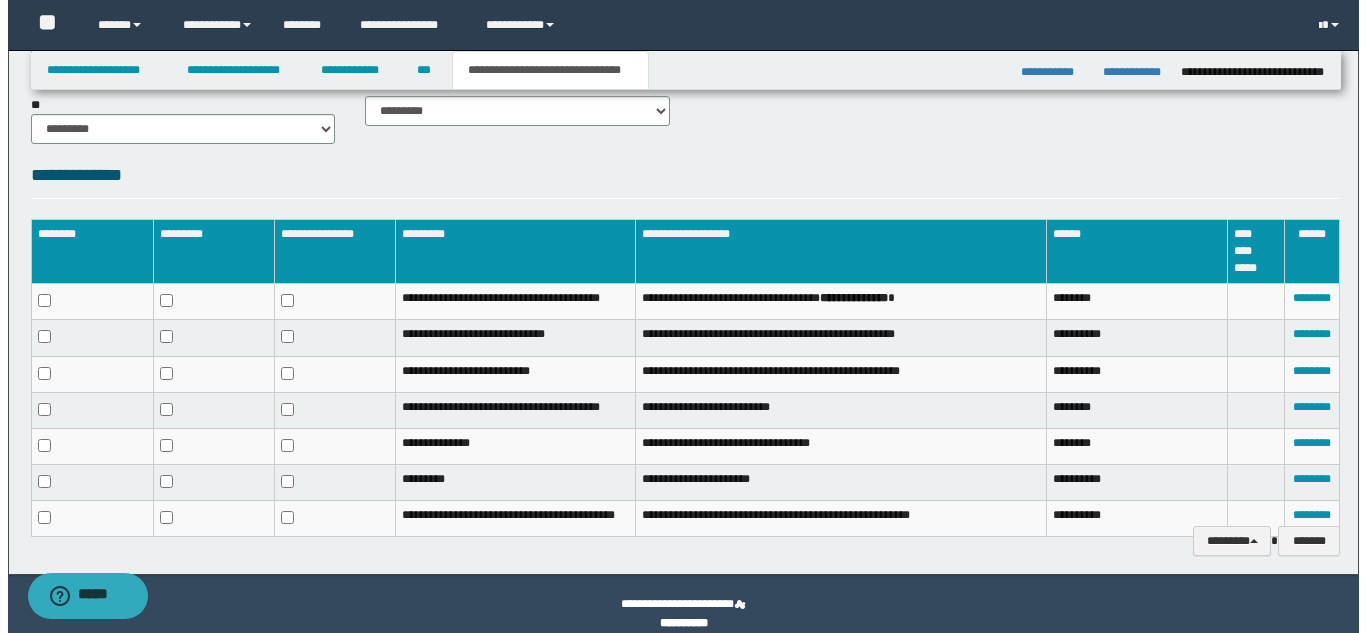 scroll, scrollTop: 994, scrollLeft: 0, axis: vertical 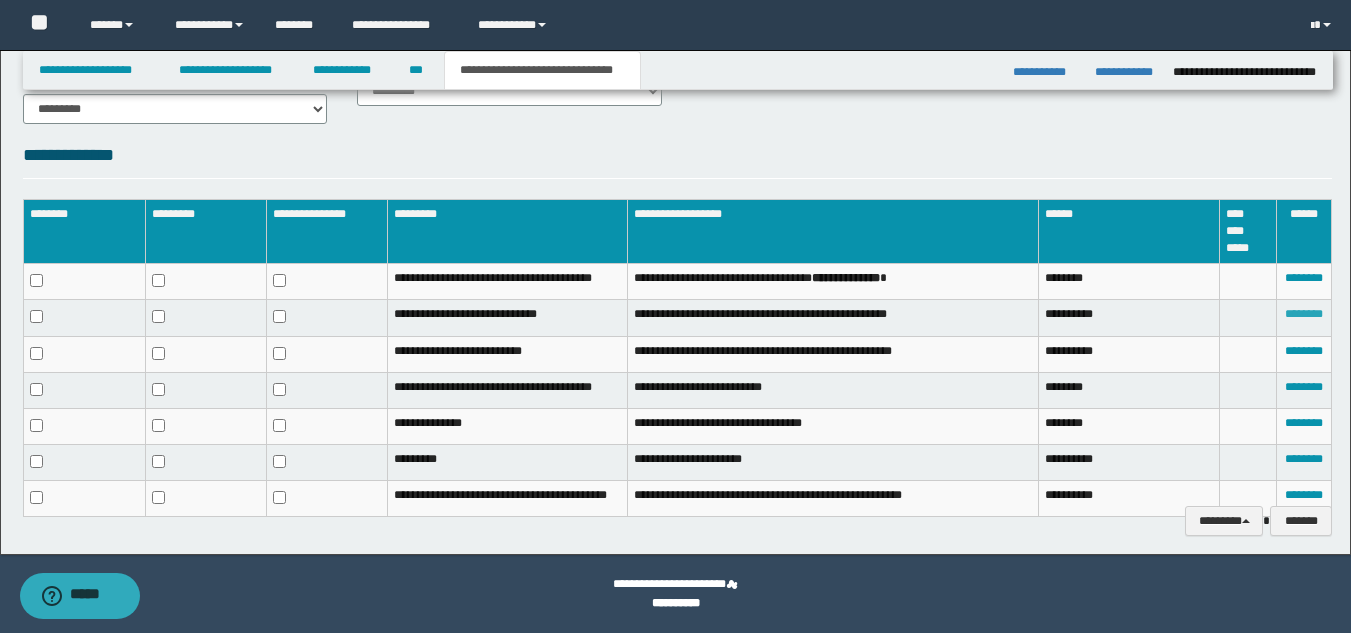click on "********" at bounding box center (1304, 314) 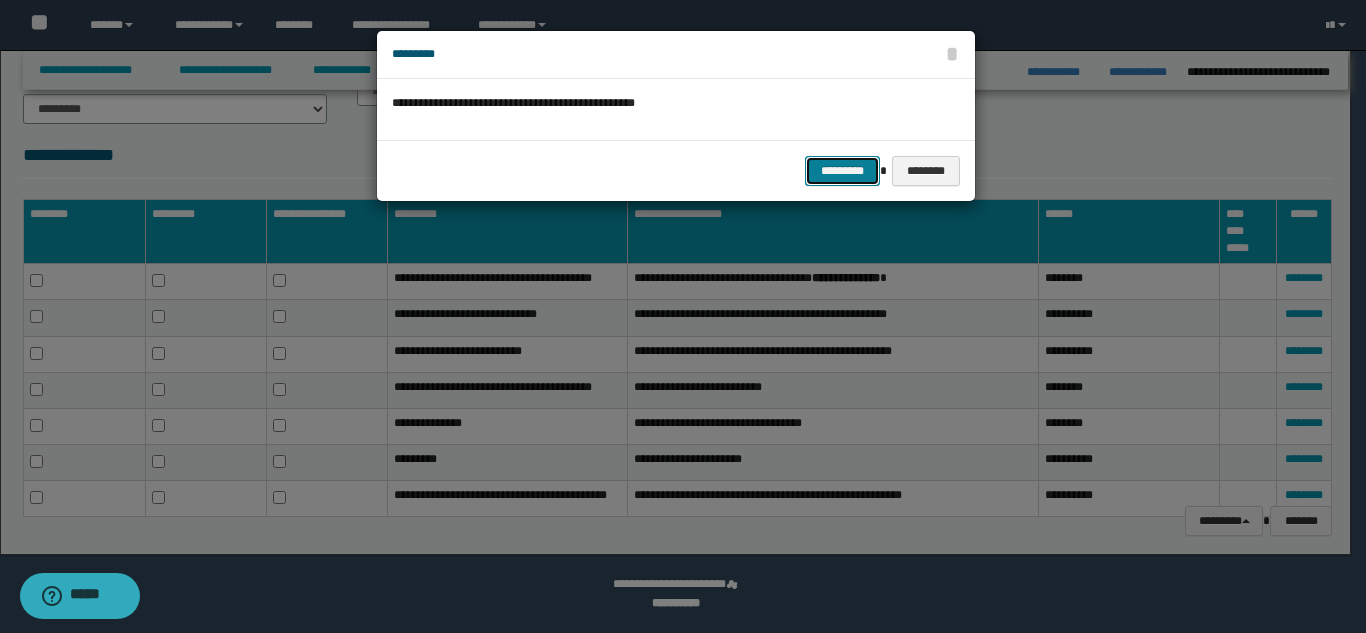 click on "*********" at bounding box center [842, 171] 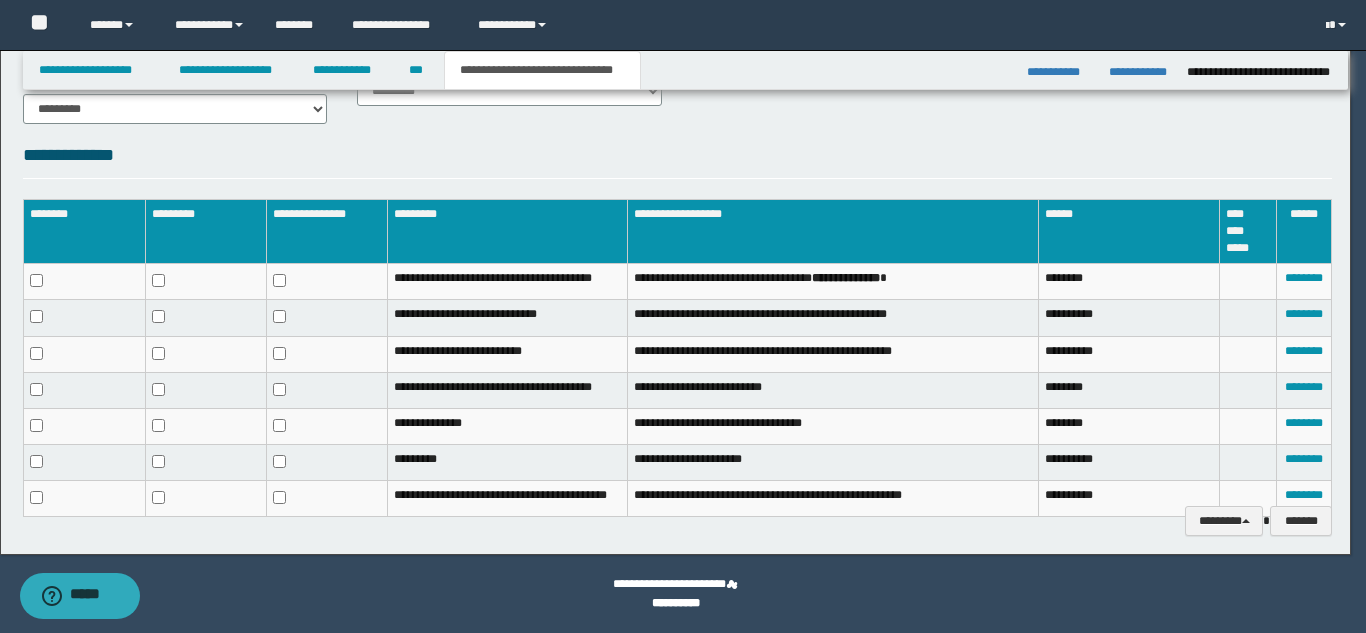 scroll, scrollTop: 979, scrollLeft: 0, axis: vertical 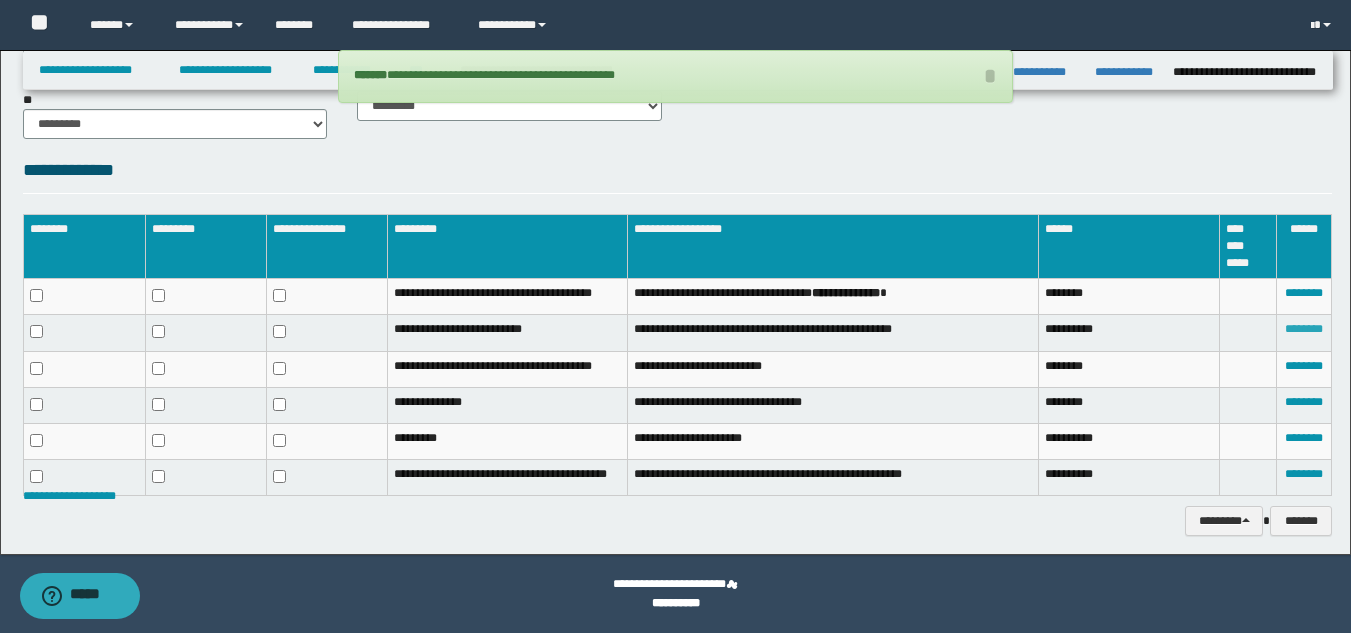 click on "********" at bounding box center [1304, 329] 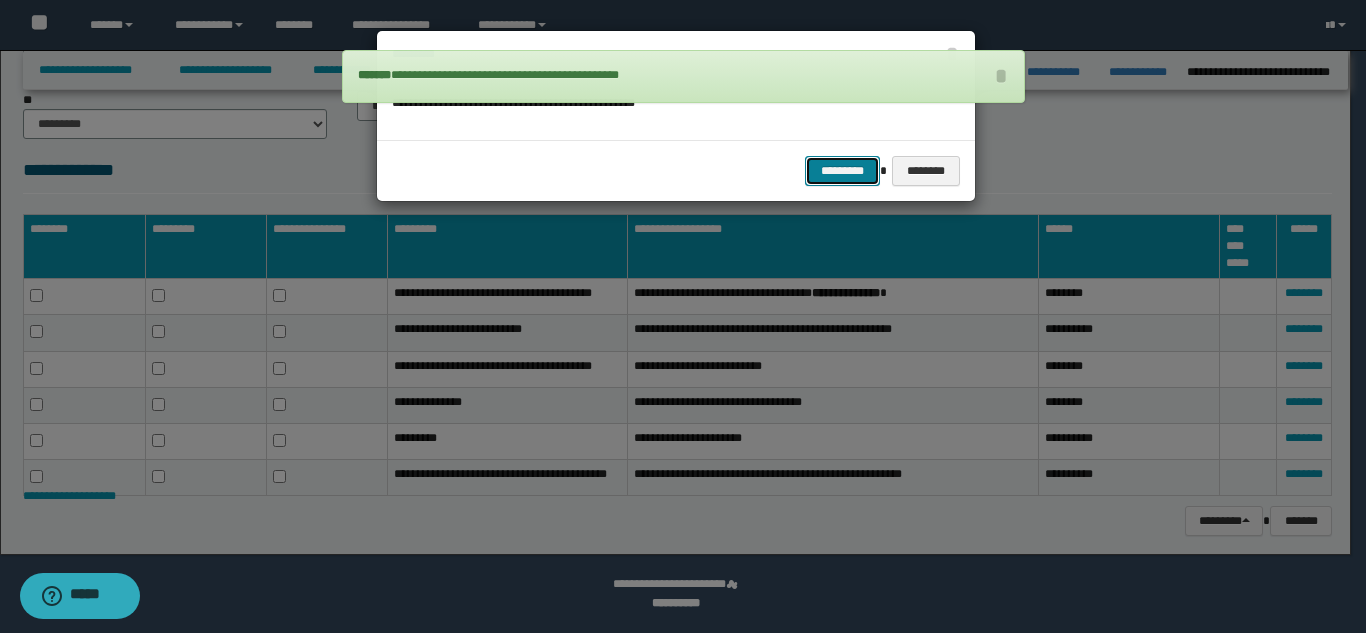 click on "*********" at bounding box center [842, 171] 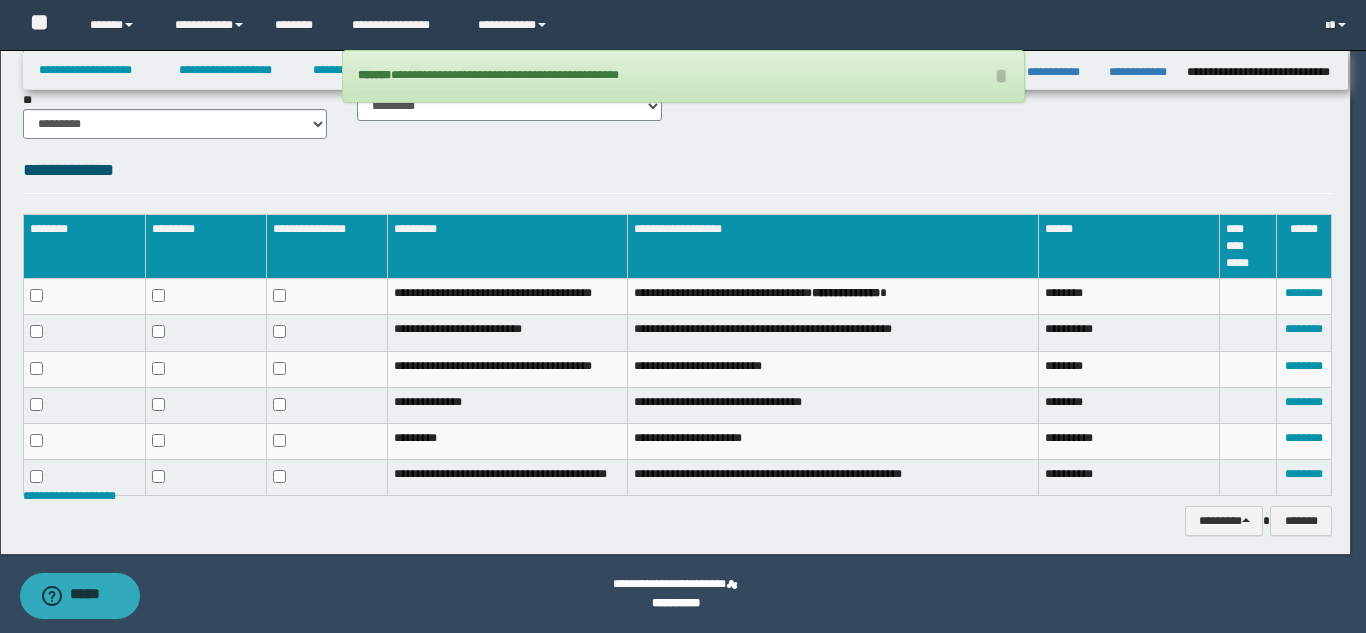scroll, scrollTop: 944, scrollLeft: 0, axis: vertical 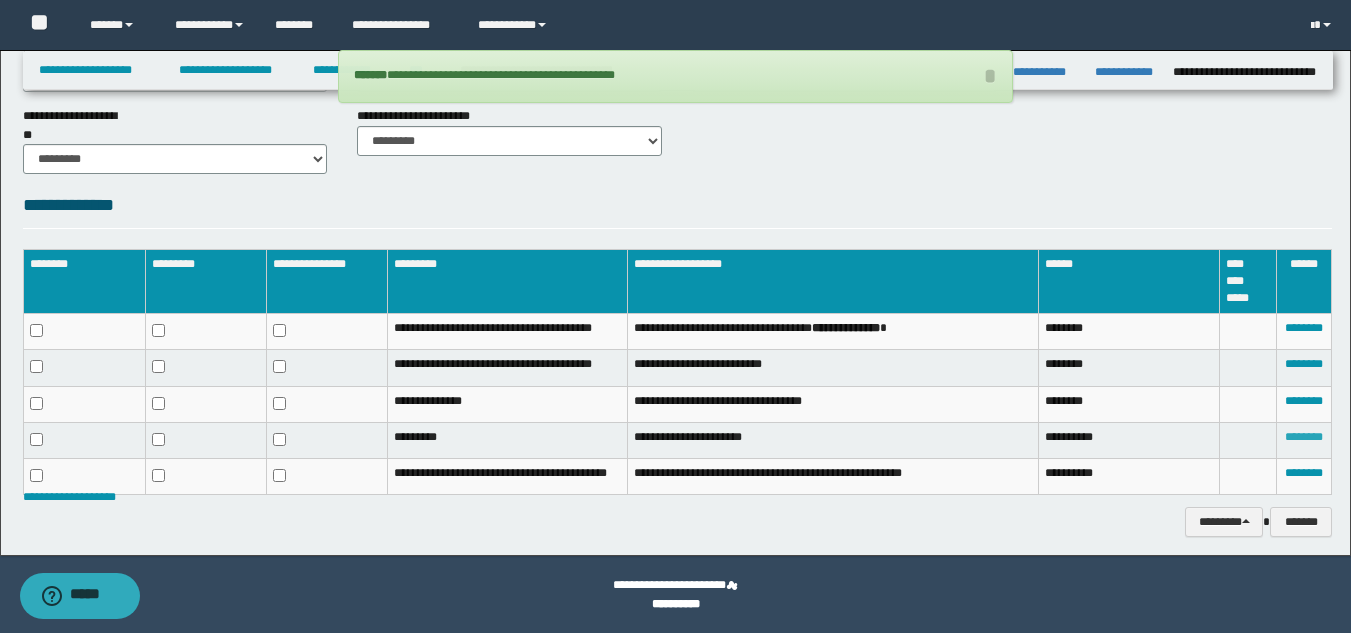 click on "********" at bounding box center (1304, 437) 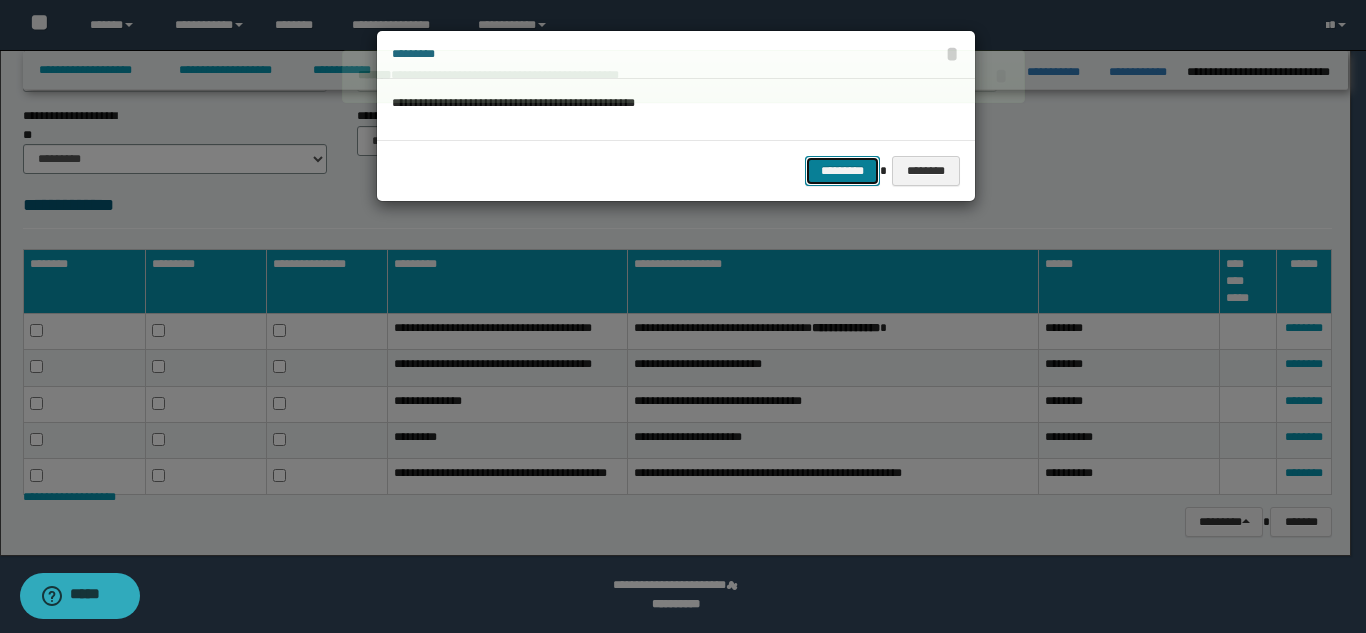 click on "*********" at bounding box center [842, 171] 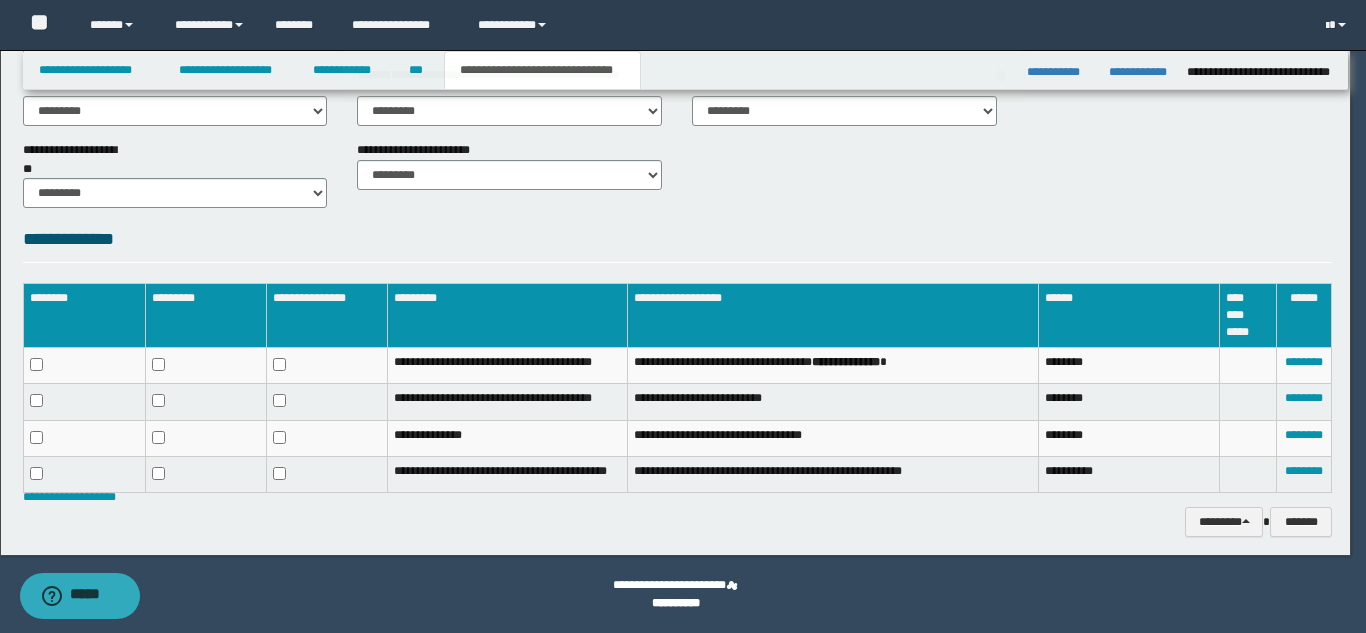 scroll, scrollTop: 910, scrollLeft: 0, axis: vertical 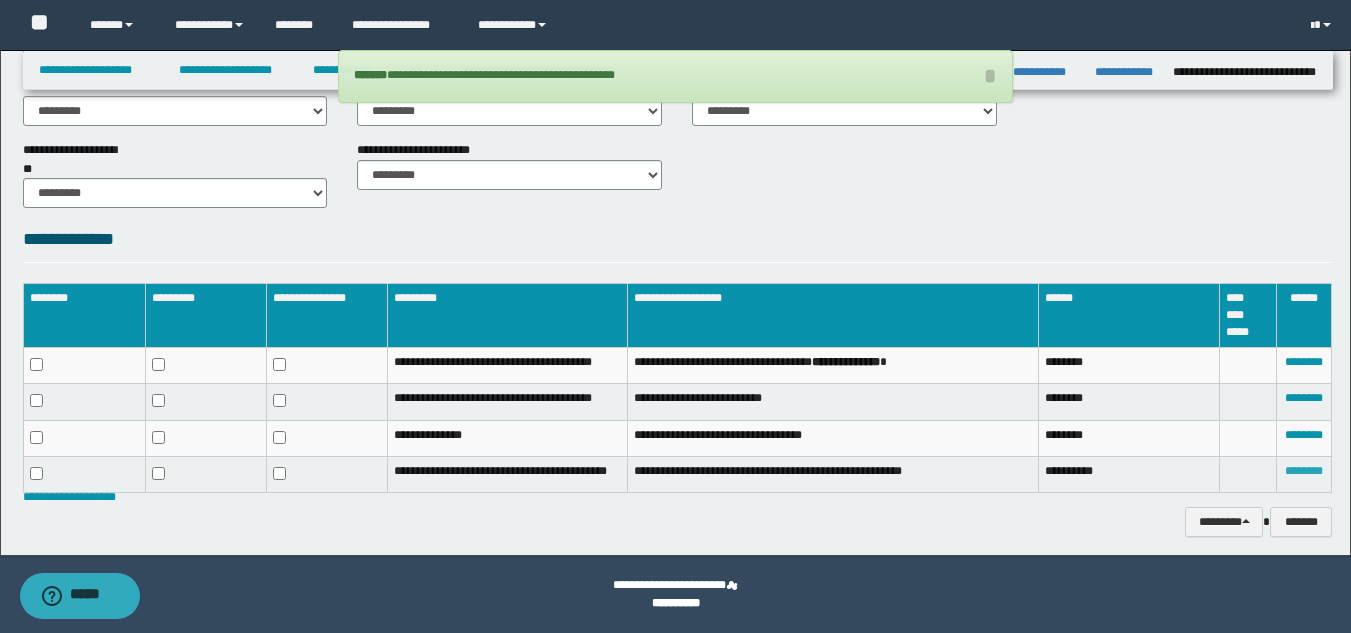 click on "********" at bounding box center (1304, 471) 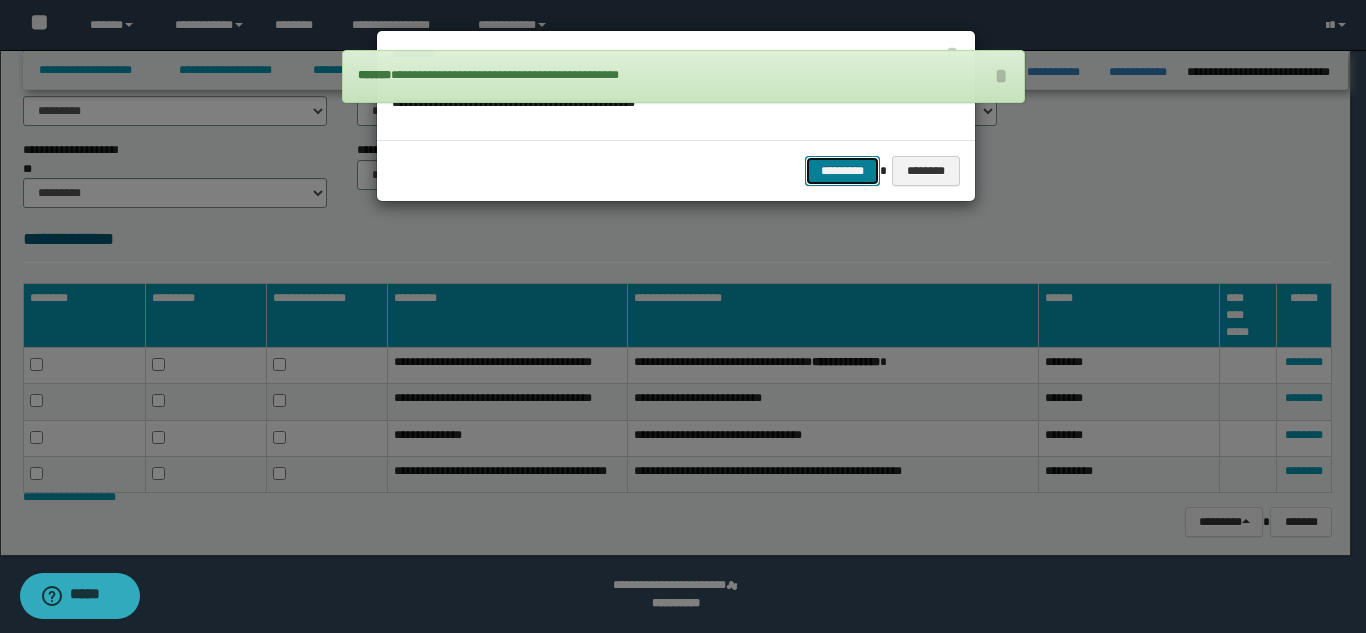 click on "*********" at bounding box center [842, 171] 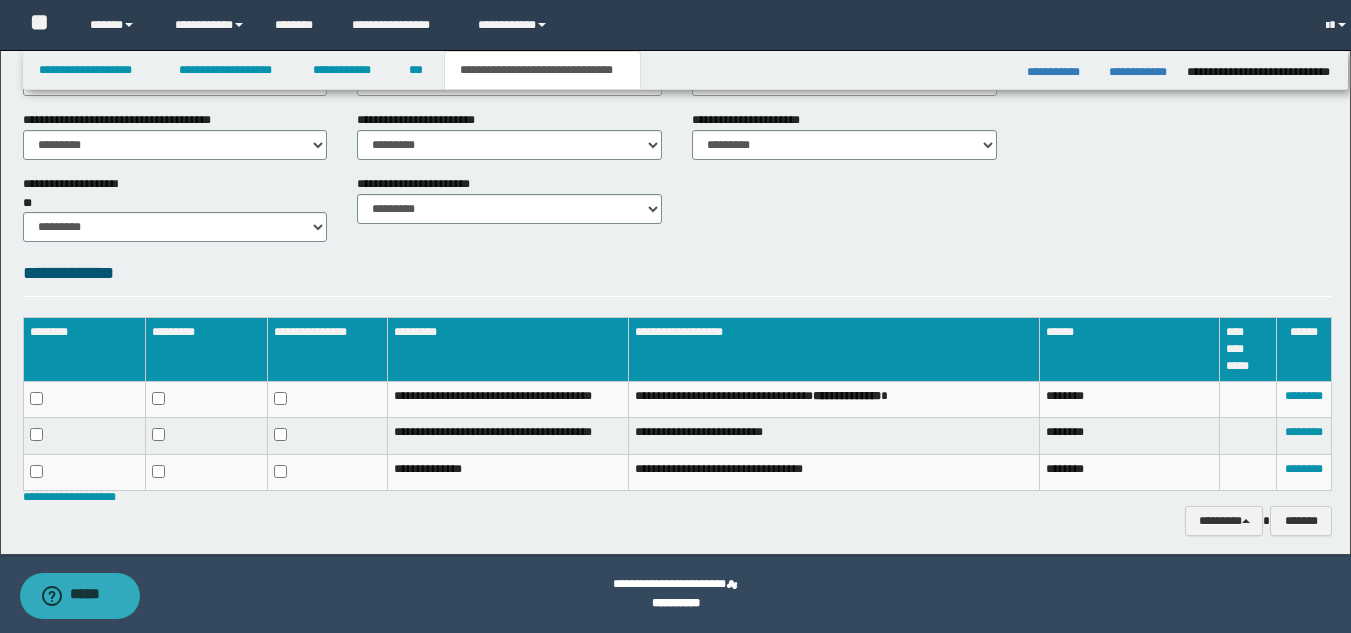 drag, startPoint x: 802, startPoint y: 213, endPoint x: 410, endPoint y: 120, distance: 402.8809 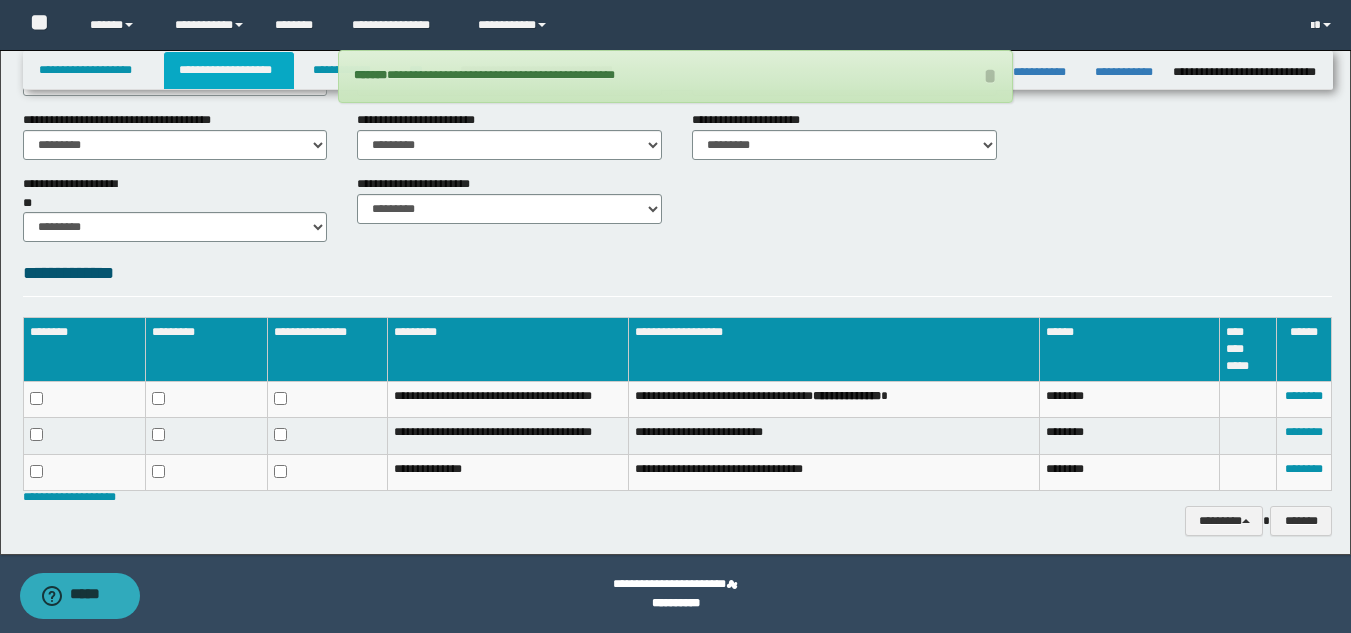 click on "**********" at bounding box center [229, 70] 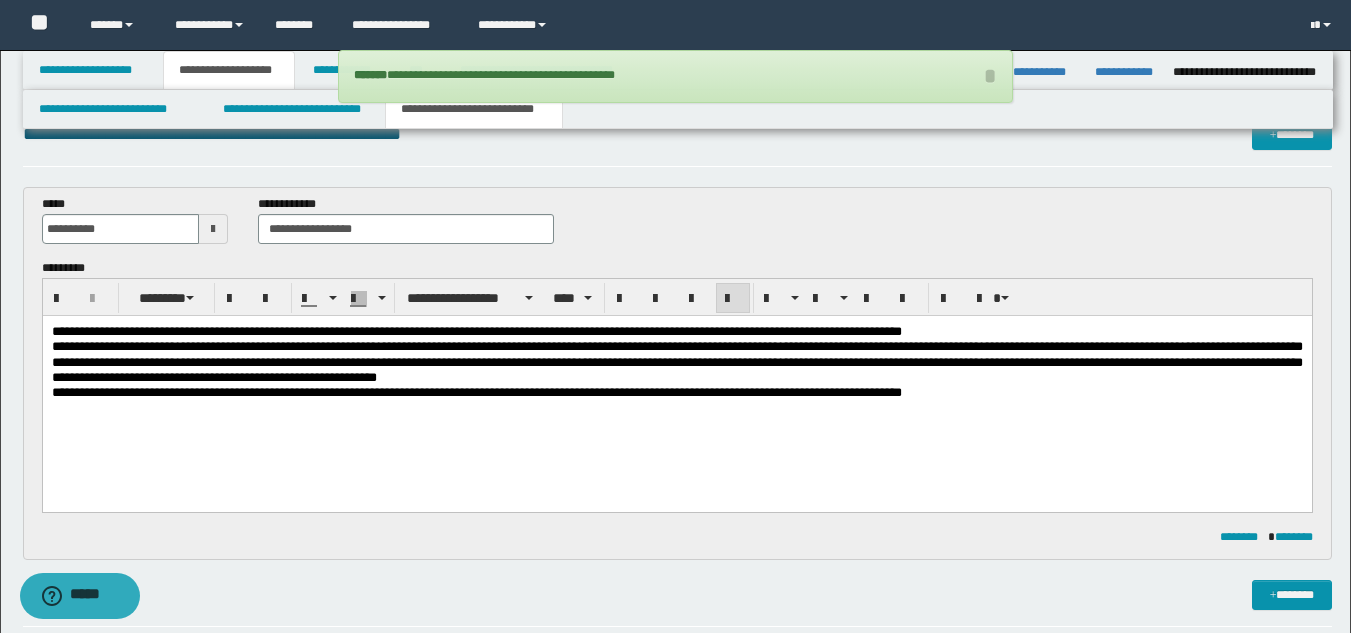 scroll, scrollTop: 0, scrollLeft: 0, axis: both 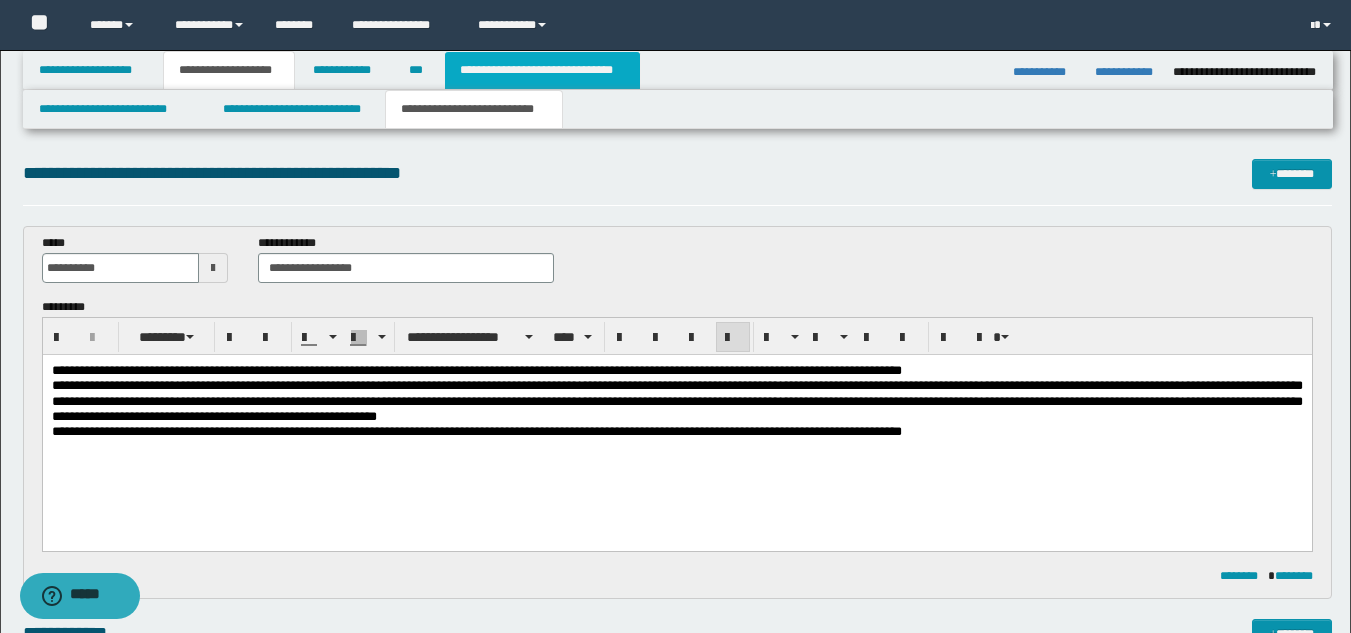click on "**********" at bounding box center [542, 70] 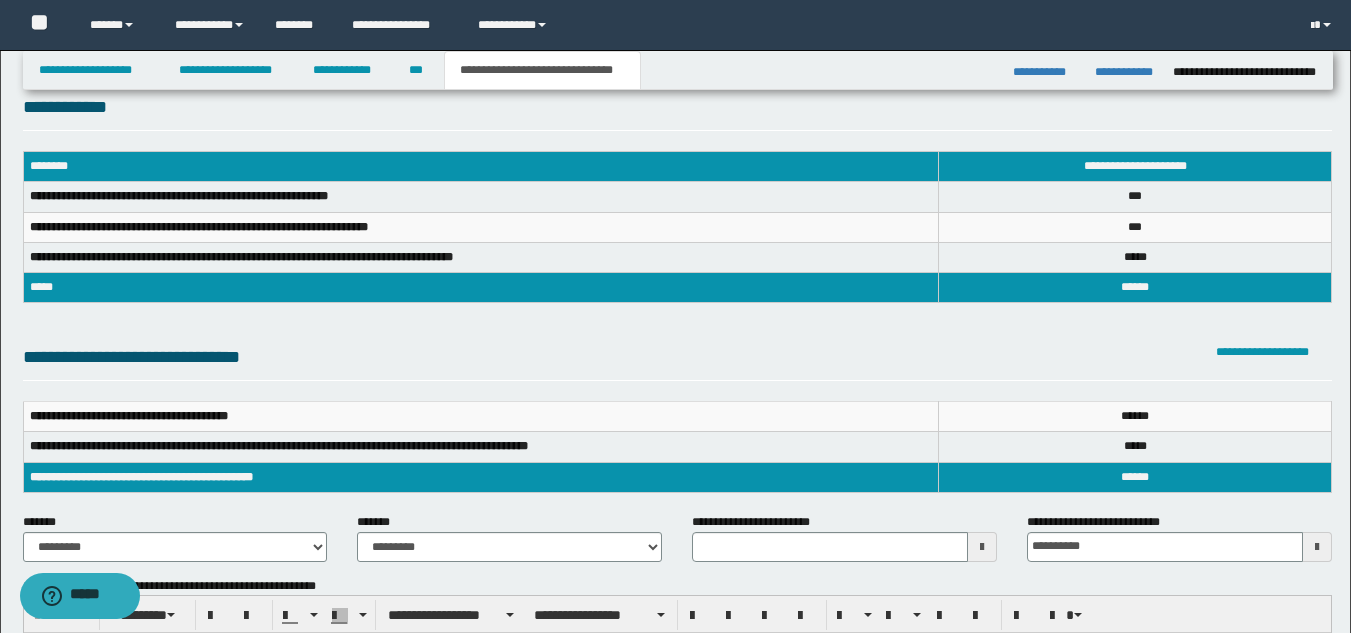 scroll, scrollTop: 0, scrollLeft: 0, axis: both 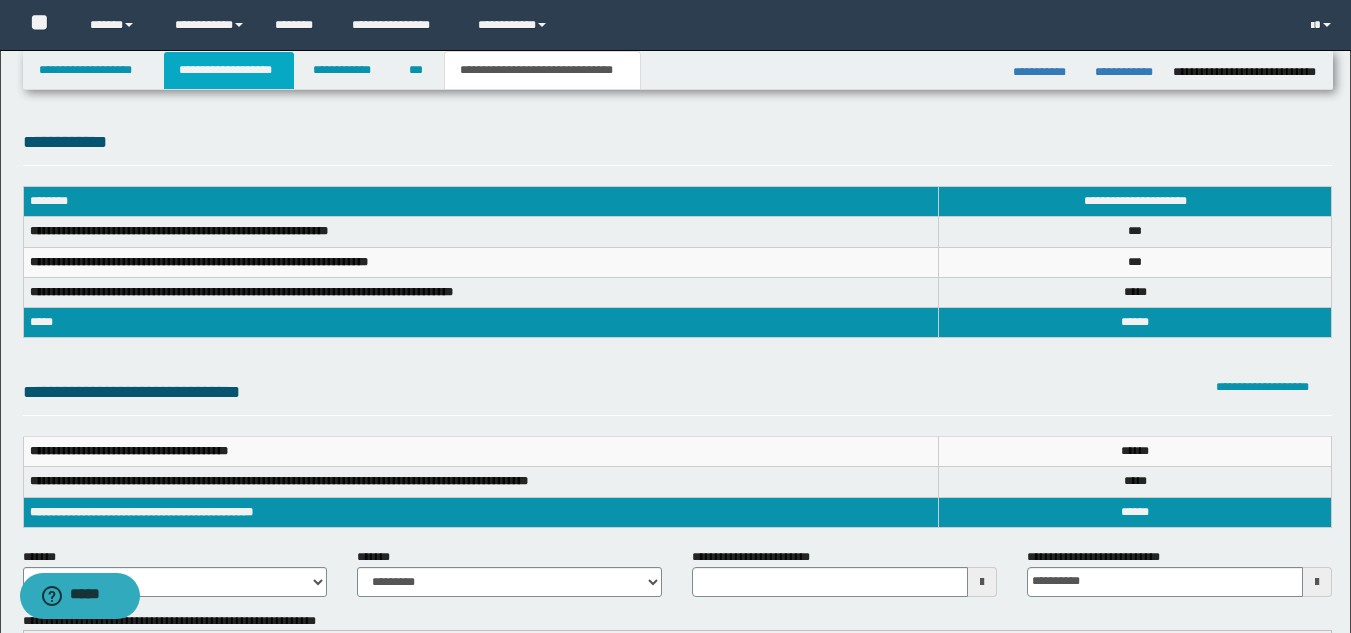 click on "**********" at bounding box center (229, 70) 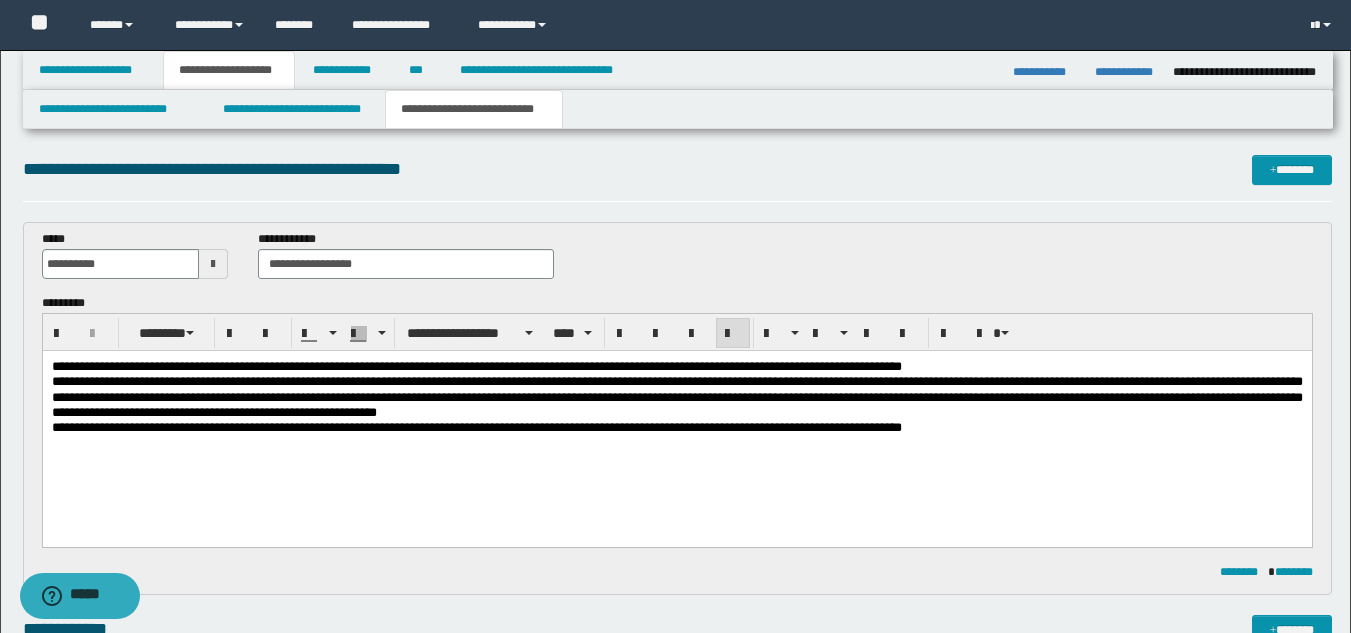 scroll, scrollTop: 0, scrollLeft: 0, axis: both 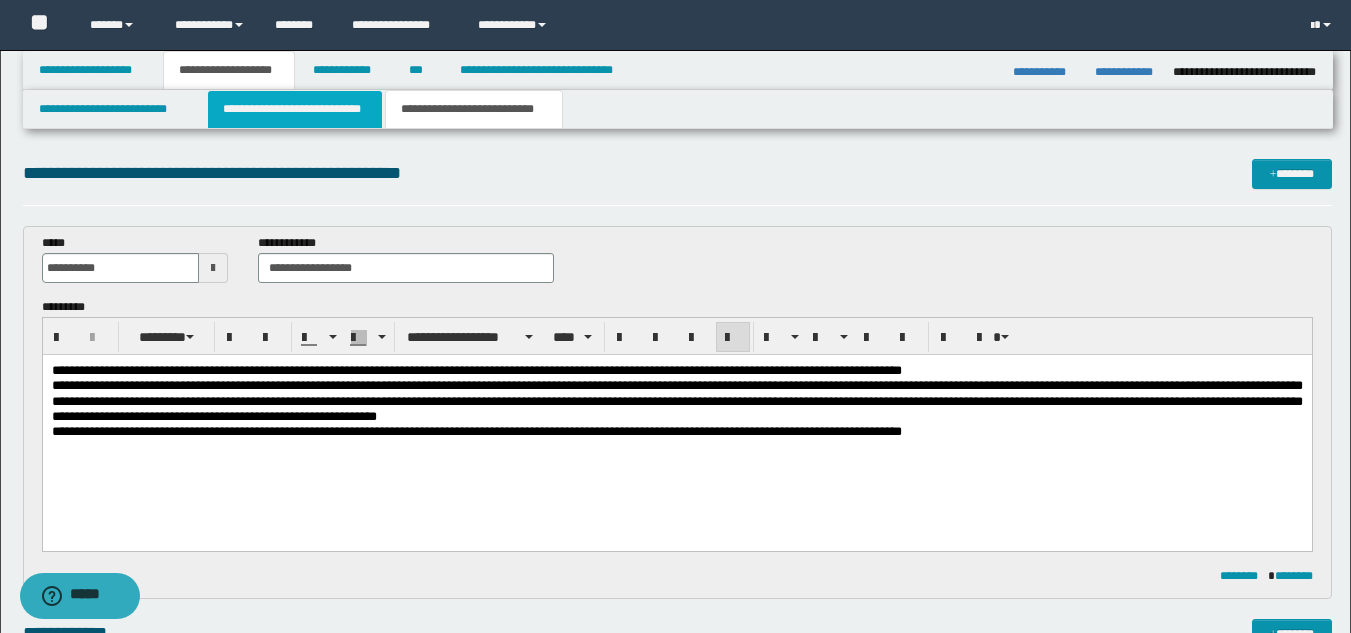 click on "**********" at bounding box center (295, 109) 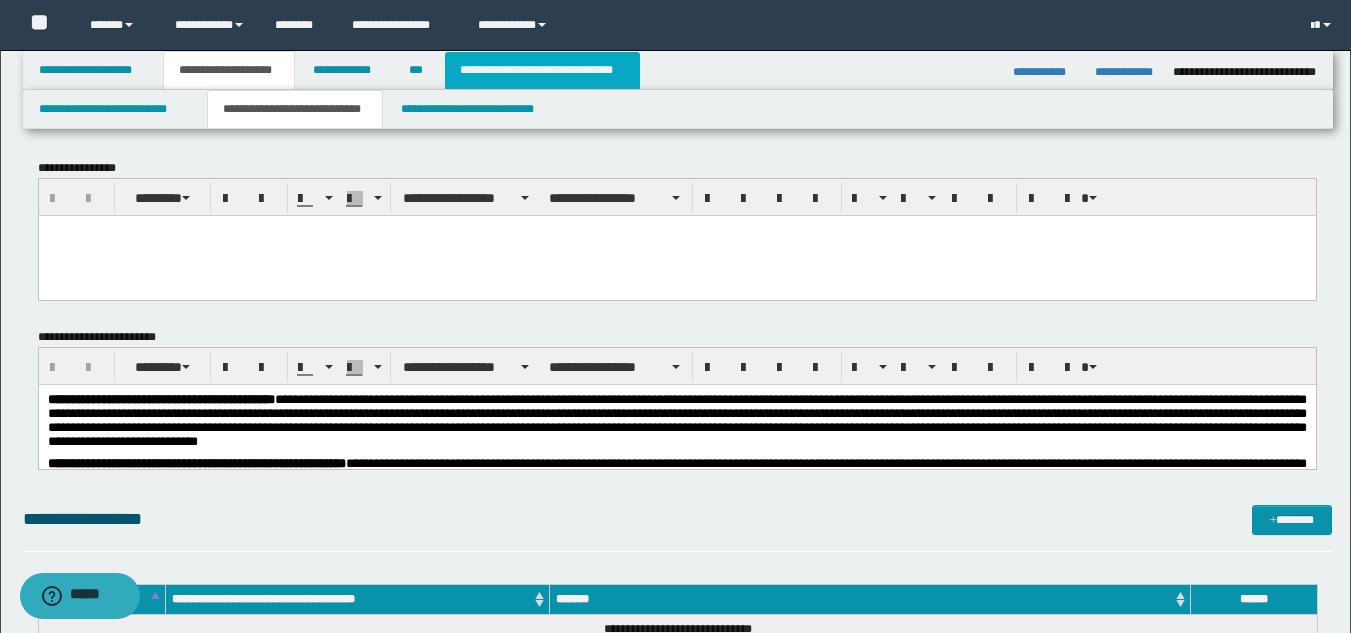 click on "**********" at bounding box center (542, 70) 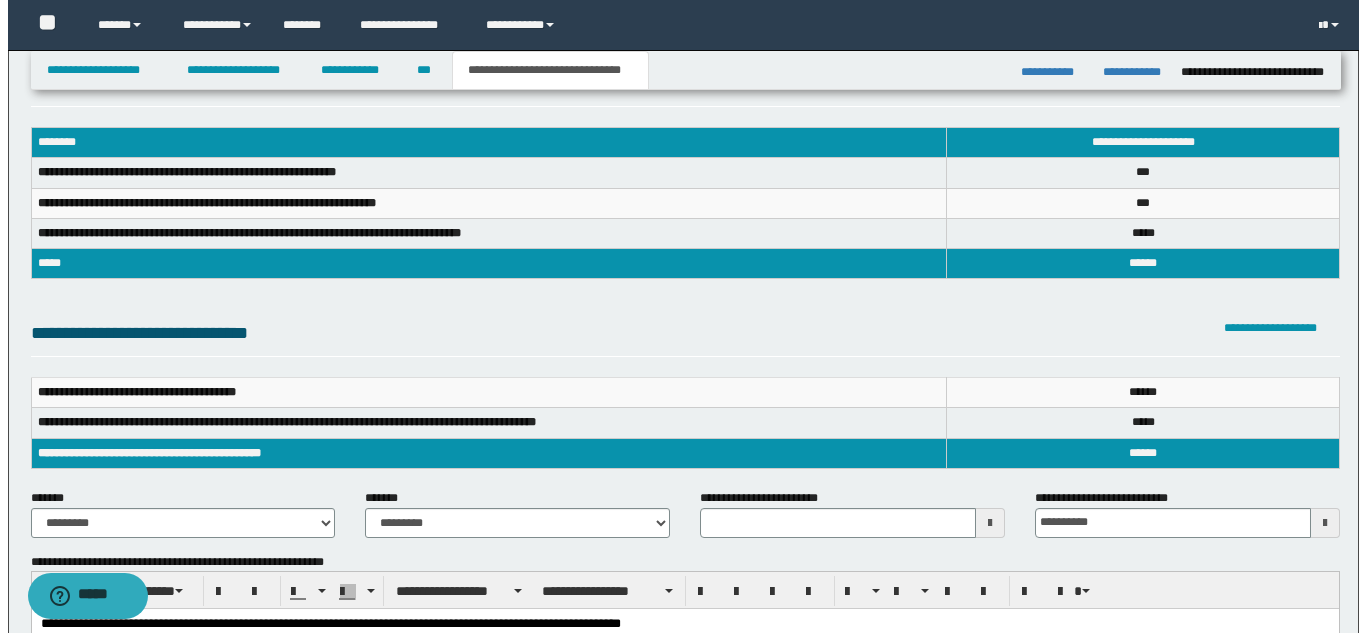 scroll, scrollTop: 0, scrollLeft: 0, axis: both 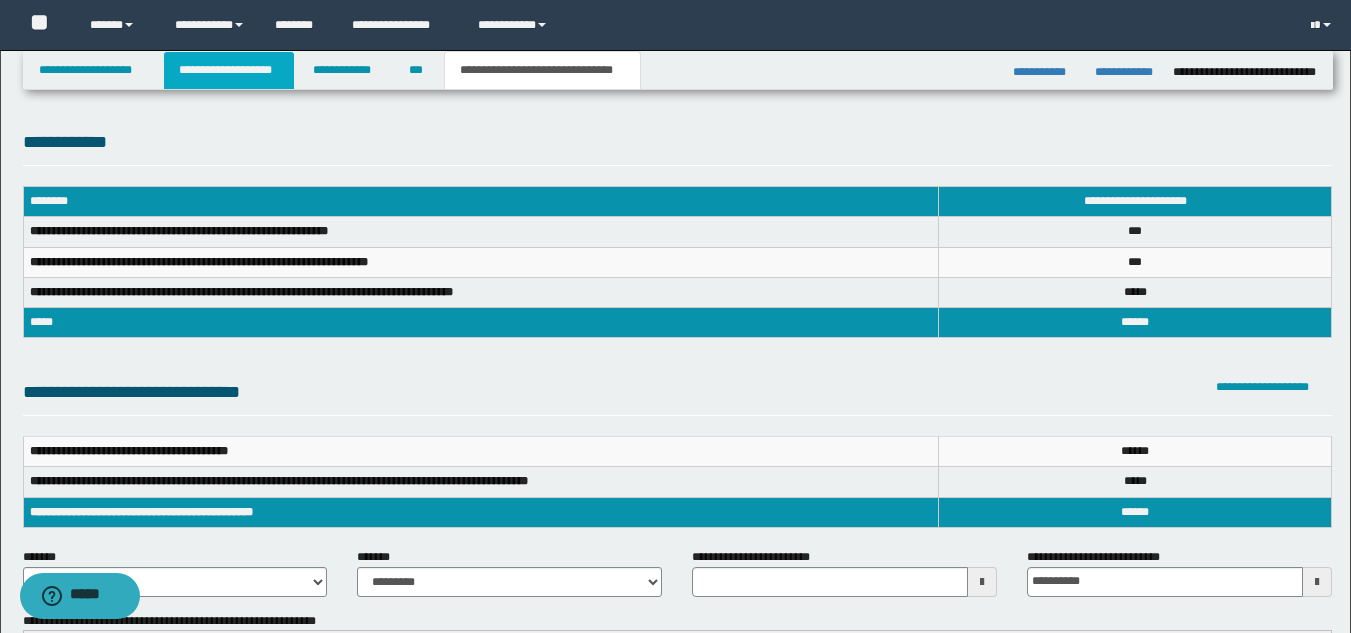 click on "**********" at bounding box center [229, 70] 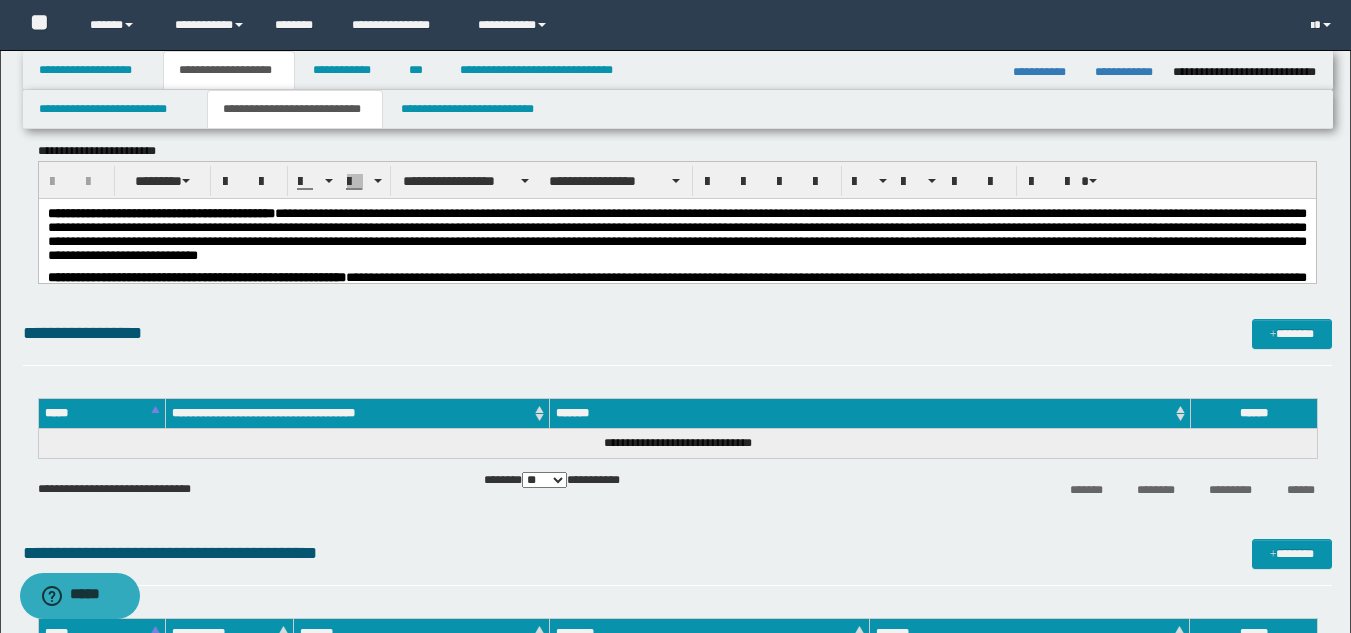 scroll, scrollTop: 400, scrollLeft: 0, axis: vertical 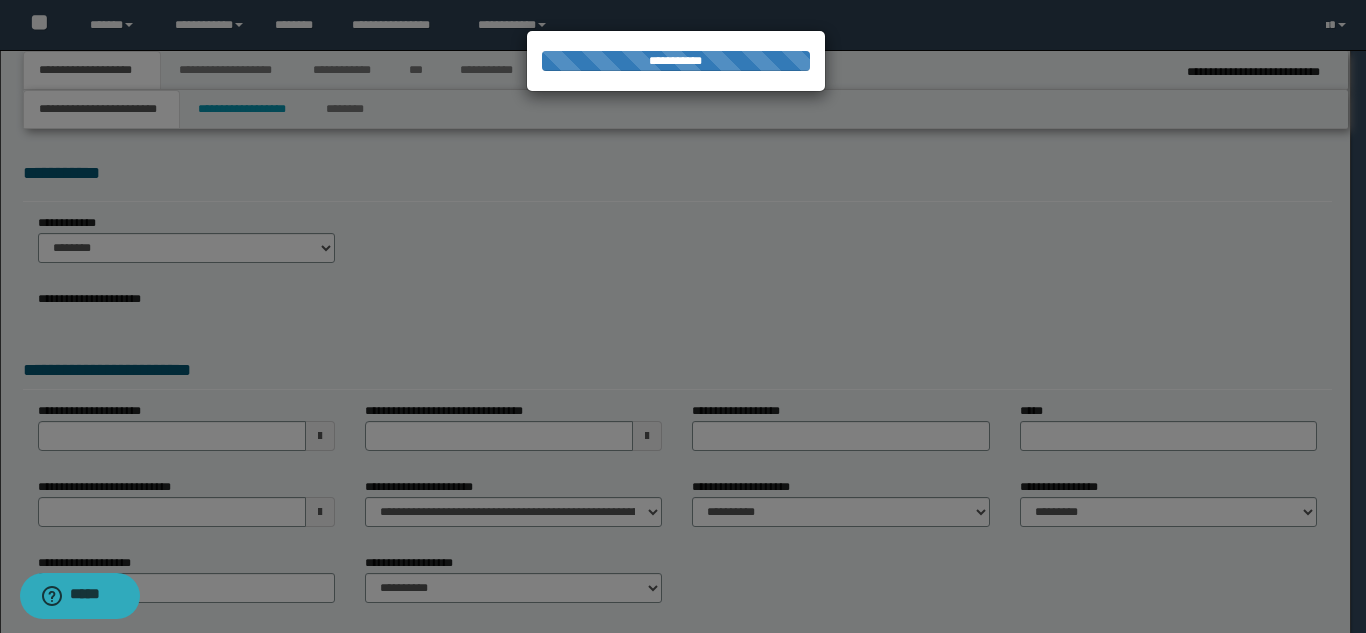 select on "*" 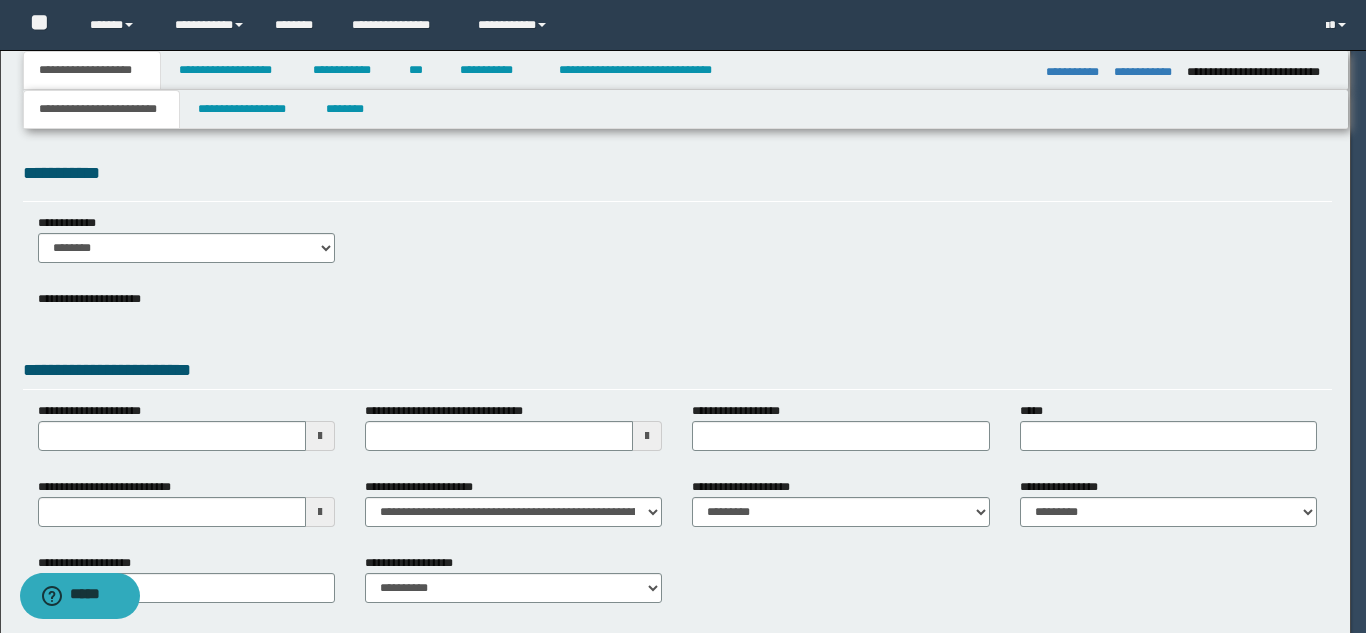 click on "**********" at bounding box center [683, 316] 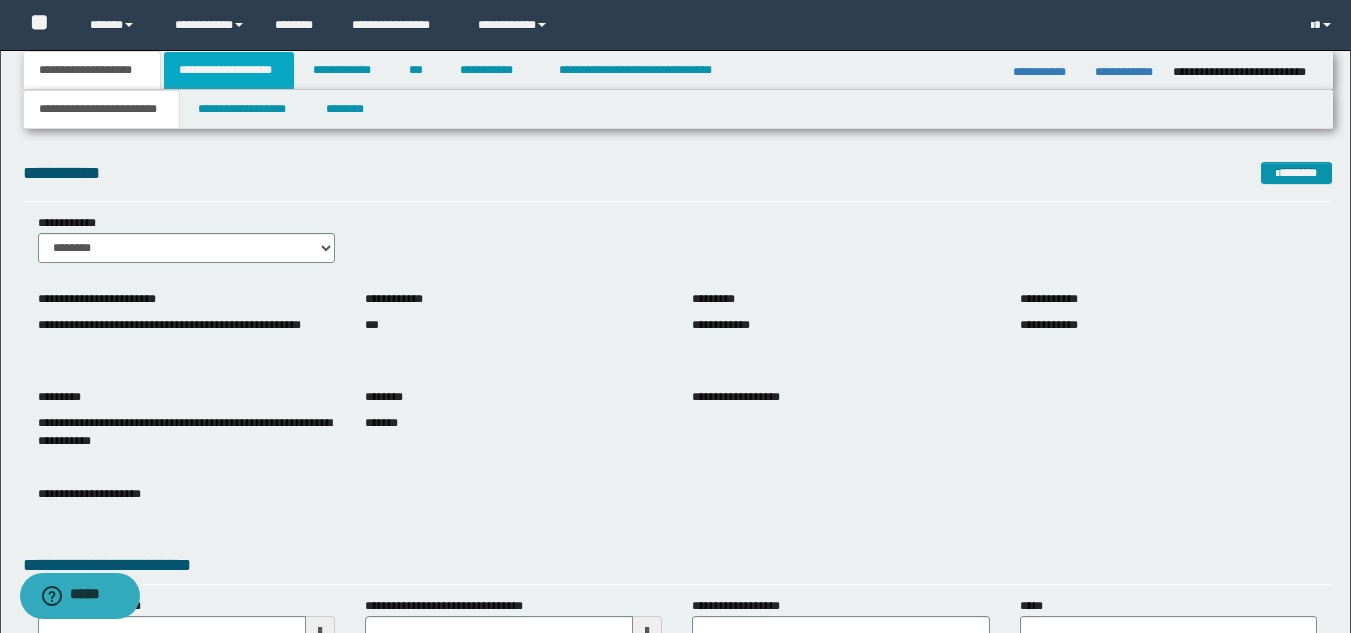 click on "**********" at bounding box center (229, 70) 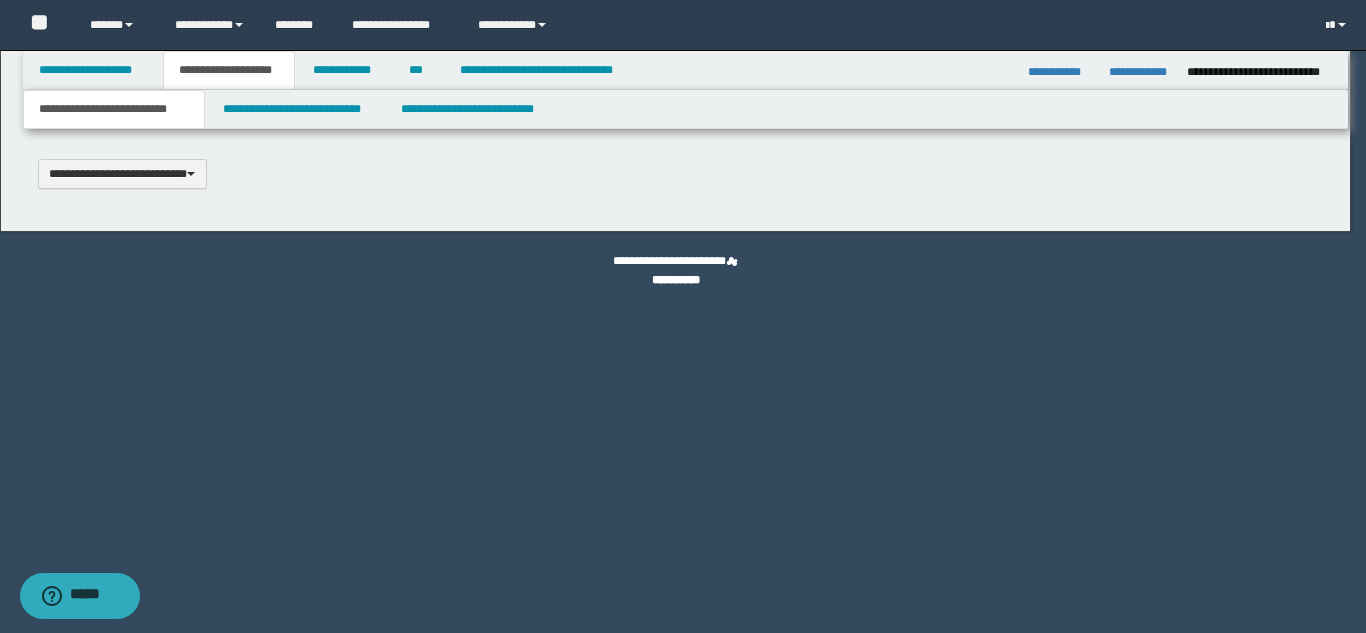 type 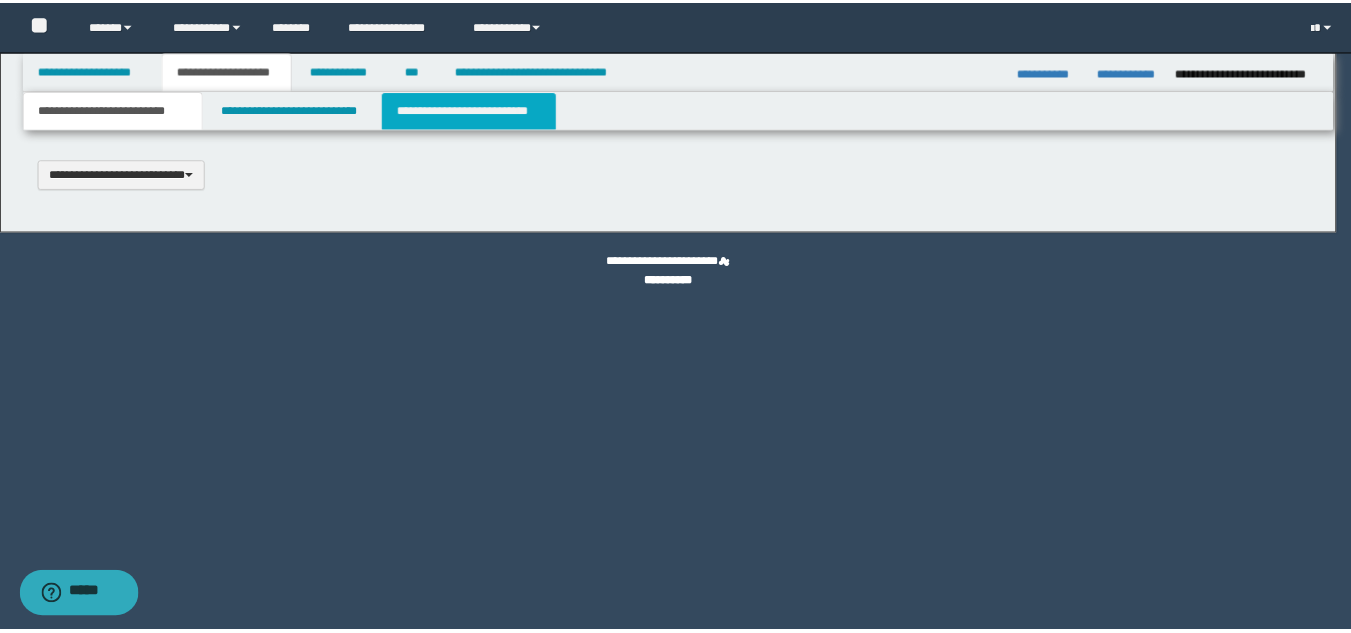 scroll, scrollTop: 0, scrollLeft: 0, axis: both 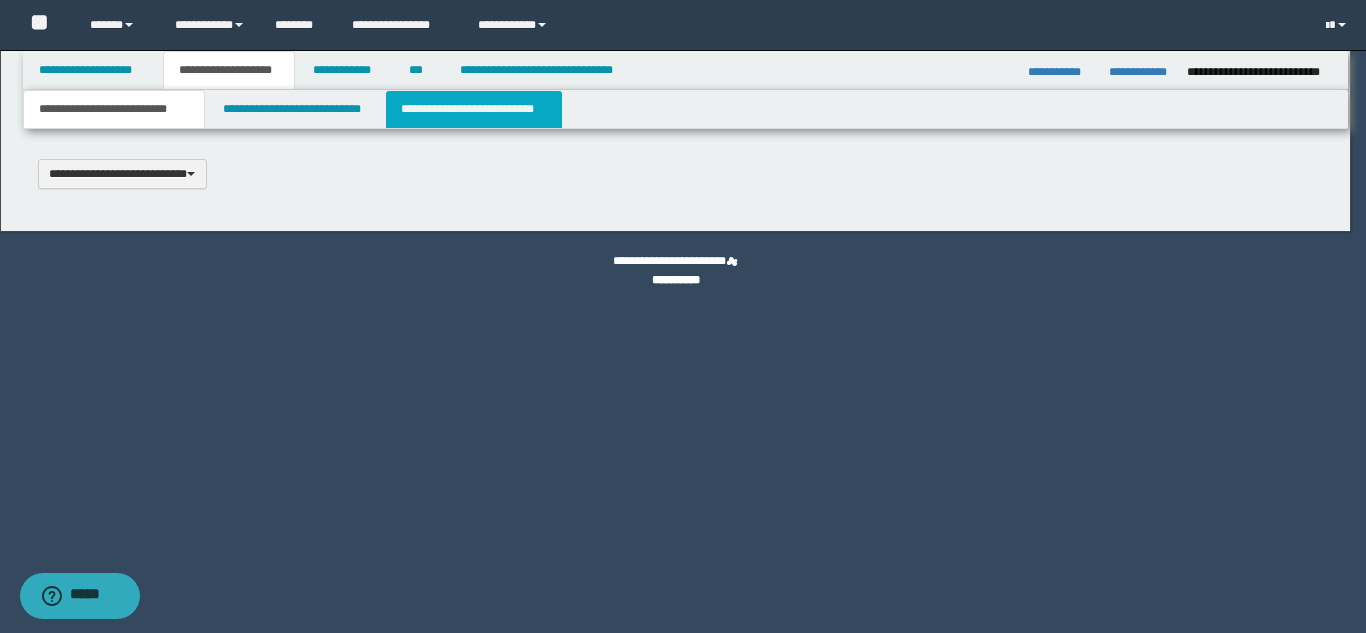 type on "*******" 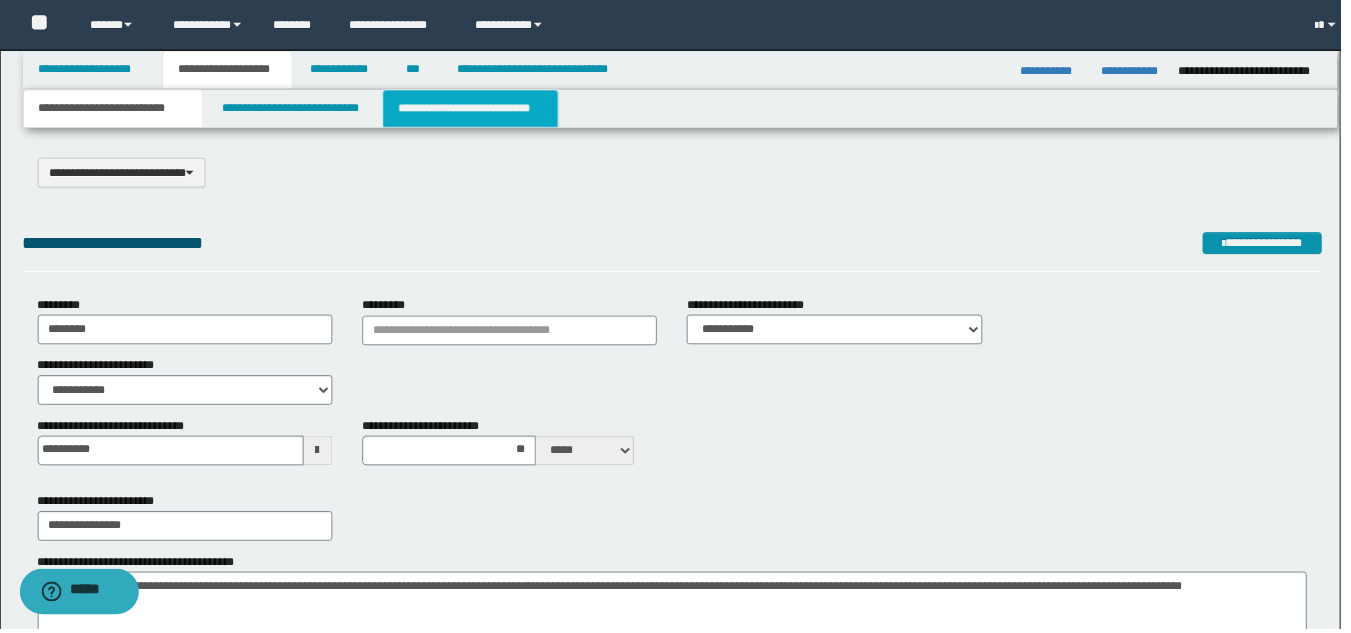 click on "**********" at bounding box center [474, 109] 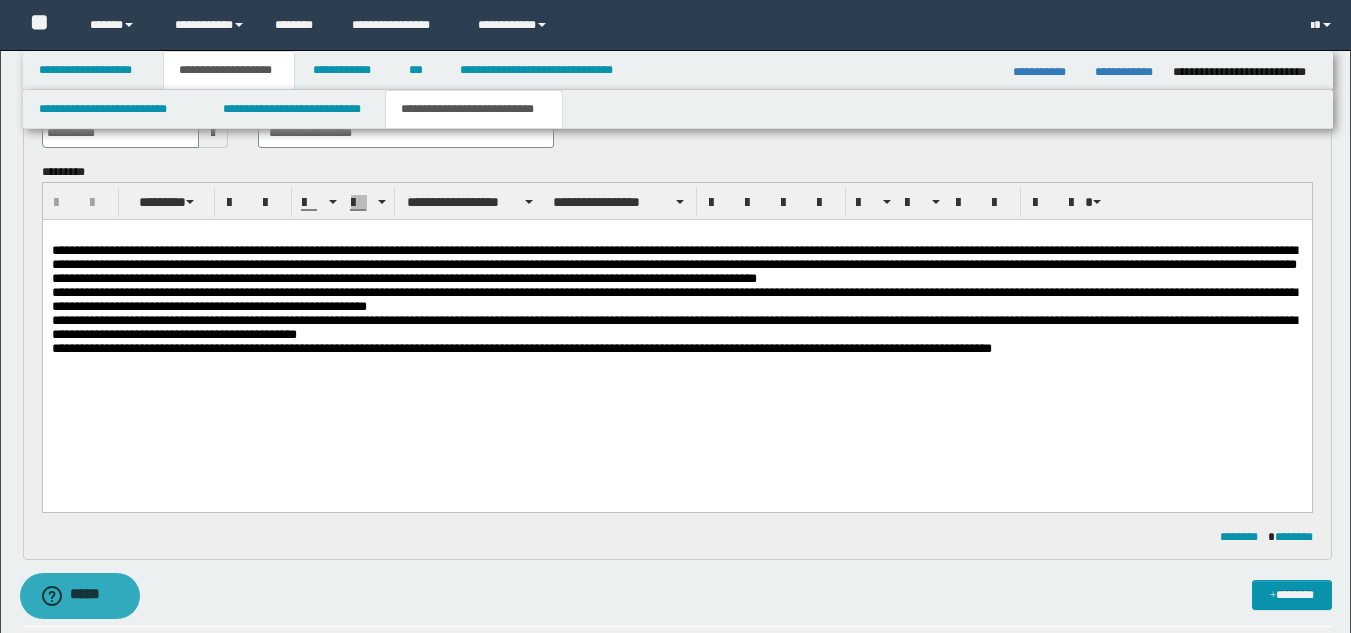 scroll, scrollTop: 100, scrollLeft: 0, axis: vertical 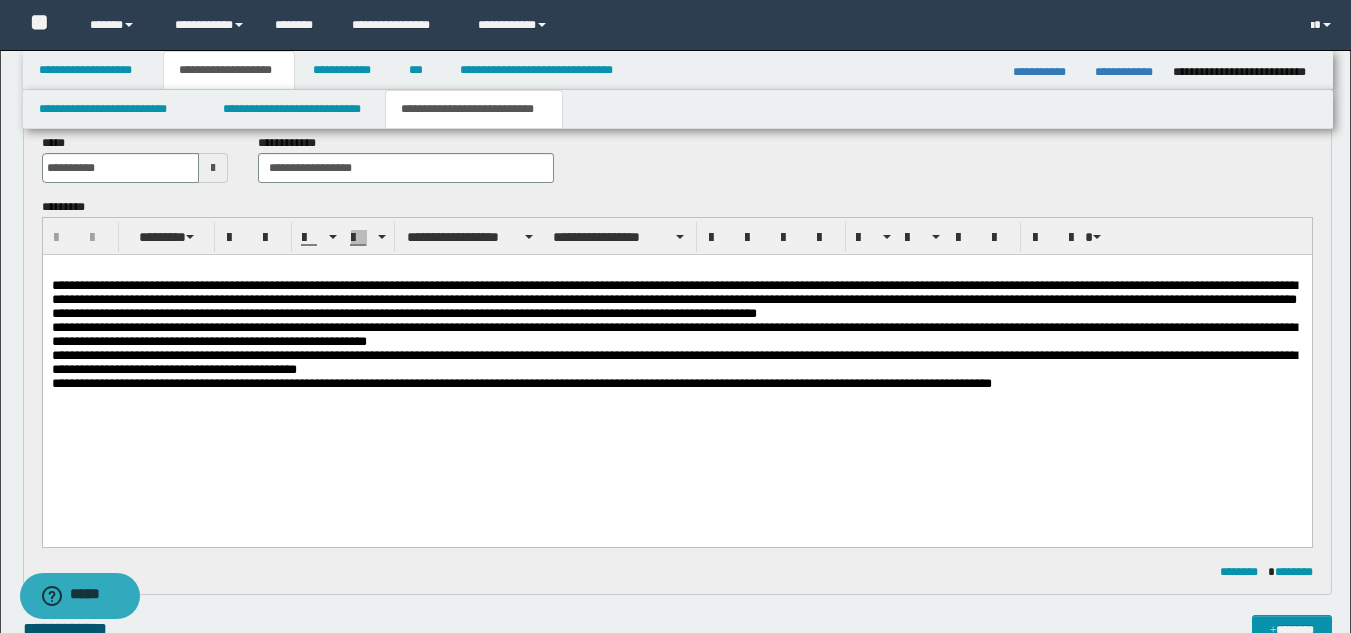 click at bounding box center (676, 415) 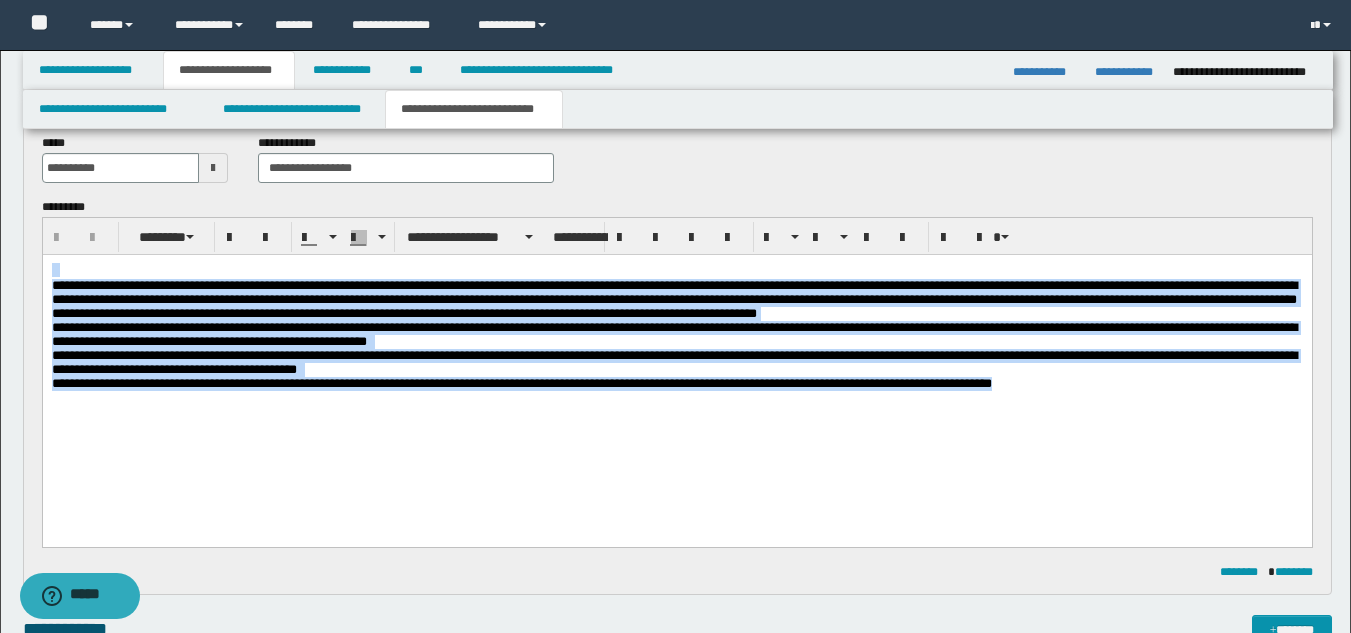 drag, startPoint x: 1031, startPoint y: 393, endPoint x: 727, endPoint y: 461, distance: 311.51245 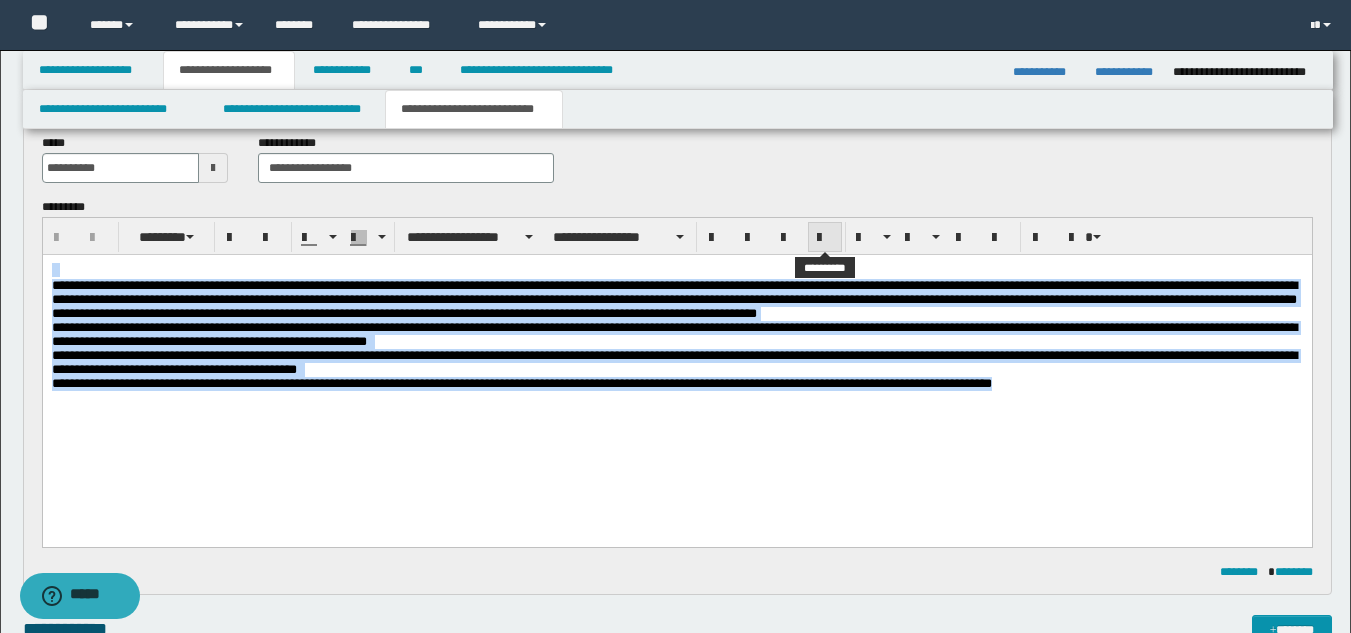click at bounding box center (825, 237) 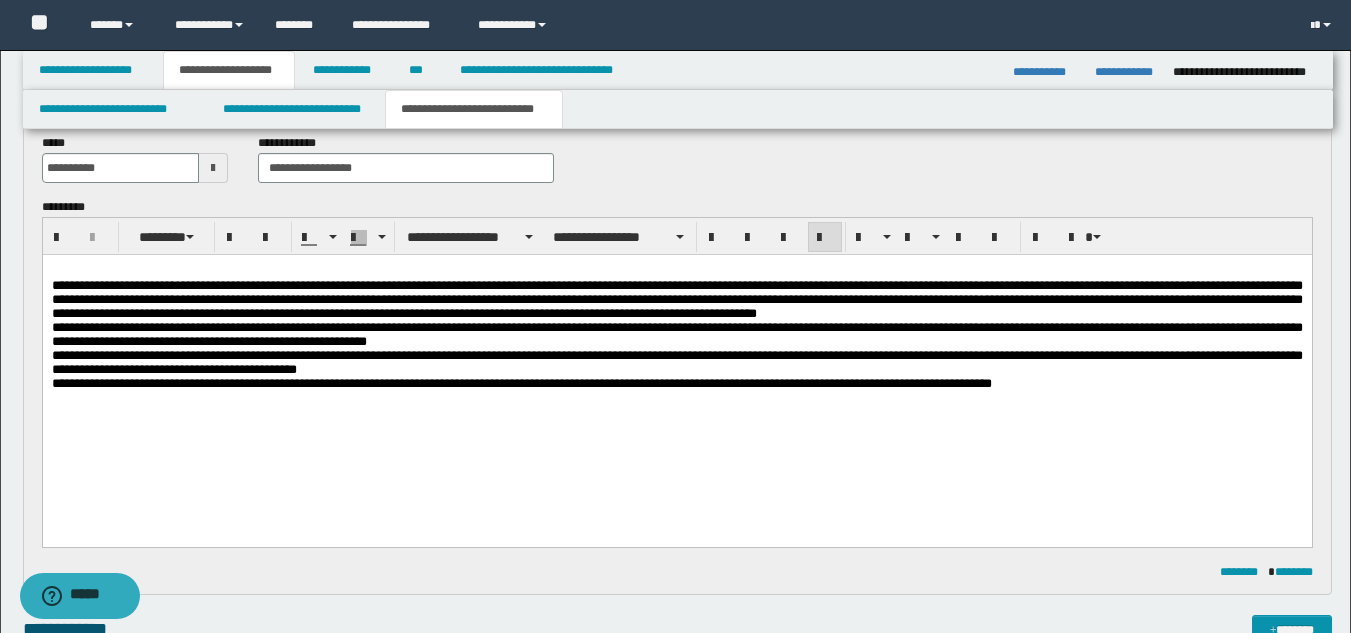 click on "**********" at bounding box center (676, 368) 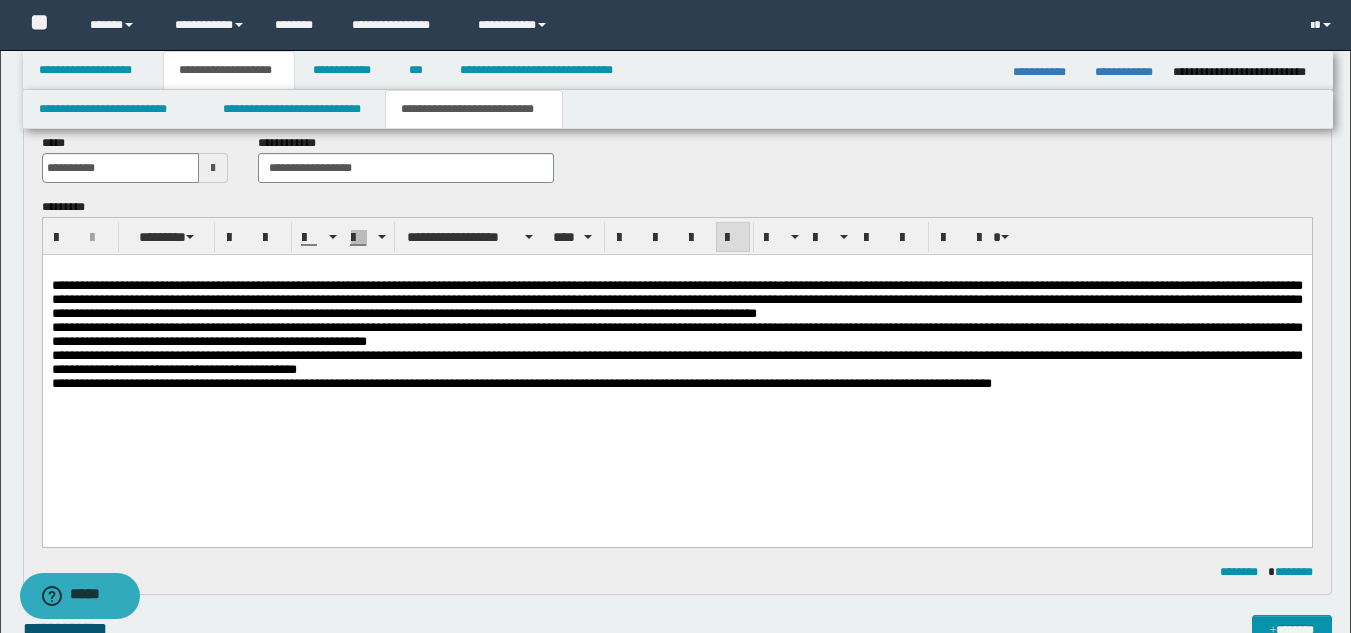 click on "**********" at bounding box center (676, 368) 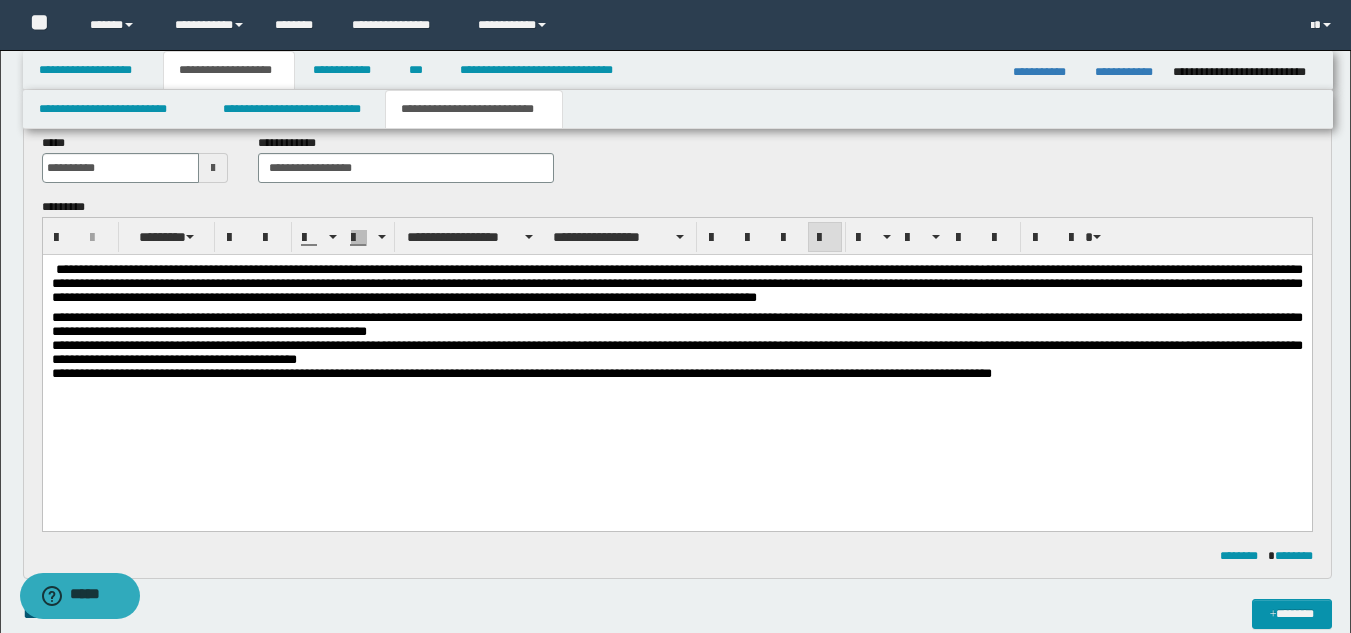 type 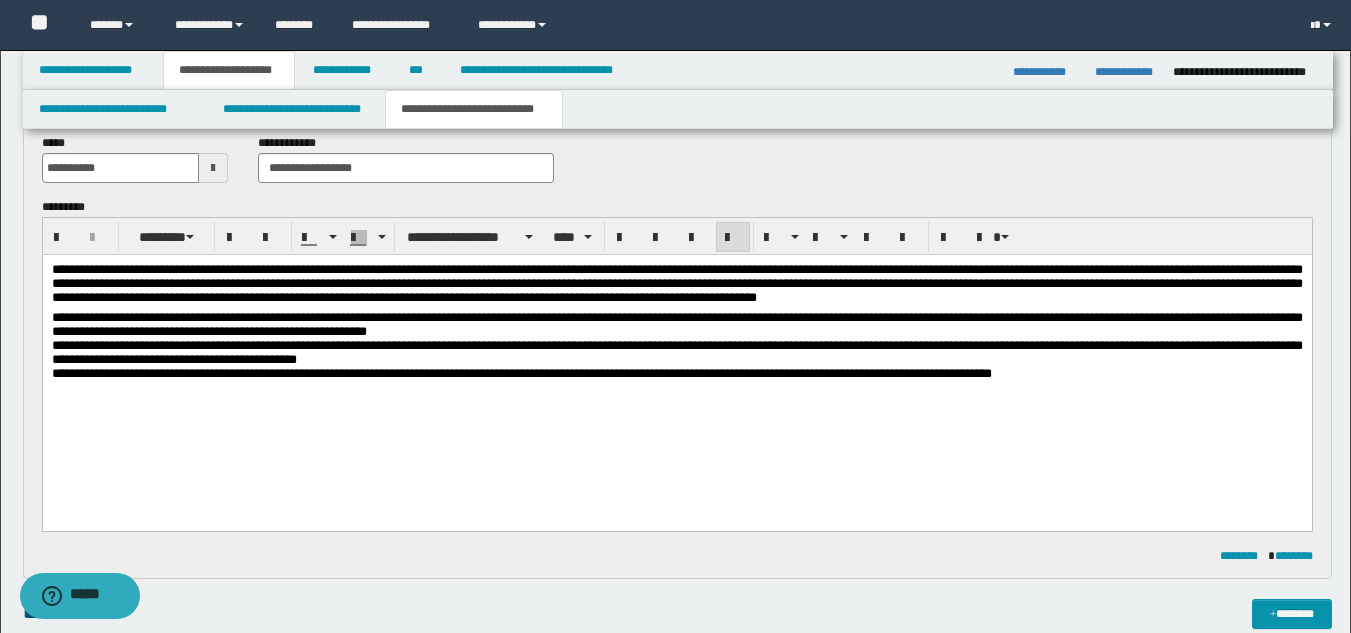 click on "**********" at bounding box center (676, 374) 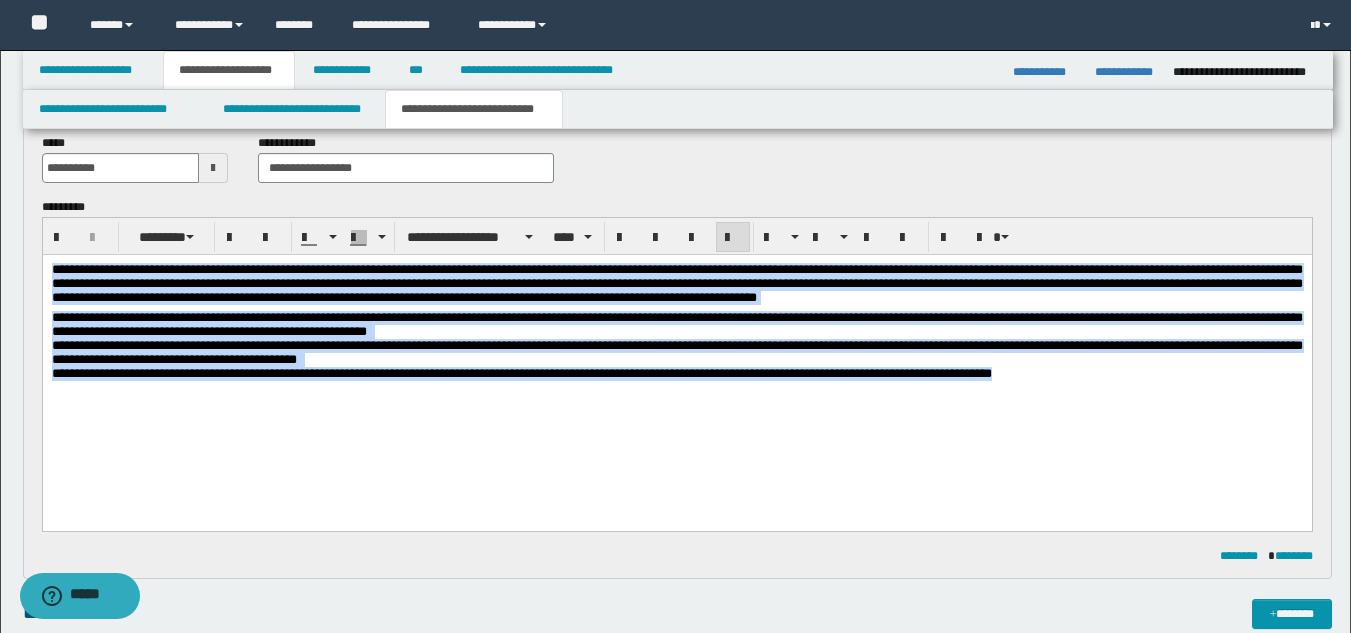 drag, startPoint x: 159, startPoint y: 296, endPoint x: -1, endPoint y: 184, distance: 195.30489 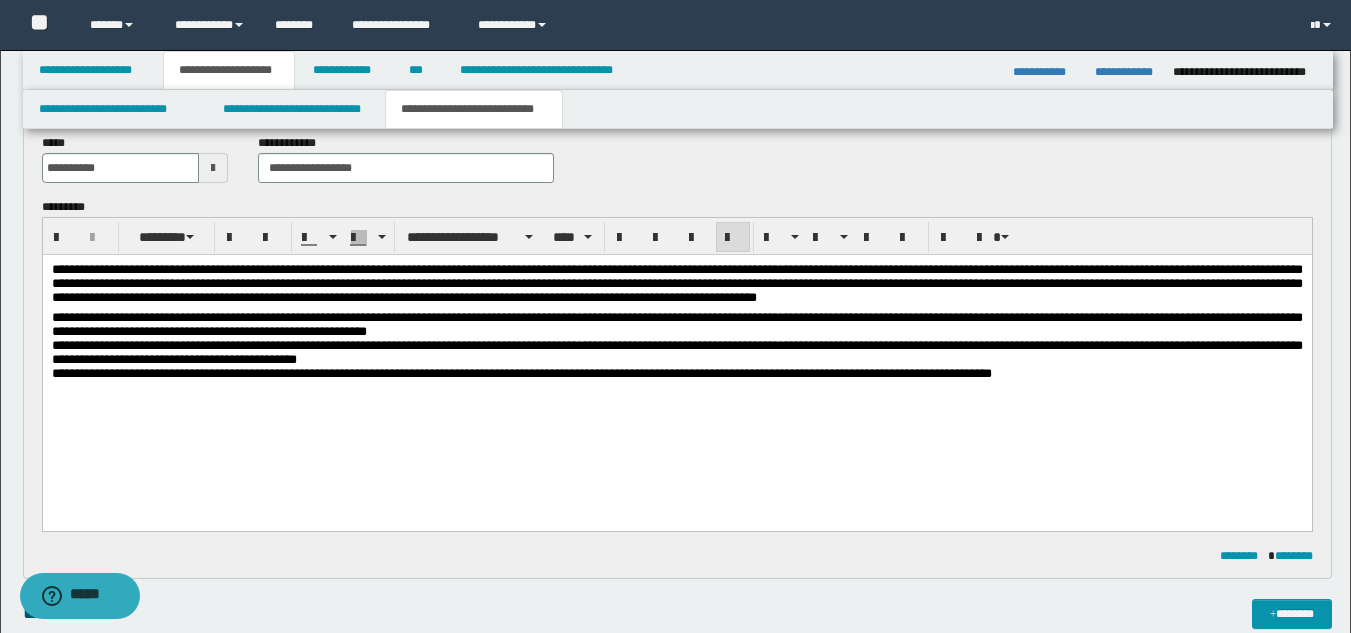 click on "**********" at bounding box center [676, 363] 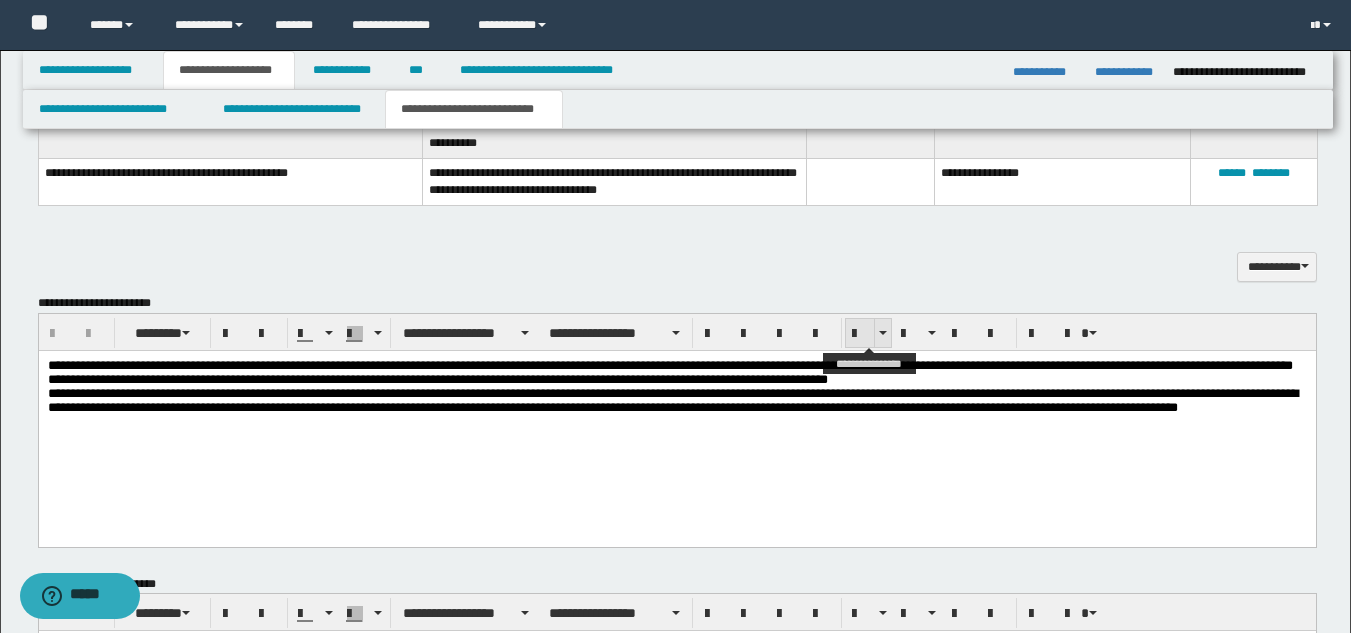 scroll, scrollTop: 800, scrollLeft: 0, axis: vertical 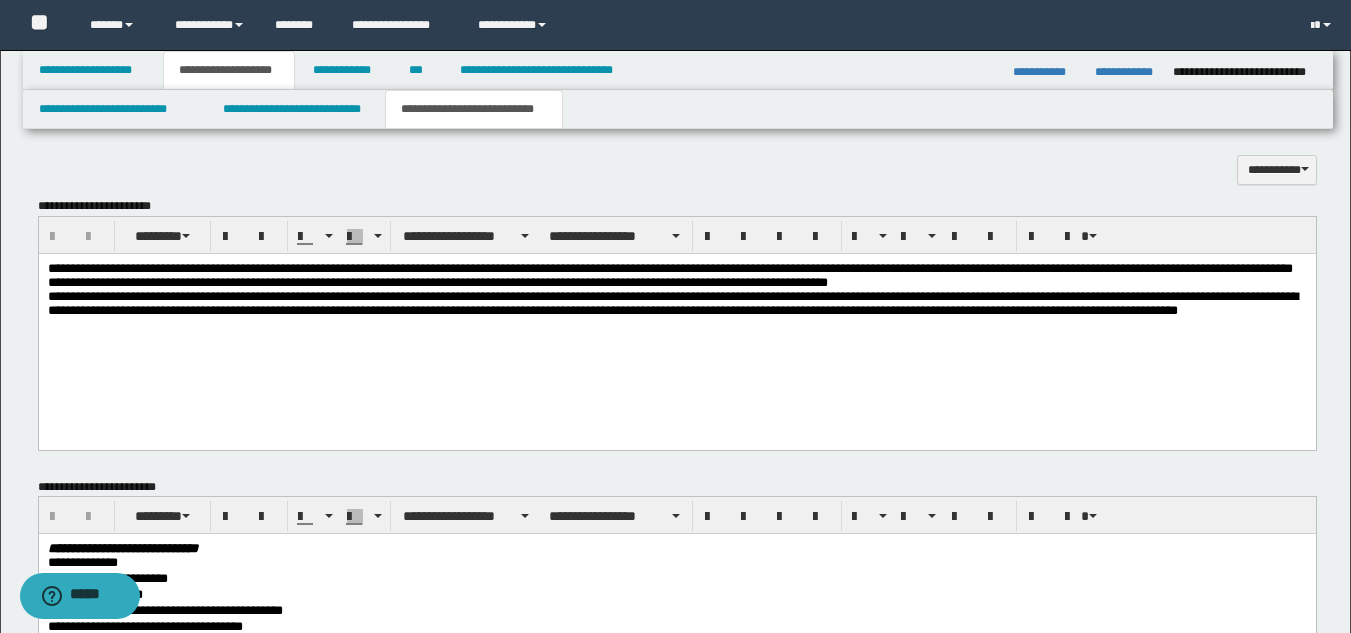 click on "**********" at bounding box center [669, 274] 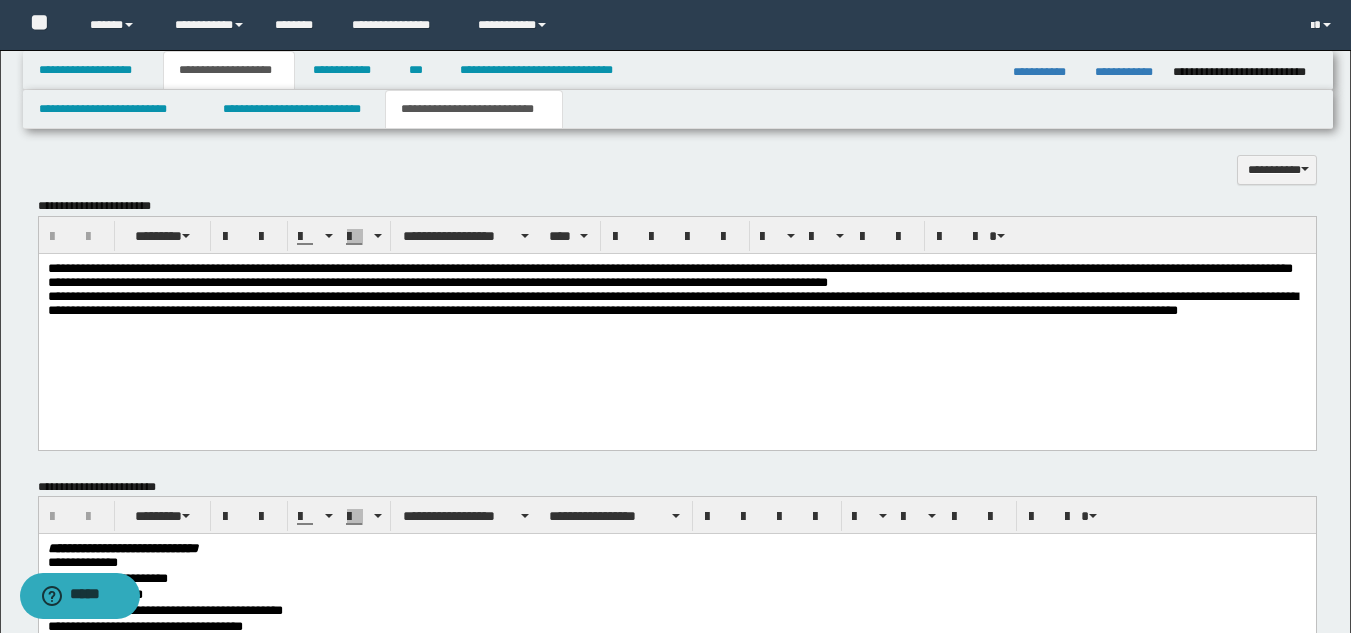type 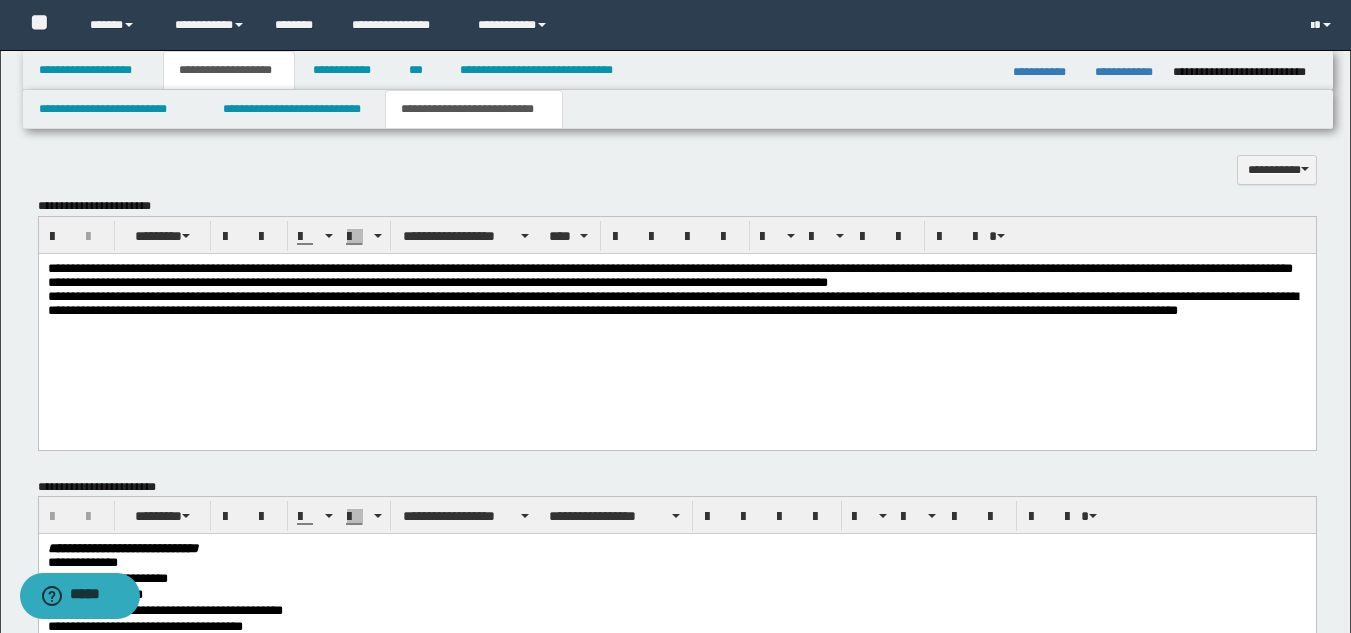 click on "**********" at bounding box center [669, 274] 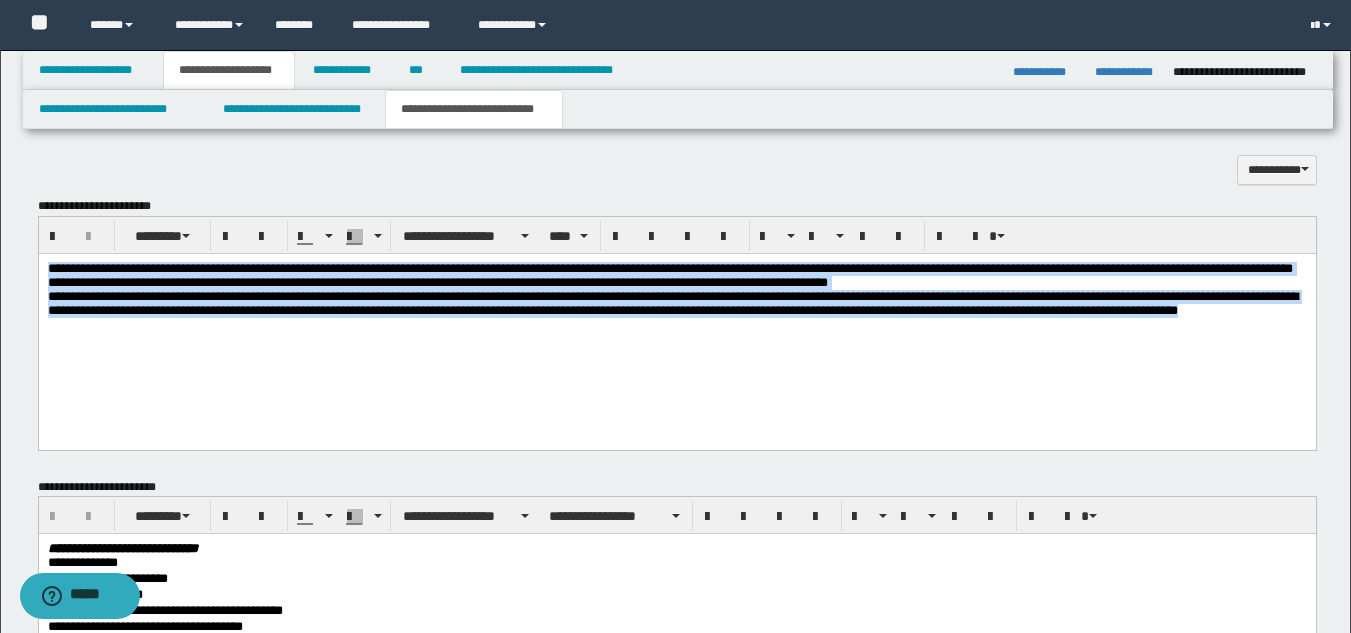 drag, startPoint x: 1292, startPoint y: 316, endPoint x: 812, endPoint y: 355, distance: 481.58176 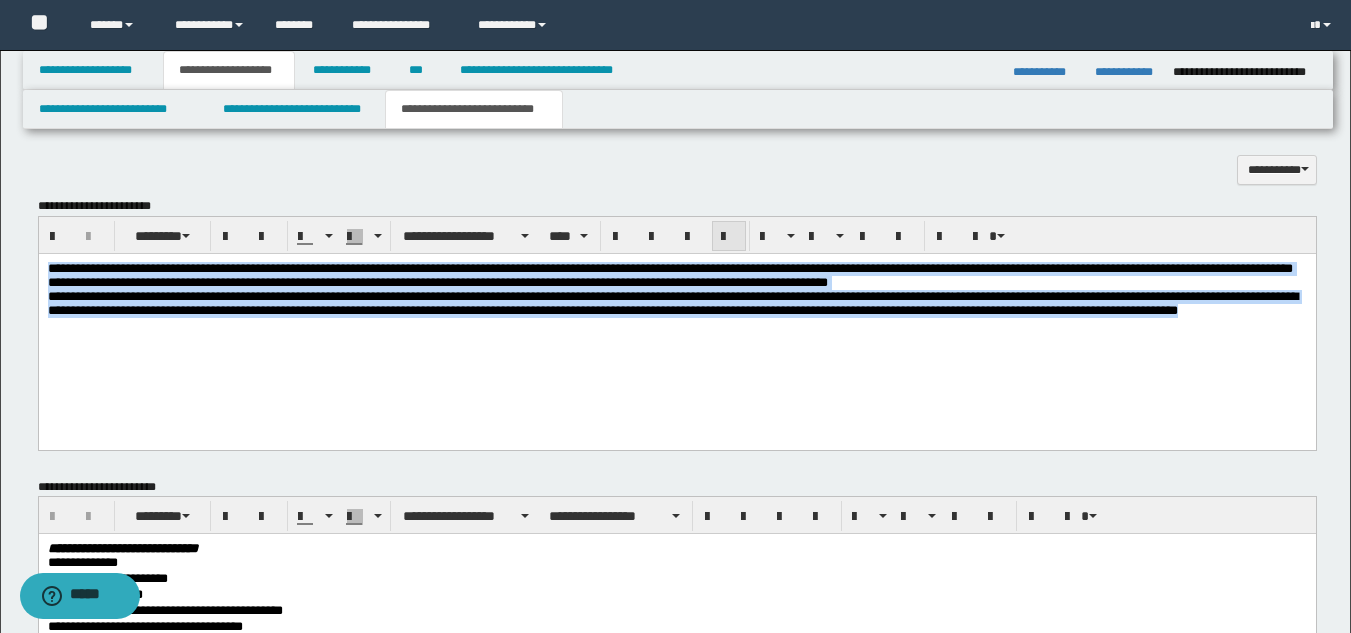 click at bounding box center [729, 237] 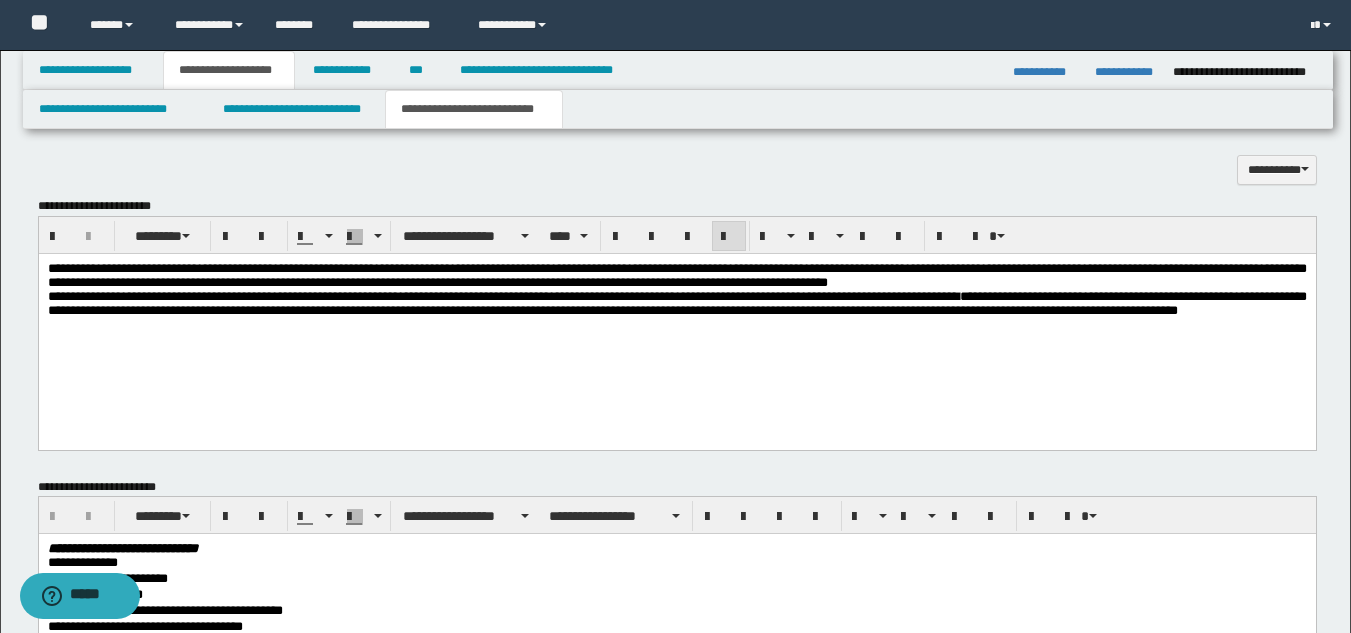 drag, startPoint x: 749, startPoint y: 416, endPoint x: 286, endPoint y: 419, distance: 463.0097 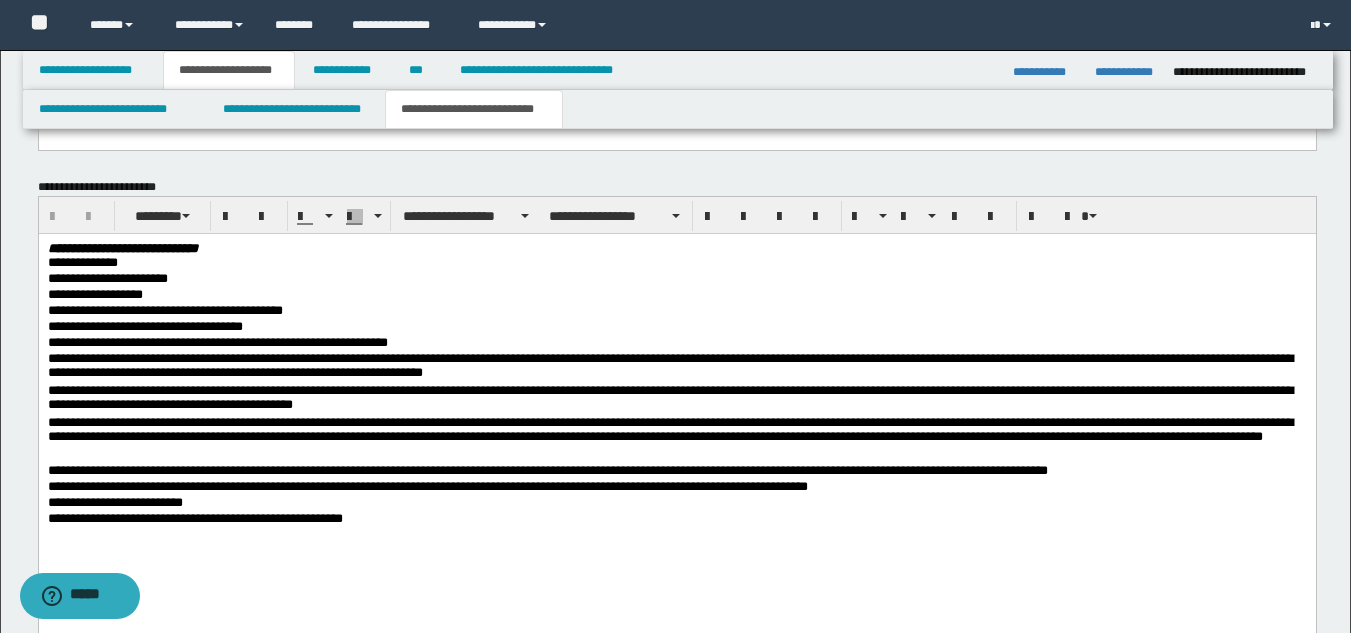 scroll, scrollTop: 1200, scrollLeft: 0, axis: vertical 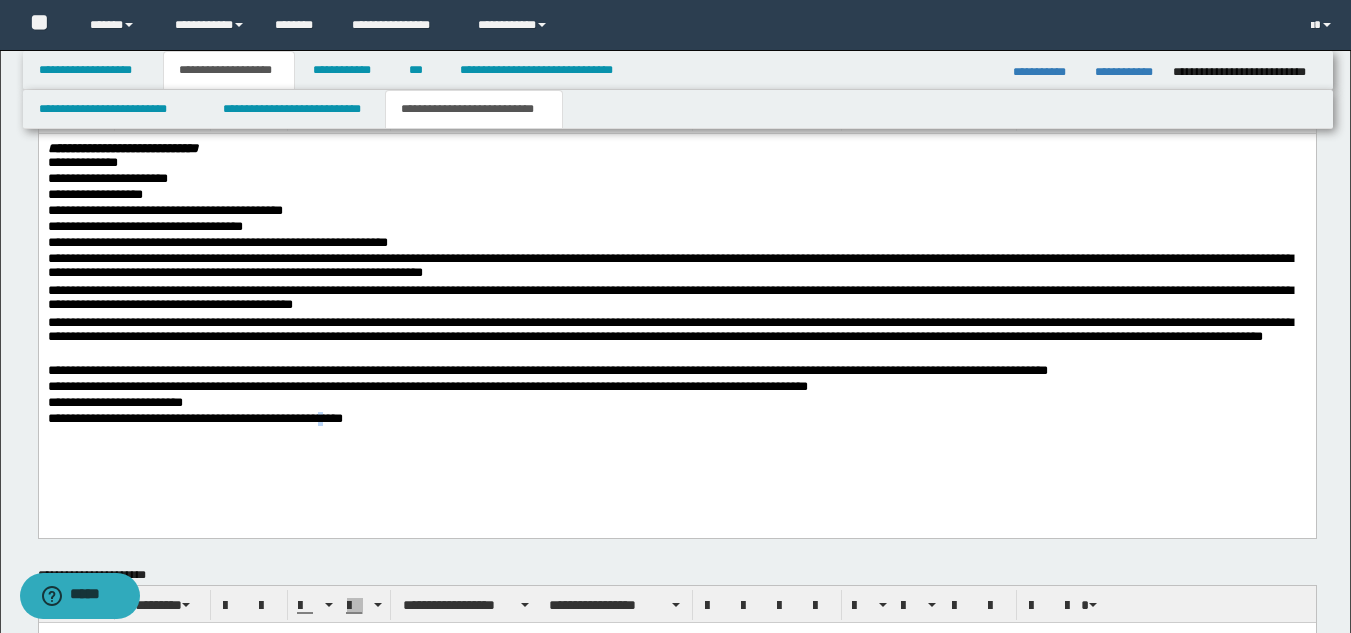 click on "**********" at bounding box center (676, 420) 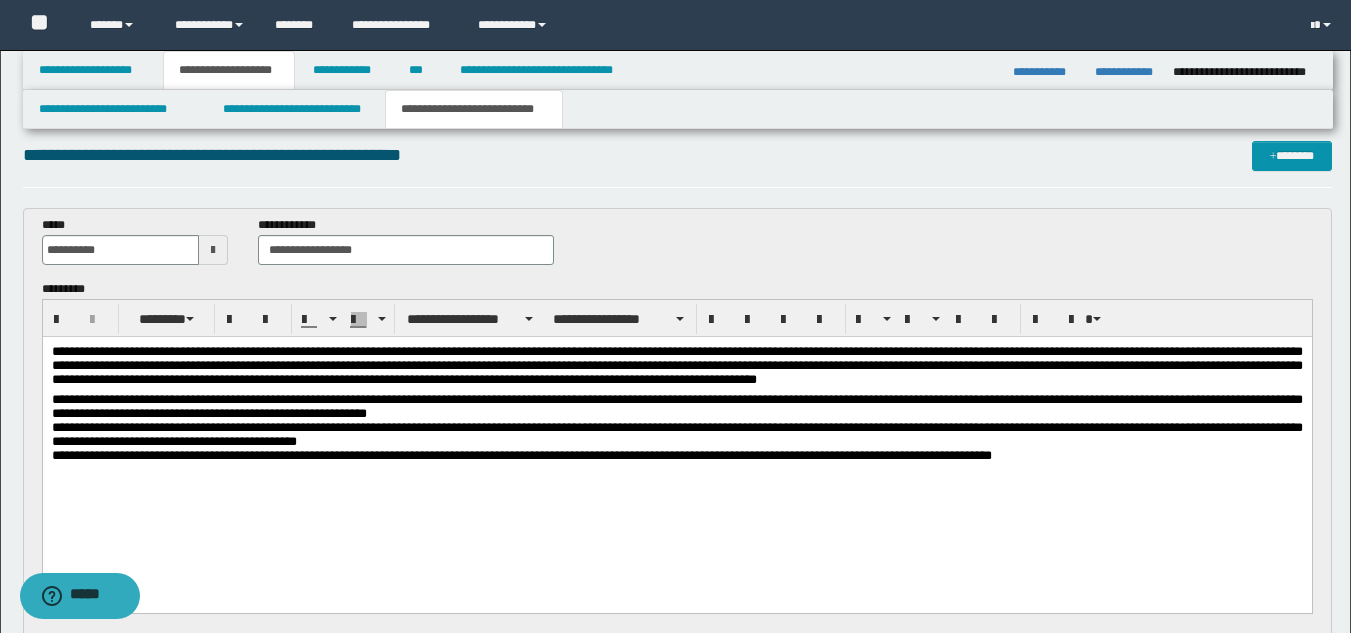 scroll, scrollTop: 0, scrollLeft: 0, axis: both 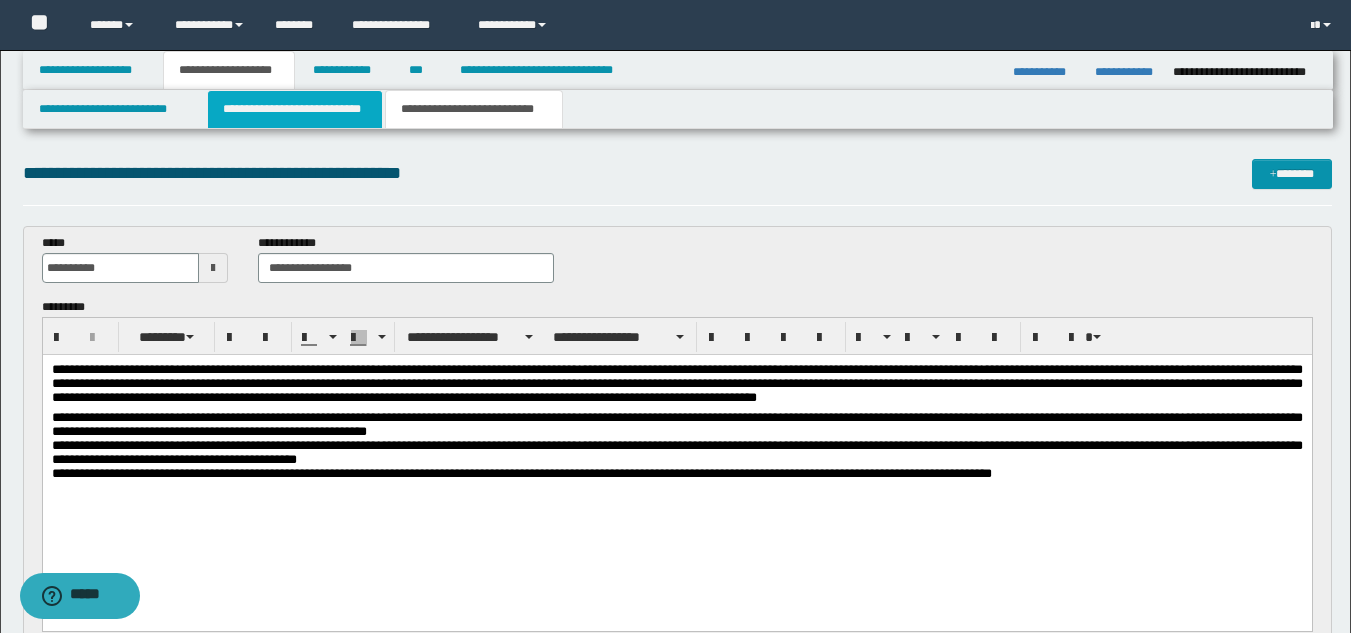 click on "**********" at bounding box center [295, 109] 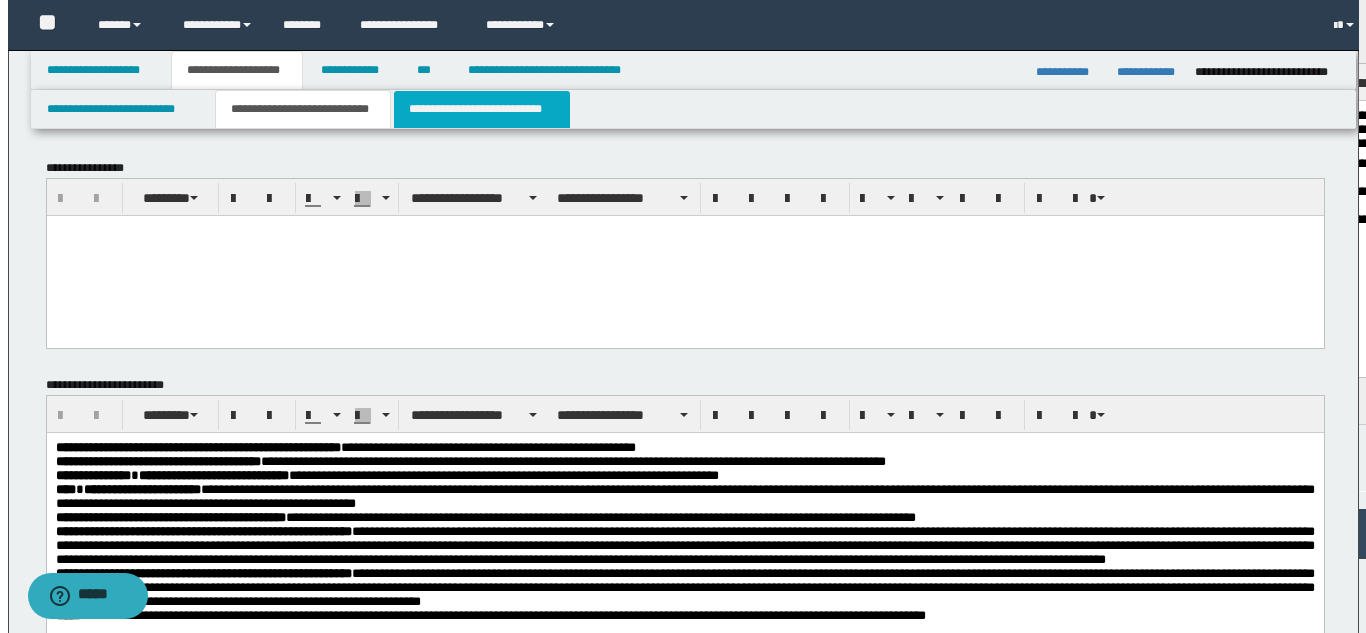 scroll, scrollTop: 0, scrollLeft: 0, axis: both 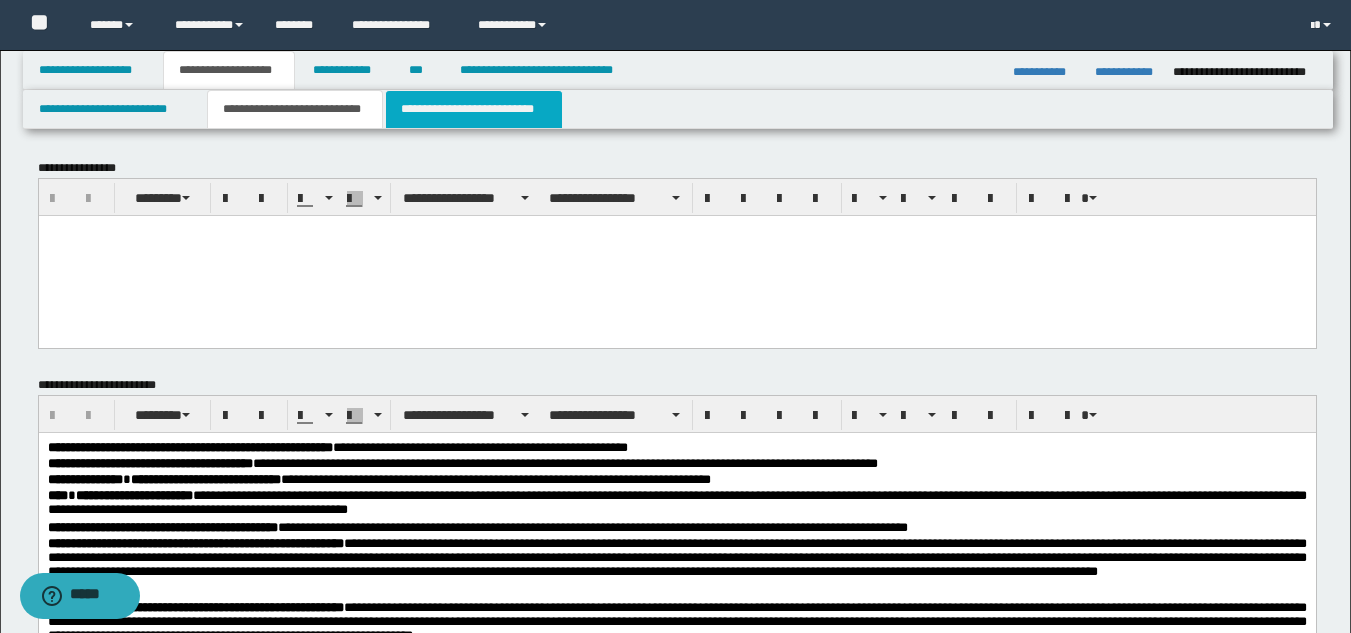 click on "**********" at bounding box center (474, 109) 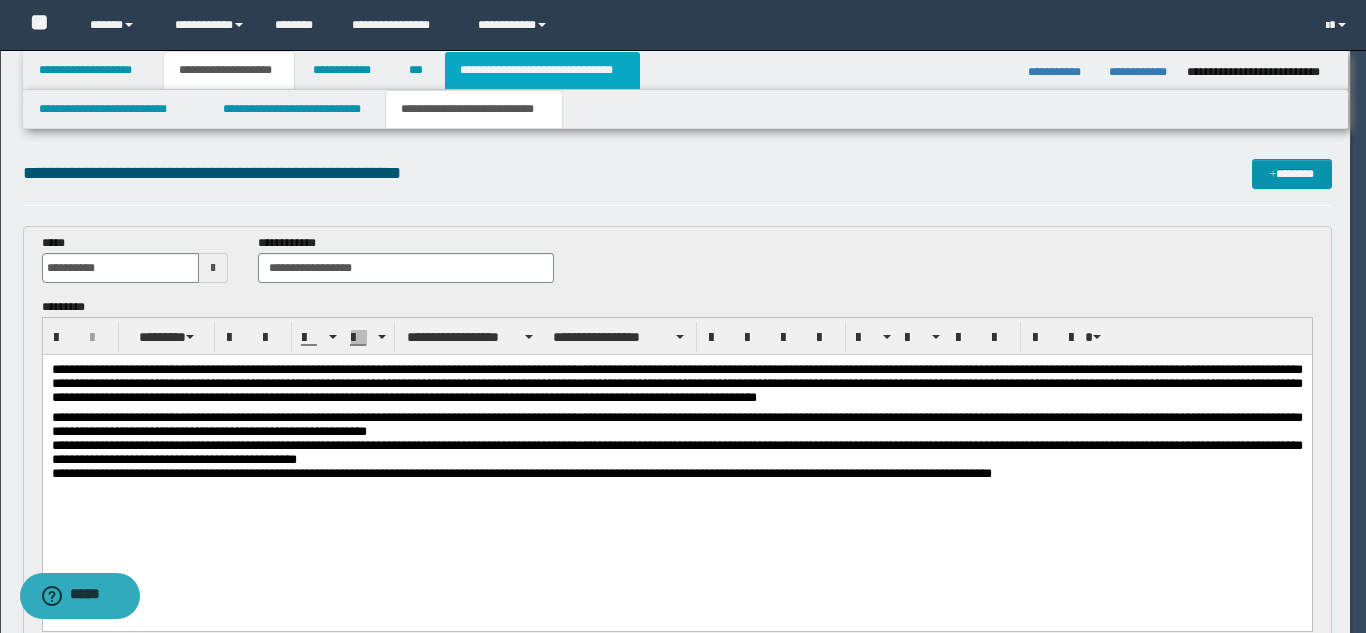 click on "**********" at bounding box center [542, 70] 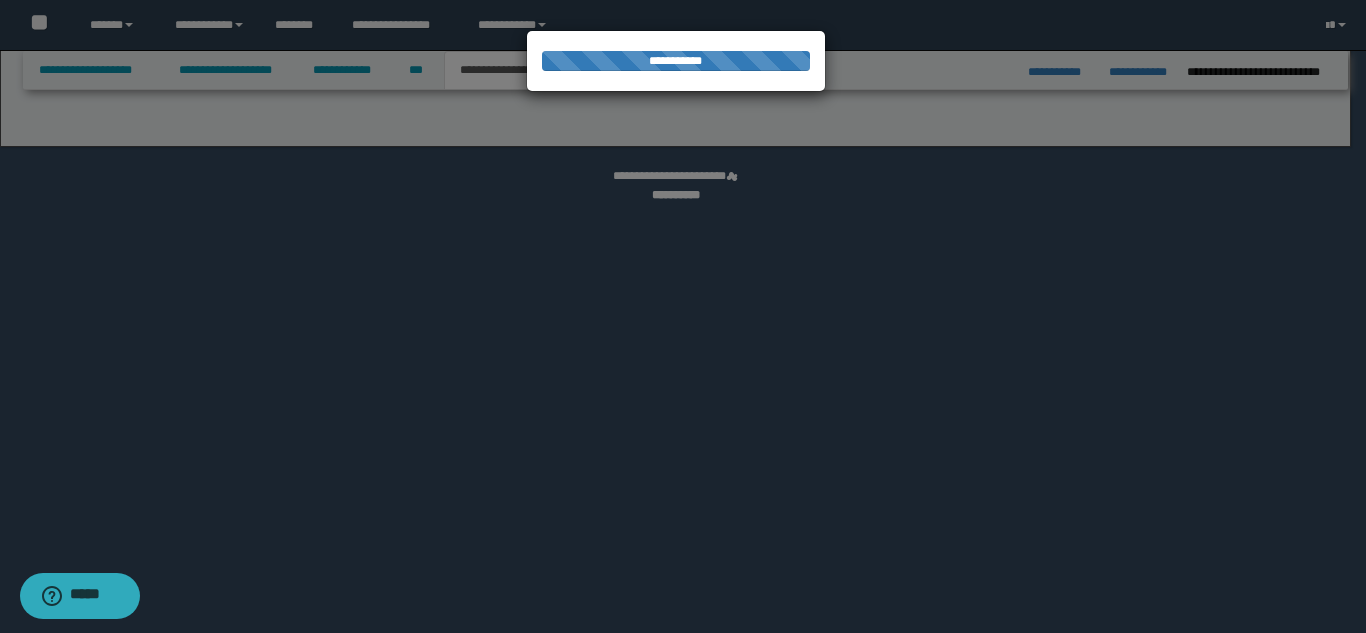 select on "*" 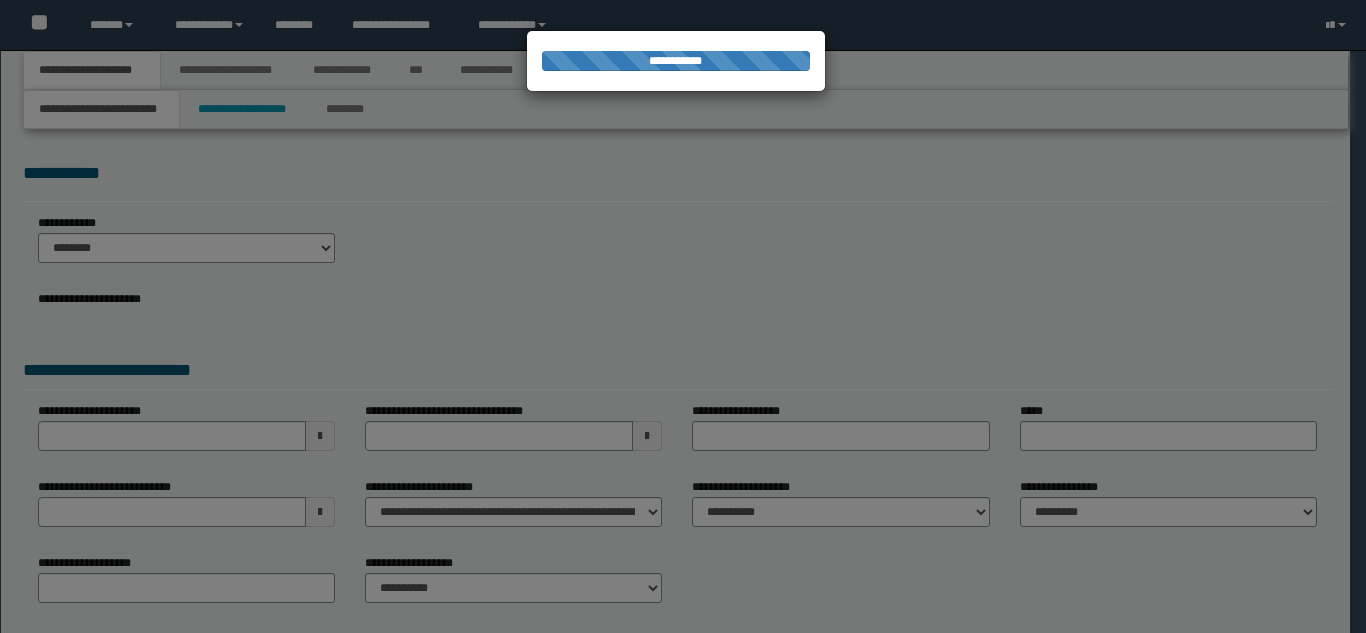 scroll, scrollTop: 0, scrollLeft: 0, axis: both 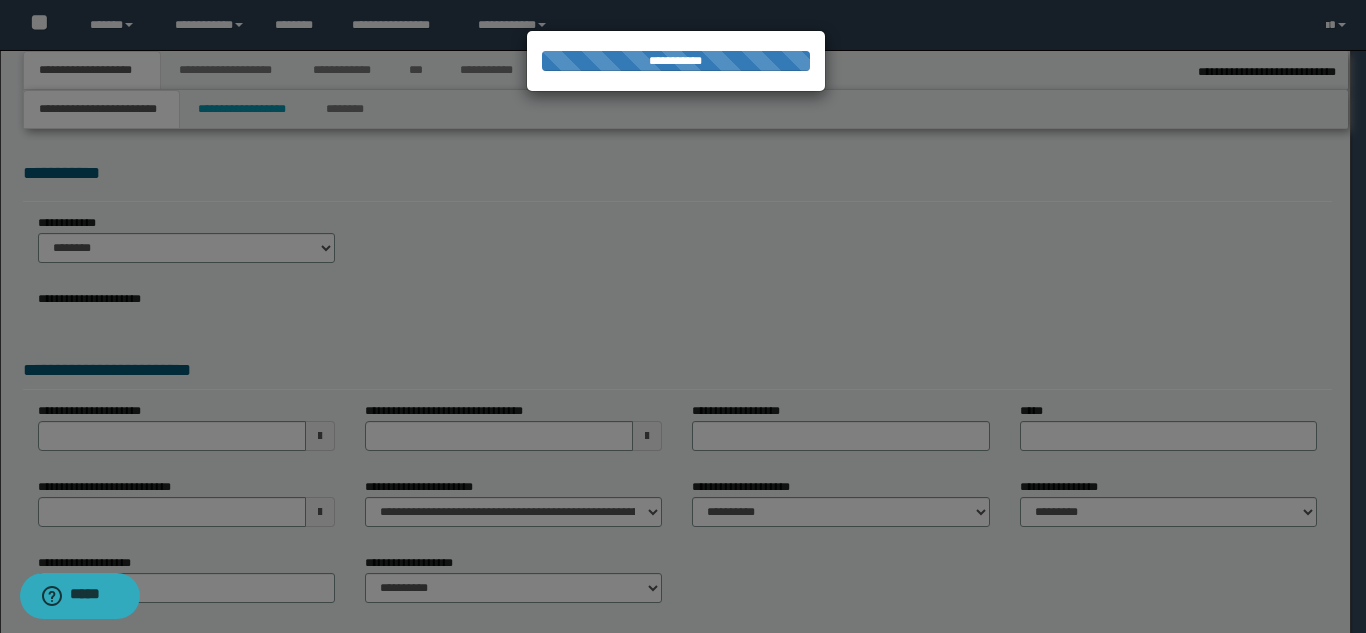 select on "**" 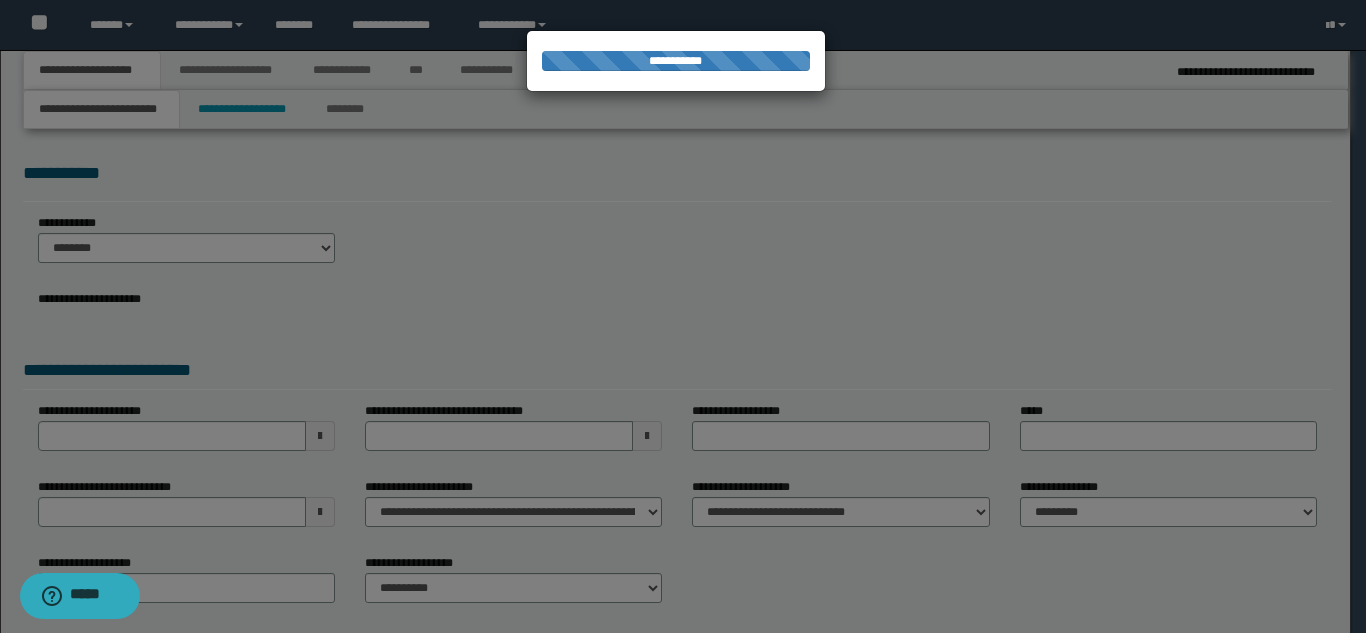 click at bounding box center (683, 316) 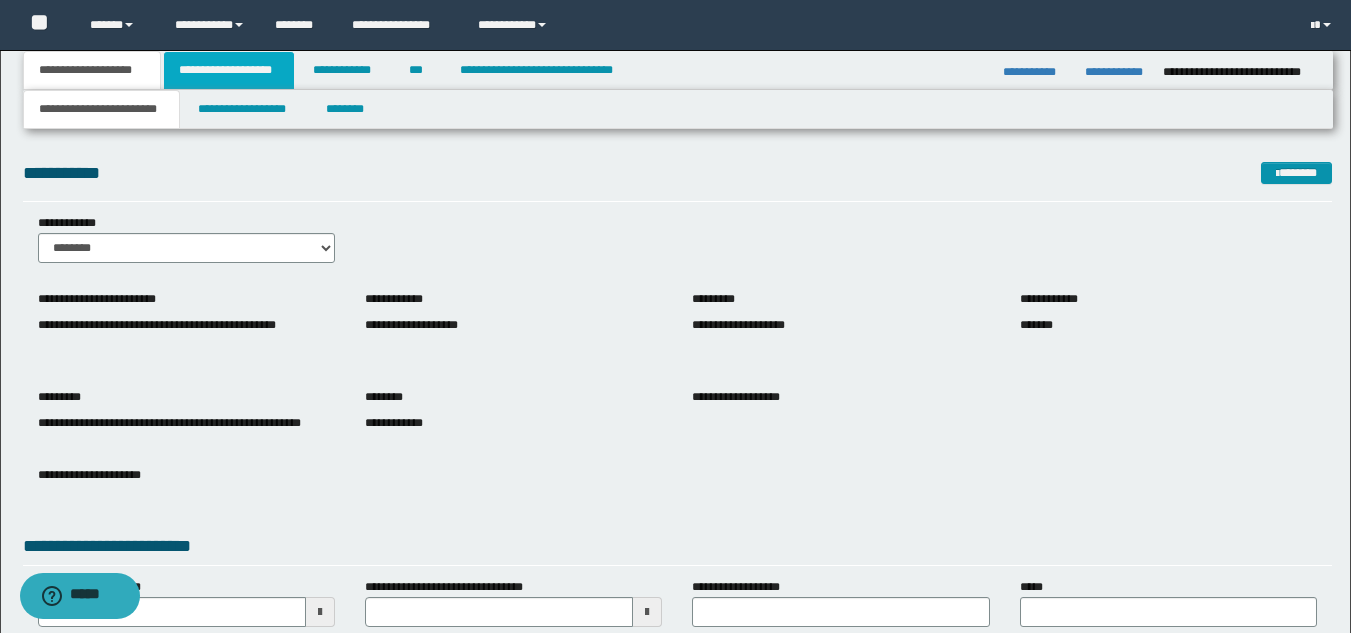click on "**********" at bounding box center [229, 70] 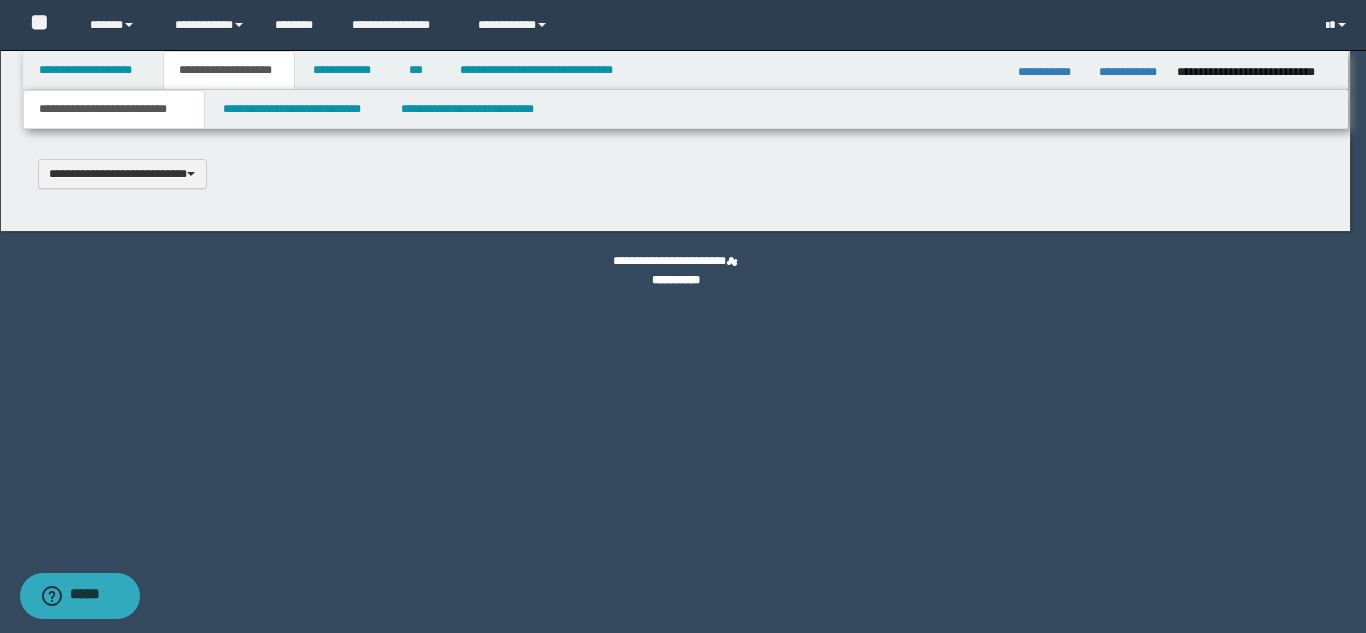 scroll, scrollTop: 0, scrollLeft: 0, axis: both 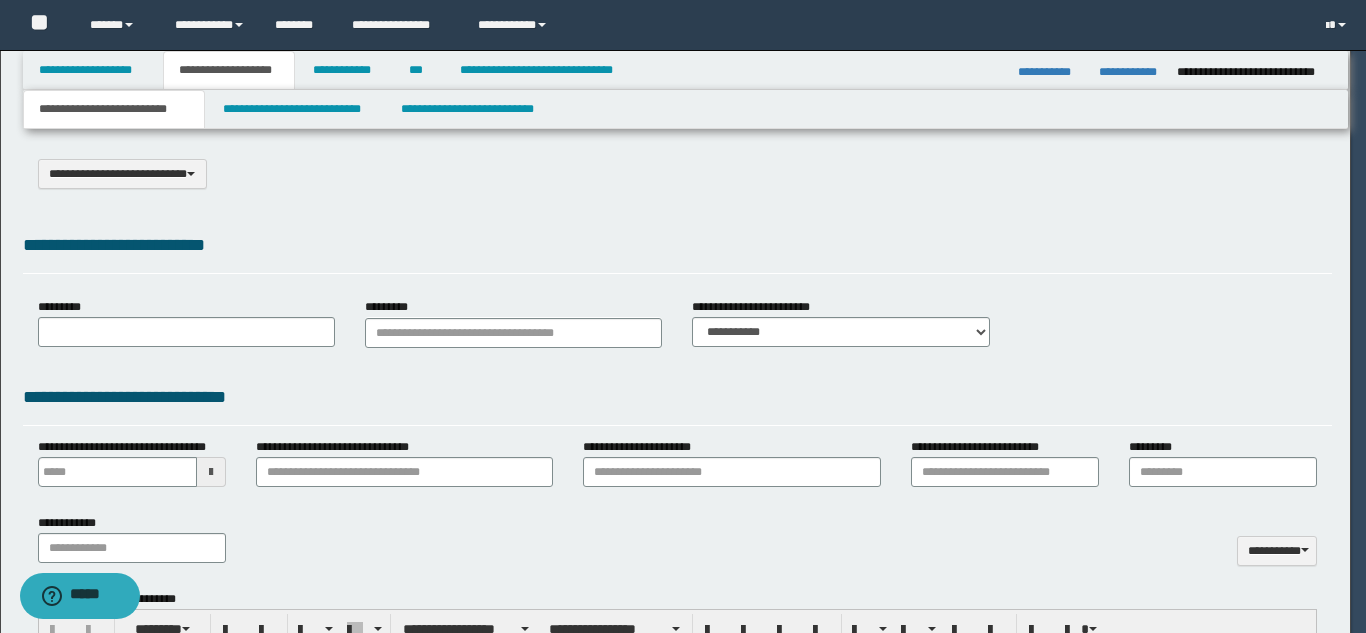 select on "*" 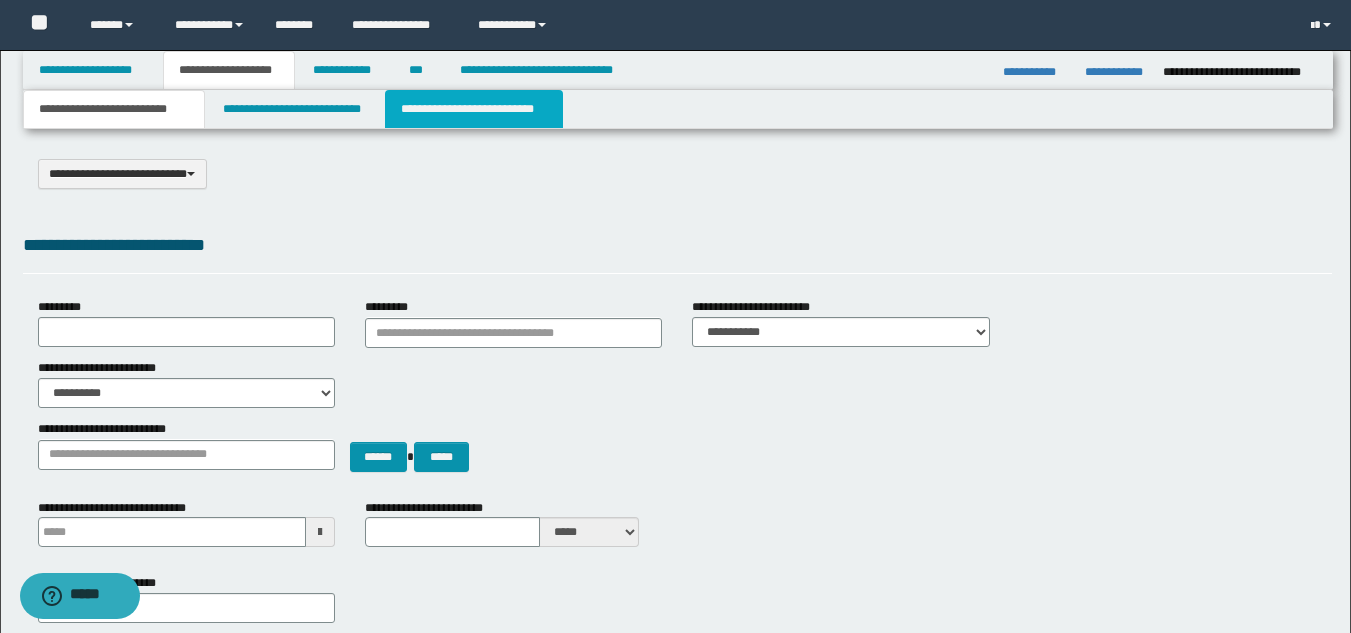 click on "**********" at bounding box center (474, 109) 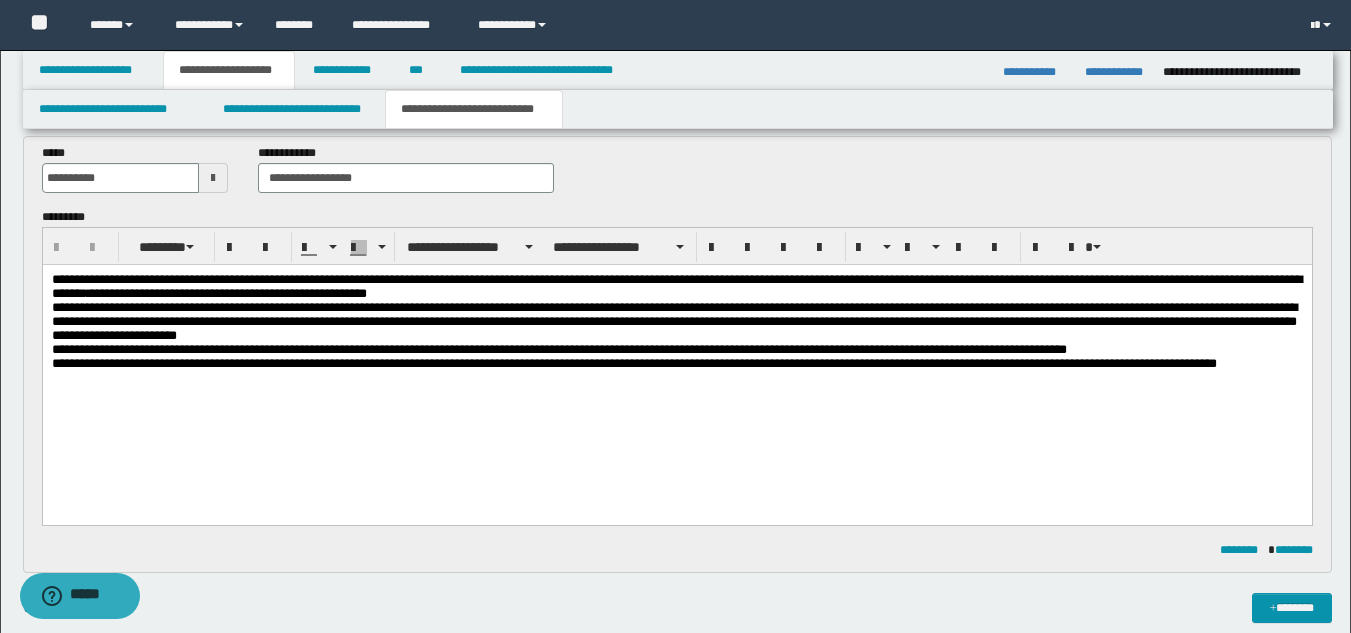 scroll, scrollTop: 87, scrollLeft: 0, axis: vertical 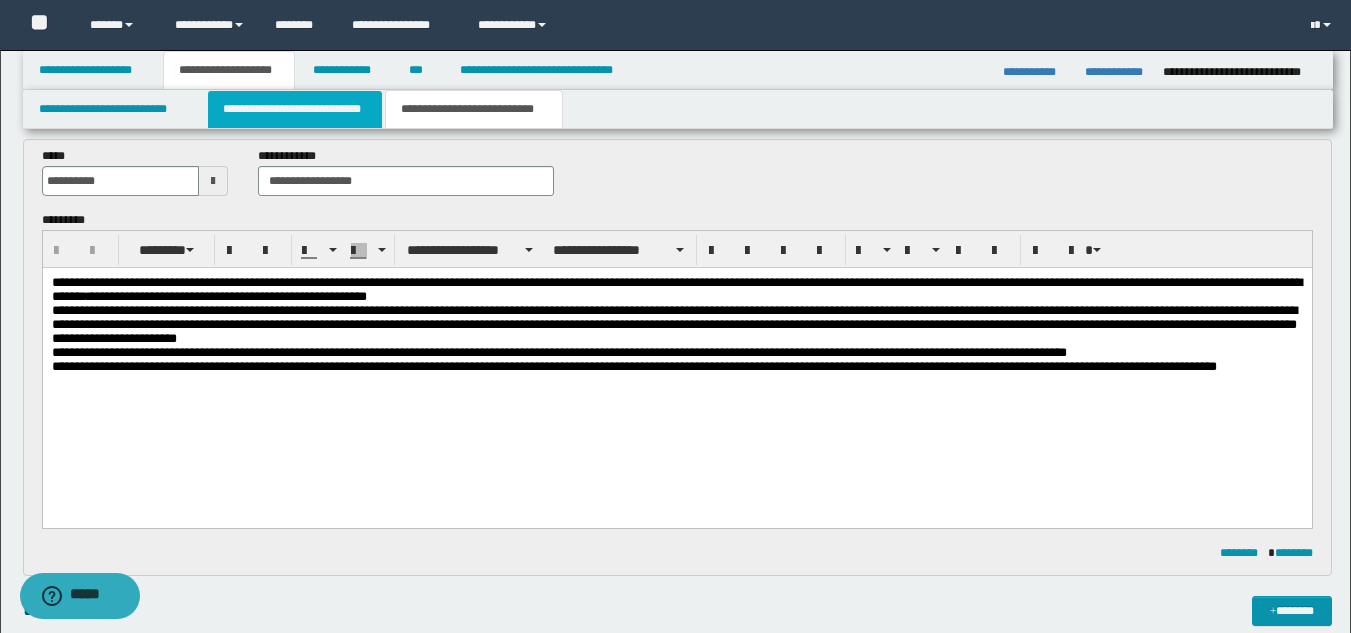 click on "**********" at bounding box center (295, 109) 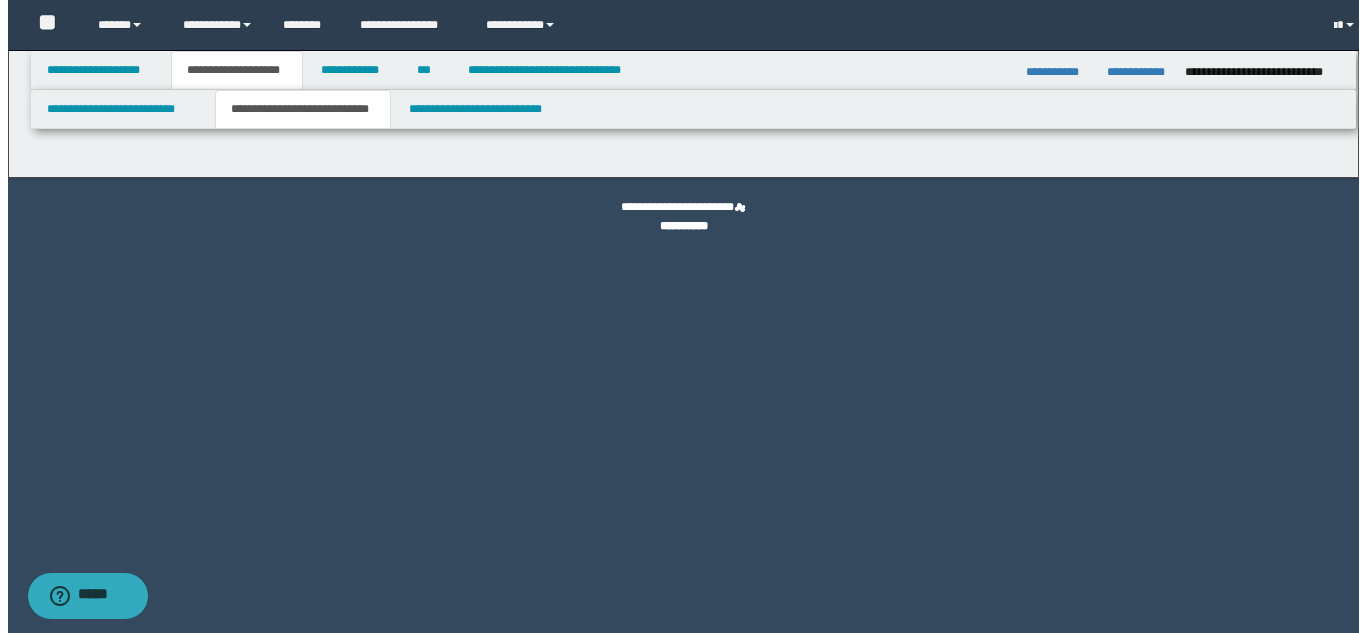 scroll, scrollTop: 0, scrollLeft: 0, axis: both 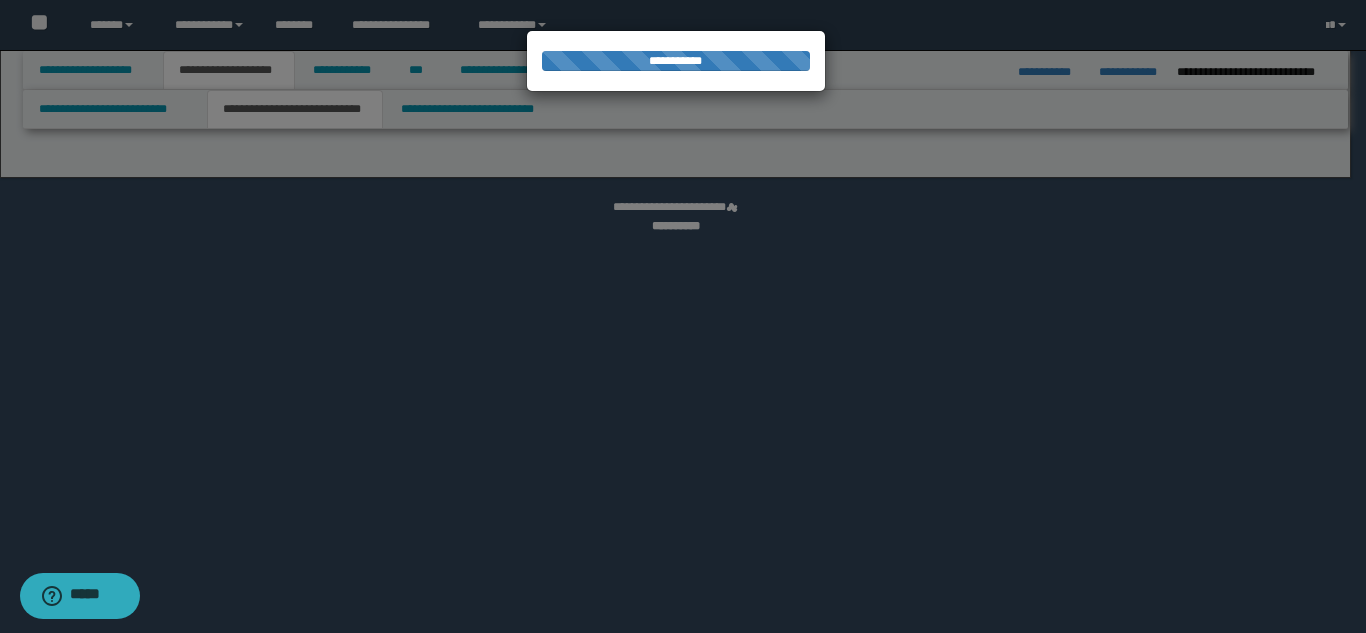 click at bounding box center (683, 316) 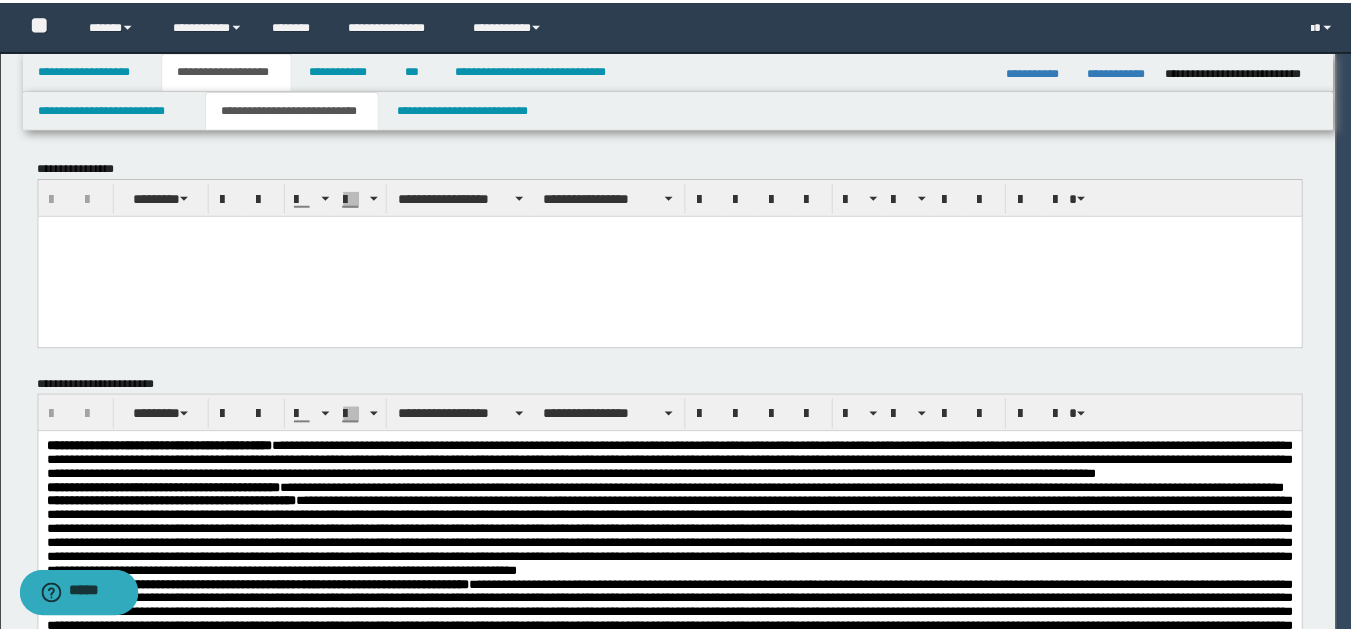 scroll, scrollTop: 0, scrollLeft: 0, axis: both 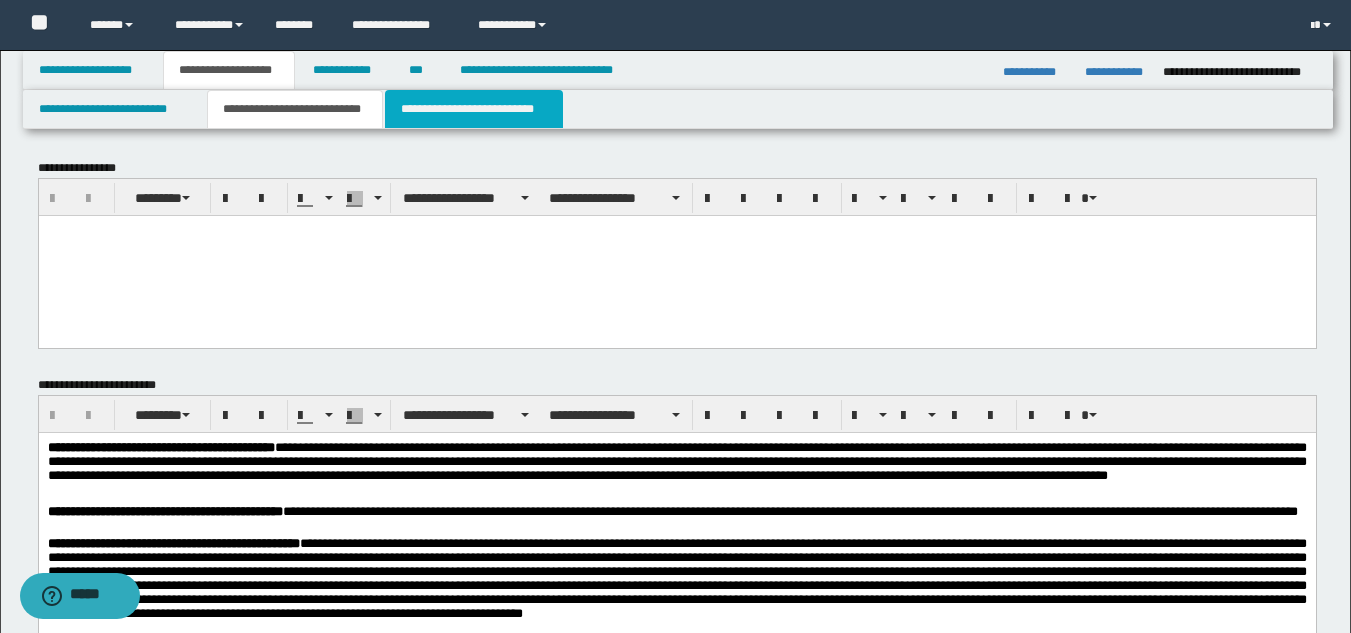 click on "**********" at bounding box center [474, 109] 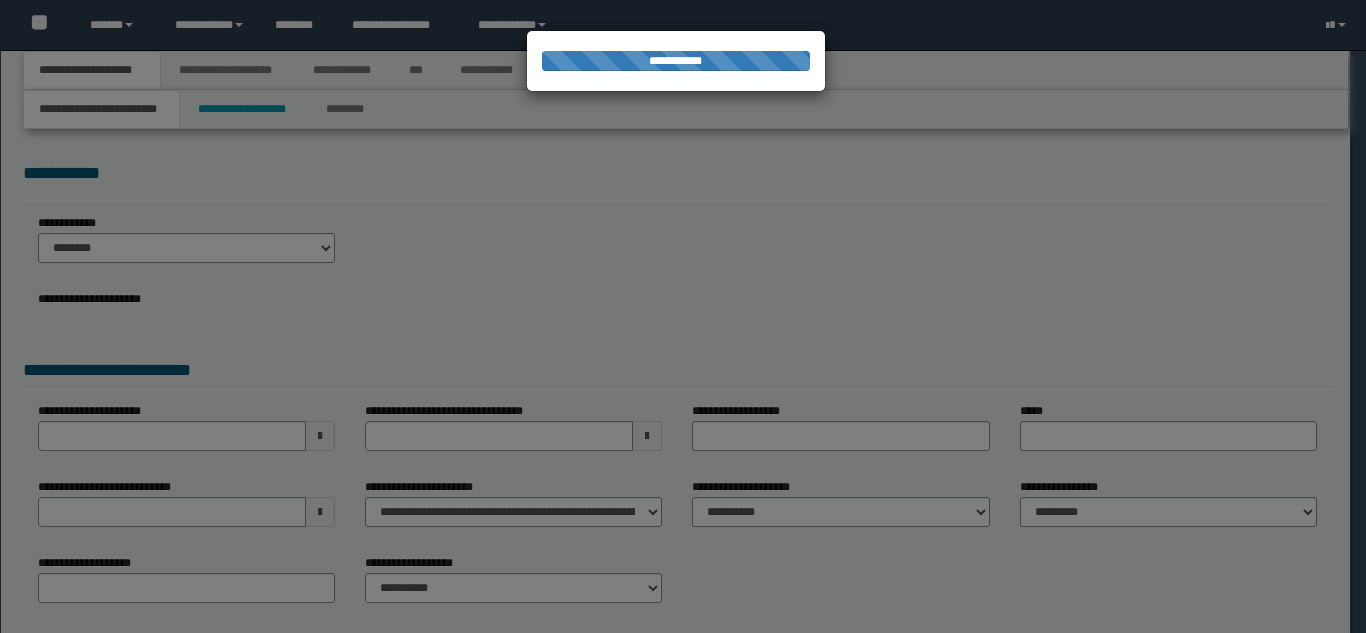 scroll, scrollTop: 0, scrollLeft: 0, axis: both 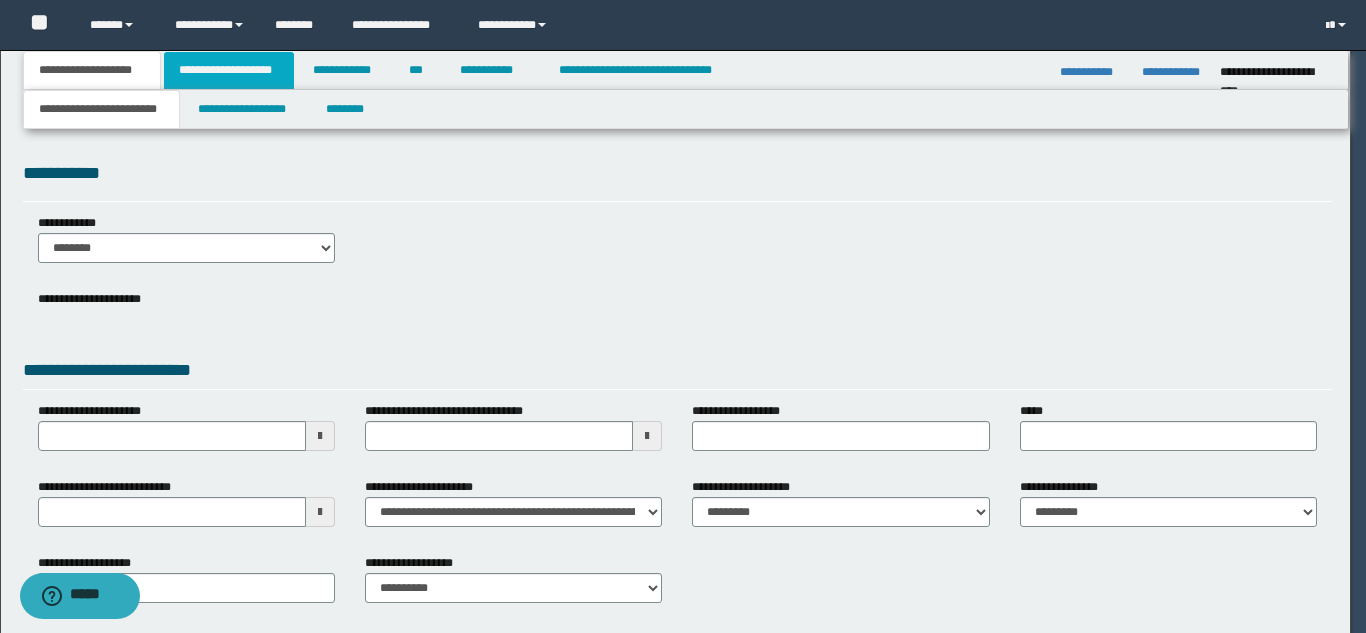 click on "**********" at bounding box center [229, 70] 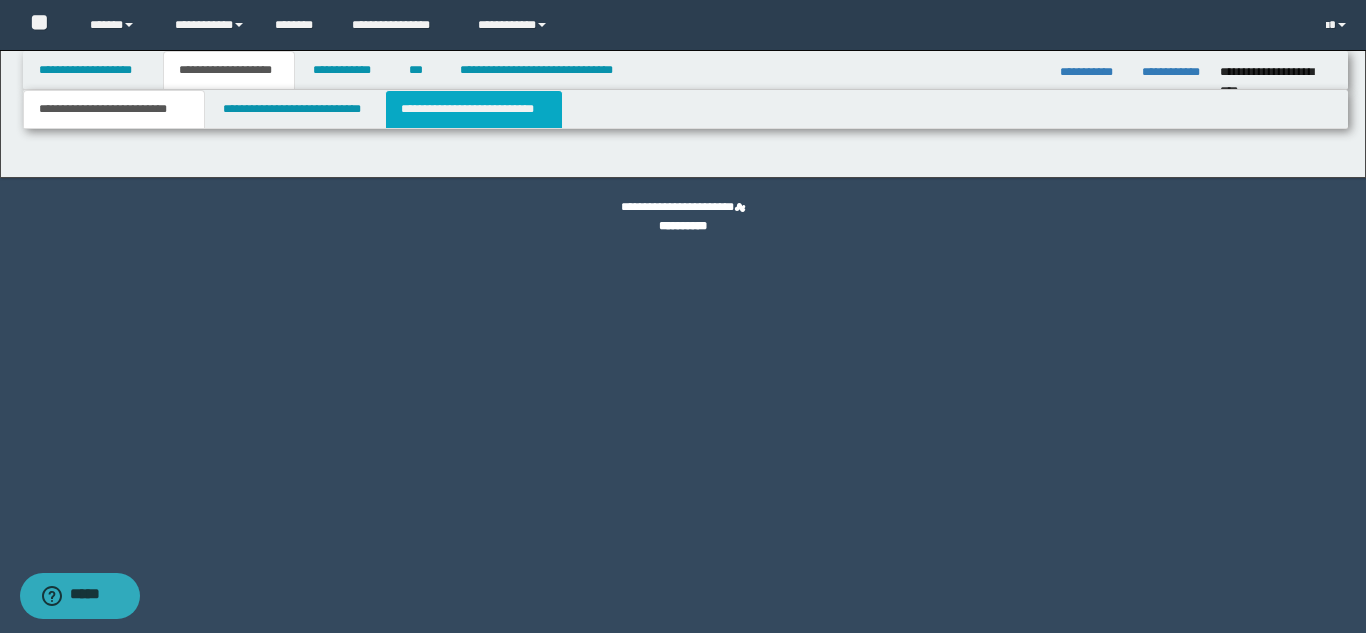 click on "**********" at bounding box center [474, 109] 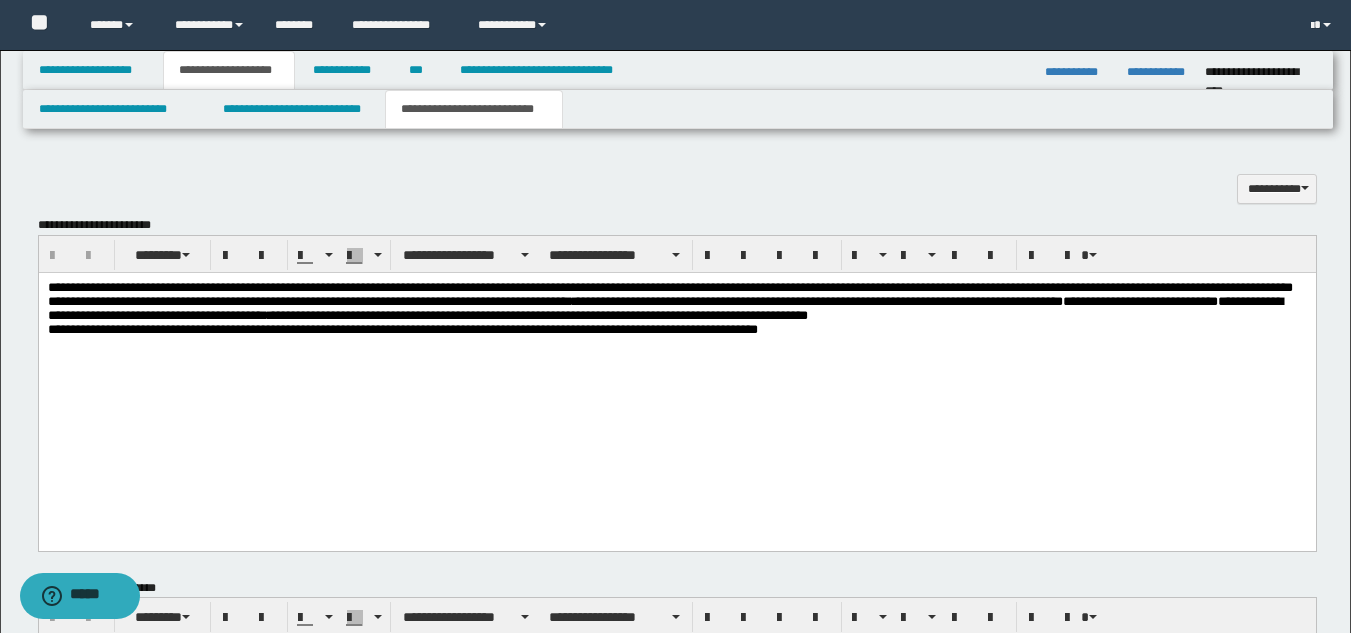 scroll, scrollTop: 1000, scrollLeft: 0, axis: vertical 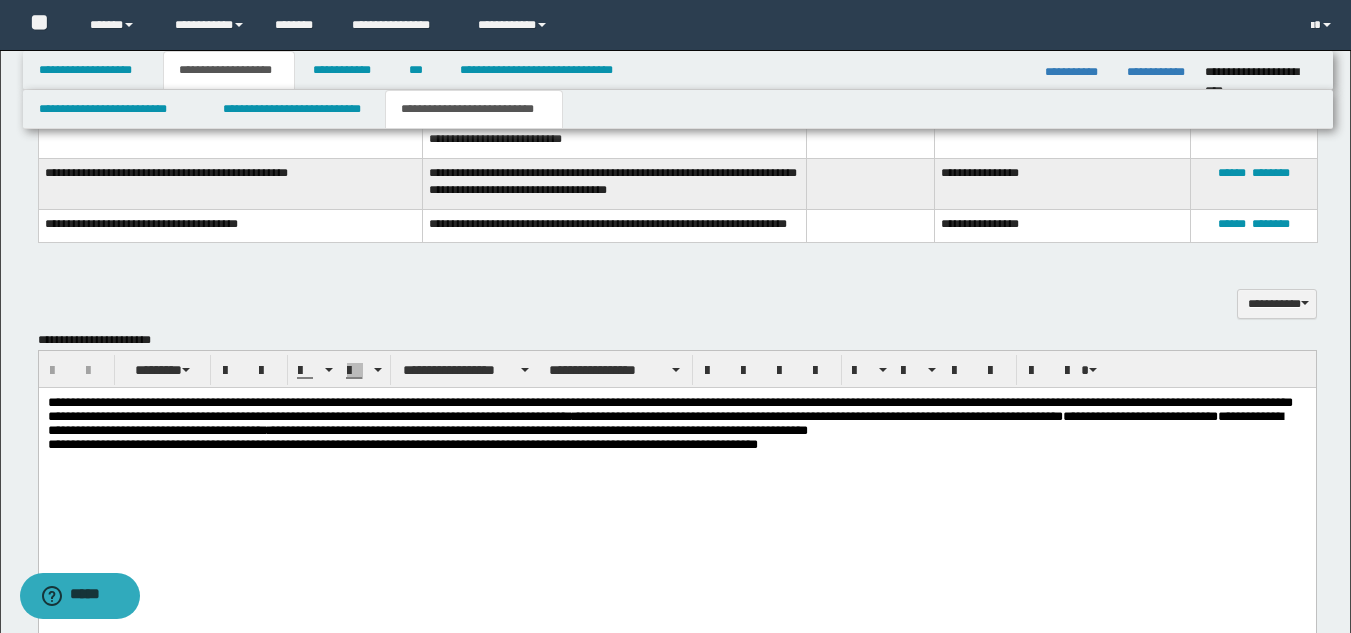 click on "**********" at bounding box center [229, 70] 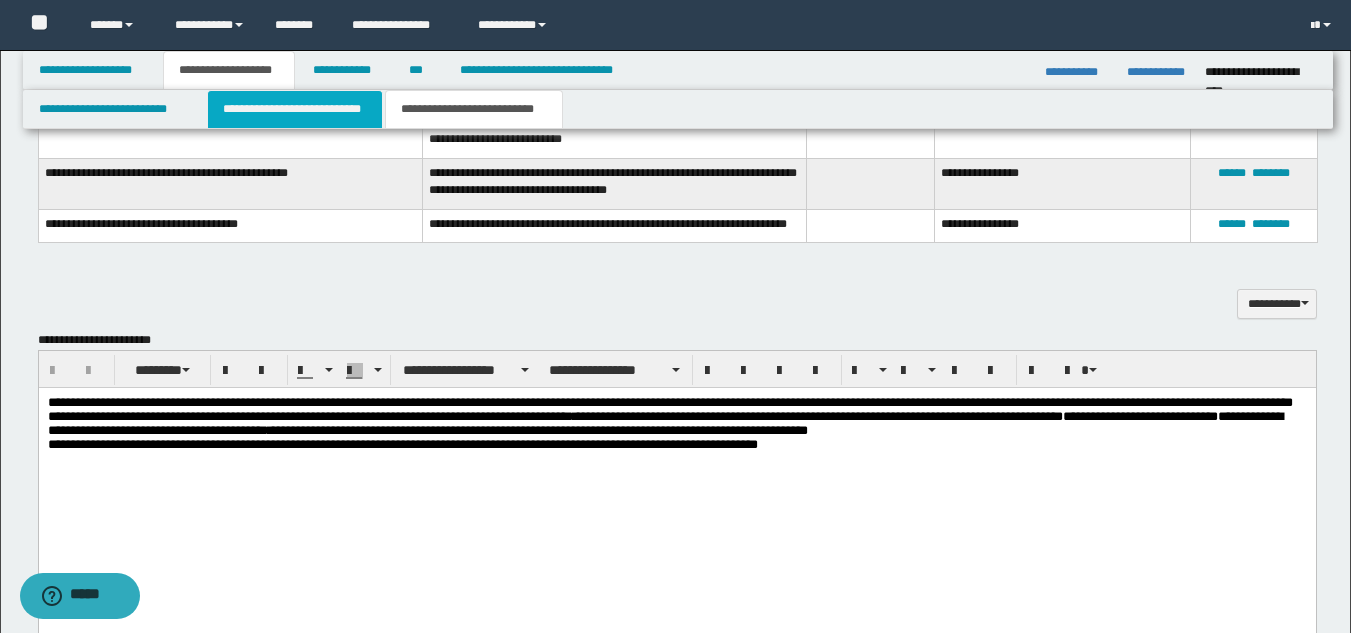 click on "**********" at bounding box center (295, 109) 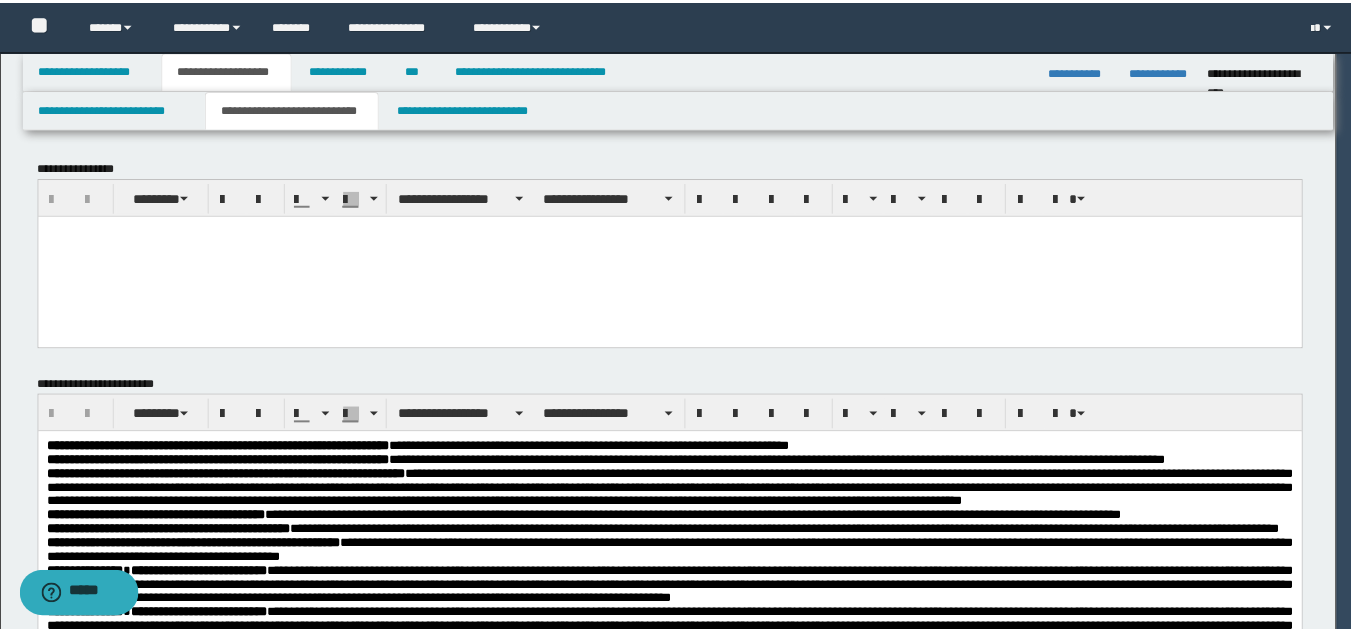 scroll, scrollTop: 0, scrollLeft: 0, axis: both 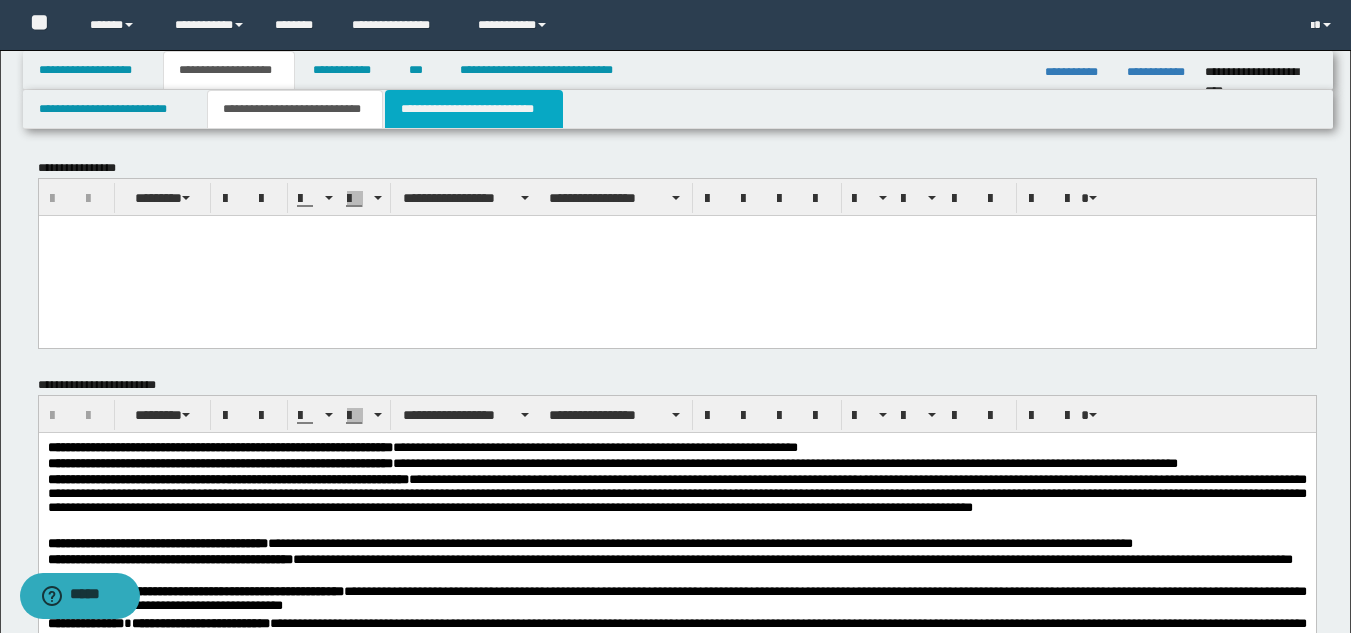 click on "**********" at bounding box center (474, 109) 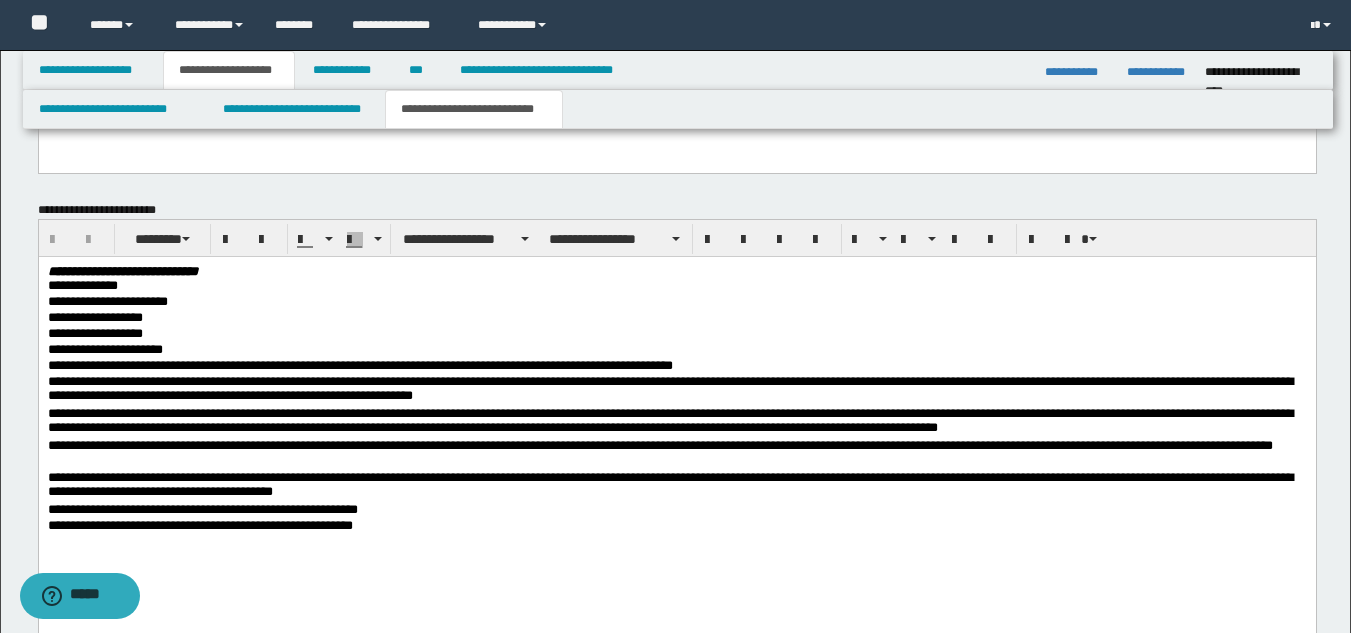 scroll, scrollTop: 1700, scrollLeft: 0, axis: vertical 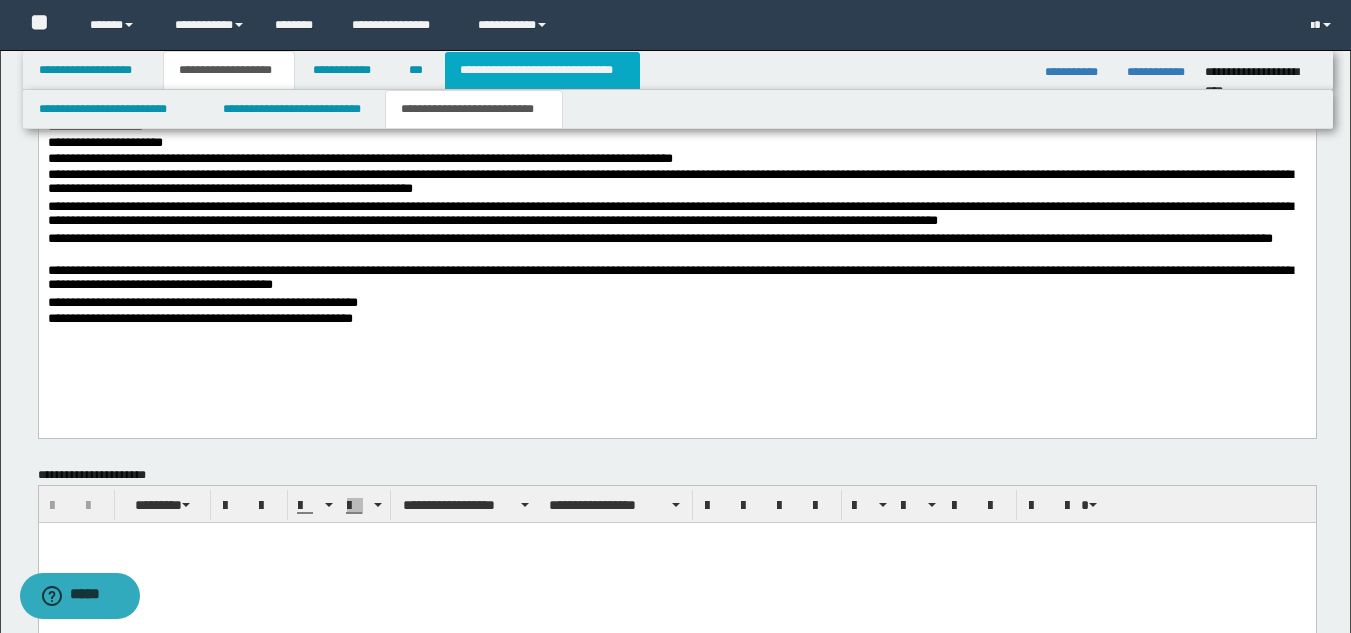 click on "**********" at bounding box center (542, 70) 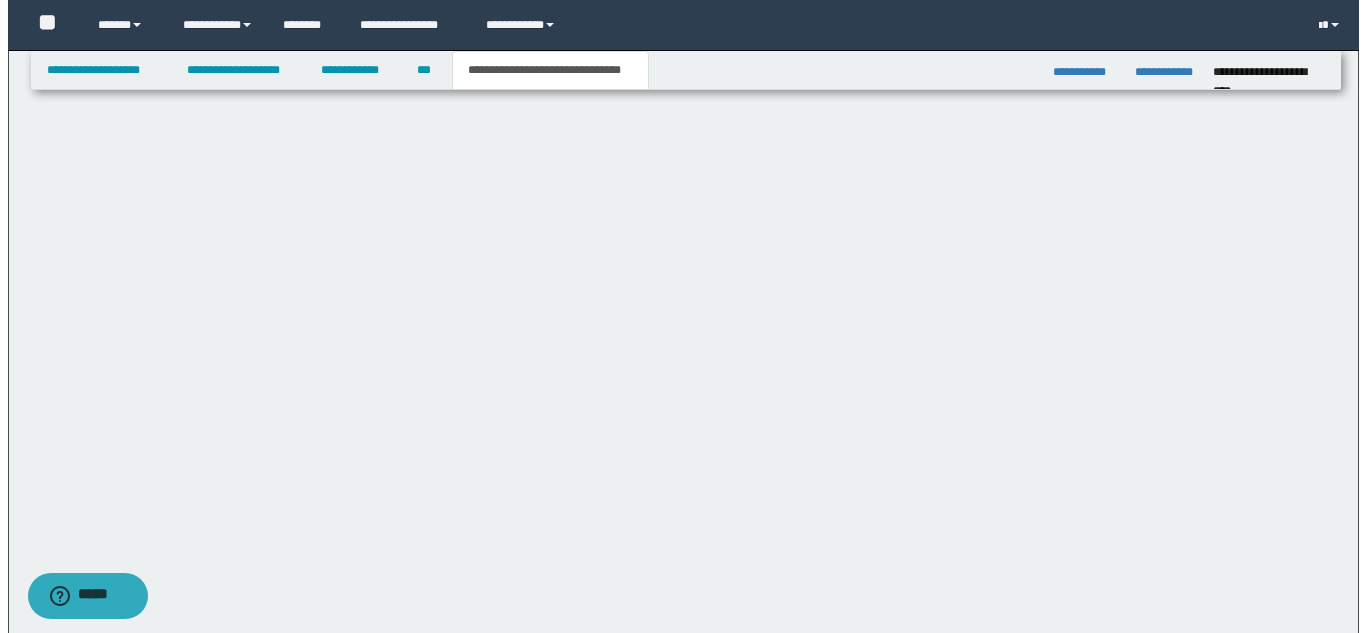 scroll, scrollTop: 0, scrollLeft: 0, axis: both 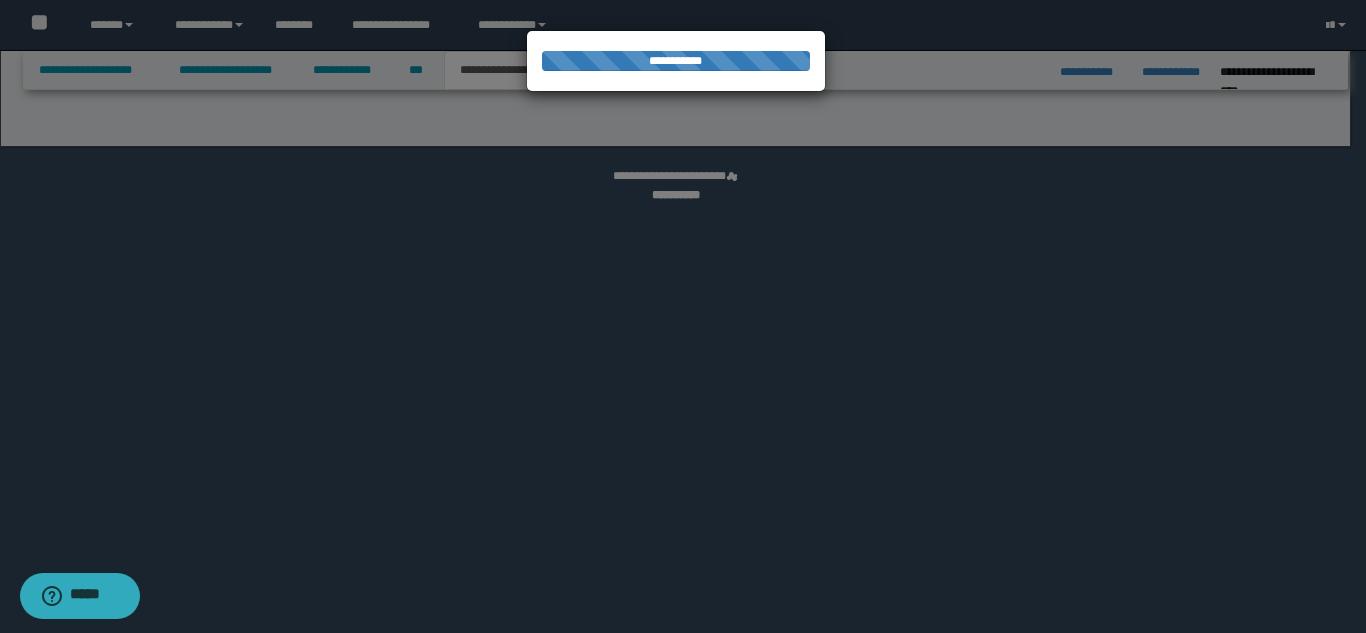 select on "*" 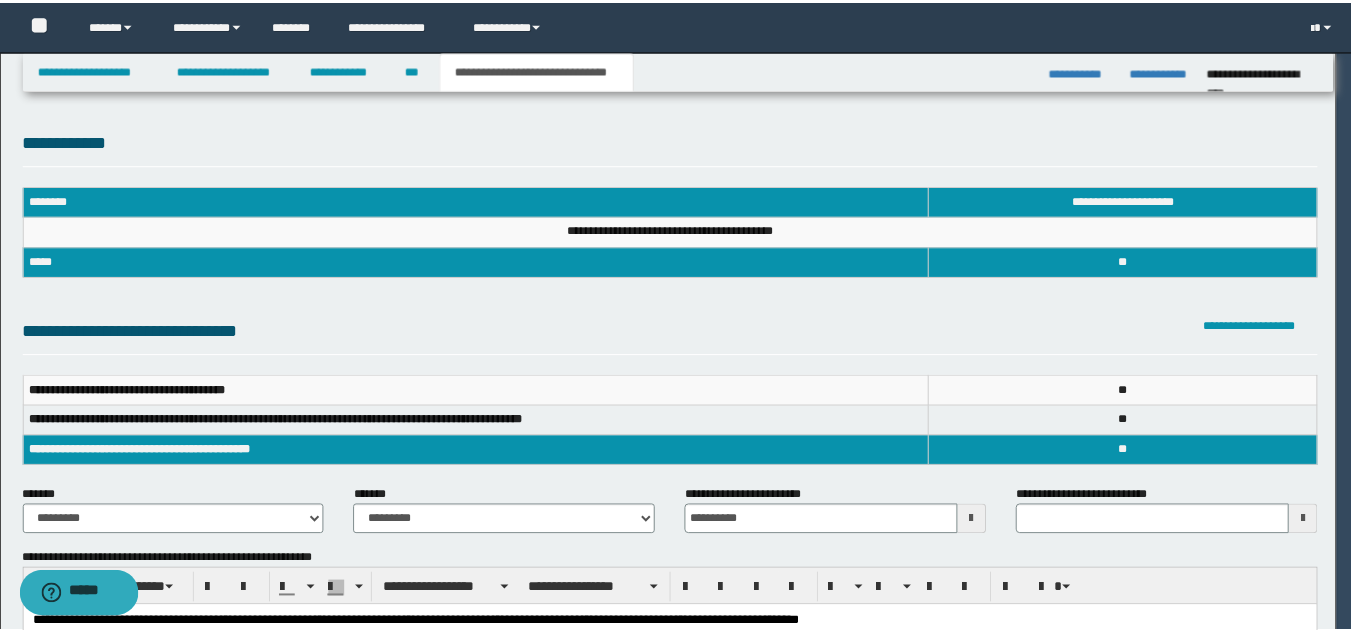 scroll, scrollTop: 0, scrollLeft: 0, axis: both 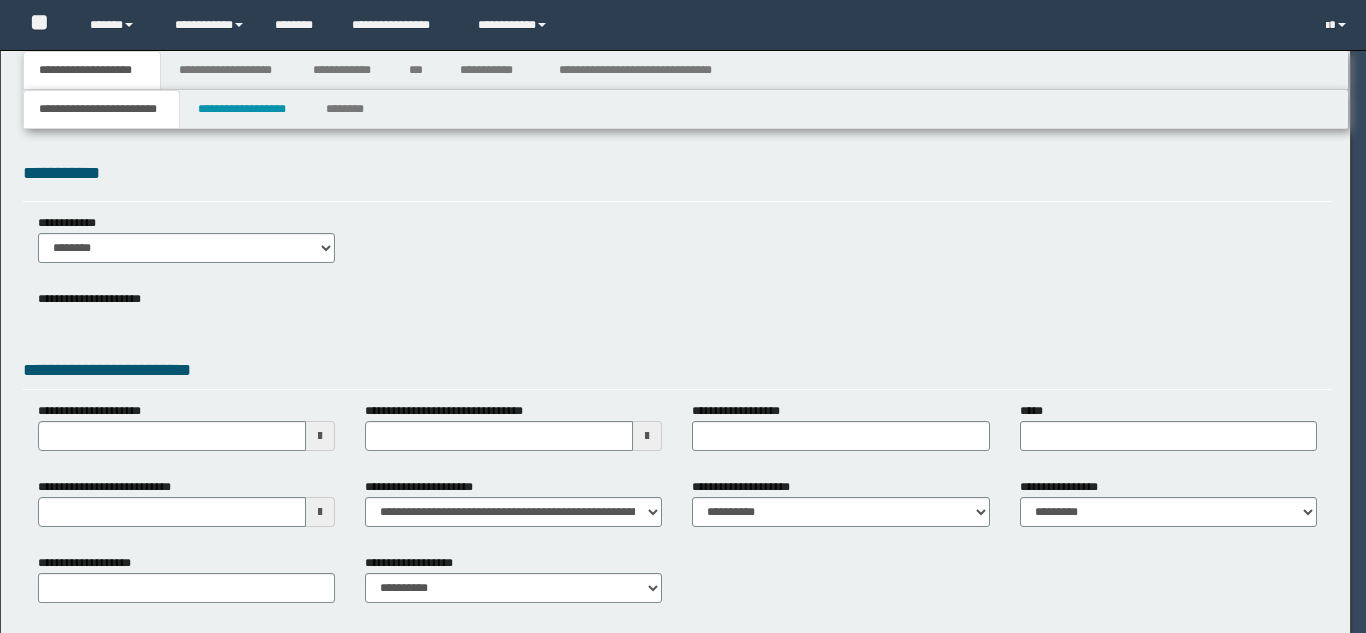 select on "*" 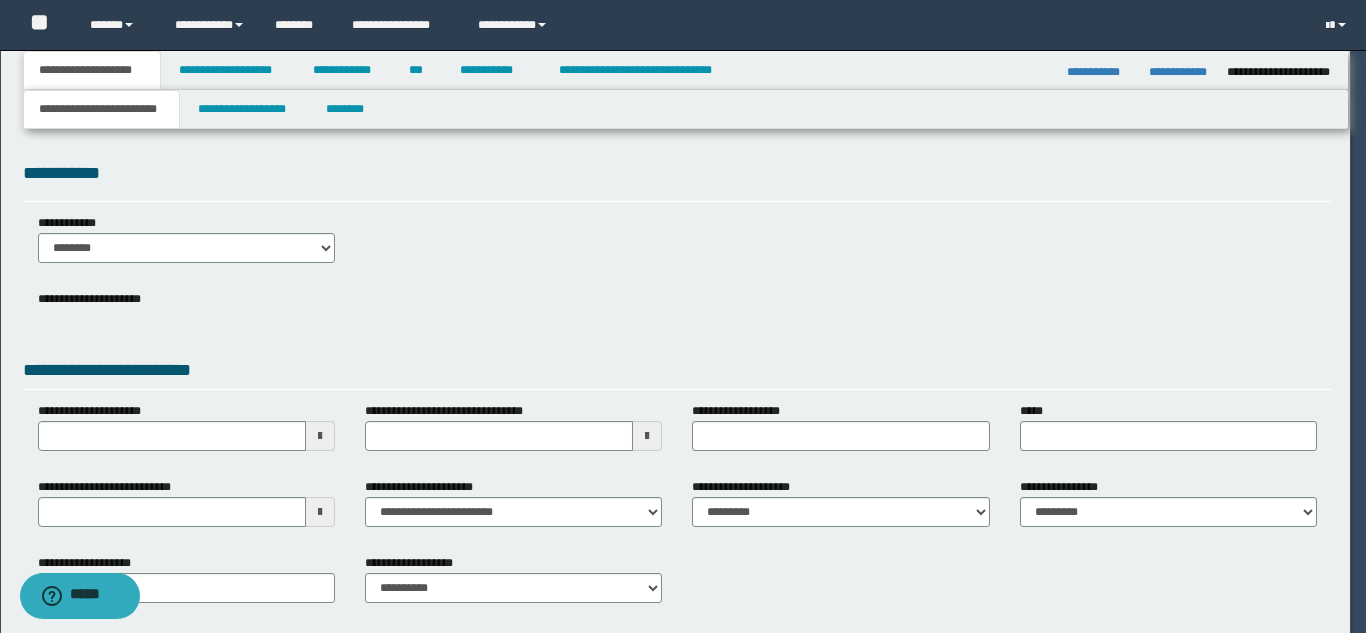 click on "**********" at bounding box center [683, 316] 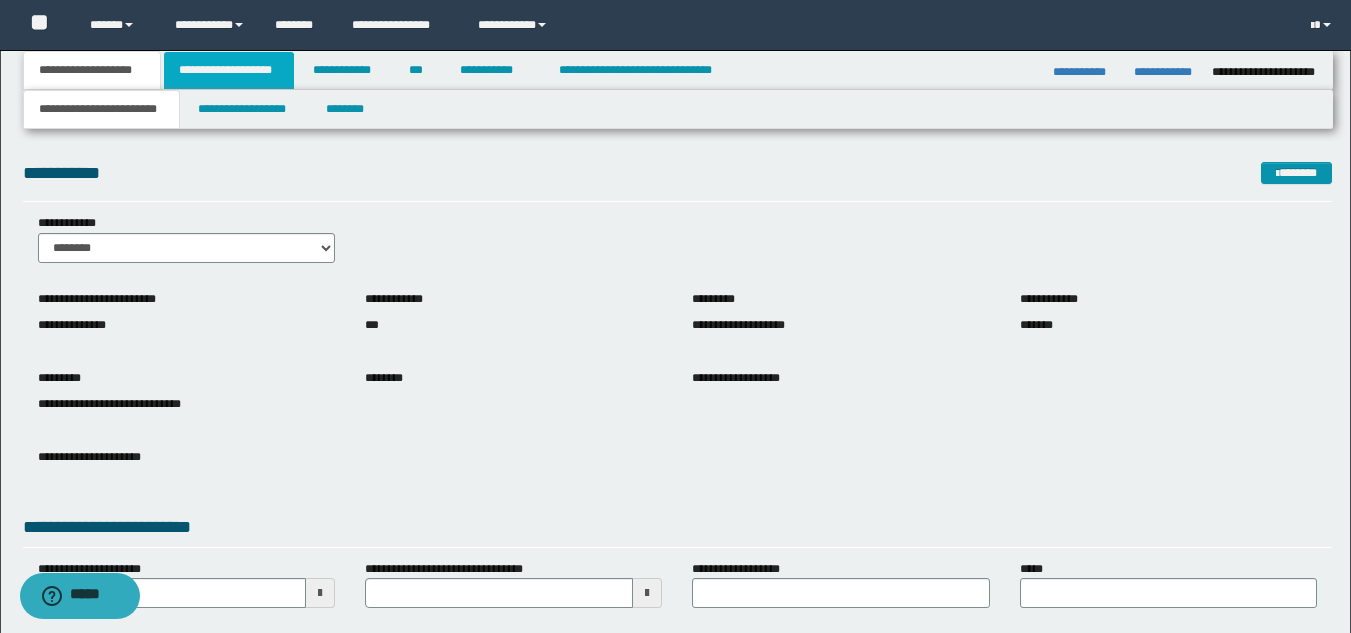 click on "**********" at bounding box center [229, 70] 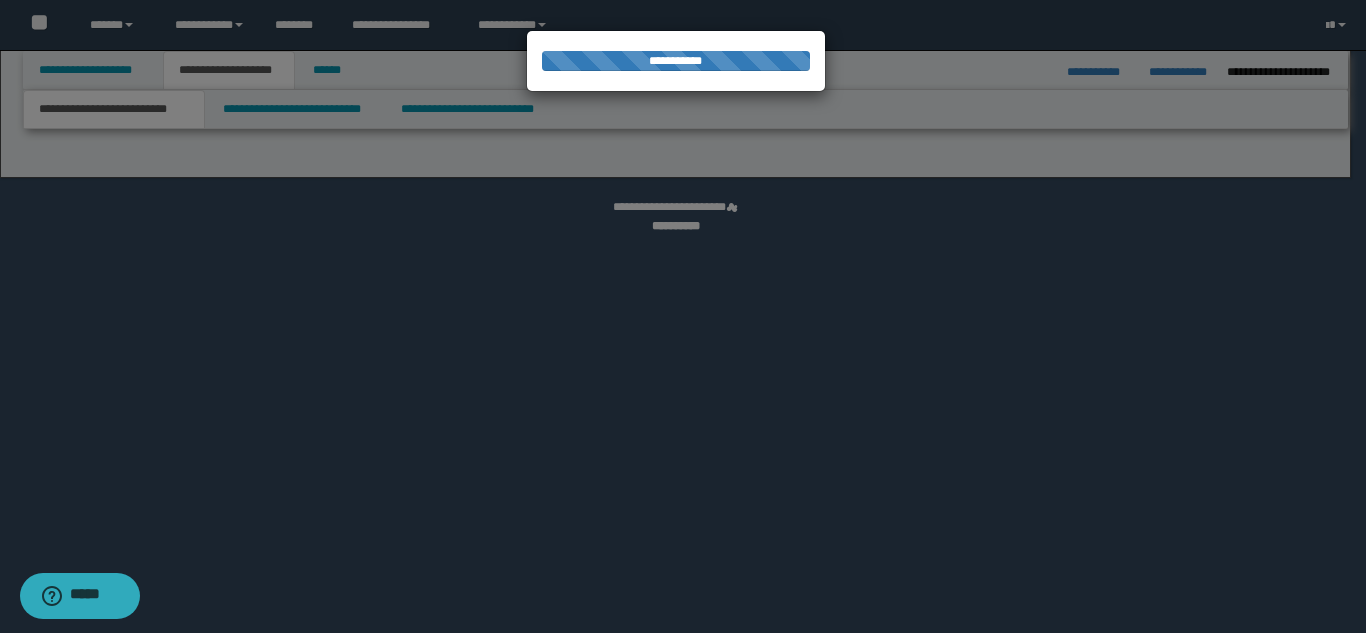 click at bounding box center (683, 316) 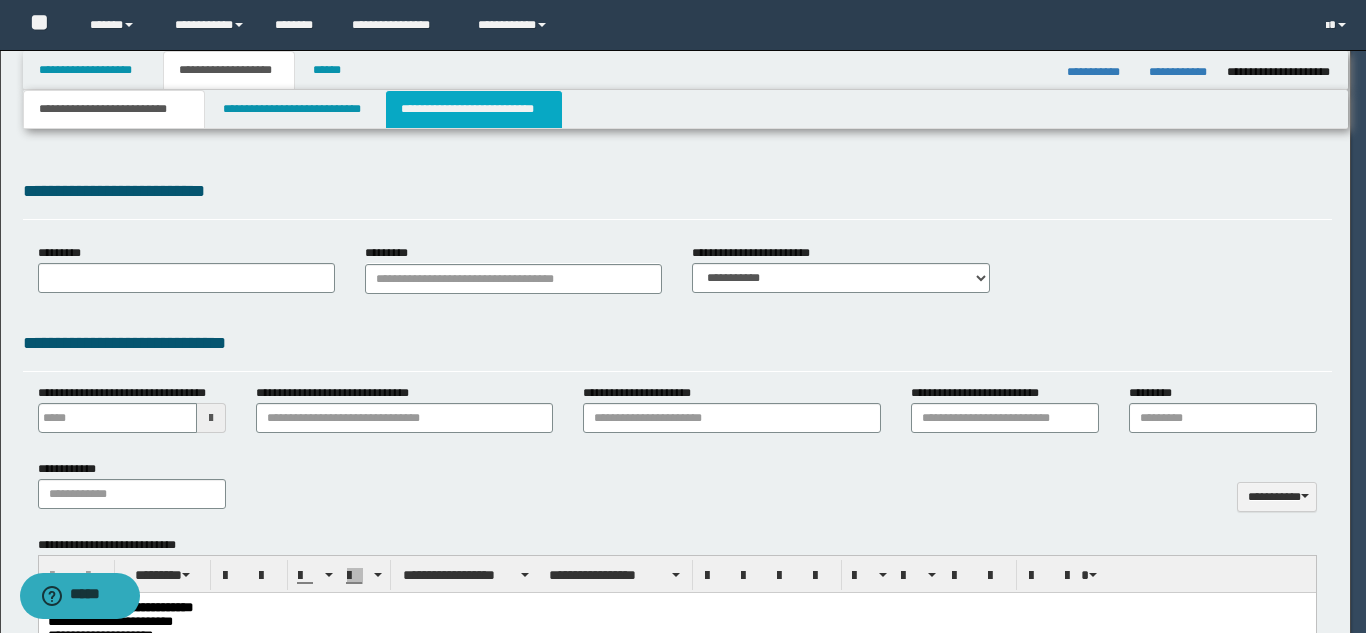 select on "*" 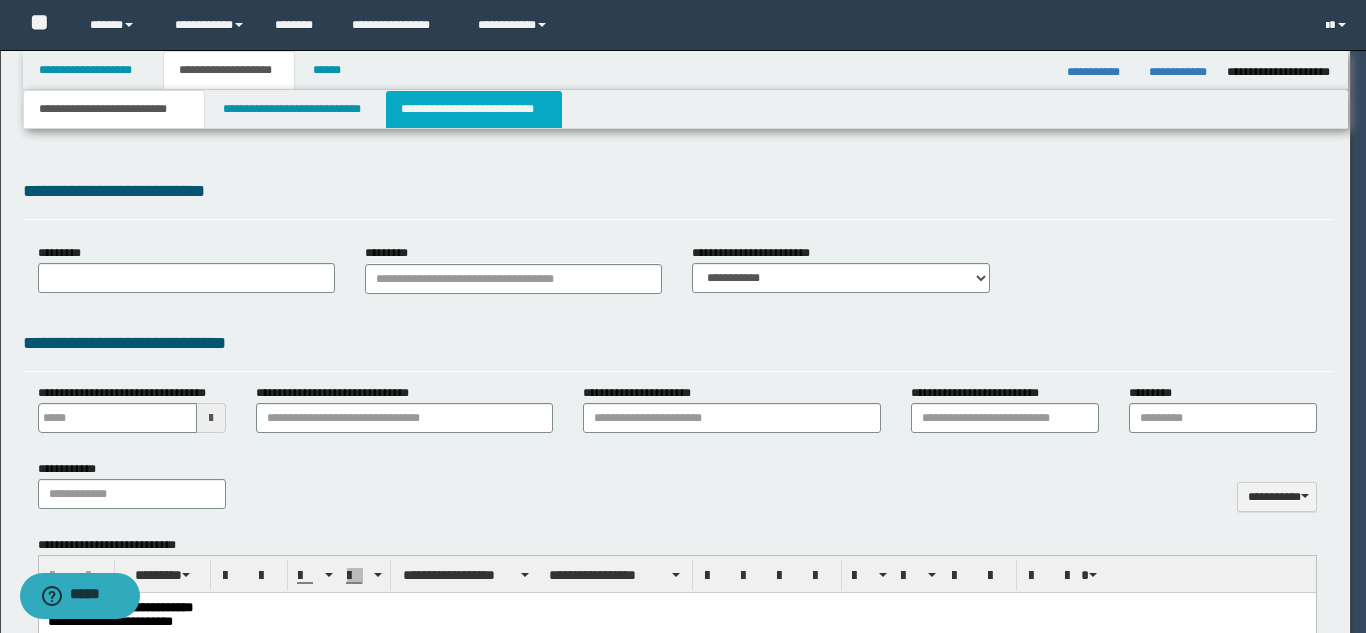 scroll, scrollTop: 0, scrollLeft: 0, axis: both 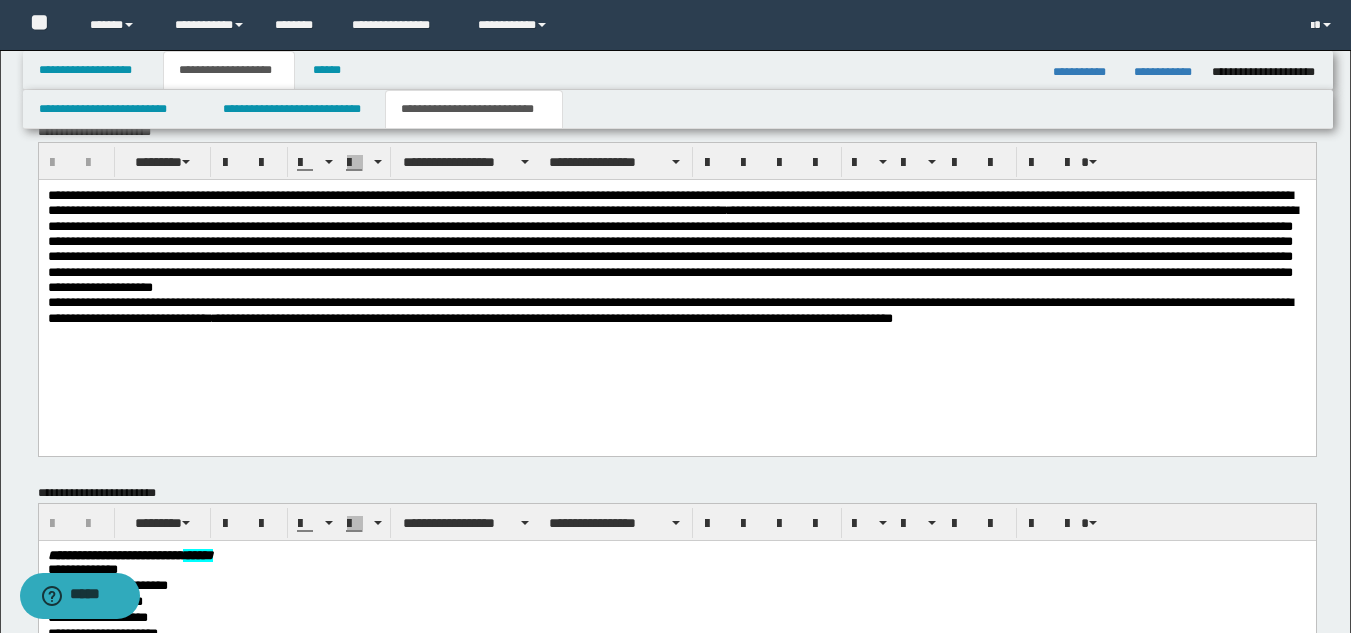 click on "**********" at bounding box center [676, 310] 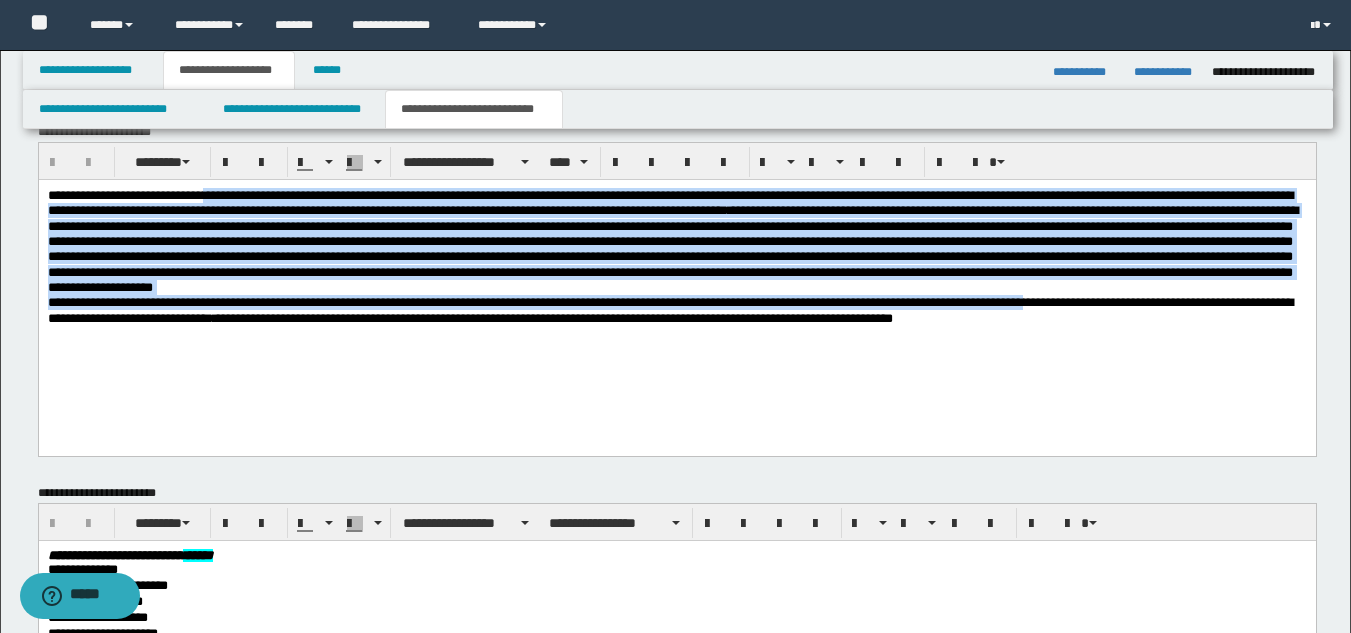 drag, startPoint x: 1099, startPoint y: 305, endPoint x: 502, endPoint y: 327, distance: 597.4052 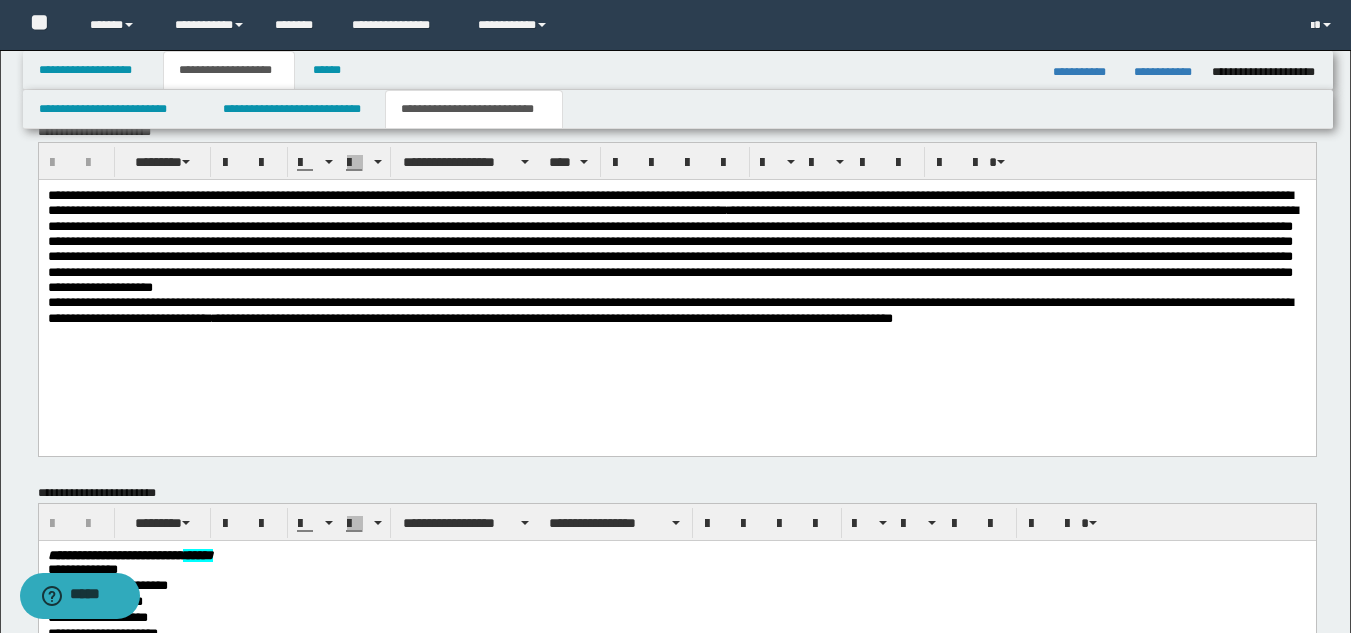 click on "**********" at bounding box center [676, 289] 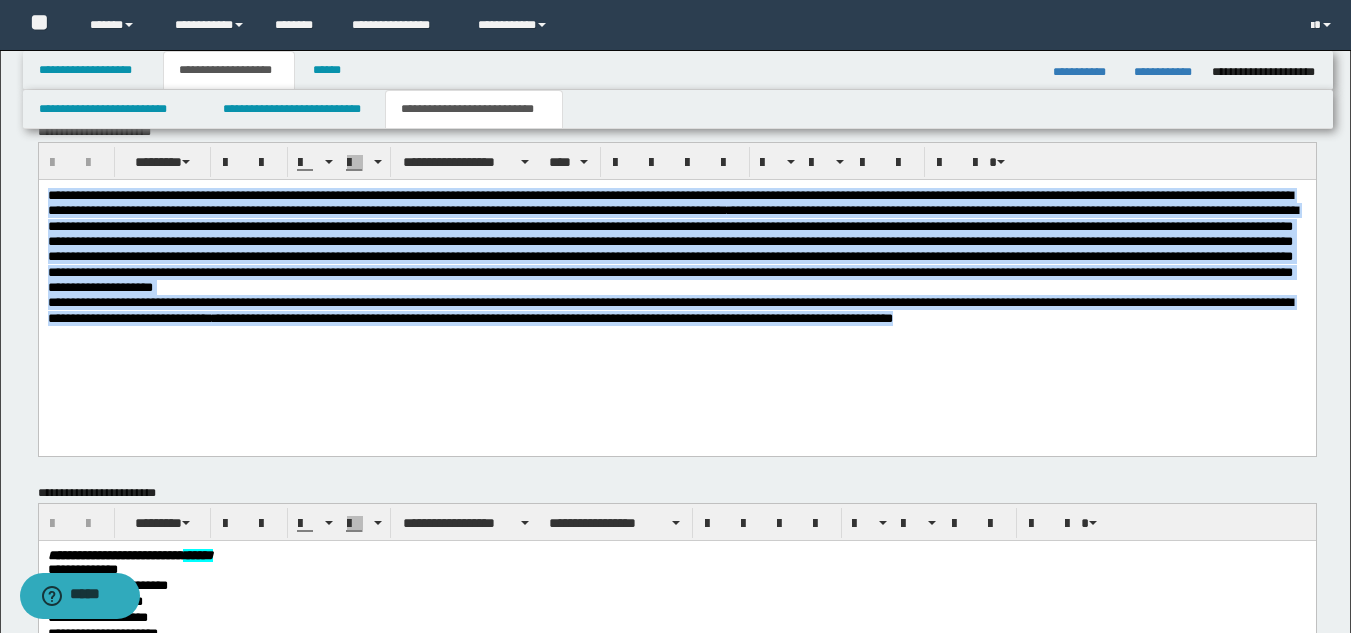 drag, startPoint x: 1087, startPoint y: 328, endPoint x: -1, endPoint y: 133, distance: 1105.3365 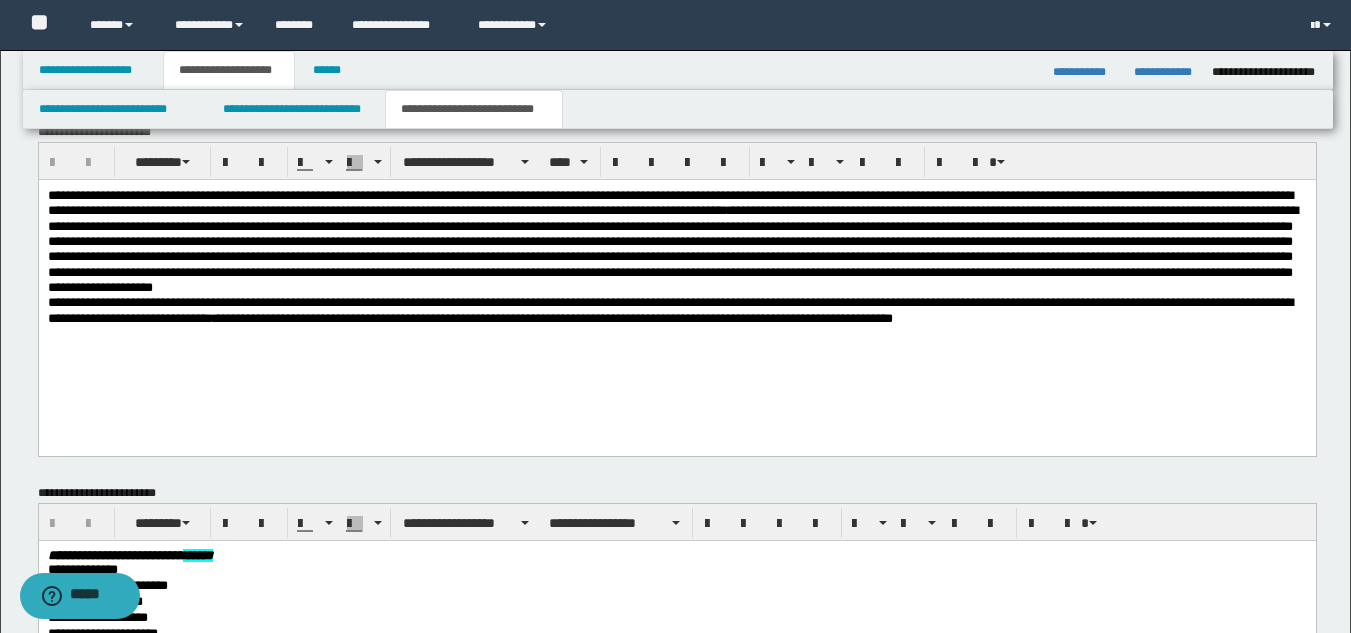 drag, startPoint x: 730, startPoint y: 180, endPoint x: 771, endPoint y: 360, distance: 184.6104 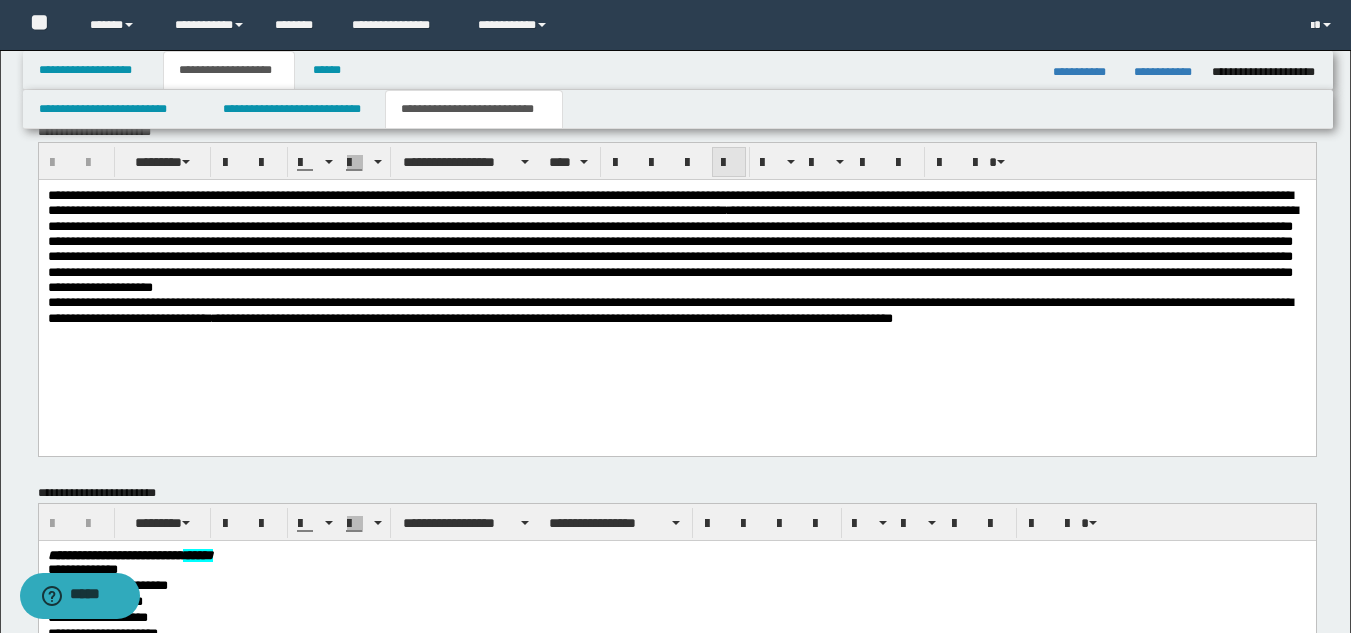 click at bounding box center [729, 163] 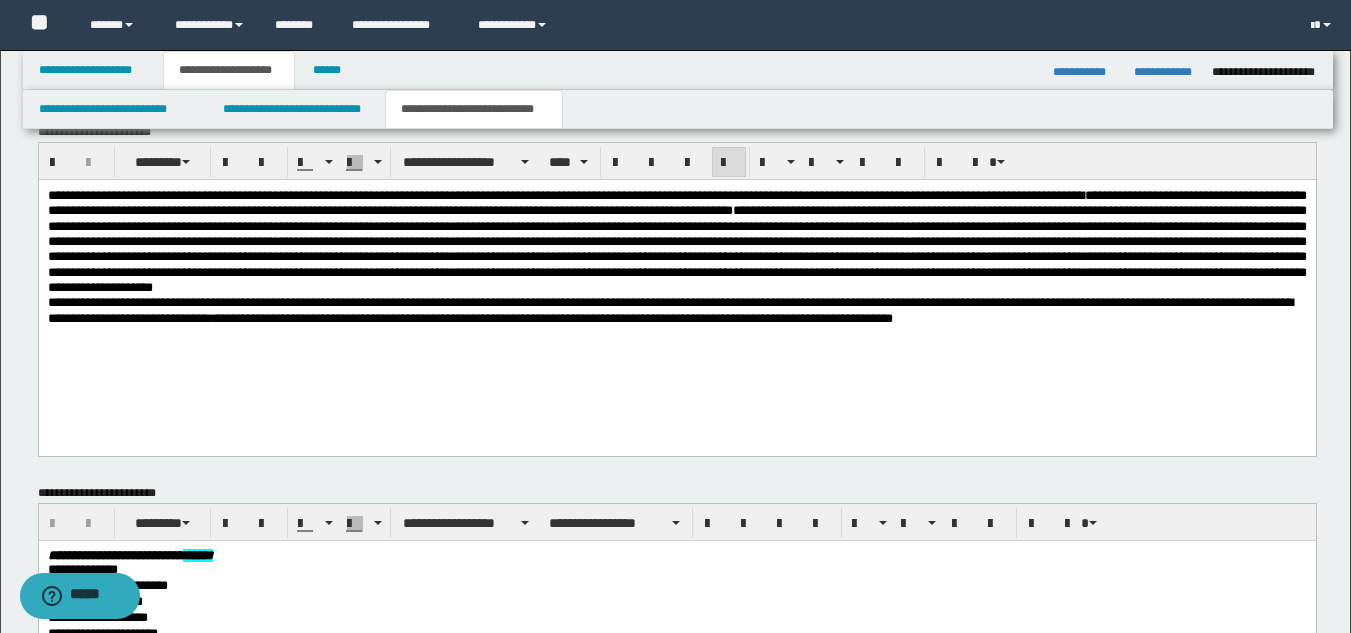 click at bounding box center (676, 249) 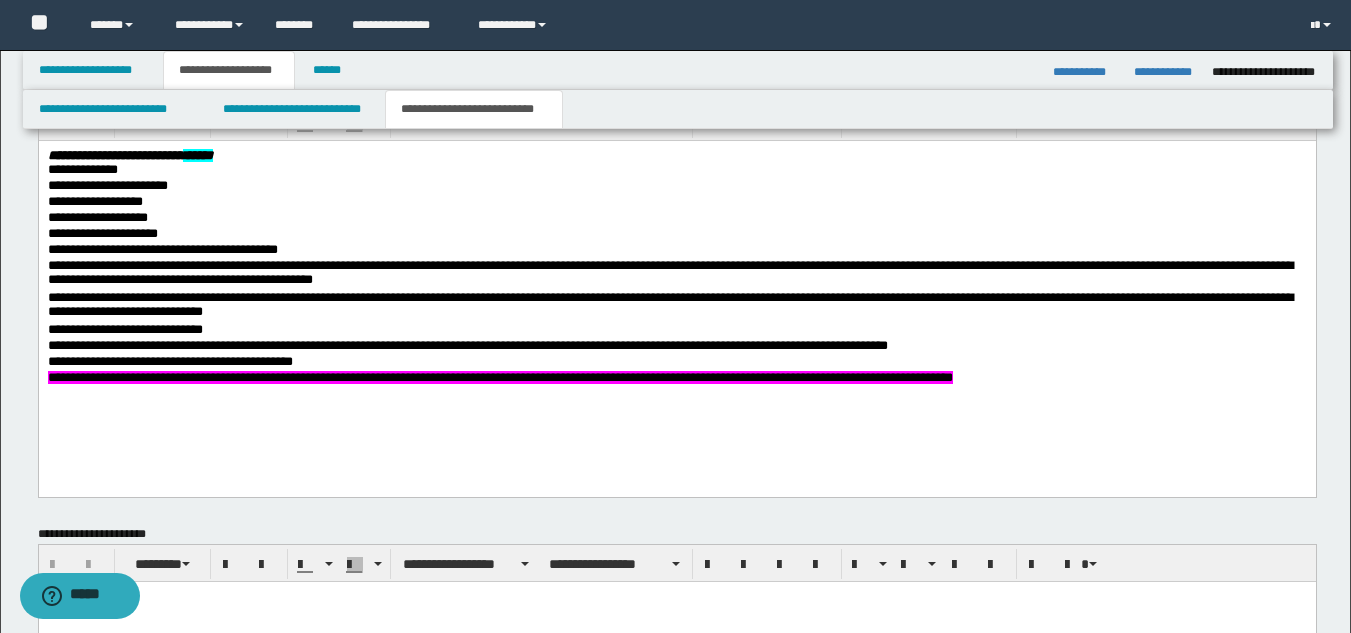 scroll, scrollTop: 1400, scrollLeft: 0, axis: vertical 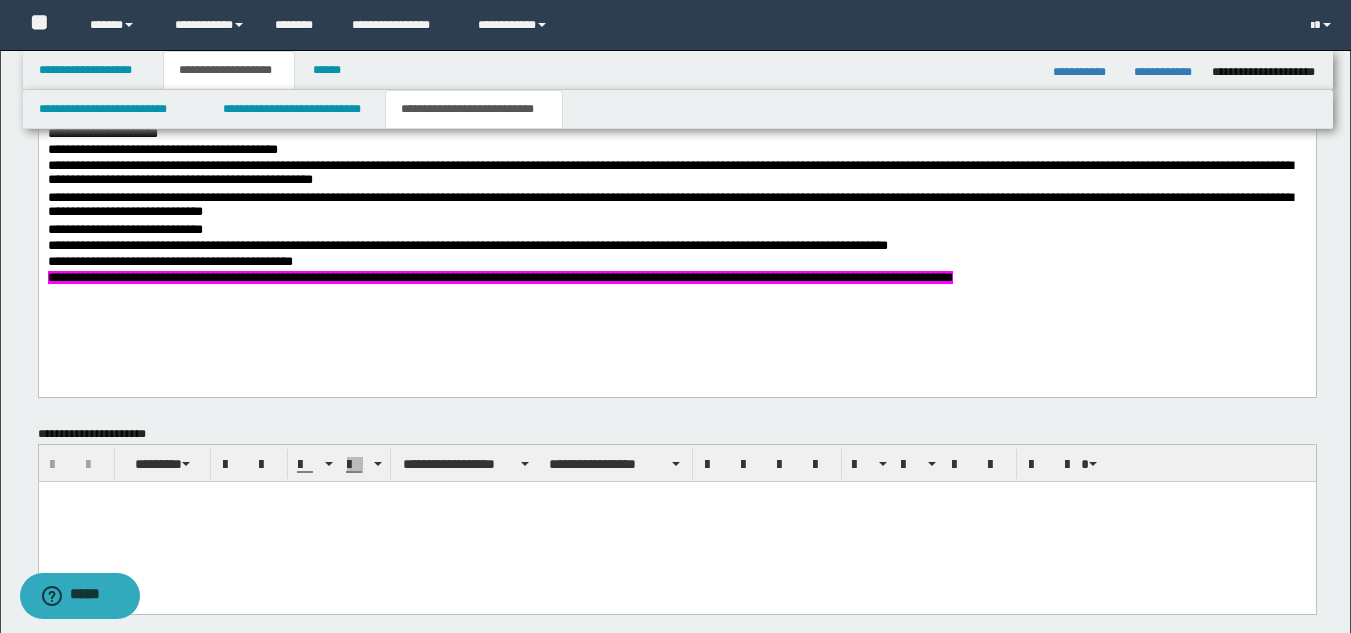 click on "**********" at bounding box center (676, 192) 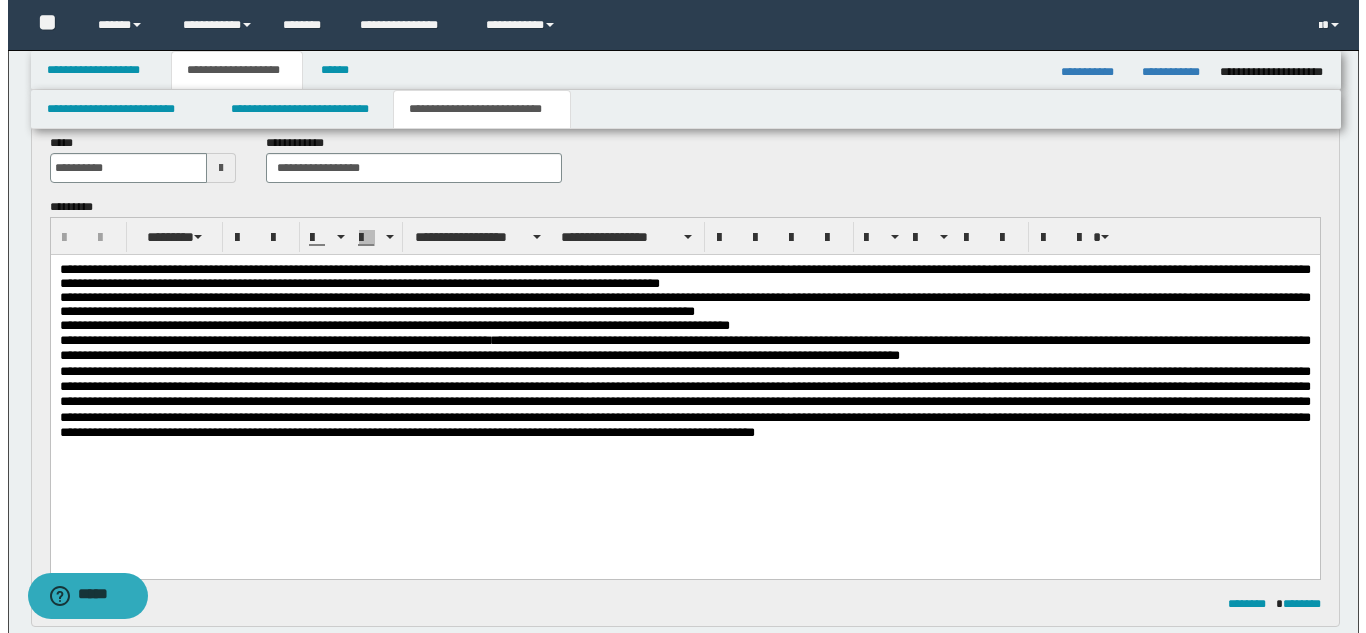scroll, scrollTop: 0, scrollLeft: 0, axis: both 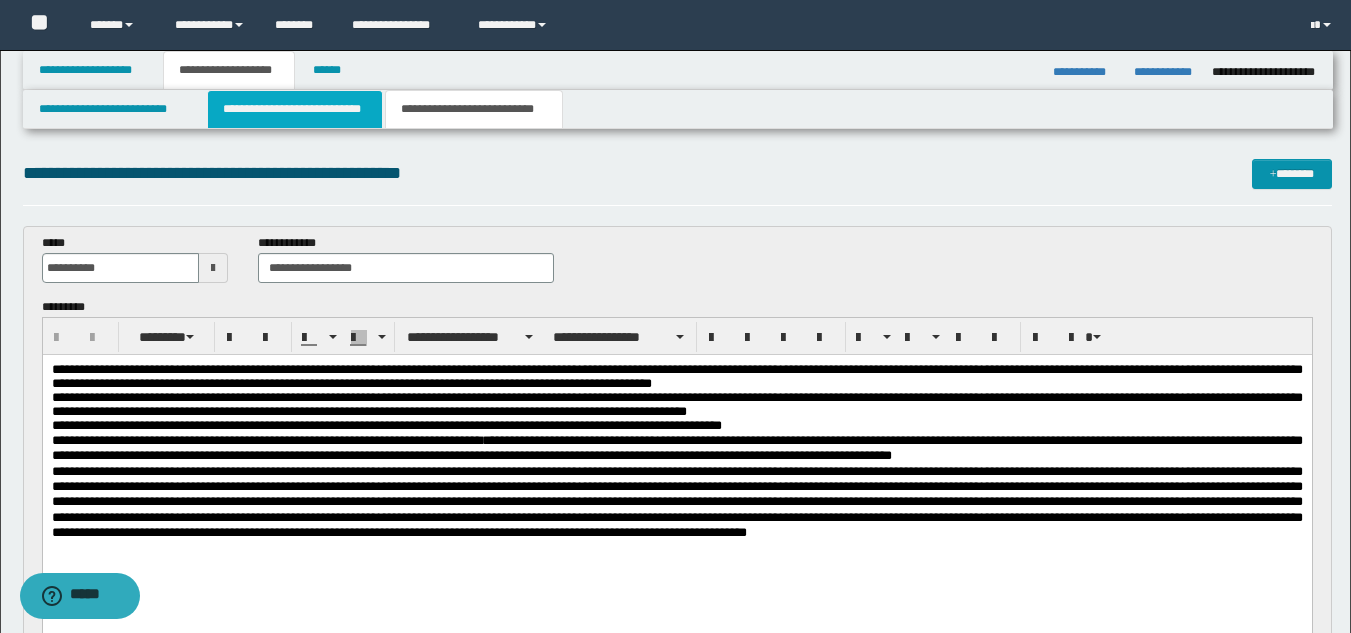 click on "**********" at bounding box center [295, 109] 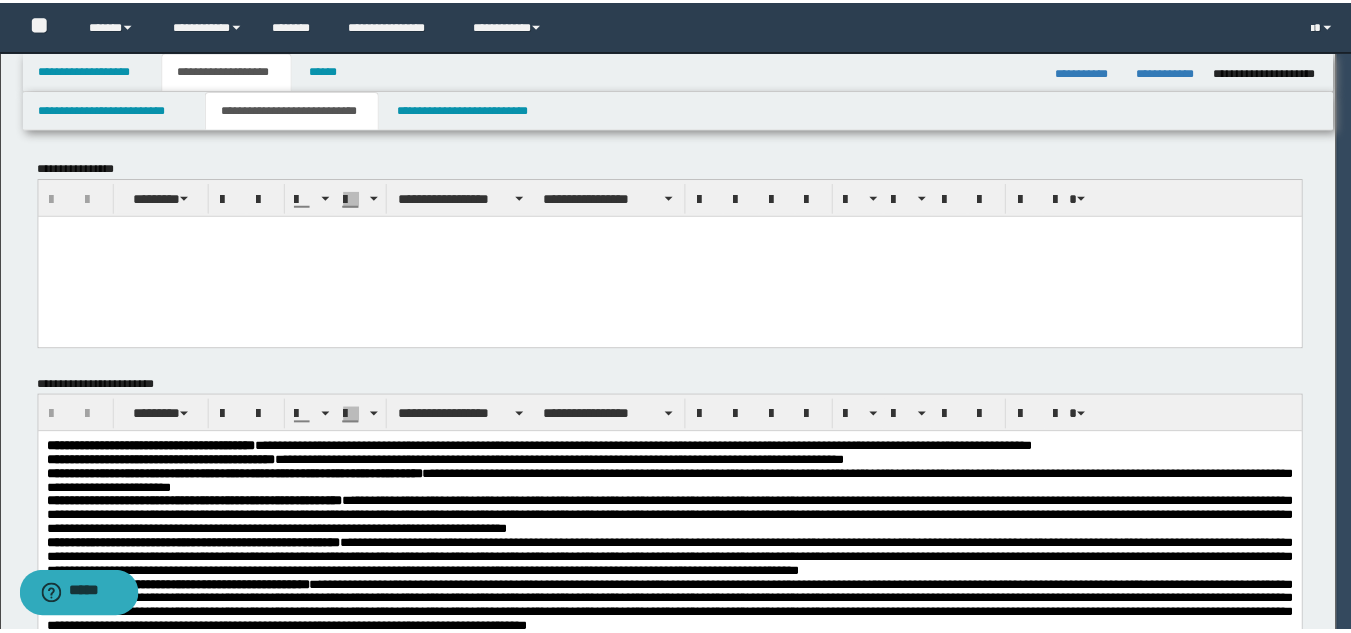 scroll, scrollTop: 0, scrollLeft: 0, axis: both 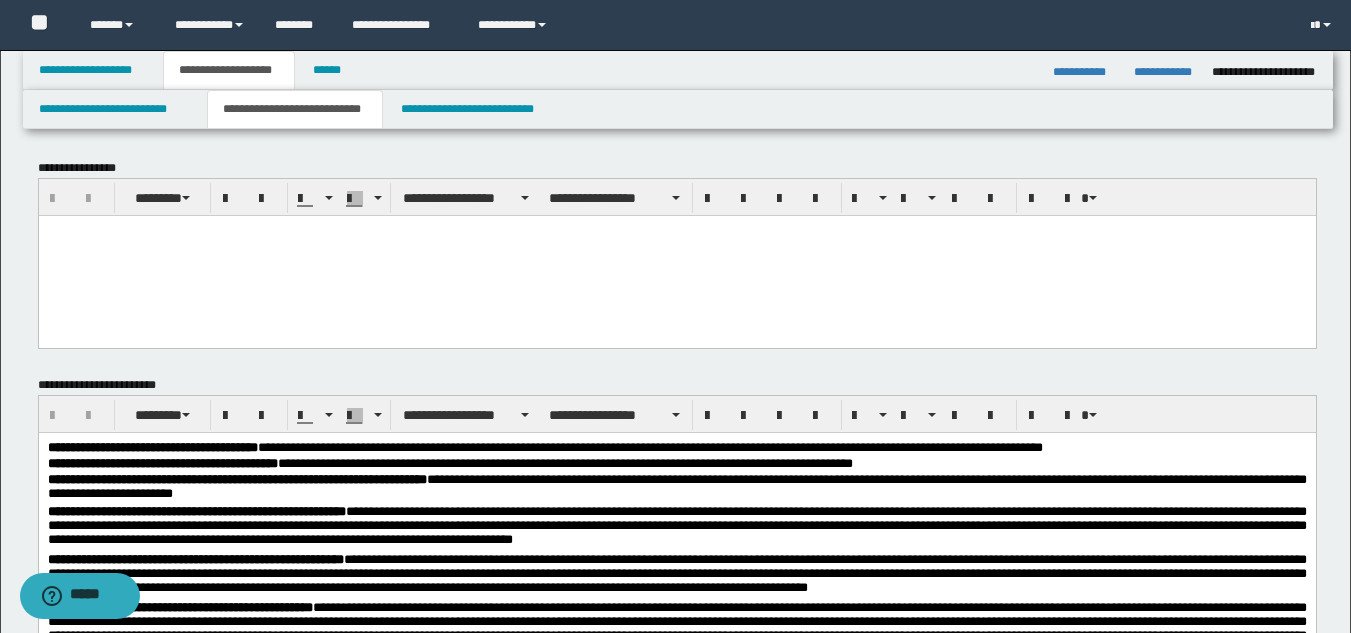 click on "**********" at bounding box center (678, 109) 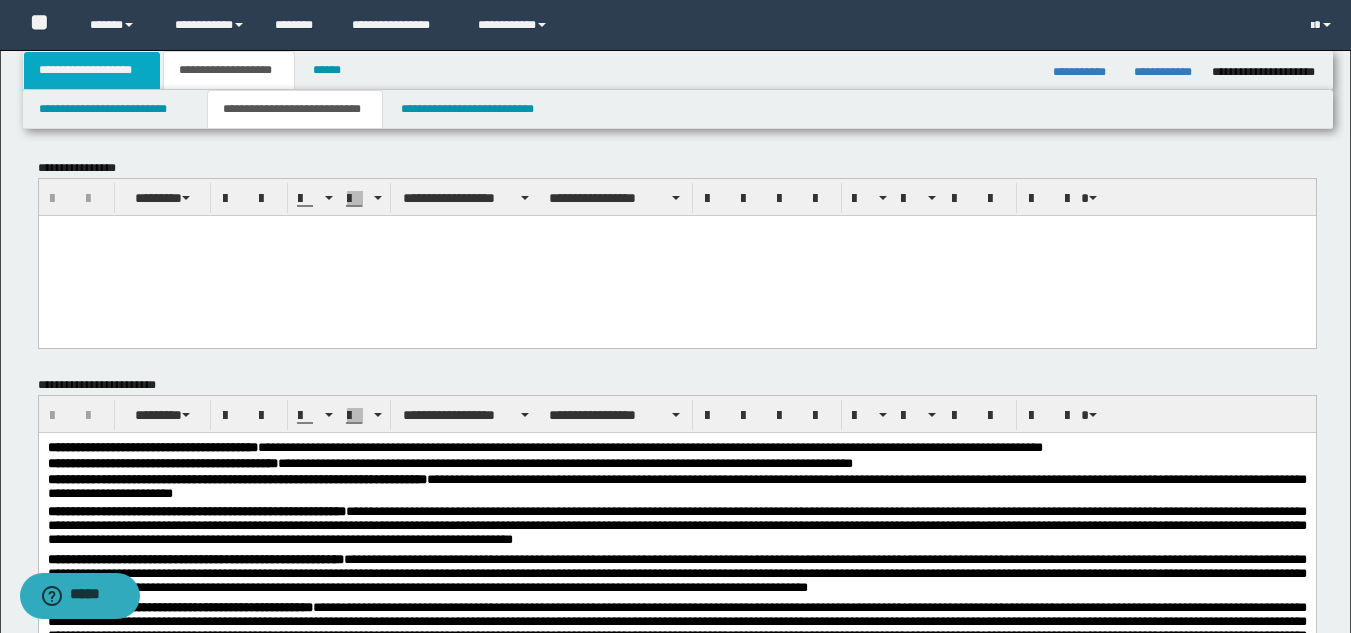 click on "**********" at bounding box center (92, 70) 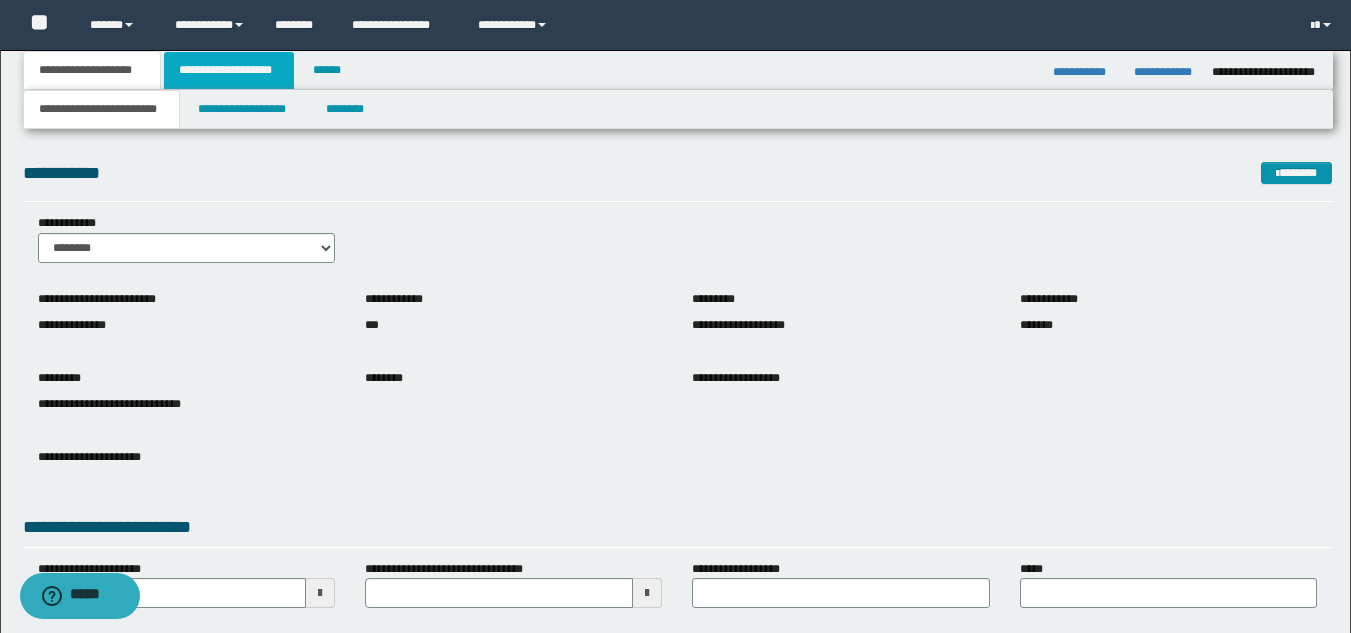 click on "**********" at bounding box center (229, 70) 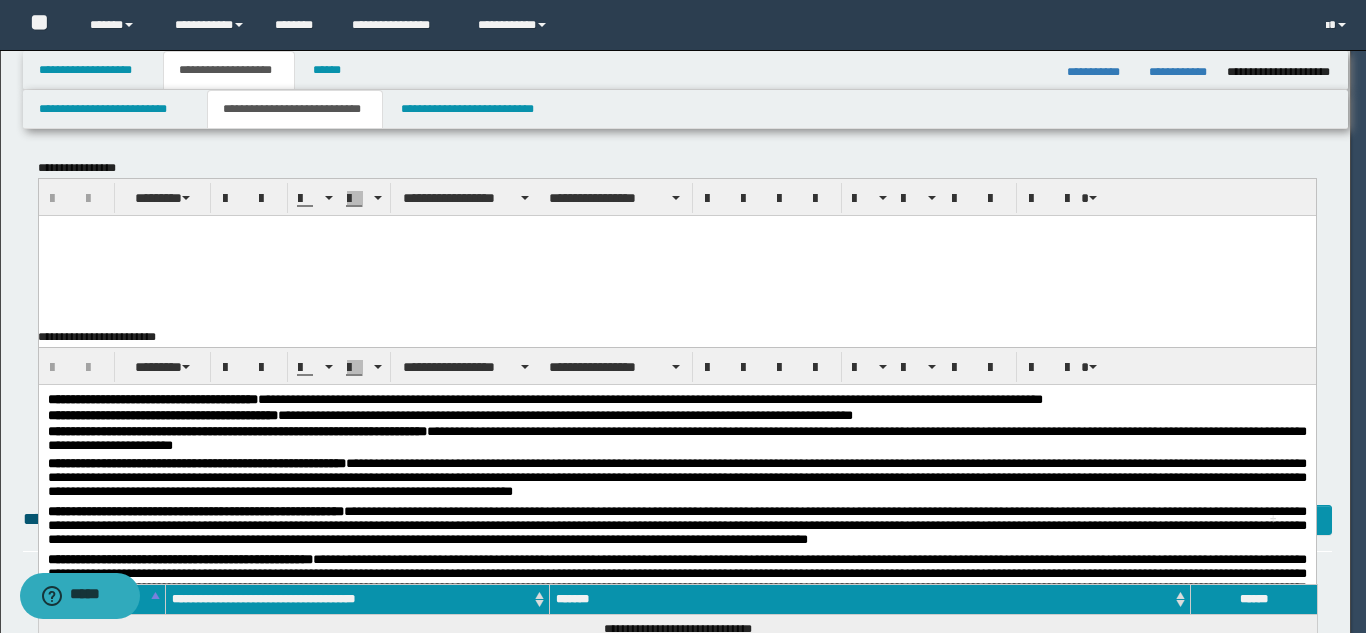 type 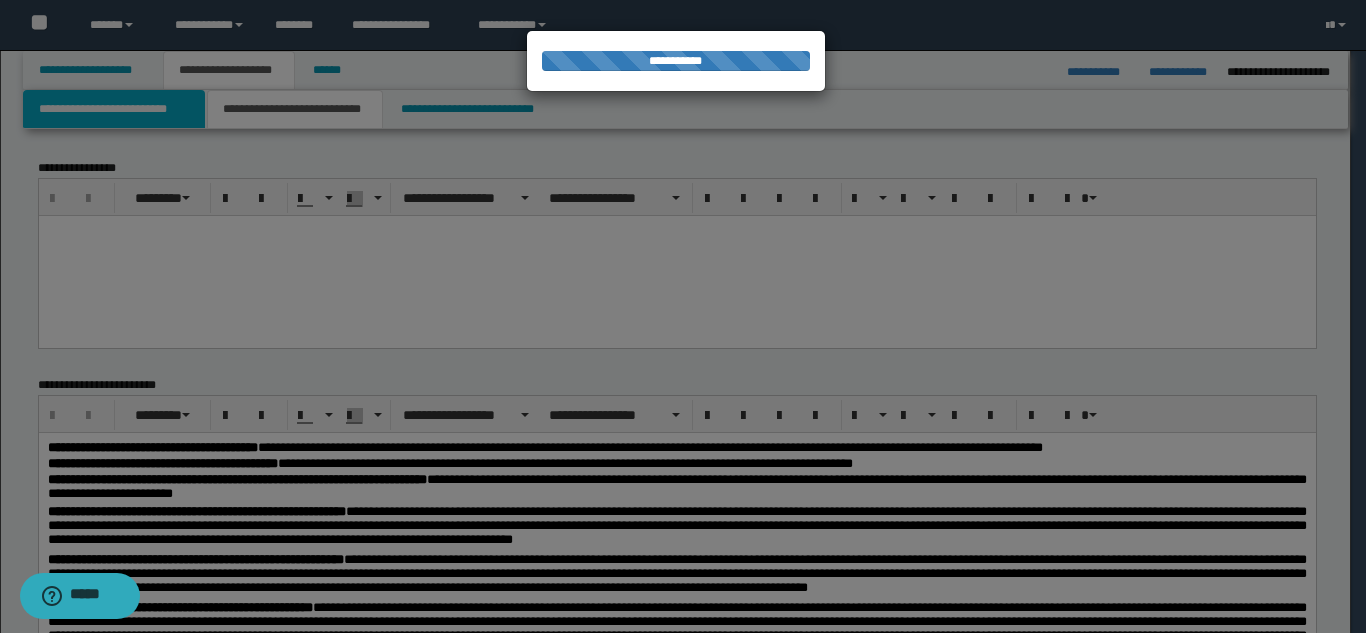 click on "**********" at bounding box center (114, 109) 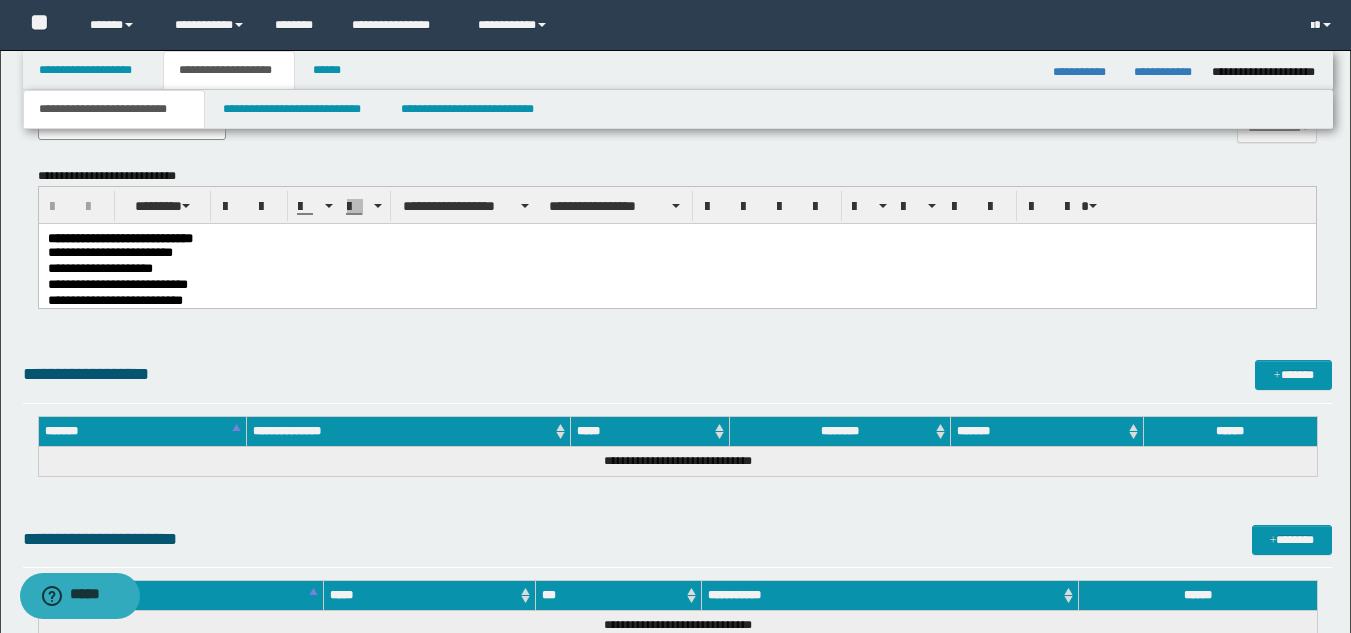 click on "**********" at bounding box center [676, 286] 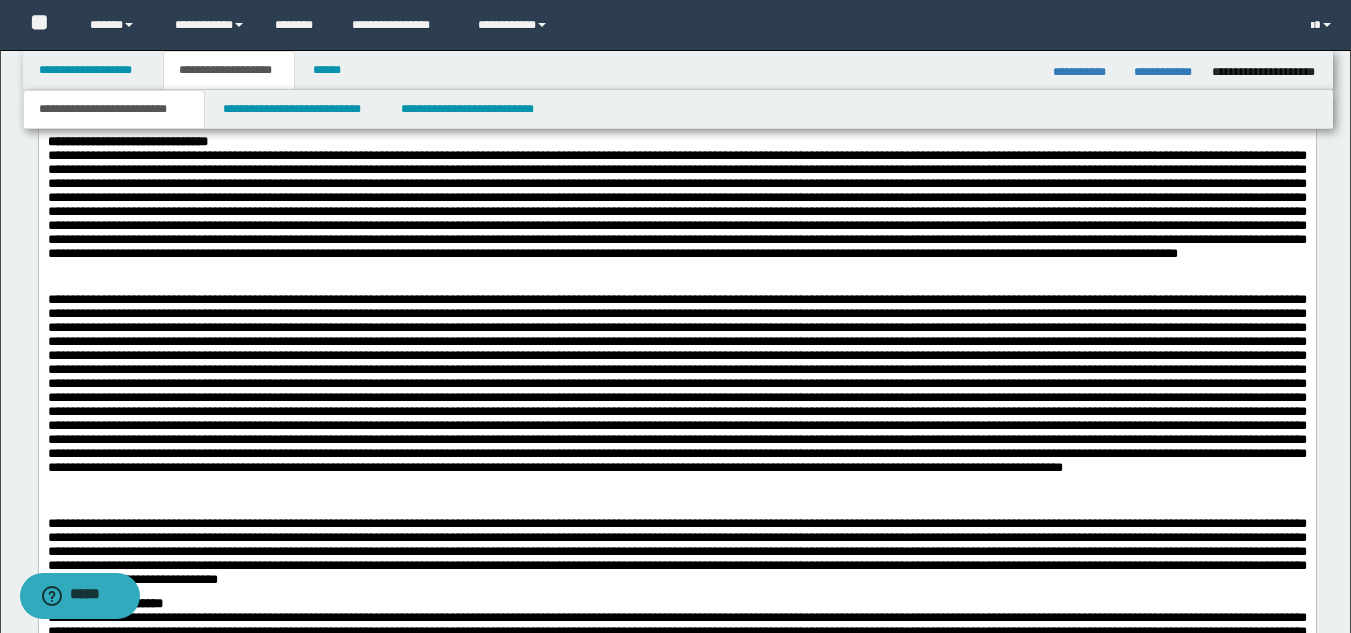 scroll, scrollTop: 1000, scrollLeft: 0, axis: vertical 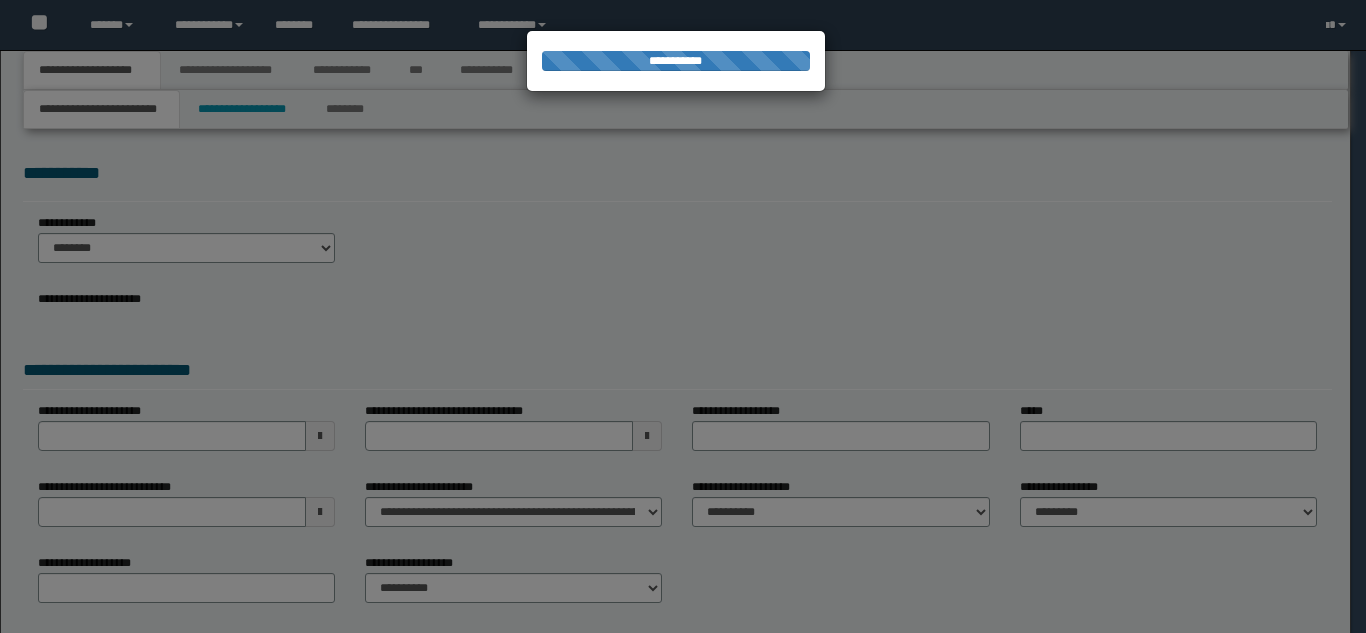 select on "*" 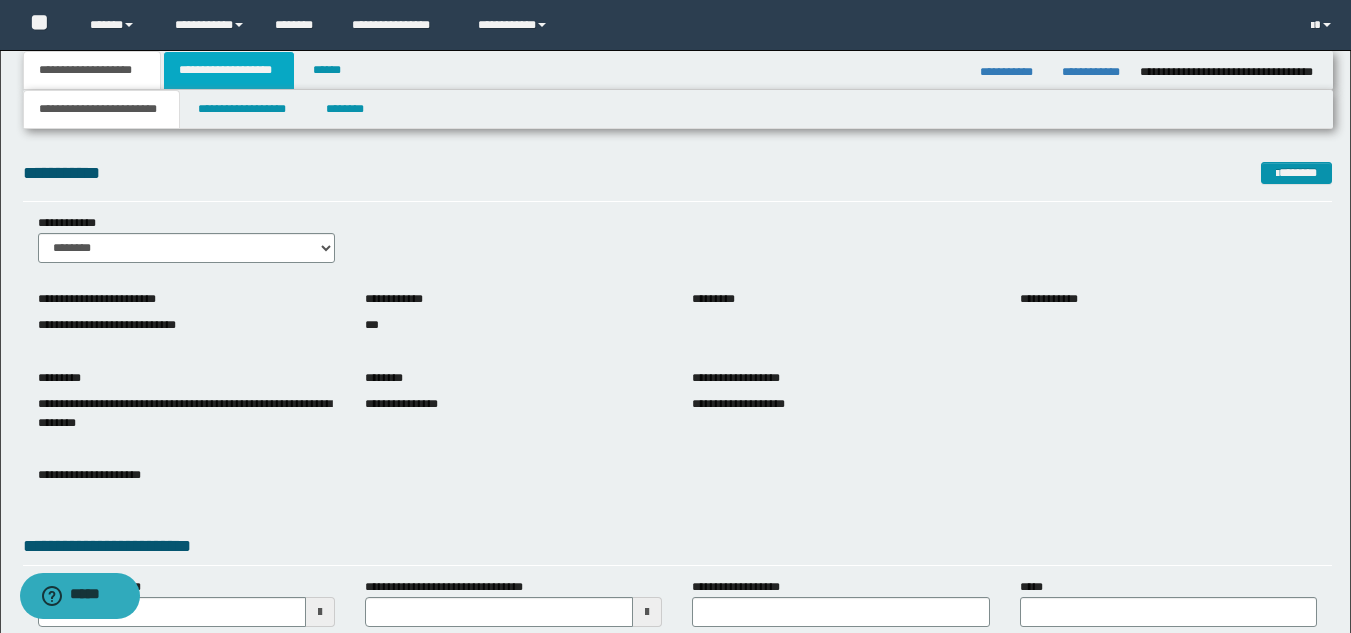 click on "**********" at bounding box center [229, 70] 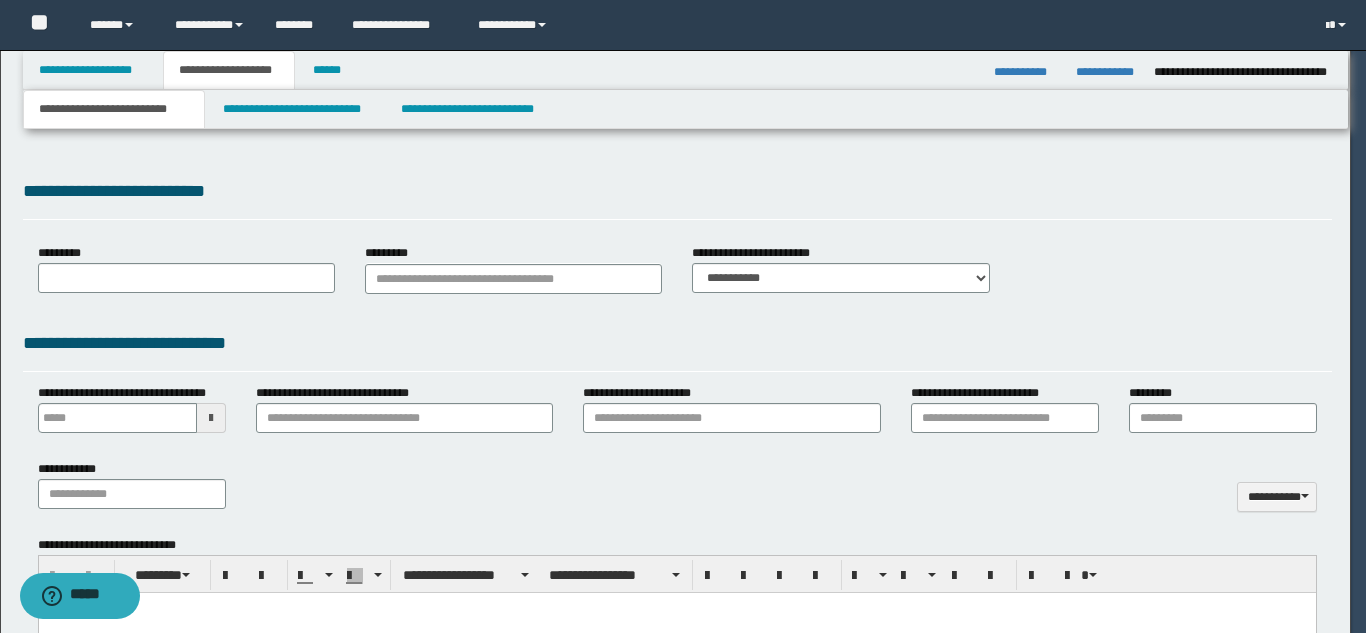 scroll, scrollTop: 0, scrollLeft: 0, axis: both 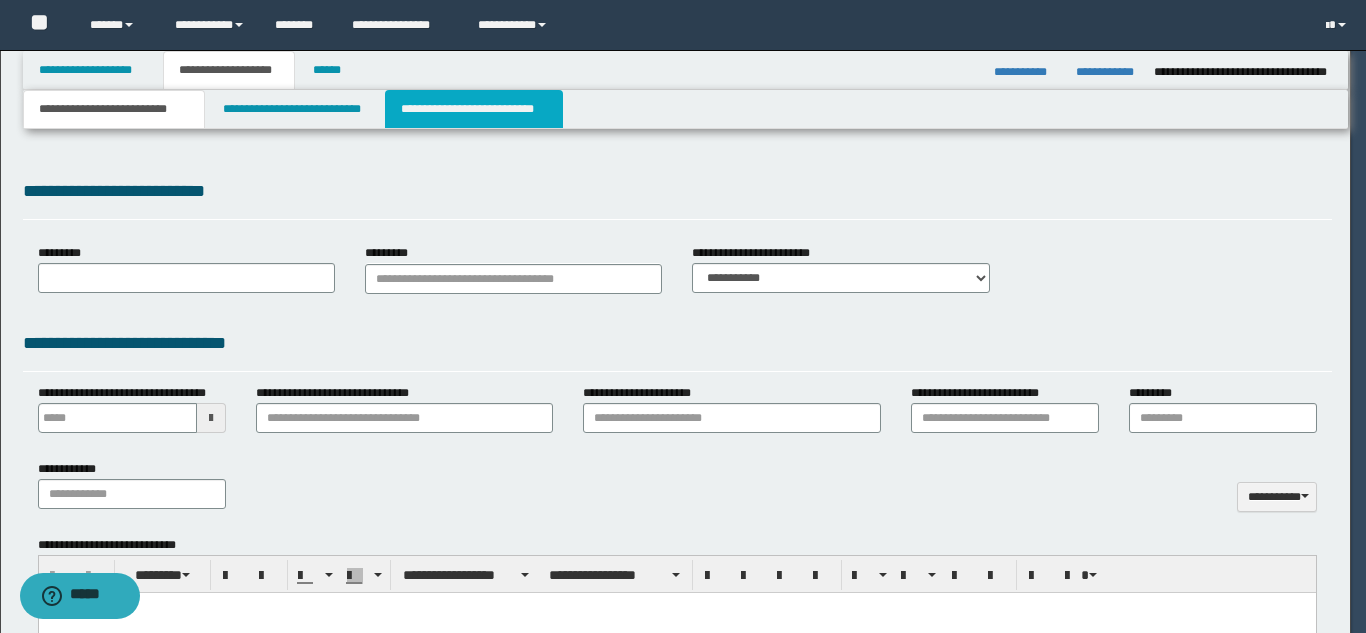 click on "**********" at bounding box center [474, 109] 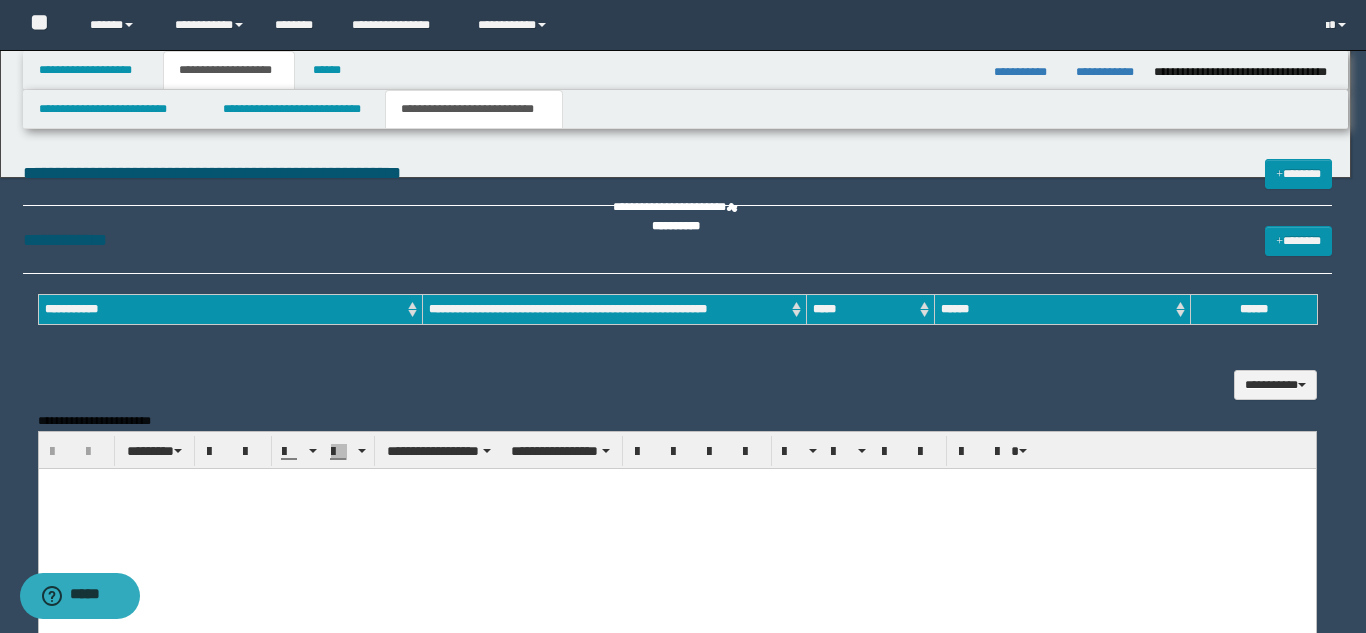 type 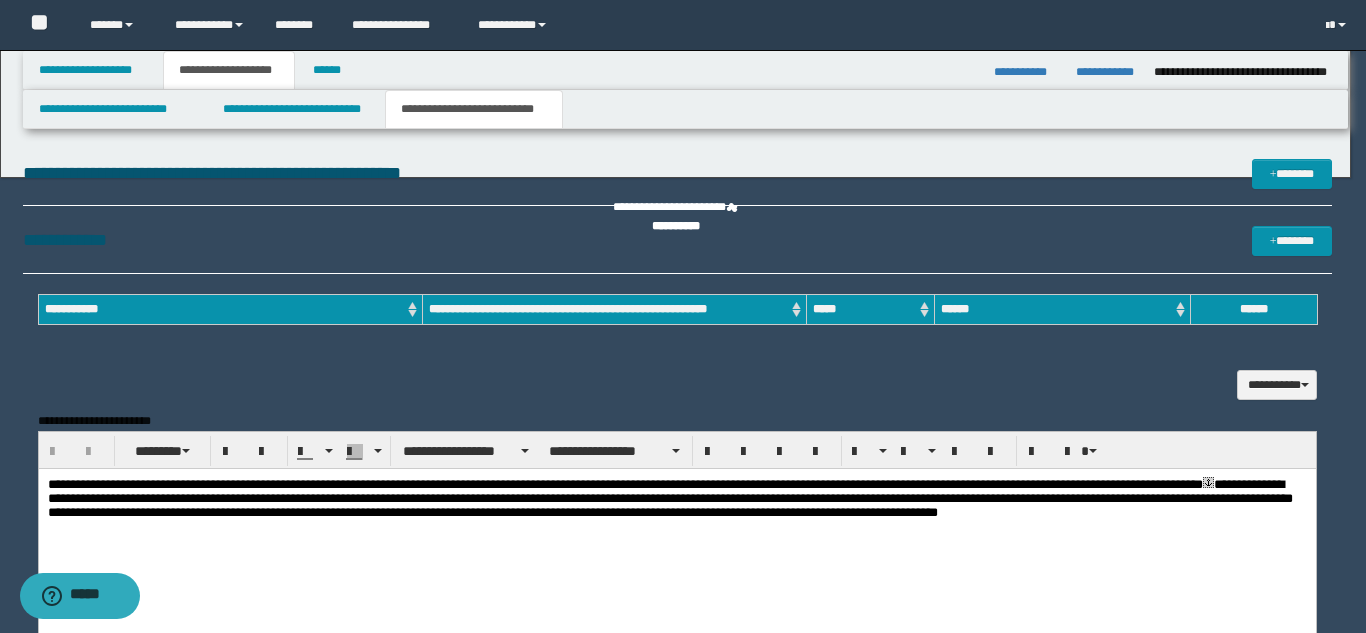 scroll, scrollTop: 0, scrollLeft: 0, axis: both 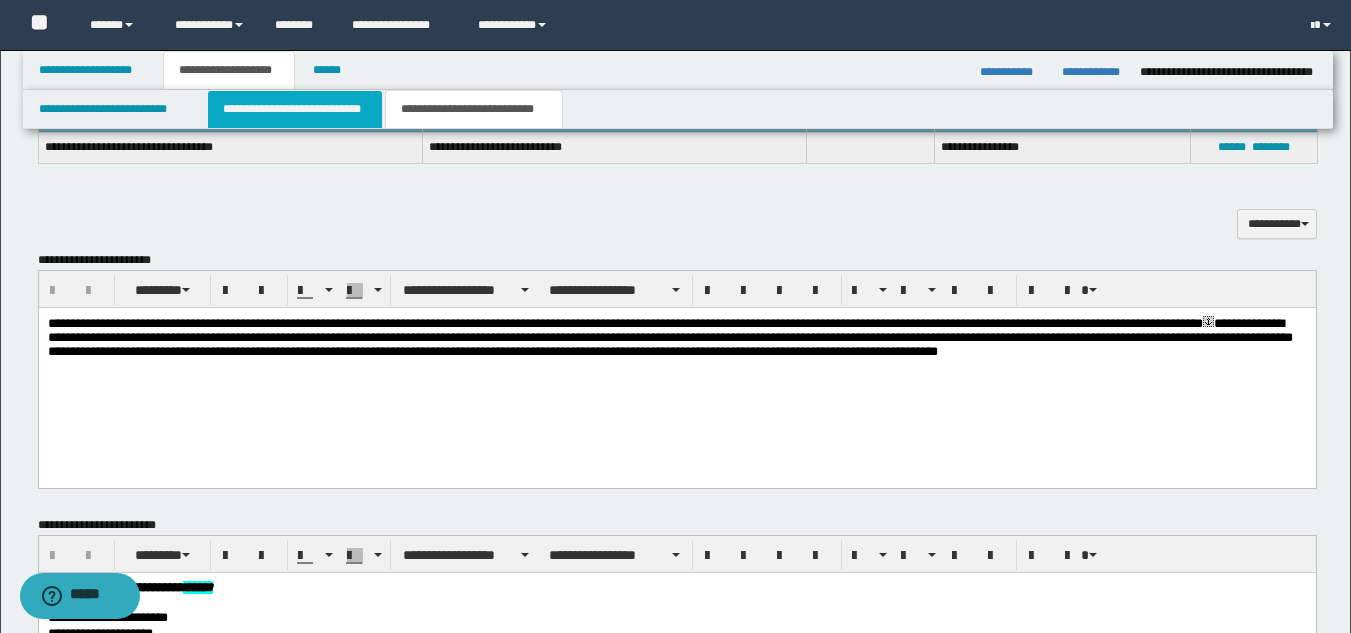 click on "**********" at bounding box center (295, 109) 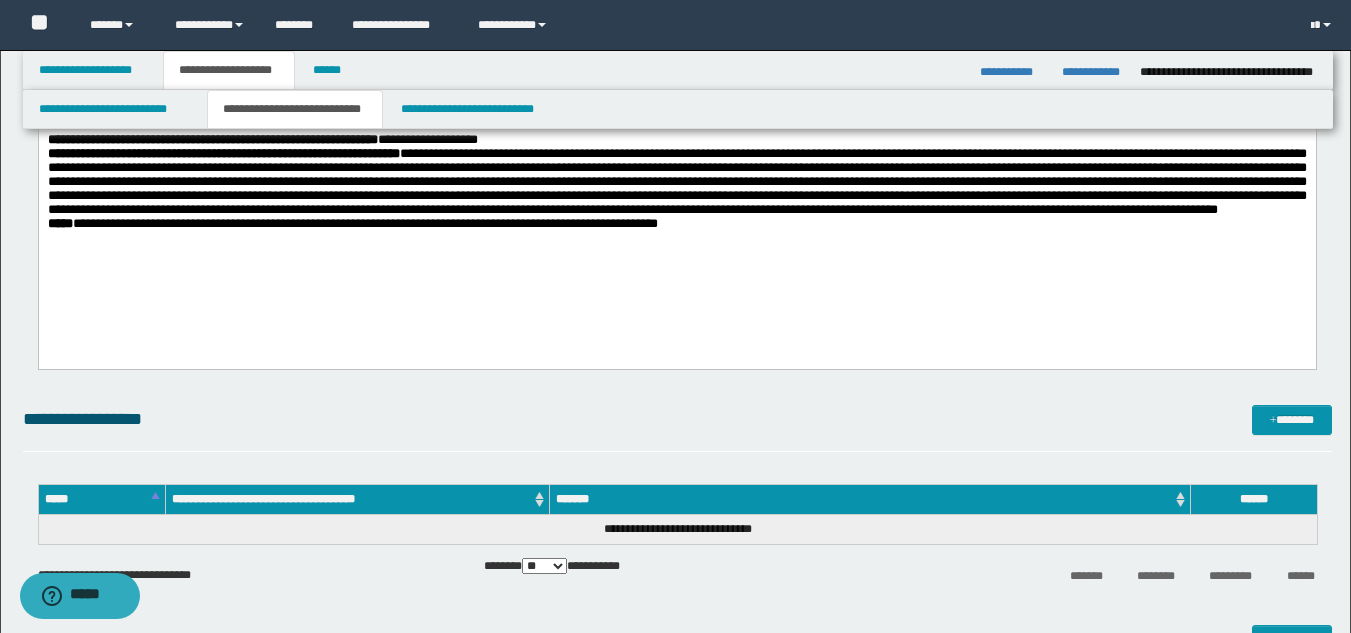 scroll, scrollTop: 0, scrollLeft: 0, axis: both 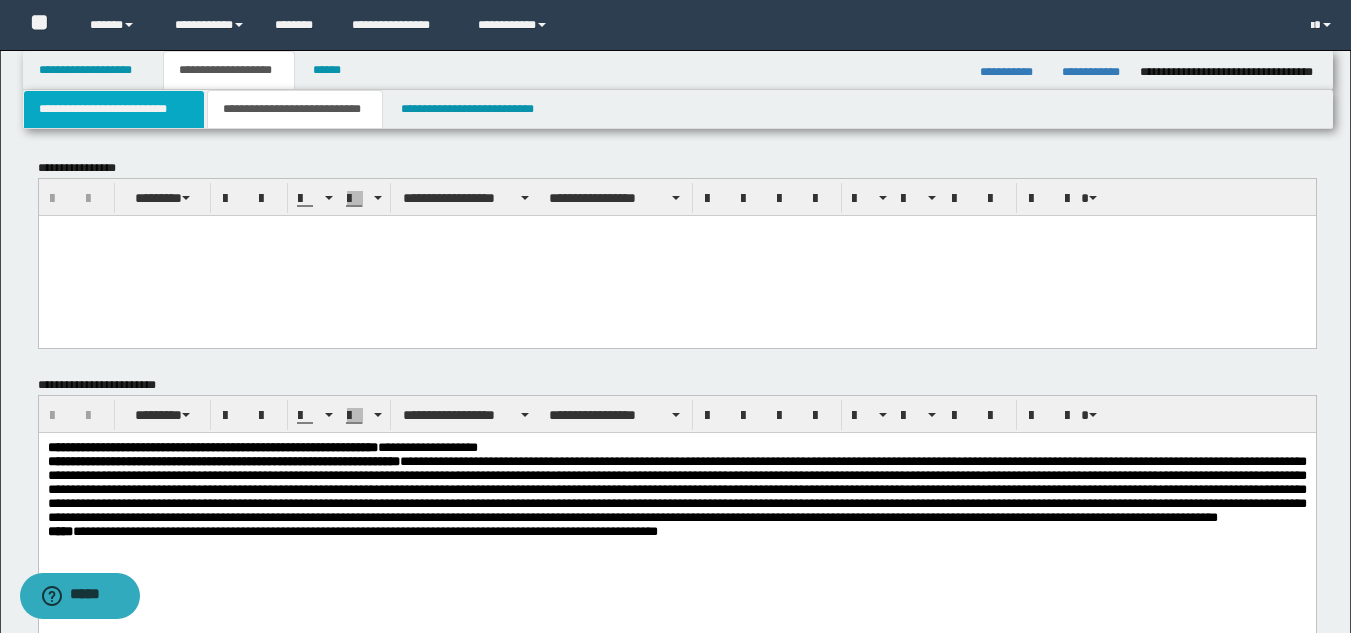click on "**********" at bounding box center [114, 109] 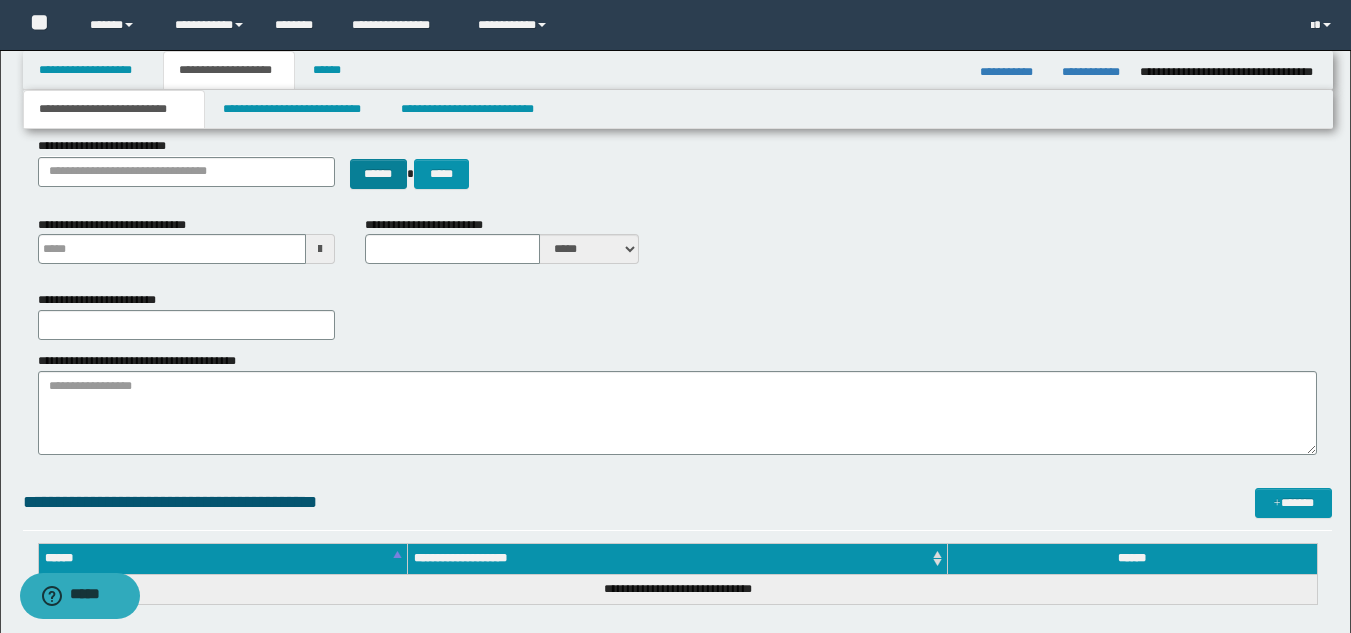 scroll, scrollTop: 200, scrollLeft: 0, axis: vertical 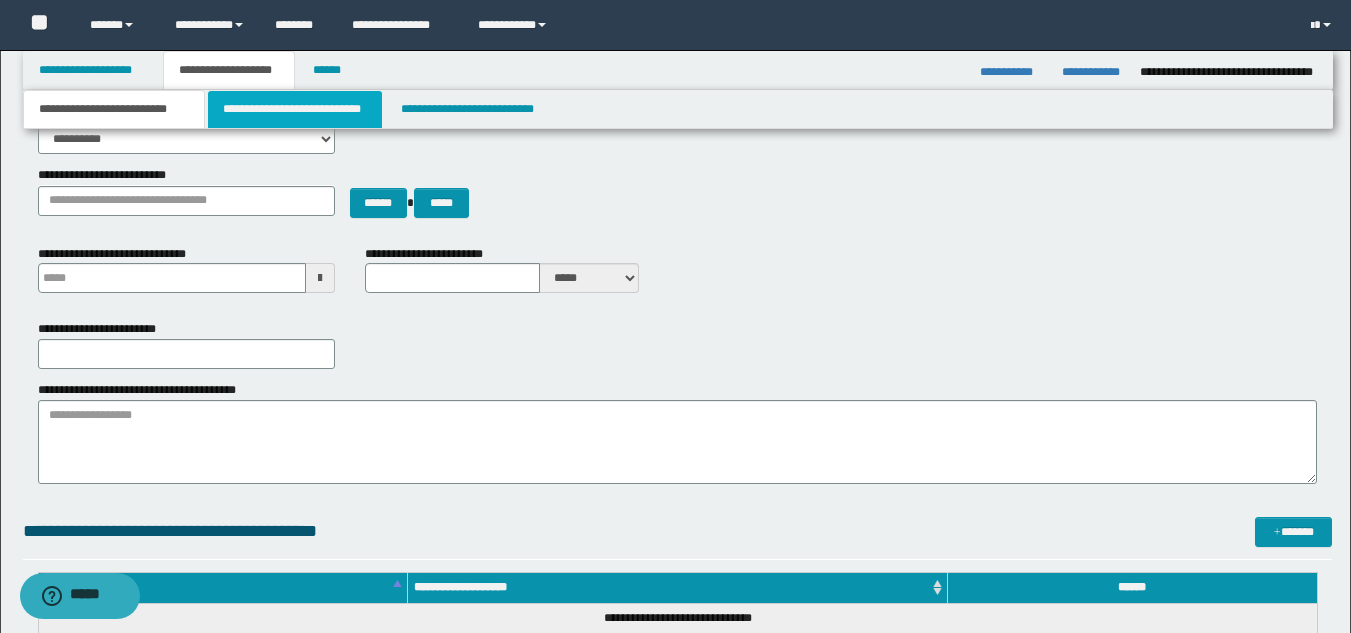 click on "**********" at bounding box center (295, 109) 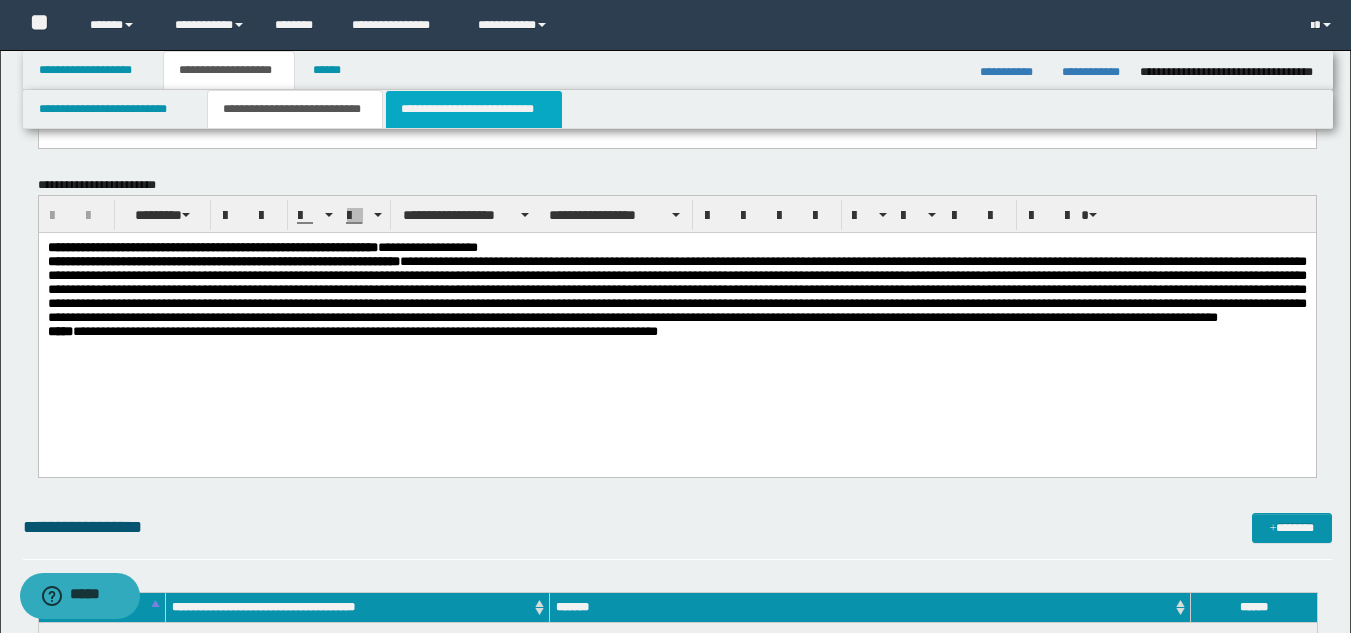 click on "**********" at bounding box center [474, 109] 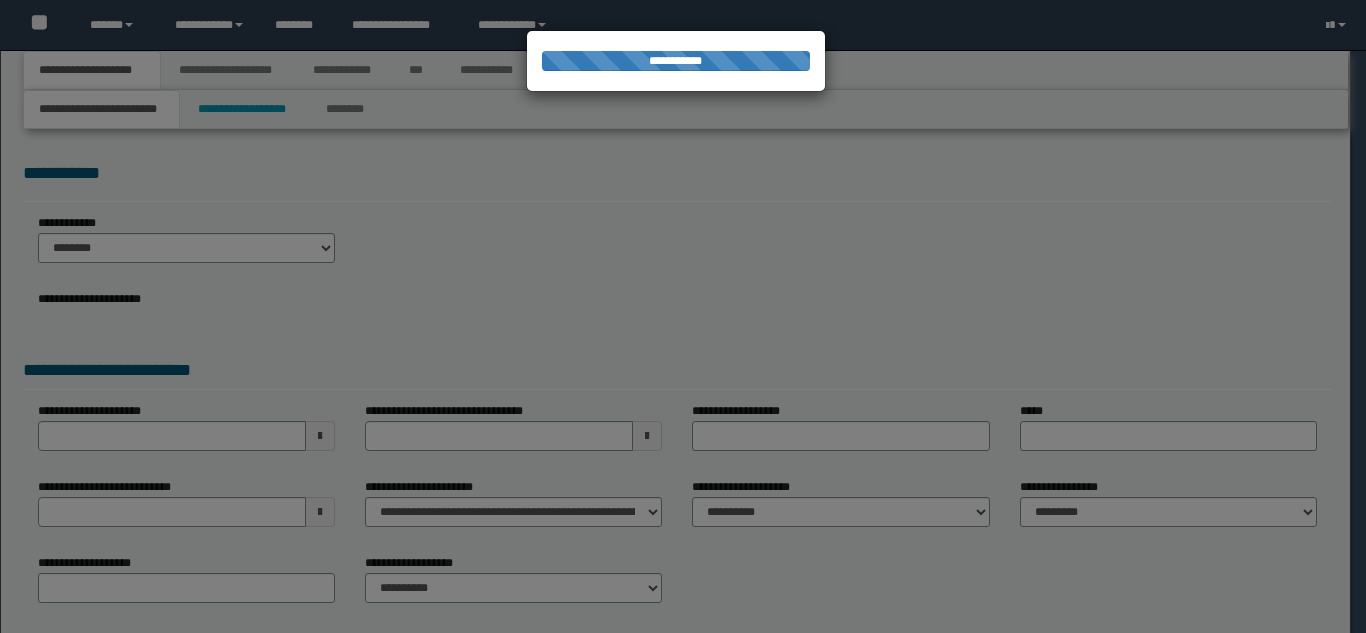 scroll, scrollTop: 0, scrollLeft: 0, axis: both 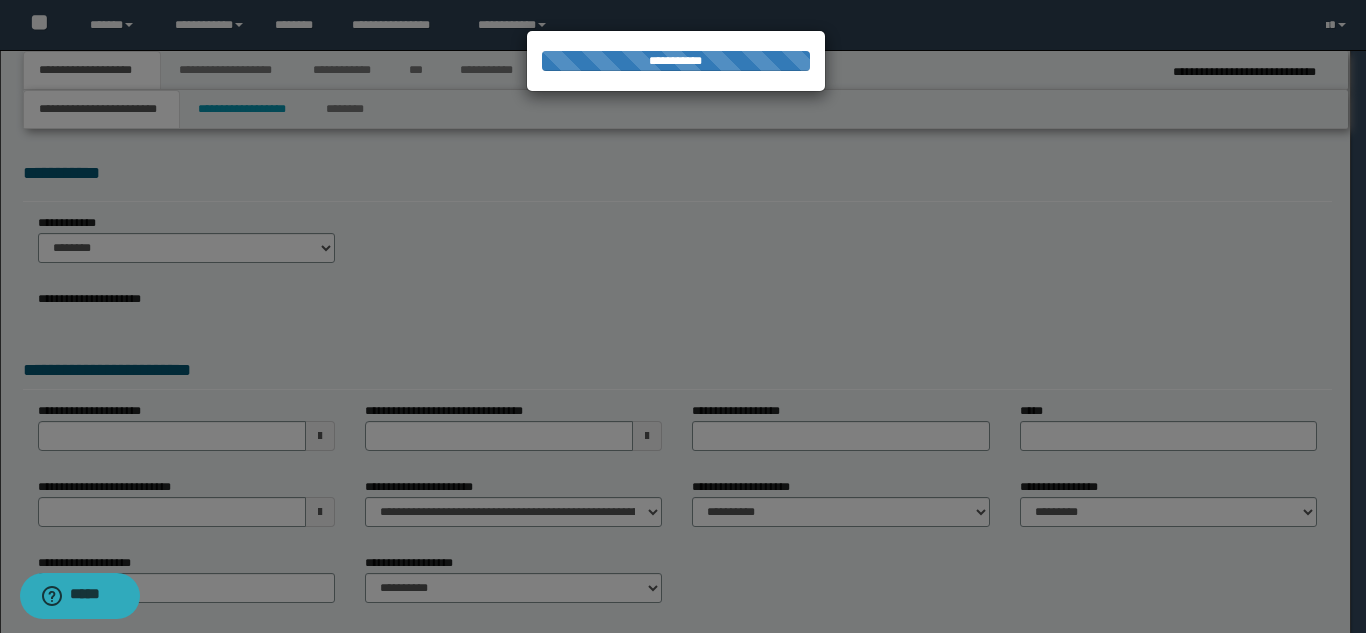select on "*" 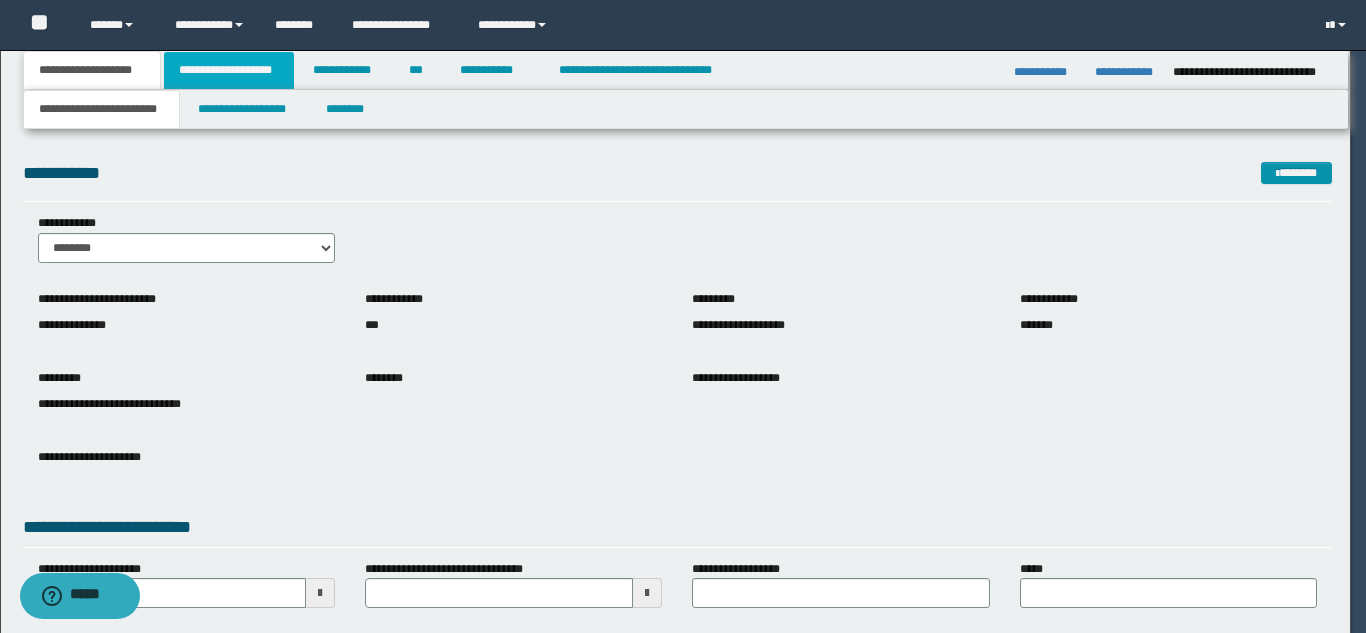 click on "**********" at bounding box center [229, 70] 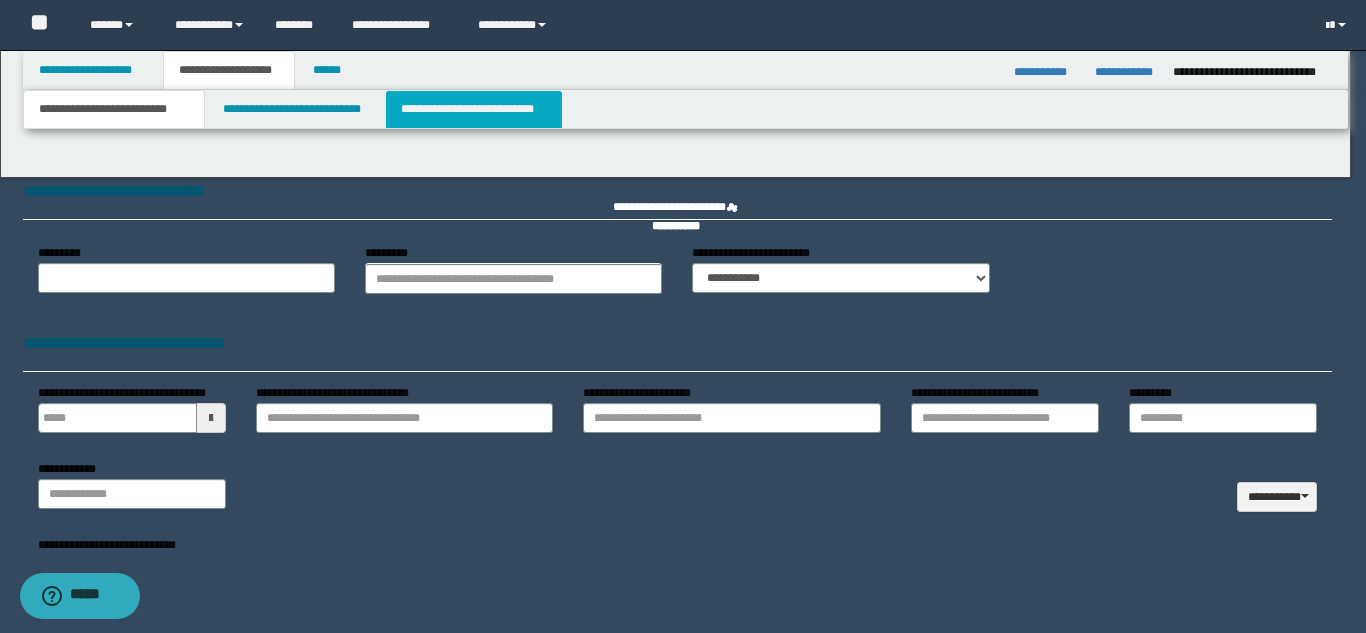 type 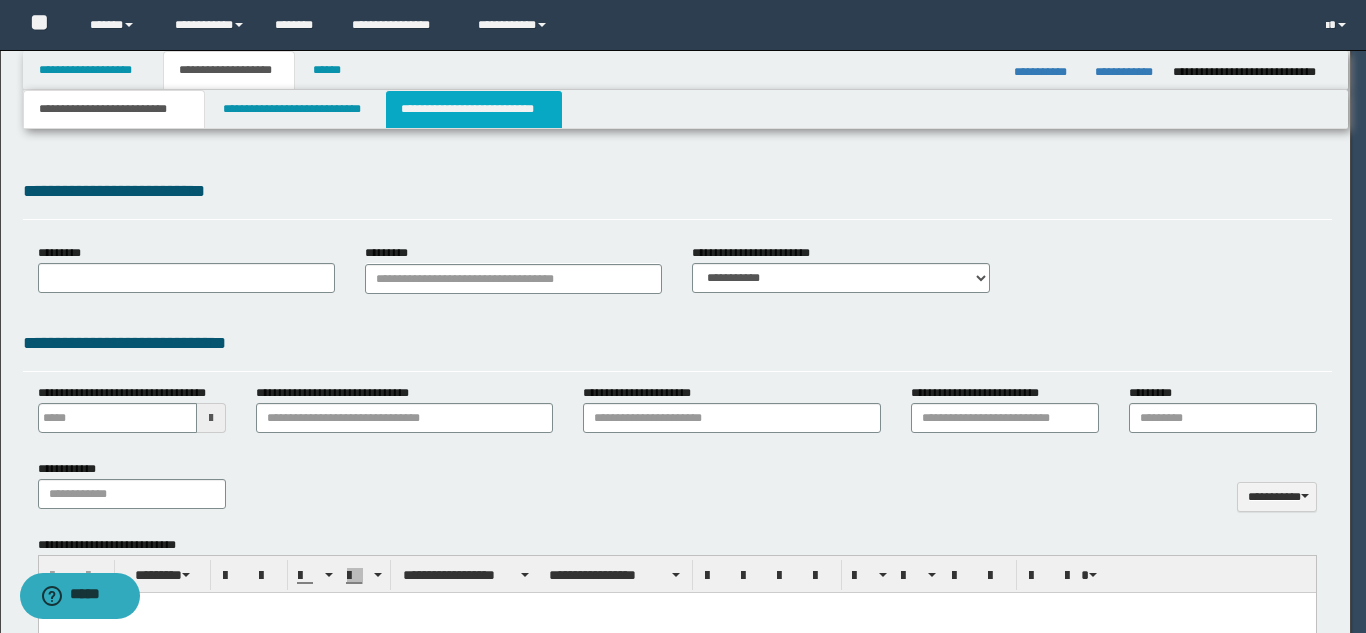select on "*" 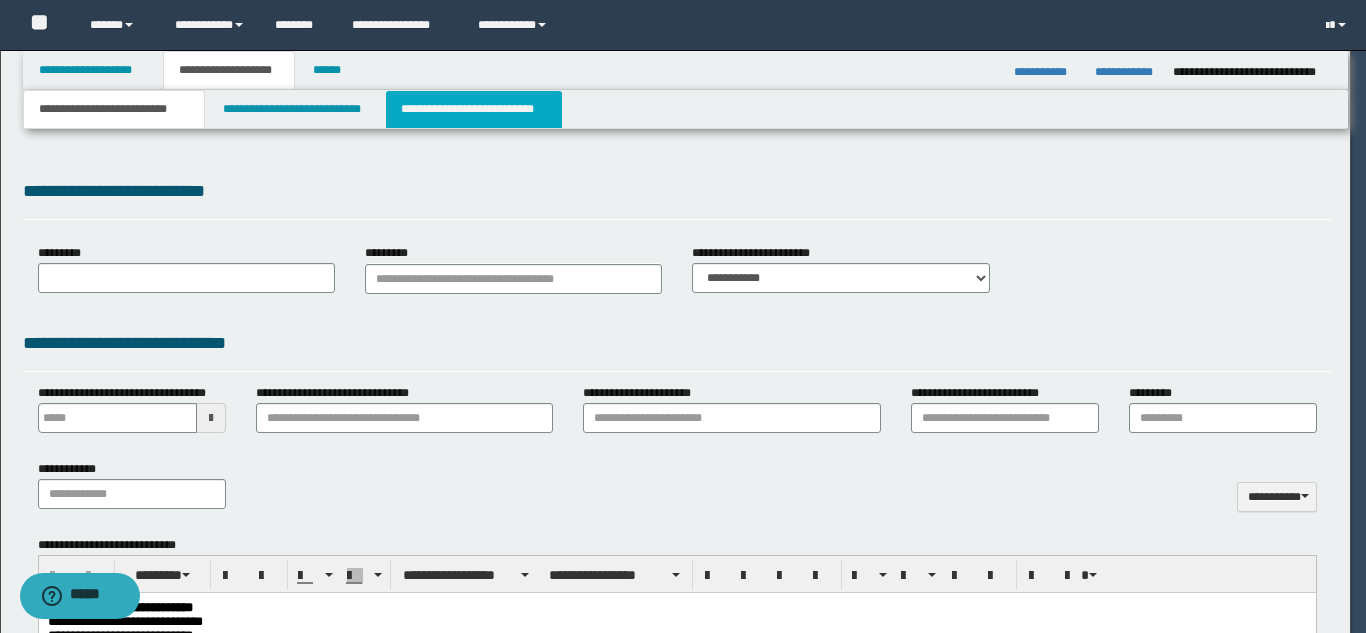 scroll, scrollTop: 0, scrollLeft: 0, axis: both 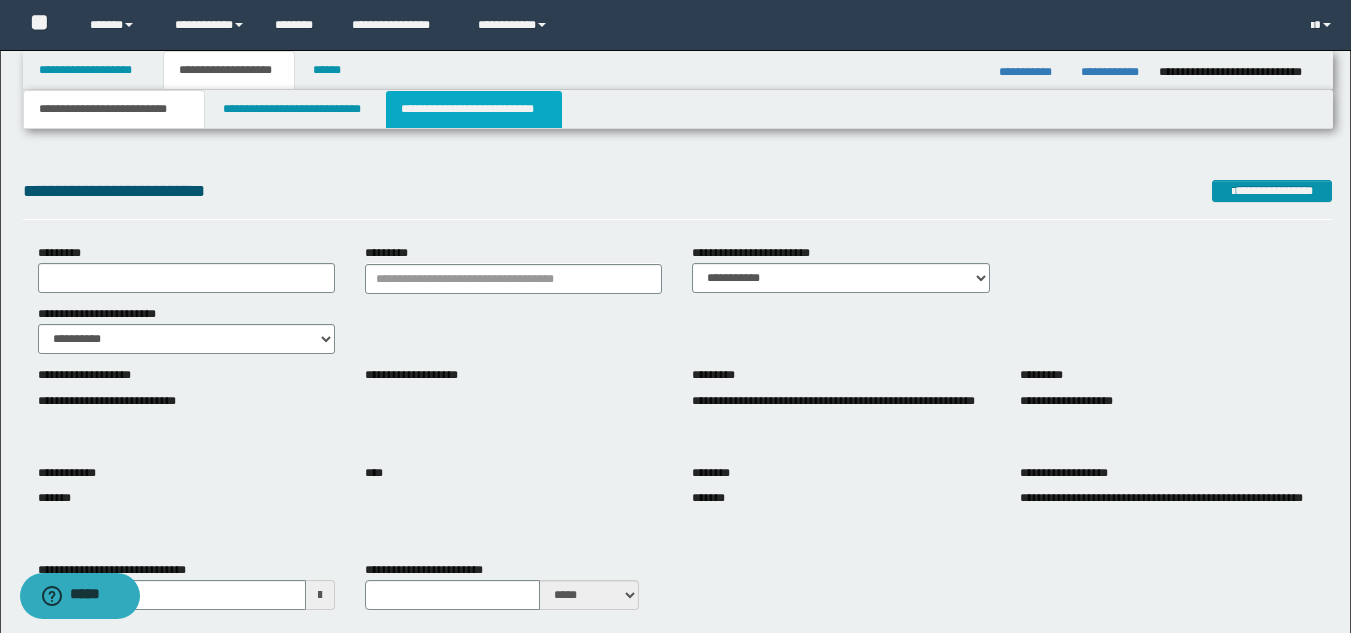 click on "**********" at bounding box center [474, 109] 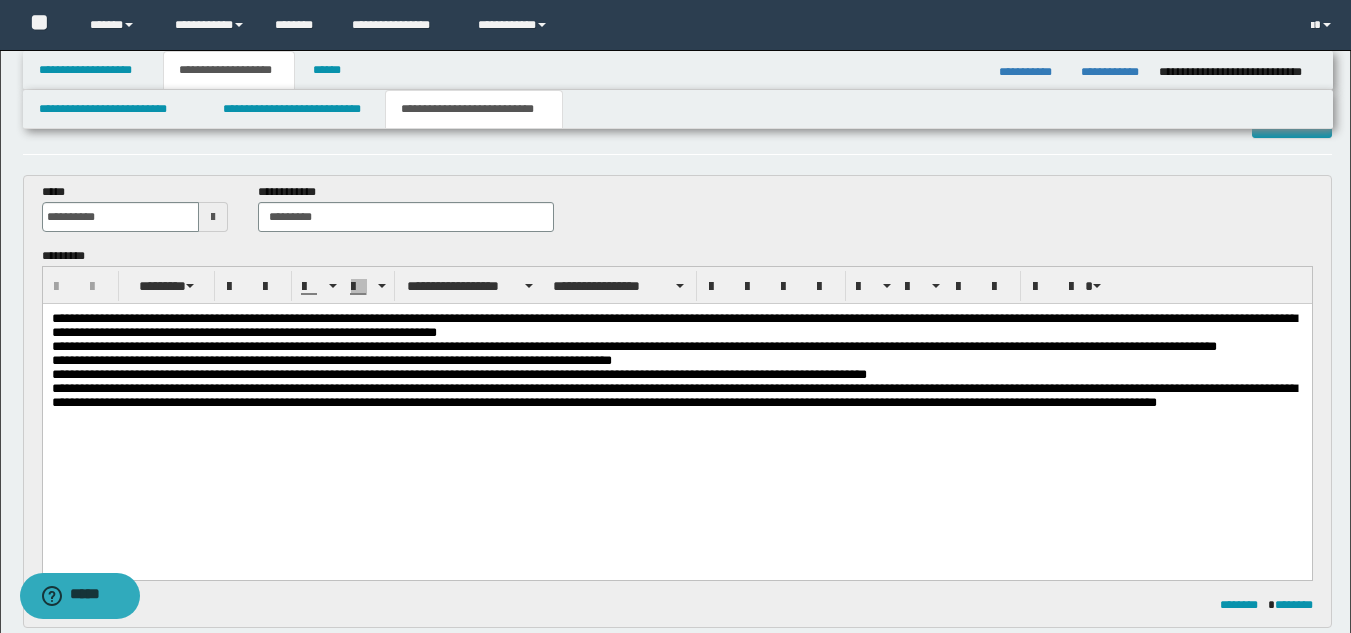 scroll, scrollTop: 100, scrollLeft: 0, axis: vertical 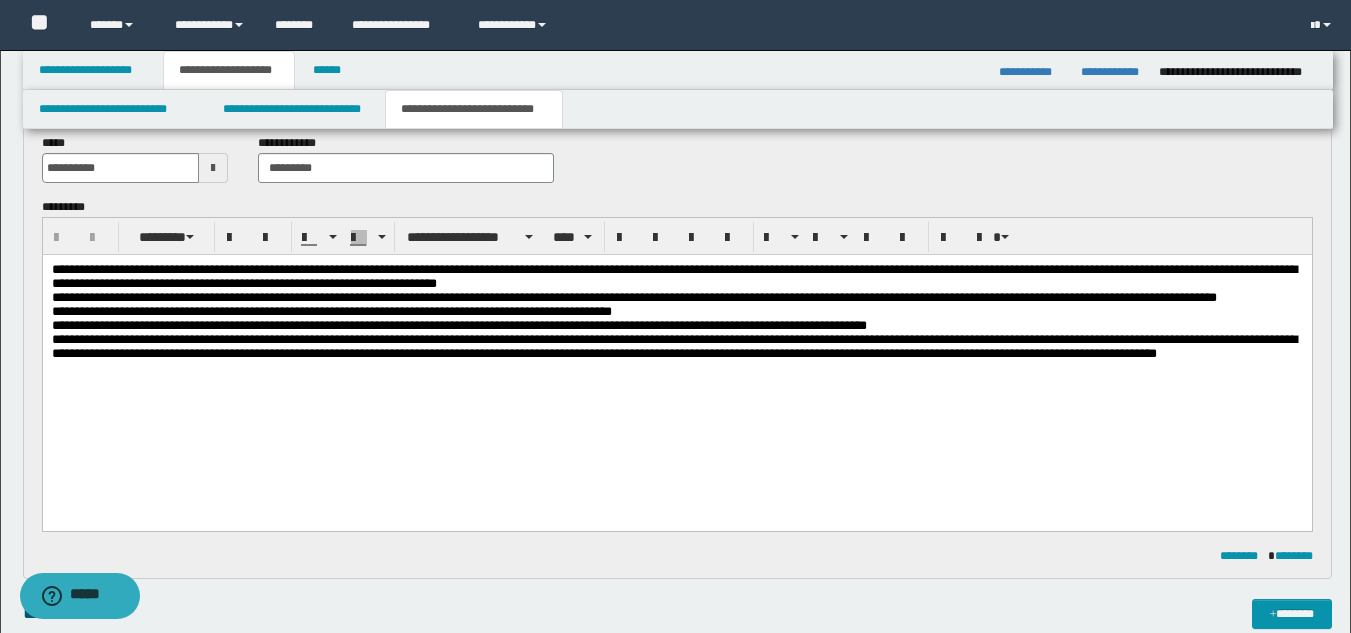 click at bounding box center [676, 368] 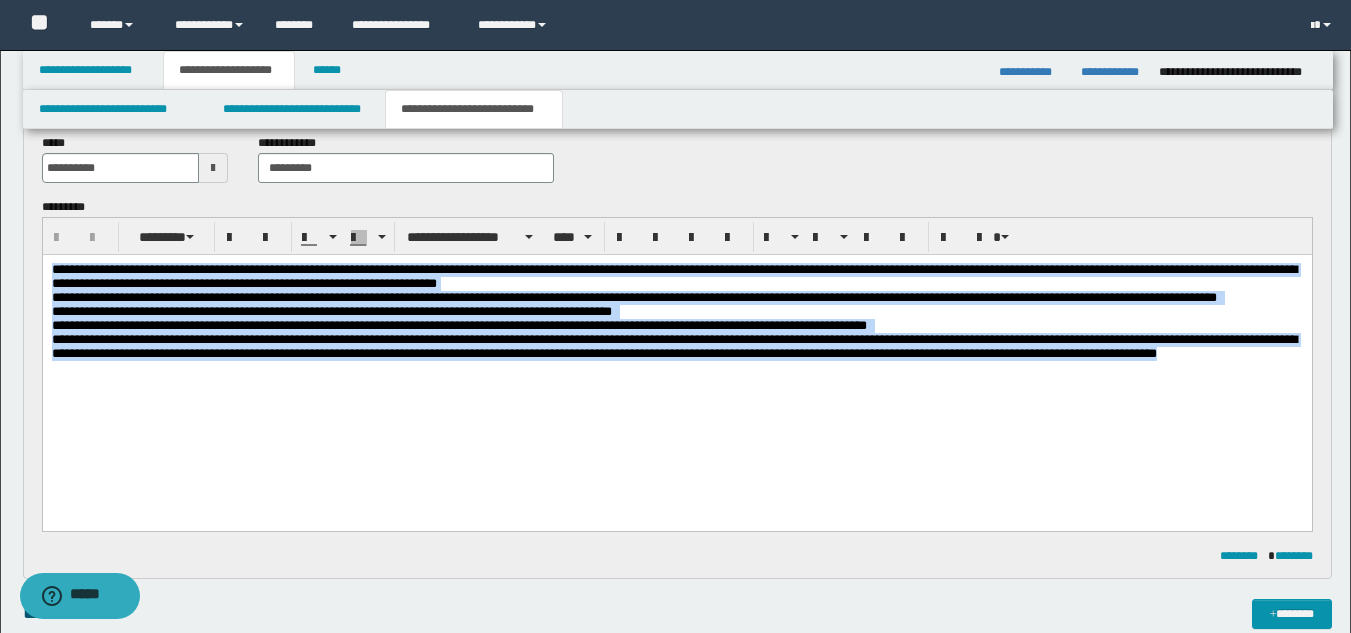 drag, startPoint x: 149, startPoint y: 396, endPoint x: -1, endPoint y: 171, distance: 270.41635 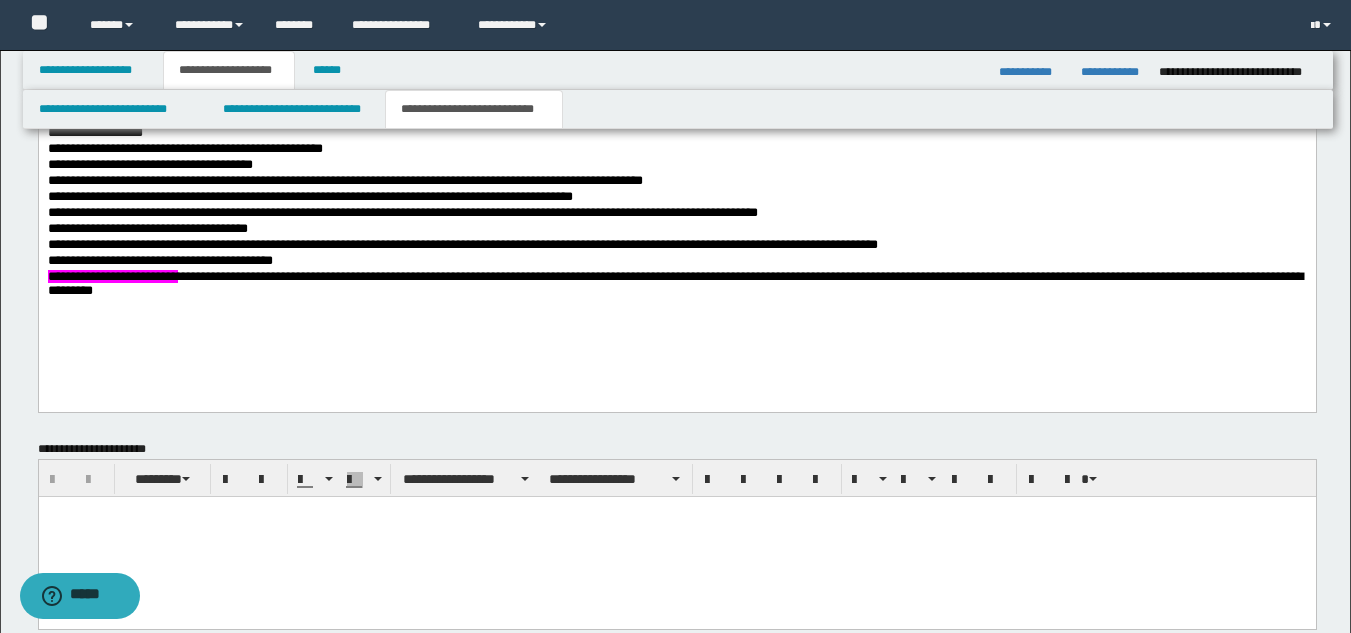 scroll, scrollTop: 1333, scrollLeft: 0, axis: vertical 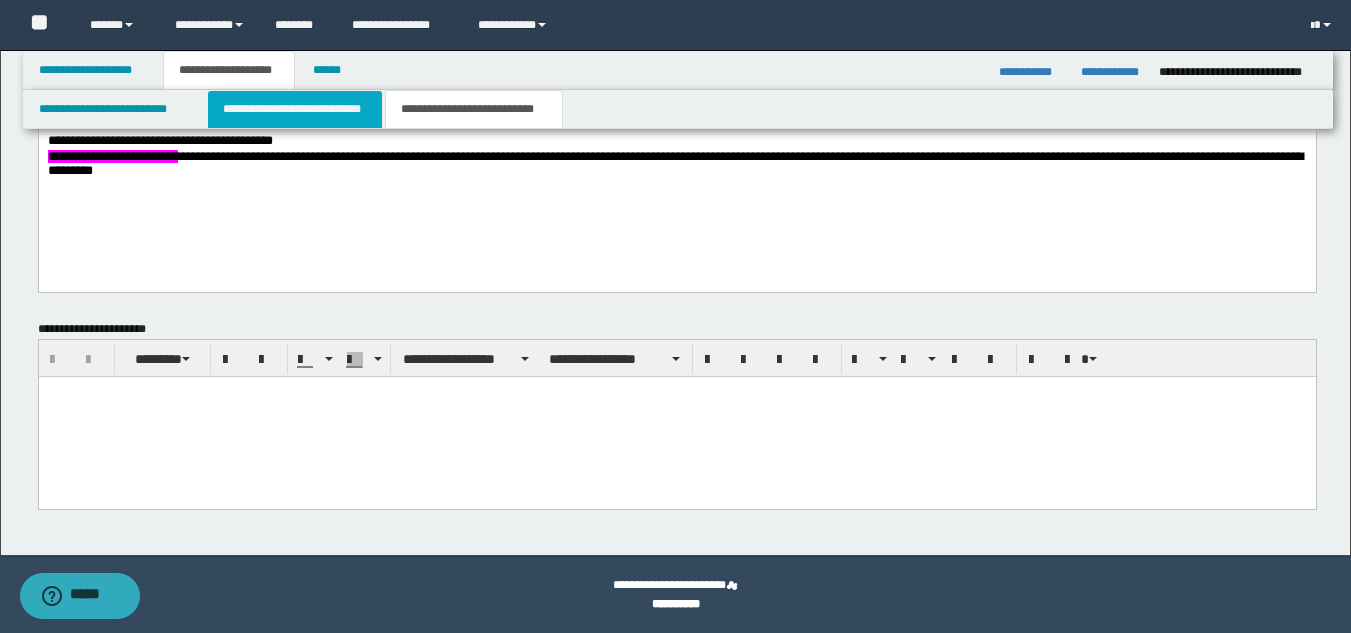 click on "**********" at bounding box center (295, 109) 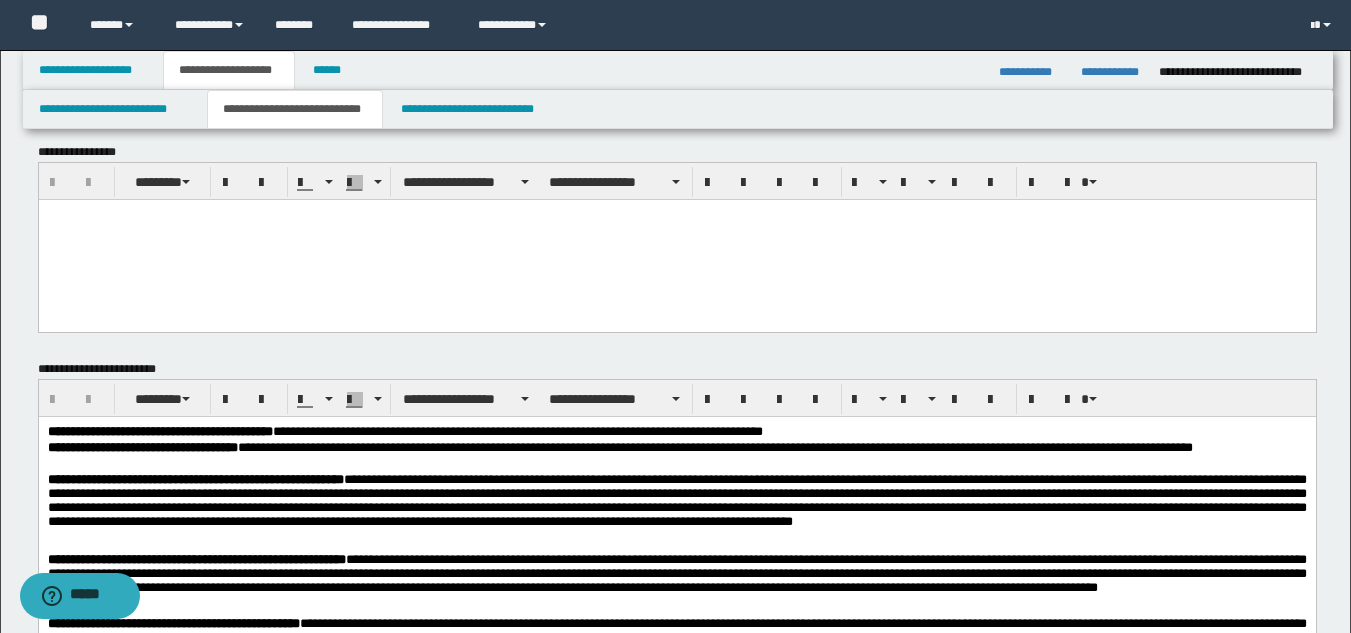 scroll, scrollTop: 0, scrollLeft: 0, axis: both 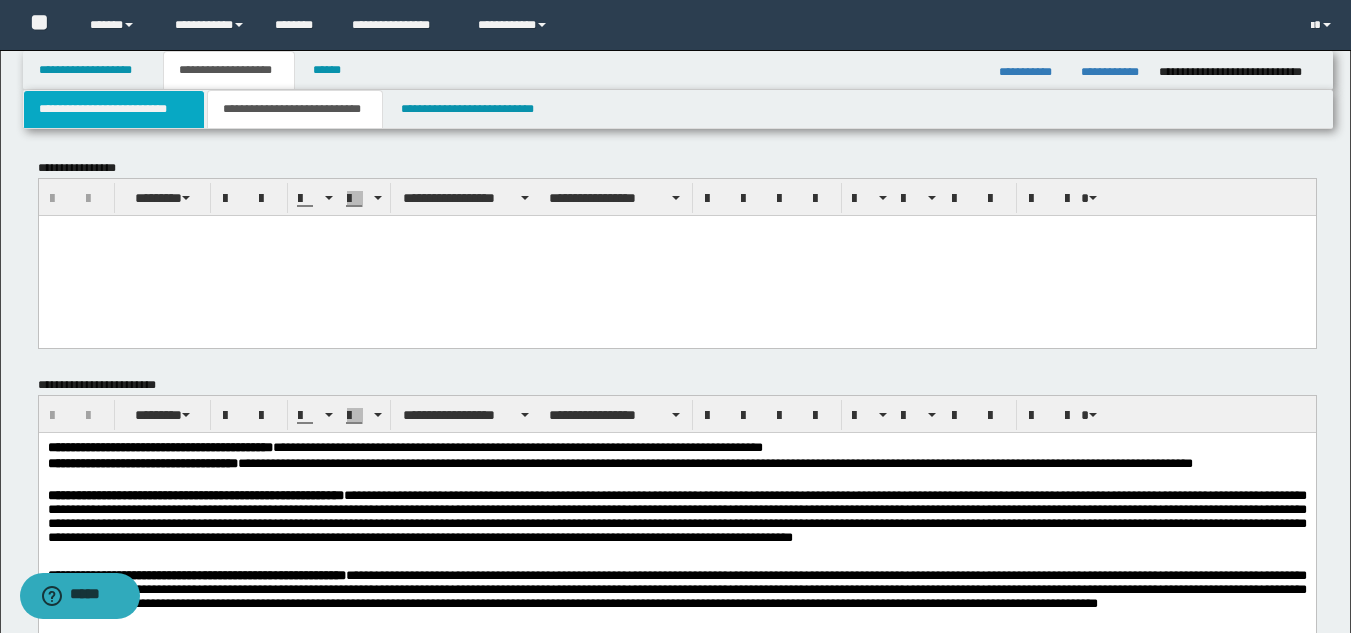 click on "**********" at bounding box center (114, 109) 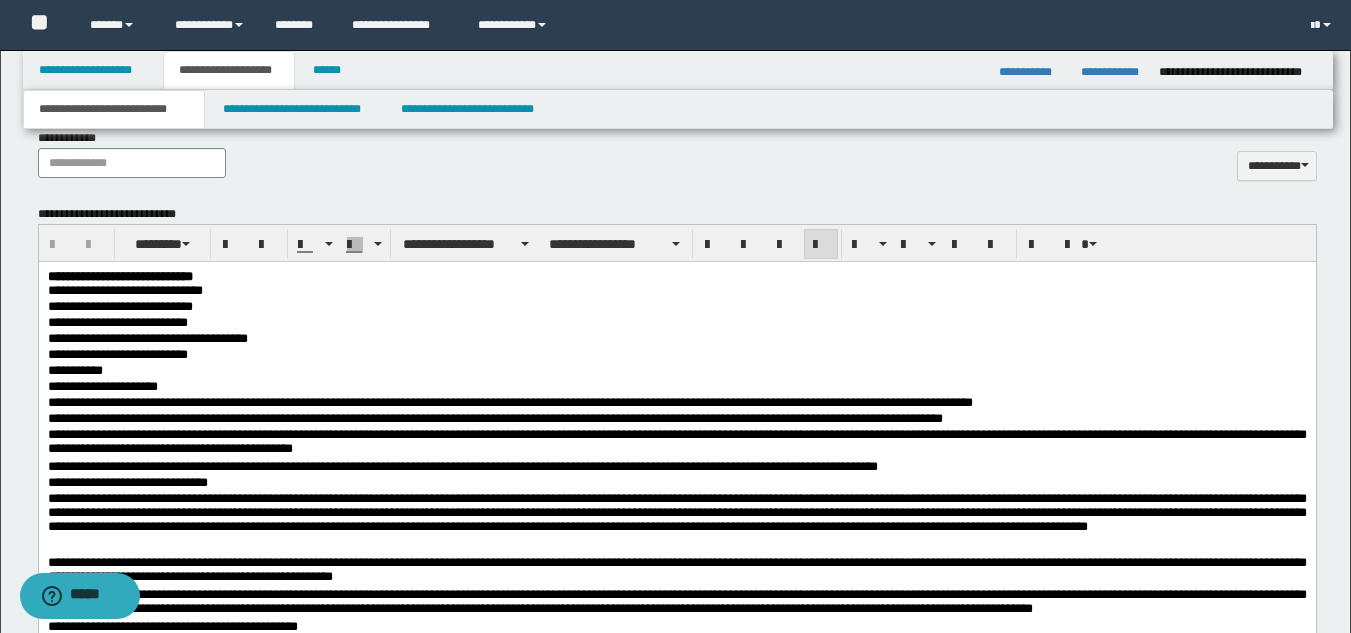 click on "**********" at bounding box center (676, 323) 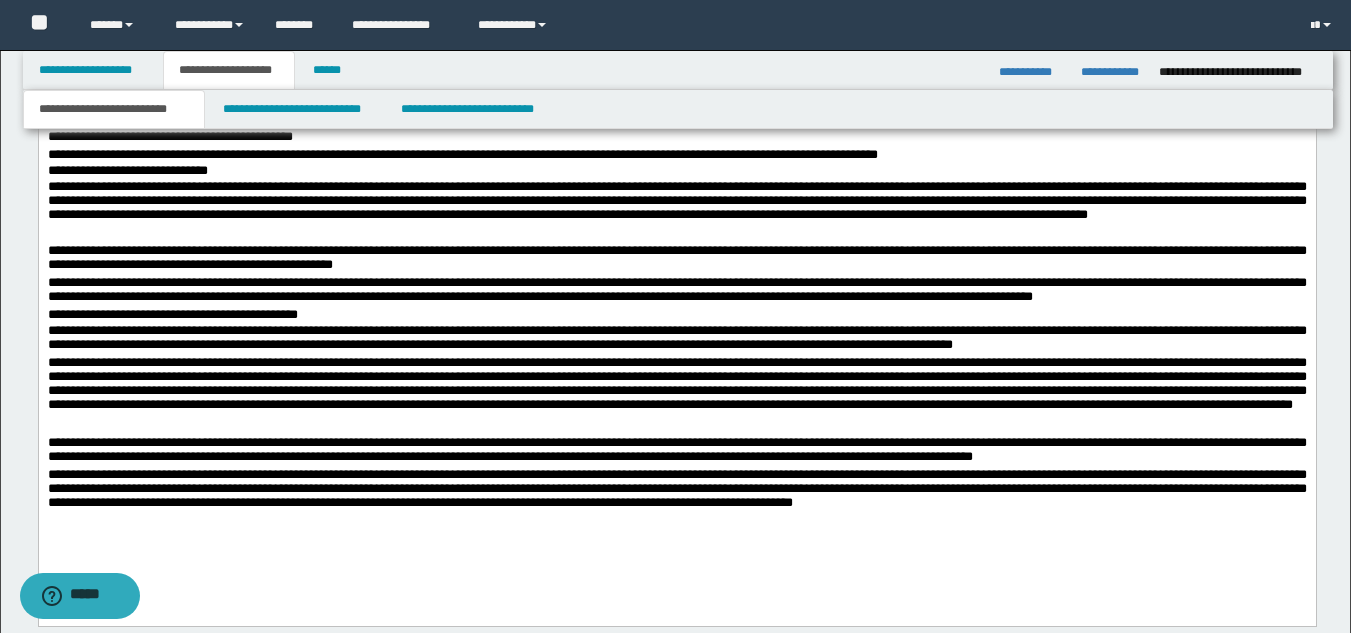 scroll, scrollTop: 1000, scrollLeft: 0, axis: vertical 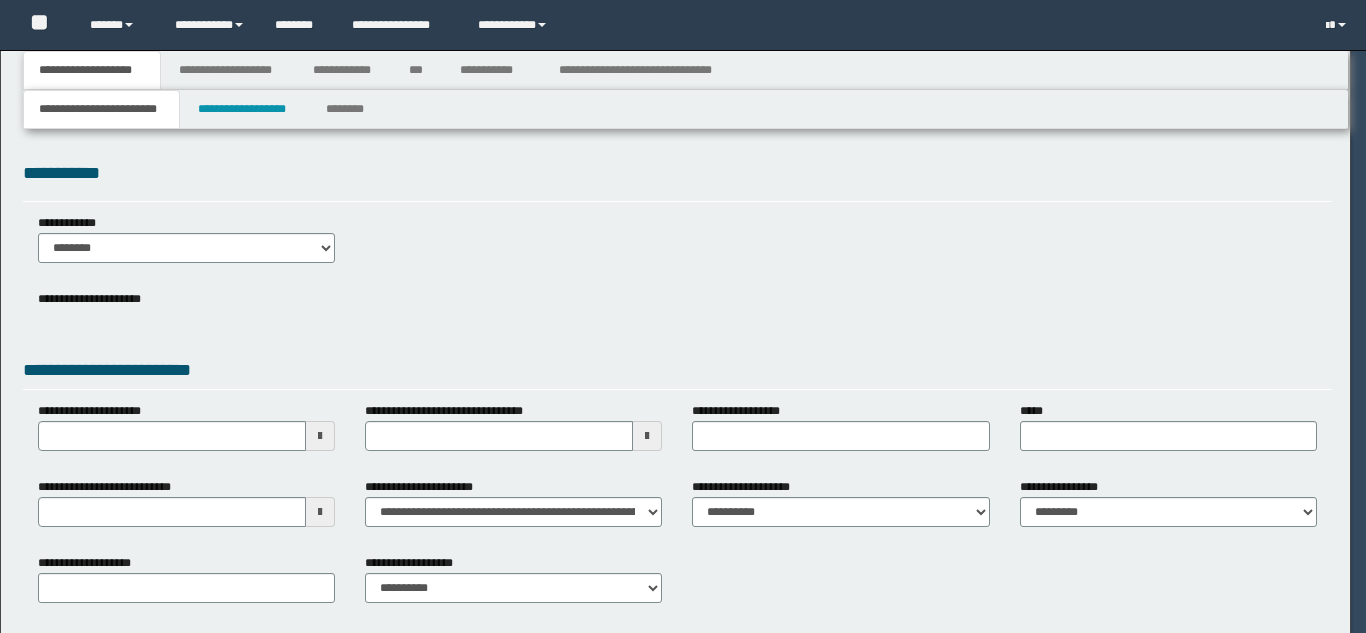 select on "**" 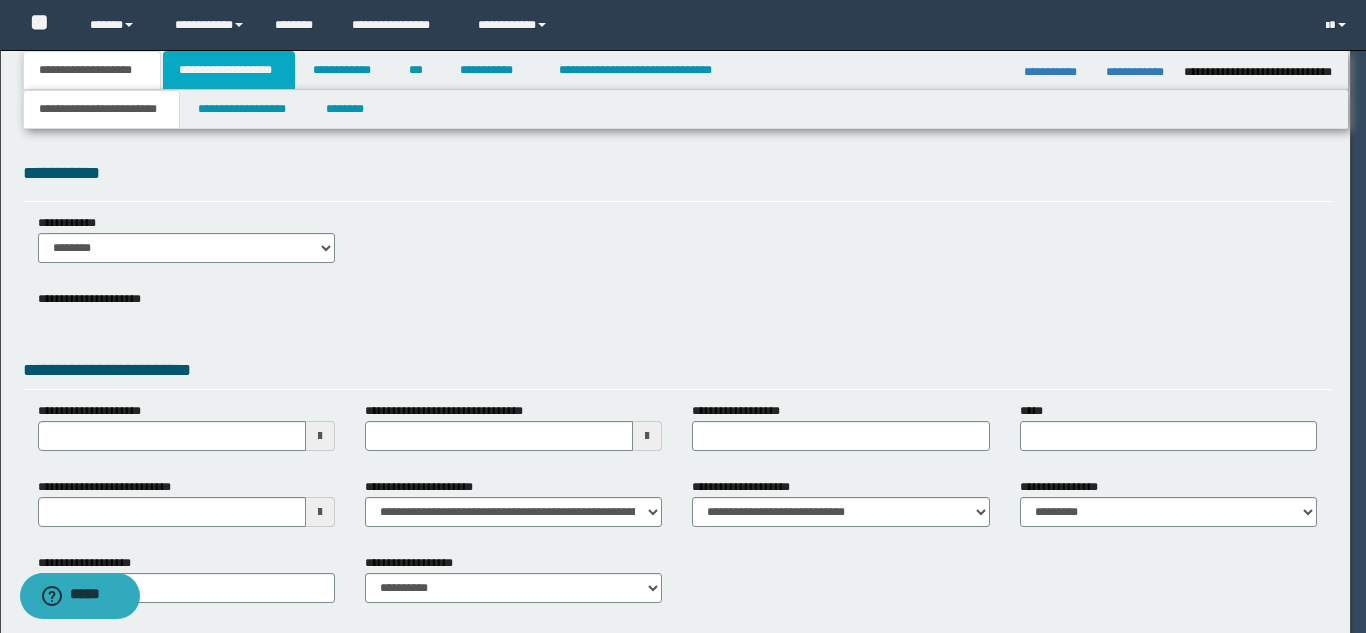 click on "**********" at bounding box center [229, 70] 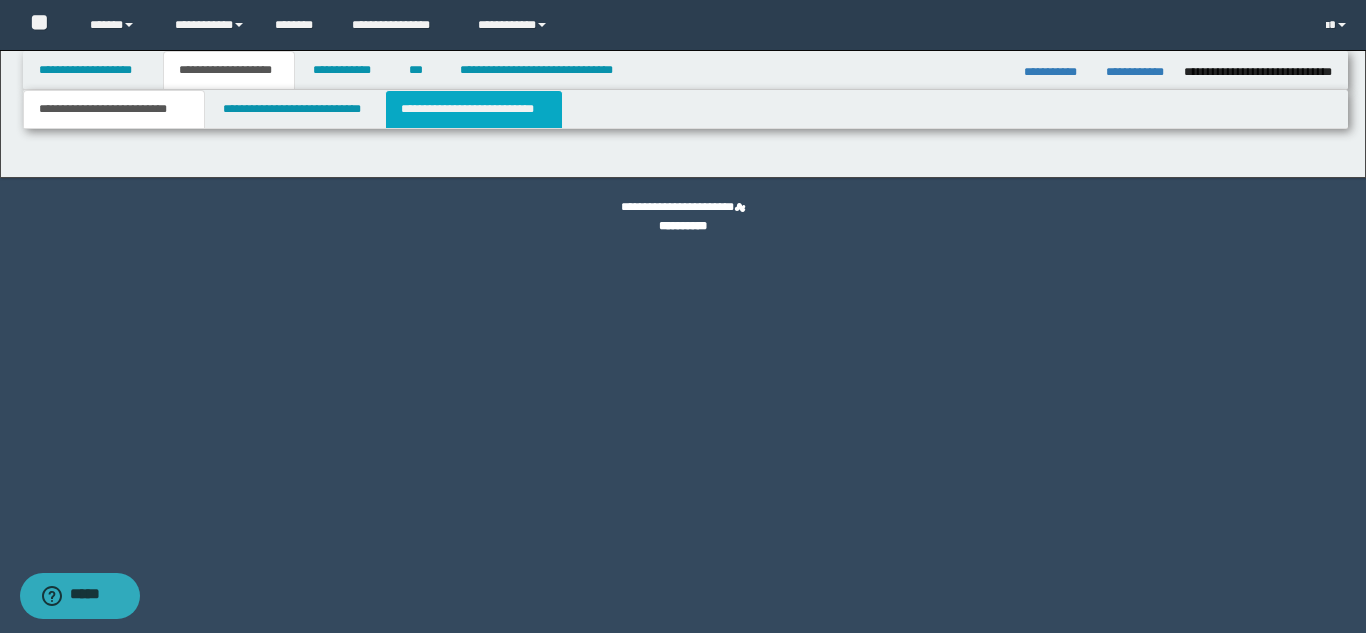 click on "**********" at bounding box center (474, 109) 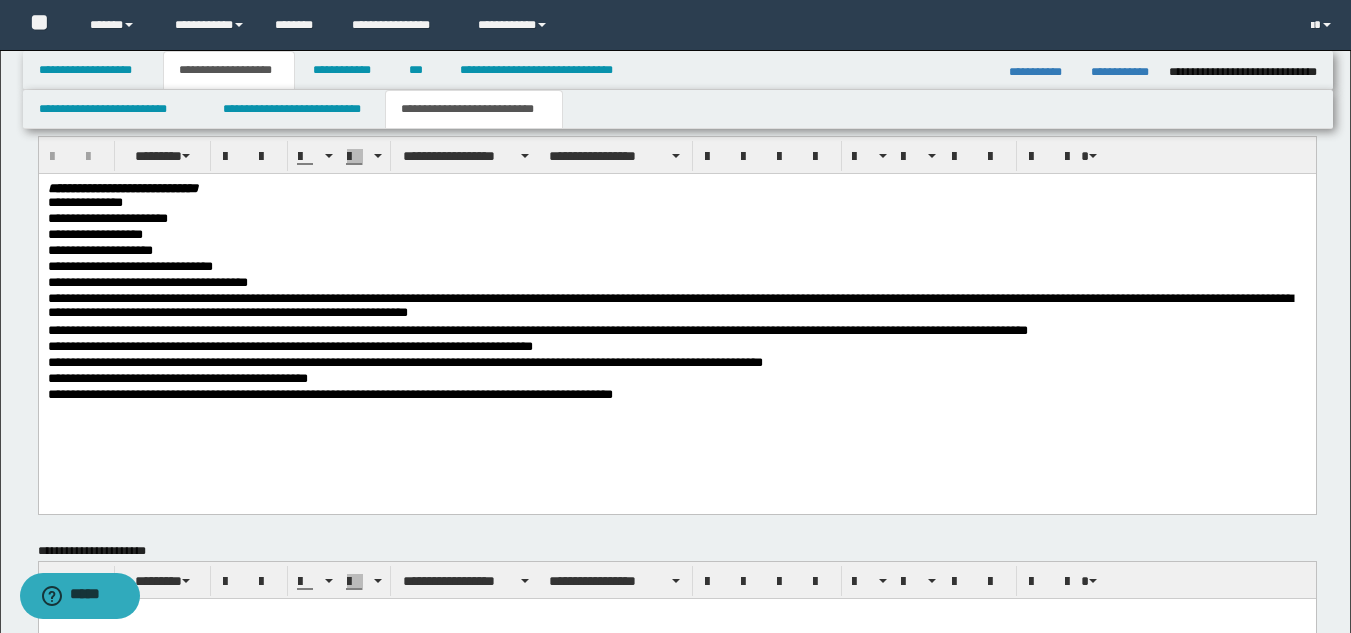 scroll, scrollTop: 573, scrollLeft: 0, axis: vertical 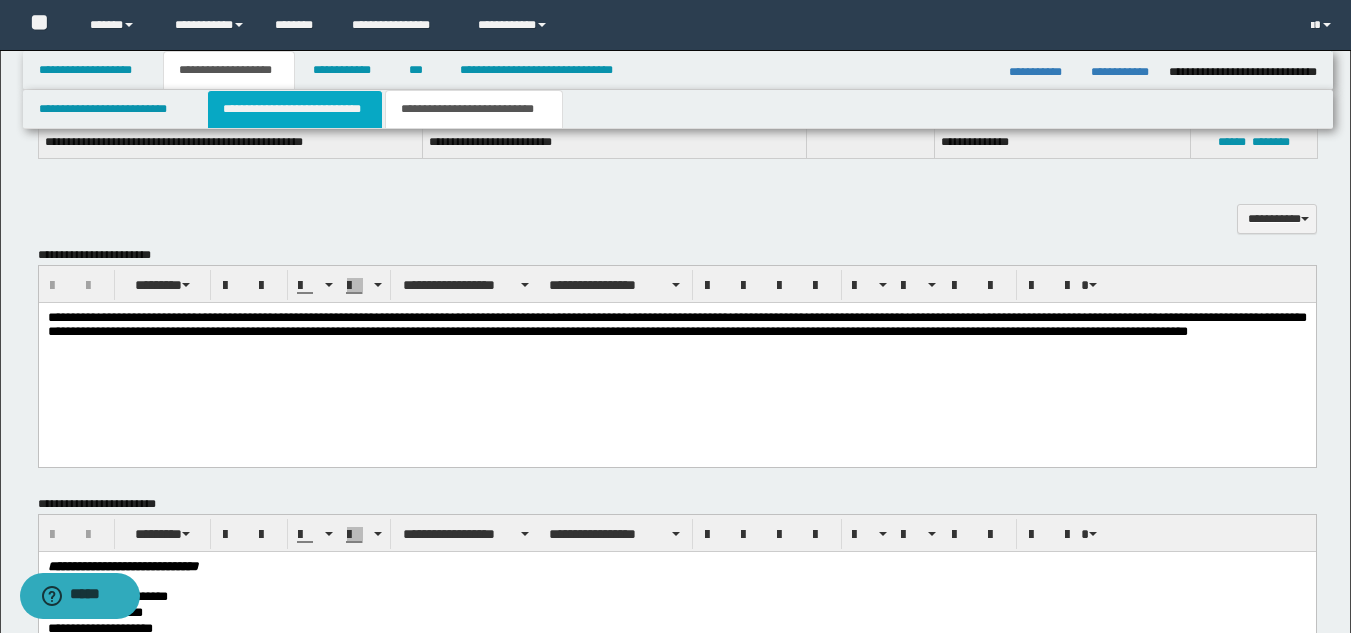 click on "**********" at bounding box center [295, 109] 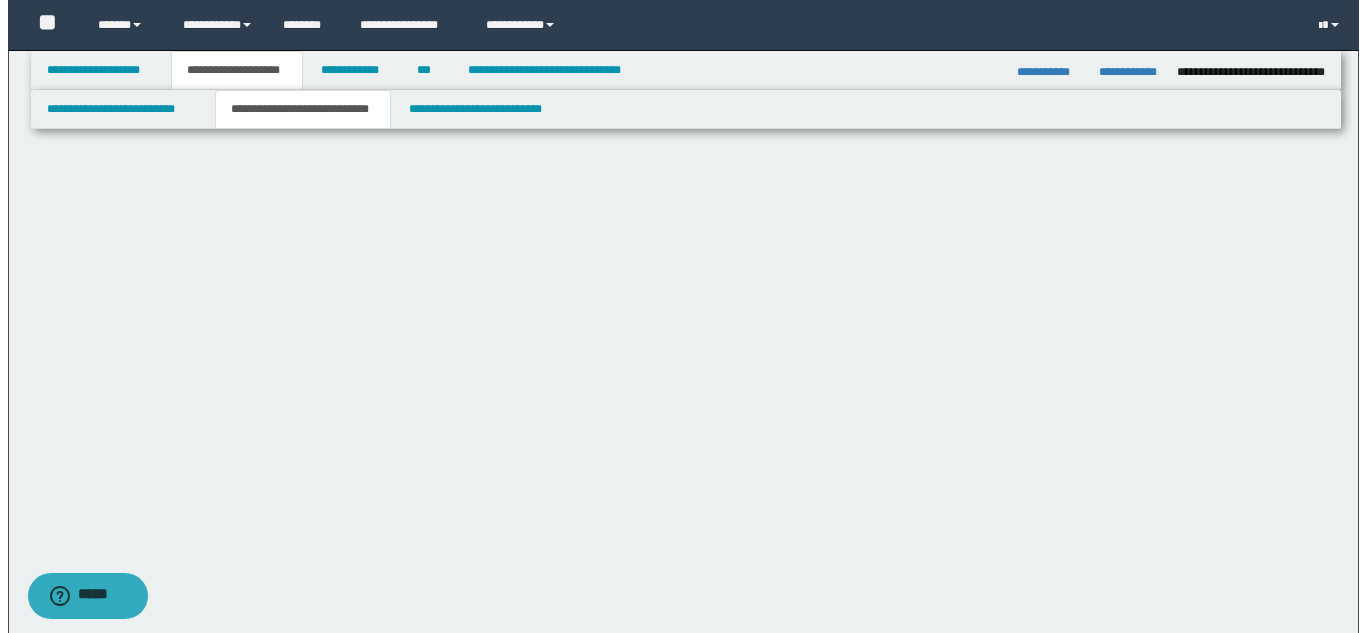 scroll, scrollTop: 0, scrollLeft: 0, axis: both 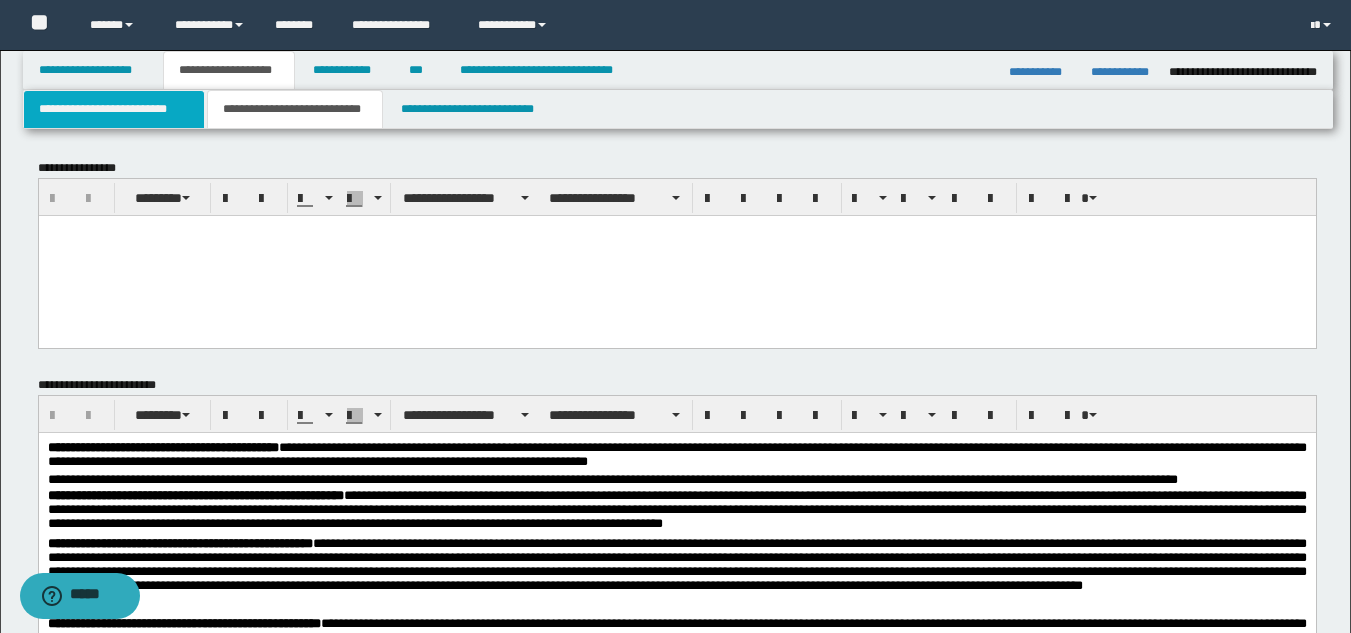 click on "**********" at bounding box center (114, 109) 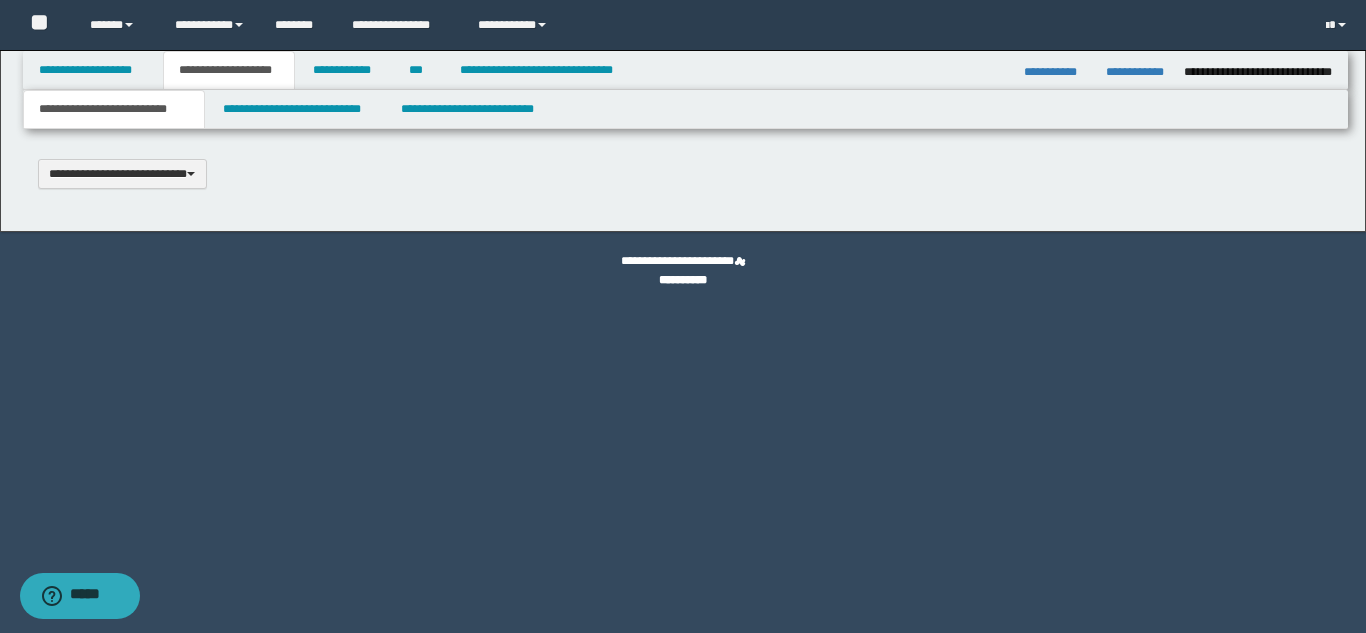 type 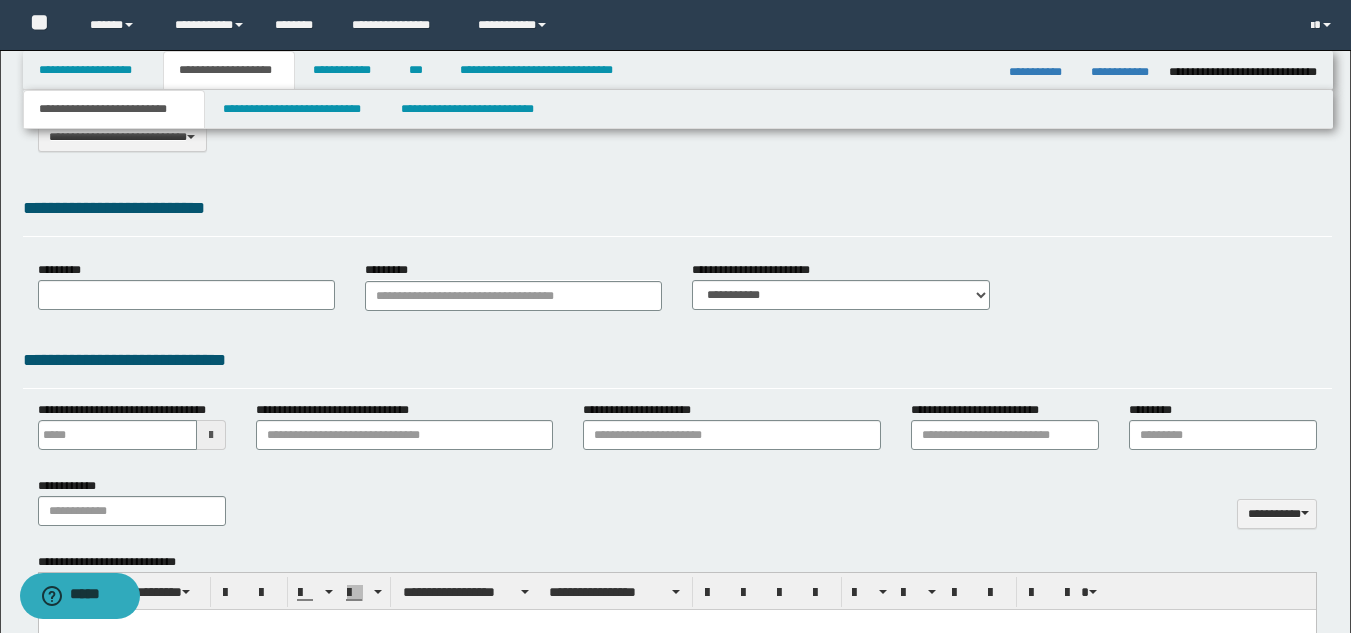 select on "*" 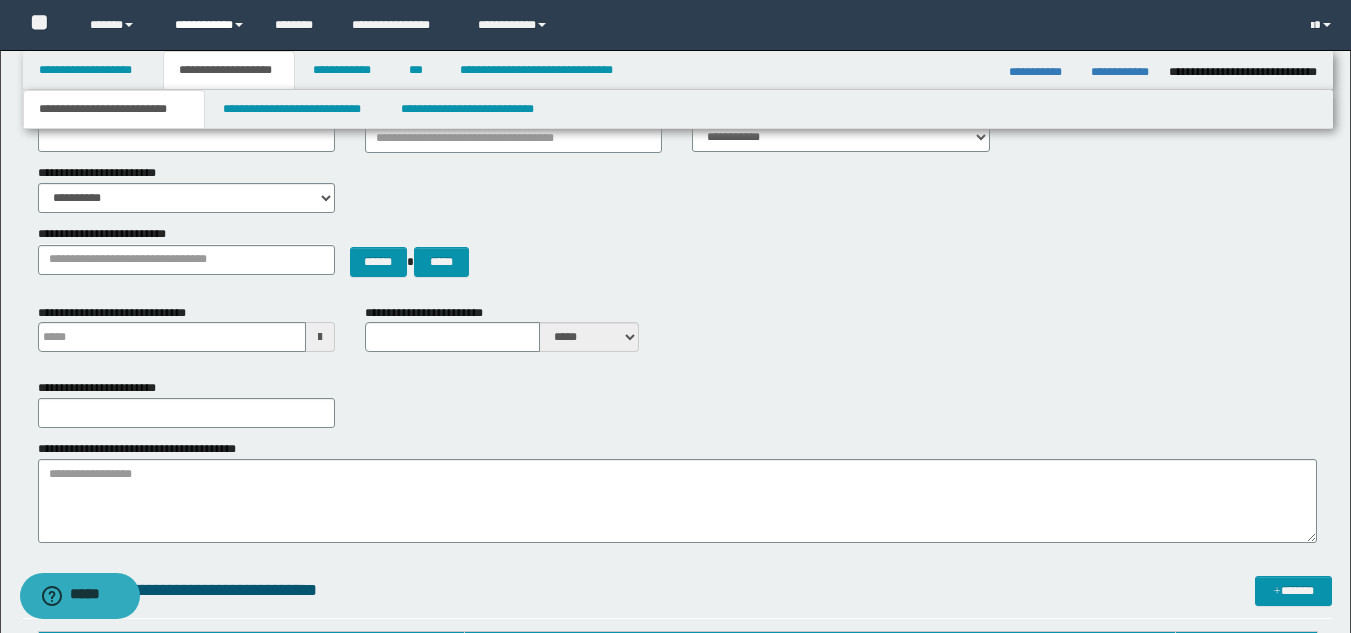 scroll, scrollTop: 200, scrollLeft: 0, axis: vertical 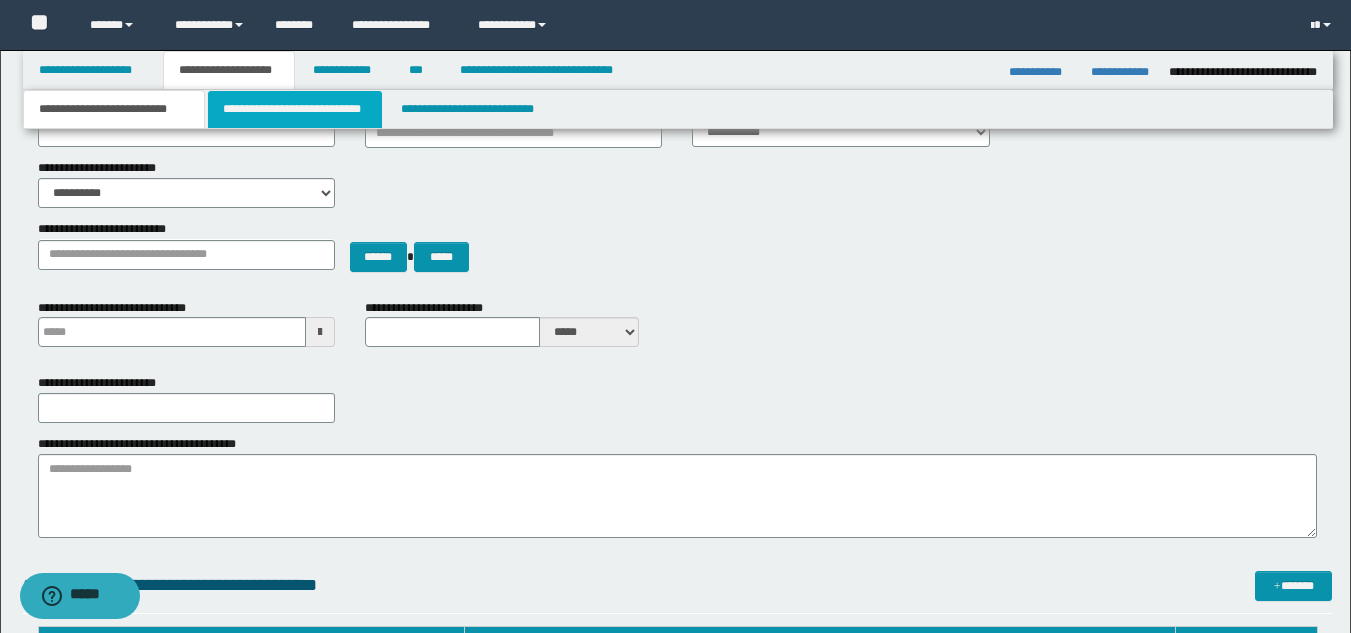 click on "**********" at bounding box center (295, 109) 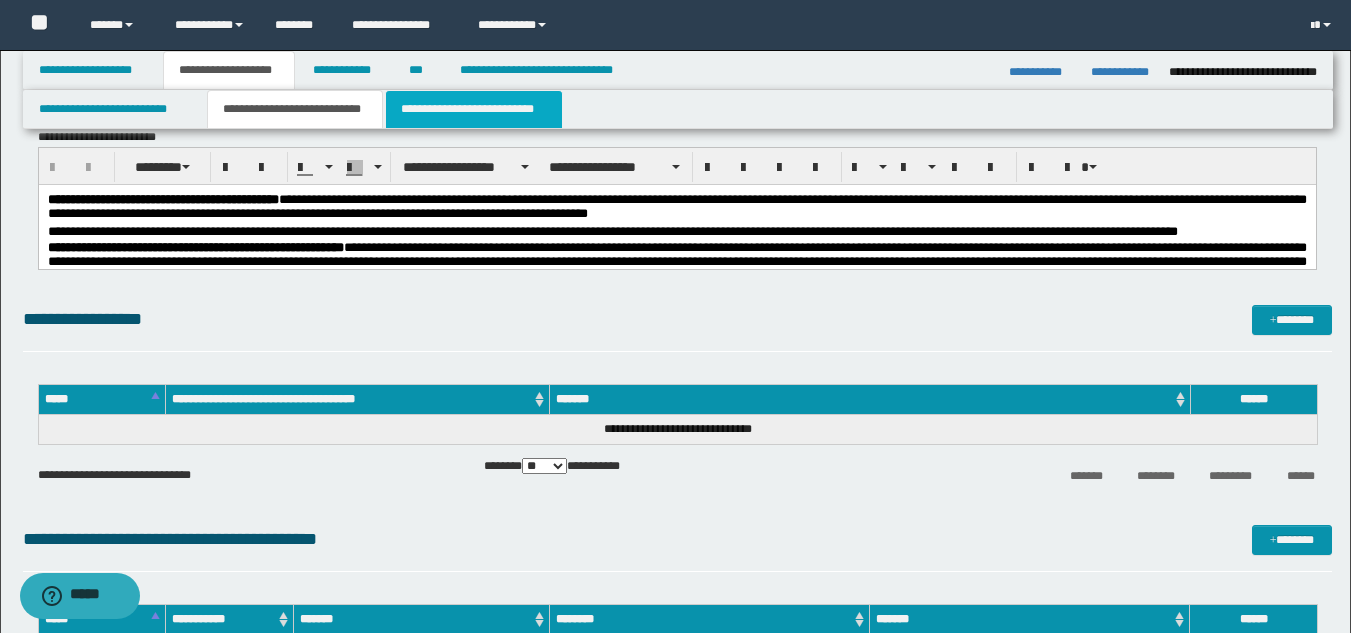 click on "**********" at bounding box center [474, 109] 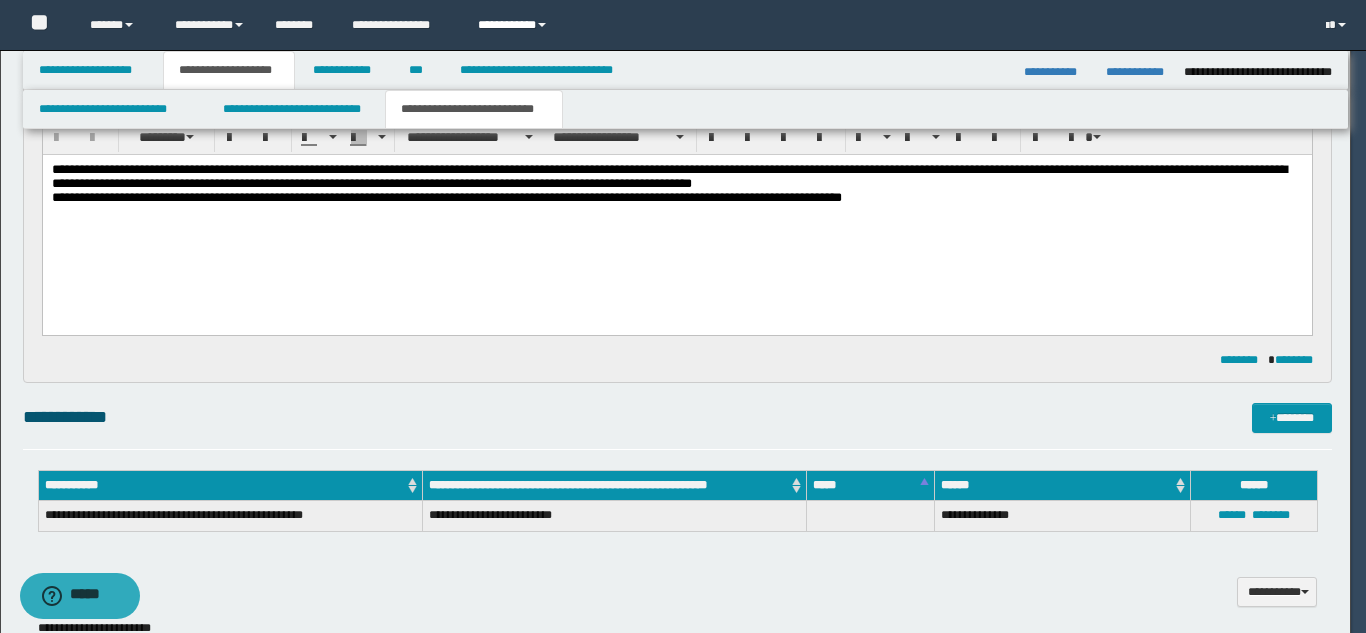 click on "**********" at bounding box center [515, 25] 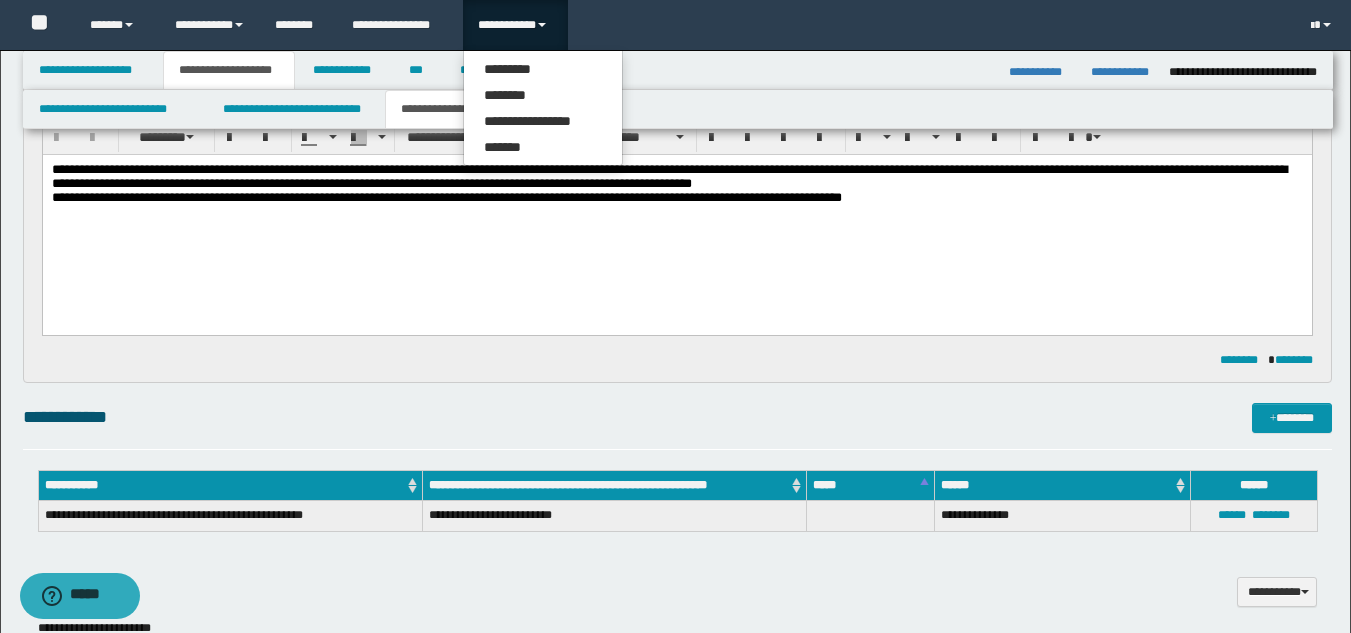 click on "**********" at bounding box center [678, 70] 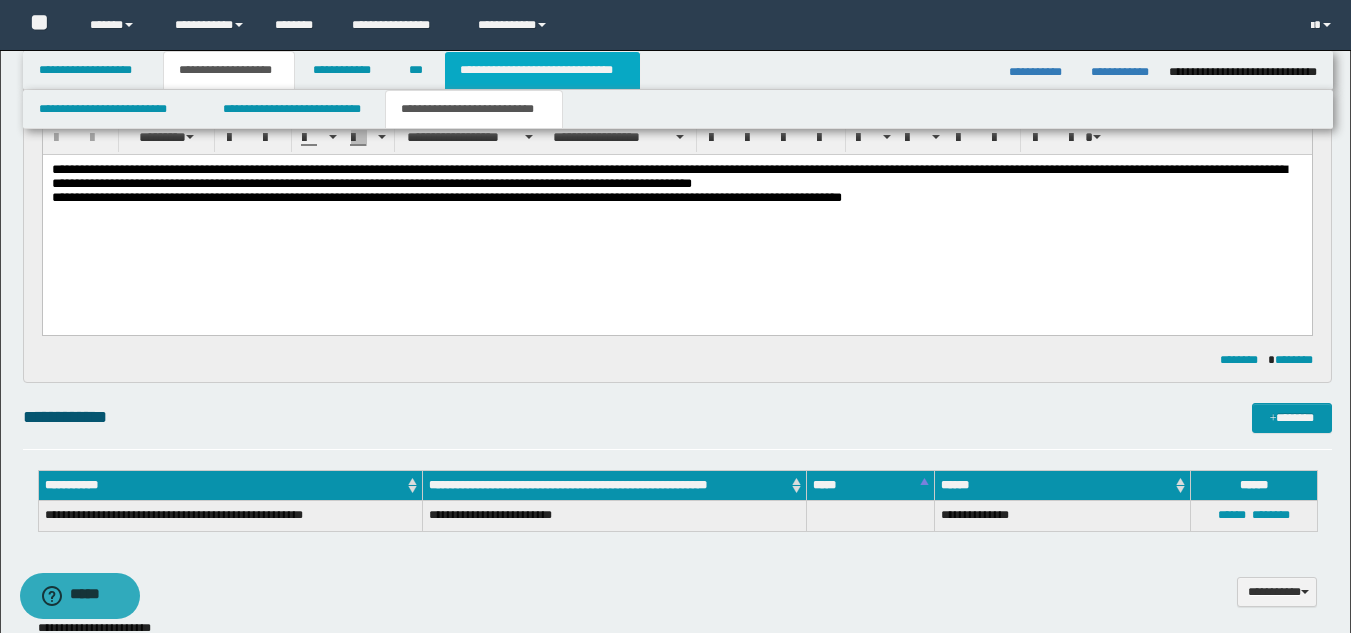 click on "**********" at bounding box center [542, 70] 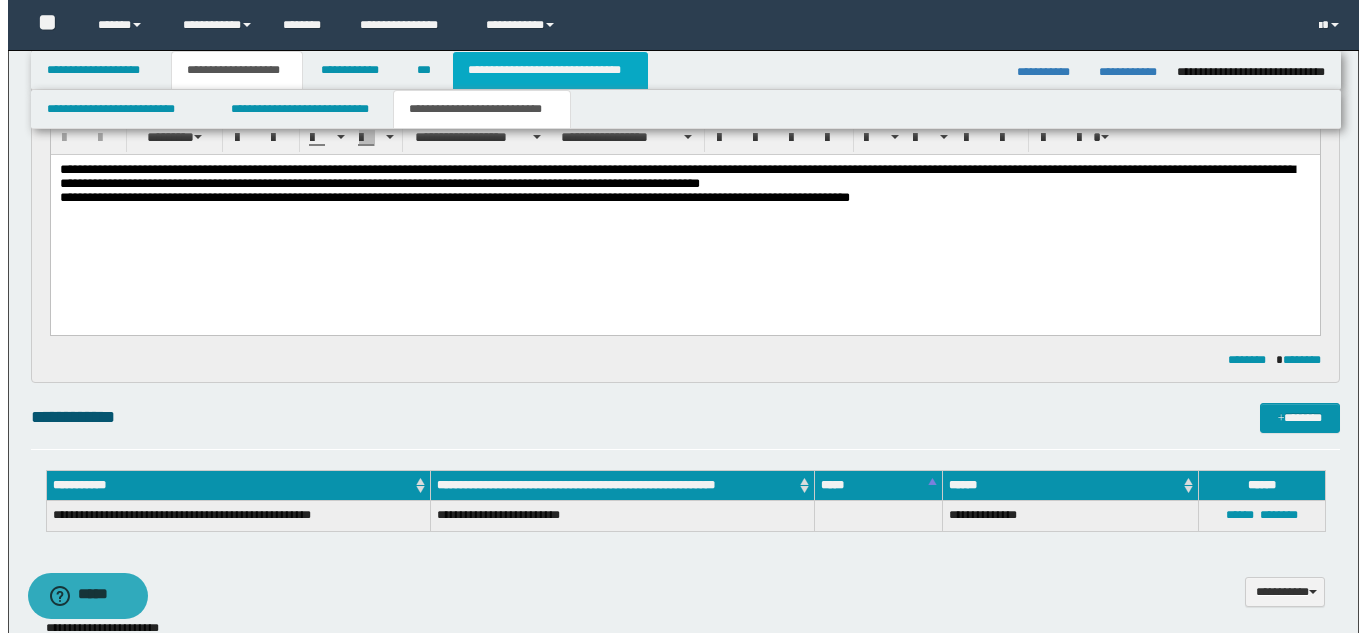 scroll, scrollTop: 0, scrollLeft: 0, axis: both 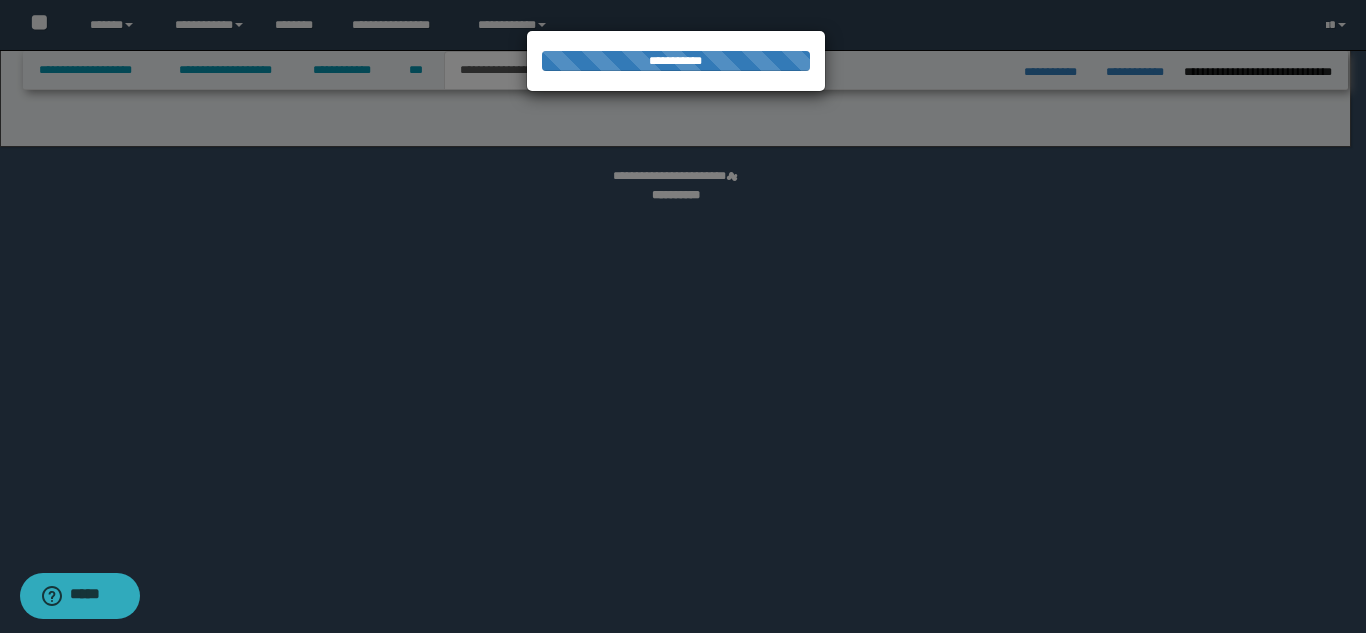 select on "*" 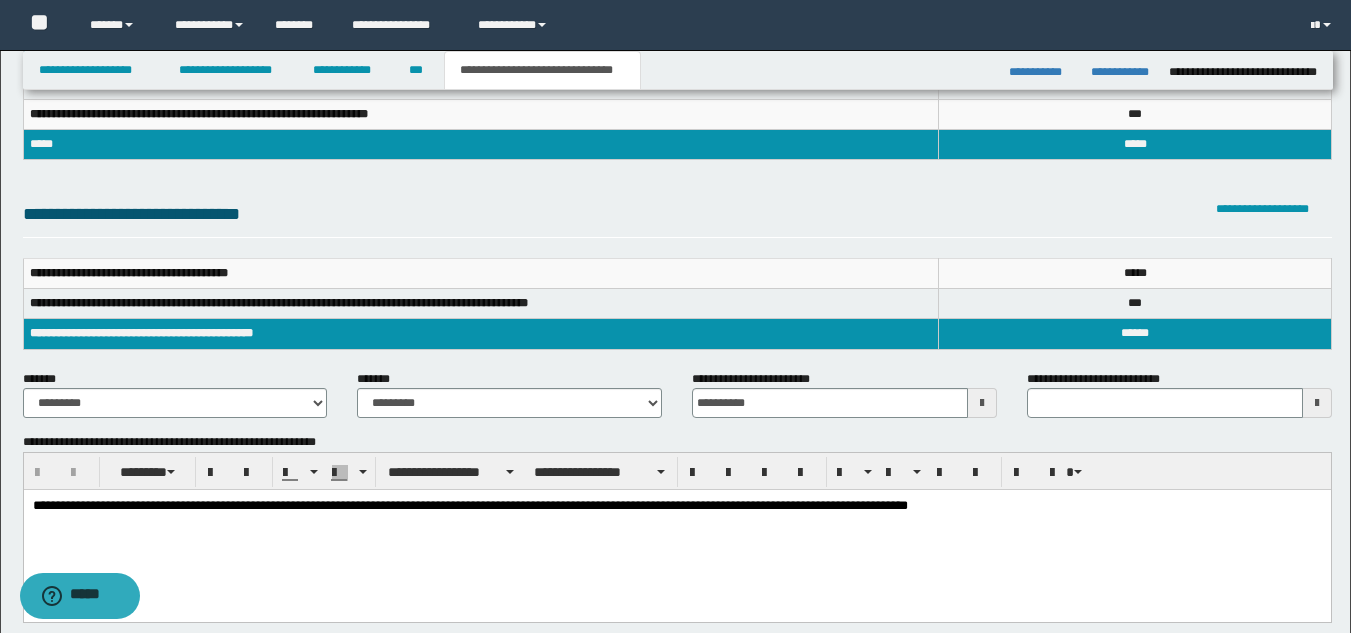 scroll, scrollTop: 0, scrollLeft: 0, axis: both 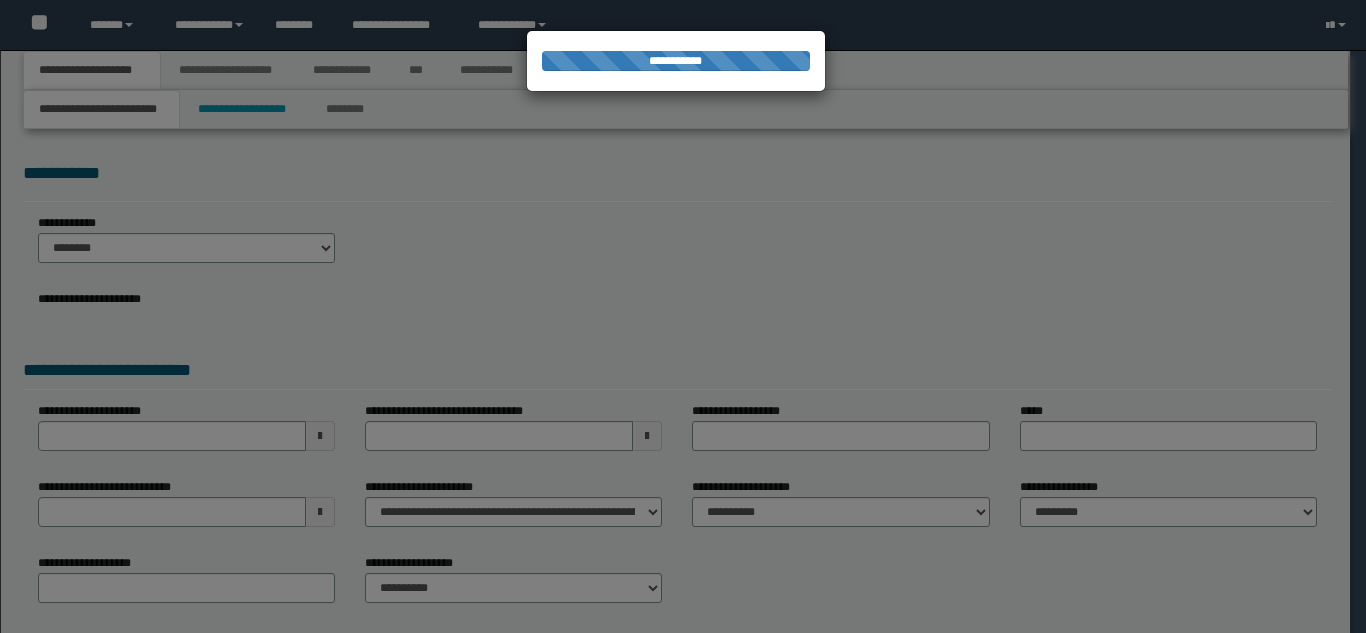 select on "*" 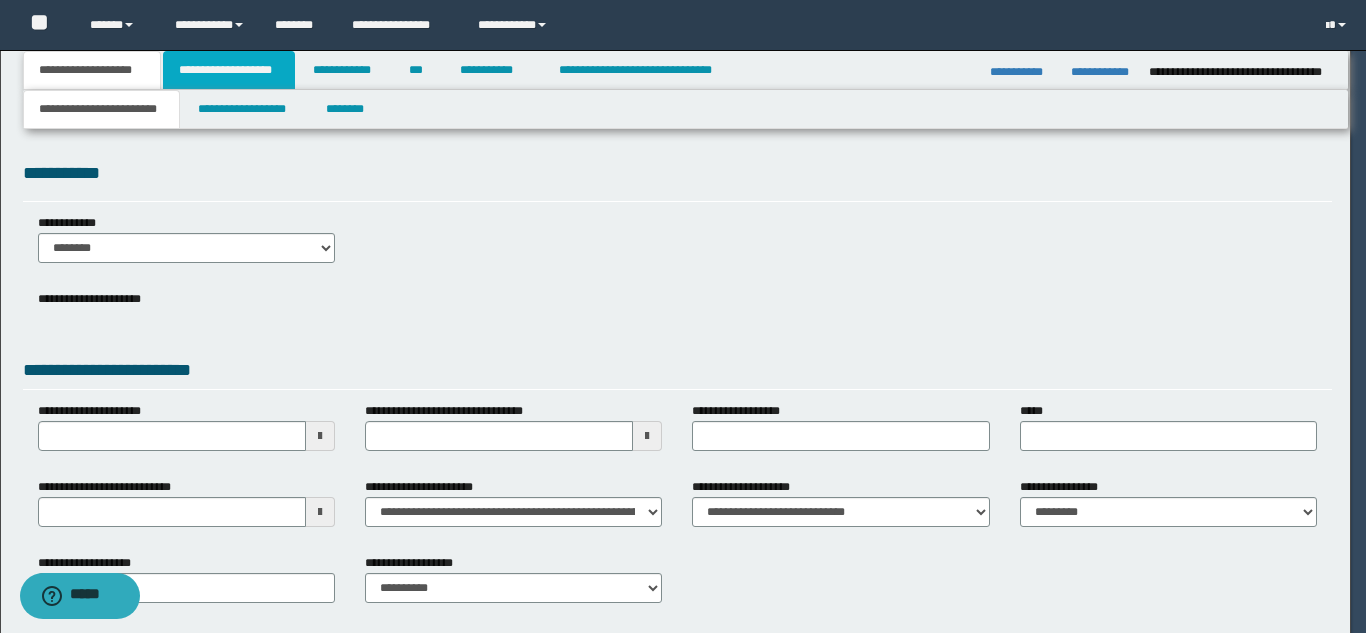 click on "**********" at bounding box center [229, 70] 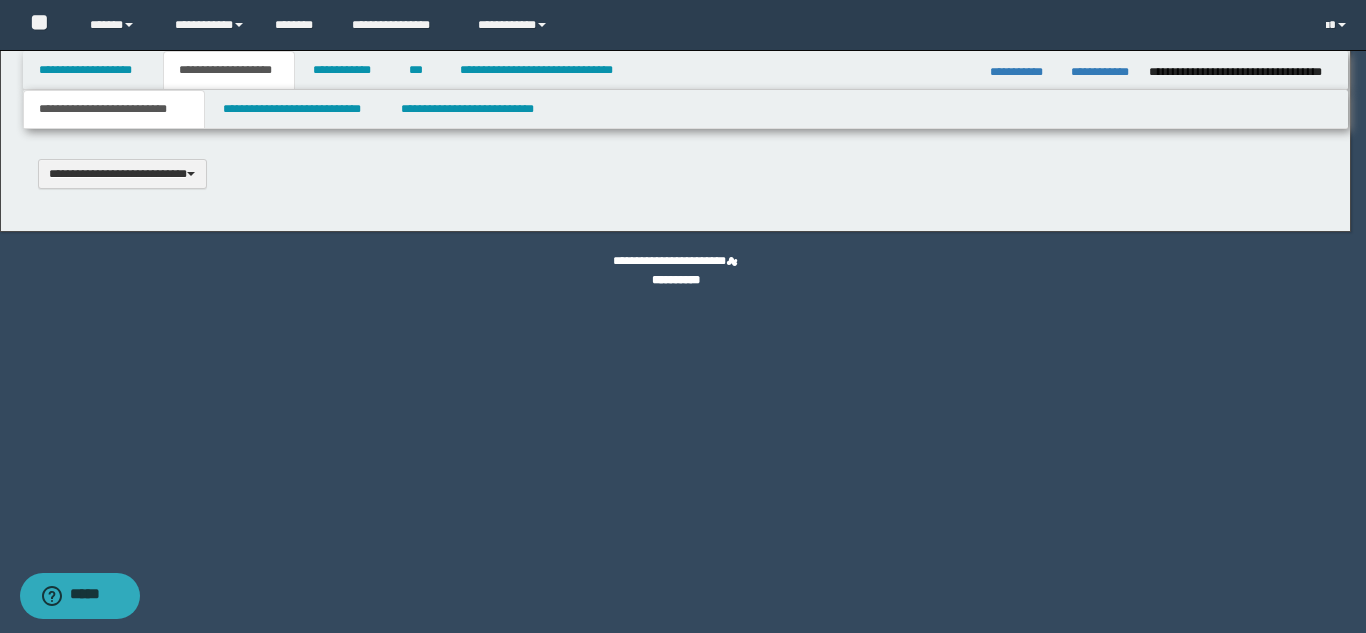 type 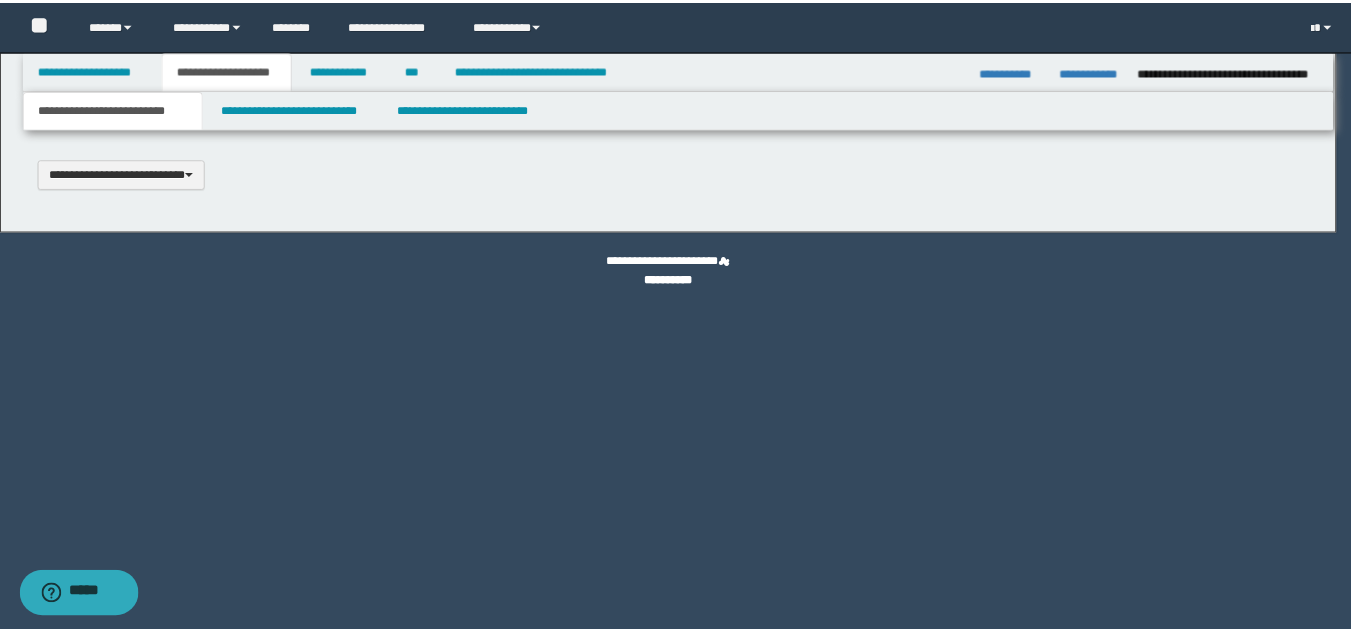 scroll, scrollTop: 0, scrollLeft: 0, axis: both 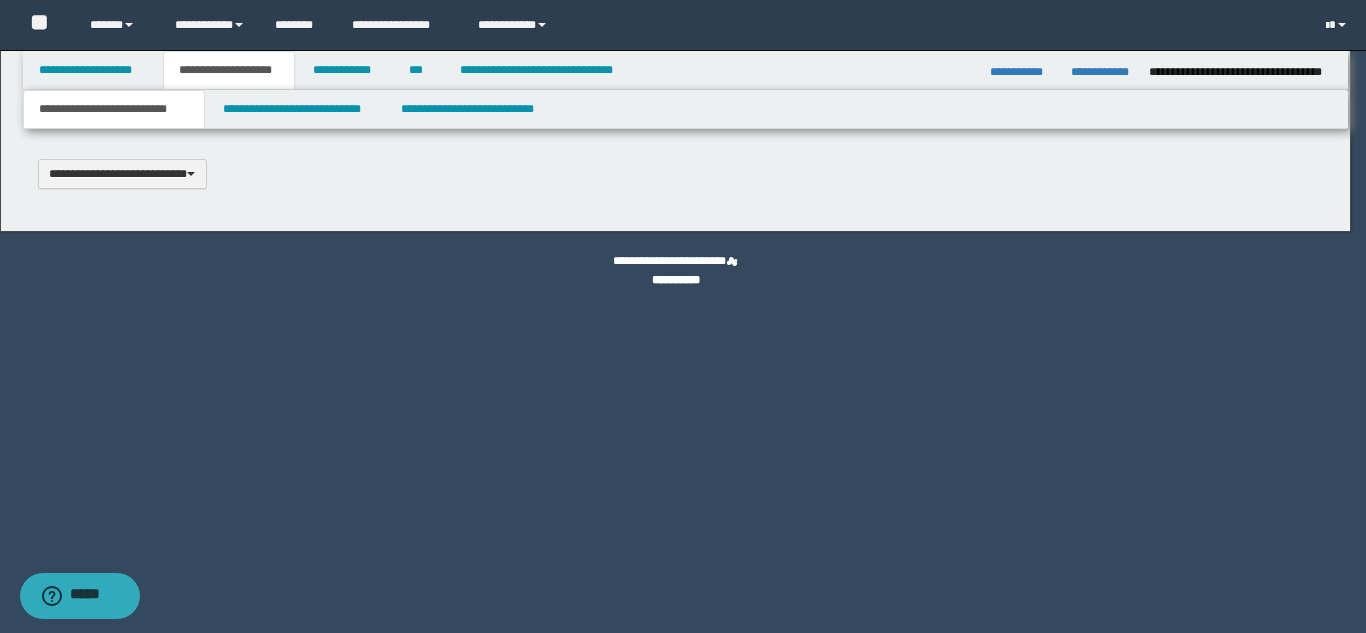 select on "*" 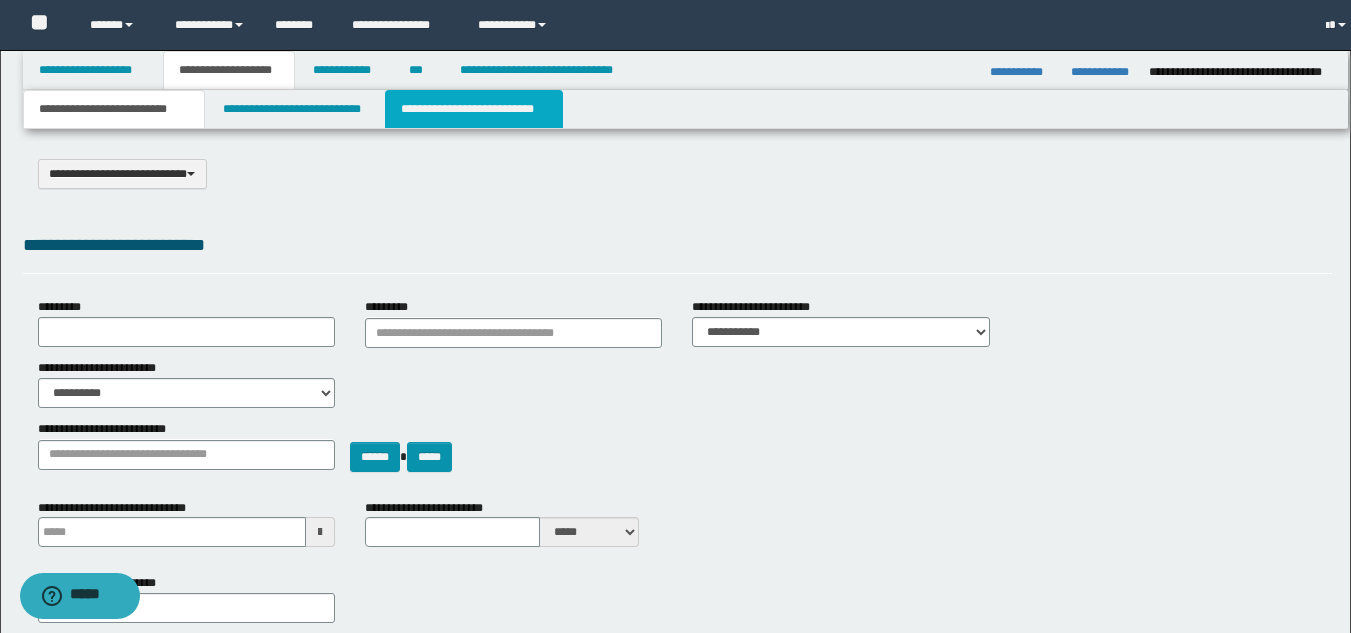 click on "**********" at bounding box center [474, 109] 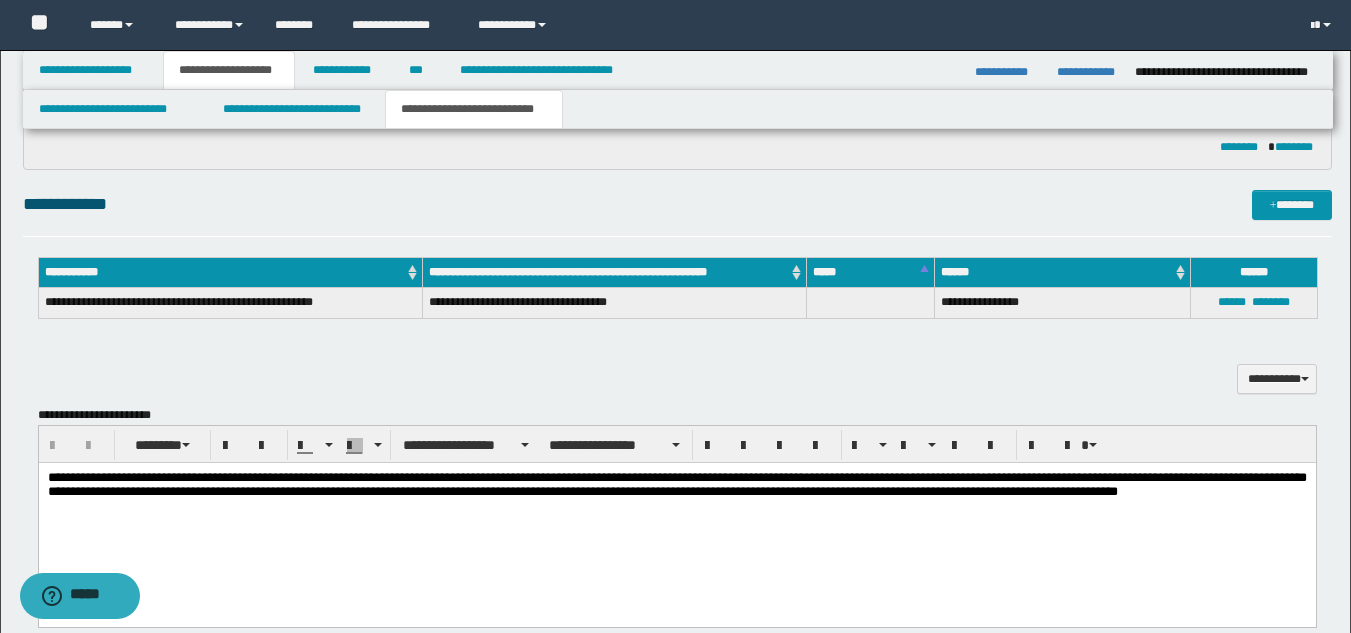 scroll, scrollTop: 500, scrollLeft: 0, axis: vertical 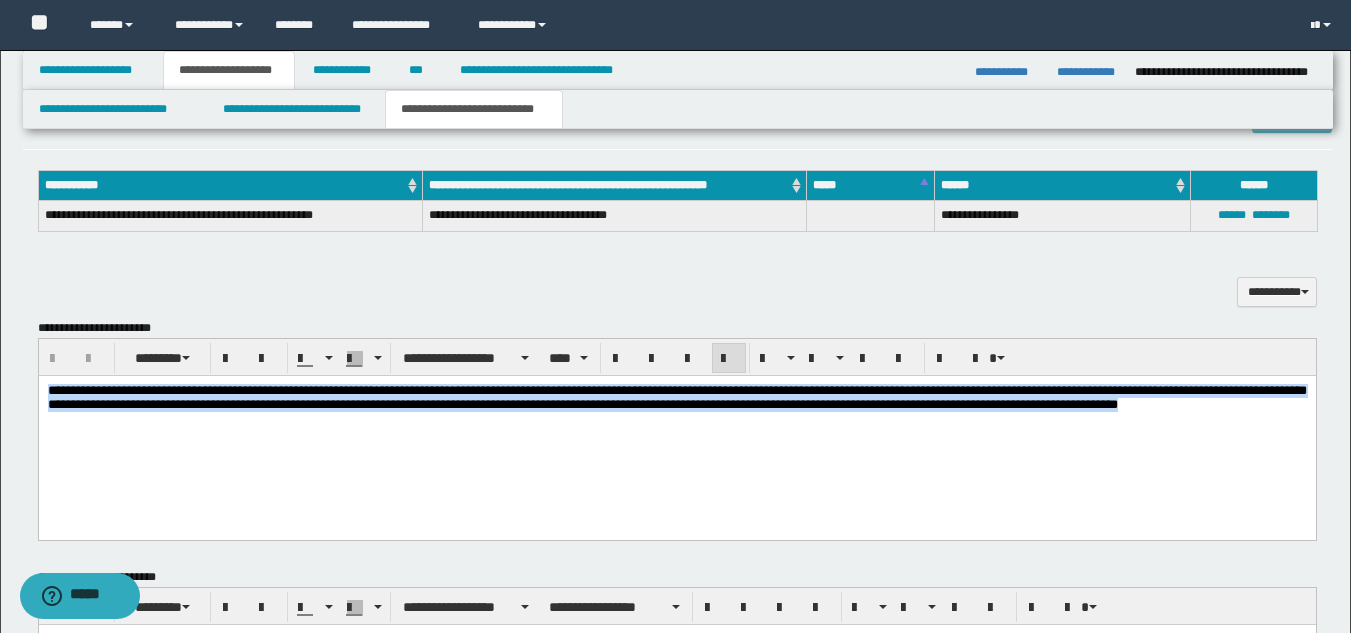drag, startPoint x: 86, startPoint y: 442, endPoint x: -1, endPoint y: 361, distance: 118.869675 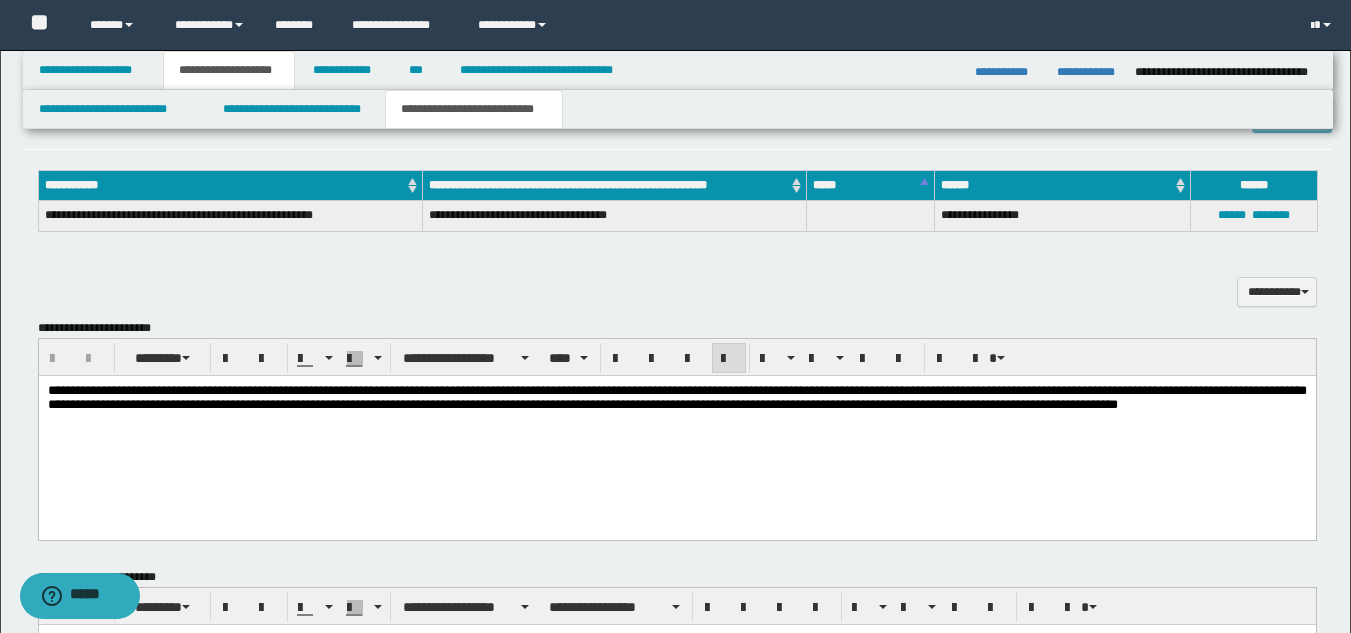 click on "**********" at bounding box center [676, 423] 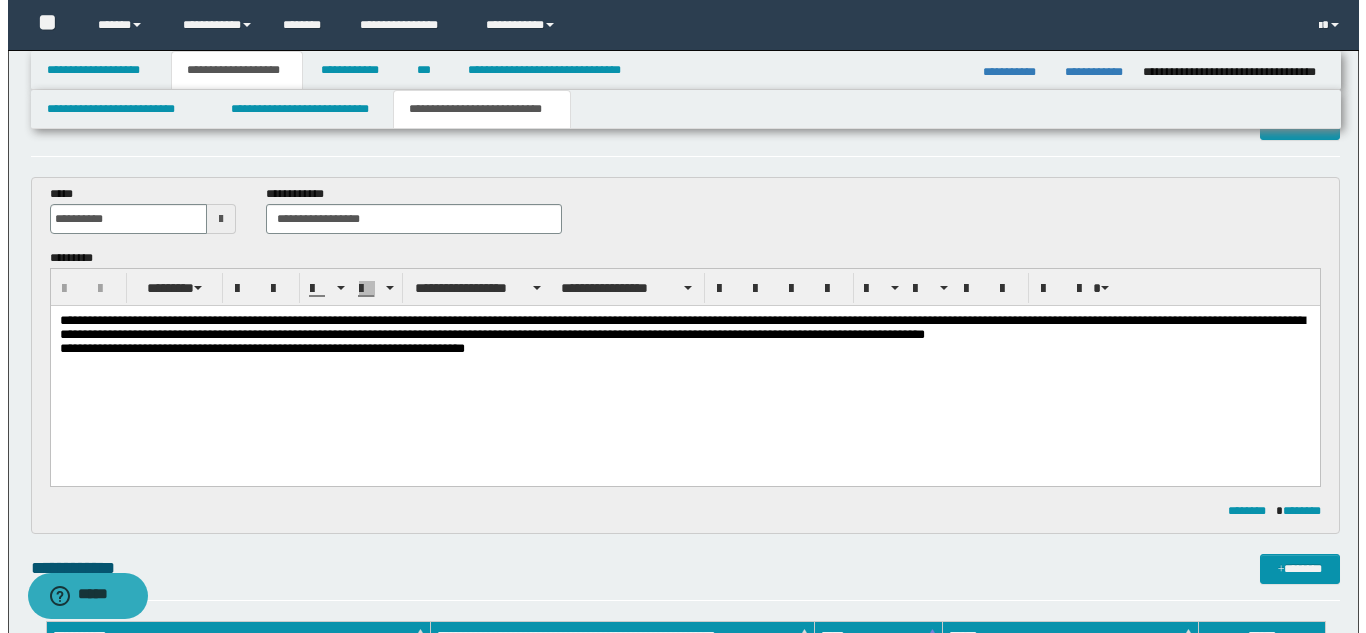scroll, scrollTop: 0, scrollLeft: 0, axis: both 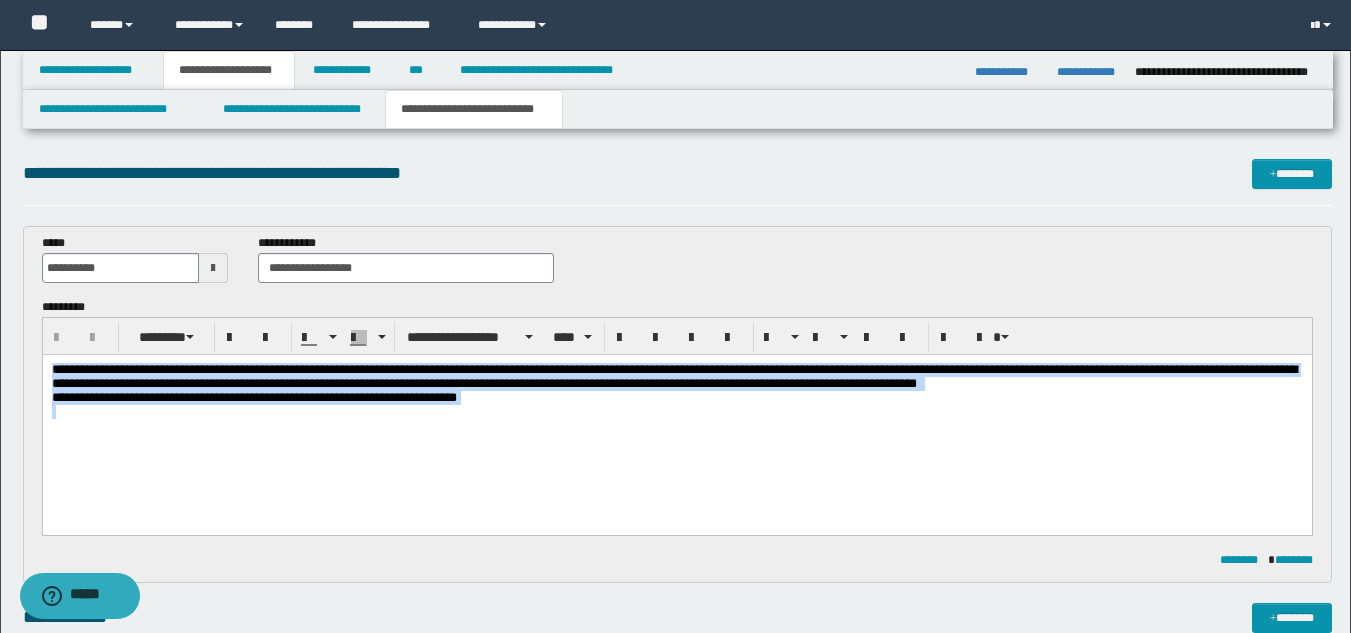 drag, startPoint x: 511, startPoint y: 409, endPoint x: 6, endPoint y: 354, distance: 507.9862 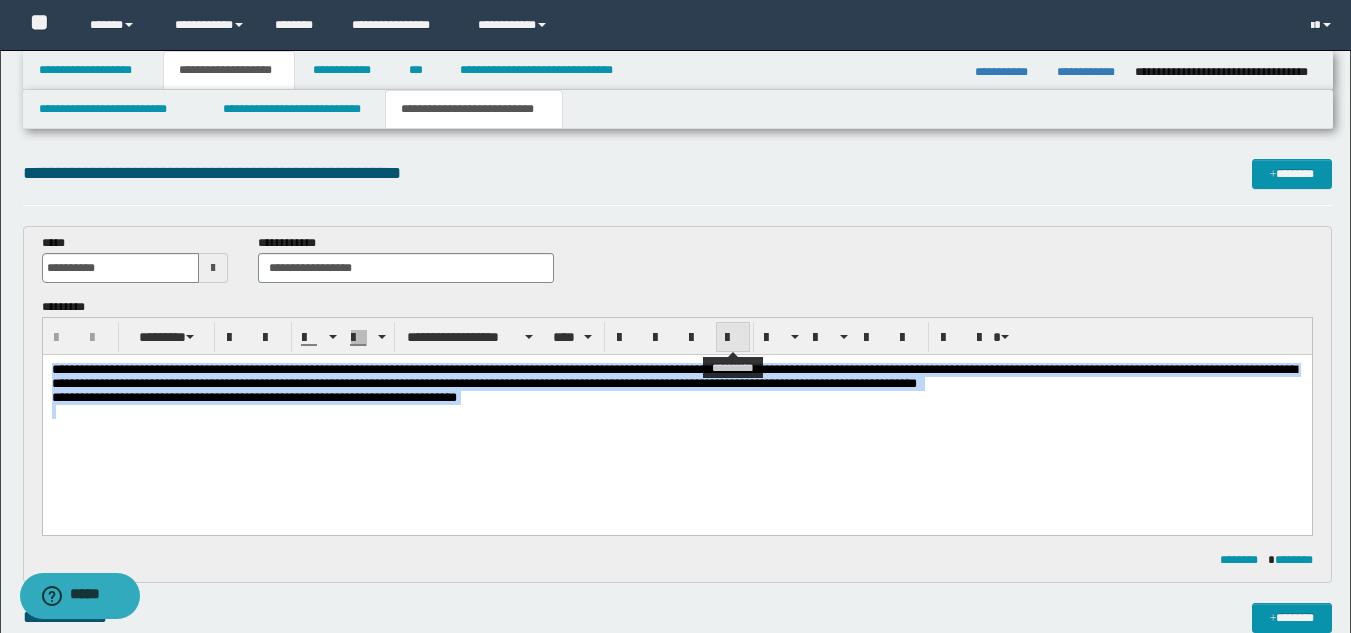 click at bounding box center [733, 337] 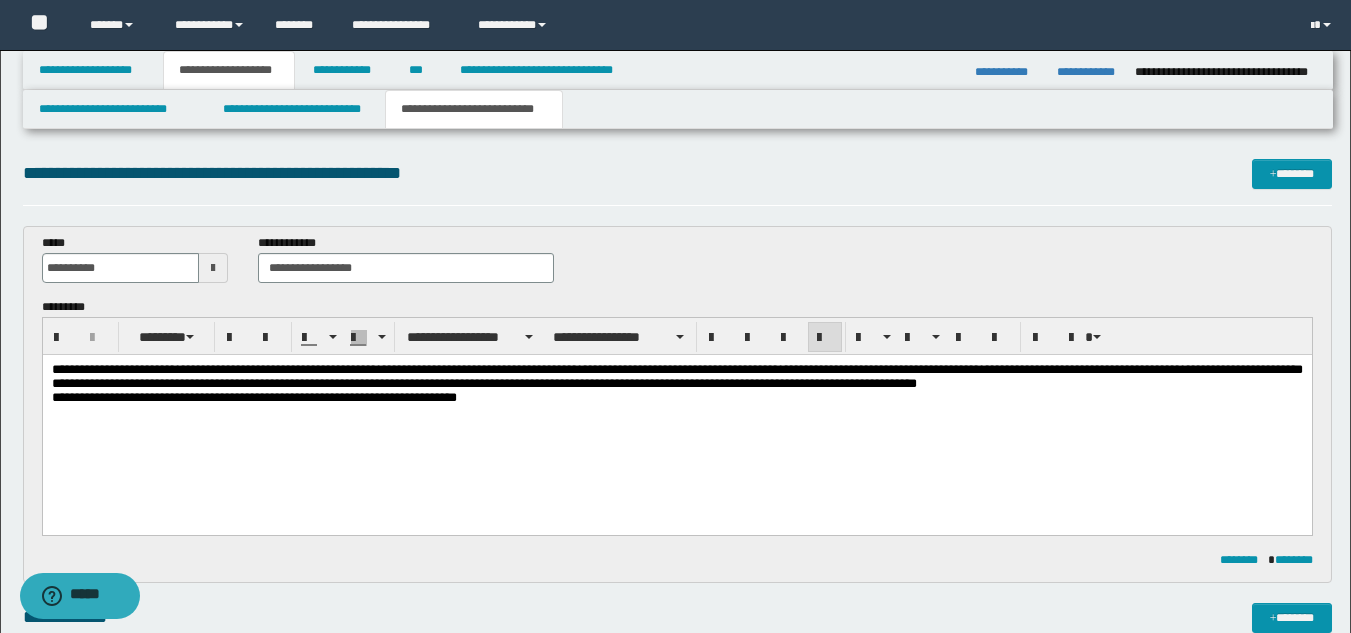 click on "**********" at bounding box center (676, 417) 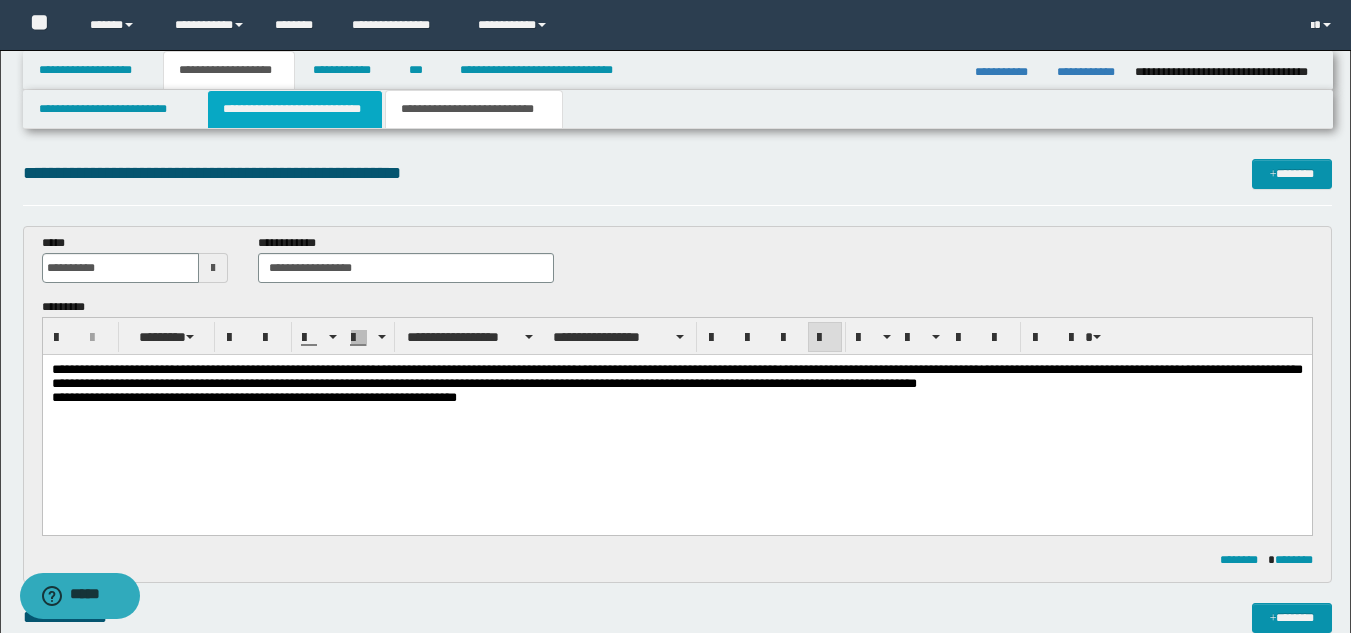 click on "**********" at bounding box center [295, 109] 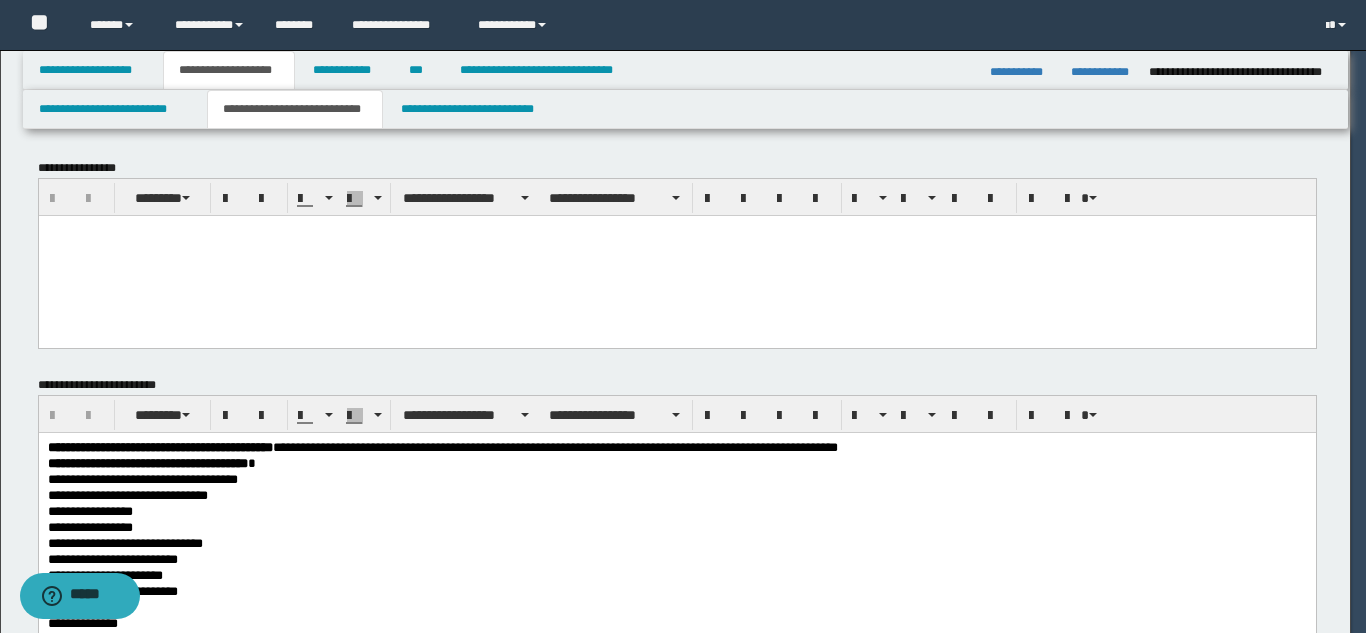 scroll, scrollTop: 0, scrollLeft: 0, axis: both 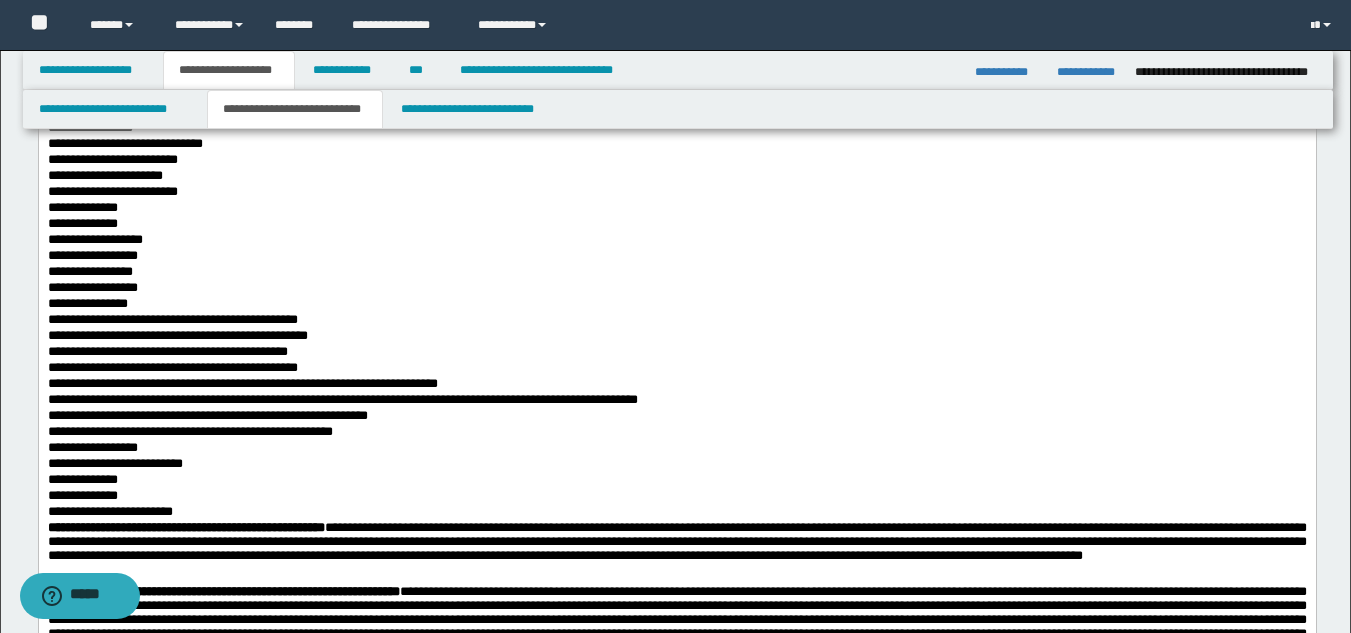 click on "**********" at bounding box center (676, 192) 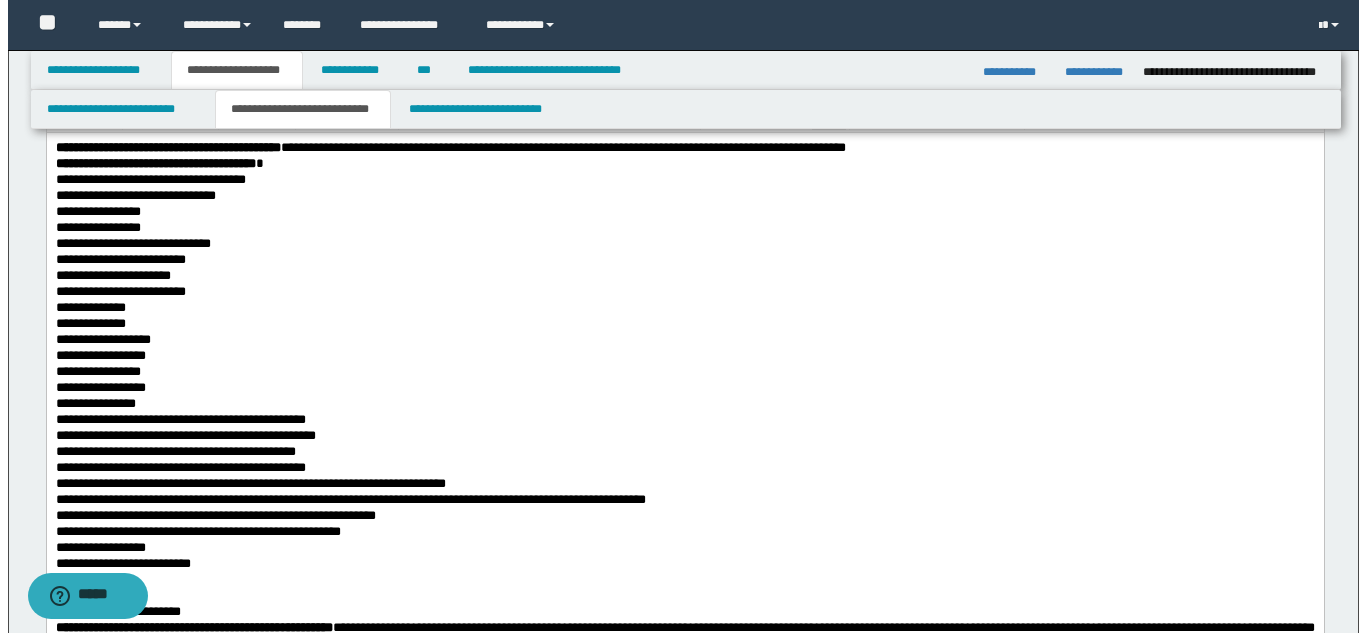 scroll, scrollTop: 0, scrollLeft: 0, axis: both 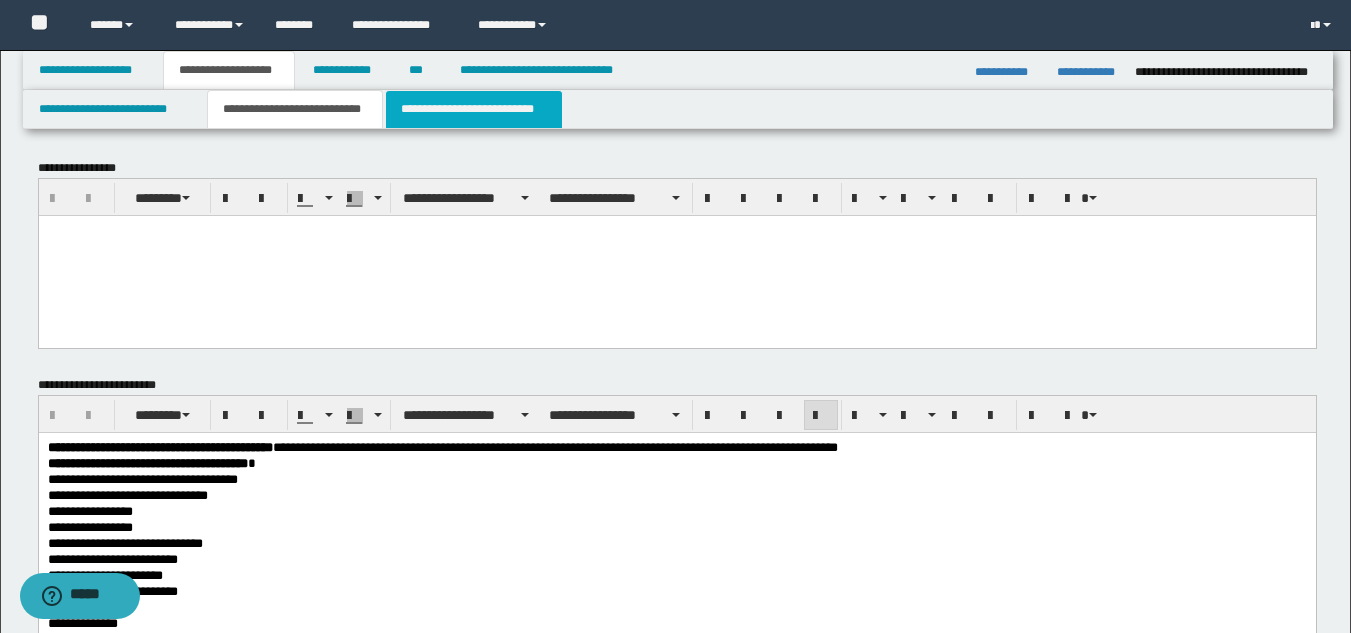 click on "**********" at bounding box center (474, 109) 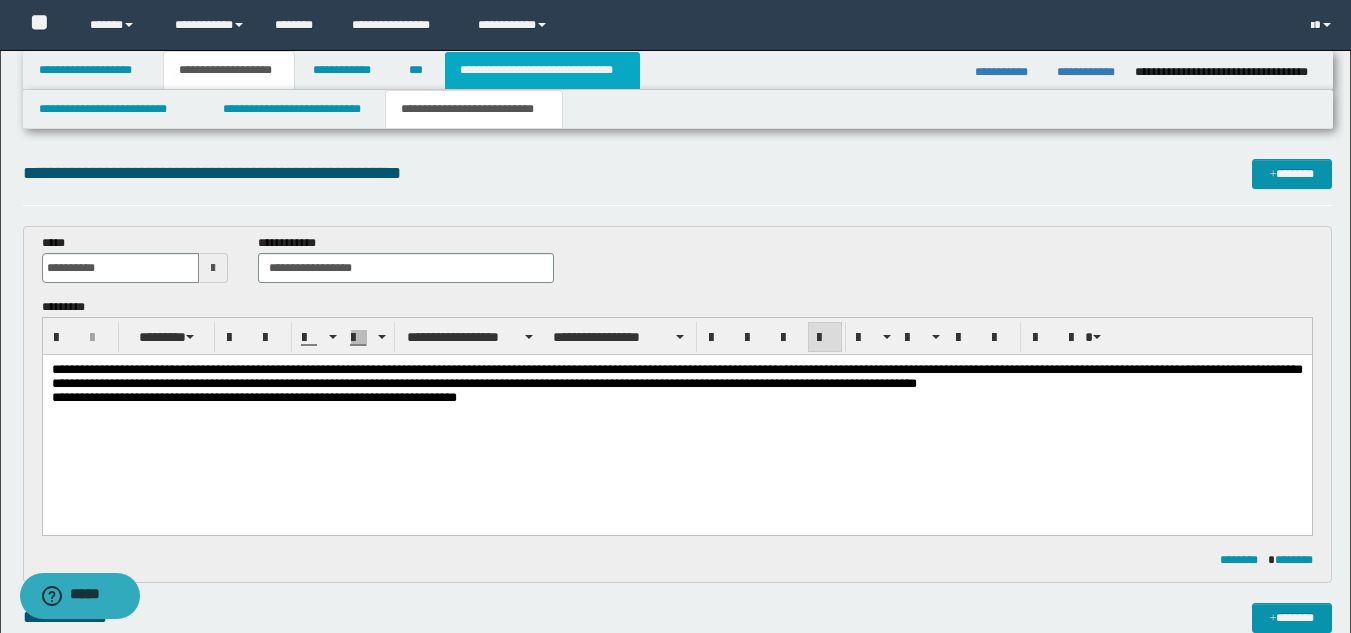 click on "**********" at bounding box center [542, 70] 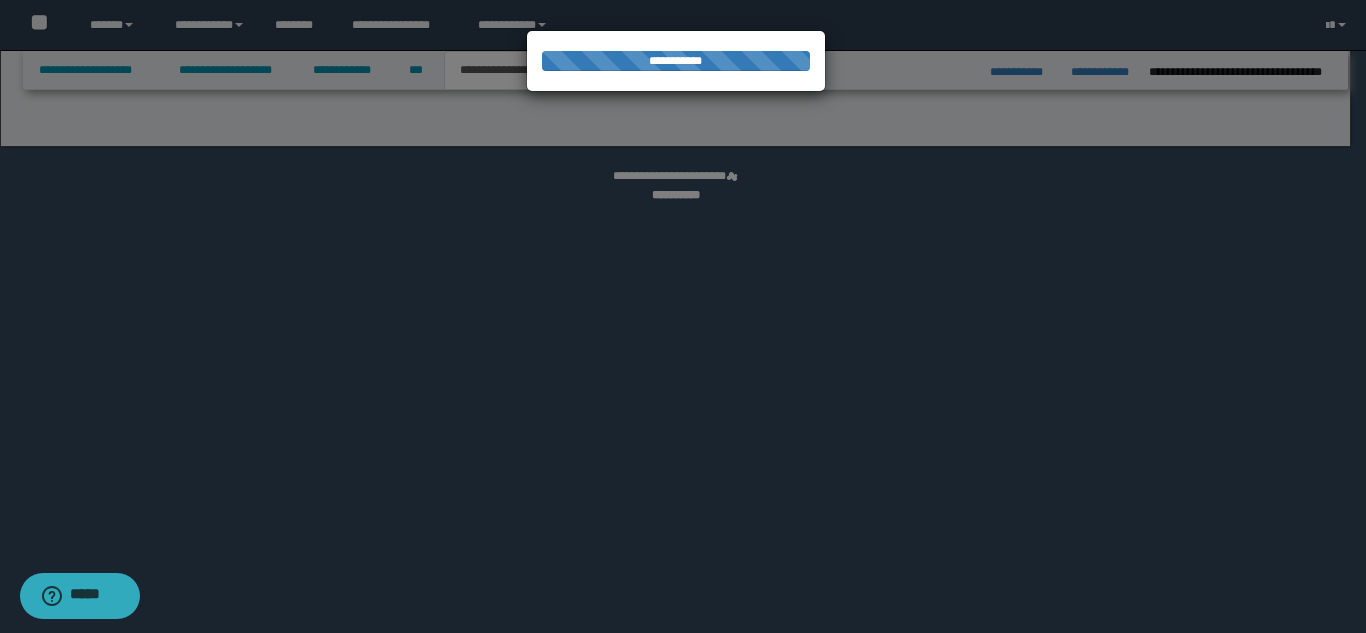 select on "*" 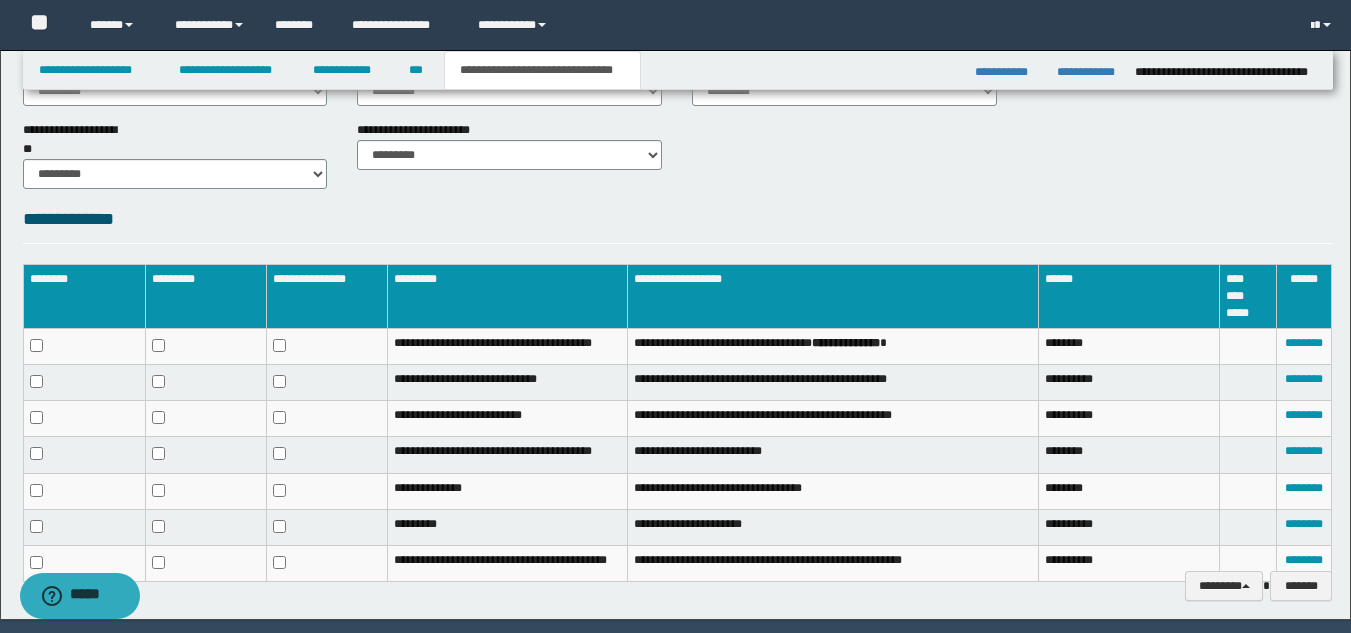 scroll, scrollTop: 834, scrollLeft: 0, axis: vertical 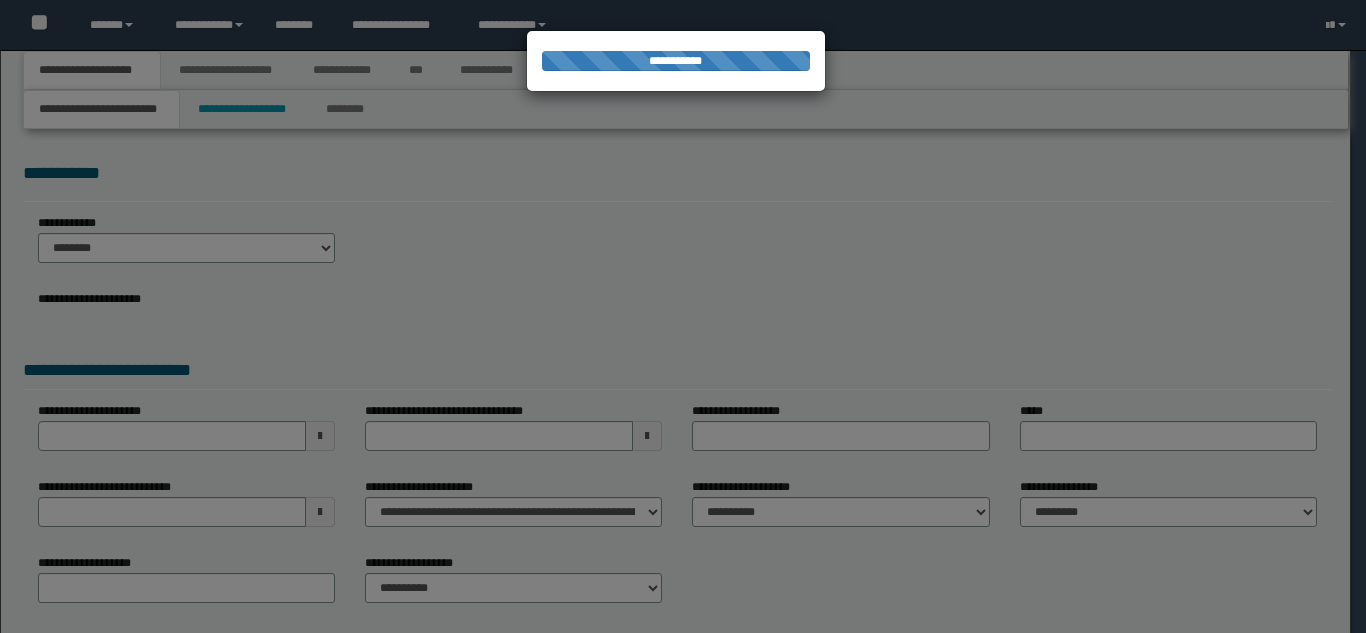 select on "*" 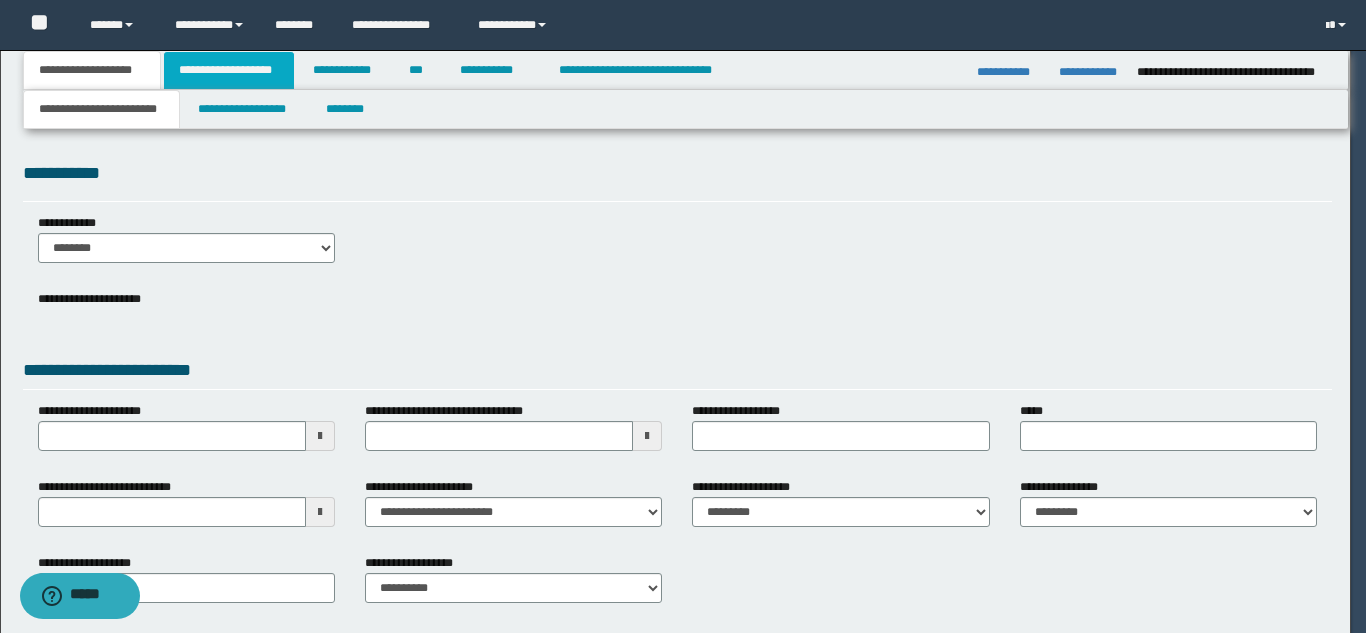click on "**********" at bounding box center [683, 316] 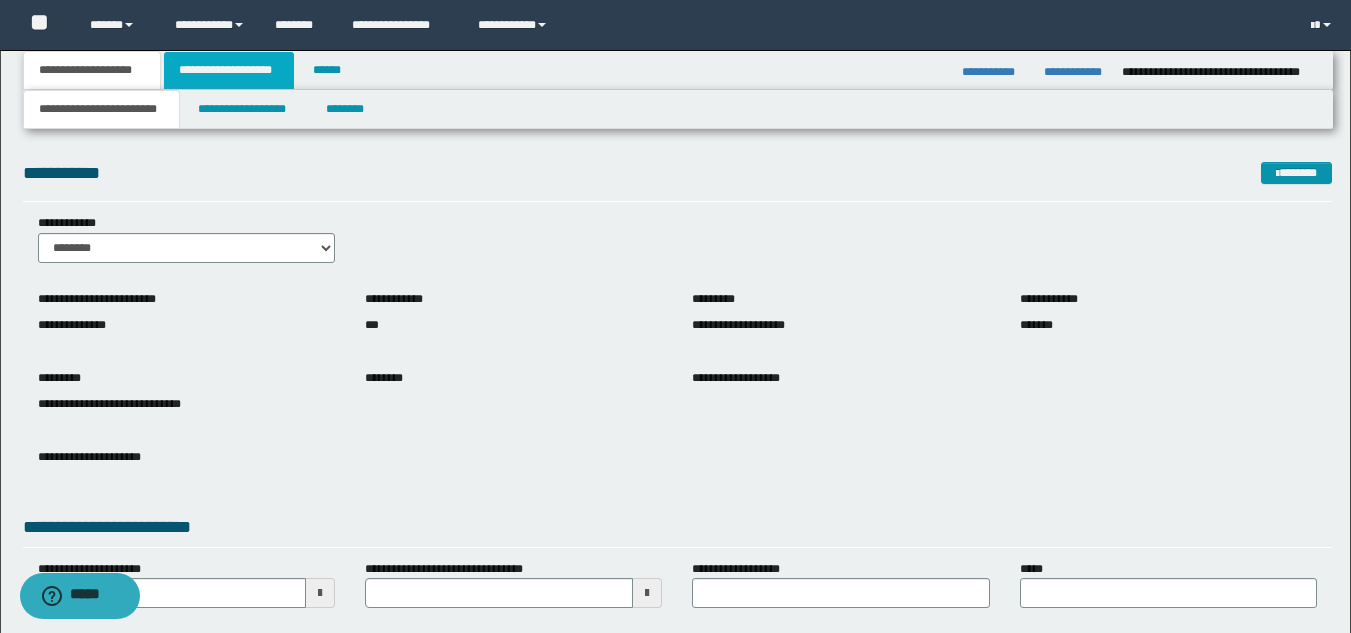 click on "**********" at bounding box center (229, 70) 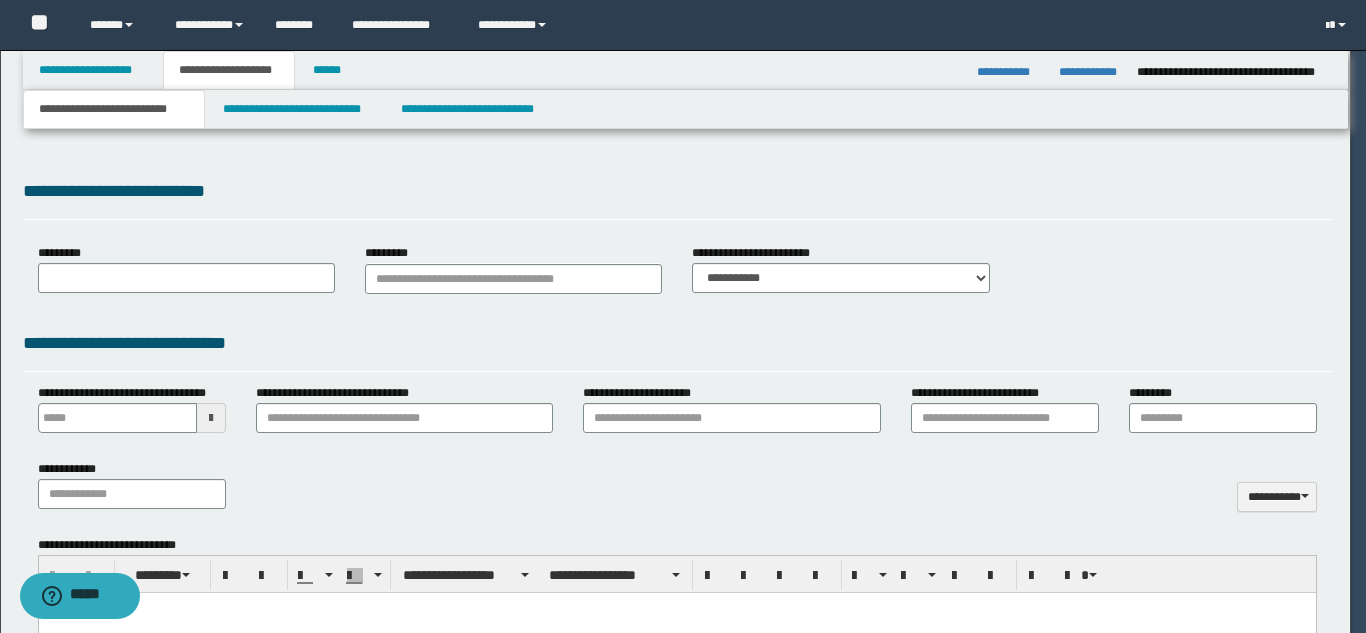 type 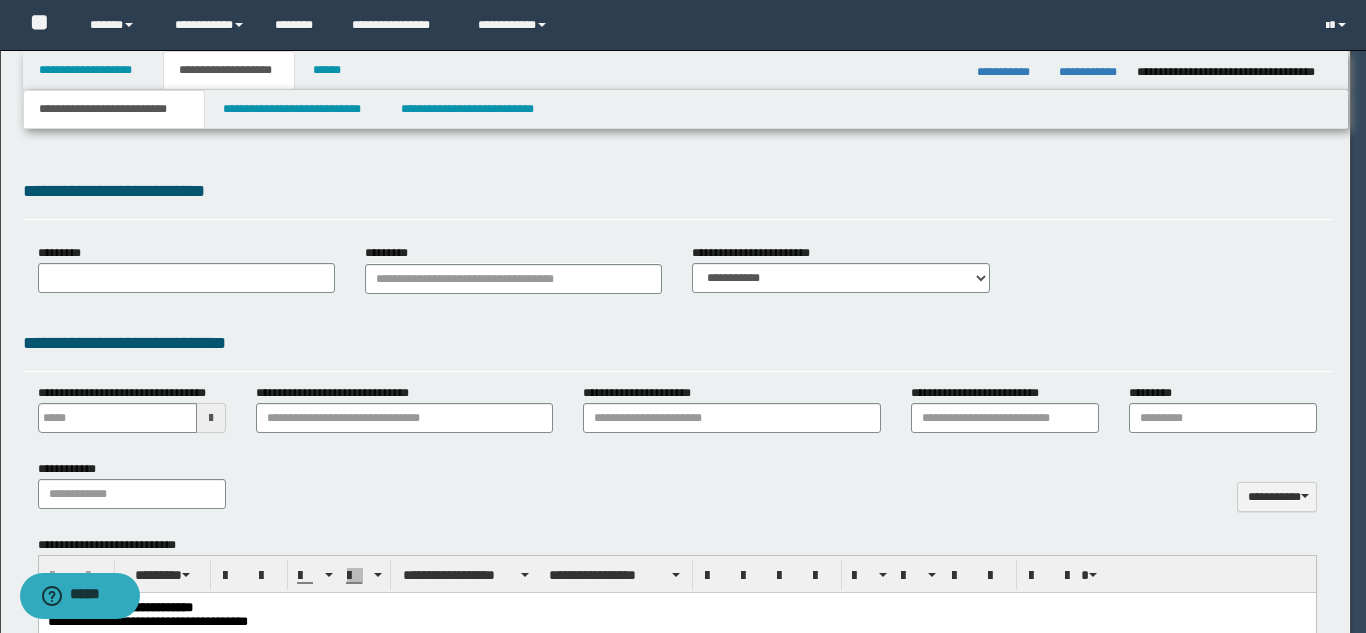 scroll, scrollTop: 0, scrollLeft: 0, axis: both 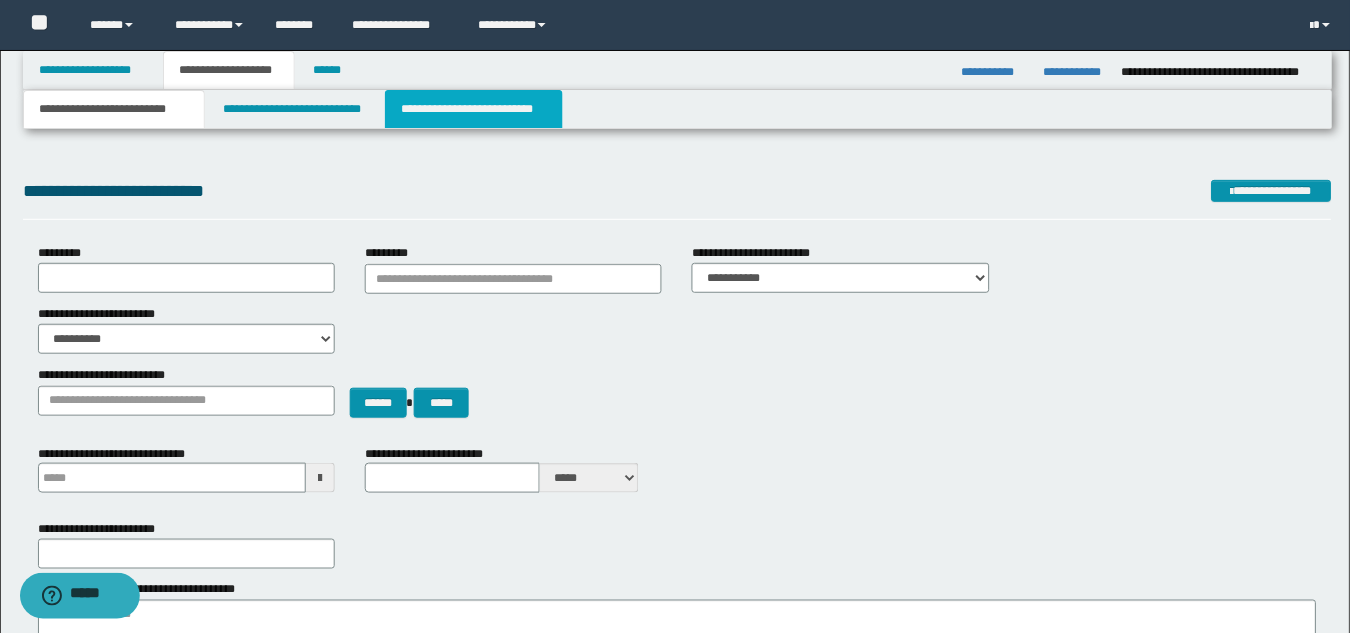 click on "**********" at bounding box center [474, 109] 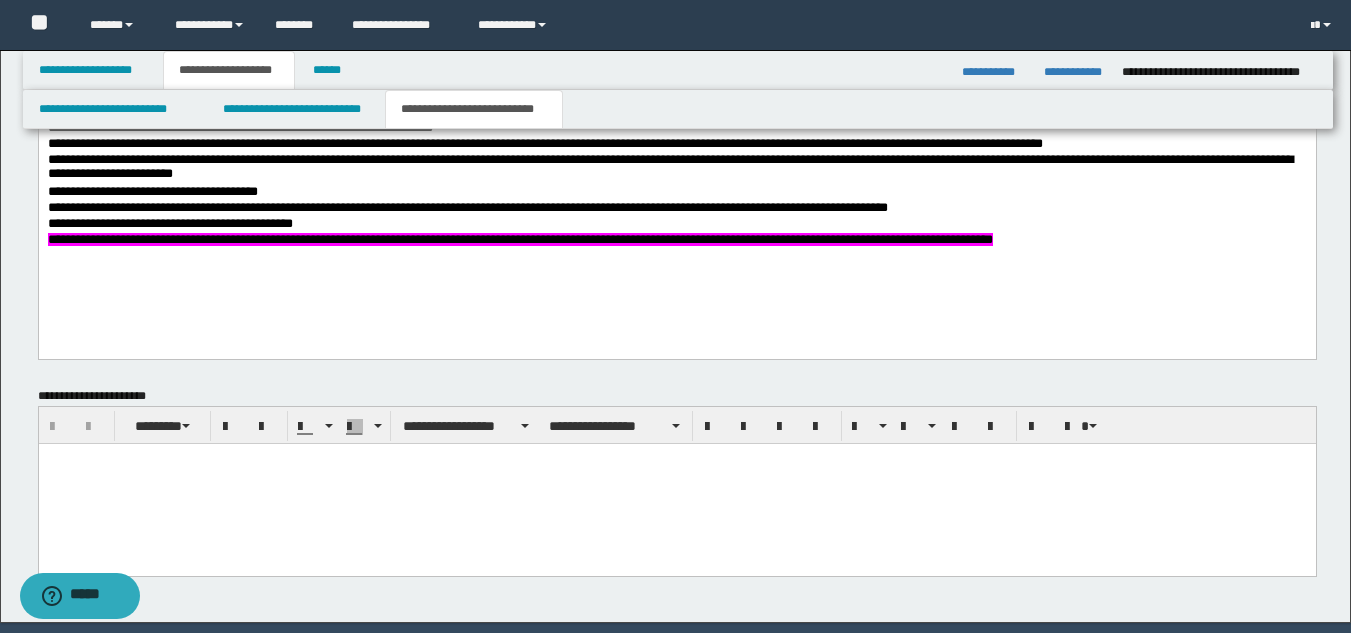 scroll, scrollTop: 1300, scrollLeft: 0, axis: vertical 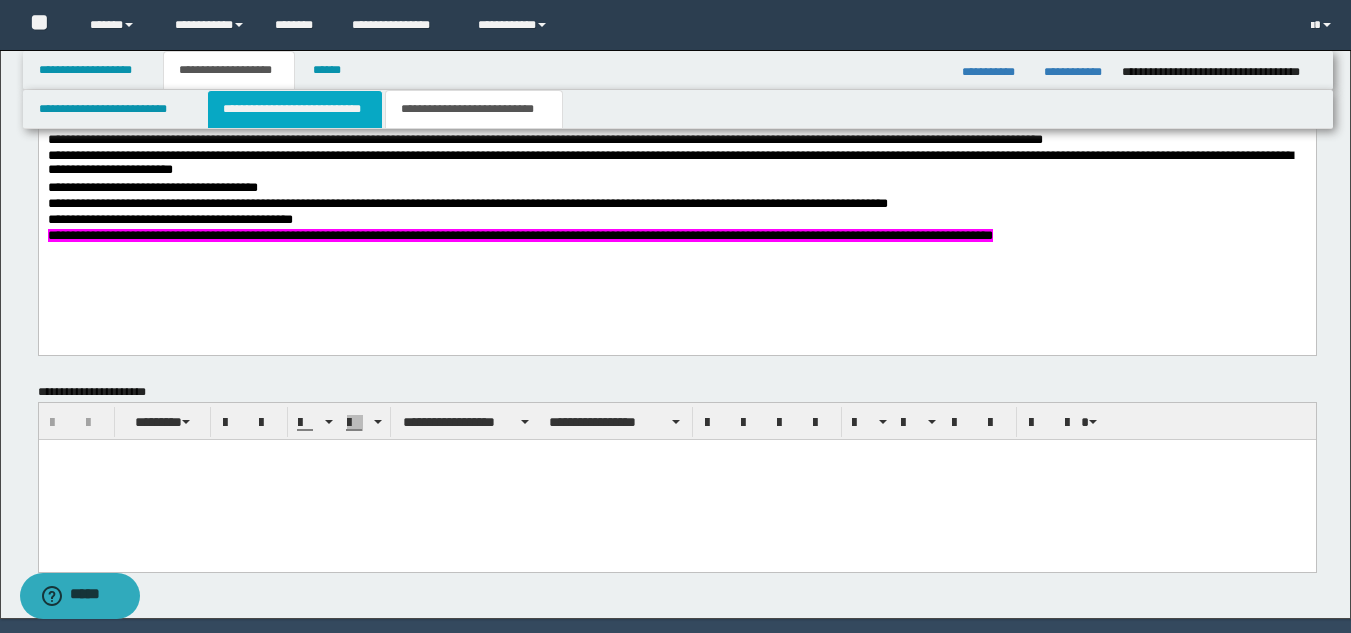 click on "**********" at bounding box center [295, 109] 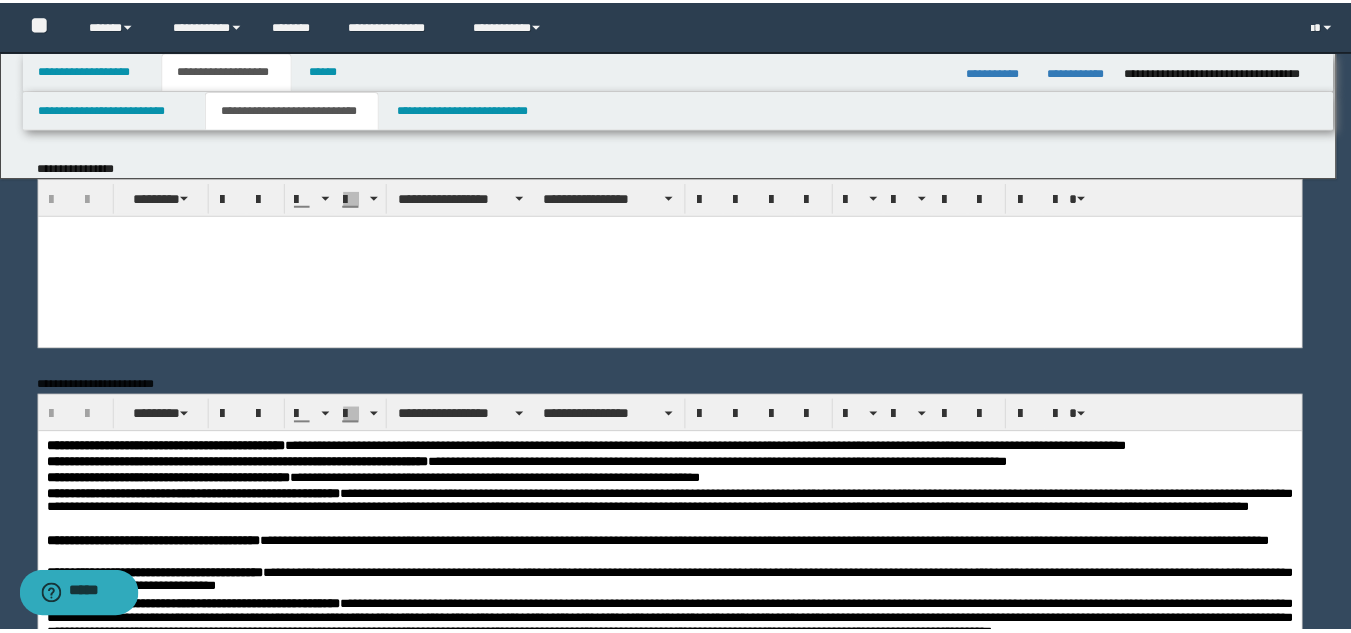 scroll, scrollTop: 0, scrollLeft: 0, axis: both 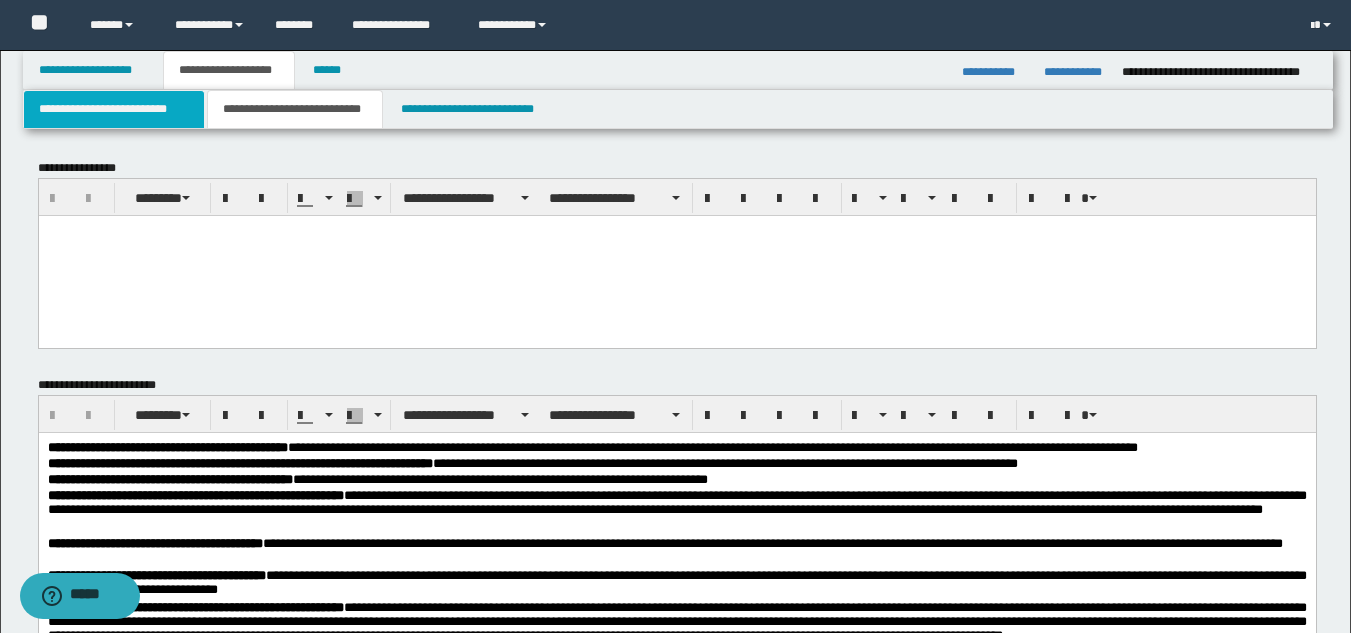 click on "**********" at bounding box center [114, 109] 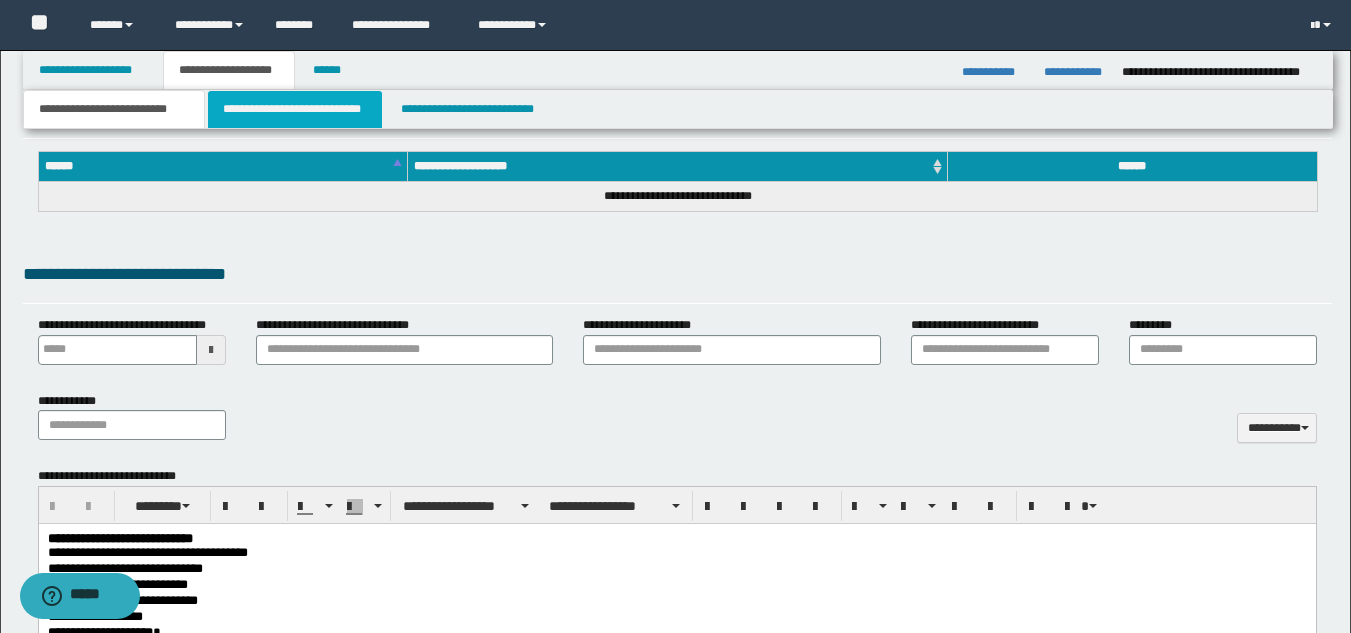 click on "**********" at bounding box center [295, 109] 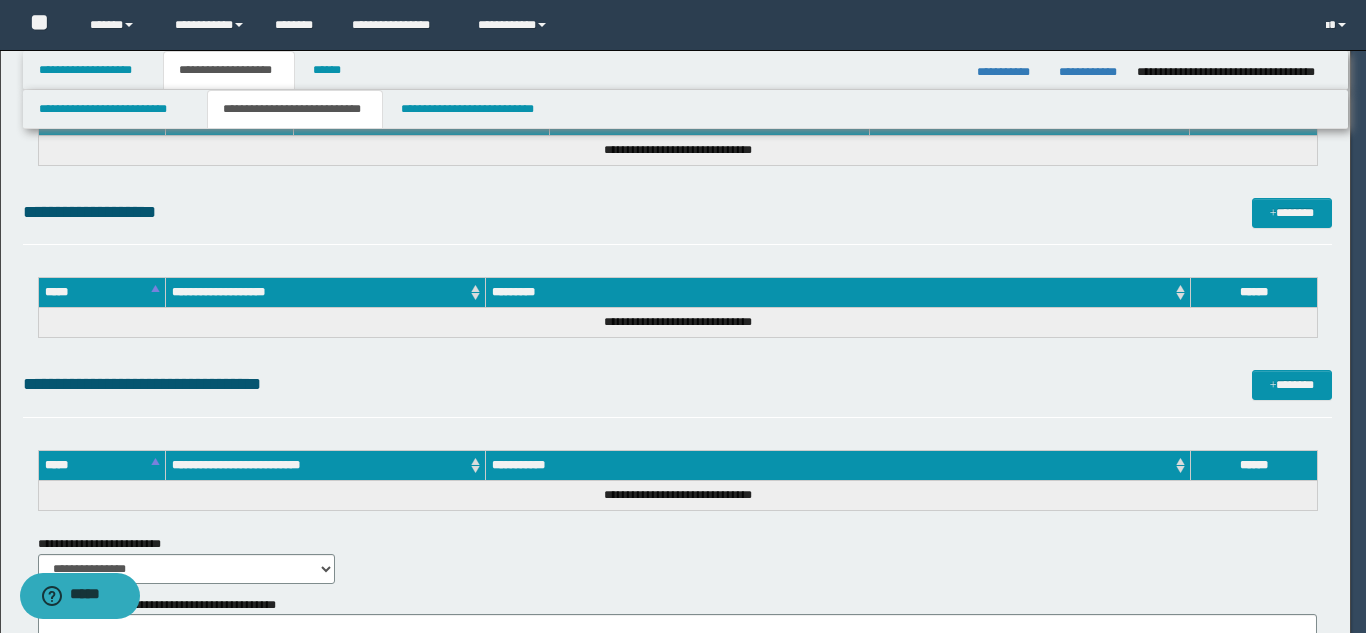 click on "**********" at bounding box center [685, 70] 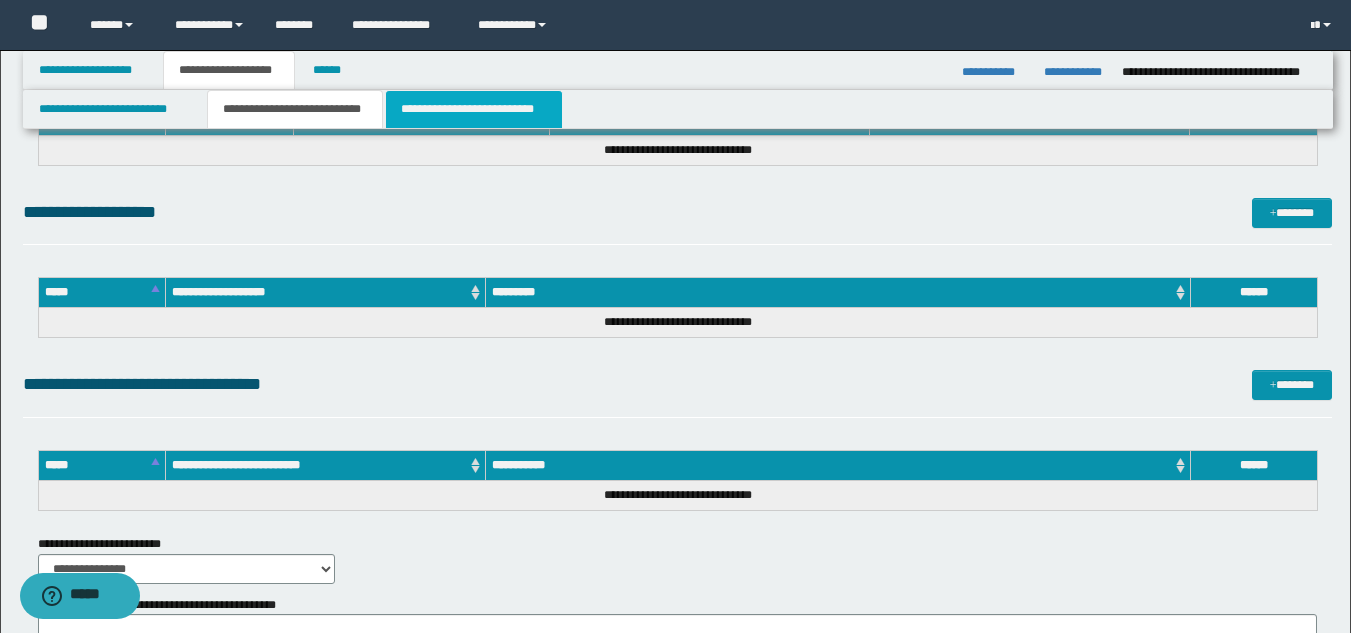 click on "**********" at bounding box center (474, 109) 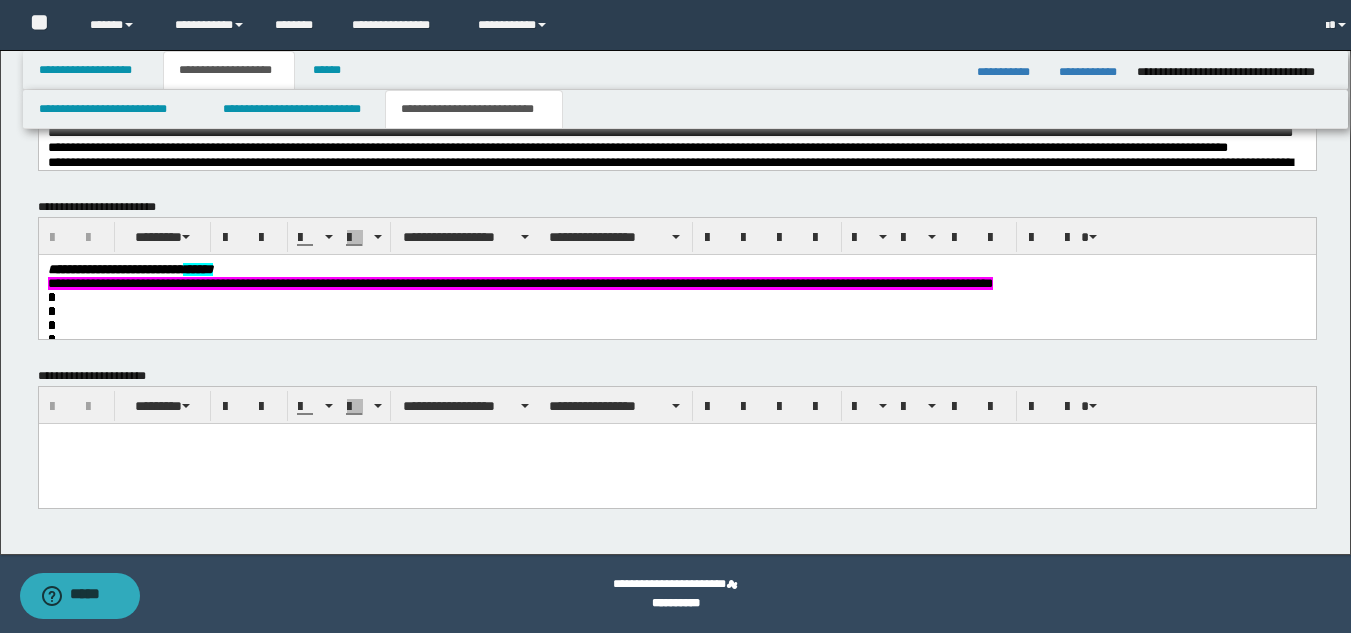 scroll, scrollTop: 706, scrollLeft: 0, axis: vertical 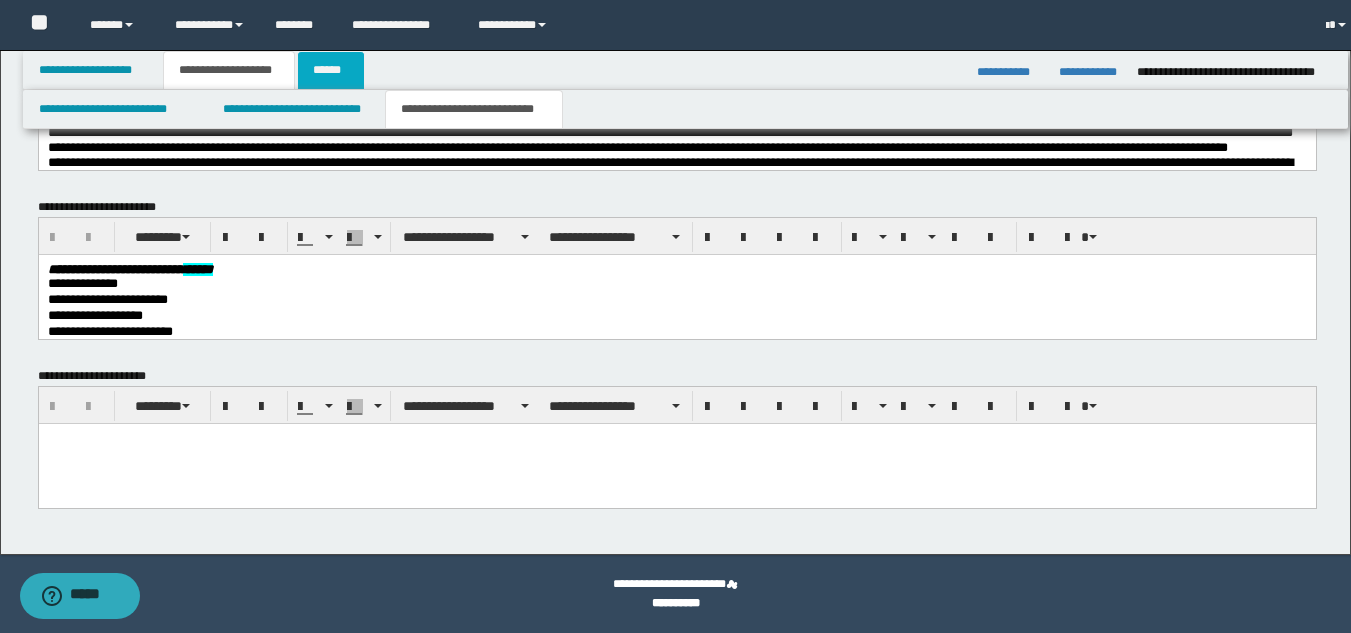click on "******" at bounding box center [331, 70] 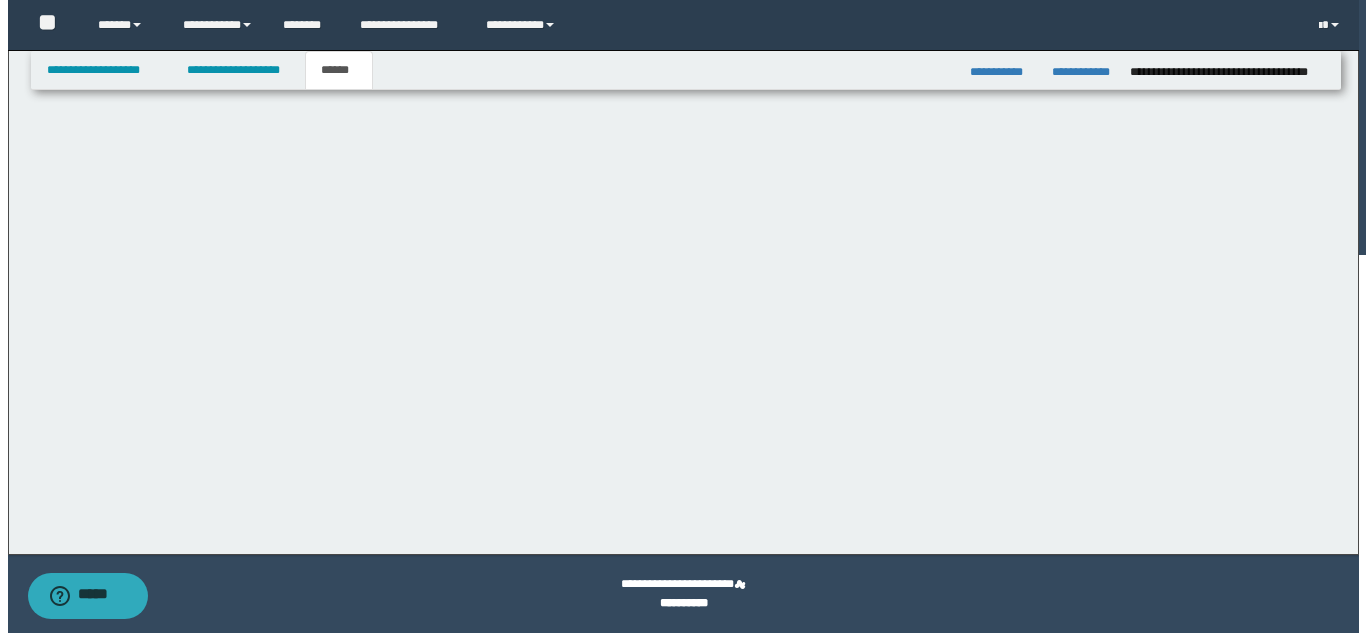 scroll, scrollTop: 0, scrollLeft: 0, axis: both 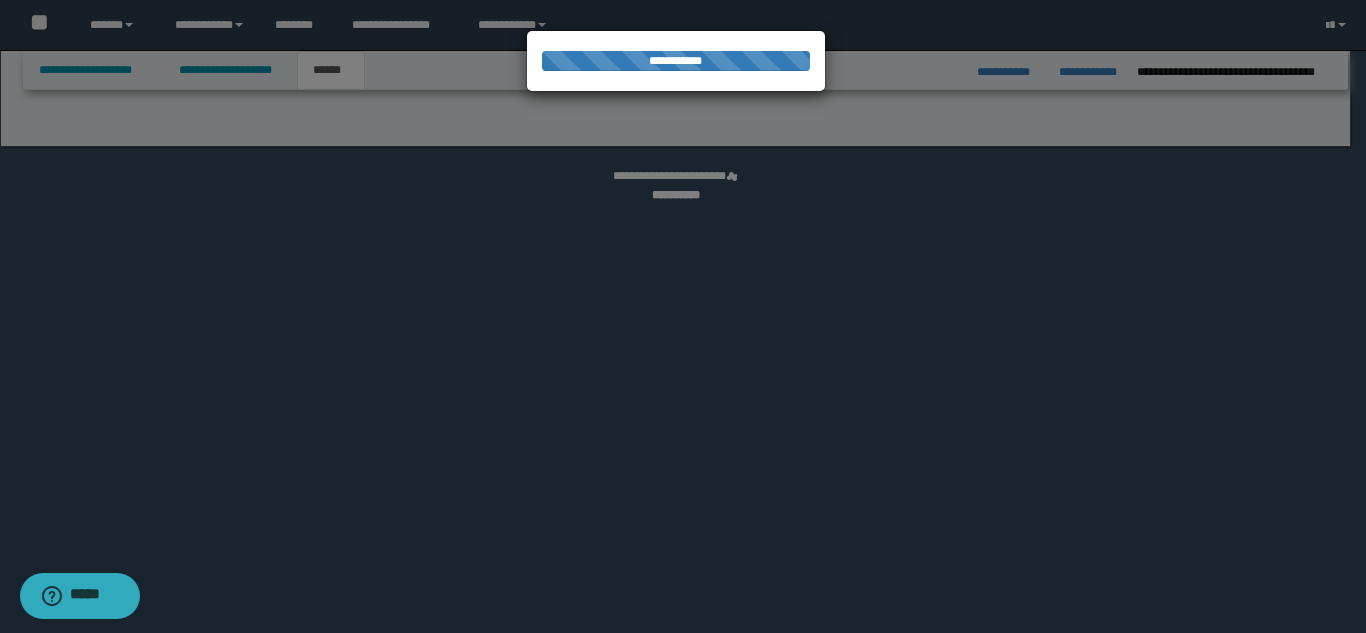 select on "*" 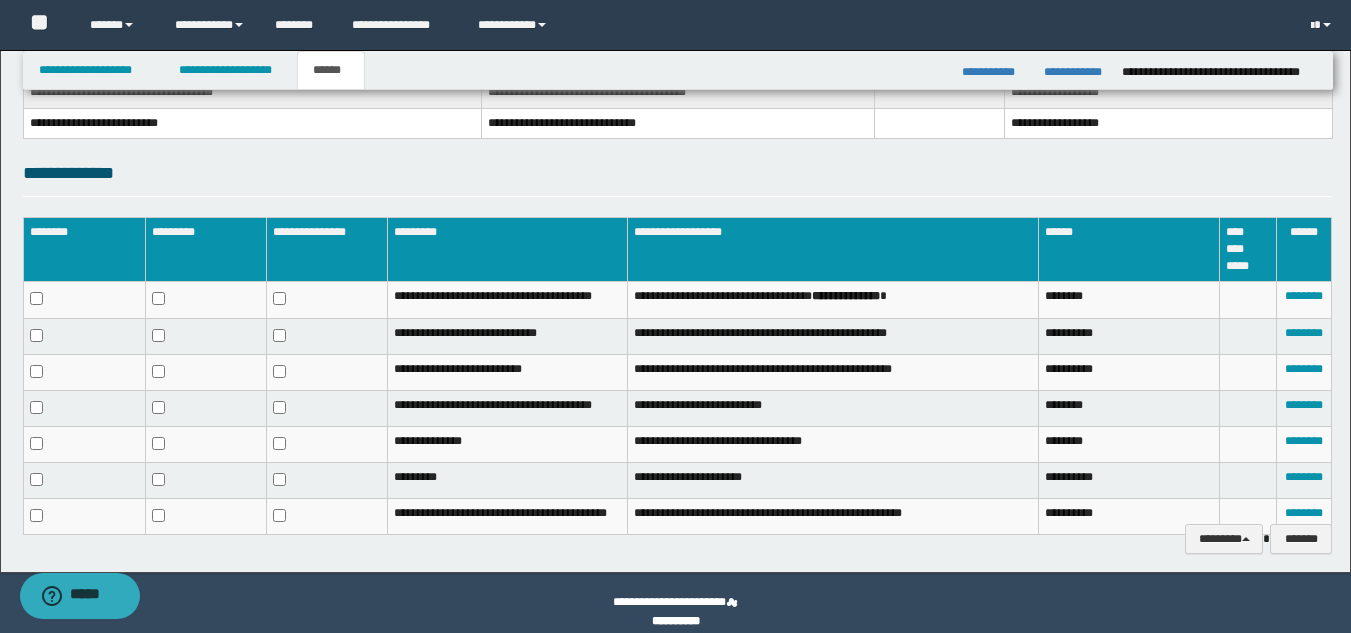 scroll, scrollTop: 381, scrollLeft: 0, axis: vertical 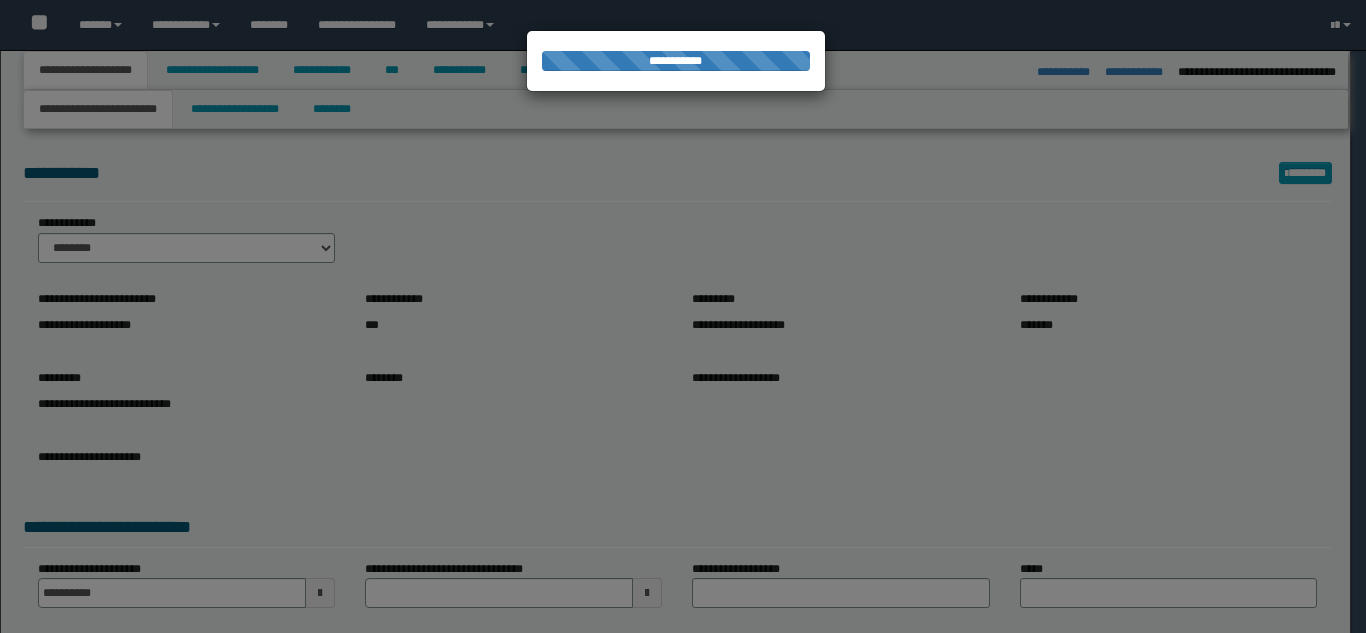 select on "*" 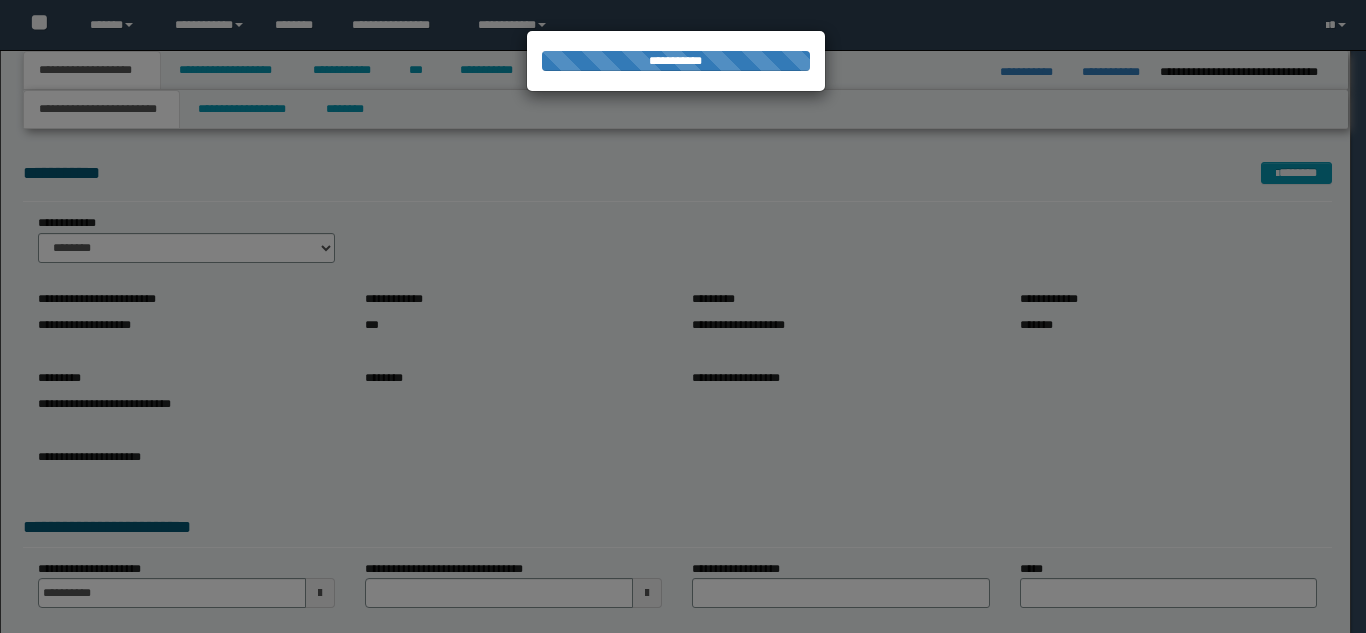 scroll, scrollTop: 0, scrollLeft: 0, axis: both 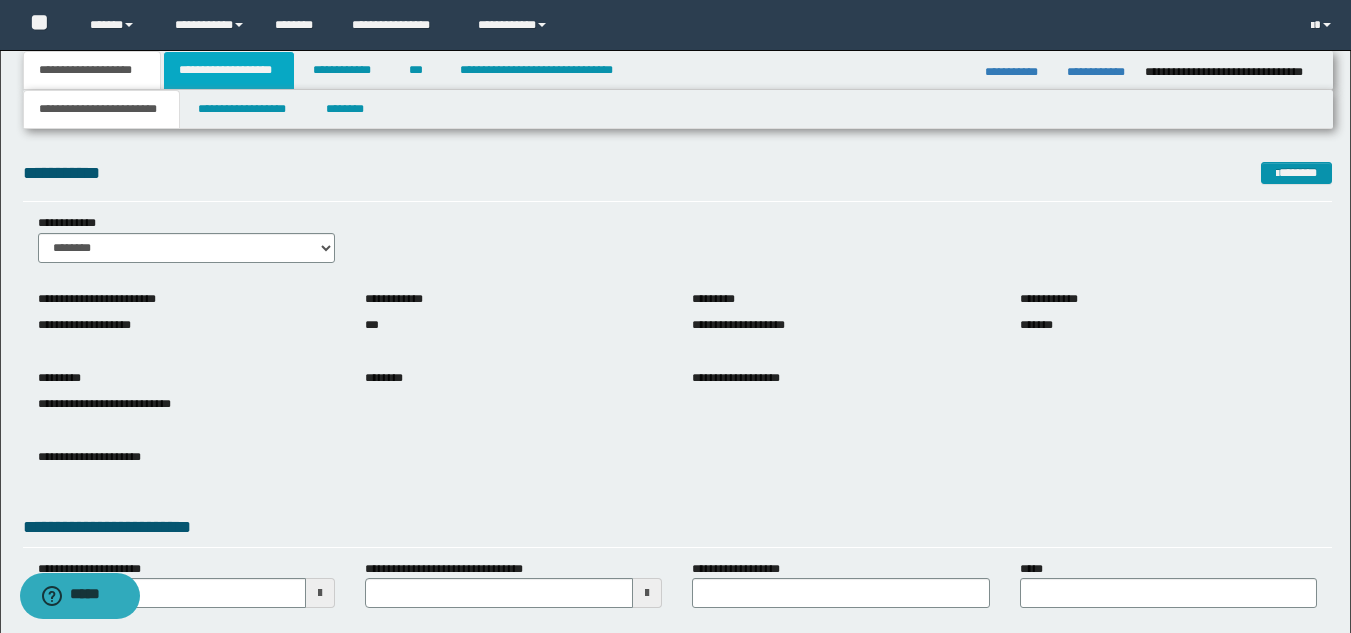 click on "**********" at bounding box center (229, 70) 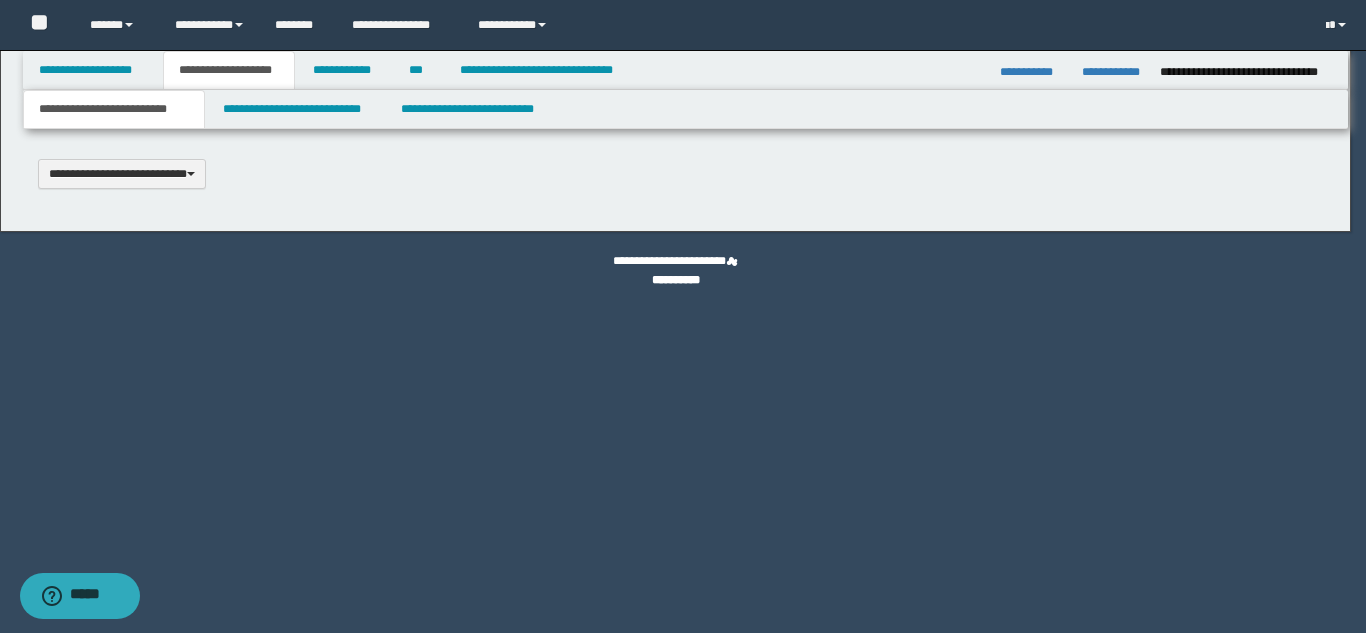 type 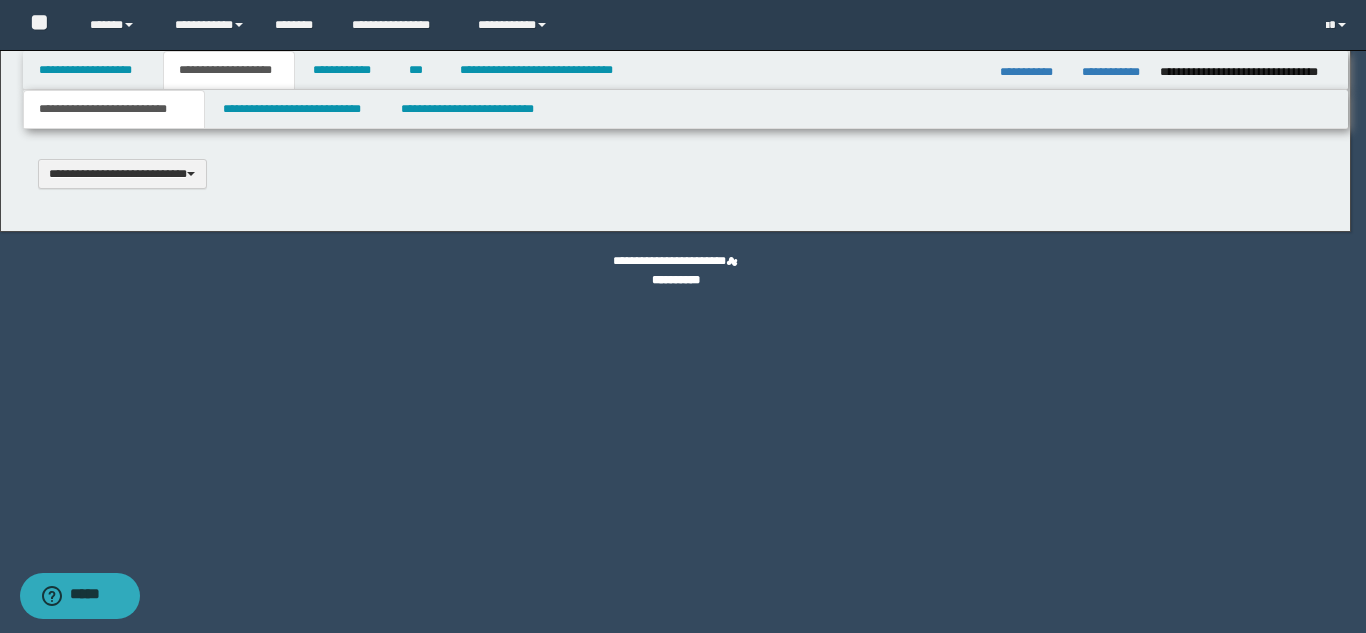 scroll, scrollTop: 0, scrollLeft: 0, axis: both 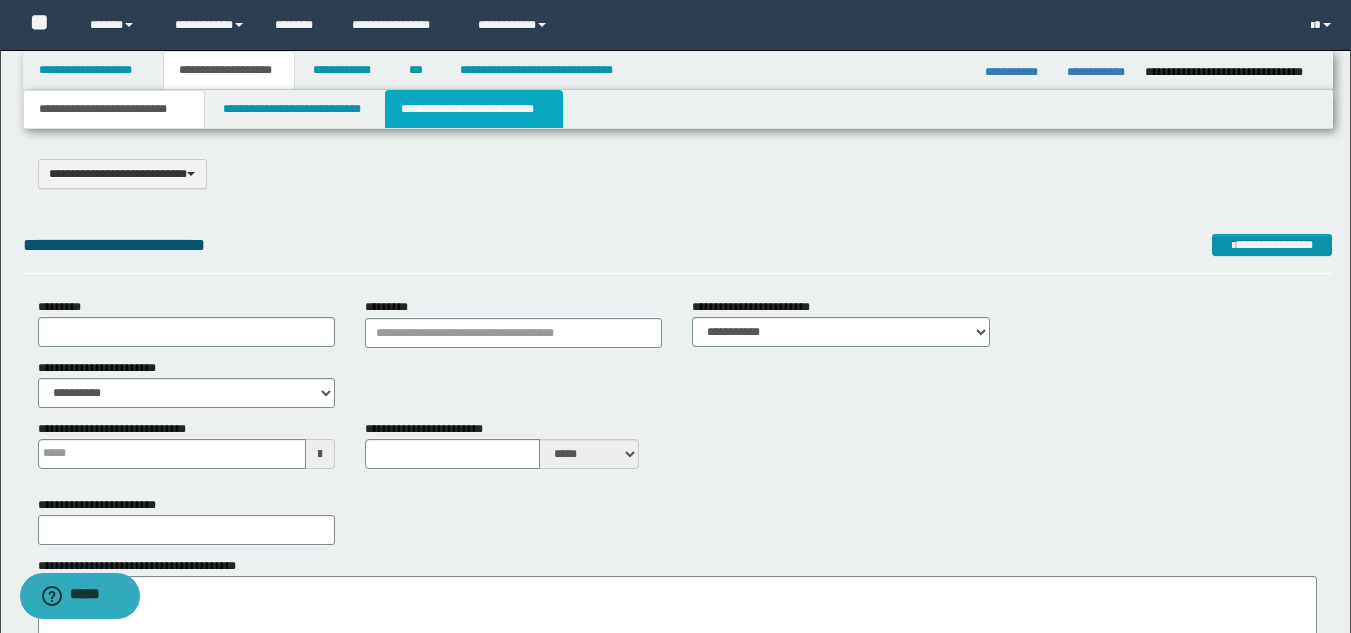 click on "**********" at bounding box center [474, 109] 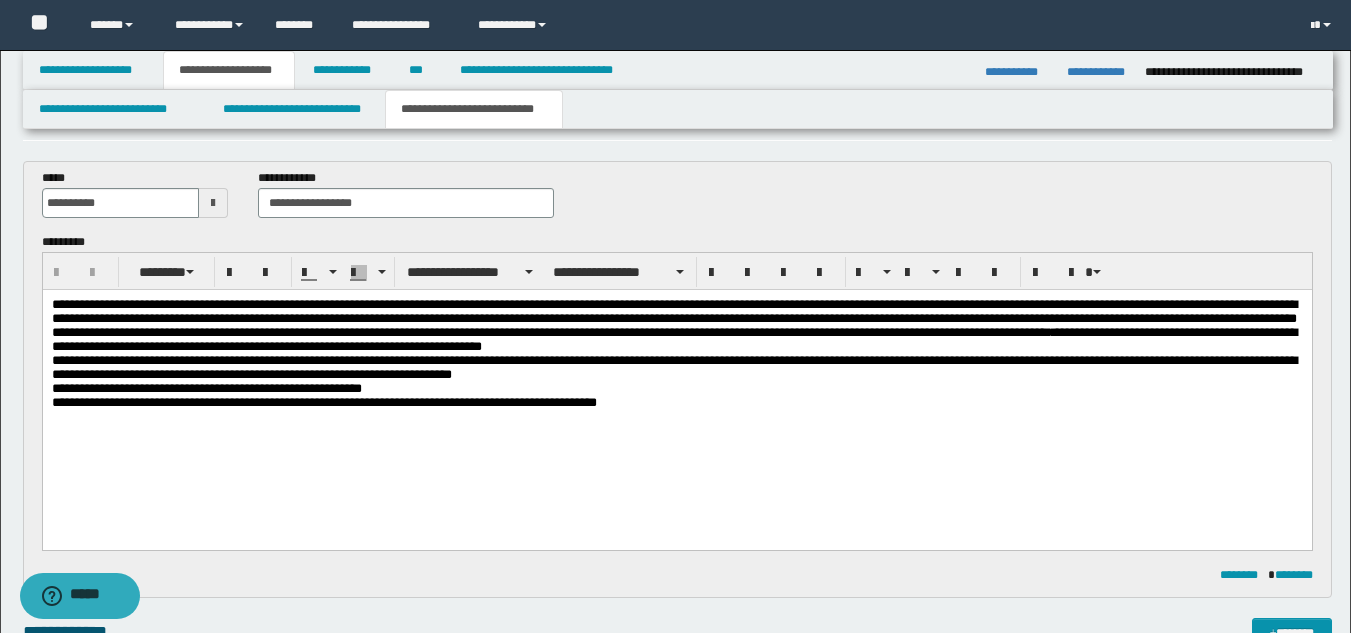 scroll, scrollTop: 100, scrollLeft: 0, axis: vertical 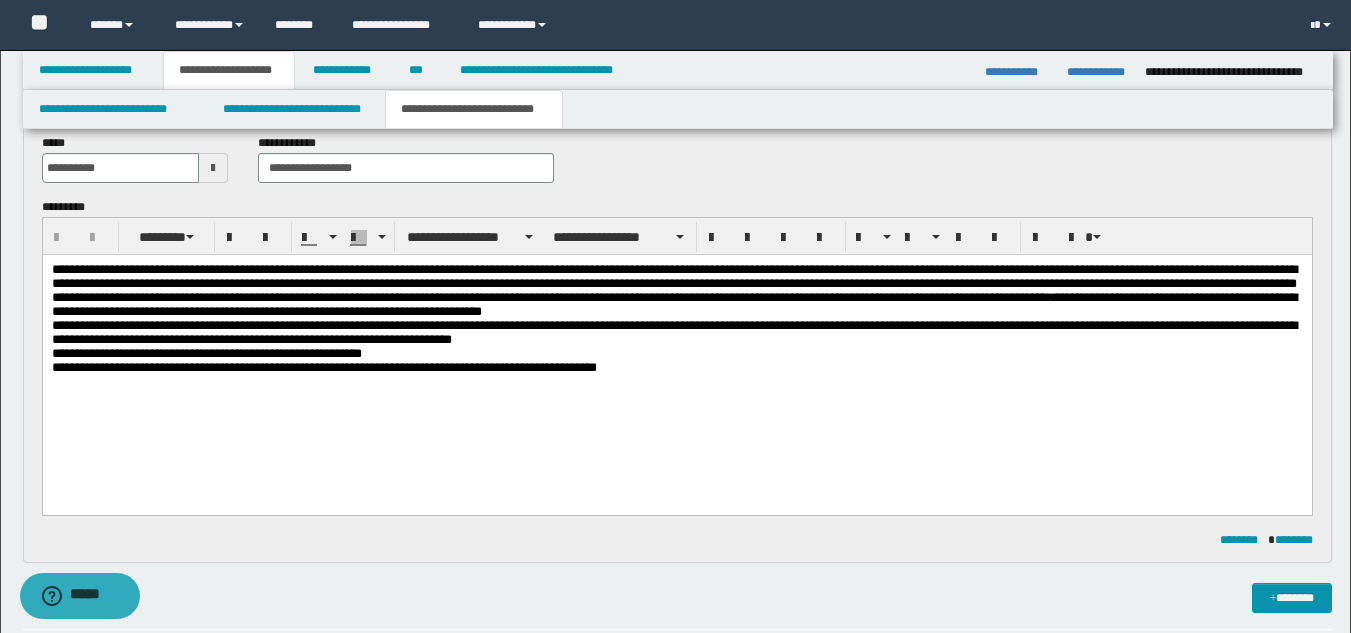 click on "**********" at bounding box center (676, 352) 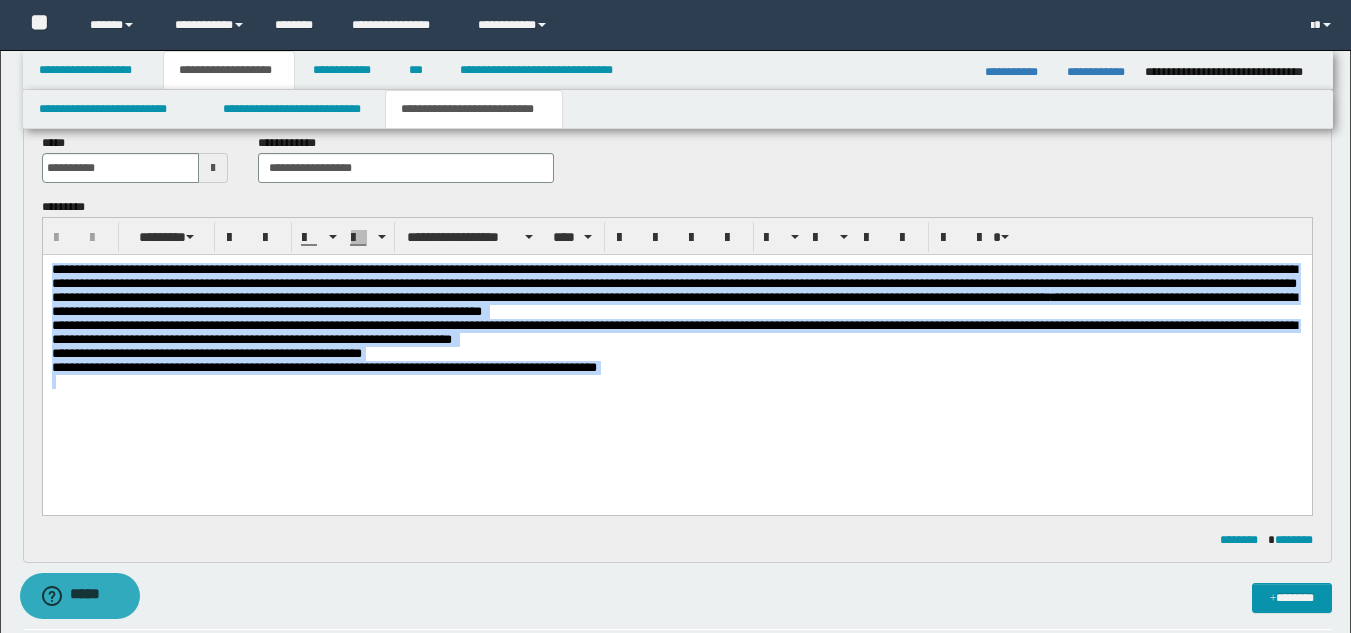 drag, startPoint x: 655, startPoint y: 392, endPoint x: 22, endPoint y: 228, distance: 653.89984 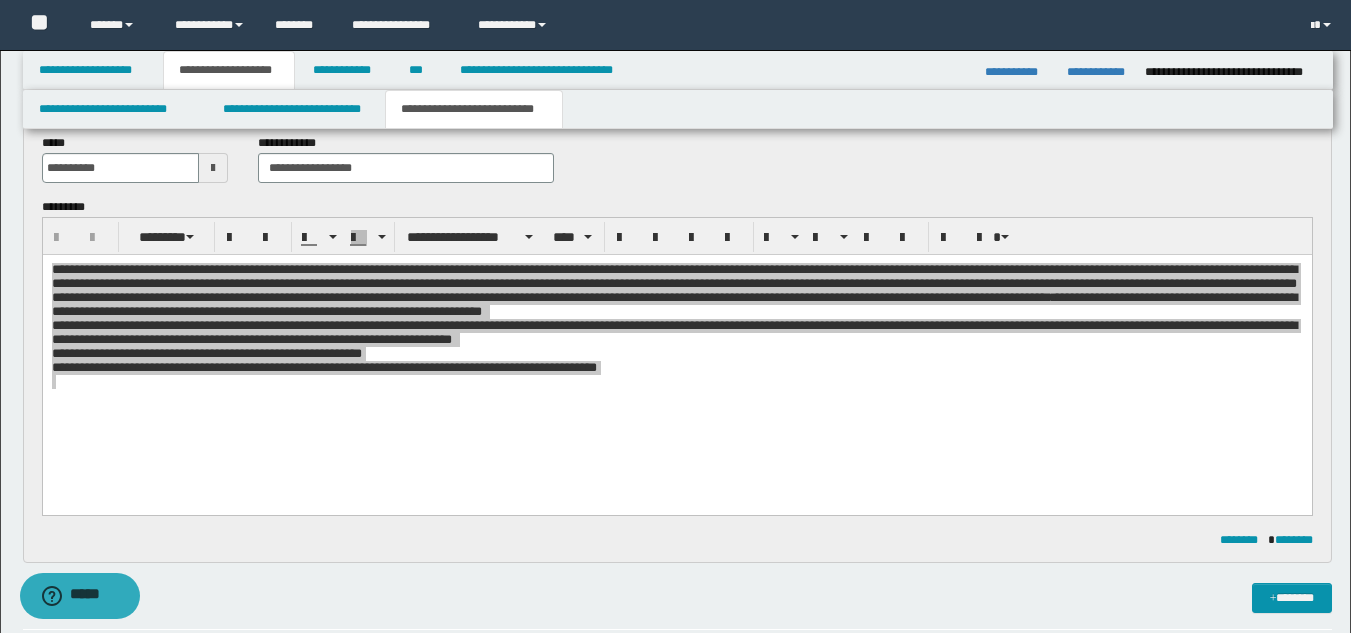 click at bounding box center (839, 237) 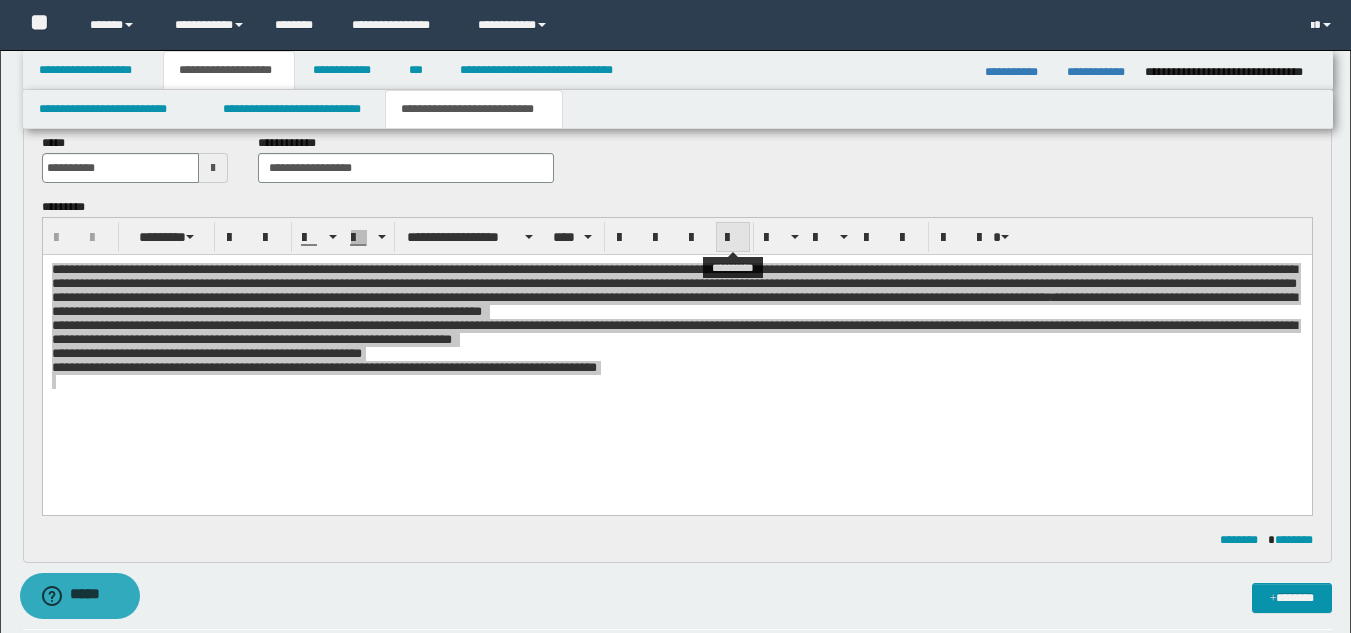 click at bounding box center [733, 237] 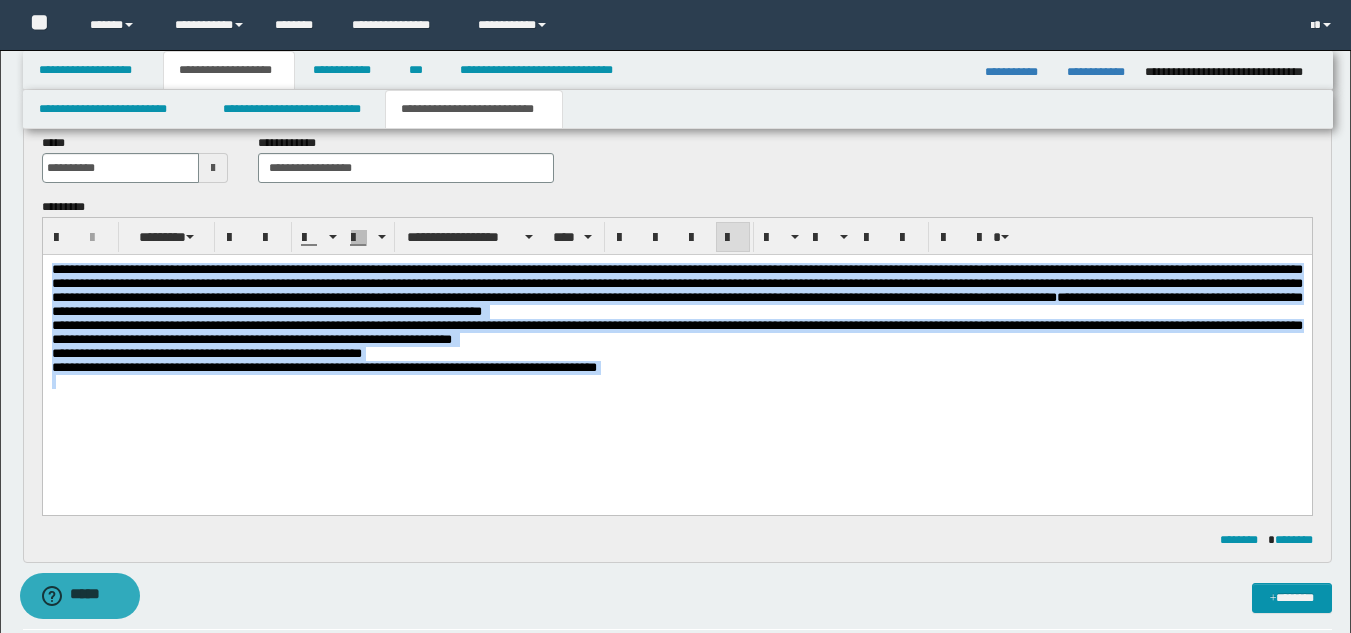click on "**********" at bounding box center [676, 352] 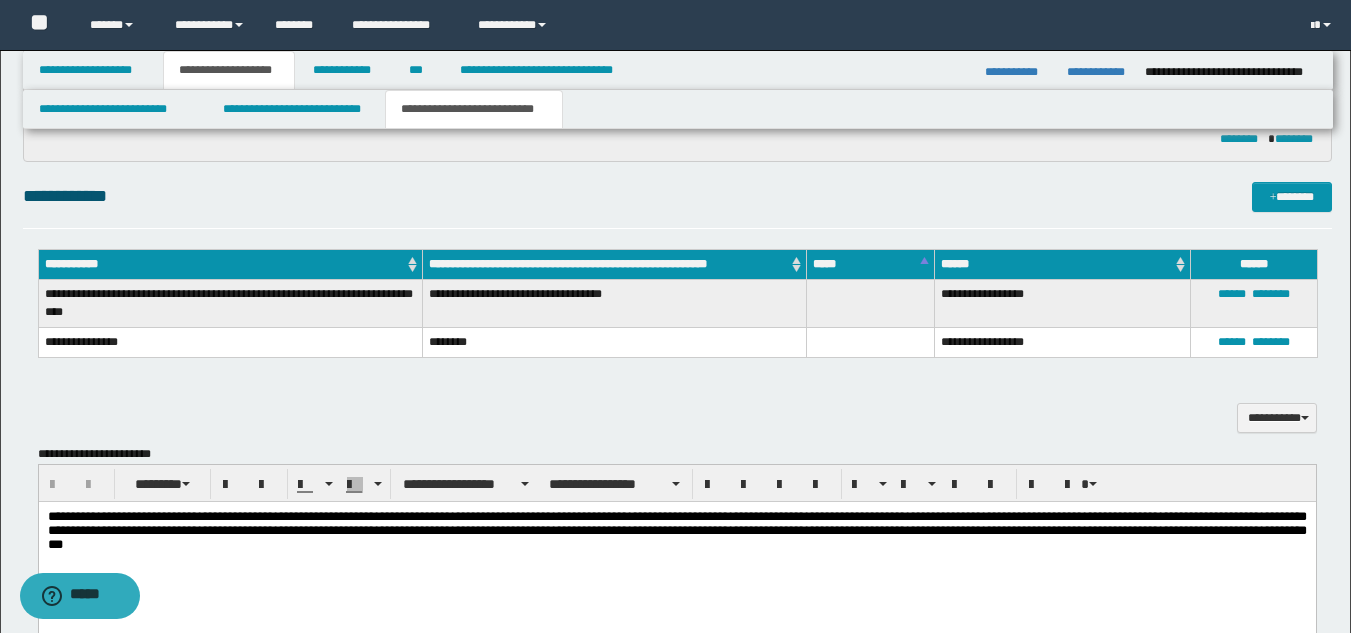scroll, scrollTop: 500, scrollLeft: 0, axis: vertical 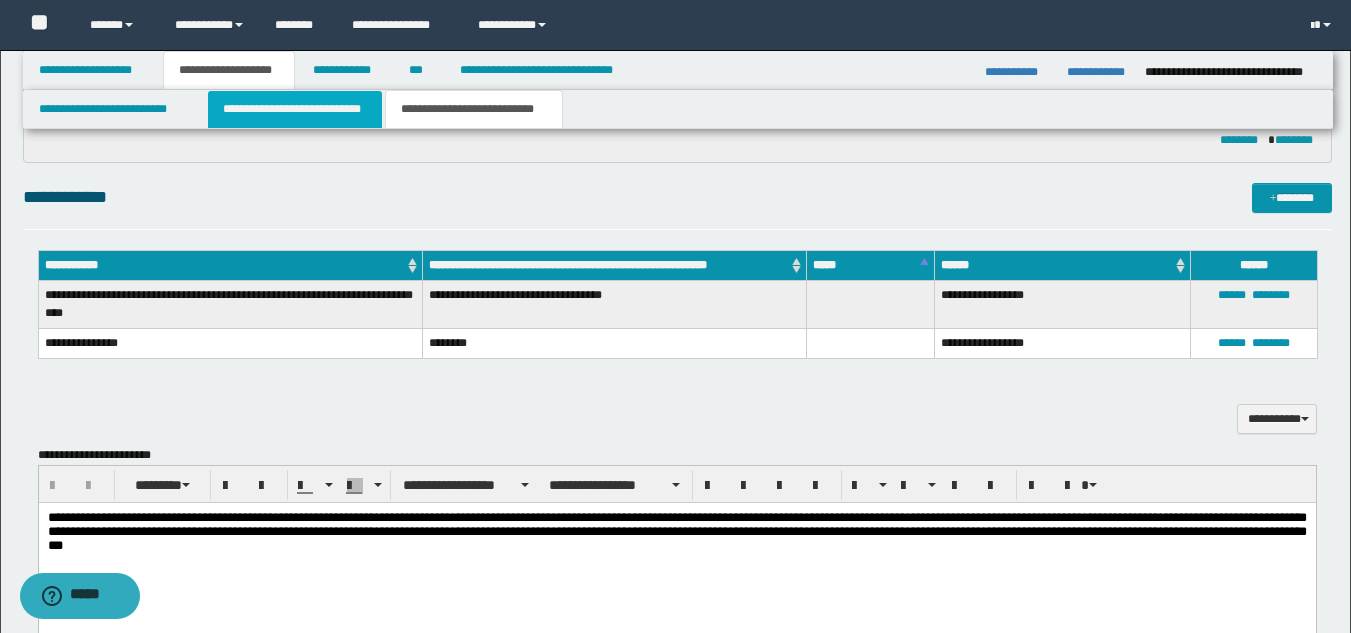 click on "**********" at bounding box center (295, 109) 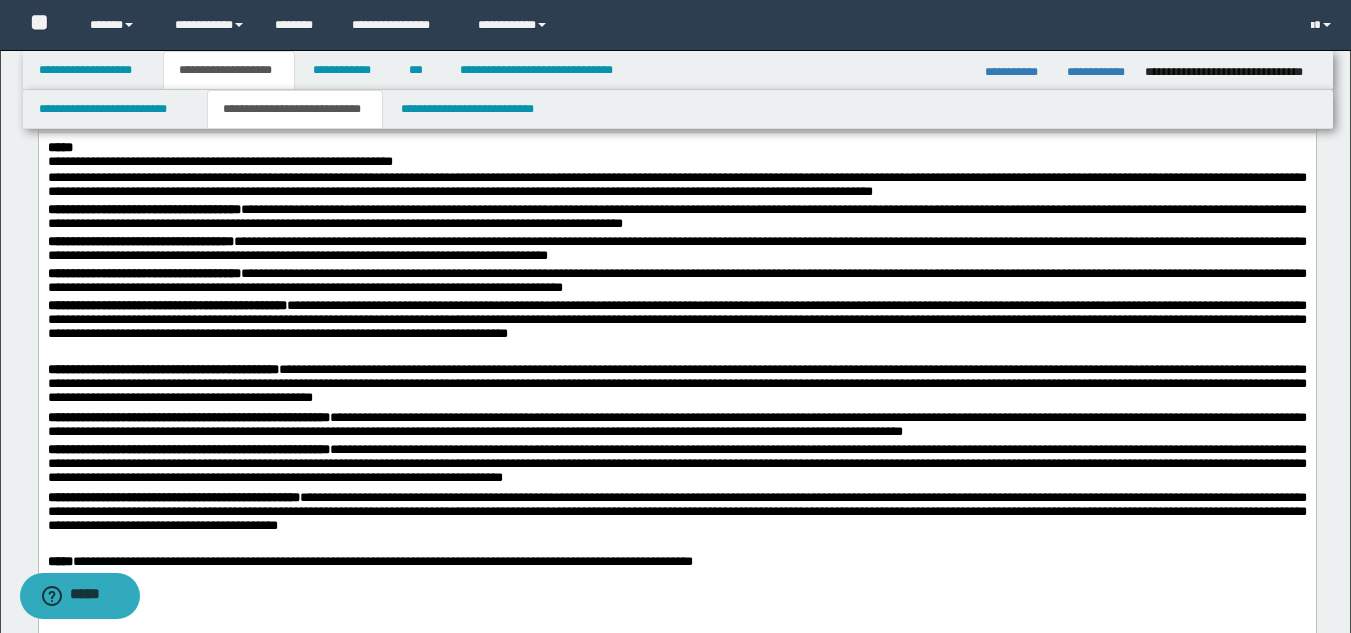 scroll, scrollTop: 400, scrollLeft: 0, axis: vertical 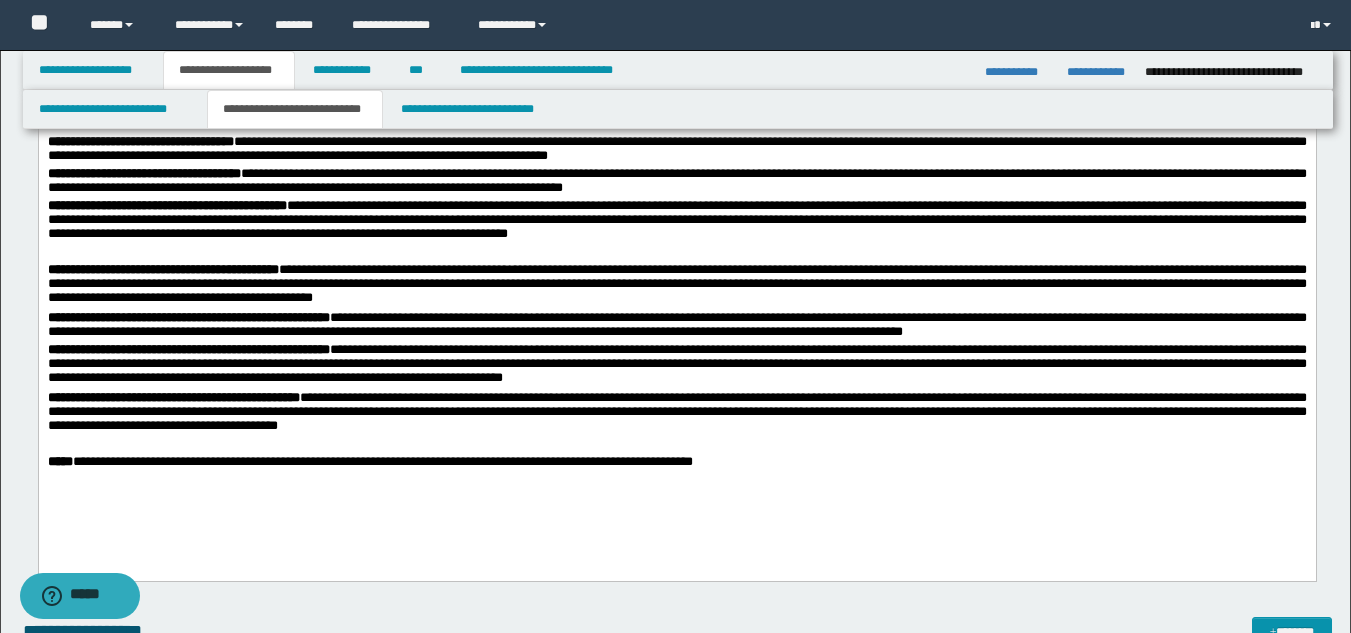 click on "**********" at bounding box center (676, 280) 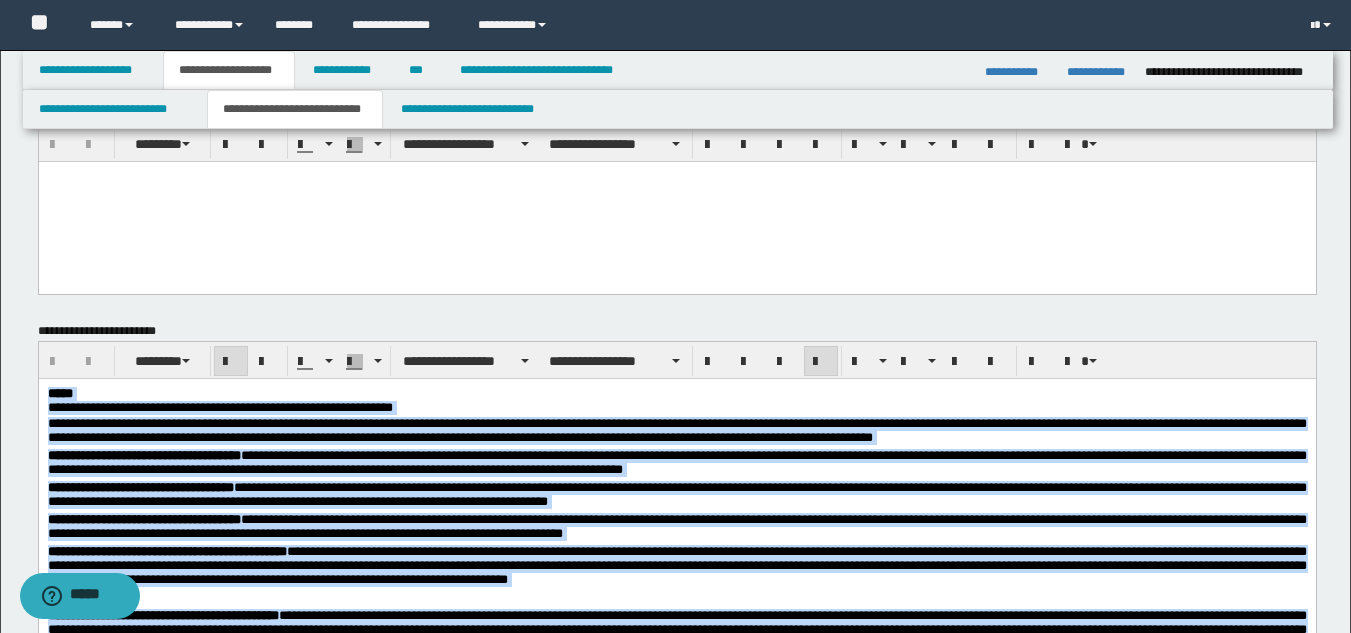 scroll, scrollTop: 0, scrollLeft: 0, axis: both 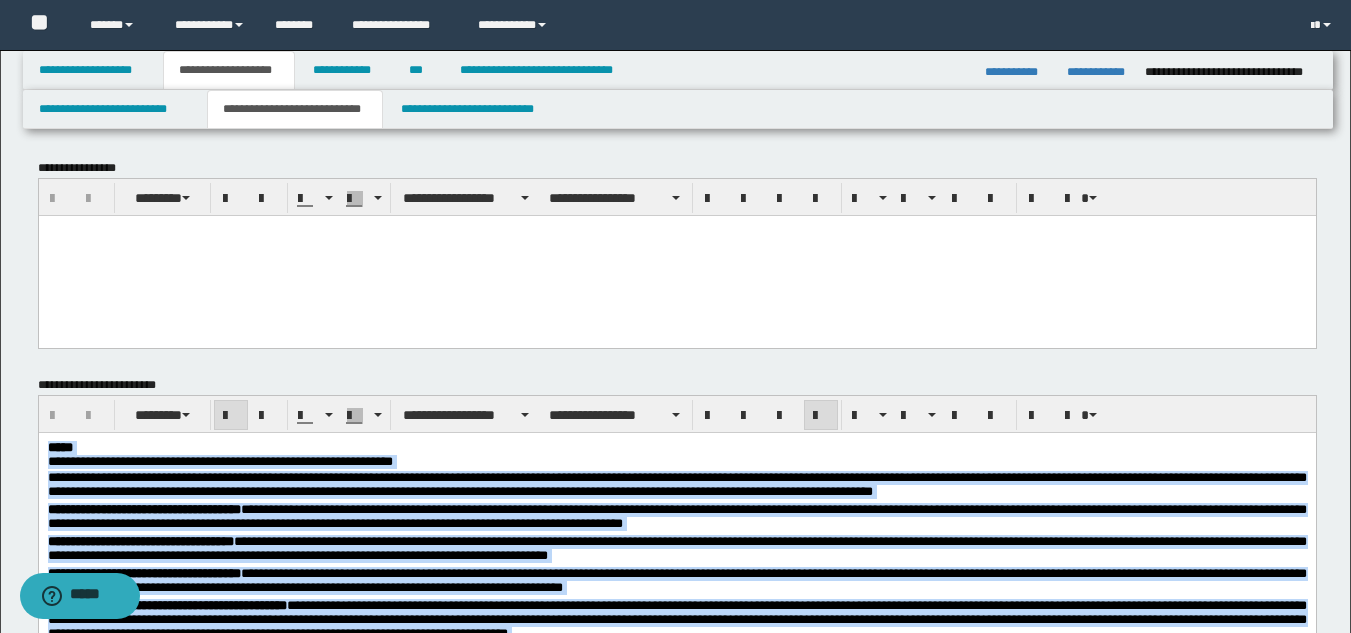 drag, startPoint x: 624, startPoint y: 846, endPoint x: -1, endPoint y: 328, distance: 811.7567 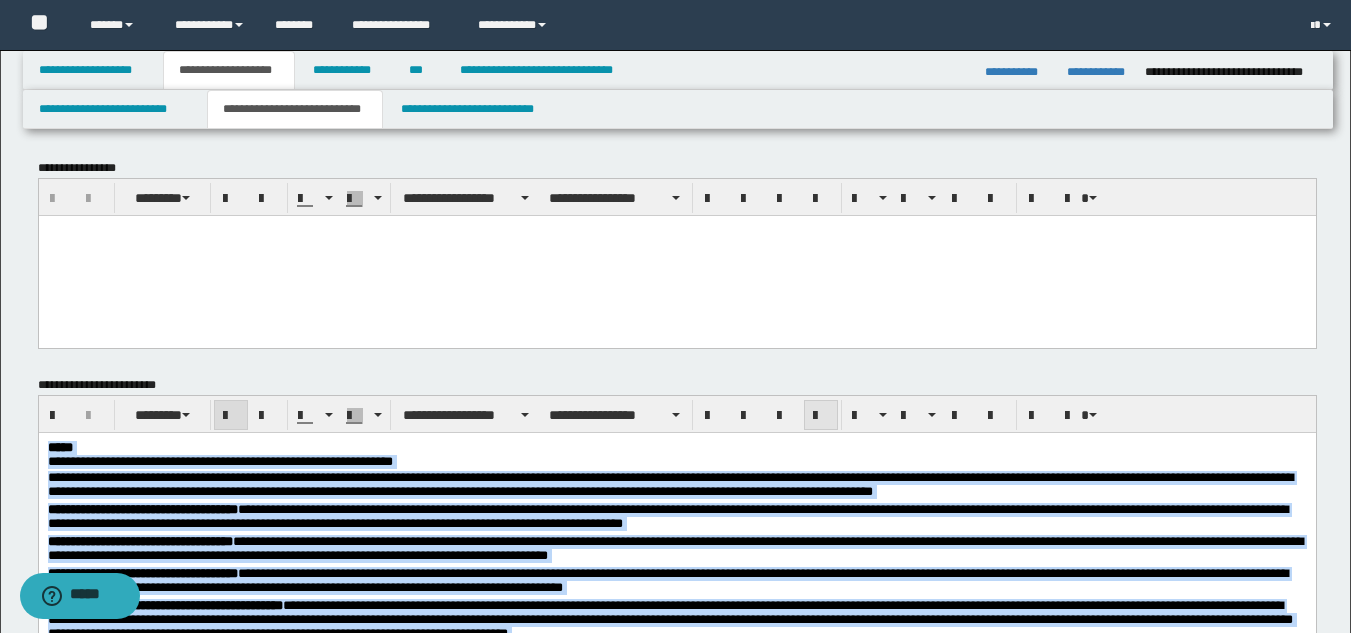 click at bounding box center (821, 416) 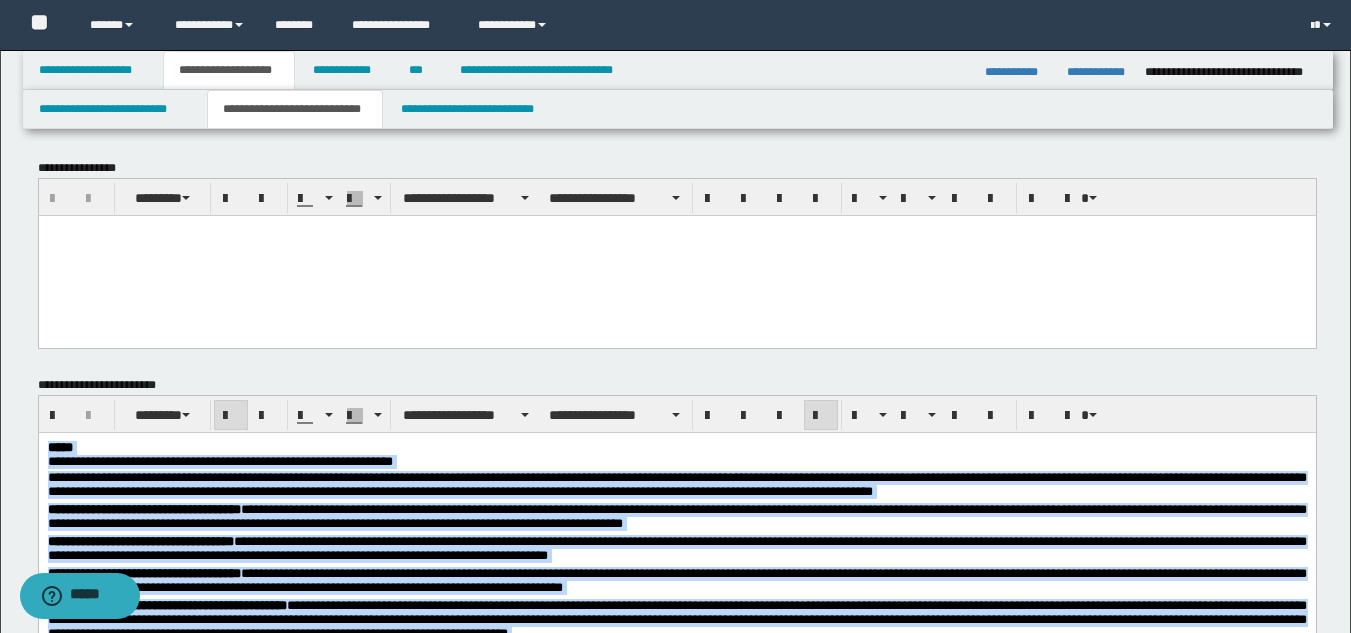 click on "**********" at bounding box center (676, 462) 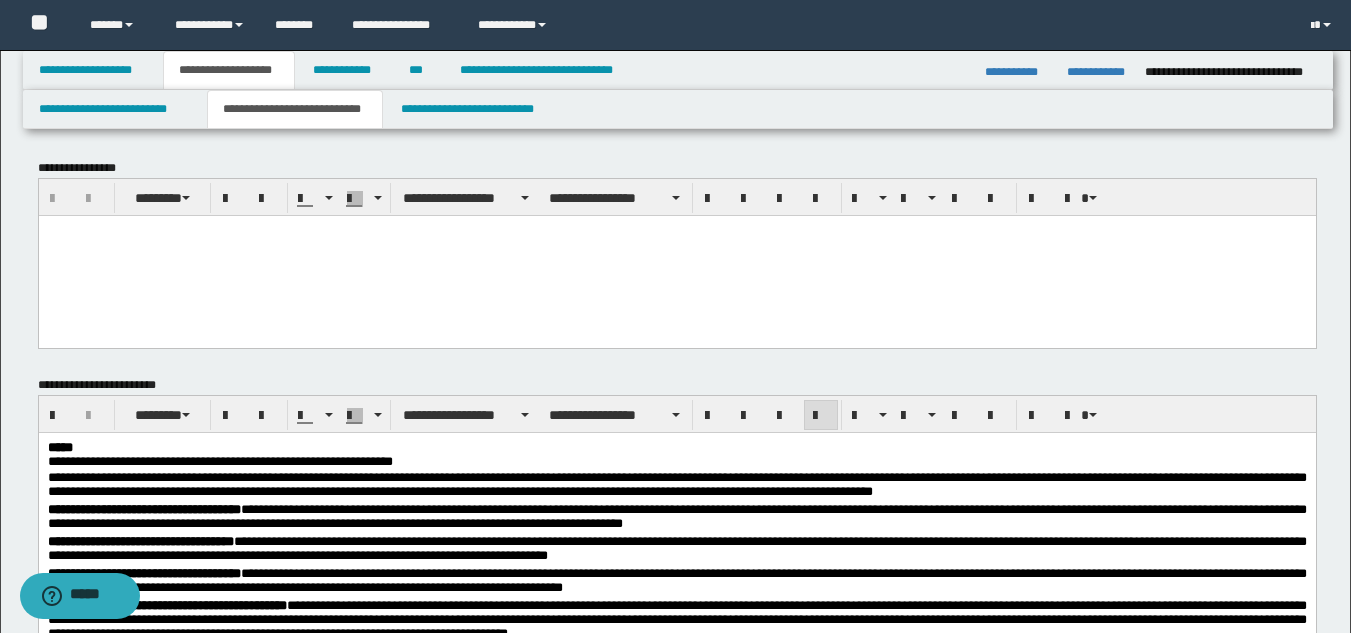 click on "*****" at bounding box center [676, 447] 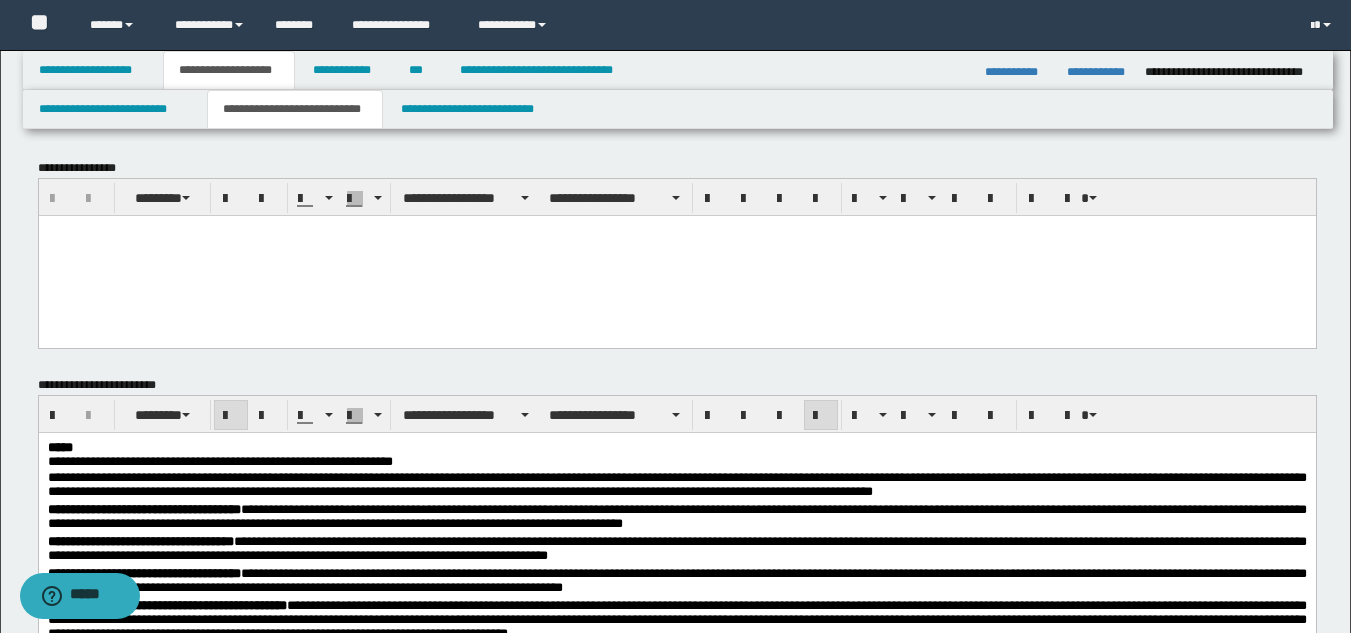 type 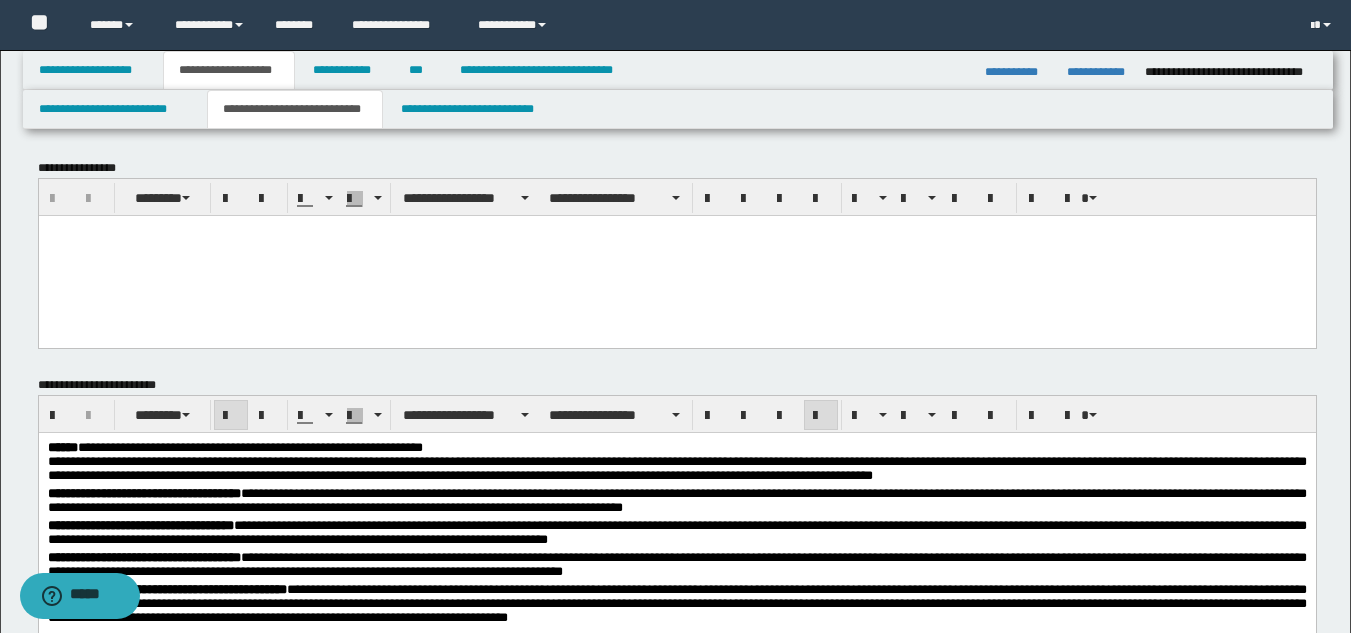 scroll, scrollTop: 200, scrollLeft: 0, axis: vertical 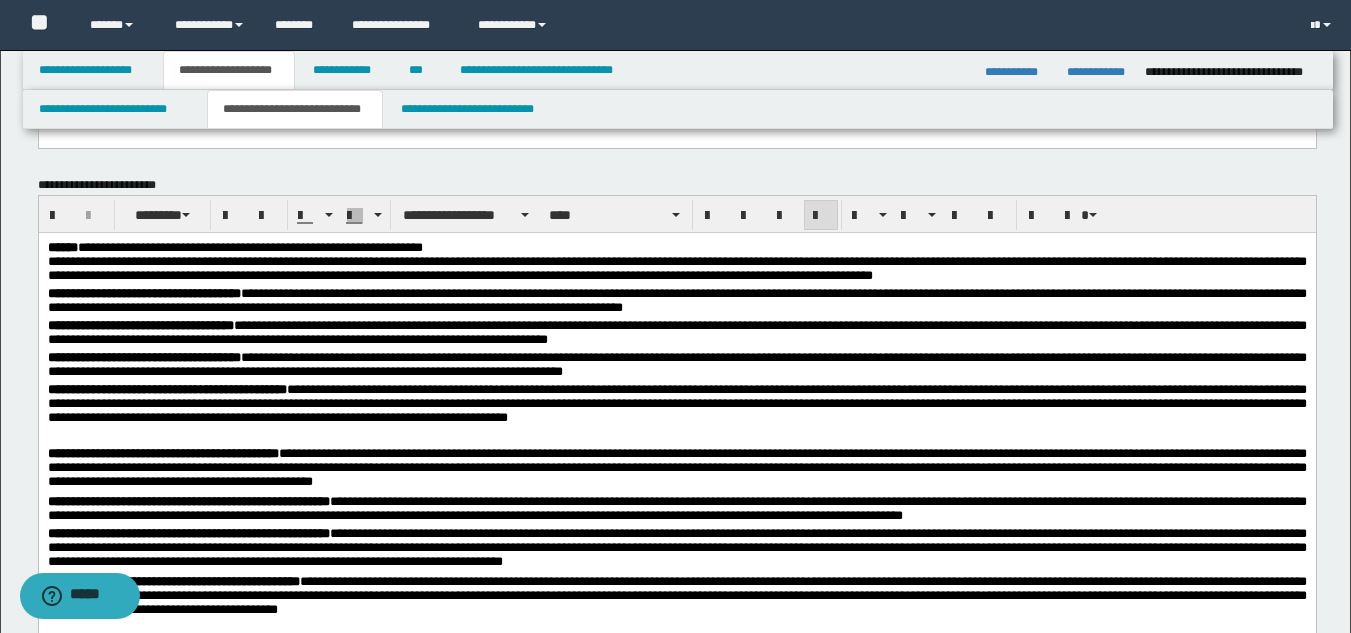 click on "**********" at bounding box center (676, 247) 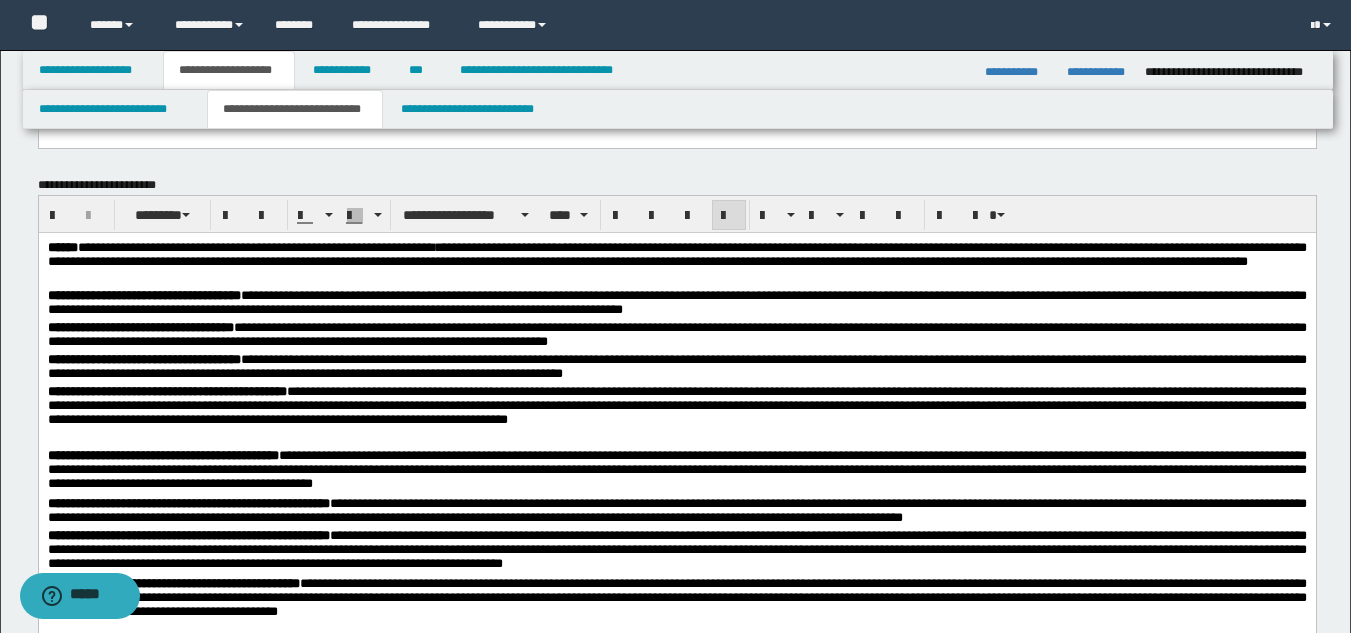 click on "**********" at bounding box center [676, 264] 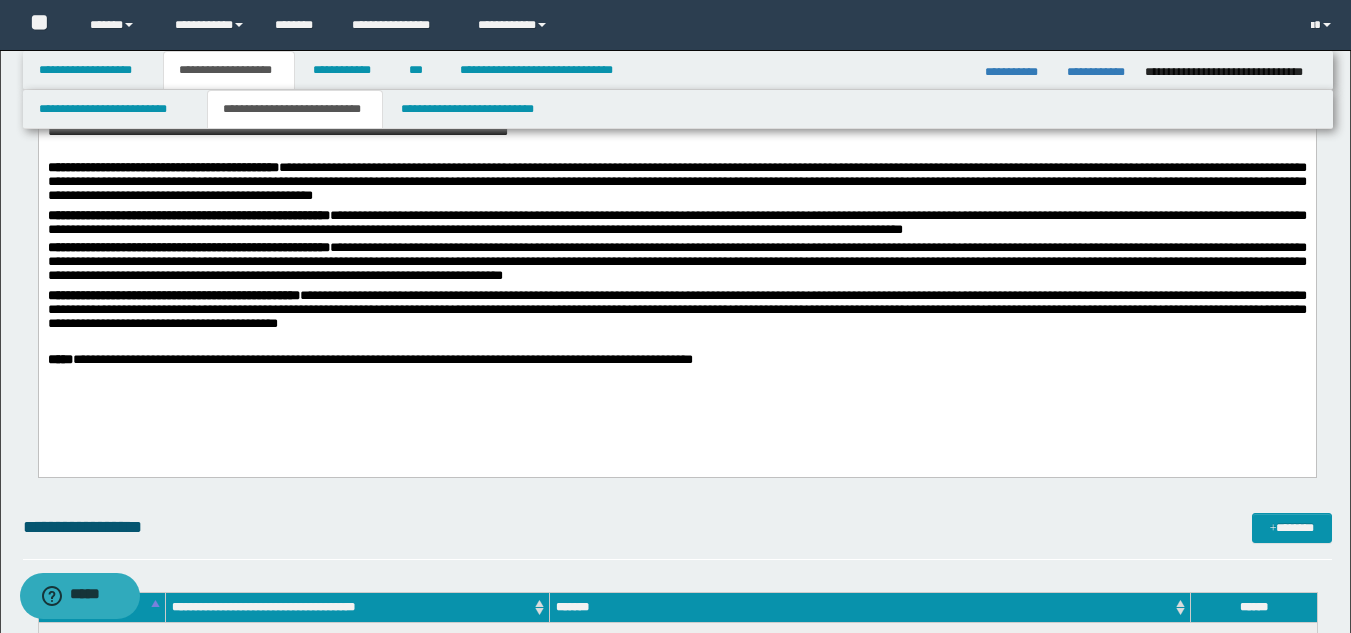 scroll, scrollTop: 500, scrollLeft: 0, axis: vertical 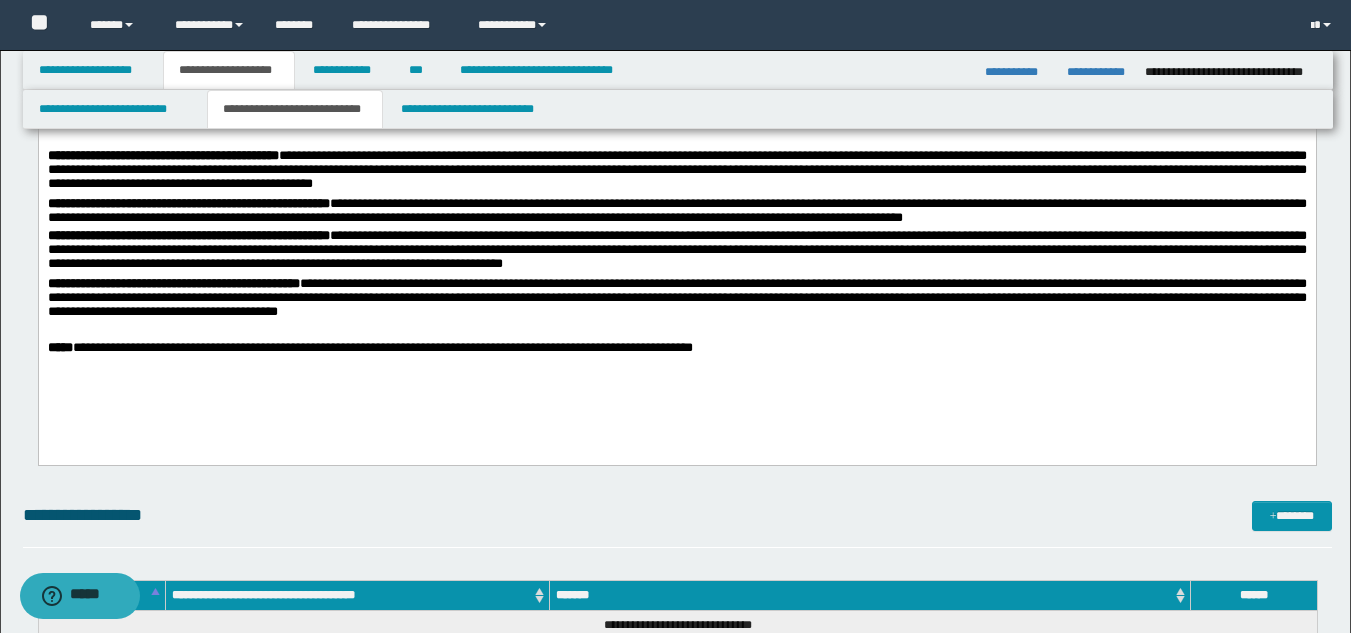 click on "**********" at bounding box center (676, 349) 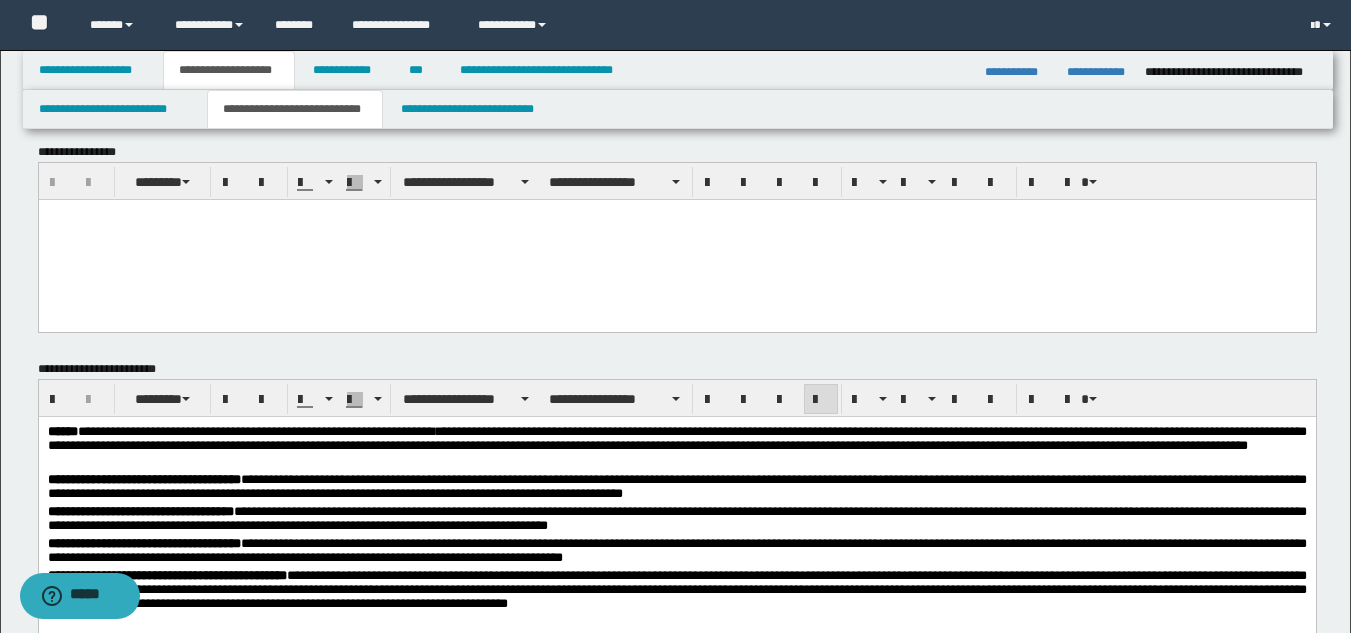 scroll, scrollTop: 0, scrollLeft: 0, axis: both 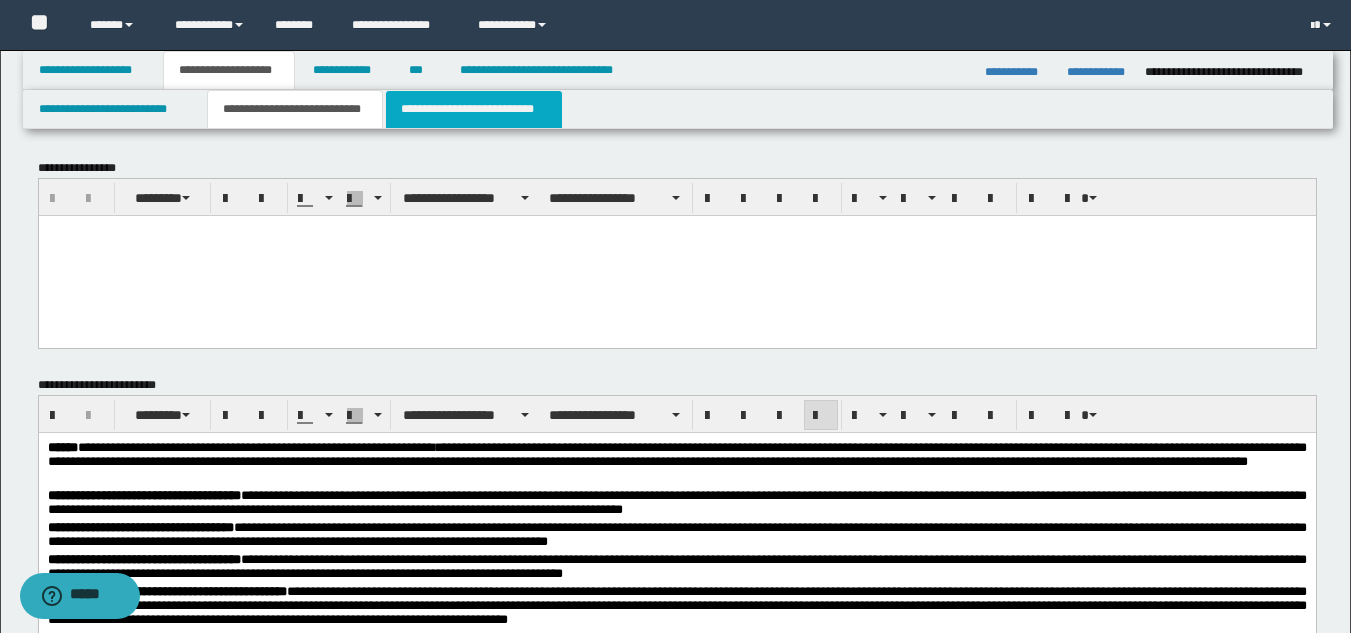 click on "**********" at bounding box center [474, 109] 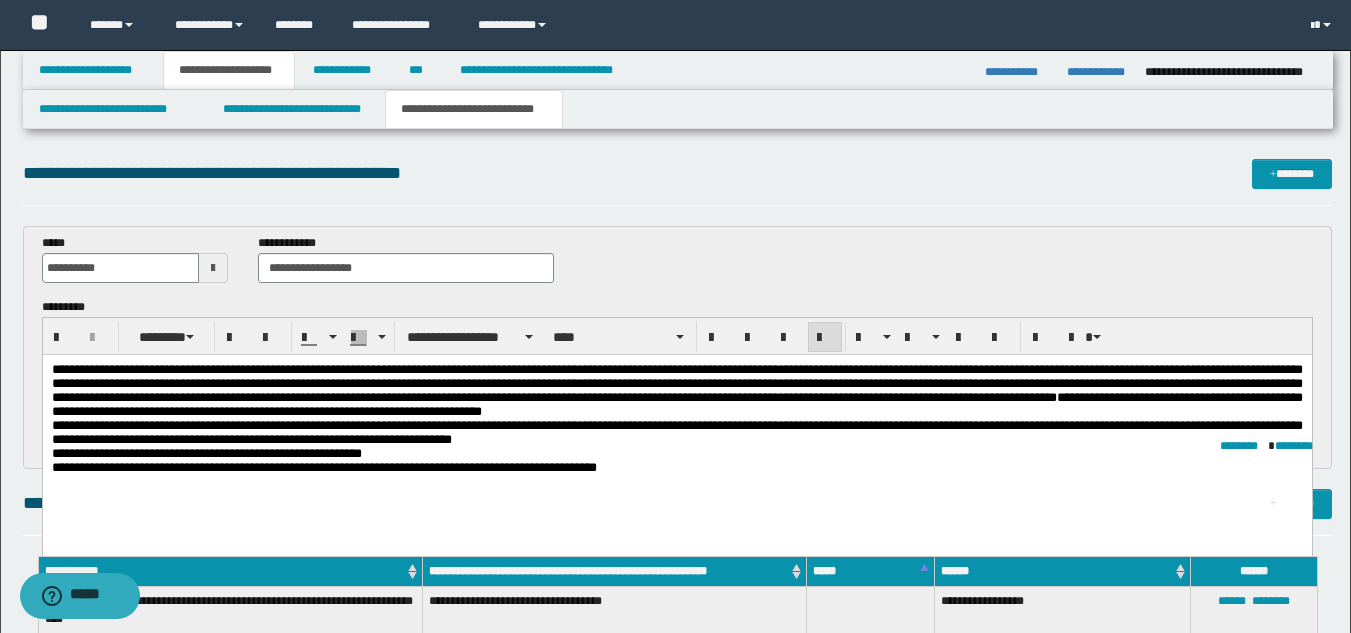 click on "**********" at bounding box center [676, 383] 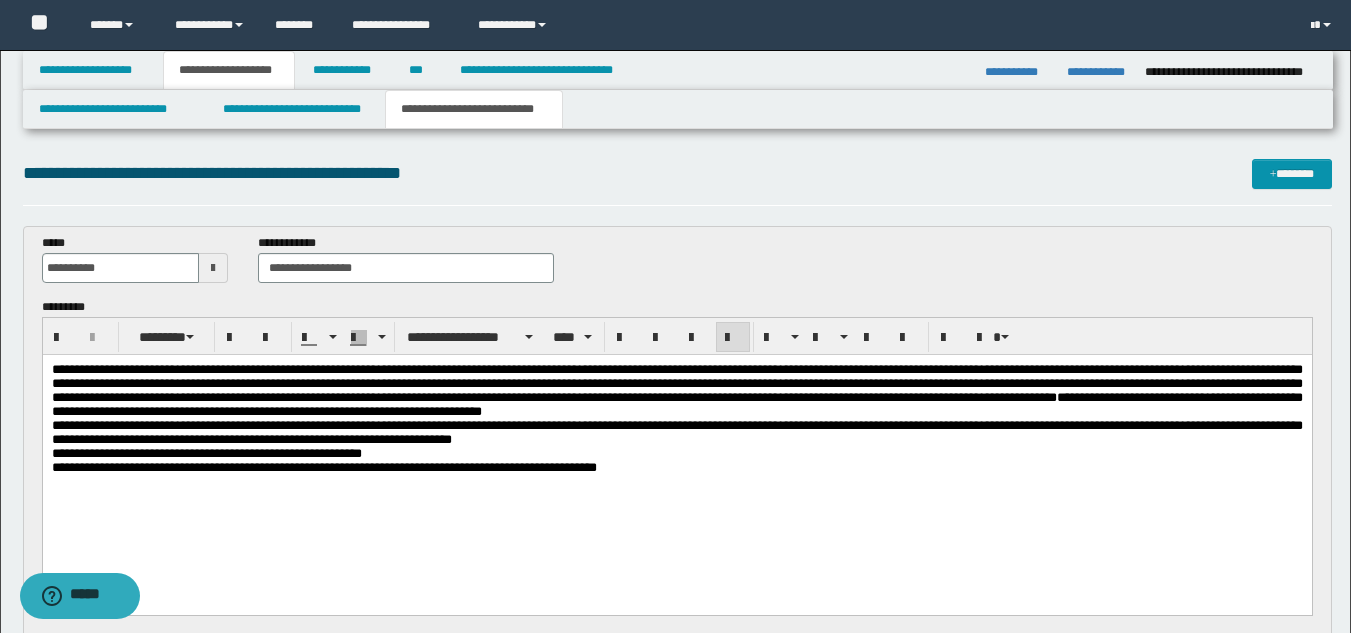 drag, startPoint x: 386, startPoint y: 269, endPoint x: 161, endPoint y: 267, distance: 225.0089 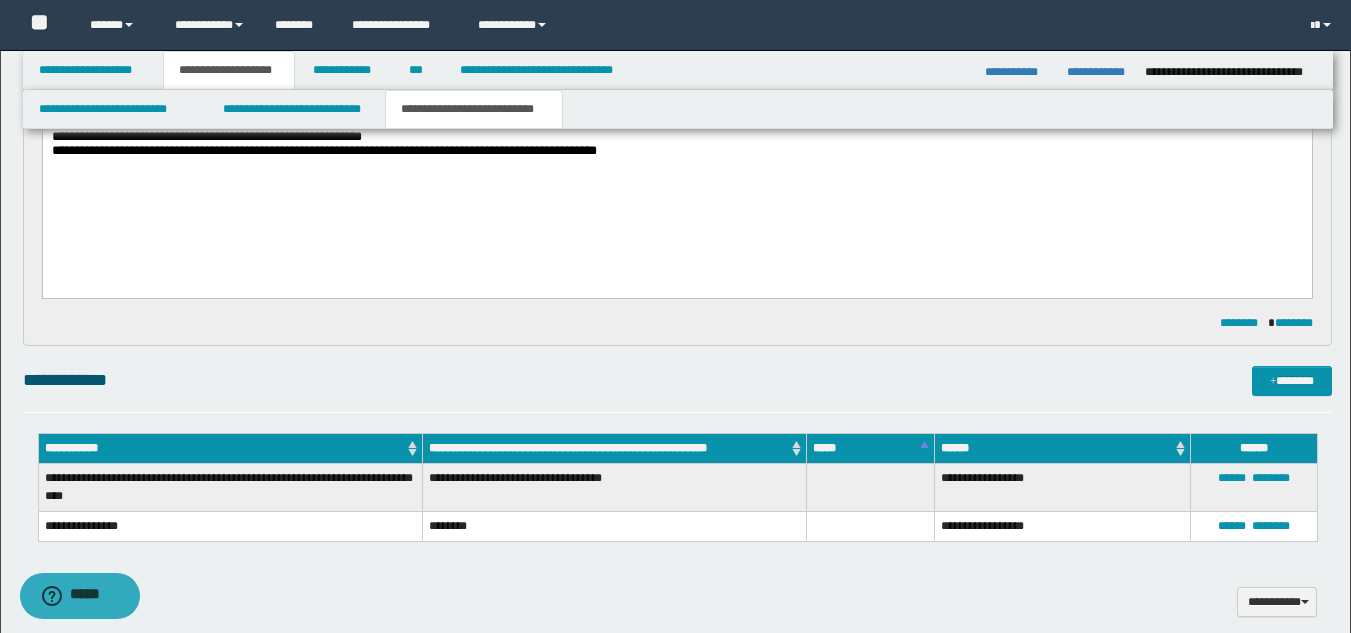 scroll, scrollTop: 17, scrollLeft: 0, axis: vertical 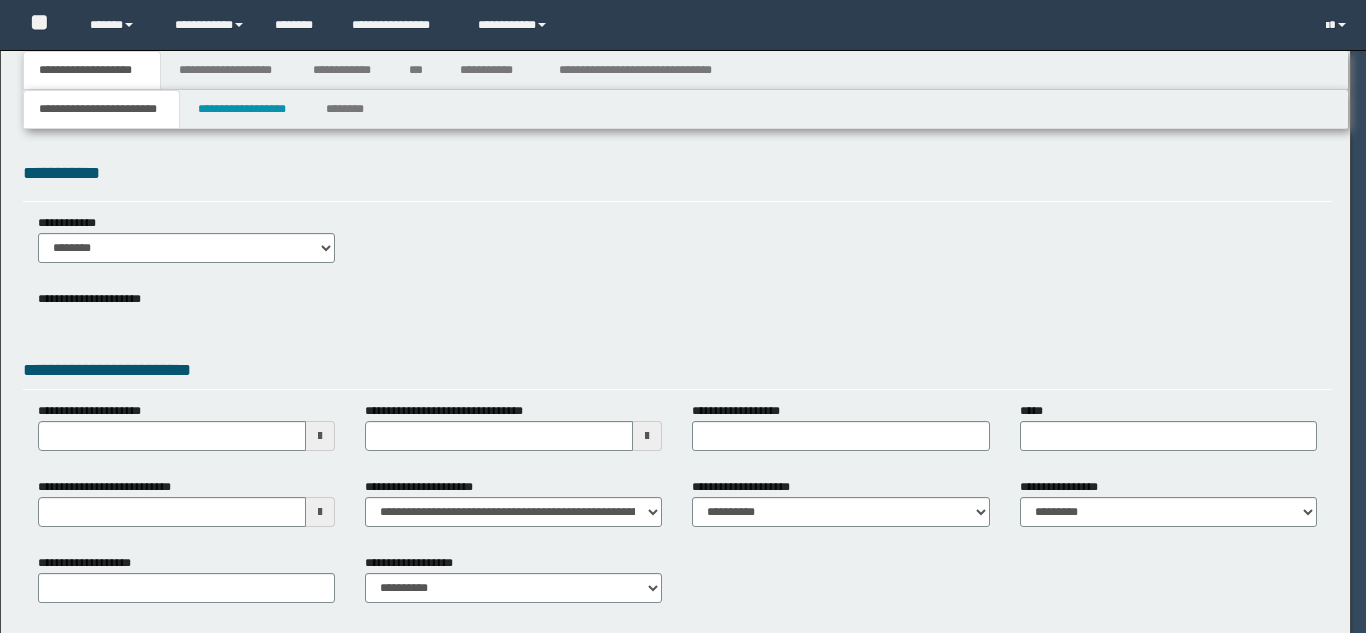 select on "*" 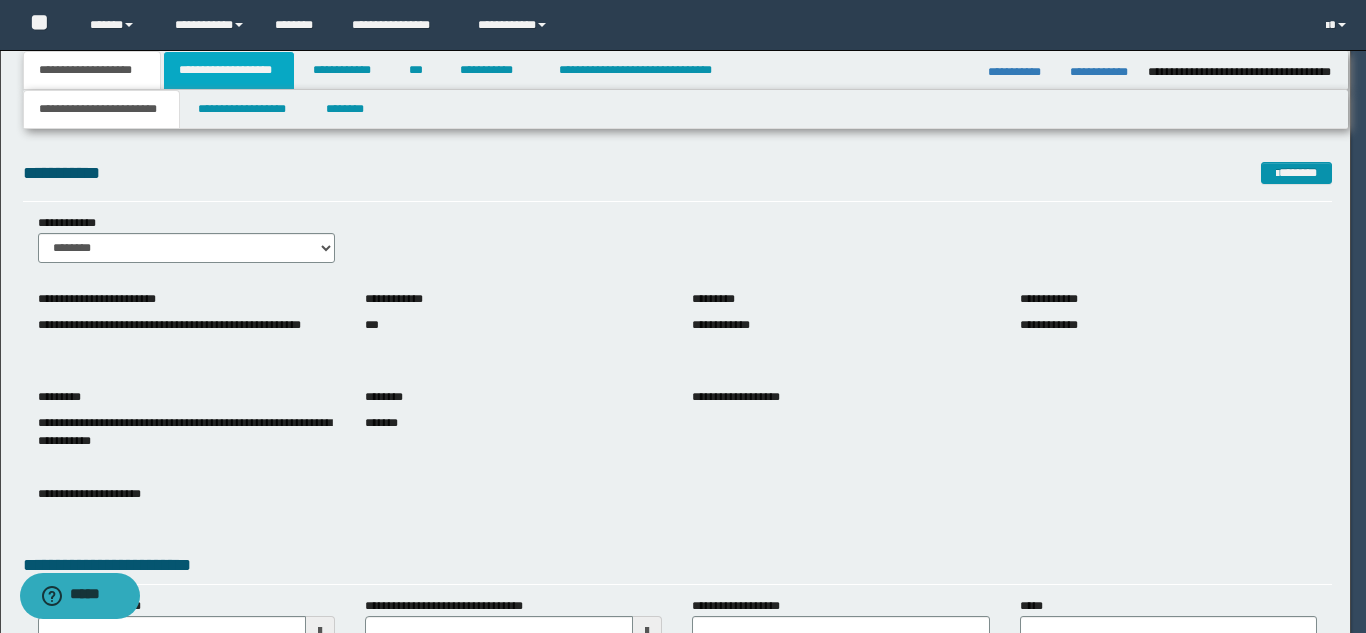 click on "**********" at bounding box center [683, 316] 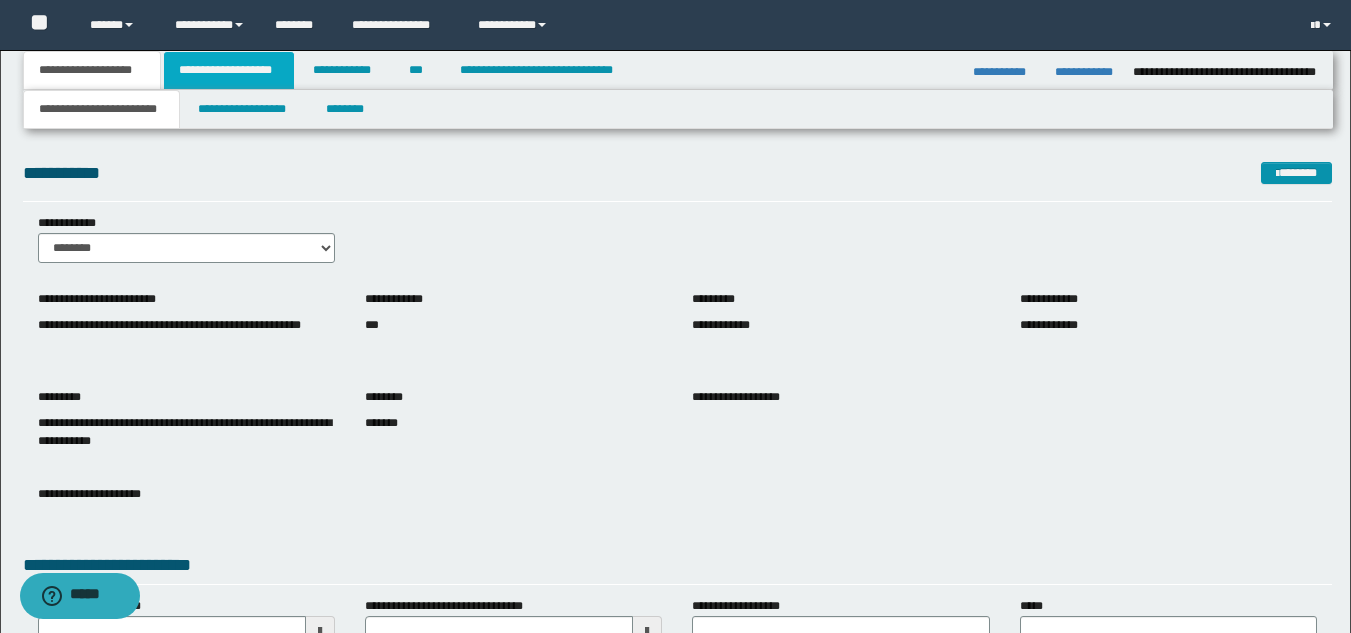 click on "**********" at bounding box center (229, 70) 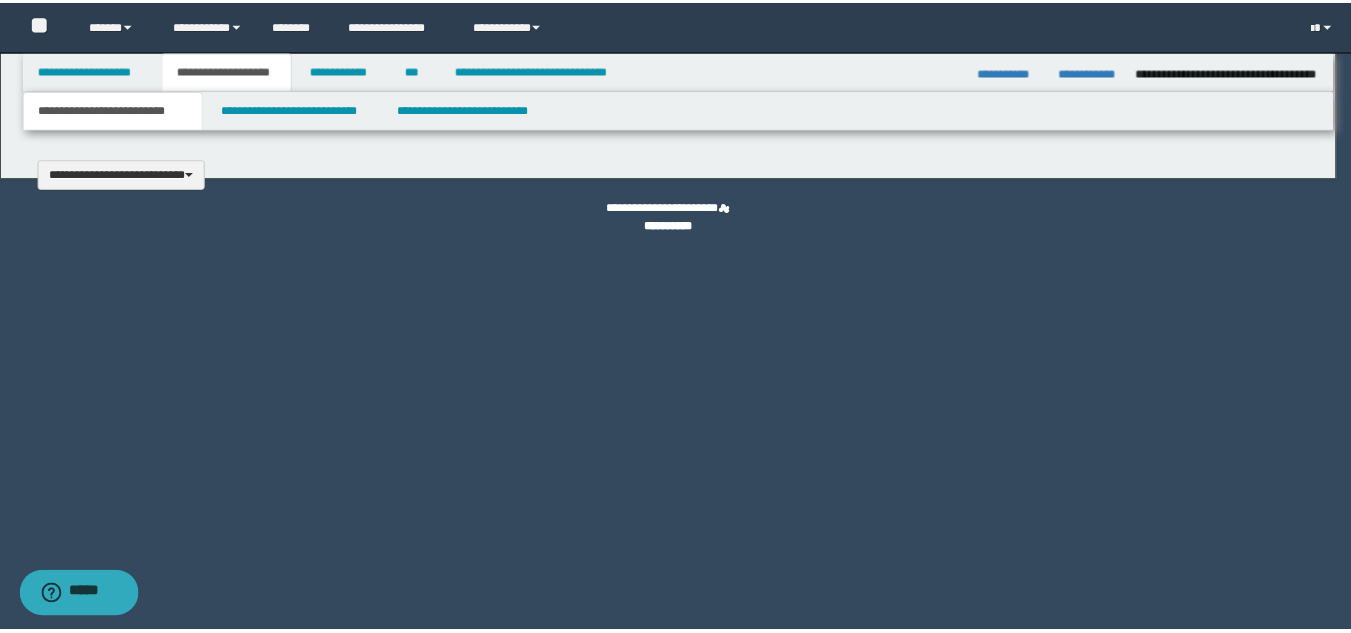 scroll, scrollTop: 0, scrollLeft: 0, axis: both 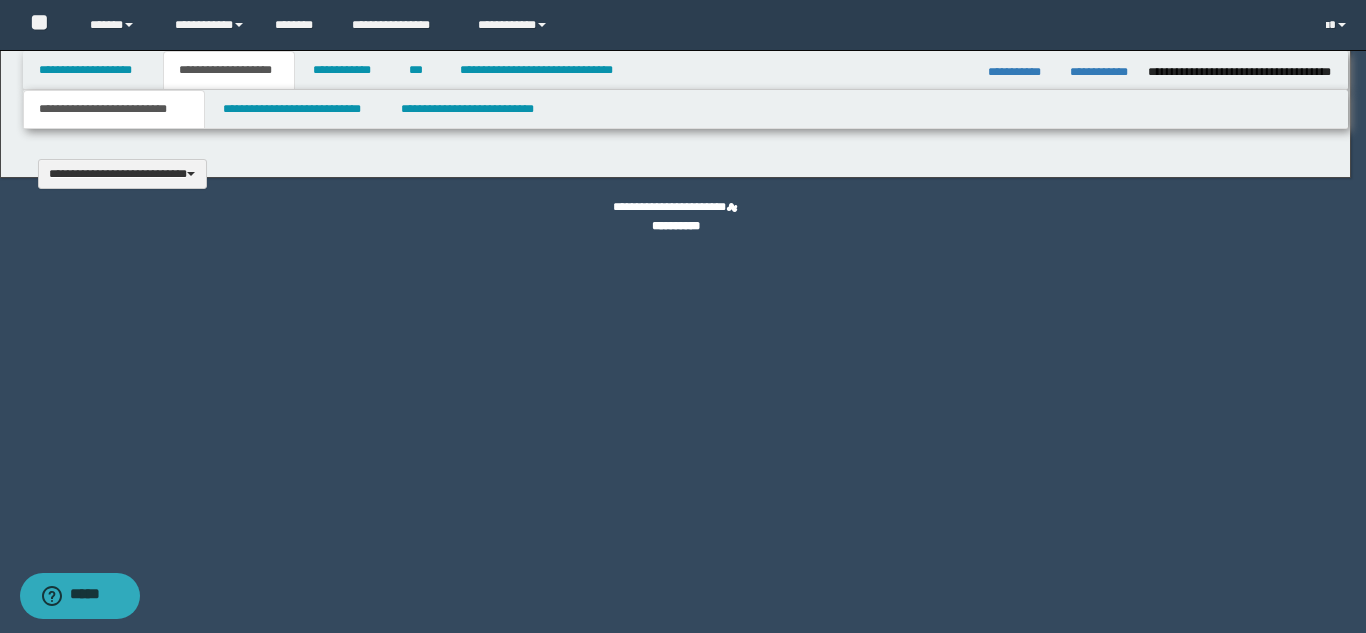 type 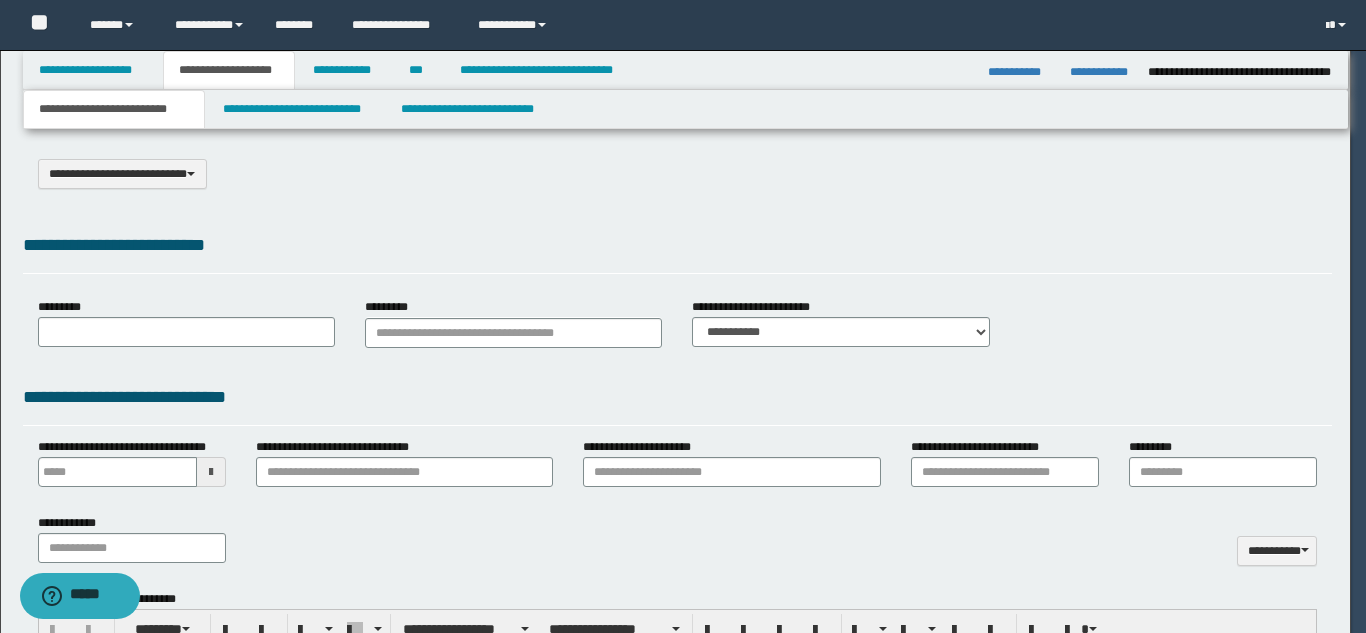select on "*" 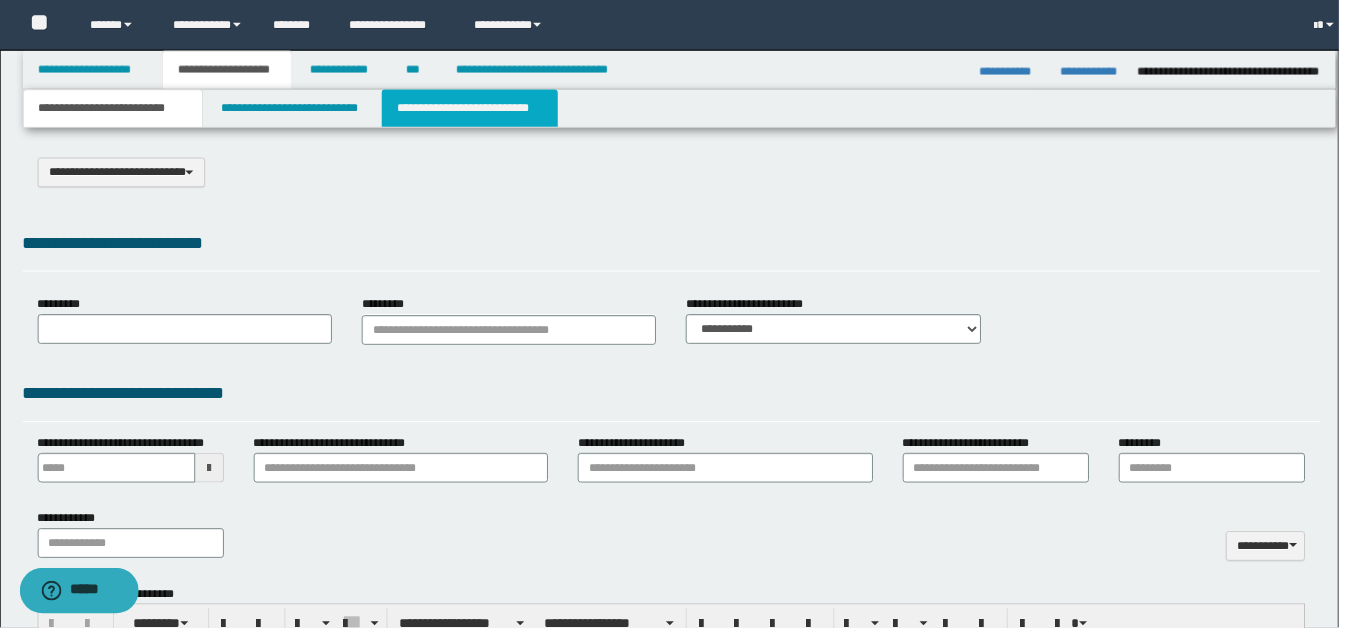 click on "**********" at bounding box center (474, 109) 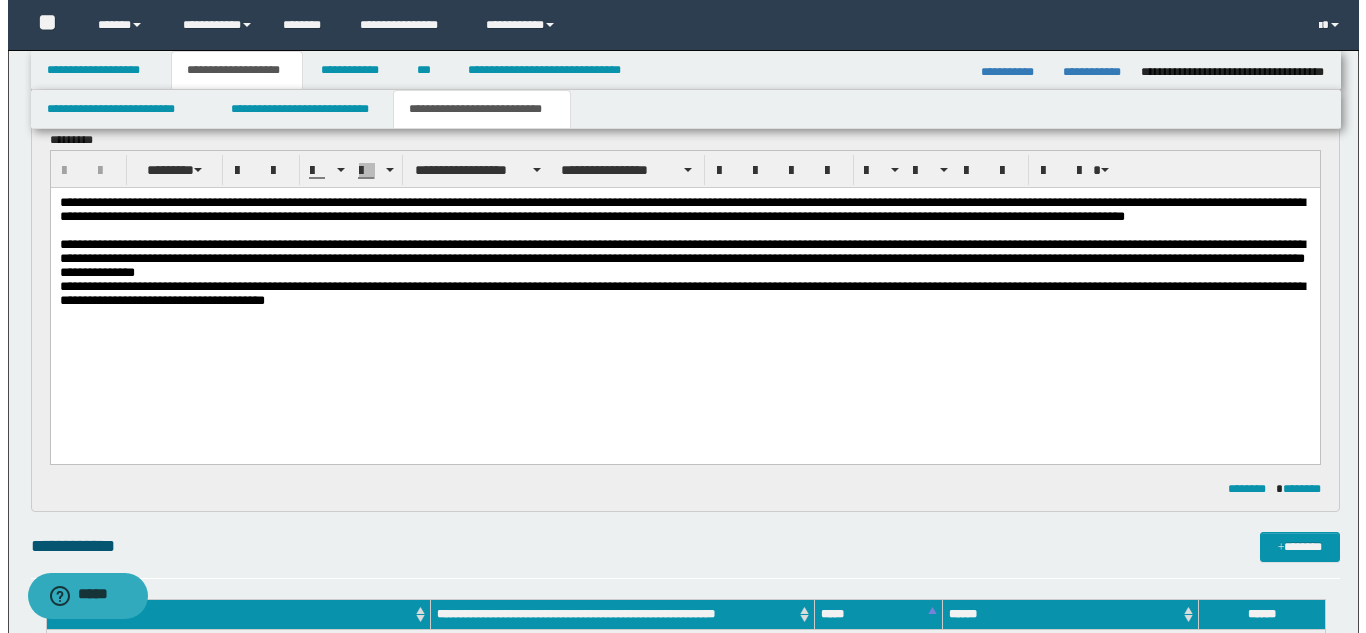scroll, scrollTop: 0, scrollLeft: 0, axis: both 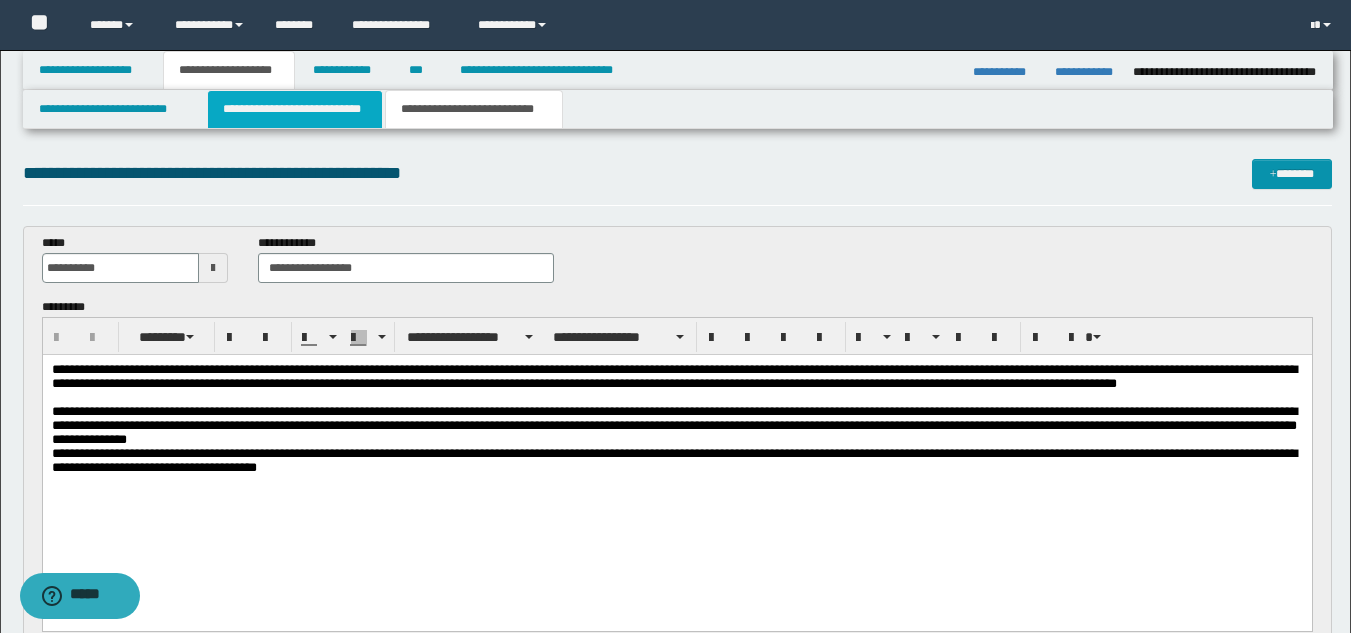 click on "**********" at bounding box center [295, 109] 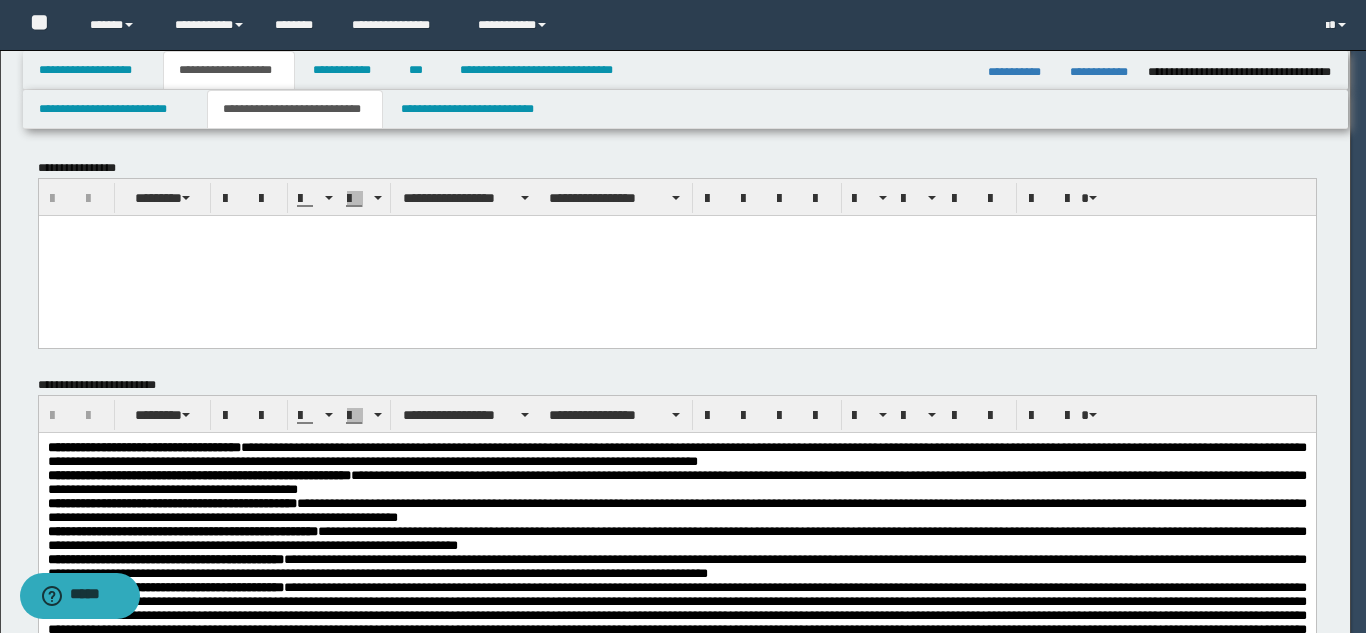 scroll, scrollTop: 0, scrollLeft: 0, axis: both 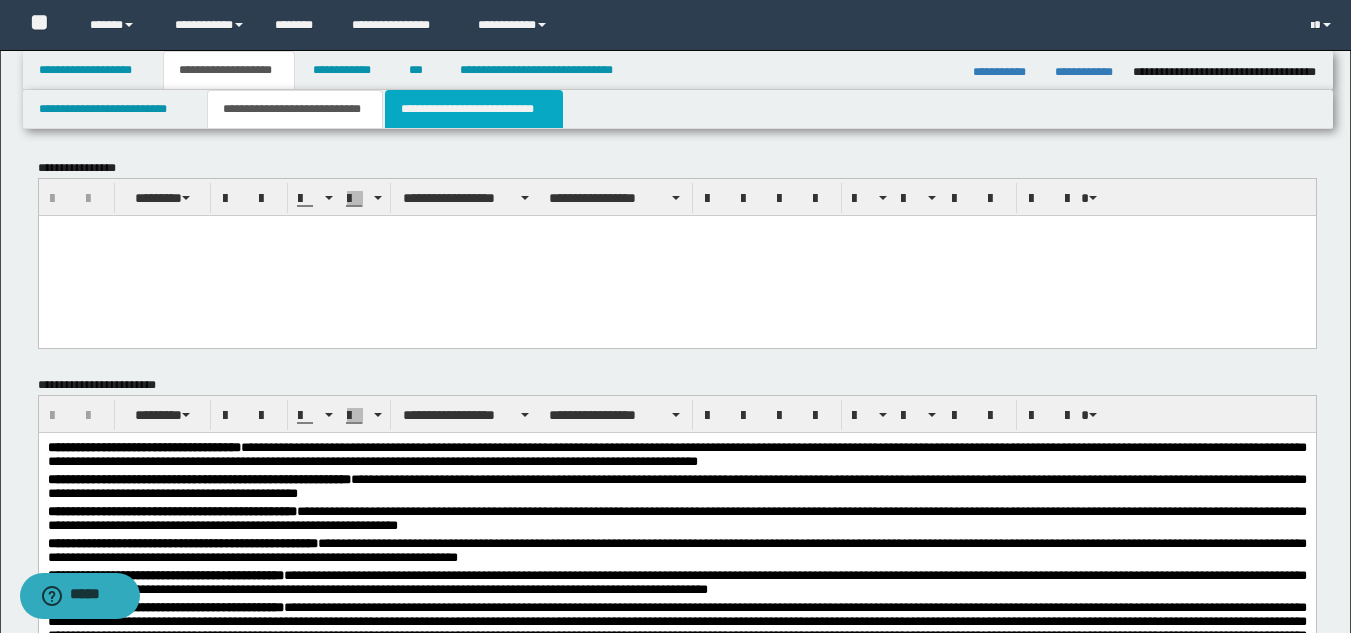 click on "**********" at bounding box center [474, 109] 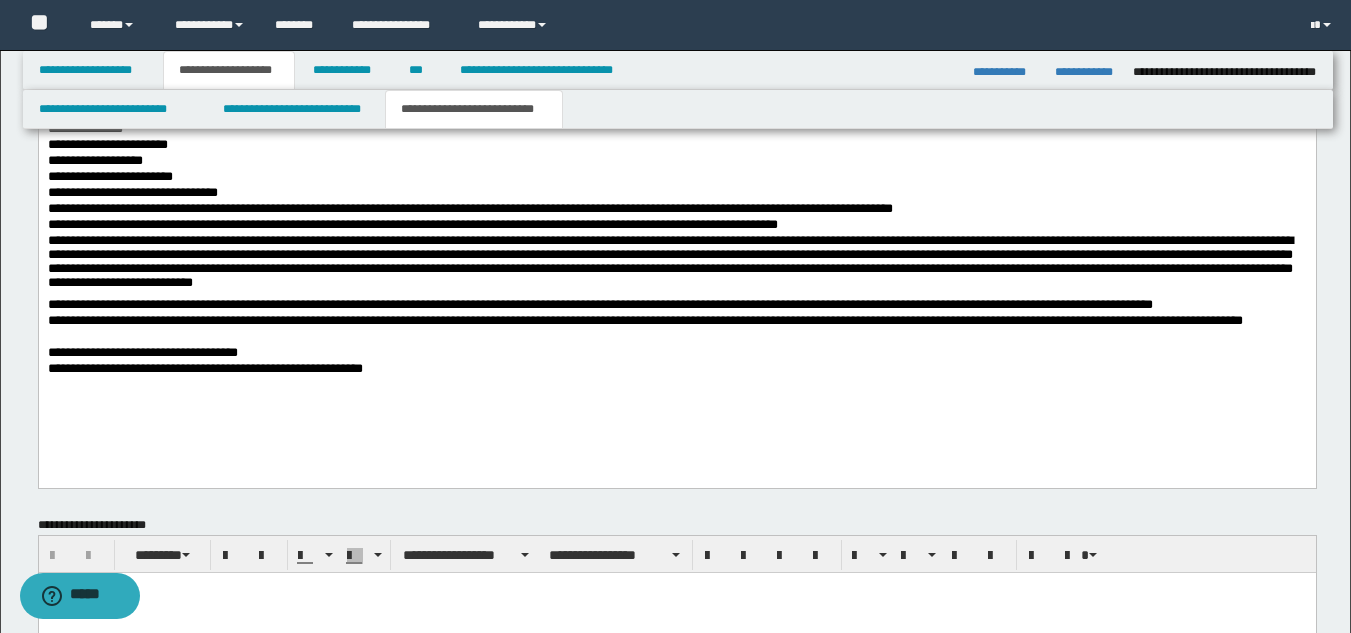 scroll, scrollTop: 1100, scrollLeft: 0, axis: vertical 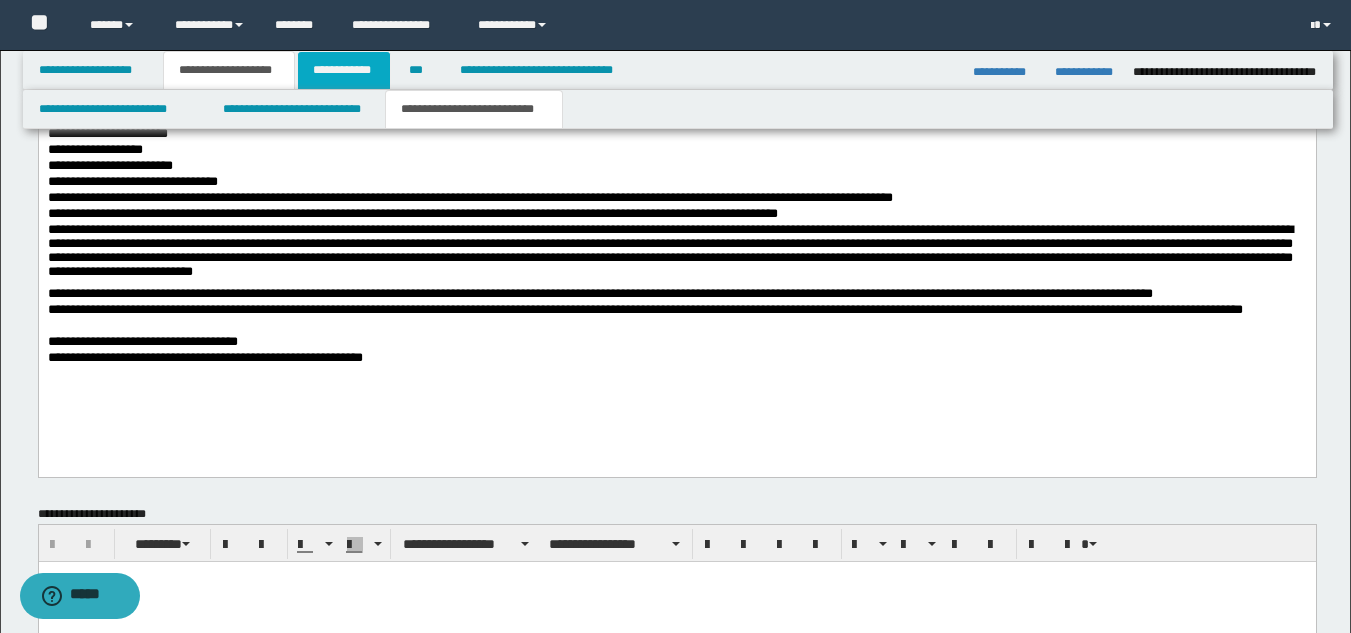 click on "**********" at bounding box center [344, 70] 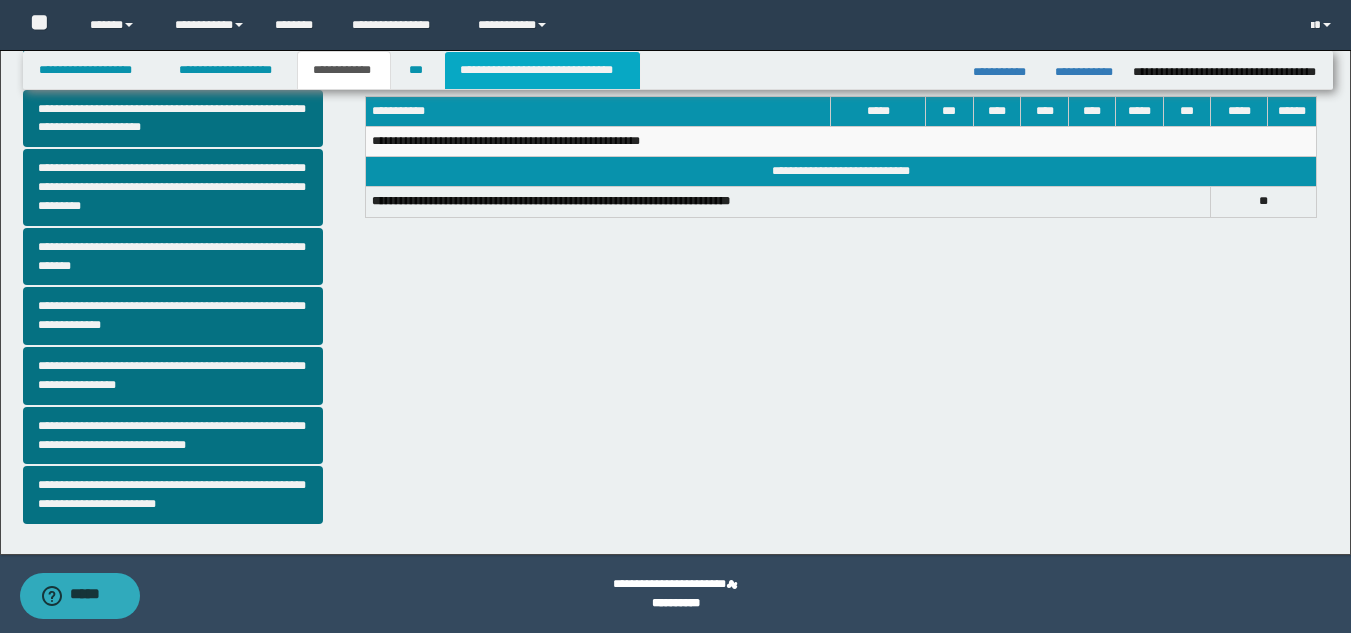 click on "**********" at bounding box center [542, 70] 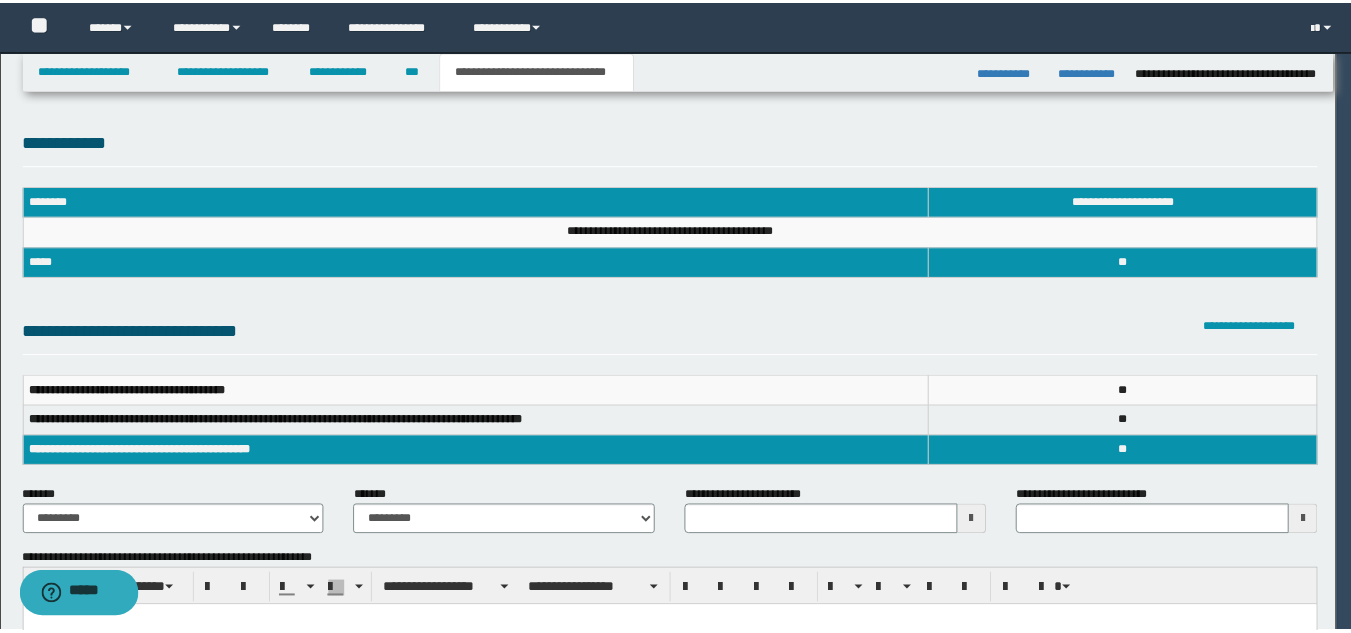scroll, scrollTop: 0, scrollLeft: 0, axis: both 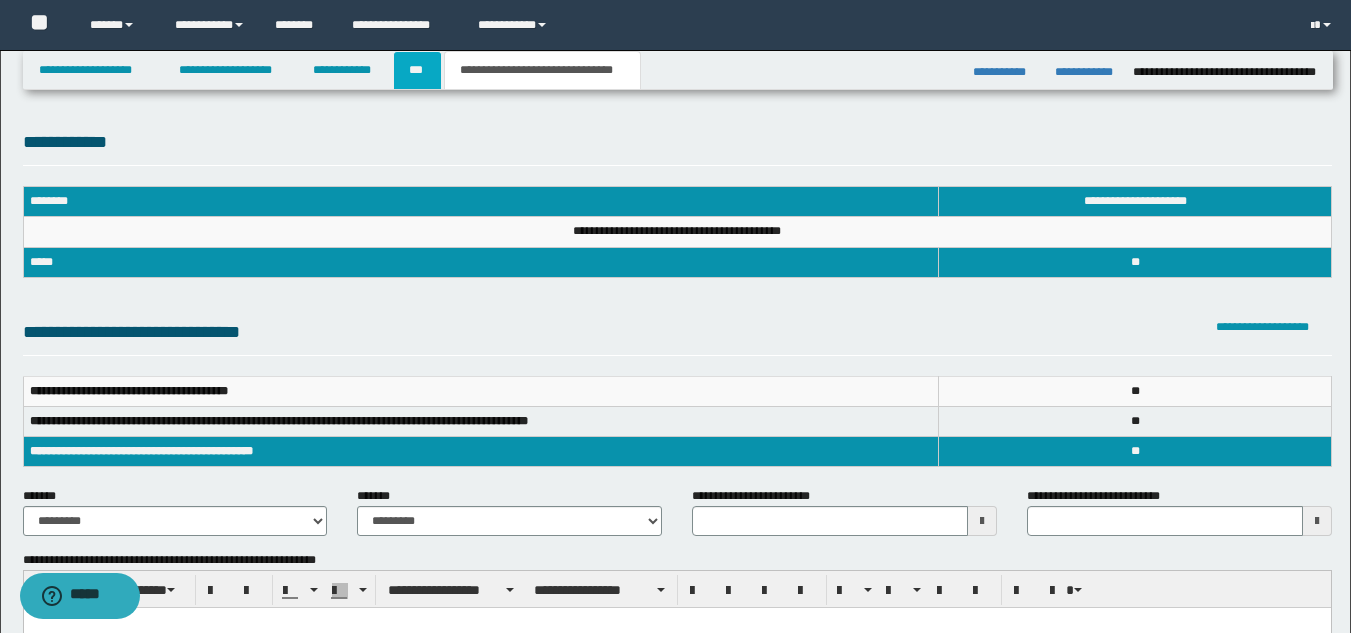 click on "***" at bounding box center (417, 70) 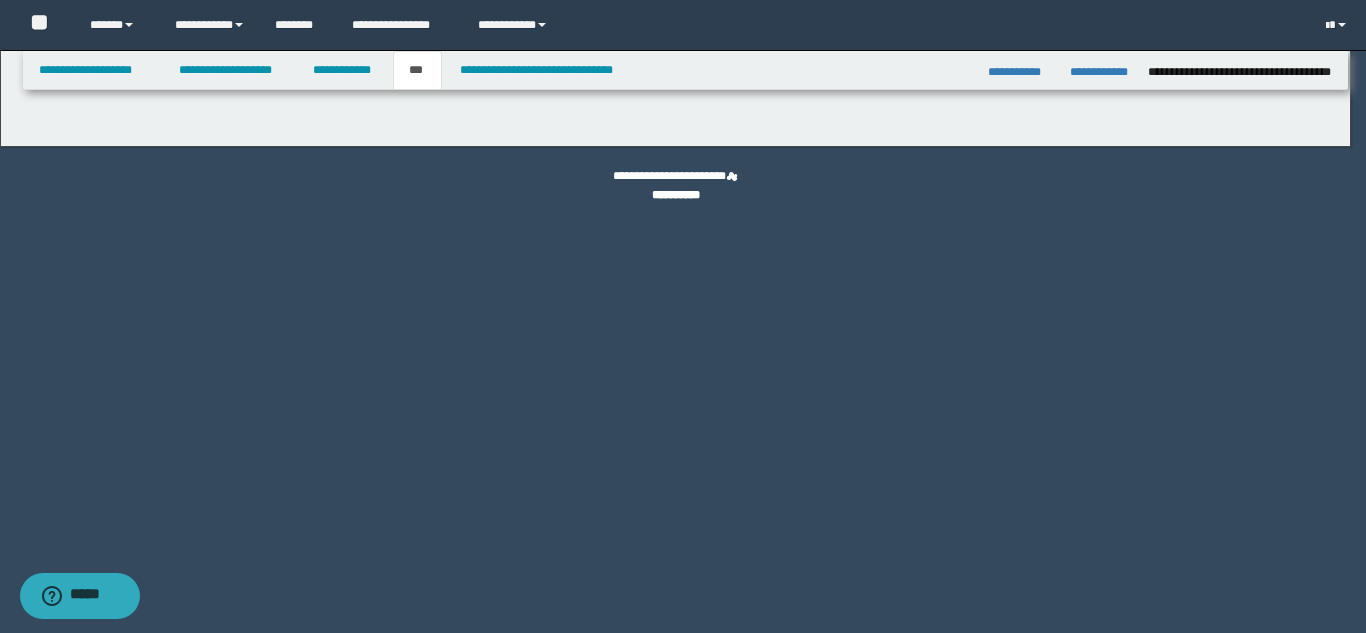 select on "**" 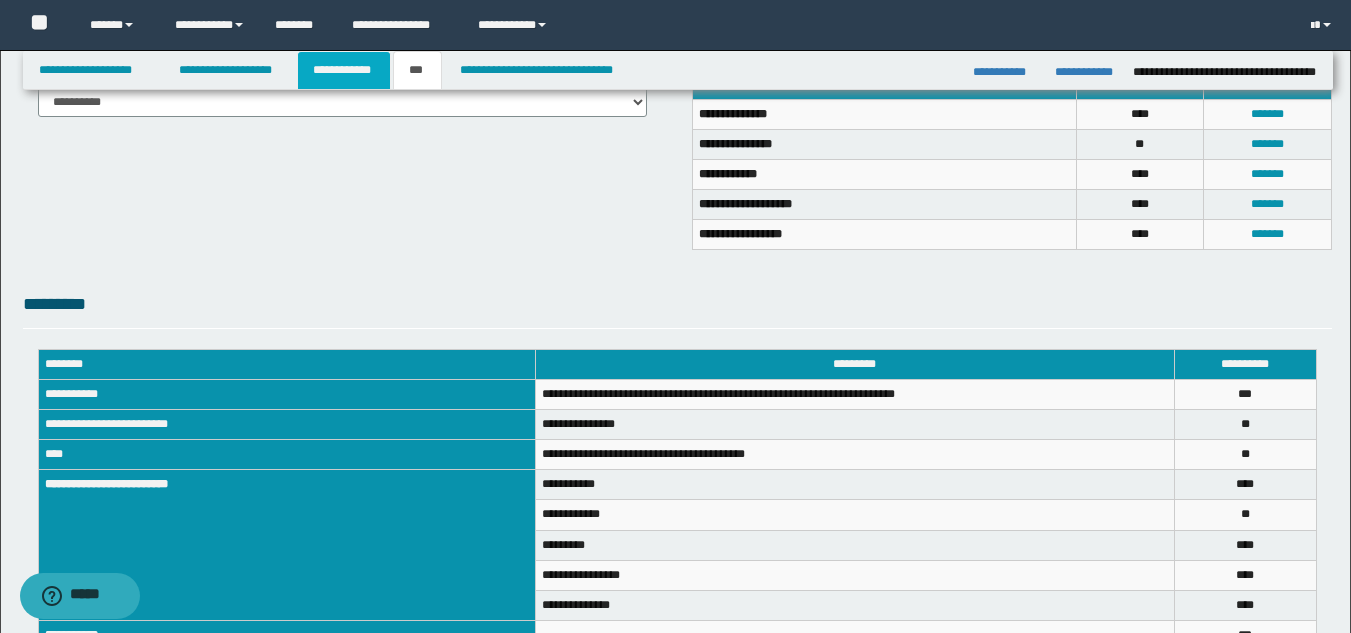scroll, scrollTop: 500, scrollLeft: 0, axis: vertical 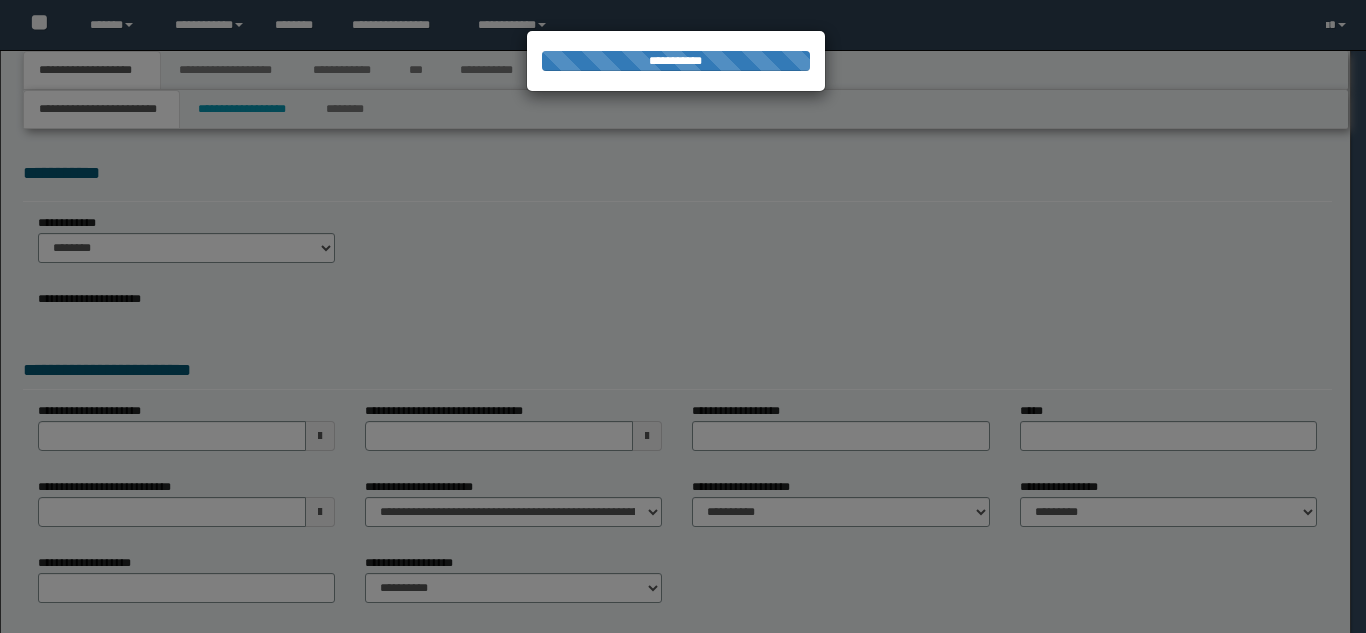 select on "*" 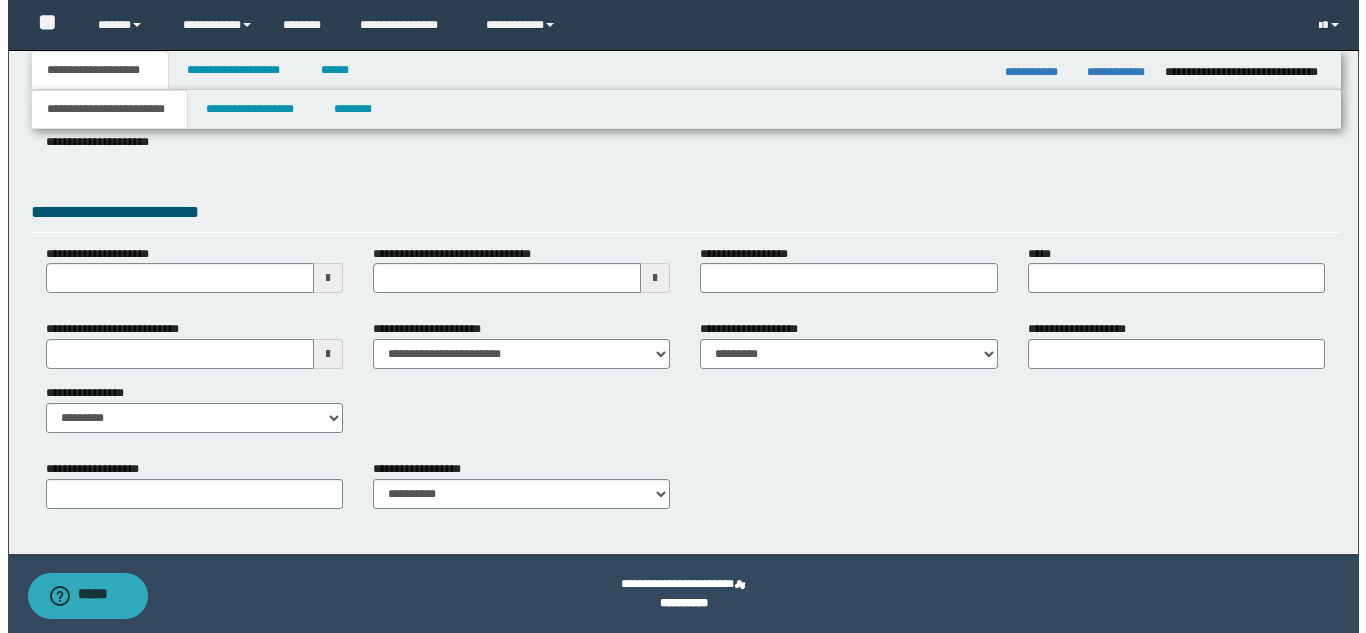 scroll, scrollTop: 0, scrollLeft: 0, axis: both 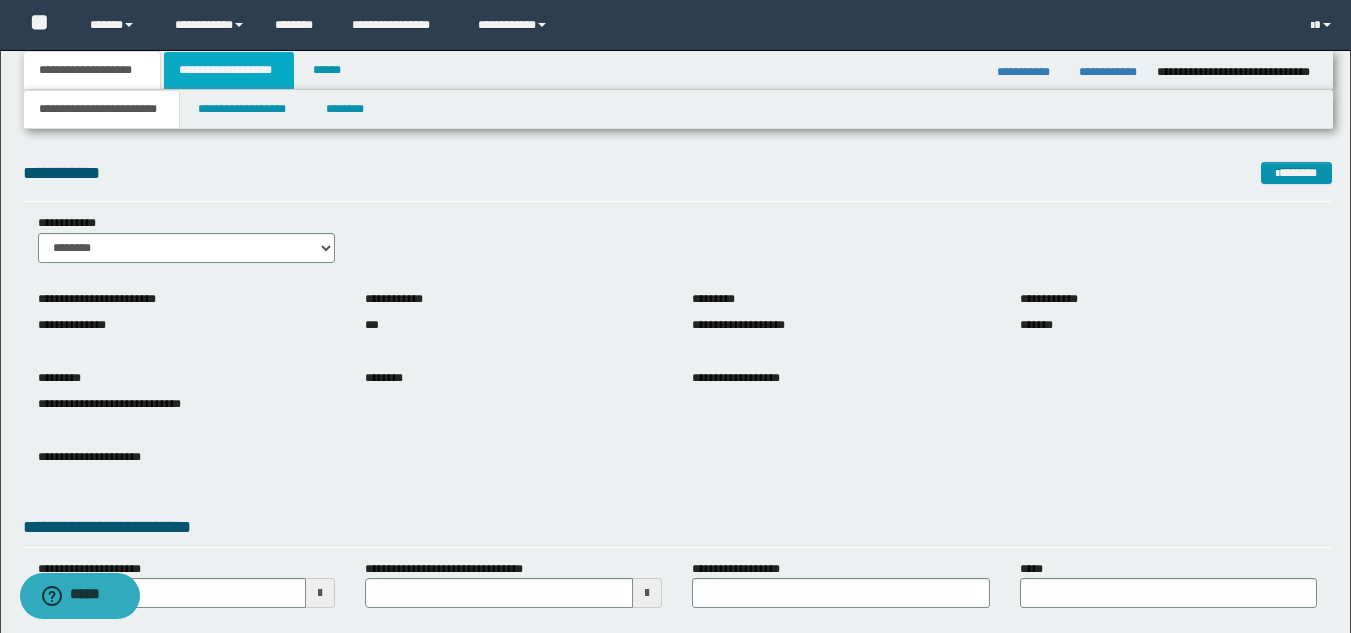 click on "**********" at bounding box center (229, 70) 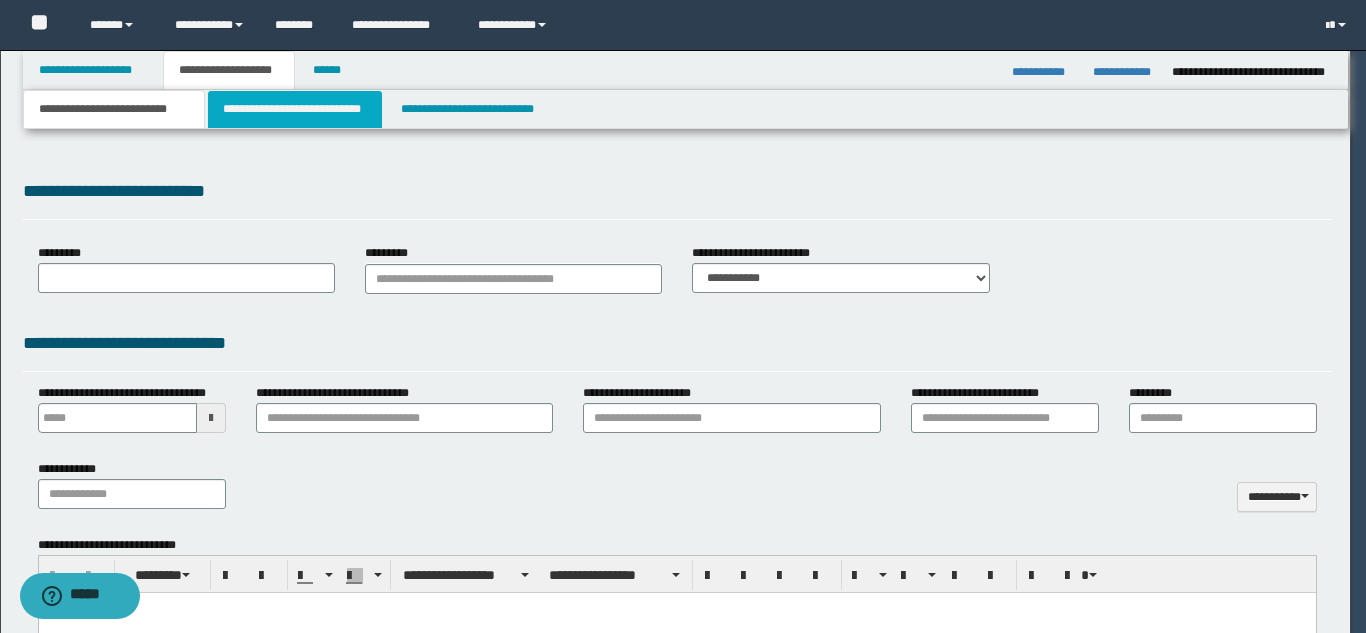 type 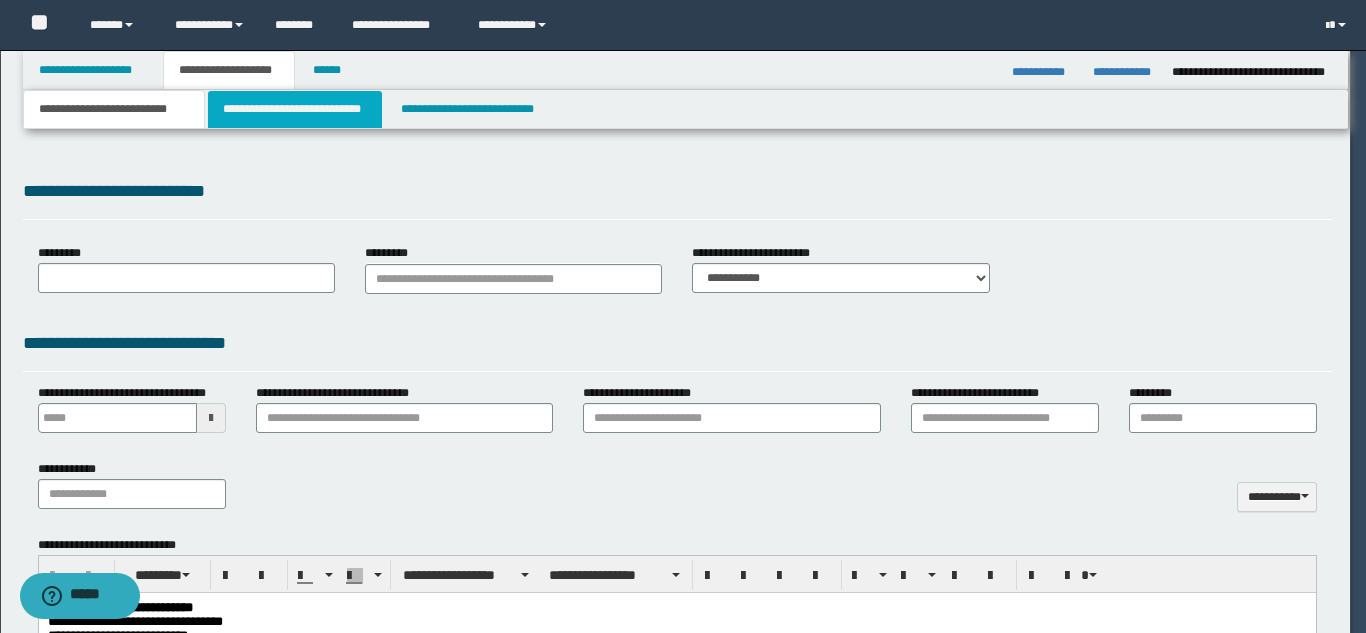 scroll, scrollTop: 0, scrollLeft: 0, axis: both 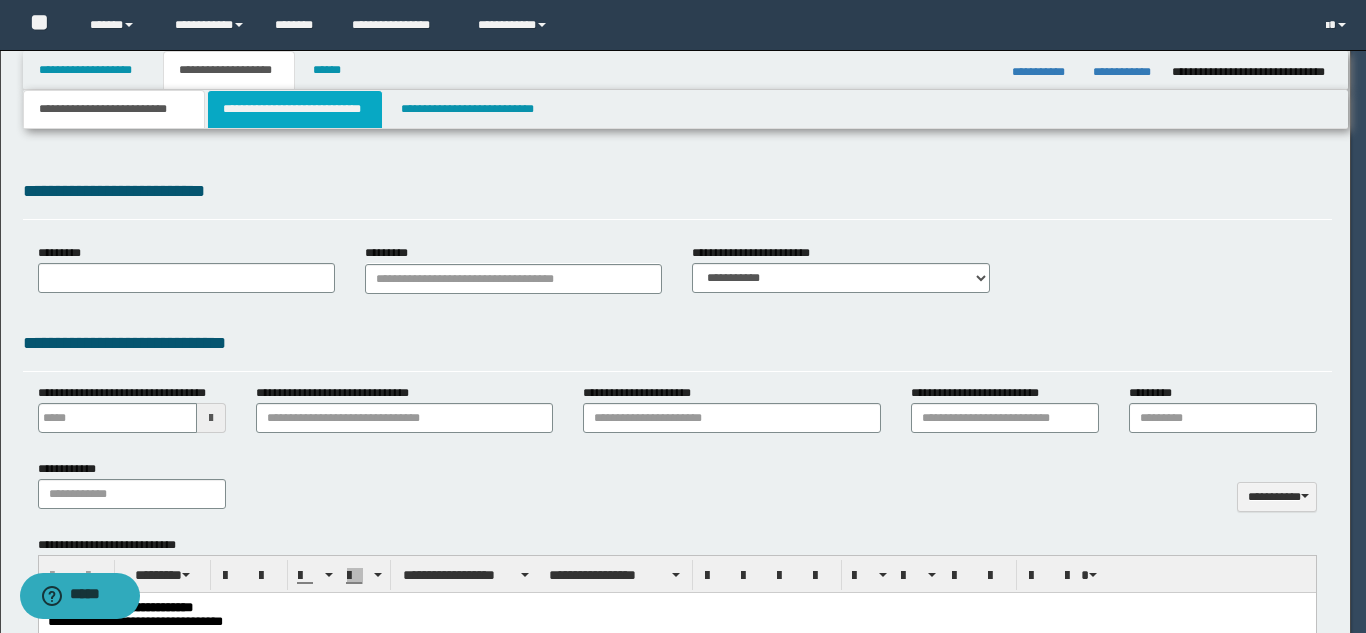 select on "*" 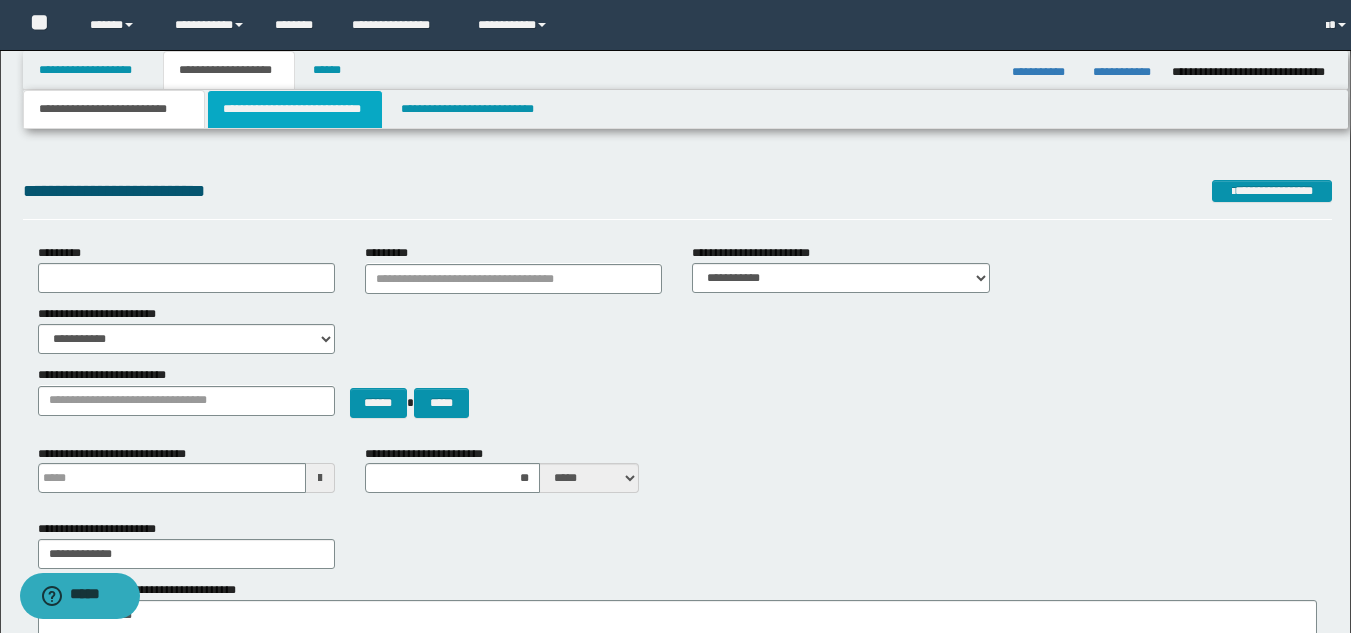 click on "**********" at bounding box center (295, 109) 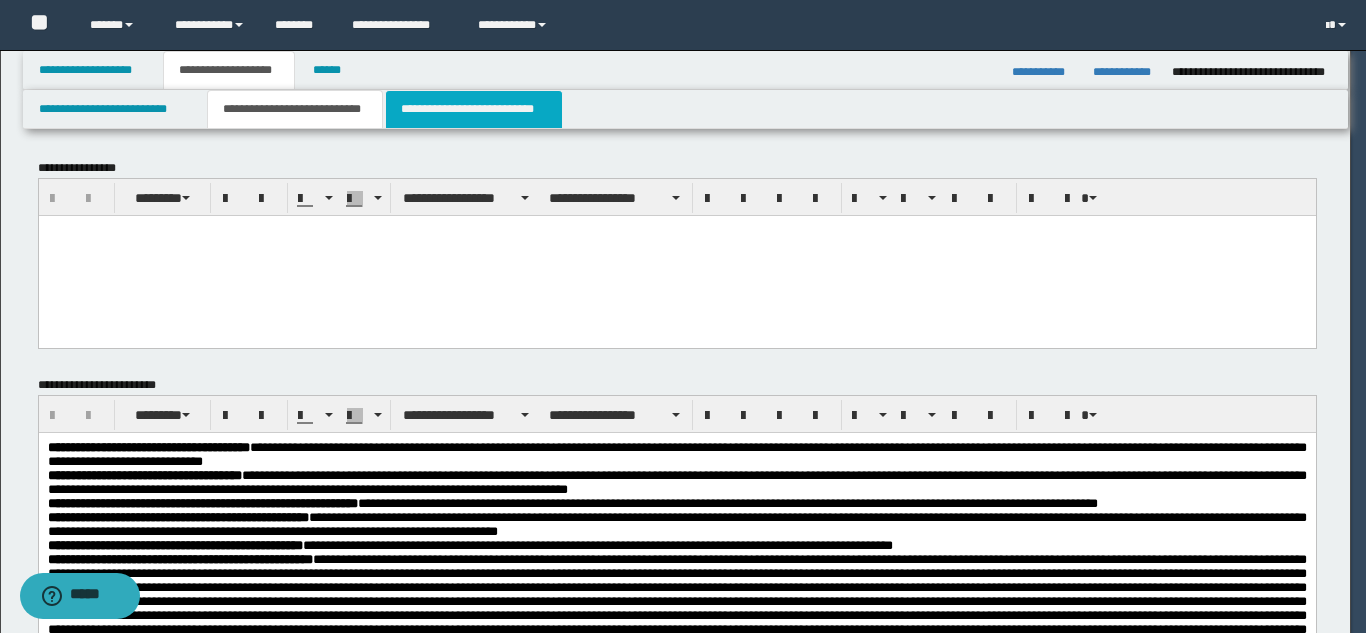 scroll, scrollTop: 0, scrollLeft: 0, axis: both 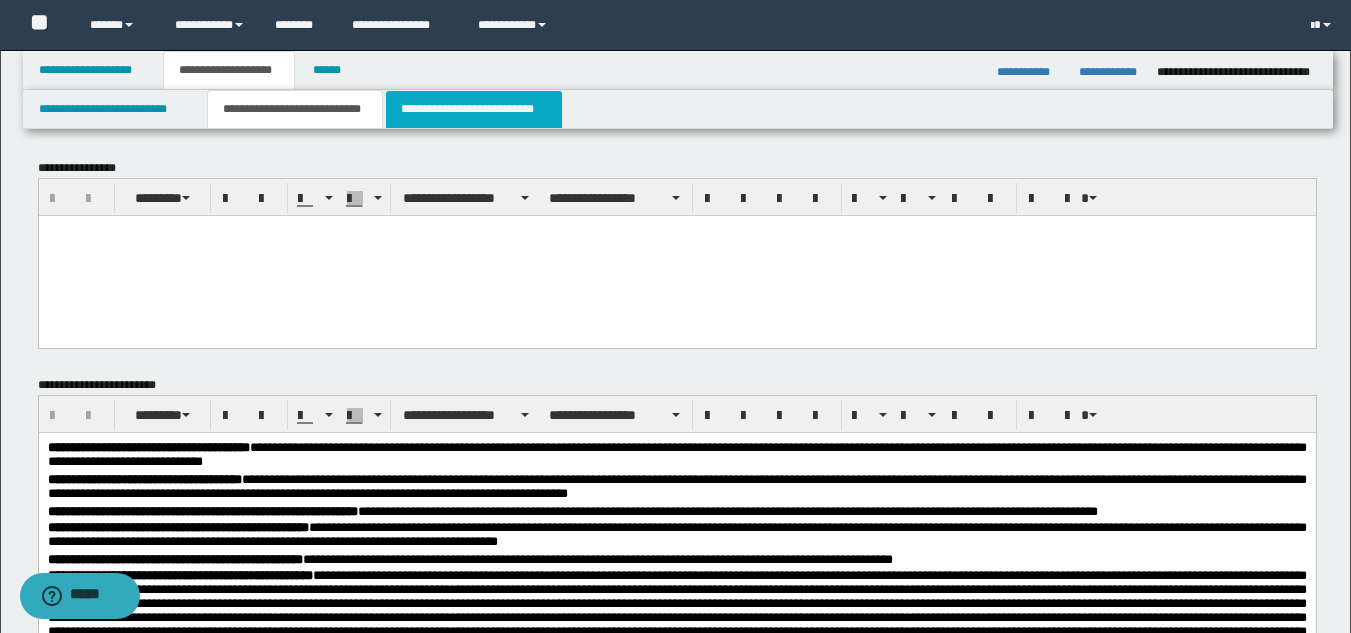 click on "**********" at bounding box center (474, 109) 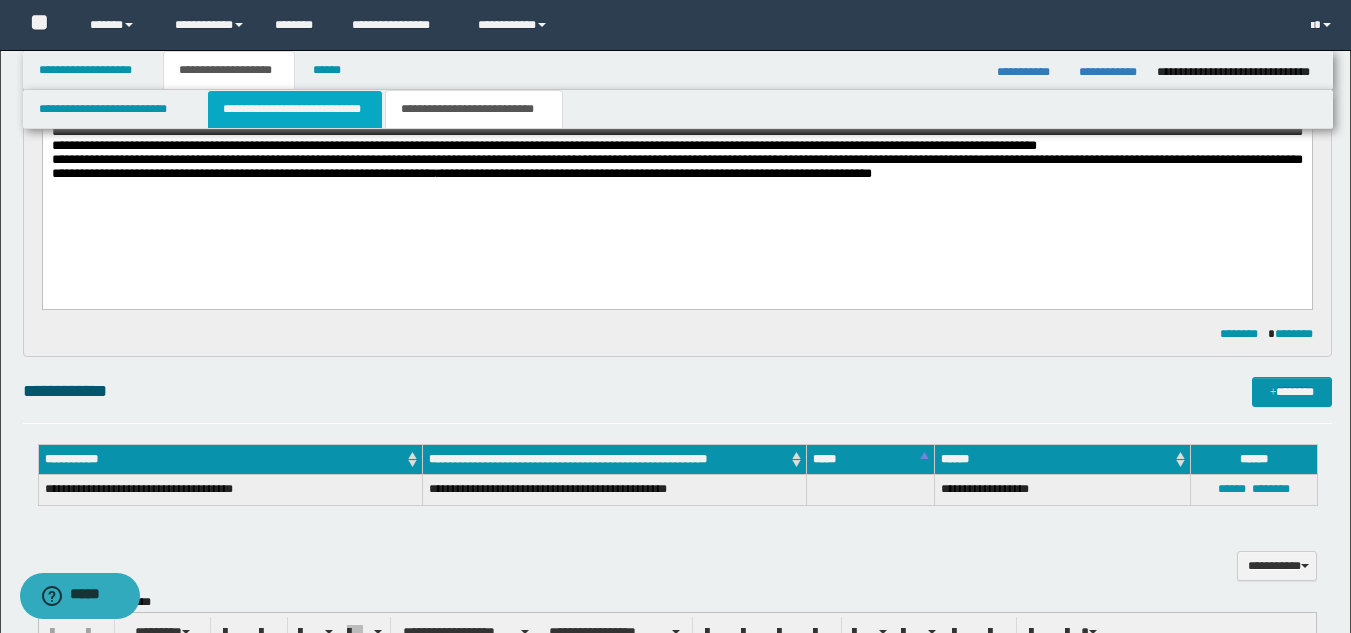 scroll, scrollTop: 300, scrollLeft: 0, axis: vertical 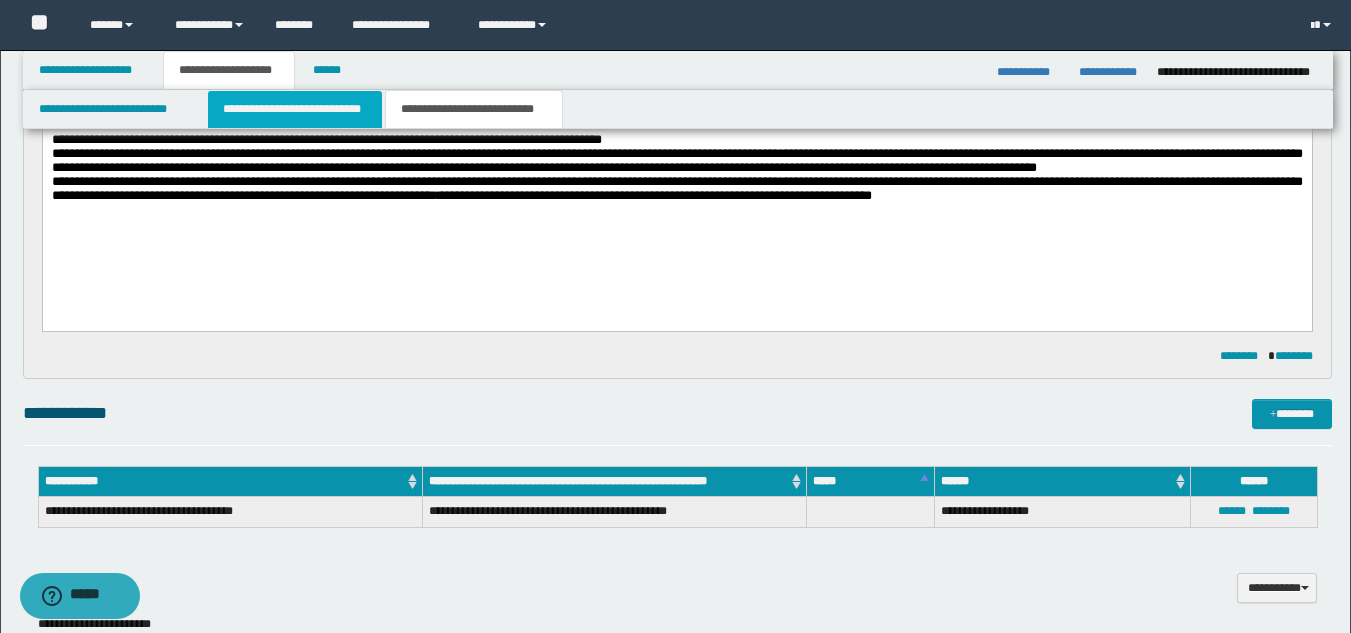 click on "**********" at bounding box center (295, 109) 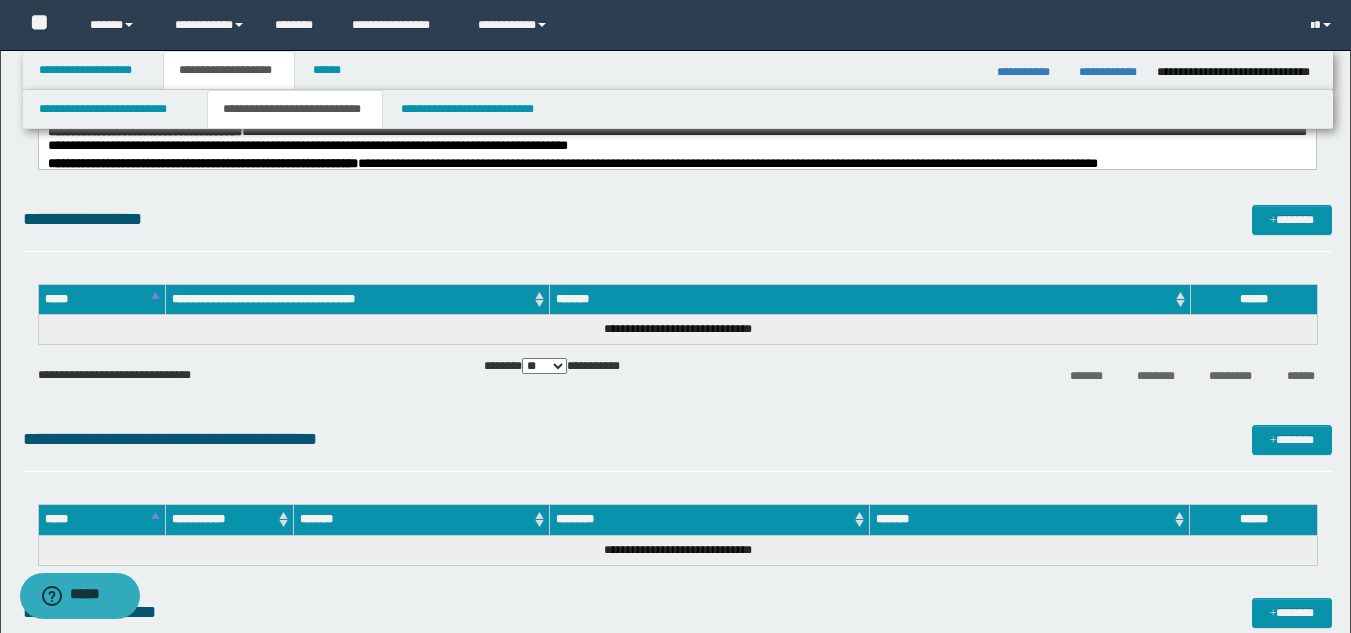 drag, startPoint x: 113, startPoint y: 45, endPoint x: 151, endPoint y: 129, distance: 92.19544 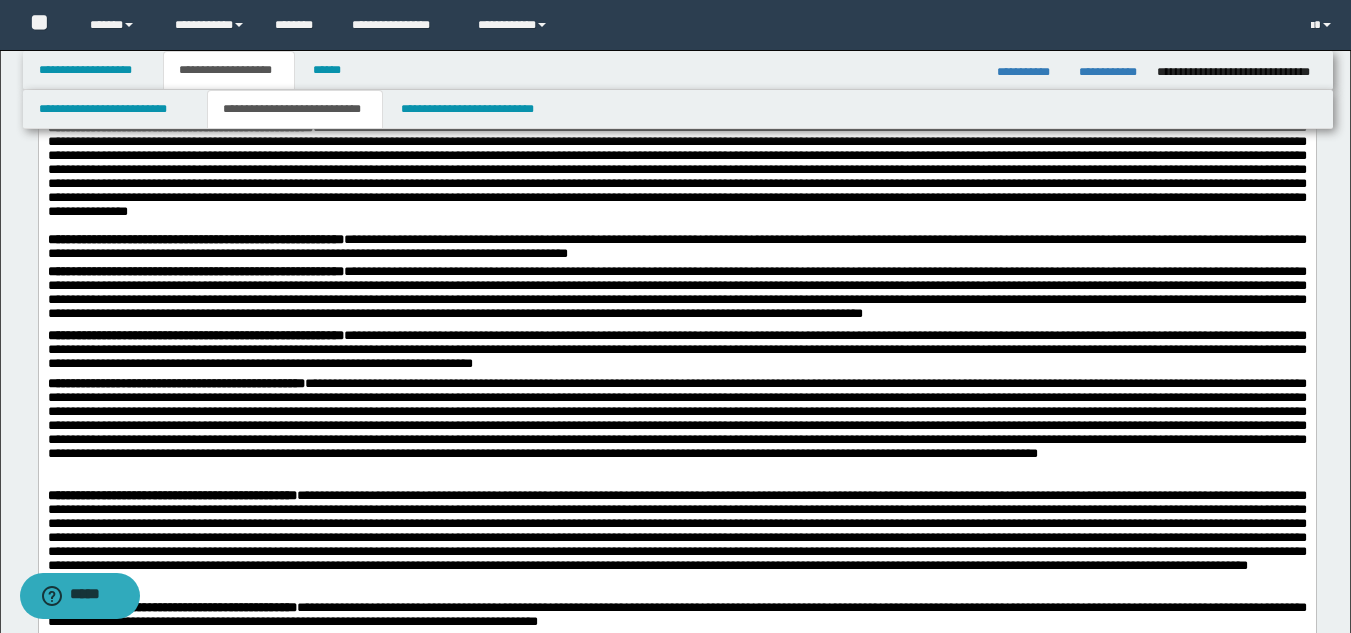 scroll, scrollTop: 700, scrollLeft: 0, axis: vertical 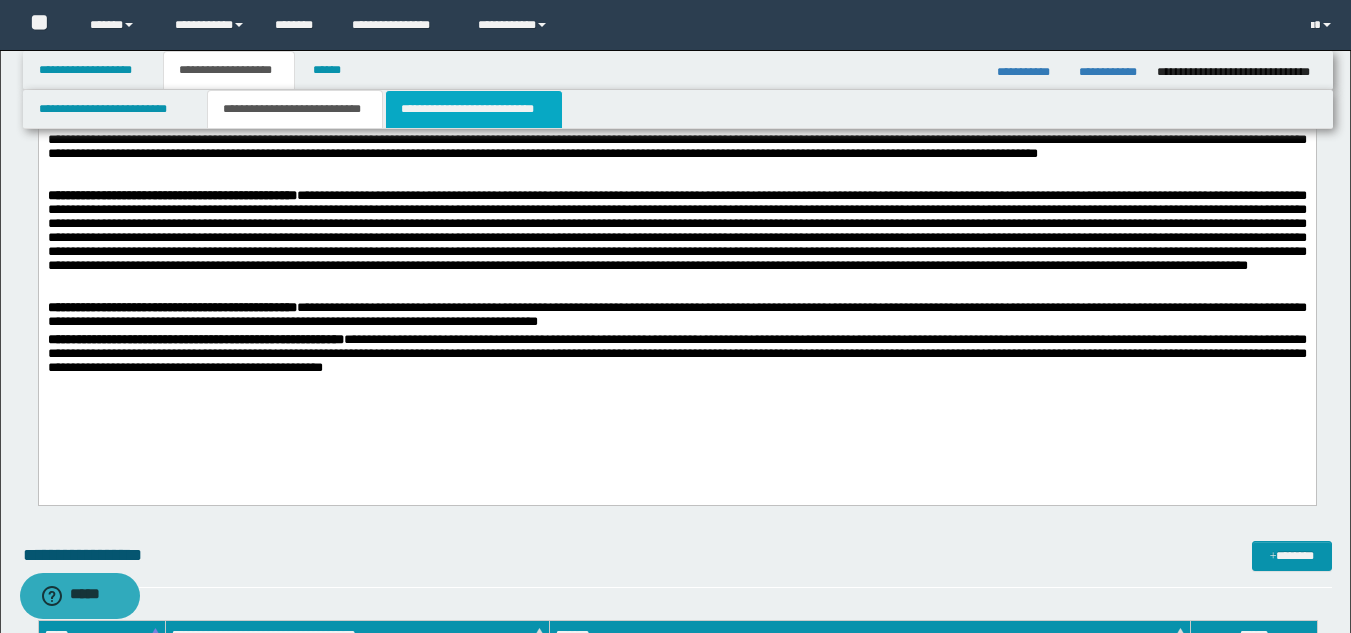 click on "**********" at bounding box center (474, 109) 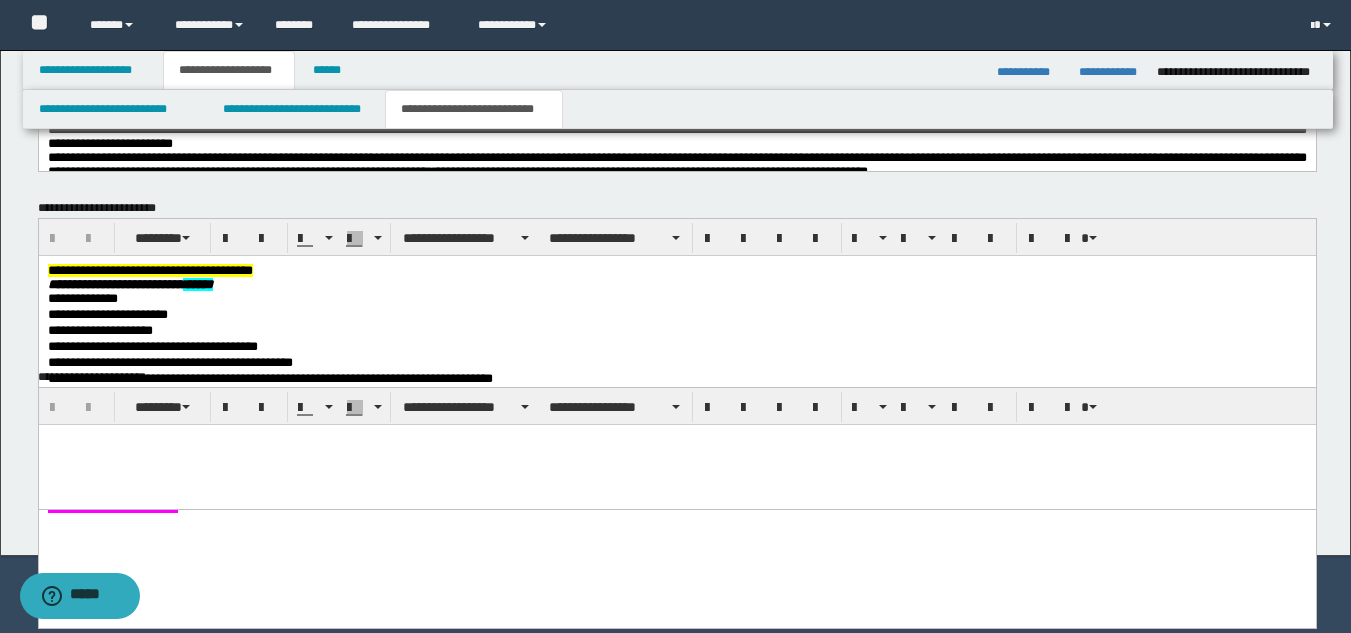 click on "**********" at bounding box center [676, 315] 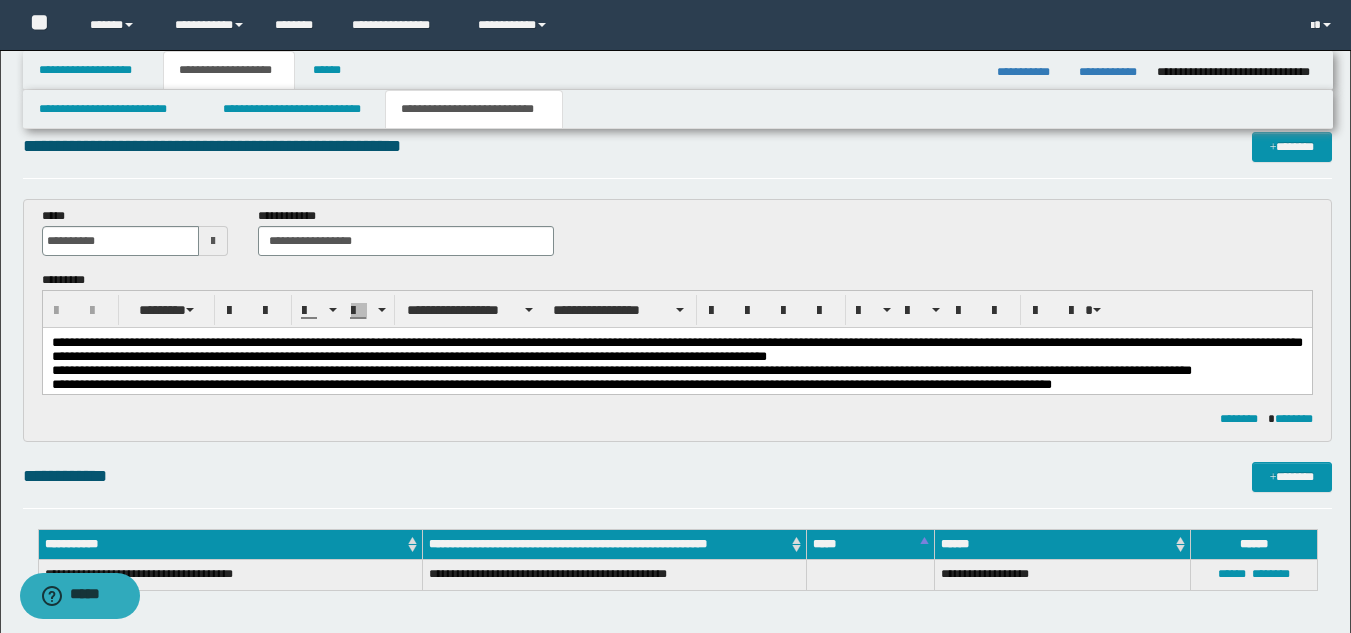 scroll, scrollTop: 0, scrollLeft: 0, axis: both 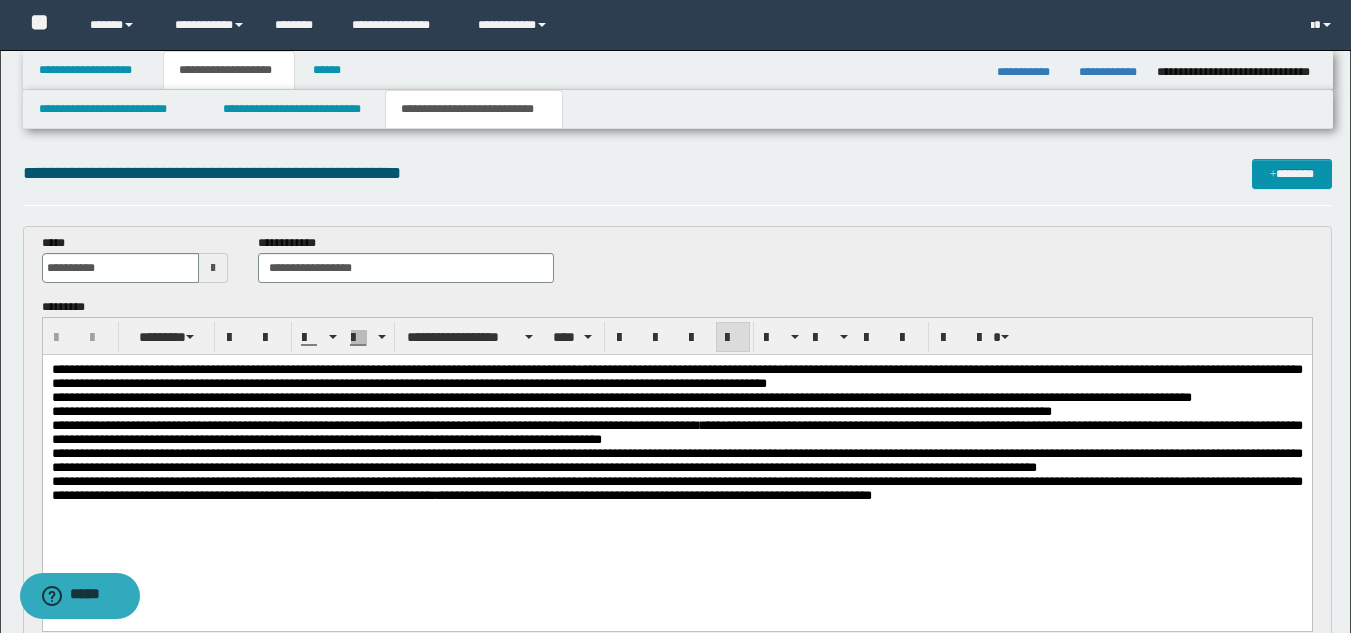 click on "**********" at bounding box center [676, 376] 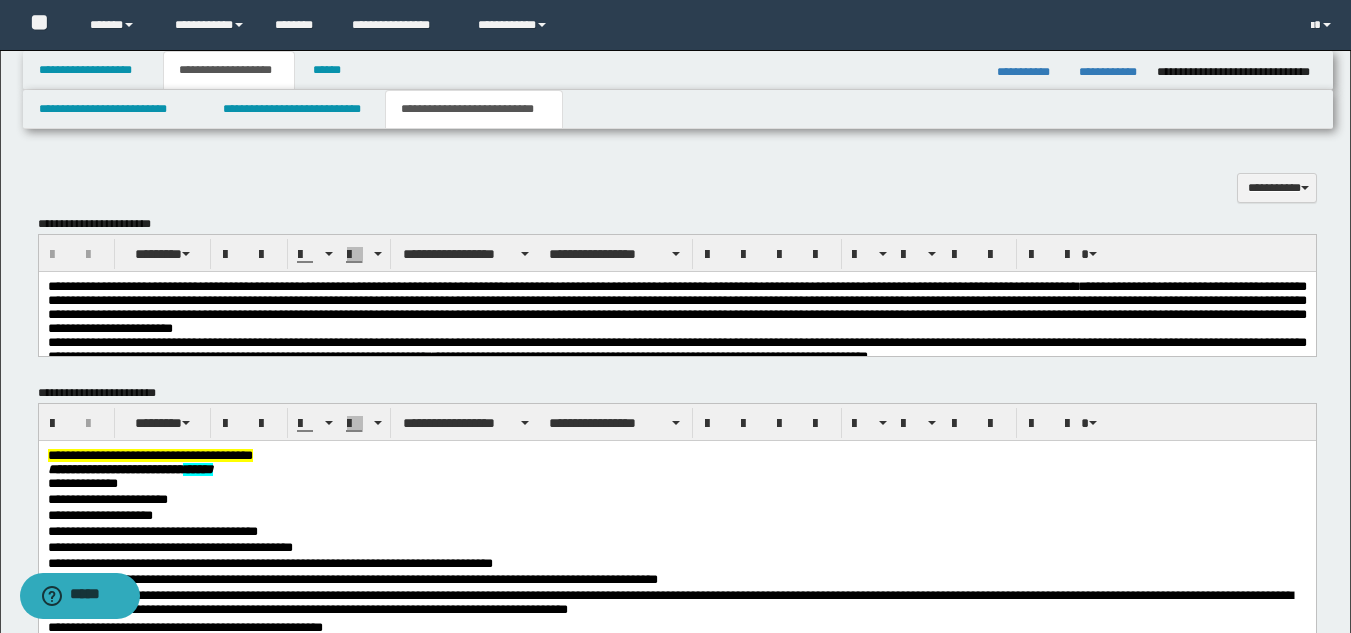 click on "**********" at bounding box center [676, 307] 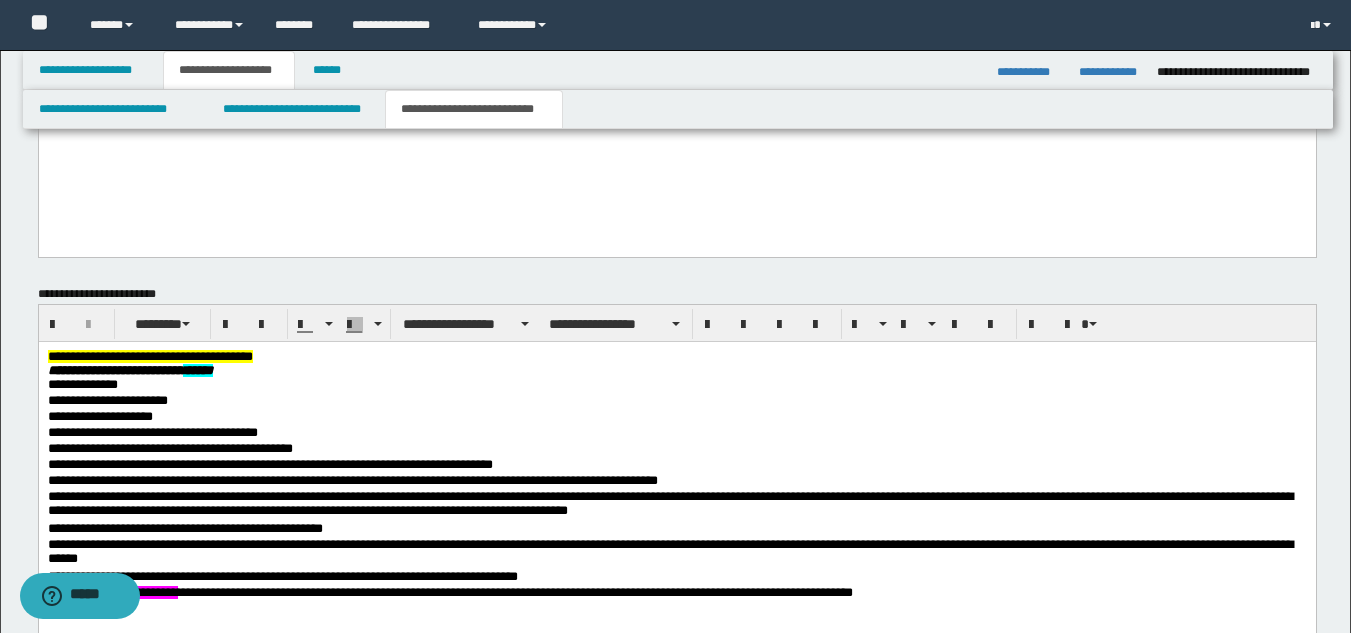 scroll, scrollTop: 1000, scrollLeft: 0, axis: vertical 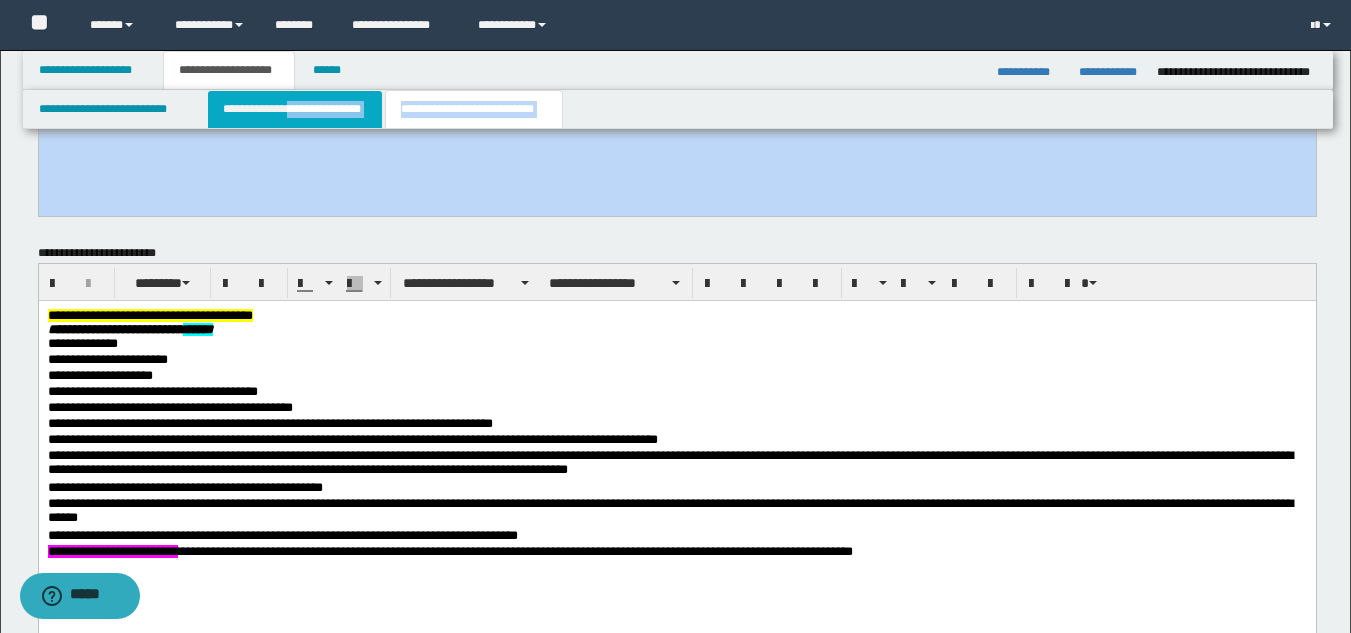 click on "**********" at bounding box center [678, 109] 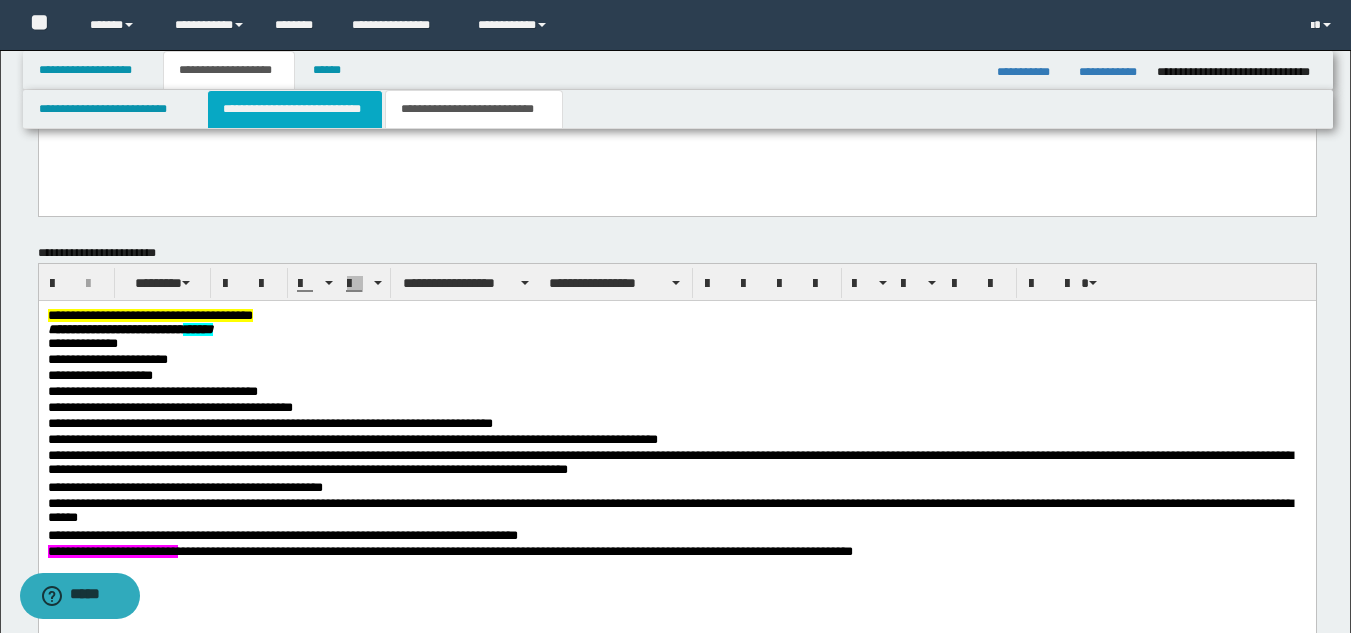 click on "**********" at bounding box center [295, 109] 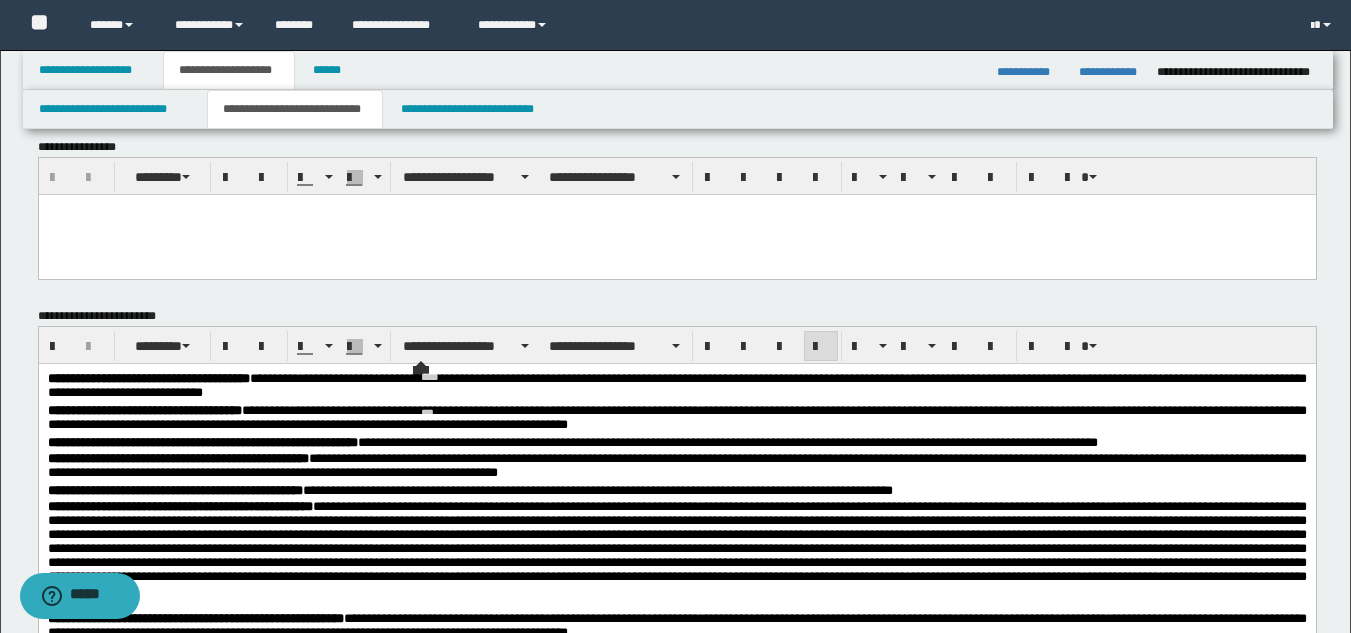 scroll, scrollTop: 0, scrollLeft: 0, axis: both 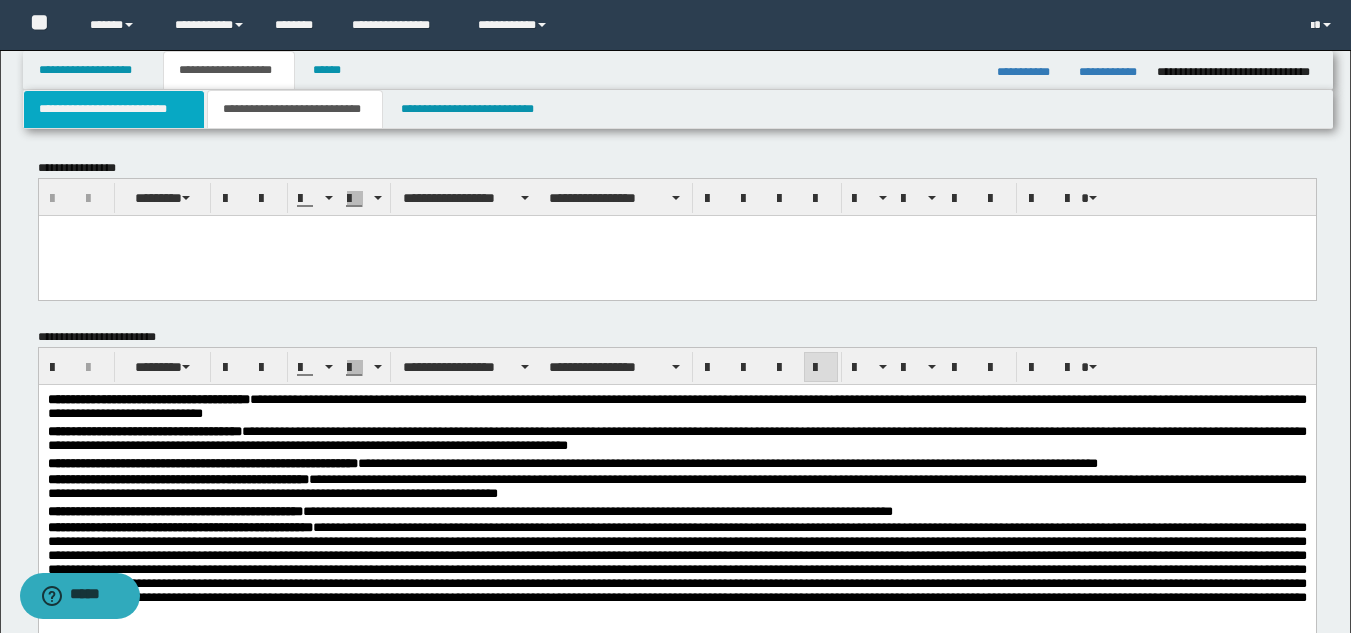 click on "**********" at bounding box center [114, 109] 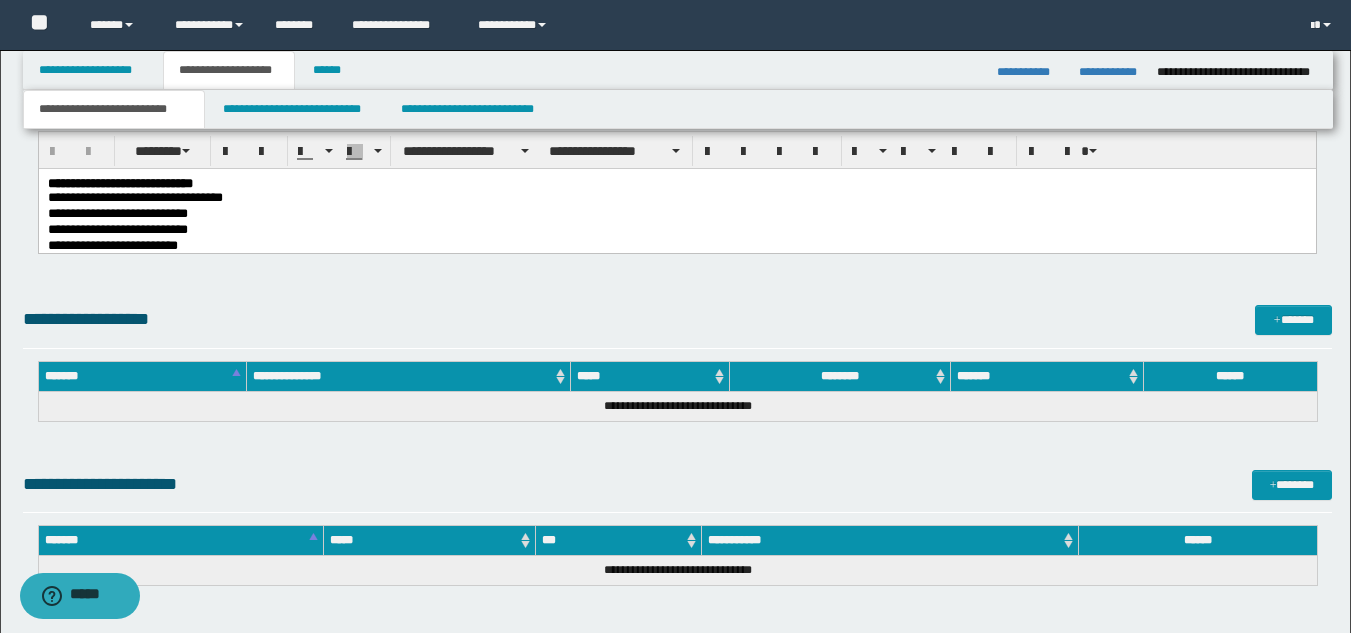 scroll, scrollTop: 1100, scrollLeft: 0, axis: vertical 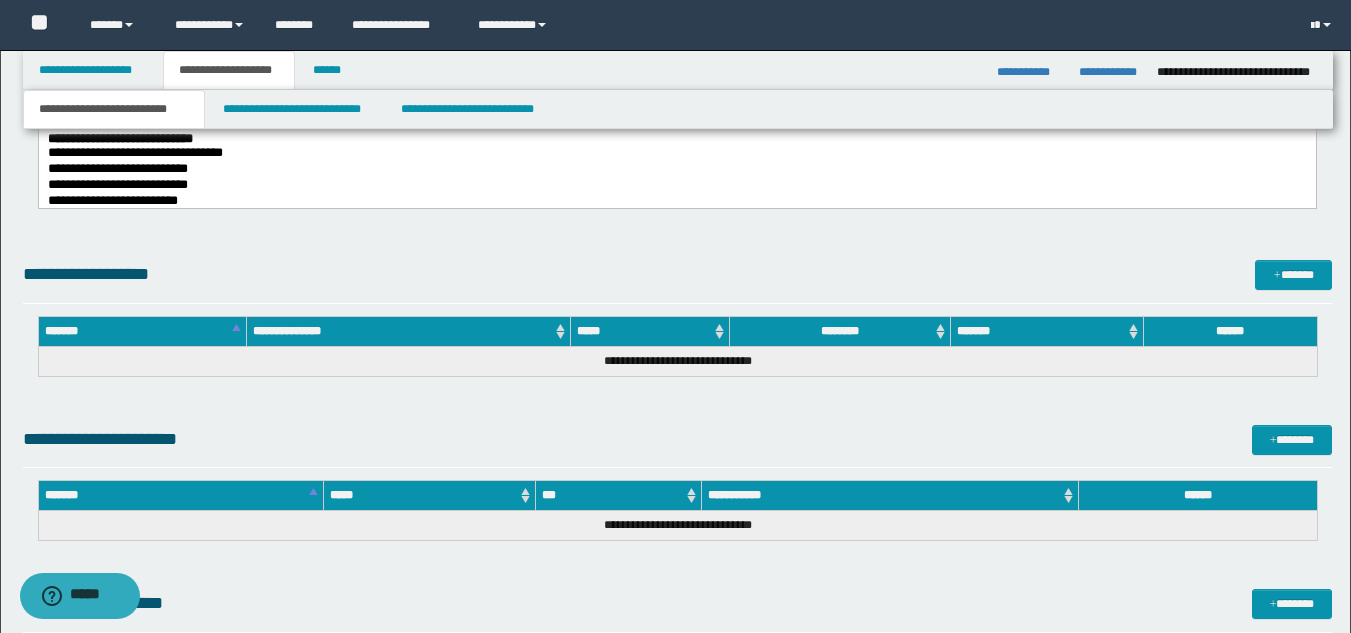 click on "**********" at bounding box center (676, 139) 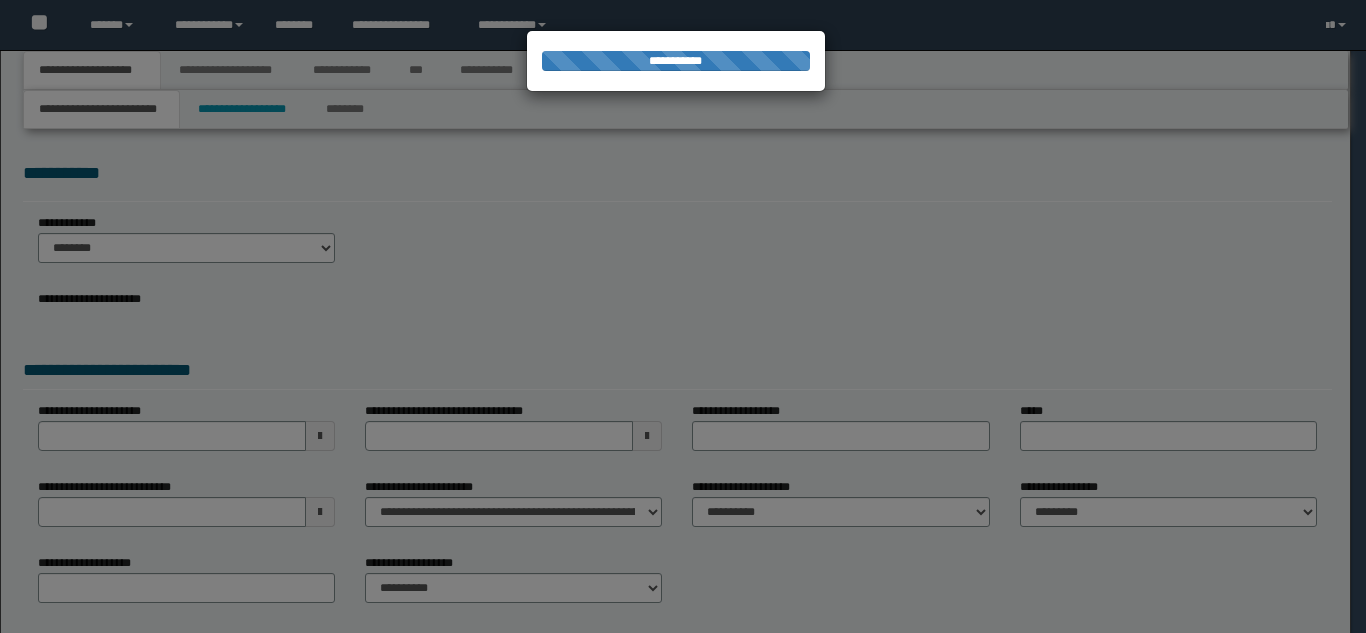 scroll, scrollTop: 0, scrollLeft: 0, axis: both 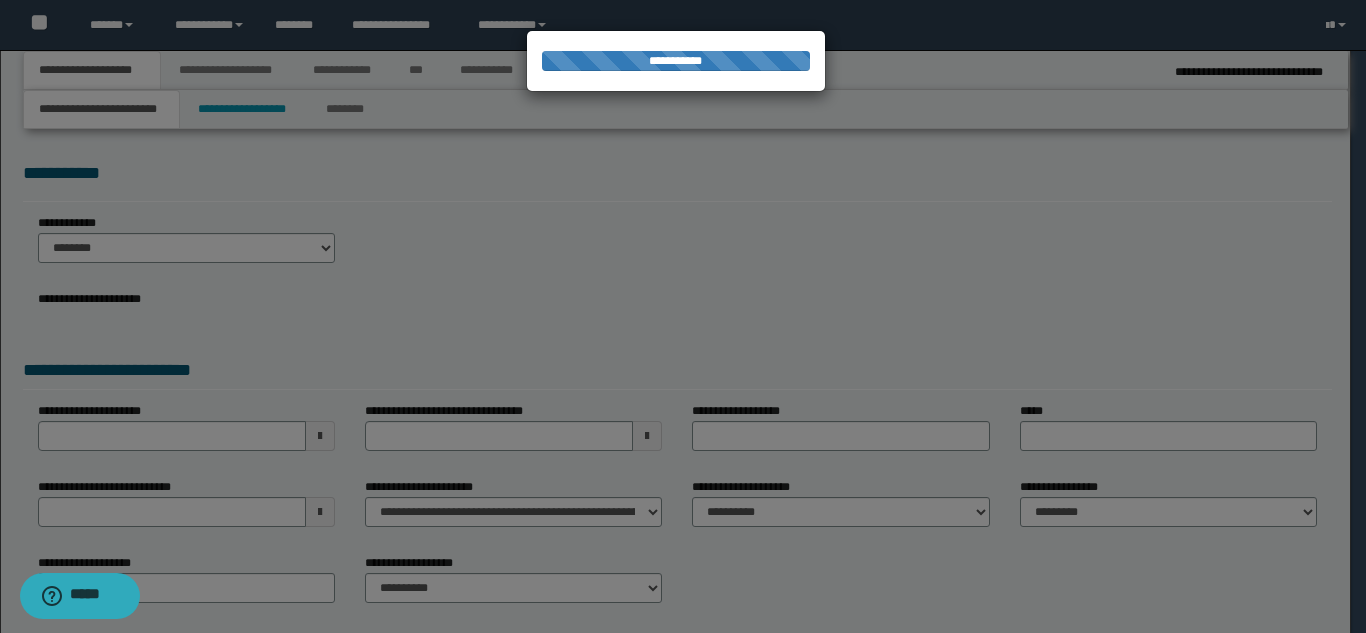 select on "*" 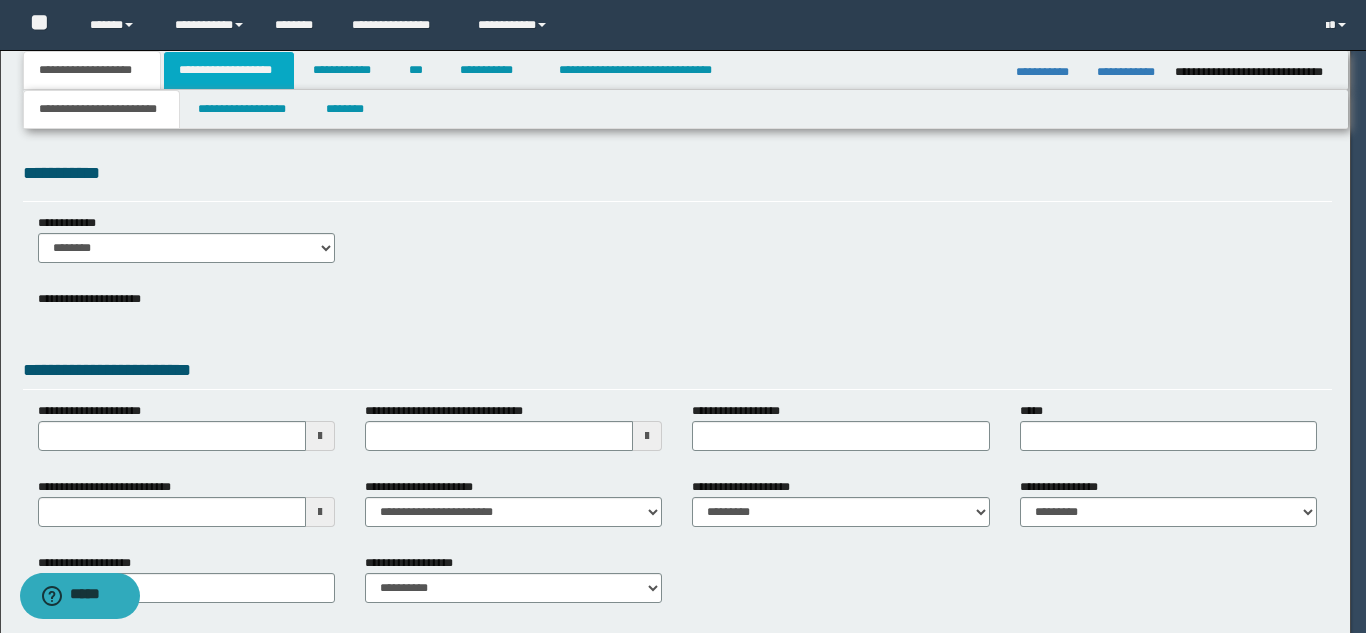 click on "**********" at bounding box center [229, 70] 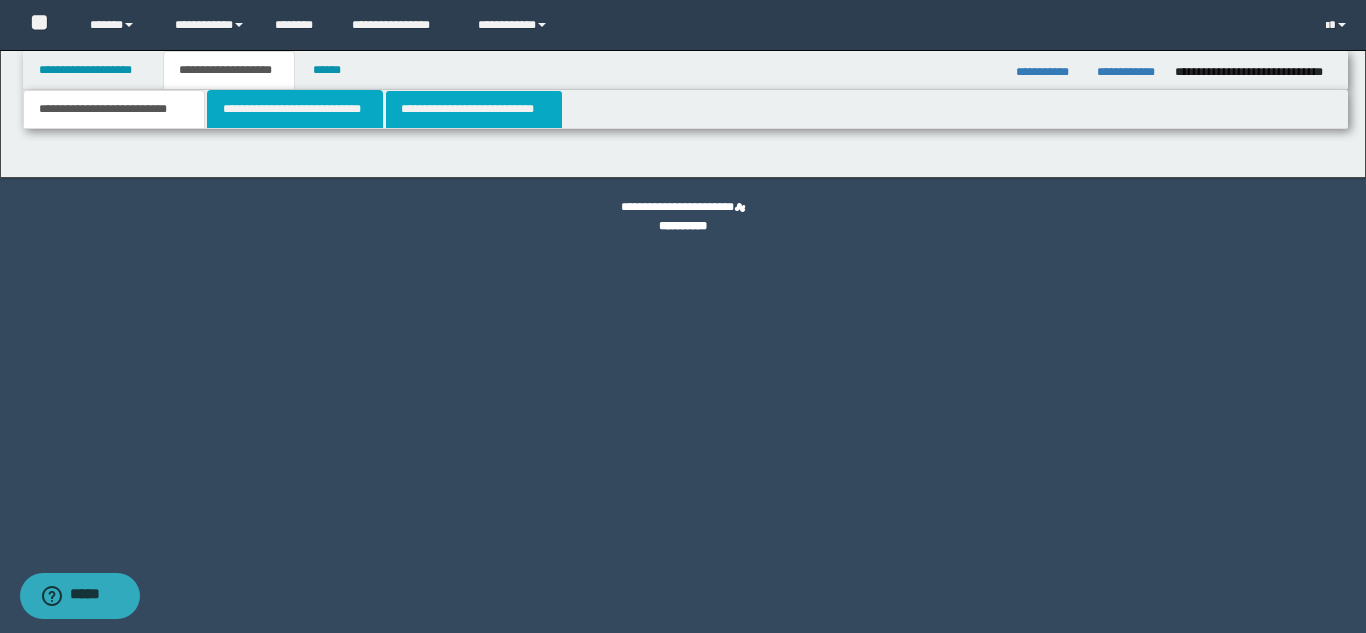 drag, startPoint x: 310, startPoint y: 111, endPoint x: 397, endPoint y: 113, distance: 87.02299 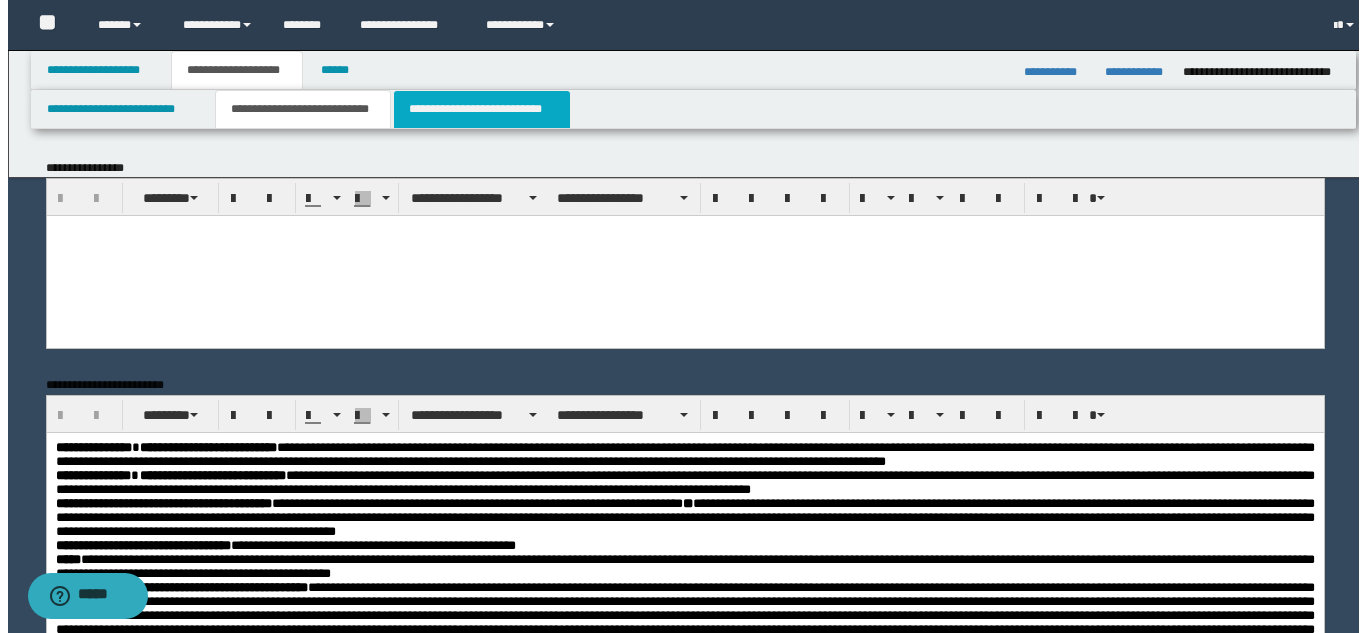 scroll, scrollTop: 0, scrollLeft: 0, axis: both 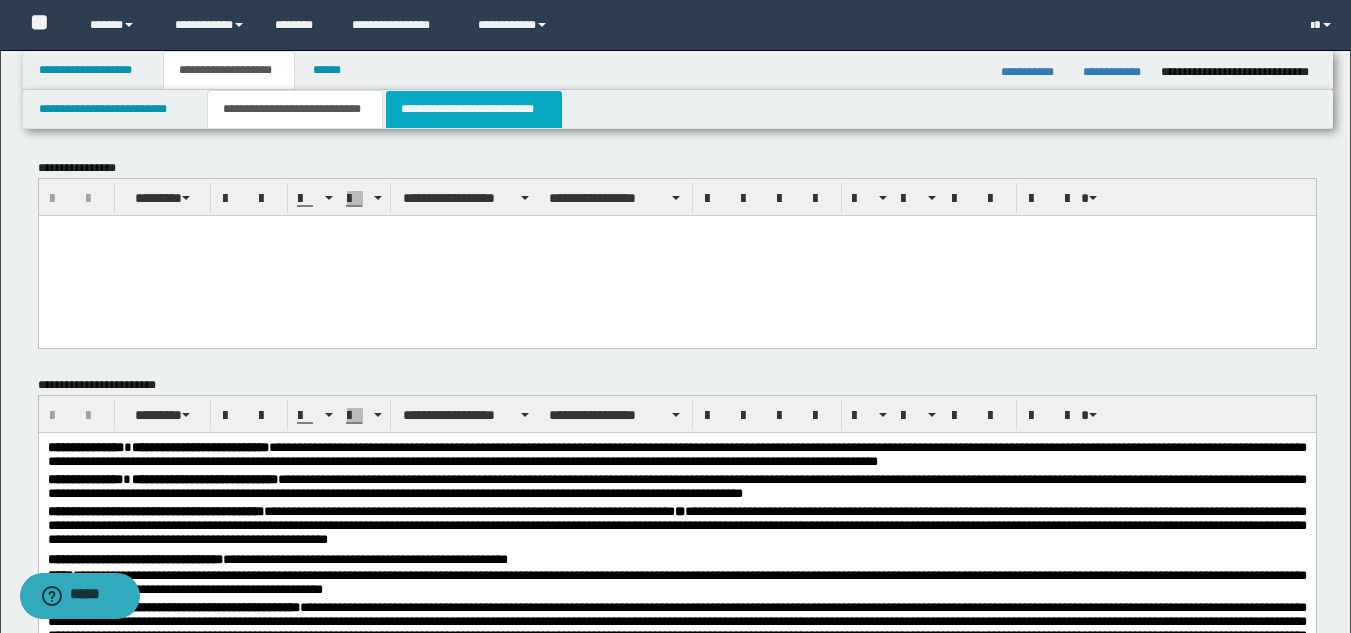 click on "**********" at bounding box center [474, 109] 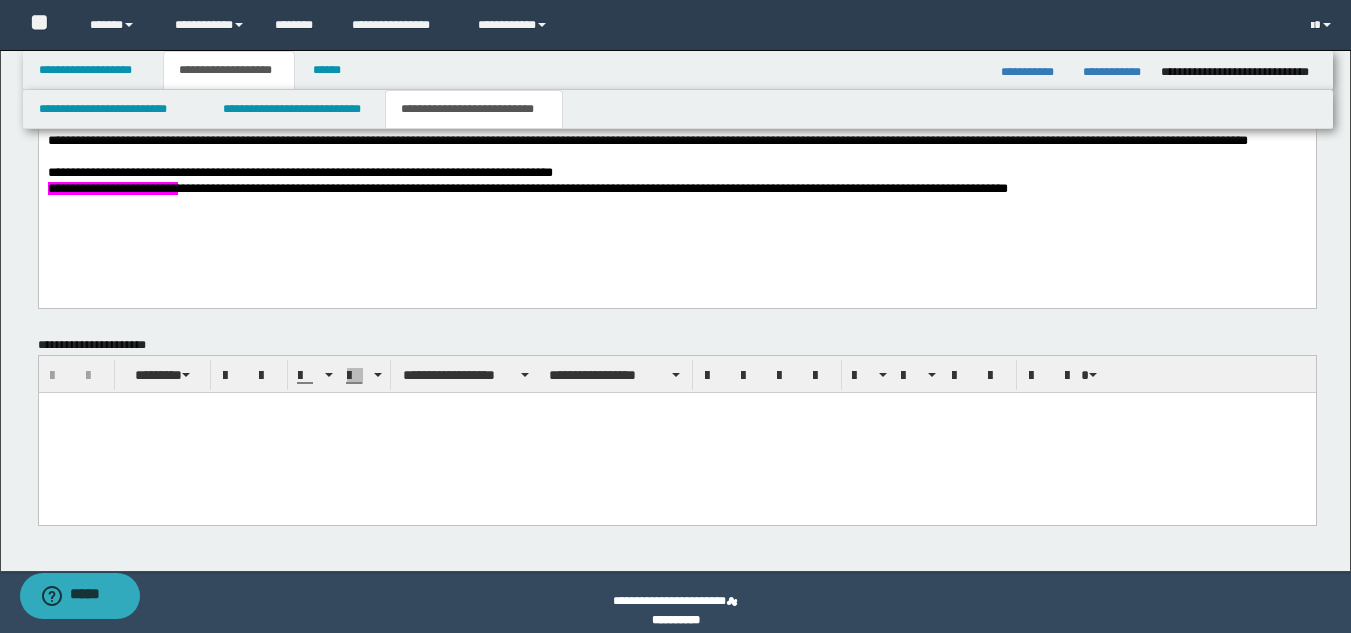 scroll, scrollTop: 1300, scrollLeft: 0, axis: vertical 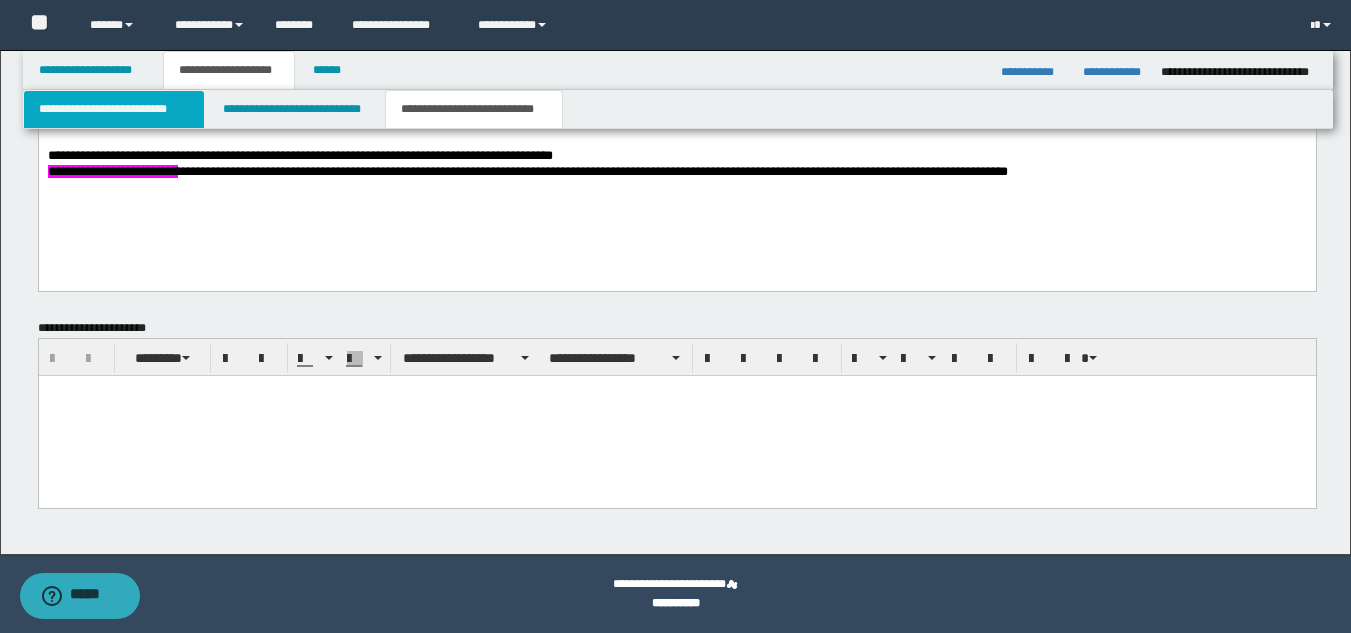 click on "**********" at bounding box center (114, 109) 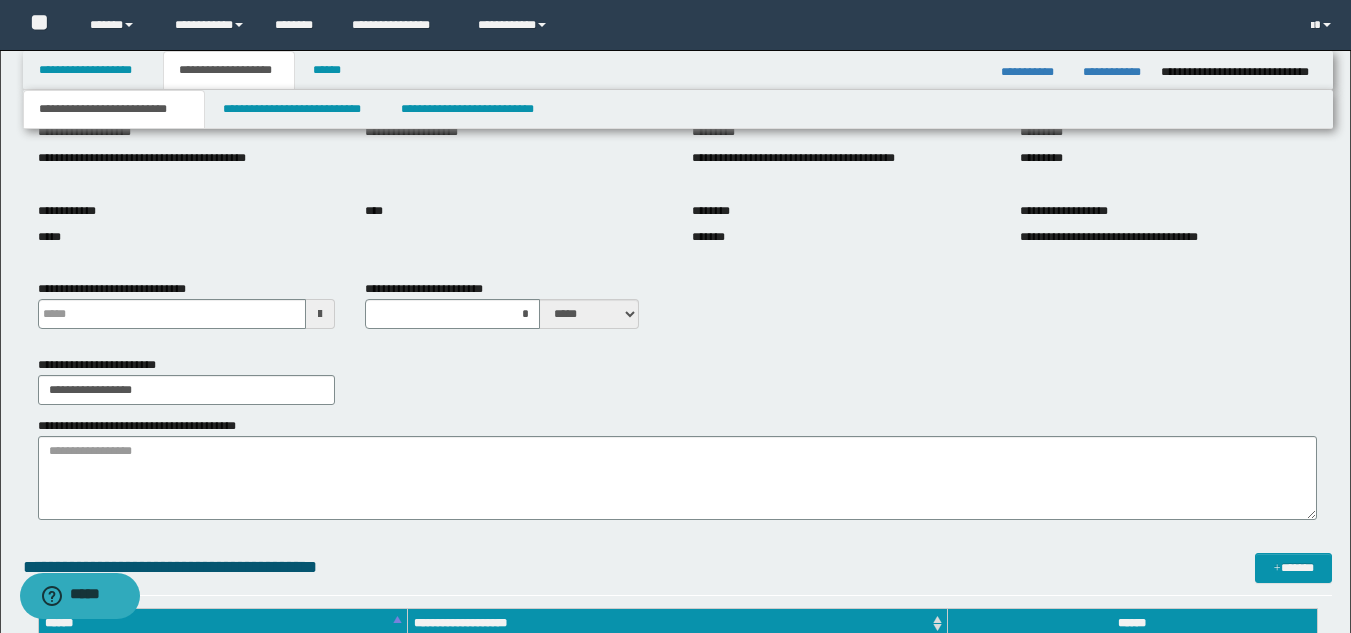 scroll, scrollTop: 0, scrollLeft: 0, axis: both 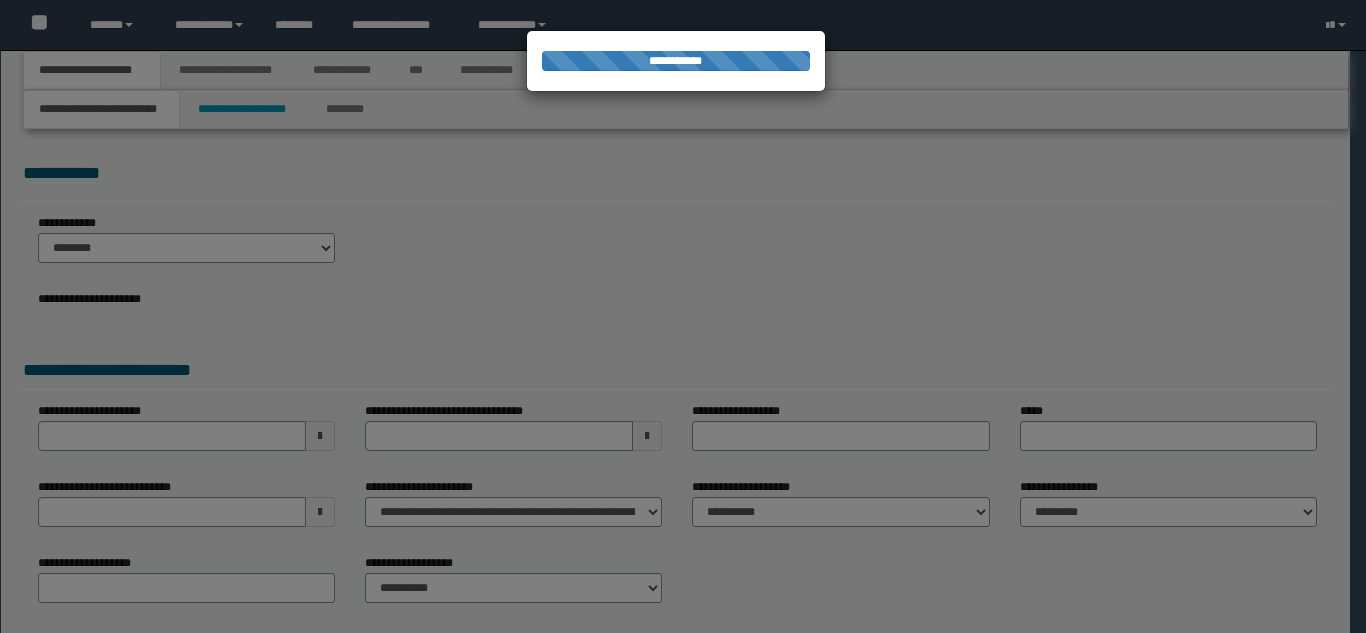 select on "**" 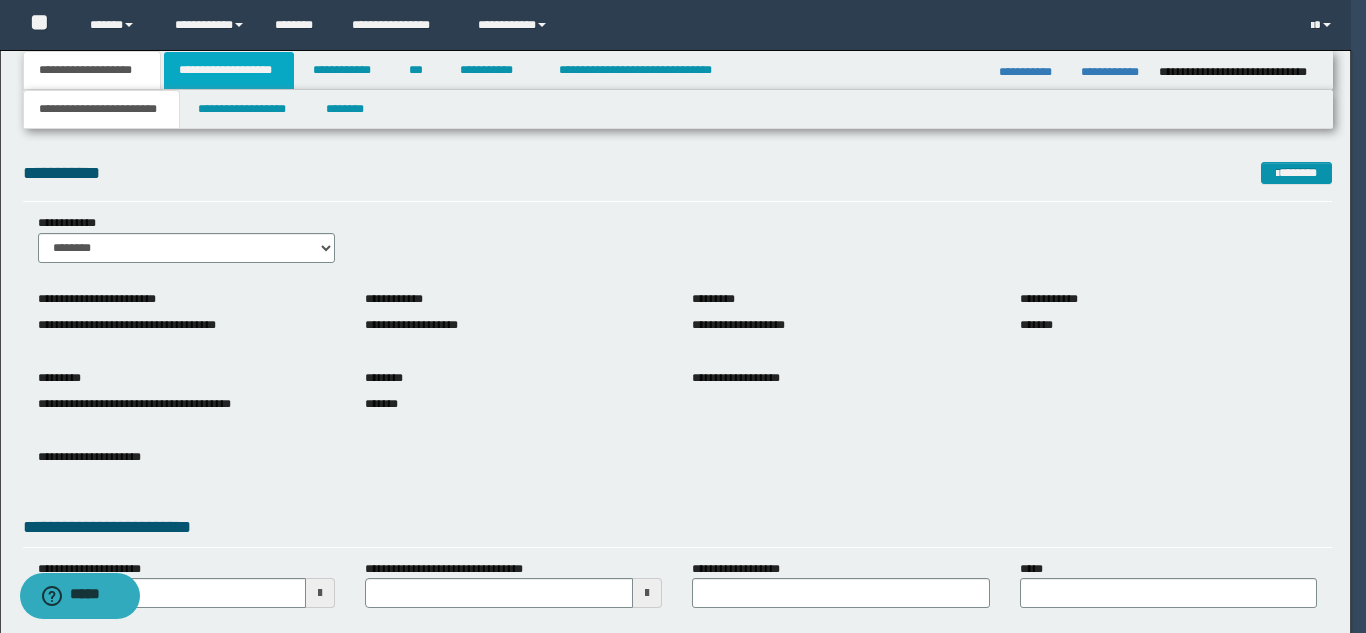 click on "**********" at bounding box center (229, 70) 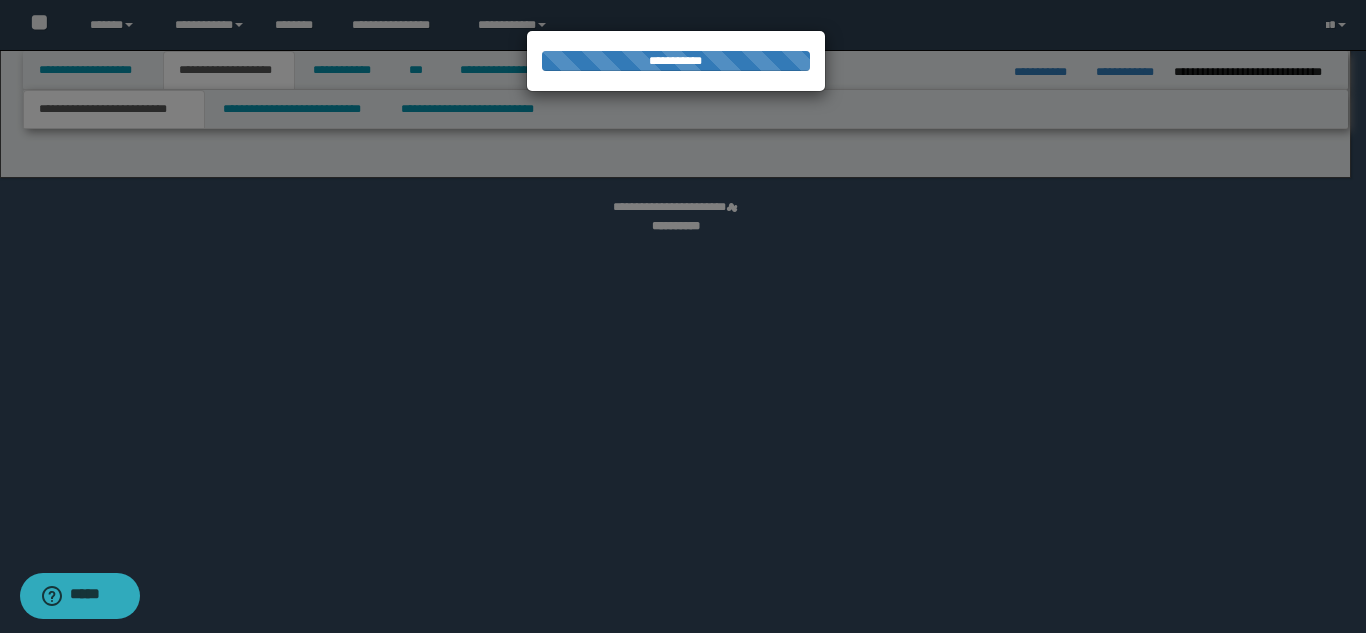 click at bounding box center [683, 316] 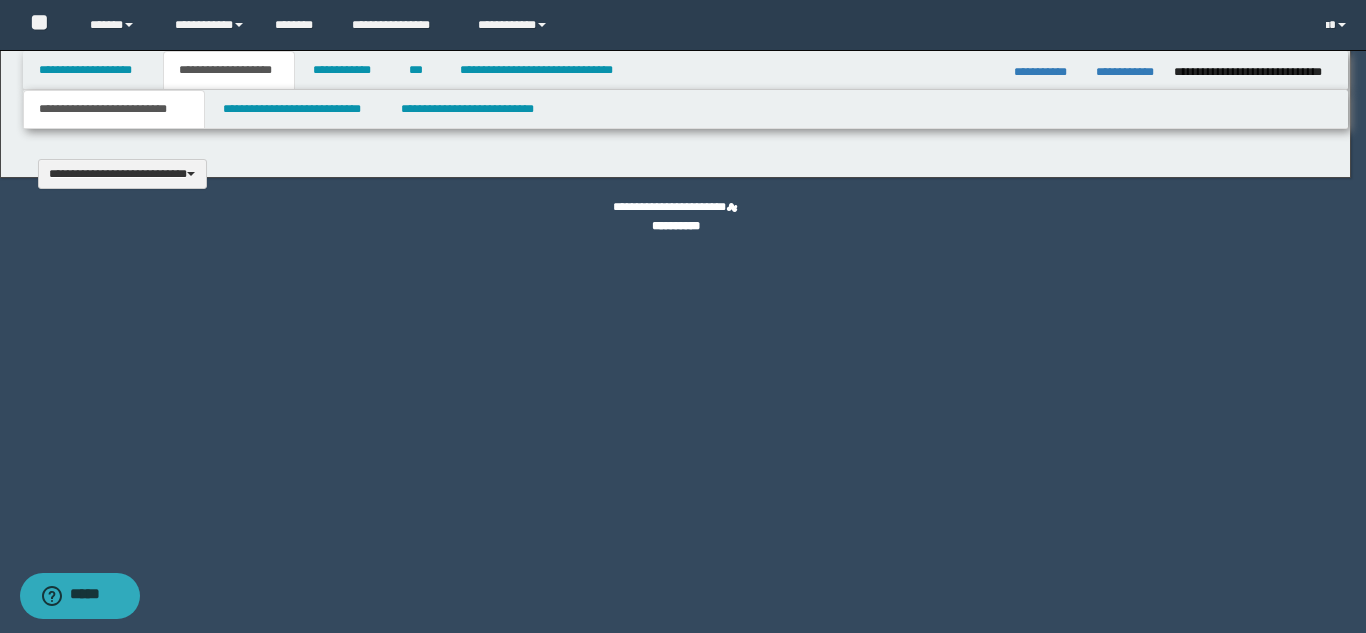 type 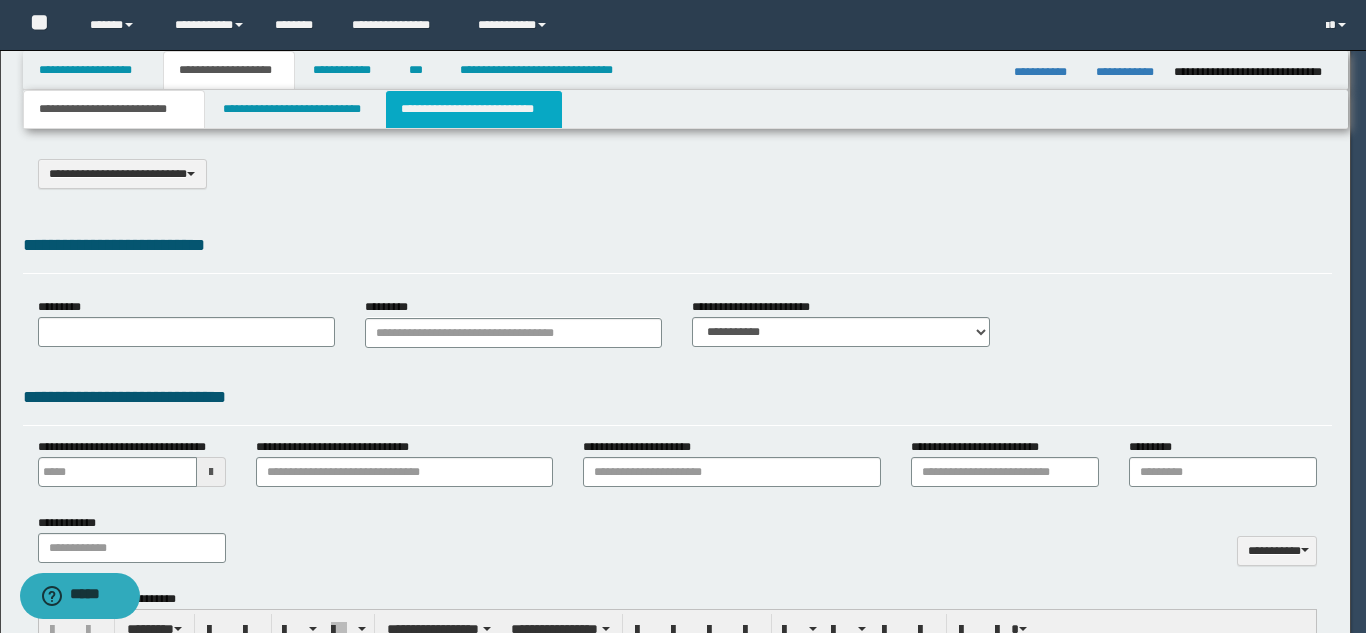 select on "*" 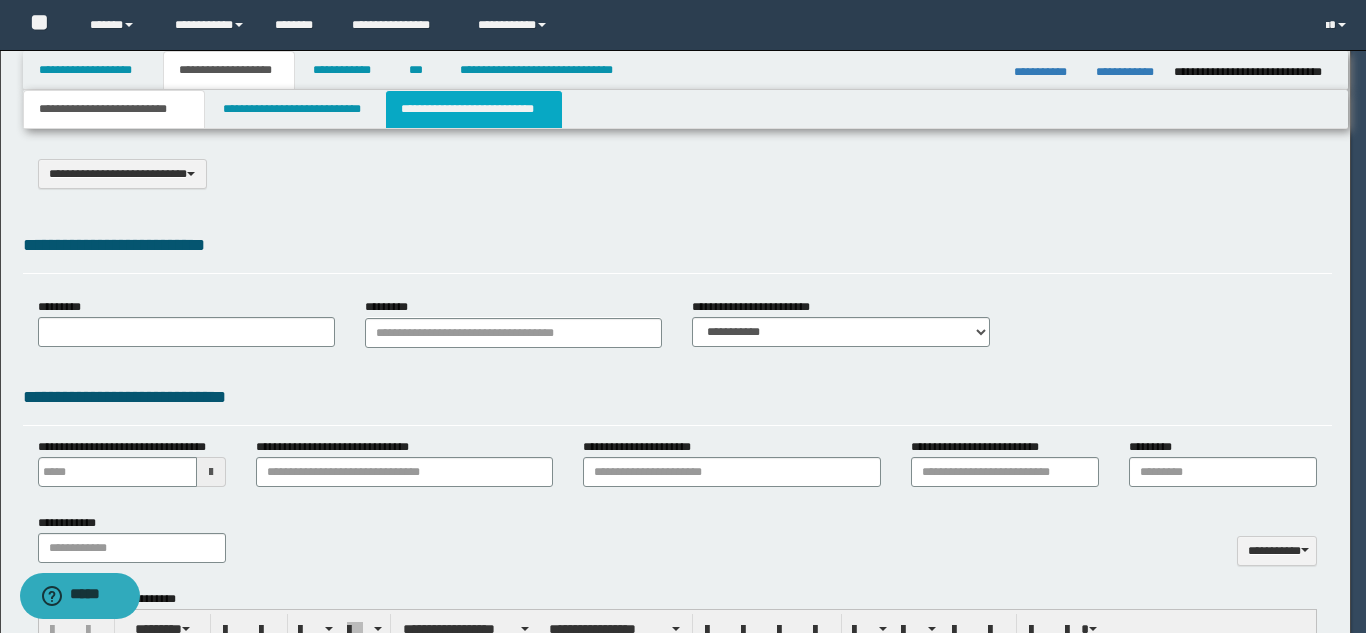 scroll, scrollTop: 0, scrollLeft: 0, axis: both 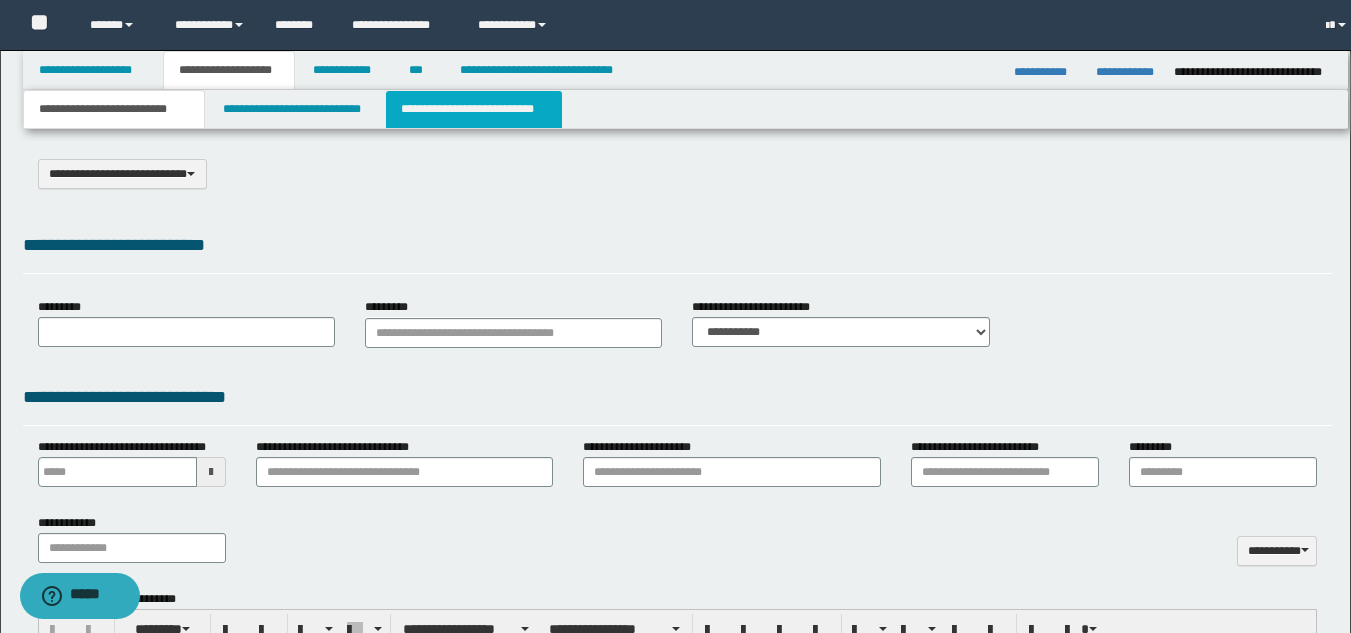 click on "**********" at bounding box center (474, 109) 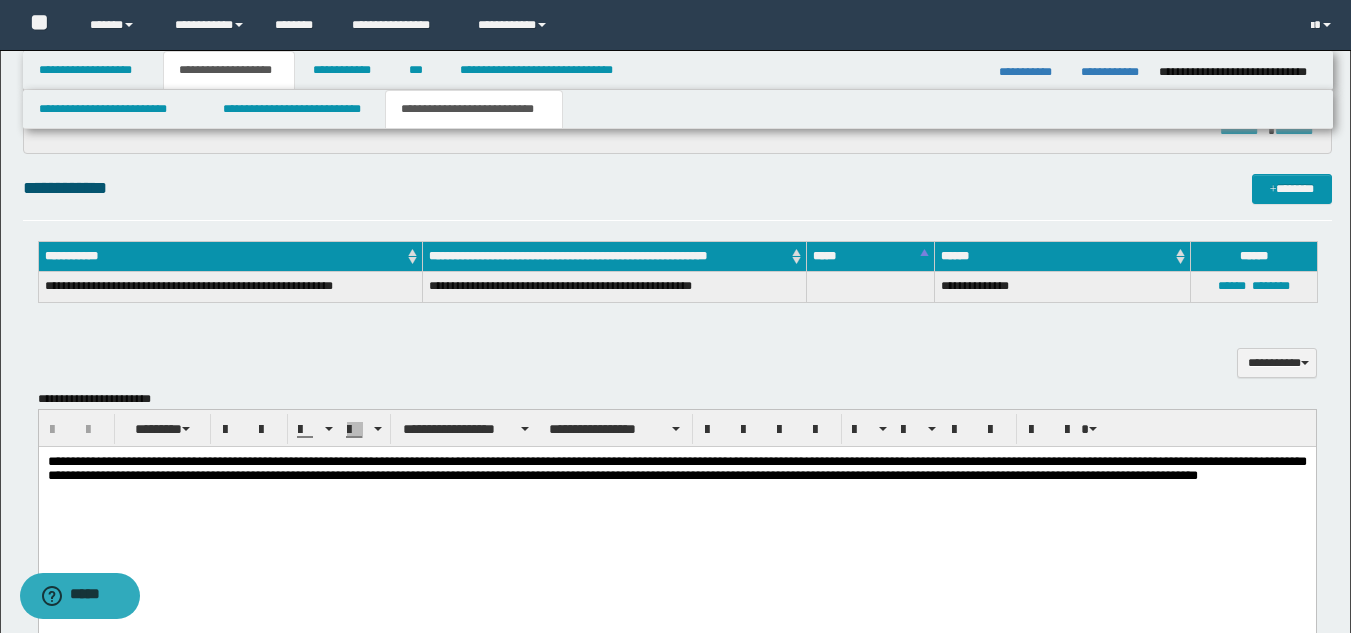 scroll, scrollTop: 200, scrollLeft: 0, axis: vertical 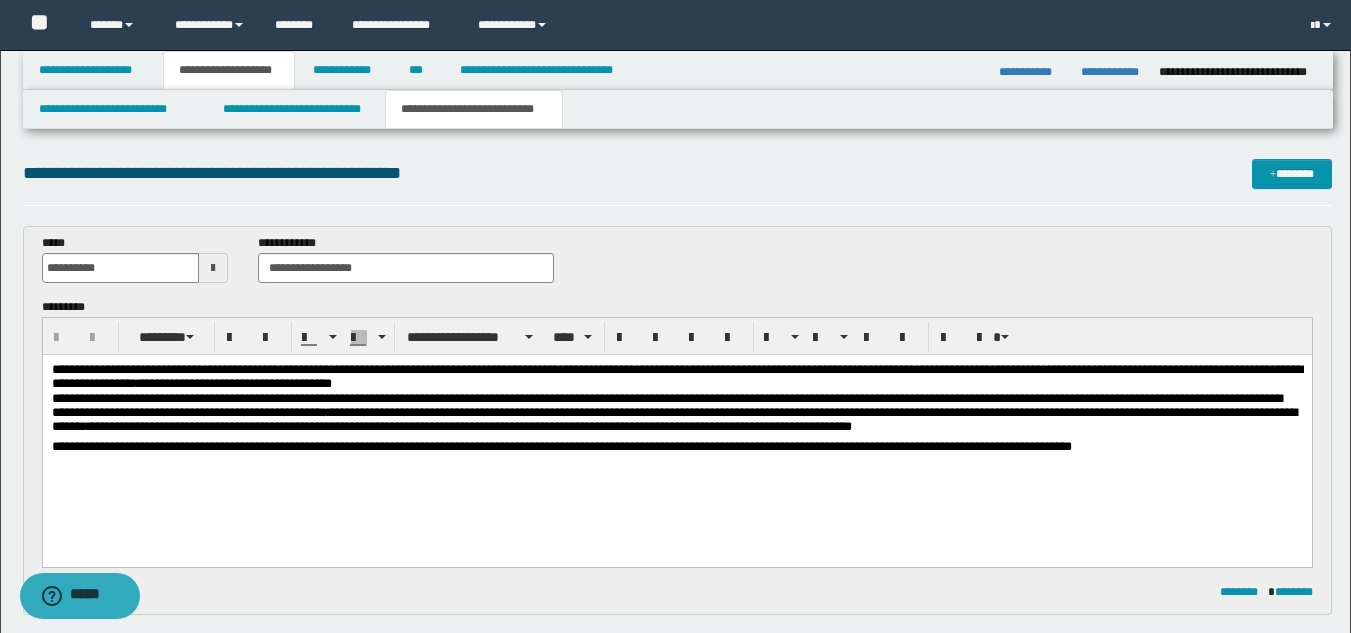 click on "**********" at bounding box center [676, 433] 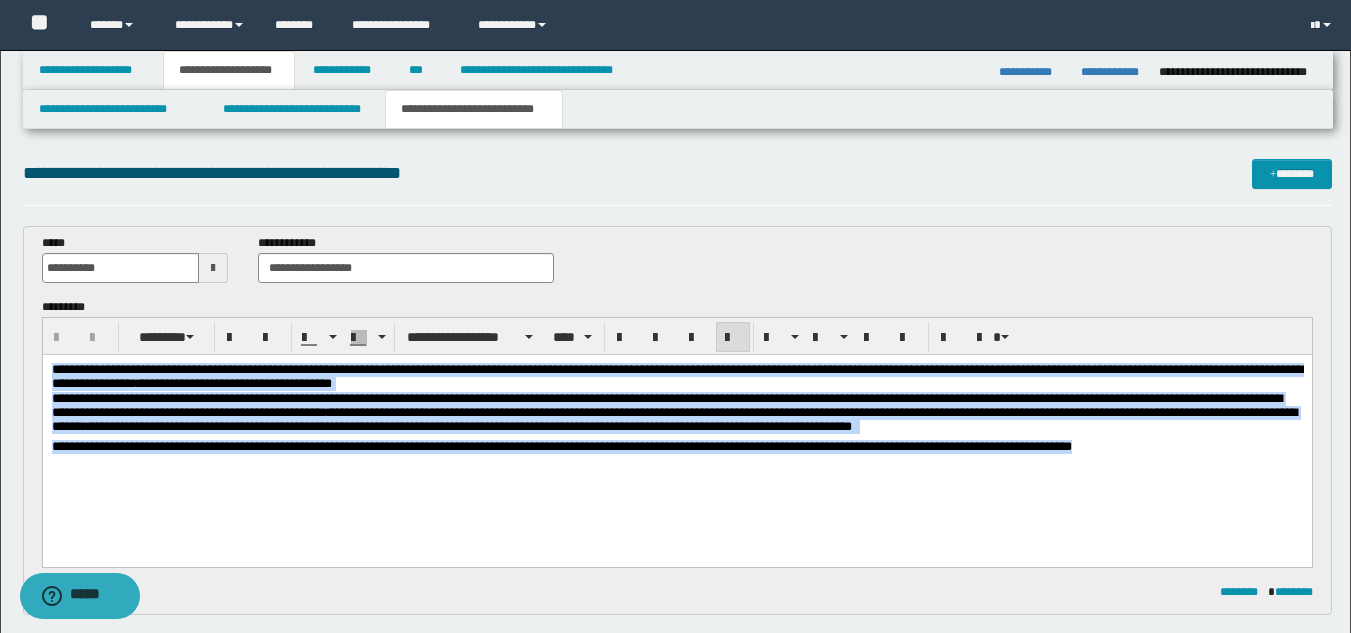 drag, startPoint x: 1168, startPoint y: 447, endPoint x: -1, endPoint y: 295, distance: 1178.8406 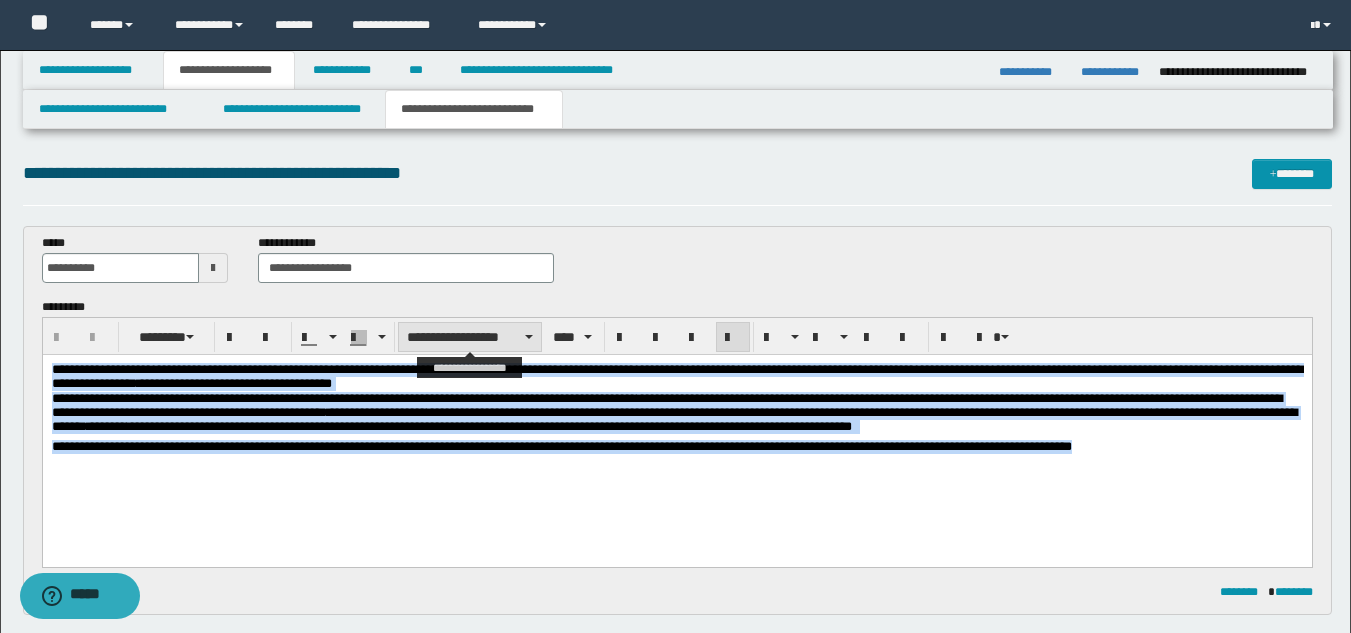 click on "**********" at bounding box center (470, 337) 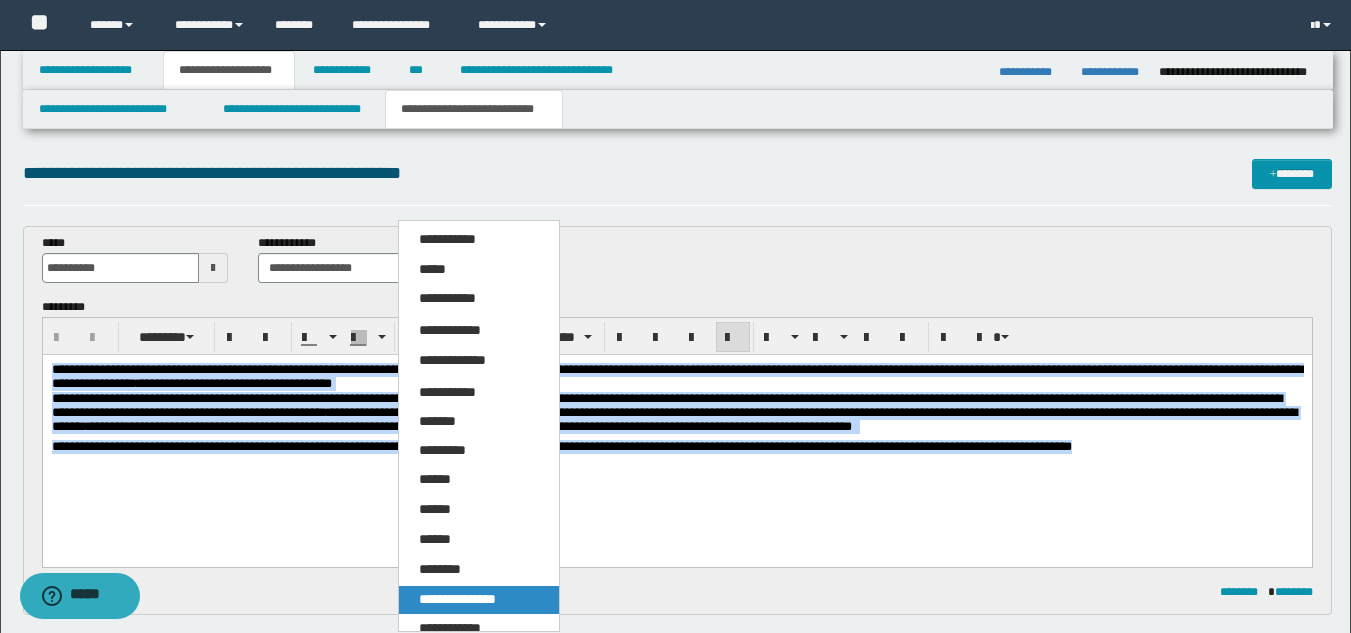 click on "**********" at bounding box center [457, 599] 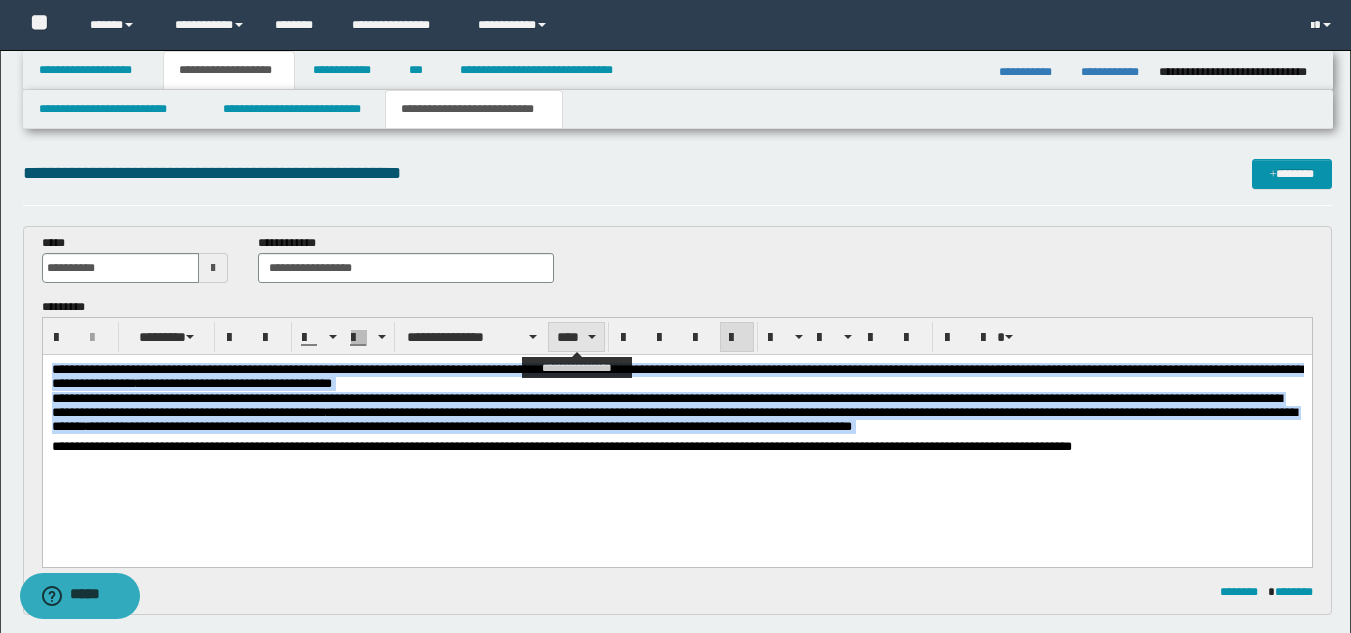 click on "****" at bounding box center [576, 337] 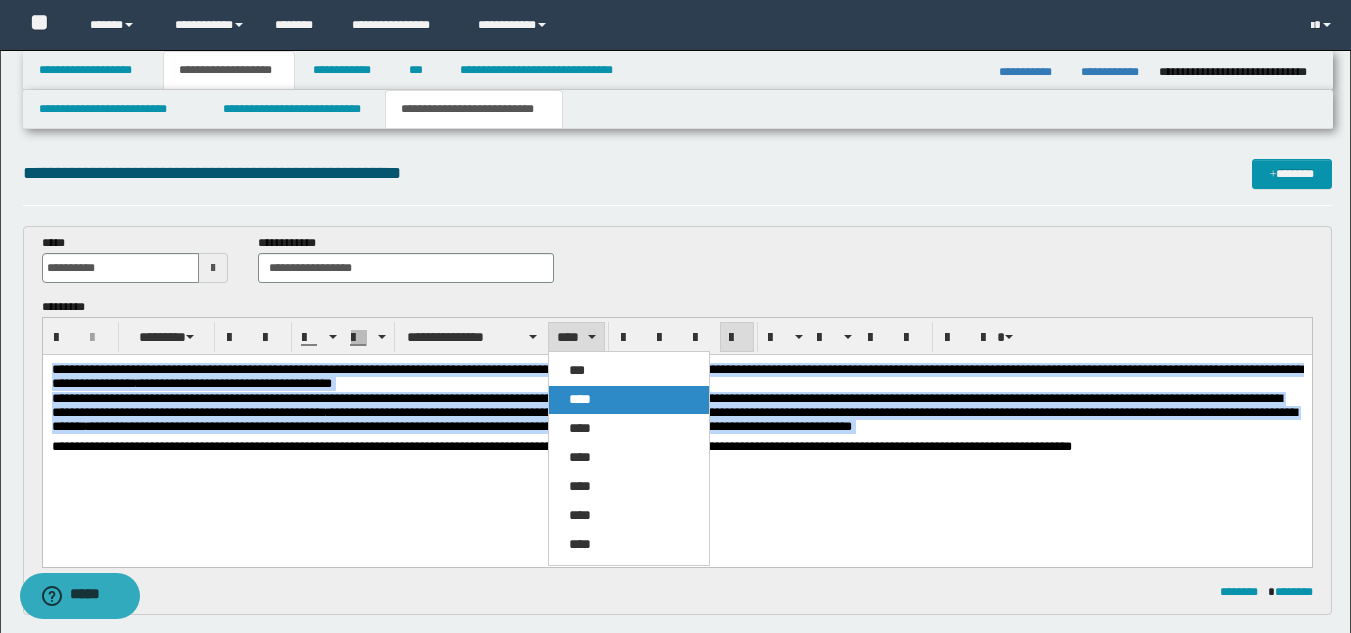 click on "****" at bounding box center (580, 399) 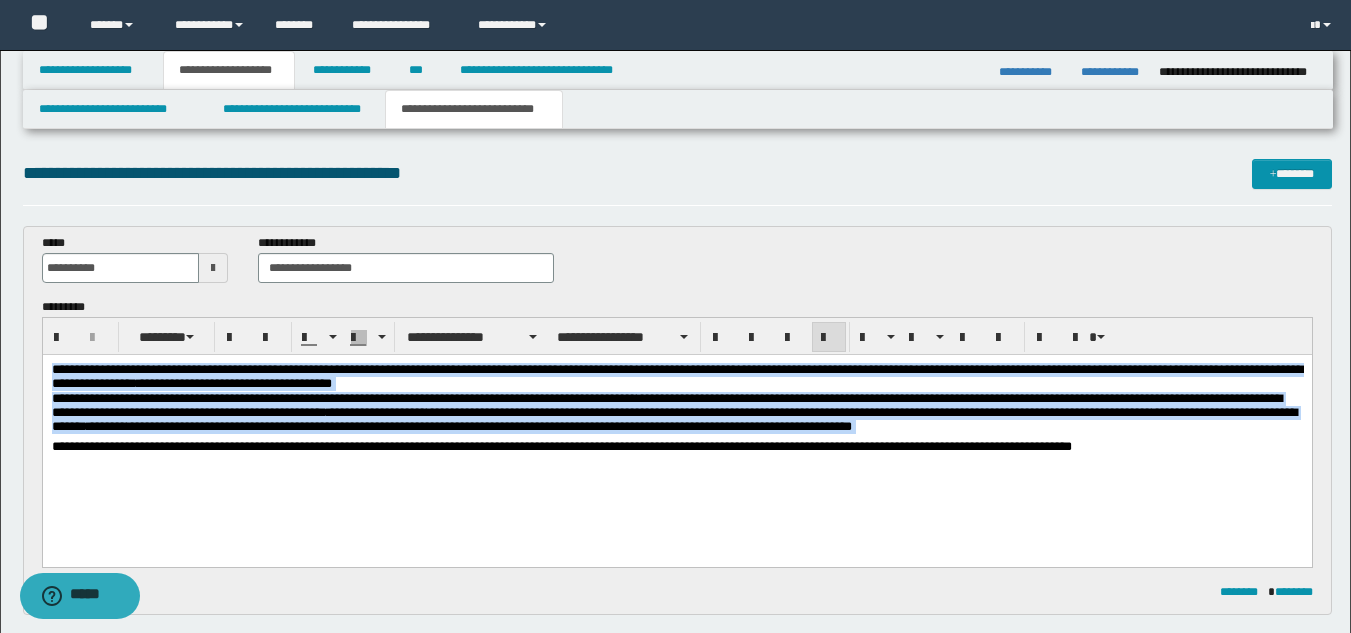 click at bounding box center [829, 338] 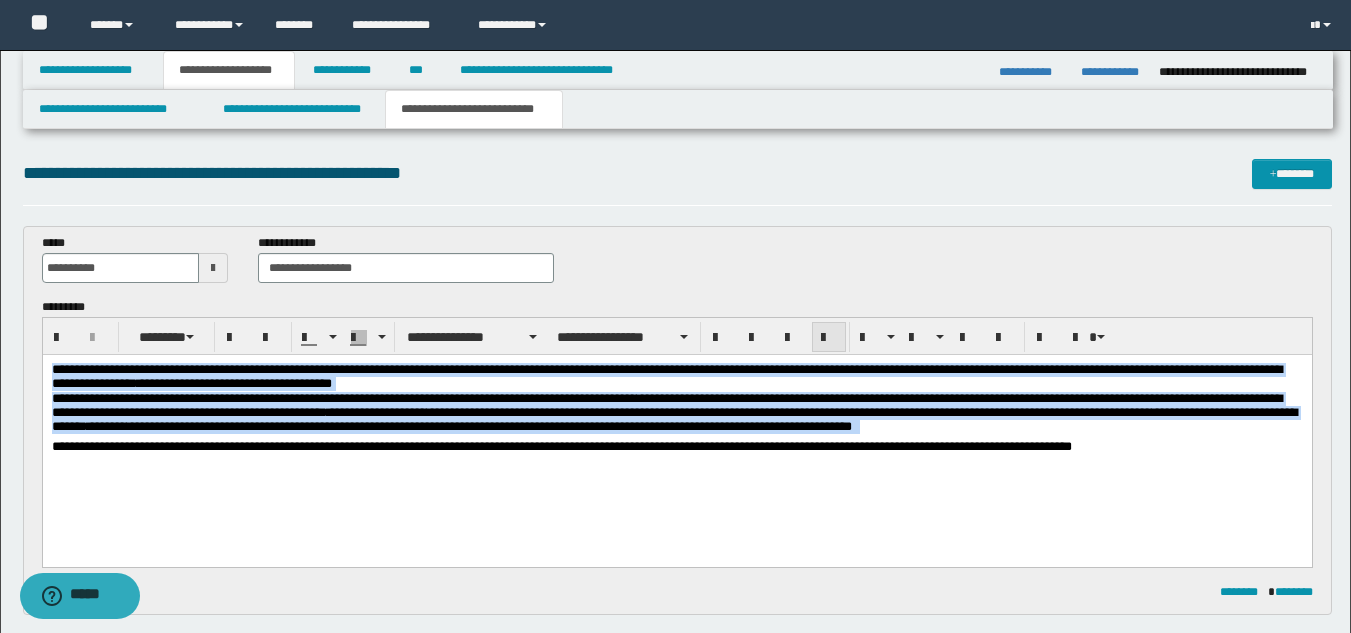 click at bounding box center [829, 338] 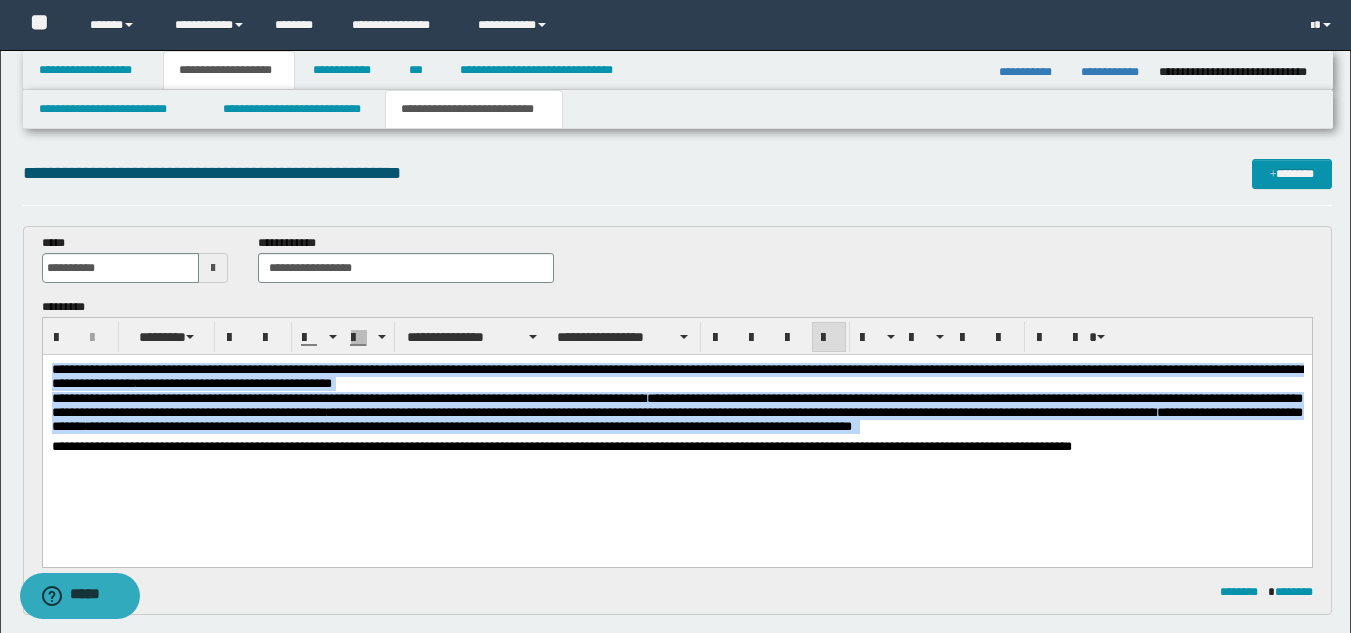 click on "**********" at bounding box center [676, 412] 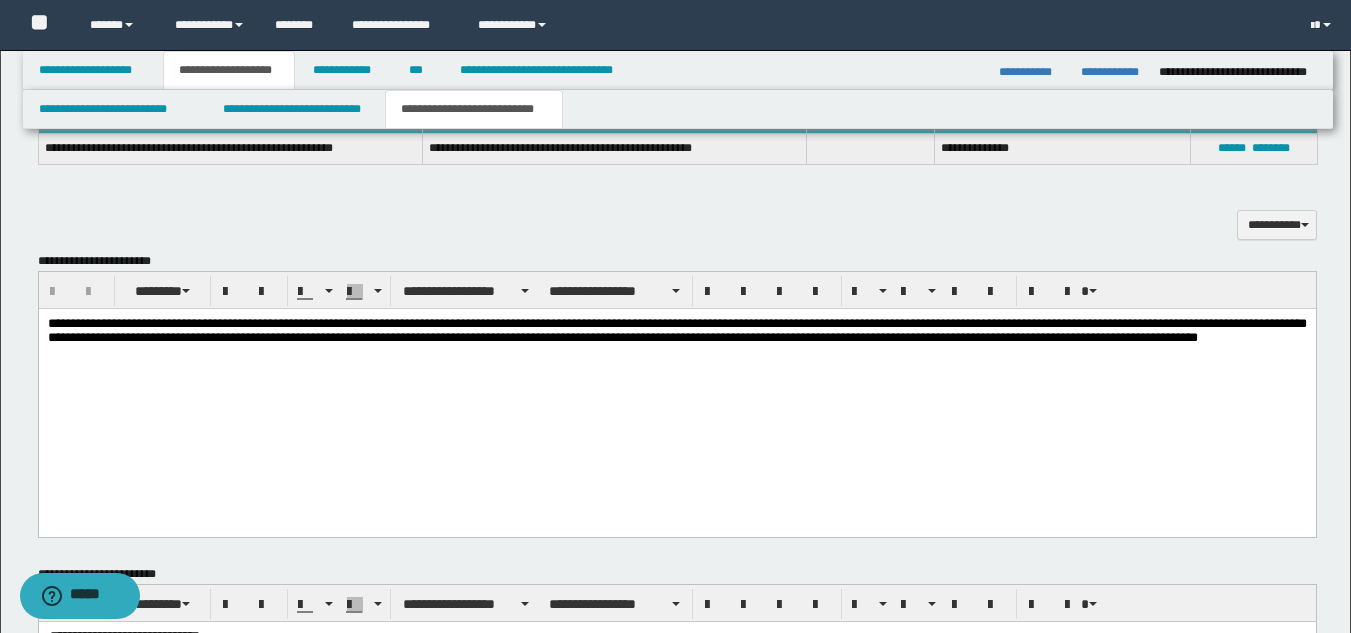 scroll, scrollTop: 600, scrollLeft: 0, axis: vertical 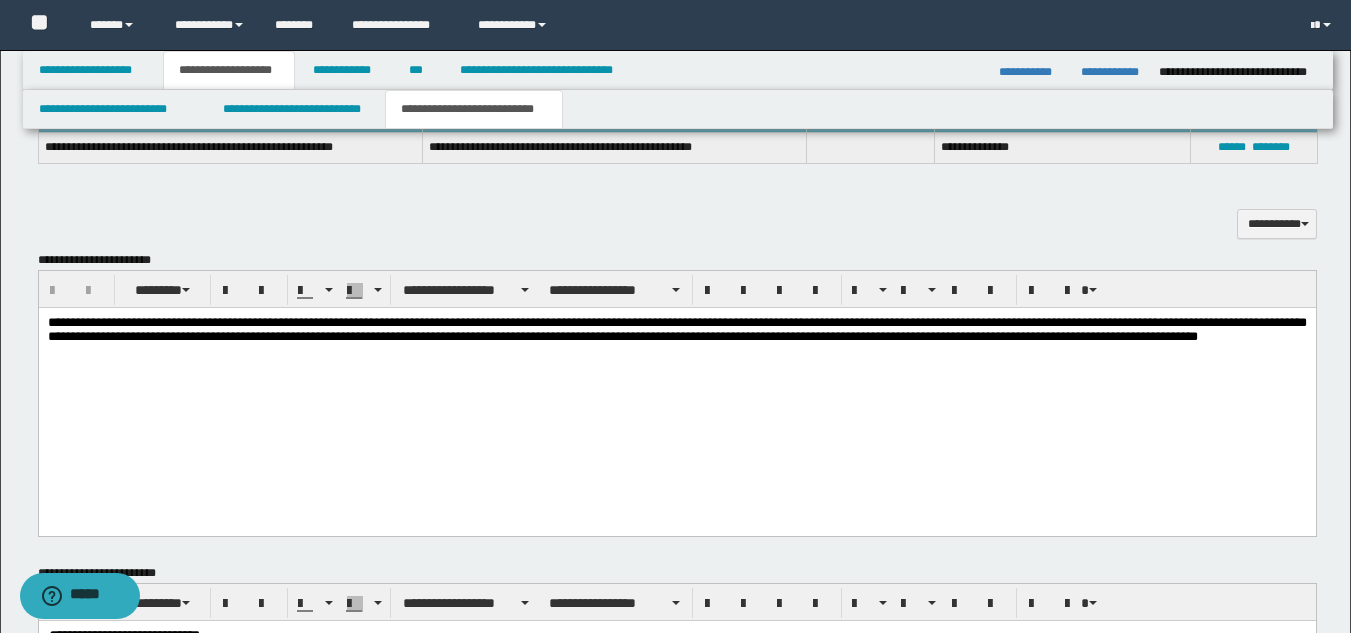 click at bounding box center (676, 351) 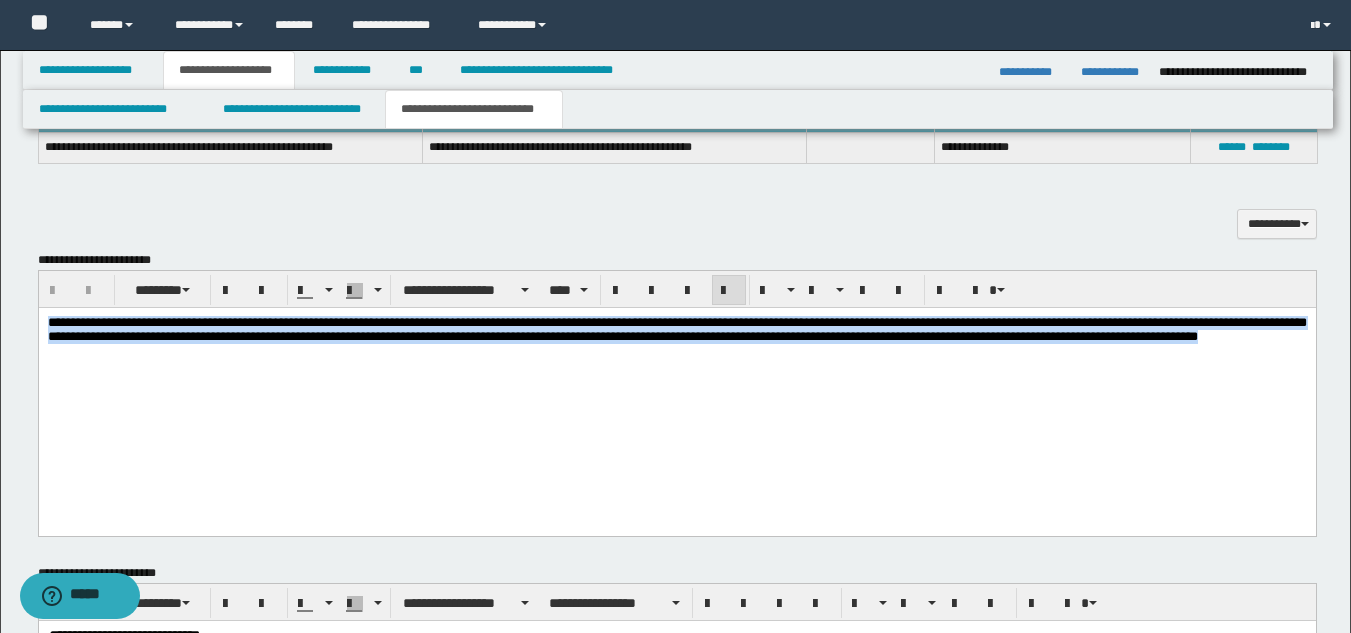 drag, startPoint x: 157, startPoint y: 358, endPoint x: 7, endPoint y: 246, distance: 187.20042 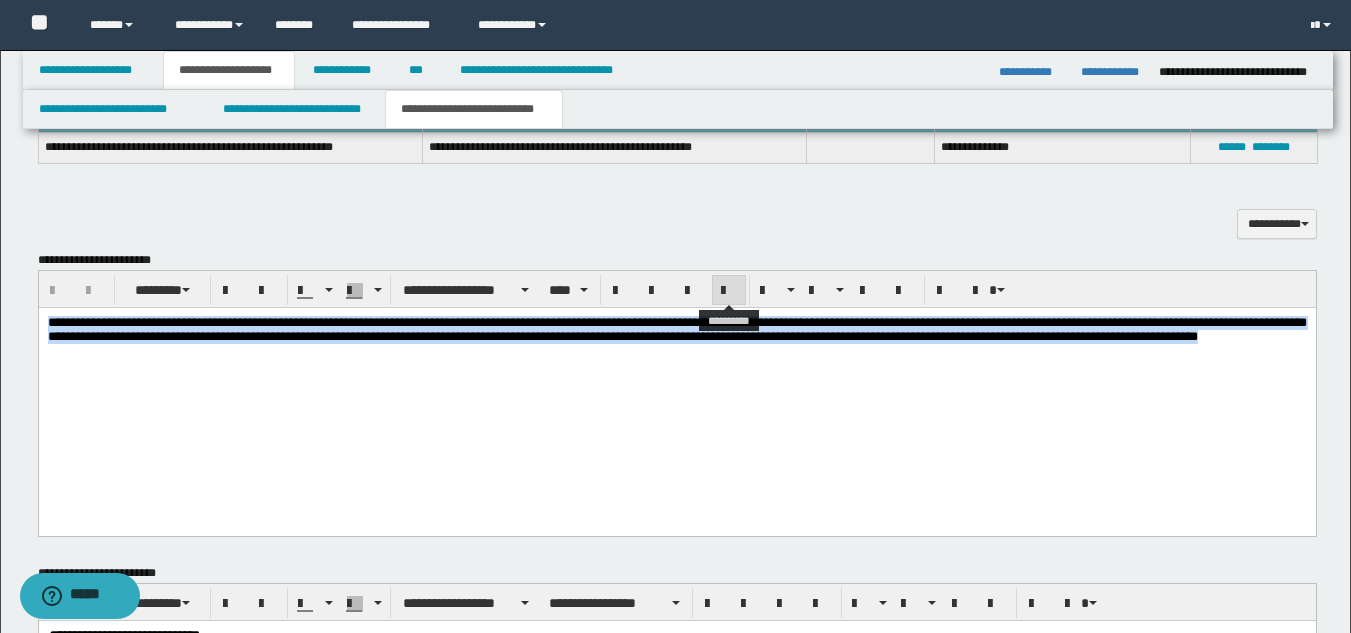 click at bounding box center [729, 291] 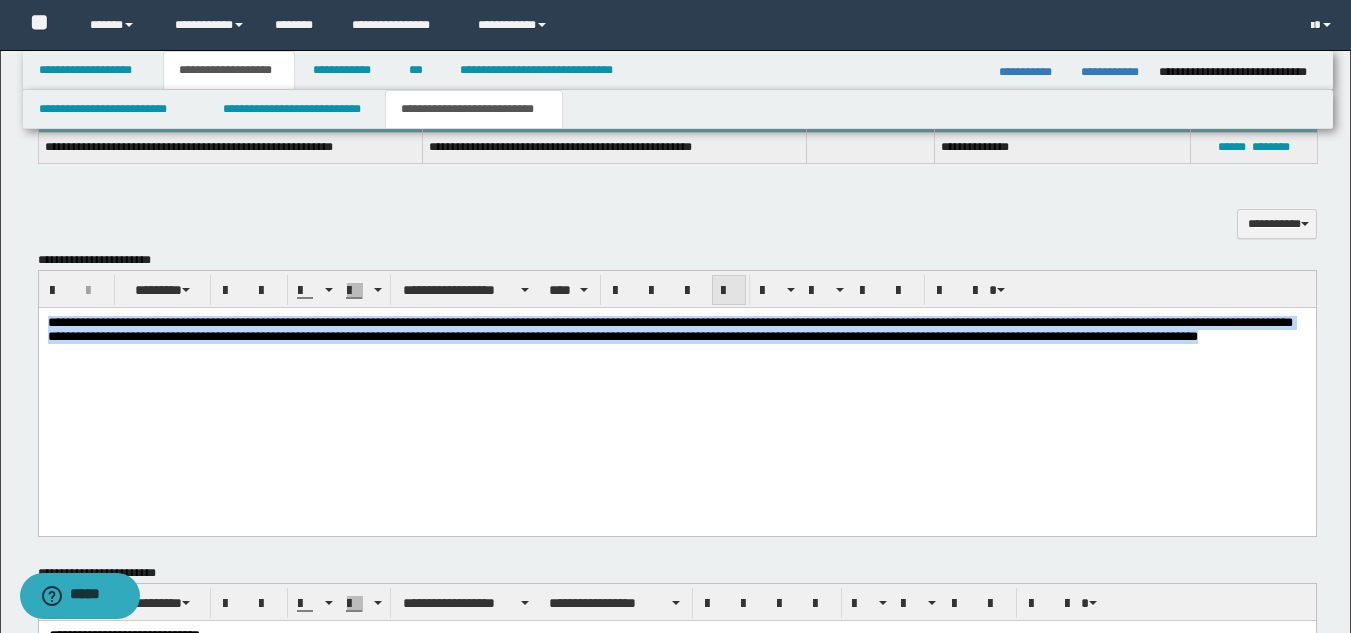 drag, startPoint x: 722, startPoint y: 287, endPoint x: 704, endPoint y: 317, distance: 34.98571 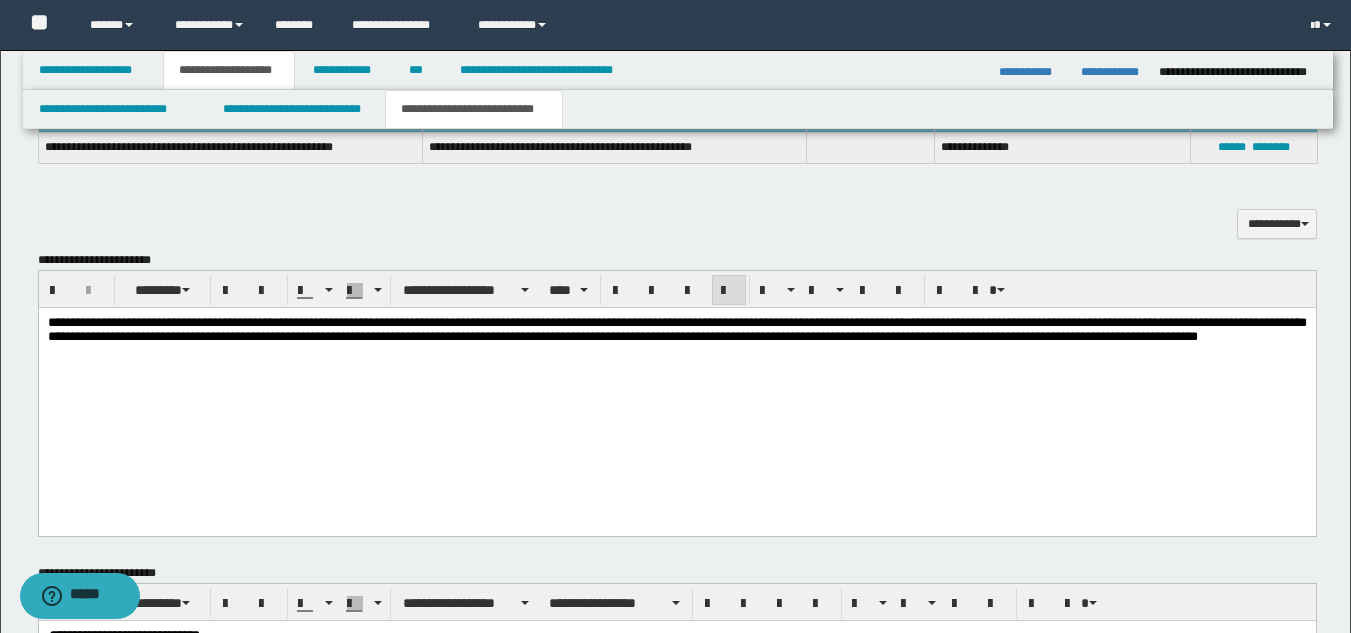 click on "**********" at bounding box center [676, 383] 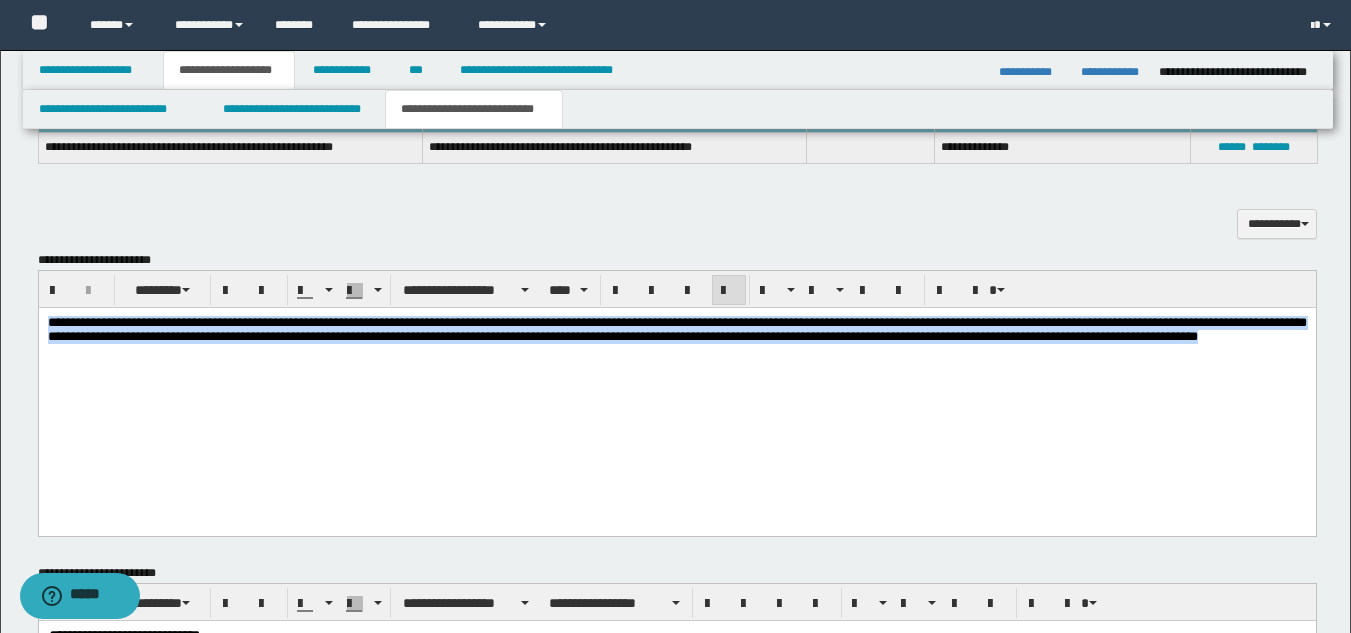 drag, startPoint x: 145, startPoint y: 341, endPoint x: 6, endPoint y: 286, distance: 149.48578 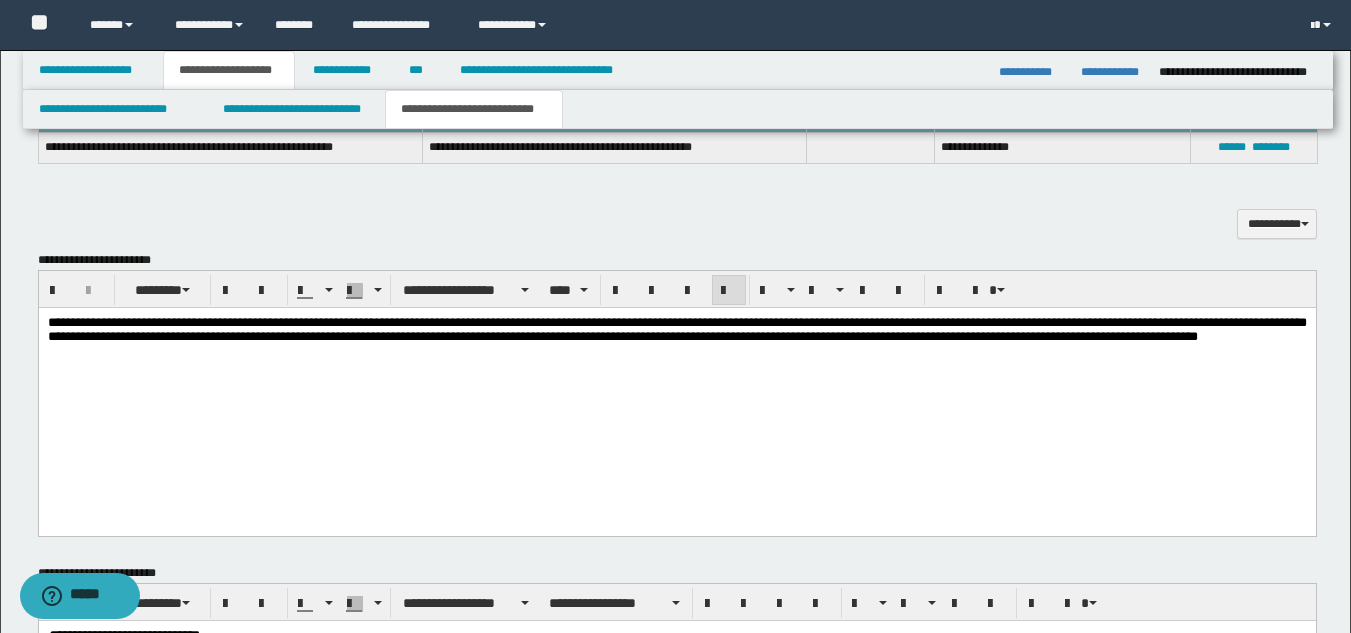click on "**********" at bounding box center (676, 383) 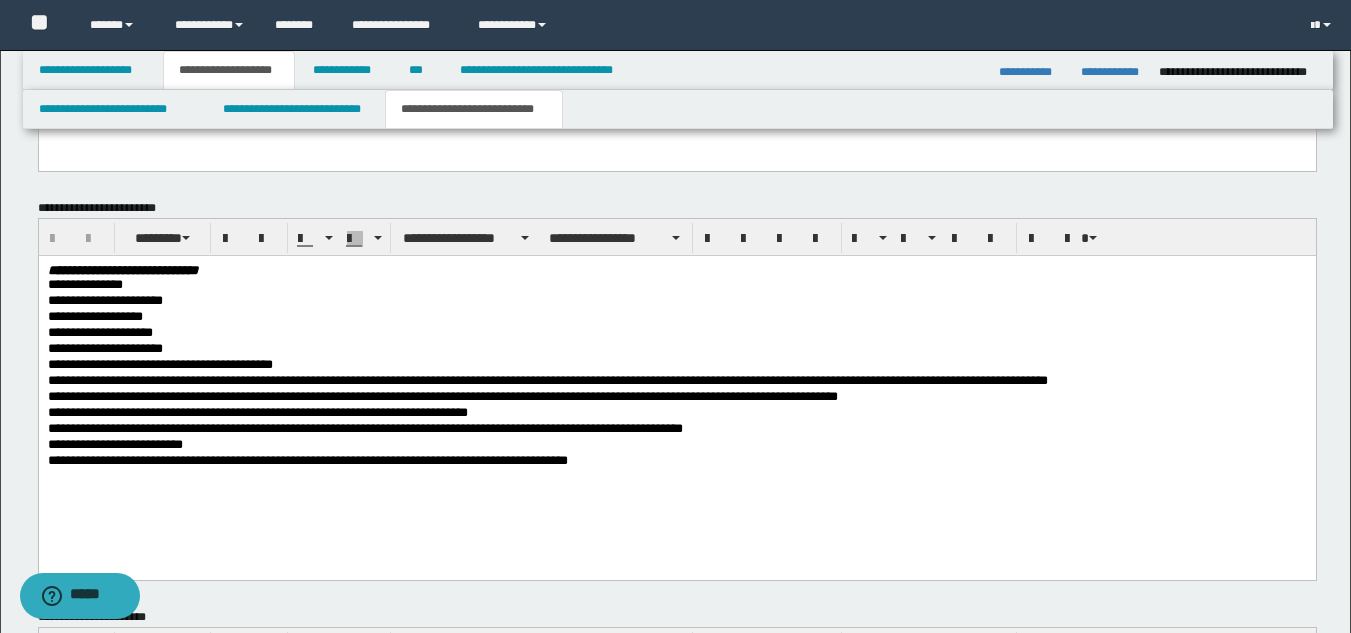scroll, scrollTop: 1000, scrollLeft: 0, axis: vertical 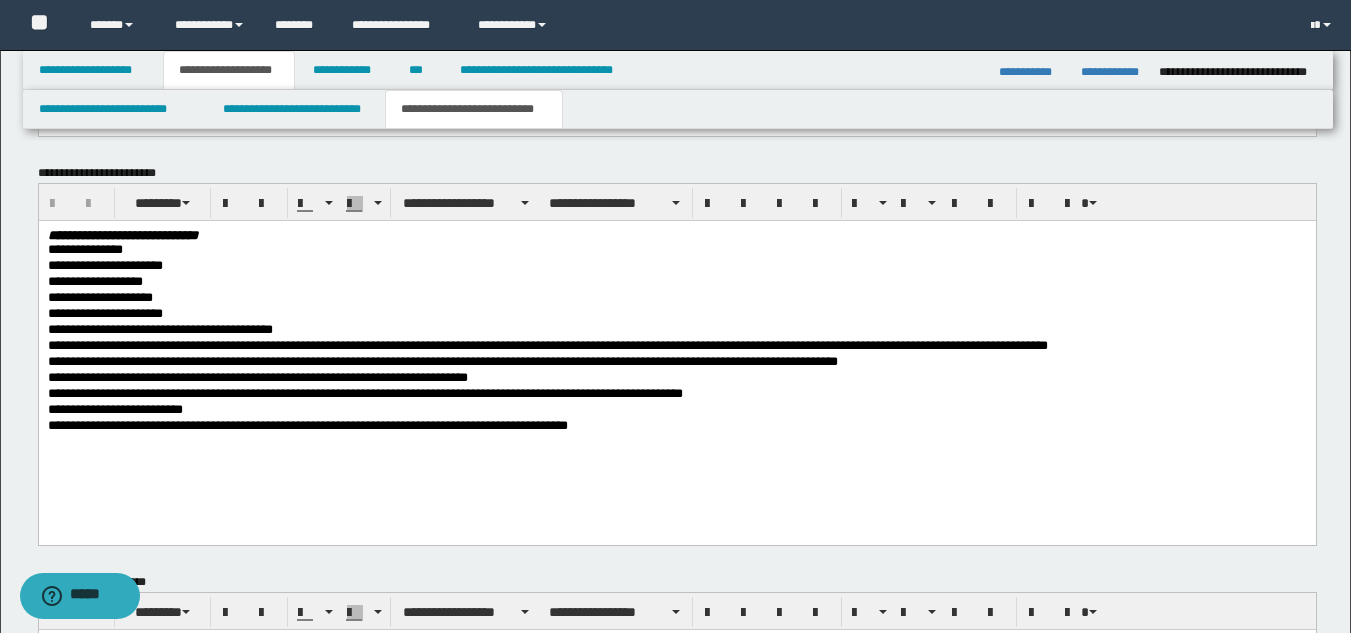 click on "**********" at bounding box center (676, 426) 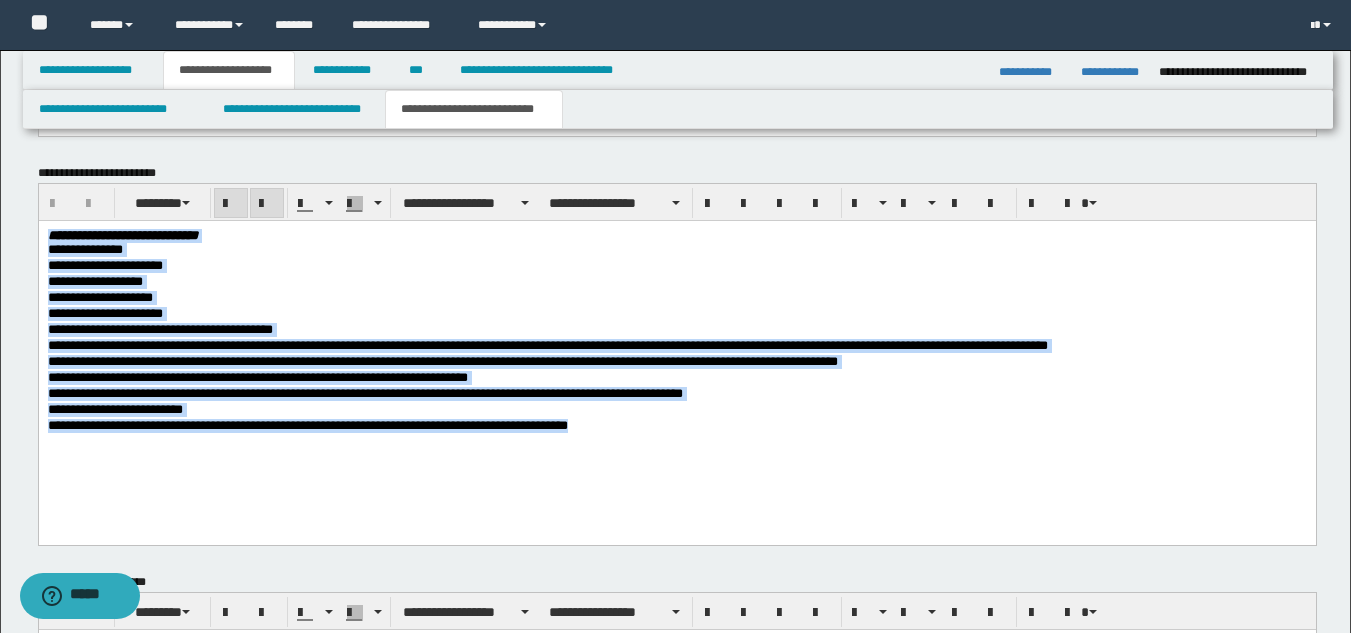 drag, startPoint x: 630, startPoint y: 435, endPoint x: -1, endPoint y: 176, distance: 682.0865 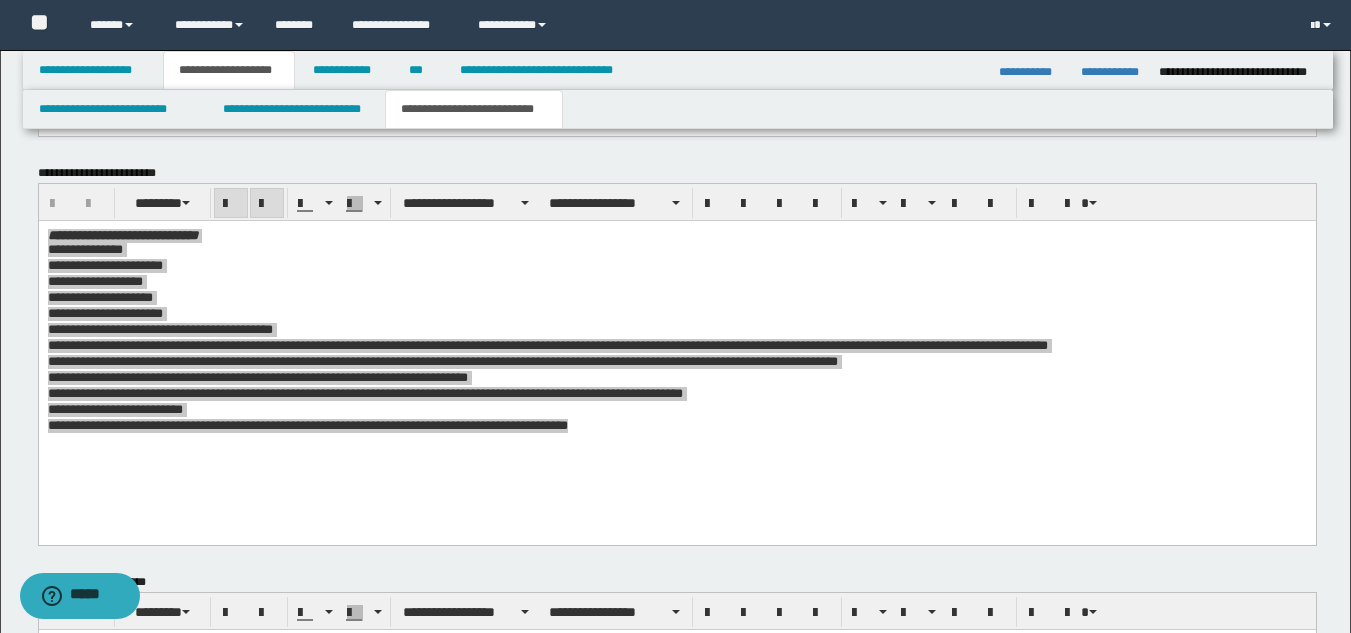 click at bounding box center (927, 203) 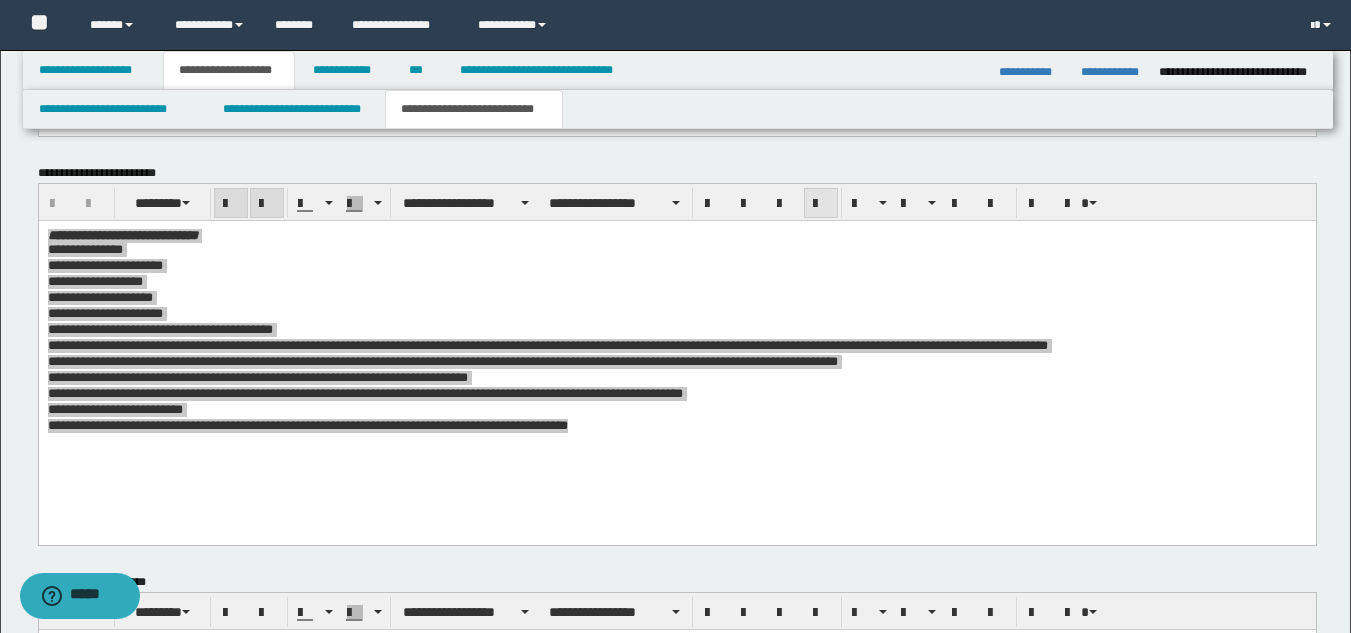 click at bounding box center [821, 204] 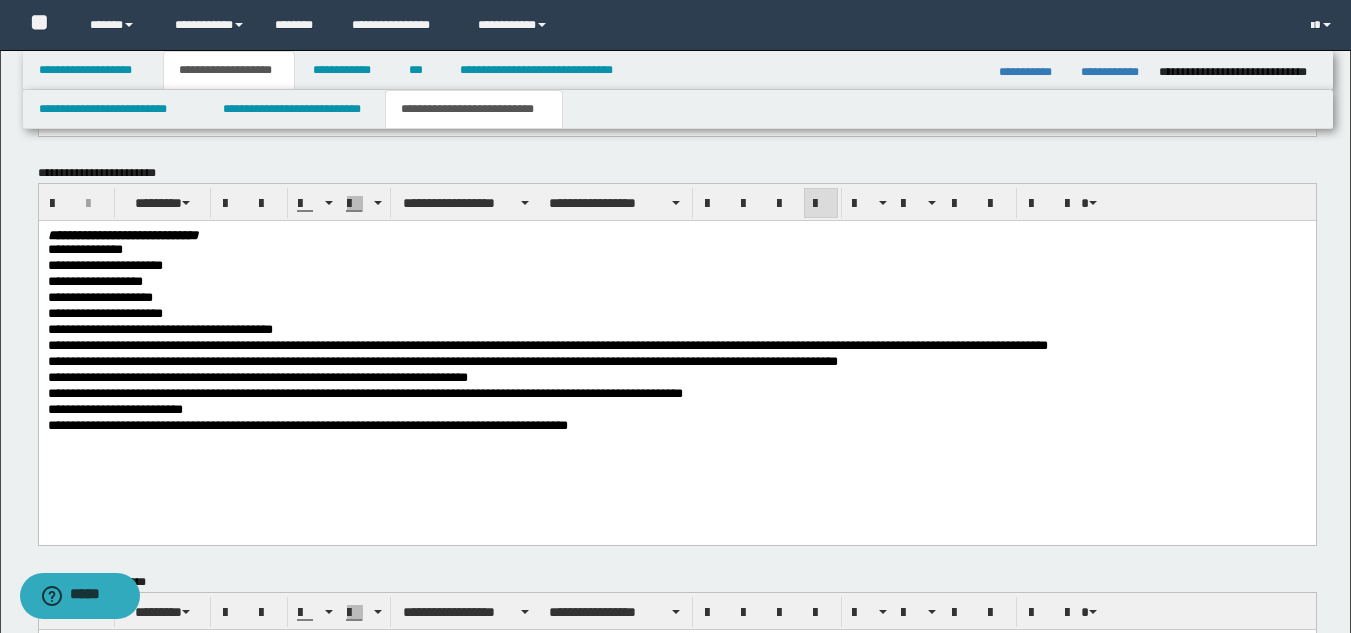 click on "**********" at bounding box center [676, 356] 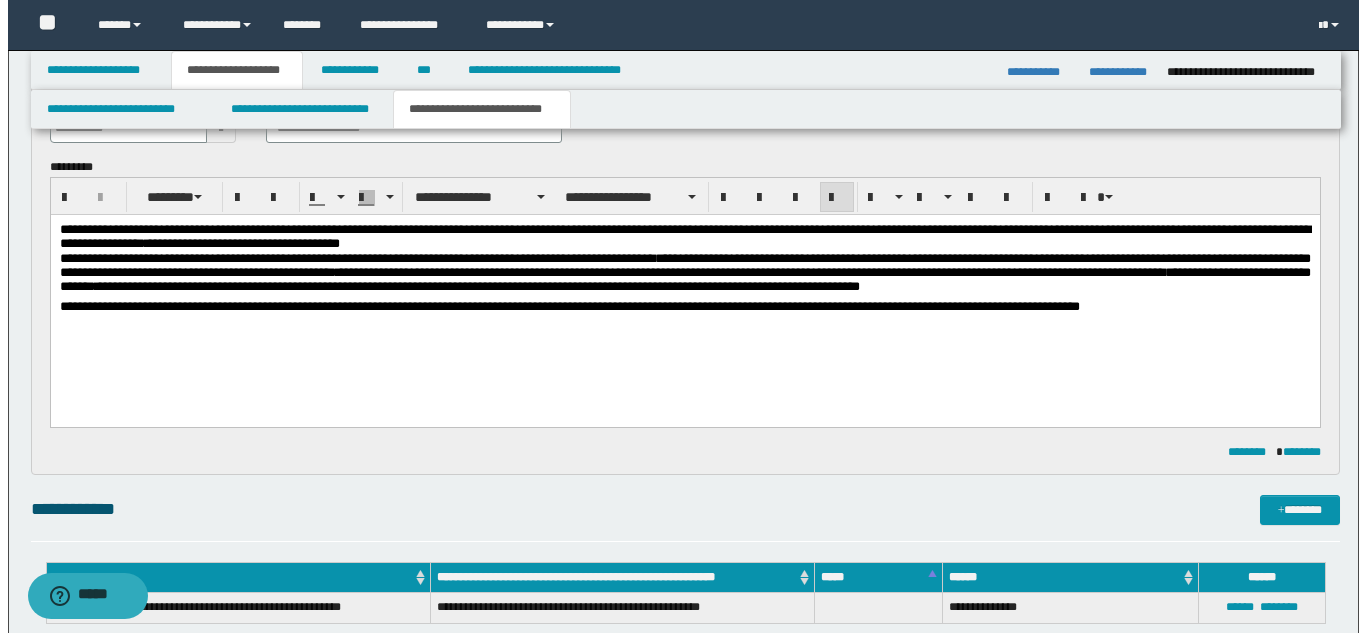 scroll, scrollTop: 0, scrollLeft: 0, axis: both 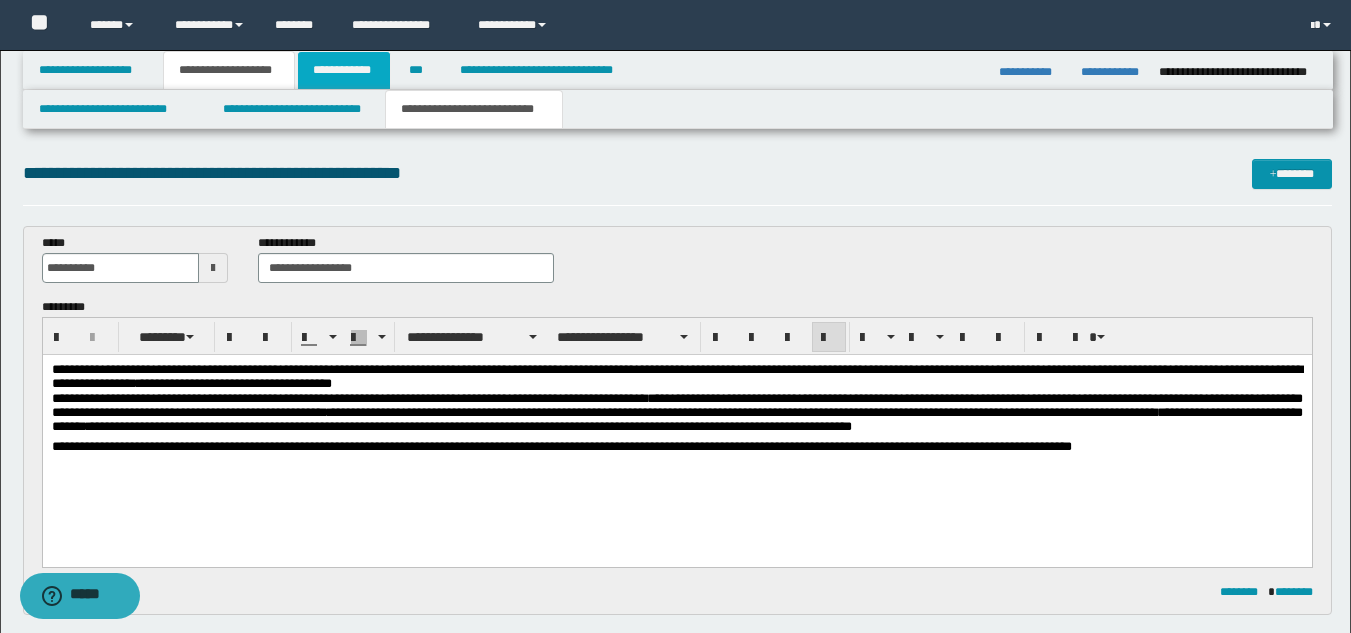click on "**********" at bounding box center [344, 70] 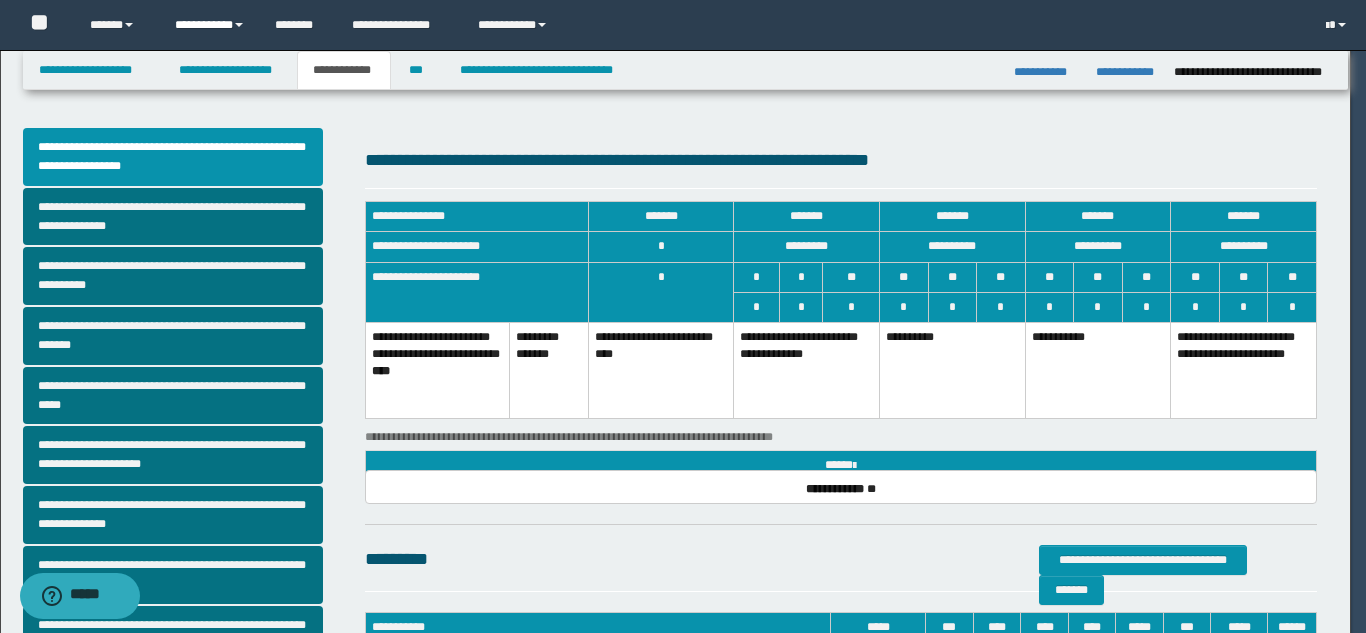 click on "**********" at bounding box center (210, 25) 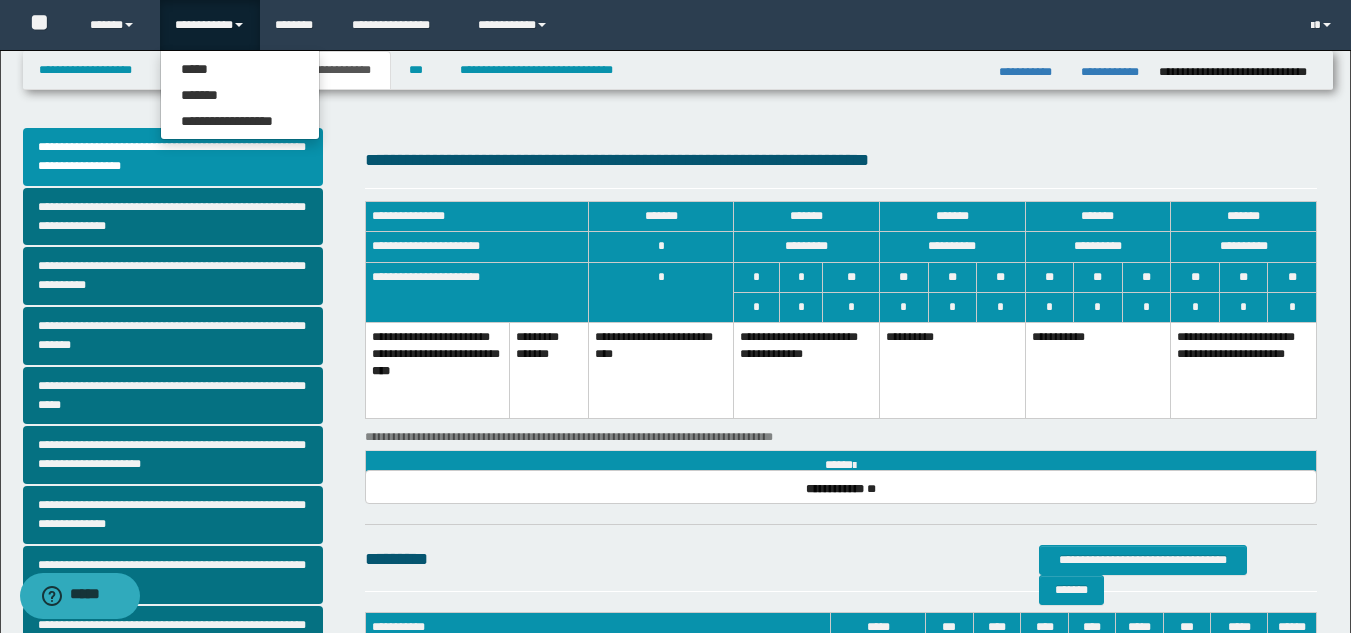 click on "**********" at bounding box center [841, 441] 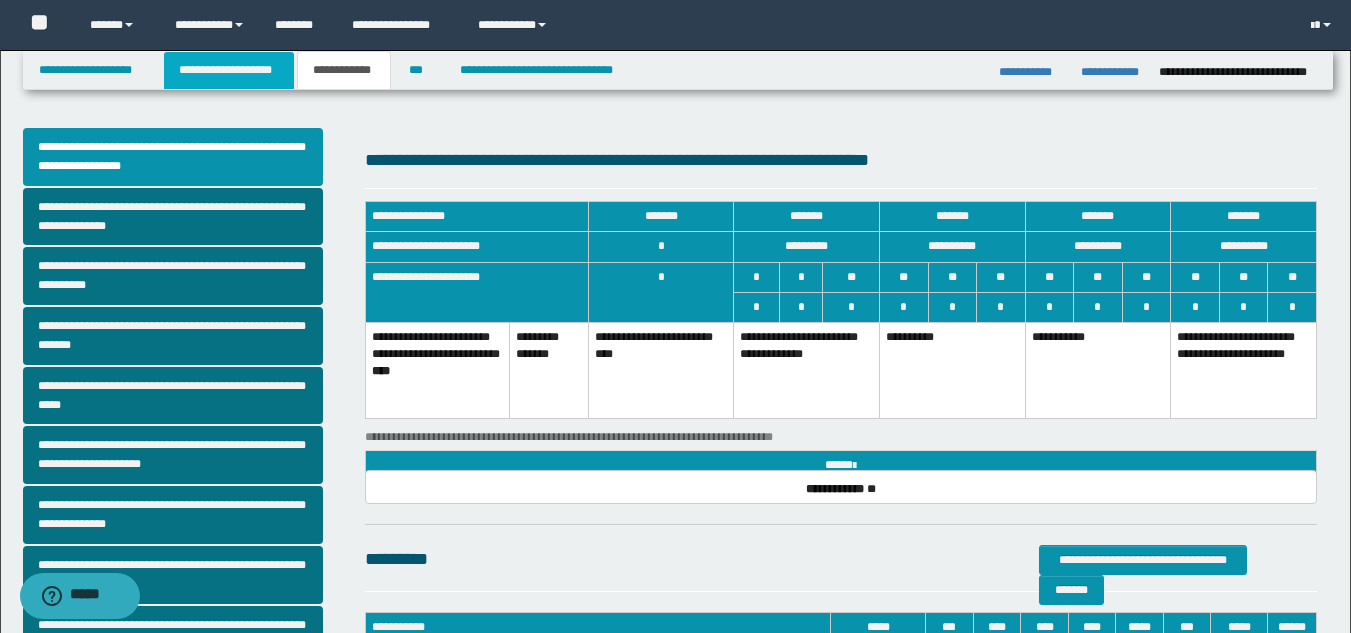 drag, startPoint x: 201, startPoint y: 54, endPoint x: 218, endPoint y: 71, distance: 24.04163 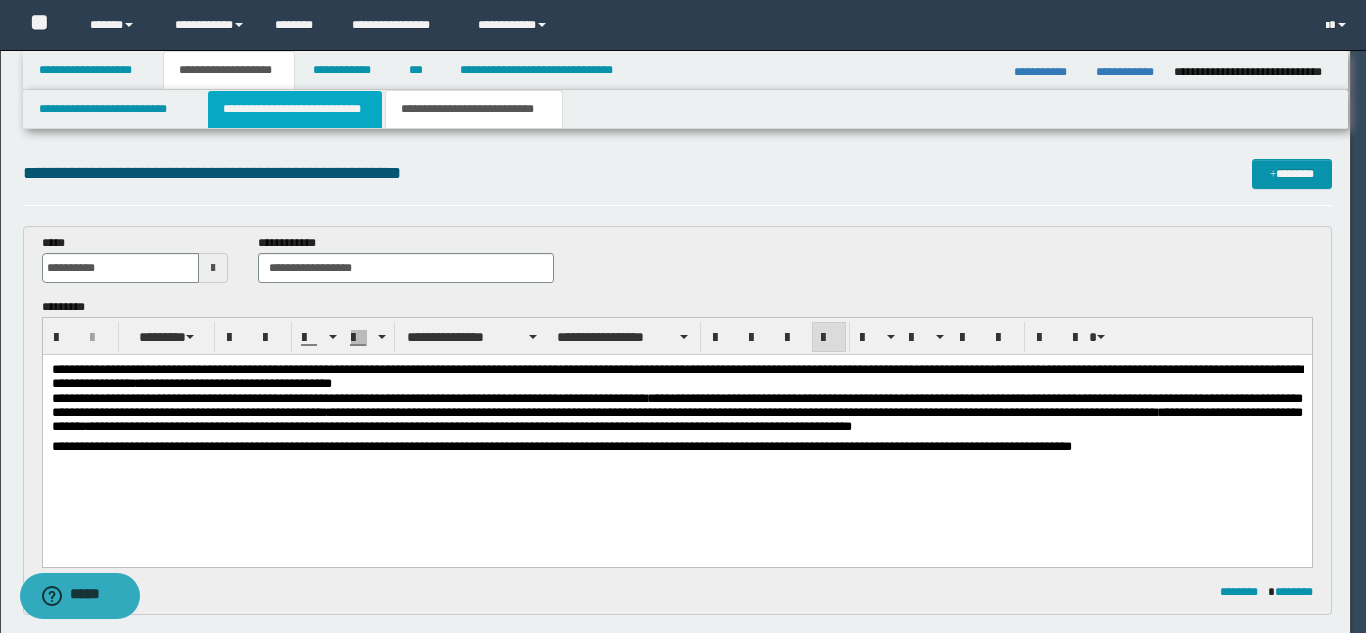 click on "**********" at bounding box center (295, 109) 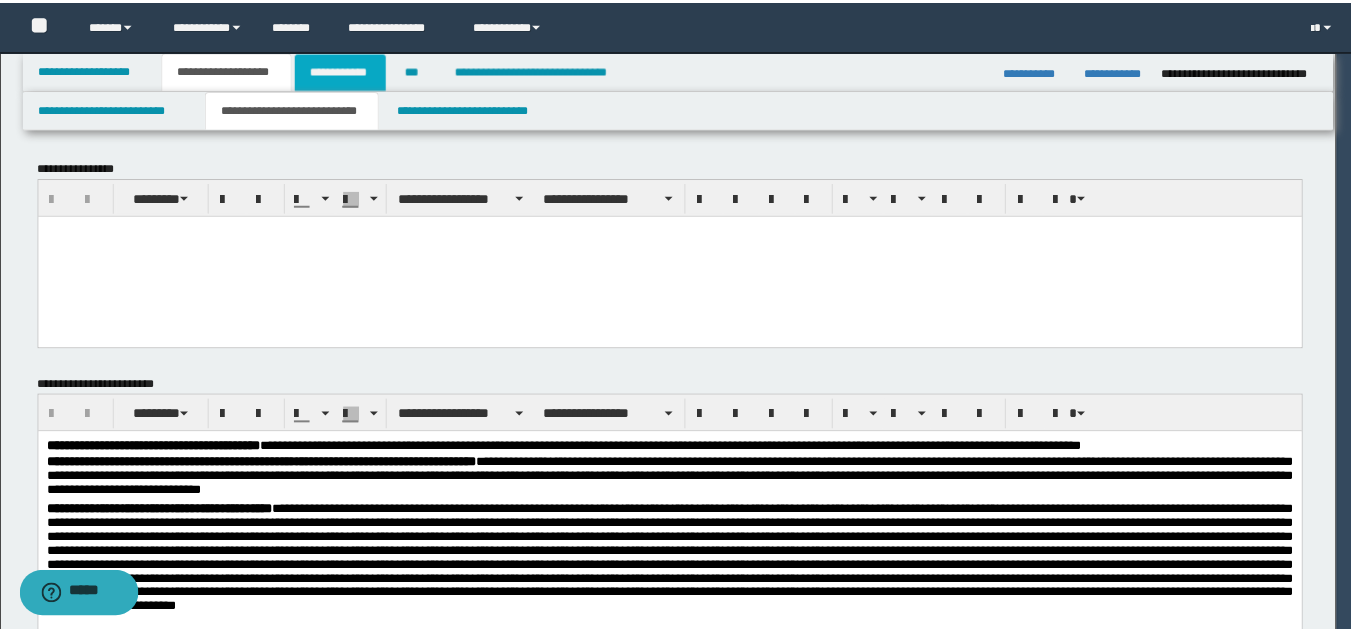 scroll, scrollTop: 0, scrollLeft: 0, axis: both 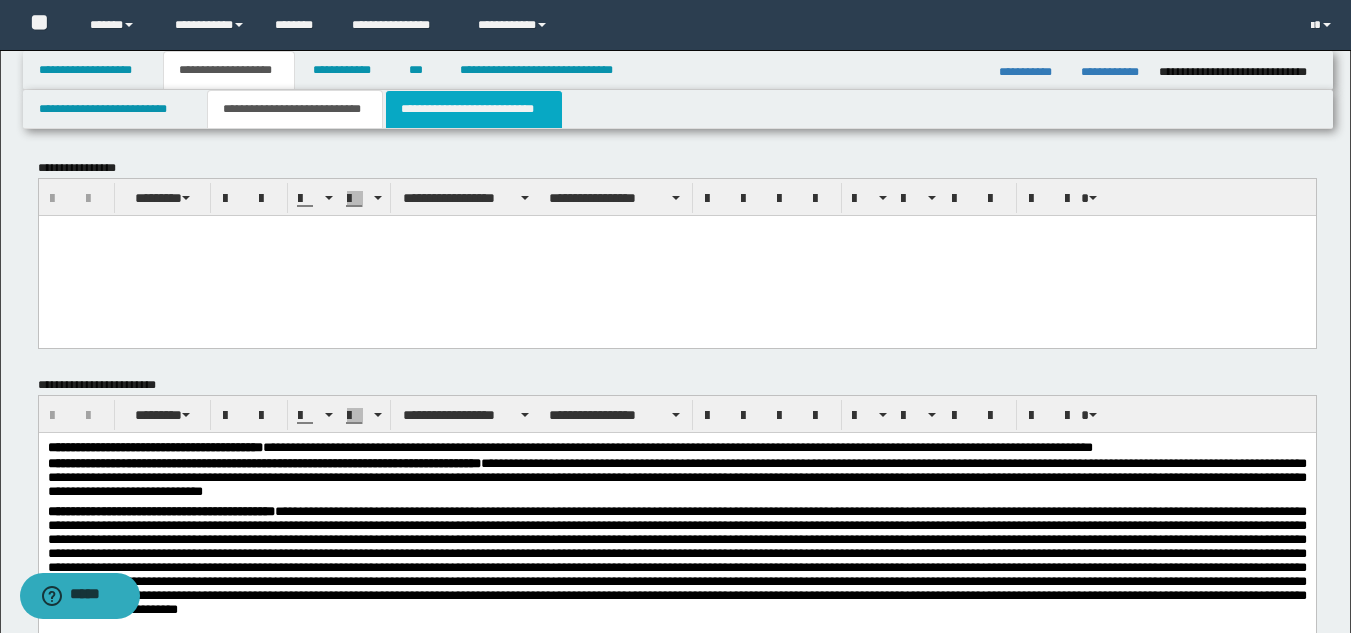 click on "**********" at bounding box center (474, 109) 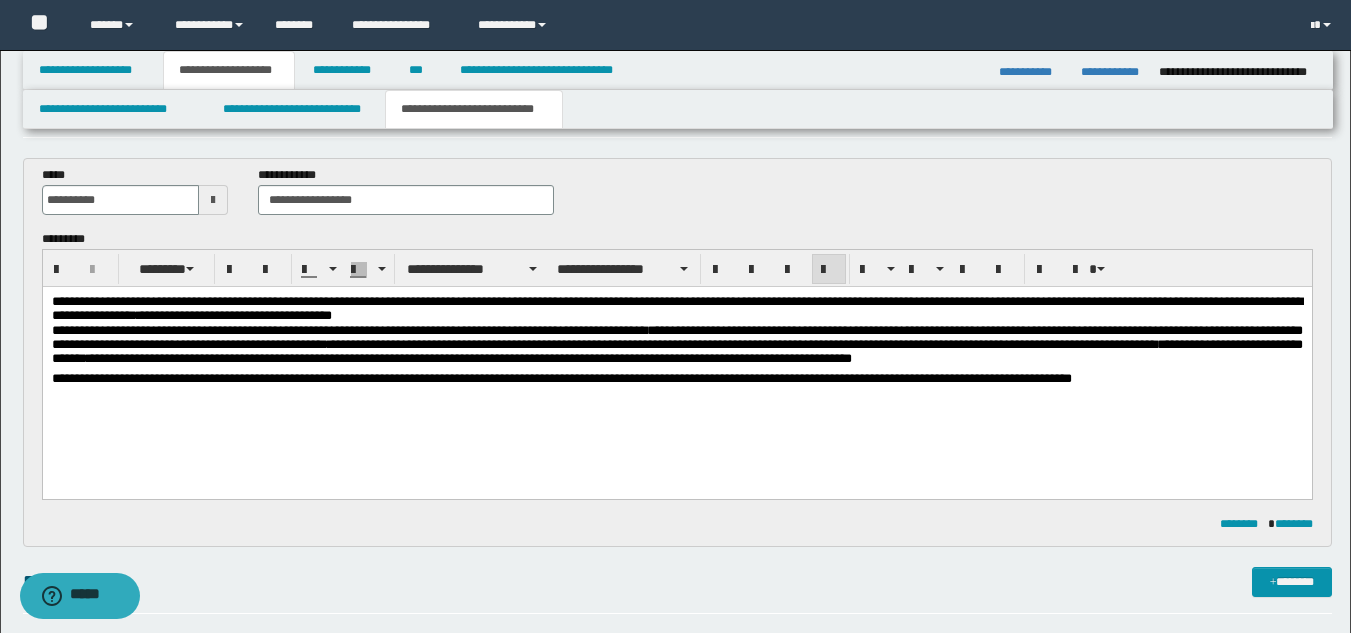 scroll, scrollTop: 0, scrollLeft: 0, axis: both 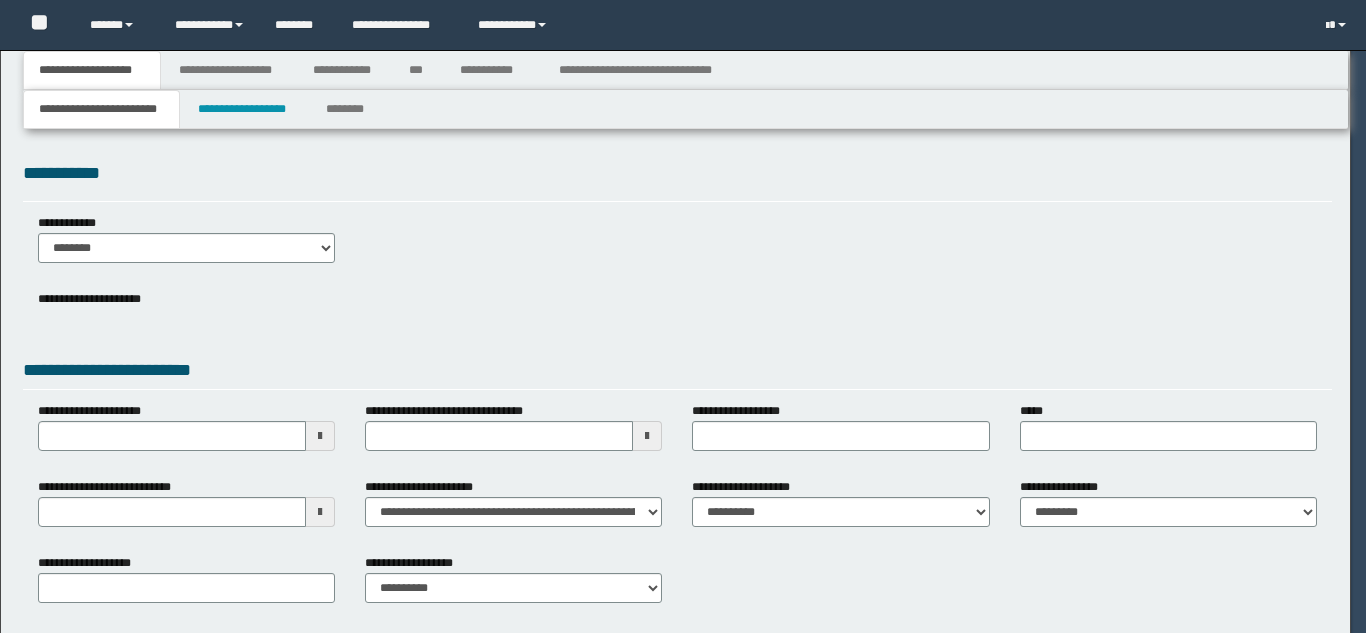 select on "**" 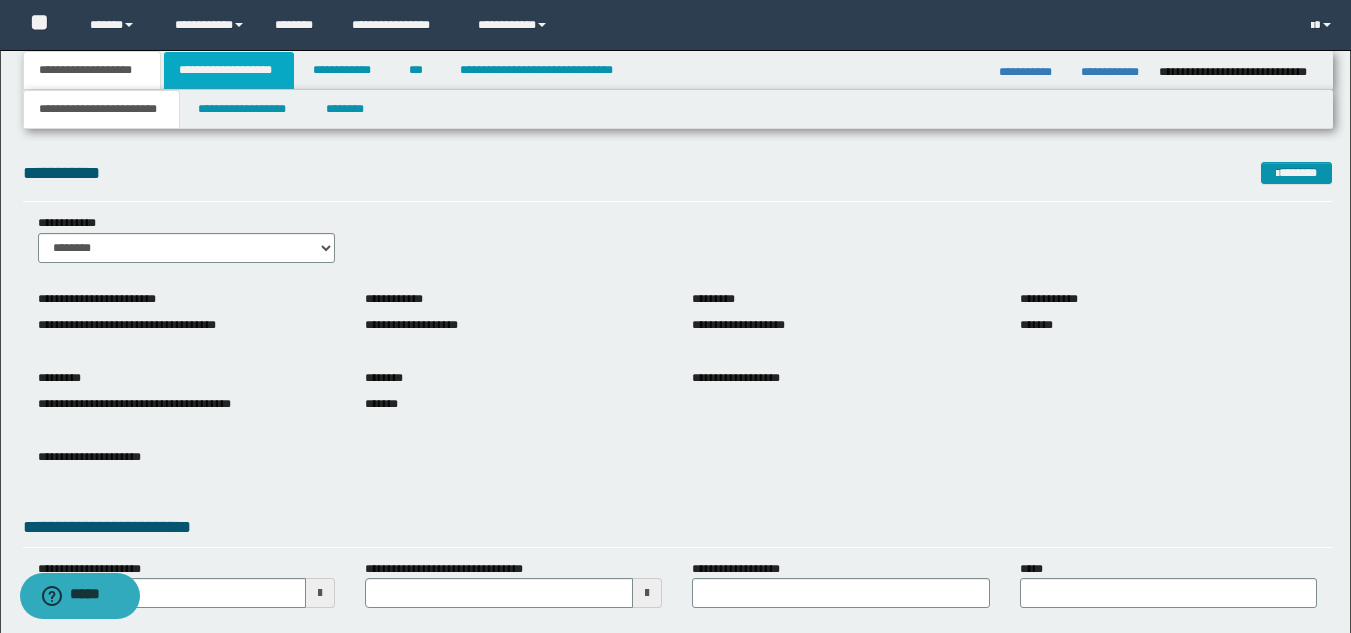 click on "**********" at bounding box center [229, 70] 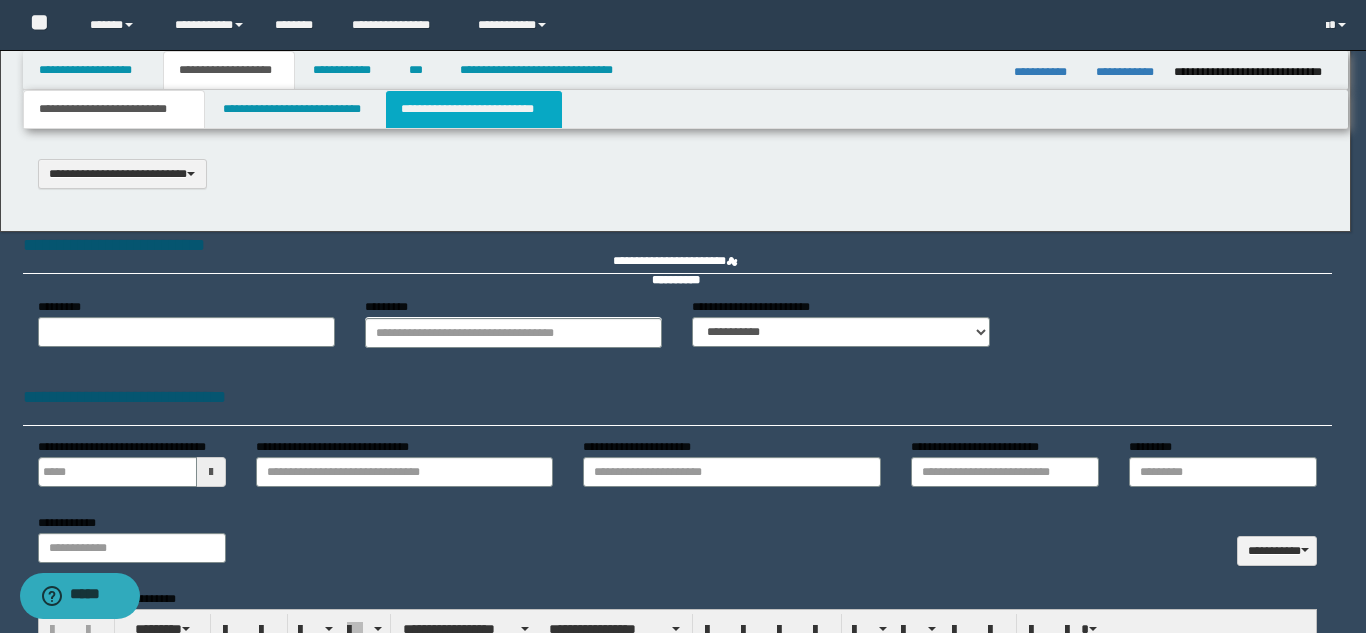 click on "**********" at bounding box center (683, 316) 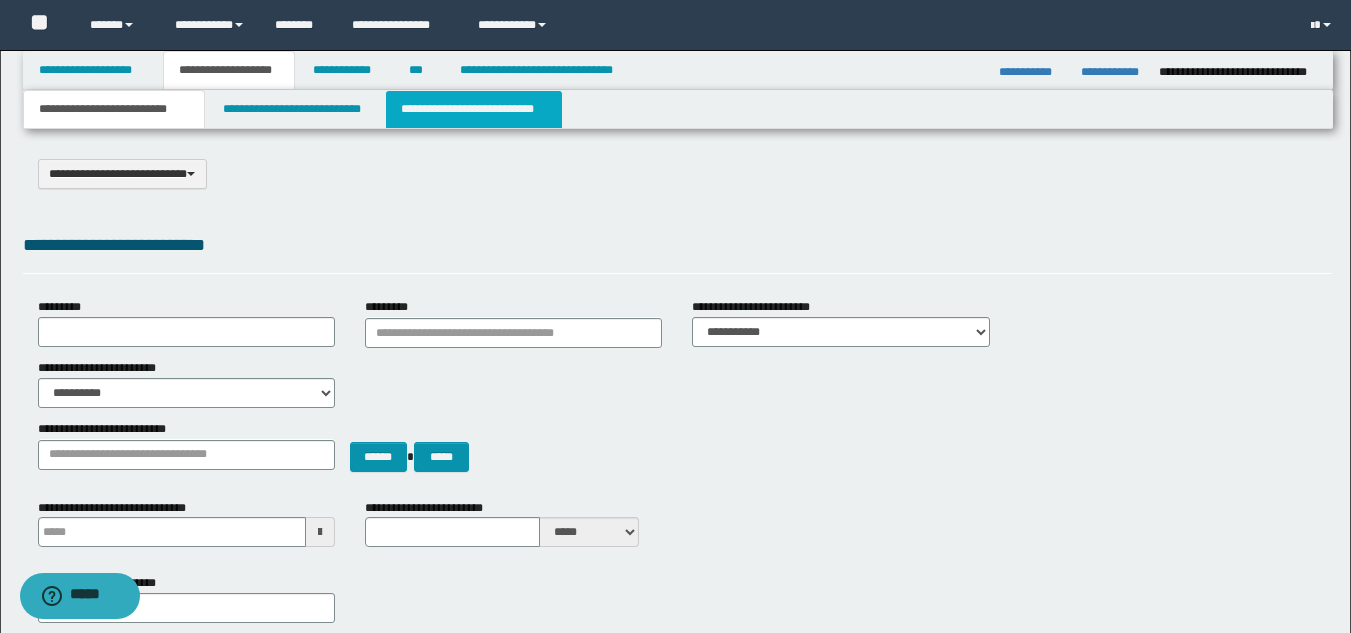 click on "**********" at bounding box center [474, 109] 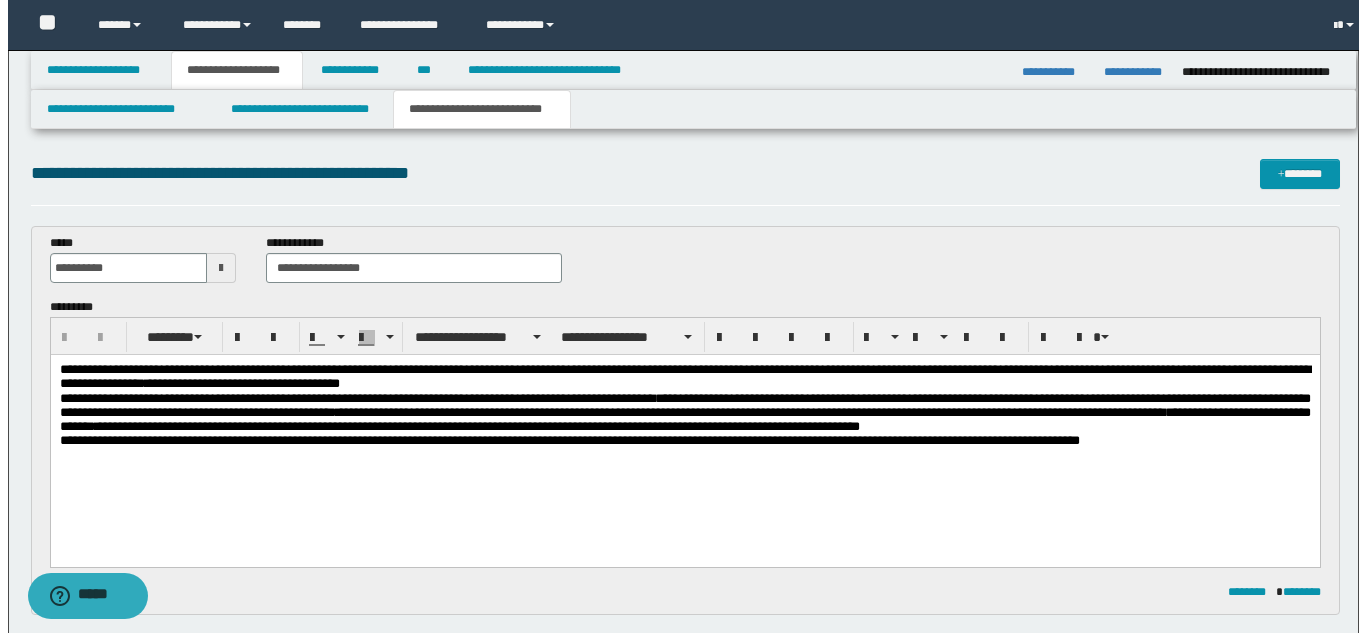 scroll, scrollTop: 0, scrollLeft: 0, axis: both 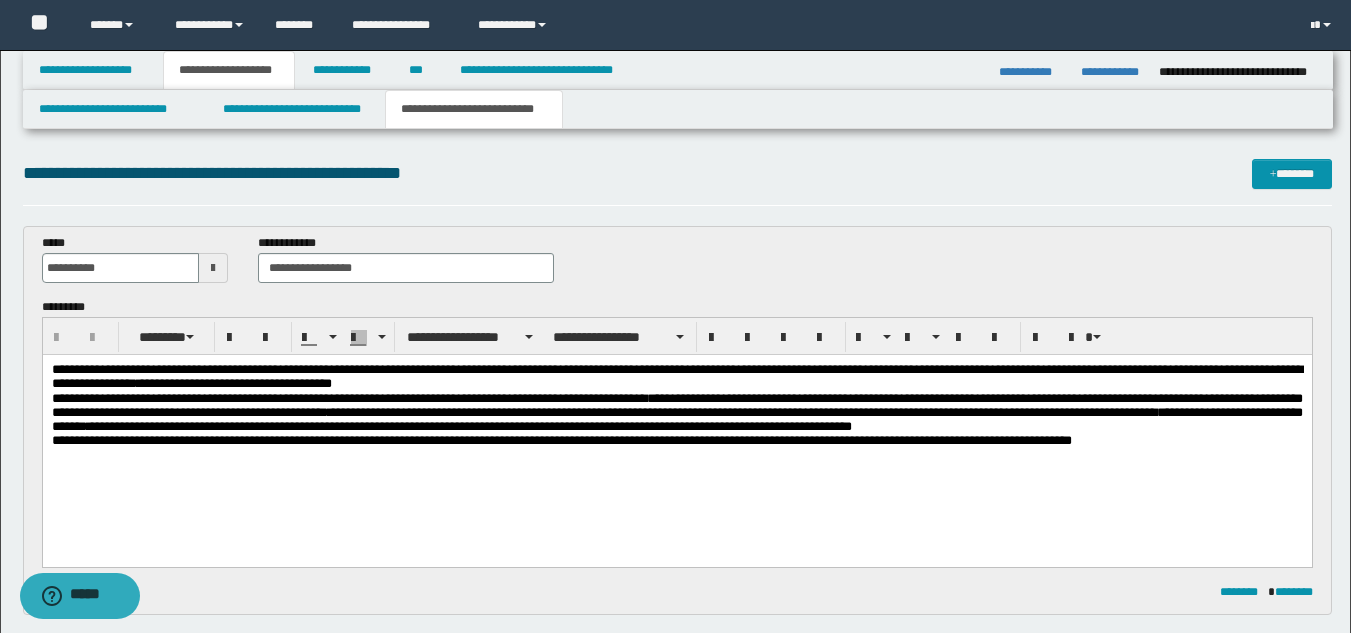 drag, startPoint x: 364, startPoint y: 137, endPoint x: 353, endPoint y: 123, distance: 17.804493 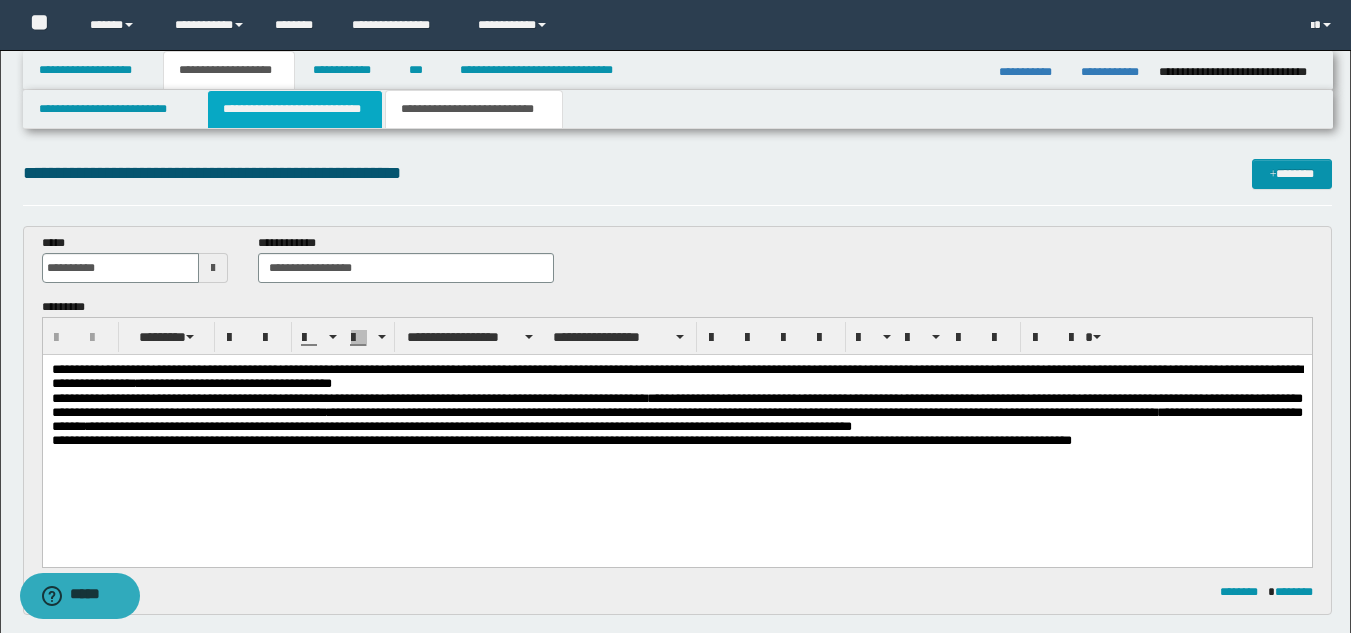 click on "**********" at bounding box center [675, 929] 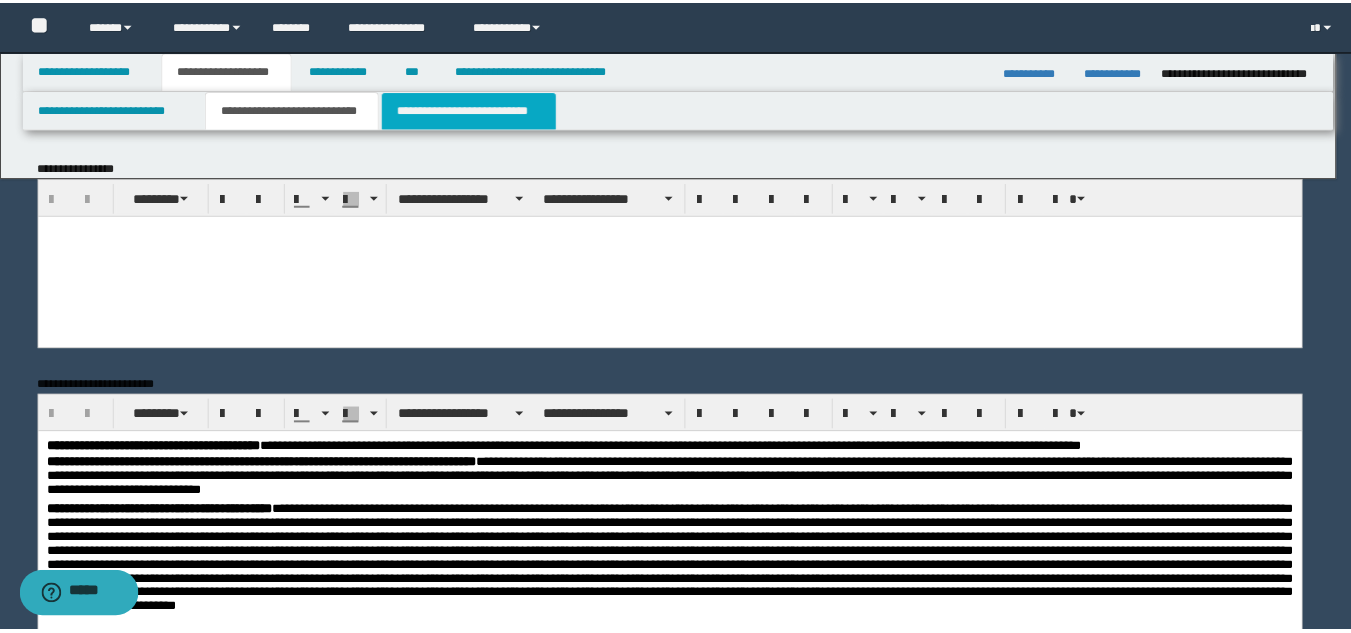 scroll, scrollTop: 0, scrollLeft: 0, axis: both 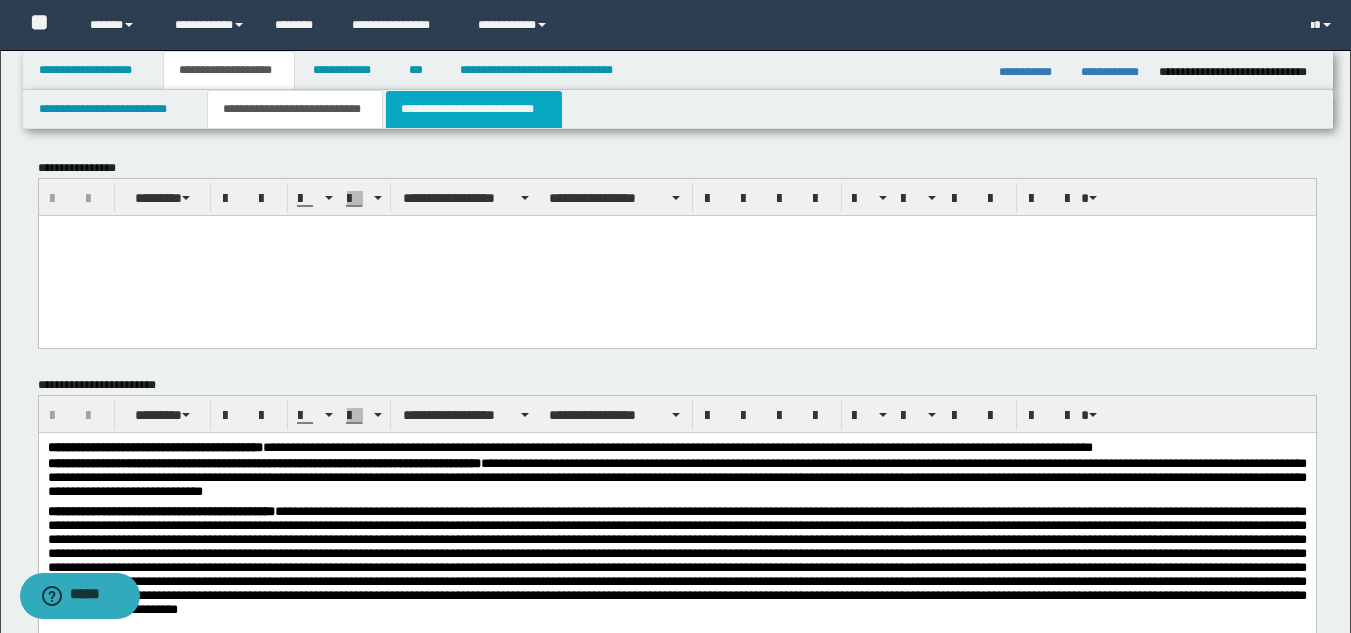 click on "**********" at bounding box center (474, 109) 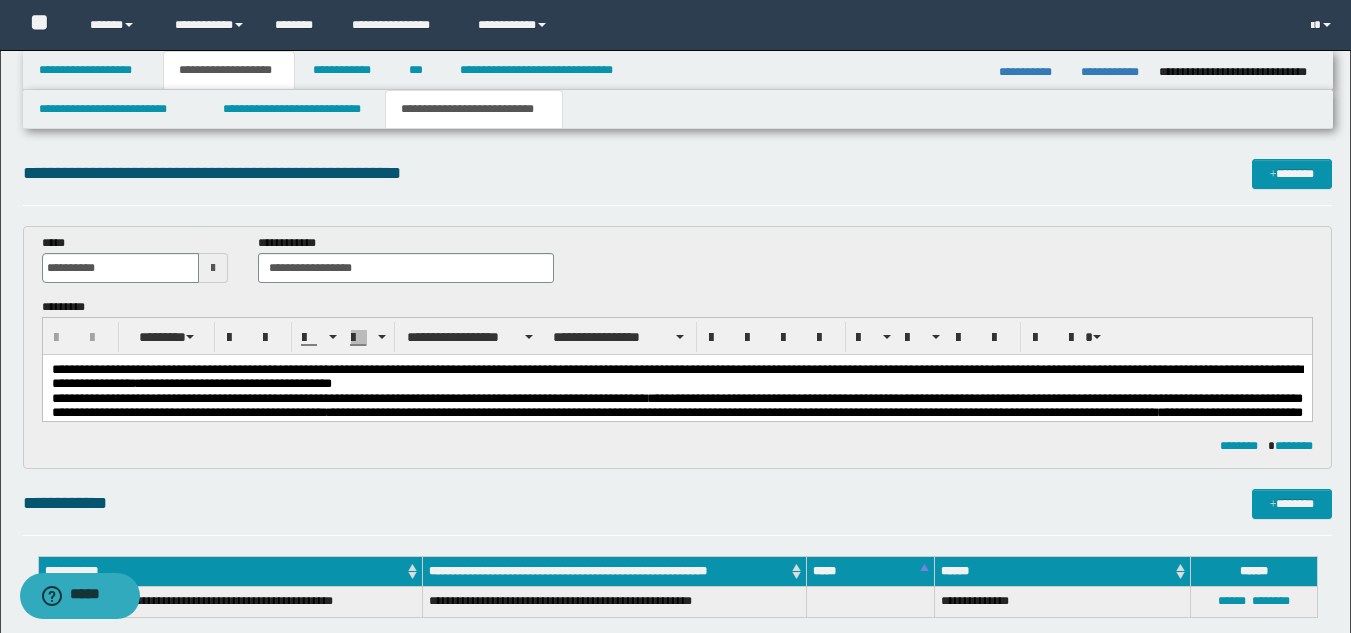 click on "**********" at bounding box center [377, 412] 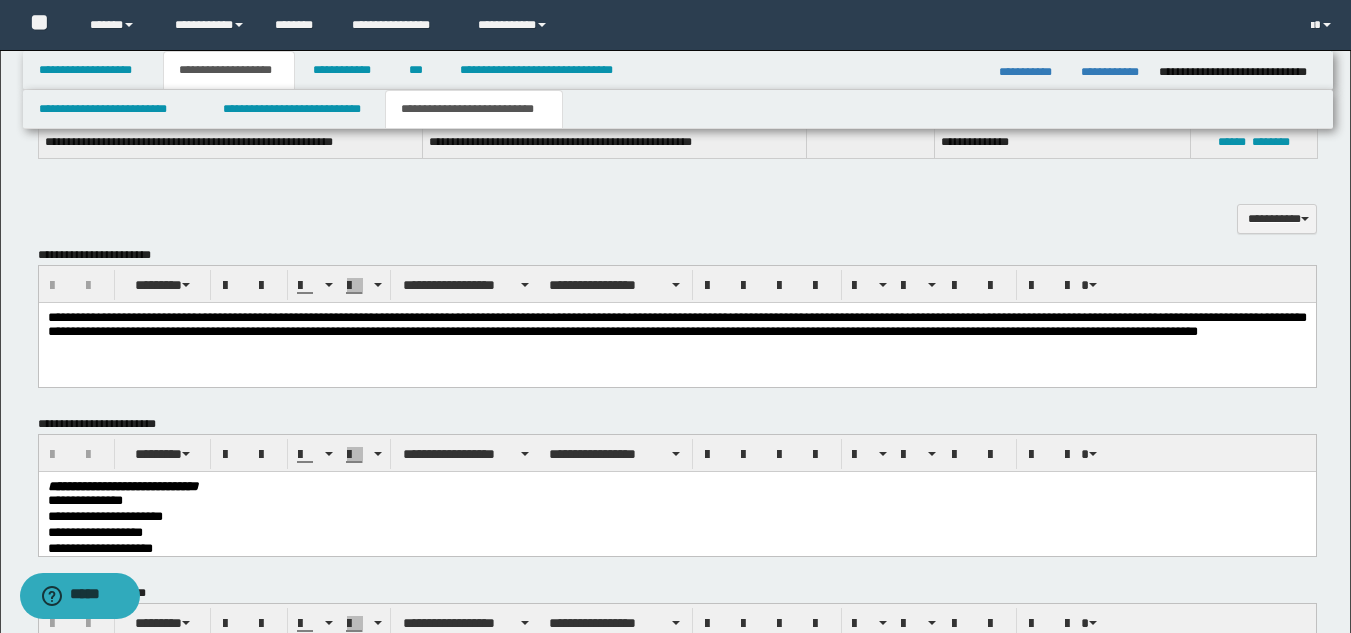 scroll, scrollTop: 600, scrollLeft: 0, axis: vertical 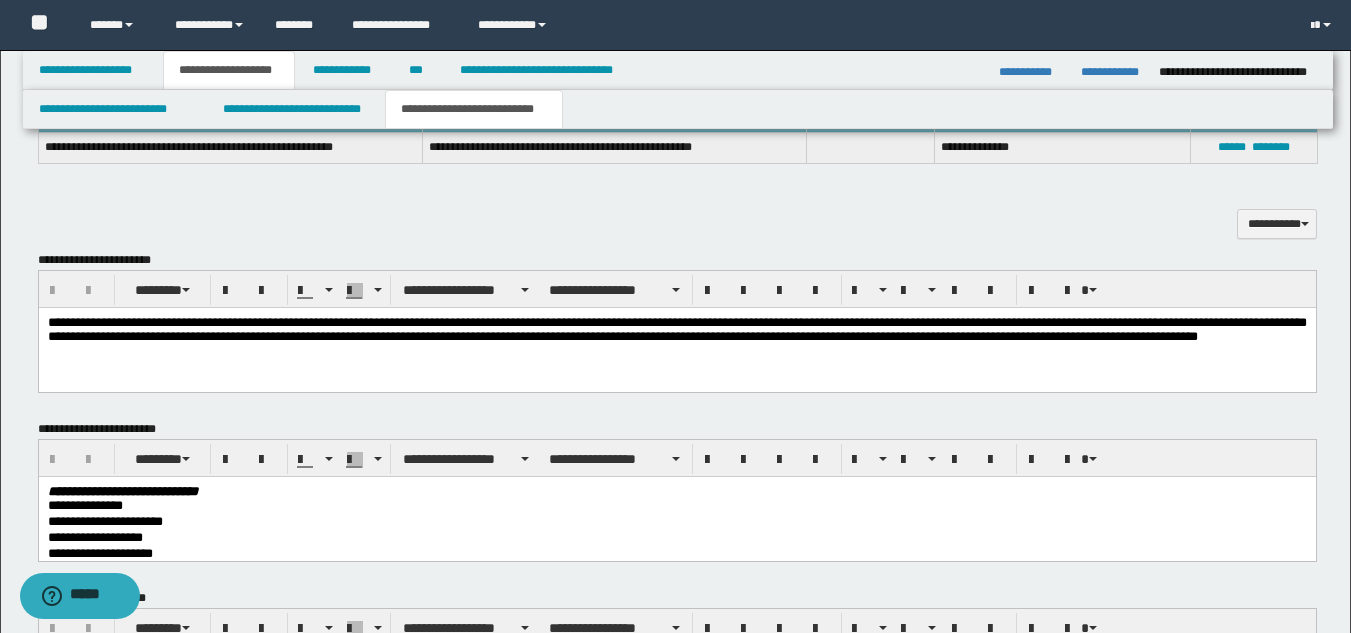 click on "**********" at bounding box center [676, 330] 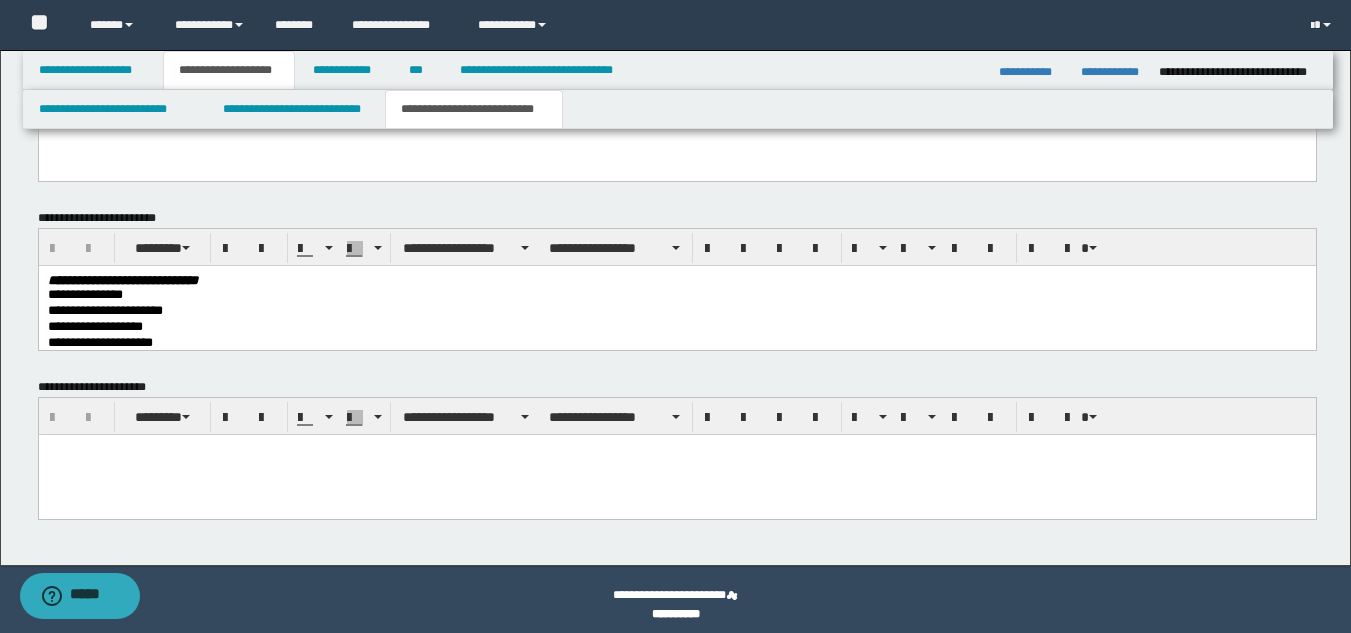 scroll, scrollTop: 965, scrollLeft: 0, axis: vertical 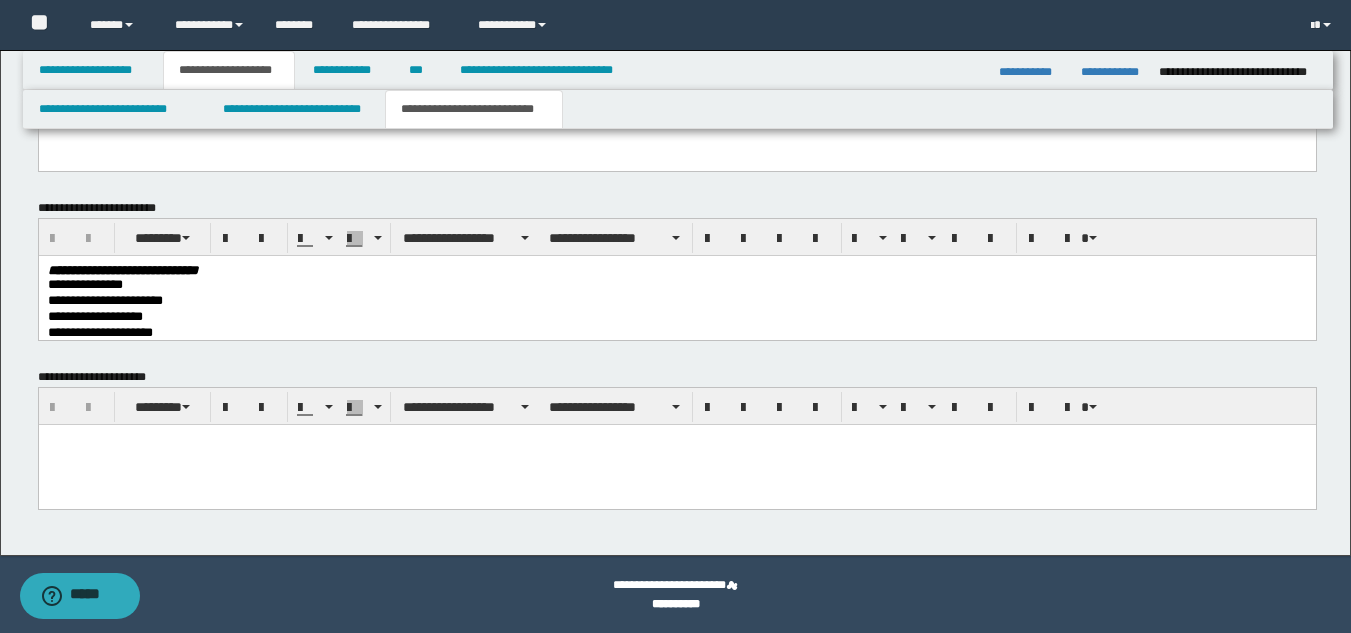 click on "**********" at bounding box center (676, 301) 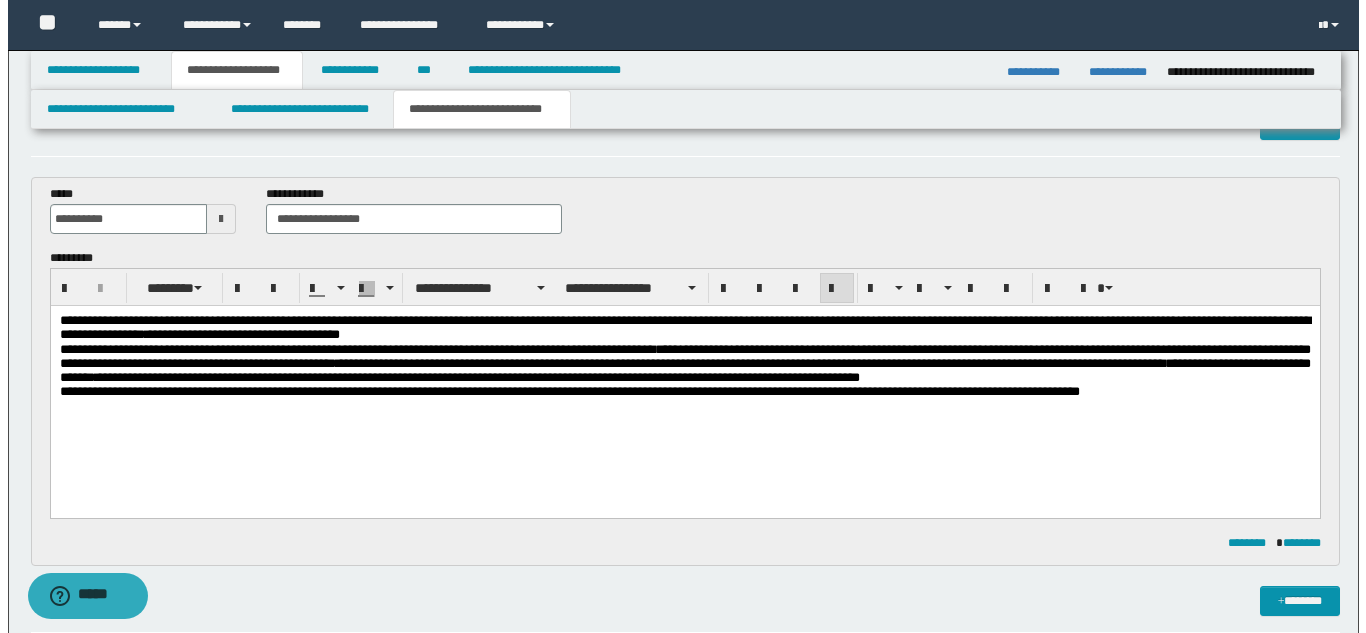 scroll, scrollTop: 0, scrollLeft: 0, axis: both 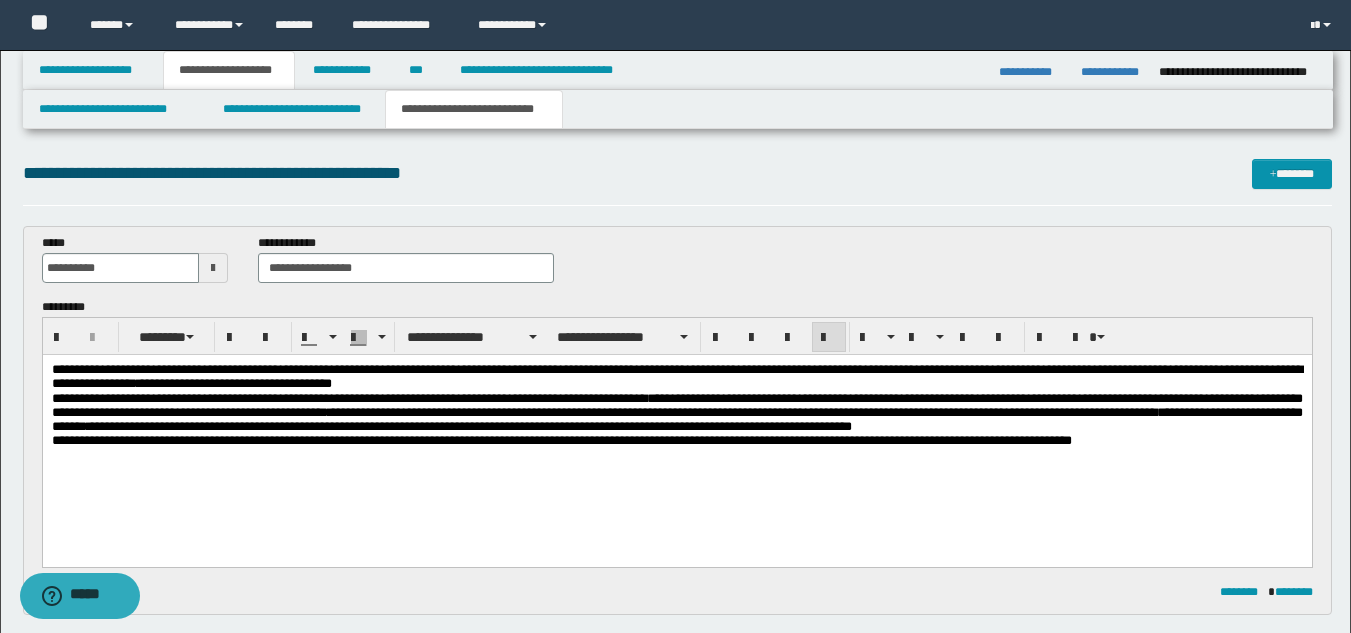 click on "**********" at bounding box center [675, 25] 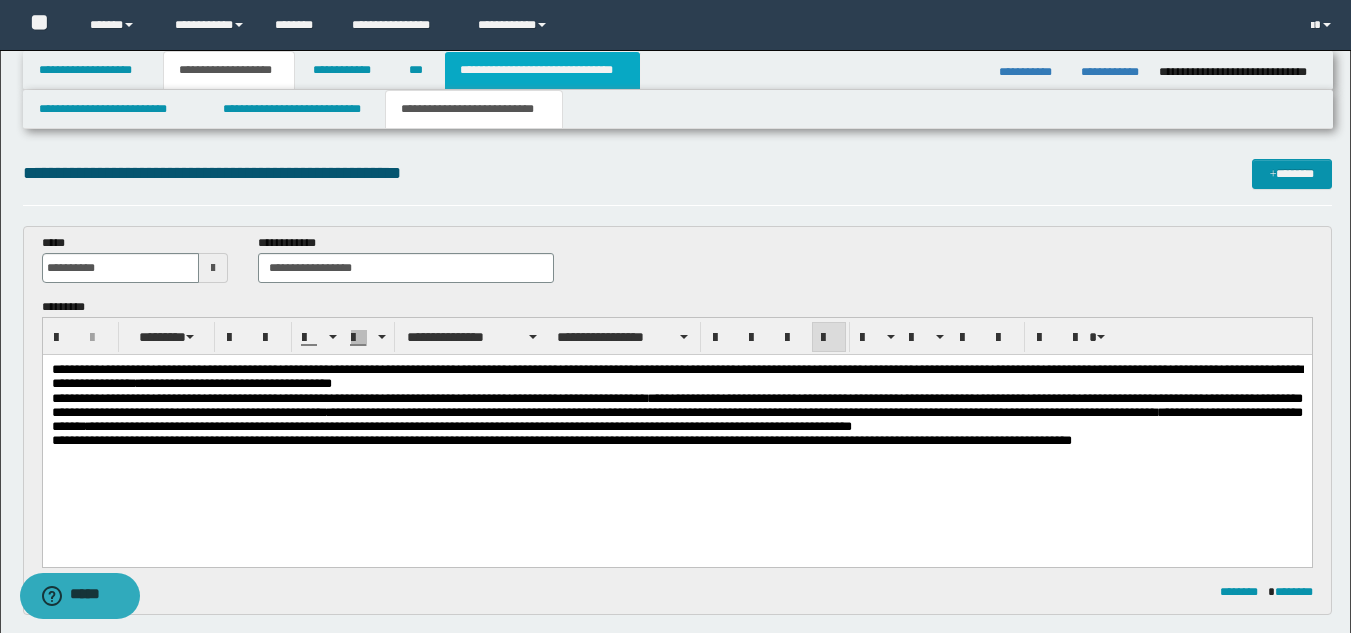 click on "**********" at bounding box center (542, 70) 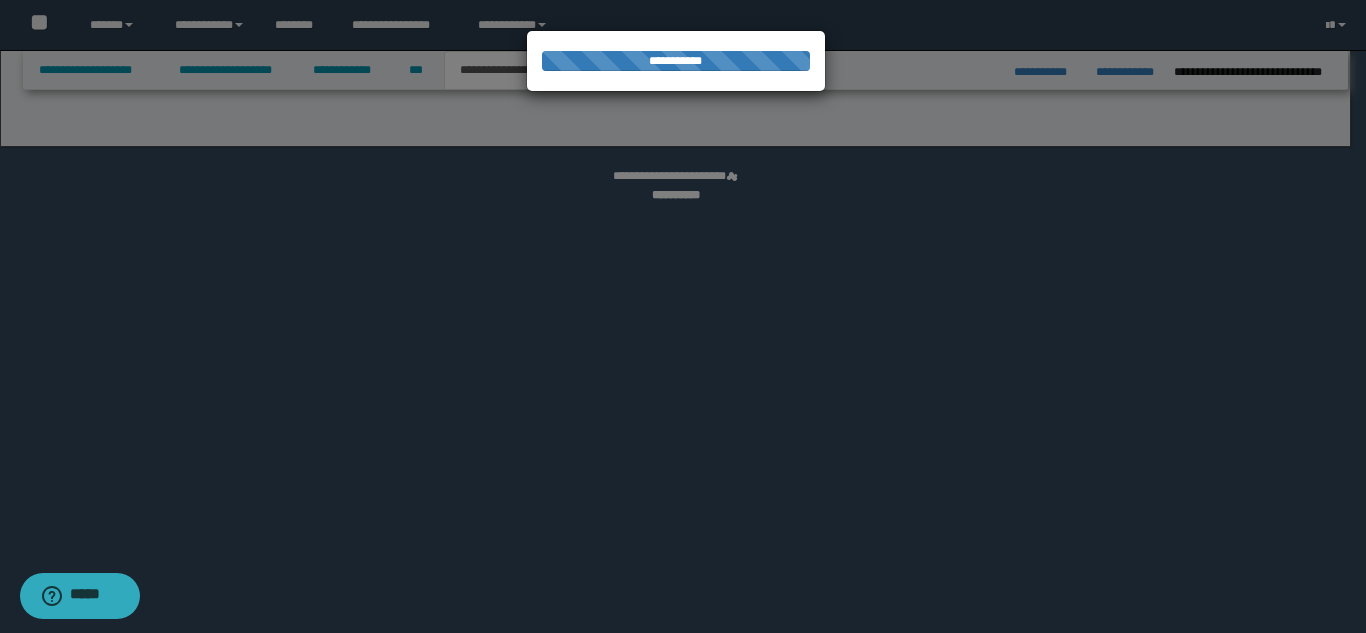 select on "*" 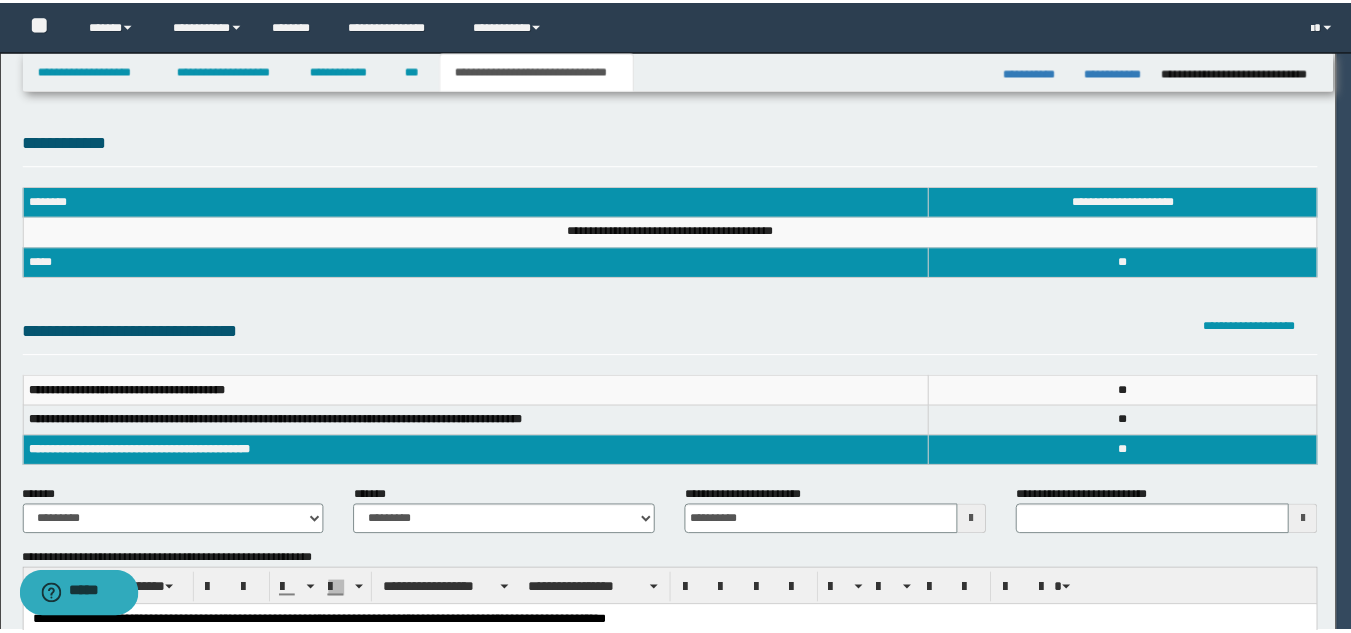 scroll, scrollTop: 0, scrollLeft: 0, axis: both 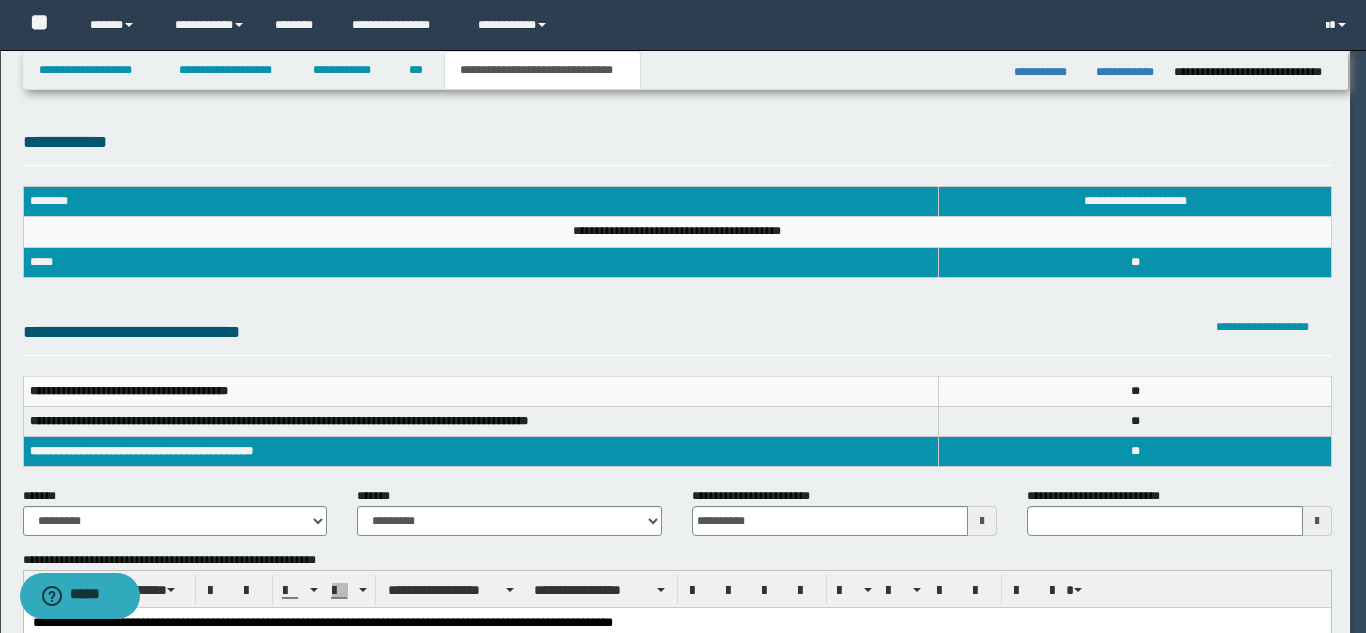 type 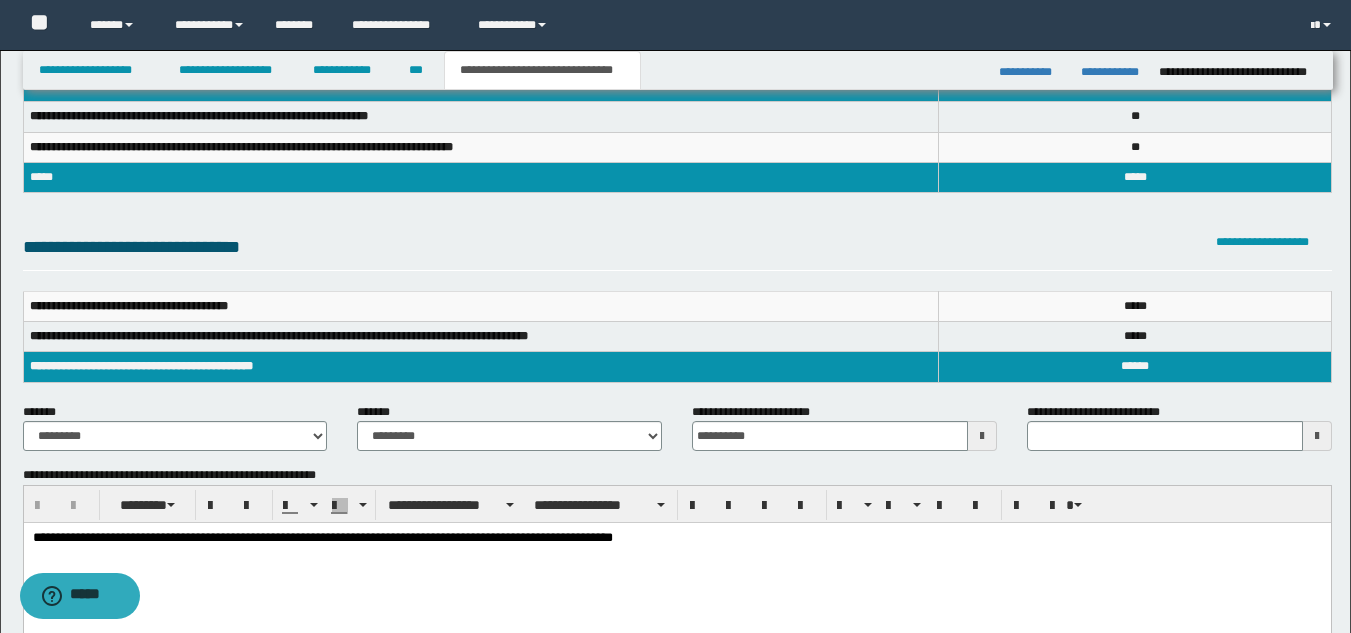 scroll, scrollTop: 100, scrollLeft: 0, axis: vertical 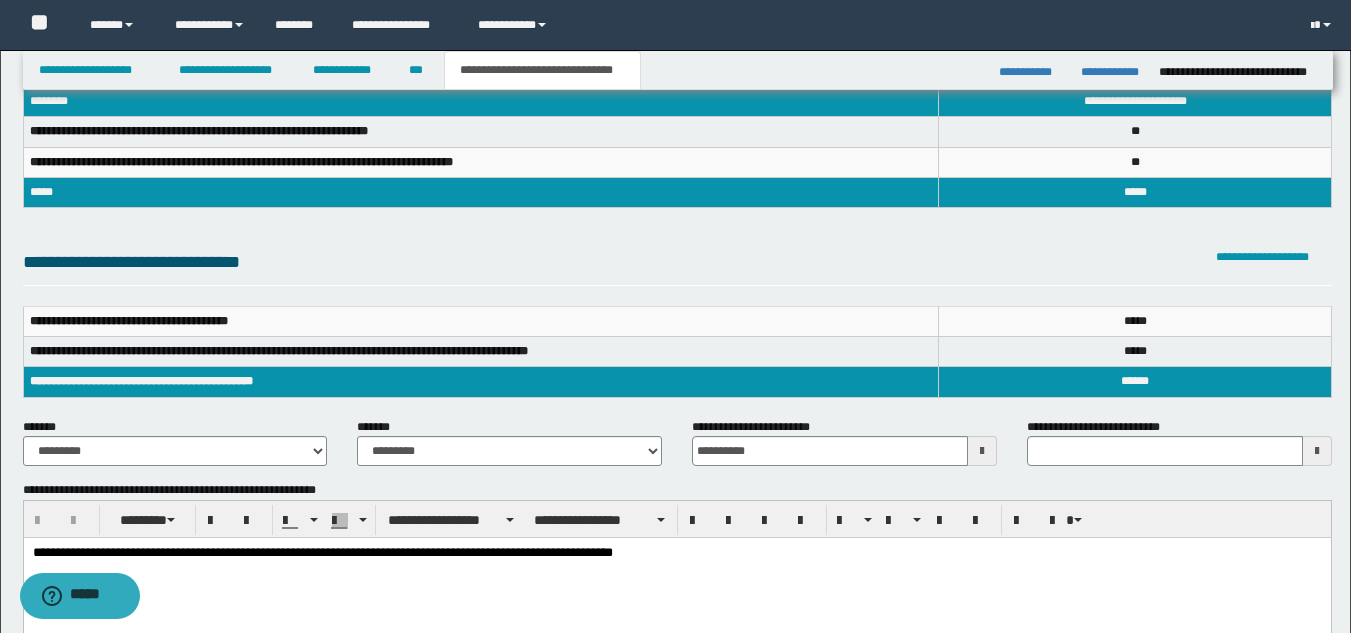 click on "**********" at bounding box center [676, 553] 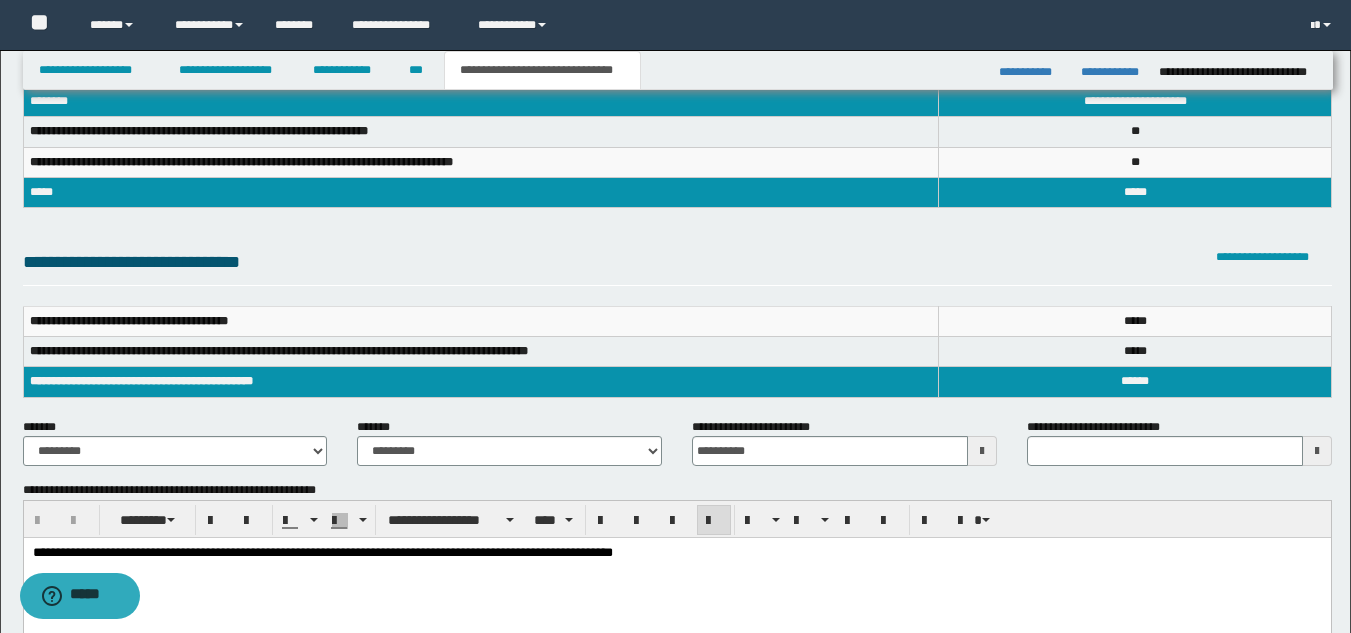 click on "**********" at bounding box center (677, 223) 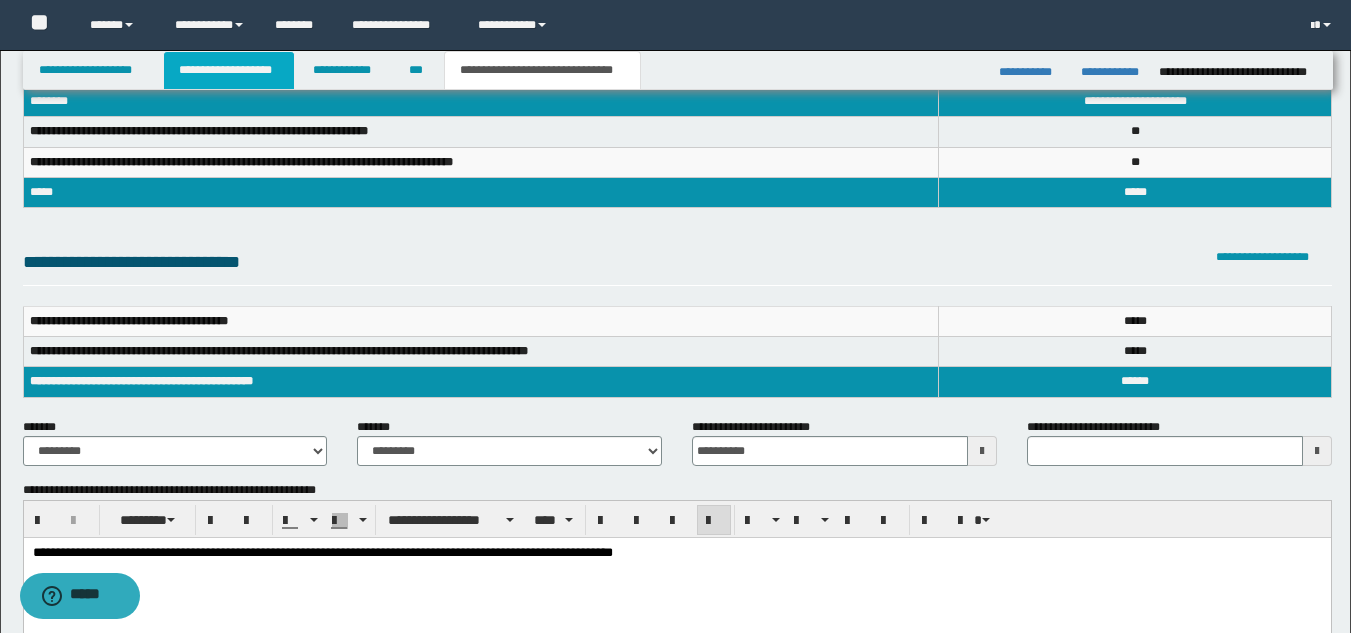 click on "**********" at bounding box center (229, 70) 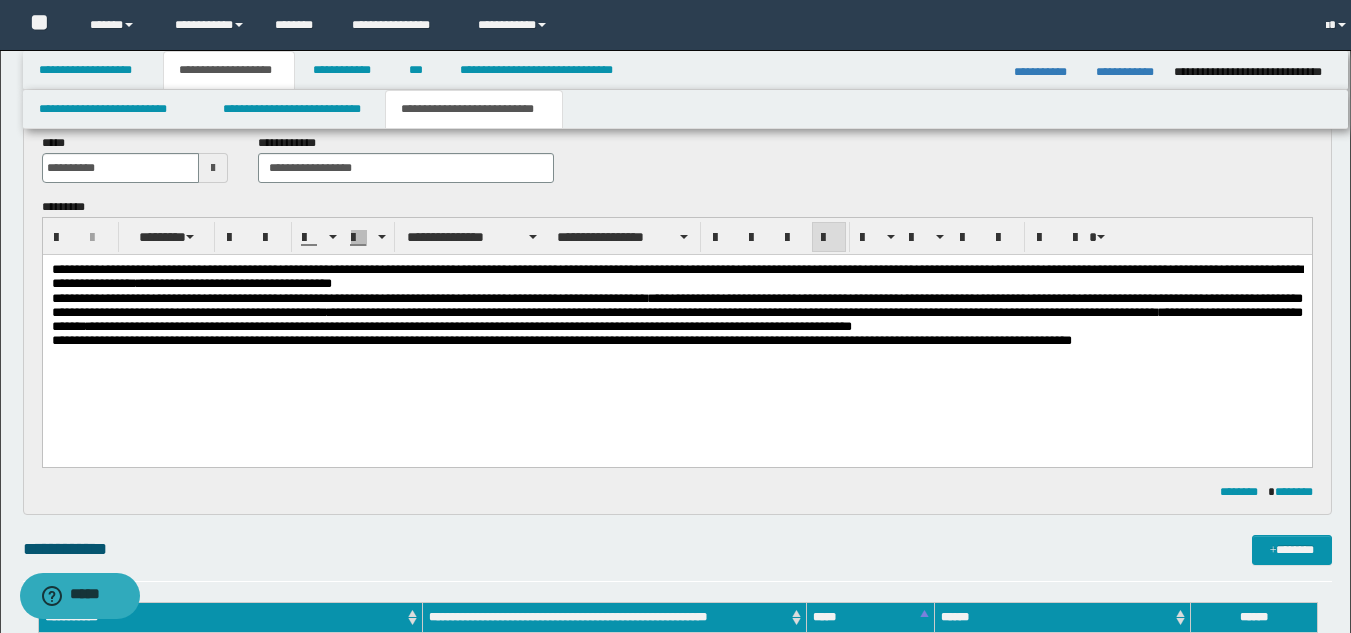scroll, scrollTop: 131, scrollLeft: 0, axis: vertical 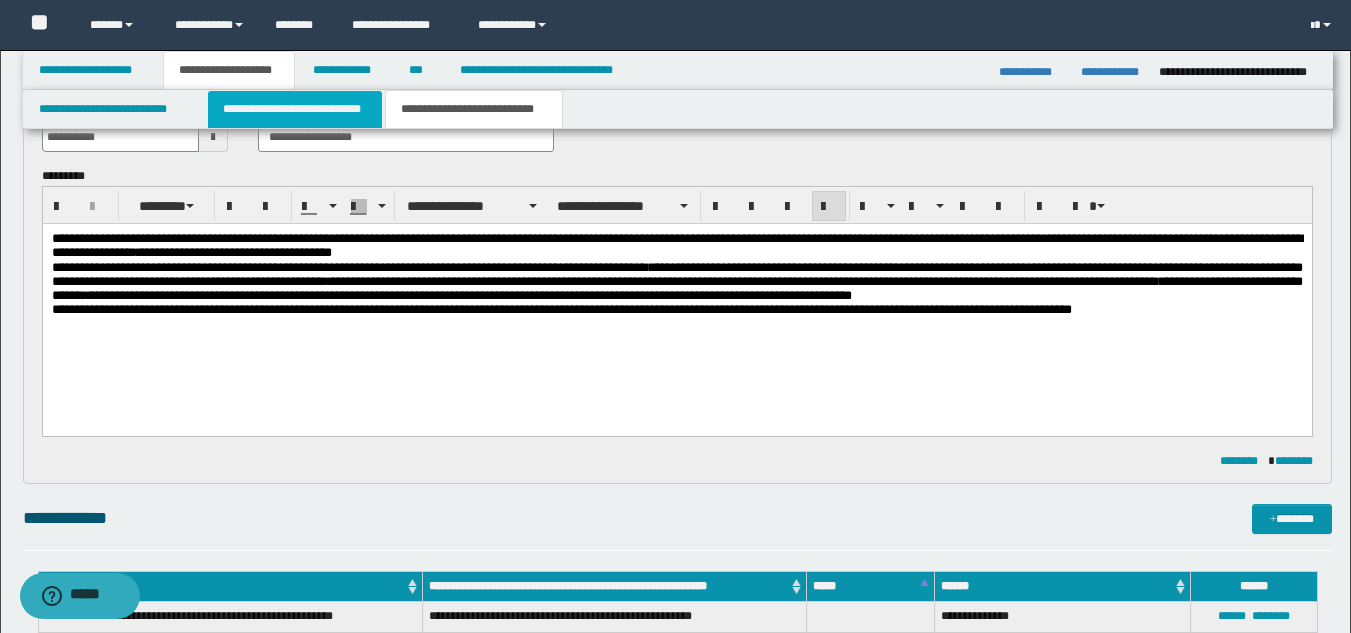 click on "**********" at bounding box center [295, 109] 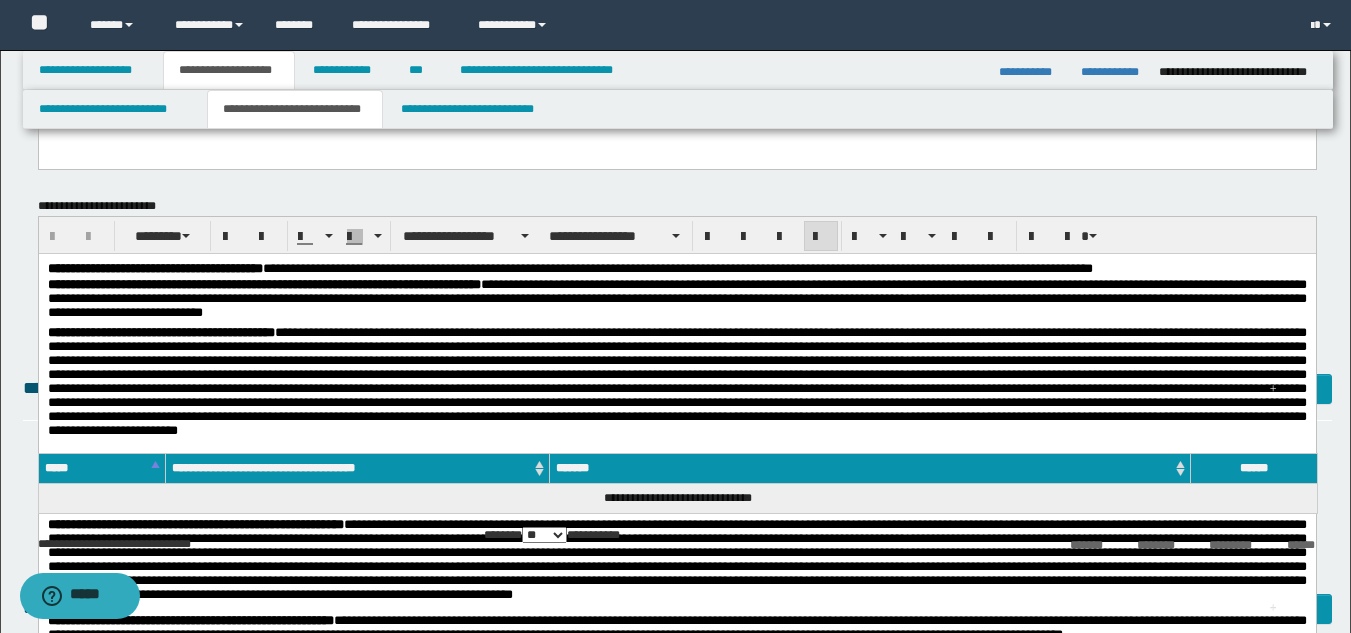 click on "**********" at bounding box center [676, 301] 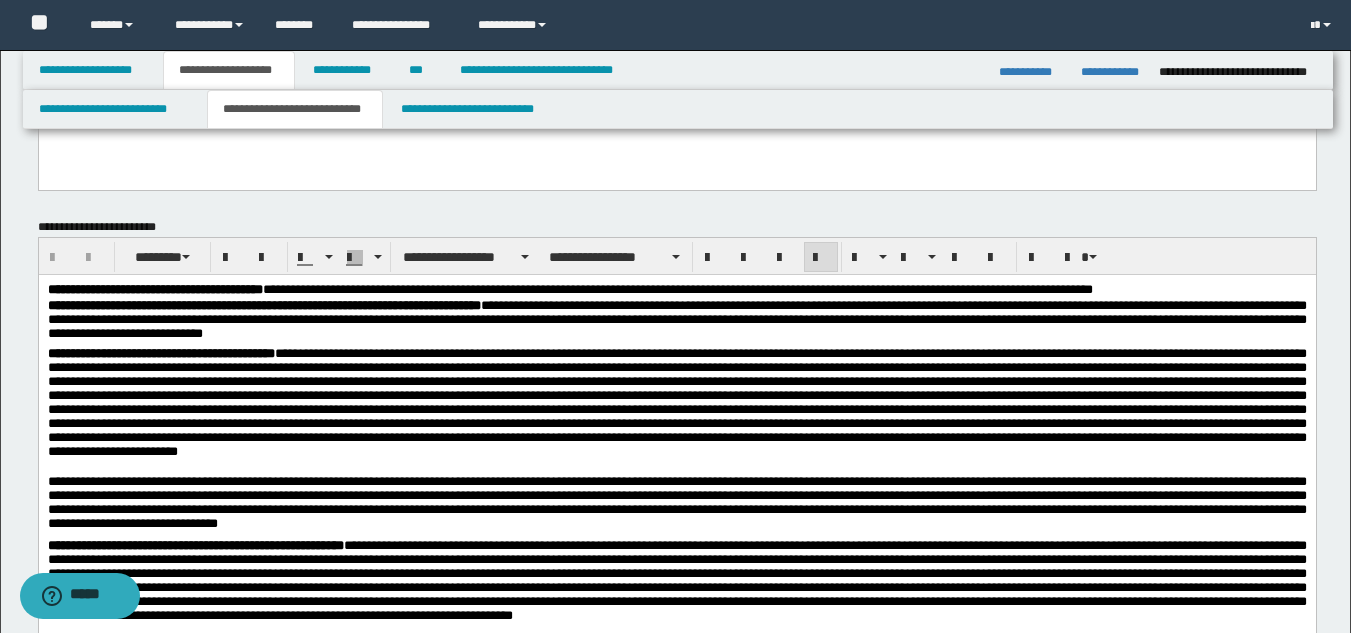 scroll, scrollTop: 0, scrollLeft: 0, axis: both 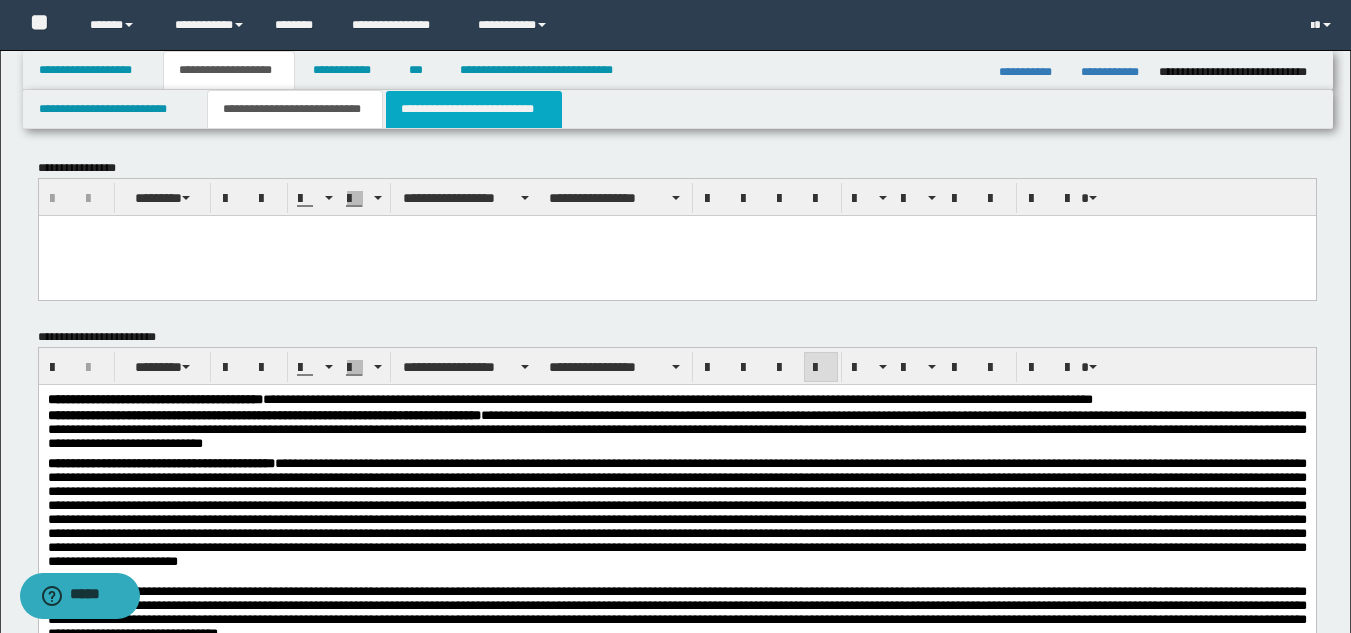 click on "**********" at bounding box center [474, 109] 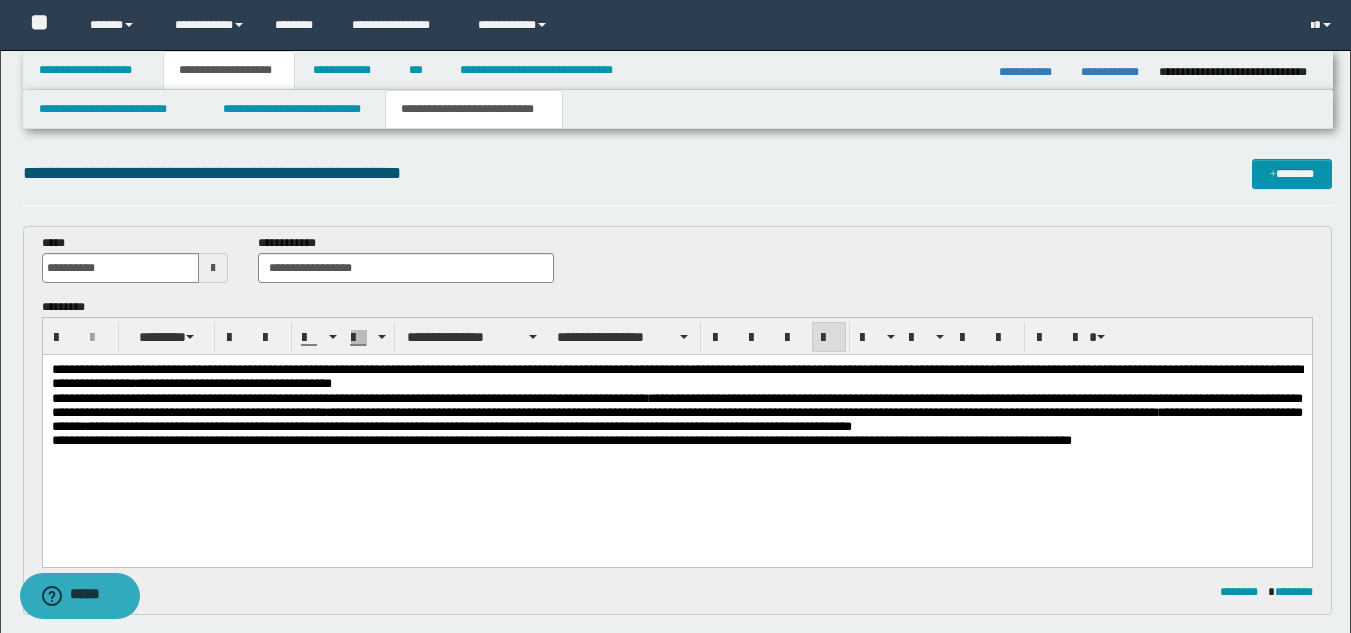 click on "**********" at bounding box center (676, 430) 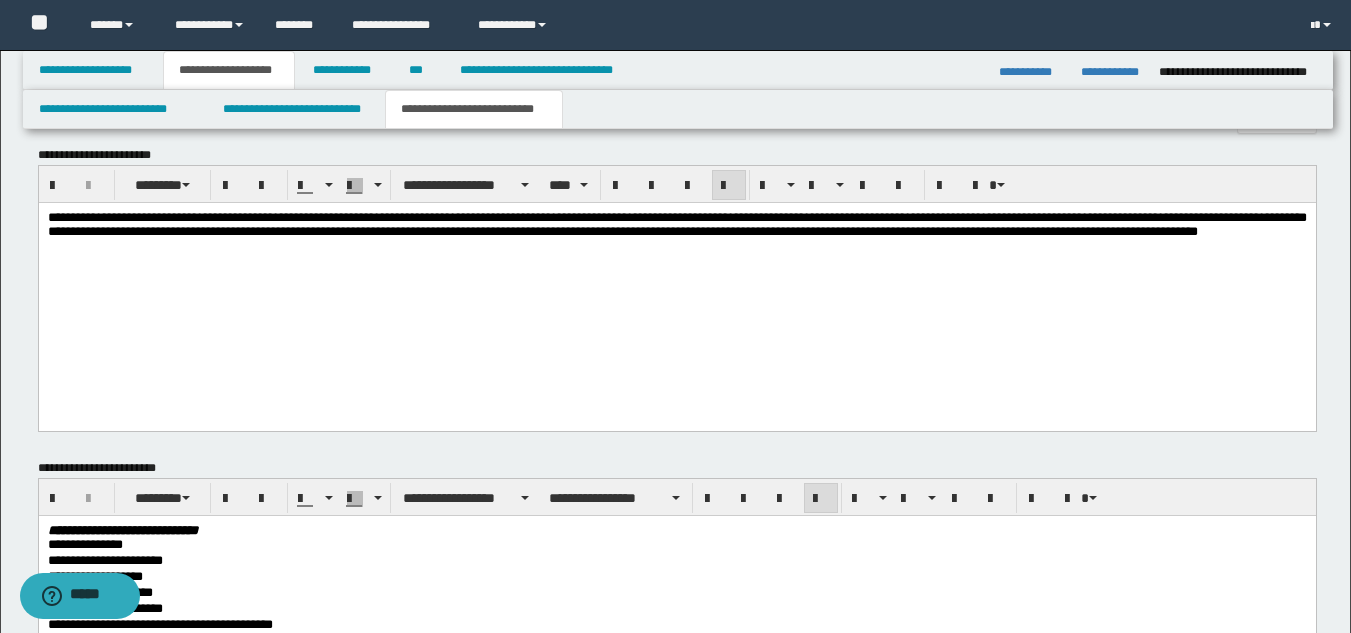 scroll, scrollTop: 405, scrollLeft: 0, axis: vertical 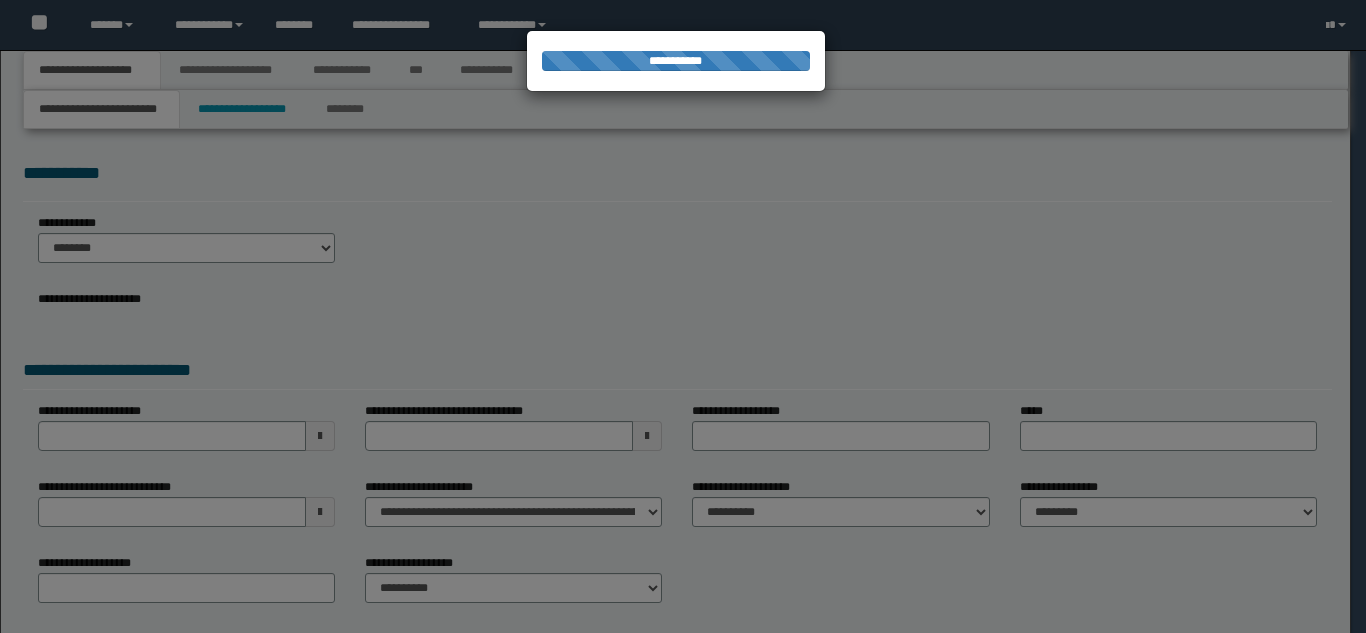 select on "*" 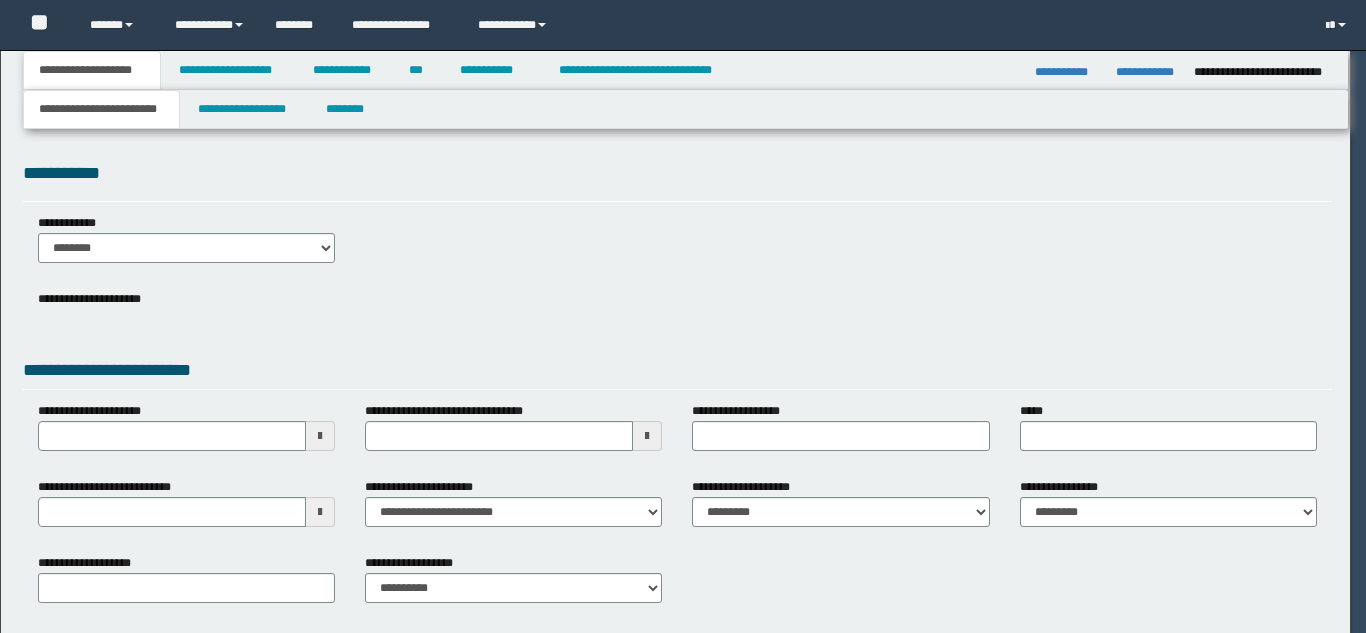 scroll, scrollTop: 0, scrollLeft: 0, axis: both 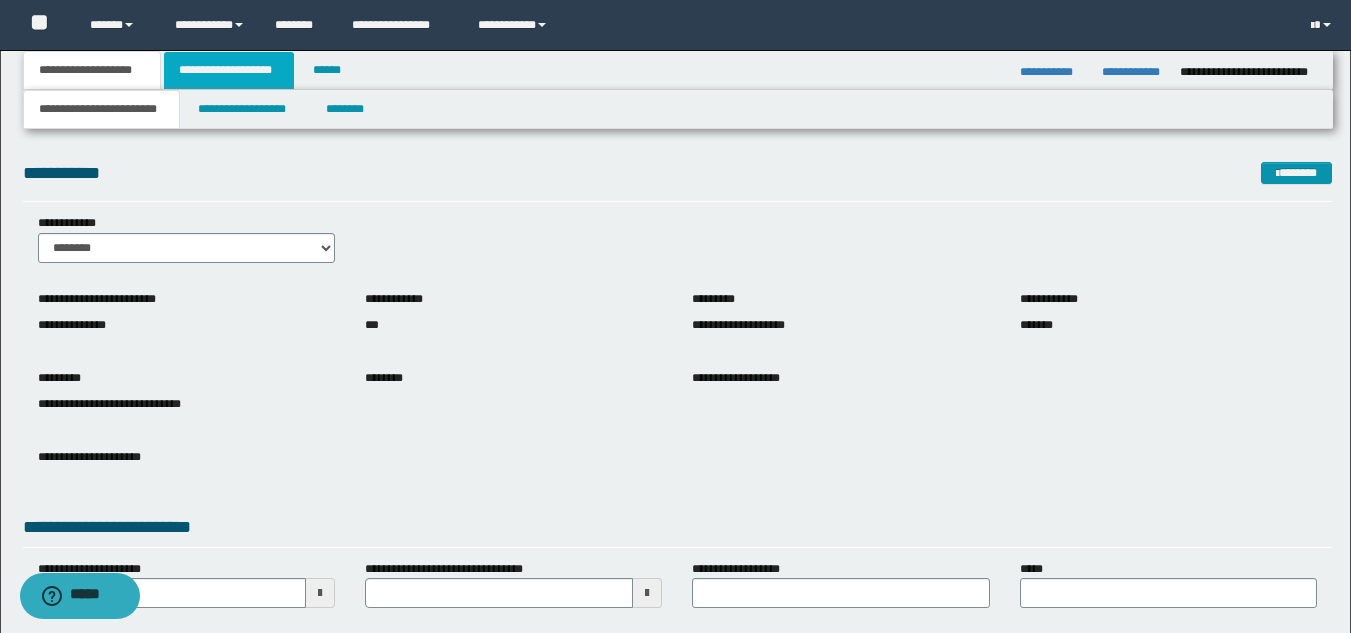 click on "**********" at bounding box center (229, 70) 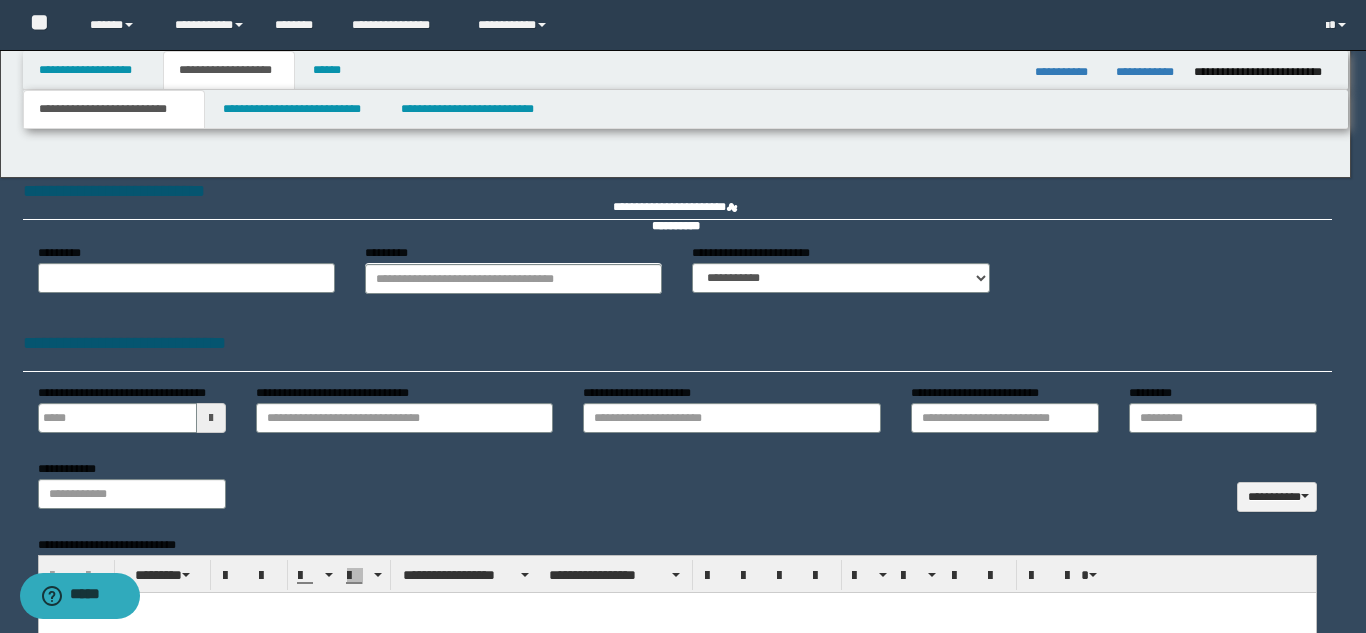 type 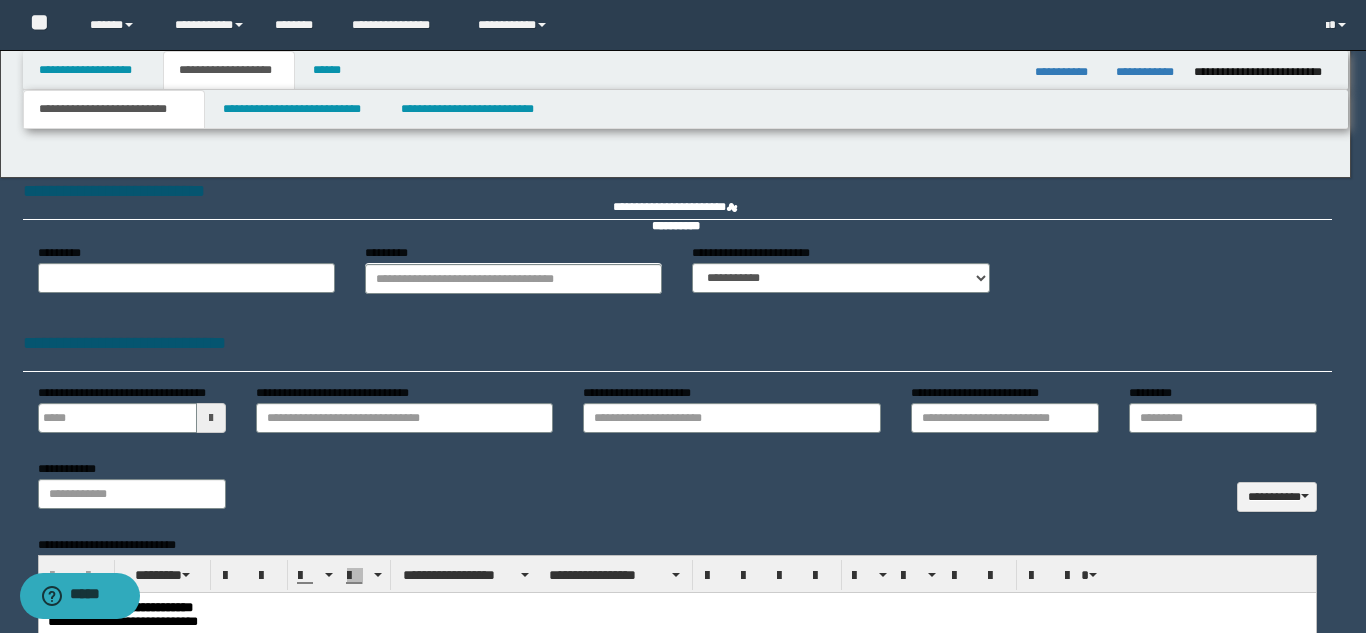 scroll, scrollTop: 0, scrollLeft: 0, axis: both 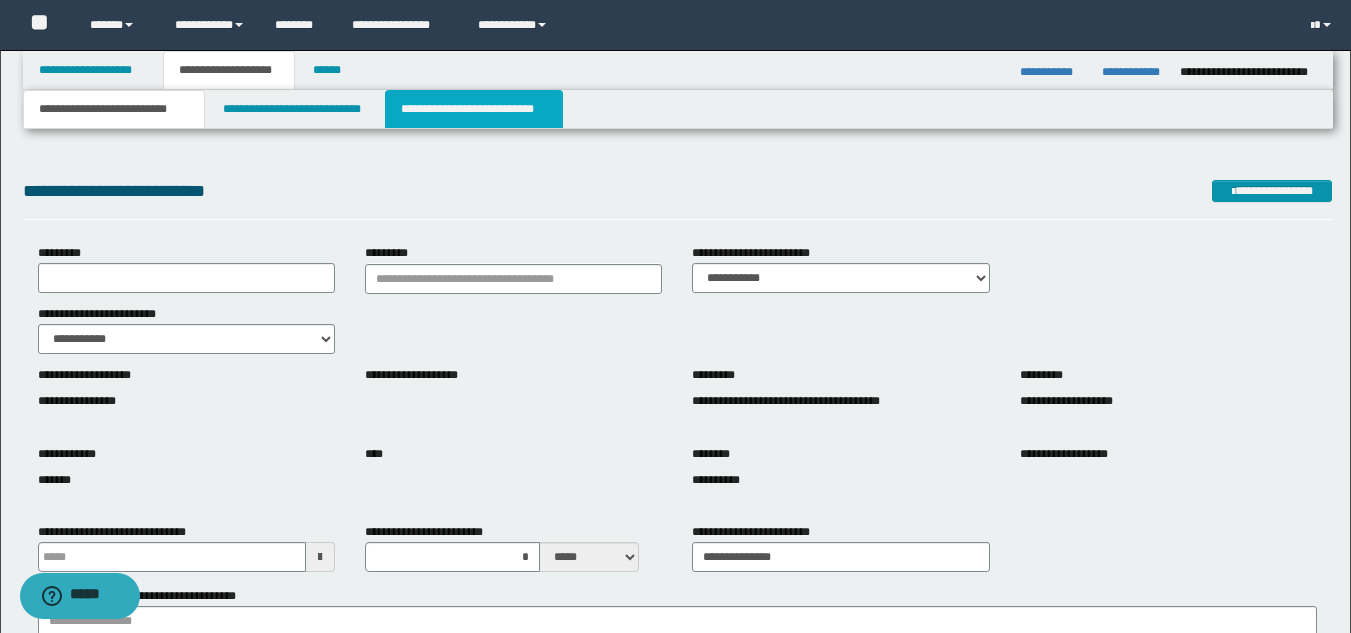 click on "**********" at bounding box center (474, 109) 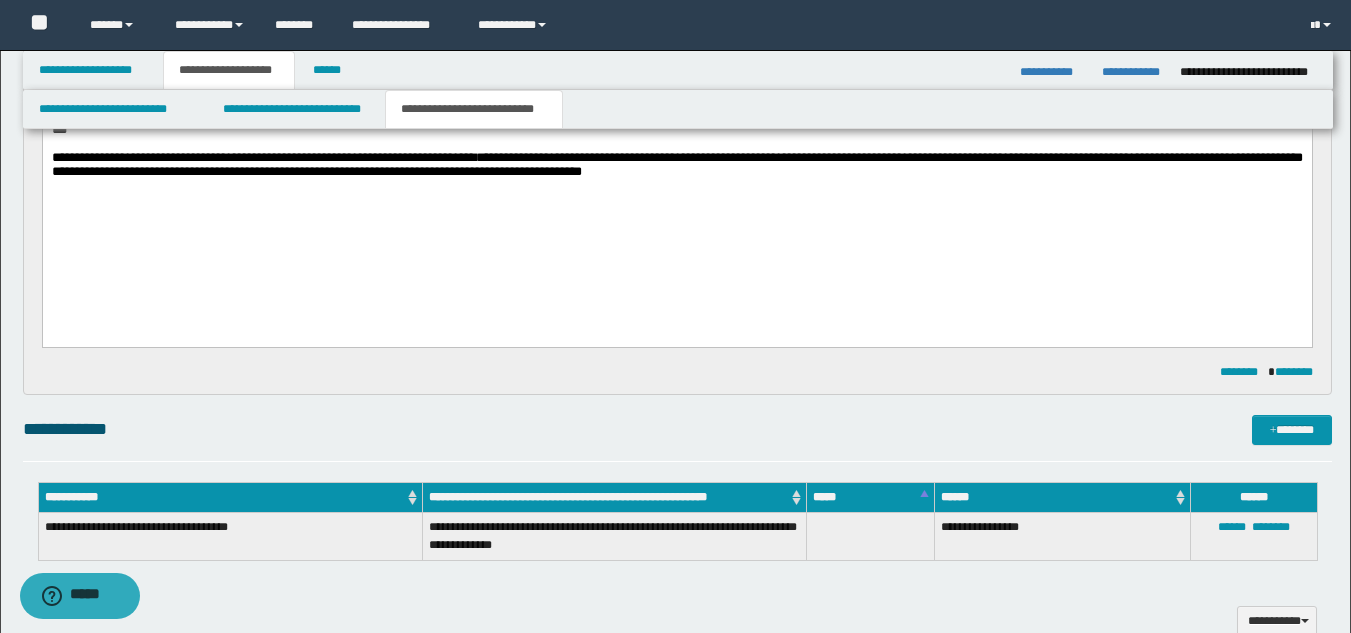 scroll, scrollTop: 200, scrollLeft: 0, axis: vertical 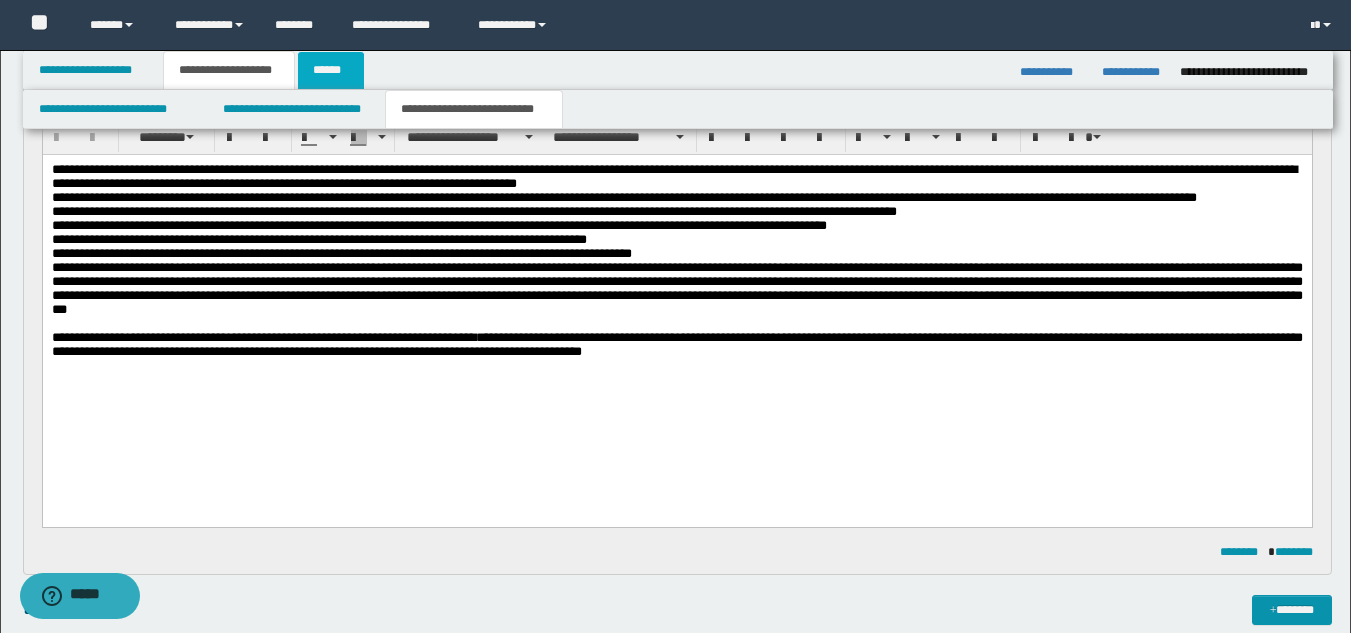click on "******" at bounding box center [331, 70] 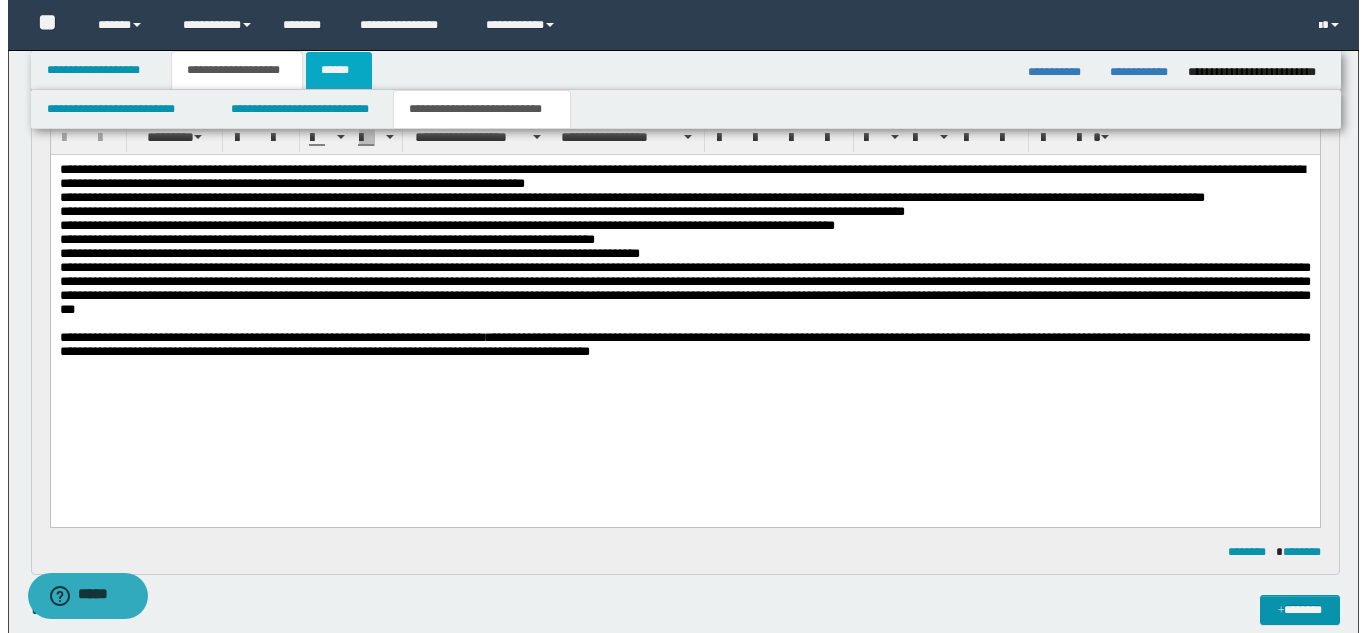 scroll, scrollTop: 0, scrollLeft: 0, axis: both 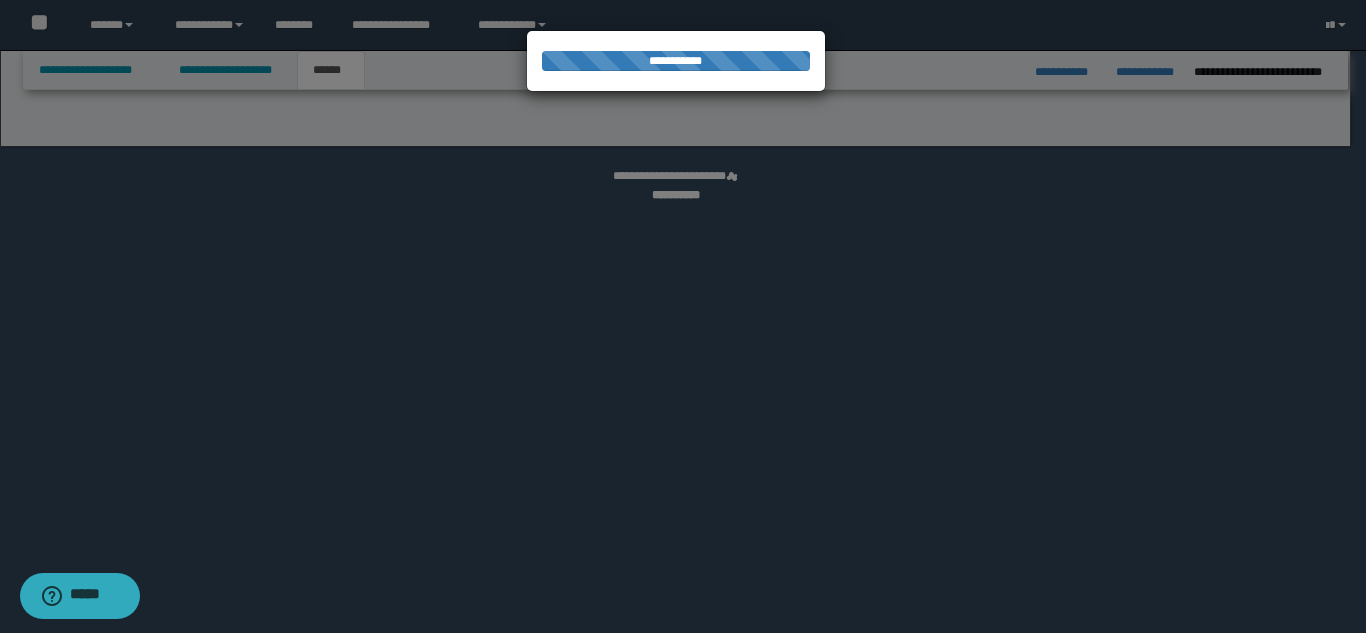 click on "**********" at bounding box center (683, 316) 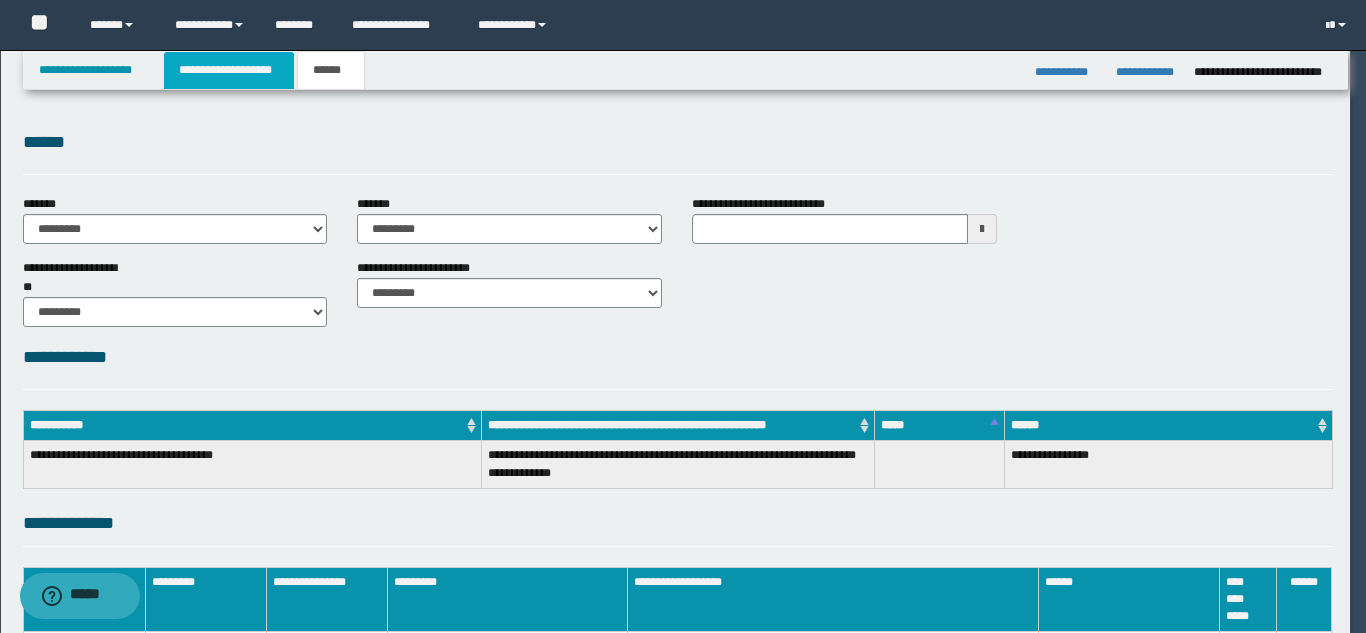 scroll, scrollTop: 0, scrollLeft: 0, axis: both 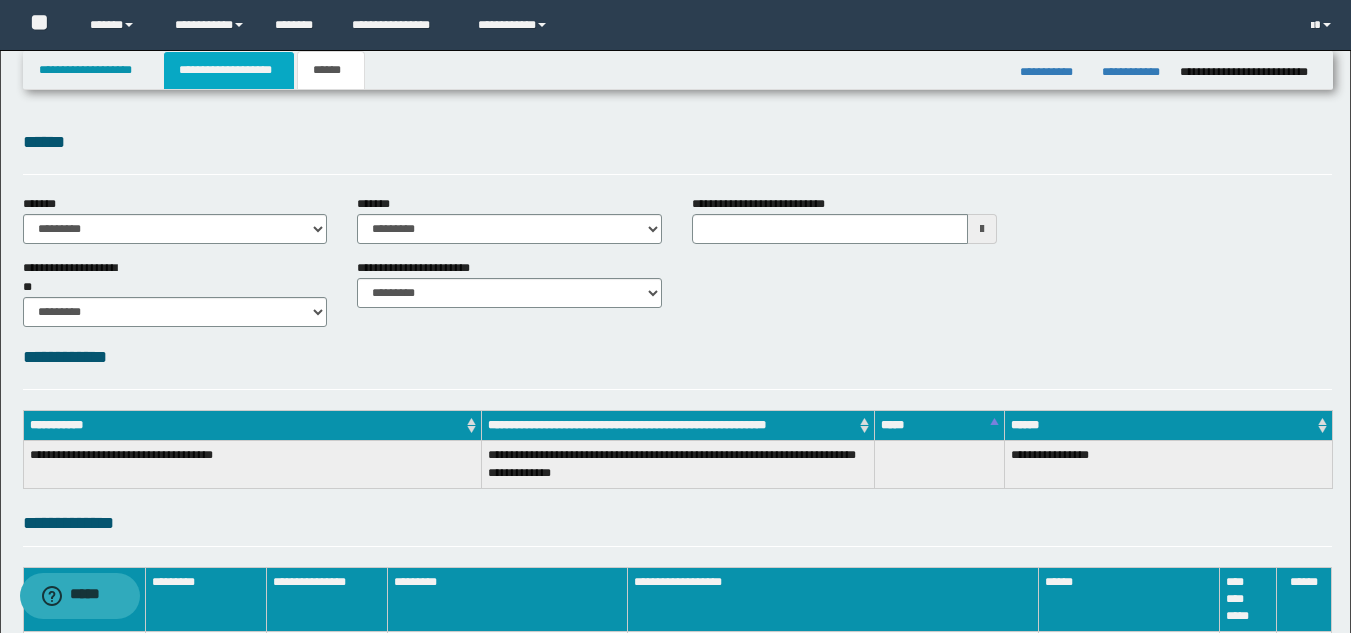 click on "**********" at bounding box center (229, 70) 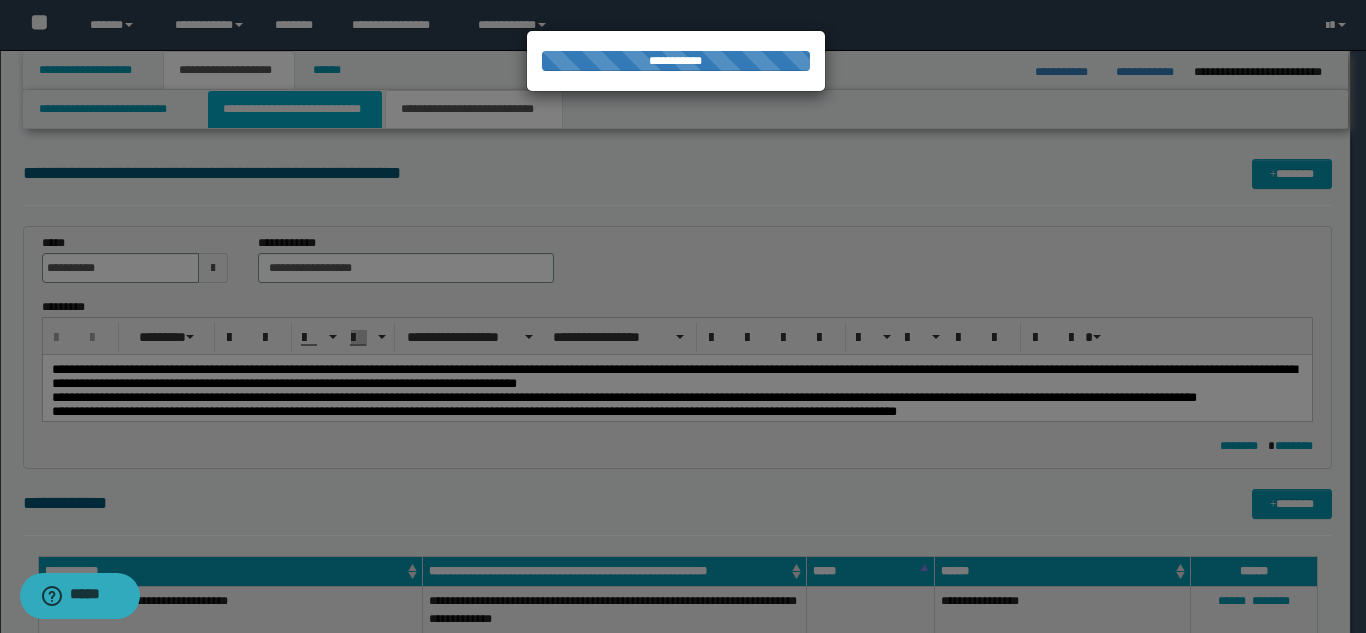 click on "**********" at bounding box center (295, 109) 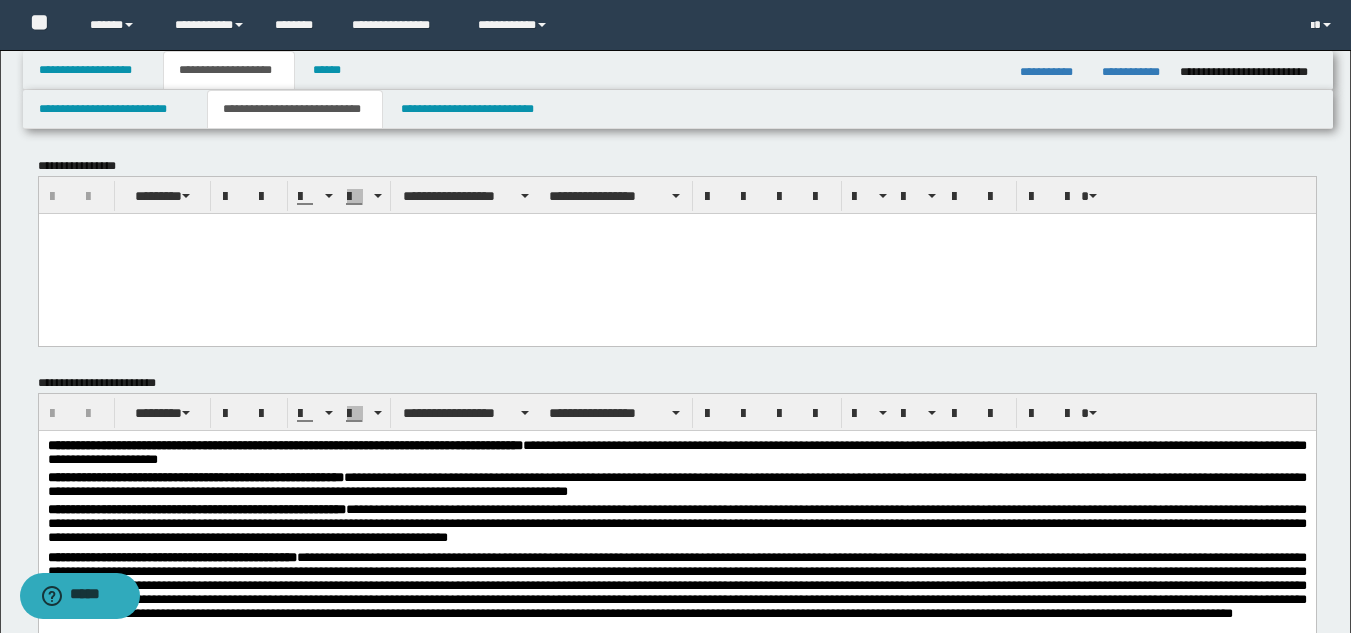 scroll, scrollTop: 0, scrollLeft: 0, axis: both 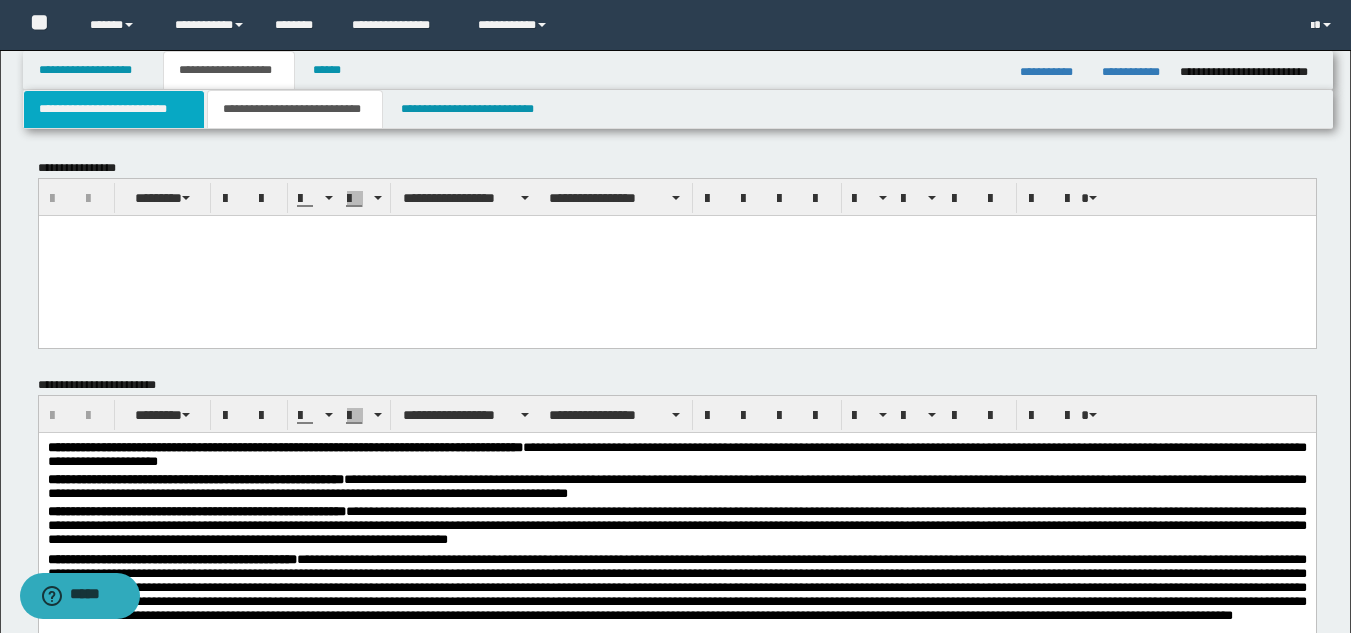 click on "**********" at bounding box center (114, 109) 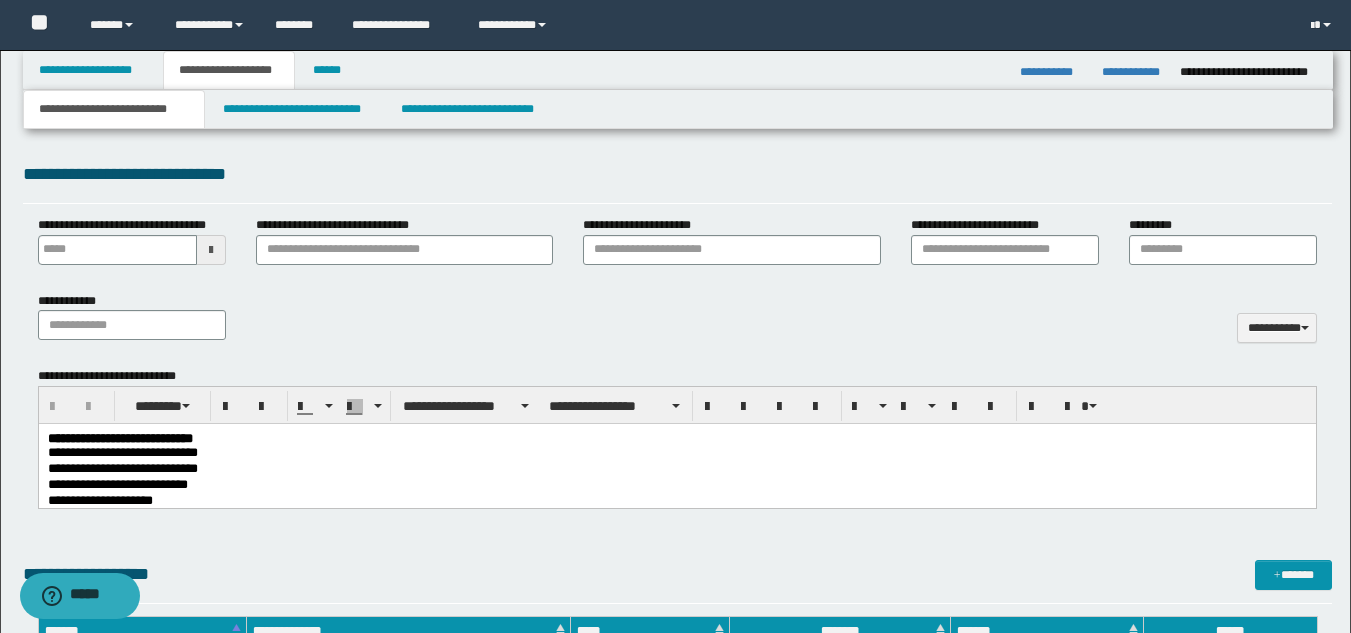 click on "**********" at bounding box center (676, 486) 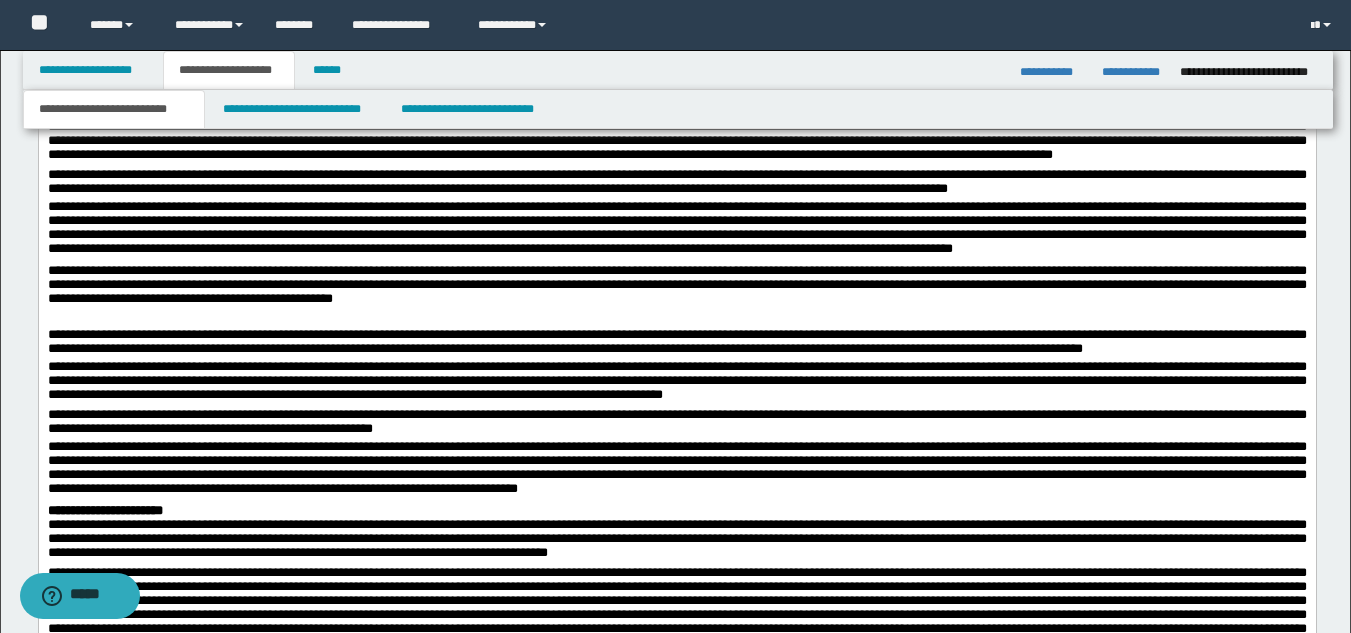 scroll, scrollTop: 1000, scrollLeft: 0, axis: vertical 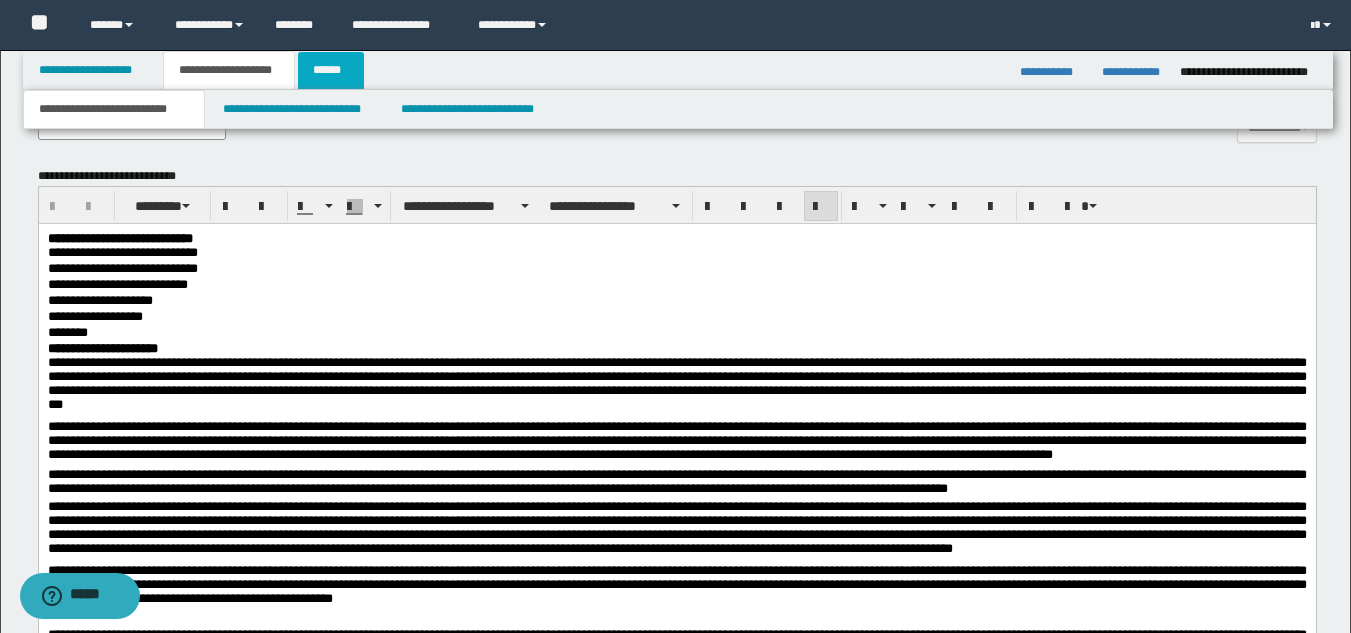 click on "******" at bounding box center [331, 70] 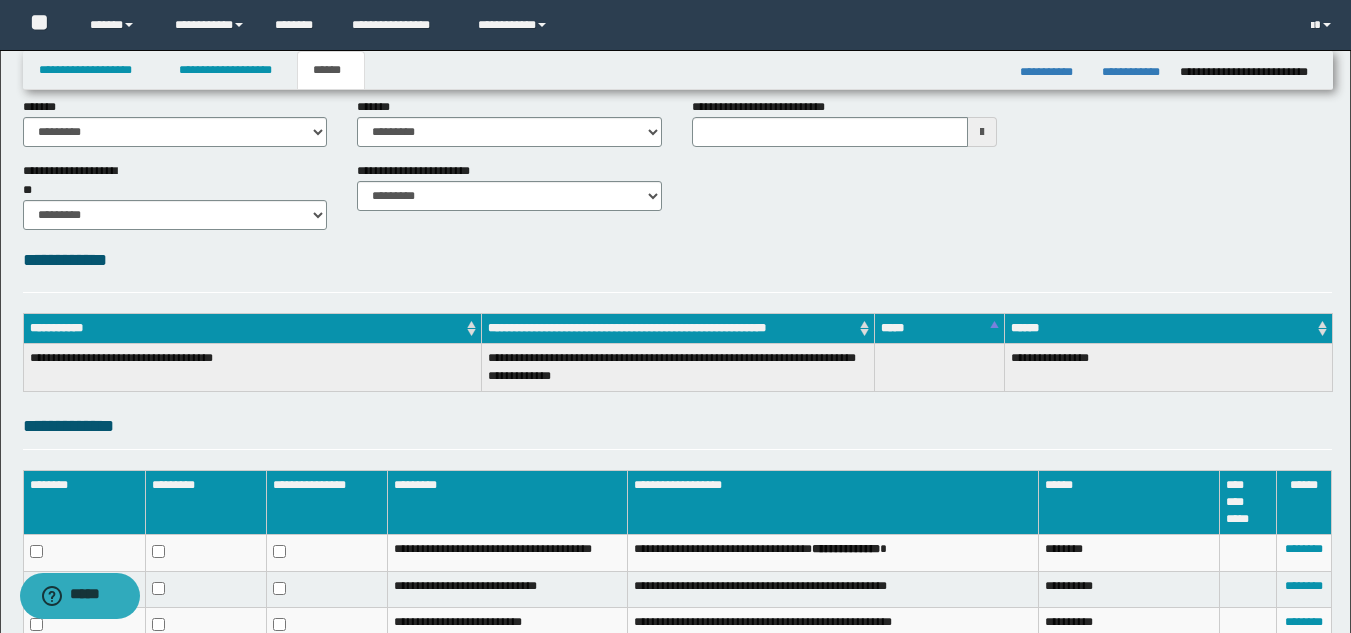 scroll, scrollTop: 68, scrollLeft: 0, axis: vertical 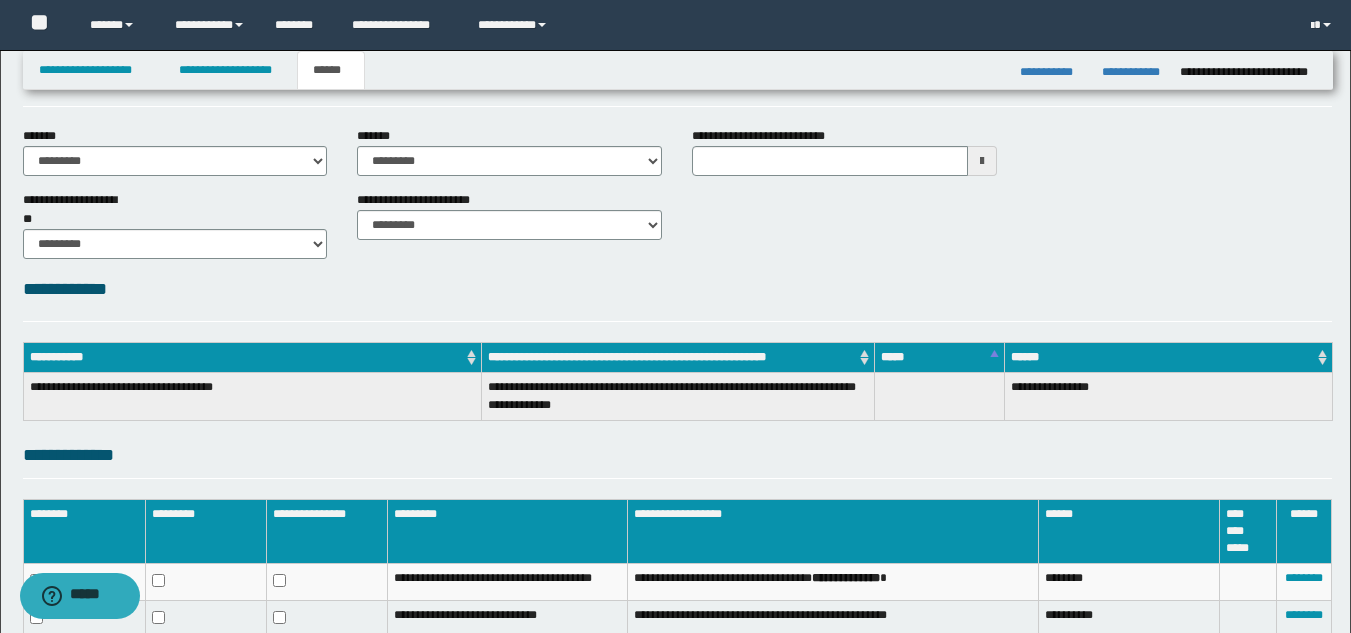 type 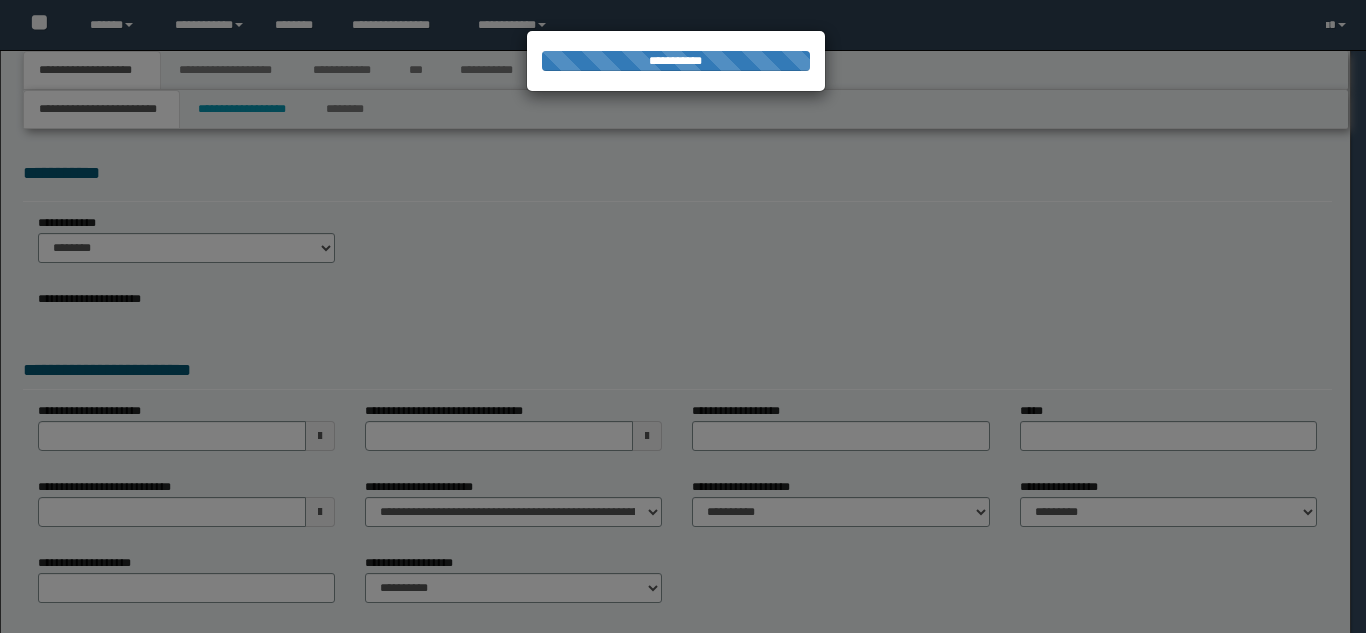 scroll, scrollTop: 0, scrollLeft: 0, axis: both 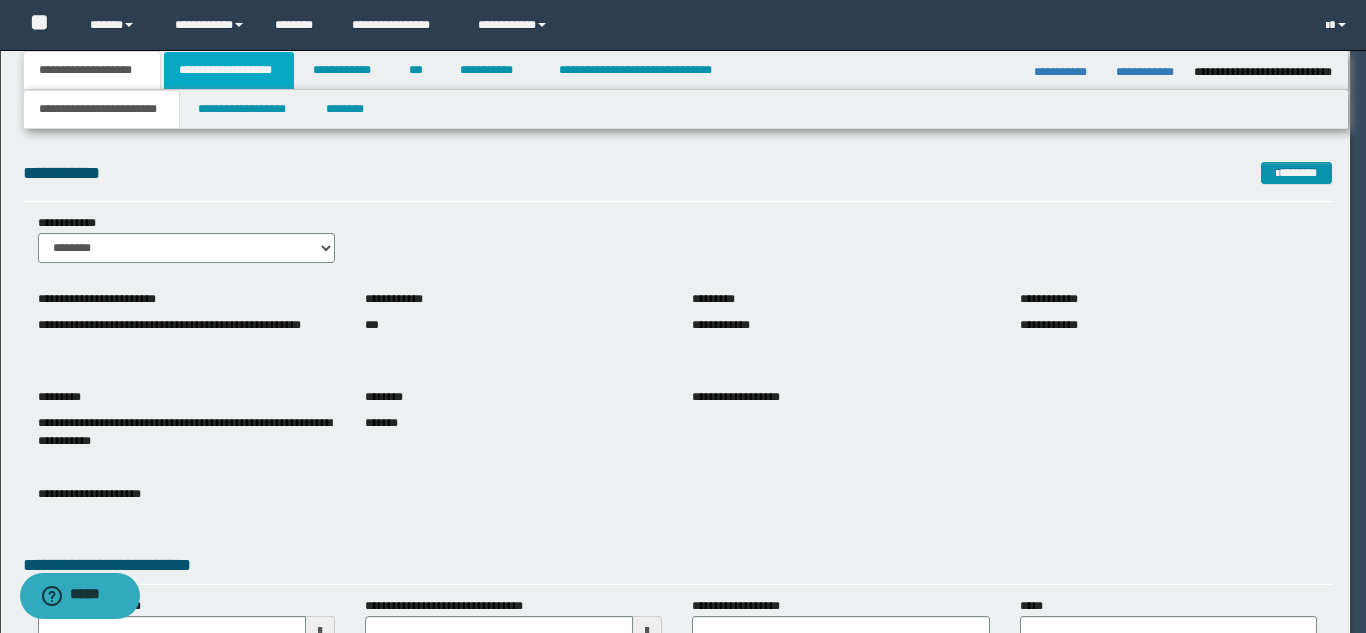 click on "**********" at bounding box center [229, 70] 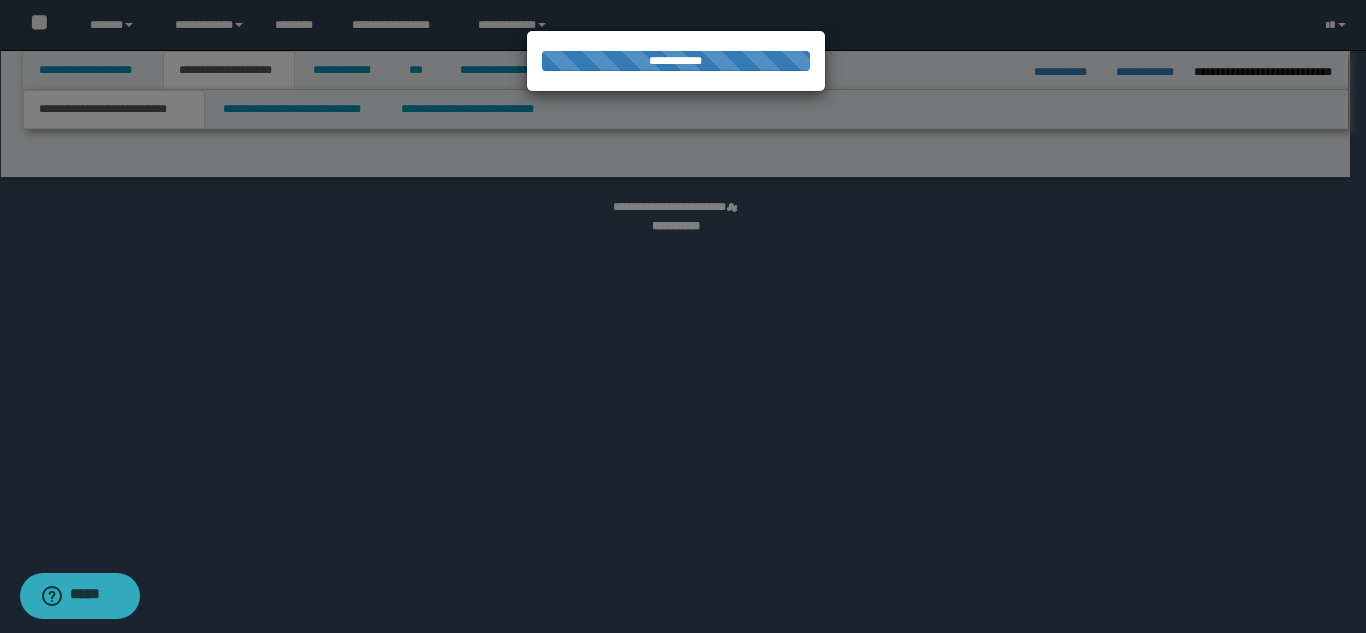 click at bounding box center [683, 316] 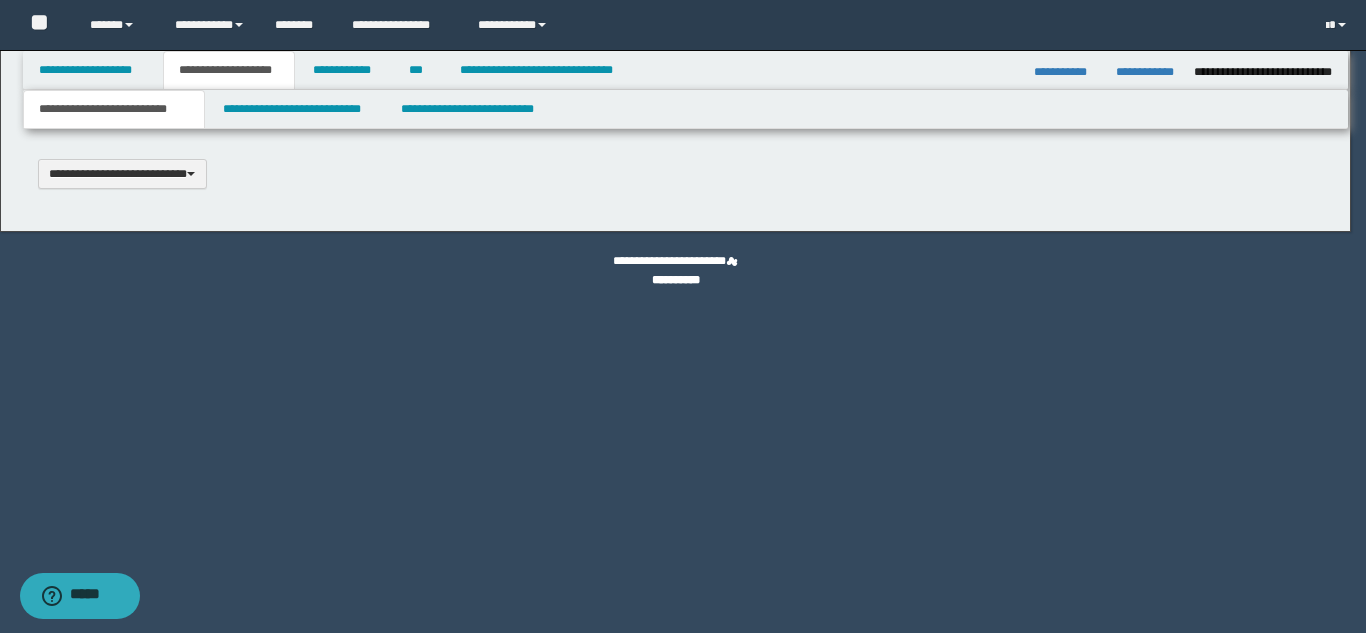 scroll, scrollTop: 0, scrollLeft: 0, axis: both 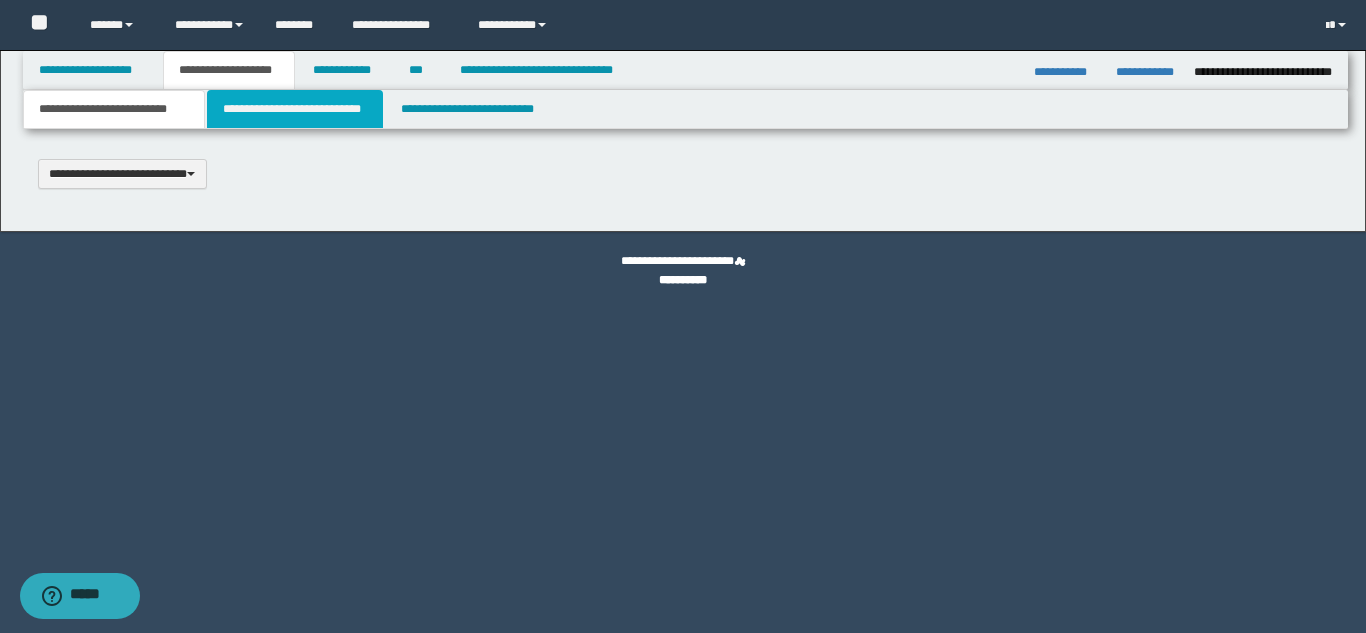 click on "**********" at bounding box center [295, 109] 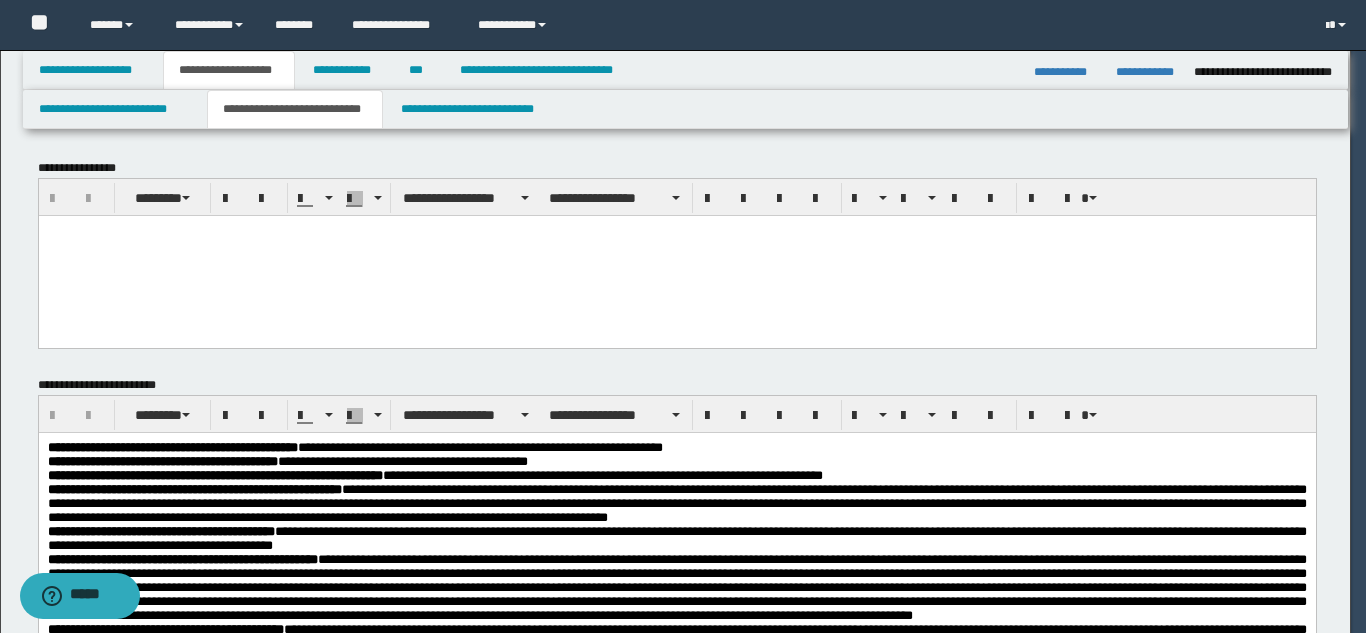 scroll, scrollTop: 0, scrollLeft: 0, axis: both 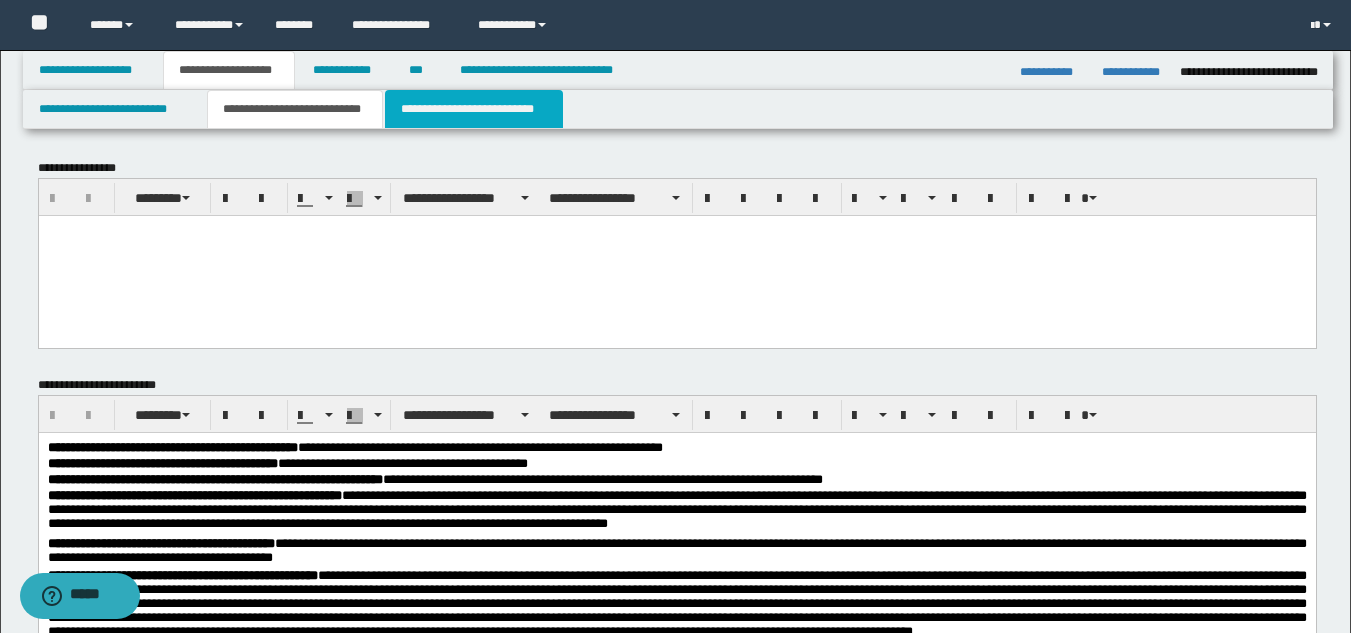 click on "**********" at bounding box center (474, 109) 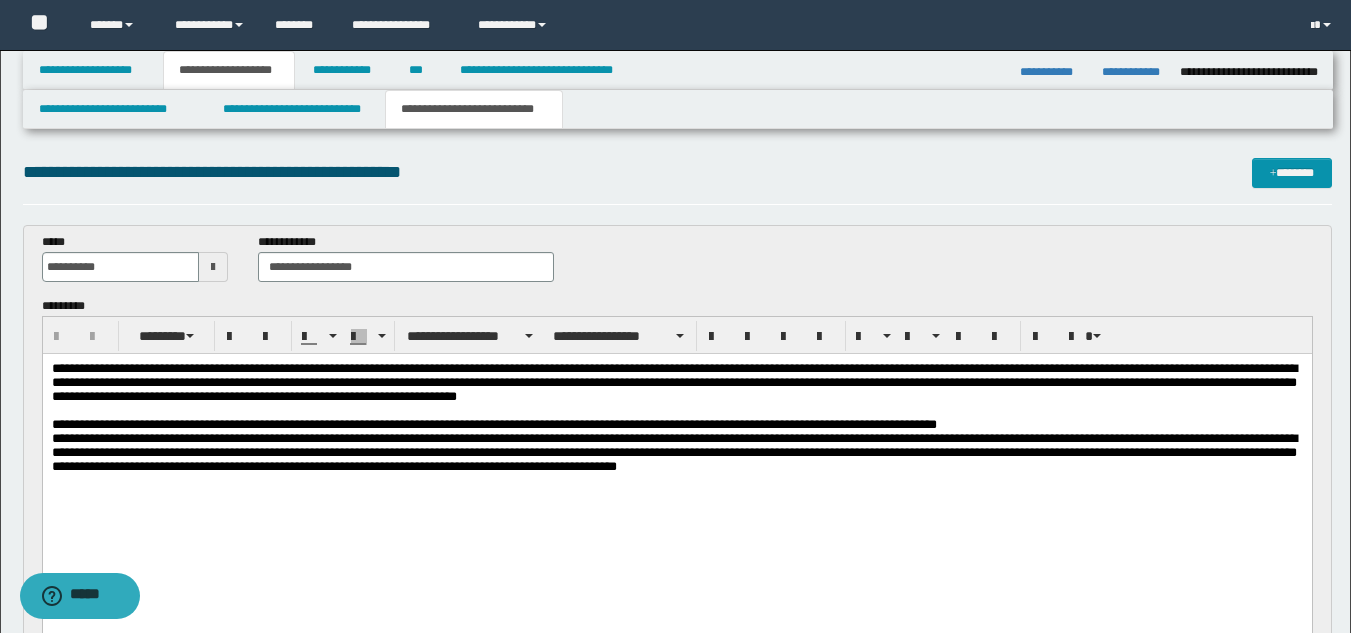 scroll, scrollTop: 0, scrollLeft: 0, axis: both 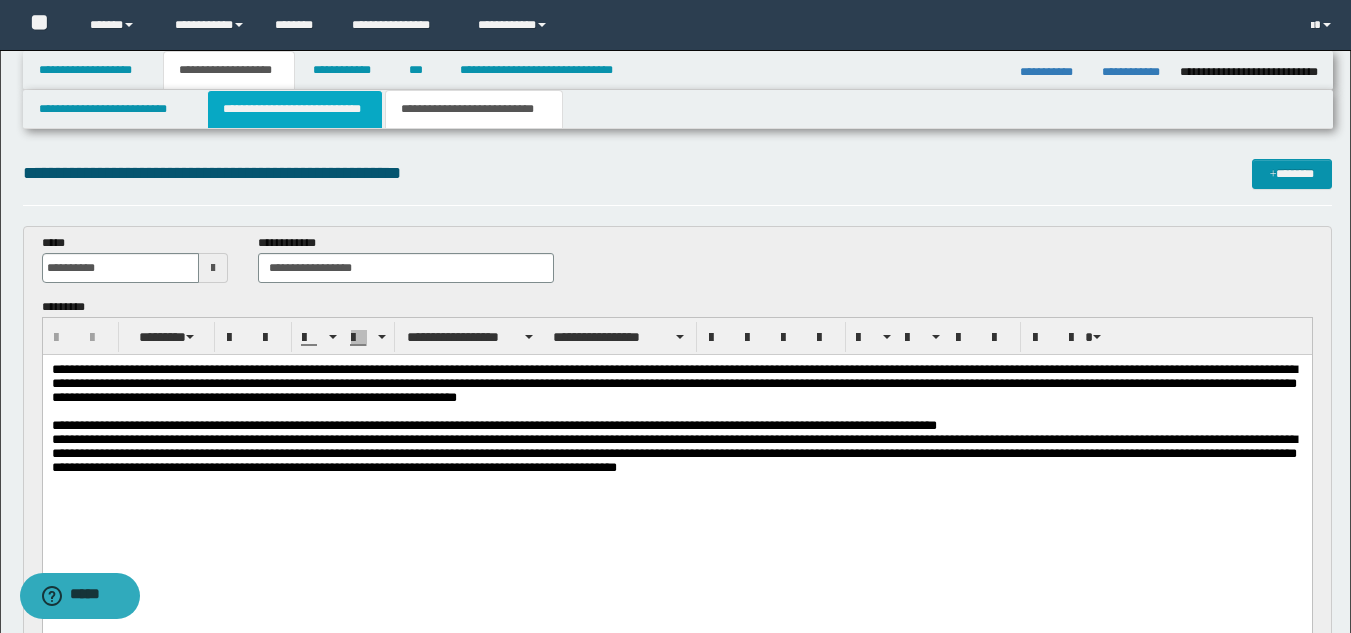 click on "**********" at bounding box center (295, 109) 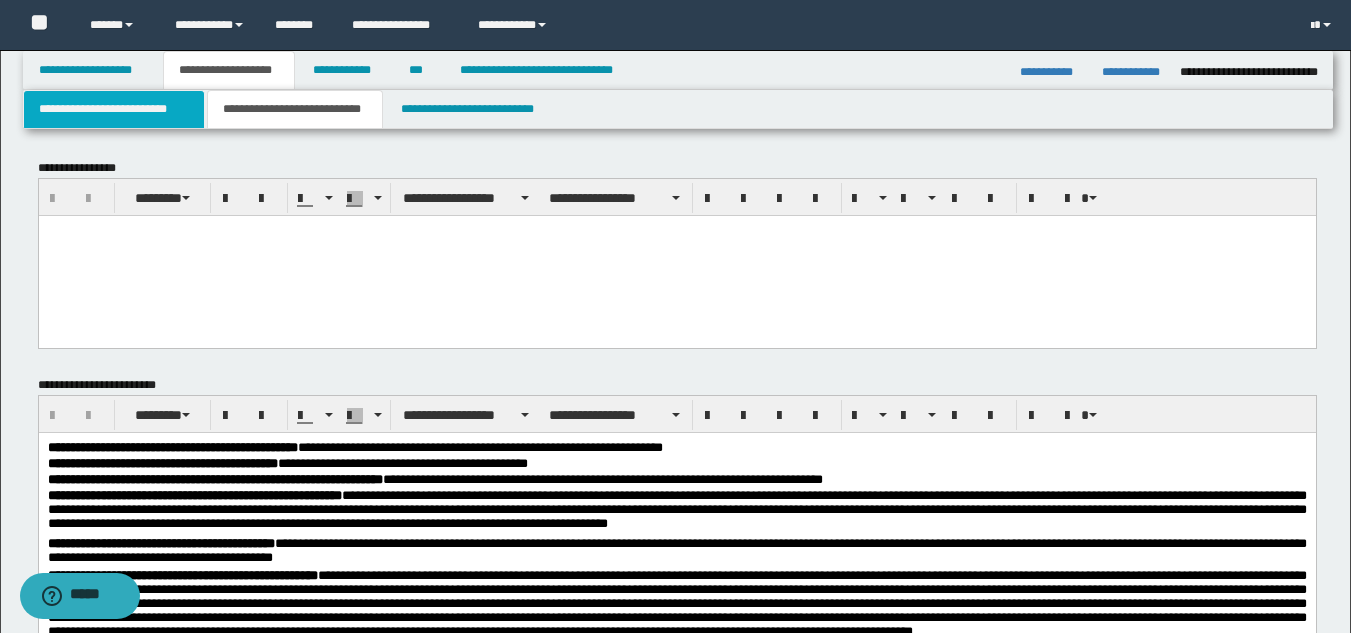 drag, startPoint x: 132, startPoint y: 102, endPoint x: 137, endPoint y: 111, distance: 10.29563 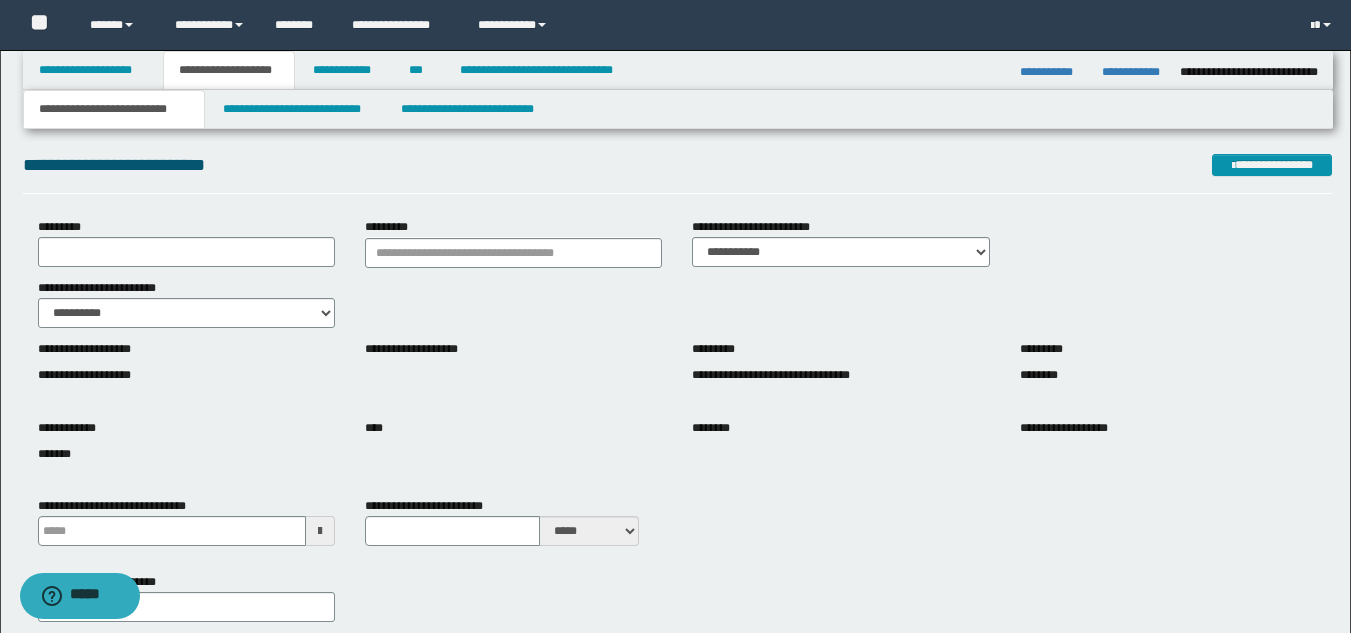 scroll, scrollTop: 0, scrollLeft: 0, axis: both 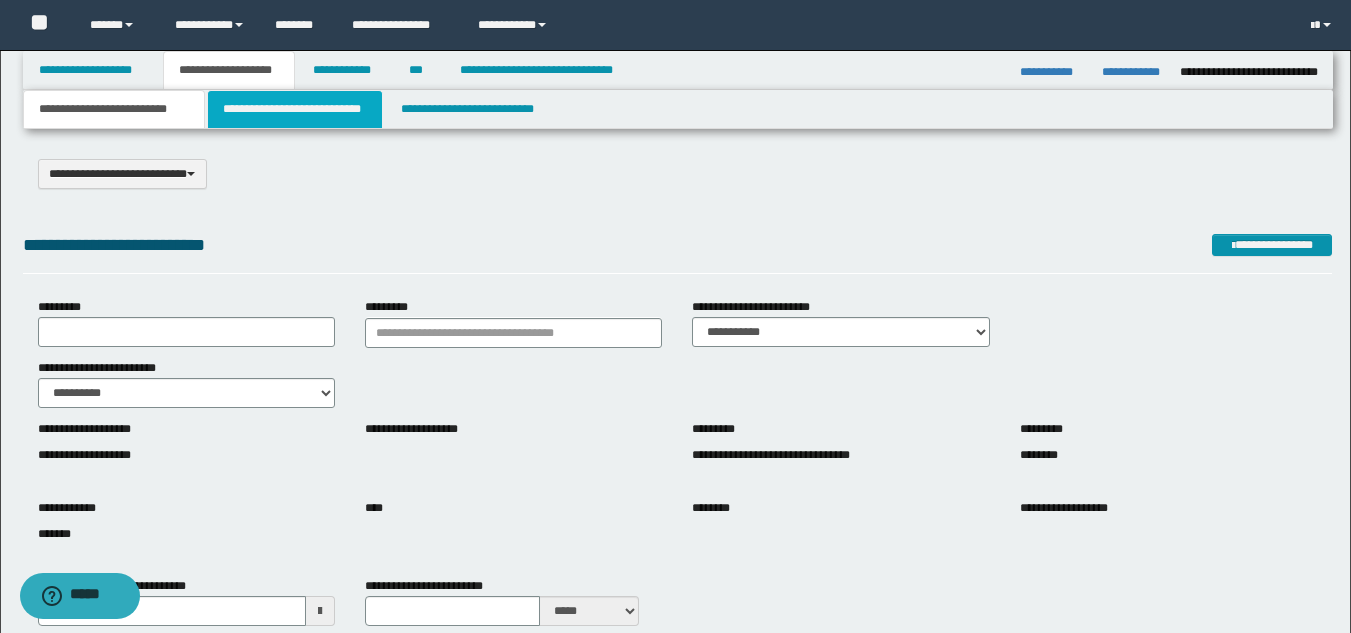 click on "**********" at bounding box center [295, 109] 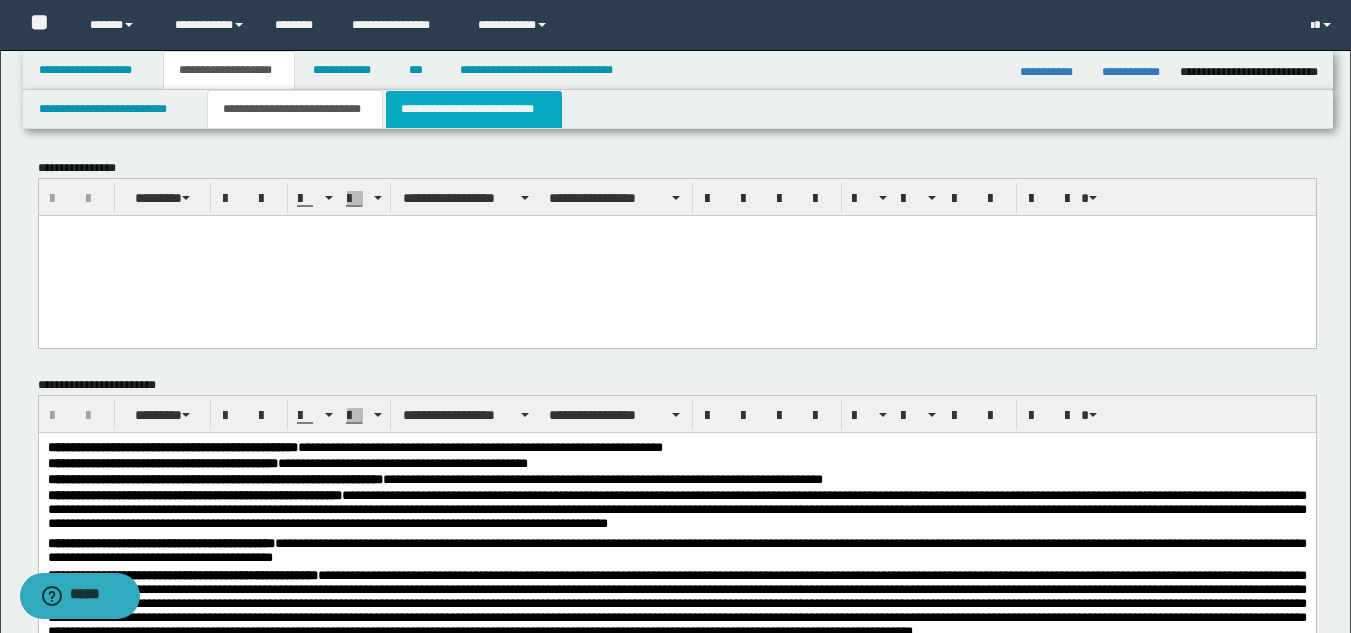 click on "**********" at bounding box center [474, 109] 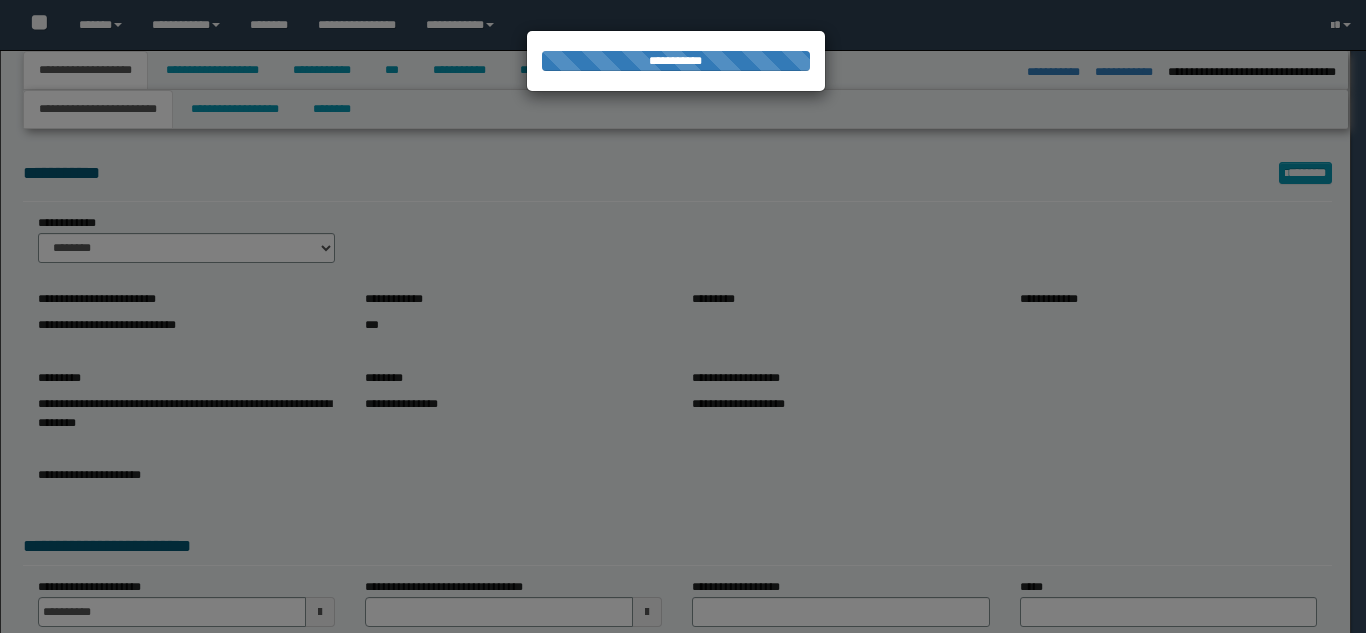 select on "*" 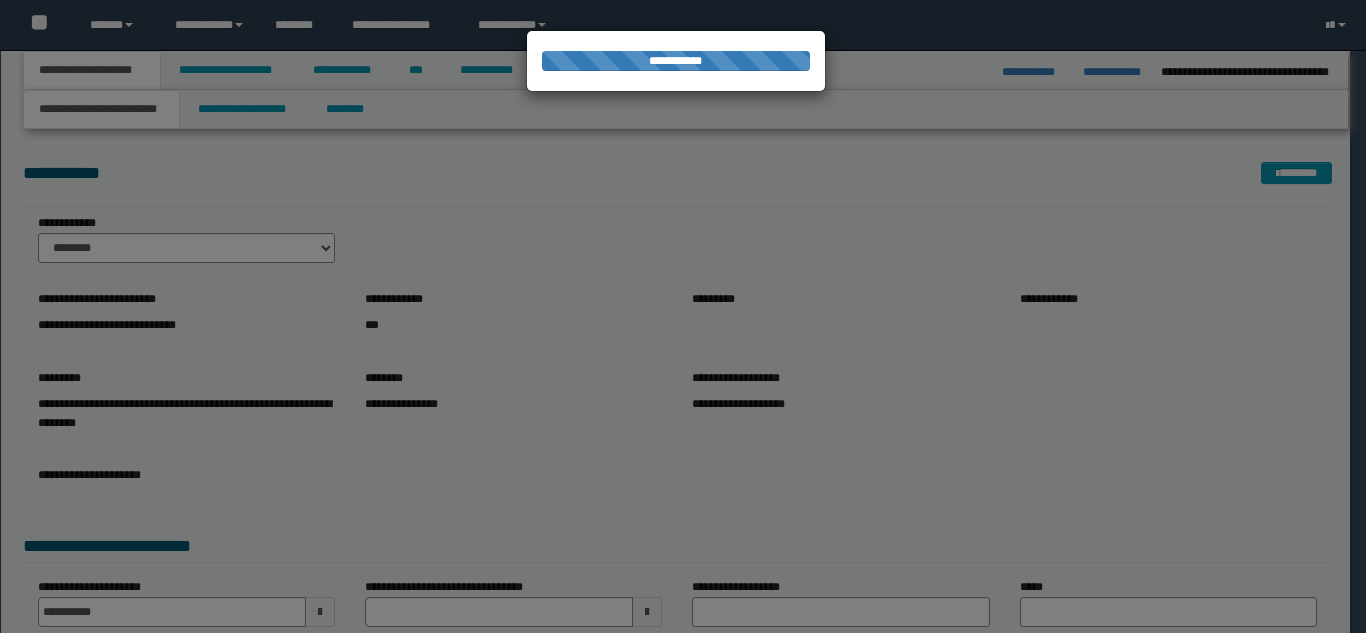scroll, scrollTop: 0, scrollLeft: 0, axis: both 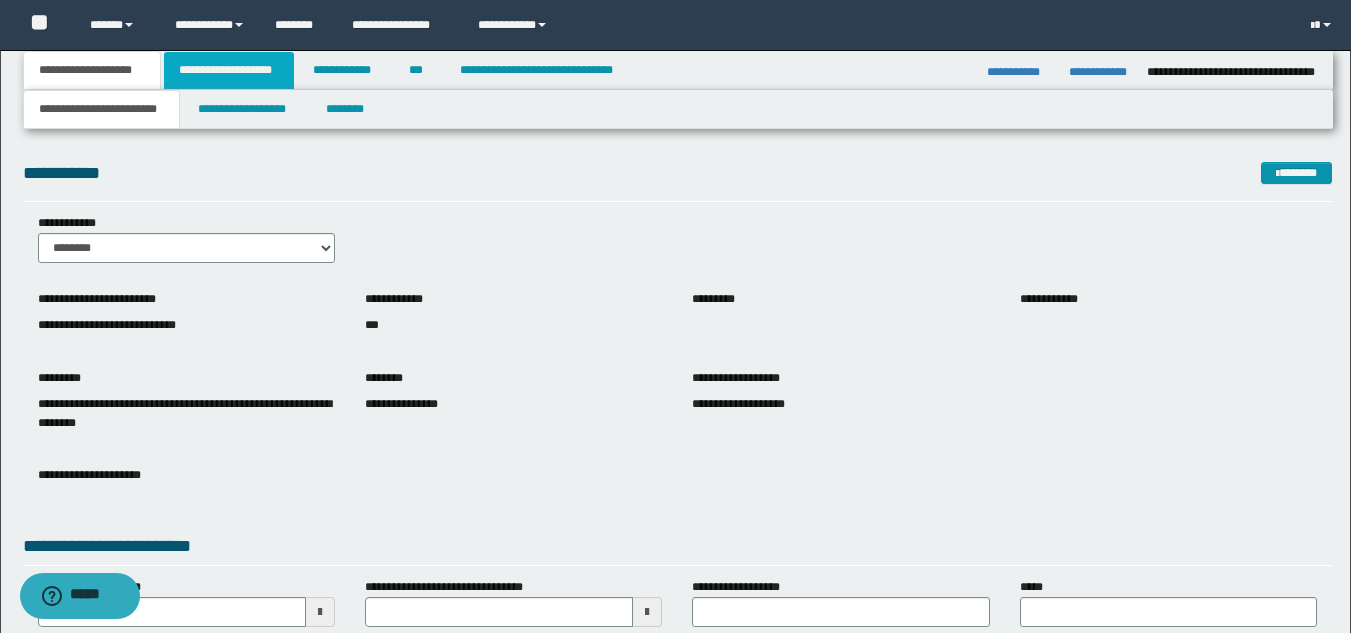 click on "**********" at bounding box center (229, 70) 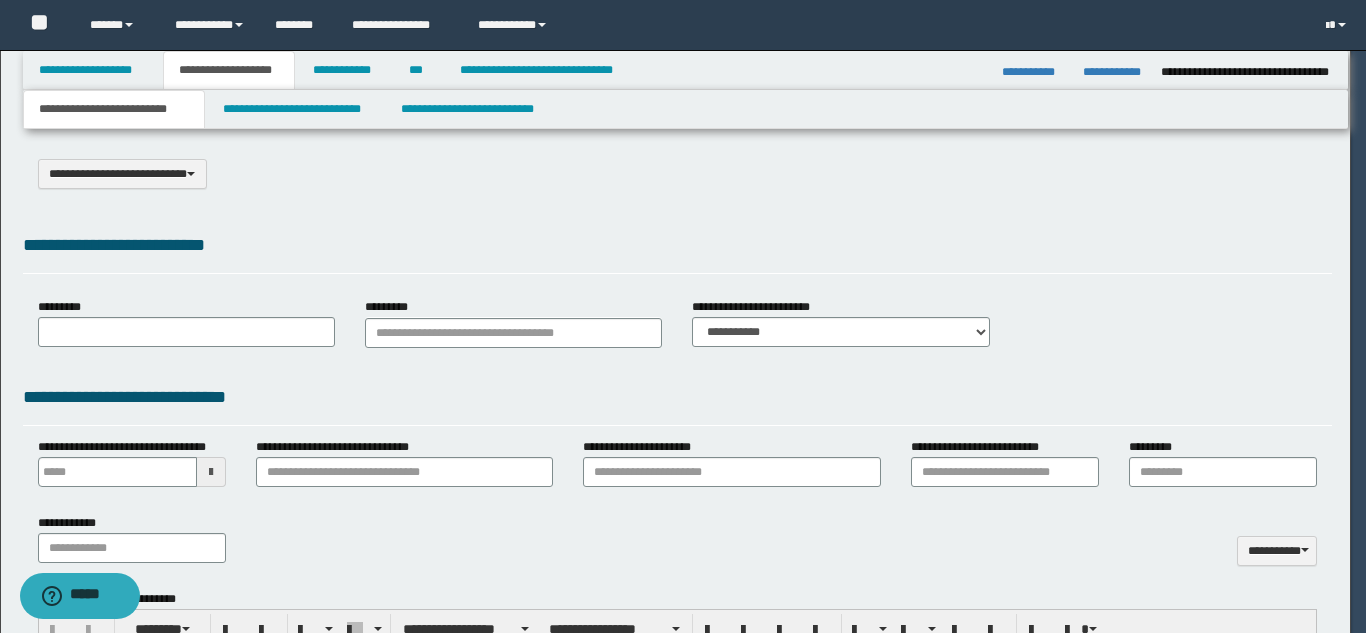 select on "*" 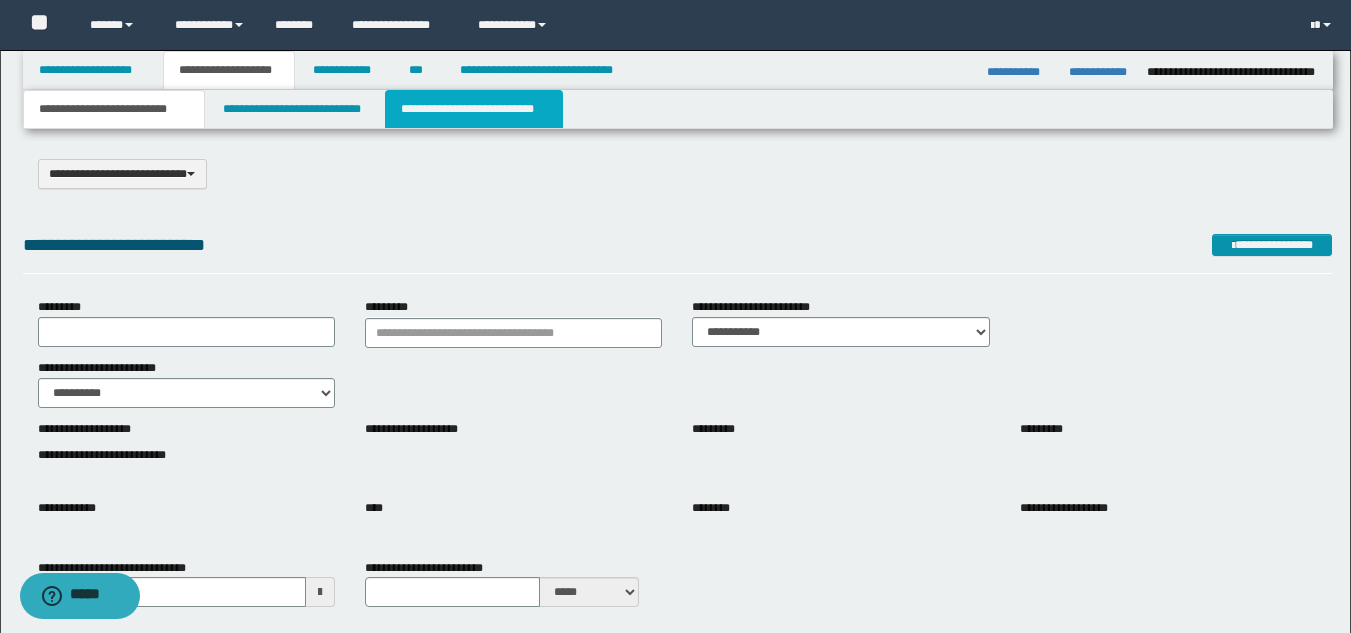 click on "**********" at bounding box center (474, 109) 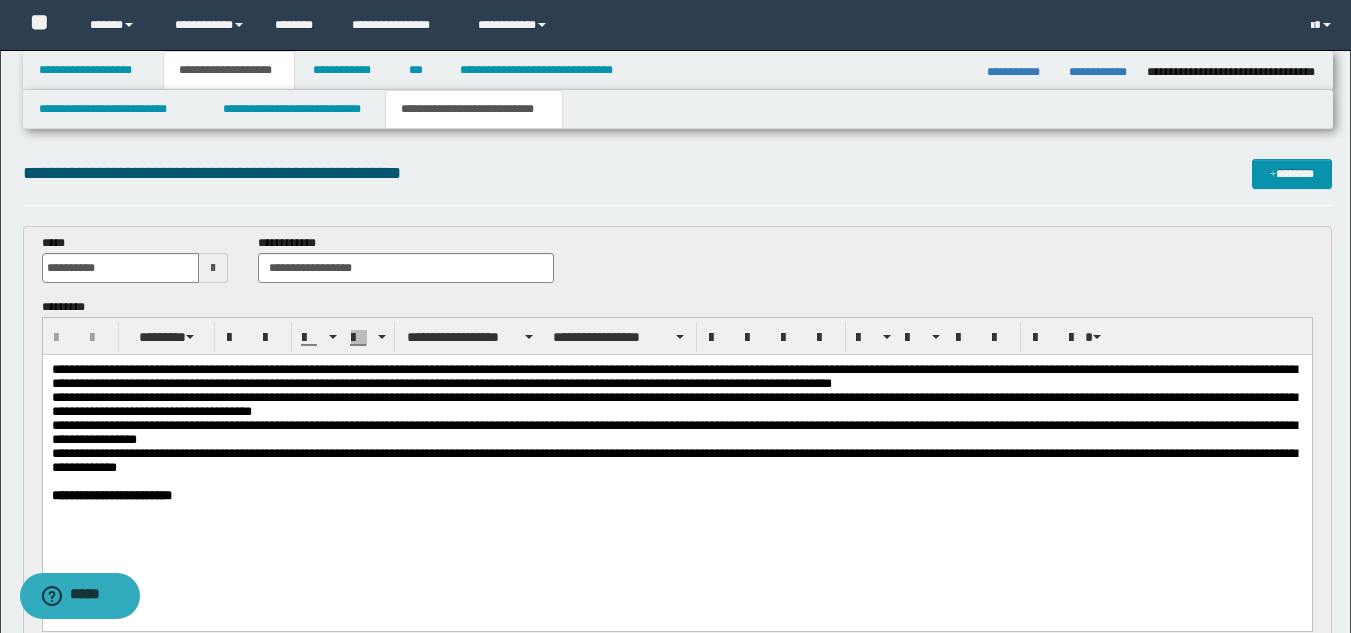 scroll, scrollTop: 0, scrollLeft: 0, axis: both 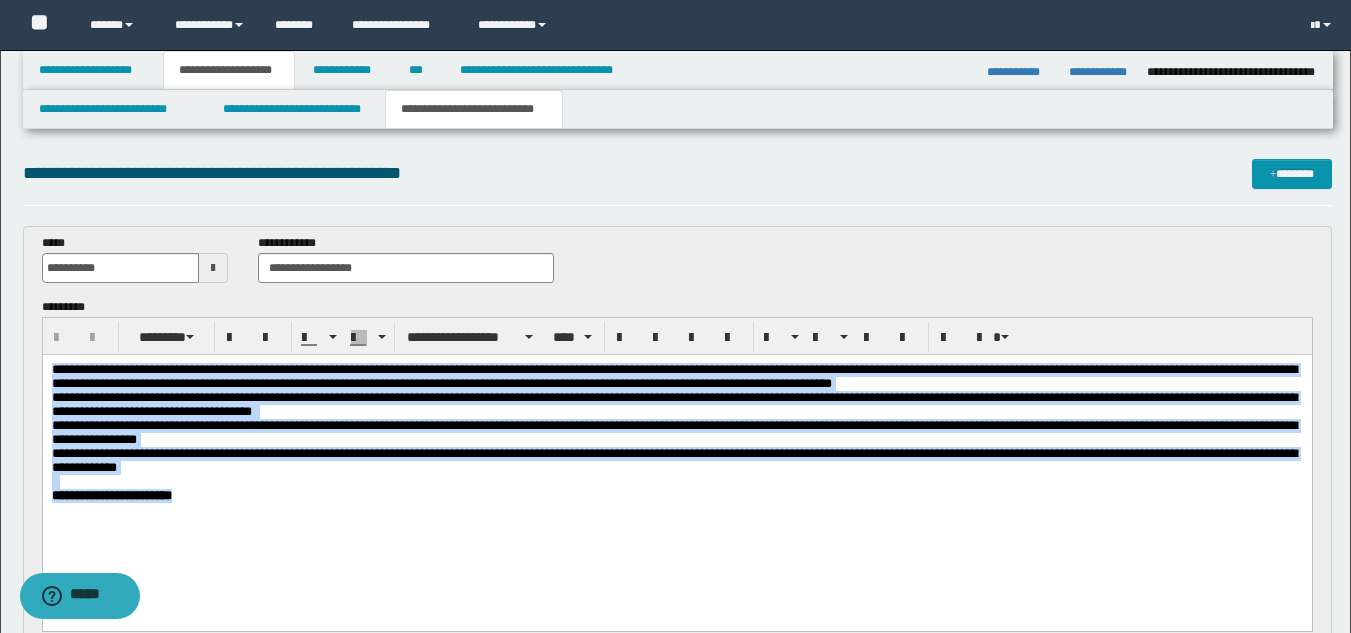 drag, startPoint x: 258, startPoint y: 522, endPoint x: -1, endPoint y: 339, distance: 317.12775 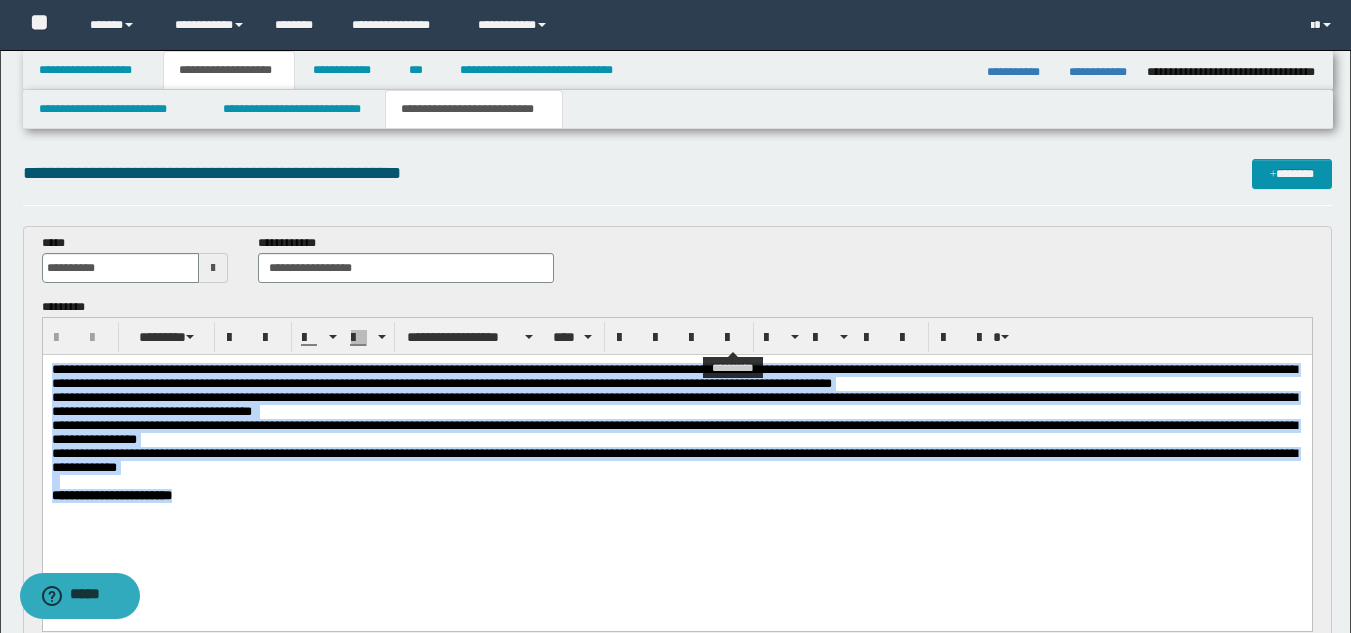 click at bounding box center [733, 337] 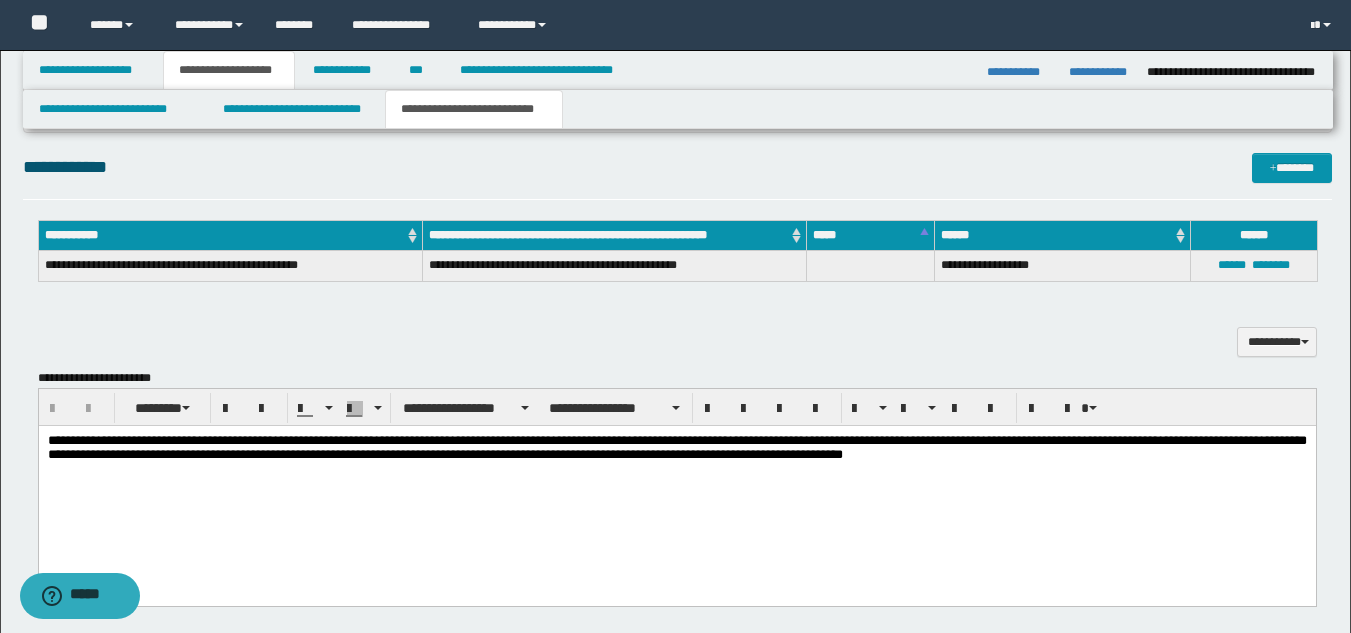 scroll, scrollTop: 285, scrollLeft: 0, axis: vertical 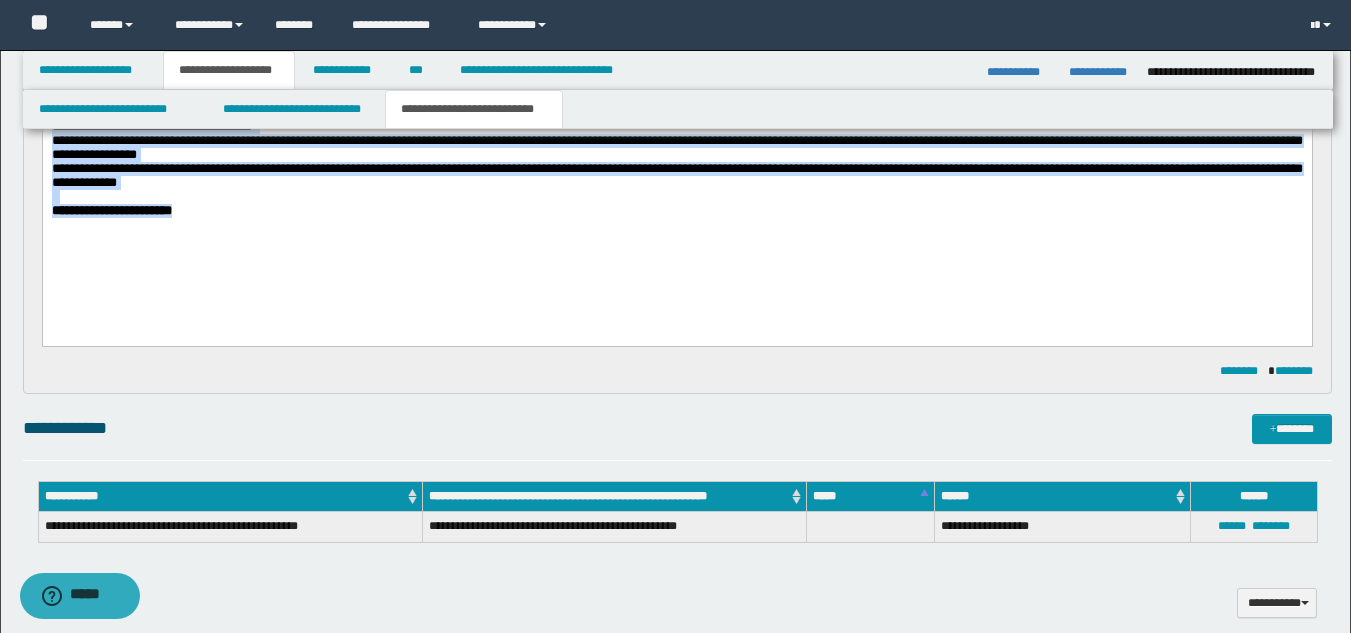 click on "**********" at bounding box center [676, 173] 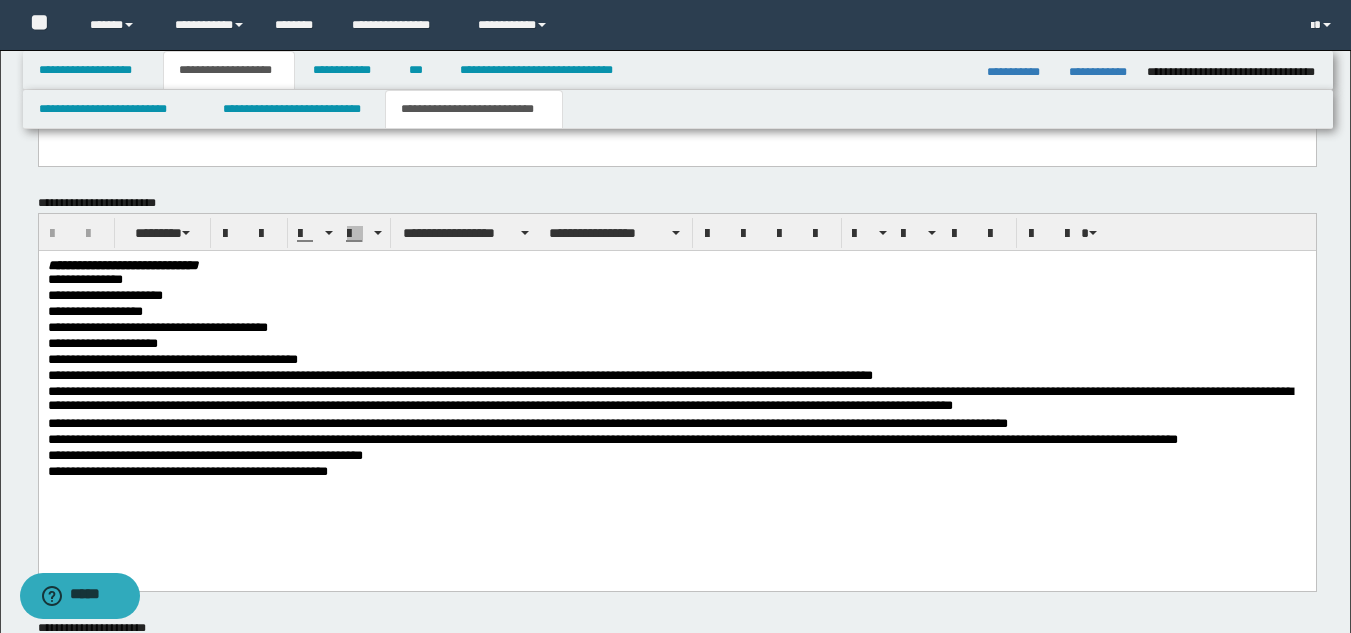 scroll, scrollTop: 985, scrollLeft: 0, axis: vertical 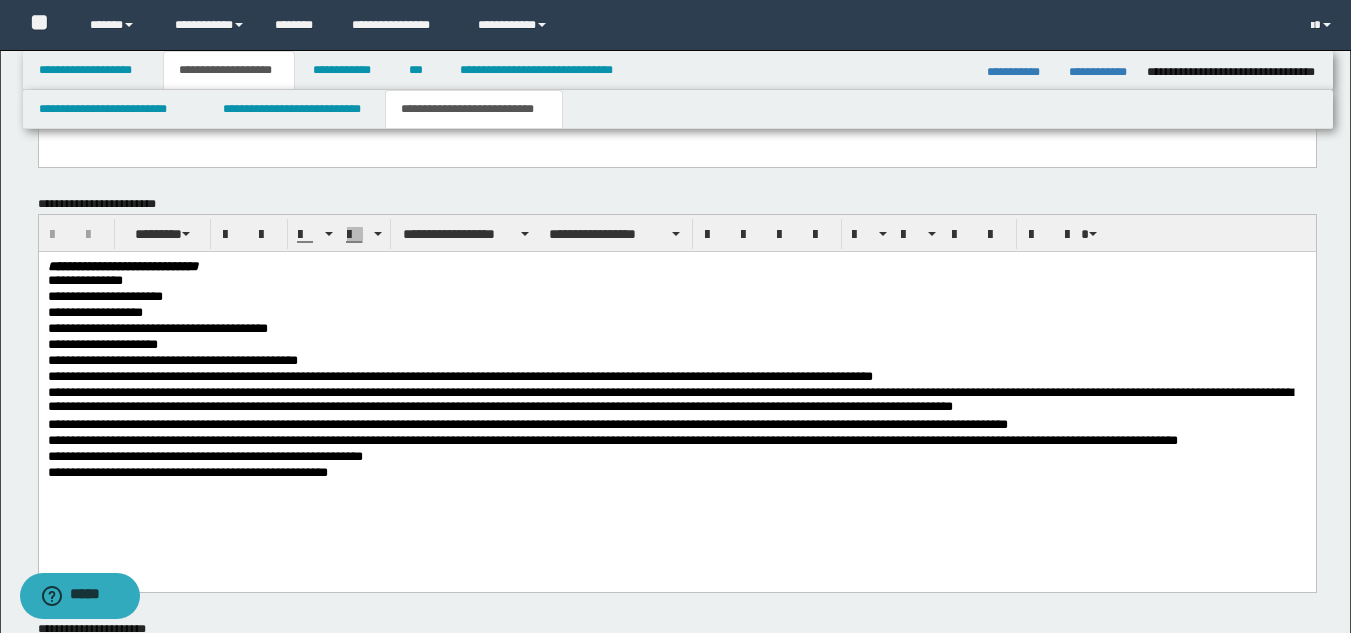 click on "**********" at bounding box center (676, 395) 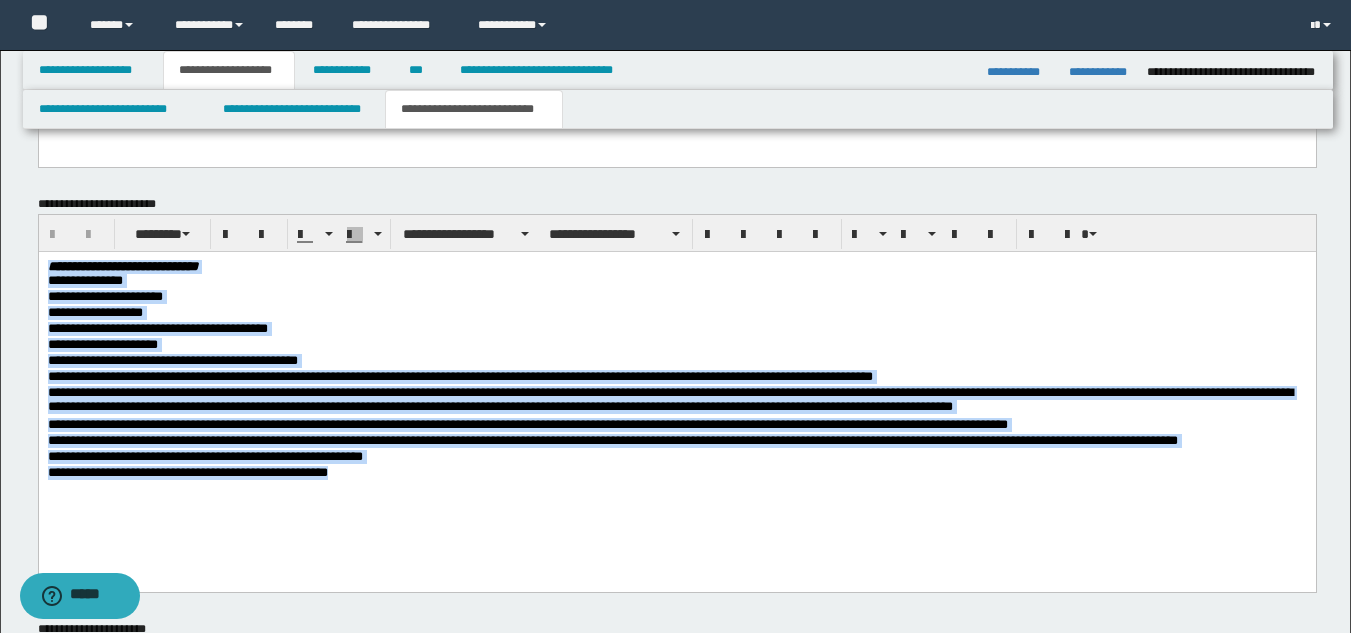 drag, startPoint x: 90, startPoint y: 369, endPoint x: 4, endPoint y: 100, distance: 282.4128 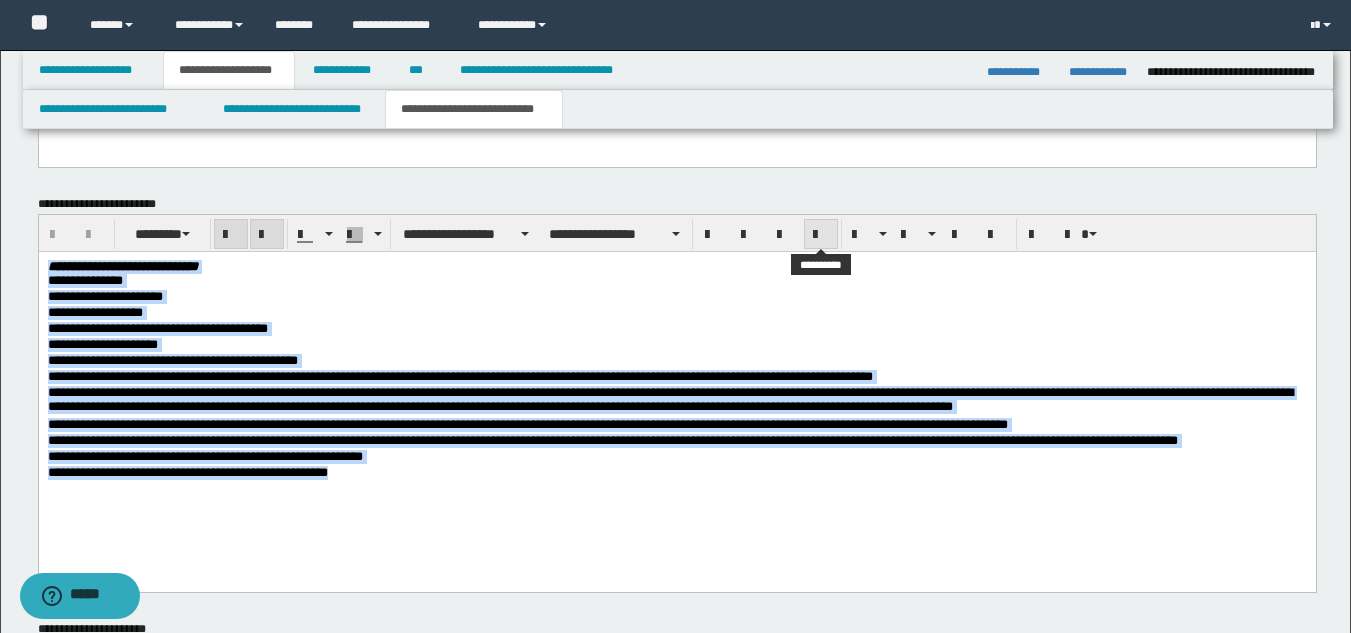 click at bounding box center (821, 235) 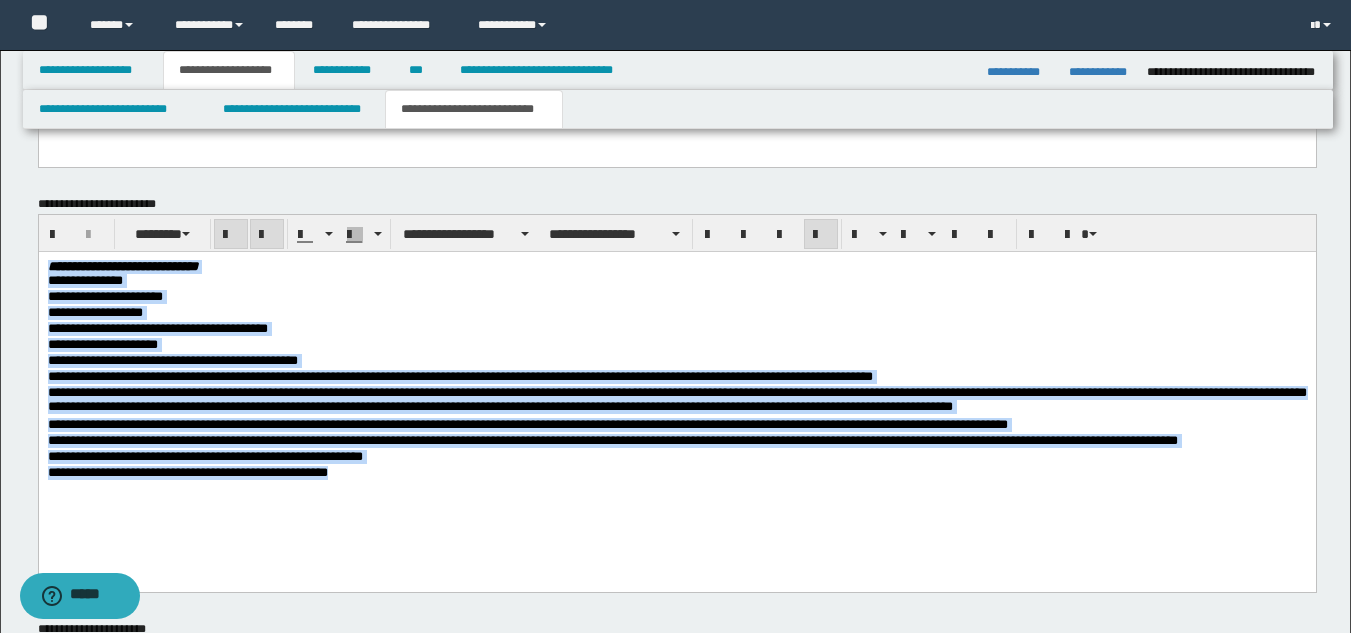 click on "**********" at bounding box center [676, 395] 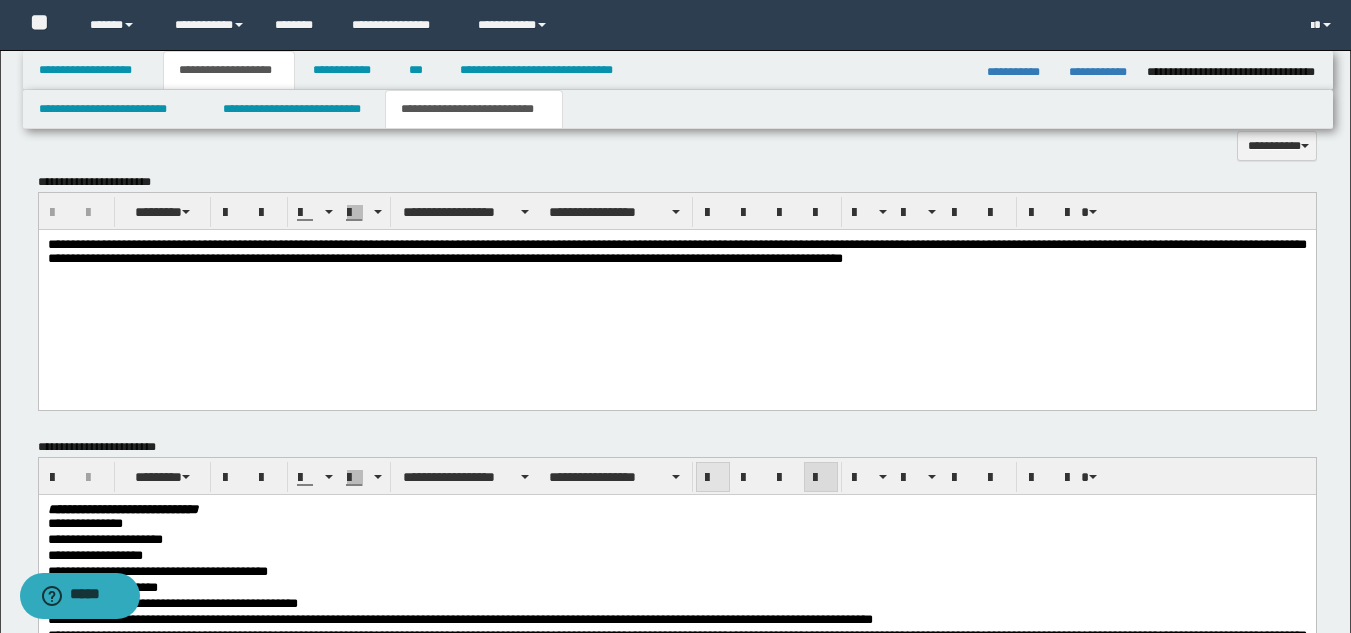 scroll, scrollTop: 685, scrollLeft: 0, axis: vertical 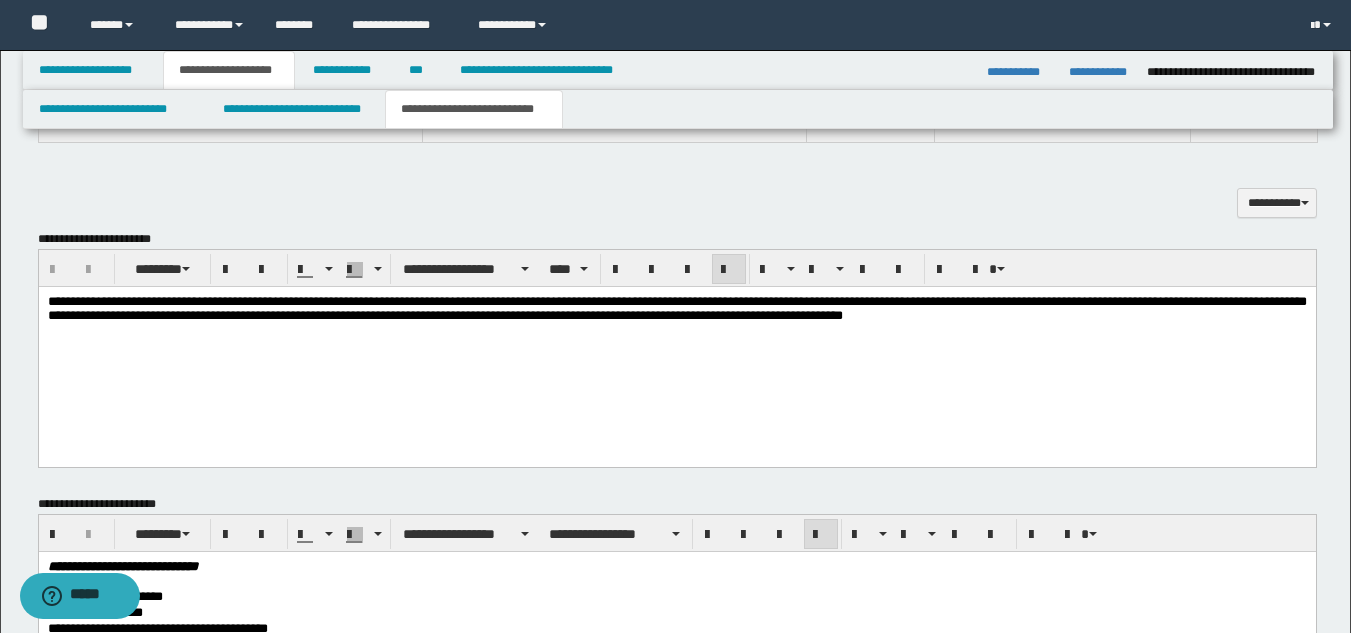click on "**********" at bounding box center (676, 348) 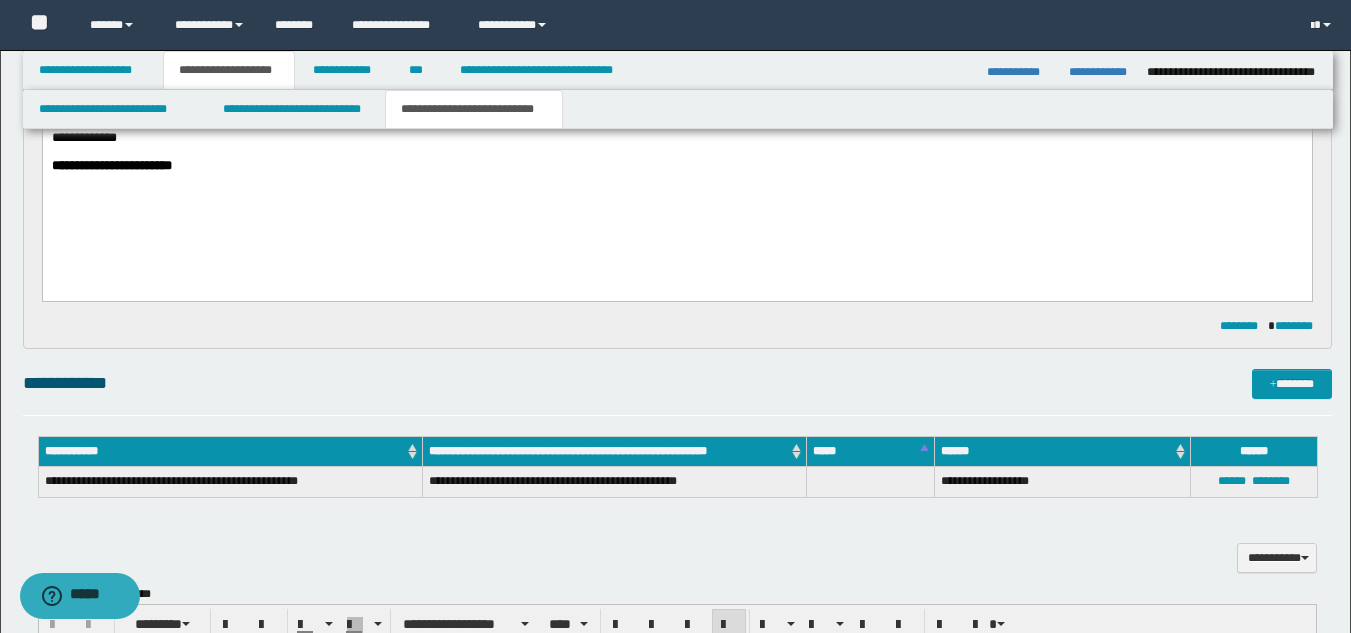 scroll, scrollTop: 85, scrollLeft: 0, axis: vertical 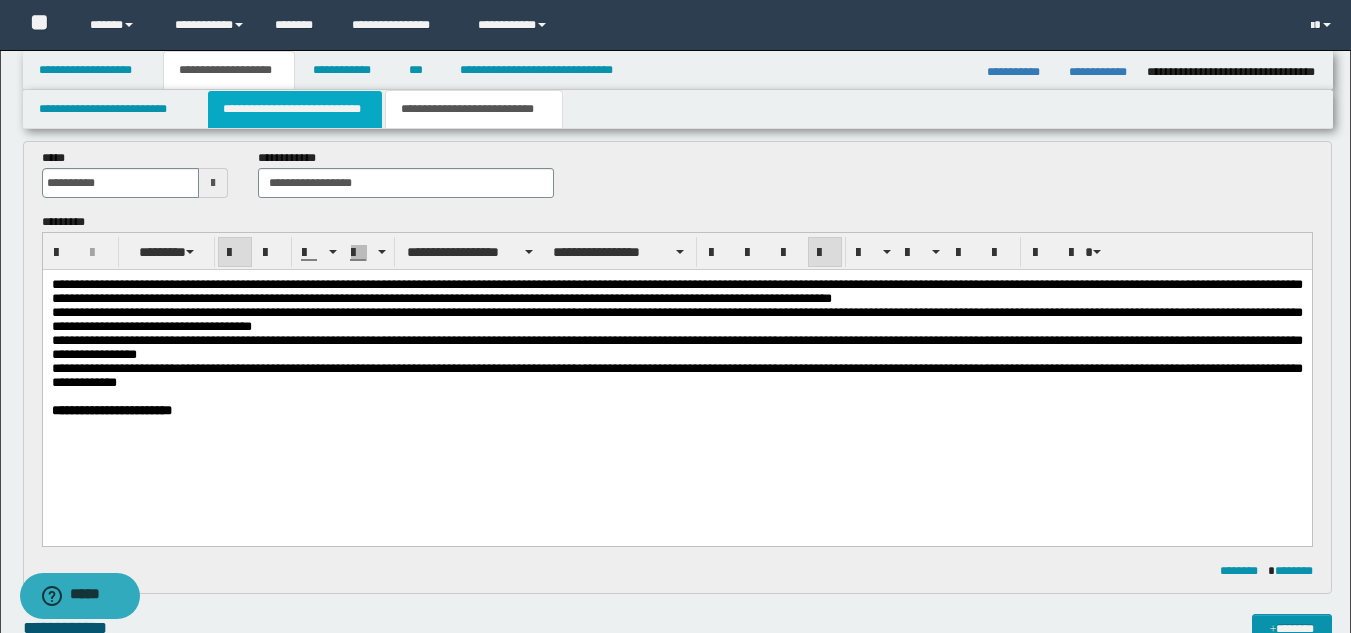 click on "**********" at bounding box center (295, 109) 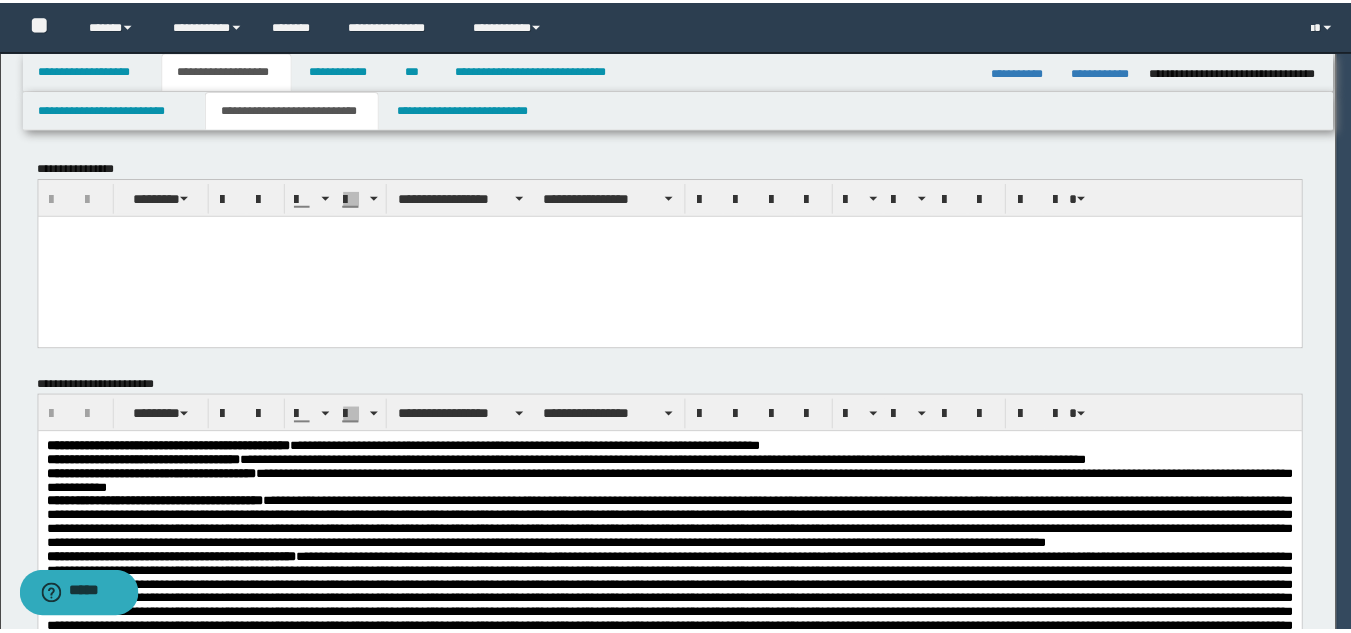 scroll, scrollTop: 0, scrollLeft: 0, axis: both 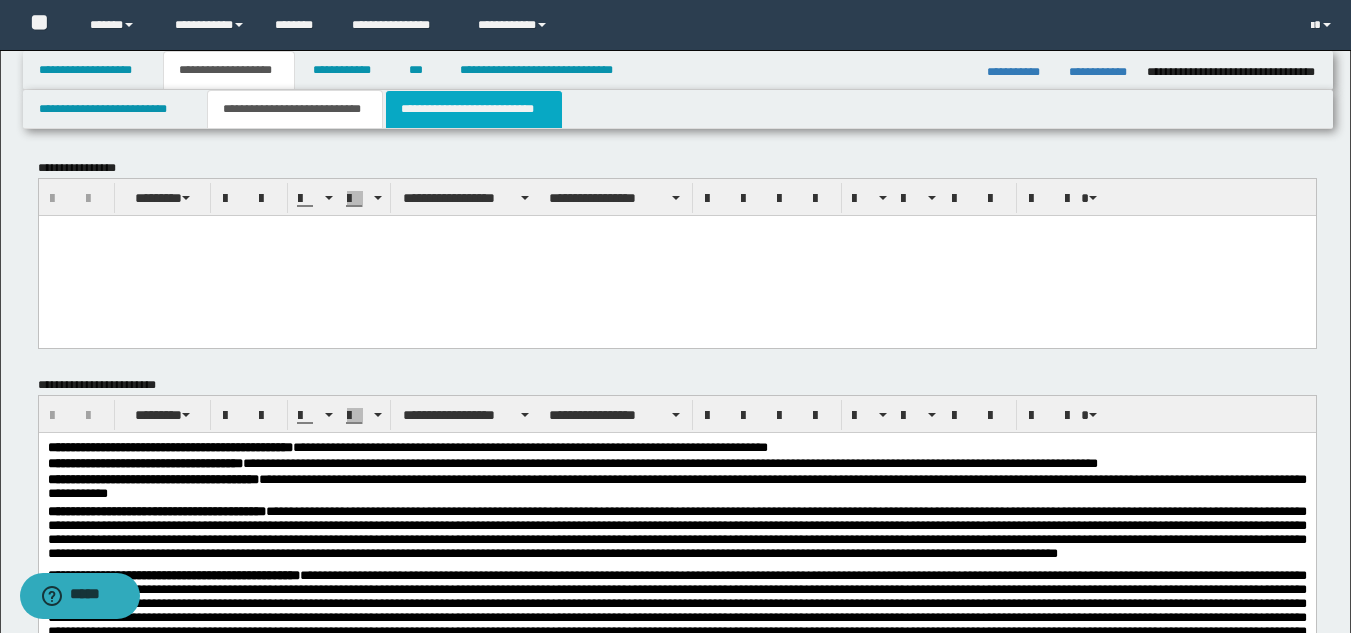 click on "**********" at bounding box center (474, 109) 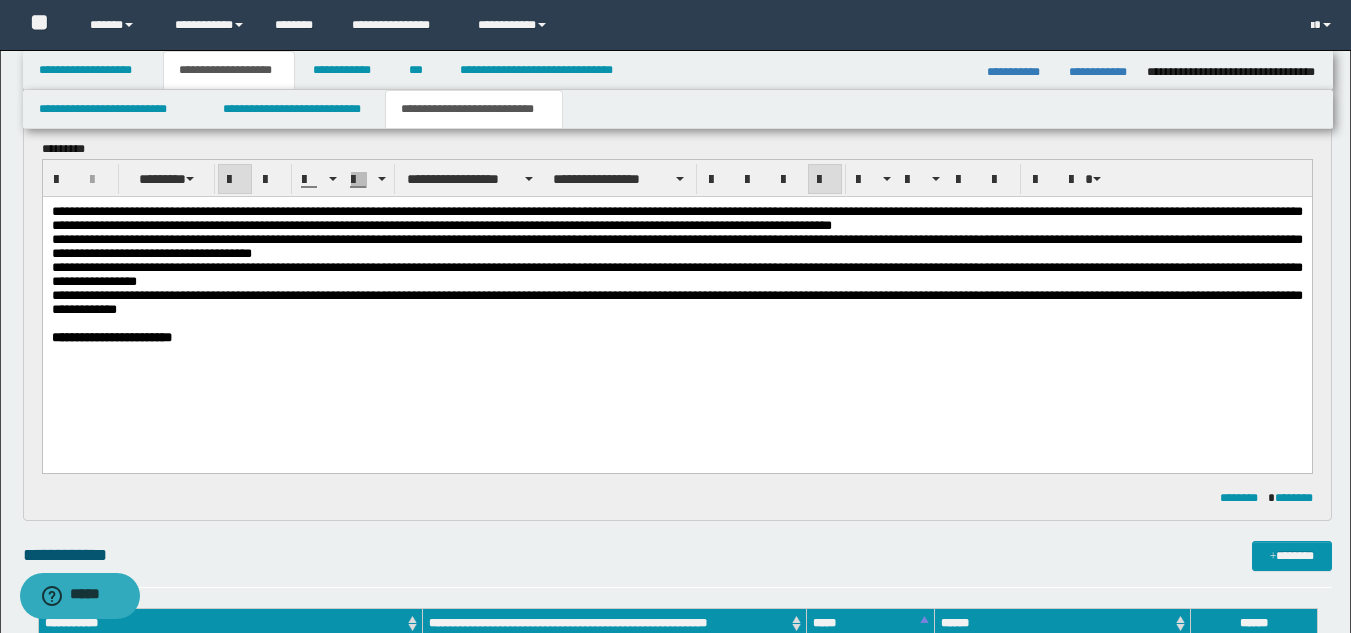 scroll, scrollTop: 100, scrollLeft: 0, axis: vertical 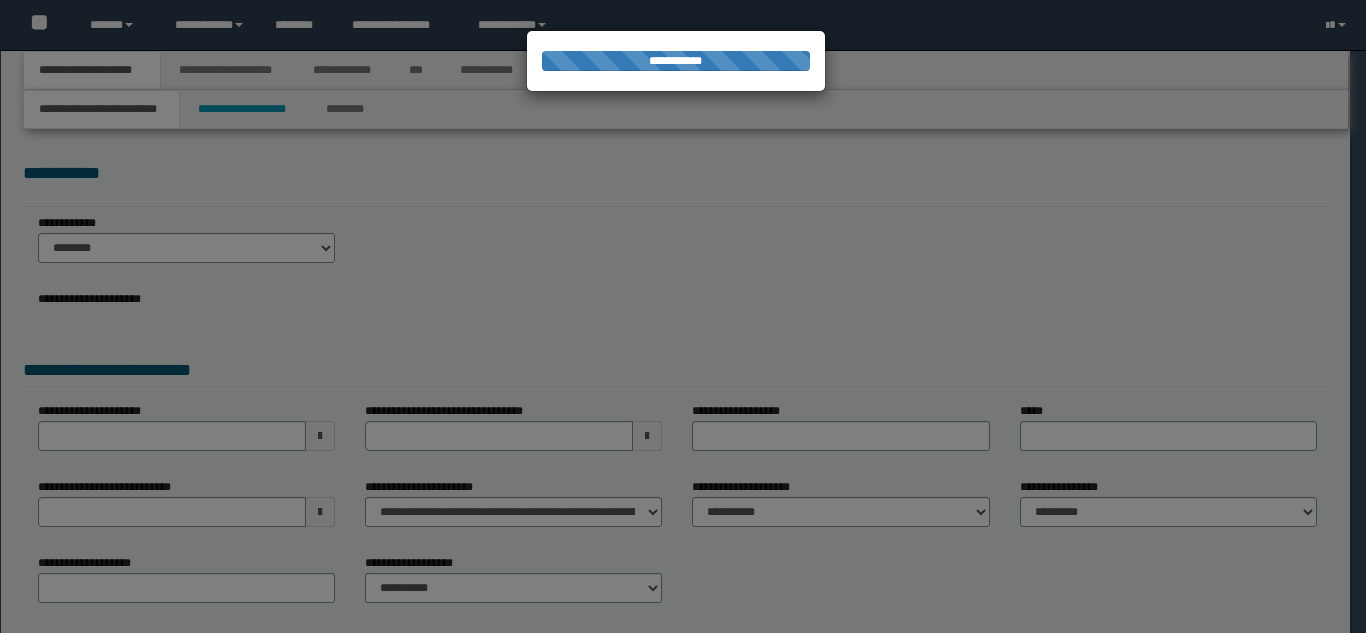 select on "*" 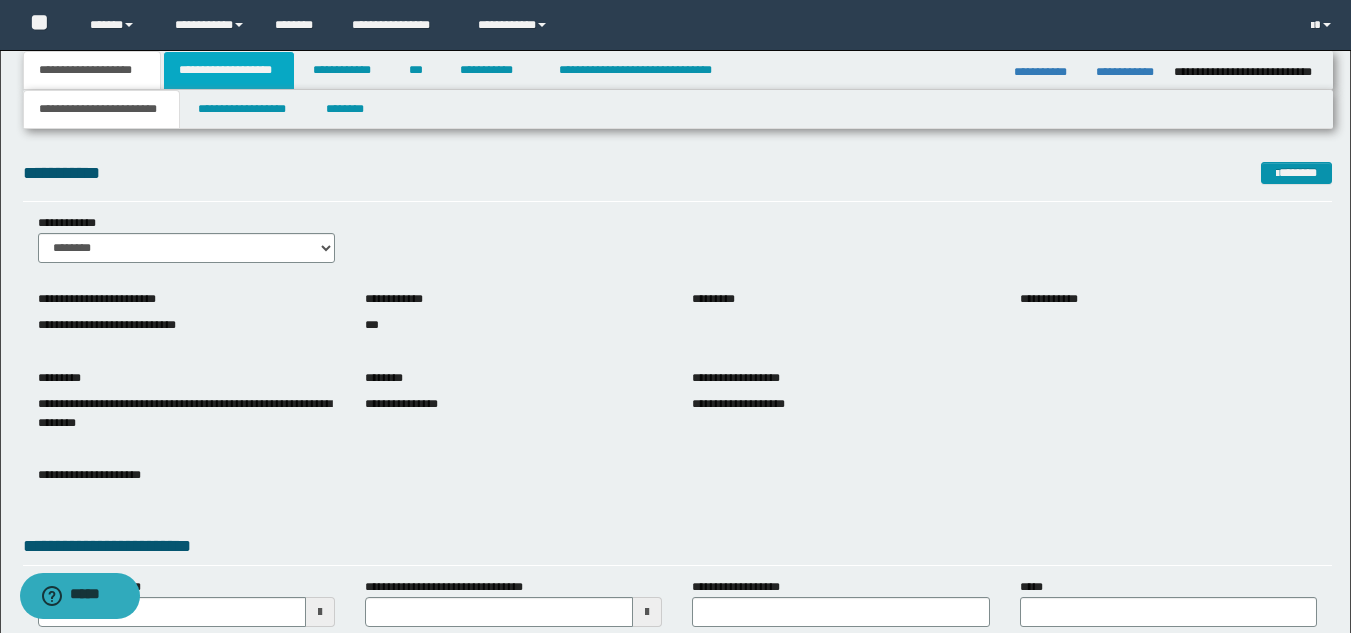 click on "**********" at bounding box center [229, 70] 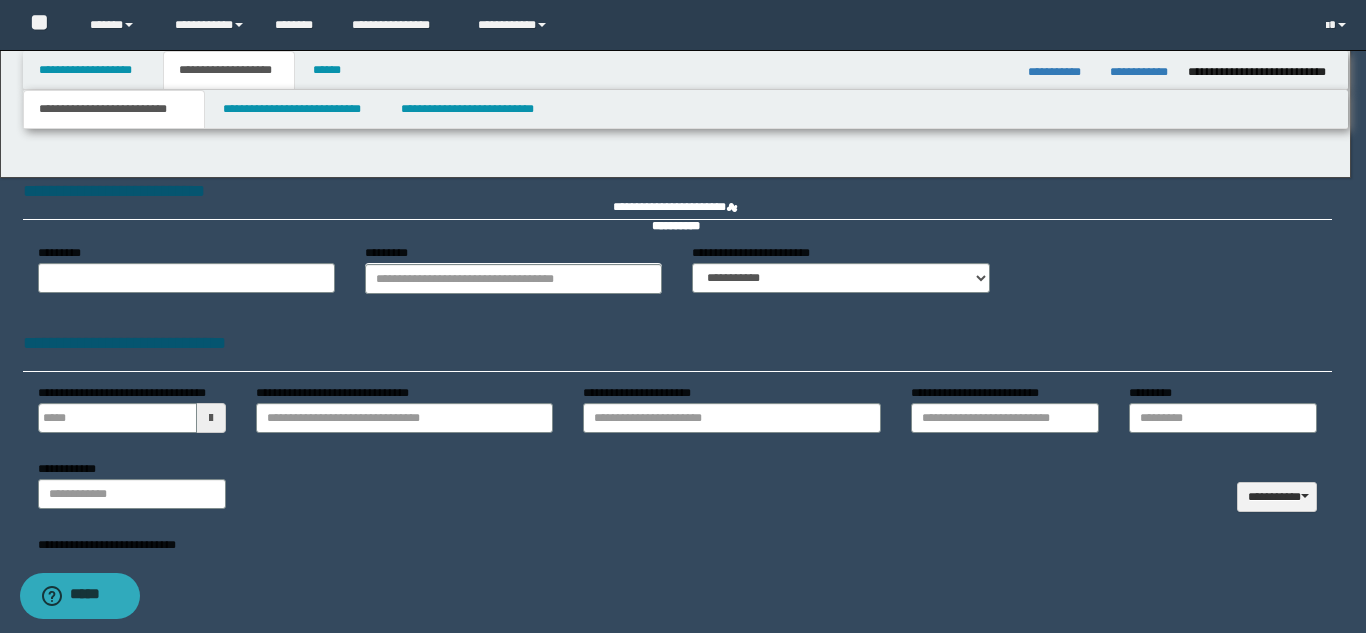type 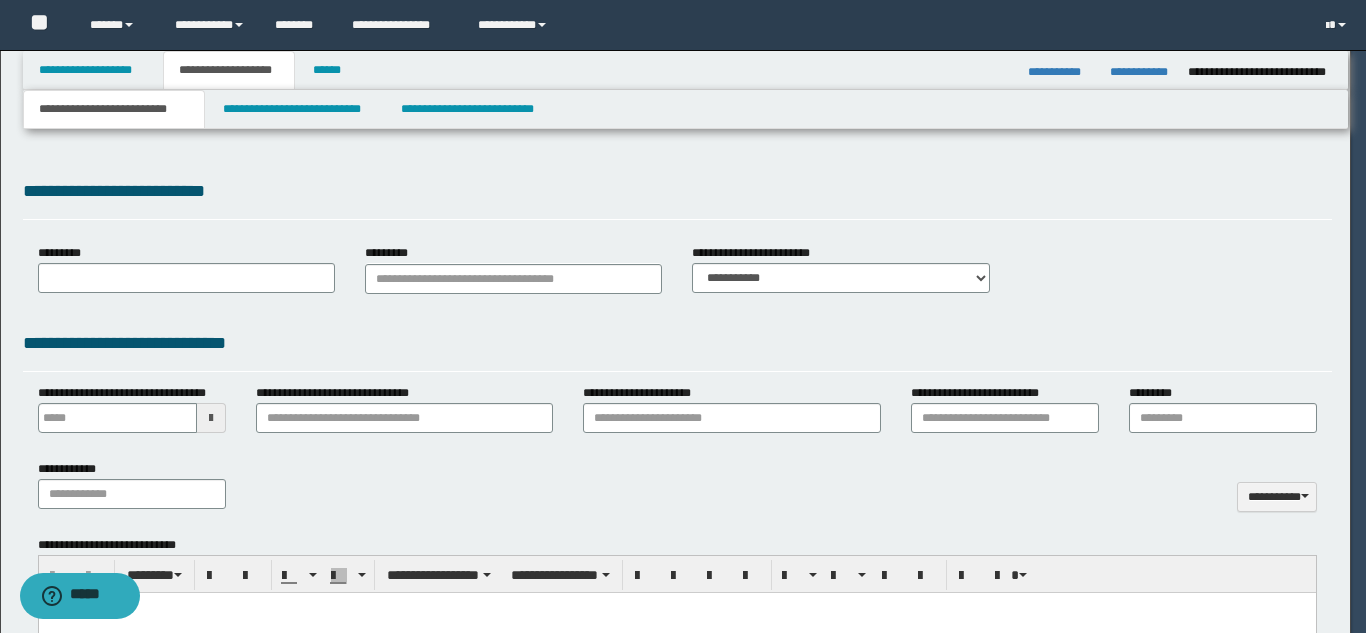 select on "*" 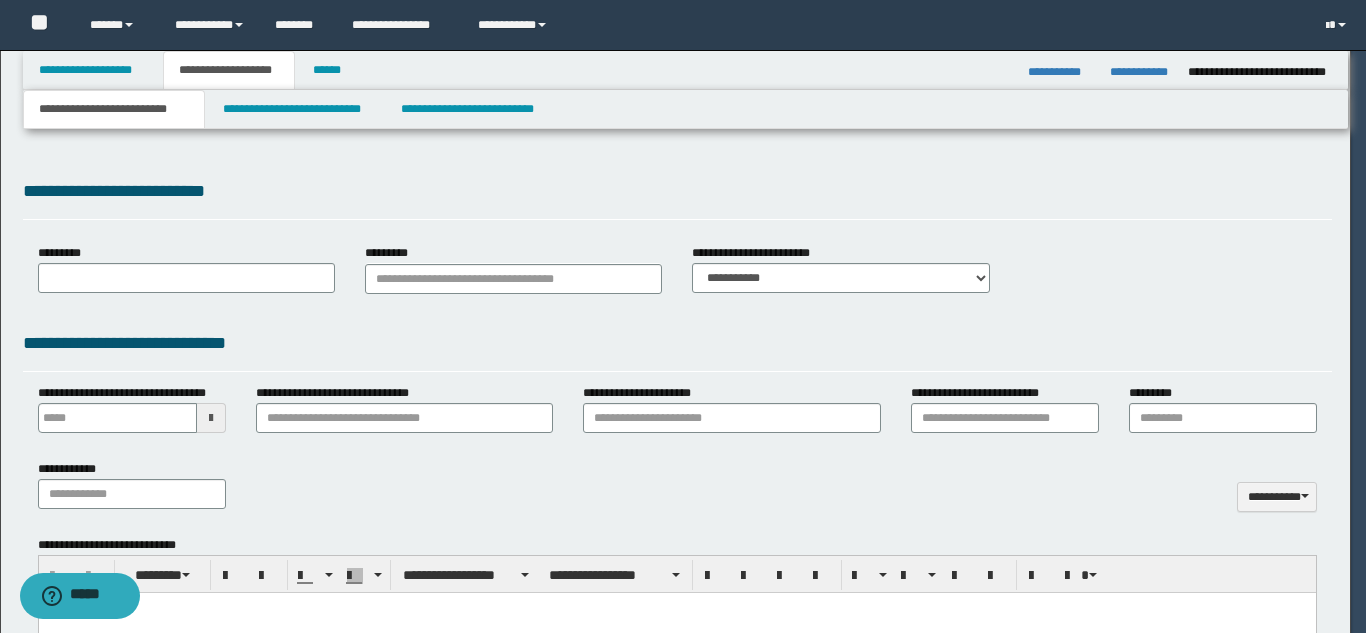 scroll, scrollTop: 0, scrollLeft: 0, axis: both 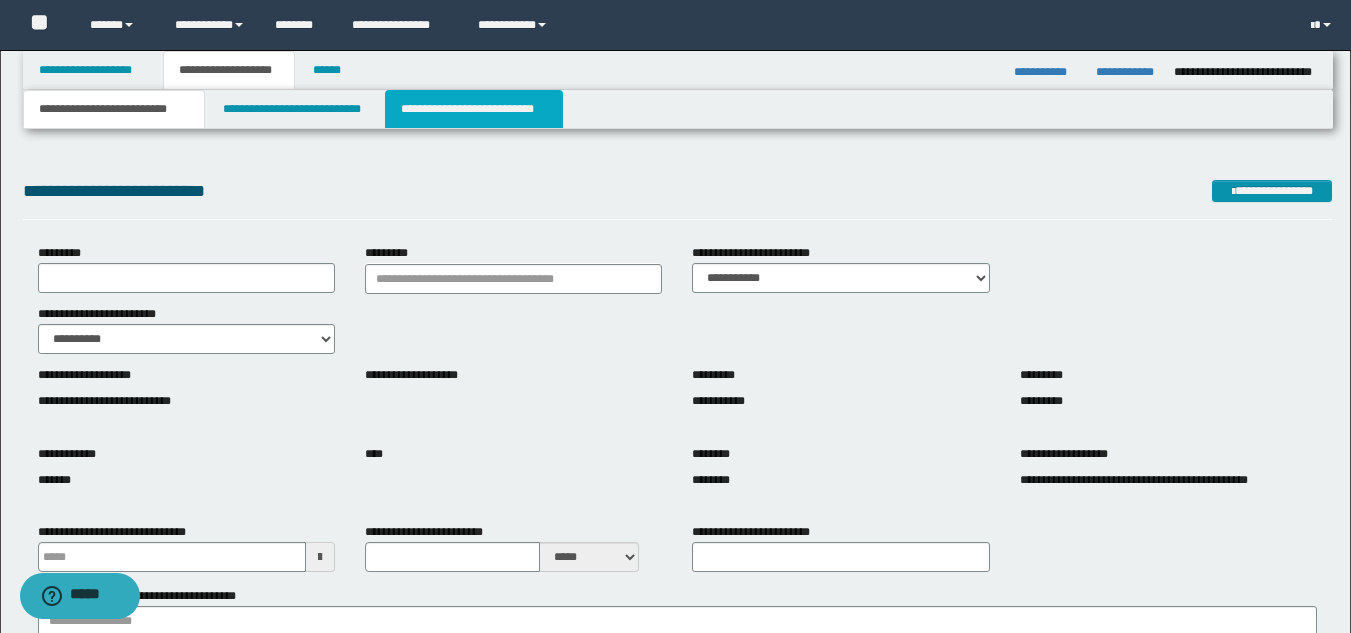 click on "**********" at bounding box center (474, 109) 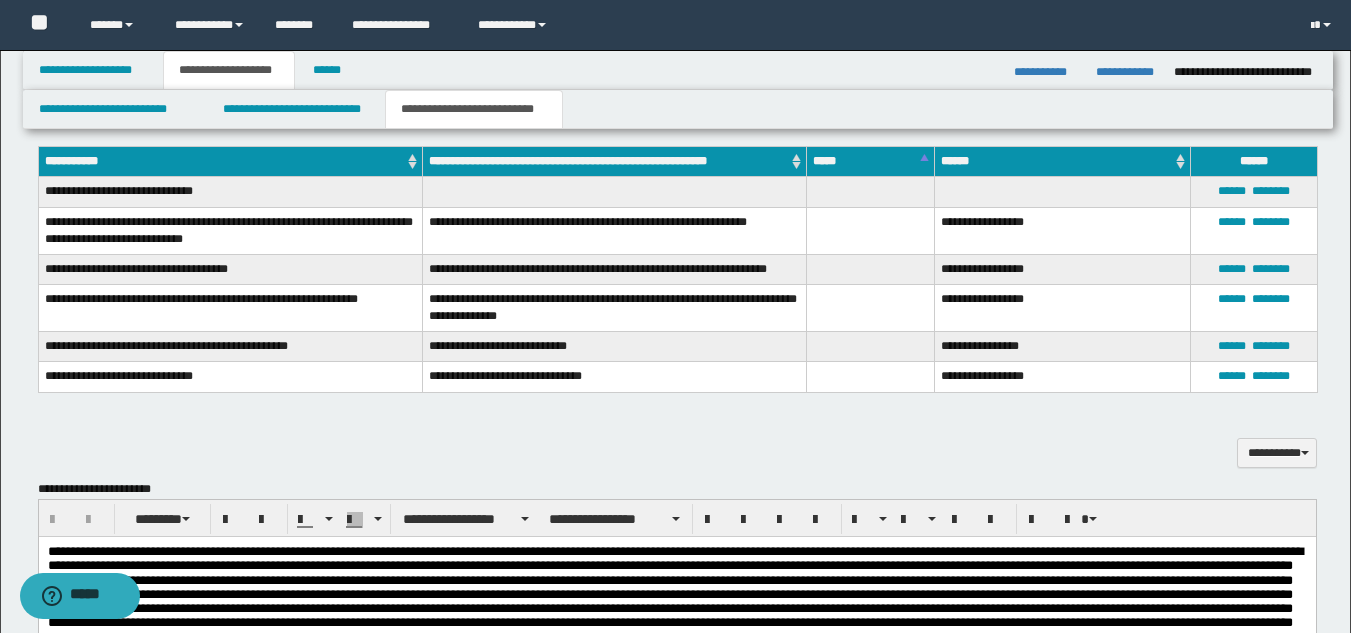 scroll, scrollTop: 800, scrollLeft: 0, axis: vertical 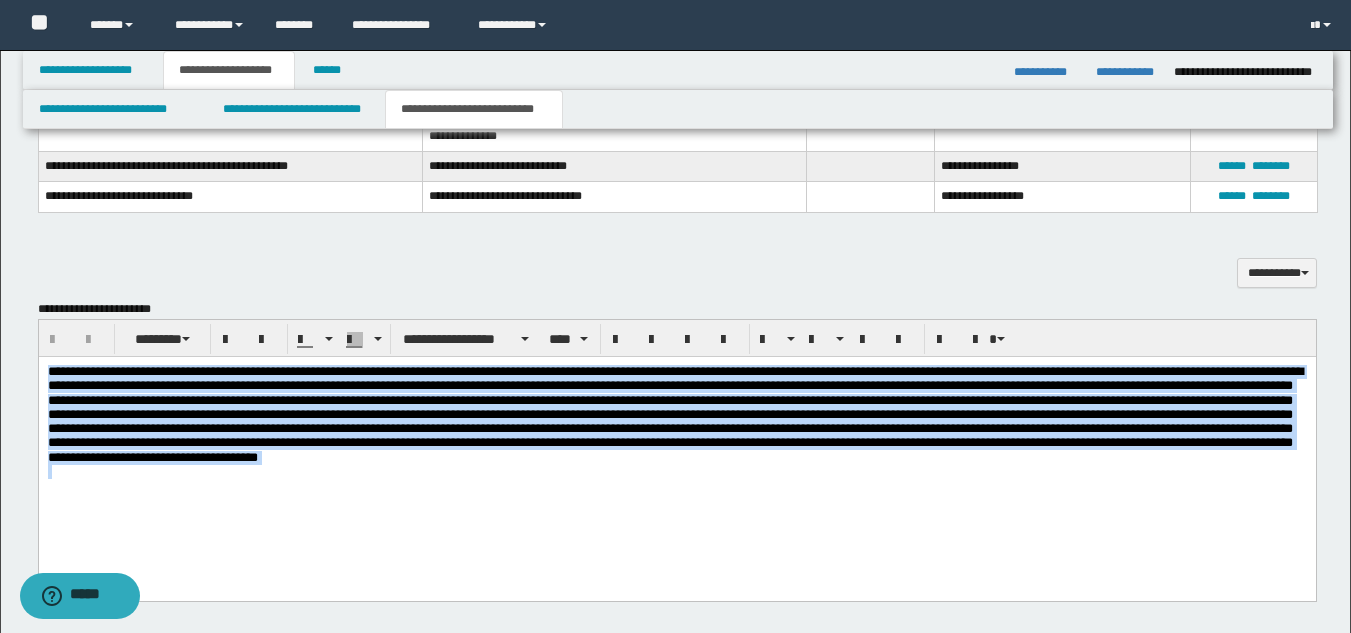 drag, startPoint x: 963, startPoint y: 478, endPoint x: 0, endPoint y: 247, distance: 990.3181 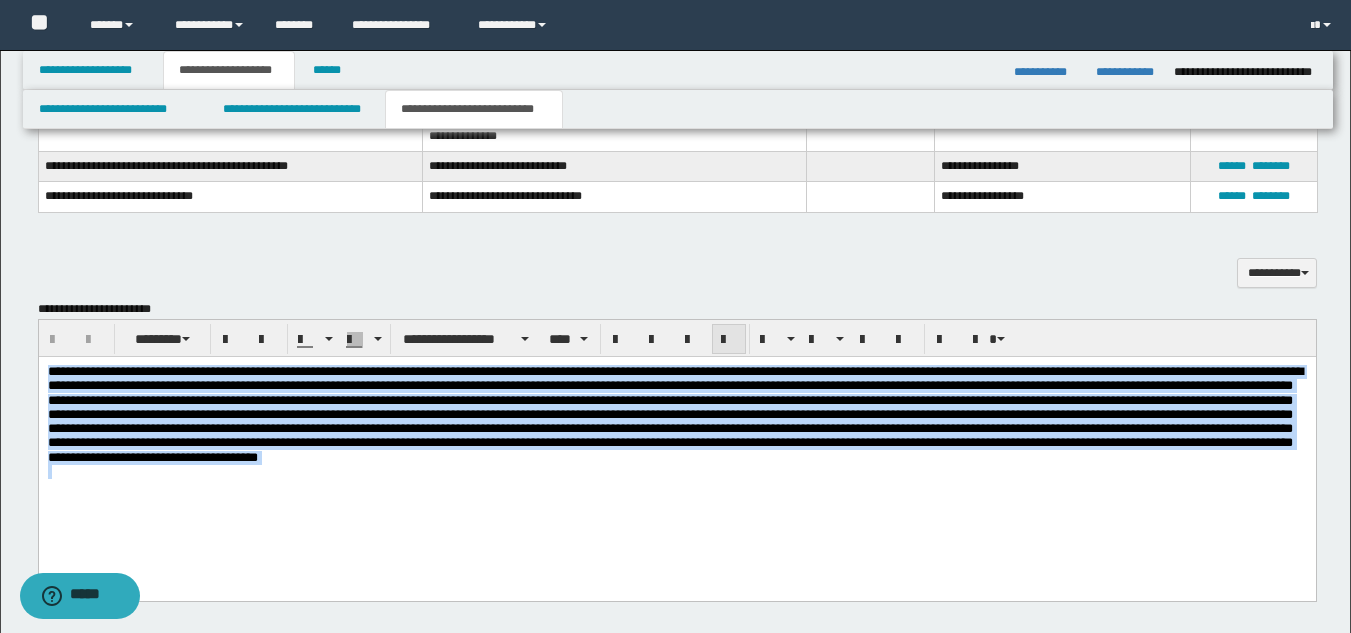 click at bounding box center [729, 339] 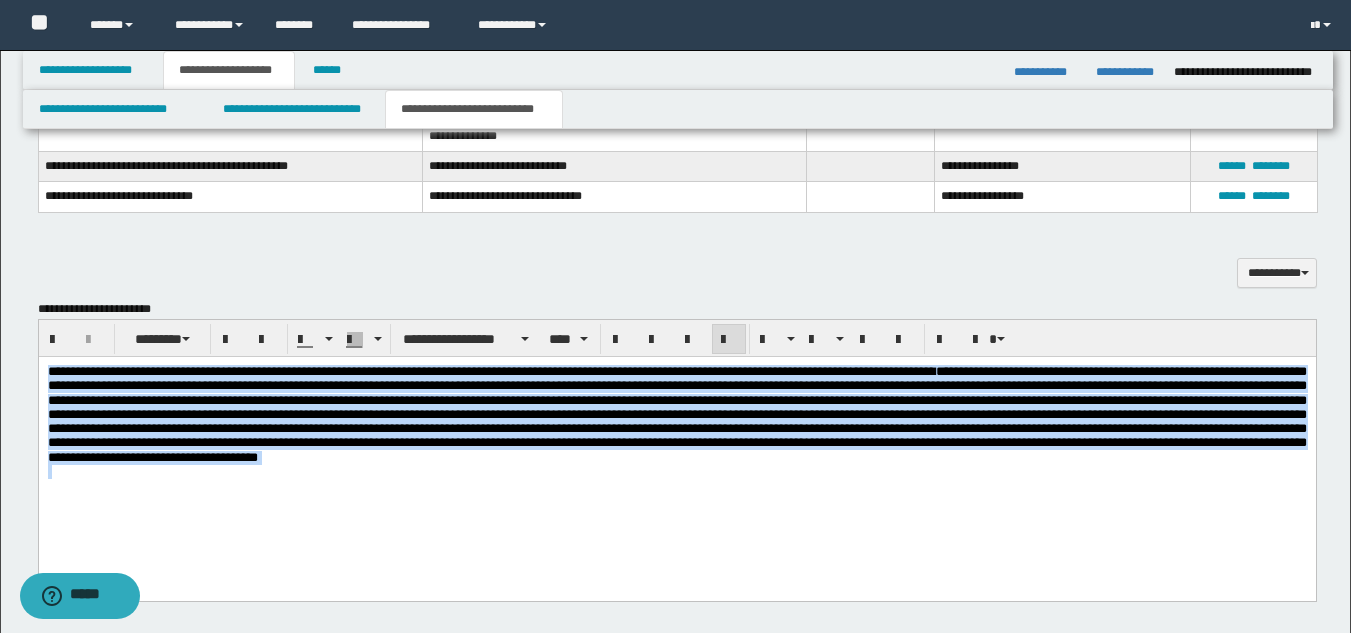 click on "**********" at bounding box center [676, 446] 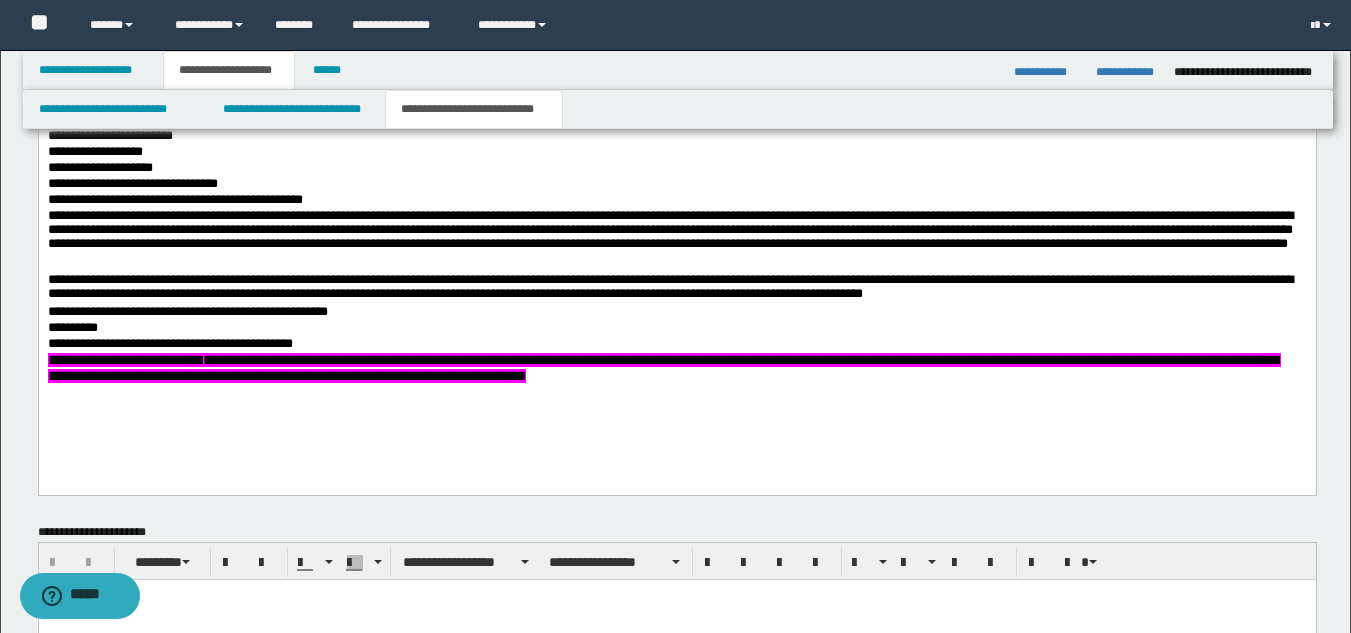 scroll, scrollTop: 1400, scrollLeft: 0, axis: vertical 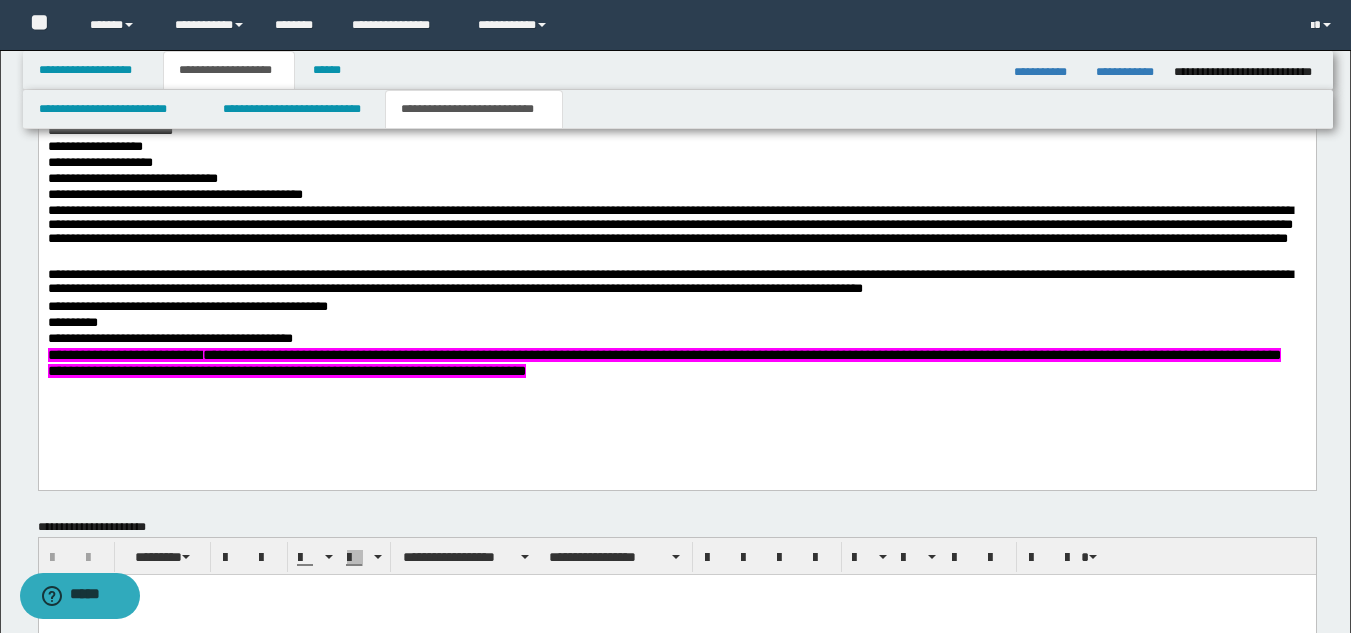 click on "**********" at bounding box center [676, 260] 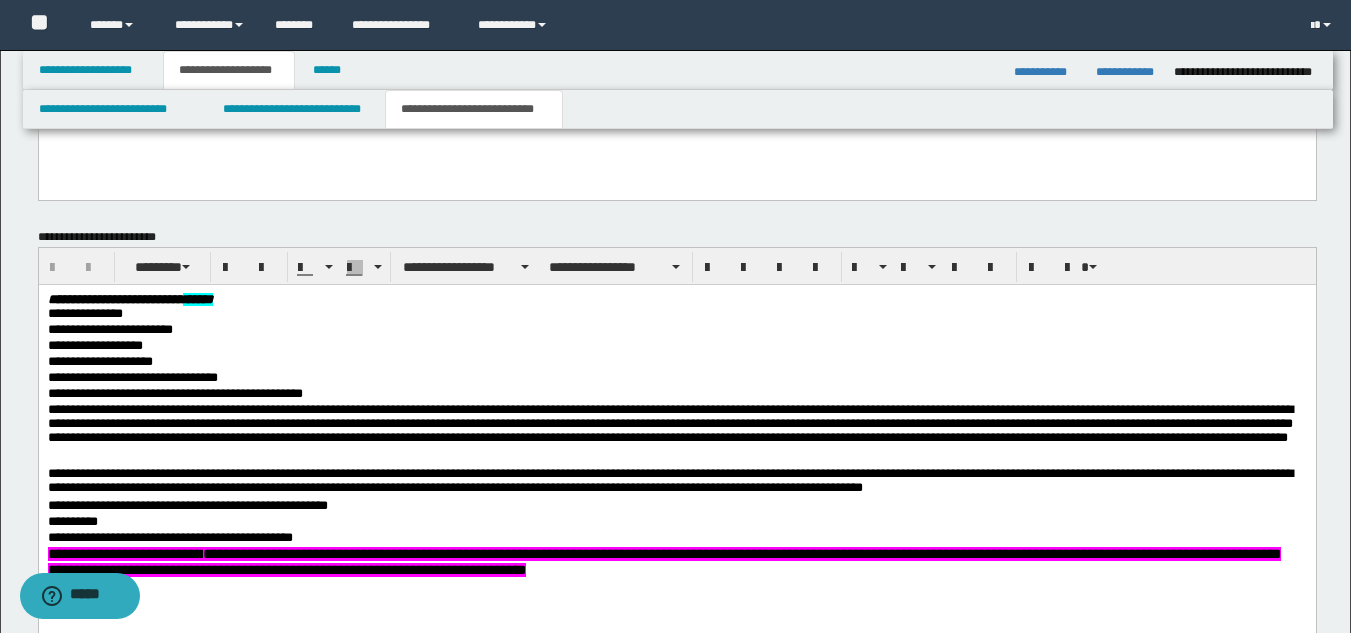 scroll, scrollTop: 1200, scrollLeft: 0, axis: vertical 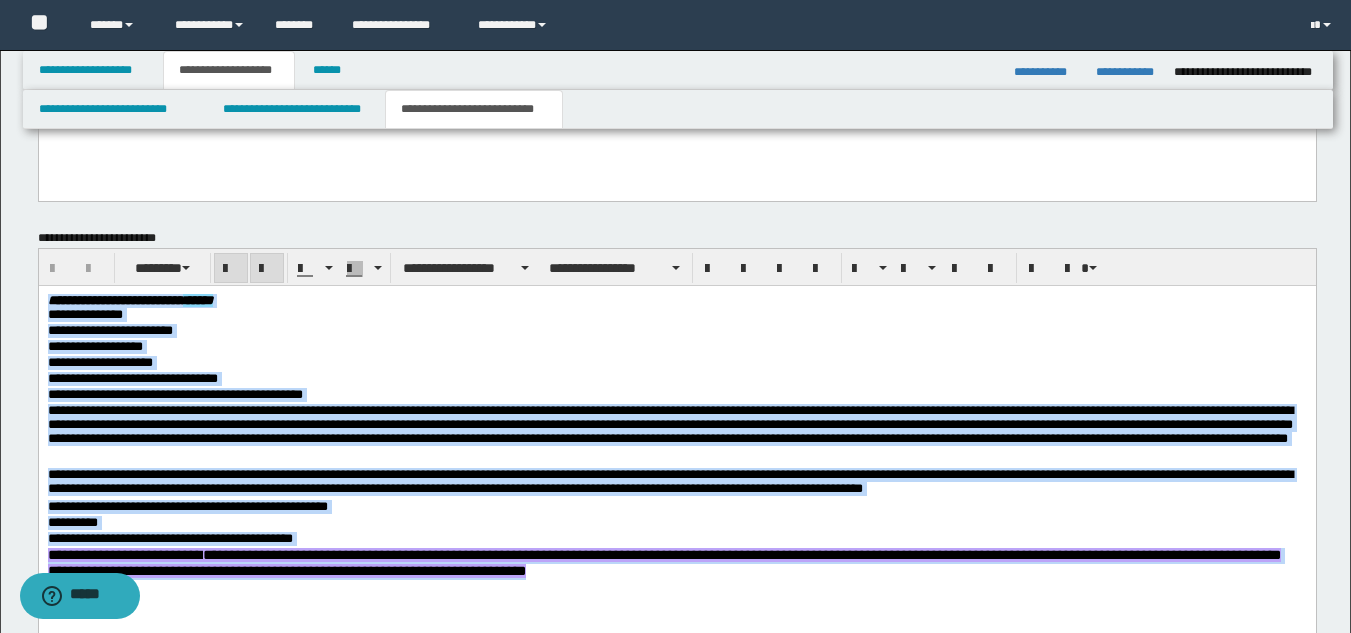 drag, startPoint x: 561, startPoint y: 585, endPoint x: 4, endPoint y: 216, distance: 668.1392 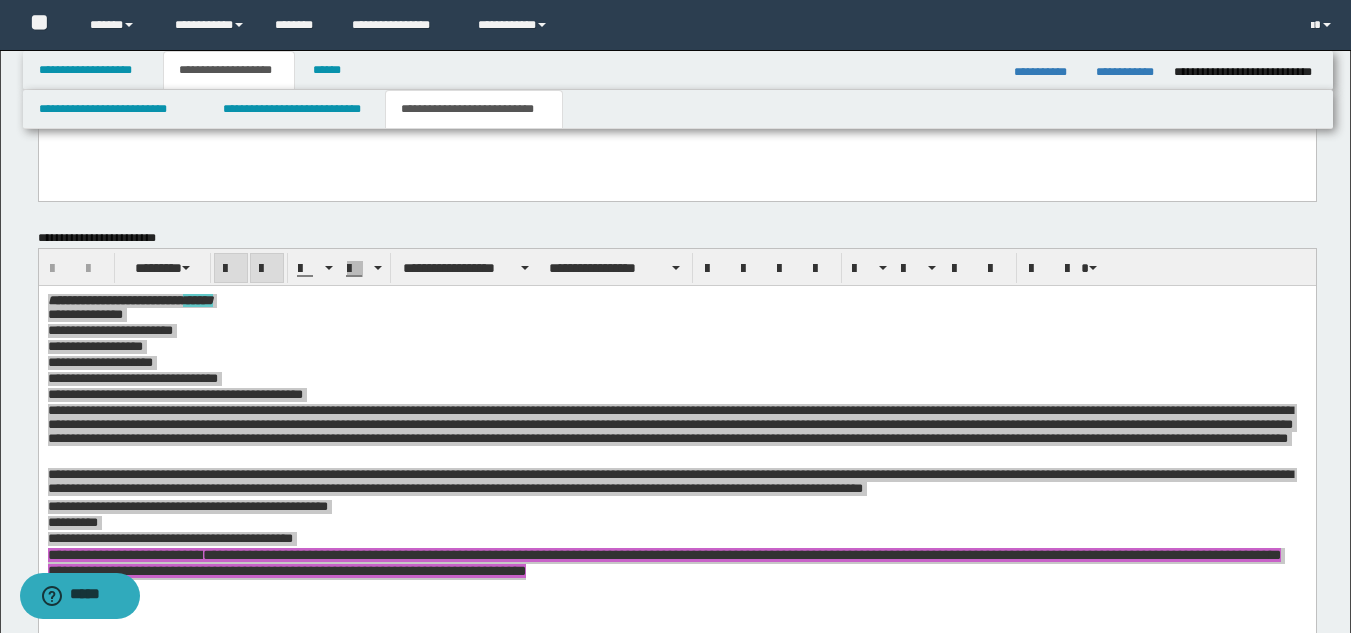 click at bounding box center (767, 268) 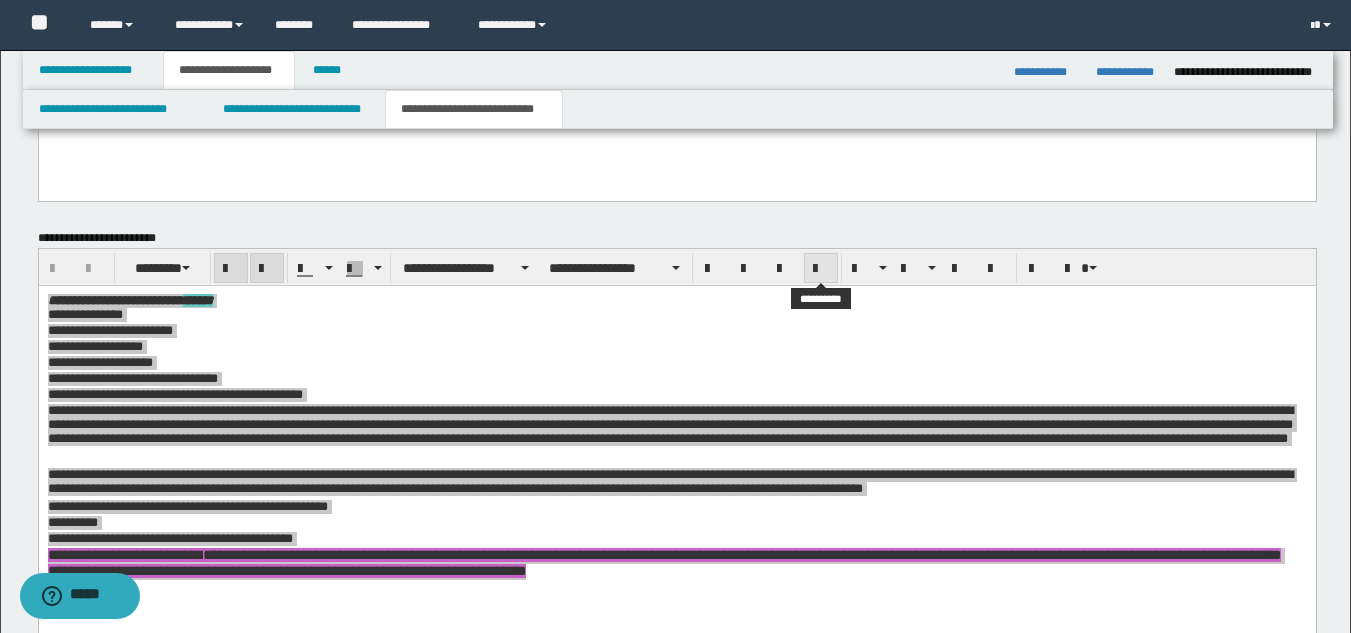 click at bounding box center (821, 269) 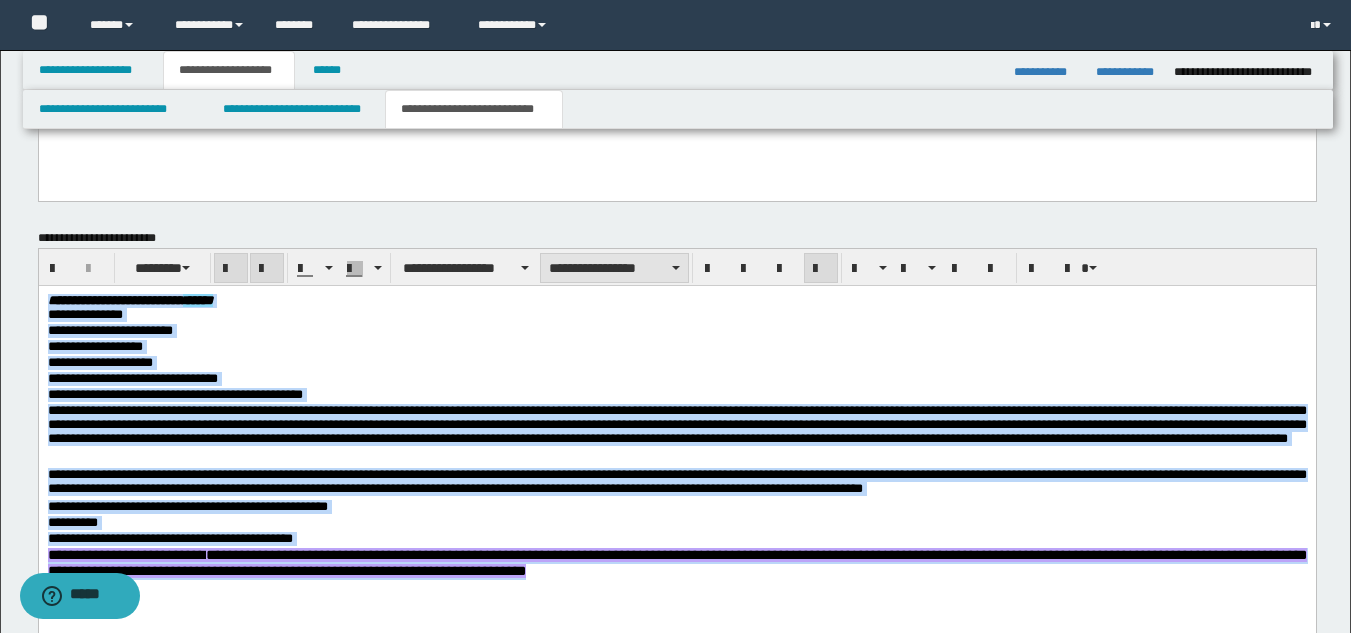 click on "**********" at bounding box center [614, 268] 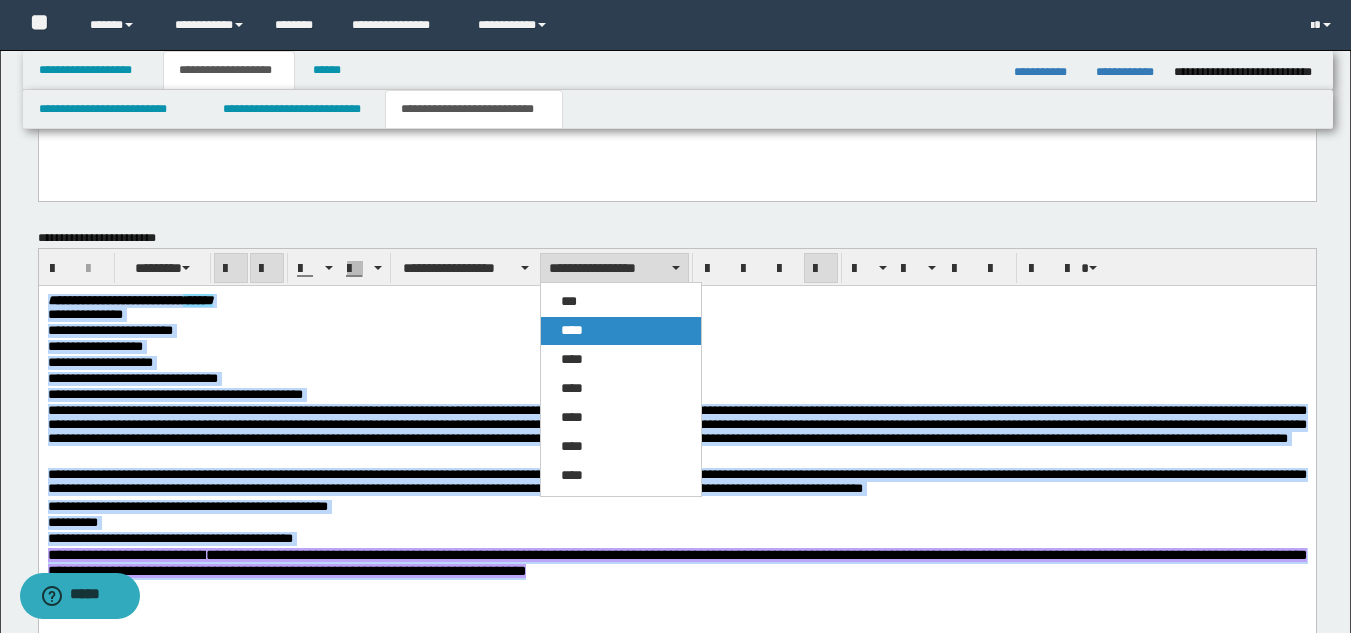 drag, startPoint x: 587, startPoint y: 330, endPoint x: 504, endPoint y: 0, distance: 340.27783 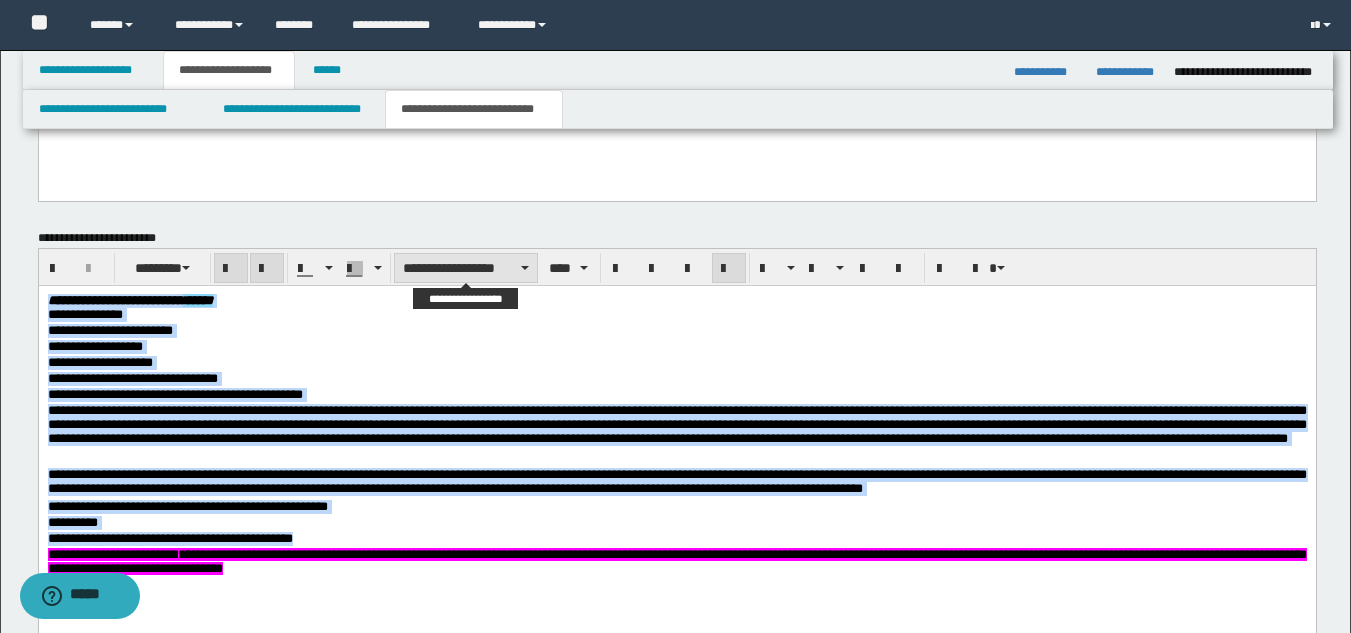 click on "**********" at bounding box center (466, 268) 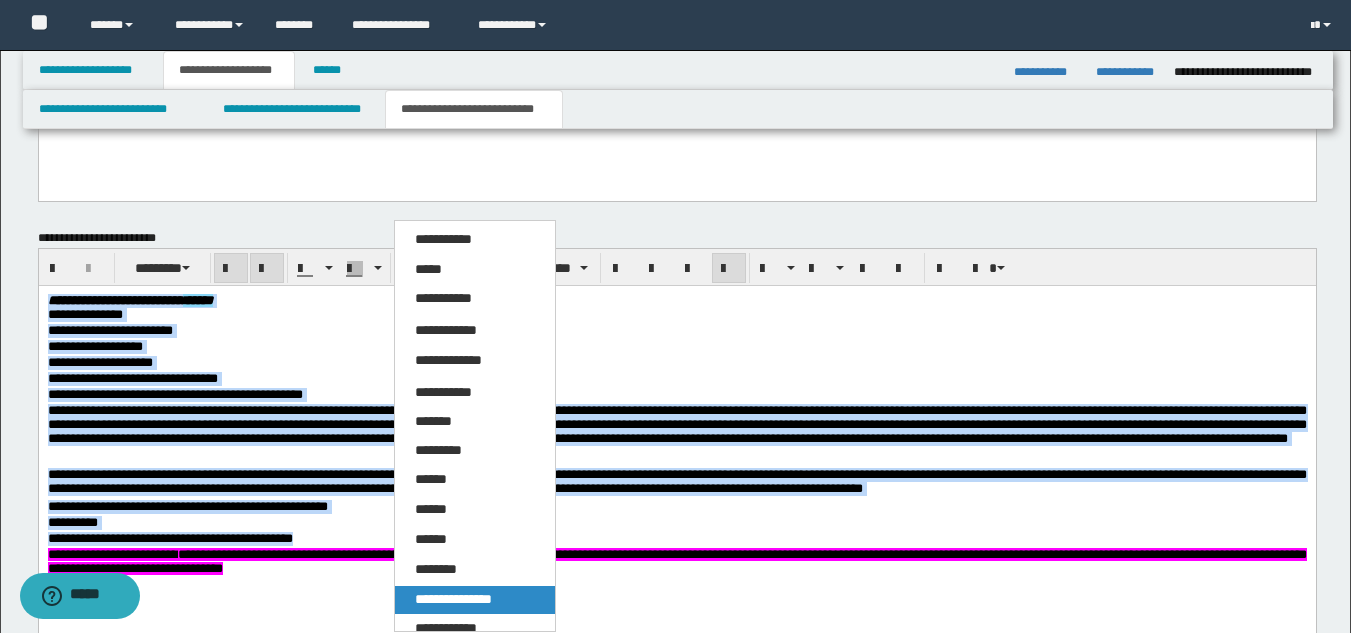 click on "**********" at bounding box center (453, 599) 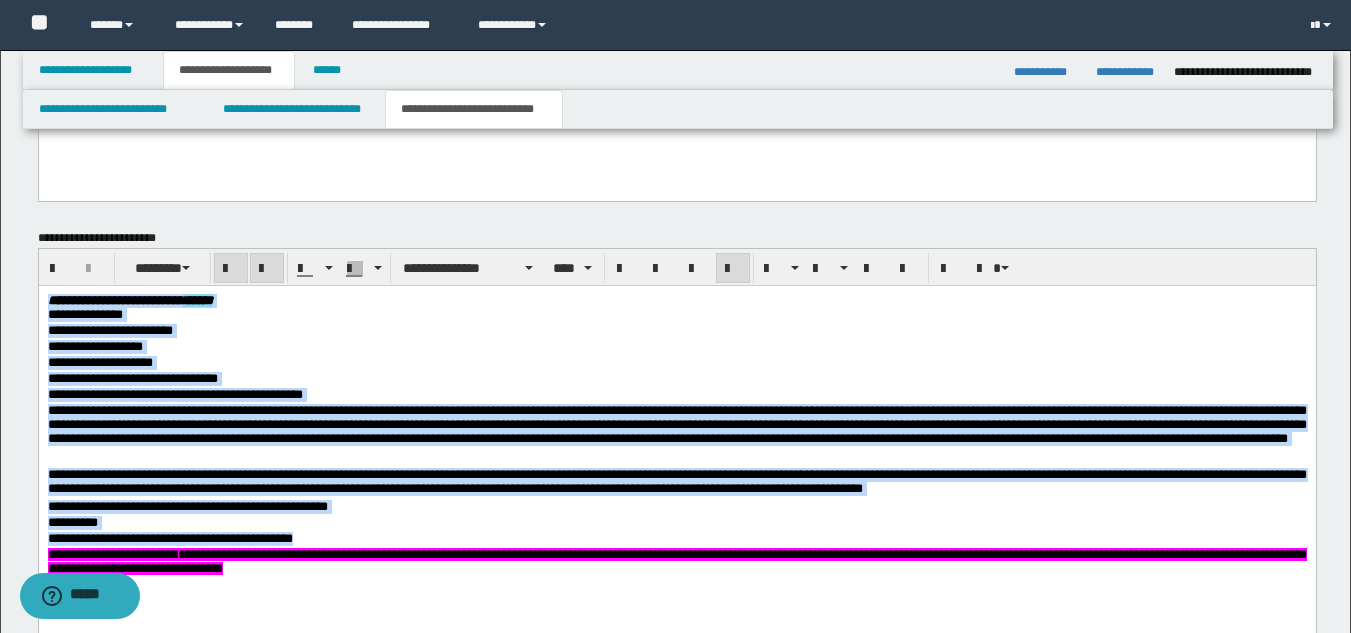 click on "**********" at bounding box center [676, 560] 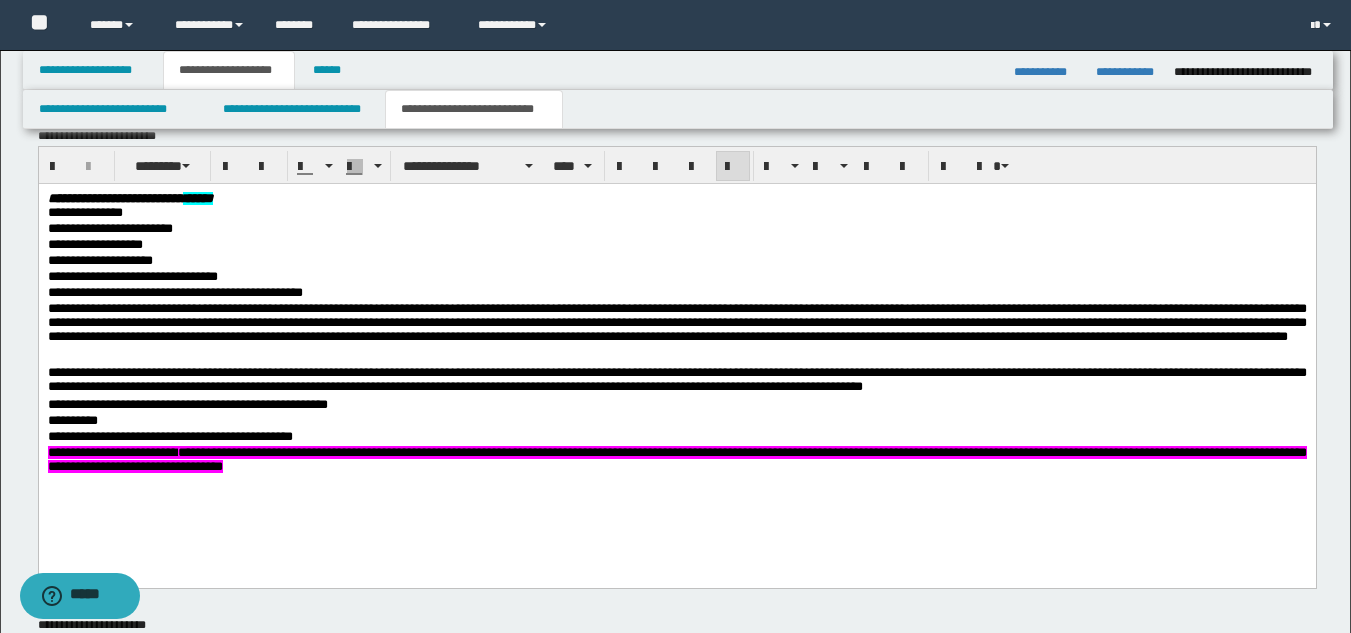 scroll, scrollTop: 1400, scrollLeft: 0, axis: vertical 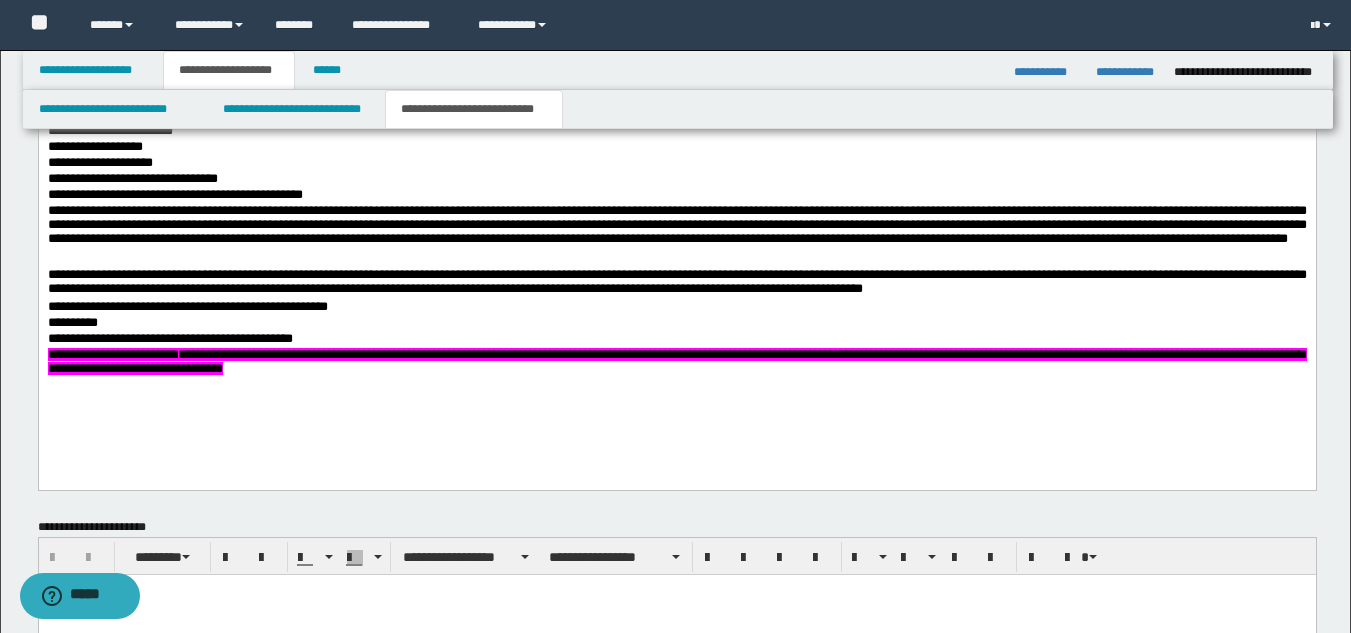 click on "**********" at bounding box center (676, 259) 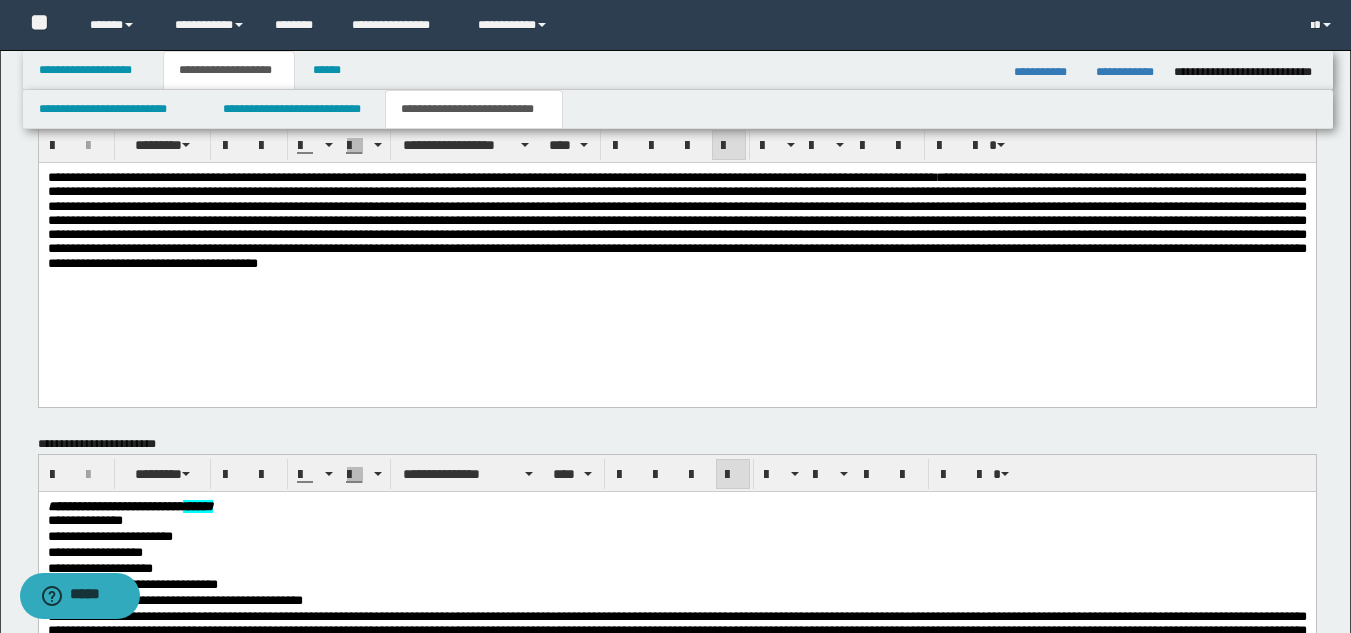 scroll, scrollTop: 800, scrollLeft: 0, axis: vertical 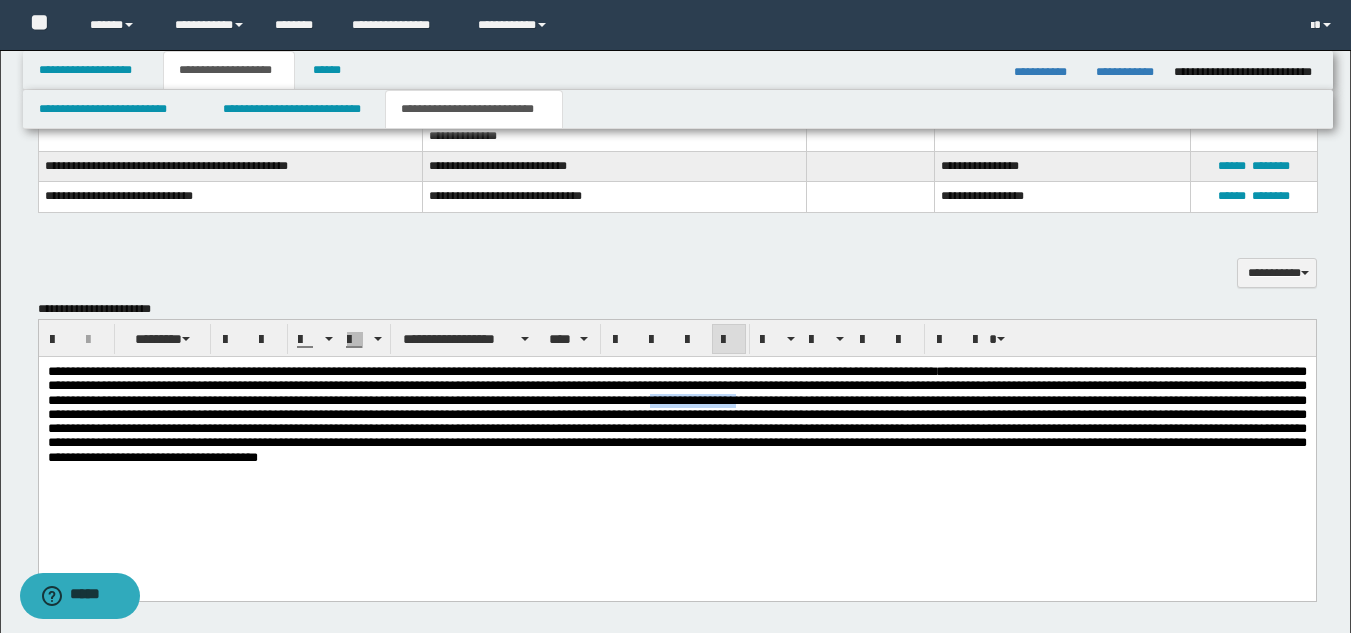 drag, startPoint x: 1061, startPoint y: 404, endPoint x: 920, endPoint y: 404, distance: 141 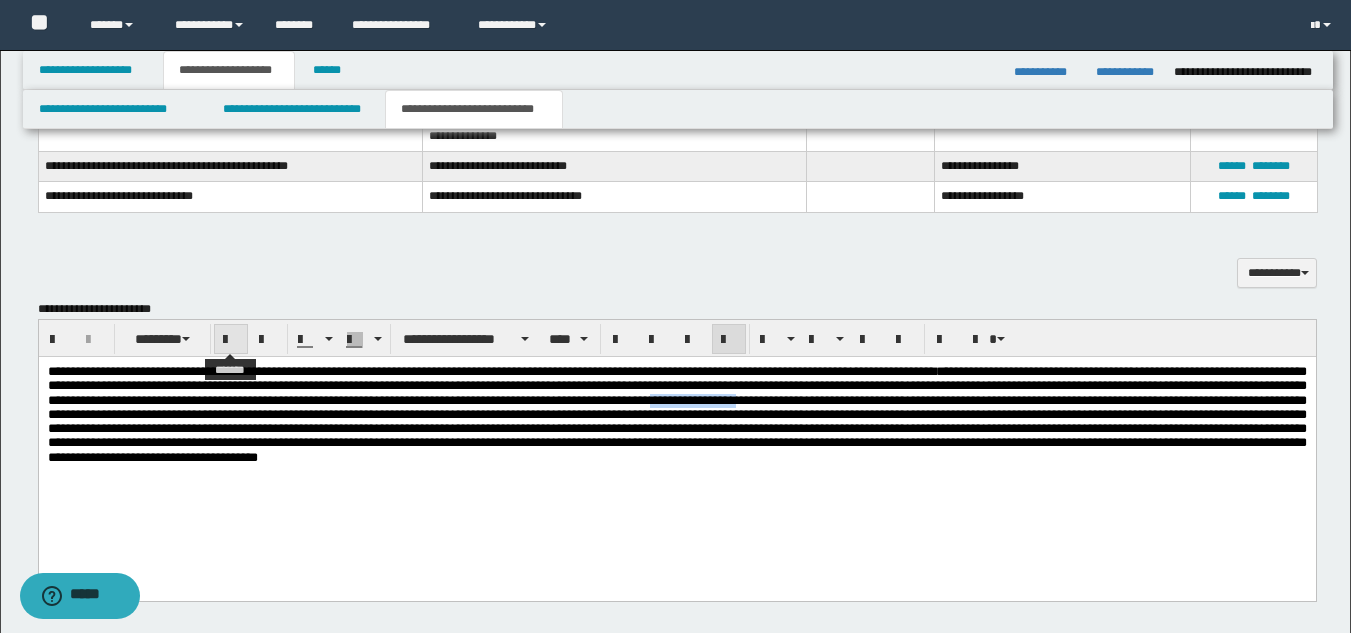 click at bounding box center (231, 340) 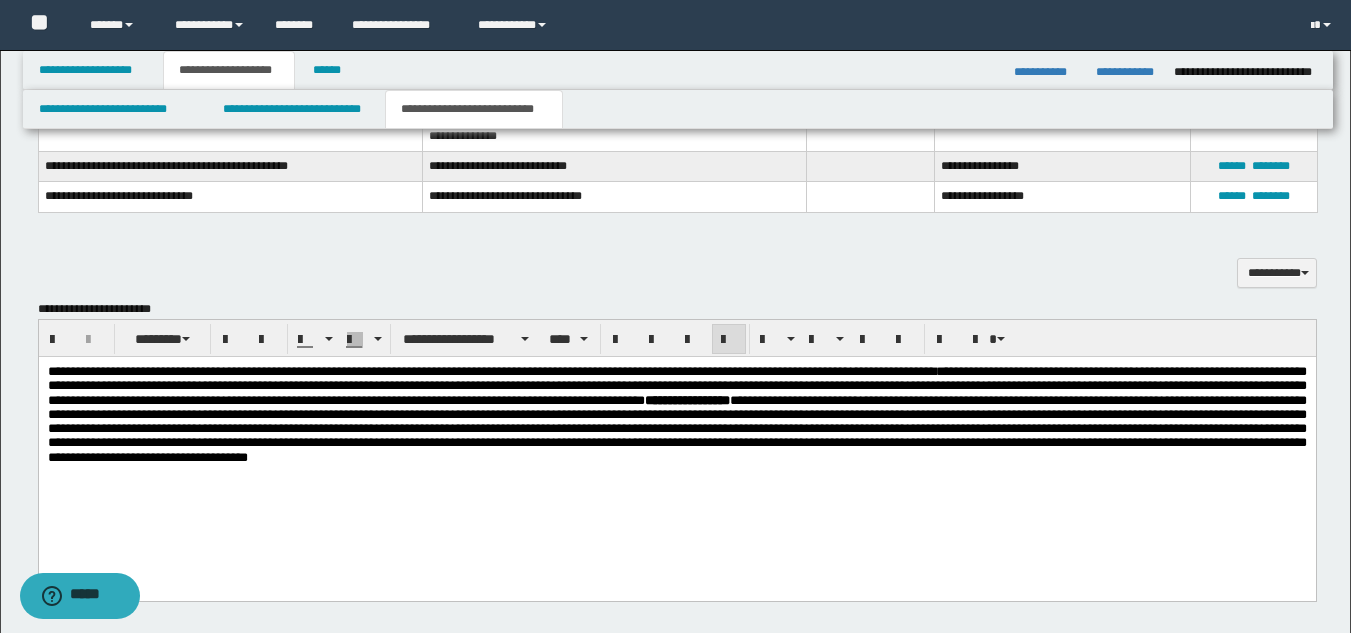 click on "**********" at bounding box center (676, 414) 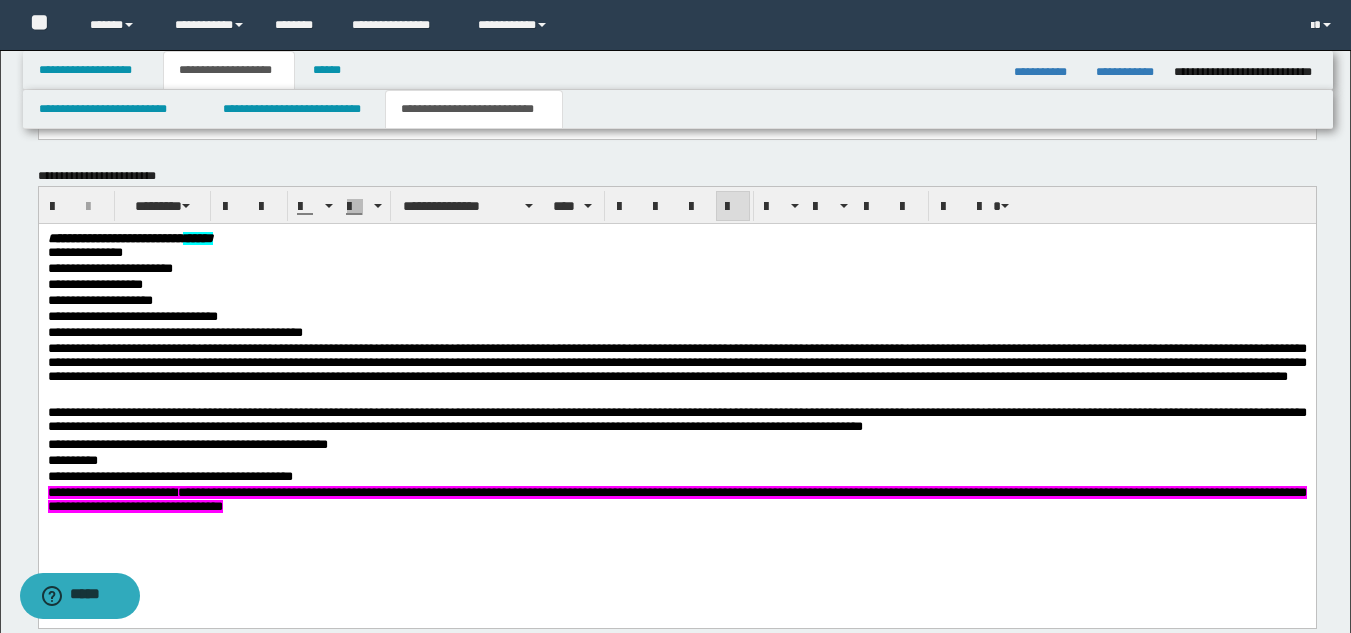 scroll, scrollTop: 1200, scrollLeft: 0, axis: vertical 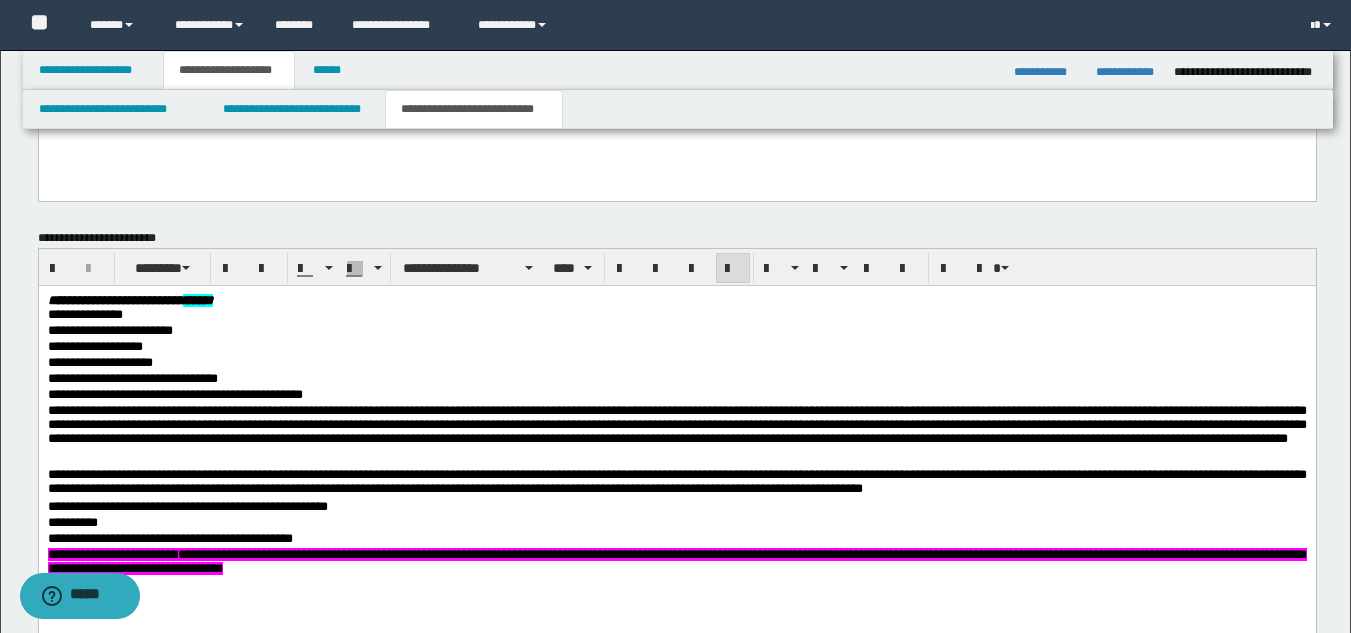 click on "**********" at bounding box center (676, 423) 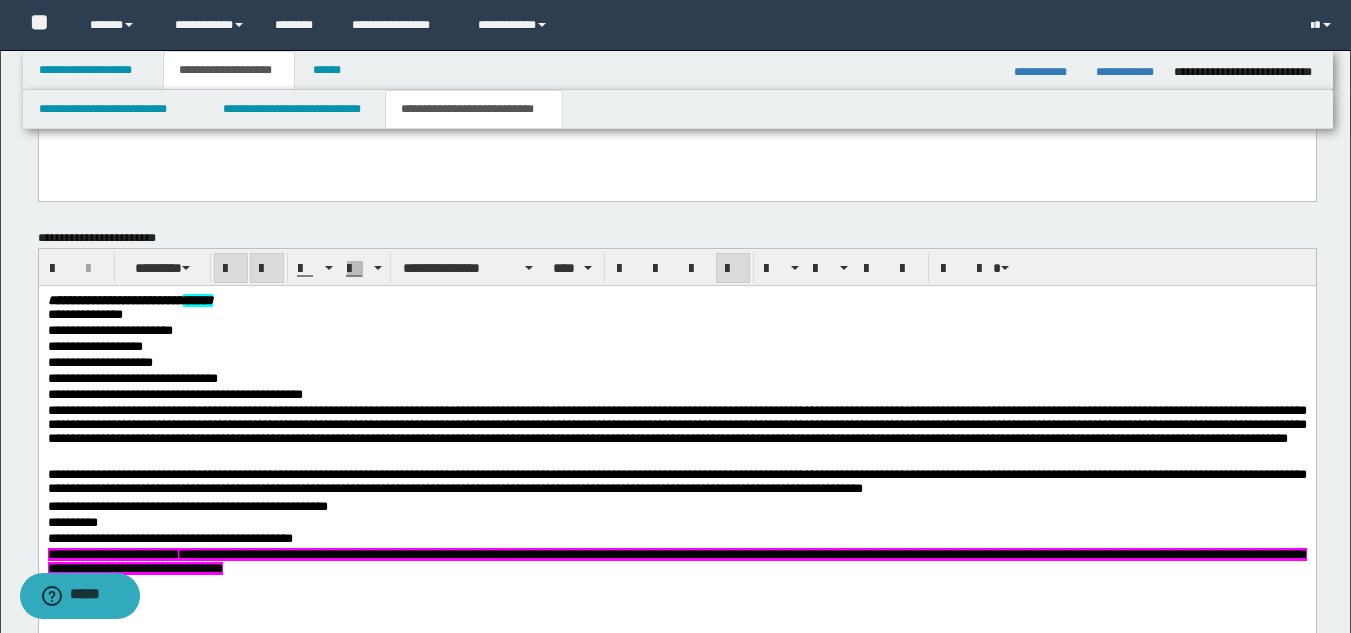 type 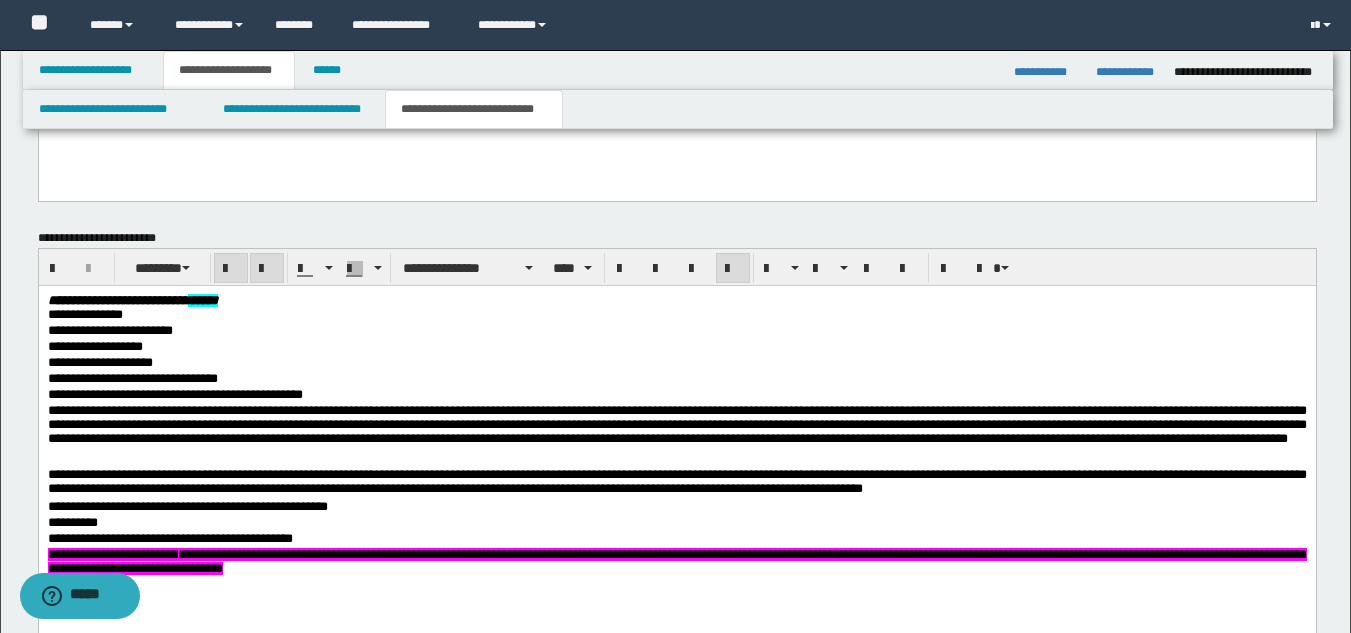 click on "**********" at bounding box center [132, 299] 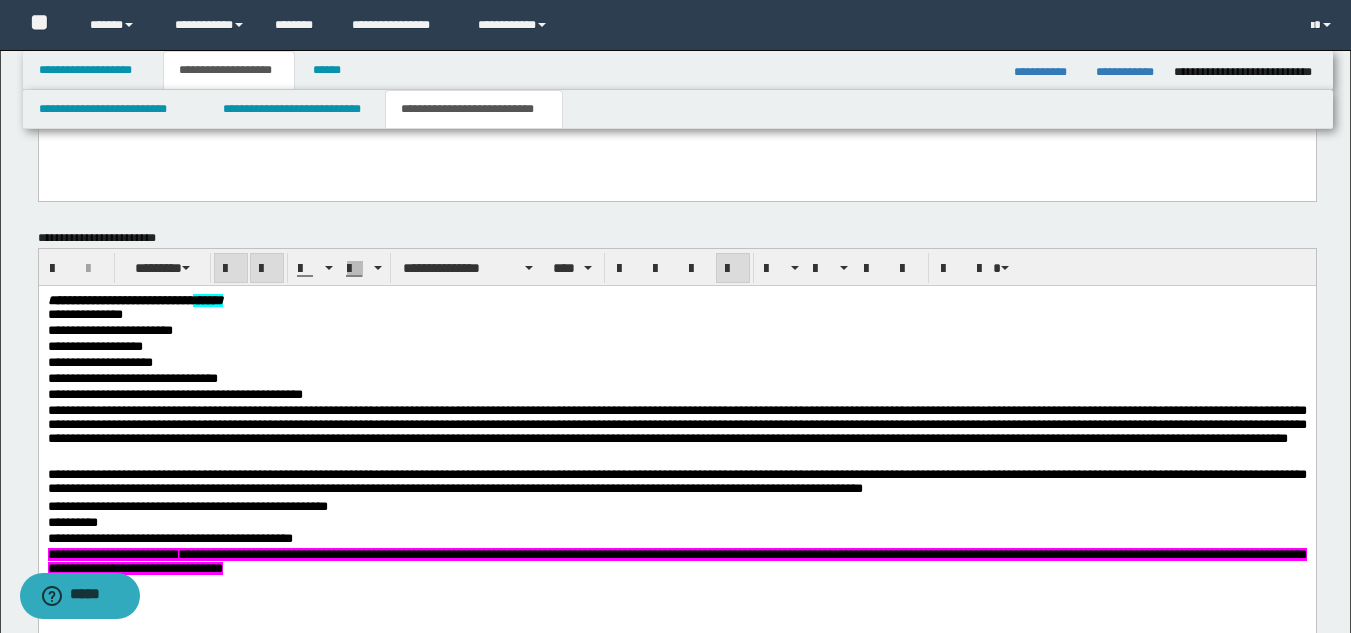 click on "**********" at bounding box center (676, 363) 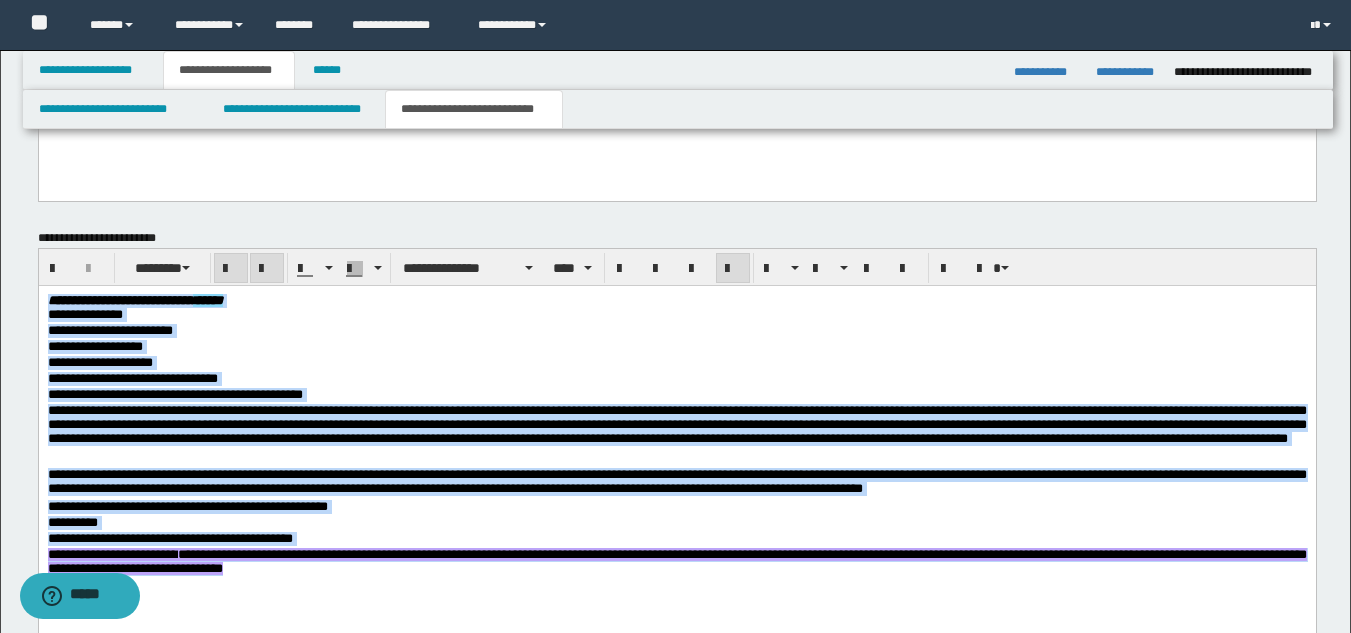 drag, startPoint x: 47, startPoint y: 298, endPoint x: 401, endPoint y: 578, distance: 451.3491 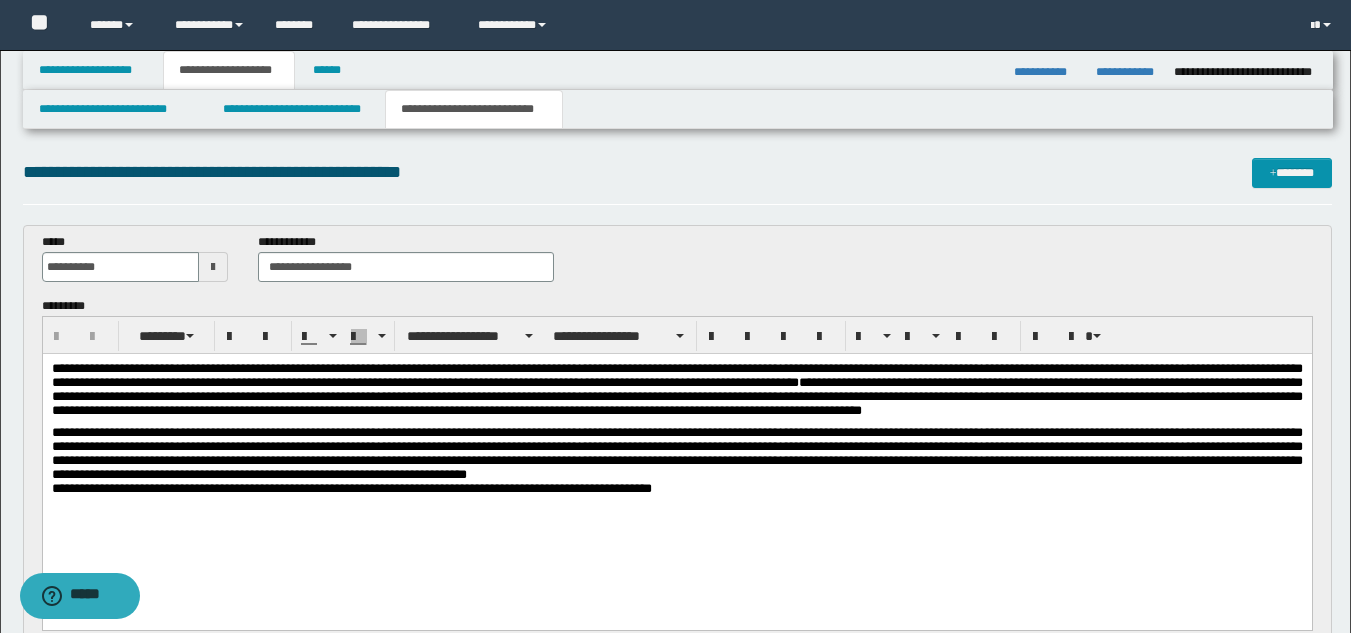 scroll, scrollTop: 0, scrollLeft: 0, axis: both 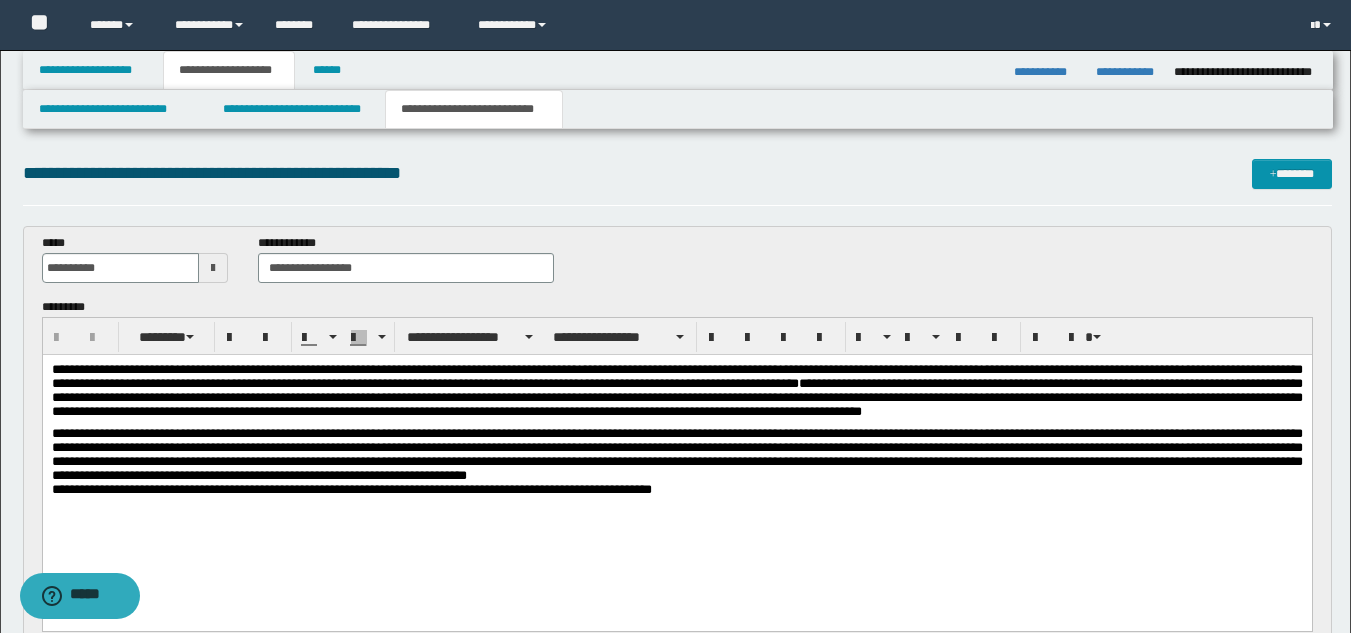 drag, startPoint x: 376, startPoint y: 268, endPoint x: 141, endPoint y: 274, distance: 235.07658 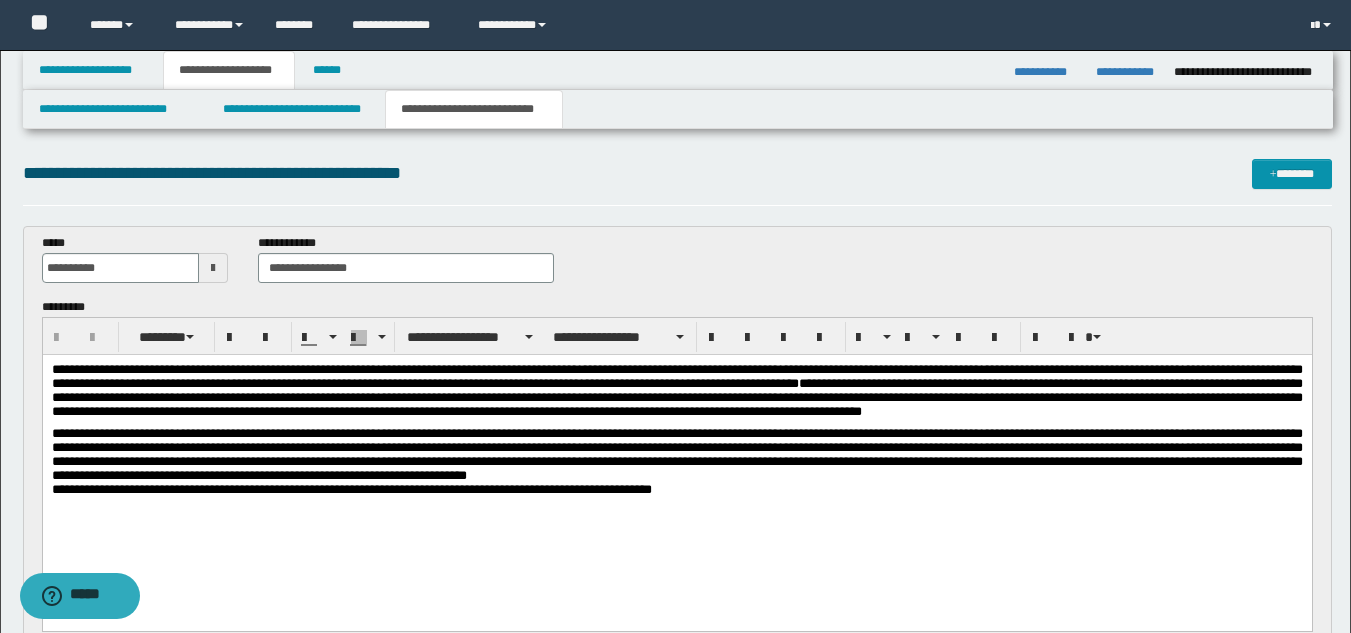 type on "**********" 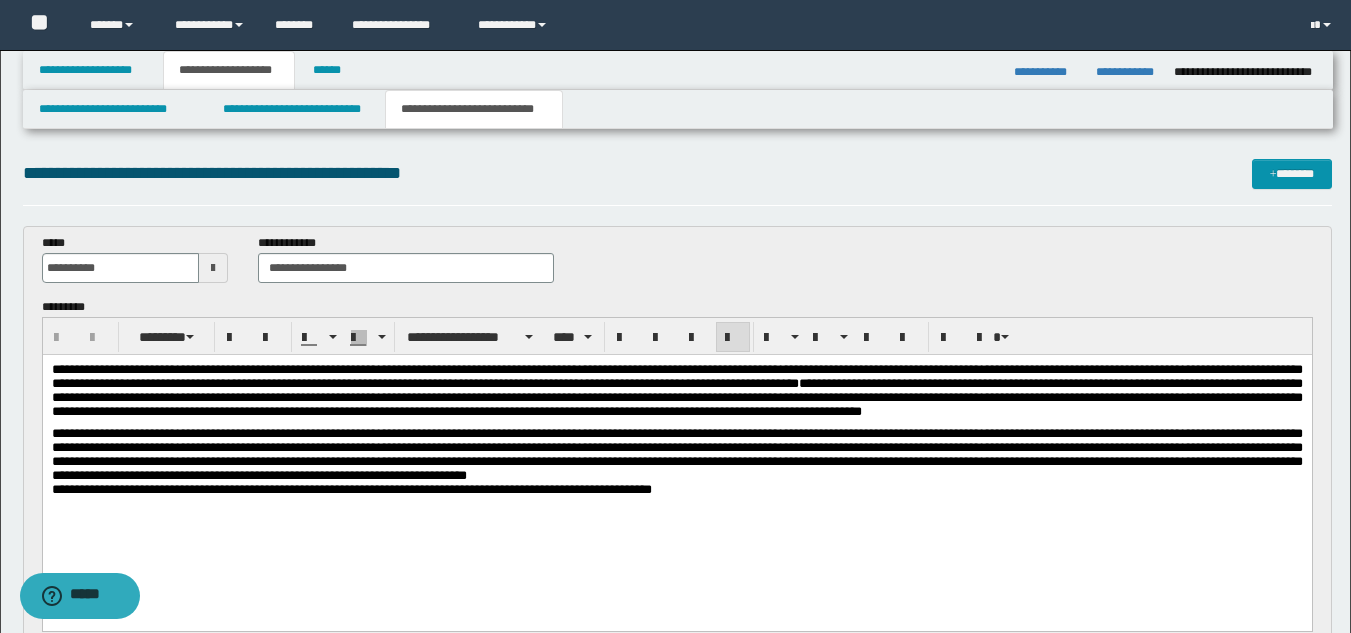 click on "**********" at bounding box center [676, 490] 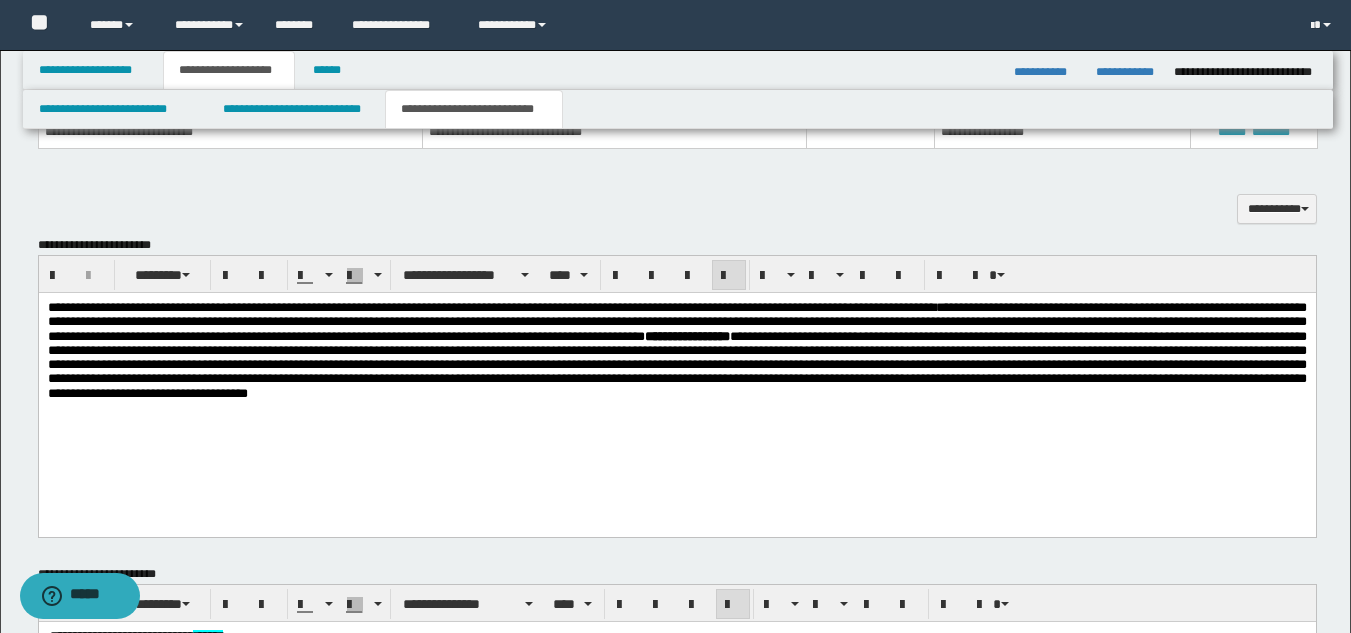 scroll, scrollTop: 900, scrollLeft: 0, axis: vertical 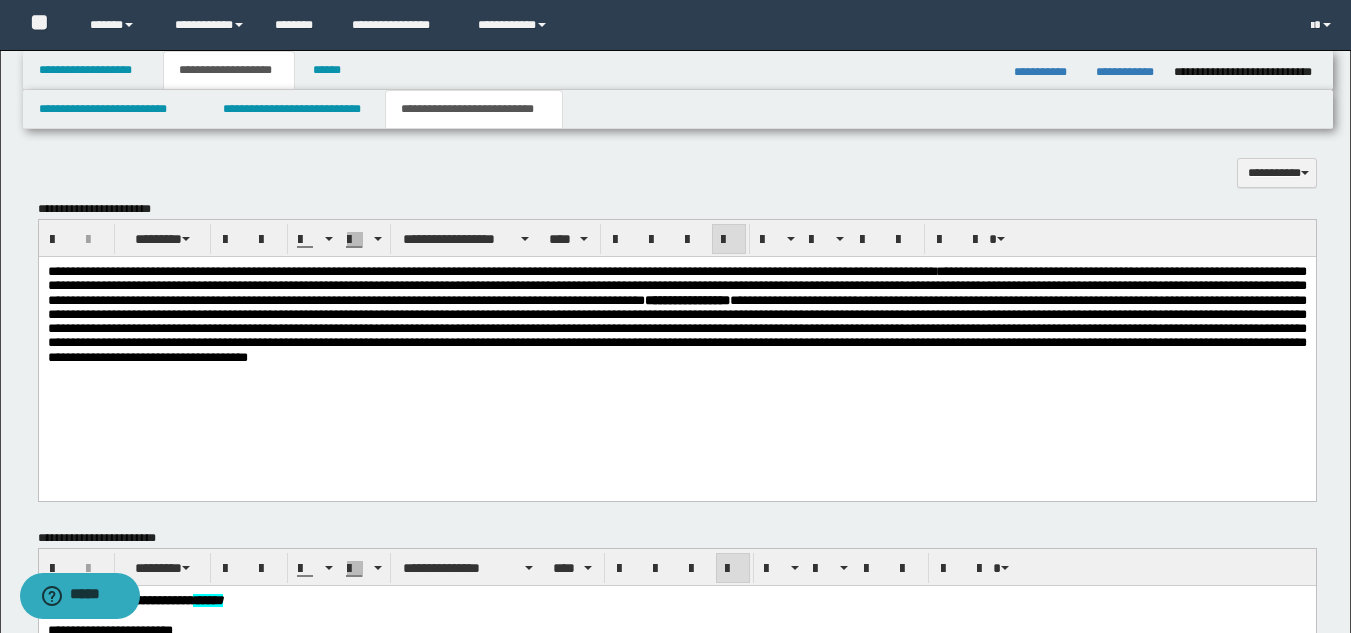 click on "**********" at bounding box center (676, 314) 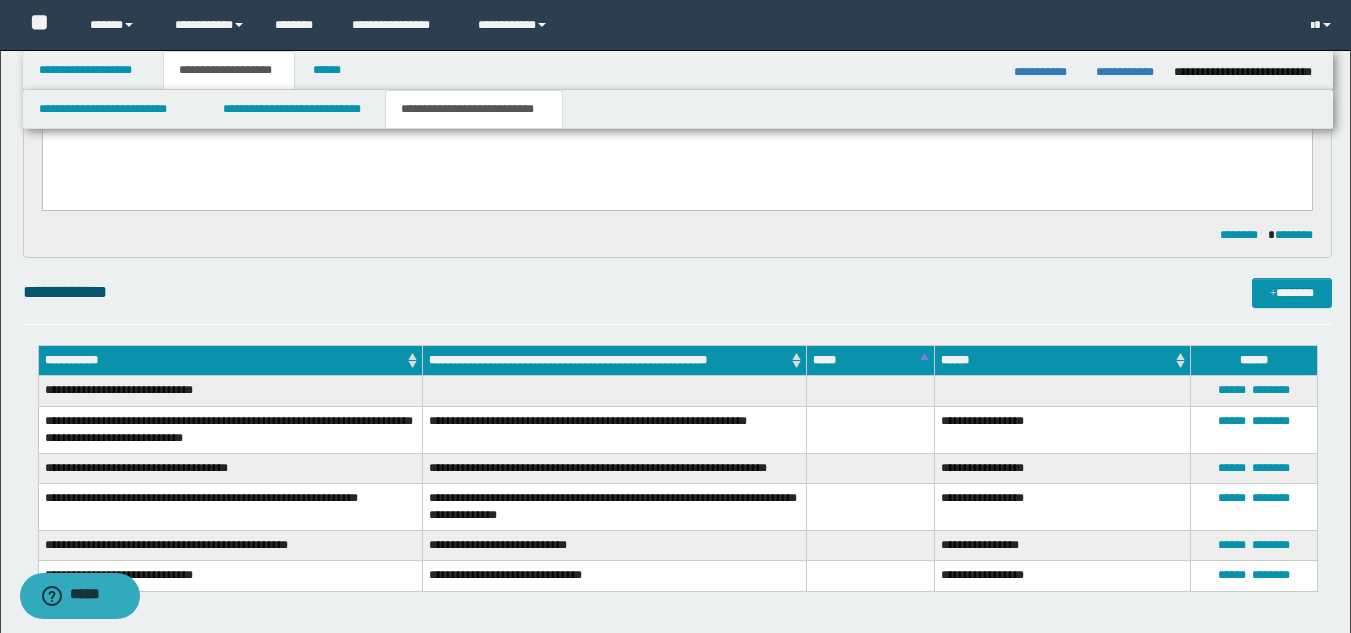 scroll, scrollTop: 0, scrollLeft: 0, axis: both 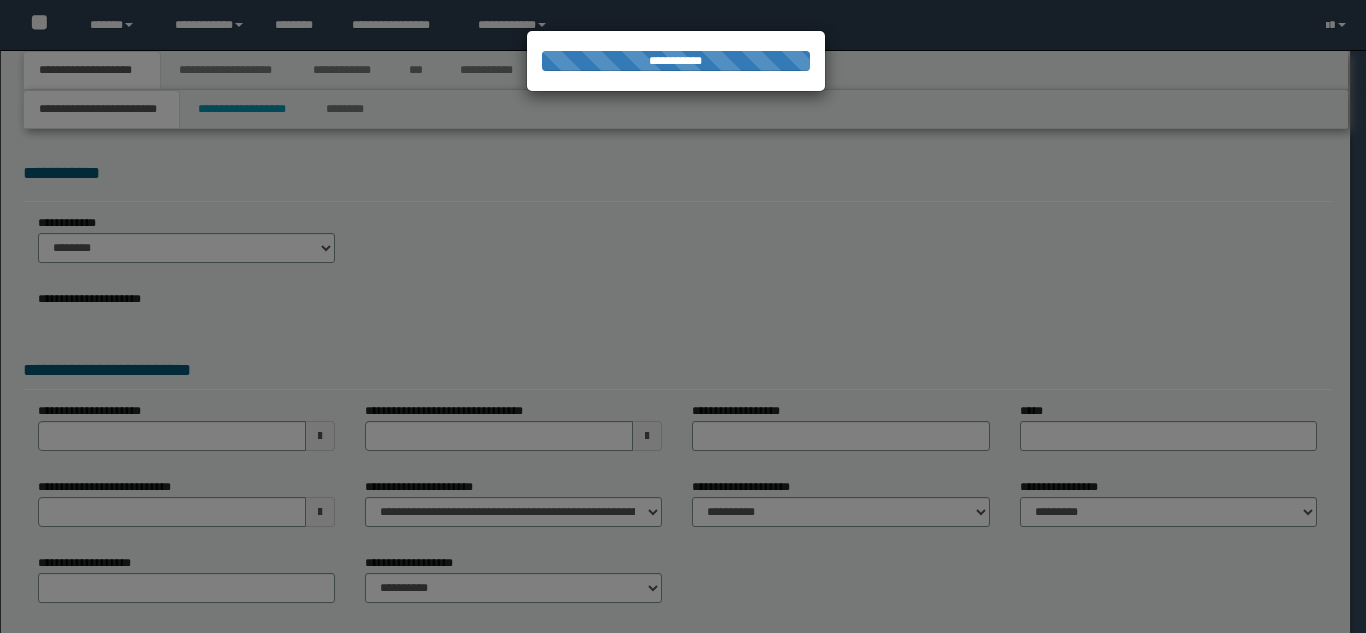select on "*" 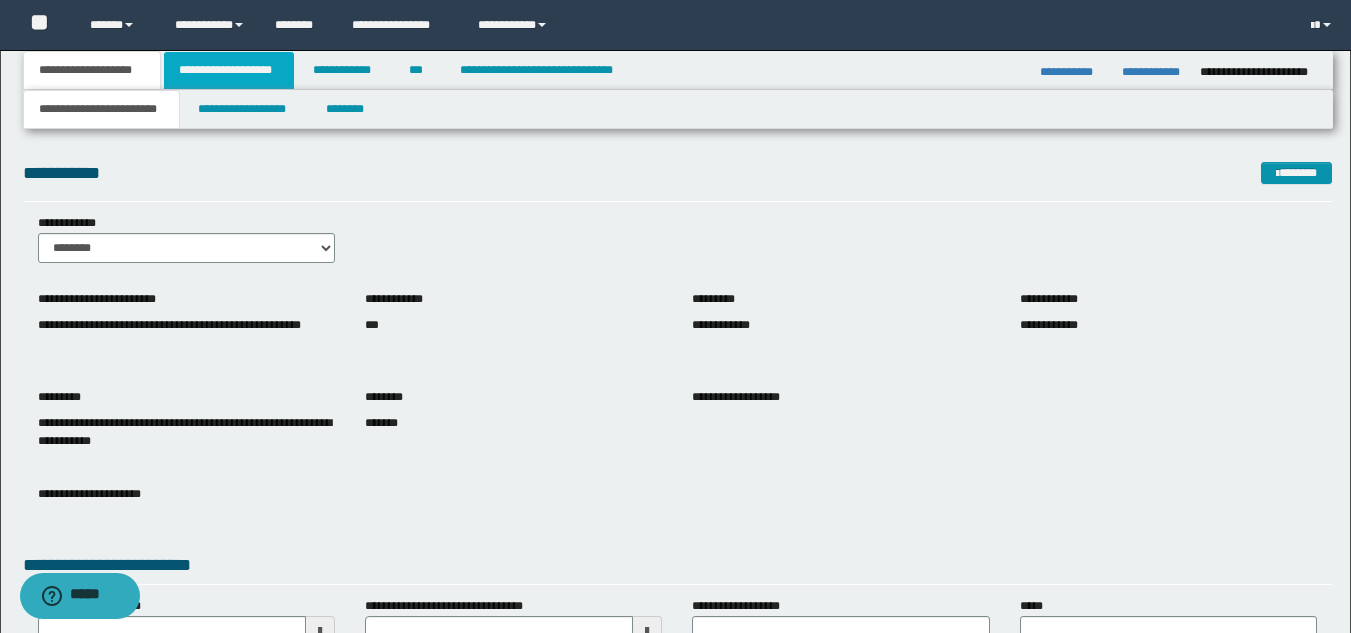 click on "**********" at bounding box center (229, 70) 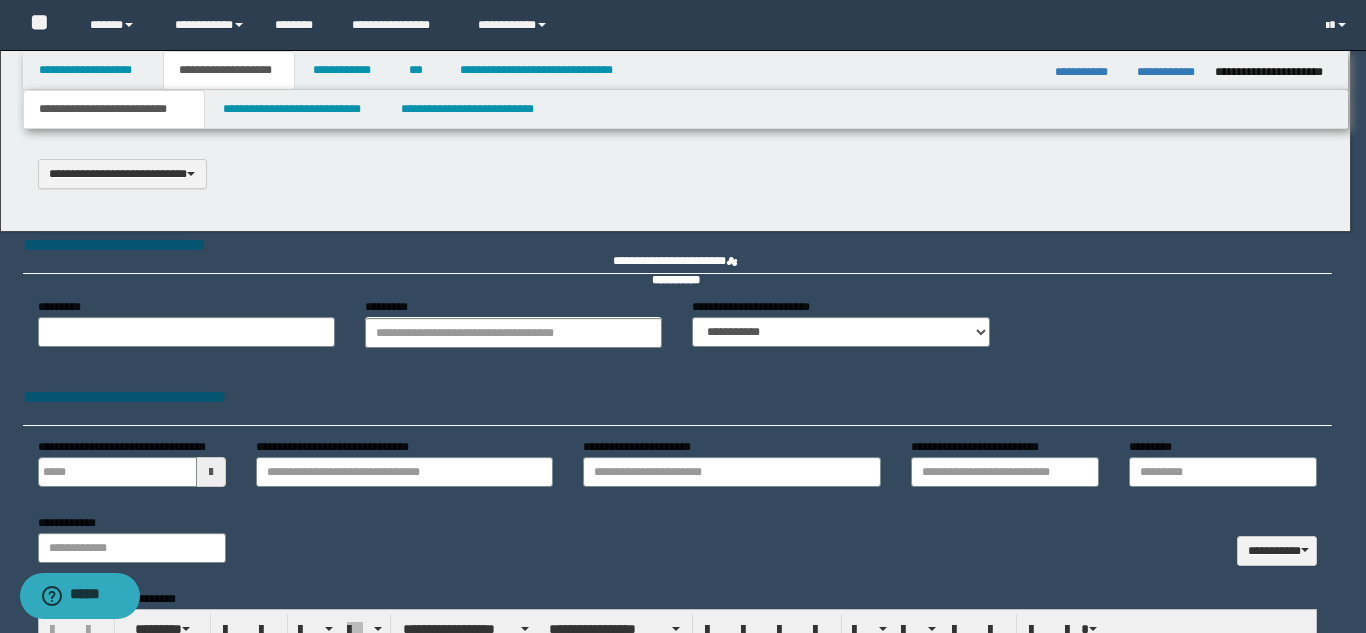 scroll, scrollTop: 0, scrollLeft: 0, axis: both 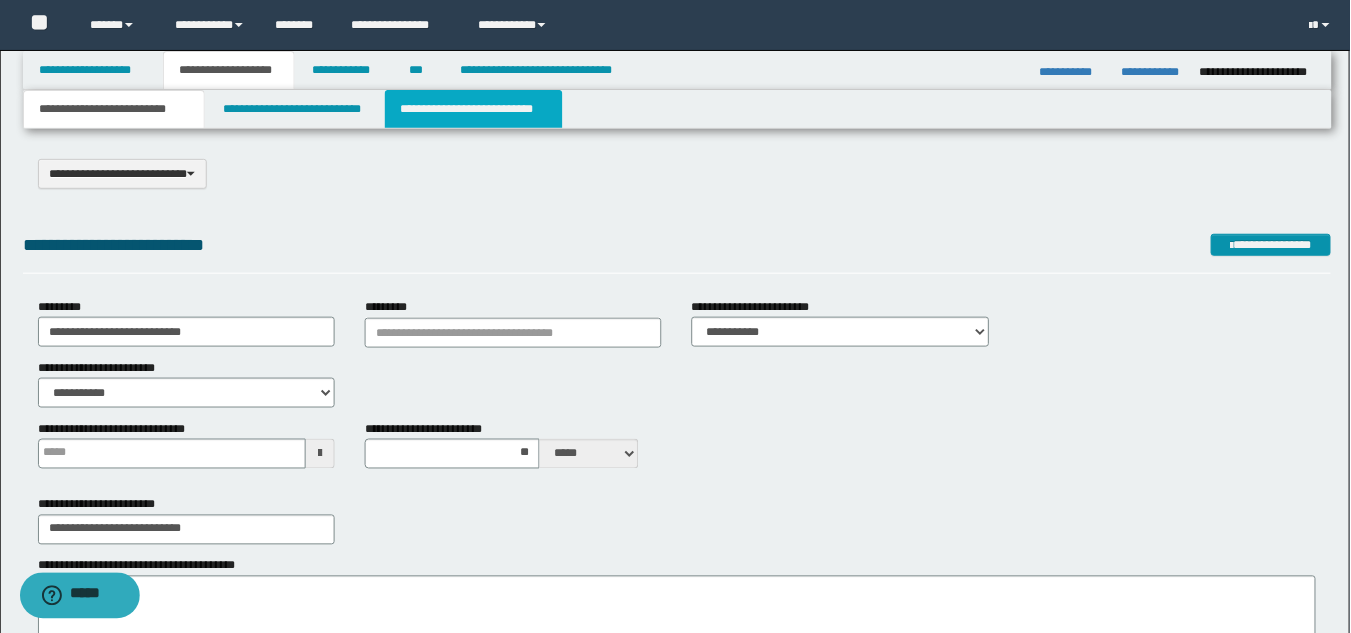 click on "**********" at bounding box center (474, 109) 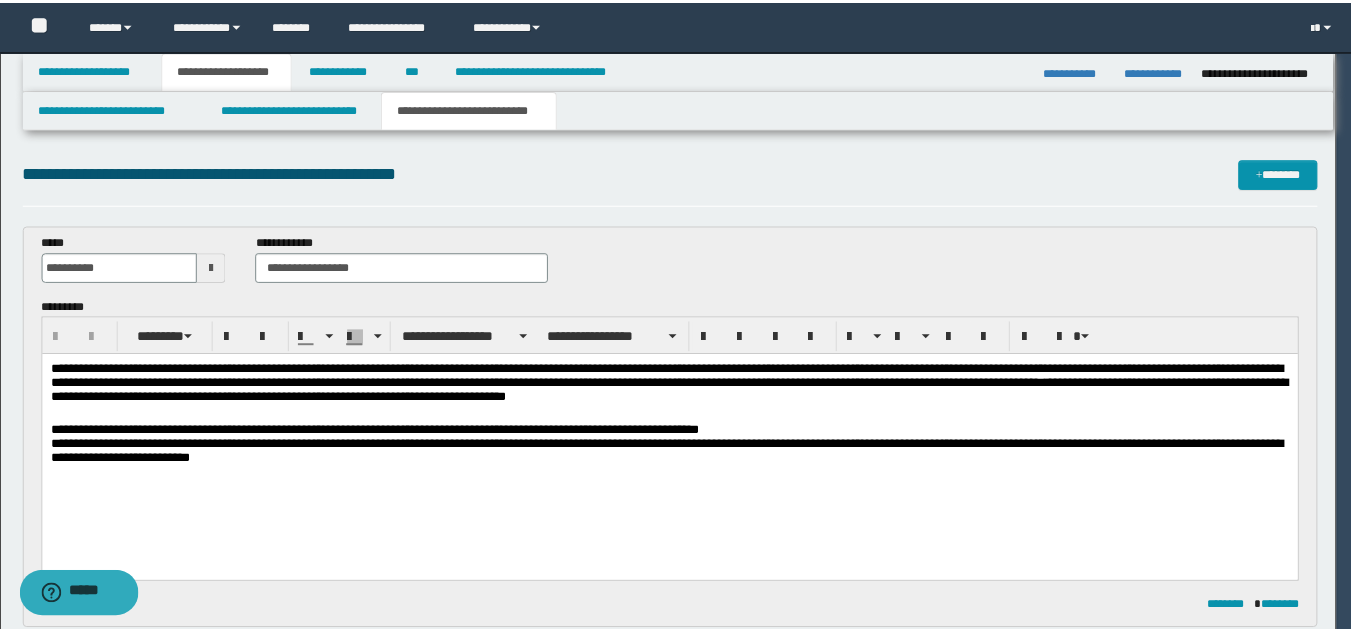 scroll, scrollTop: 0, scrollLeft: 0, axis: both 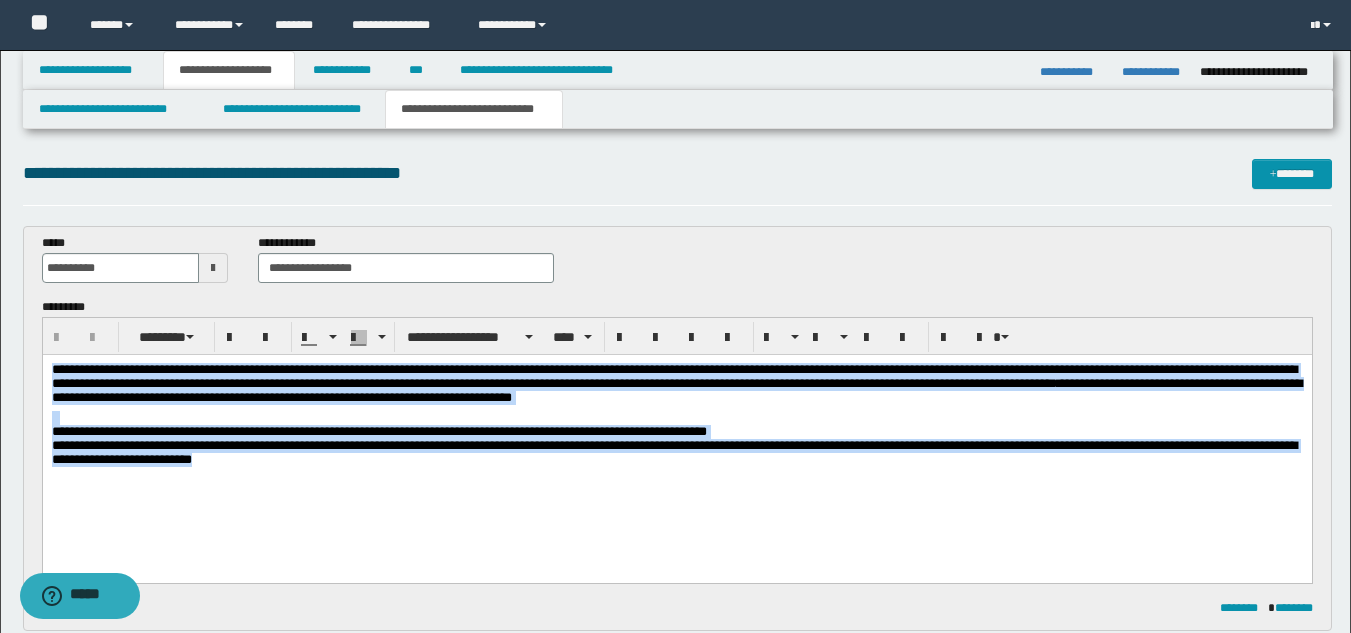 drag, startPoint x: 337, startPoint y: 475, endPoint x: 578, endPoint y: 677, distance: 314.45987 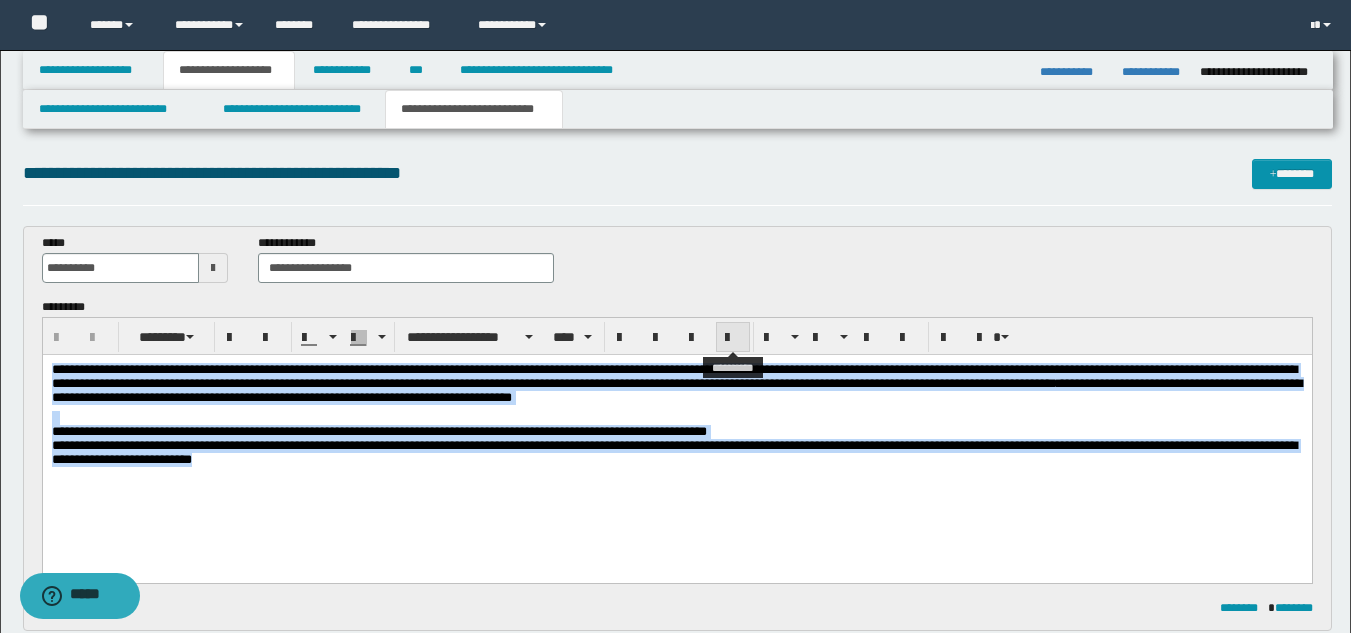 click at bounding box center (733, 337) 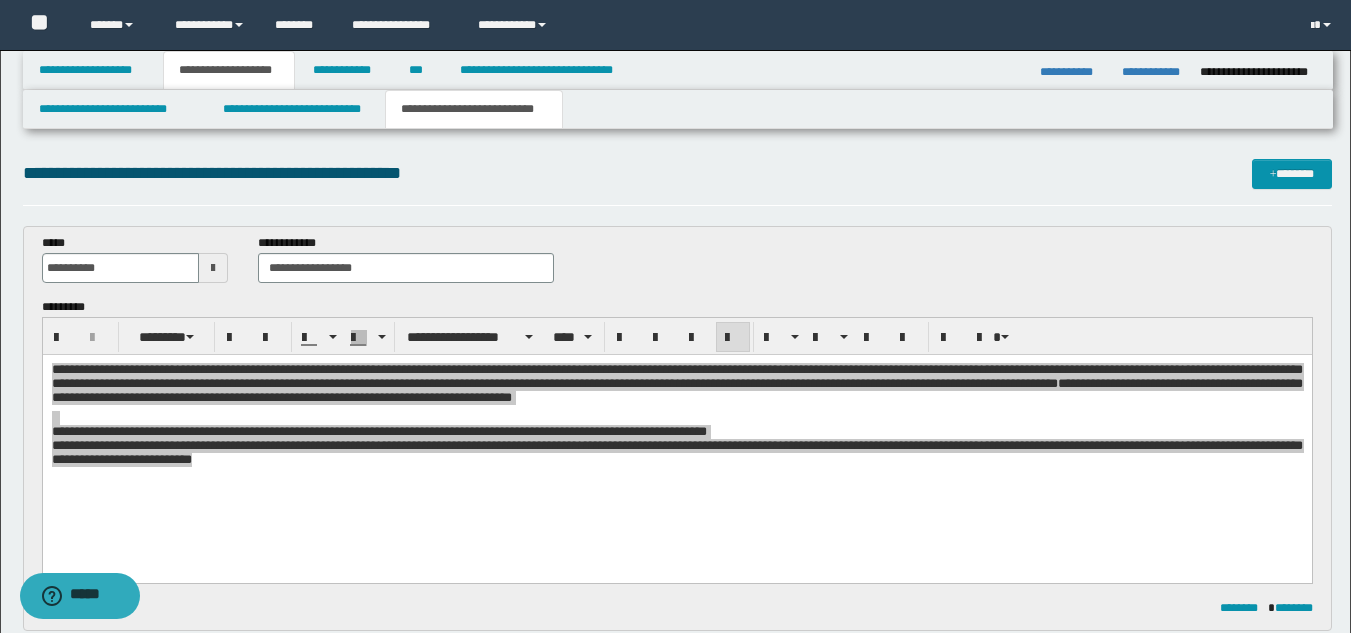 click on "********
********" at bounding box center (677, 608) 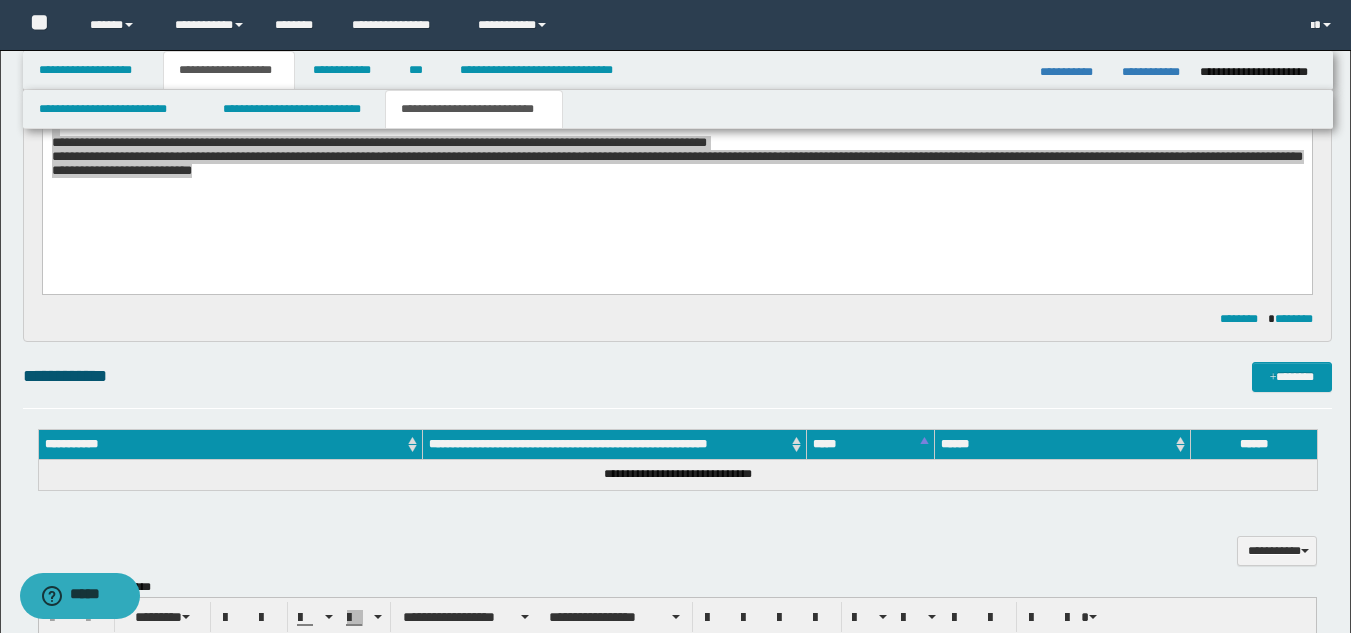 scroll, scrollTop: 189, scrollLeft: 0, axis: vertical 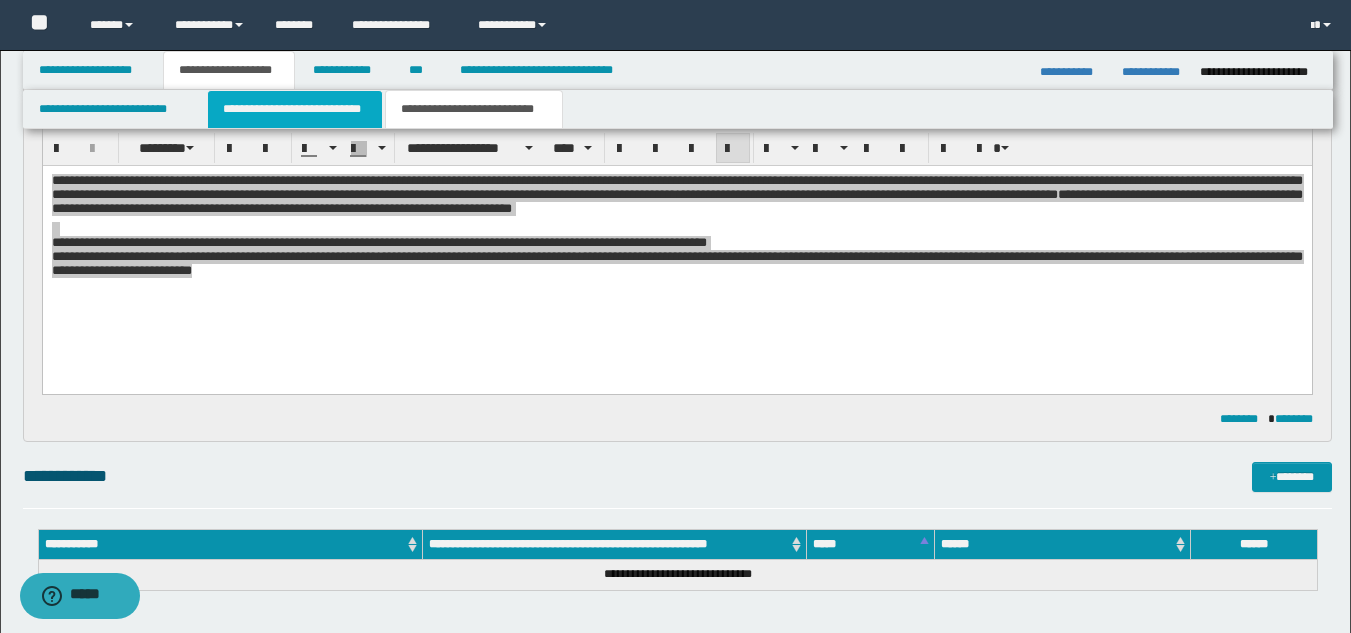 click on "**********" at bounding box center [295, 109] 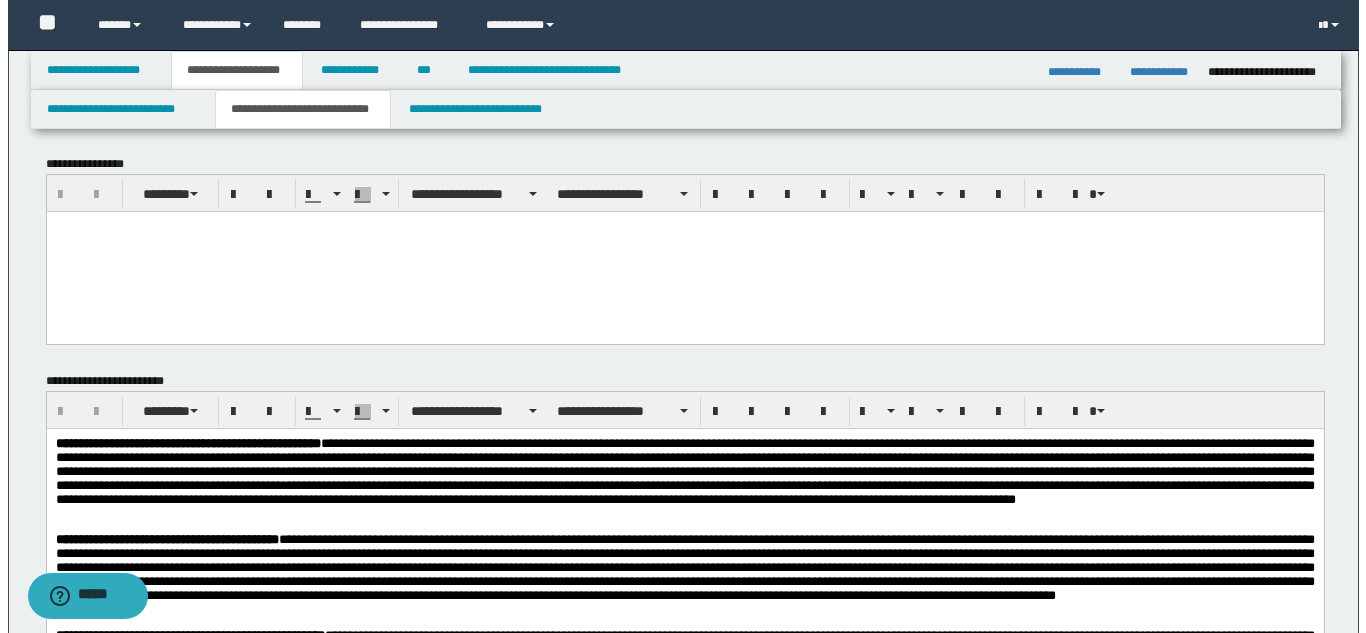 scroll, scrollTop: 0, scrollLeft: 0, axis: both 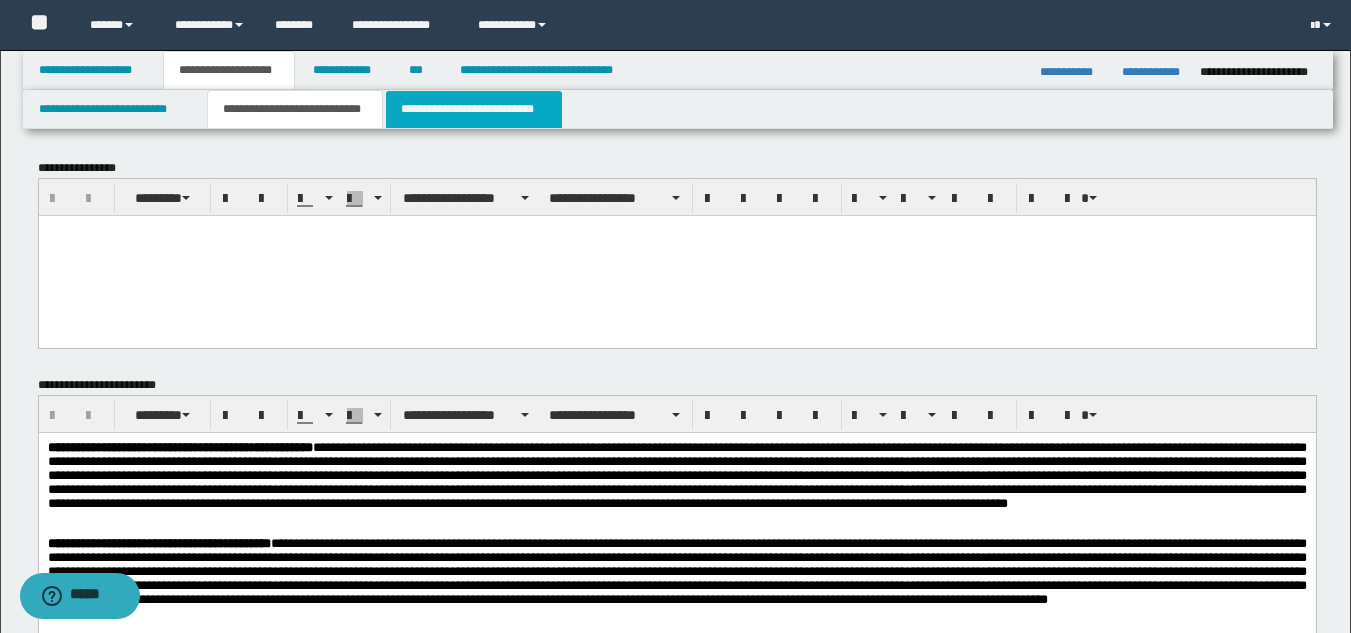 drag, startPoint x: 435, startPoint y: 91, endPoint x: 530, endPoint y: 93, distance: 95.02105 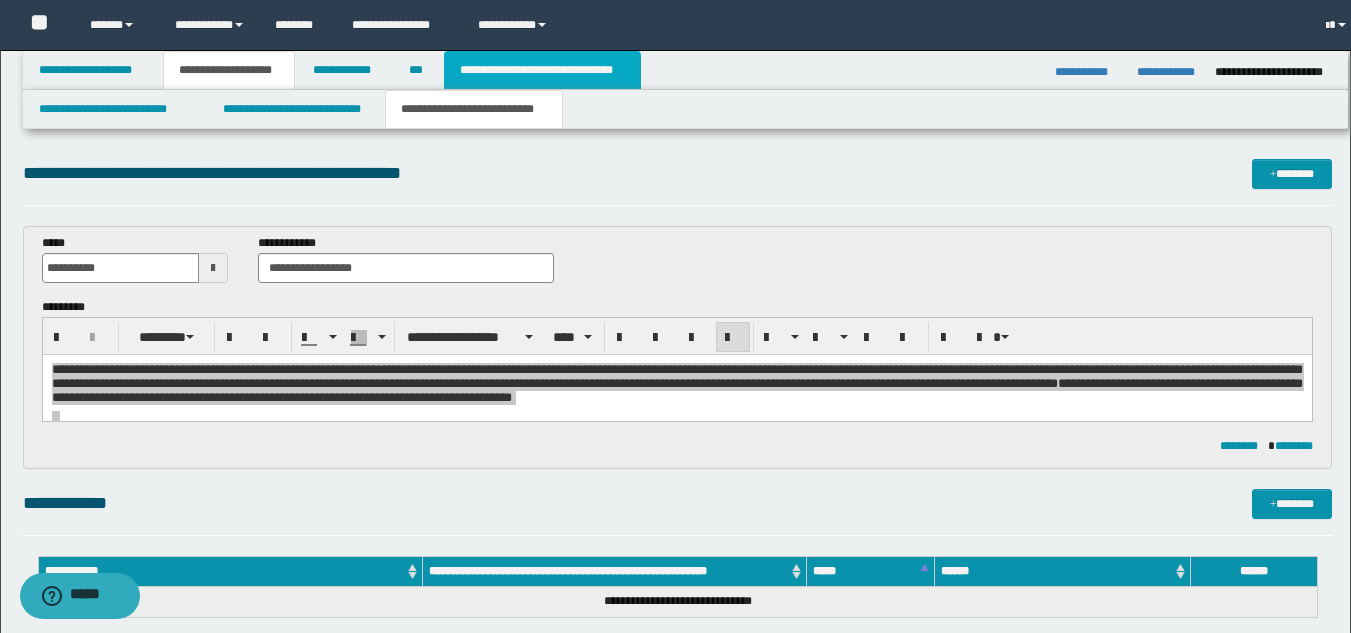 click on "**********" at bounding box center (542, 70) 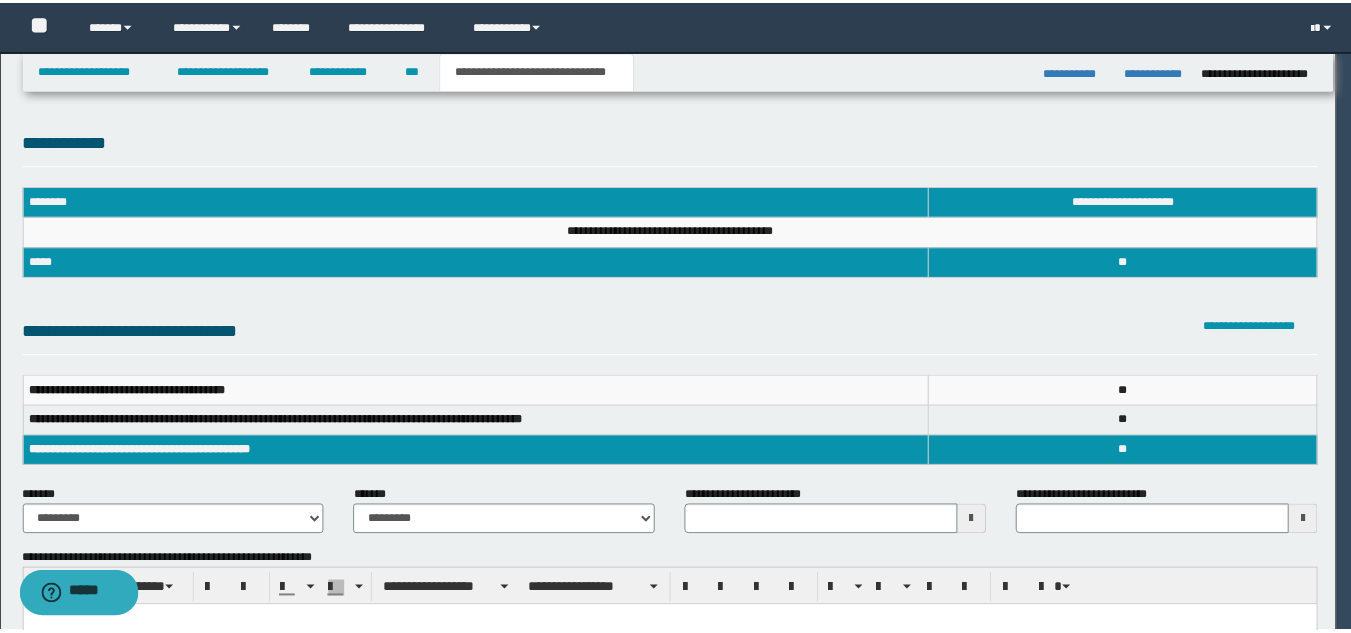 scroll, scrollTop: 0, scrollLeft: 0, axis: both 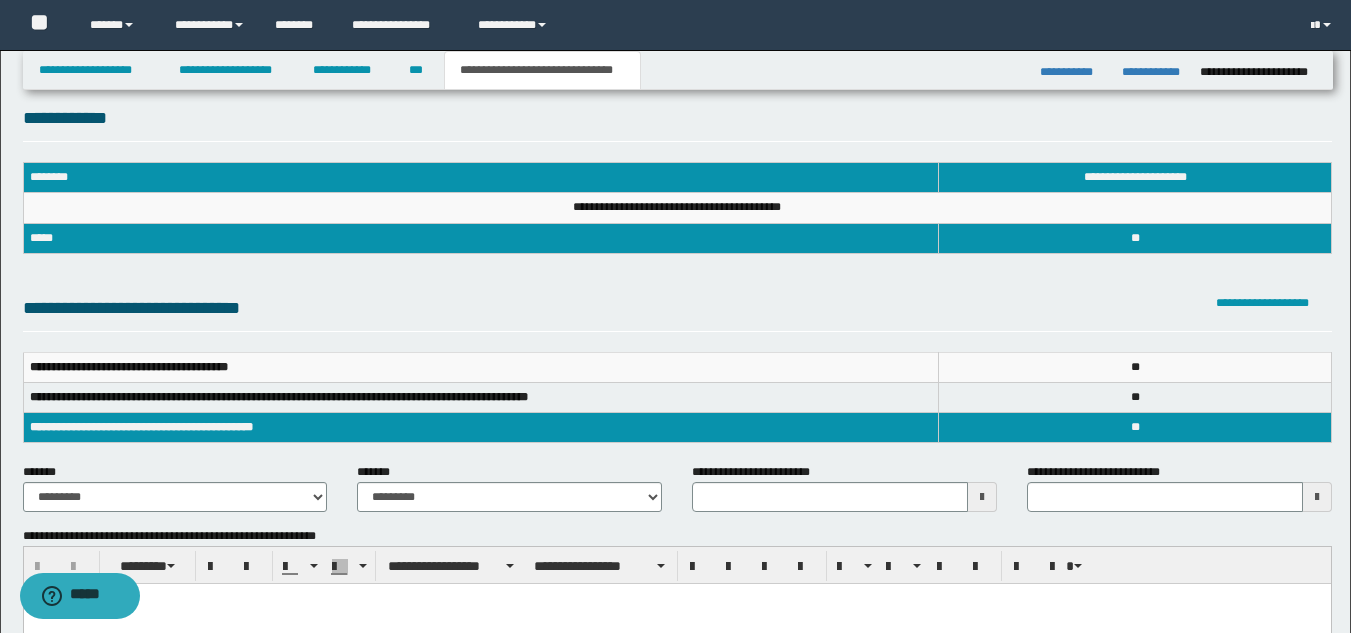 type 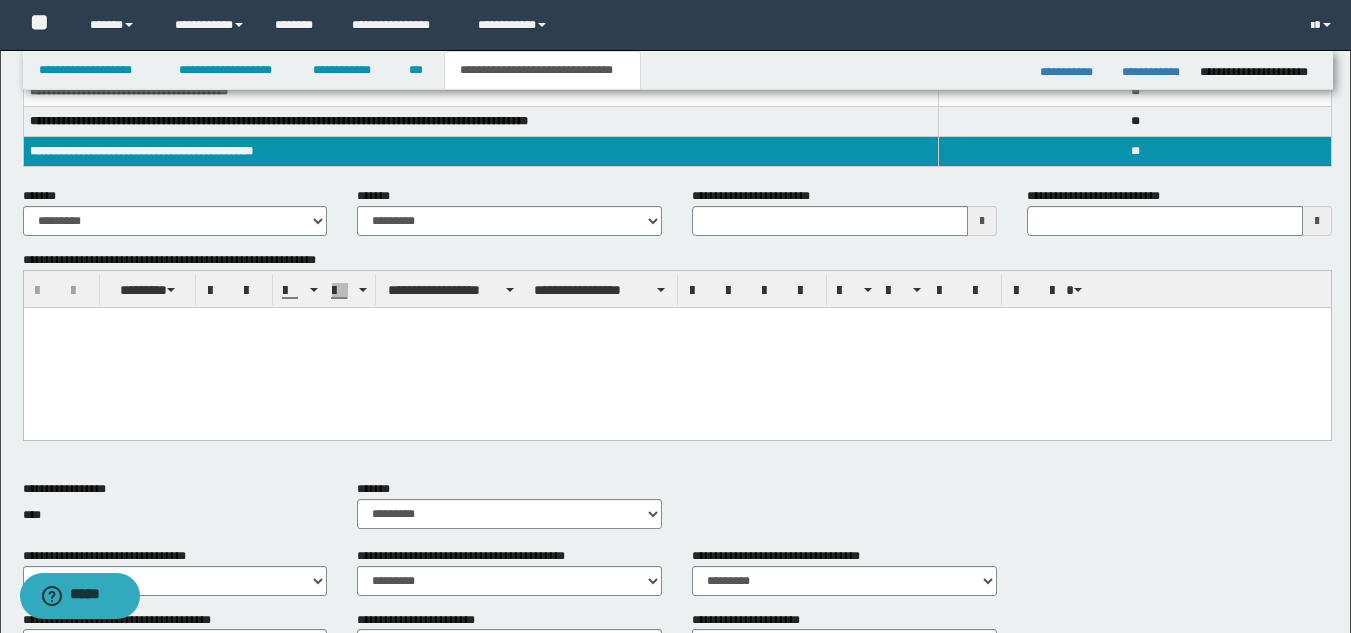 scroll, scrollTop: 0, scrollLeft: 0, axis: both 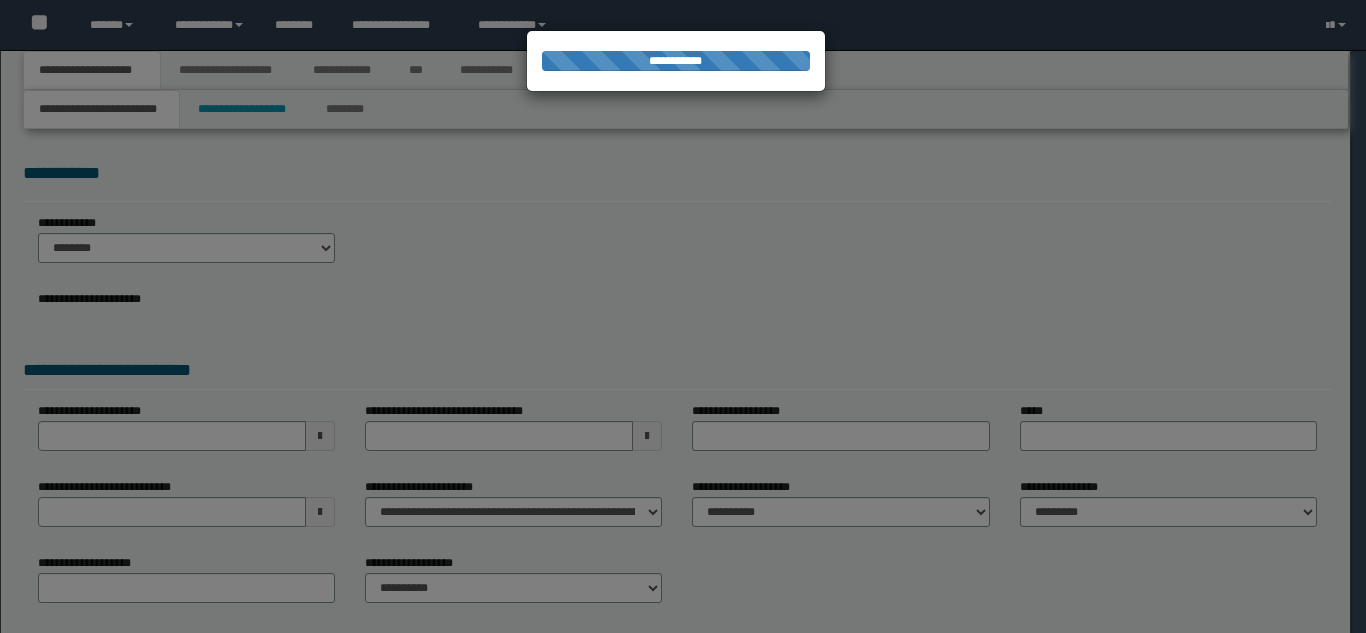 select on "*" 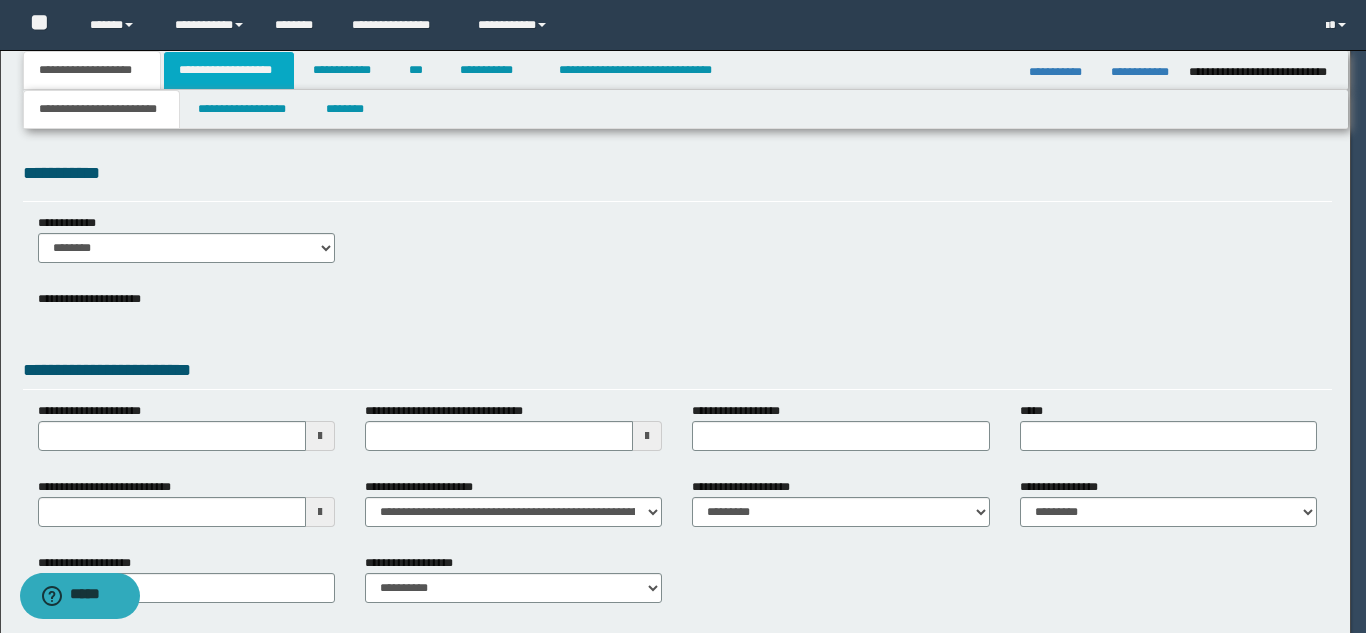 click on "**********" at bounding box center [229, 70] 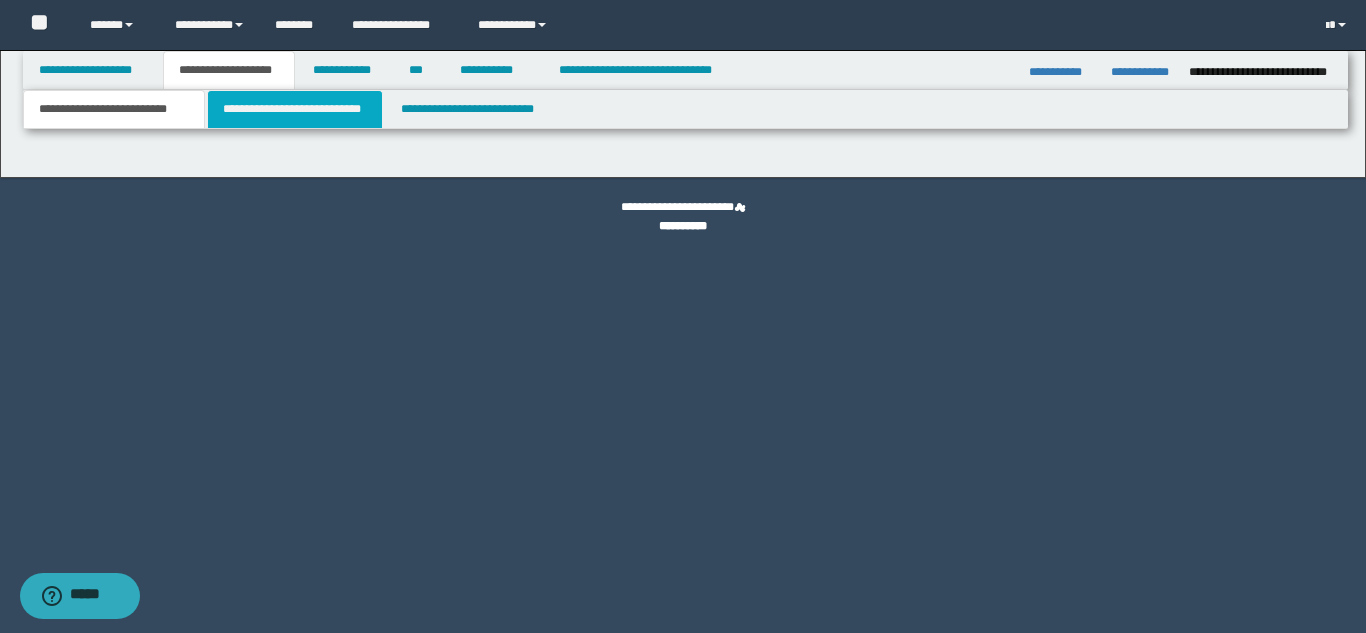 click on "**********" at bounding box center [295, 109] 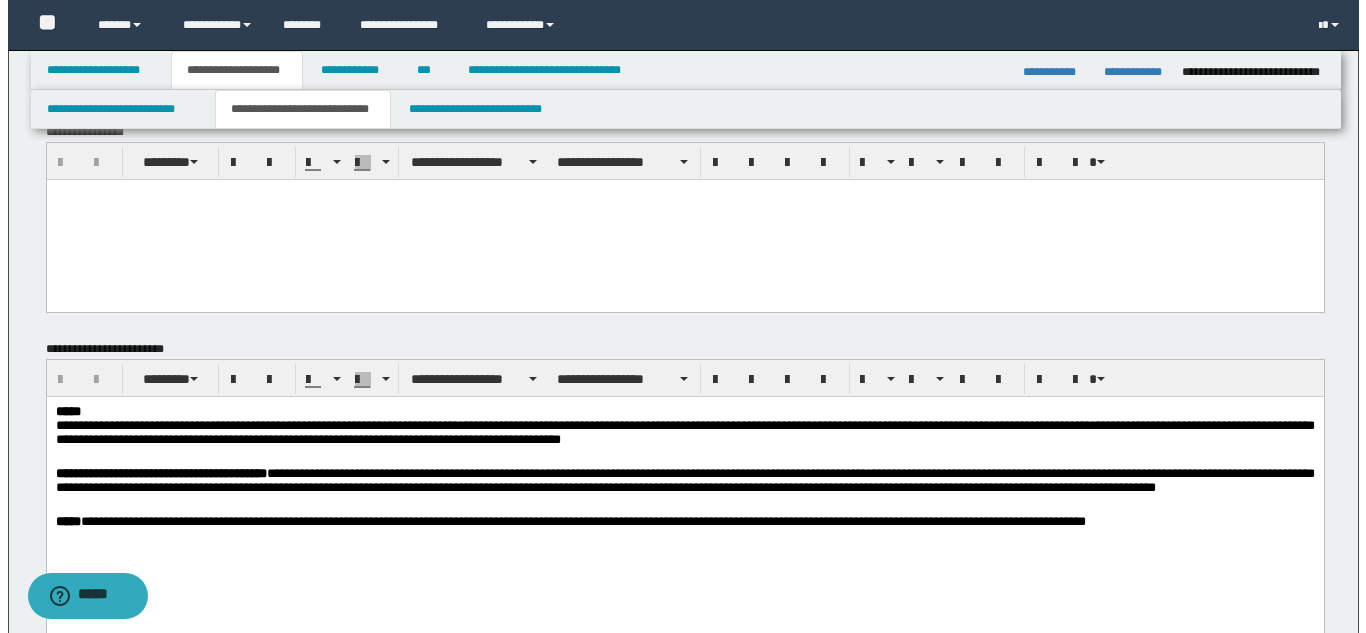 scroll, scrollTop: 0, scrollLeft: 0, axis: both 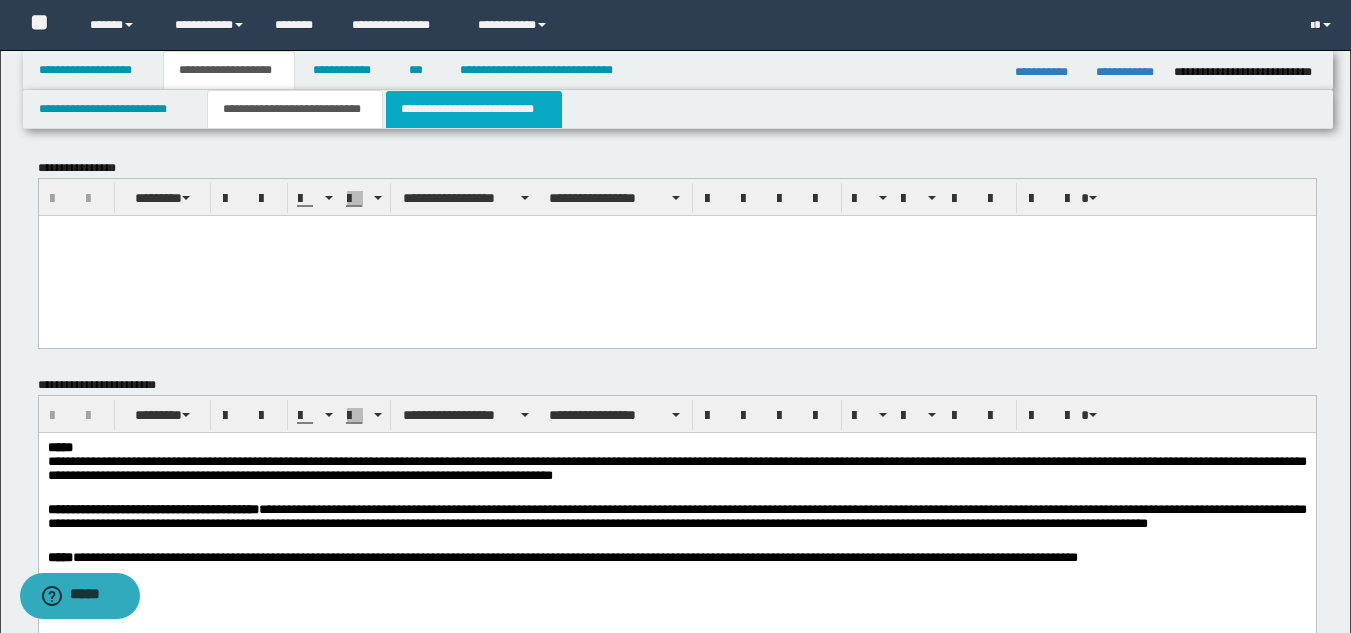 click on "**********" at bounding box center [474, 109] 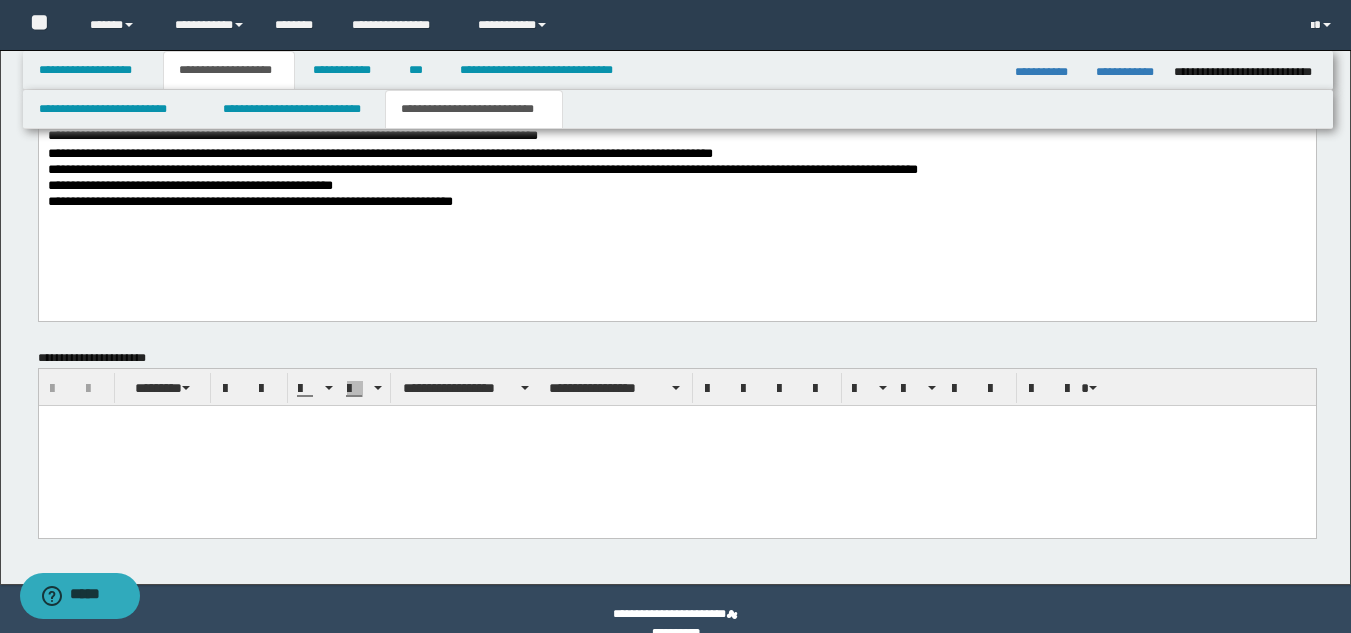 scroll, scrollTop: 1253, scrollLeft: 0, axis: vertical 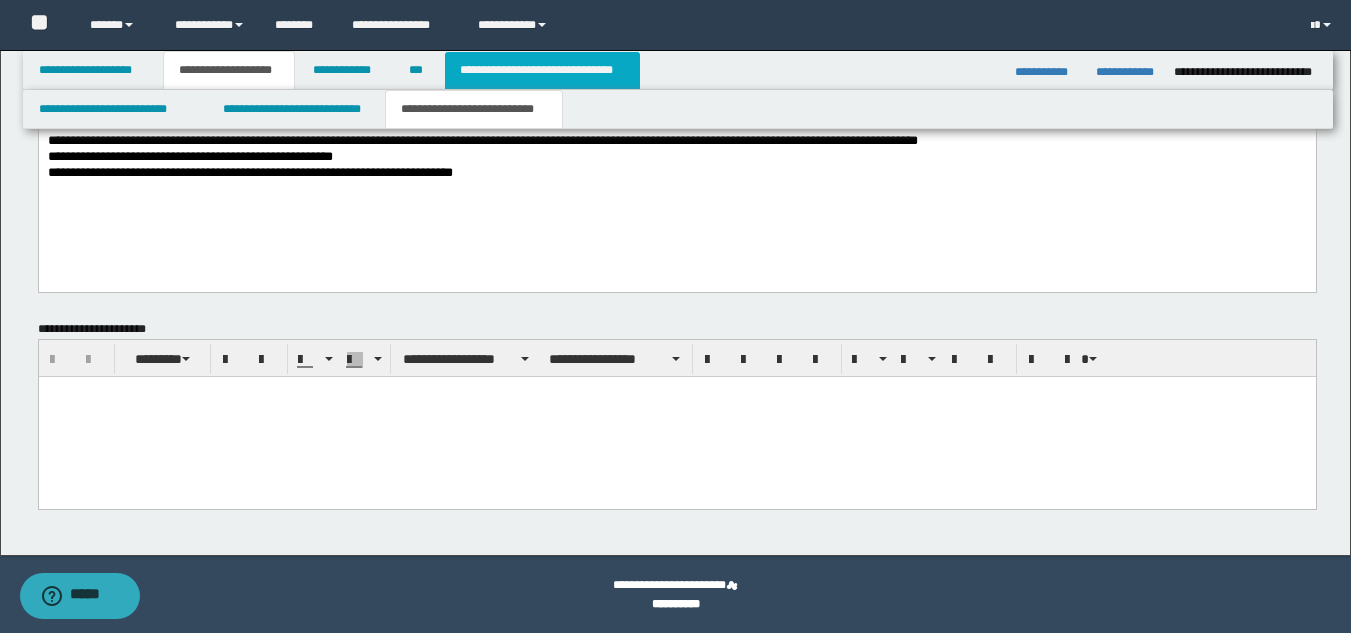 click on "**********" at bounding box center (542, 70) 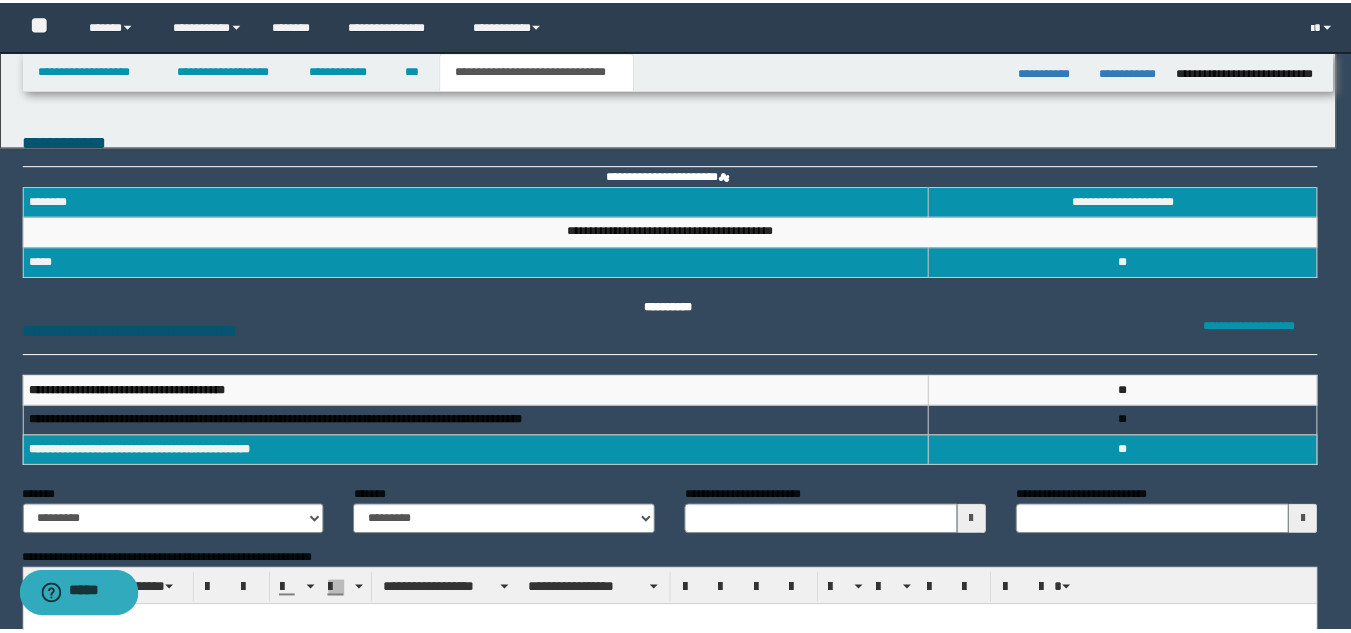 scroll, scrollTop: 0, scrollLeft: 0, axis: both 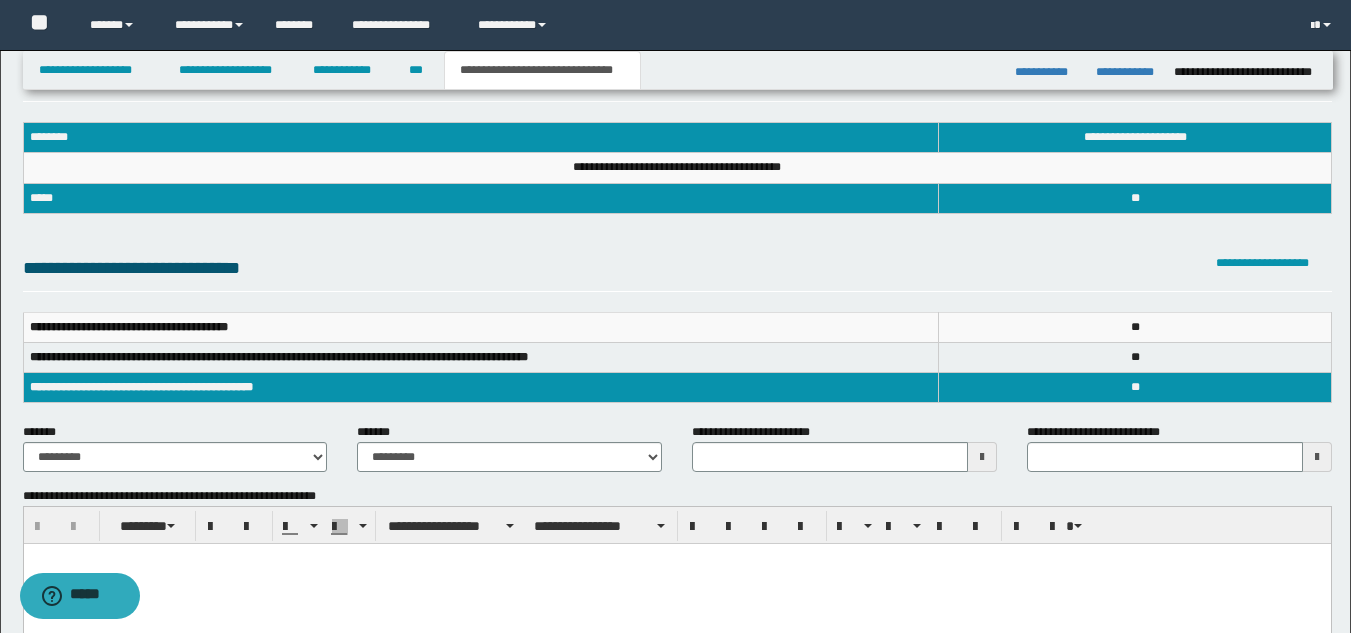 type 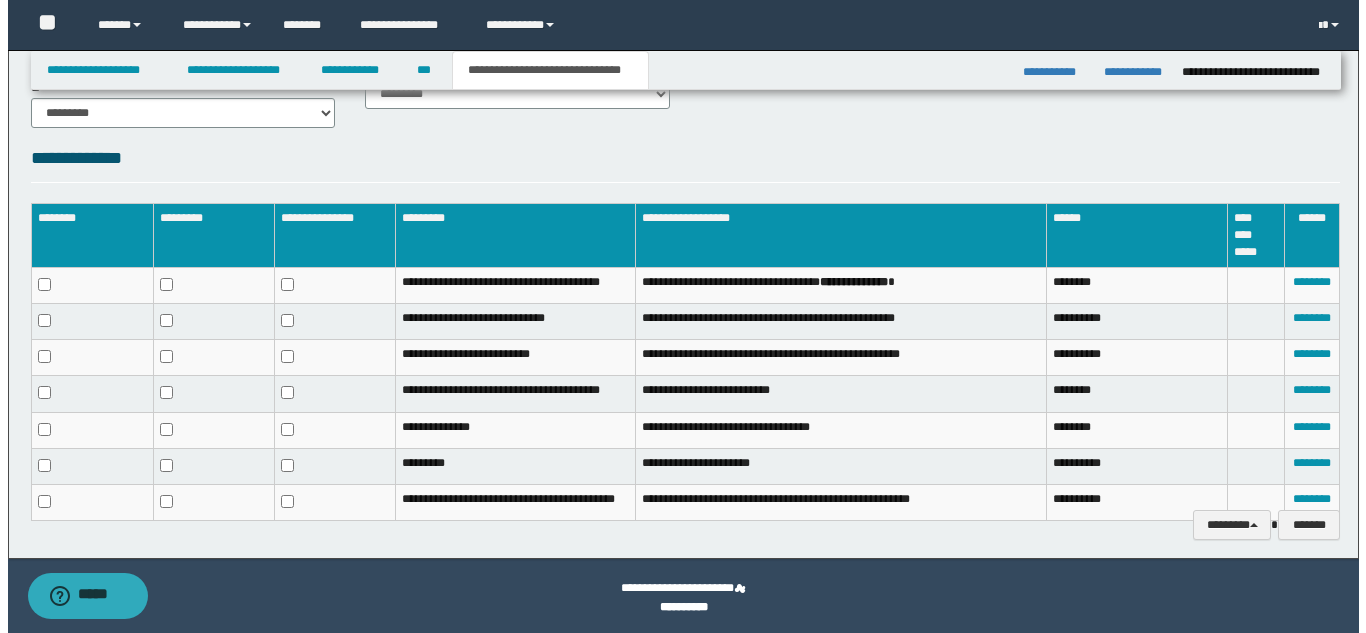 scroll, scrollTop: 918, scrollLeft: 0, axis: vertical 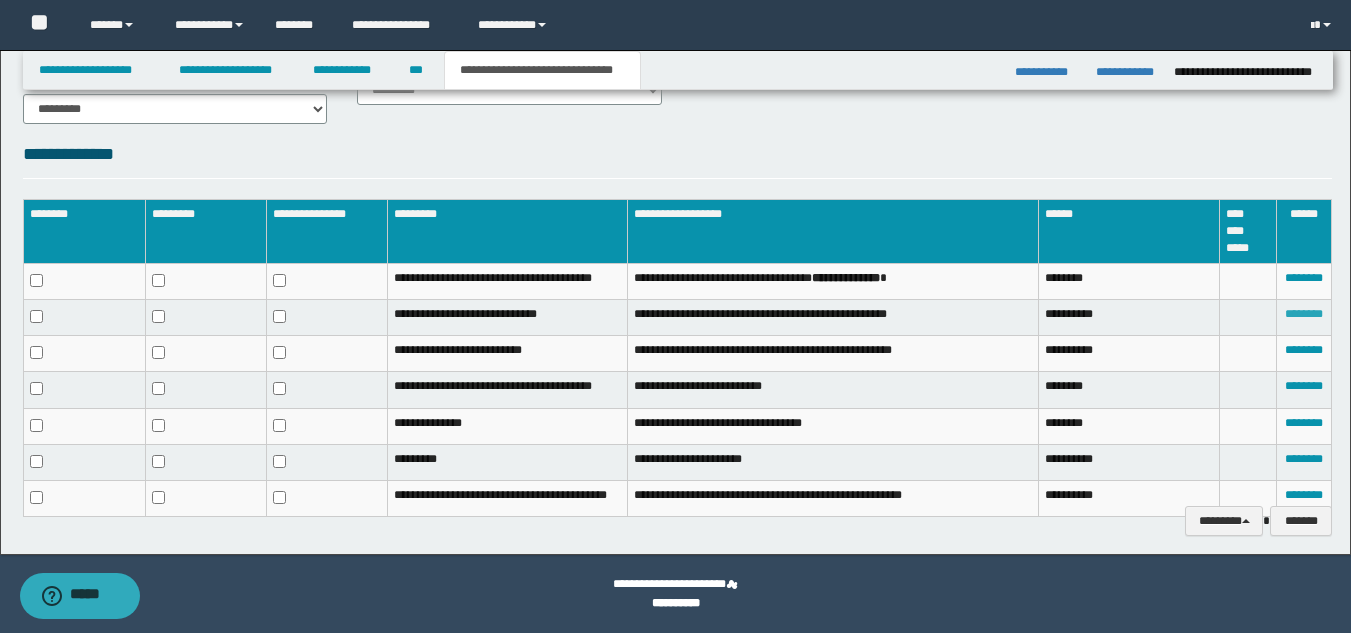 click on "********" at bounding box center [1304, 314] 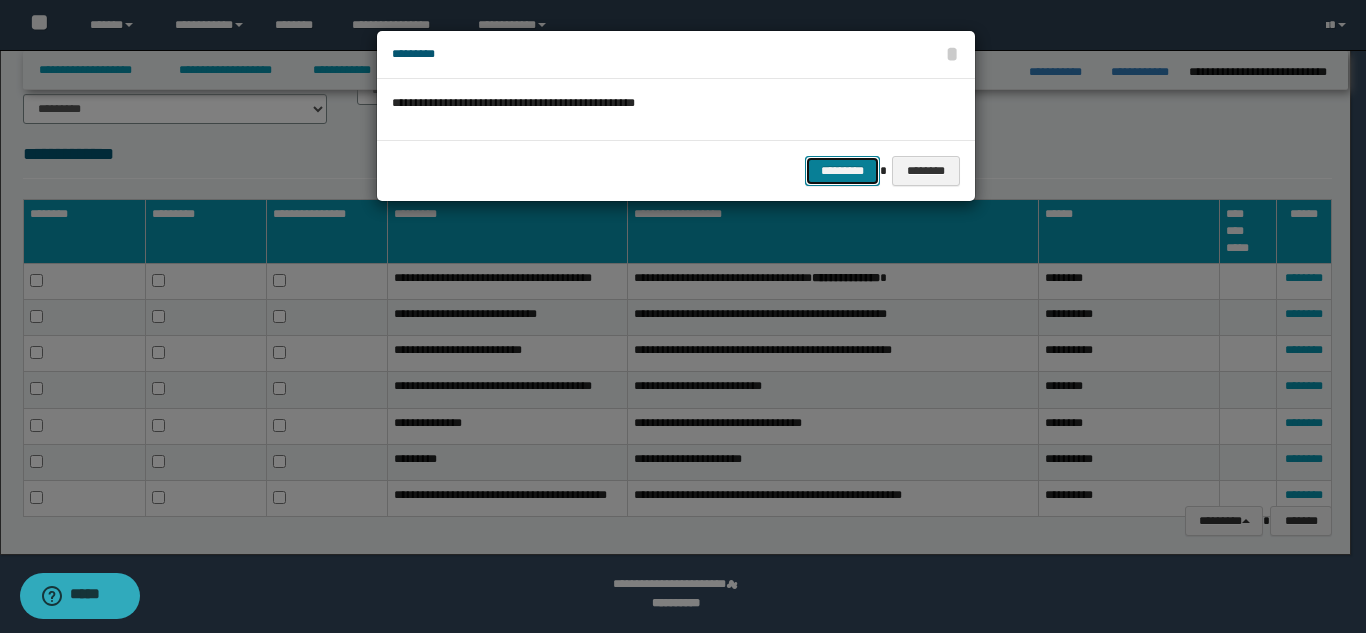 click on "*********" at bounding box center (842, 171) 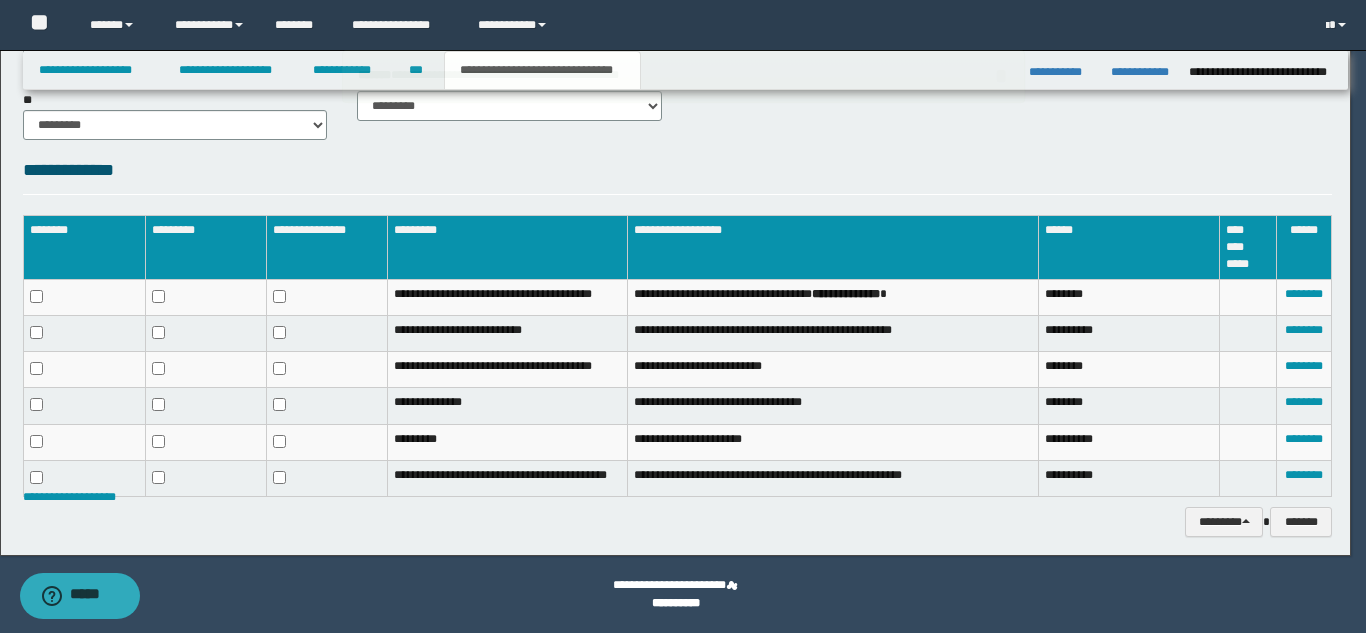 scroll, scrollTop: 902, scrollLeft: 0, axis: vertical 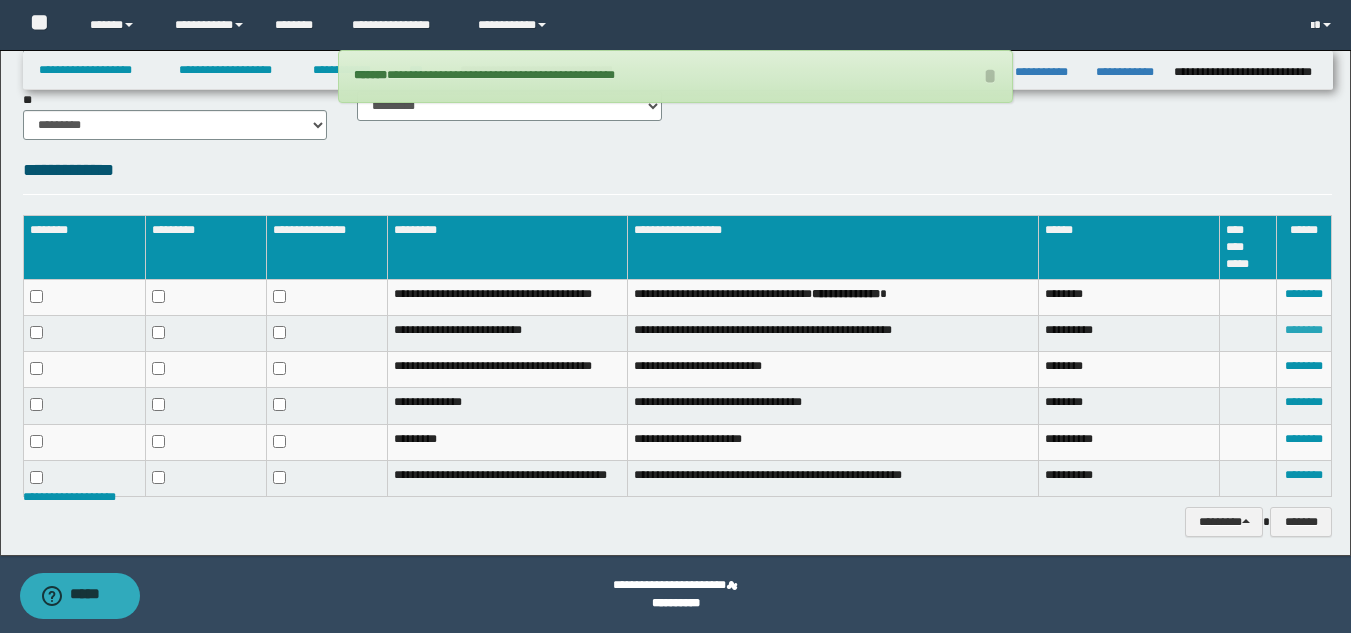 click on "********" at bounding box center (1304, 330) 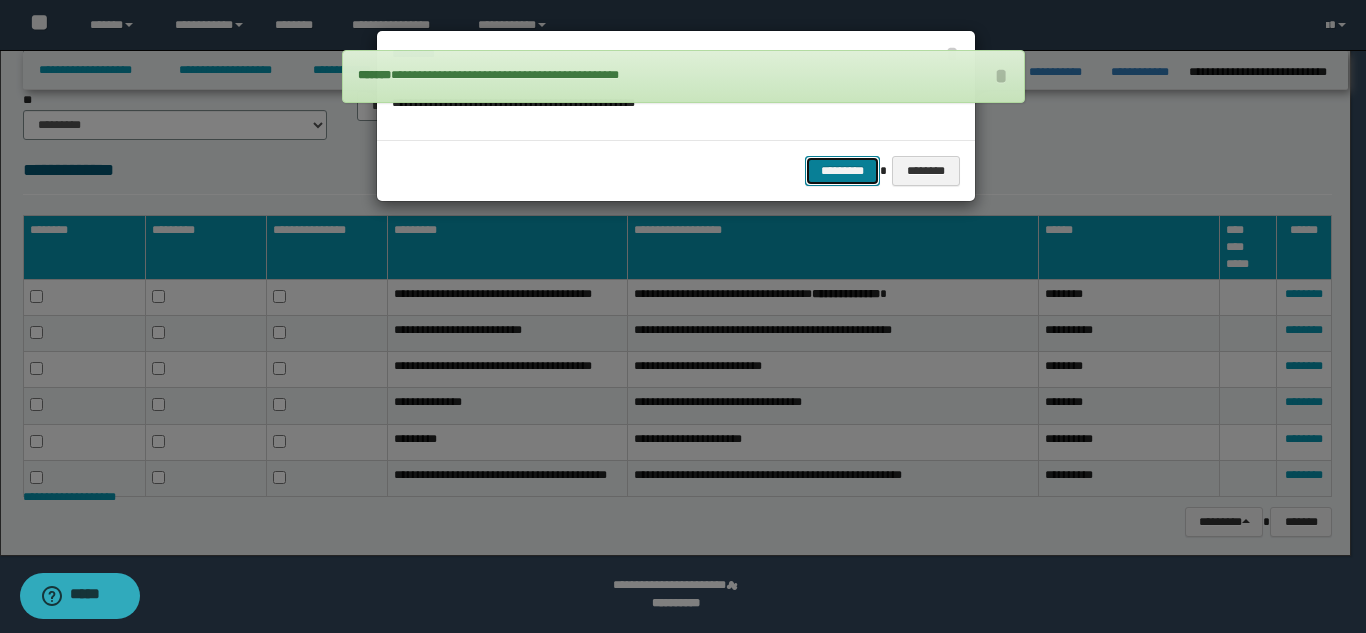 click on "*********" at bounding box center (842, 171) 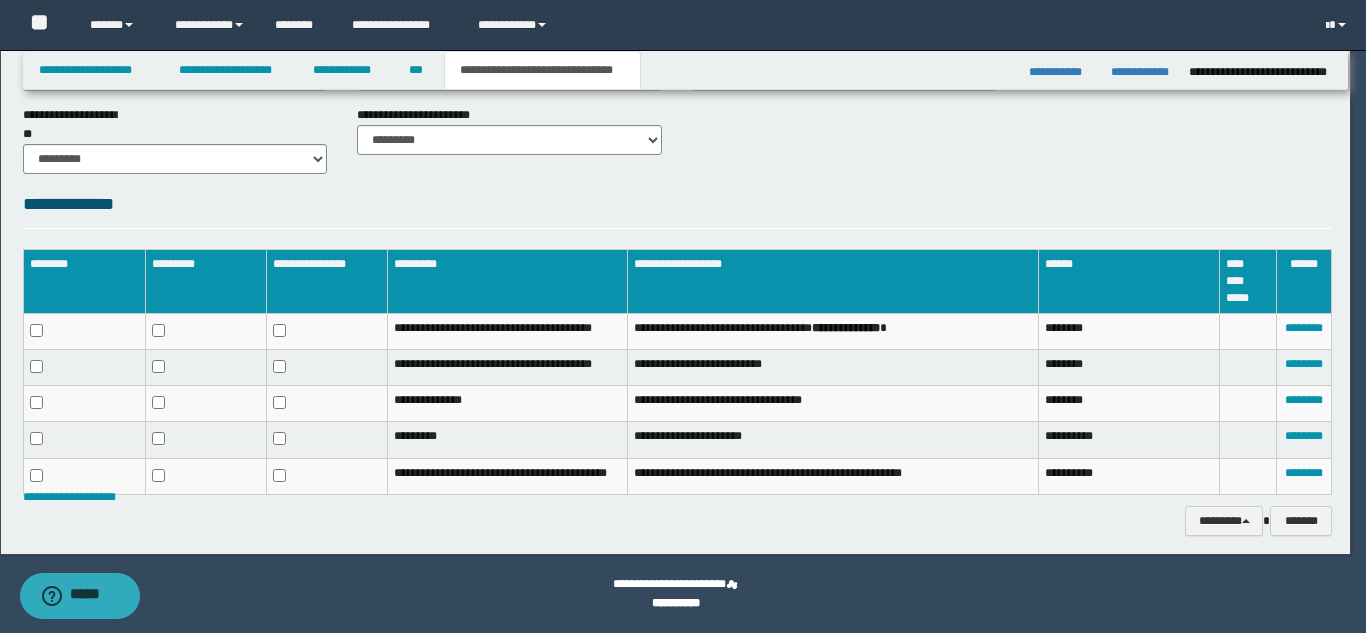 scroll, scrollTop: 868, scrollLeft: 0, axis: vertical 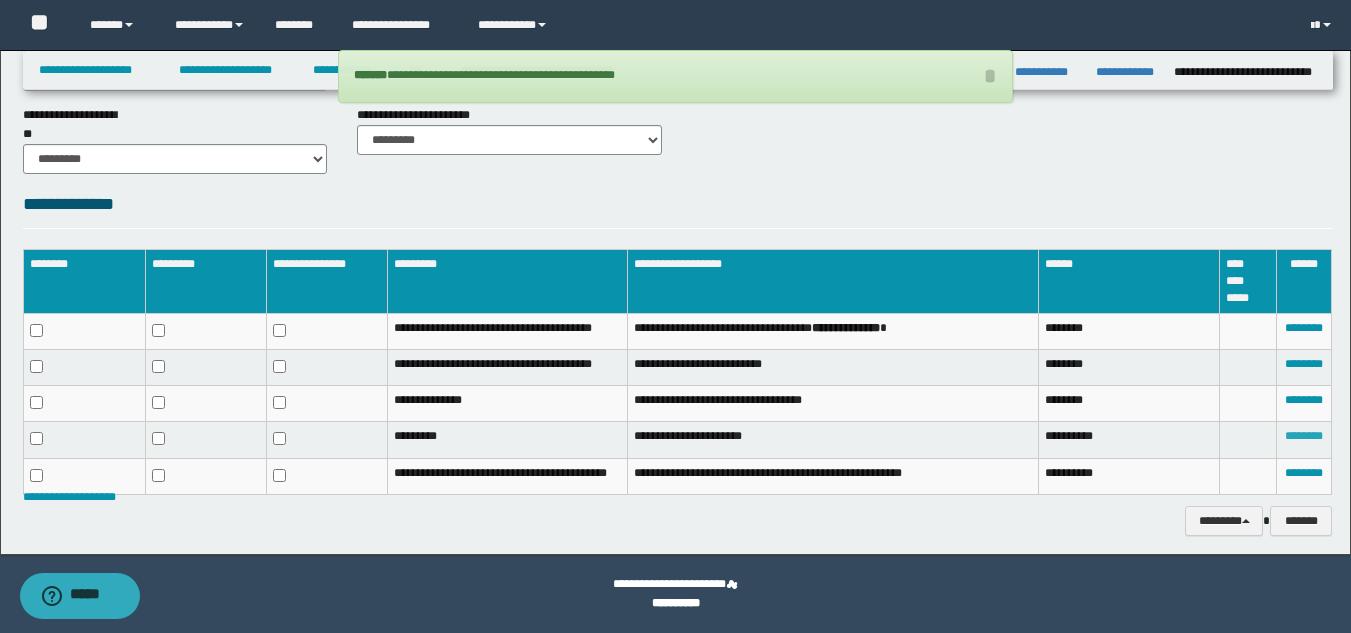 click on "********" at bounding box center (1304, 436) 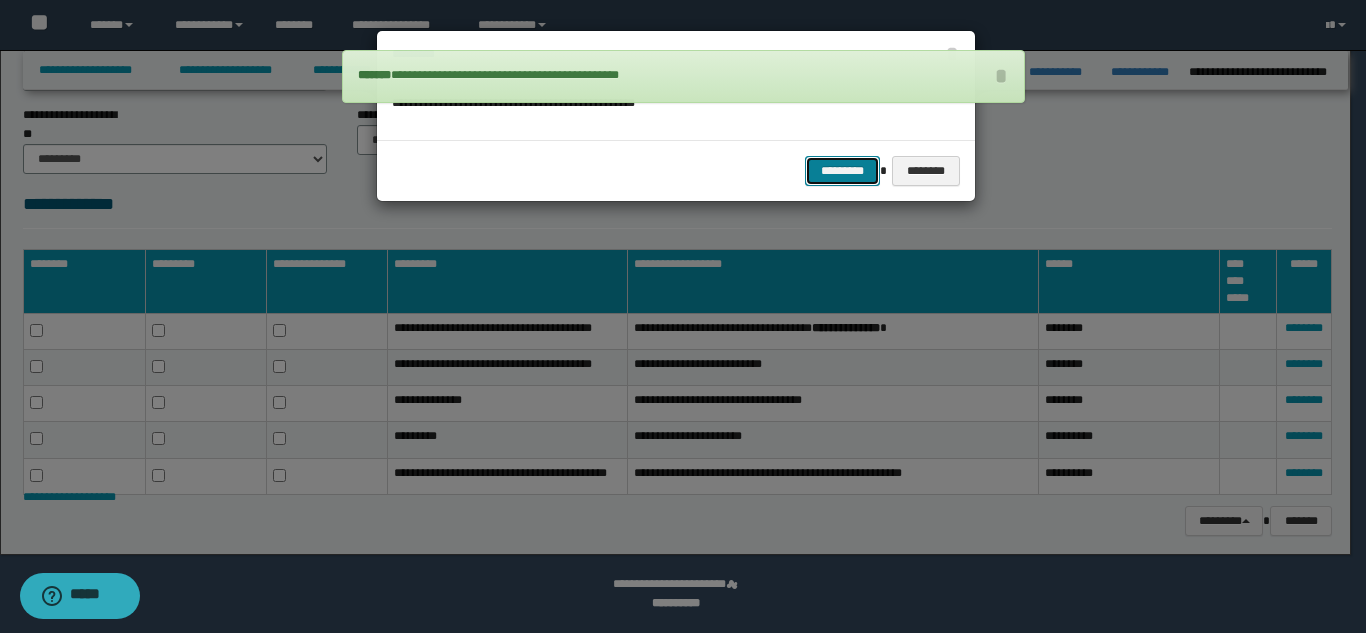 click on "*********" at bounding box center (842, 171) 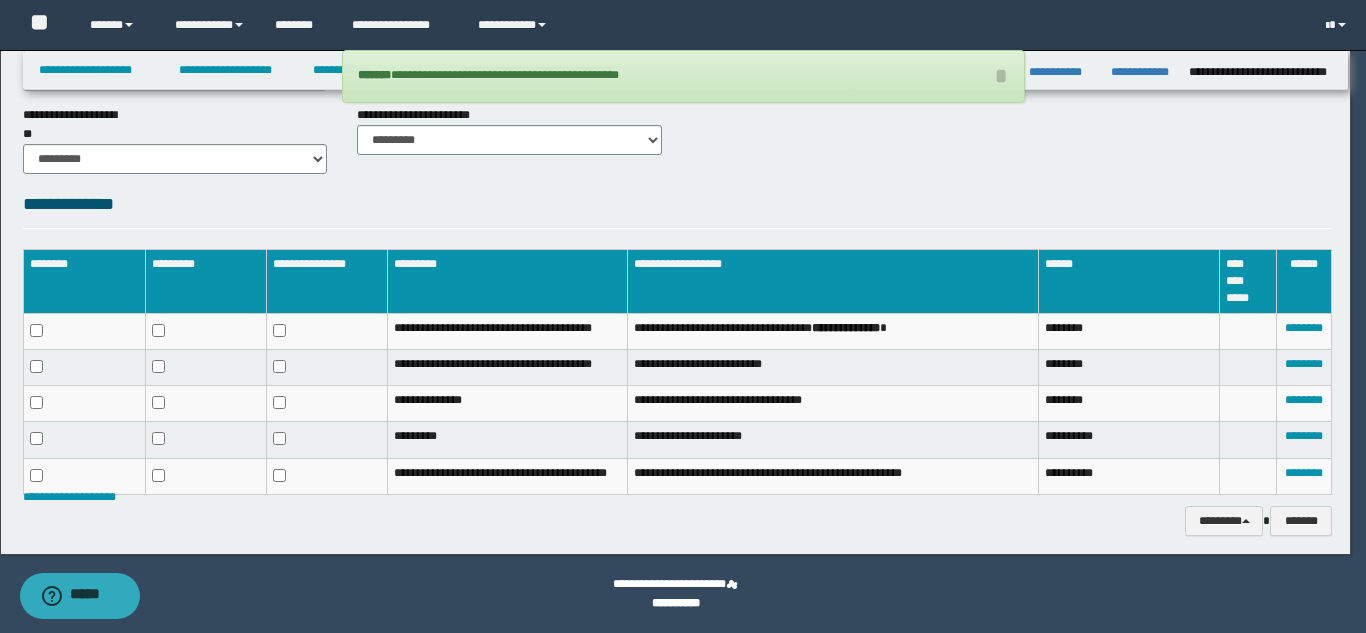 scroll, scrollTop: 834, scrollLeft: 0, axis: vertical 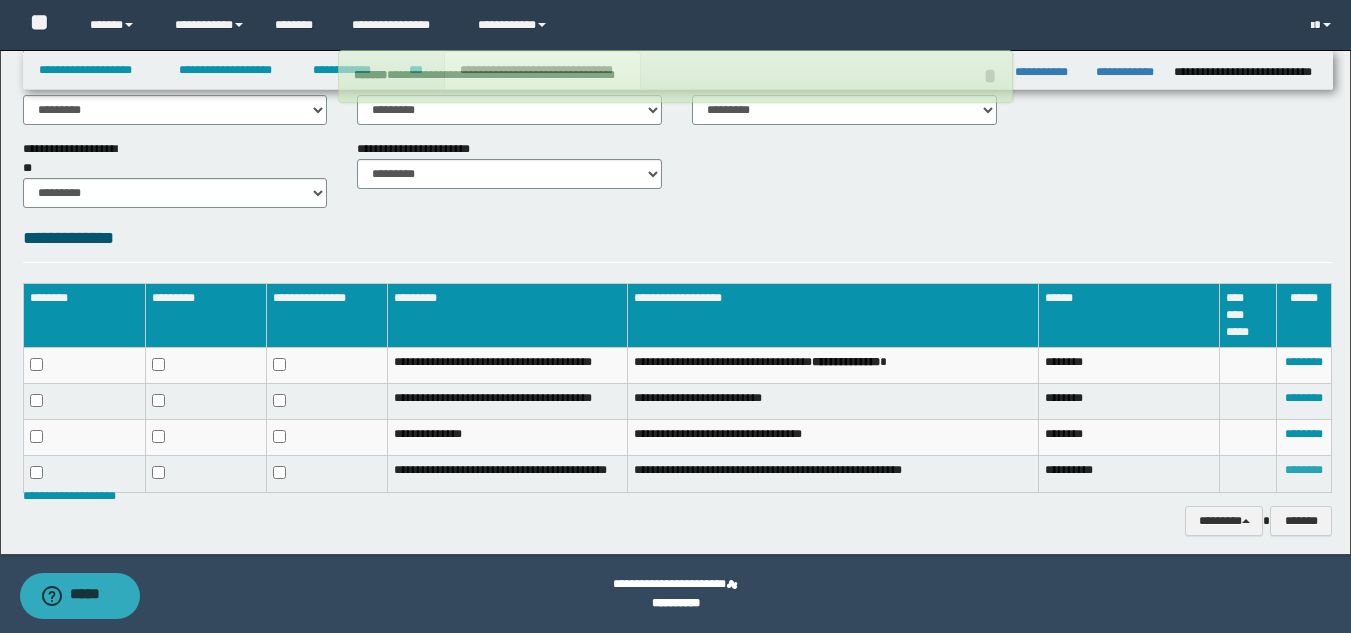 click on "********" at bounding box center (1304, 470) 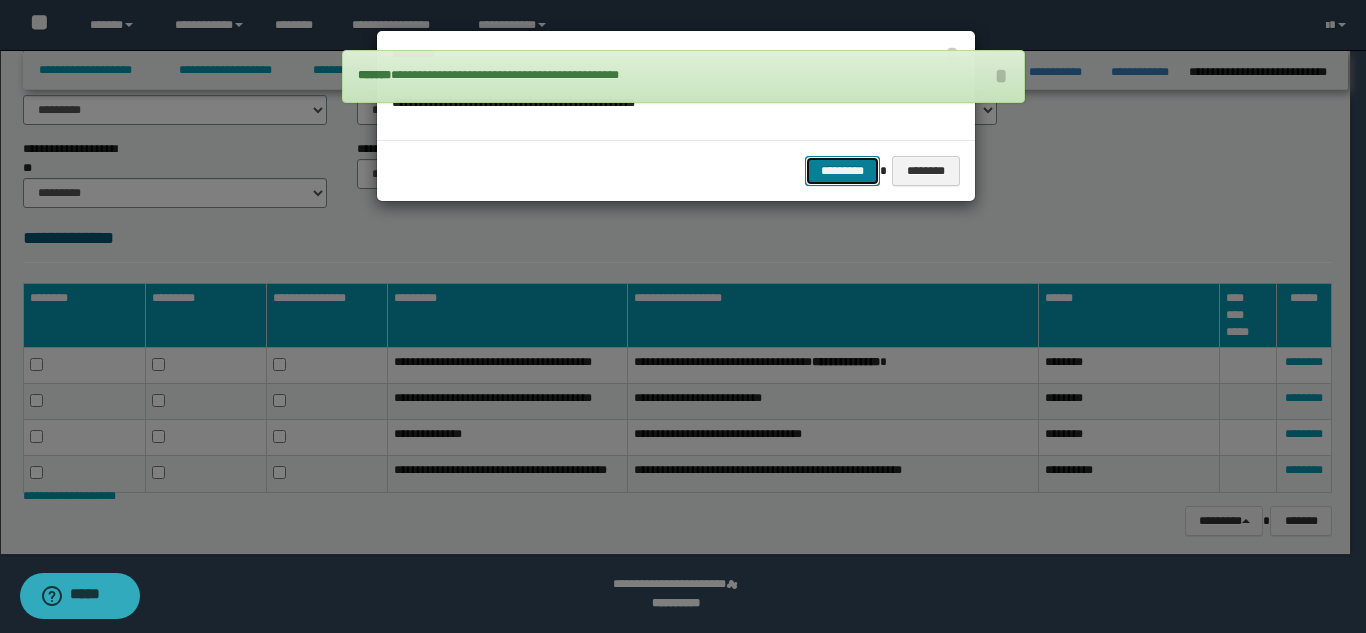click on "*********" at bounding box center [842, 171] 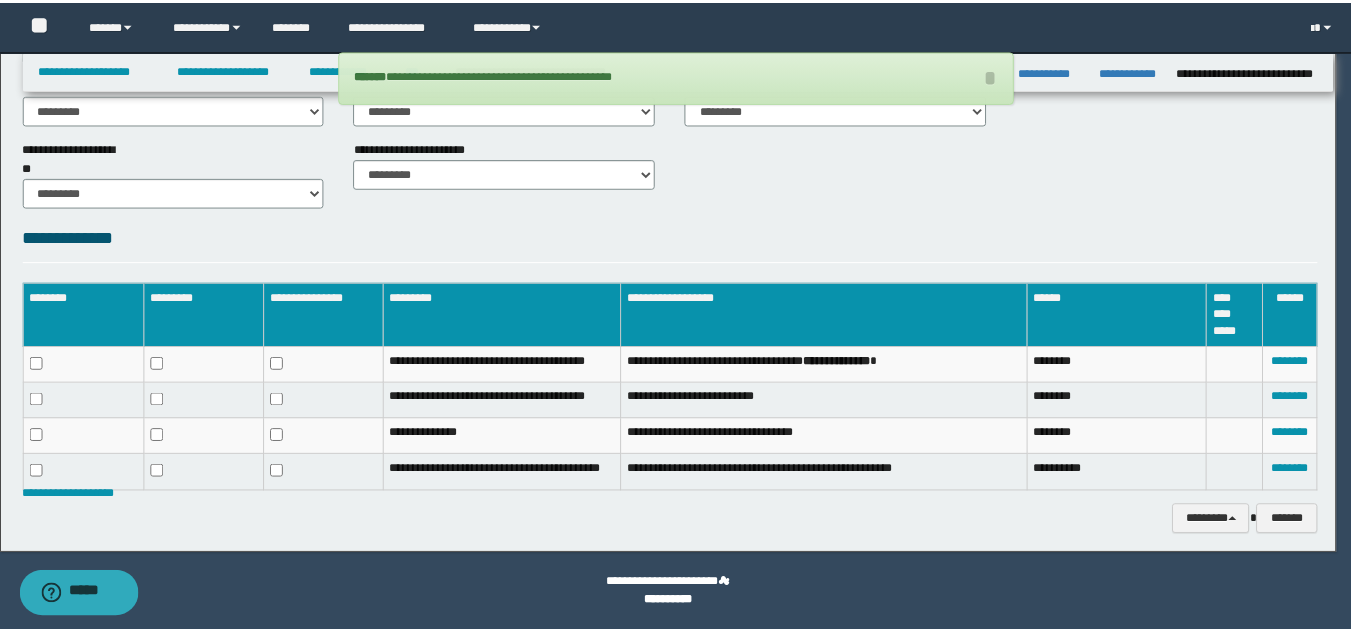 scroll, scrollTop: 800, scrollLeft: 0, axis: vertical 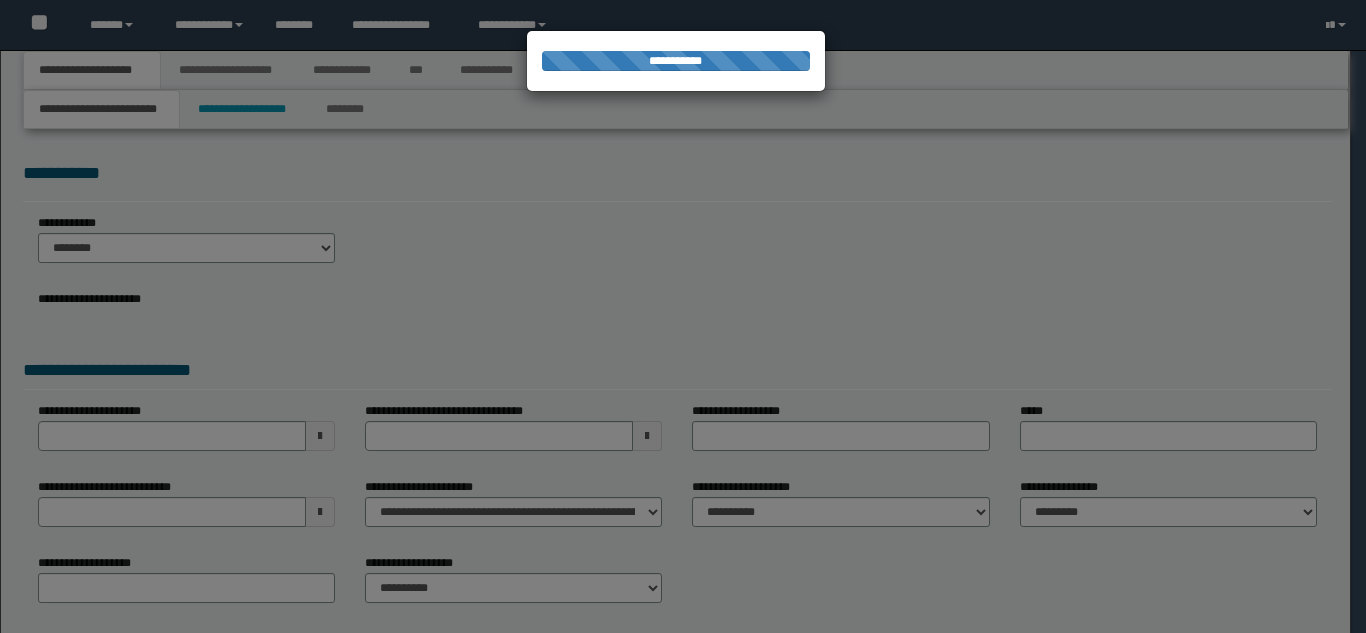select on "*" 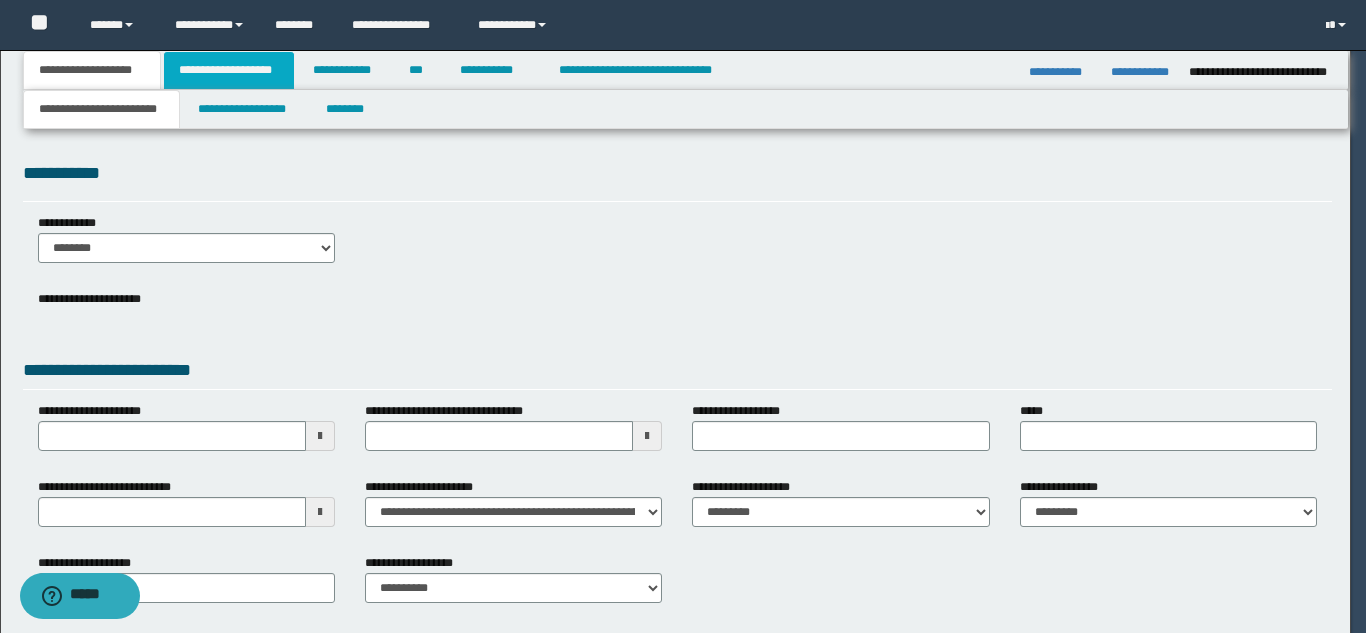 click on "**********" at bounding box center [229, 70] 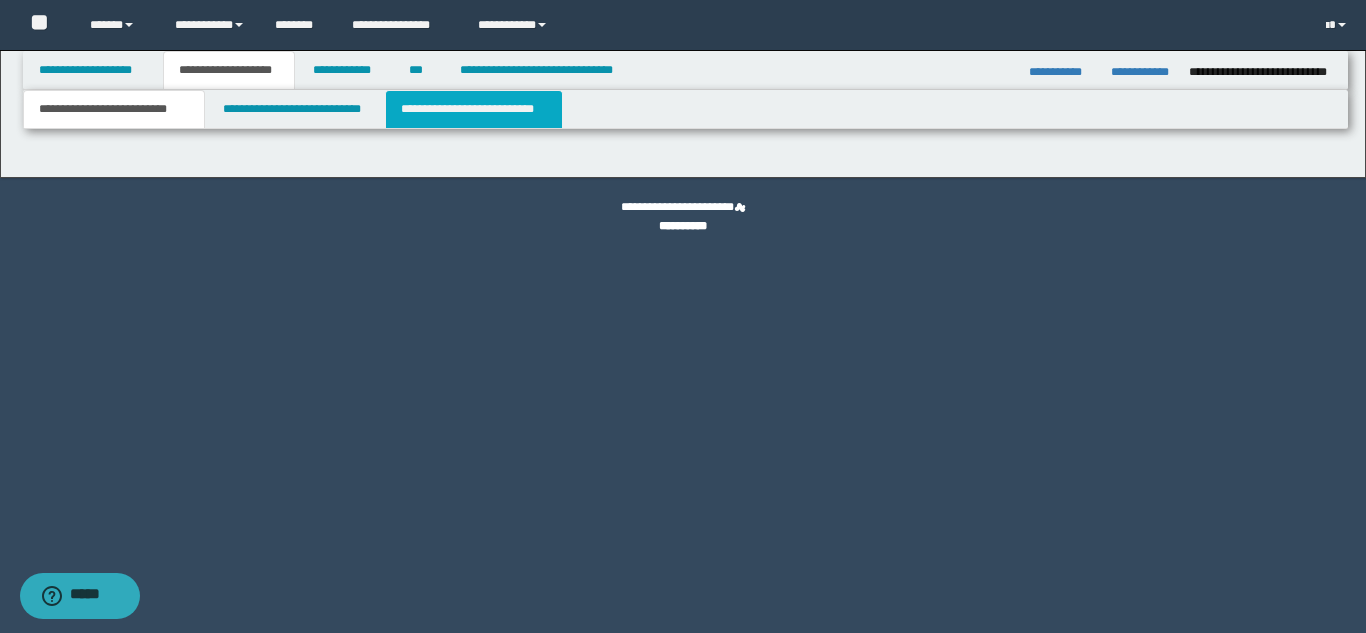 click on "**********" at bounding box center [474, 109] 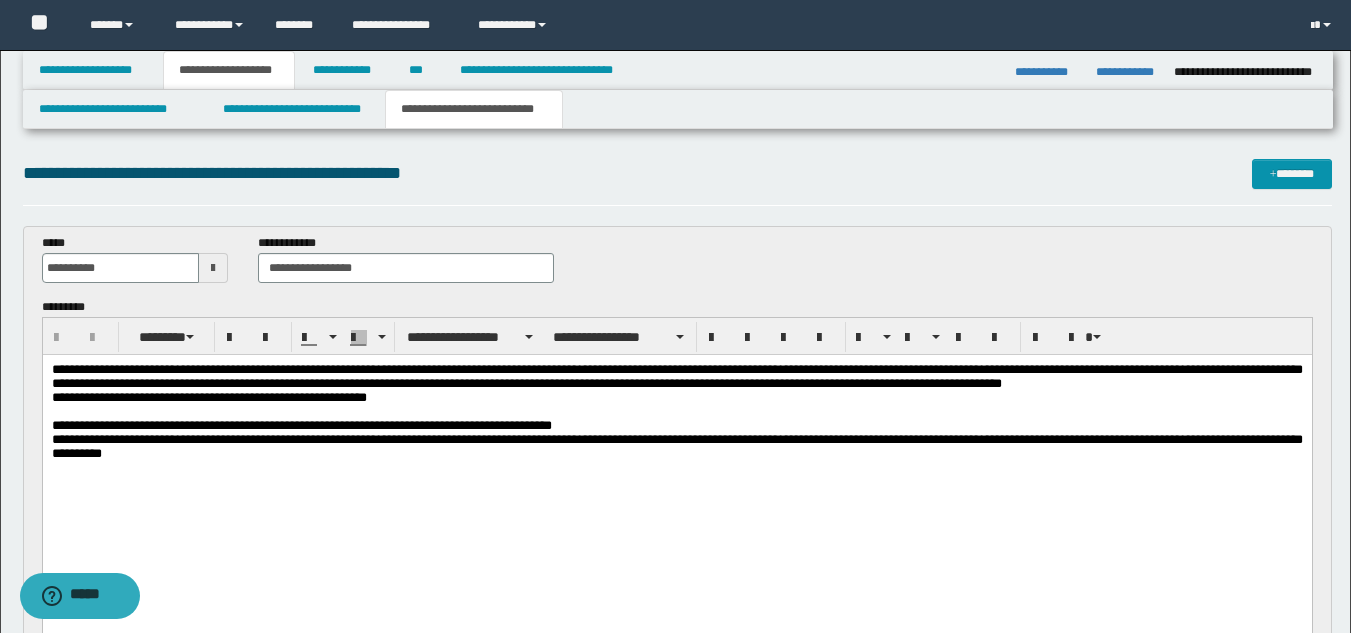 scroll, scrollTop: 0, scrollLeft: 0, axis: both 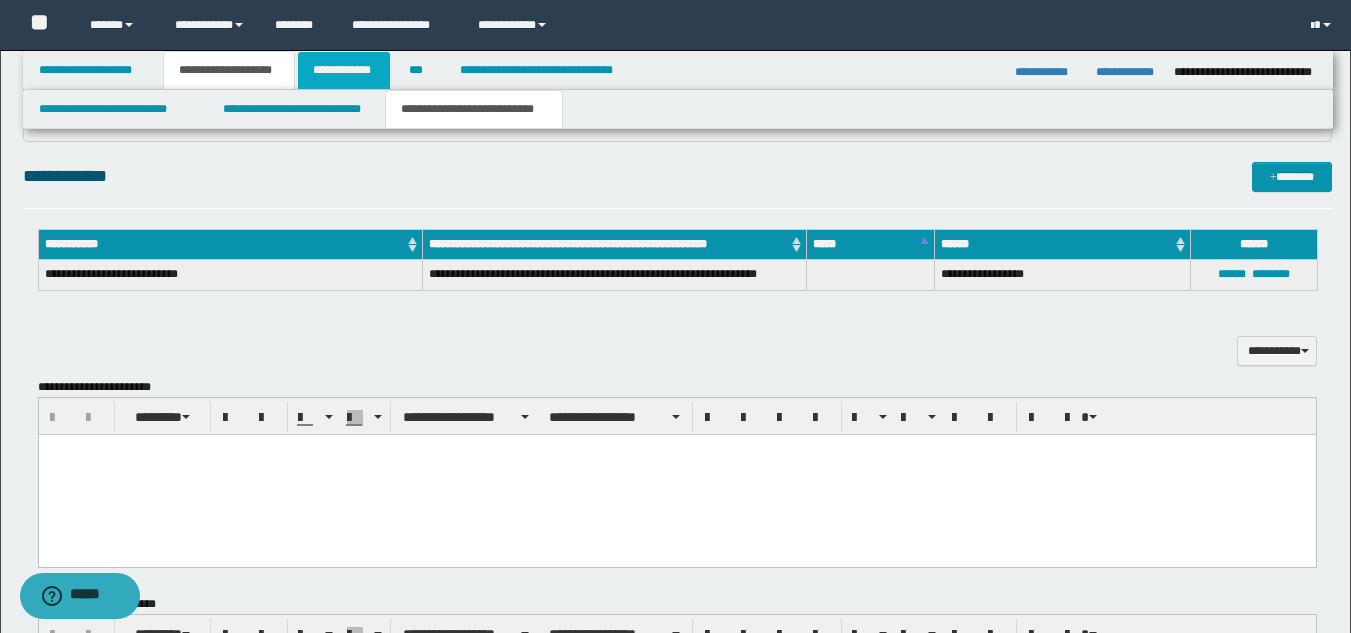 click on "**********" at bounding box center (344, 70) 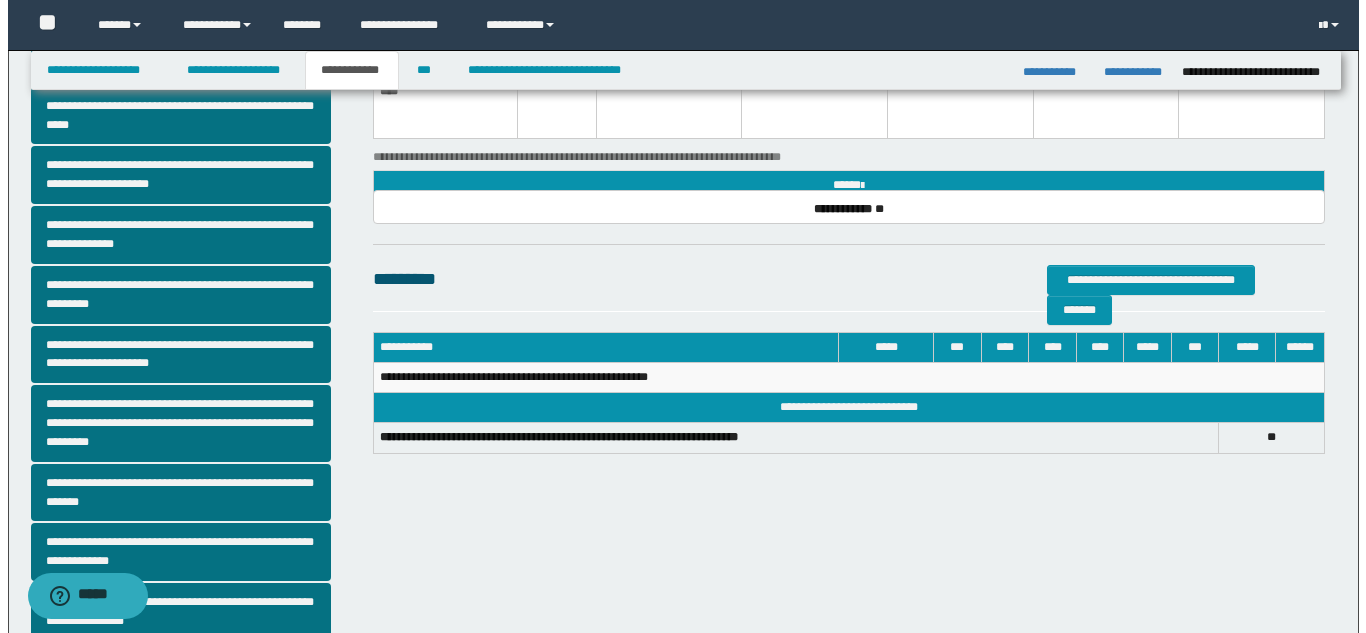 scroll, scrollTop: 0, scrollLeft: 0, axis: both 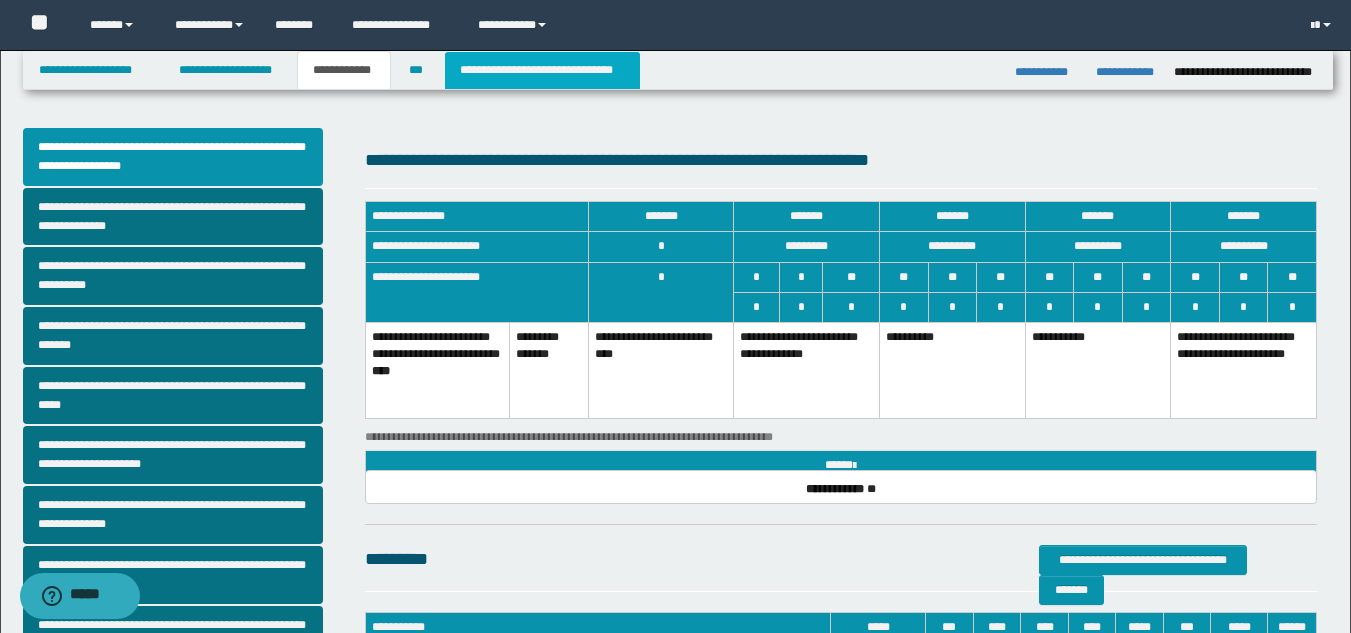 click on "**********" at bounding box center [542, 70] 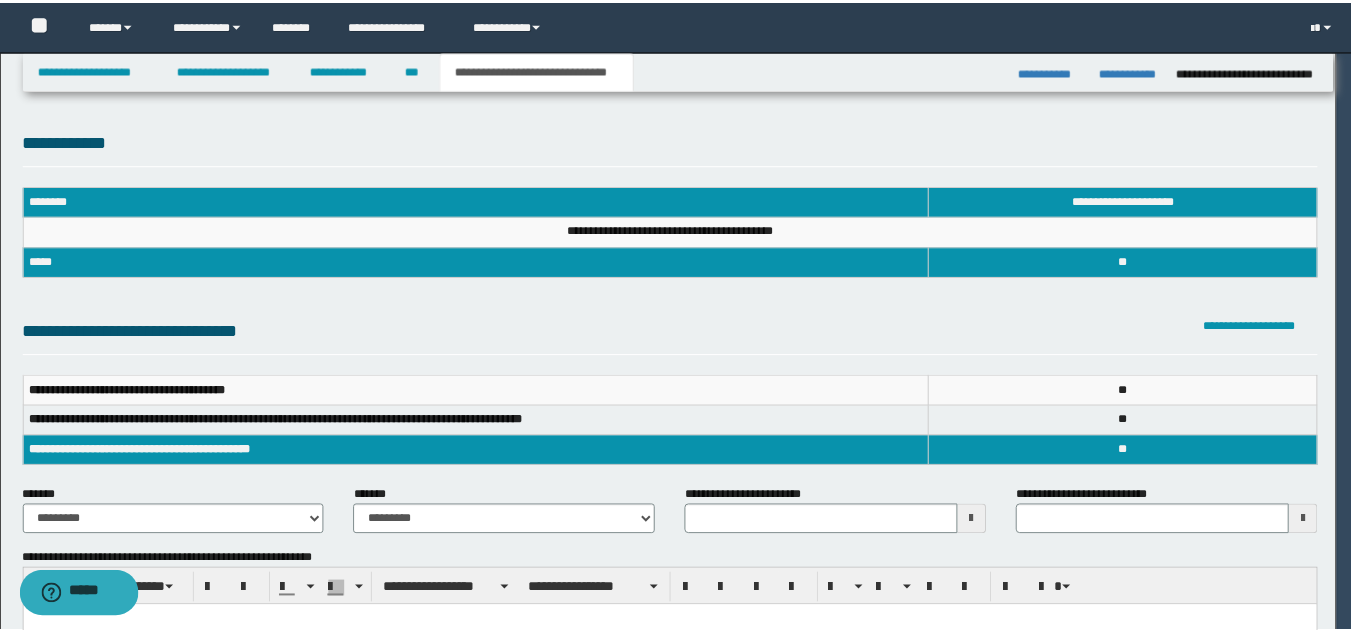 scroll, scrollTop: 0, scrollLeft: 0, axis: both 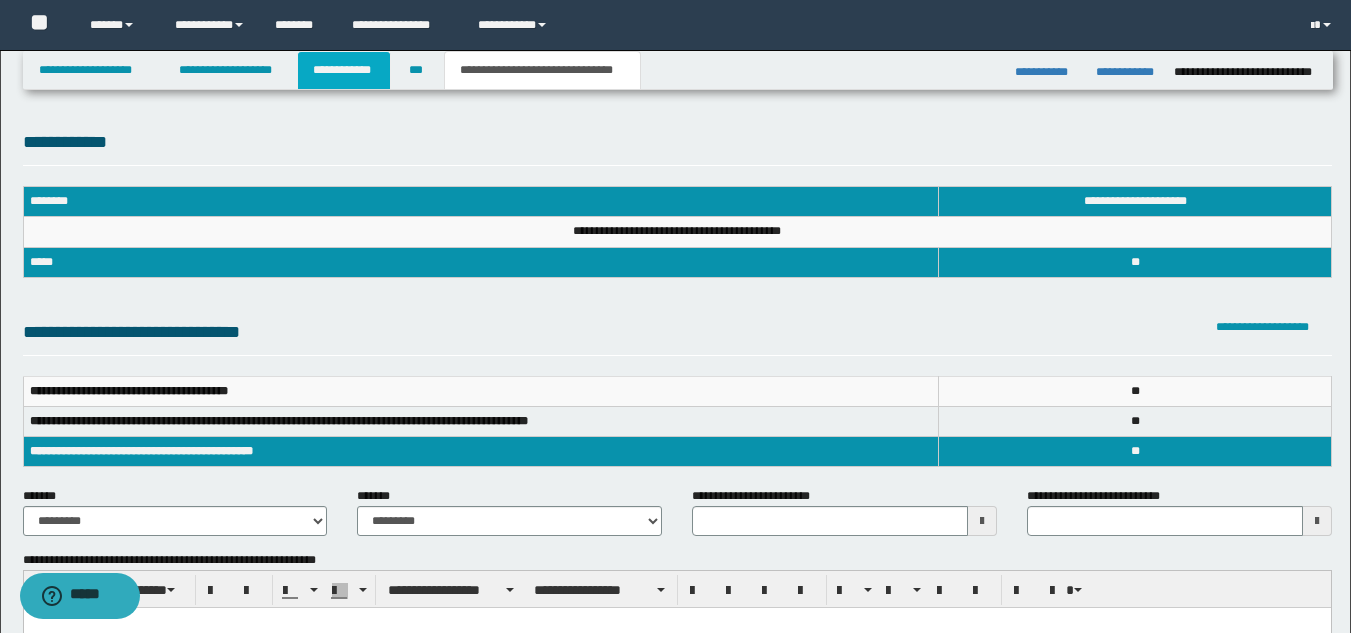 click on "**********" at bounding box center [344, 70] 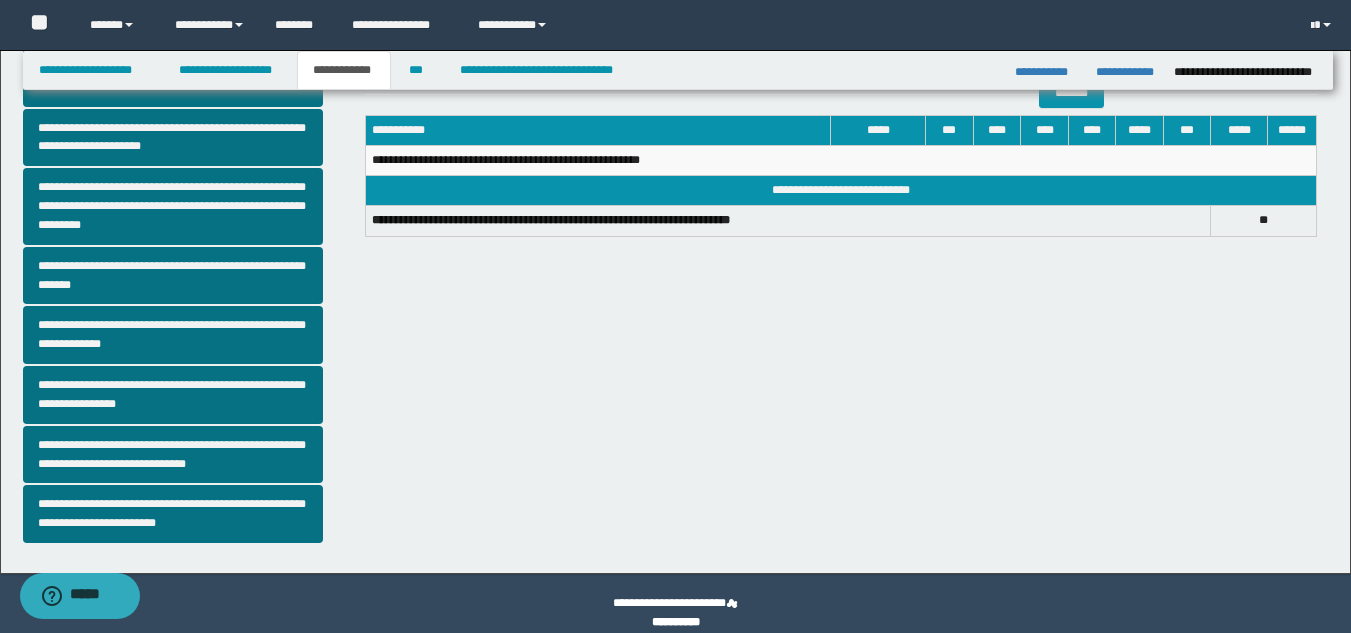 scroll, scrollTop: 500, scrollLeft: 0, axis: vertical 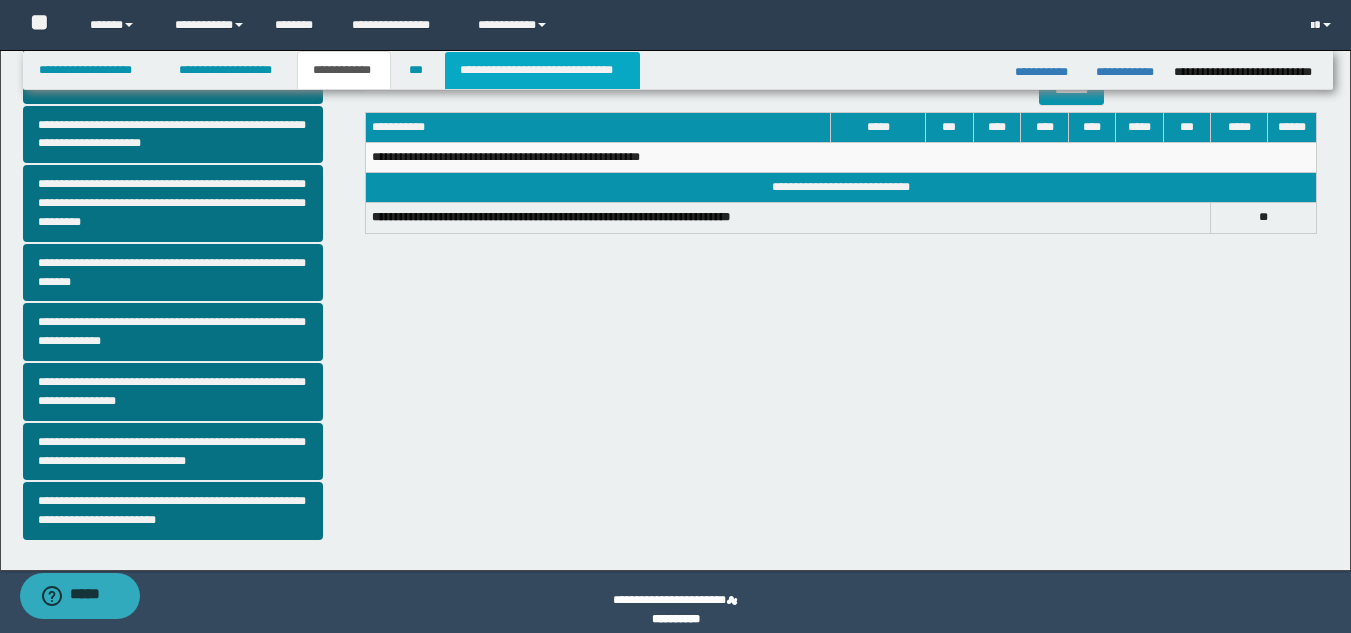 click on "**********" at bounding box center (542, 70) 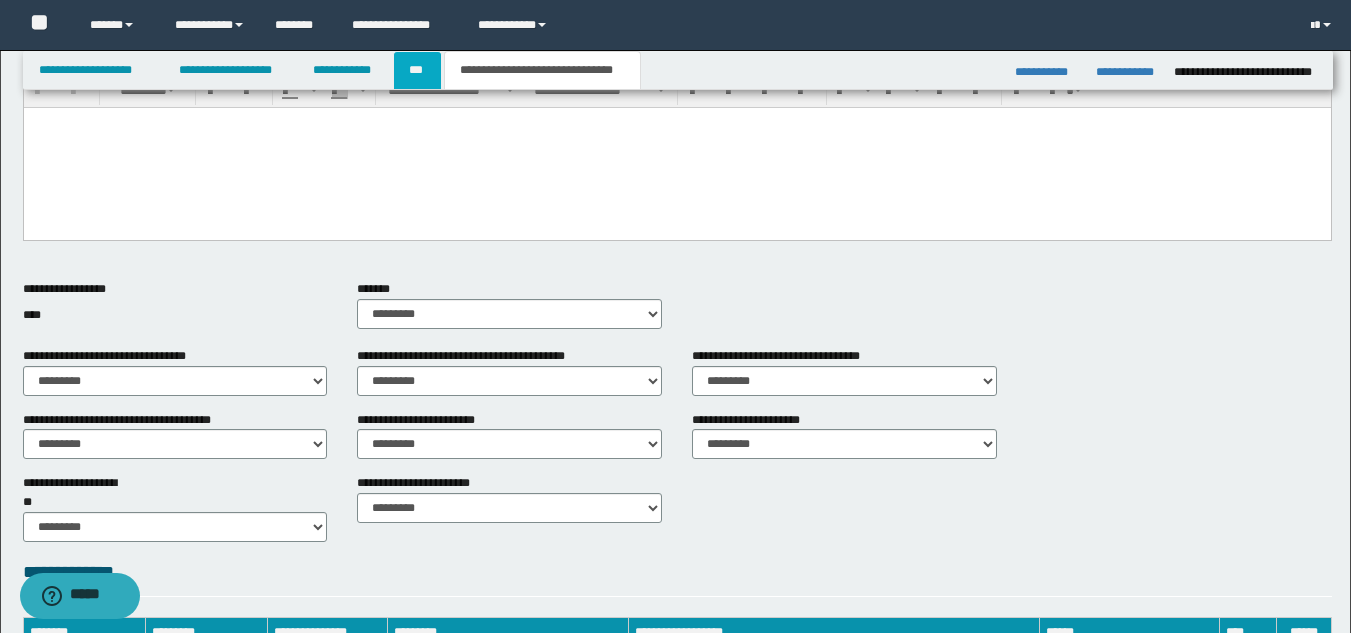 click on "***" at bounding box center (417, 70) 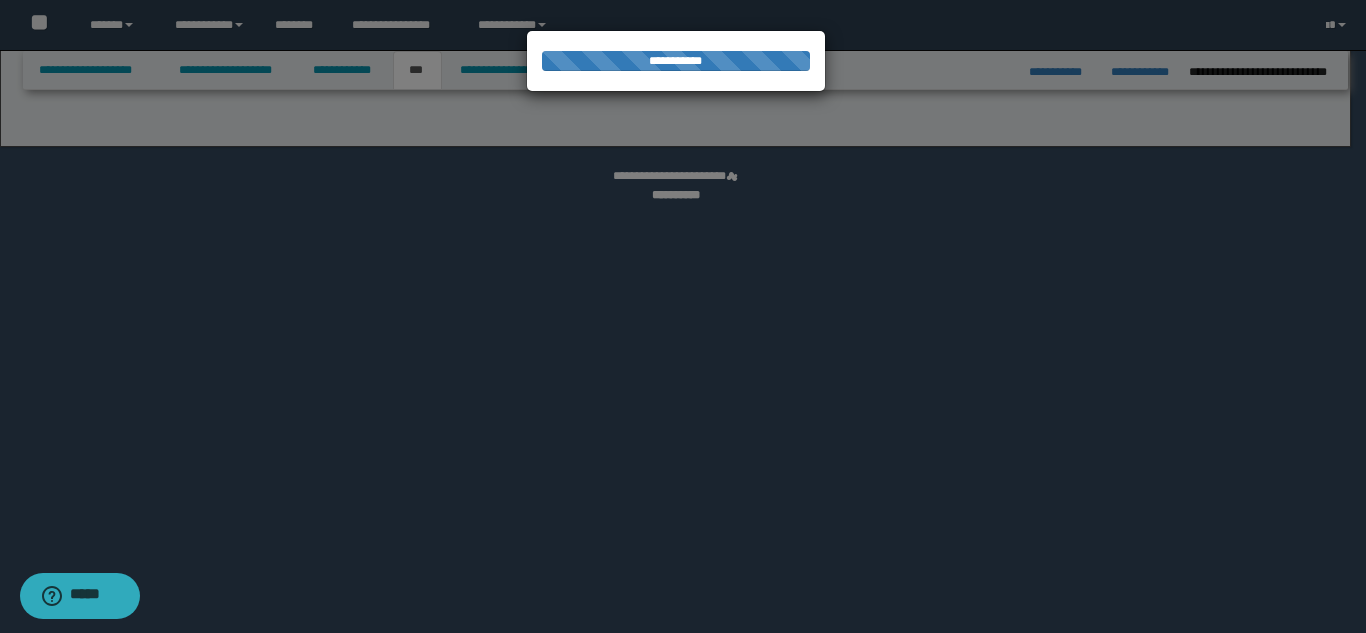 select on "**" 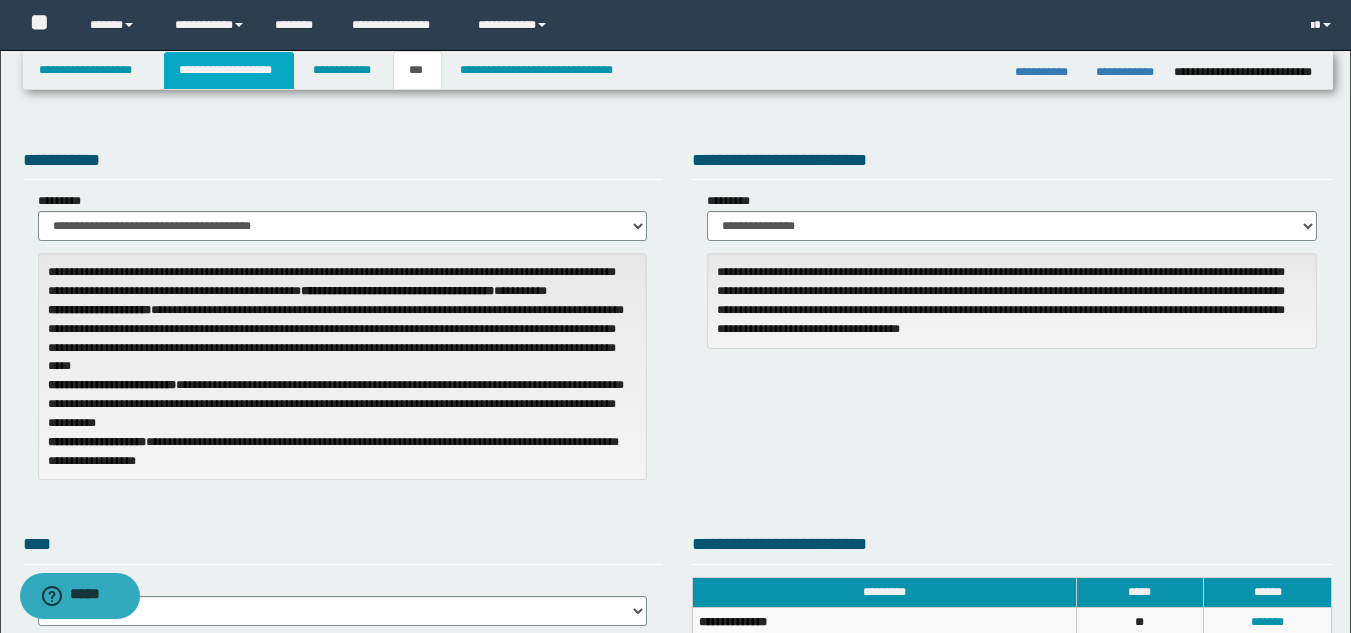 click on "**********" at bounding box center (229, 70) 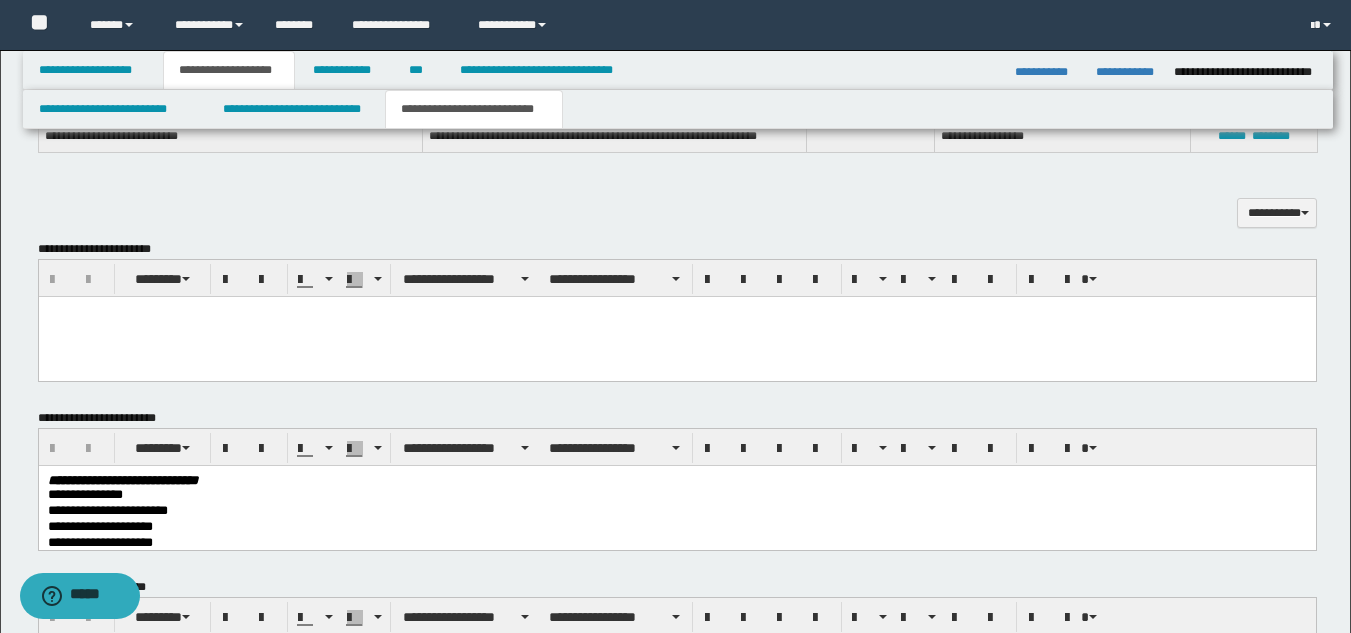 scroll, scrollTop: 500, scrollLeft: 0, axis: vertical 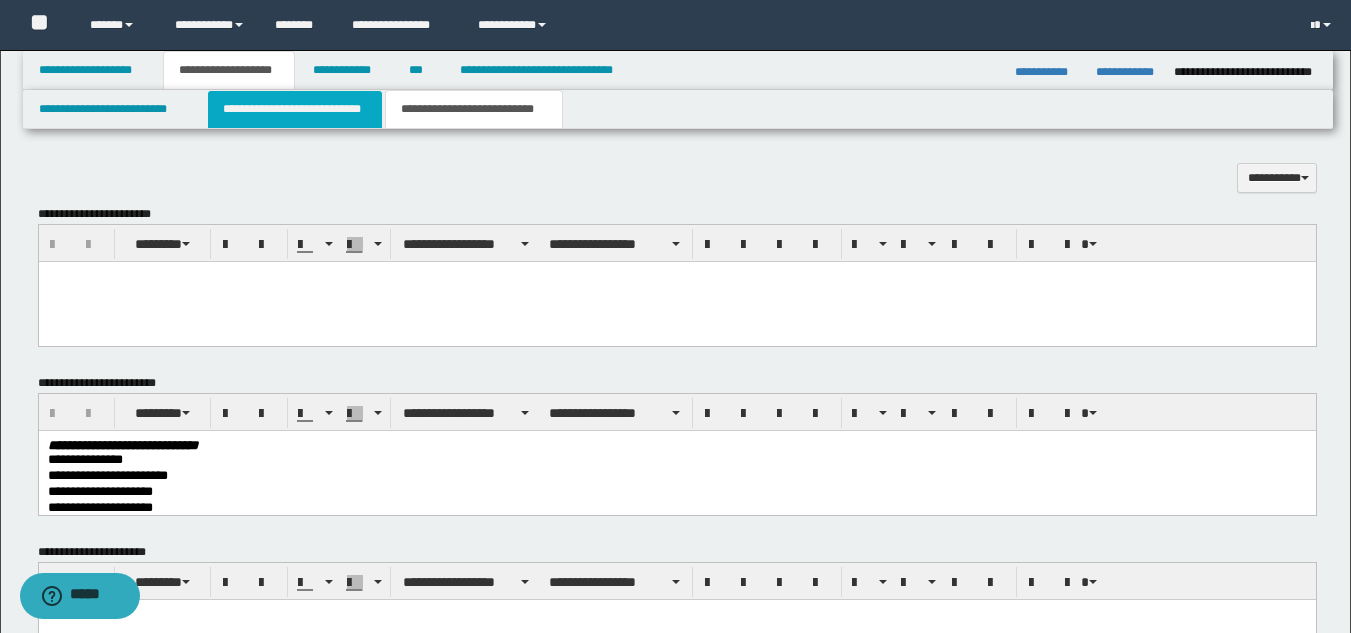 drag, startPoint x: 268, startPoint y: 109, endPoint x: 277, endPoint y: 124, distance: 17.492855 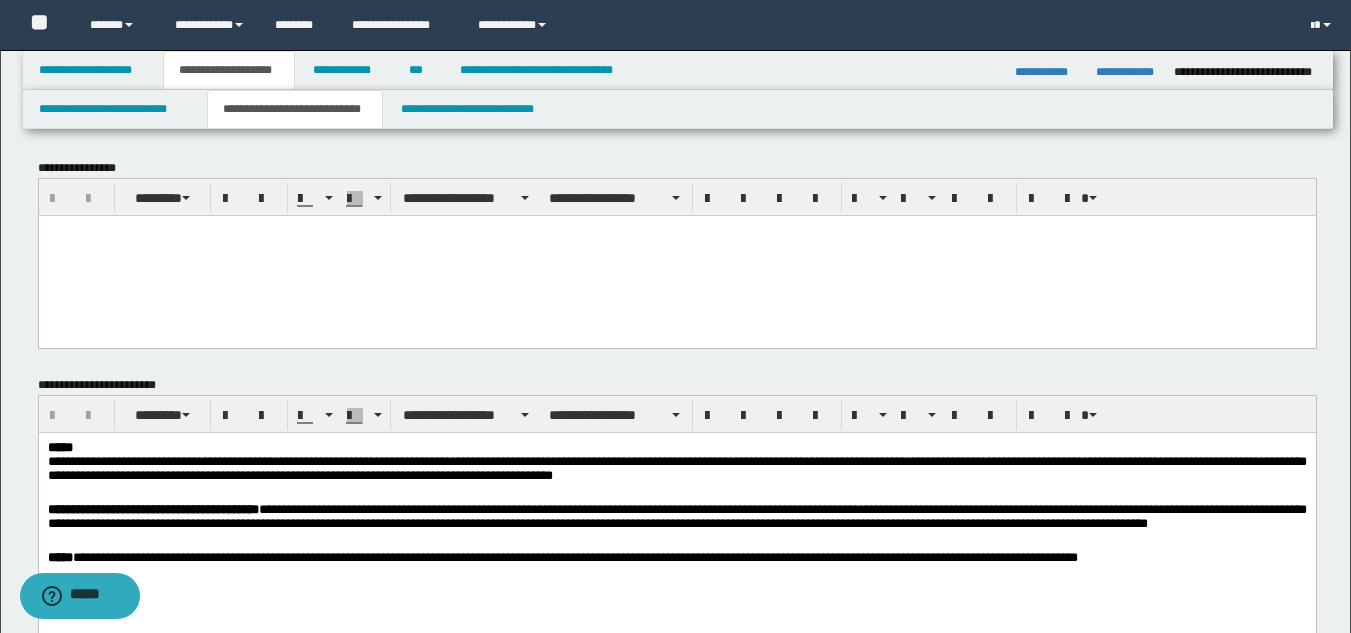 scroll, scrollTop: 200, scrollLeft: 0, axis: vertical 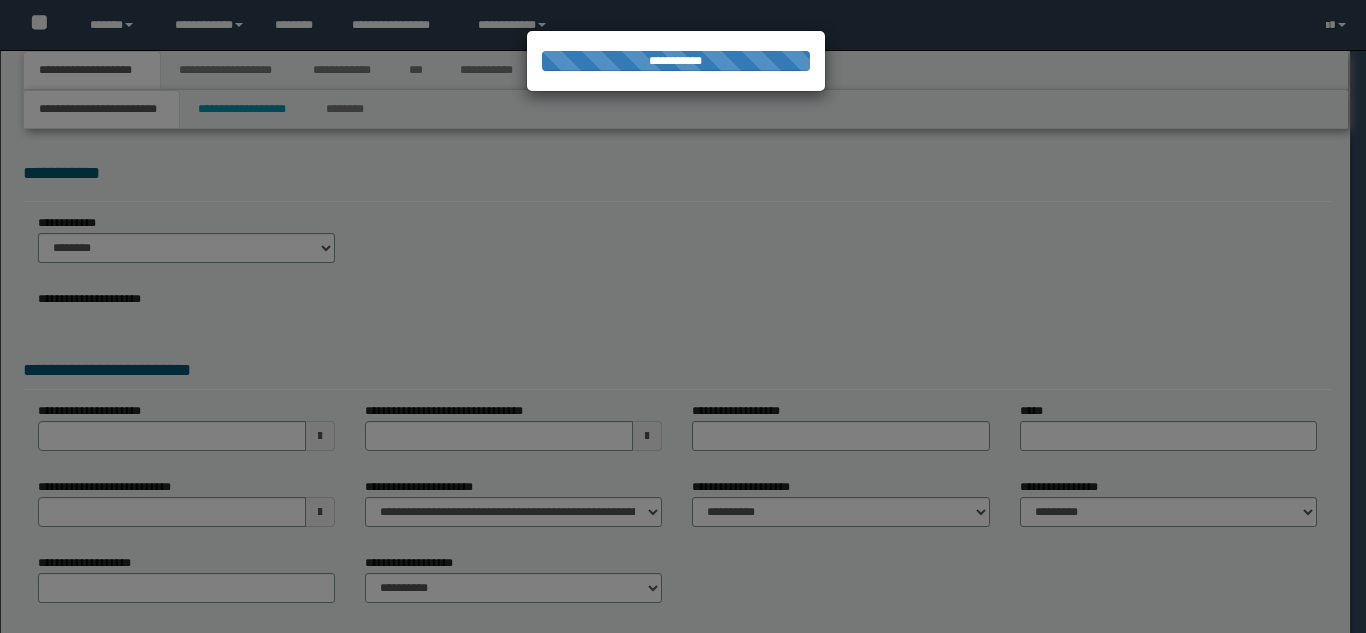 select on "**" 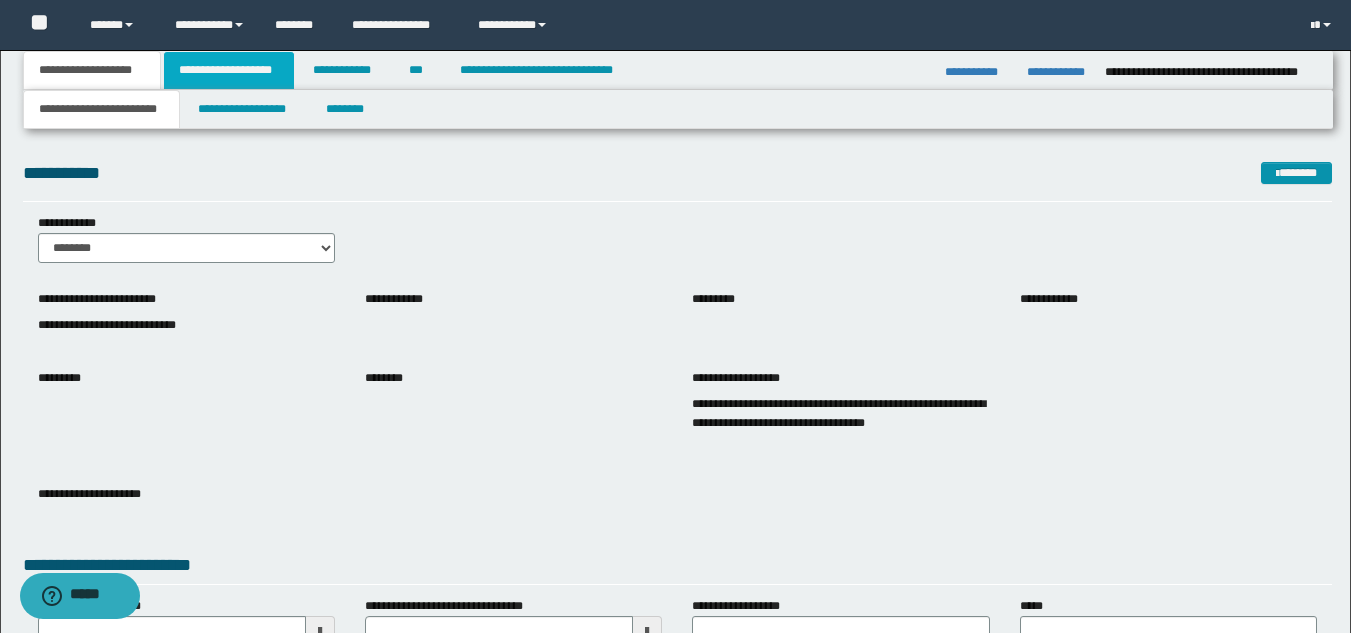 click on "**********" at bounding box center (229, 70) 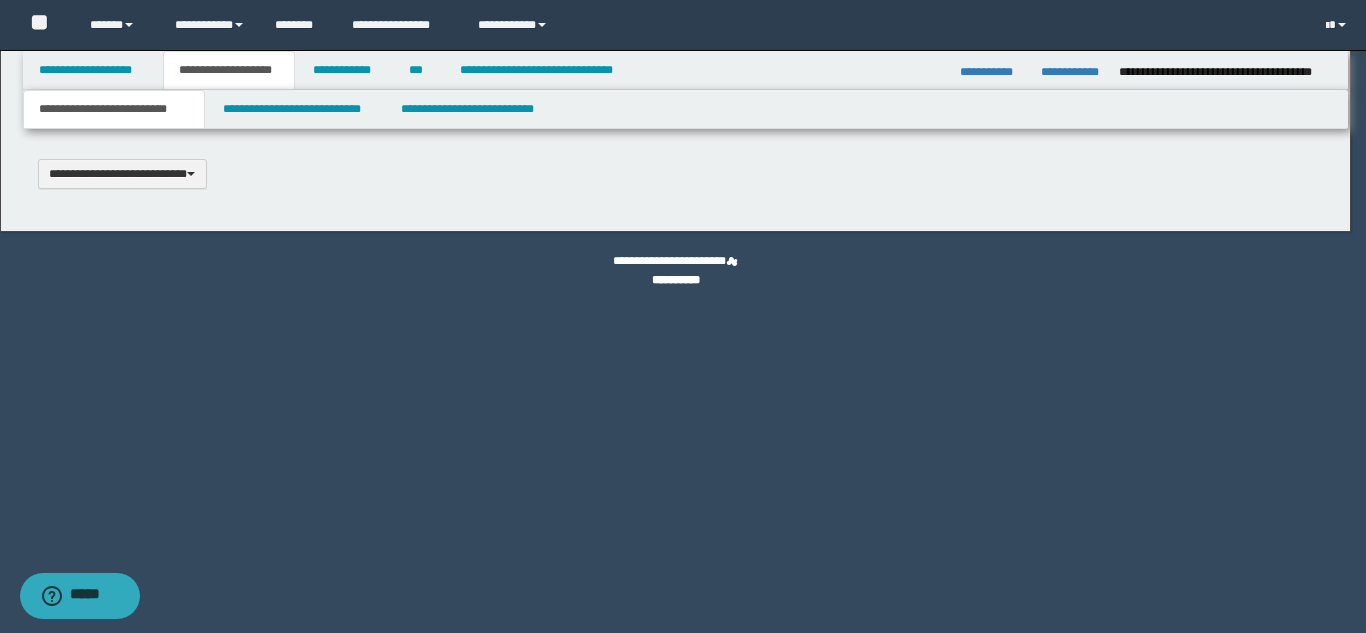 scroll, scrollTop: 0, scrollLeft: 0, axis: both 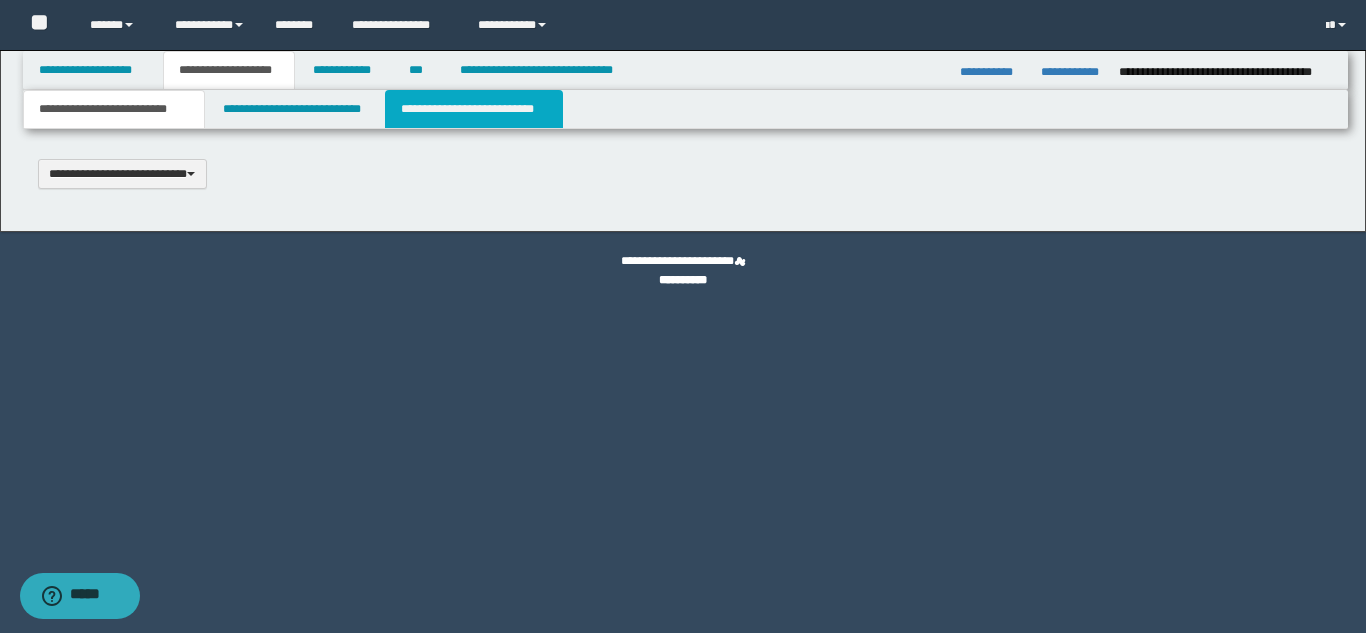 click on "**********" at bounding box center [474, 109] 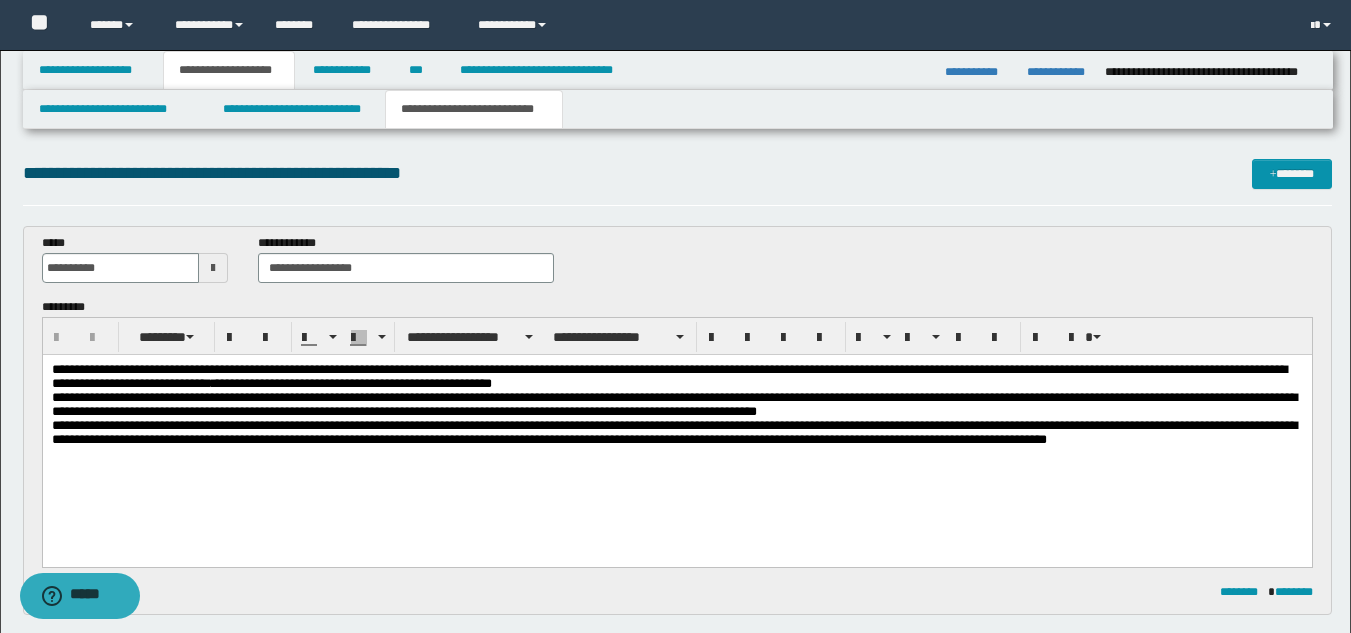 scroll, scrollTop: 0, scrollLeft: 0, axis: both 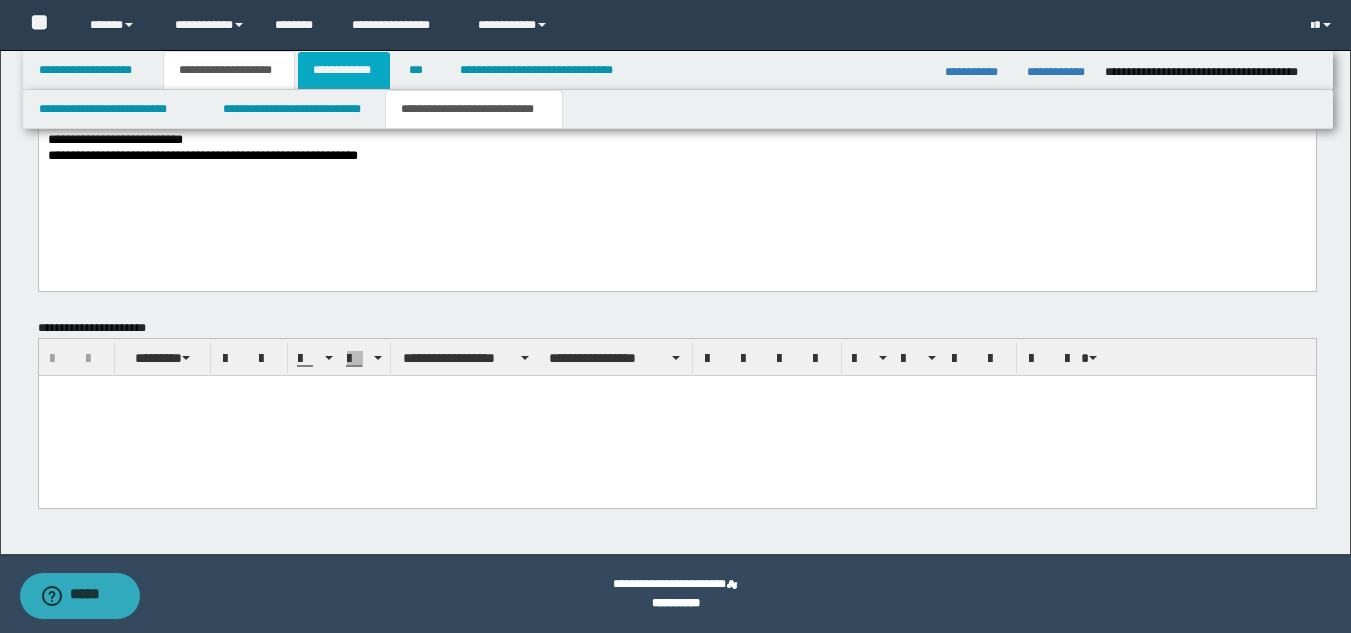 click on "**********" at bounding box center (344, 70) 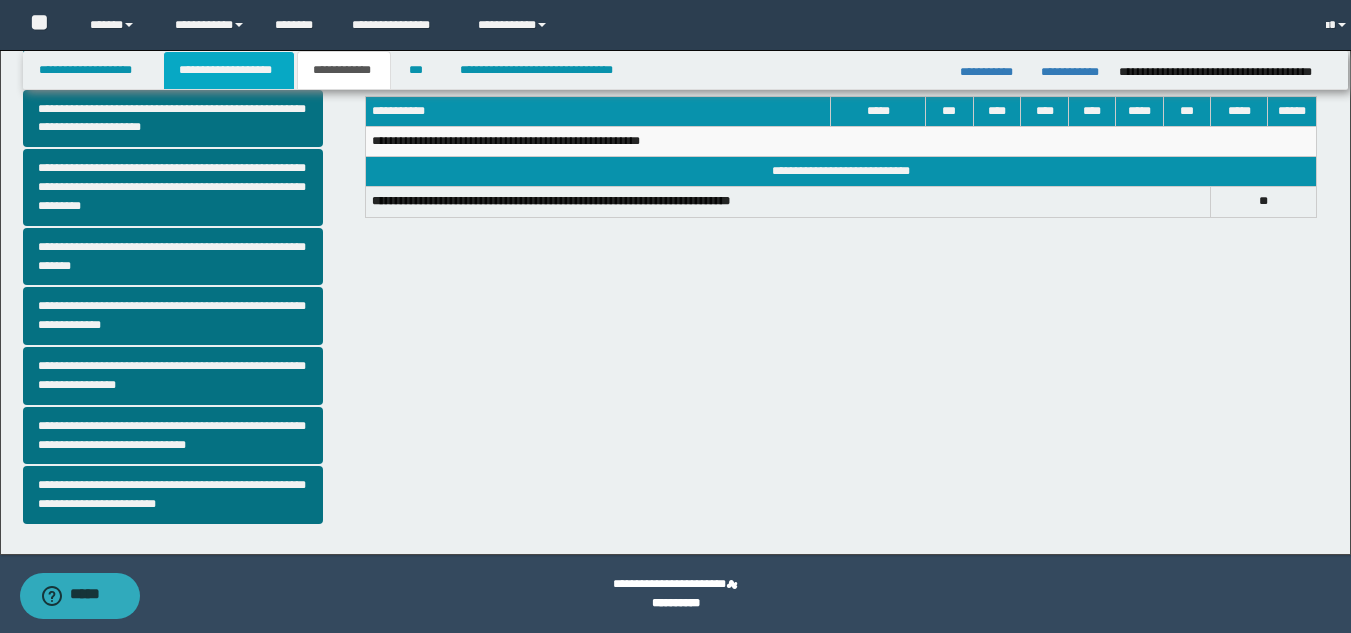 click on "**********" at bounding box center (229, 70) 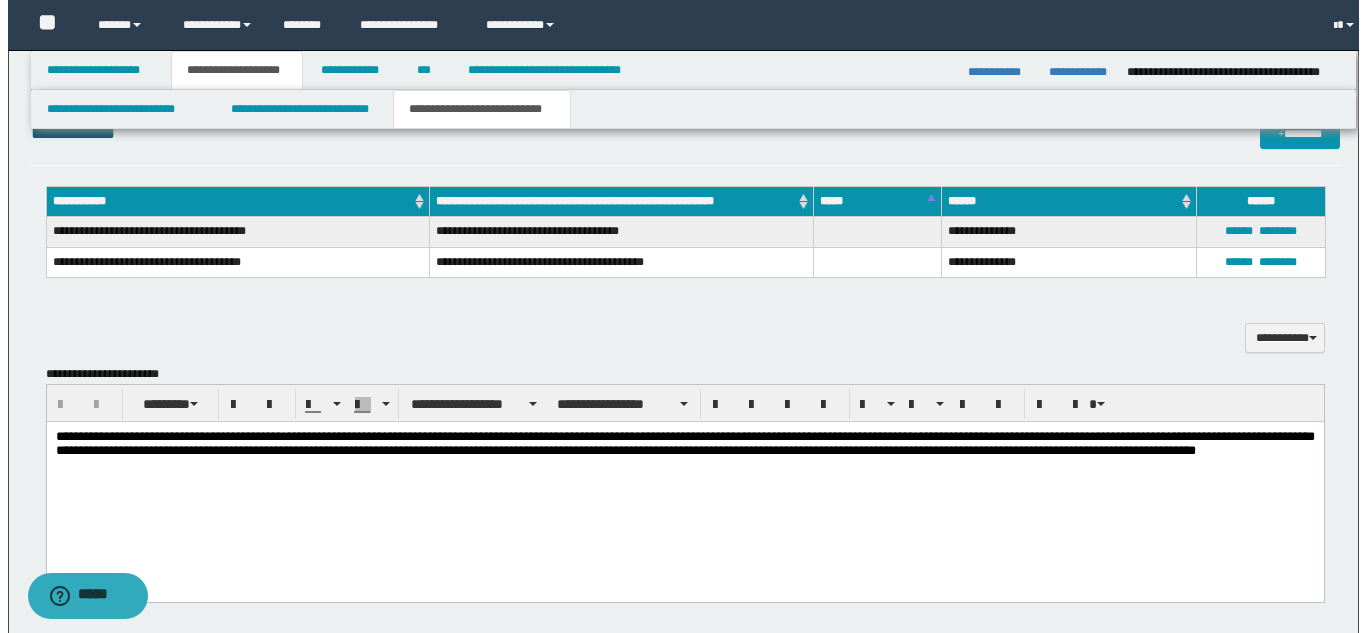 scroll, scrollTop: 547, scrollLeft: 0, axis: vertical 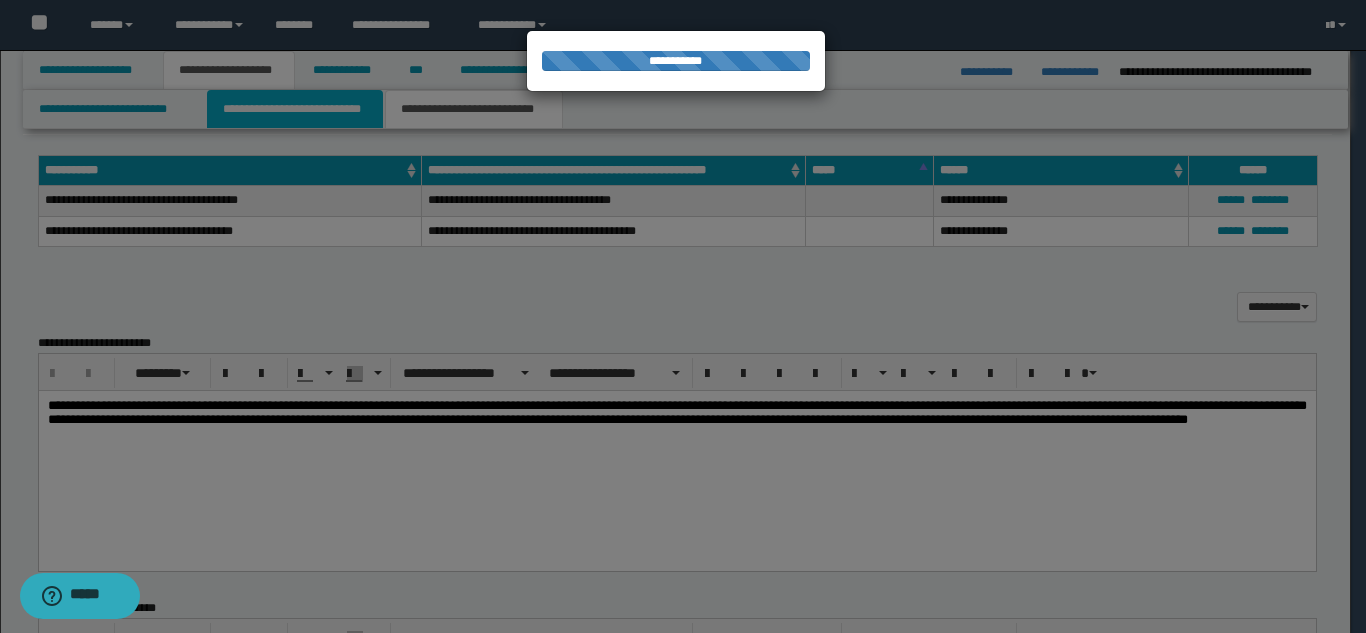 click on "**********" at bounding box center (295, 109) 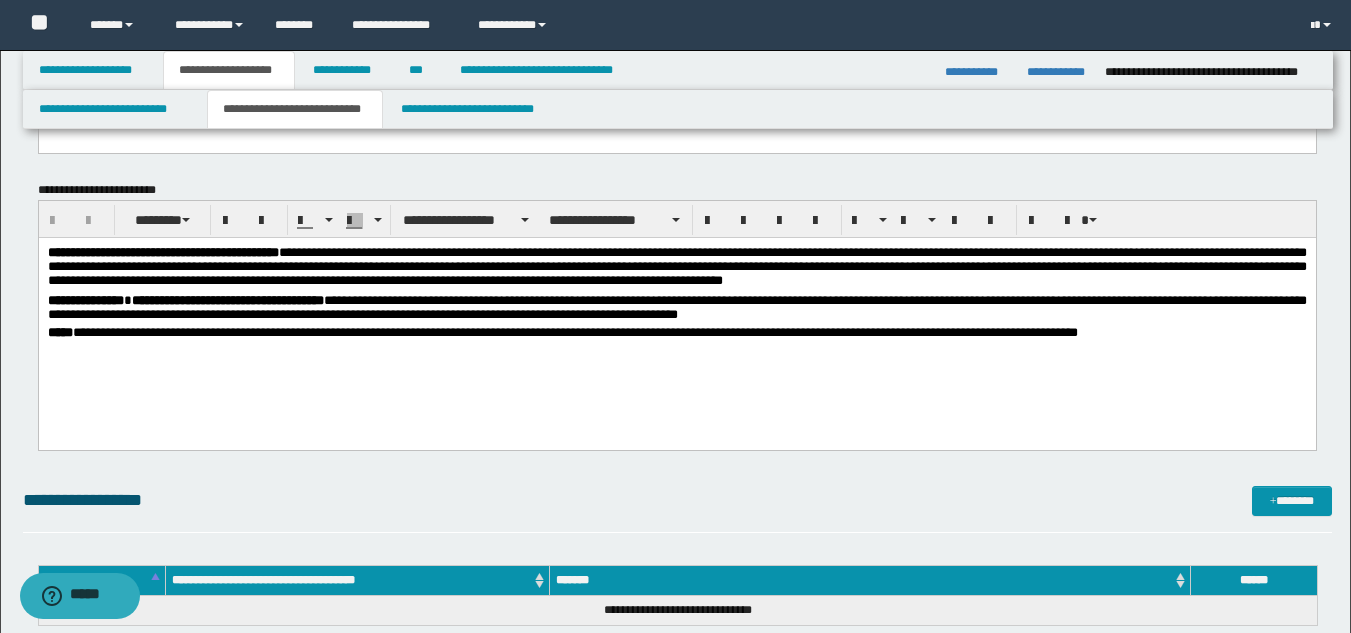 scroll, scrollTop: 0, scrollLeft: 0, axis: both 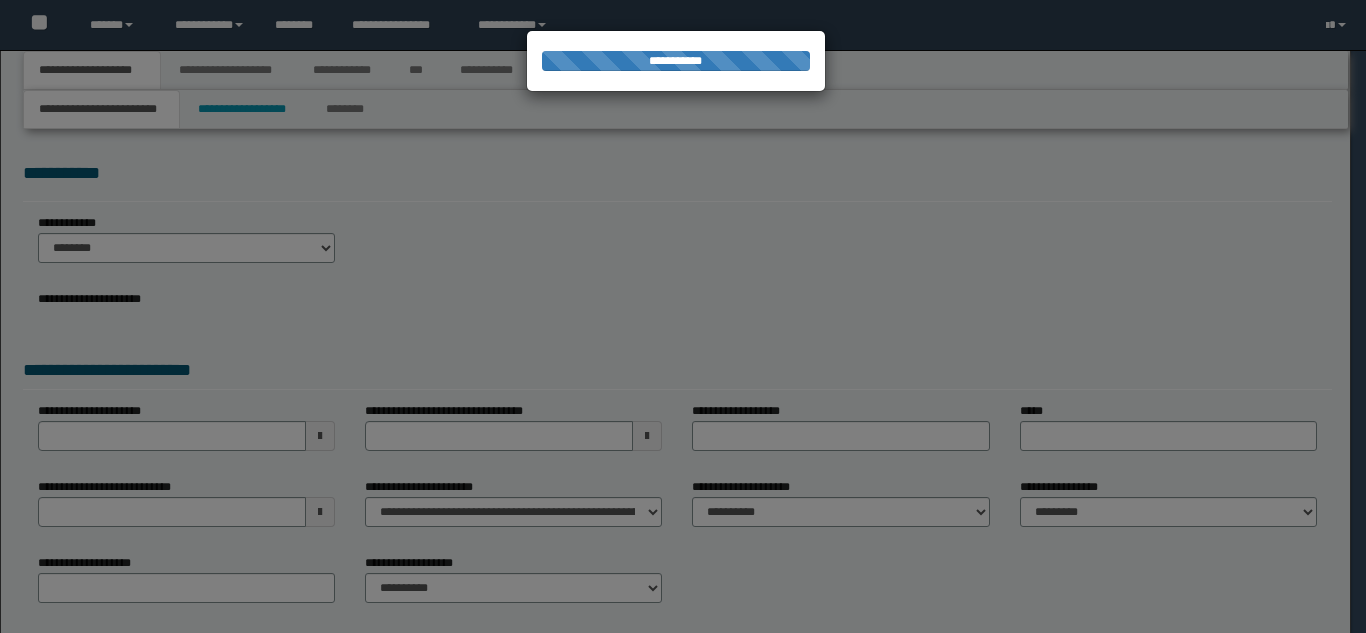 select on "*" 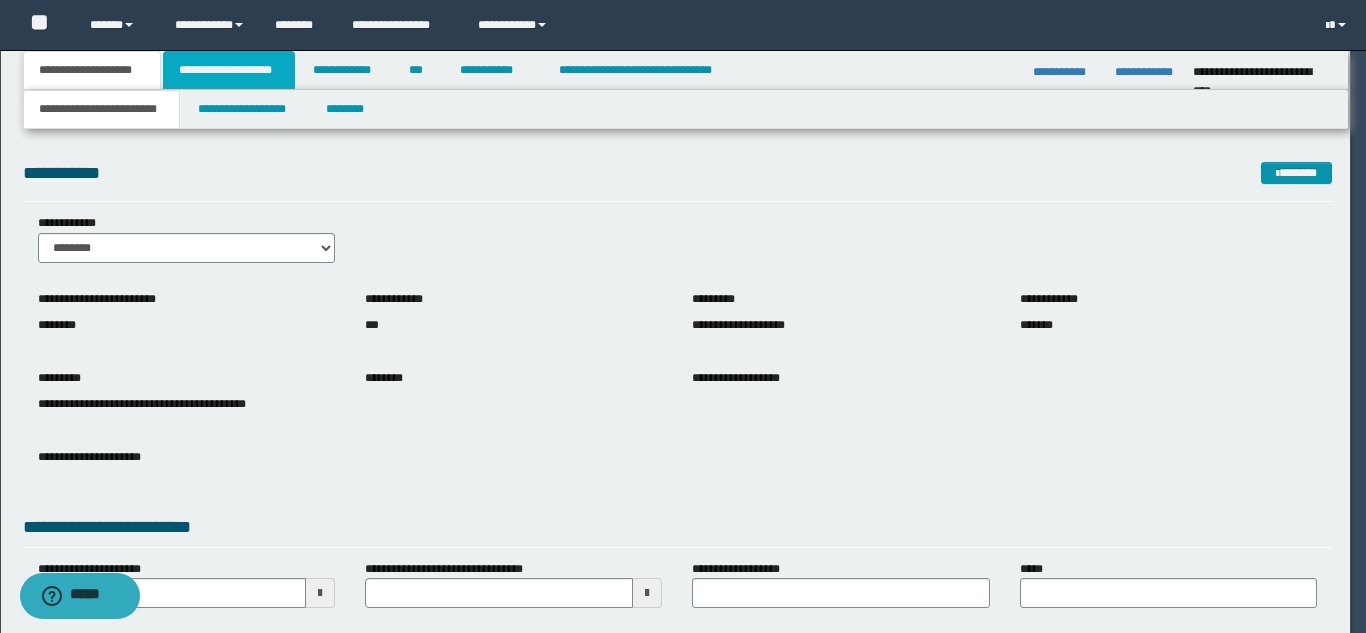 click on "**********" at bounding box center [229, 70] 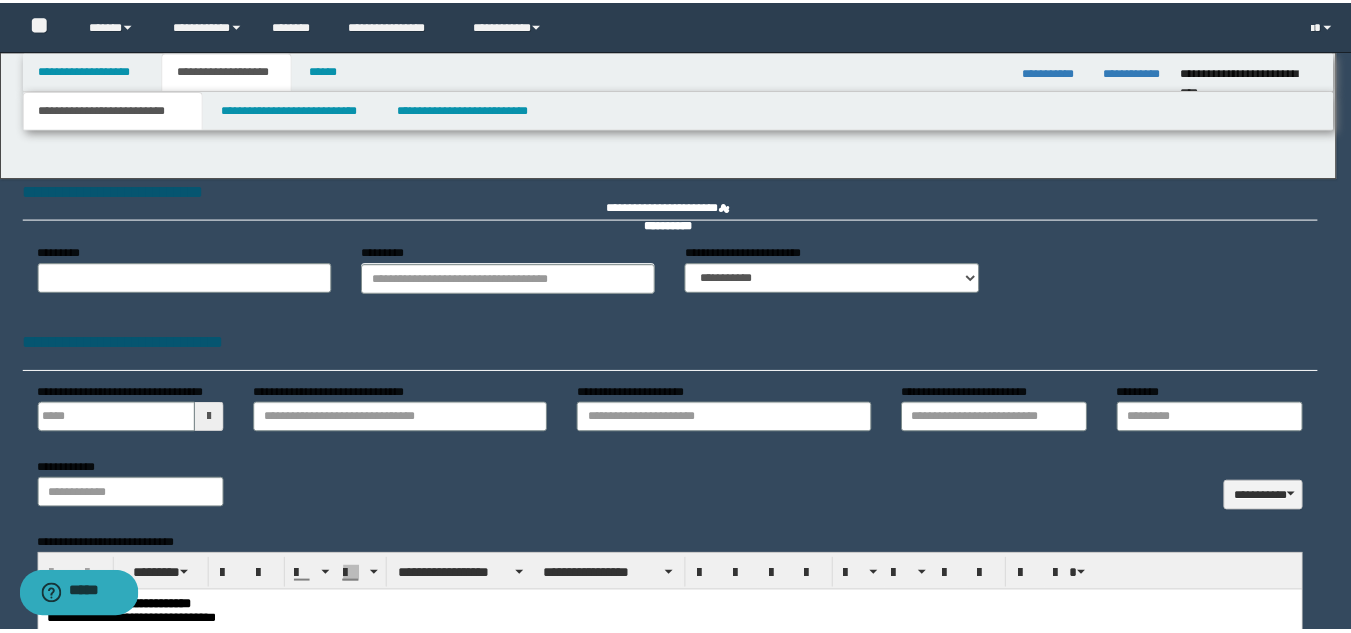 scroll, scrollTop: 0, scrollLeft: 0, axis: both 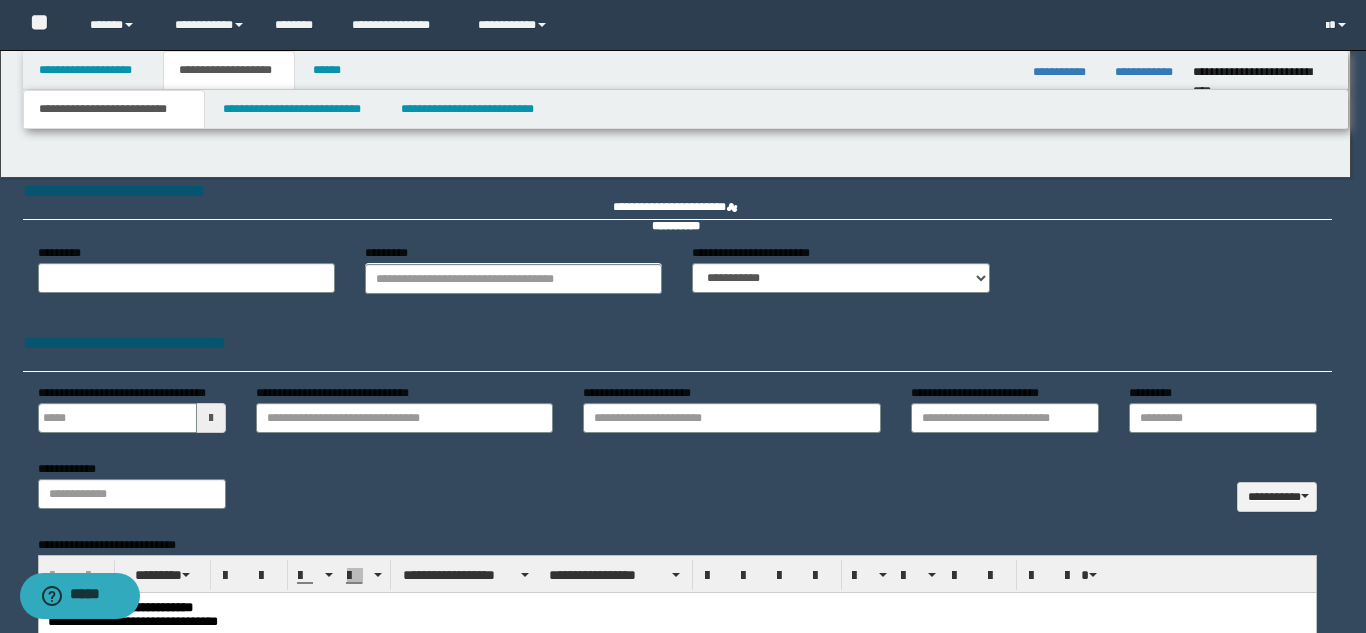 type 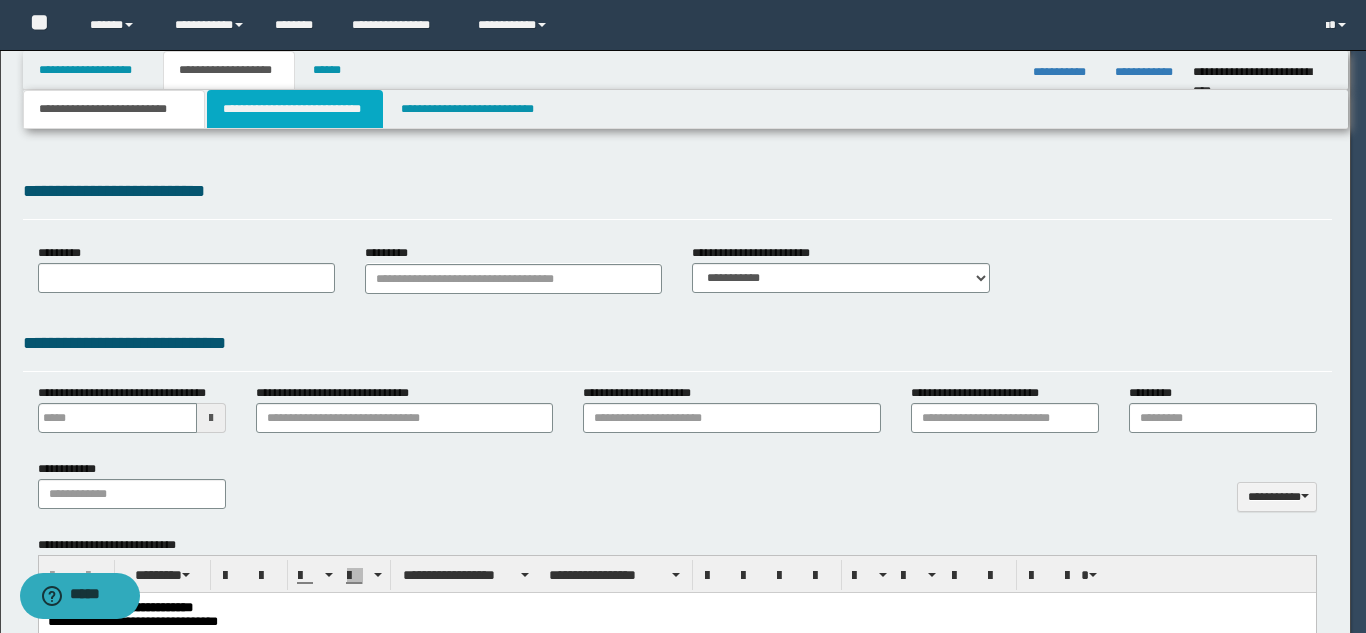 click on "**********" at bounding box center [295, 109] 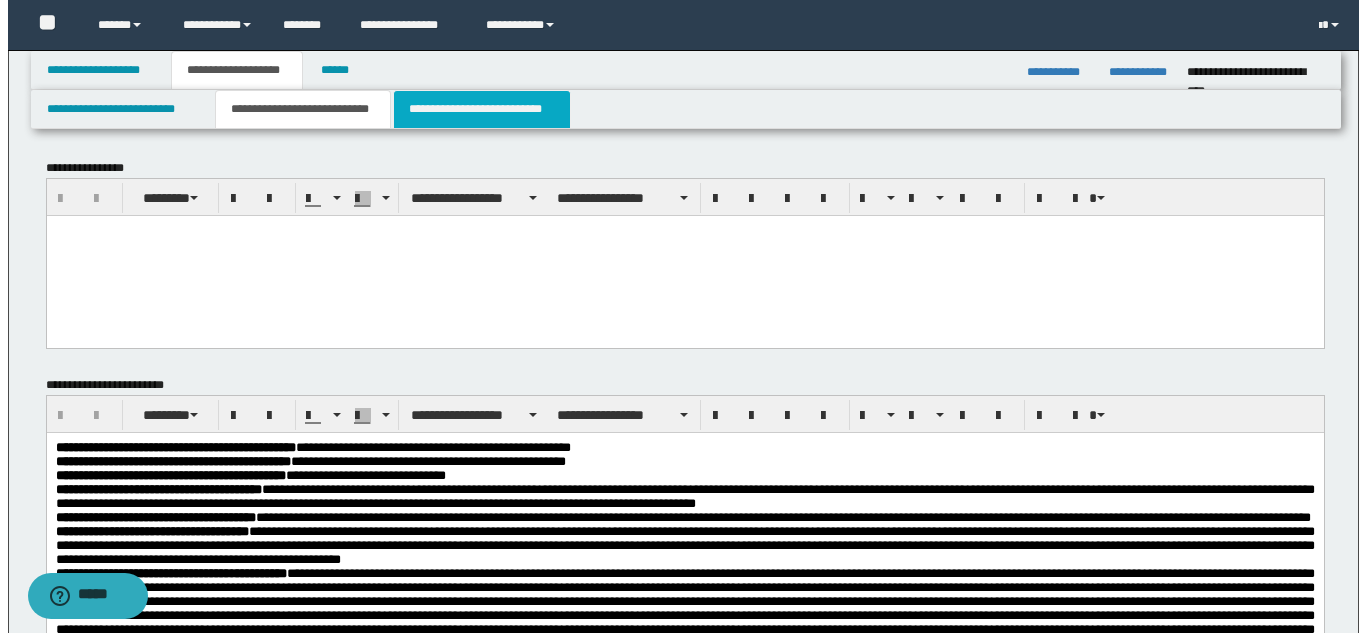 scroll, scrollTop: 0, scrollLeft: 0, axis: both 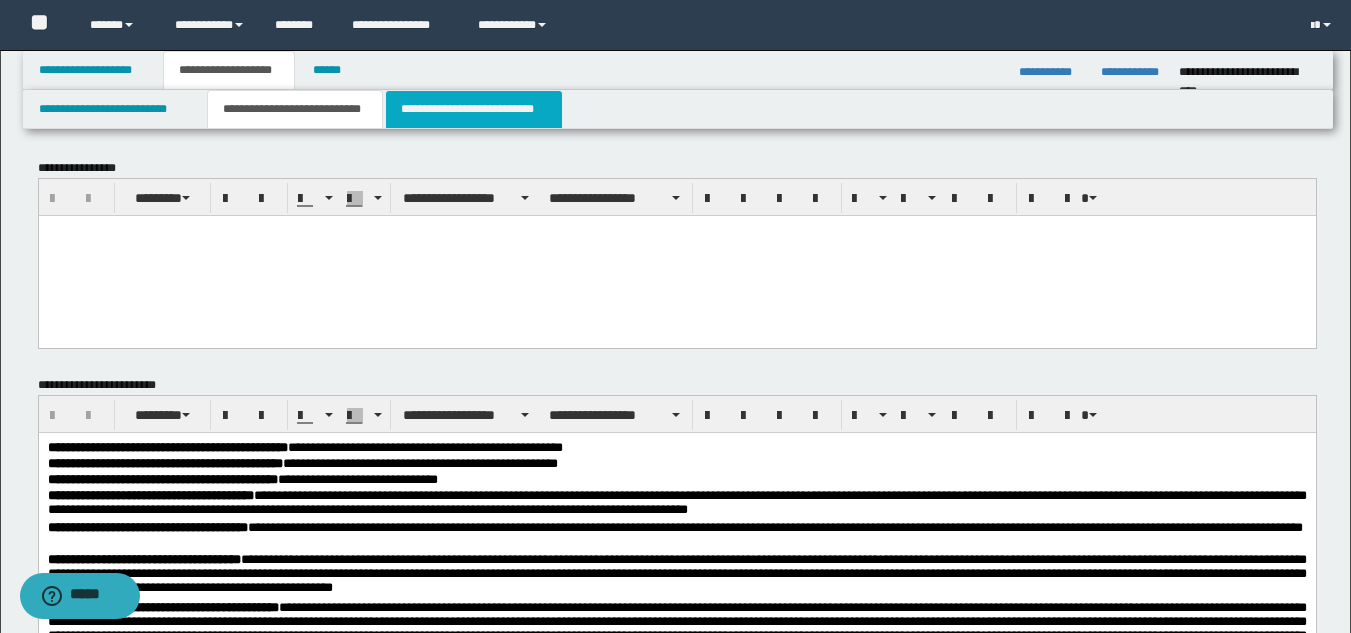 click on "**********" at bounding box center (474, 109) 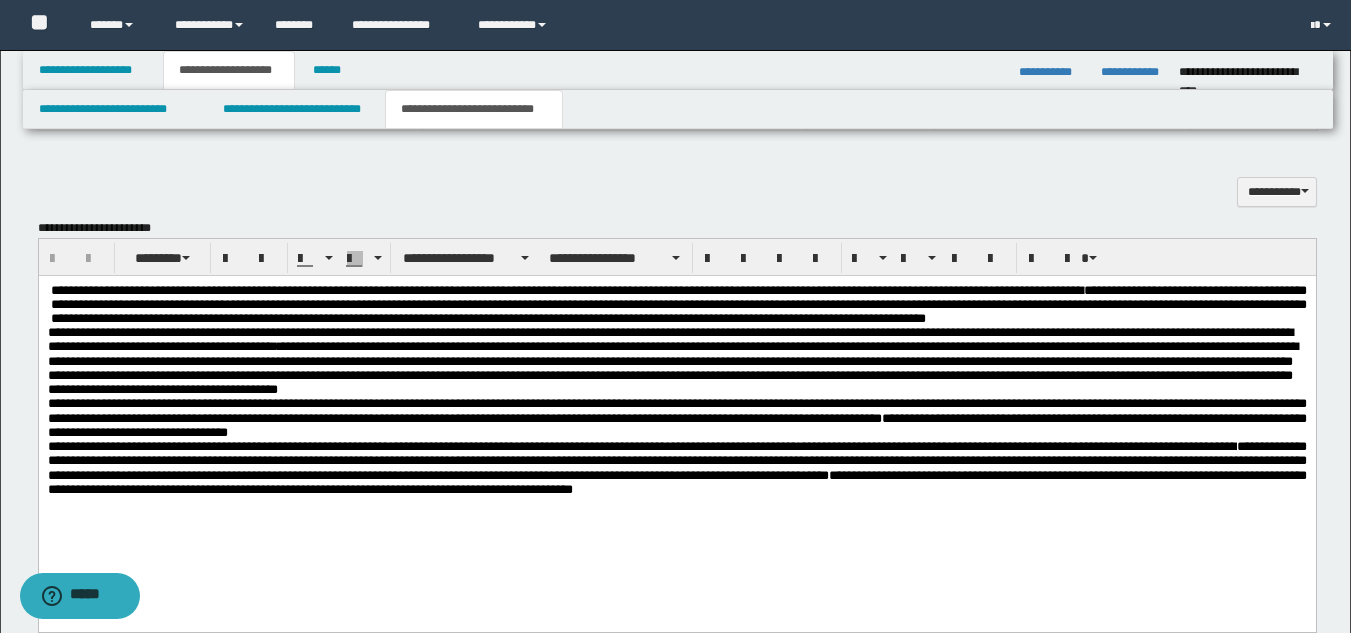scroll, scrollTop: 1100, scrollLeft: 0, axis: vertical 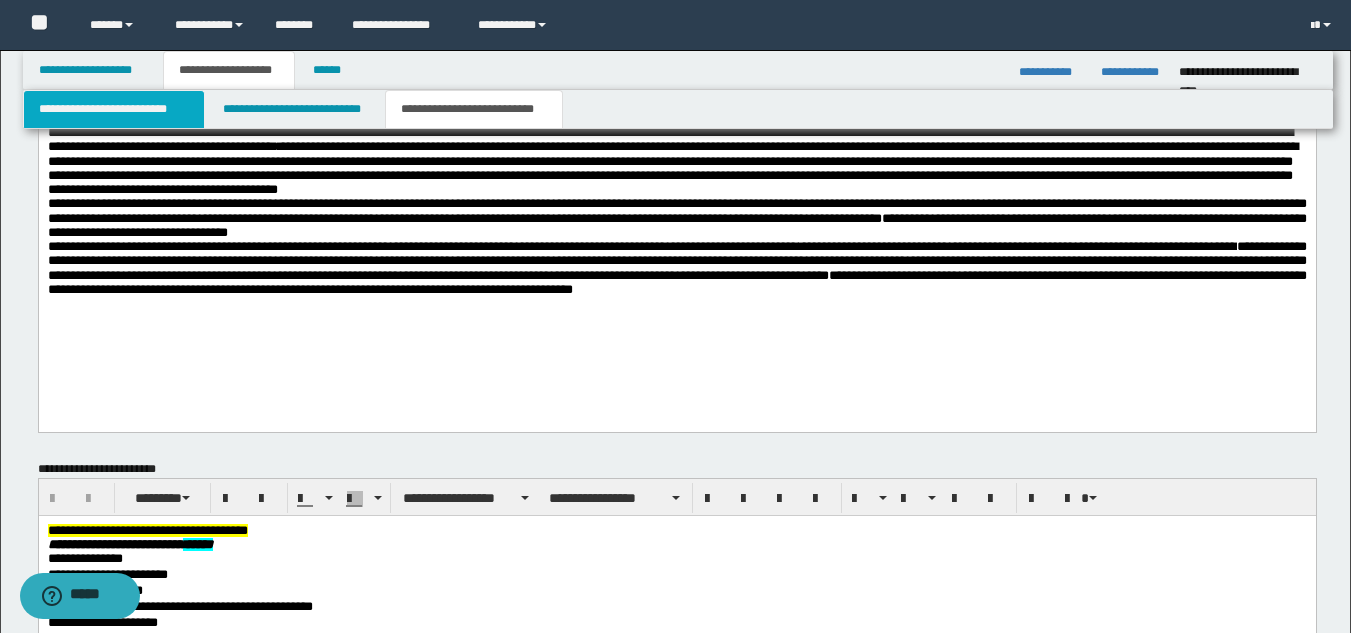 click on "**********" at bounding box center [114, 109] 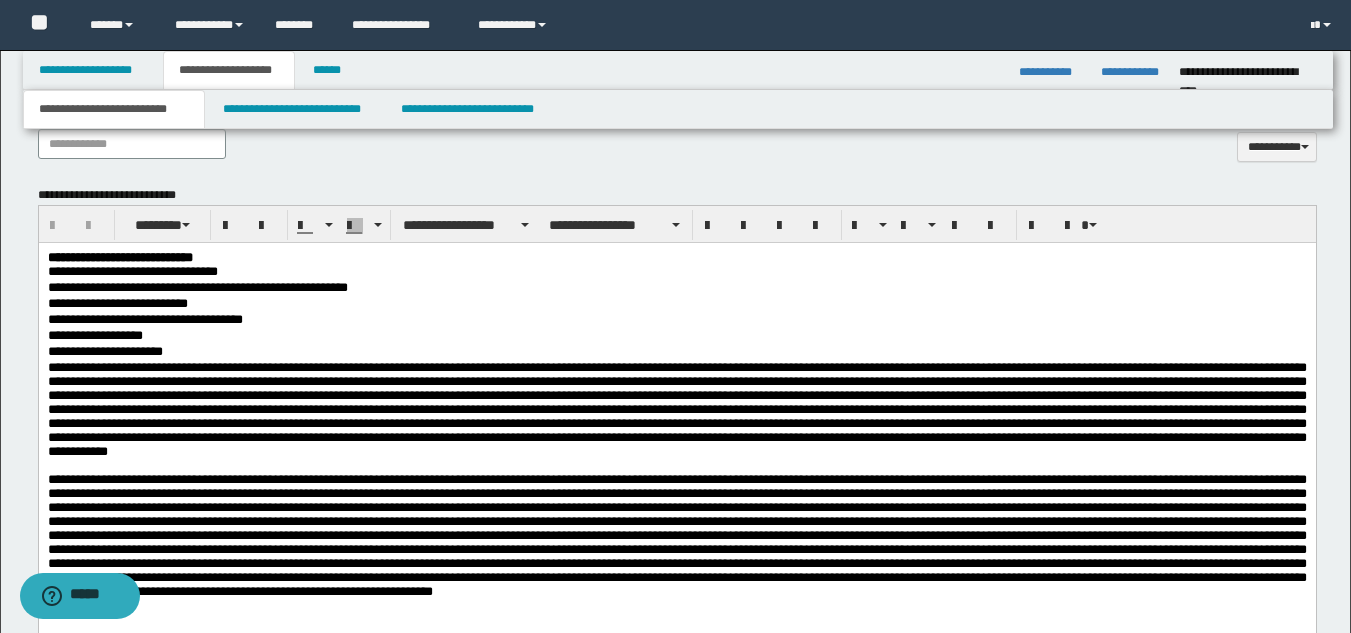 click on "**********" at bounding box center [676, 353] 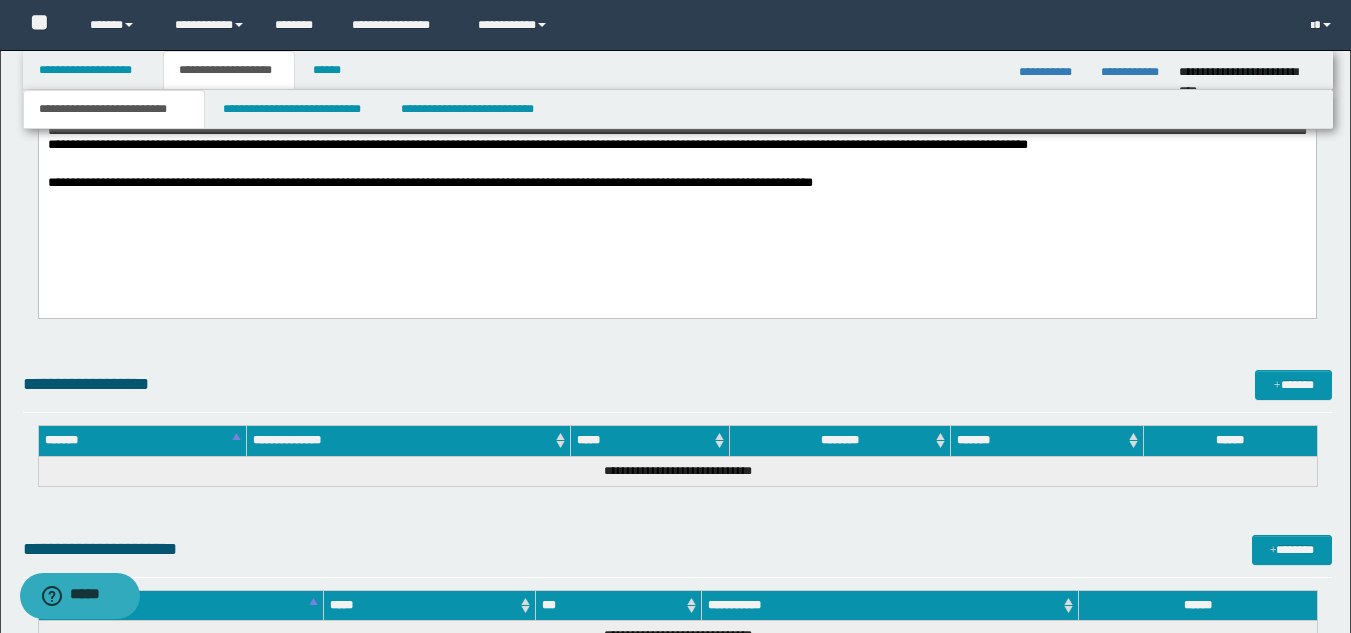 scroll, scrollTop: 2400, scrollLeft: 0, axis: vertical 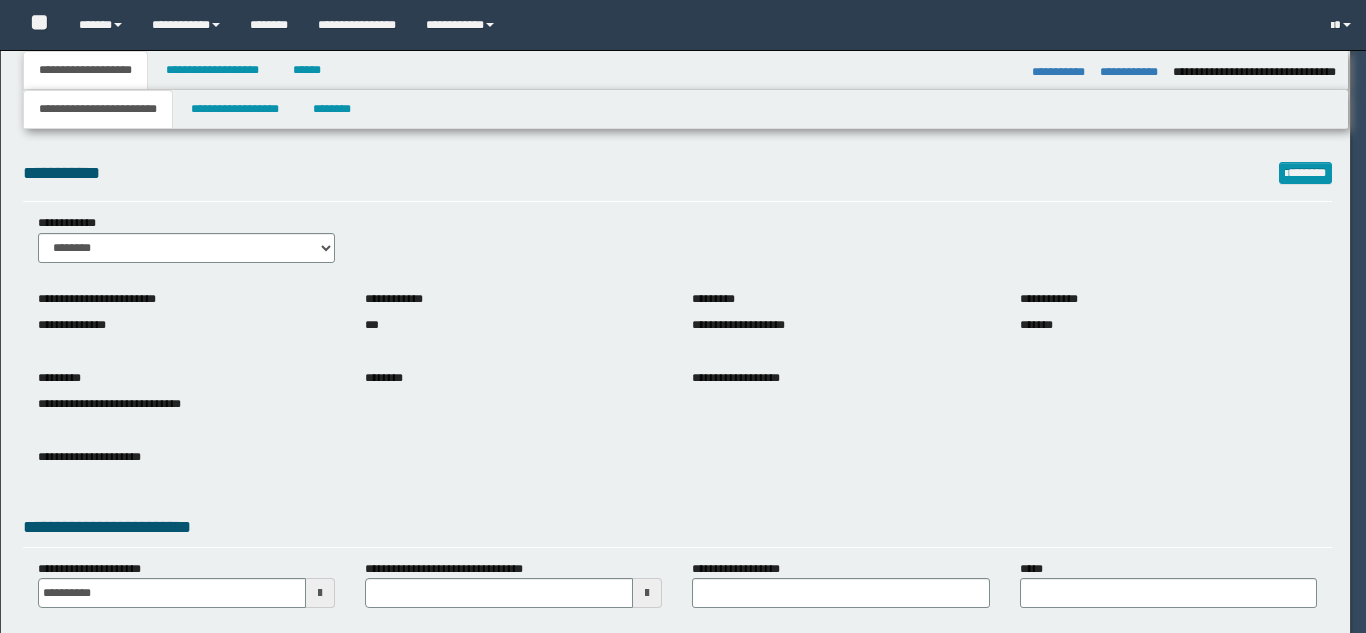 select on "*" 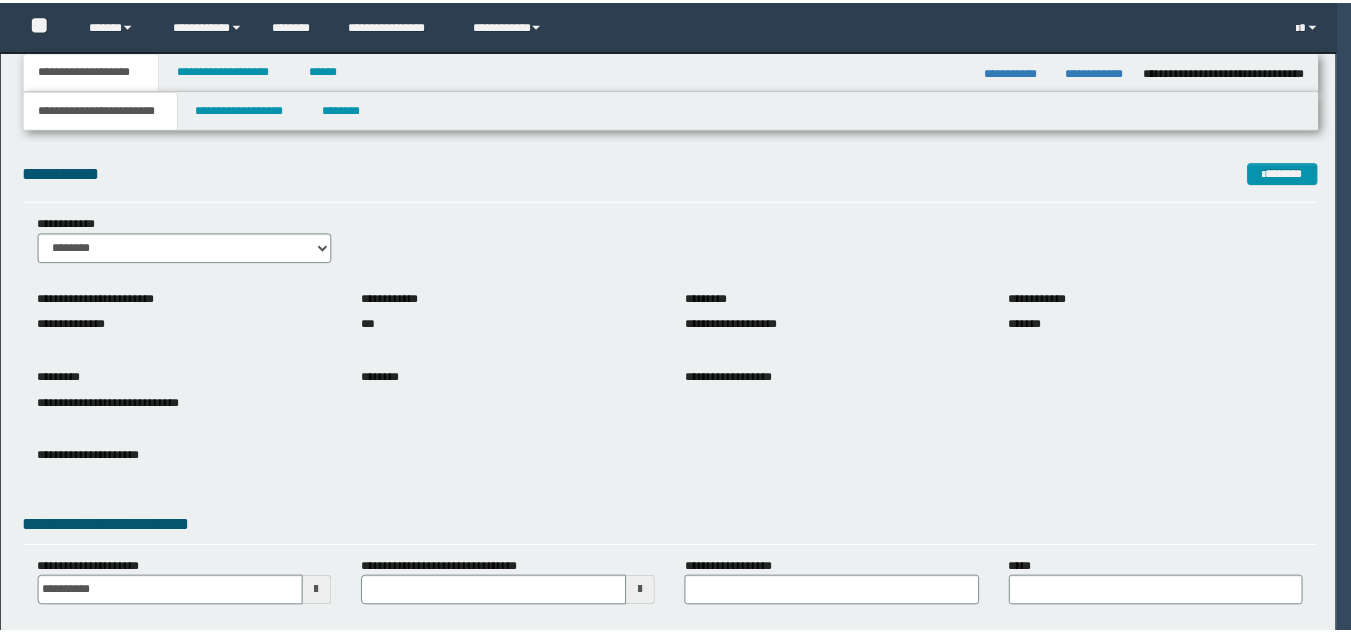 scroll, scrollTop: 0, scrollLeft: 0, axis: both 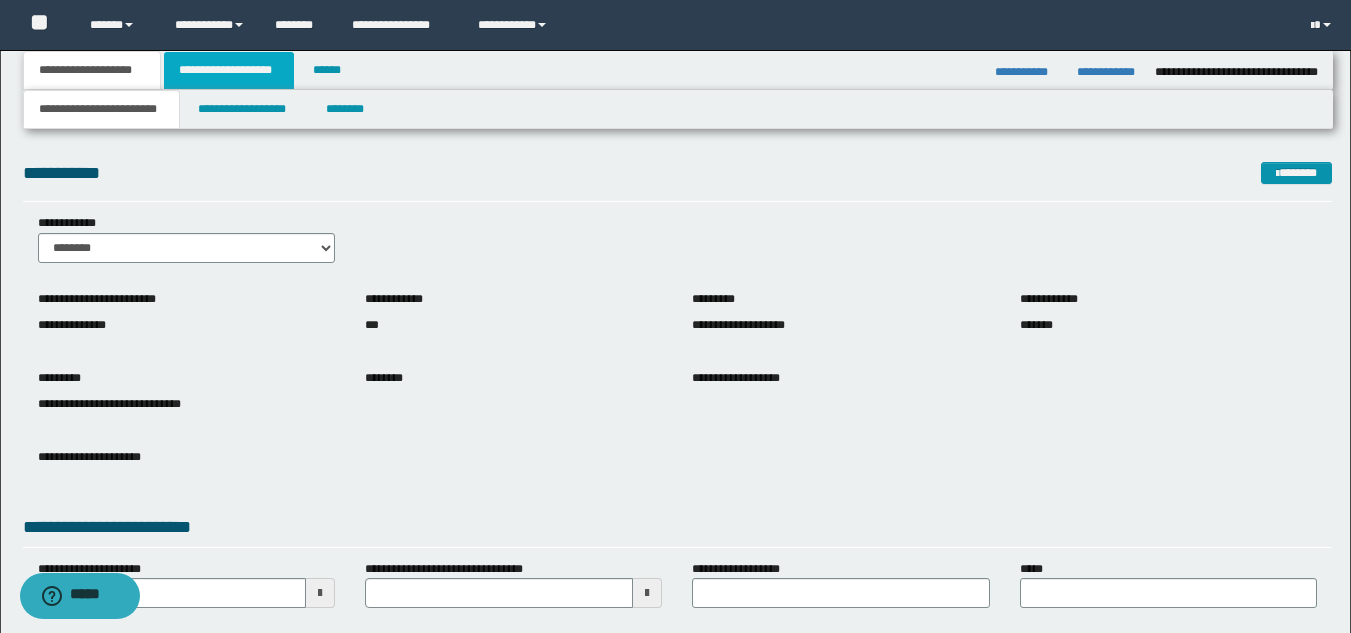 click on "**********" at bounding box center (229, 70) 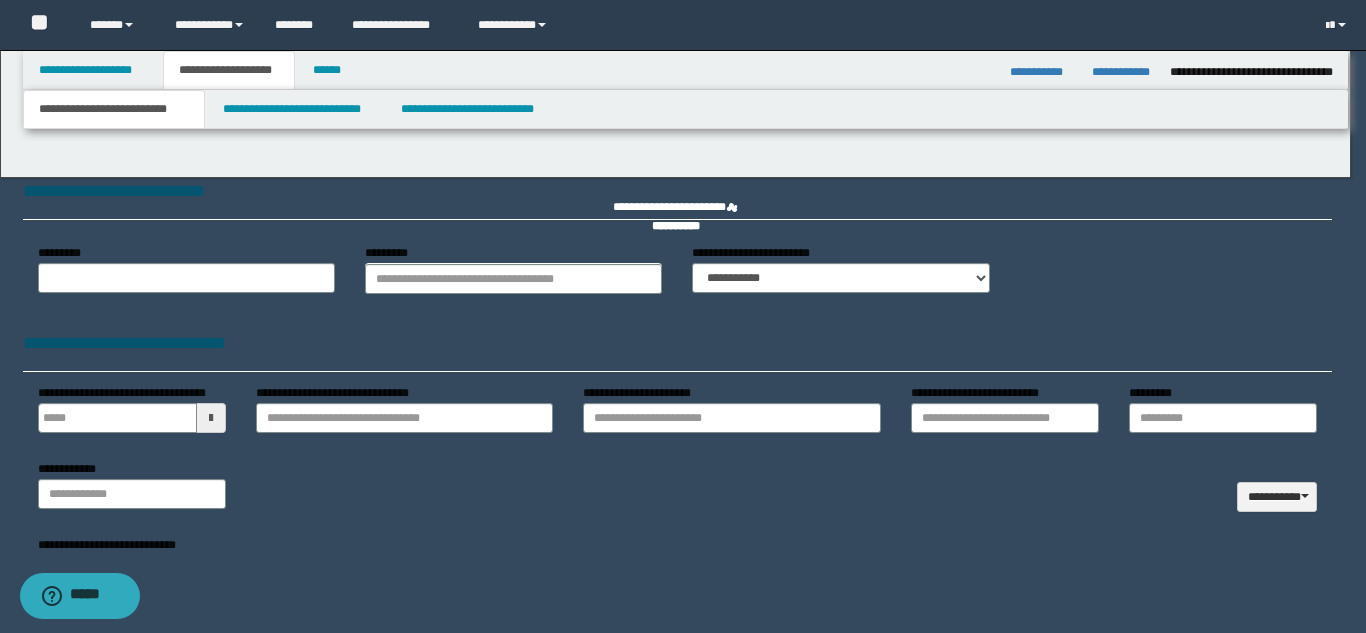 type 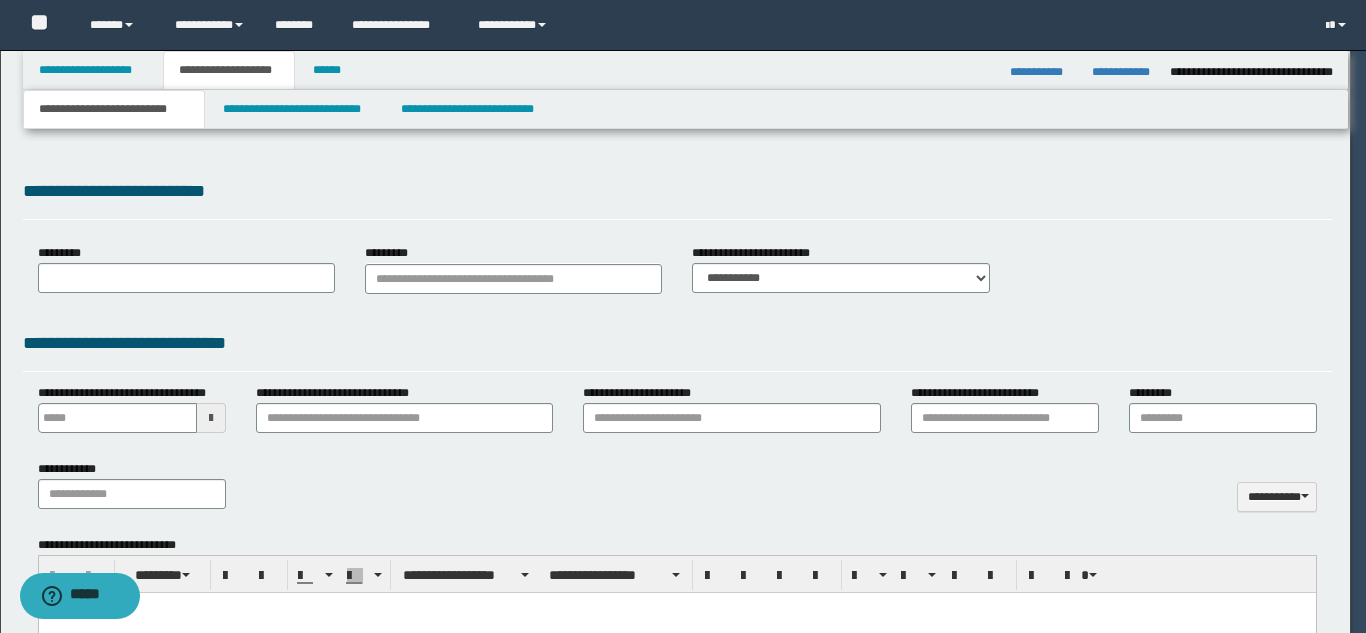 select on "*" 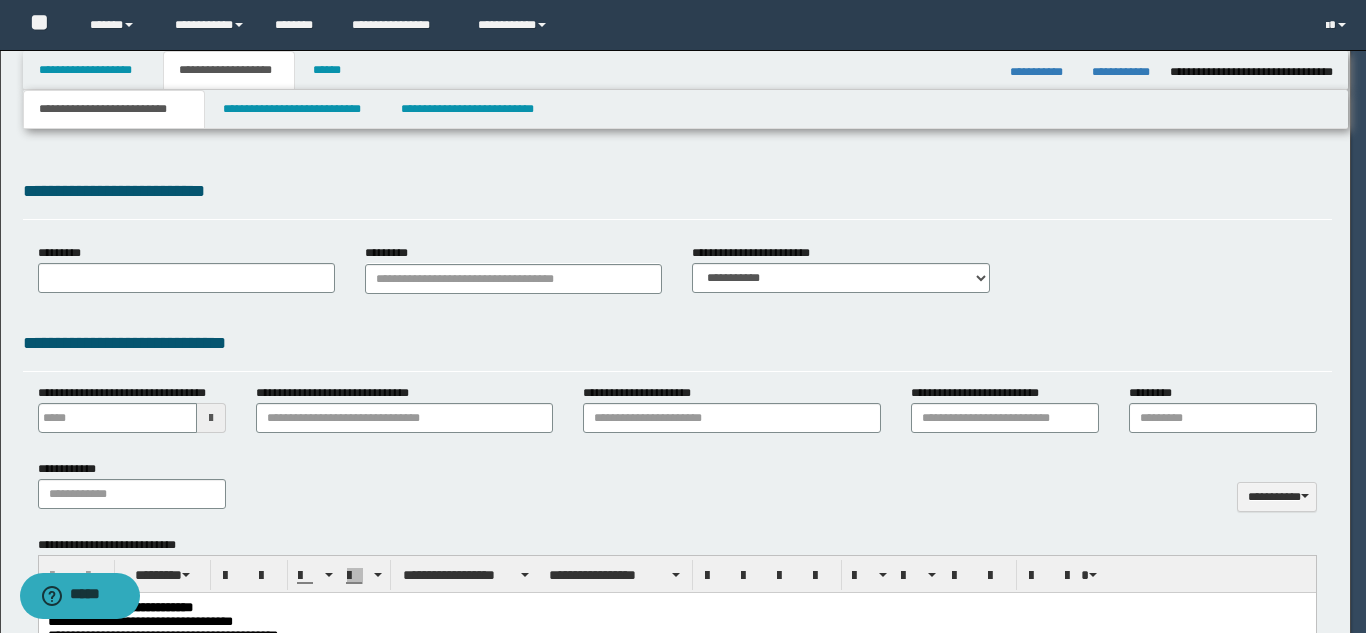 scroll, scrollTop: 0, scrollLeft: 0, axis: both 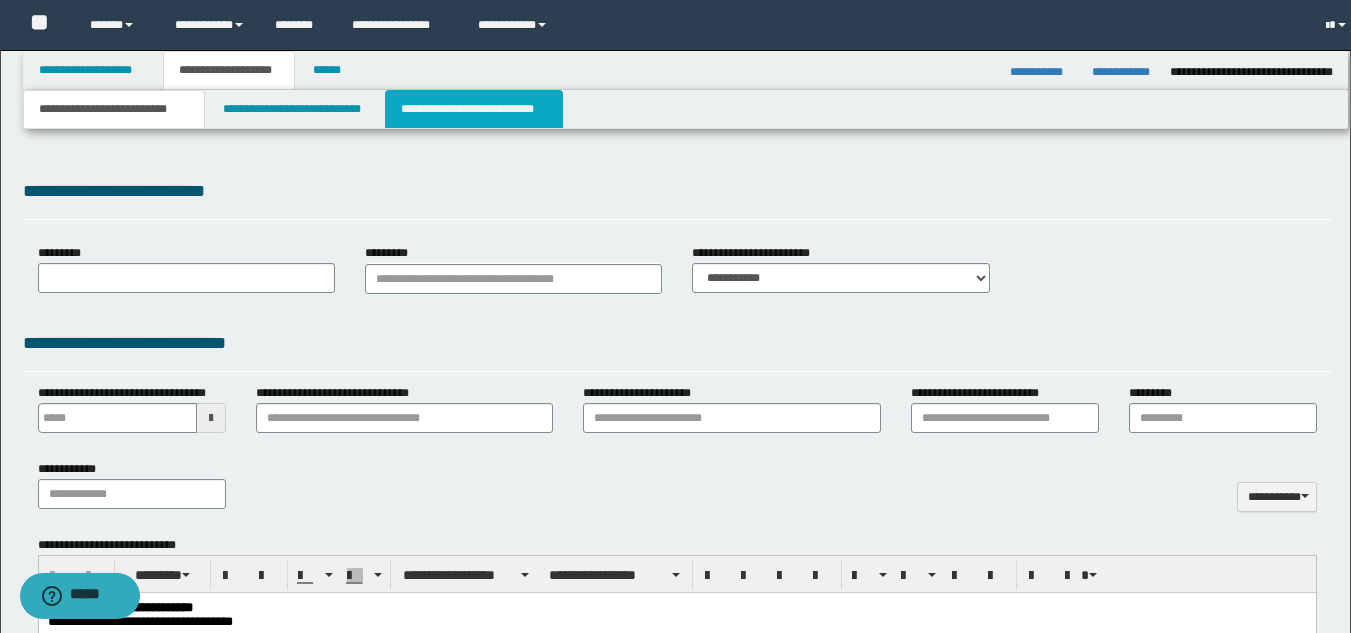click on "**********" at bounding box center [474, 109] 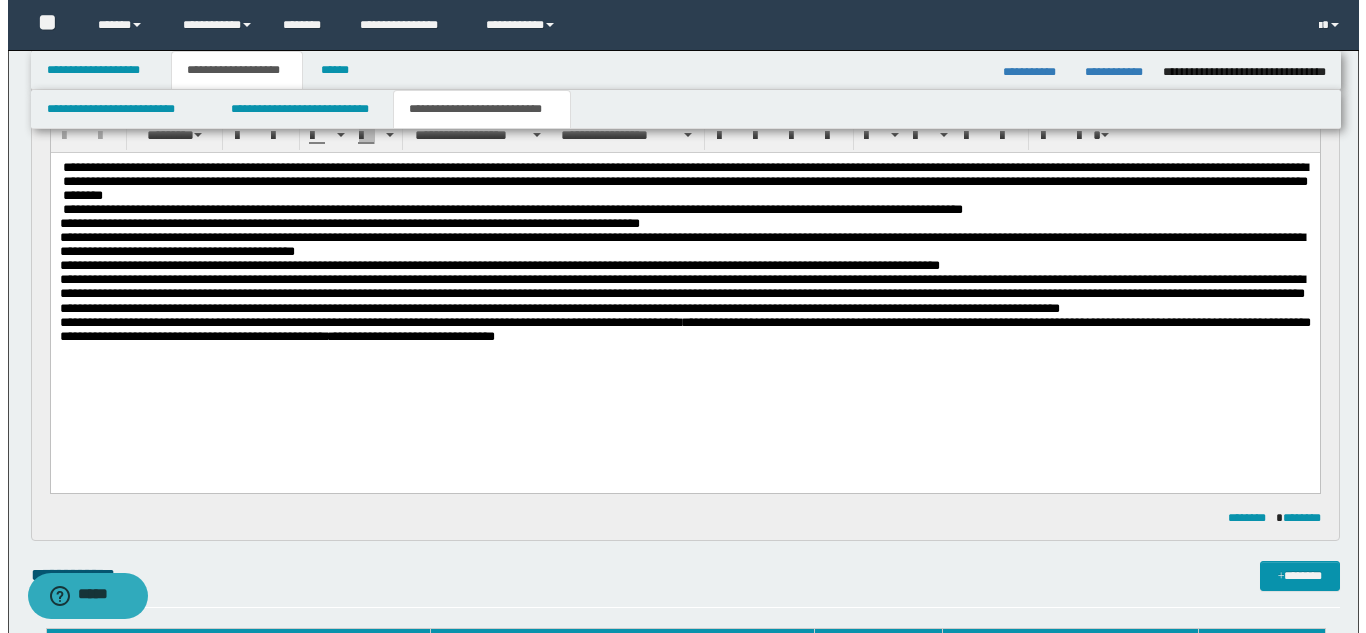 scroll, scrollTop: 0, scrollLeft: 0, axis: both 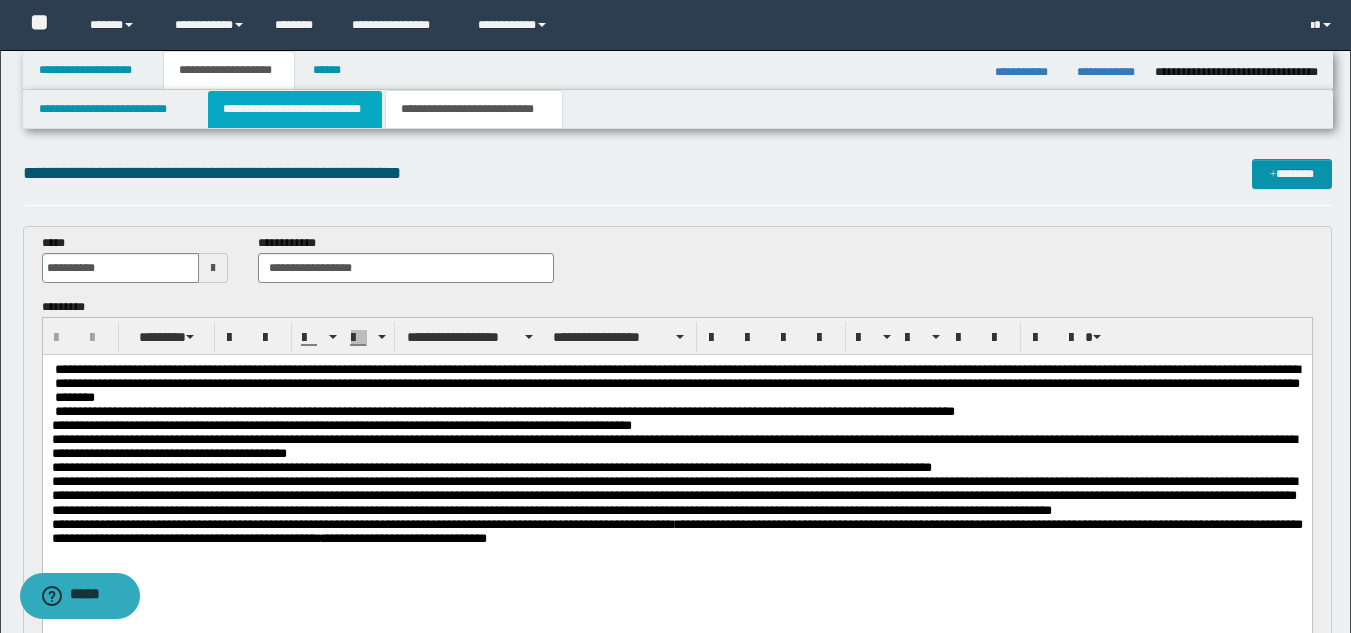 click on "**********" at bounding box center [295, 109] 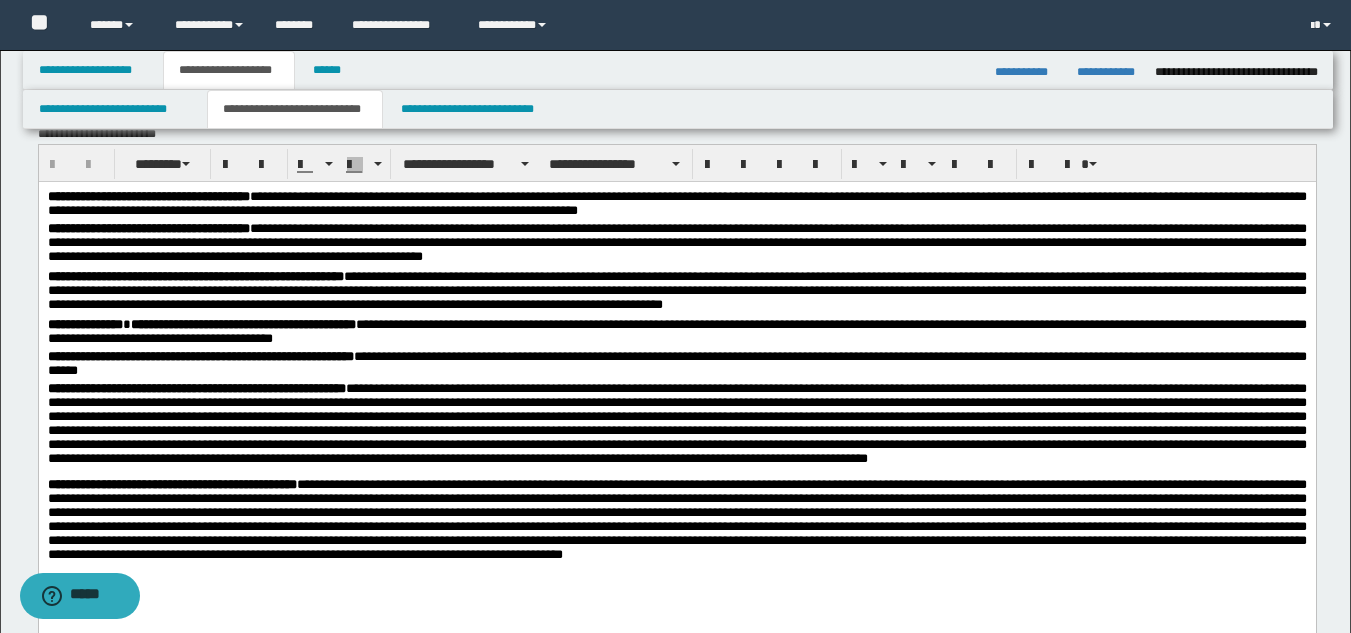 scroll, scrollTop: 0, scrollLeft: 0, axis: both 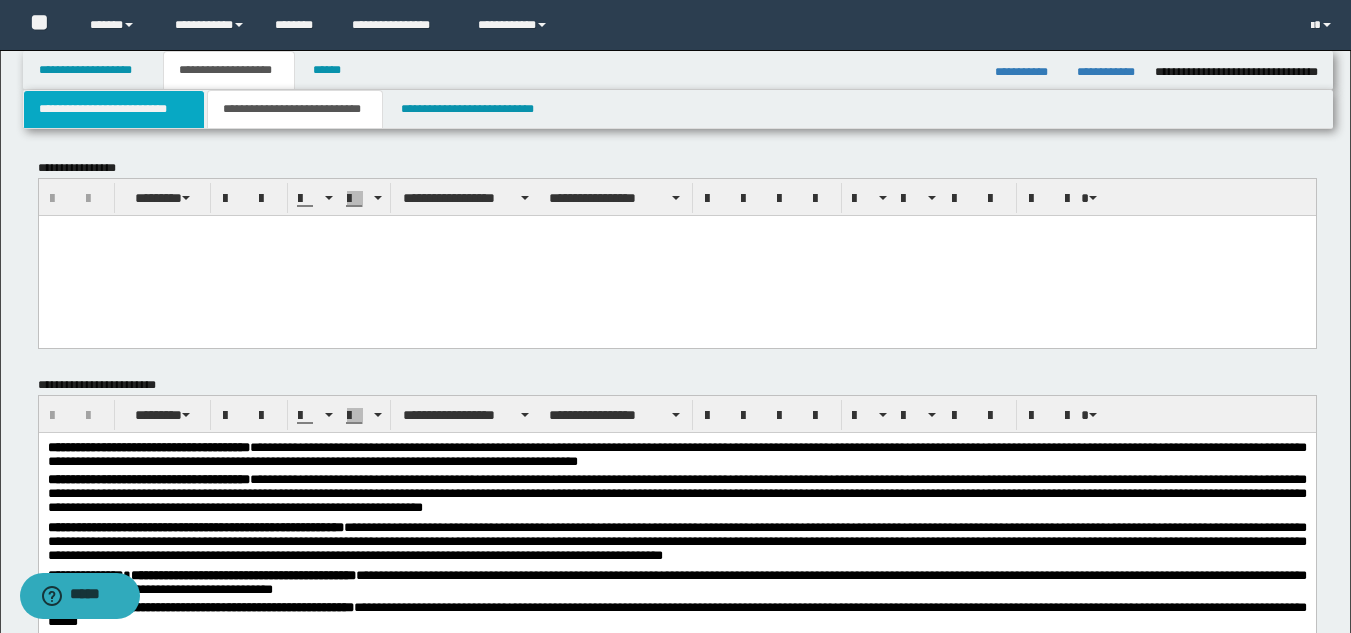 click on "**********" at bounding box center [114, 109] 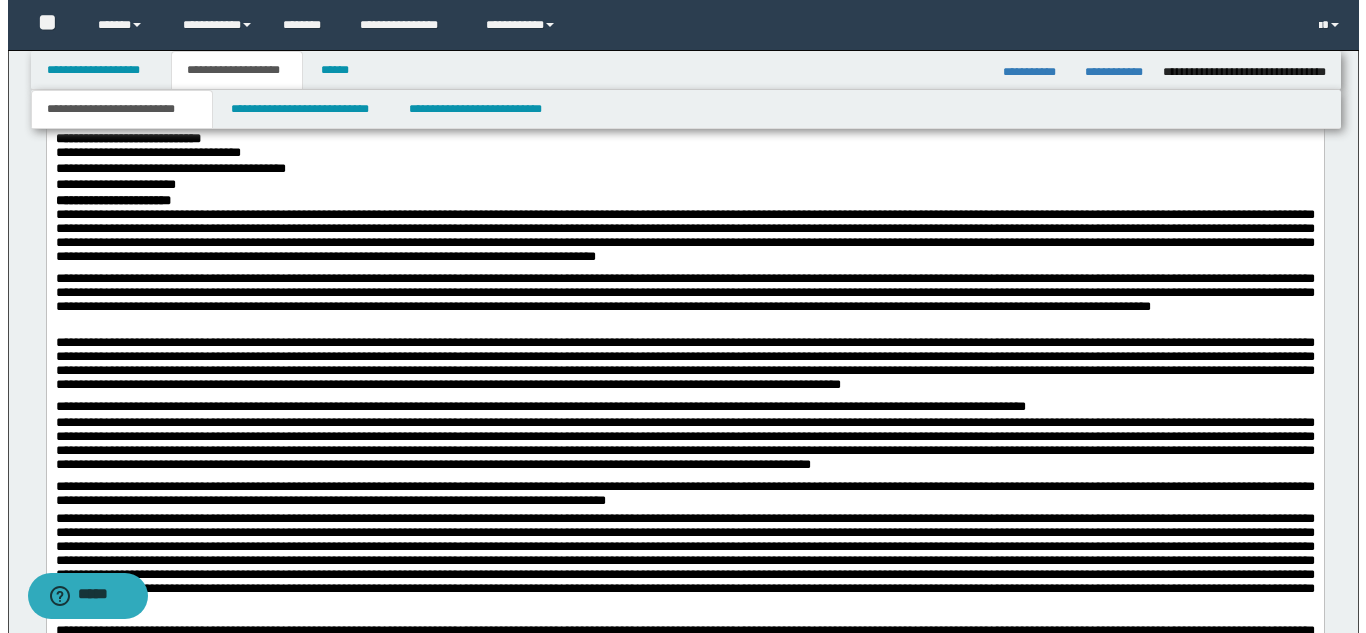 scroll, scrollTop: 500, scrollLeft: 0, axis: vertical 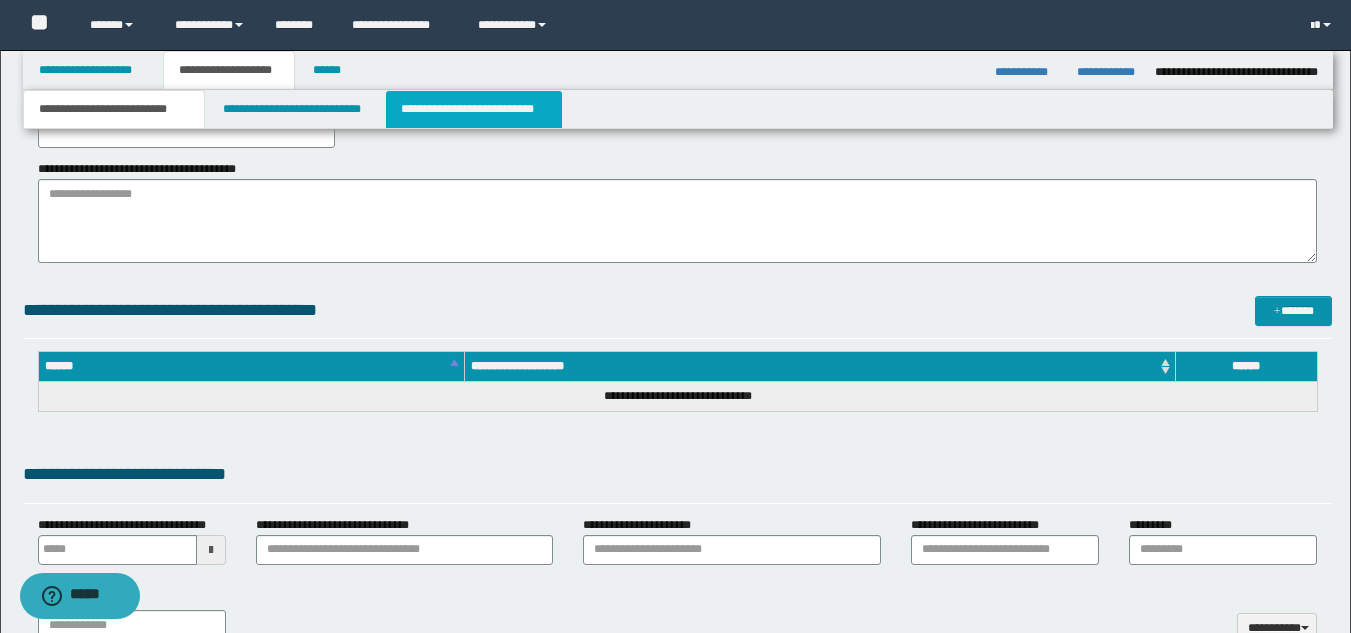click on "**********" at bounding box center (474, 109) 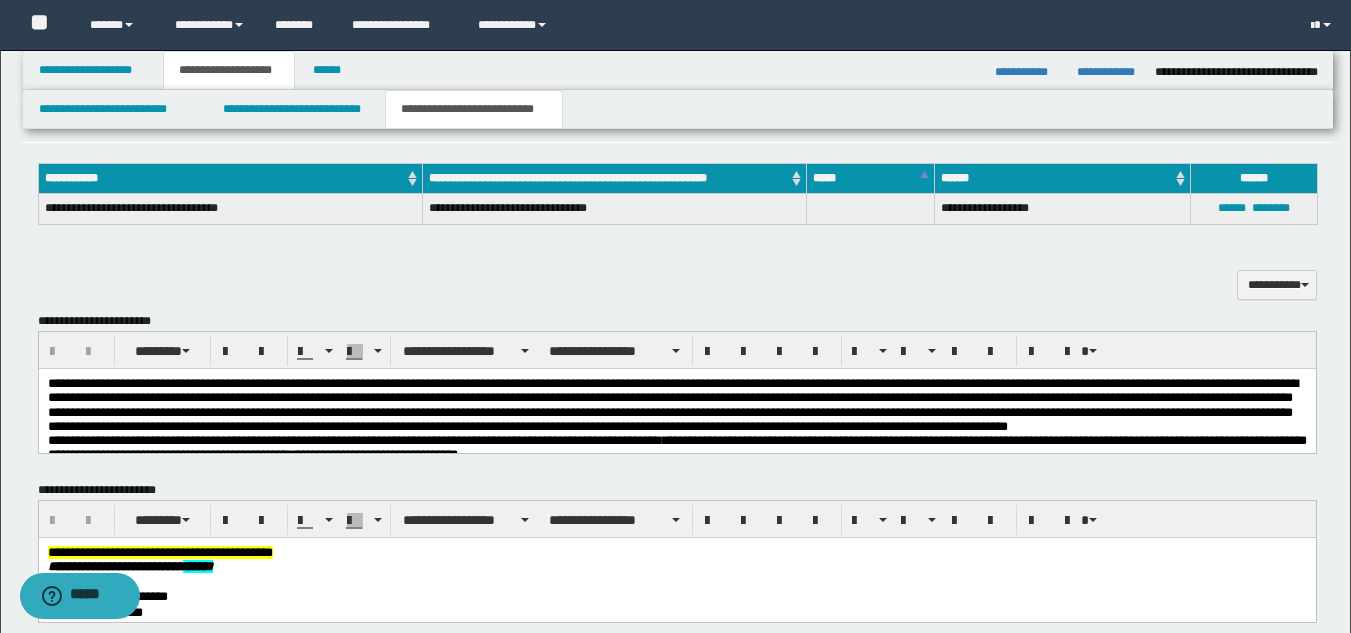 scroll, scrollTop: 375, scrollLeft: 0, axis: vertical 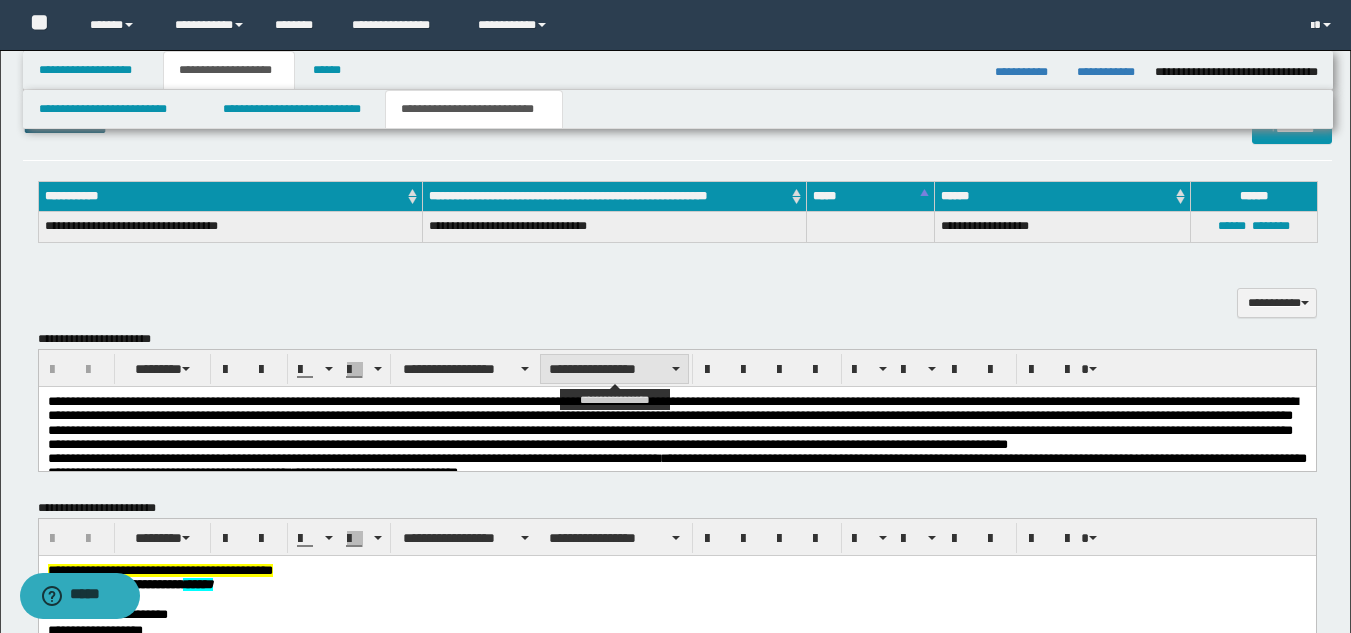 click on "**********" at bounding box center (614, 369) 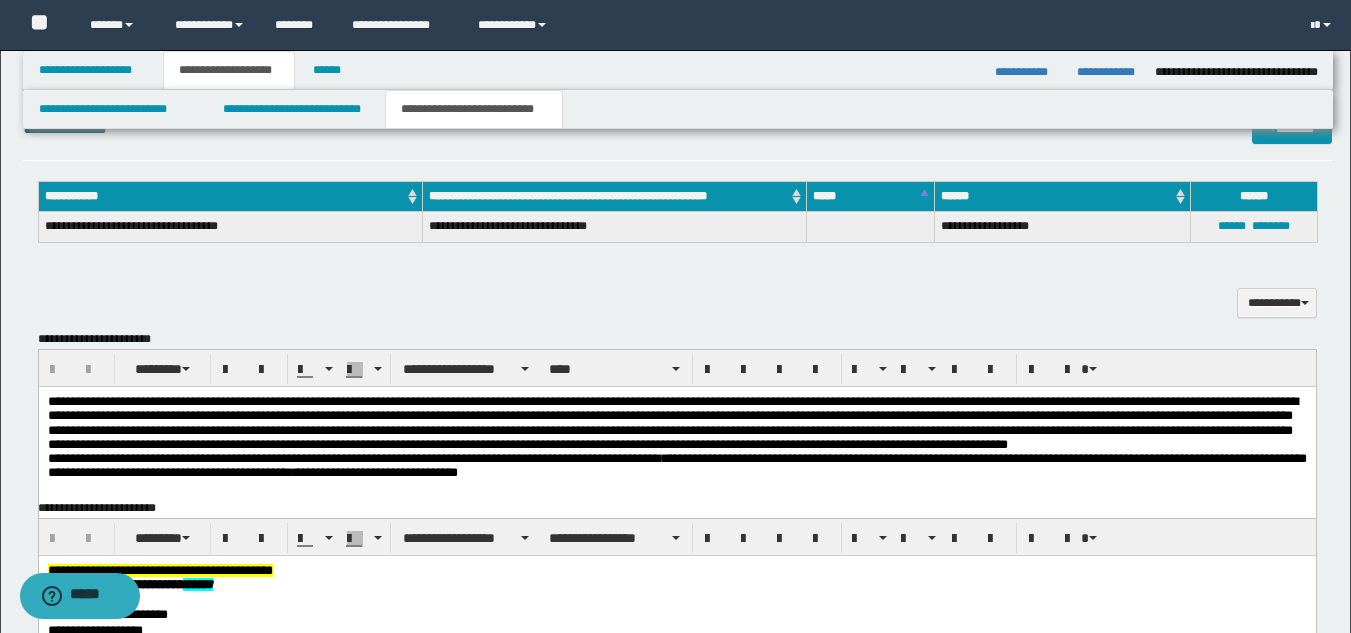 click on "**********" at bounding box center (672, 423) 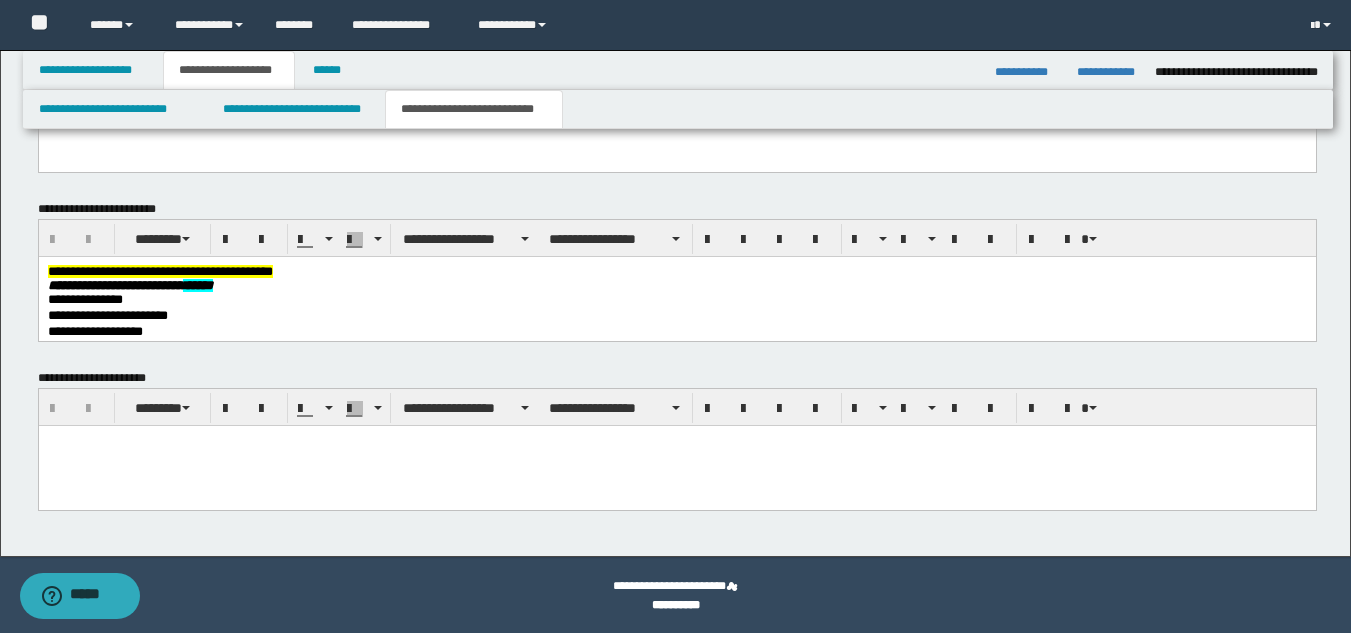 scroll, scrollTop: 803, scrollLeft: 0, axis: vertical 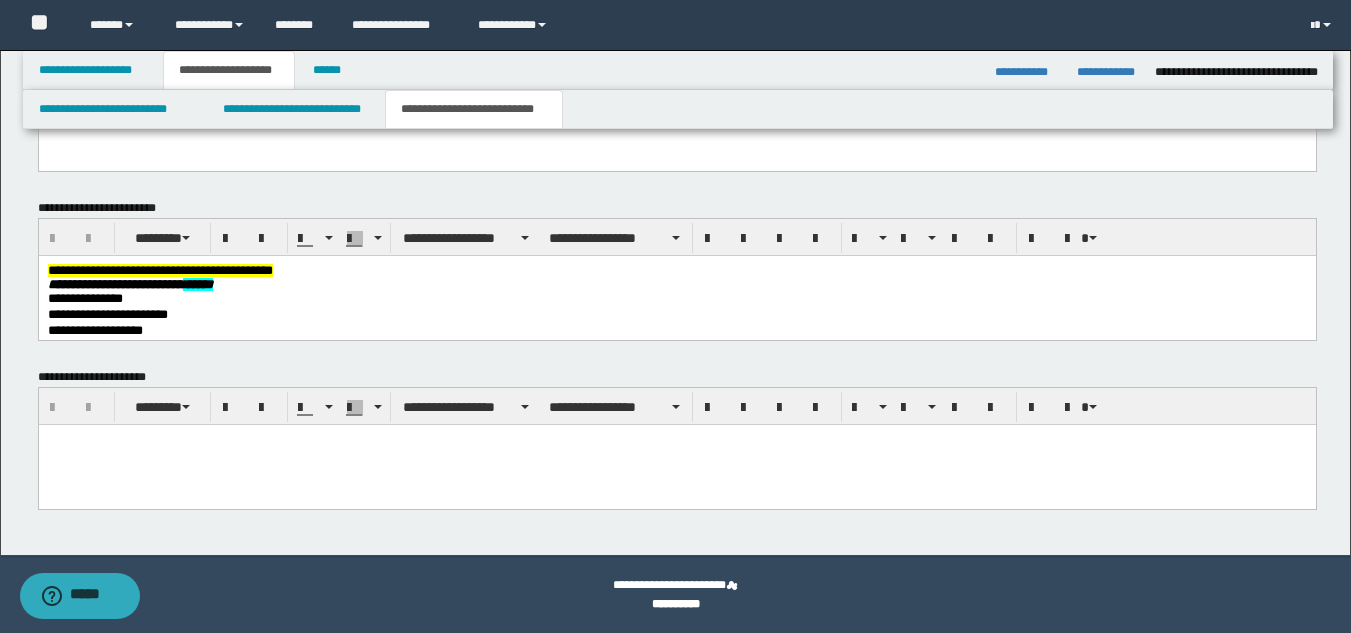 click on "**********" at bounding box center (677, -60) 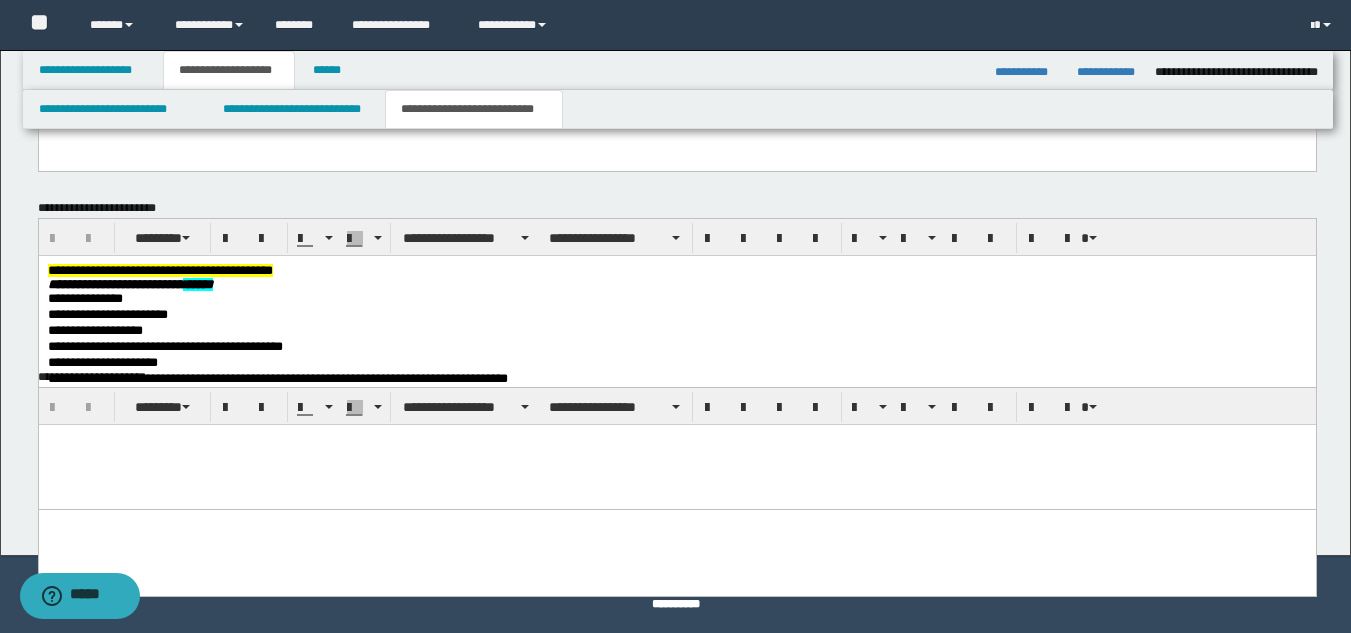 click on "**********" at bounding box center (676, 315) 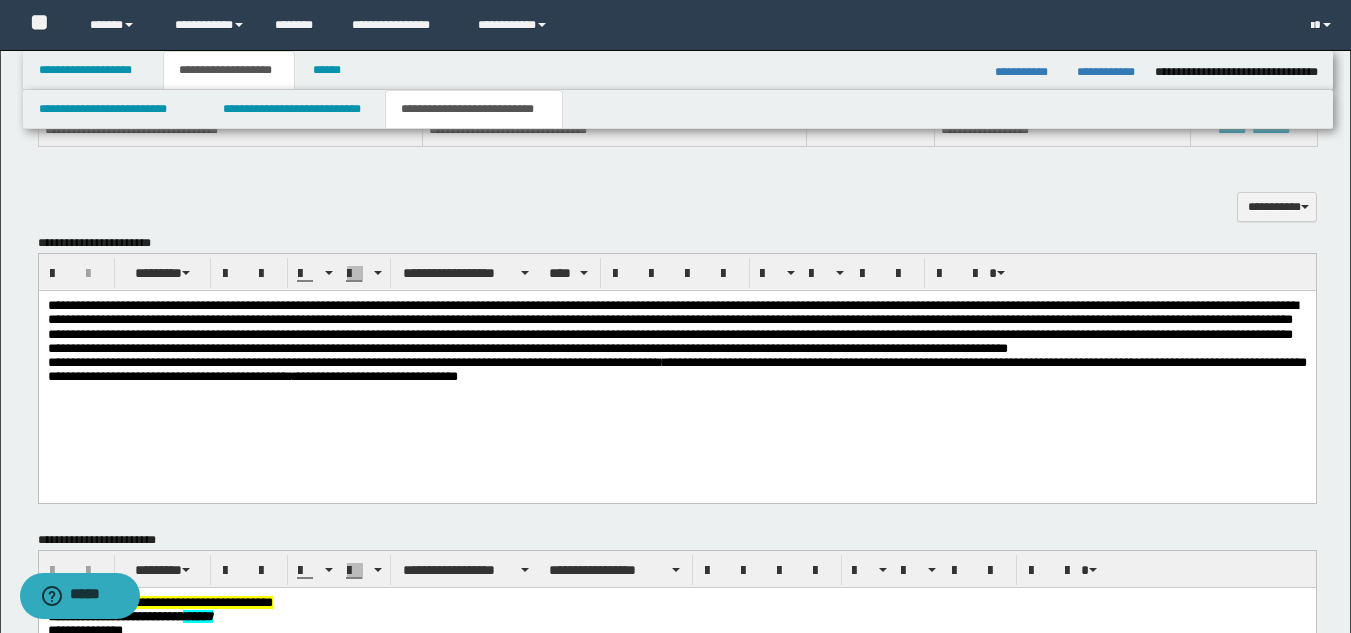 scroll, scrollTop: 403, scrollLeft: 0, axis: vertical 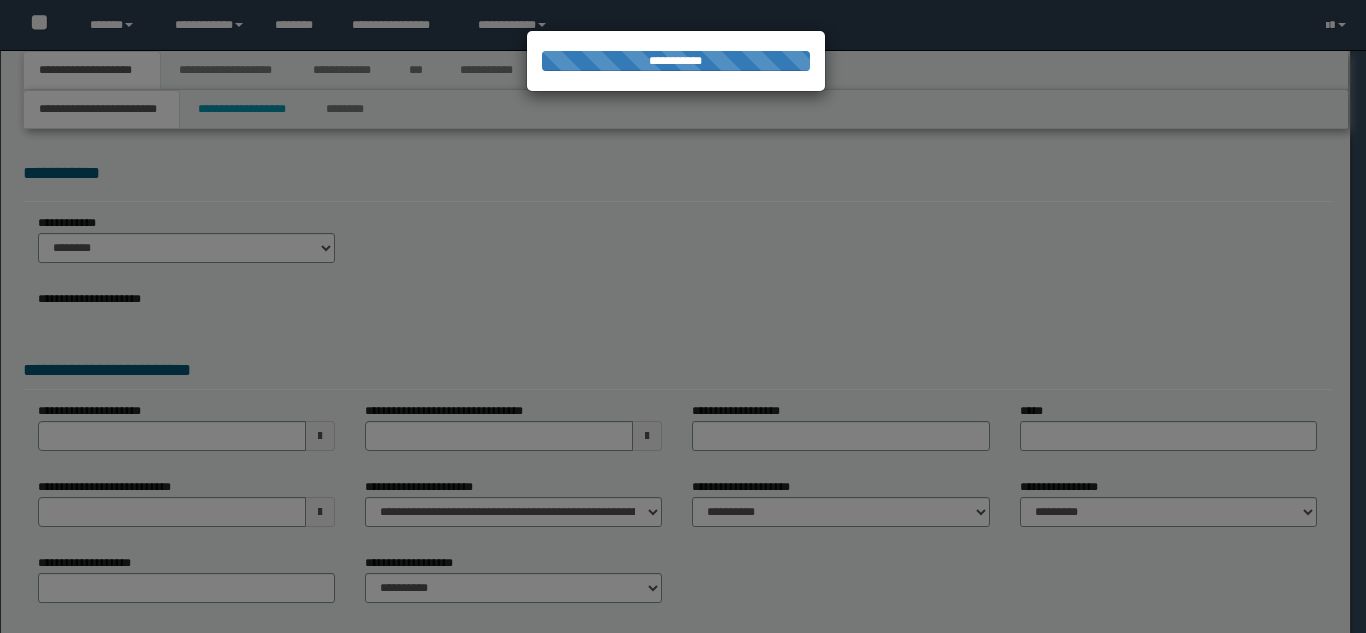 select on "*" 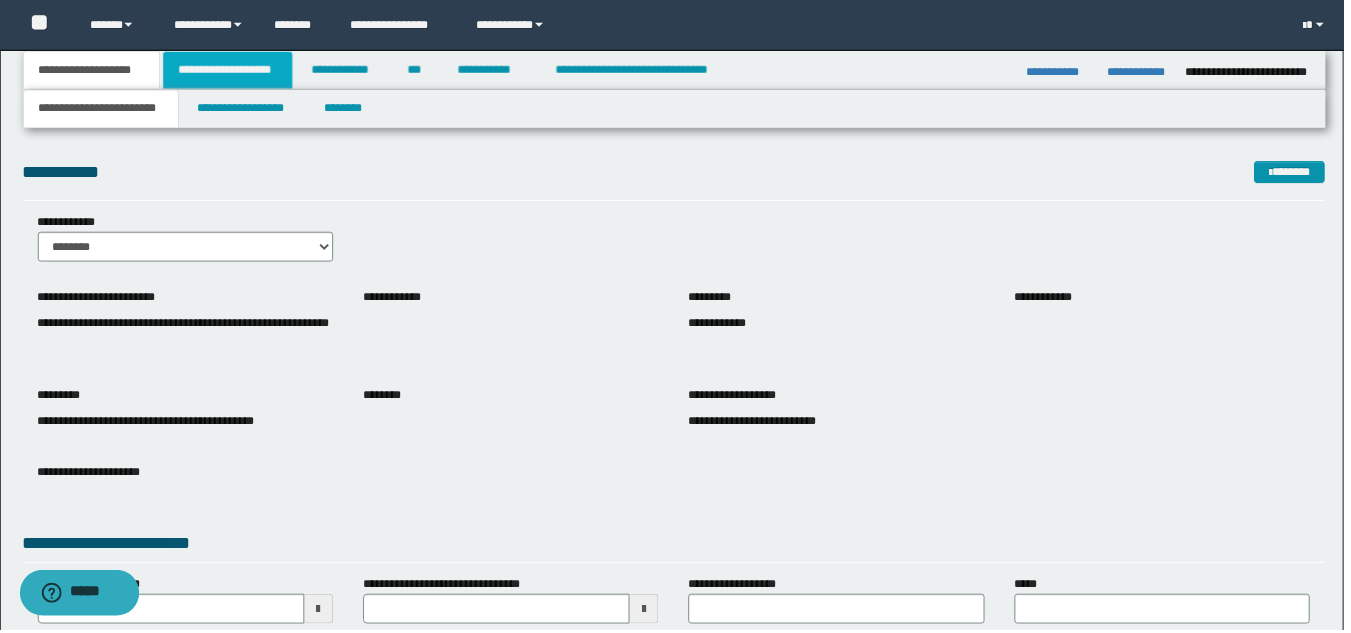 click on "**********" at bounding box center (229, 70) 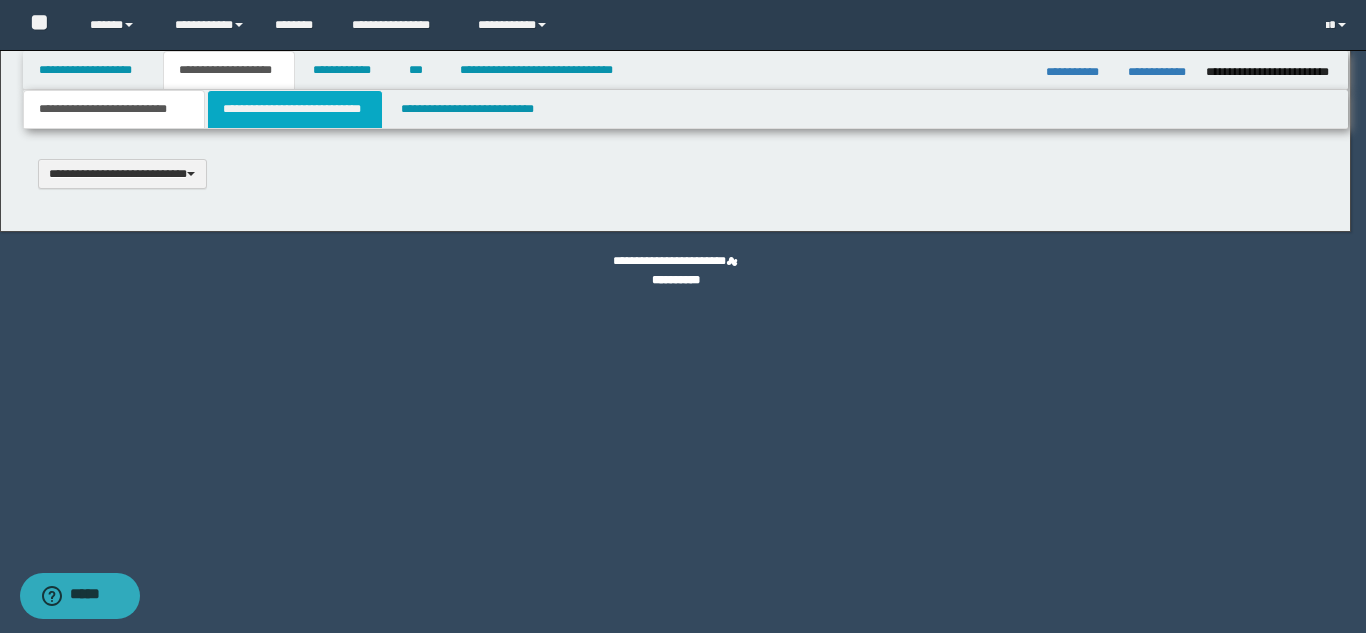 scroll, scrollTop: 0, scrollLeft: 0, axis: both 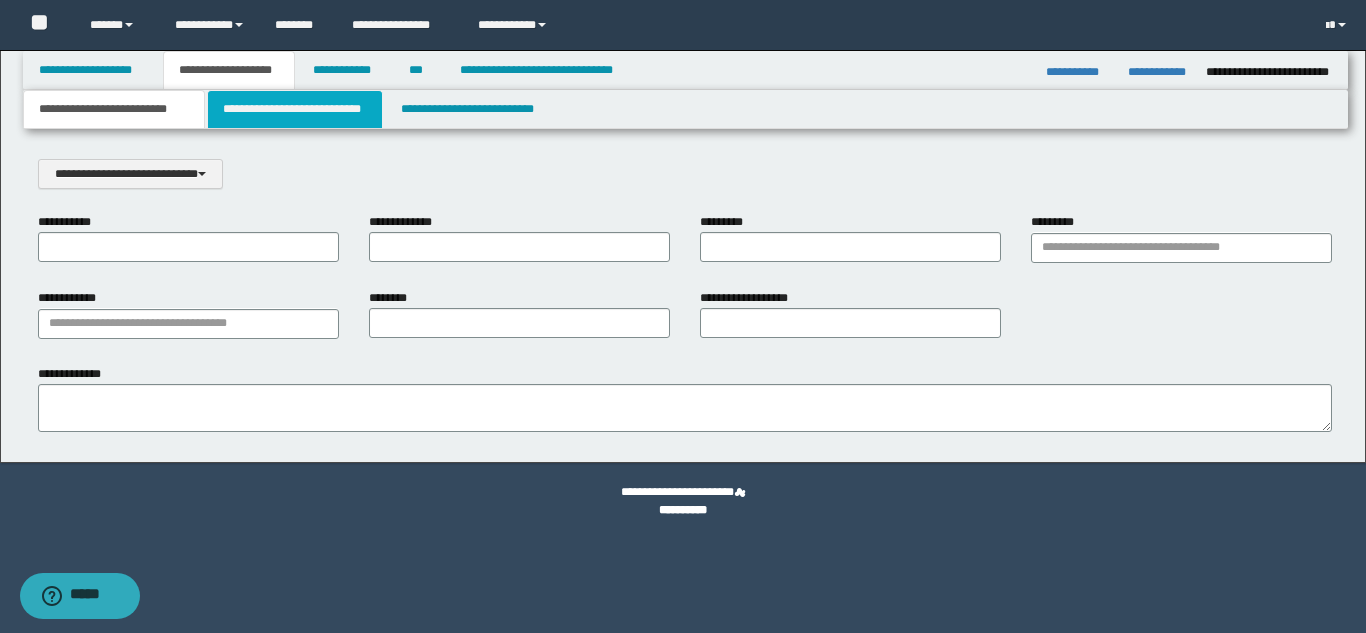click on "**********" at bounding box center (295, 109) 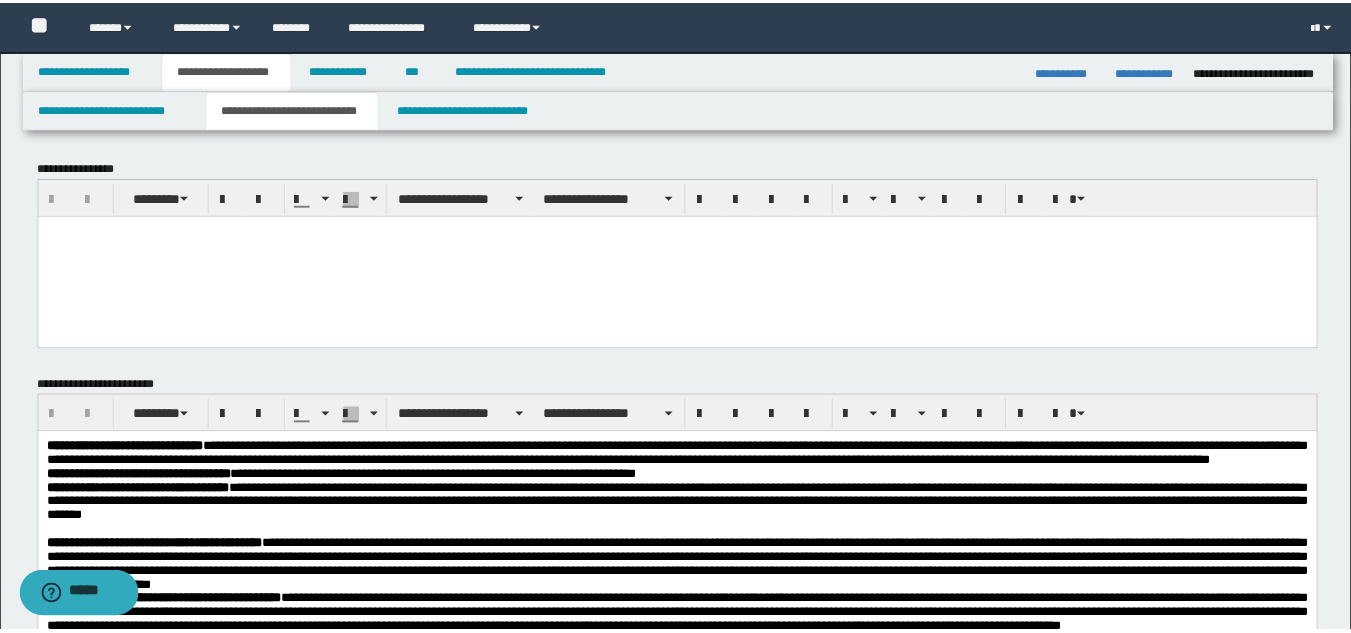 scroll, scrollTop: 0, scrollLeft: 0, axis: both 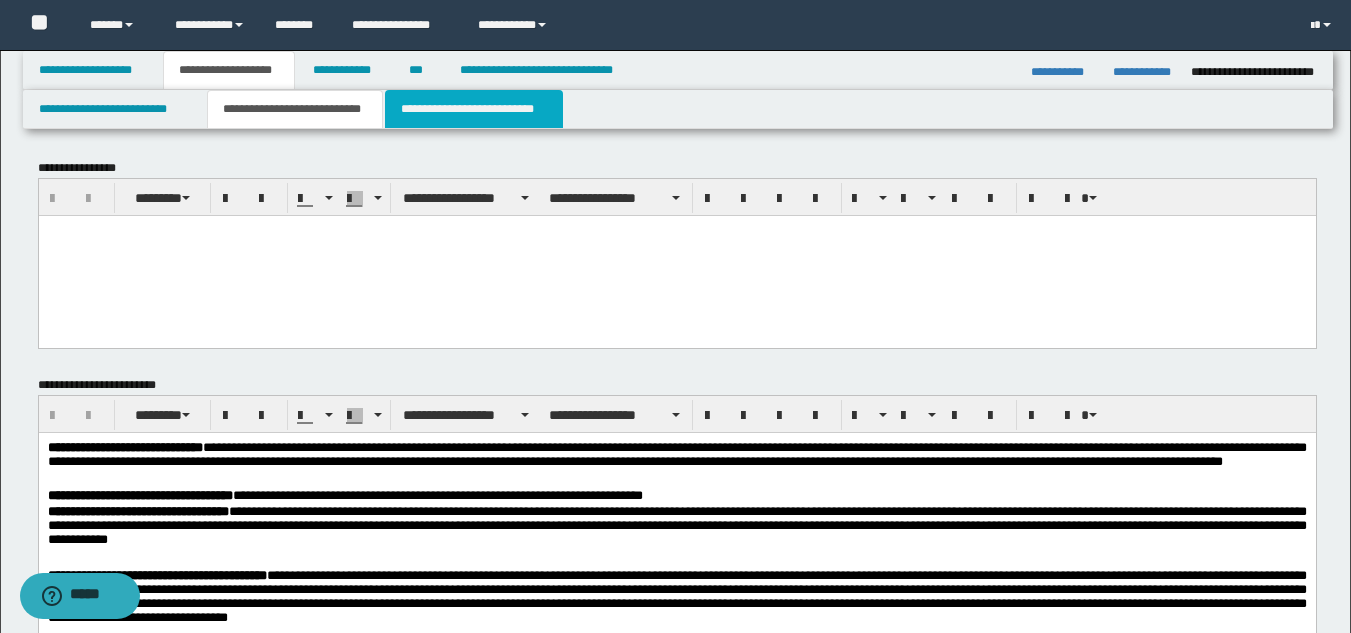 click on "**********" at bounding box center [474, 109] 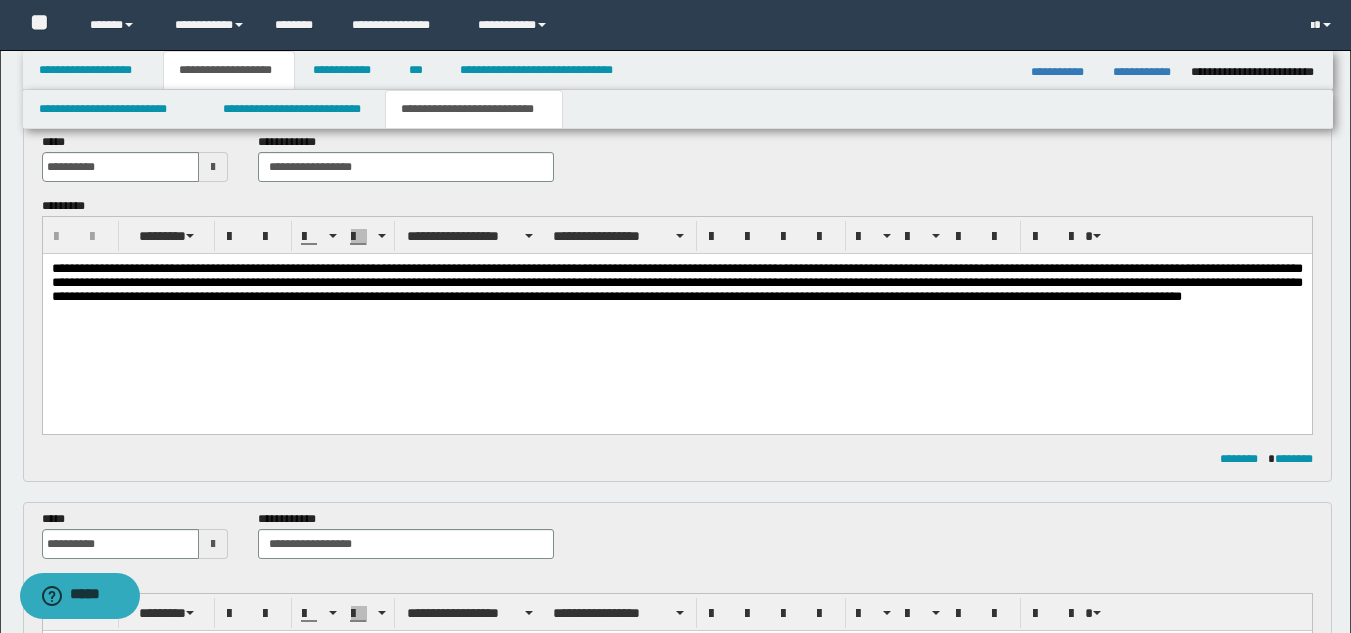 scroll, scrollTop: 100, scrollLeft: 0, axis: vertical 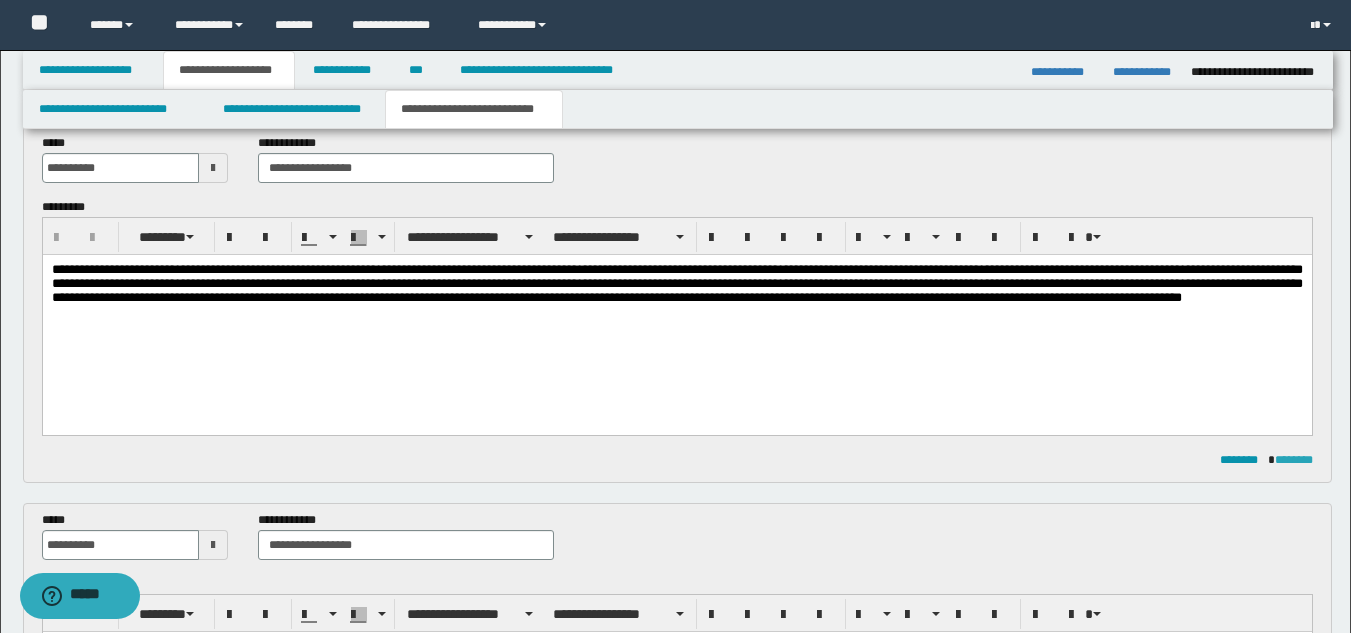click on "********" at bounding box center [1294, 460] 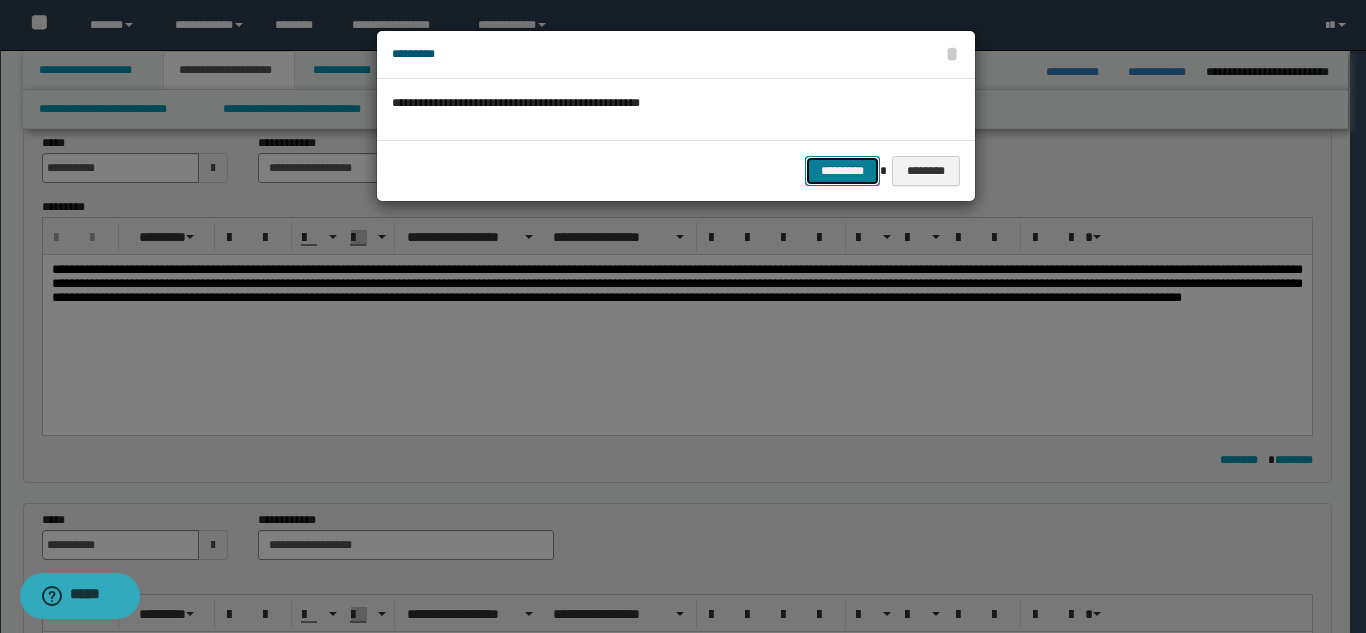 click on "*********" at bounding box center (842, 171) 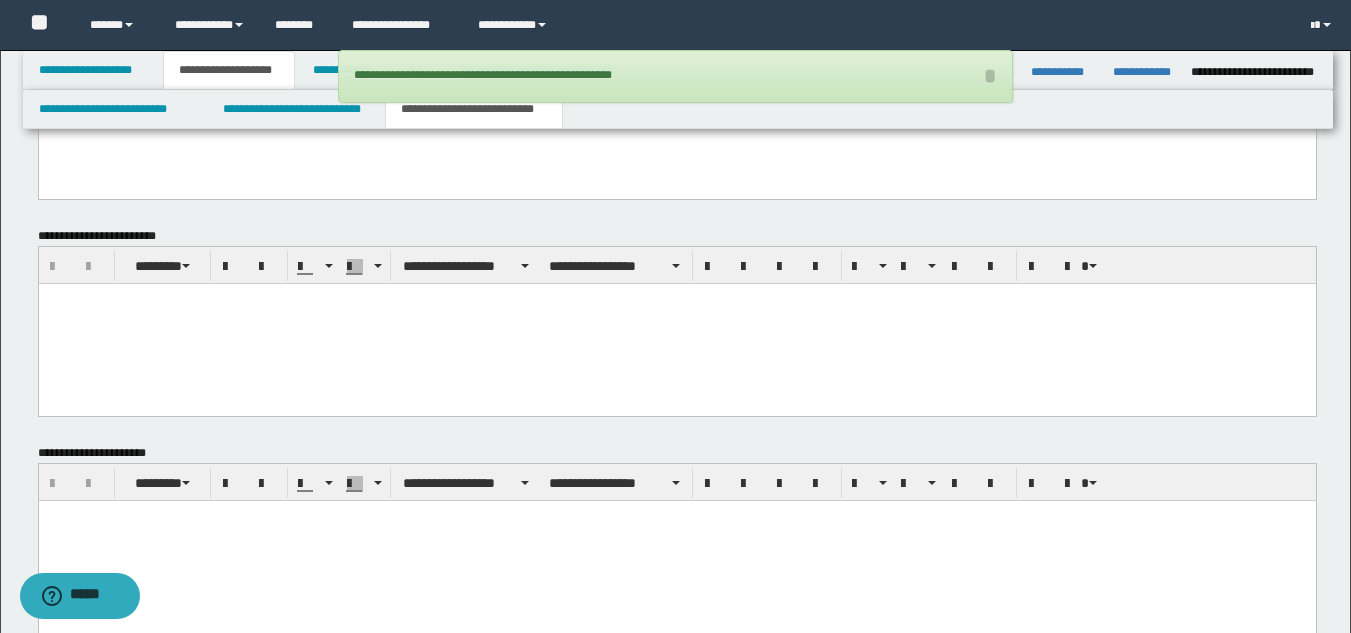 scroll, scrollTop: 933, scrollLeft: 0, axis: vertical 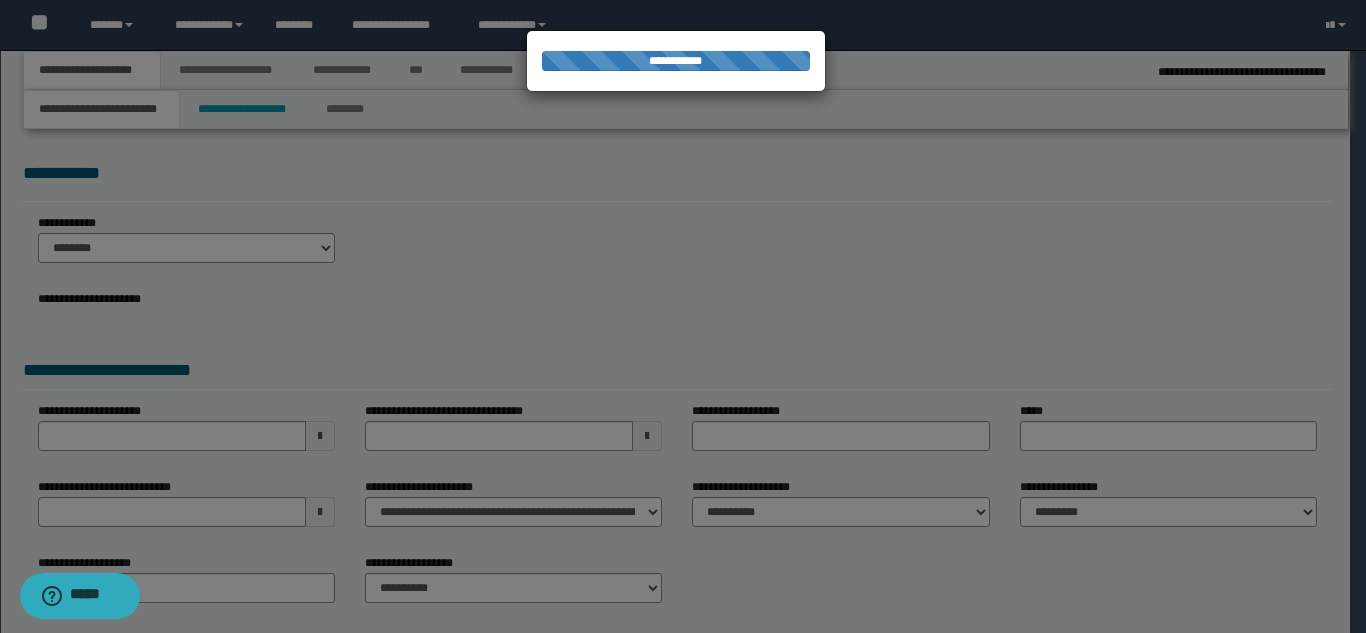 select on "**" 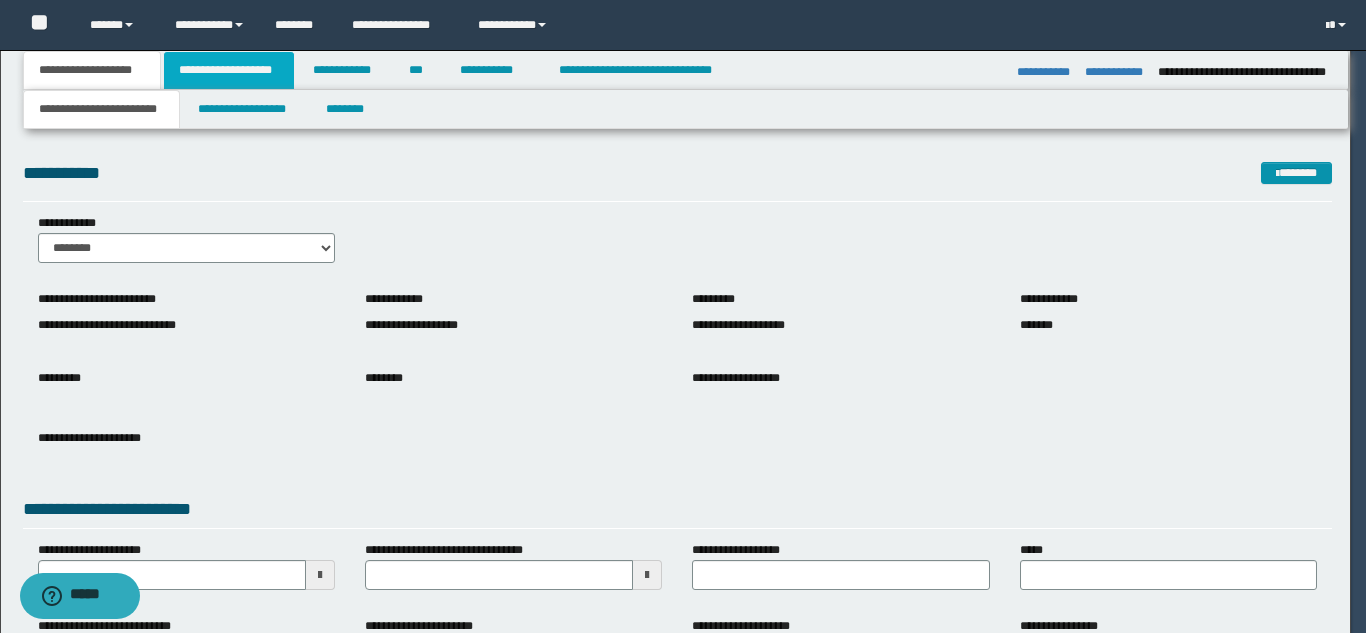 click on "**********" at bounding box center (683, 316) 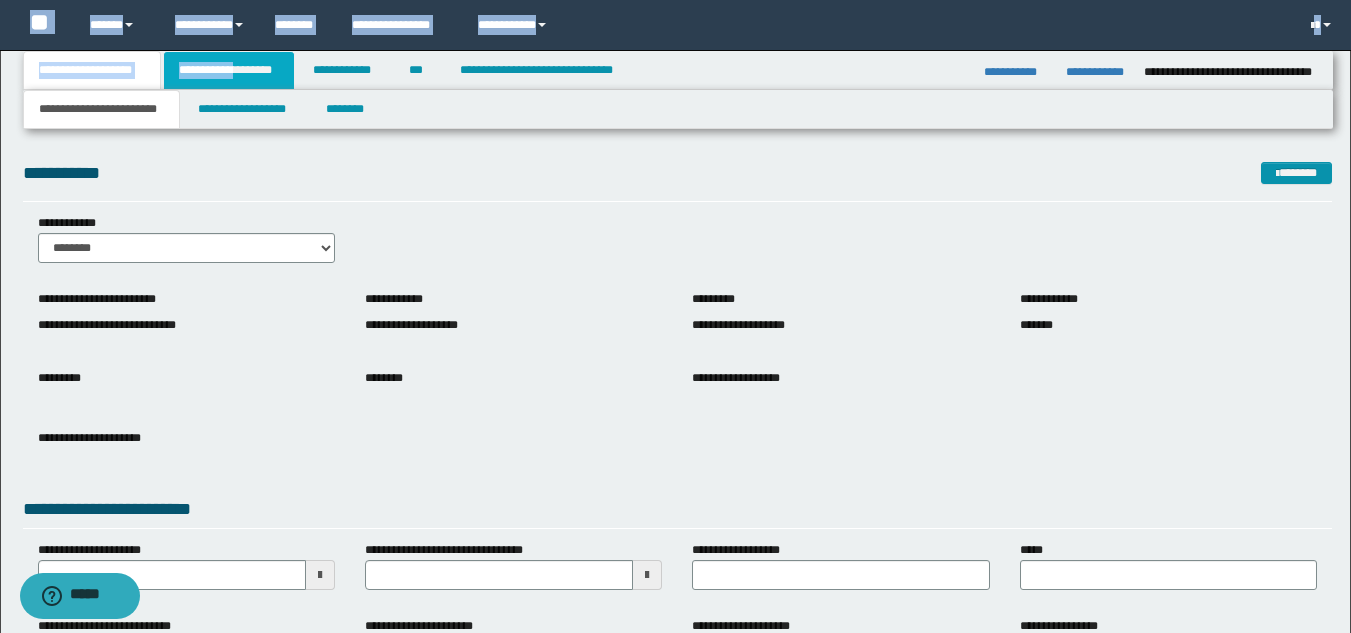 click on "**********" at bounding box center [229, 70] 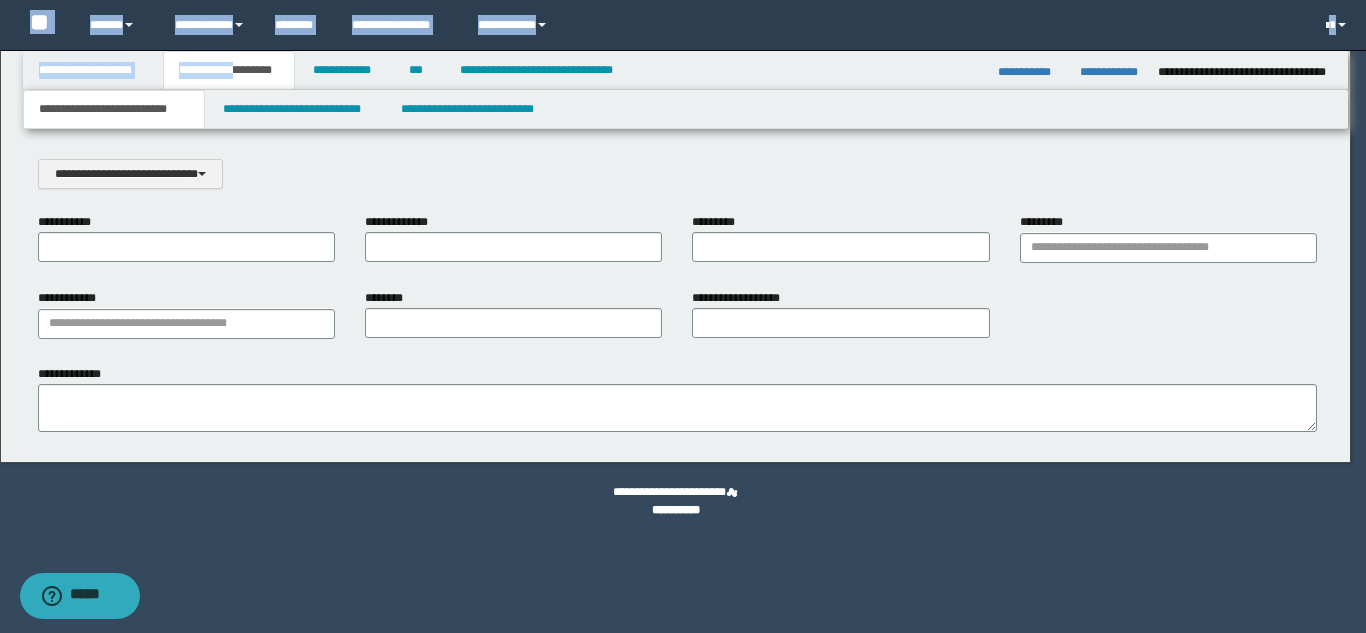 scroll, scrollTop: 0, scrollLeft: 0, axis: both 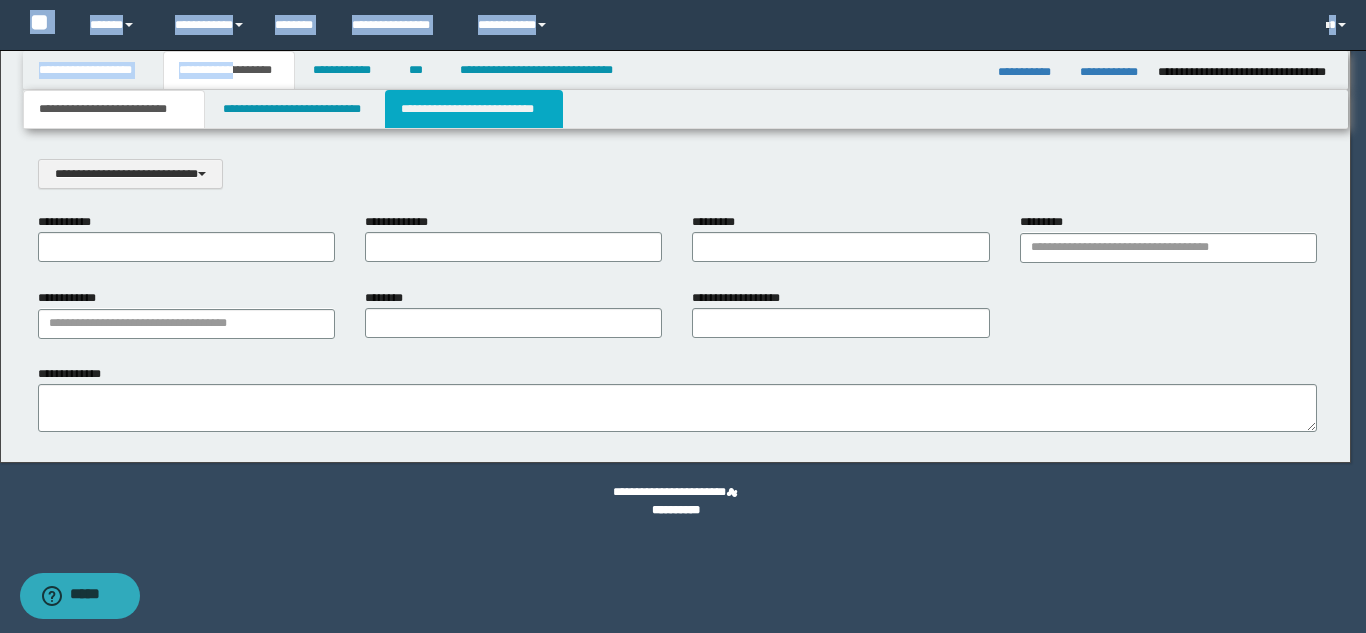 click on "**********" at bounding box center (474, 109) 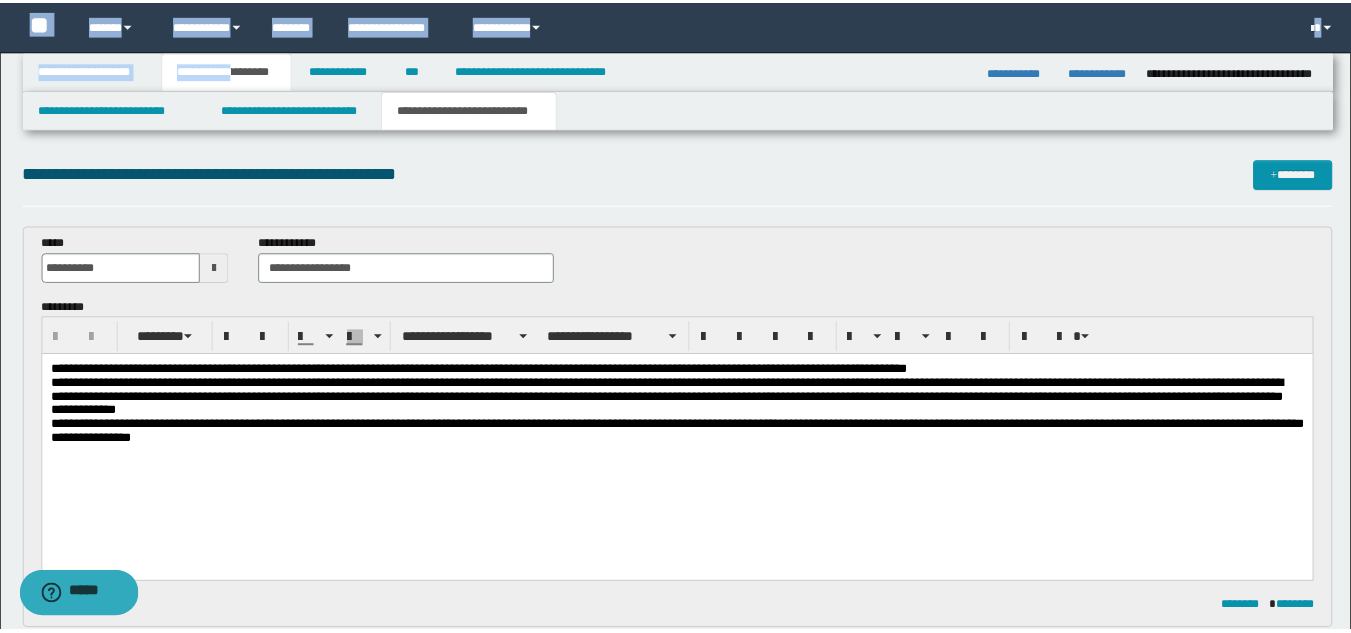 scroll, scrollTop: 0, scrollLeft: 0, axis: both 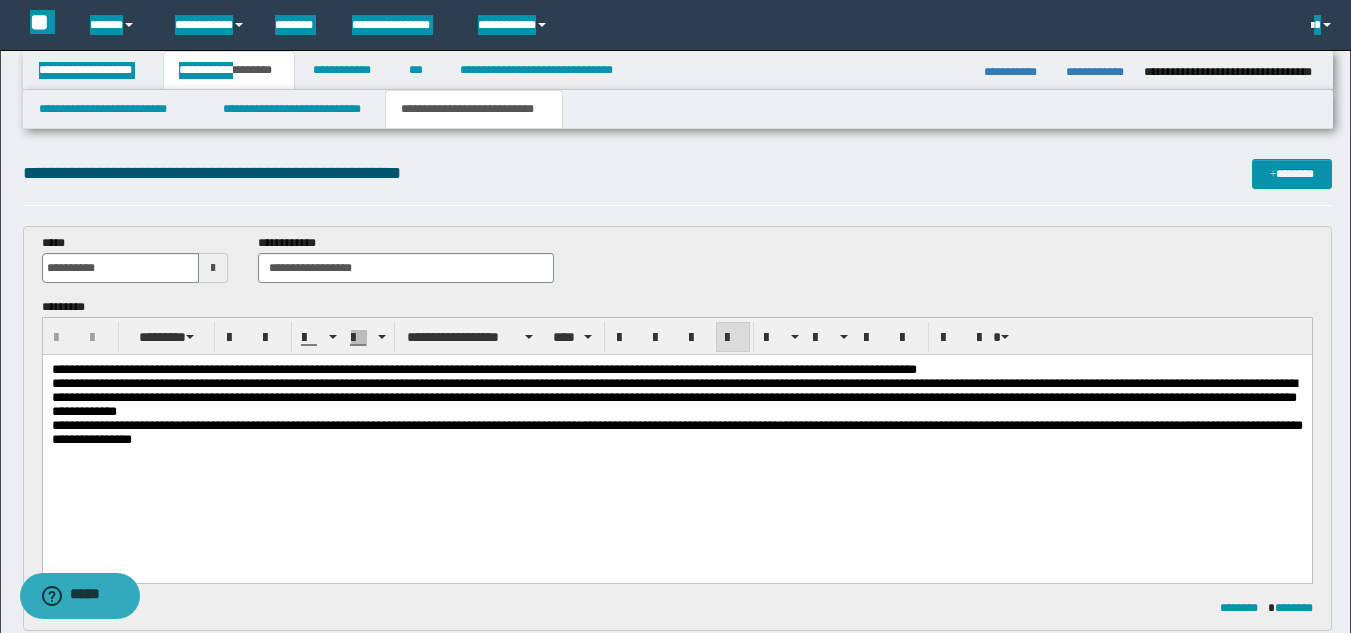 click on "**********" at bounding box center (676, 432) 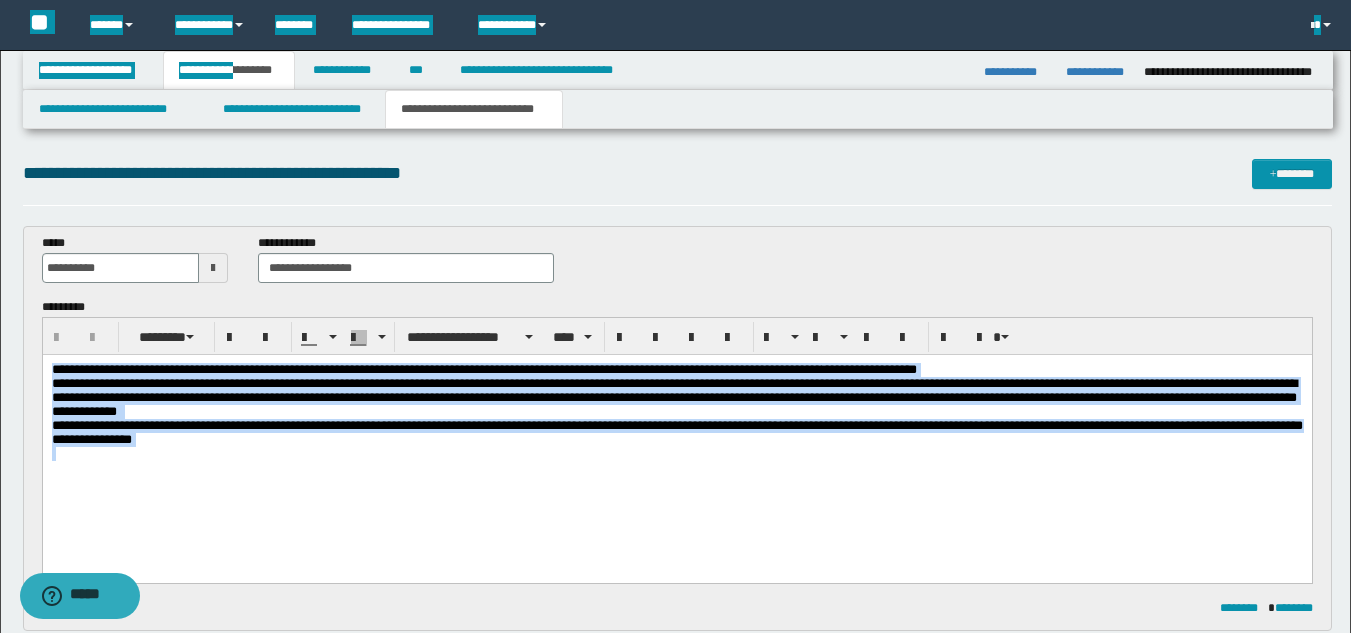 drag, startPoint x: 247, startPoint y: 464, endPoint x: -1, endPoint y: 286, distance: 305.2671 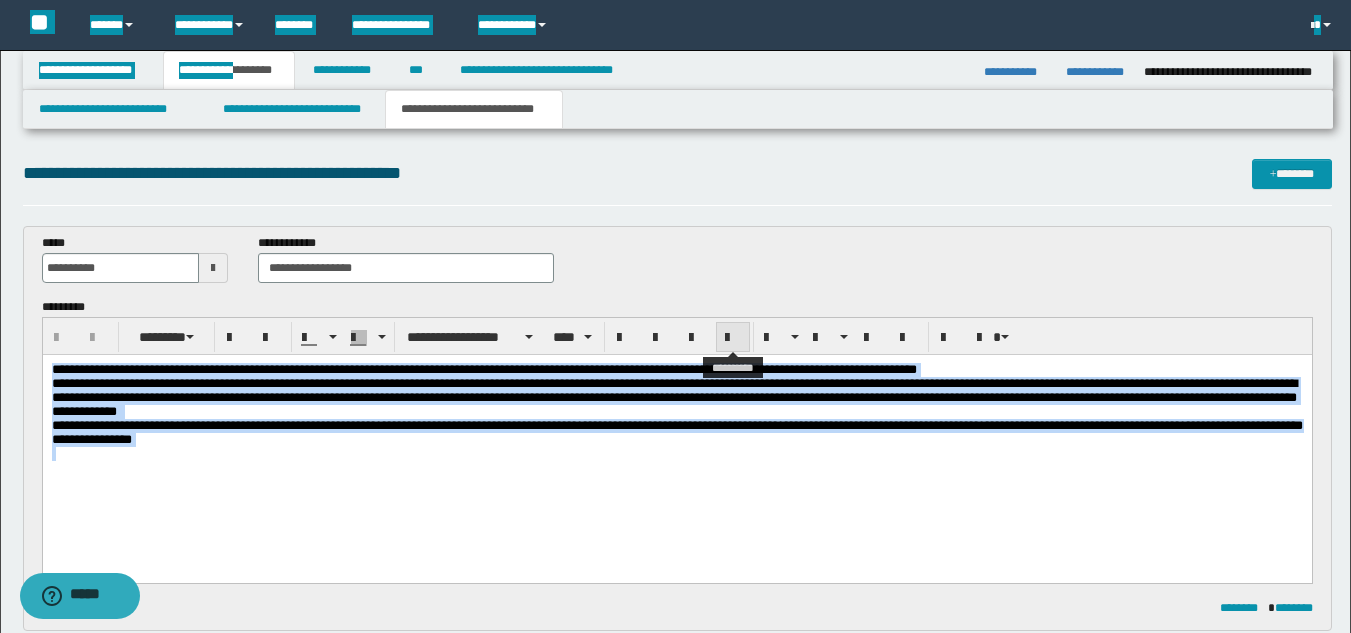 click at bounding box center (733, 338) 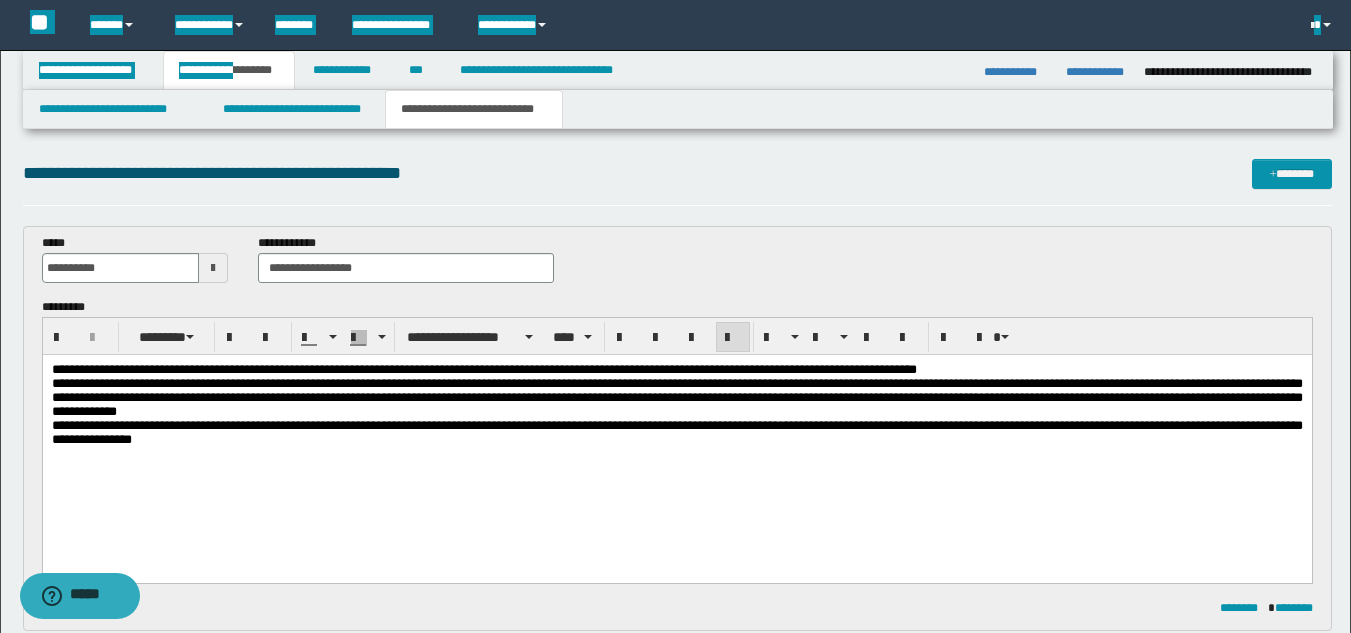 click on "**********" at bounding box center [676, 437] 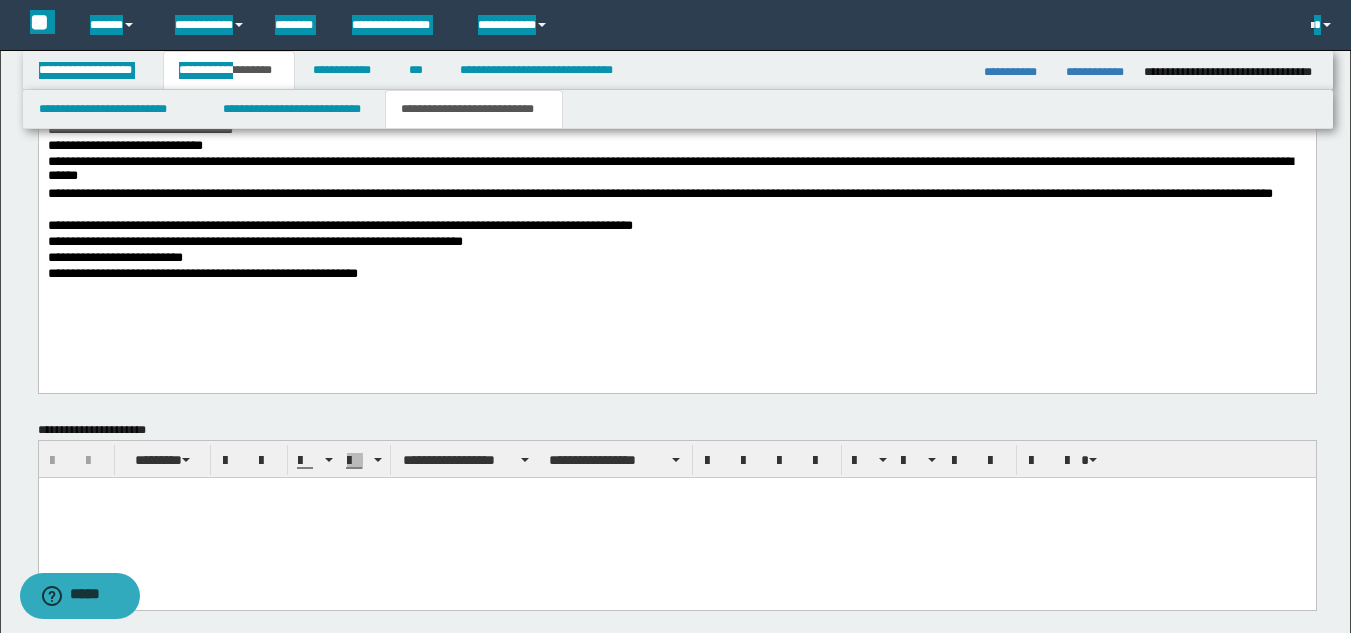 scroll, scrollTop: 1083, scrollLeft: 0, axis: vertical 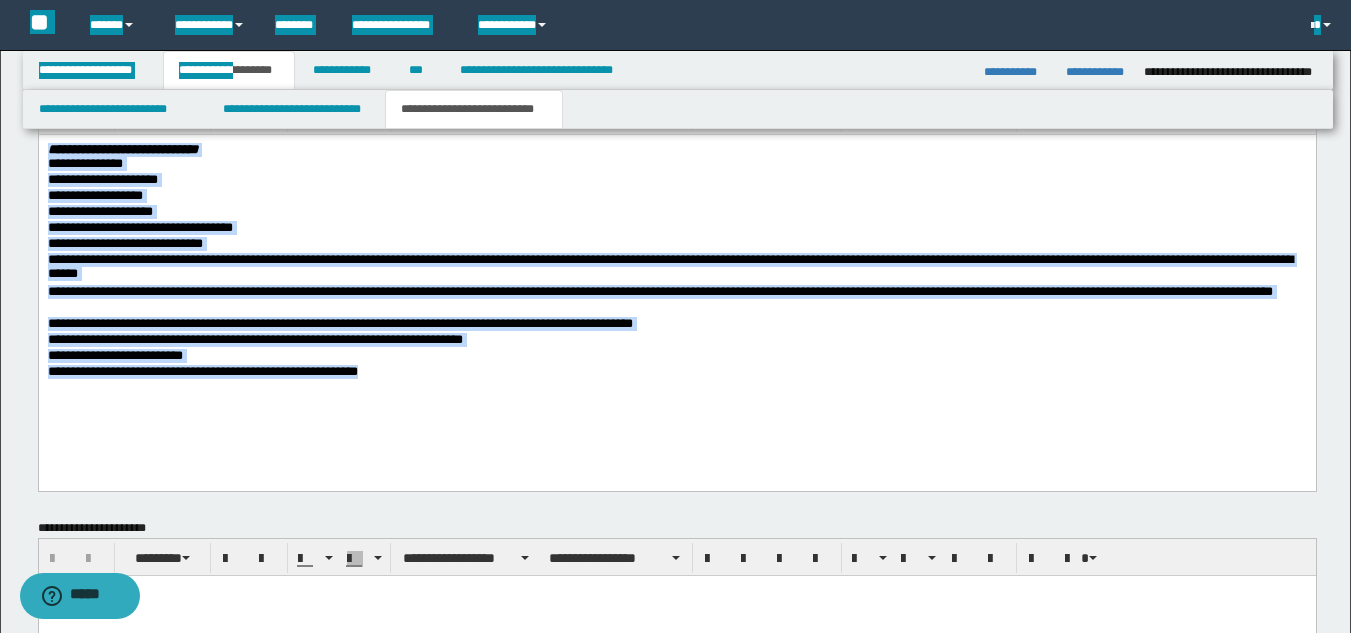 drag, startPoint x: 458, startPoint y: 380, endPoint x: -1, endPoint y: 132, distance: 521.7135 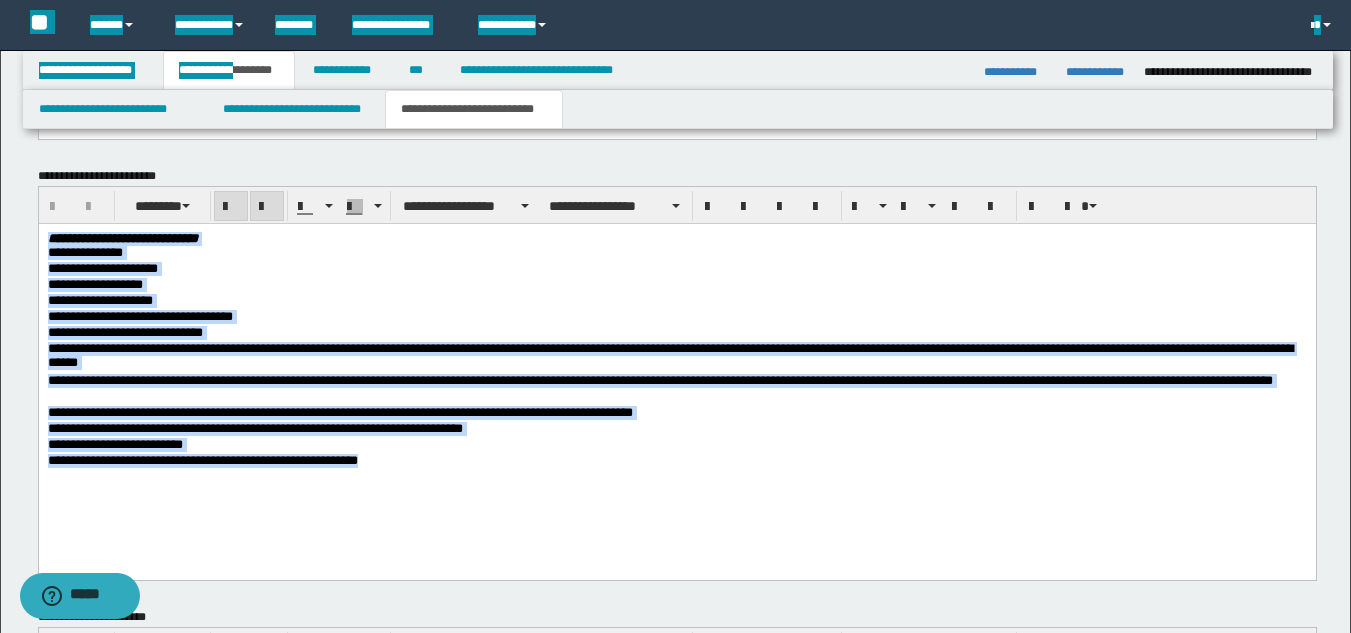 scroll, scrollTop: 883, scrollLeft: 0, axis: vertical 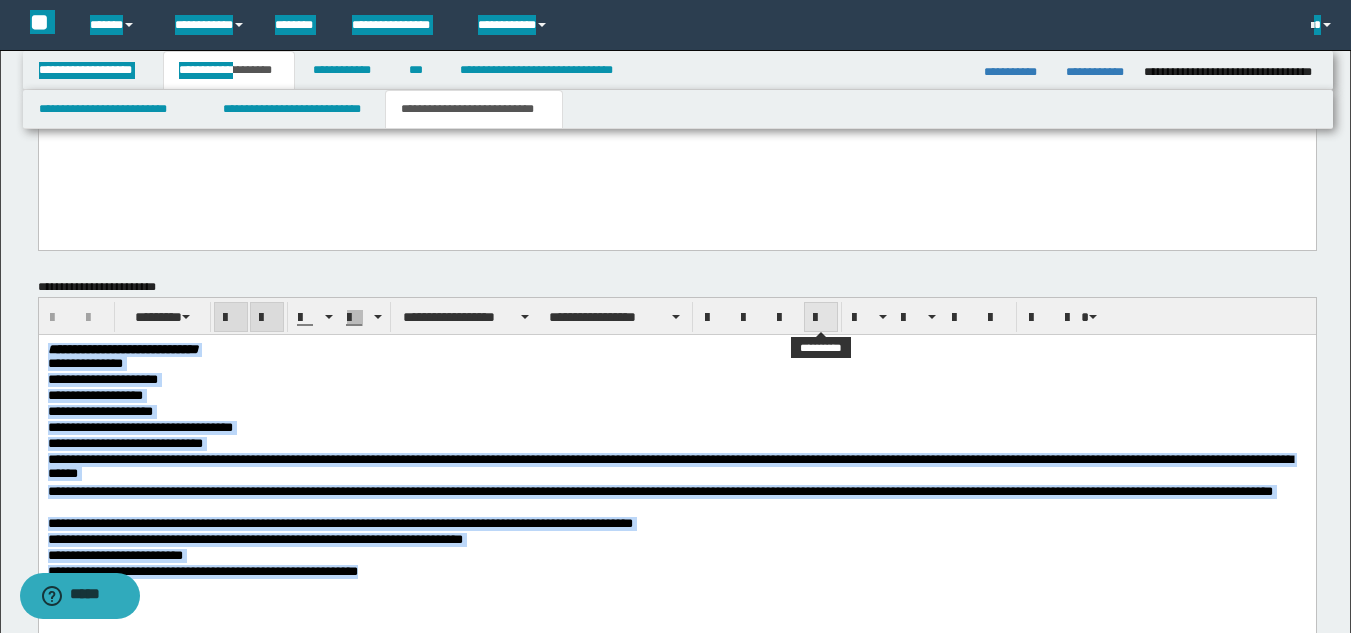 click at bounding box center (821, 318) 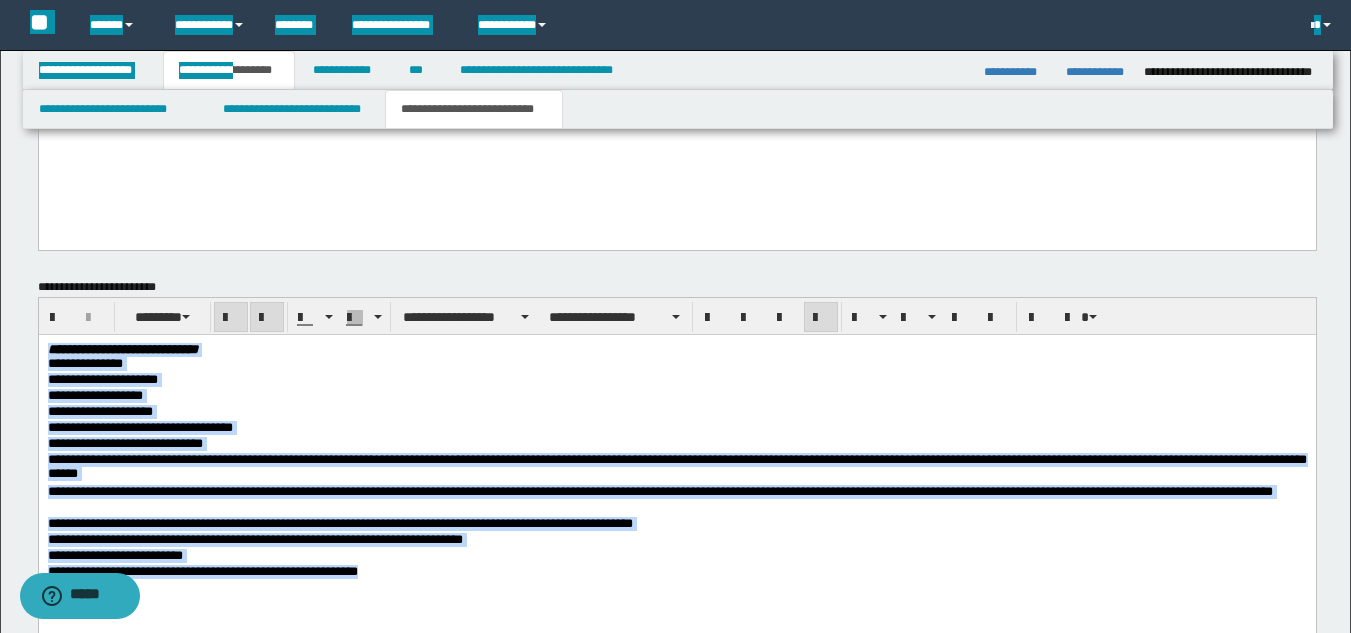 click on "**********" at bounding box center (676, 525) 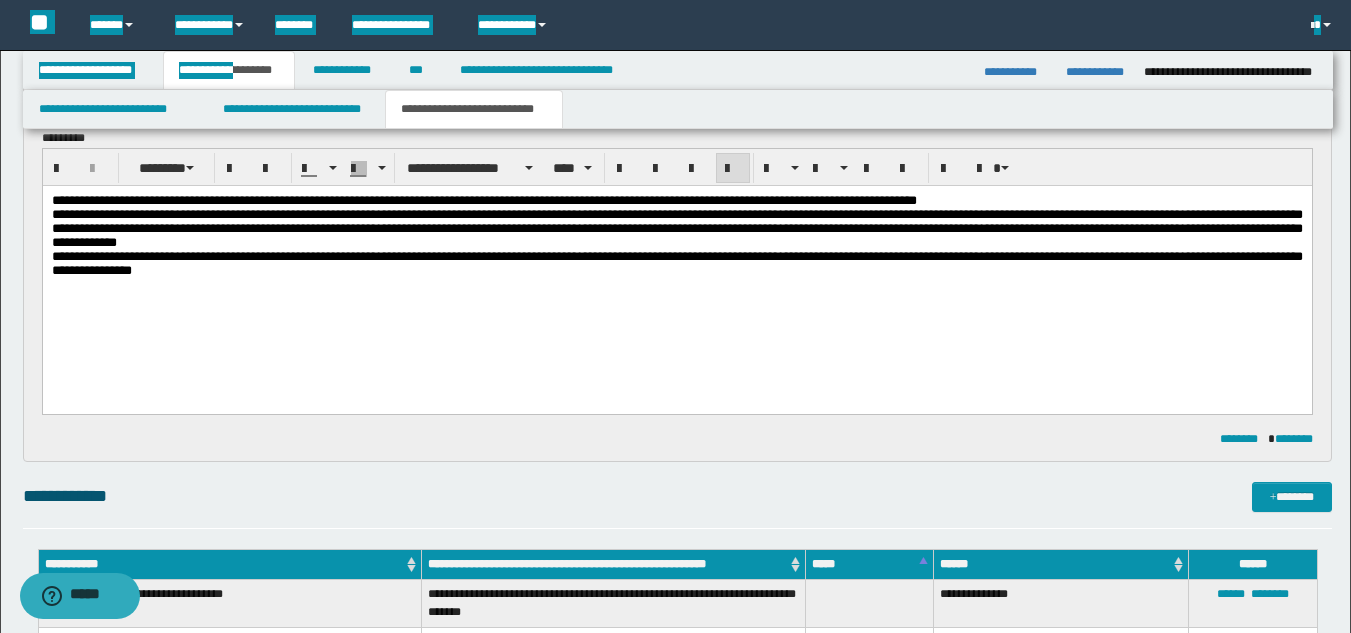 scroll, scrollTop: 83, scrollLeft: 0, axis: vertical 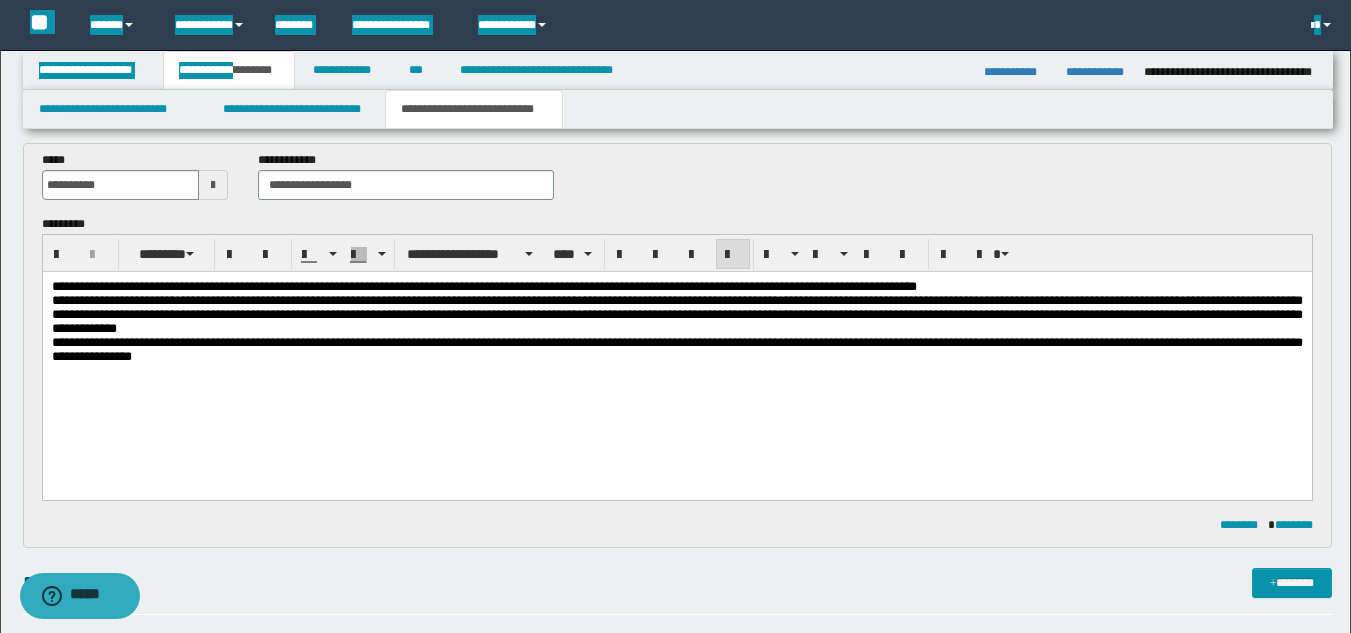 click on "**********" at bounding box center (676, 354) 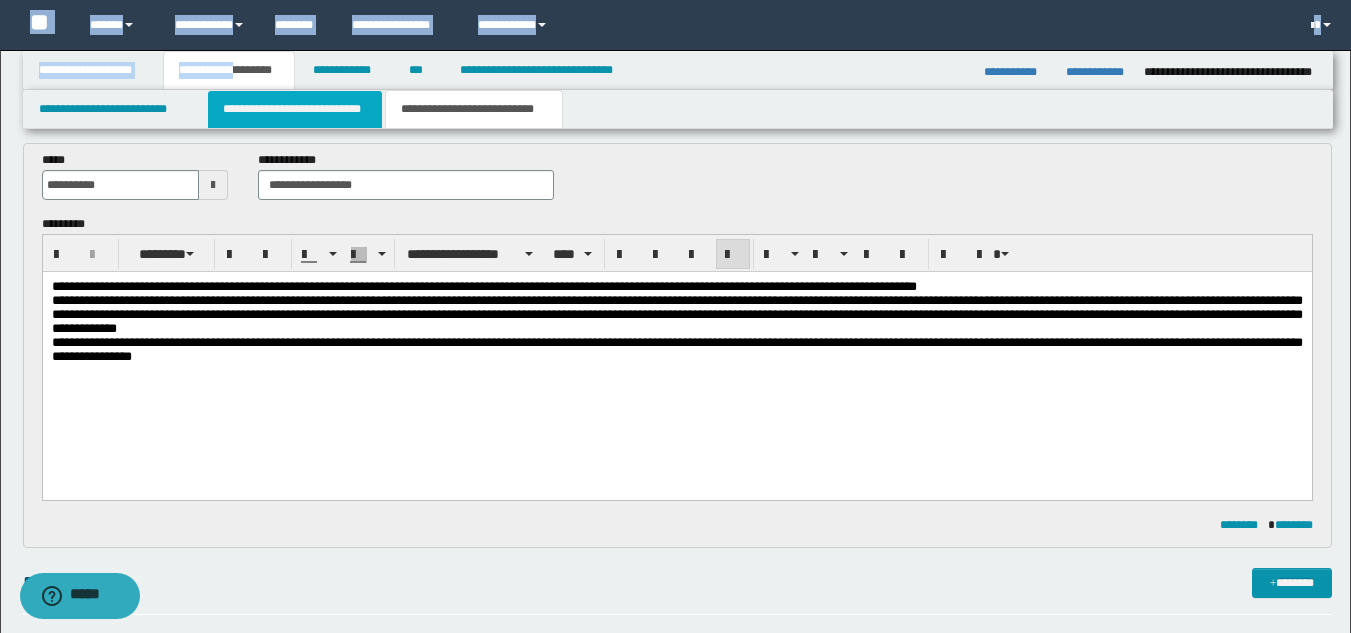 click on "**********" at bounding box center [295, 109] 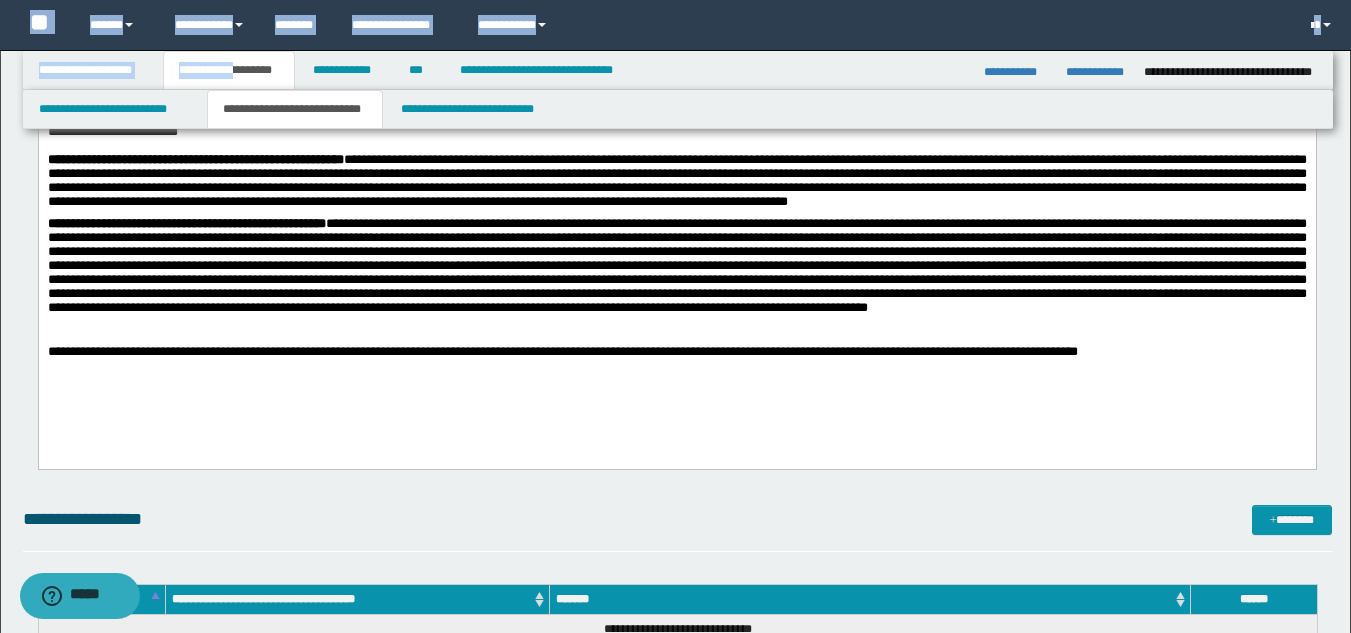 scroll, scrollTop: 300, scrollLeft: 0, axis: vertical 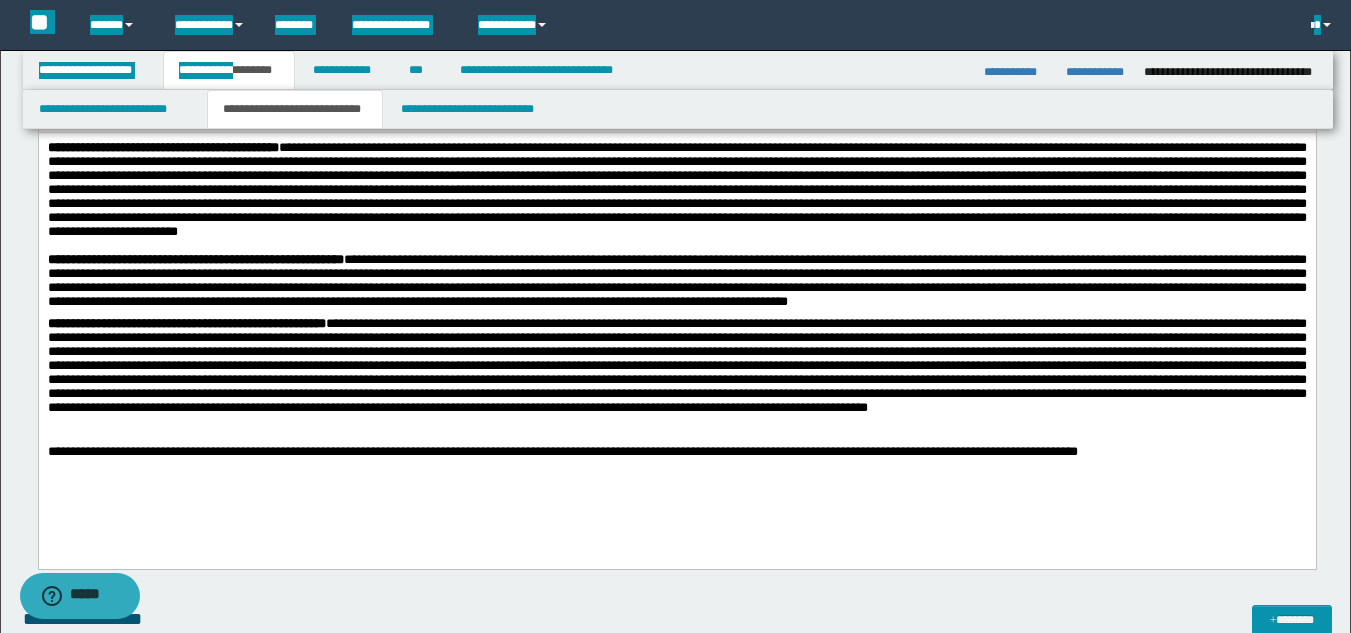 click on "**********" at bounding box center (676, 452) 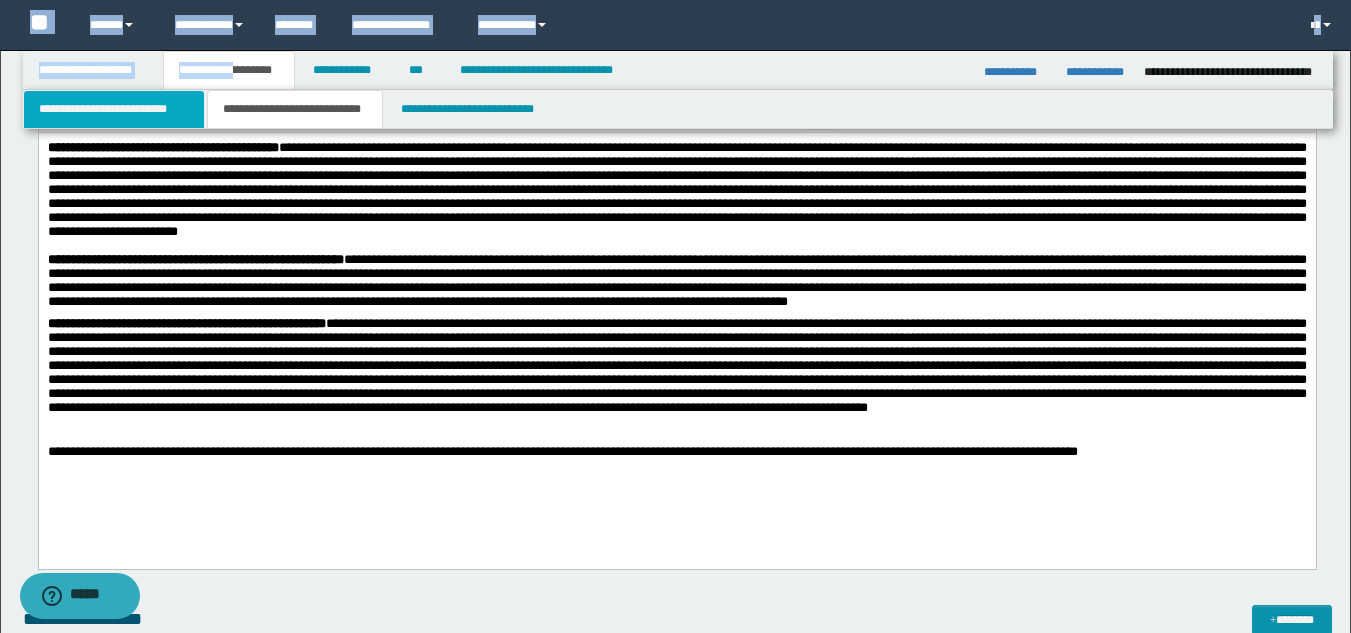 click on "**********" at bounding box center (114, 109) 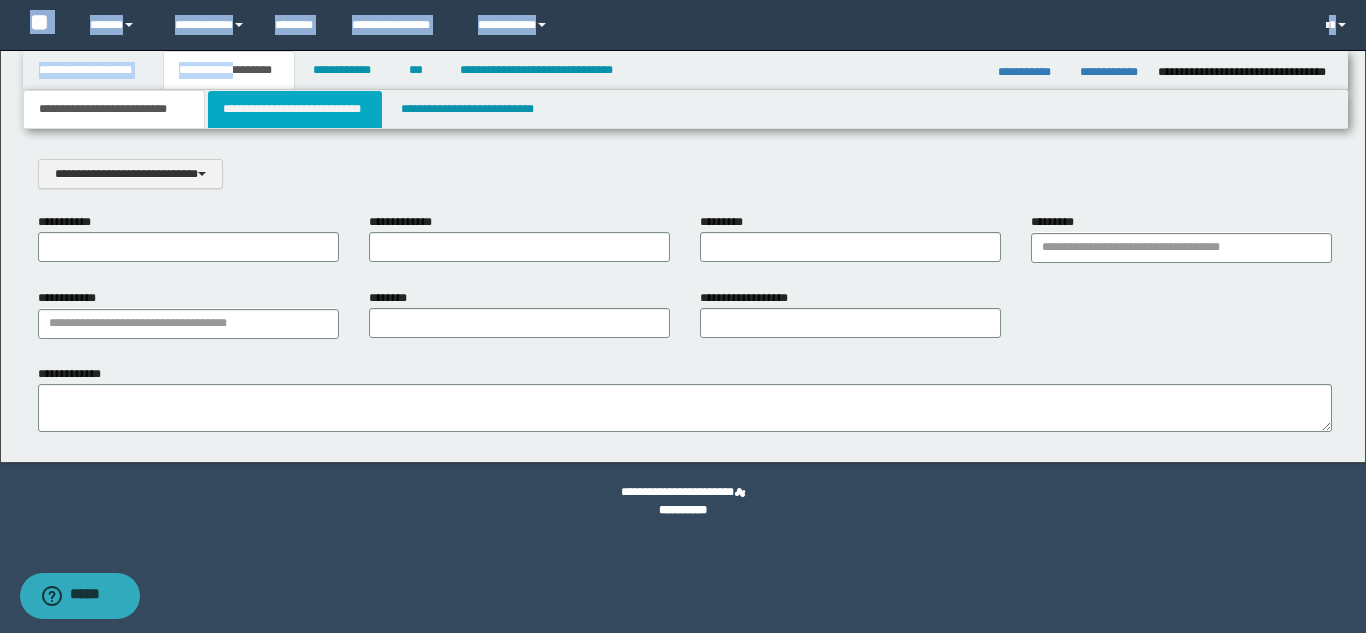 click on "**********" at bounding box center (295, 109) 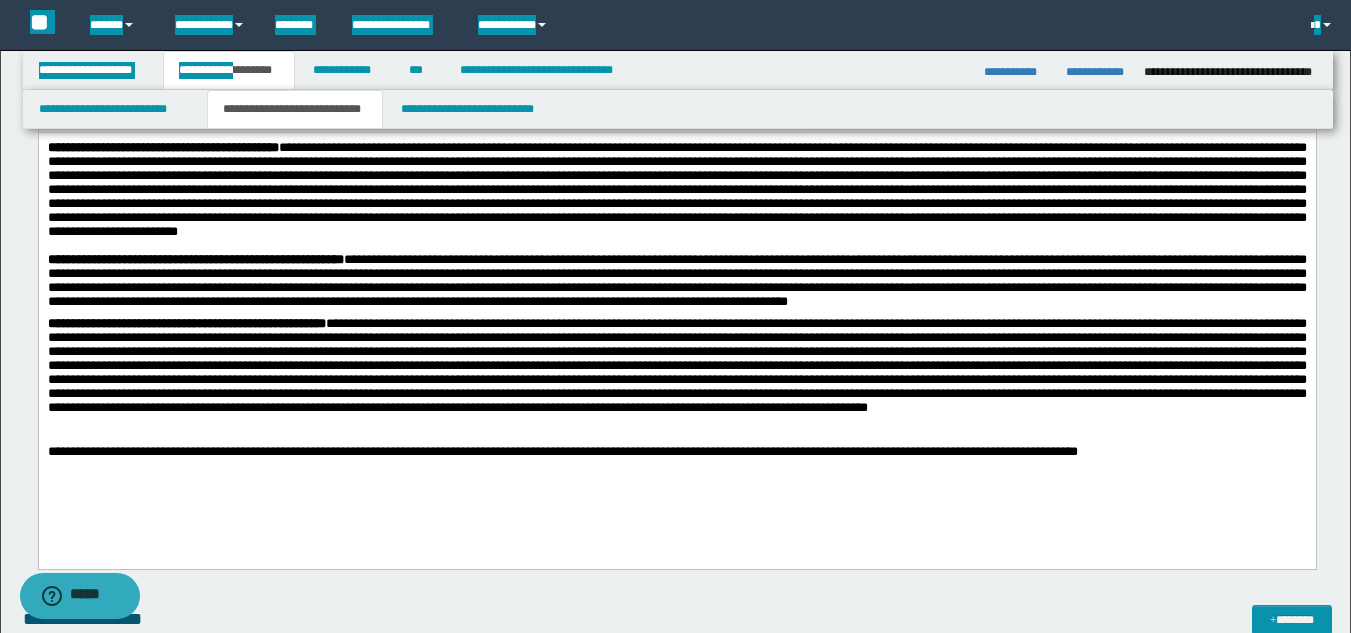 click on "**********" at bounding box center (676, 325) 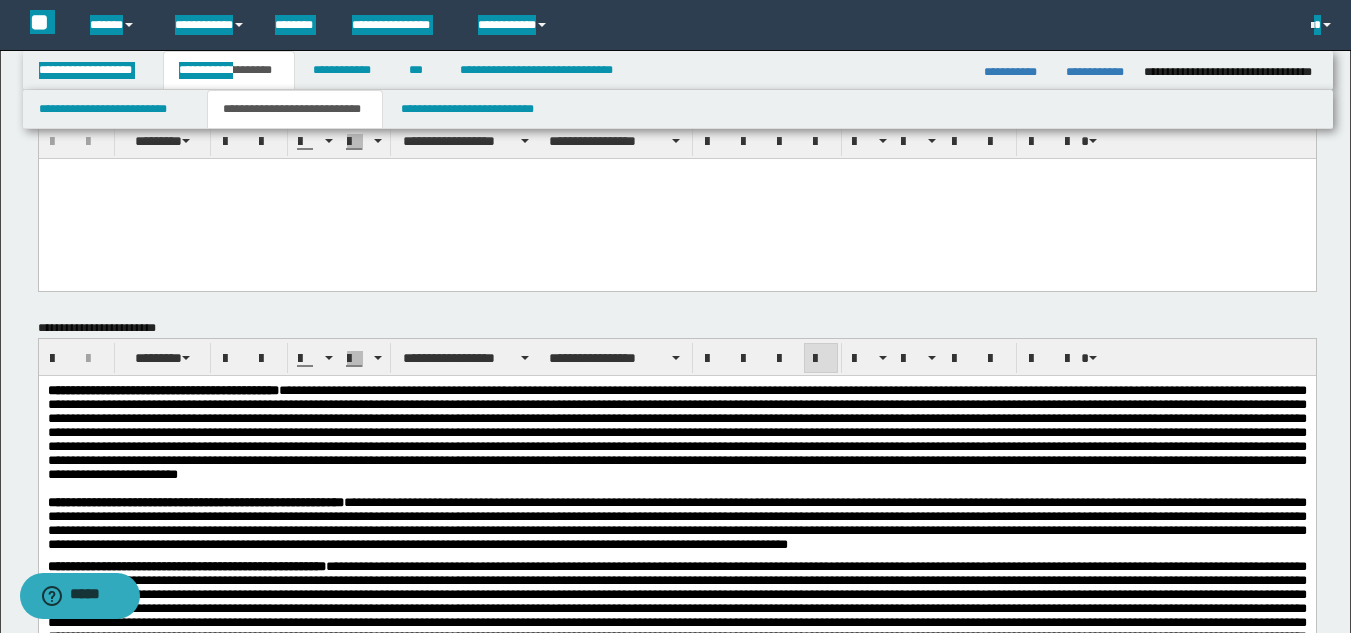 scroll, scrollTop: 0, scrollLeft: 0, axis: both 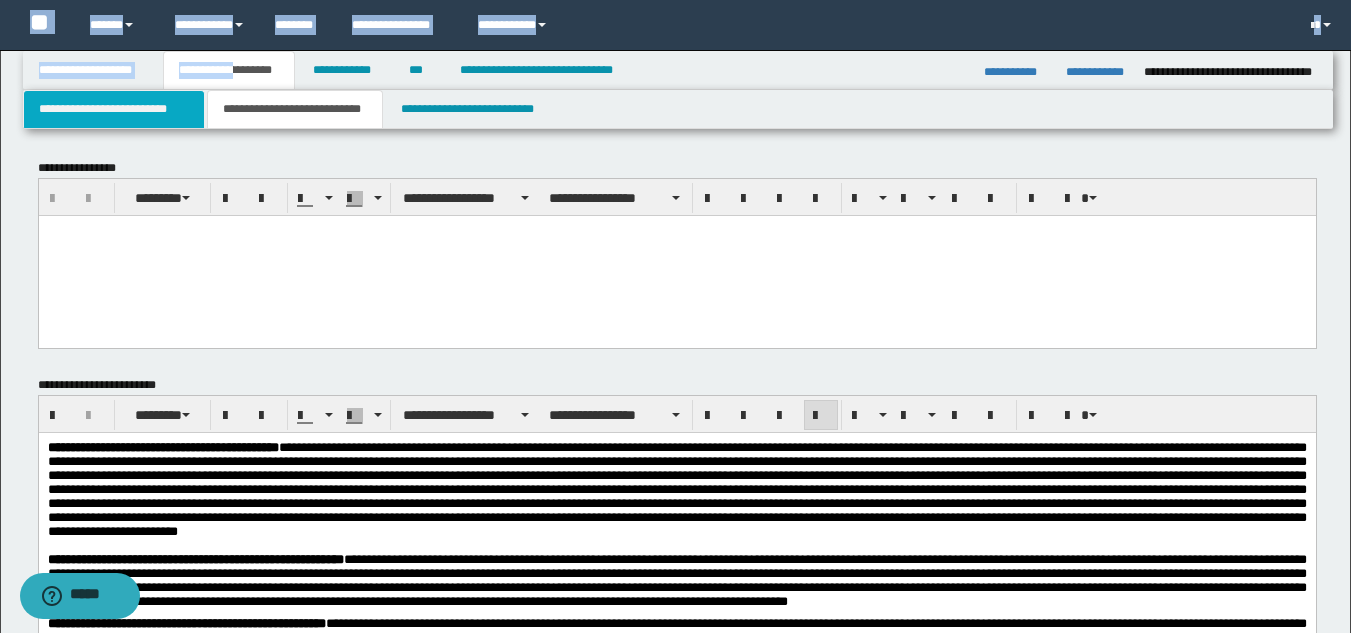 click on "**********" at bounding box center (114, 109) 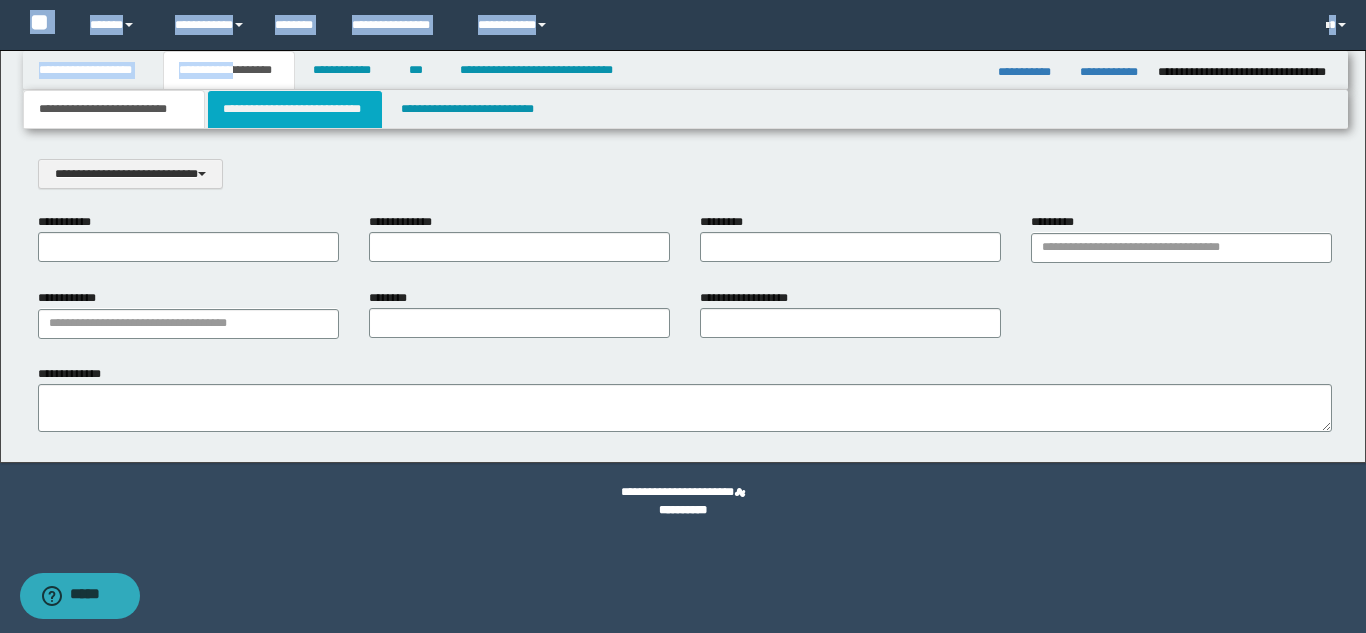 click on "**********" at bounding box center [295, 109] 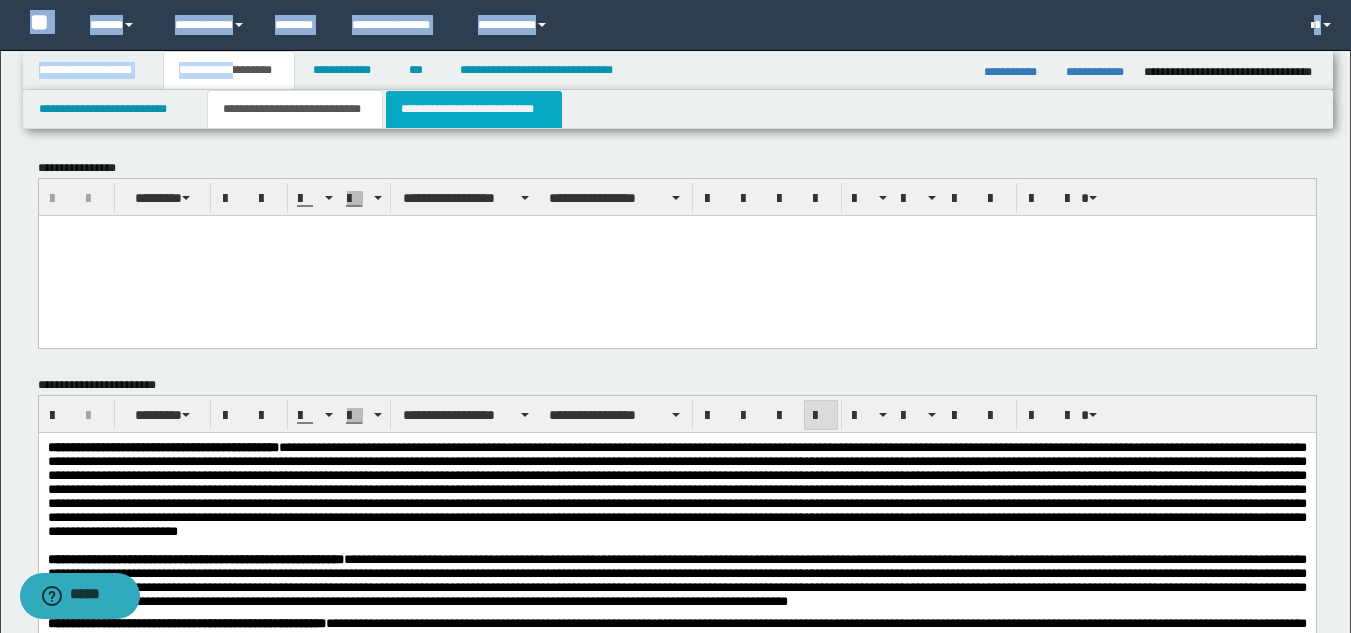 click on "**********" at bounding box center (474, 109) 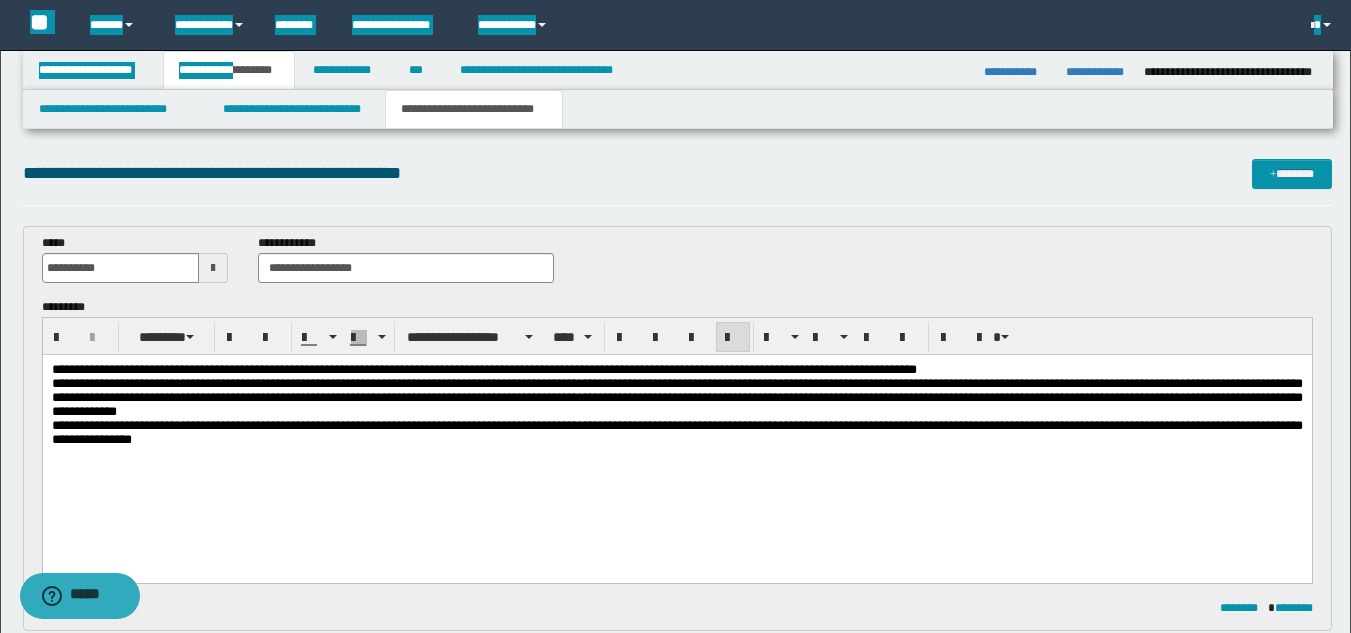 click at bounding box center [676, 454] 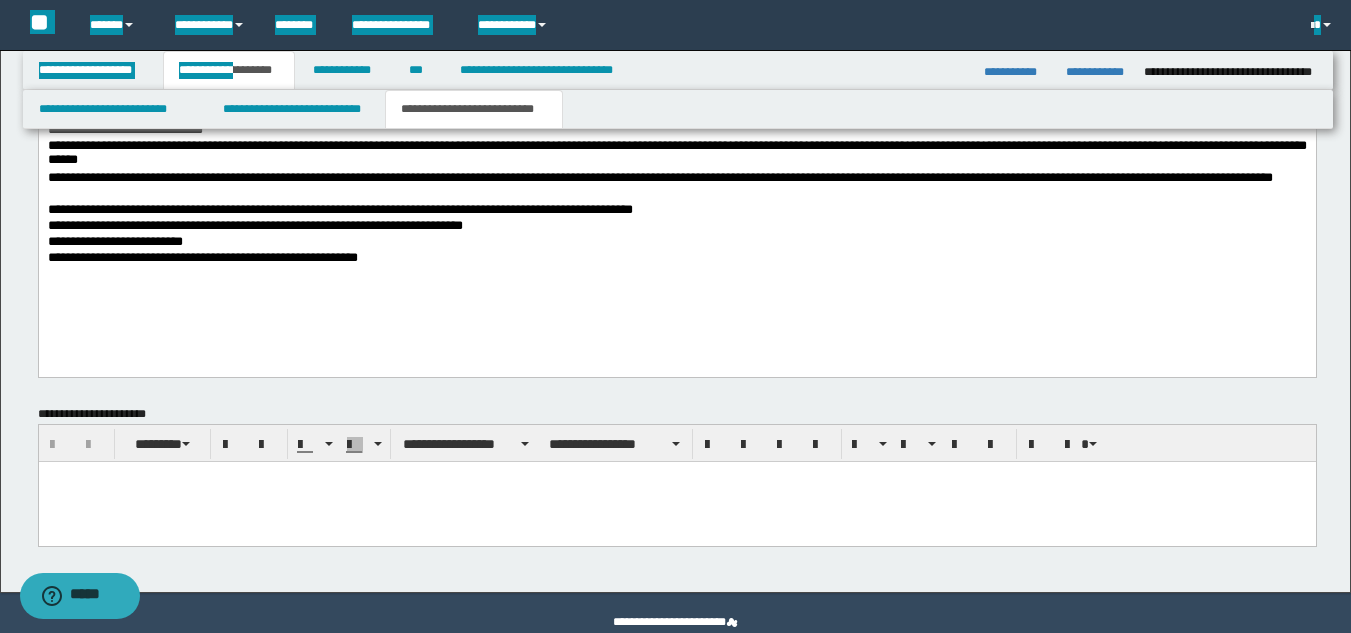 scroll, scrollTop: 1200, scrollLeft: 0, axis: vertical 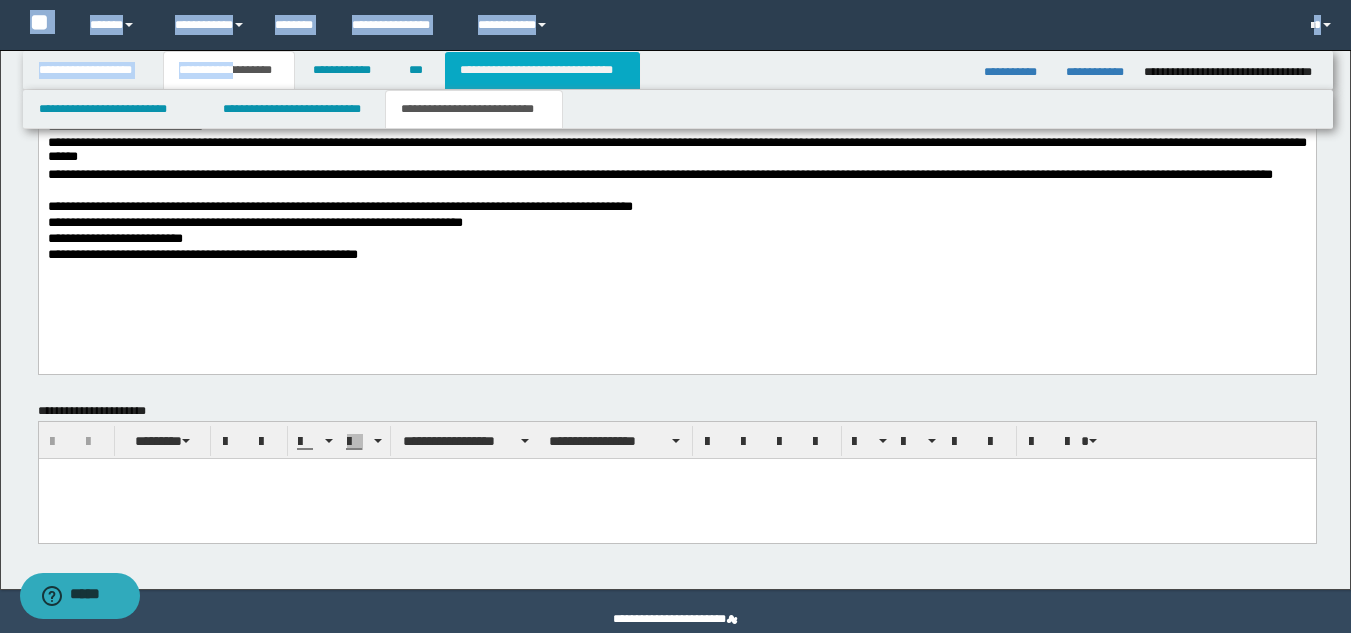 click on "**********" at bounding box center [542, 70] 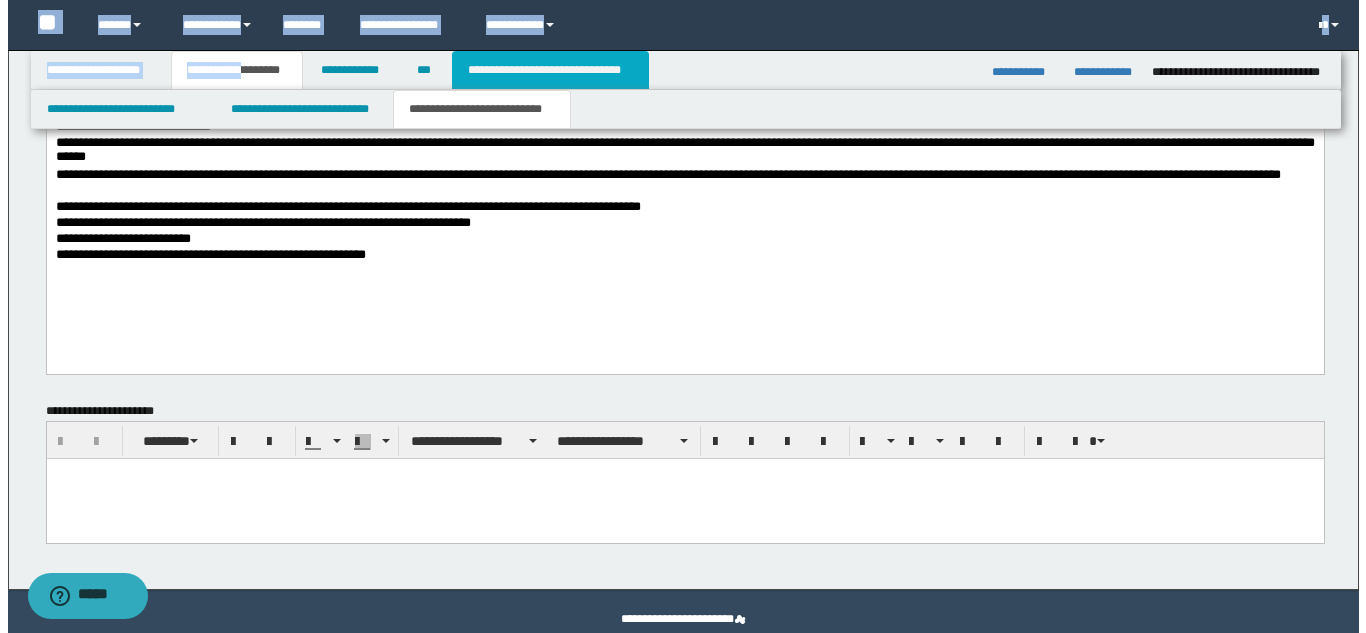scroll, scrollTop: 0, scrollLeft: 0, axis: both 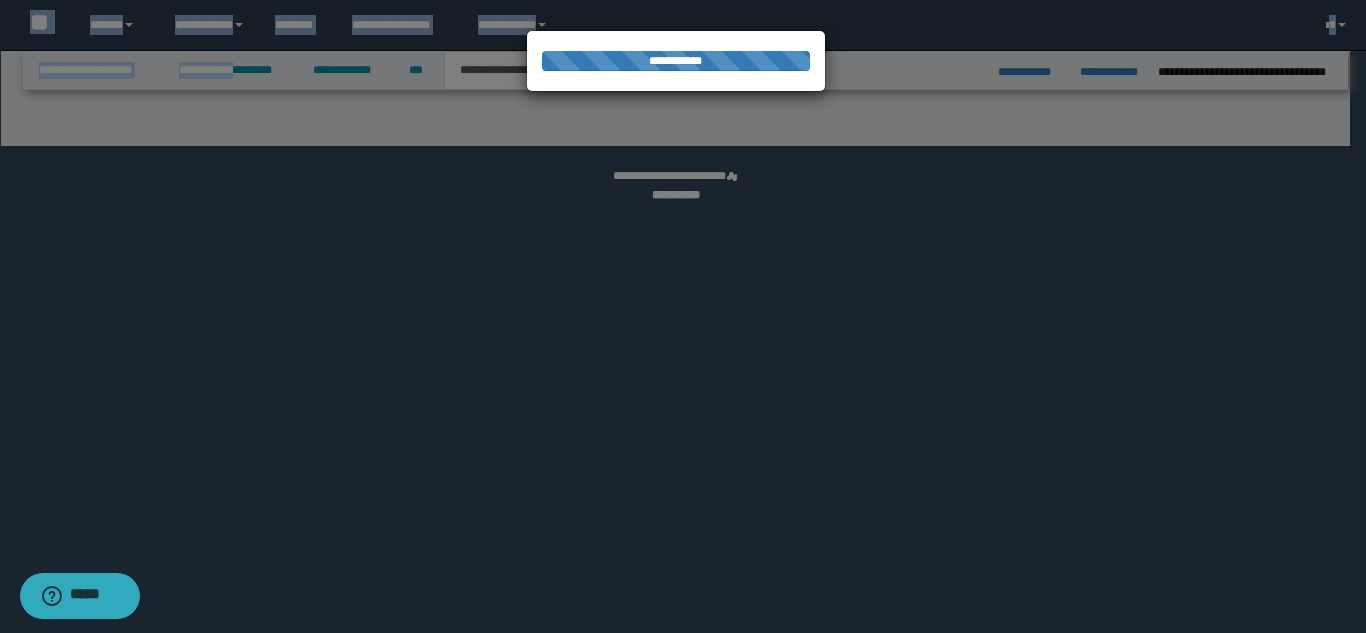 select on "*" 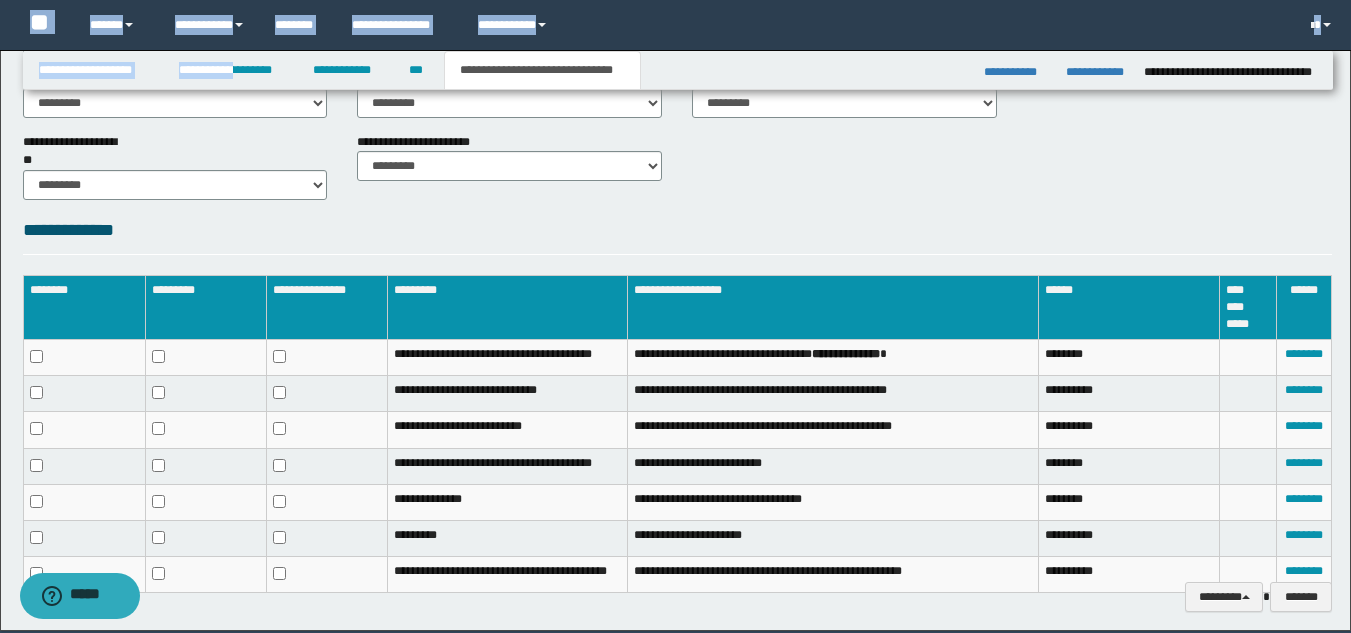 scroll, scrollTop: 900, scrollLeft: 0, axis: vertical 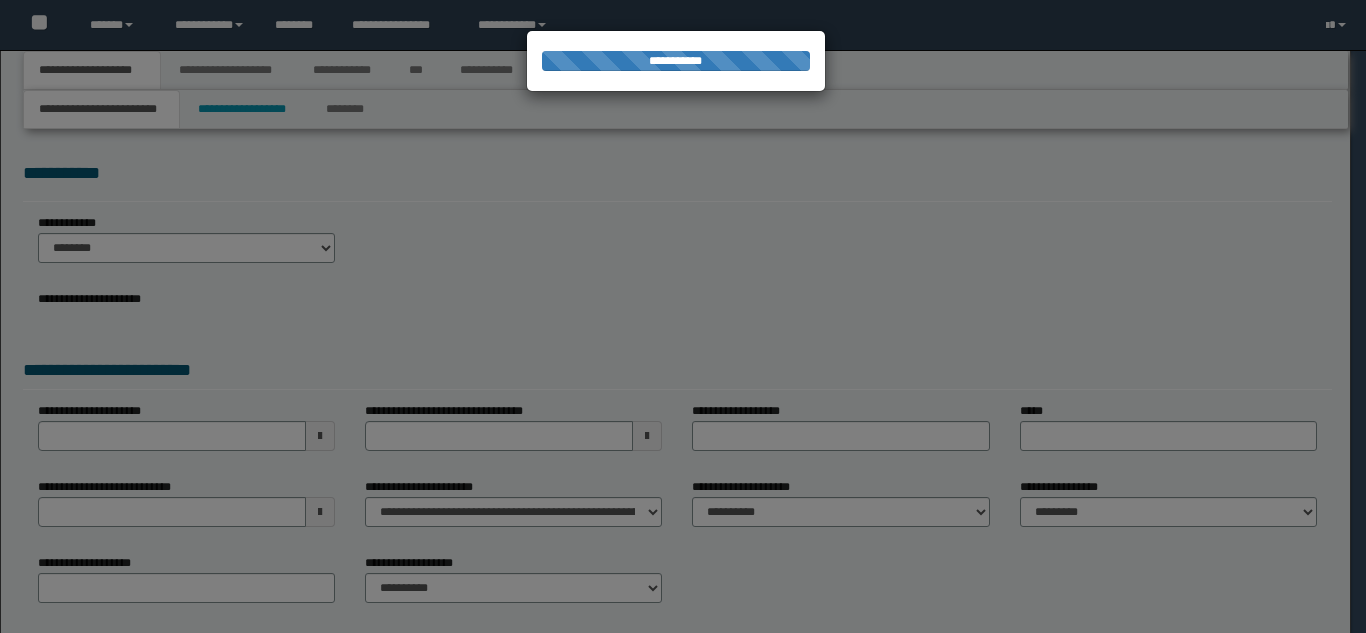 select on "**" 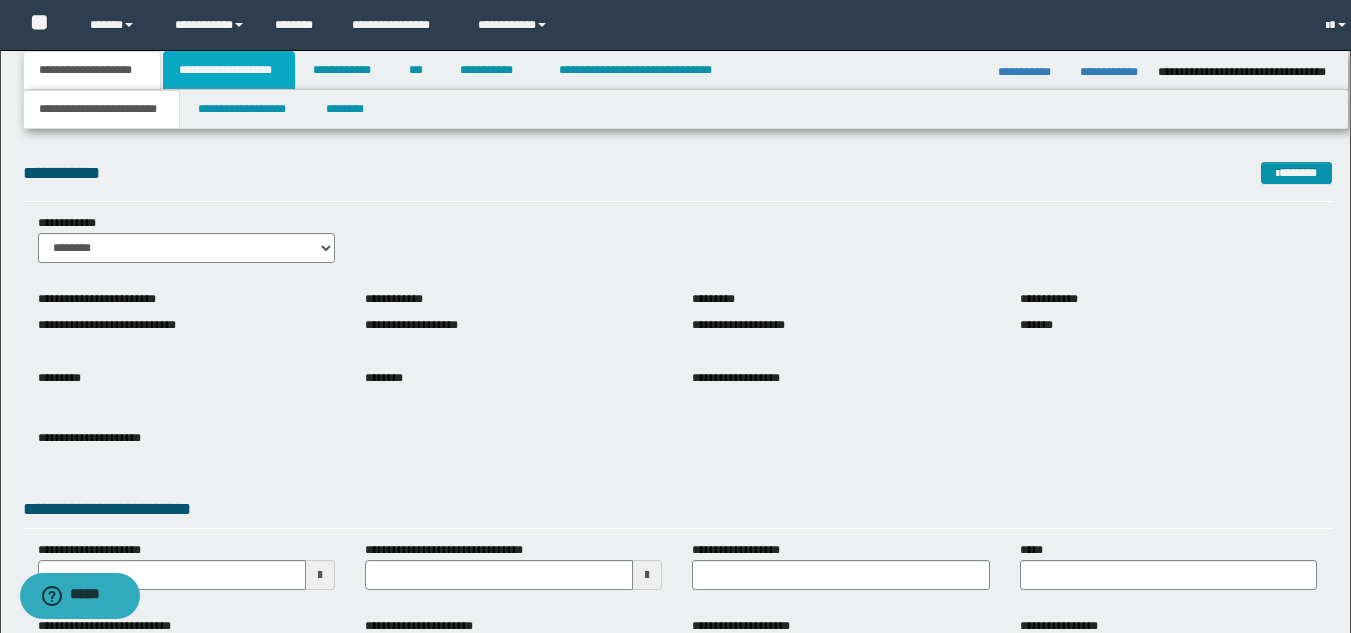 click on "**********" at bounding box center (229, 70) 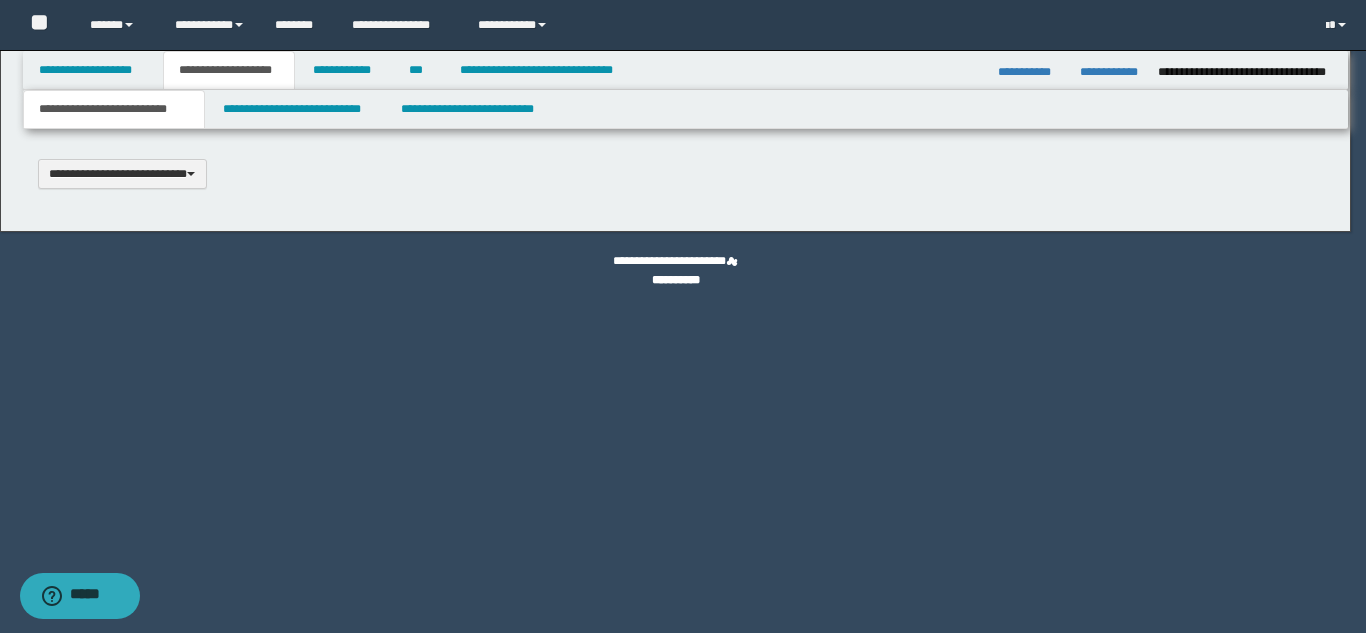 scroll, scrollTop: 0, scrollLeft: 0, axis: both 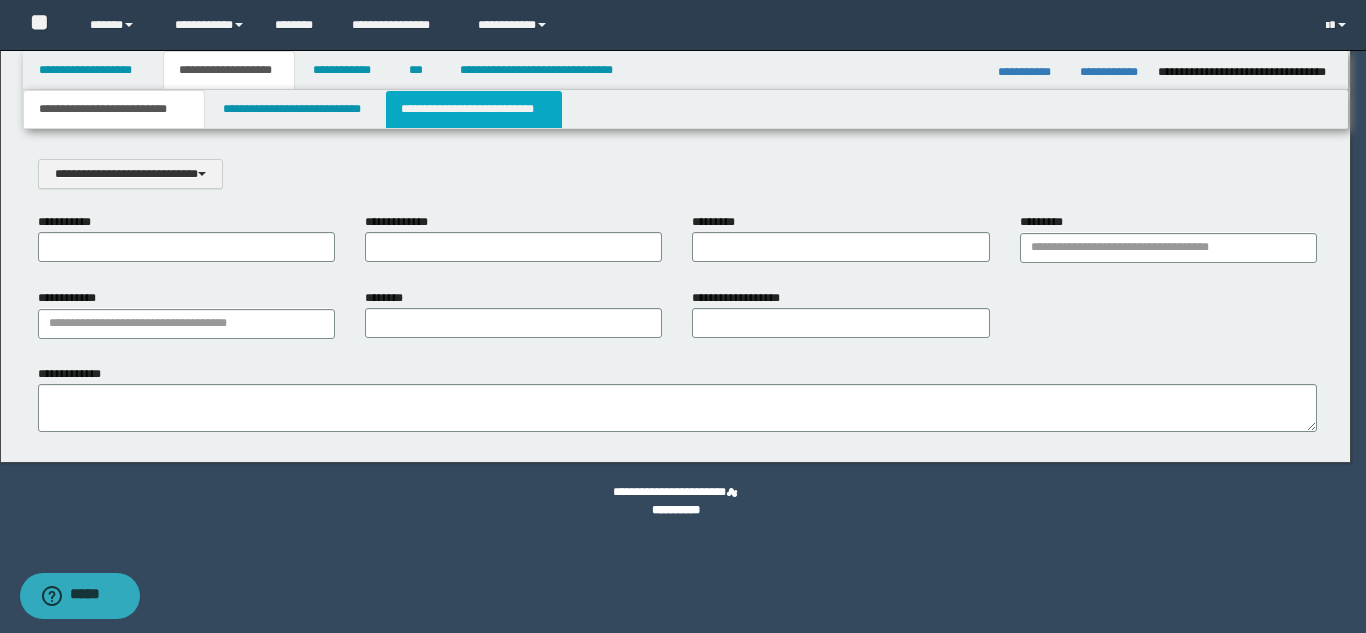 click on "**********" at bounding box center [474, 109] 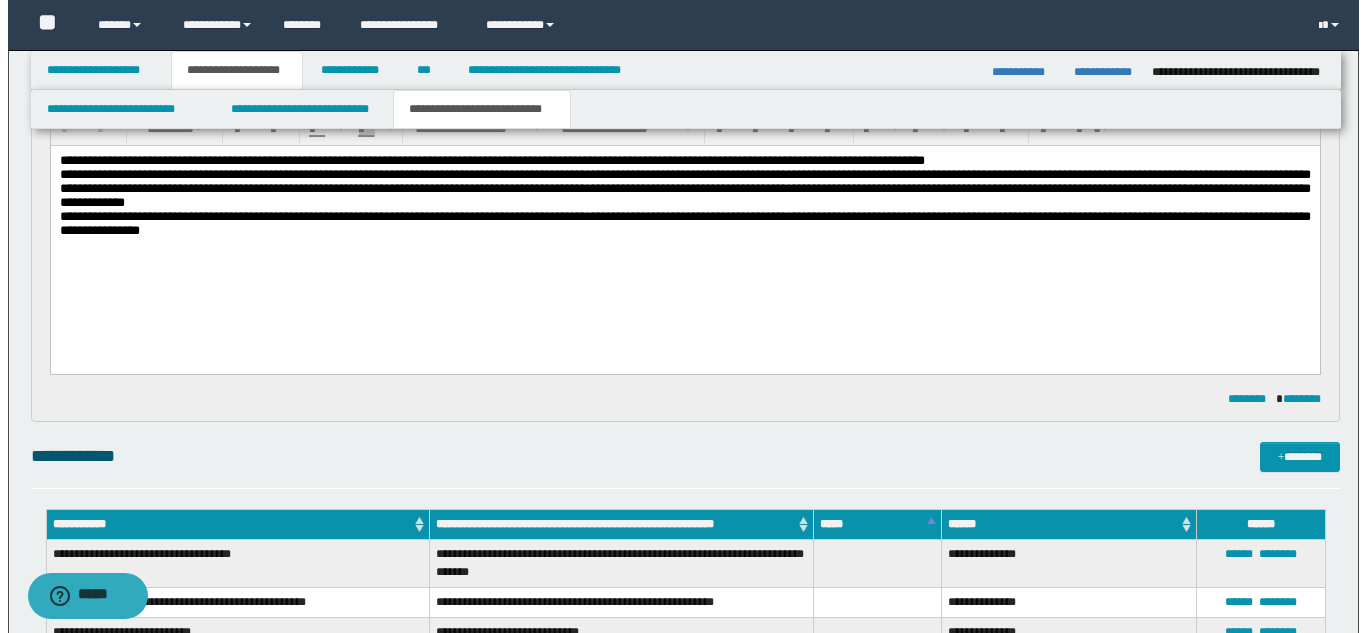scroll, scrollTop: 0, scrollLeft: 0, axis: both 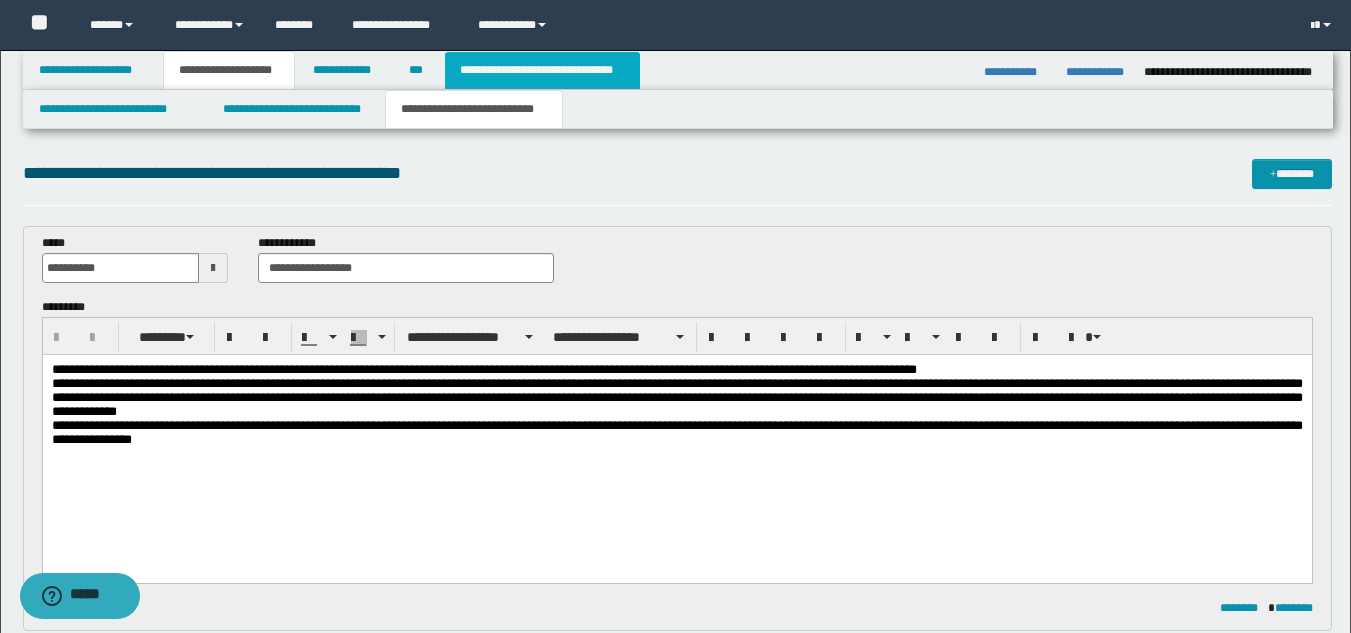 click on "**********" at bounding box center (542, 70) 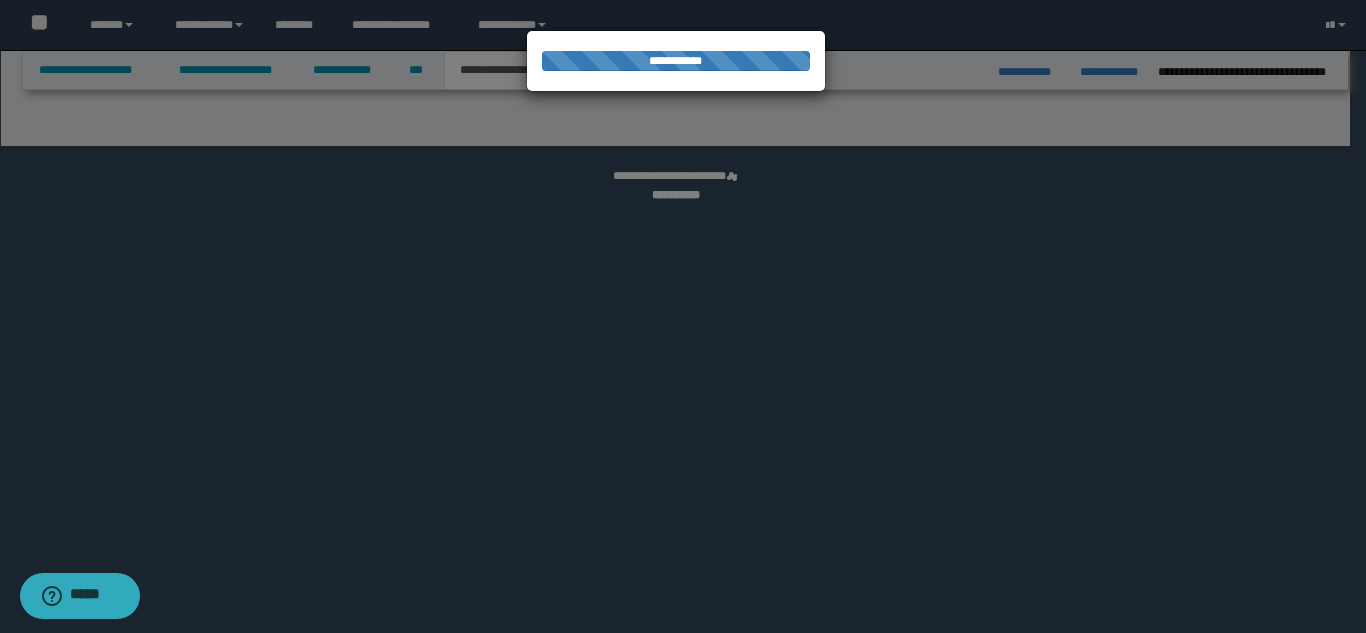 select on "*" 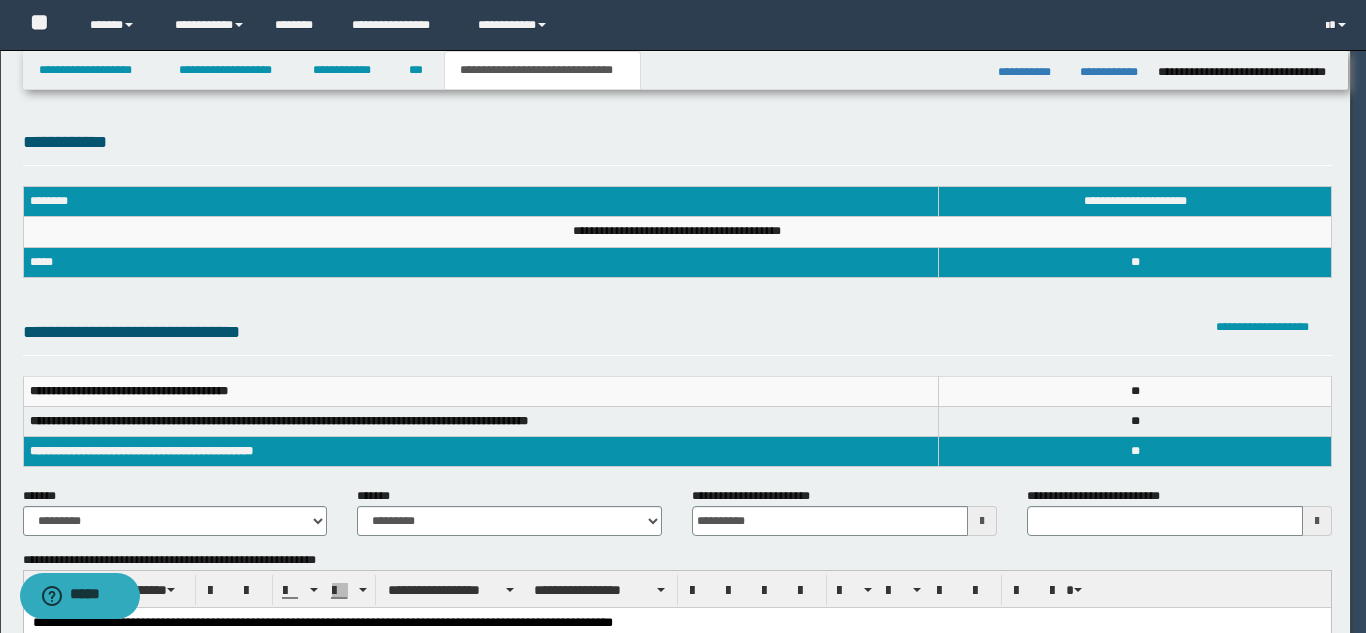 scroll, scrollTop: 0, scrollLeft: 0, axis: both 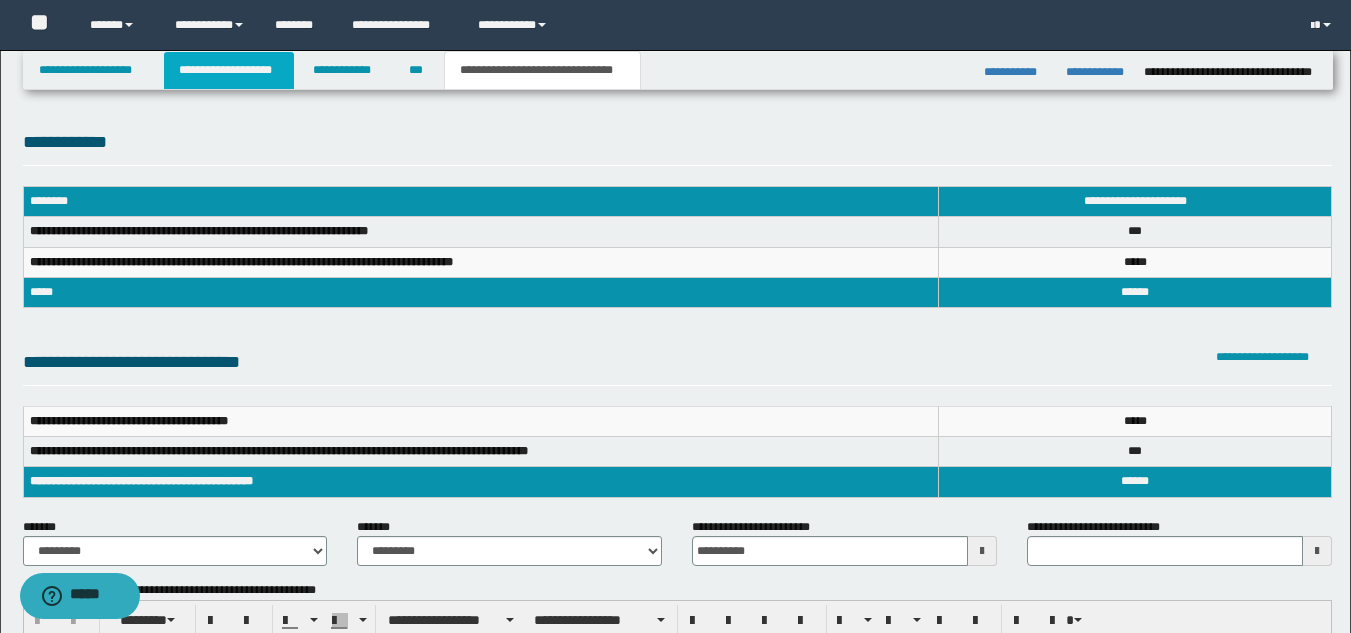 click on "**********" at bounding box center [229, 70] 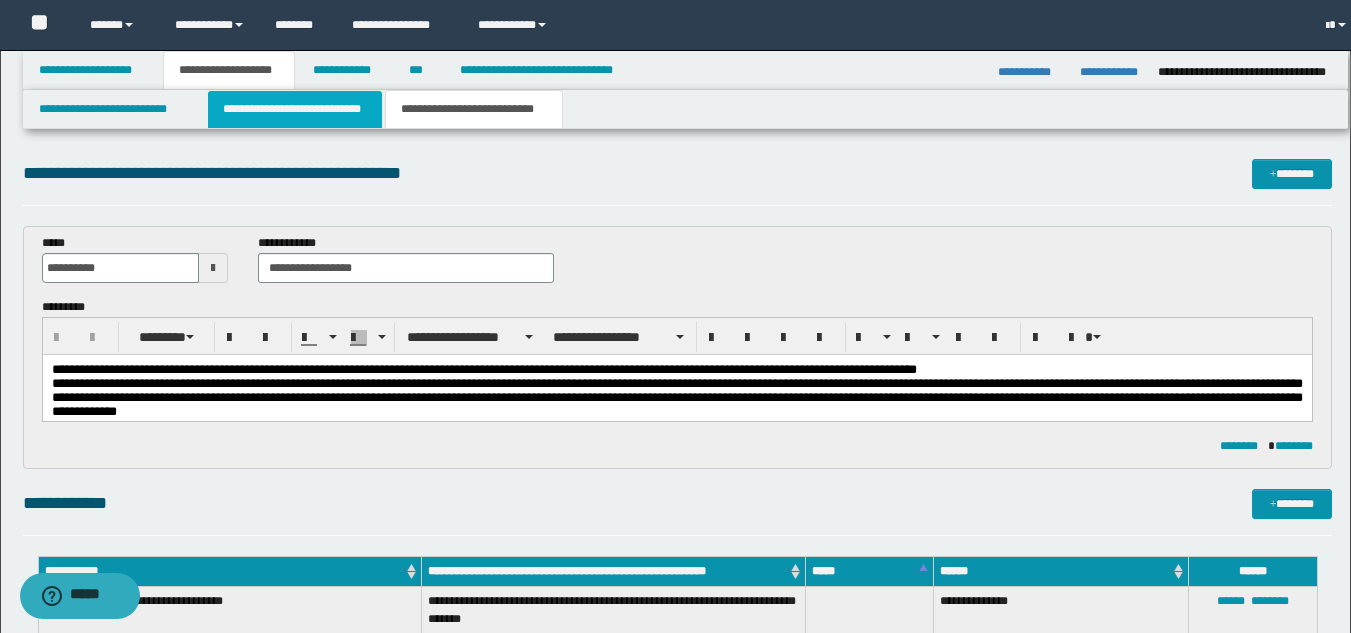 click on "**********" at bounding box center (295, 109) 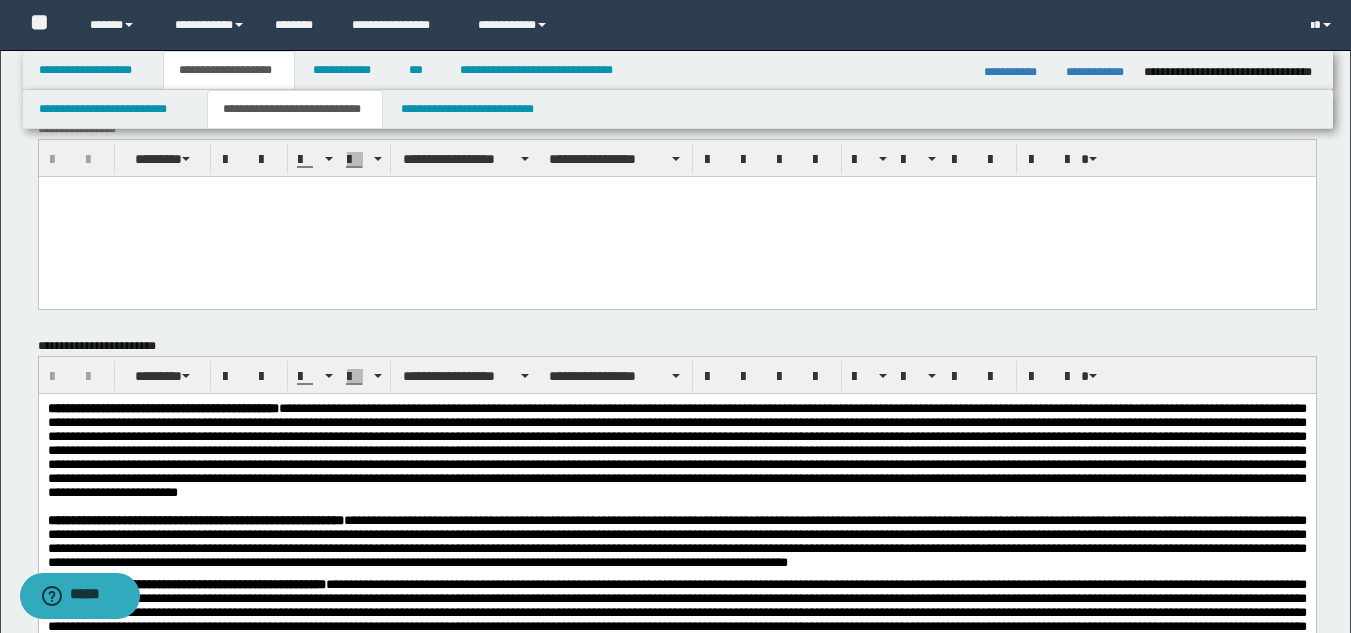 scroll, scrollTop: 0, scrollLeft: 0, axis: both 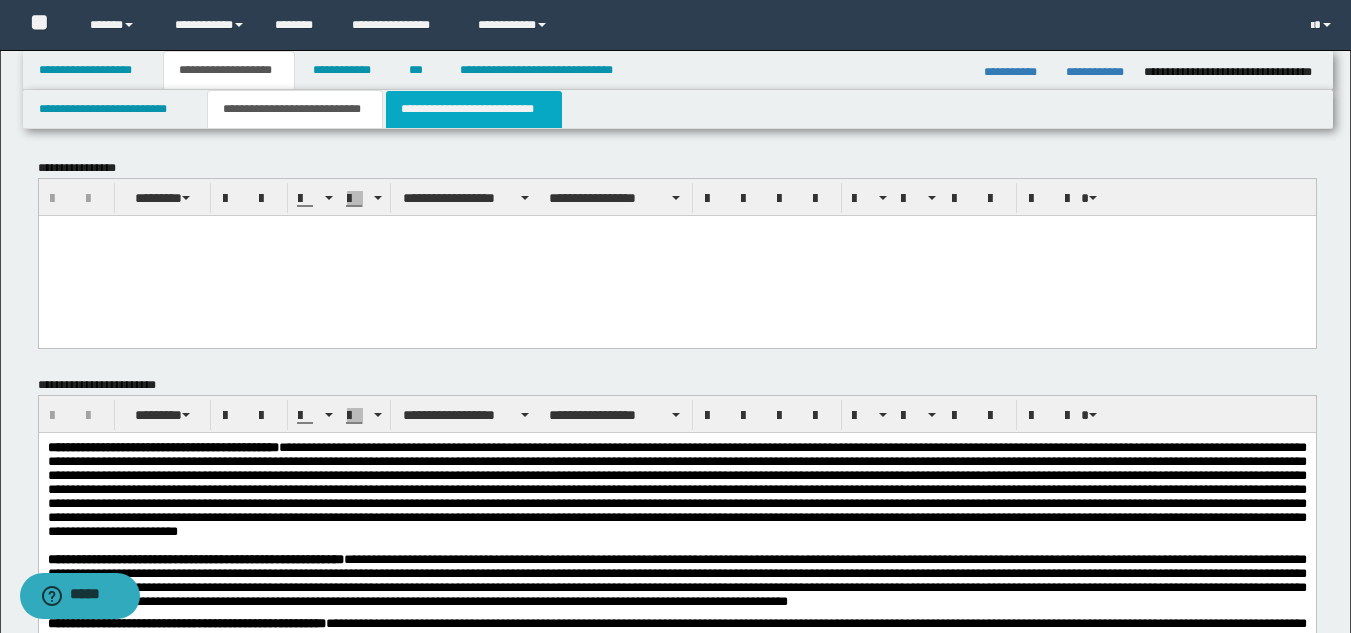 click on "**********" at bounding box center [474, 109] 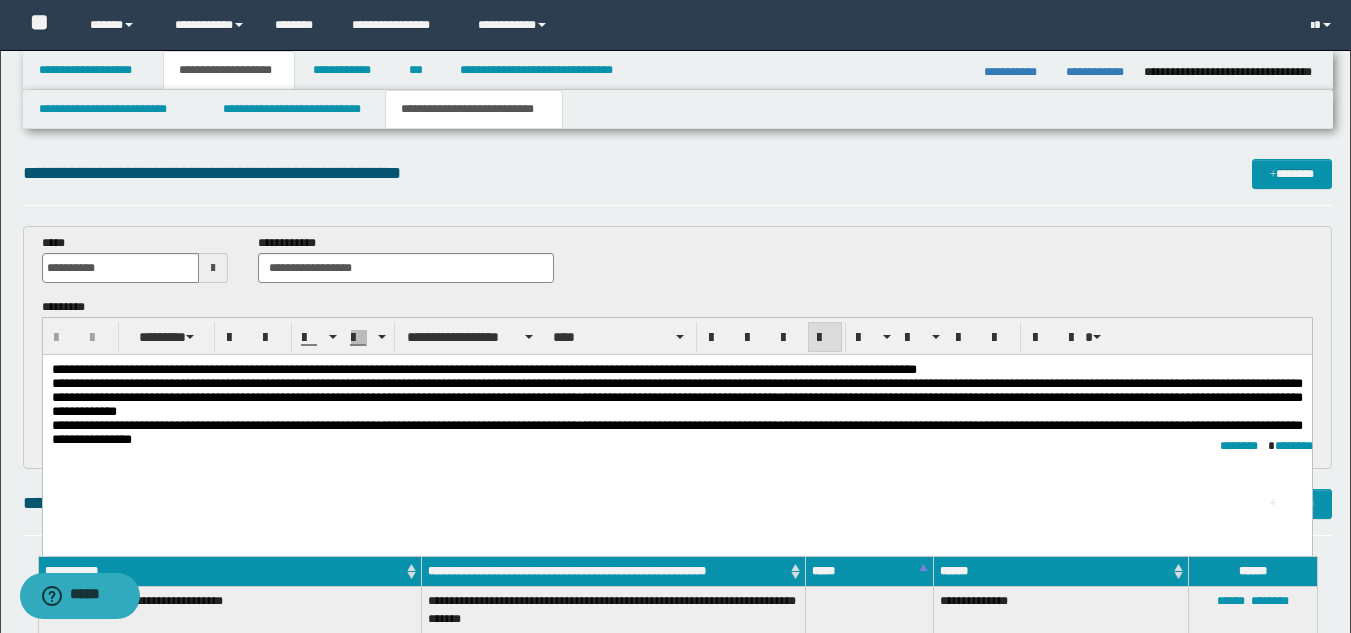 click on "**********" at bounding box center (676, 398) 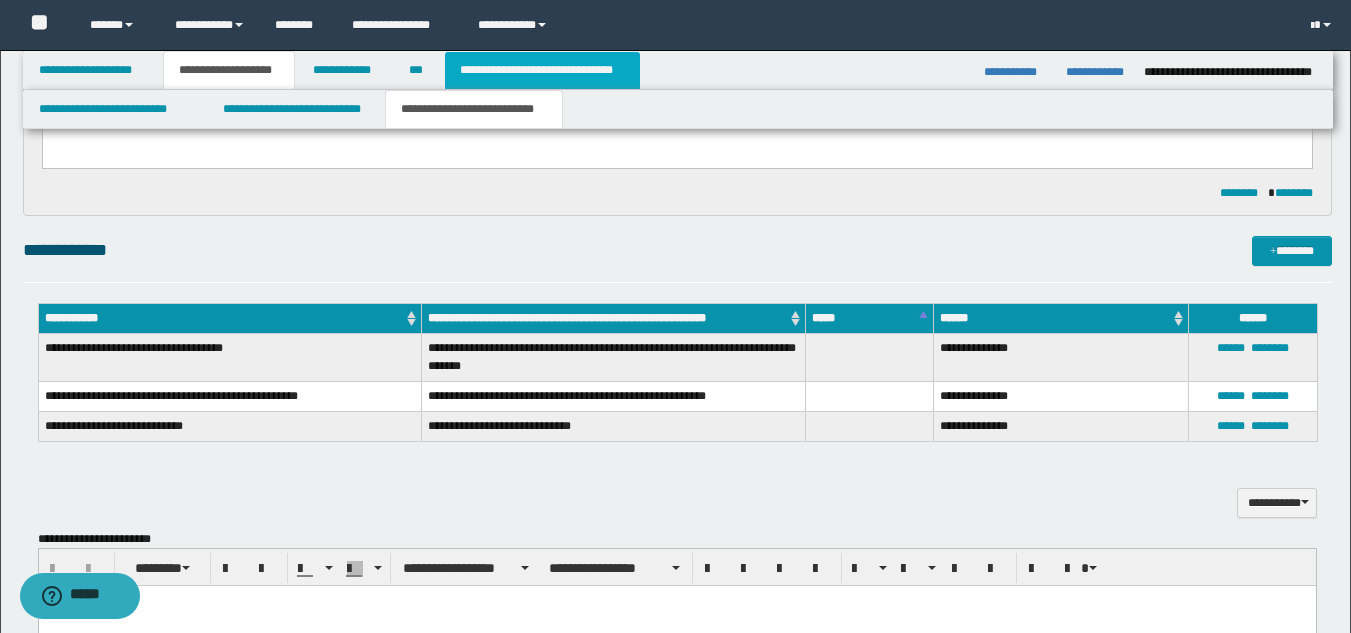 click on "**********" at bounding box center [542, 70] 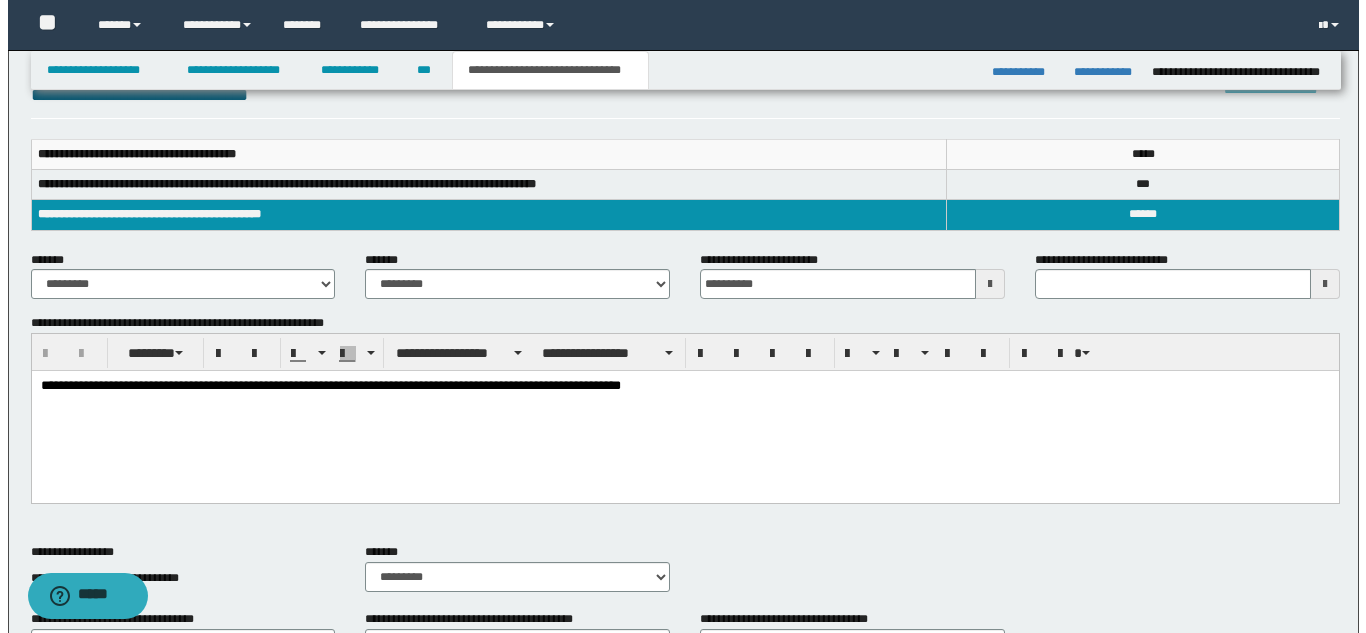 scroll, scrollTop: 0, scrollLeft: 0, axis: both 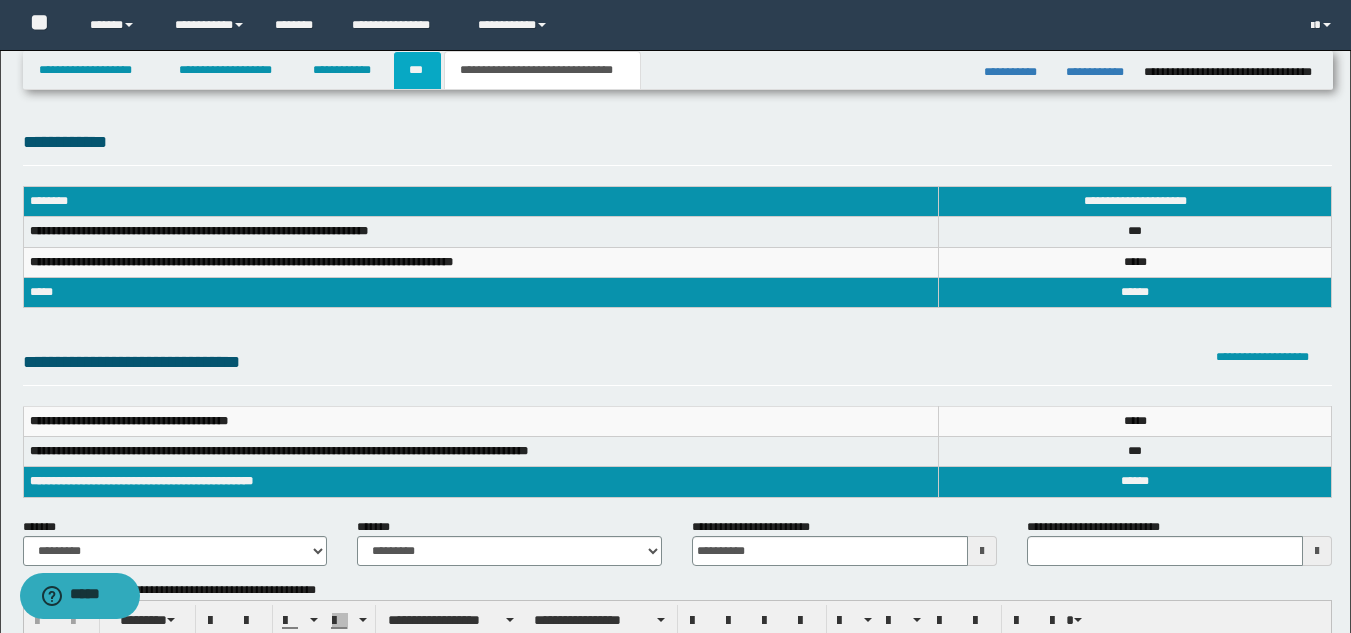 click on "***" at bounding box center [417, 70] 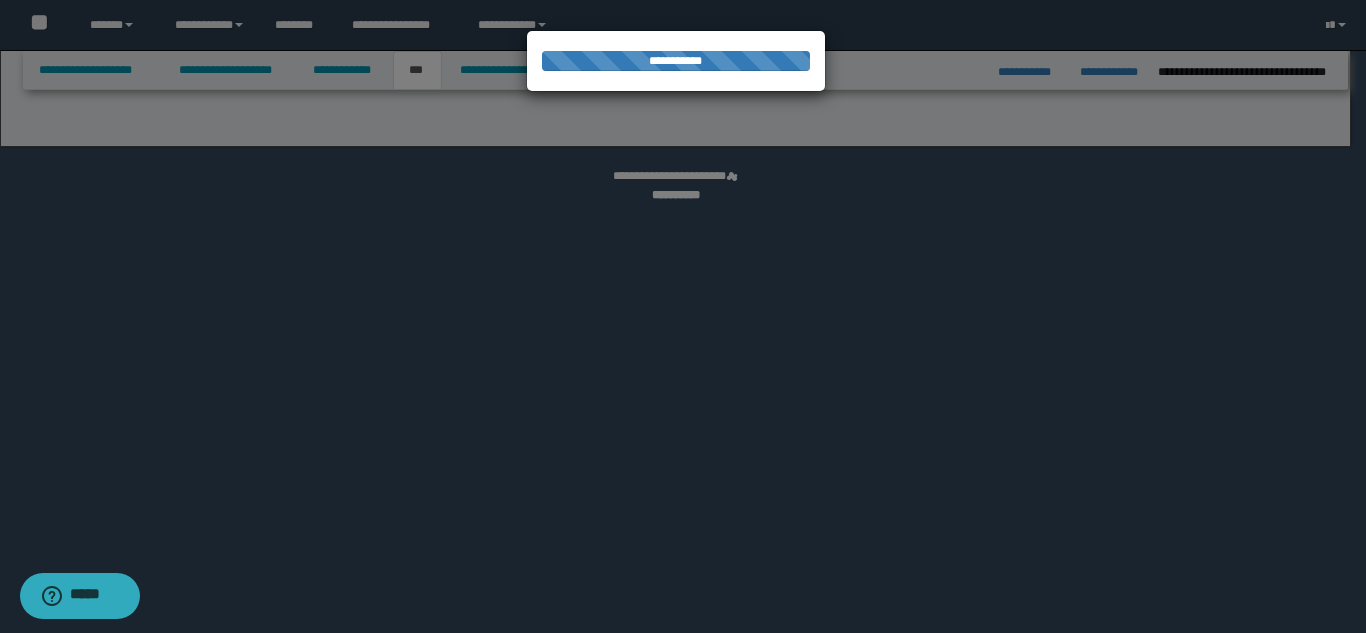 select on "**" 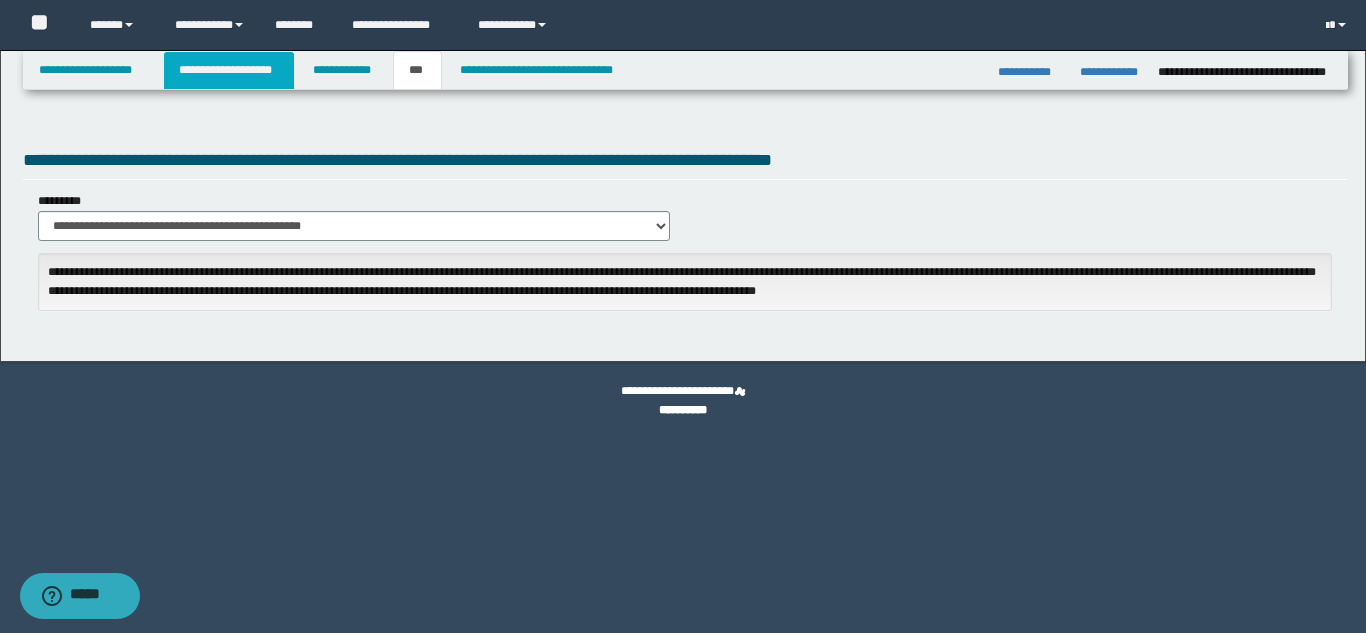 click on "**********" at bounding box center [229, 70] 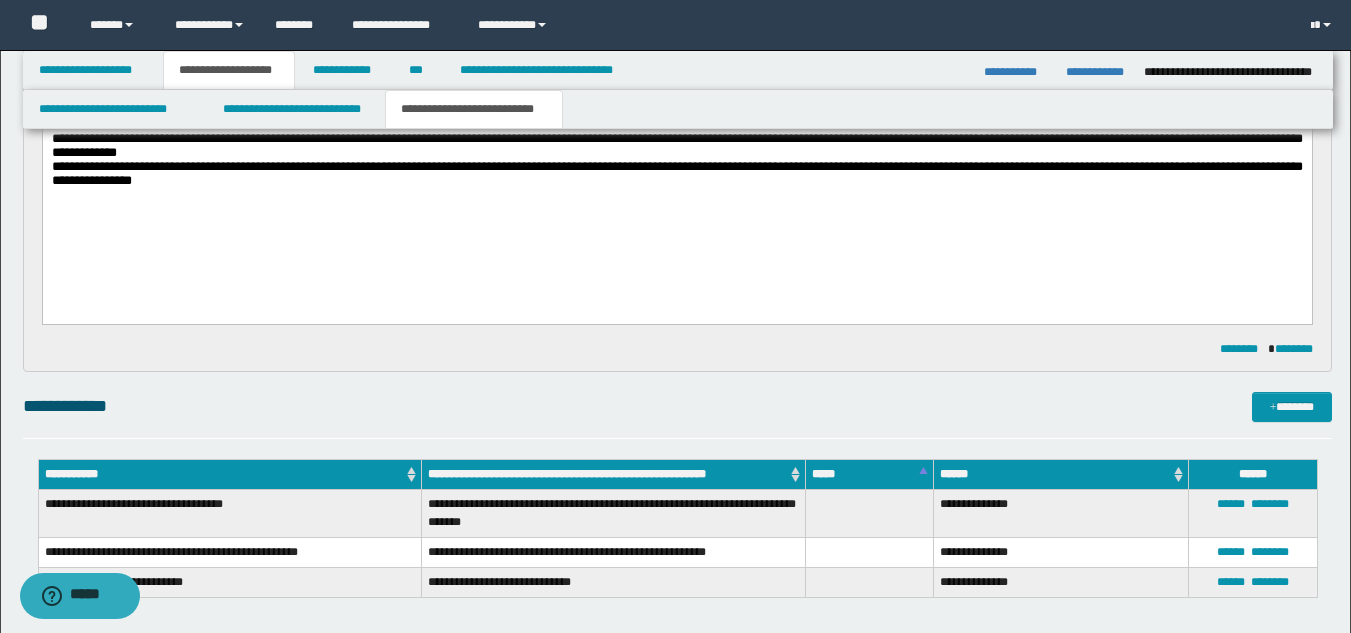 scroll, scrollTop: 400, scrollLeft: 0, axis: vertical 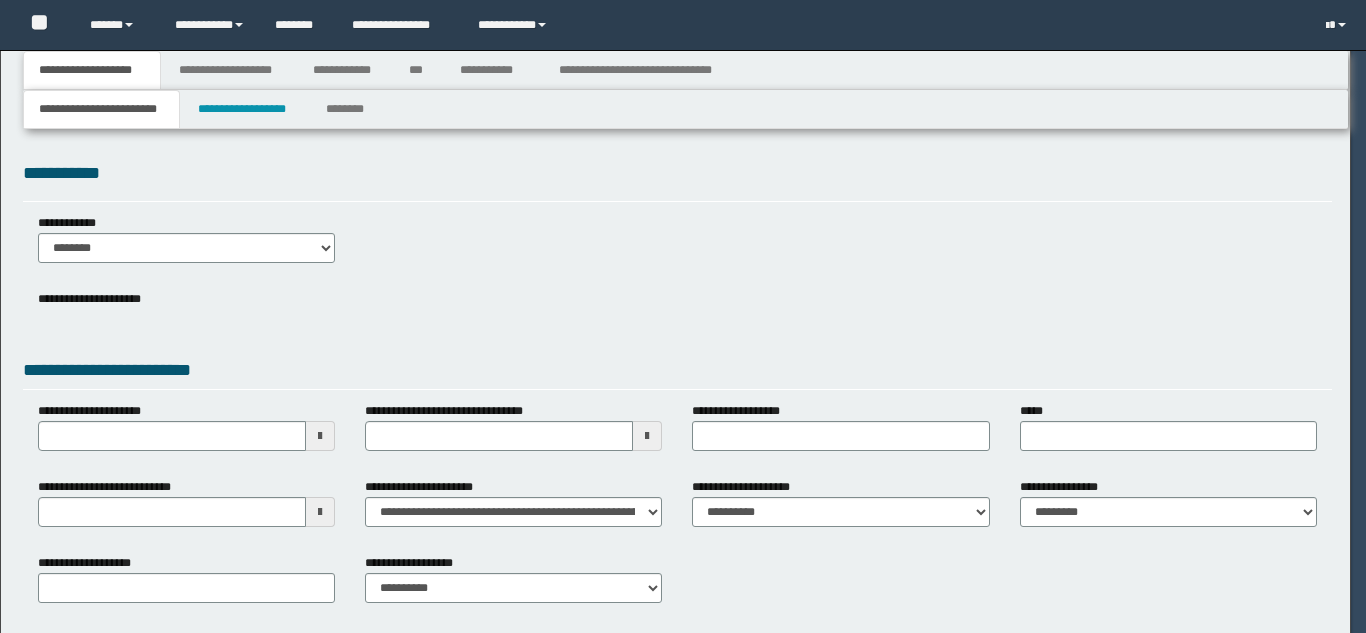 select on "**" 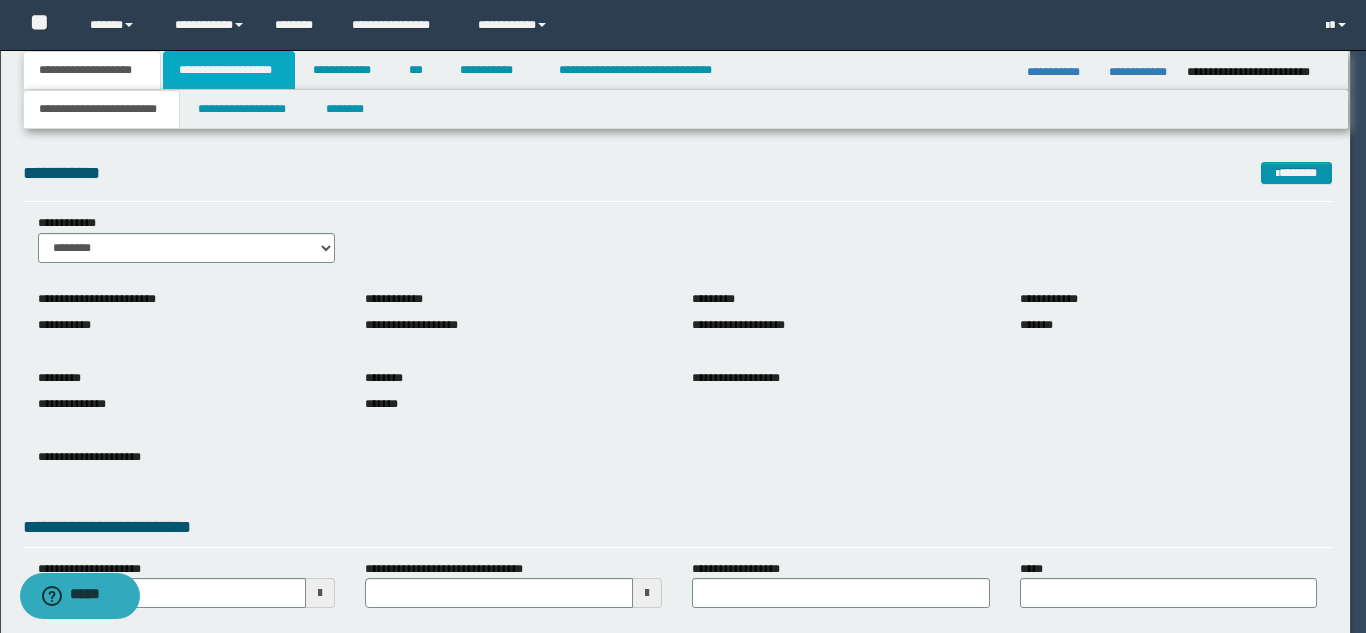 click on "**********" at bounding box center [229, 70] 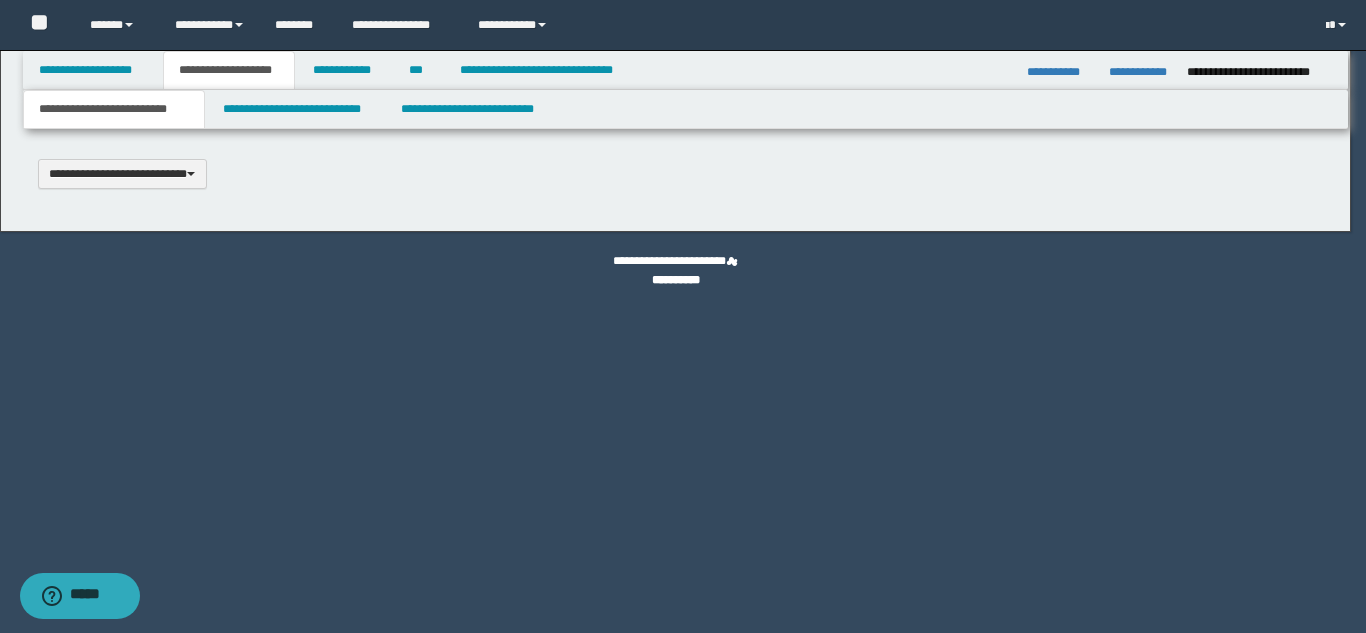 type 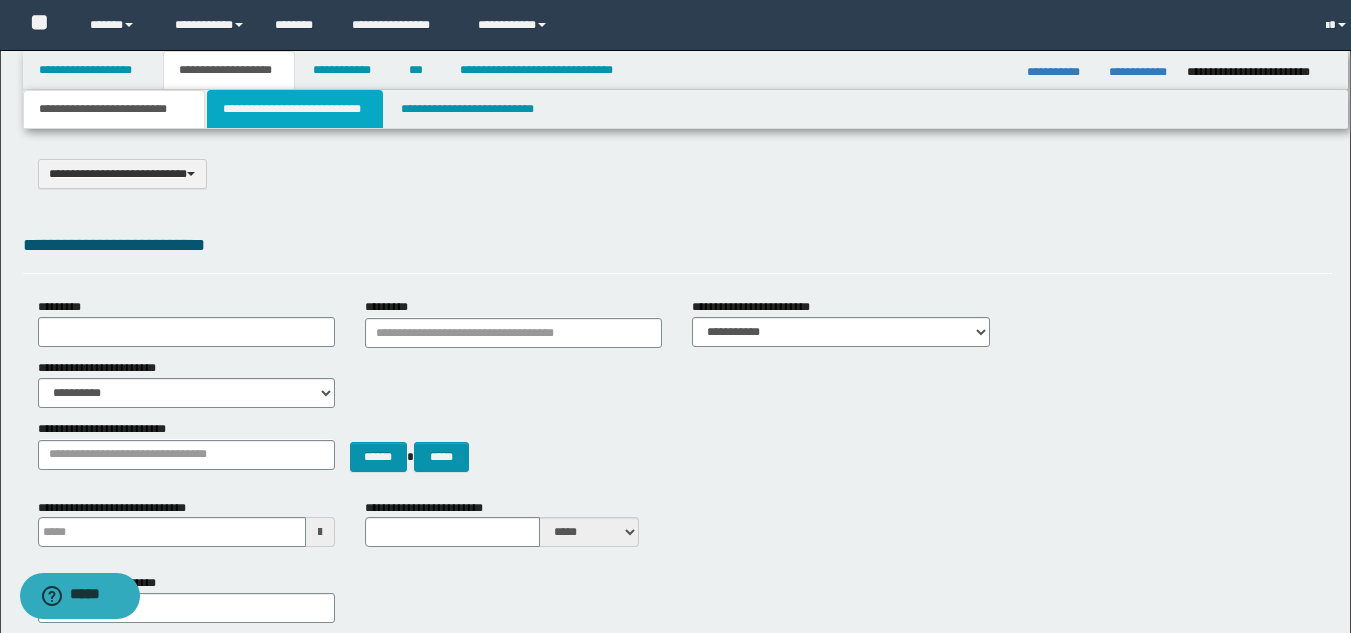 click on "**********" at bounding box center [295, 109] 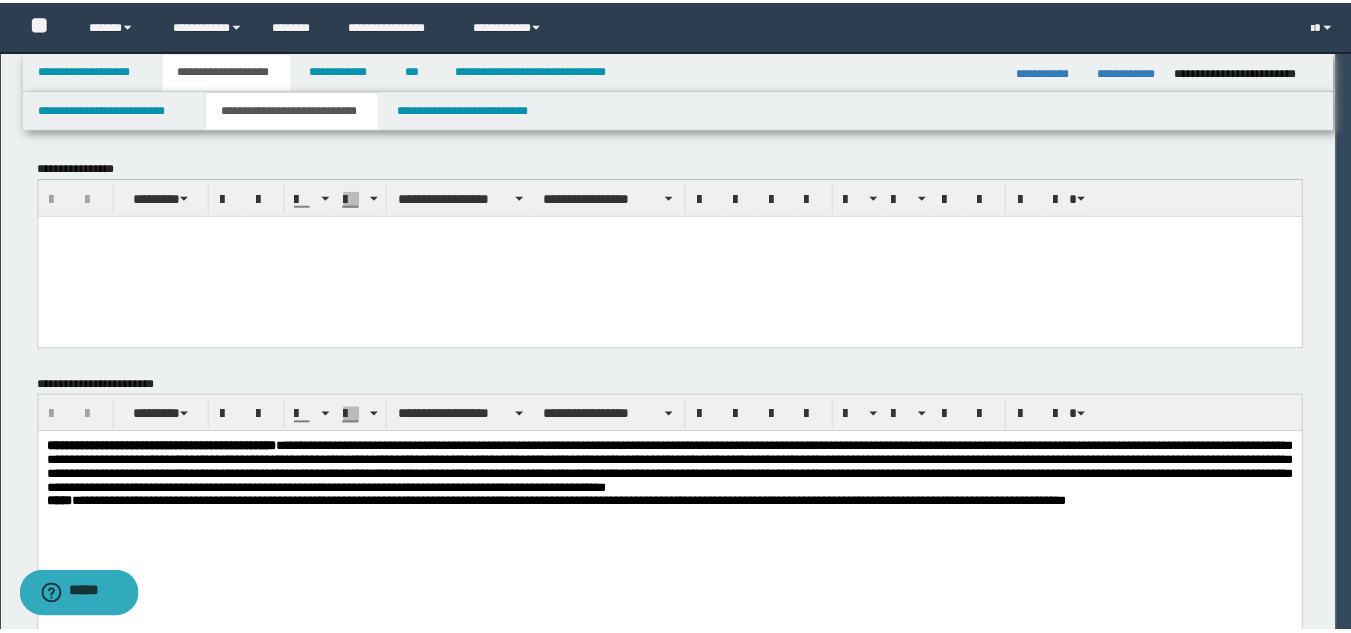 scroll, scrollTop: 0, scrollLeft: 0, axis: both 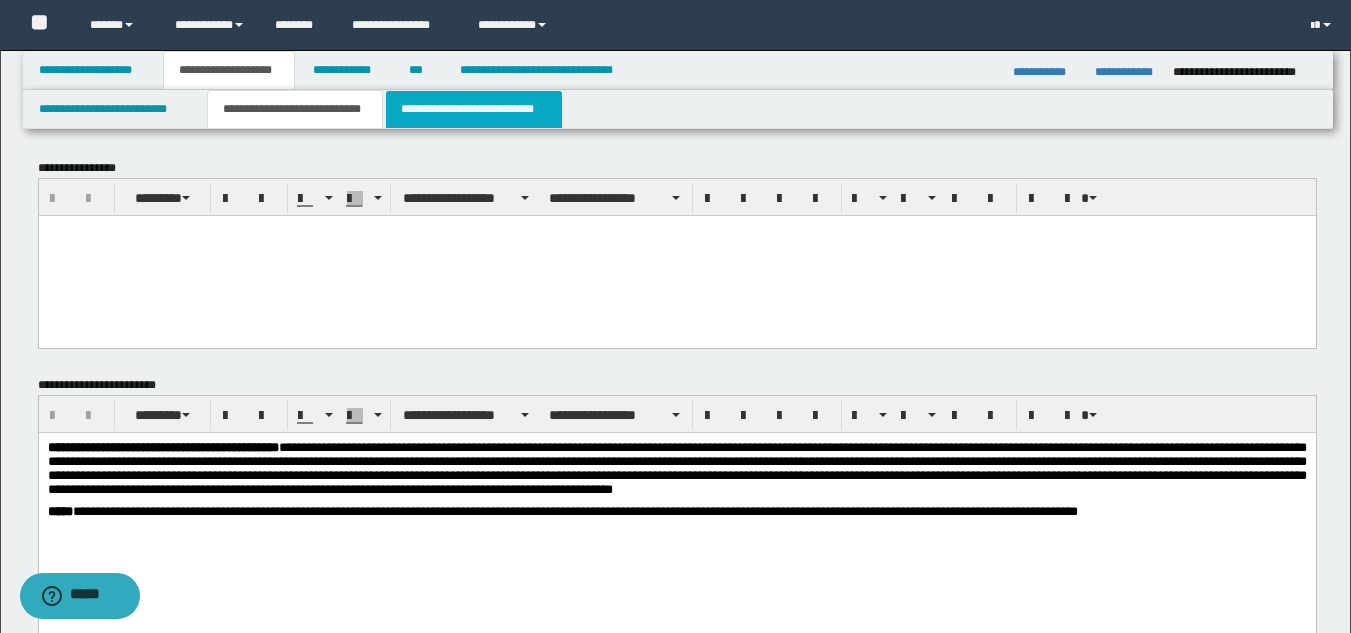 click on "**********" at bounding box center [474, 109] 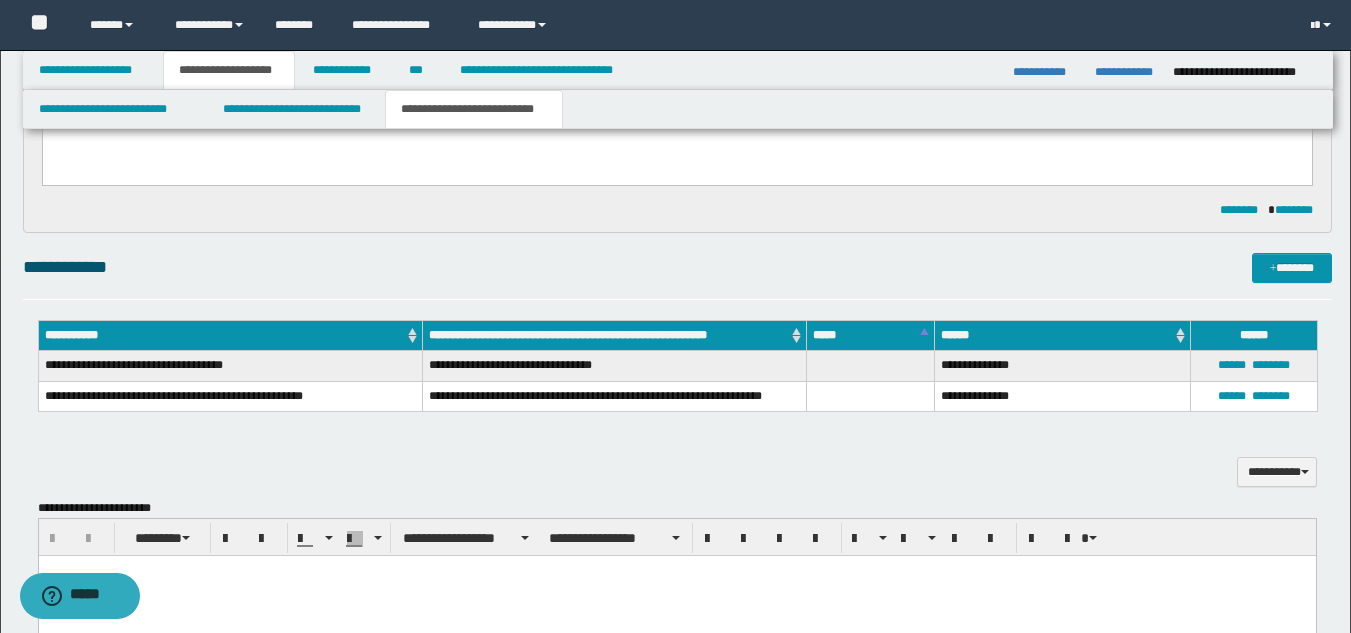scroll, scrollTop: 400, scrollLeft: 0, axis: vertical 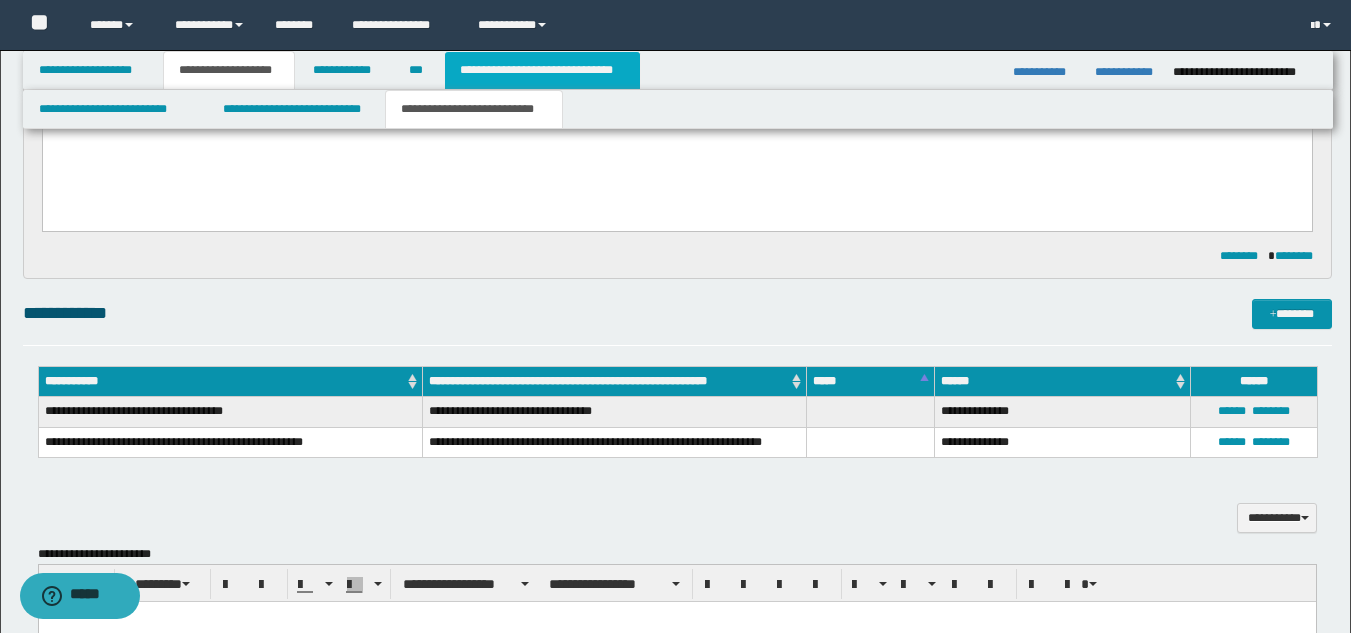 click on "**********" at bounding box center [542, 70] 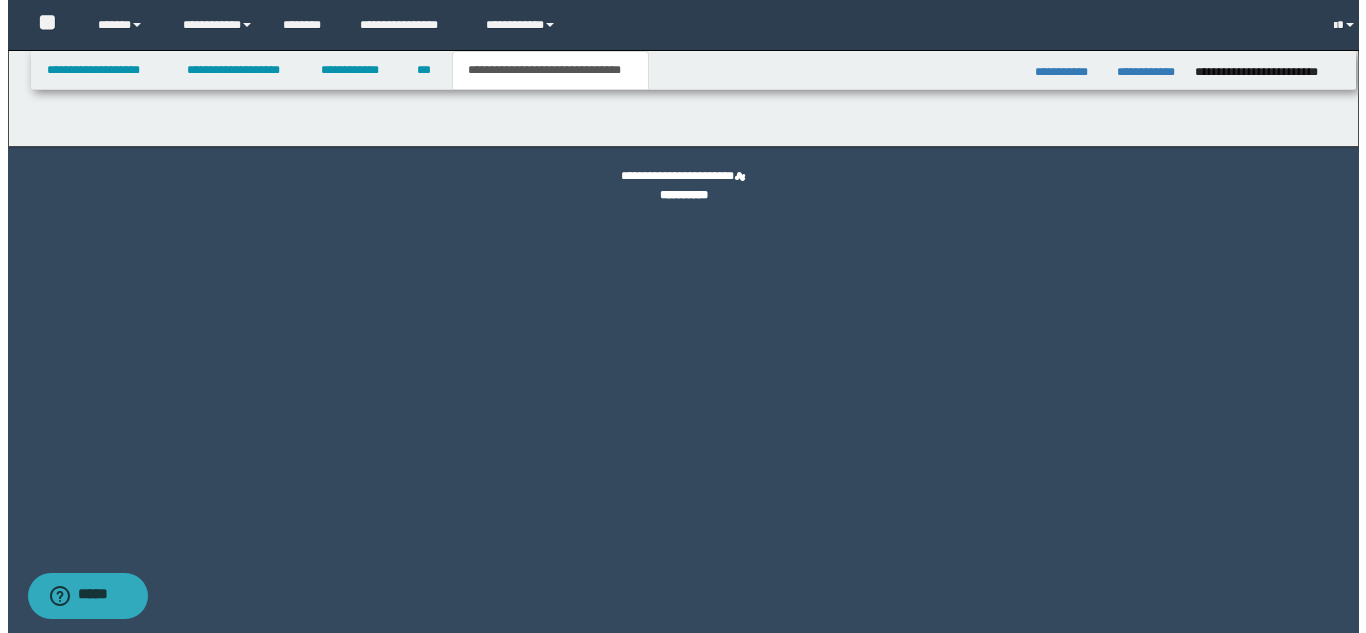 scroll, scrollTop: 0, scrollLeft: 0, axis: both 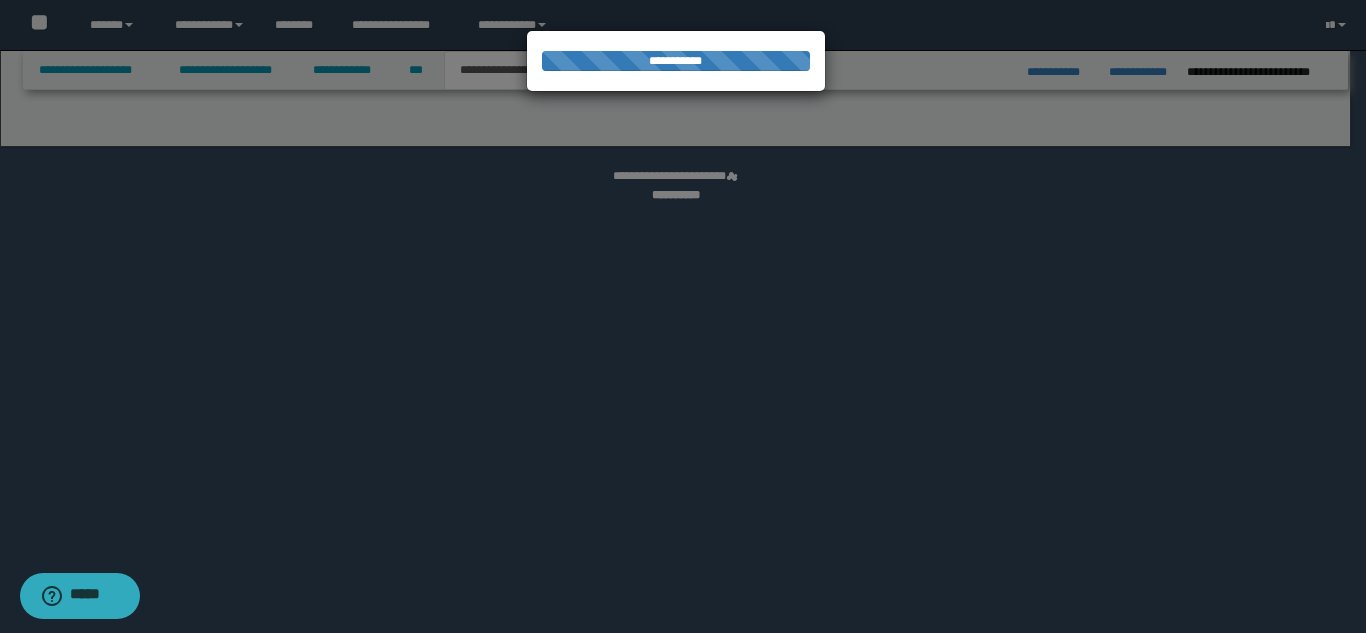 select on "*" 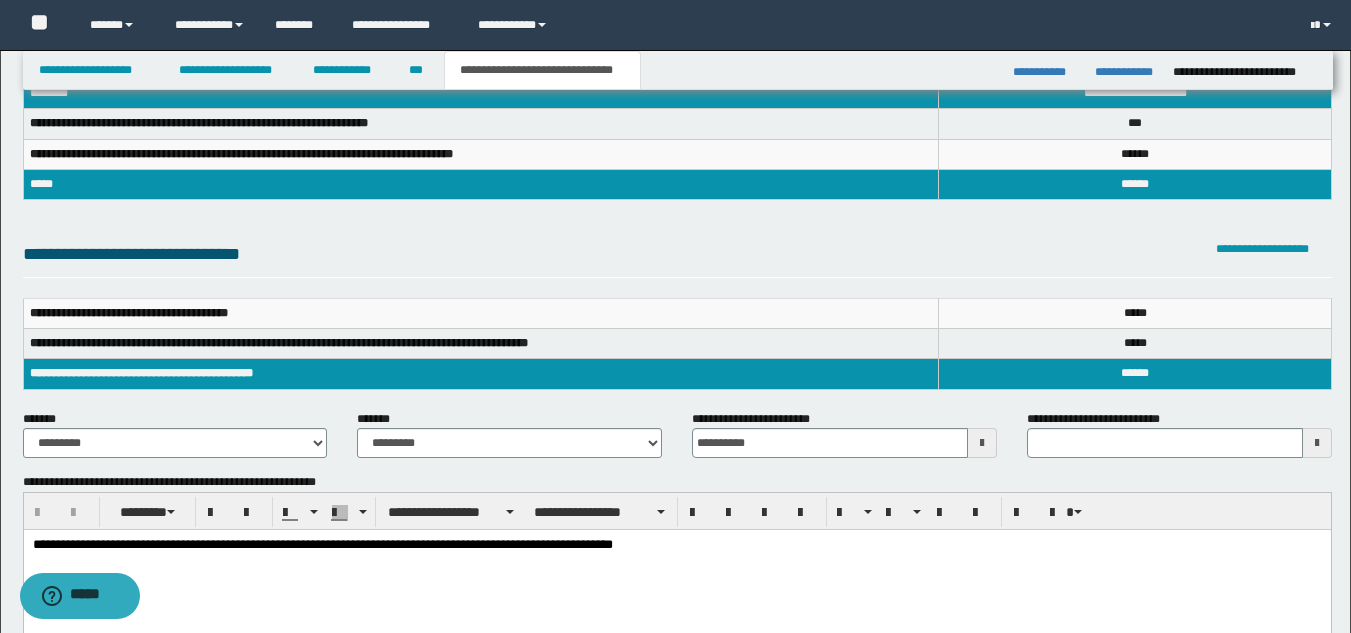 scroll, scrollTop: 200, scrollLeft: 0, axis: vertical 